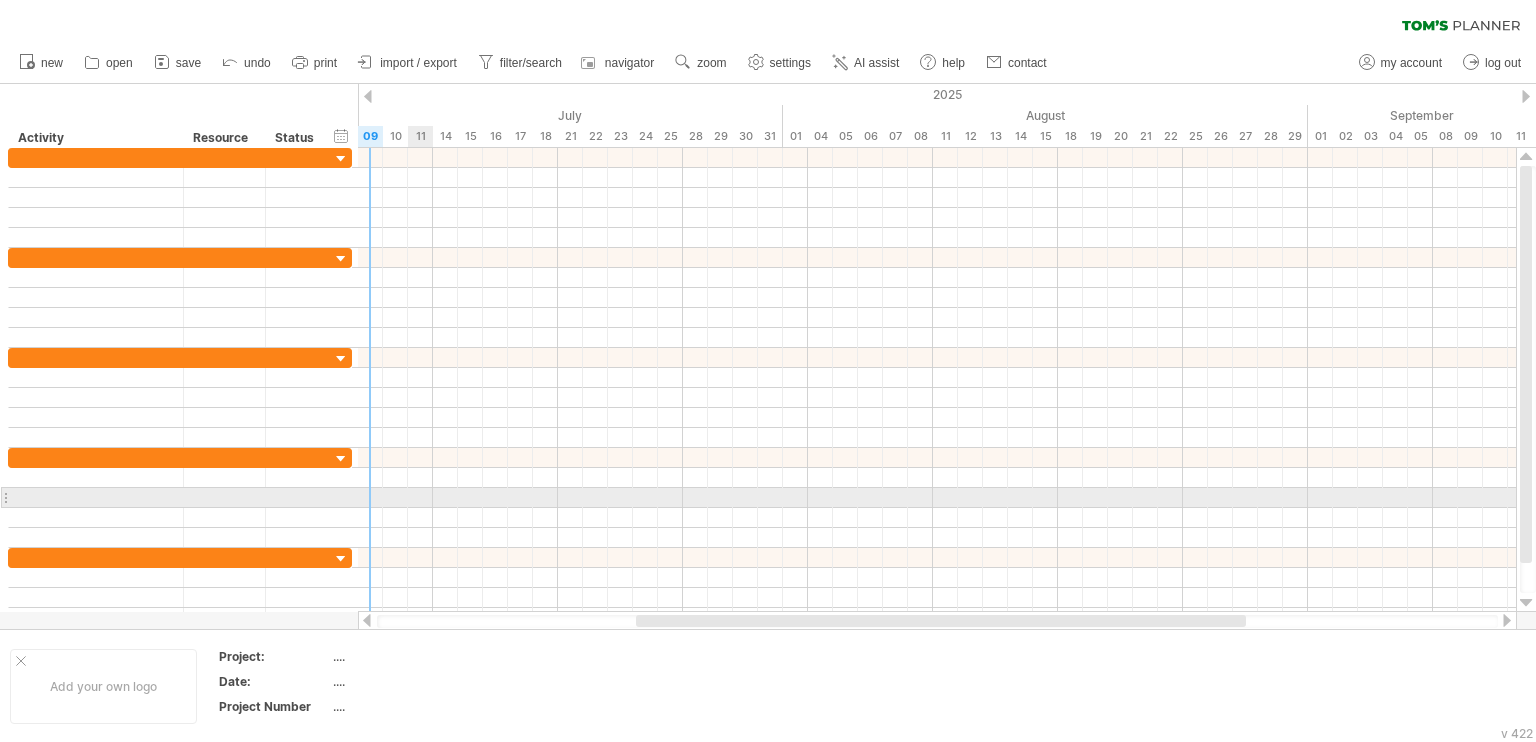 scroll, scrollTop: 0, scrollLeft: 0, axis: both 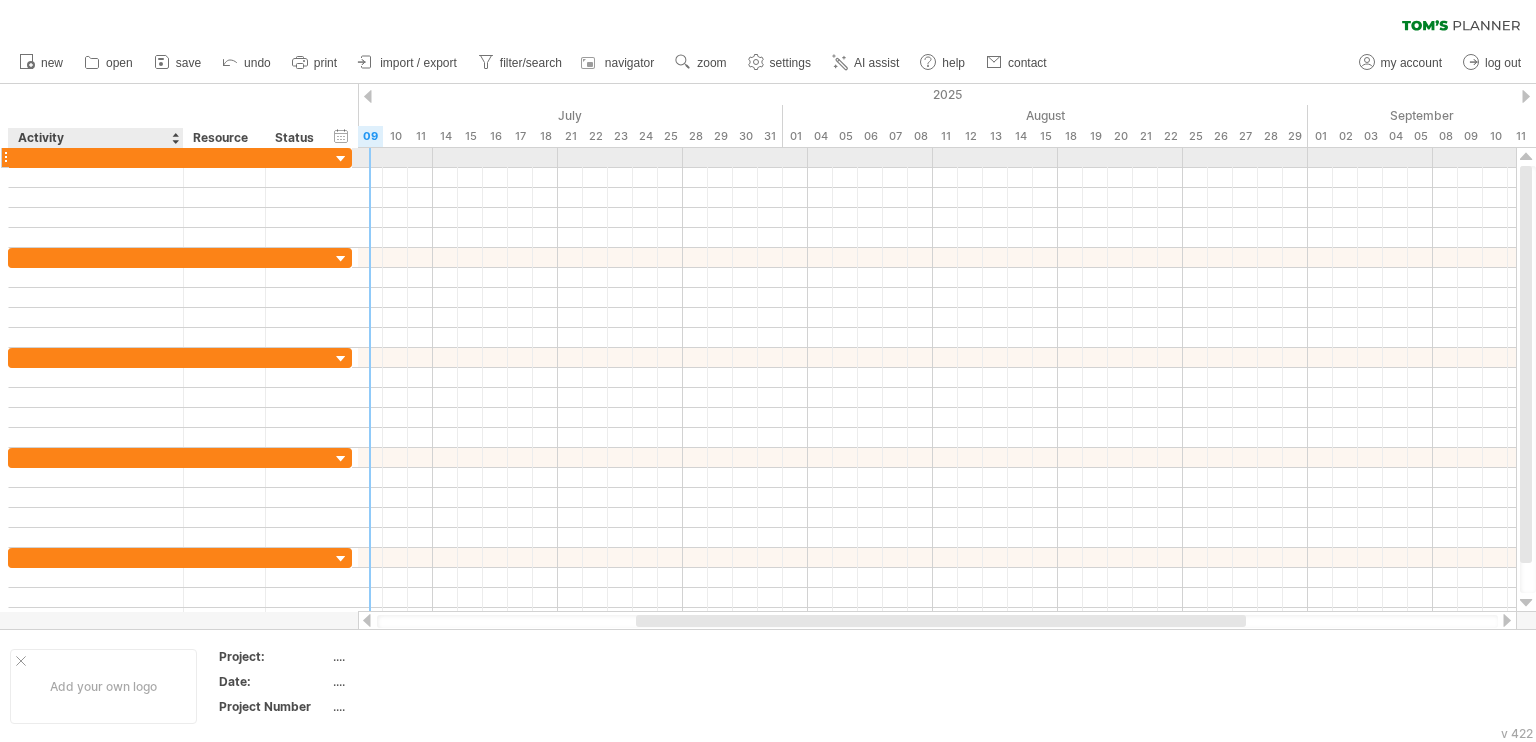 click at bounding box center (96, 157) 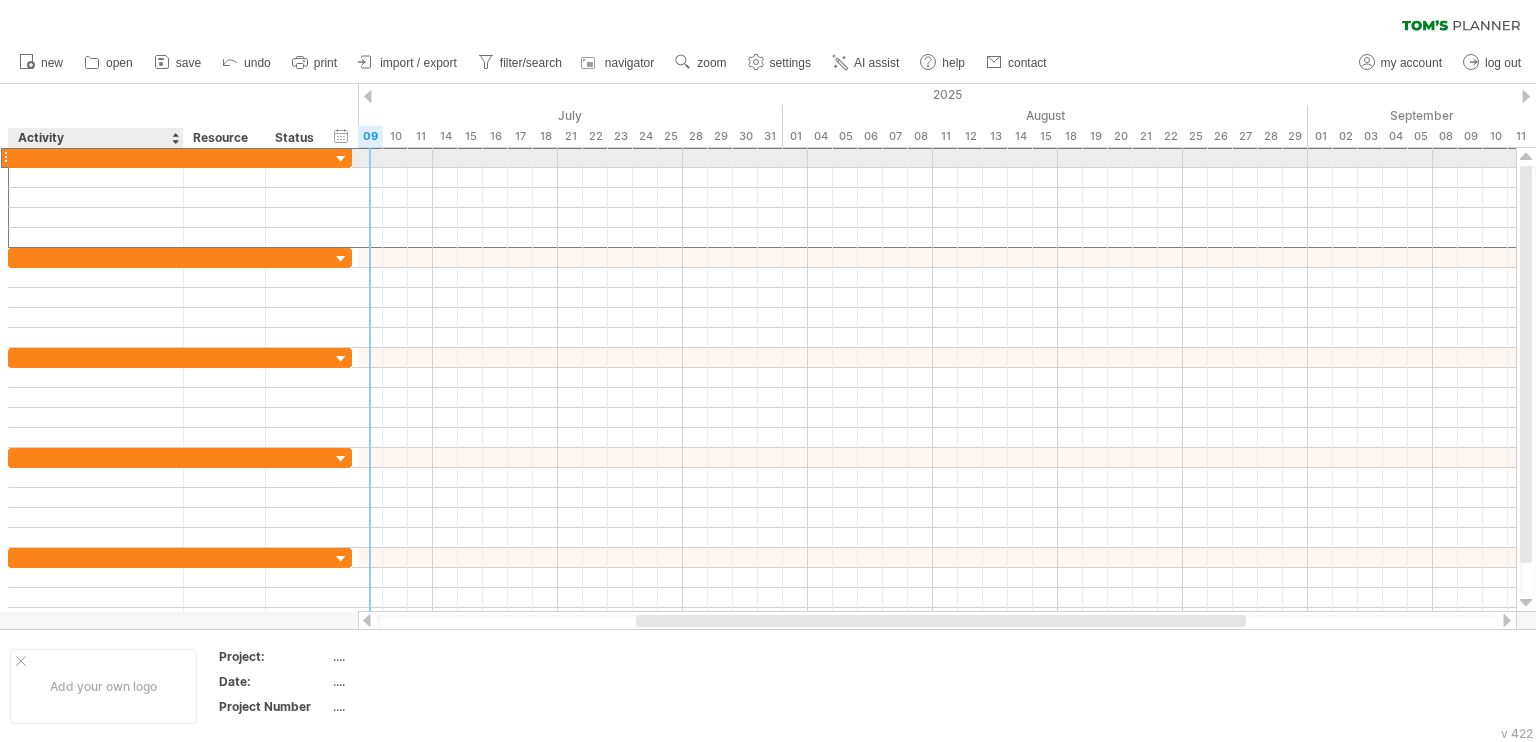 click at bounding box center [96, 157] 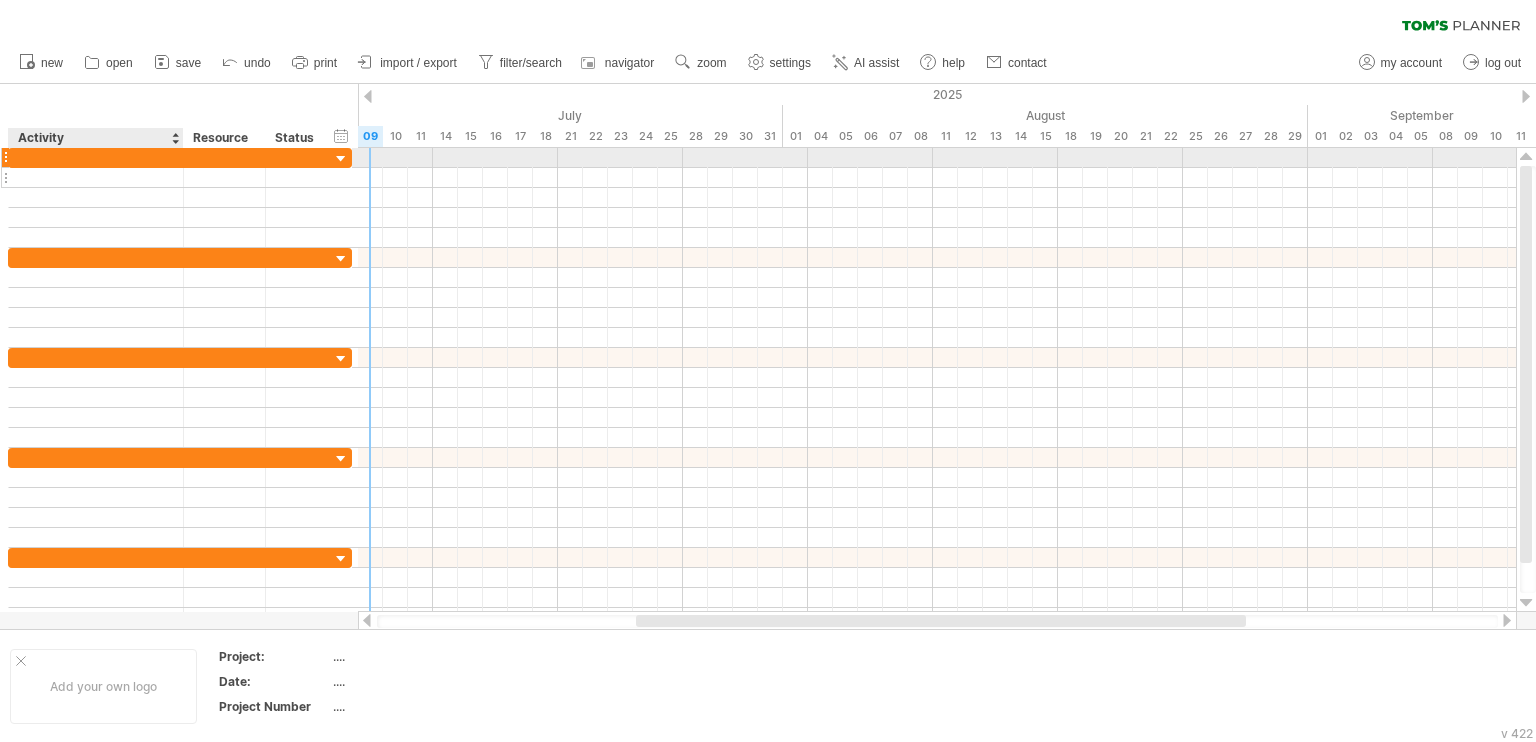 paste on "*****" 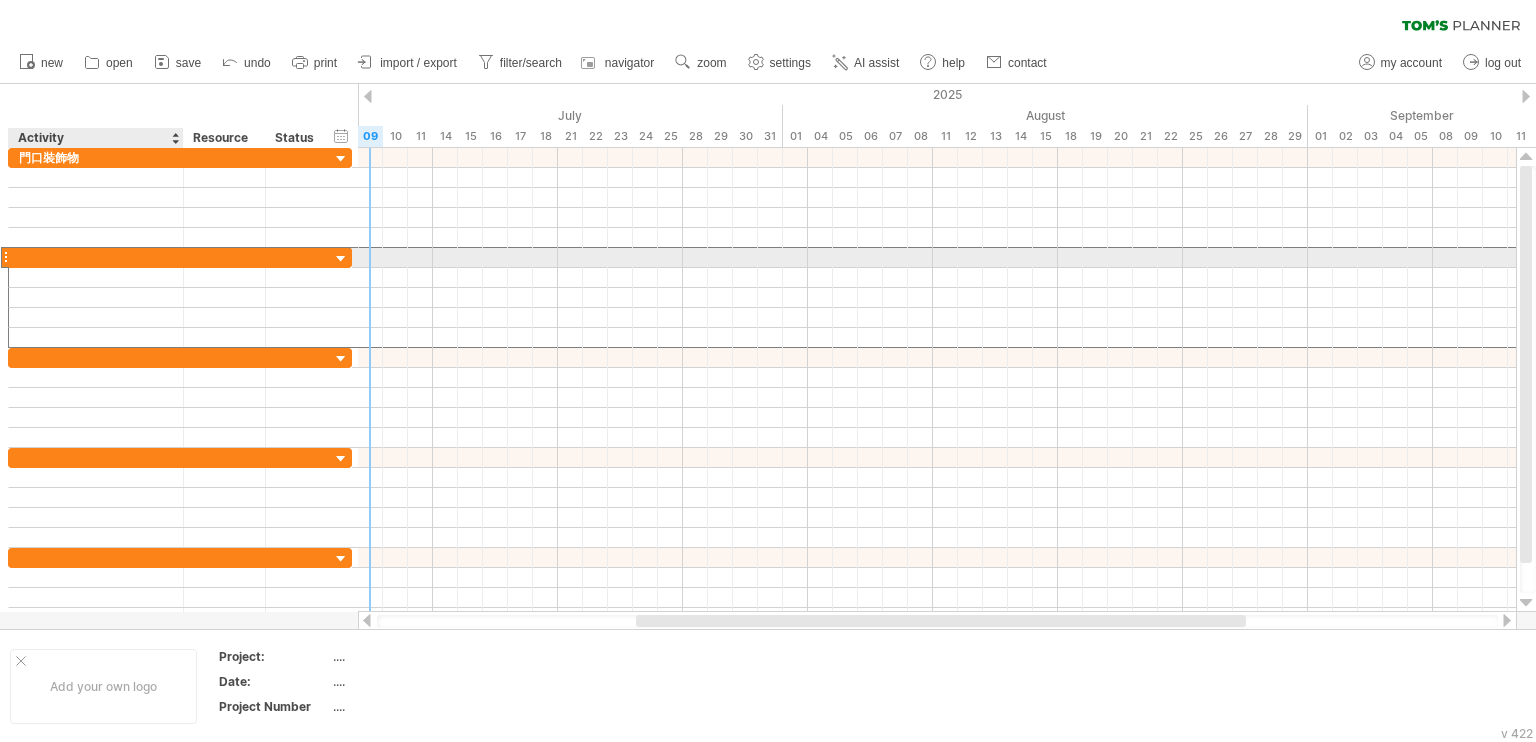 click at bounding box center (96, 257) 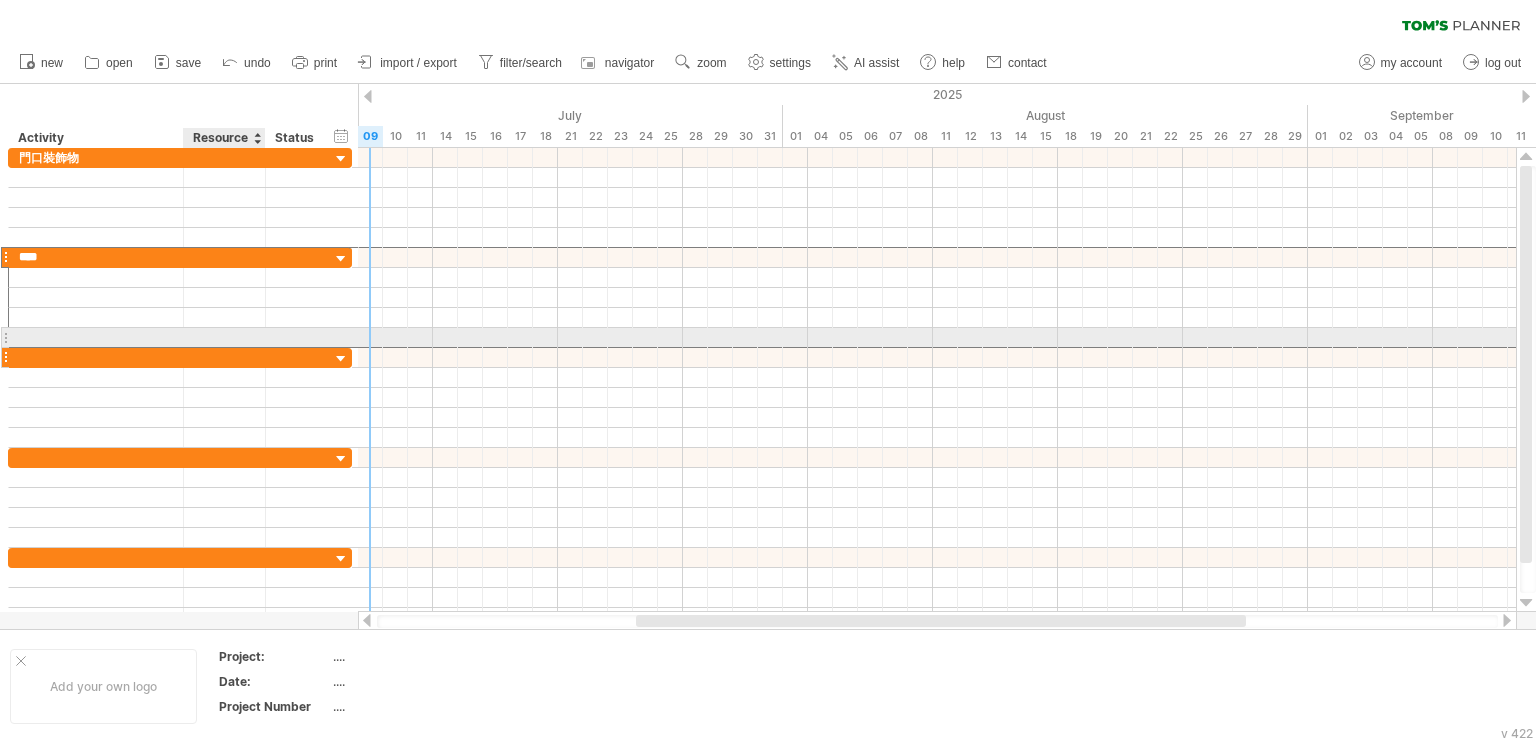 click at bounding box center [225, 357] 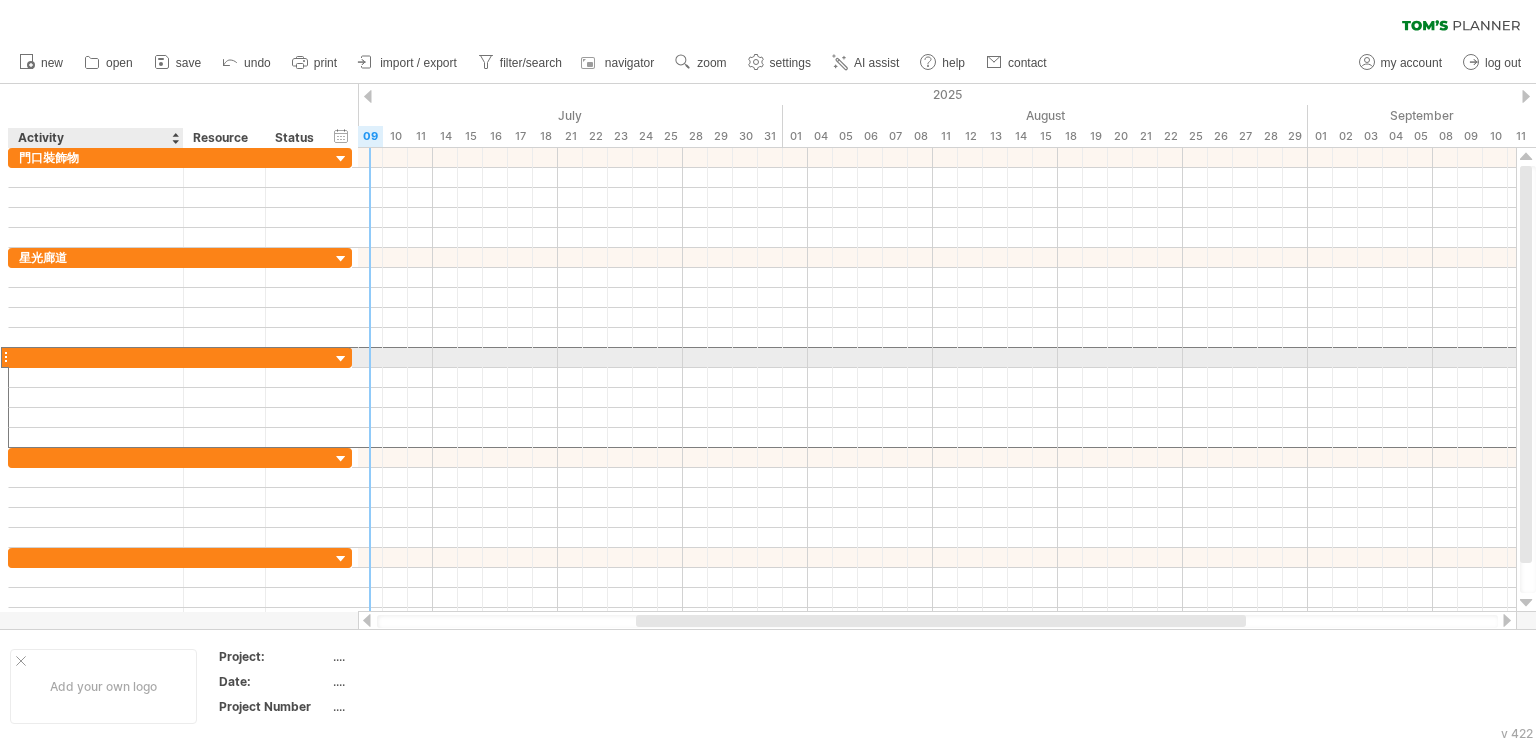 click at bounding box center (96, 357) 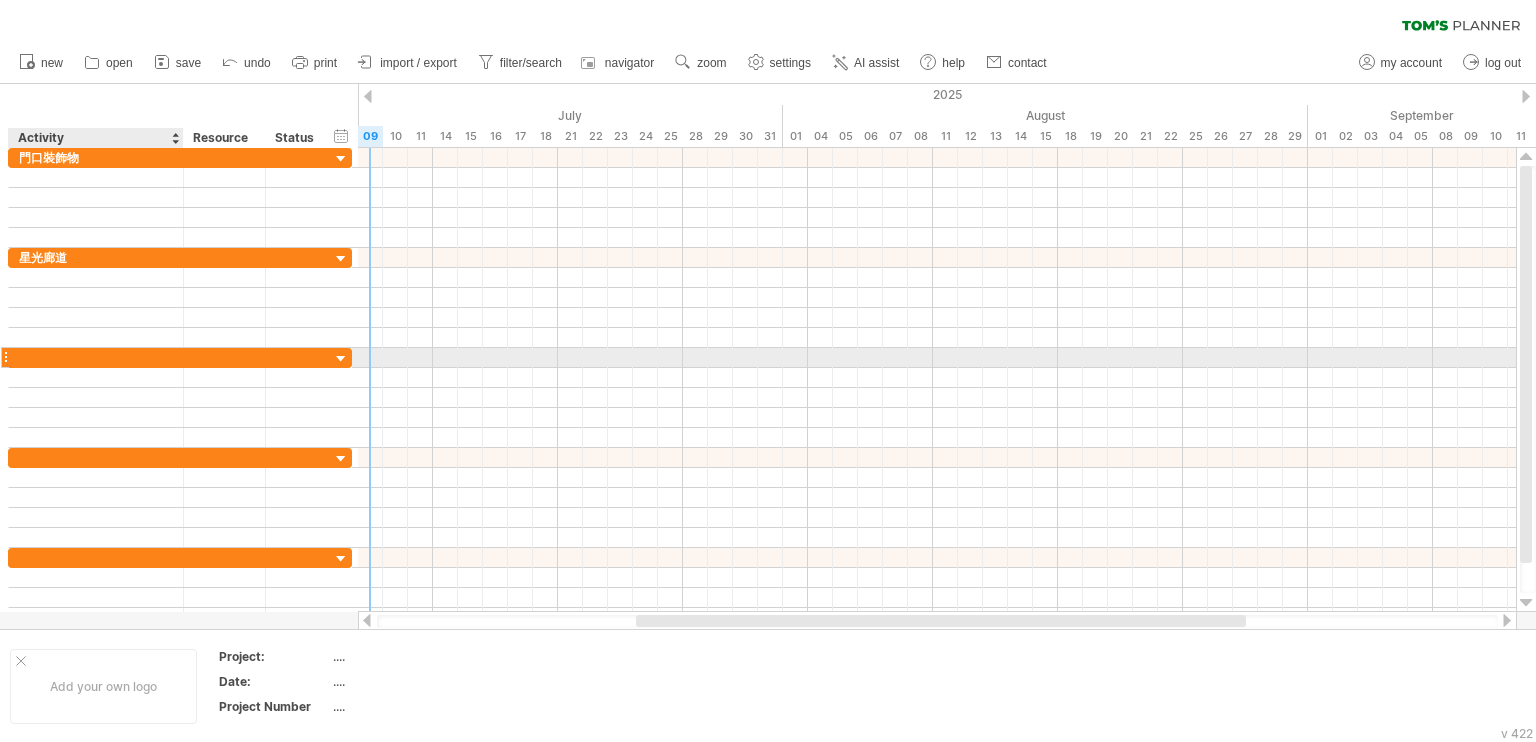 paste on "***" 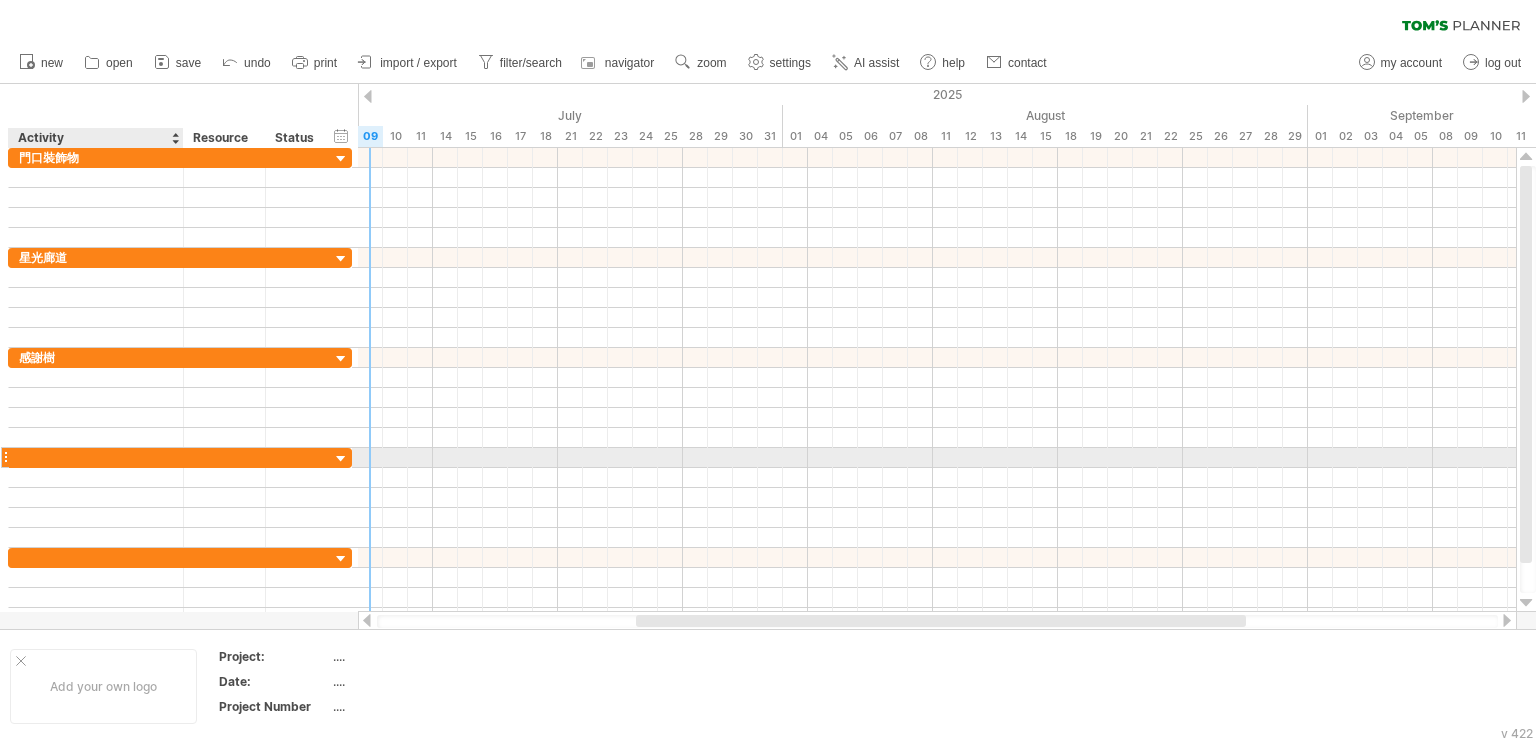 click at bounding box center [96, 457] 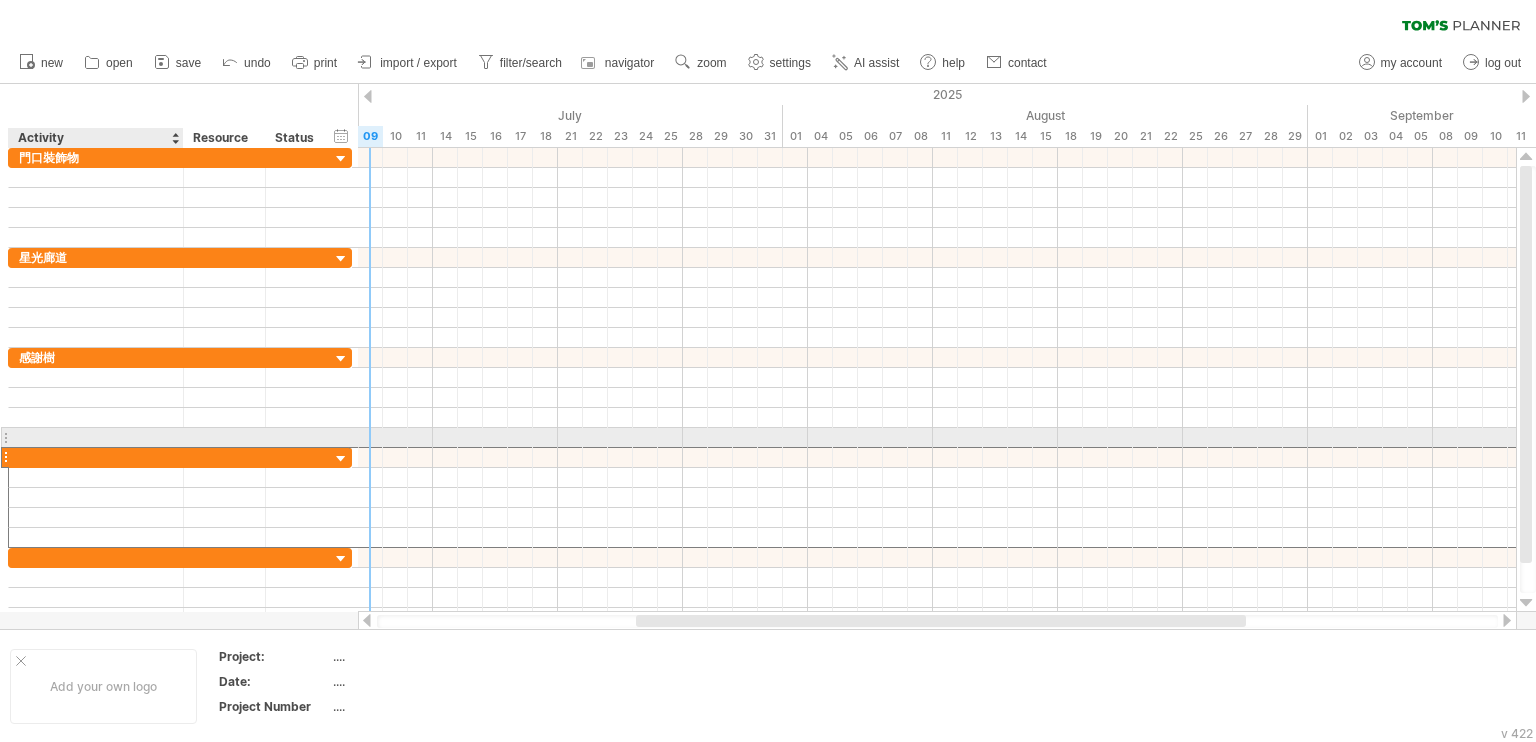 paste on "*******" 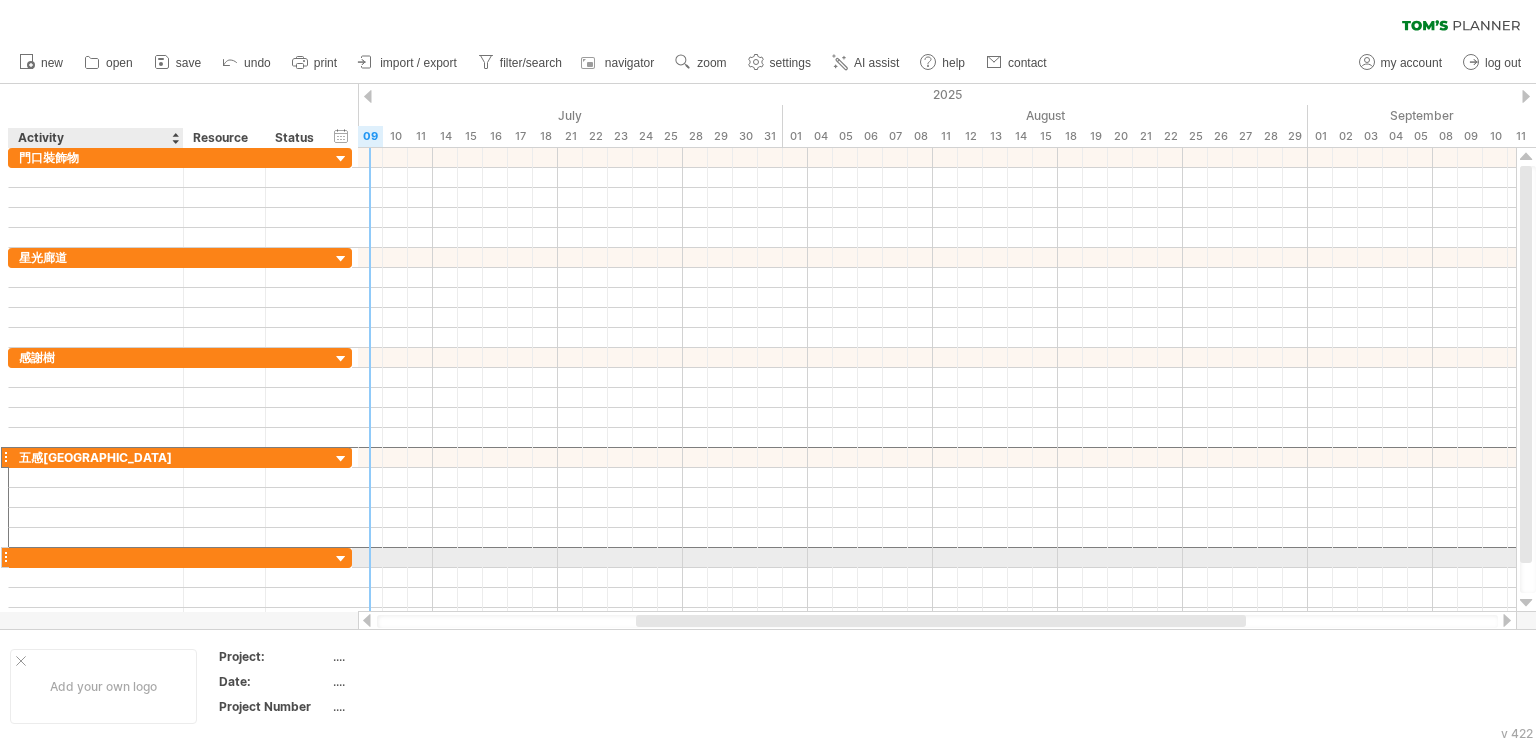 click at bounding box center (96, 557) 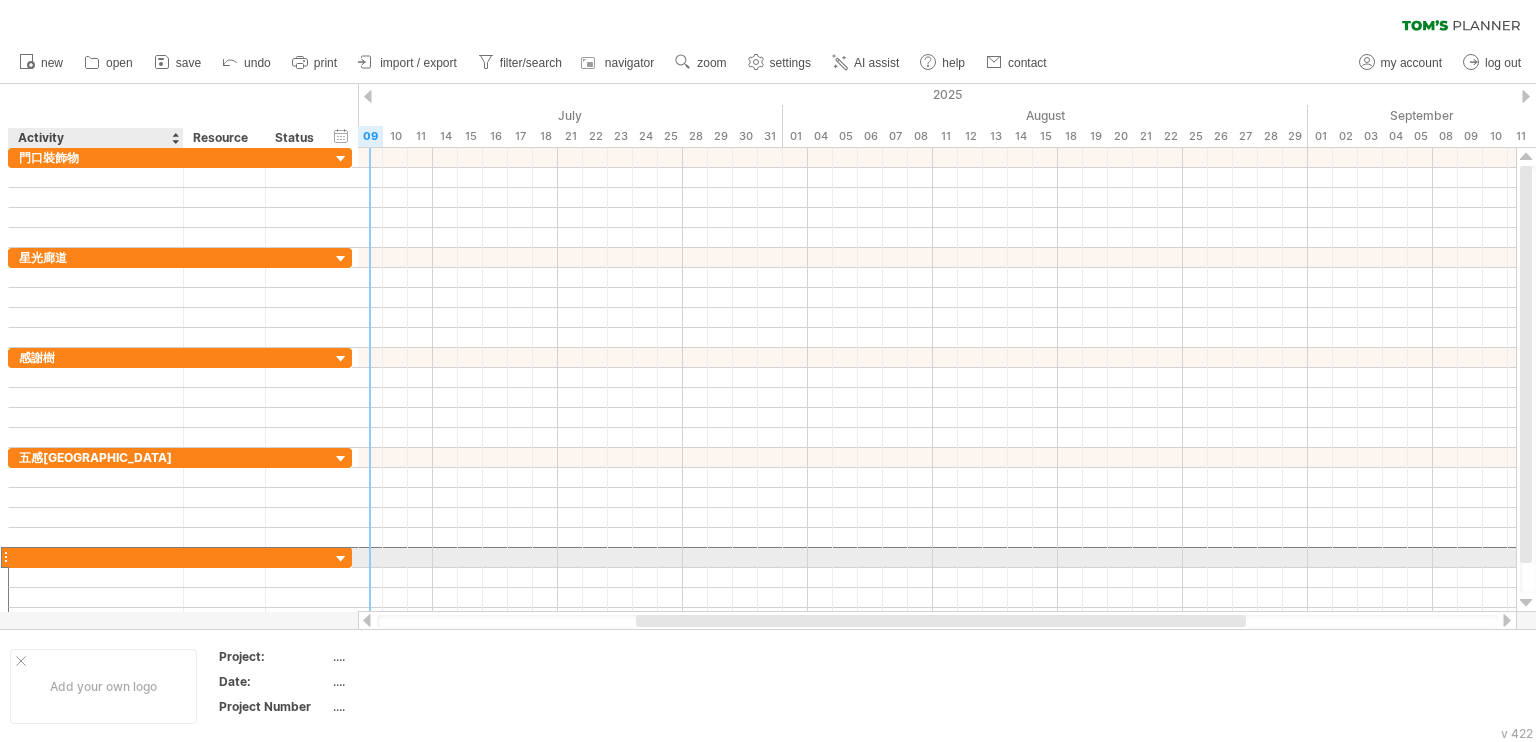 paste on "*****" 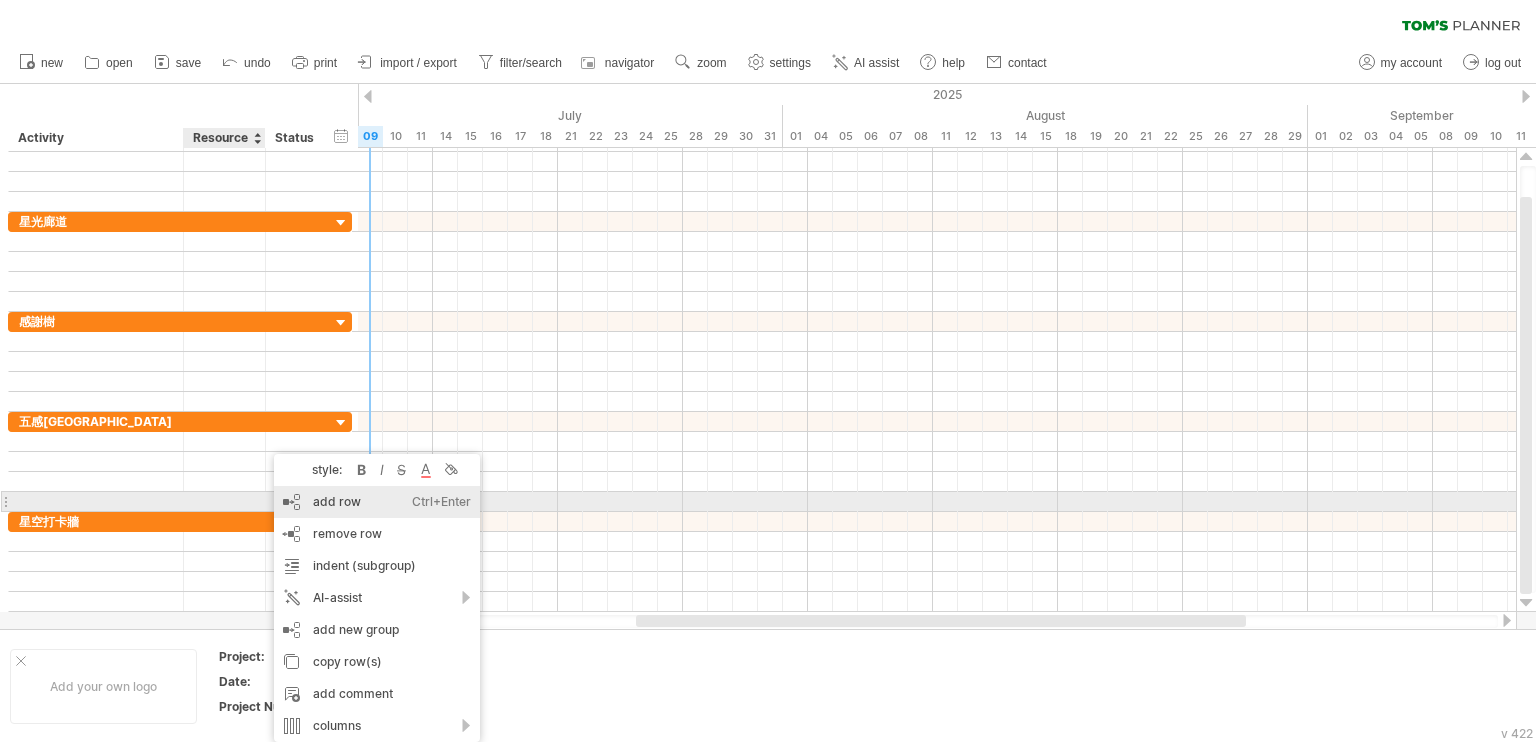 click on "add row Ctrl+Enter Cmd+Enter" at bounding box center (377, 502) 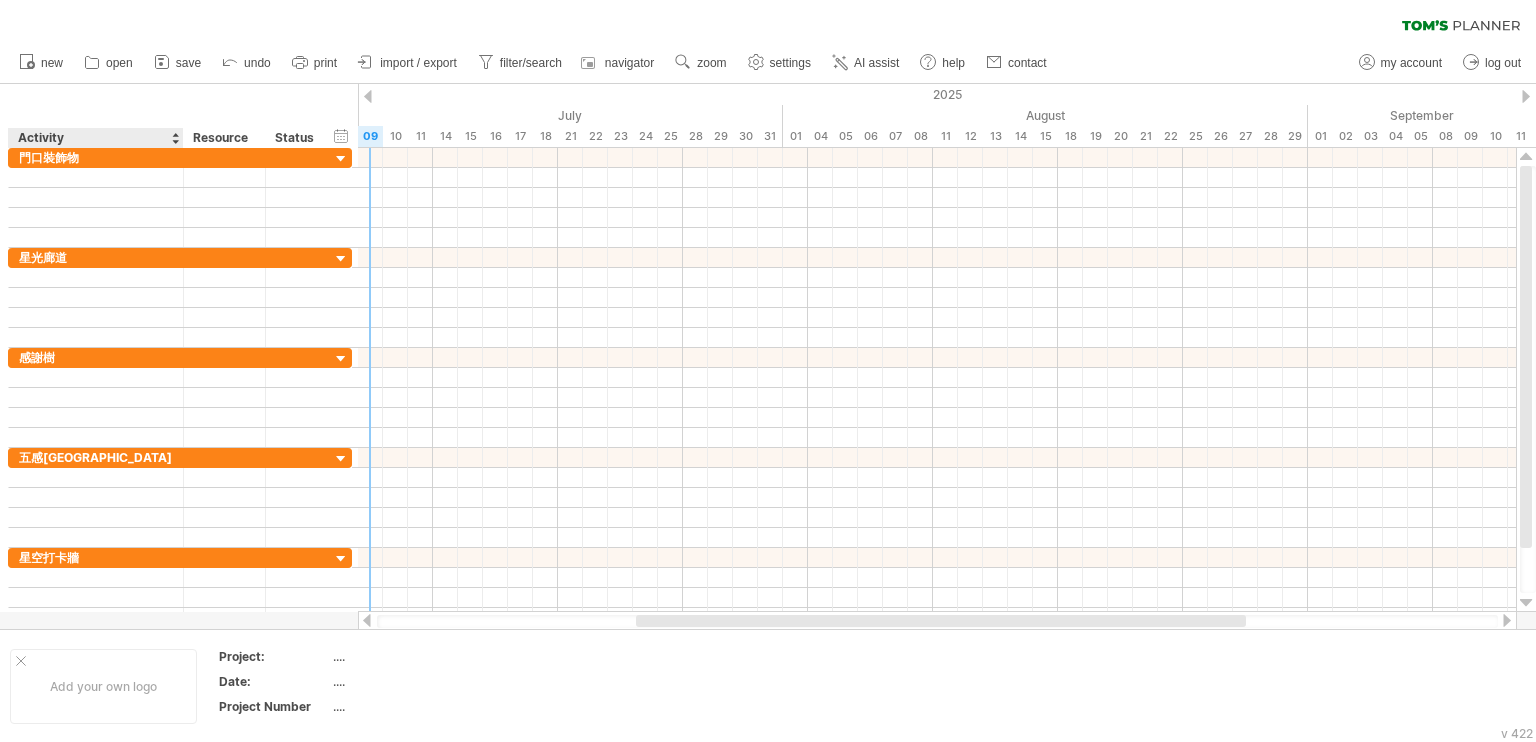 click on "Activity" at bounding box center (95, 138) 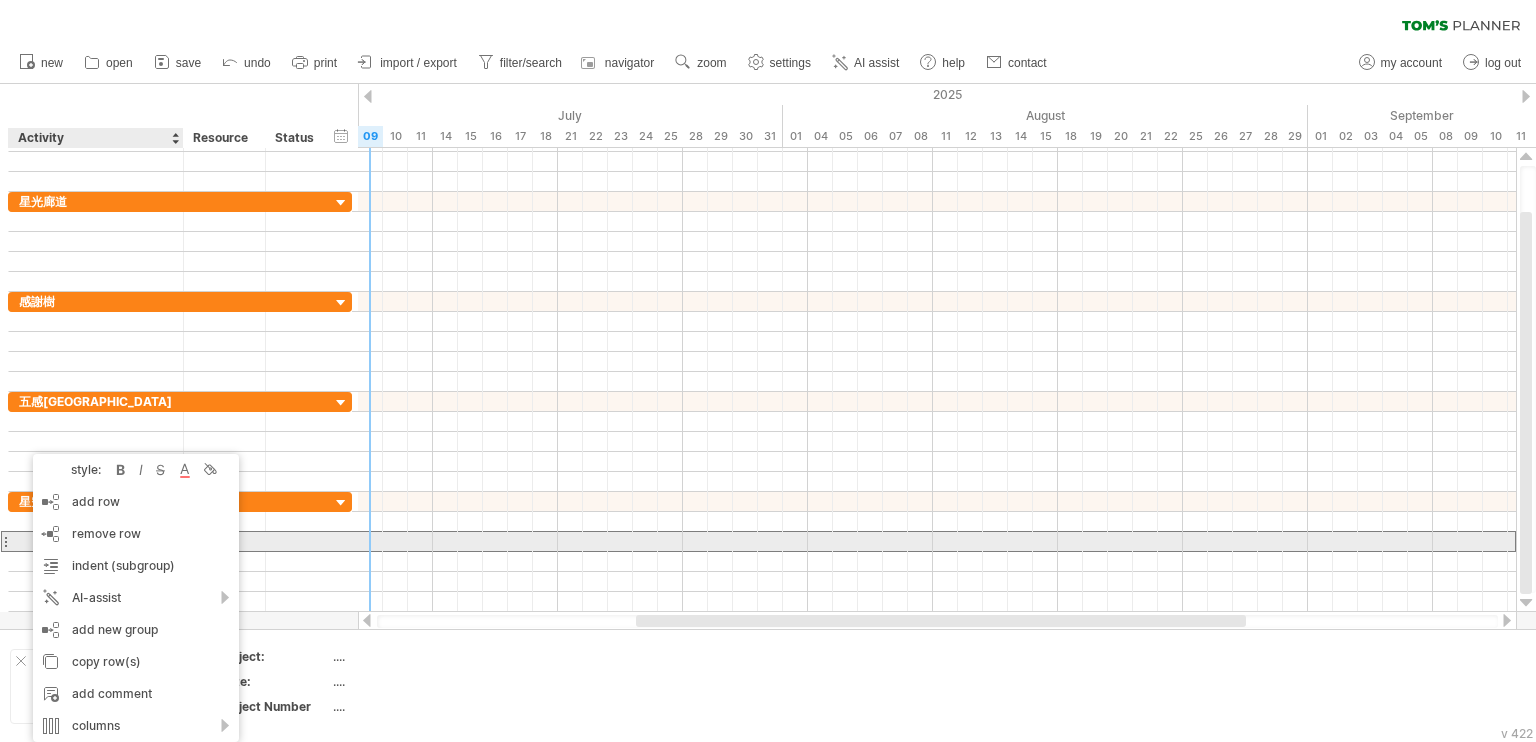 click at bounding box center [298, 541] 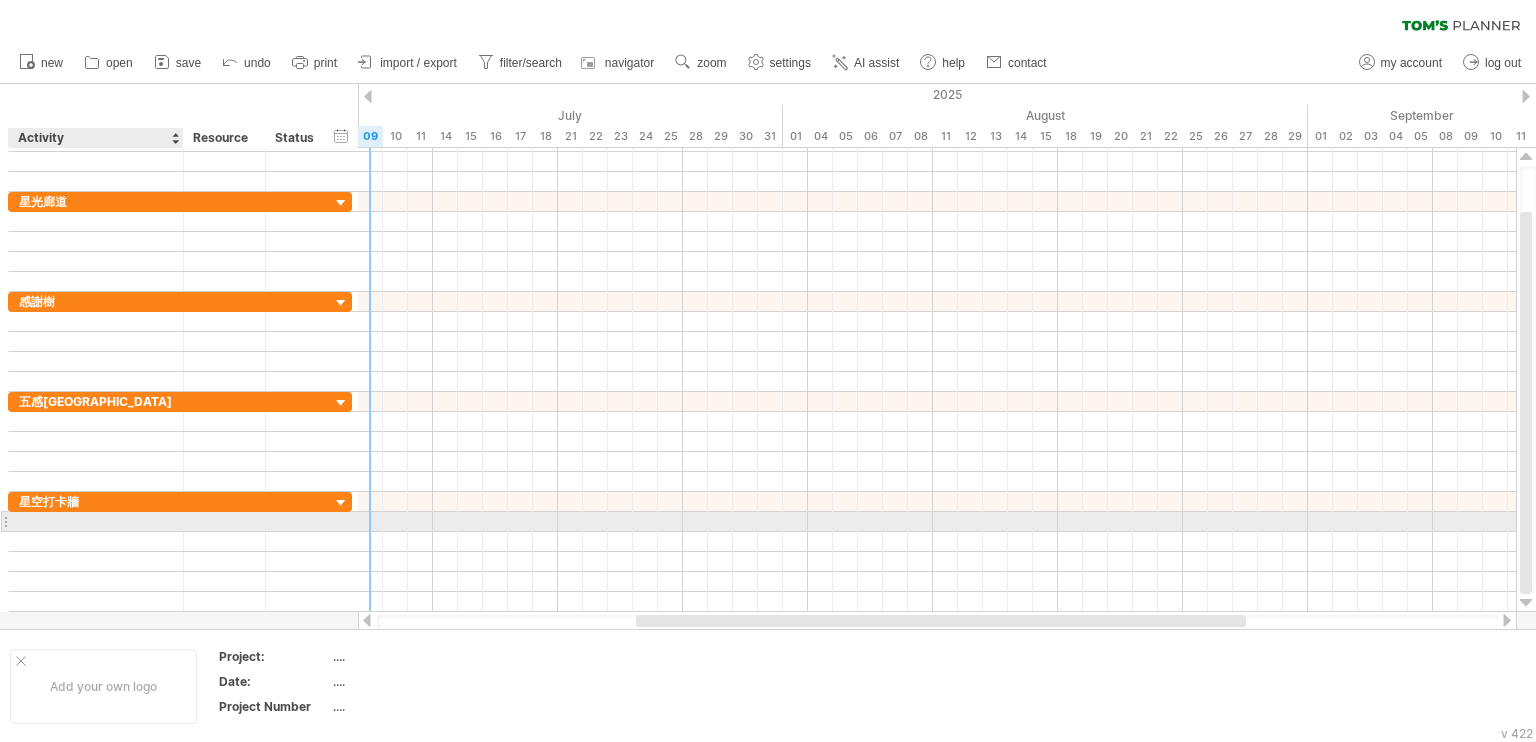 click at bounding box center [96, 521] 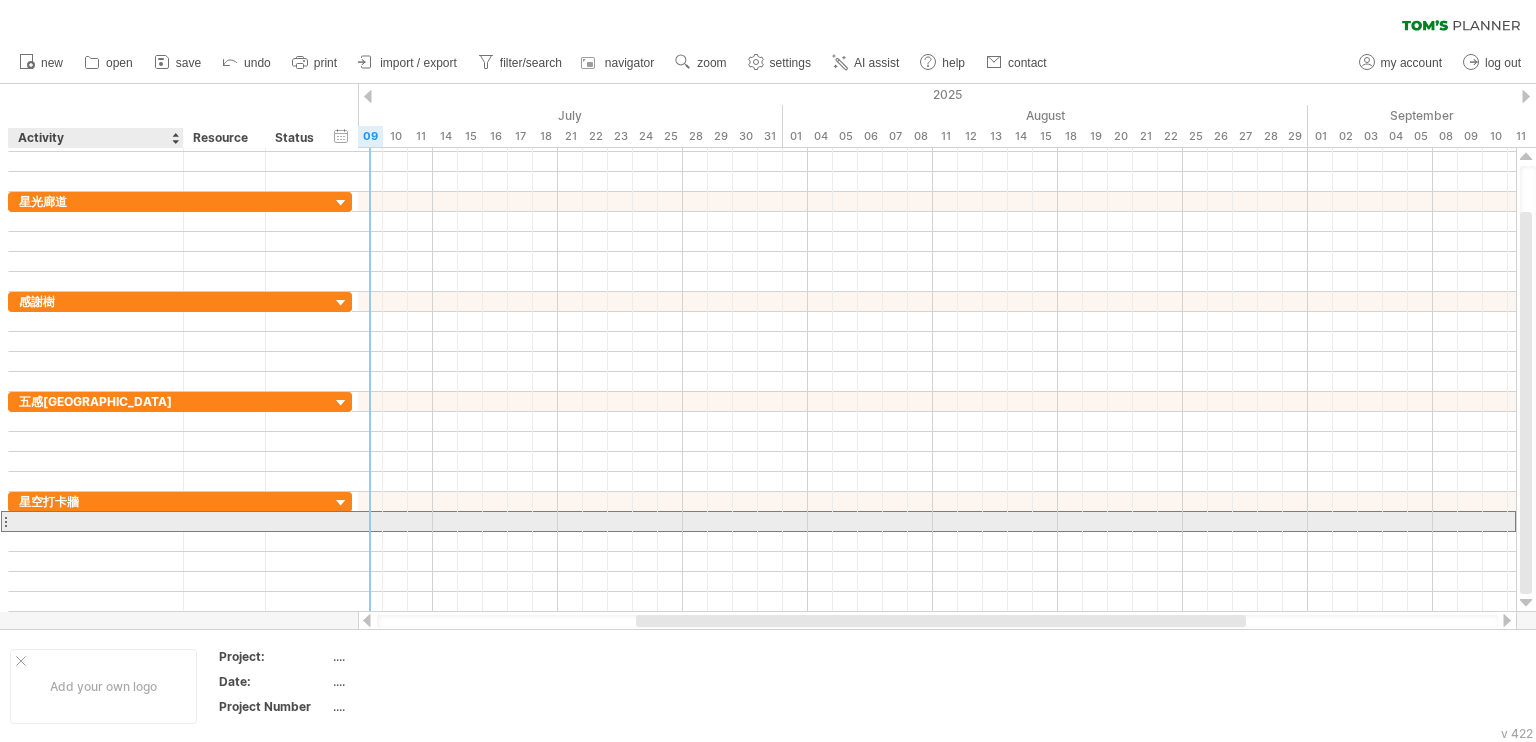 click at bounding box center [96, 521] 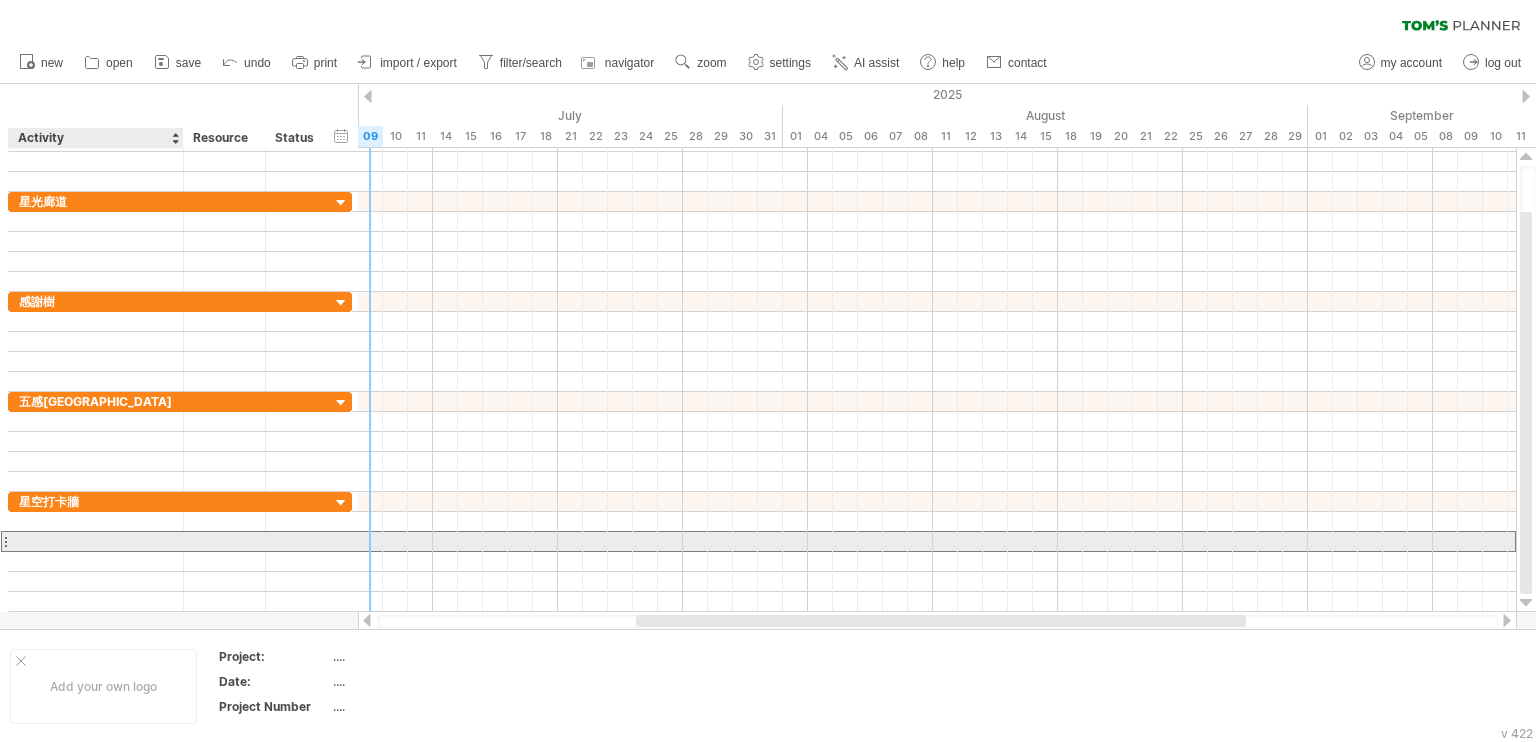 click at bounding box center [96, 541] 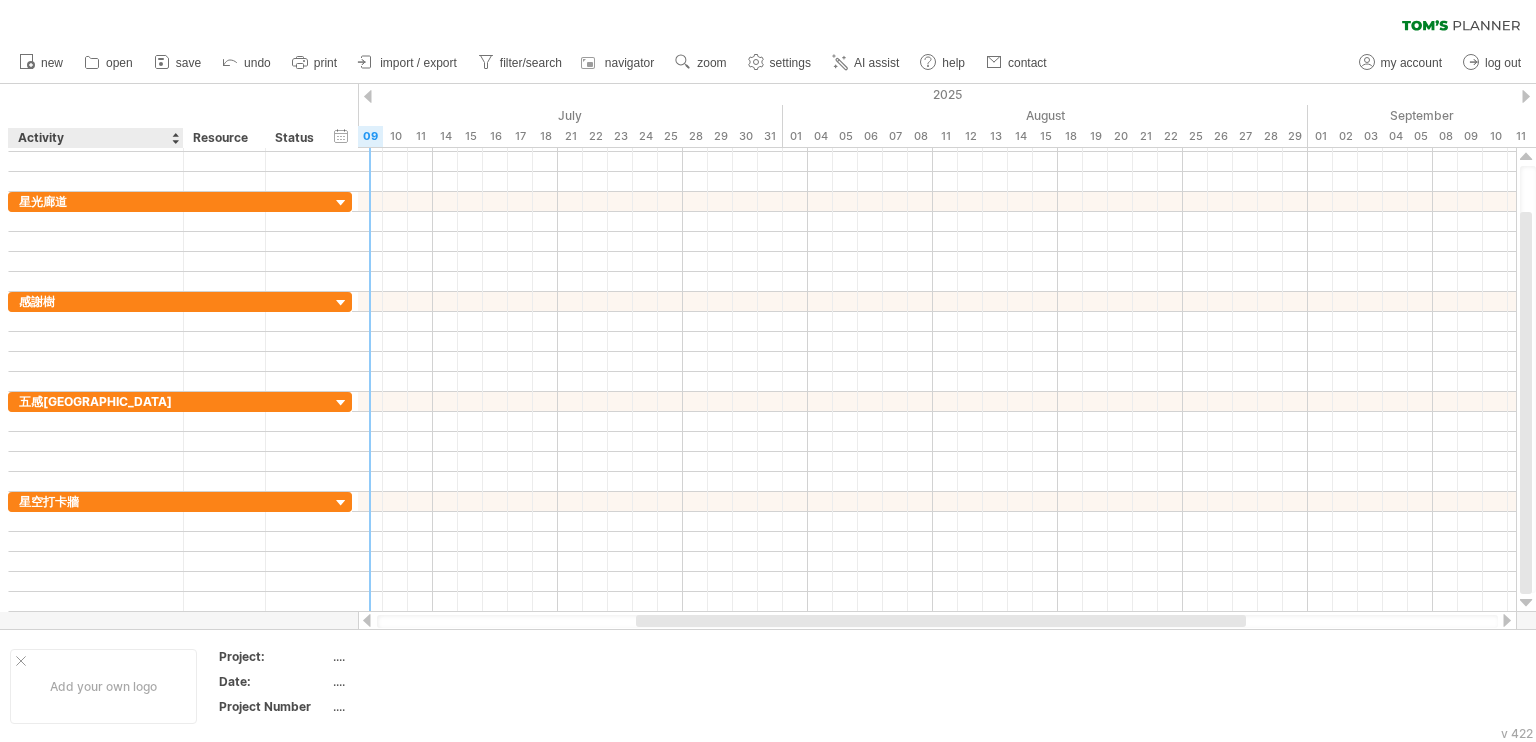 click on "Activity" at bounding box center (95, 138) 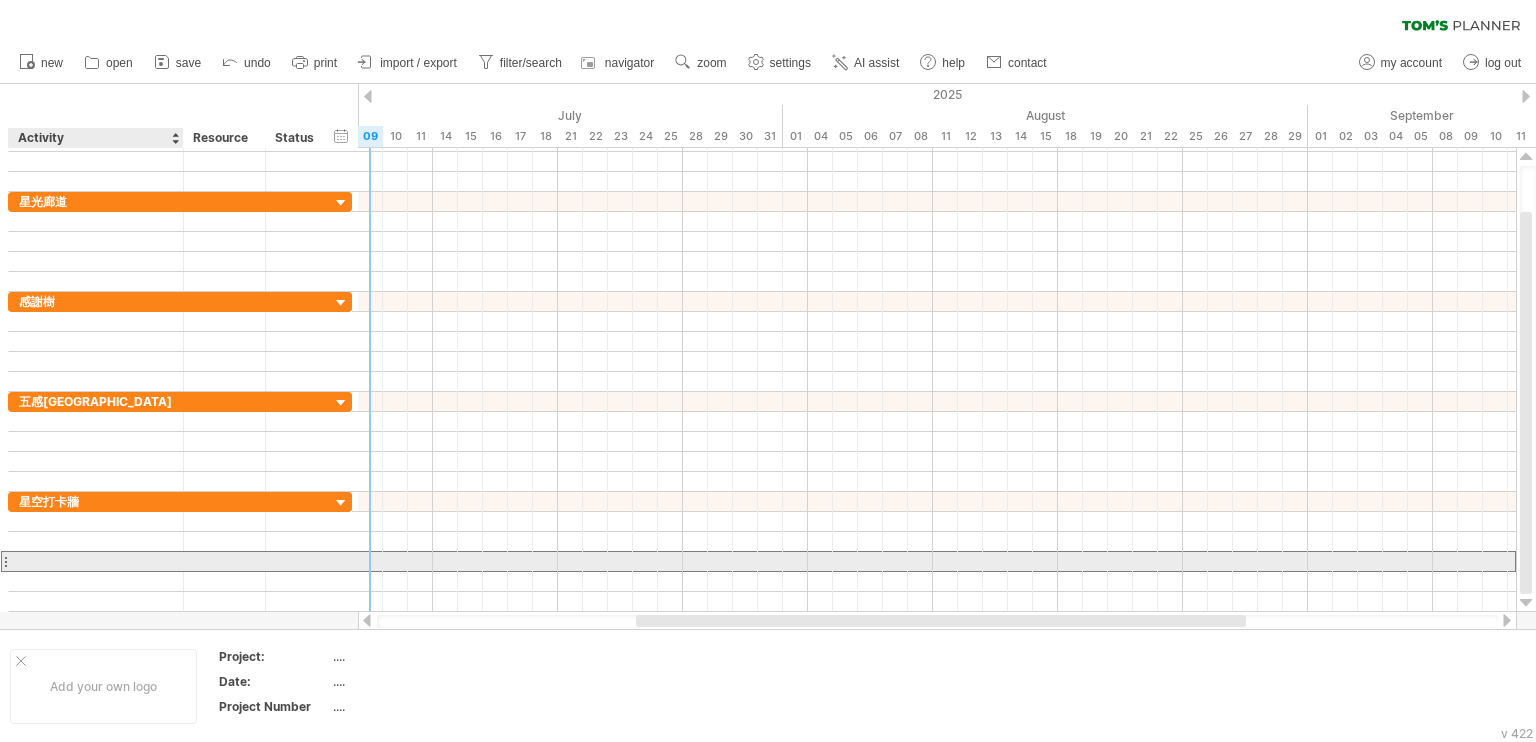 click at bounding box center (96, 561) 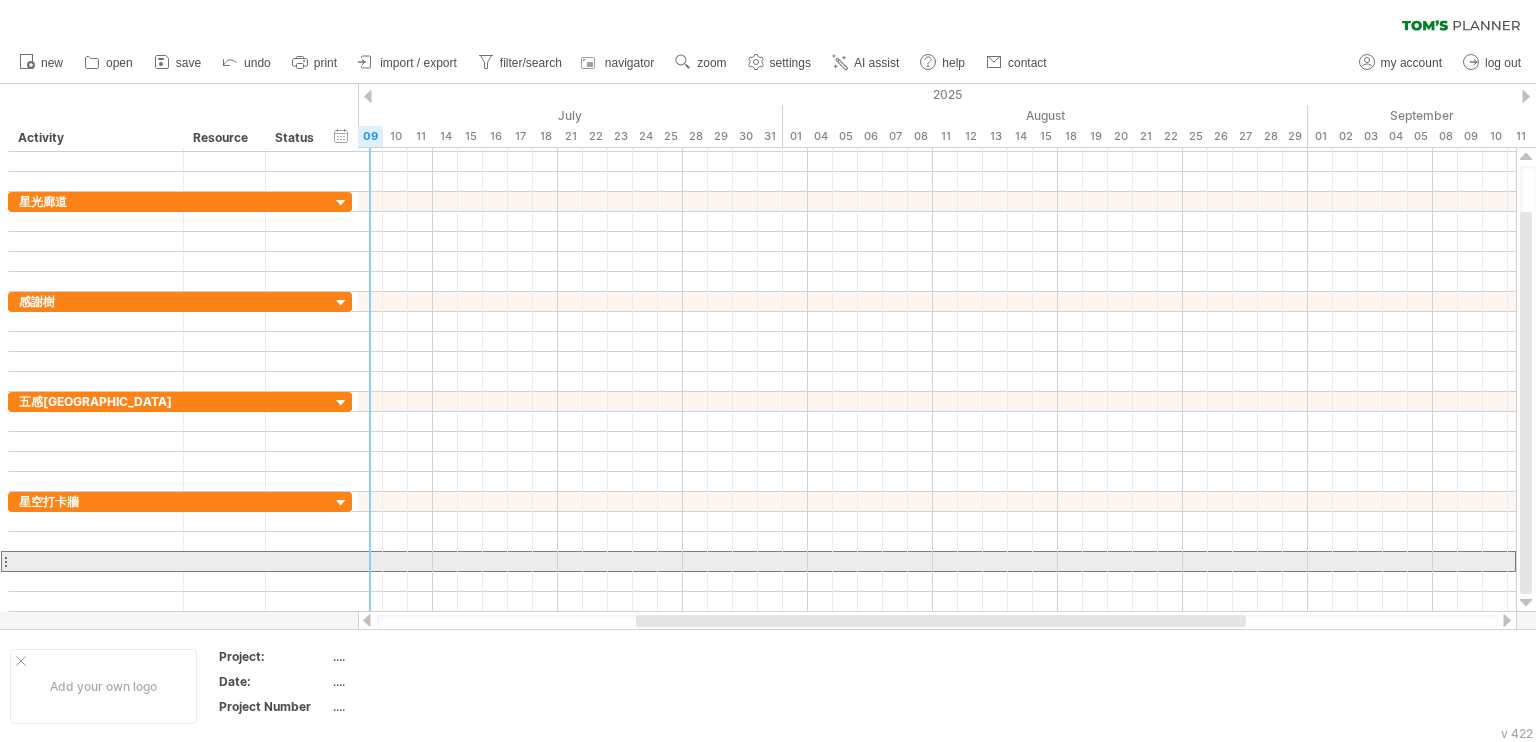 click at bounding box center [5, 561] 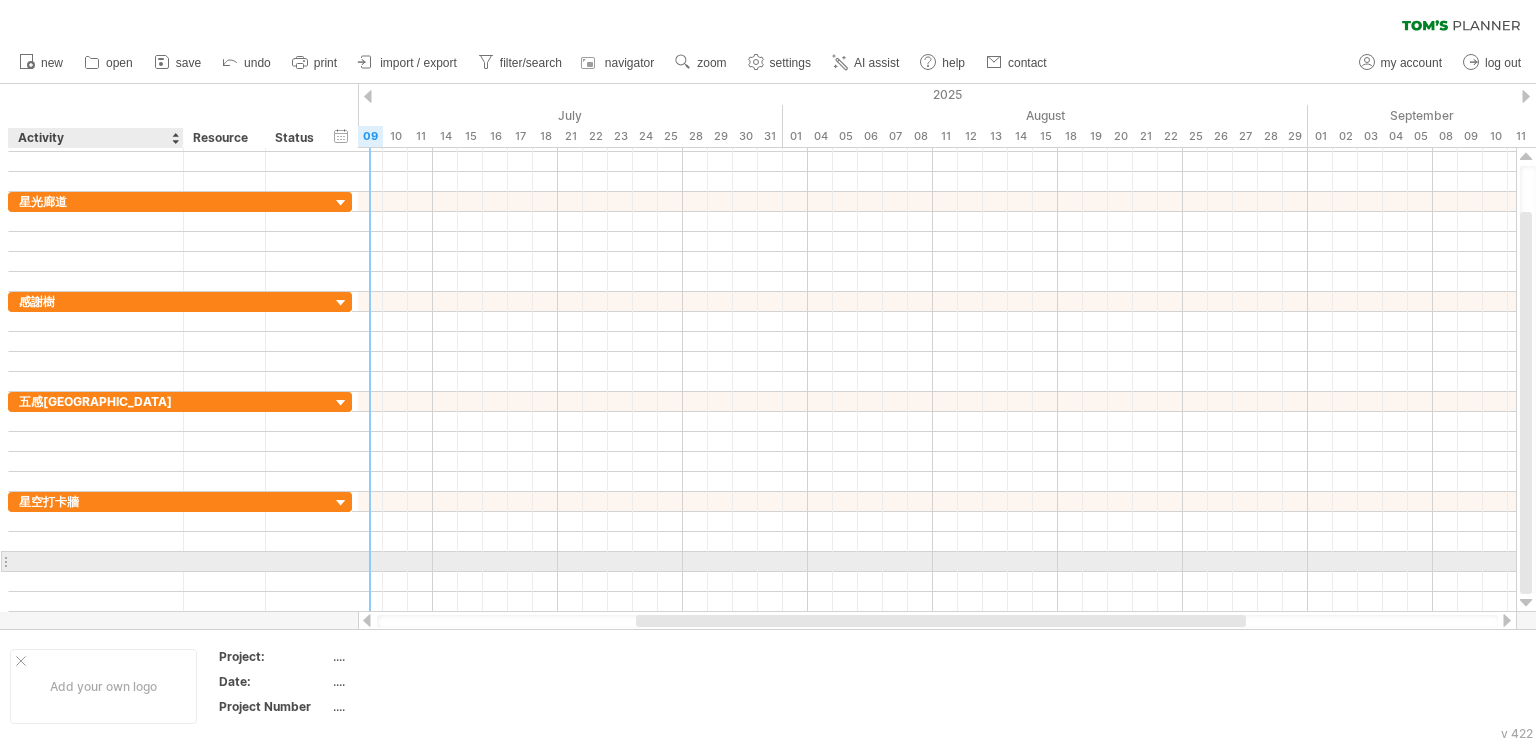 click at bounding box center (96, 561) 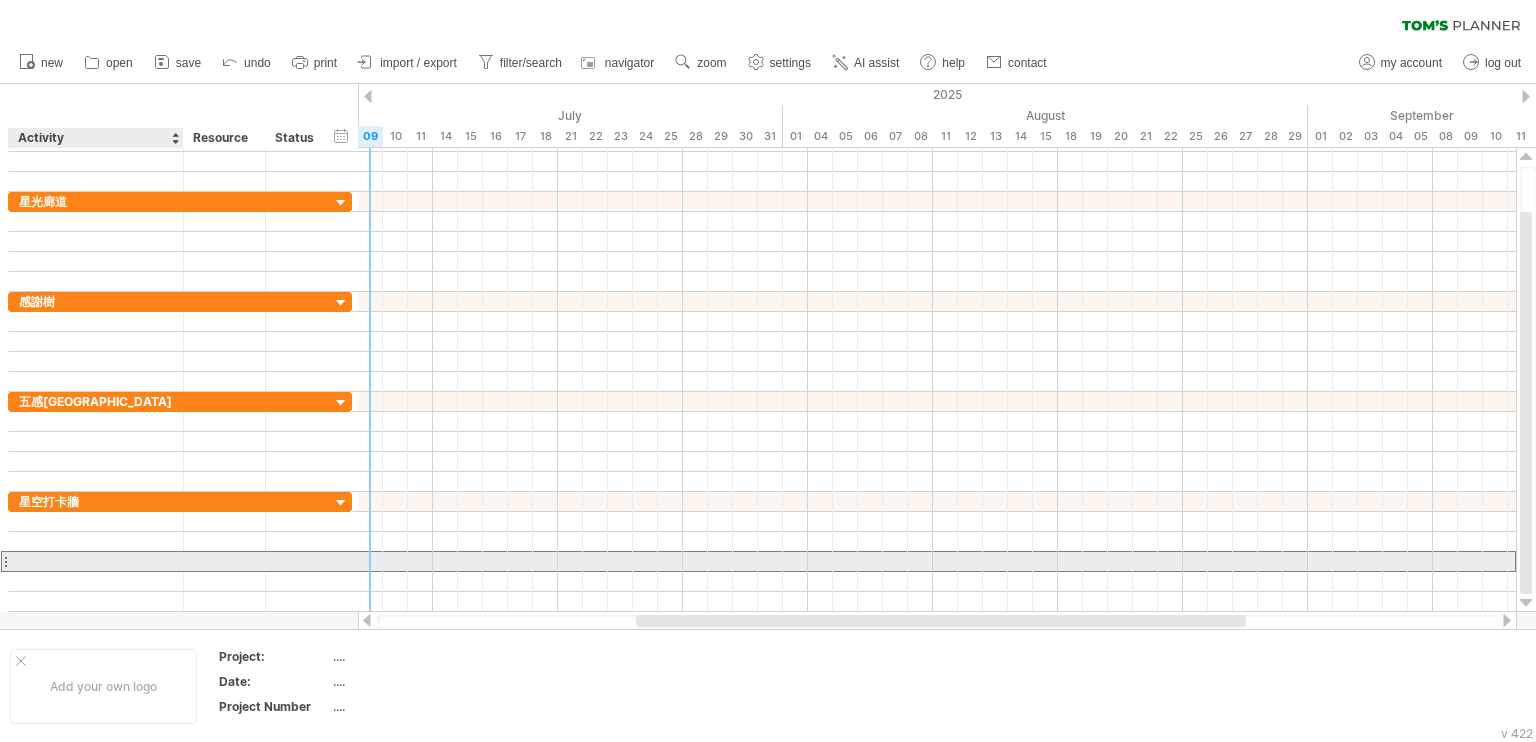 click at bounding box center [96, 561] 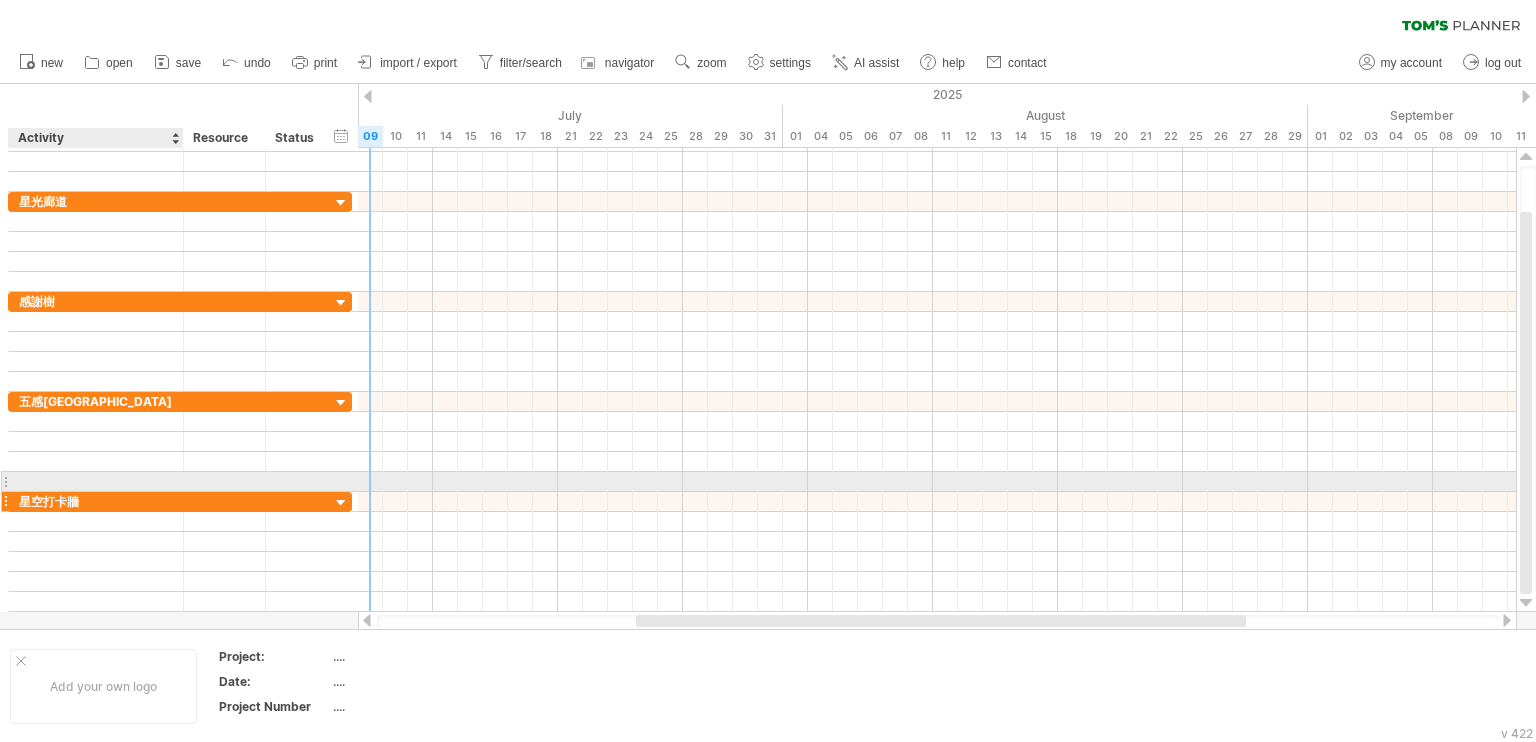 click on "星空打卡牆" at bounding box center [96, 501] 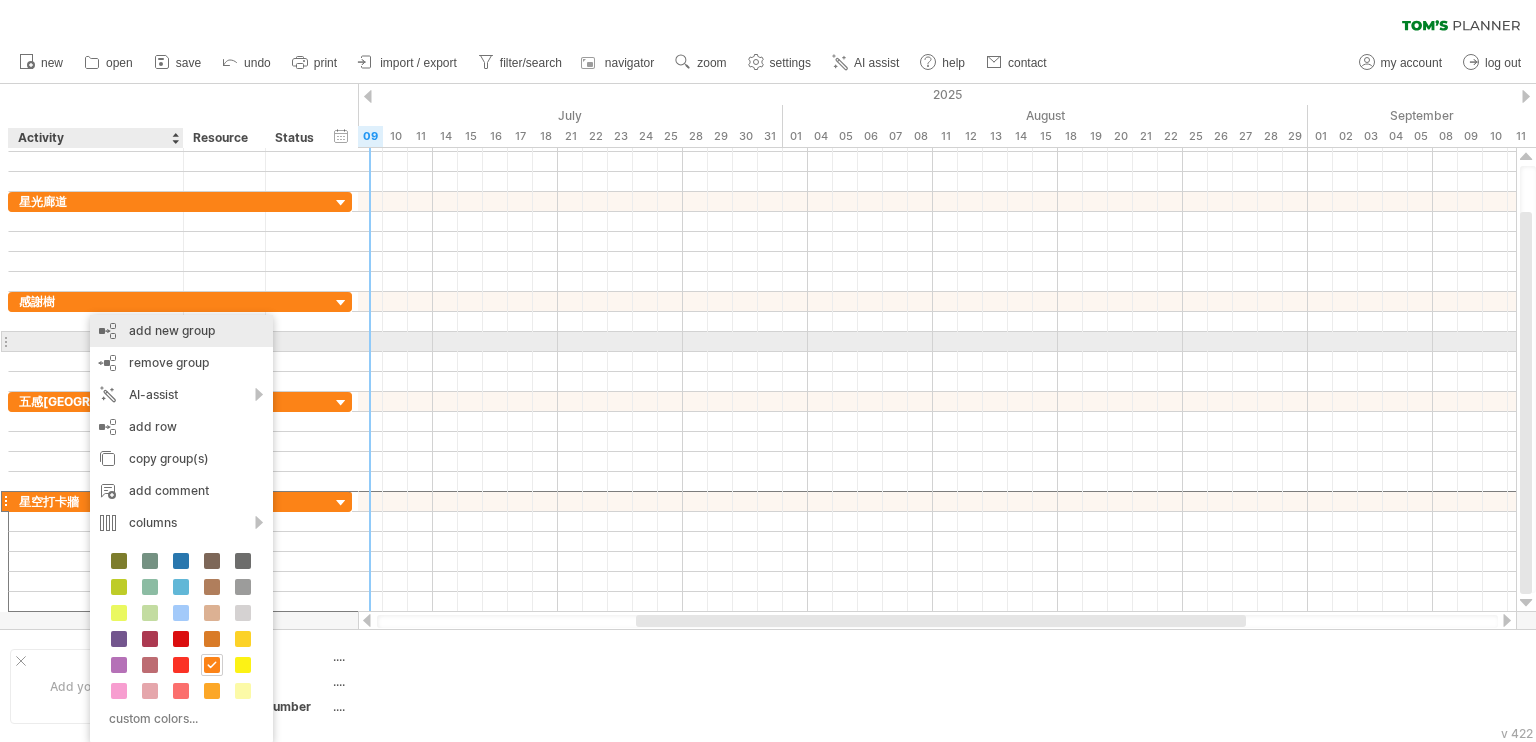 click on "add new group" at bounding box center [181, 331] 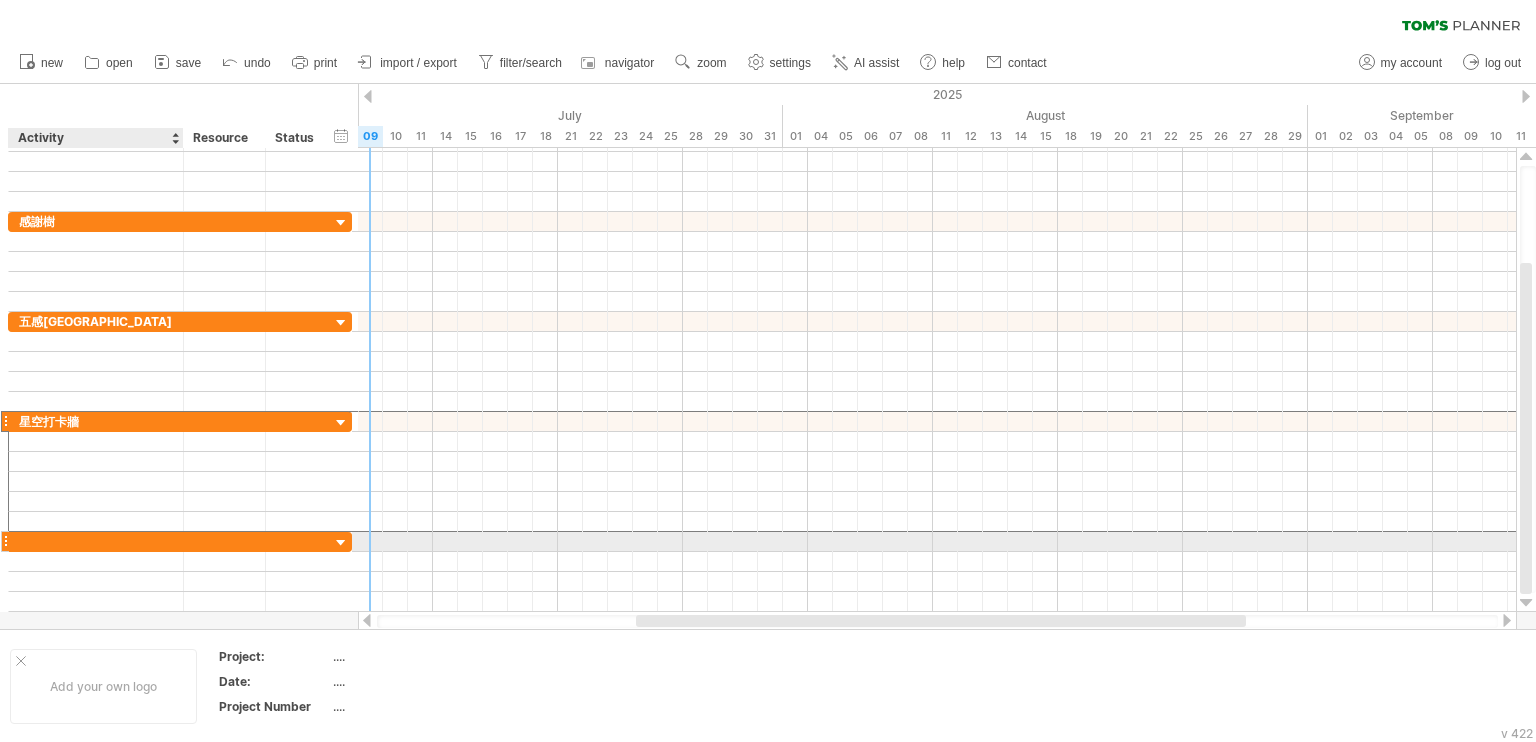 click at bounding box center [96, 541] 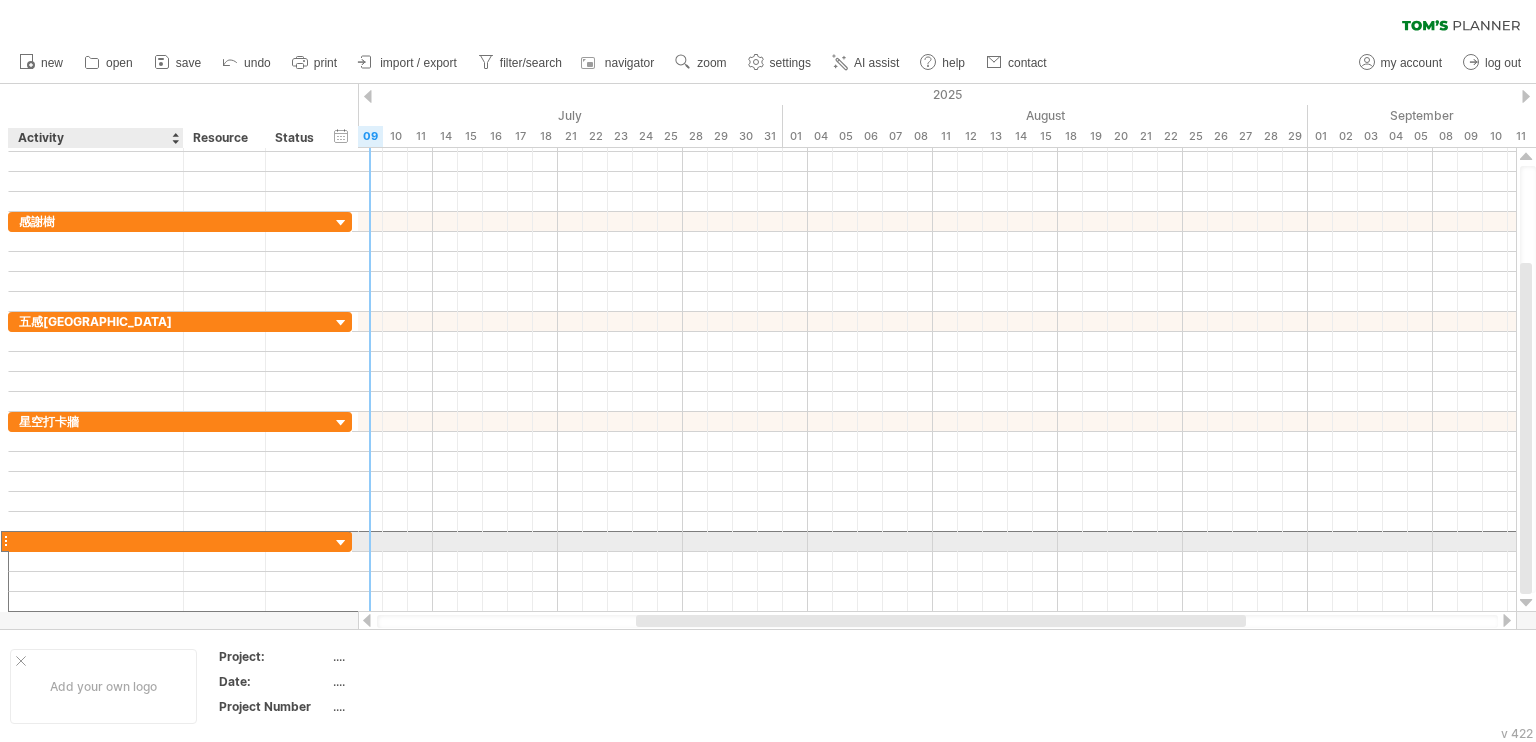 paste on "**" 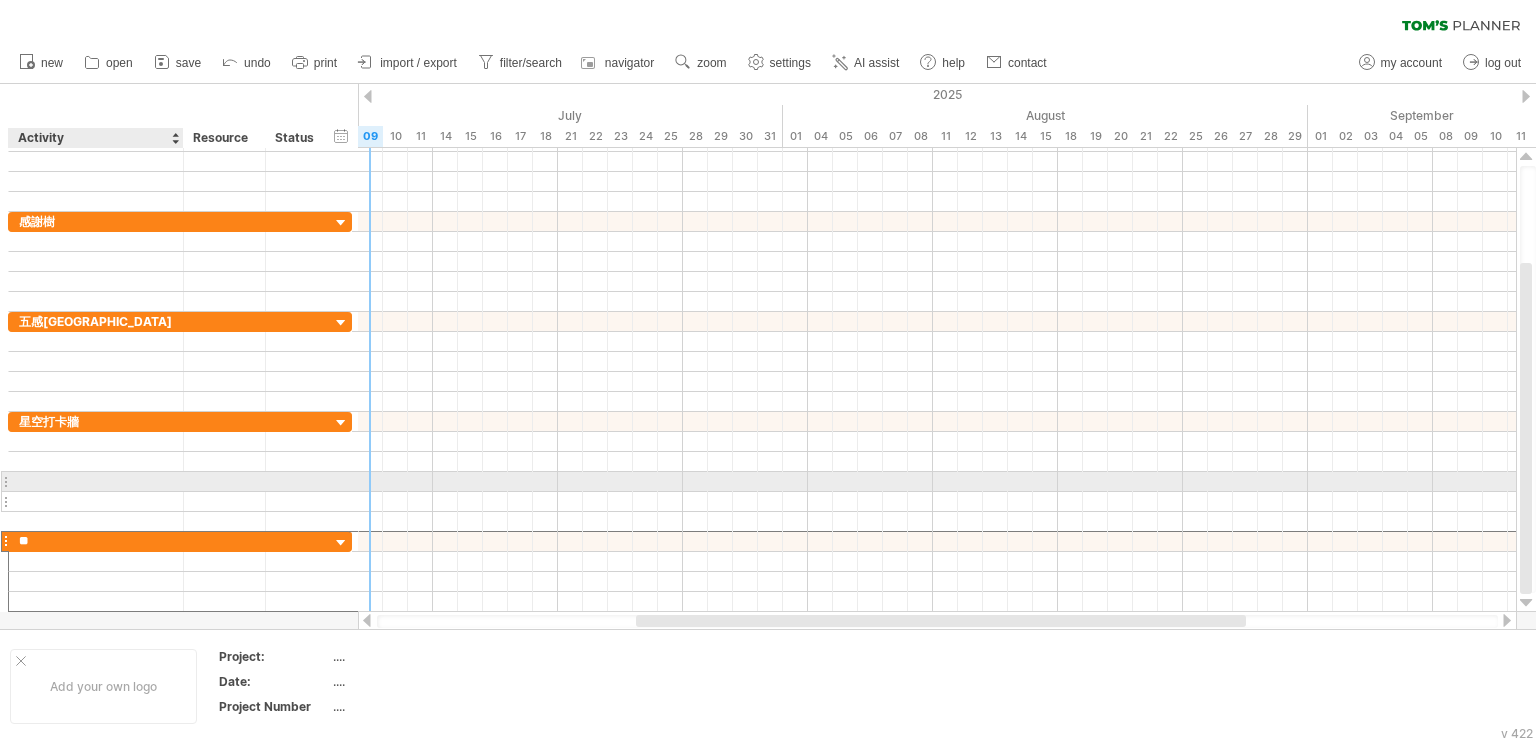 click at bounding box center (96, 501) 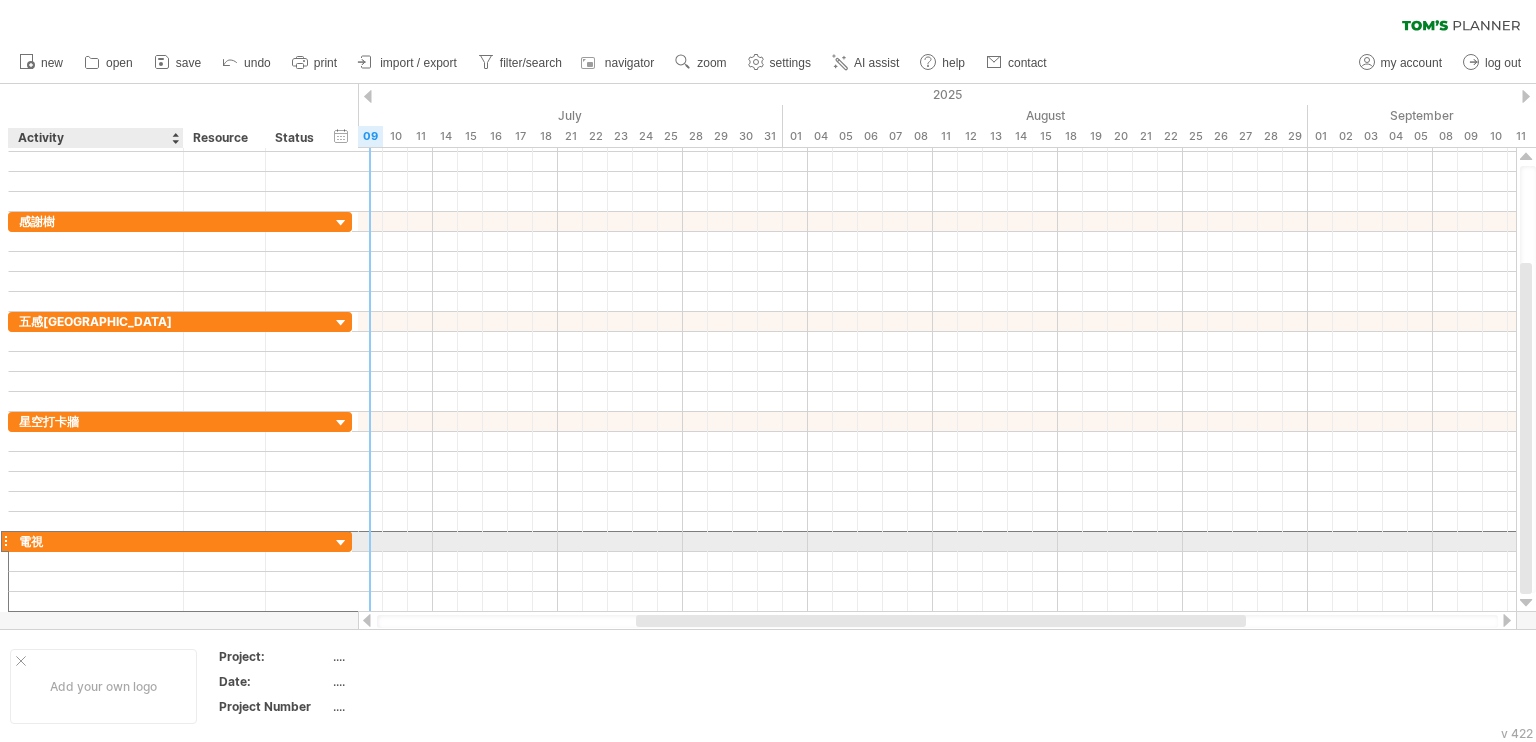 click on "電視" at bounding box center [96, 541] 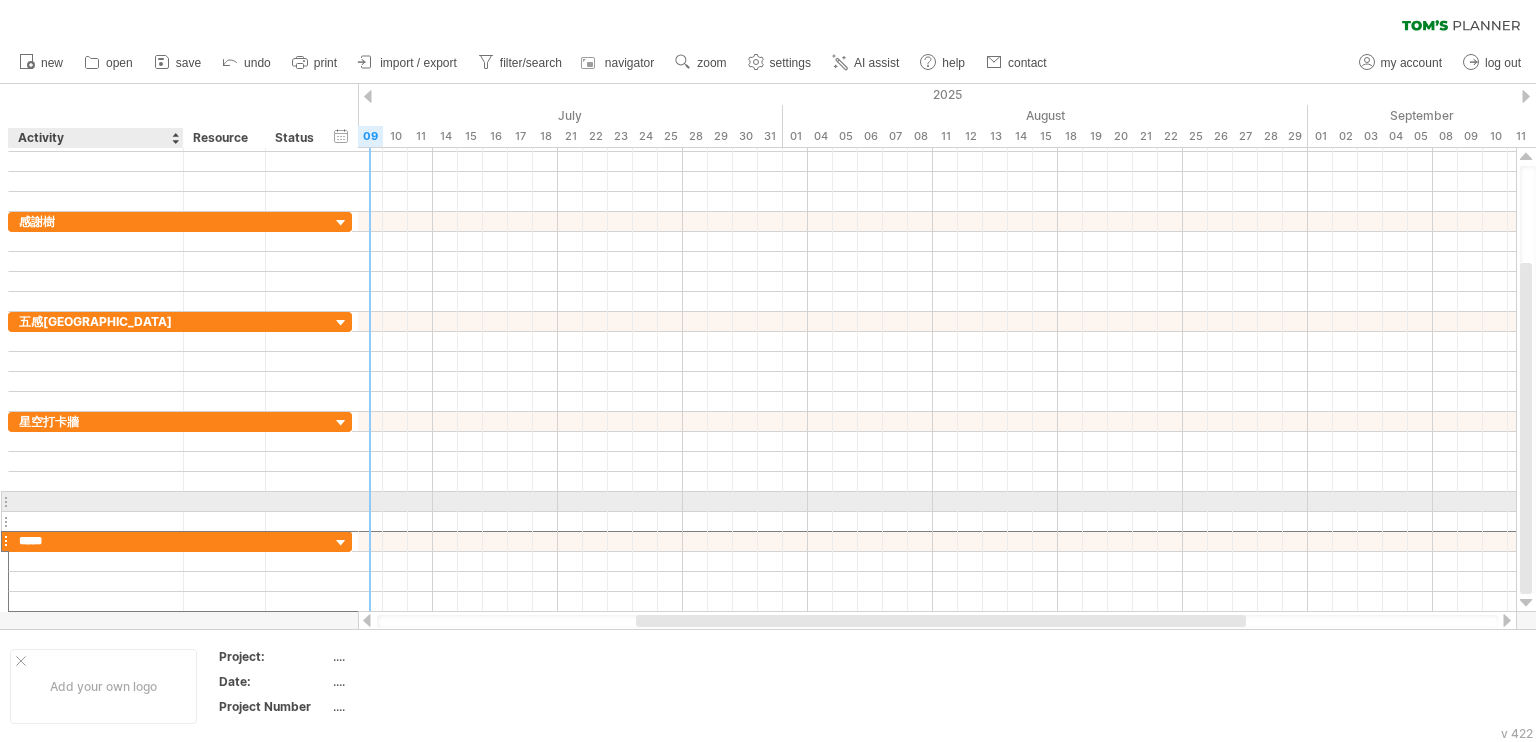 type on "***" 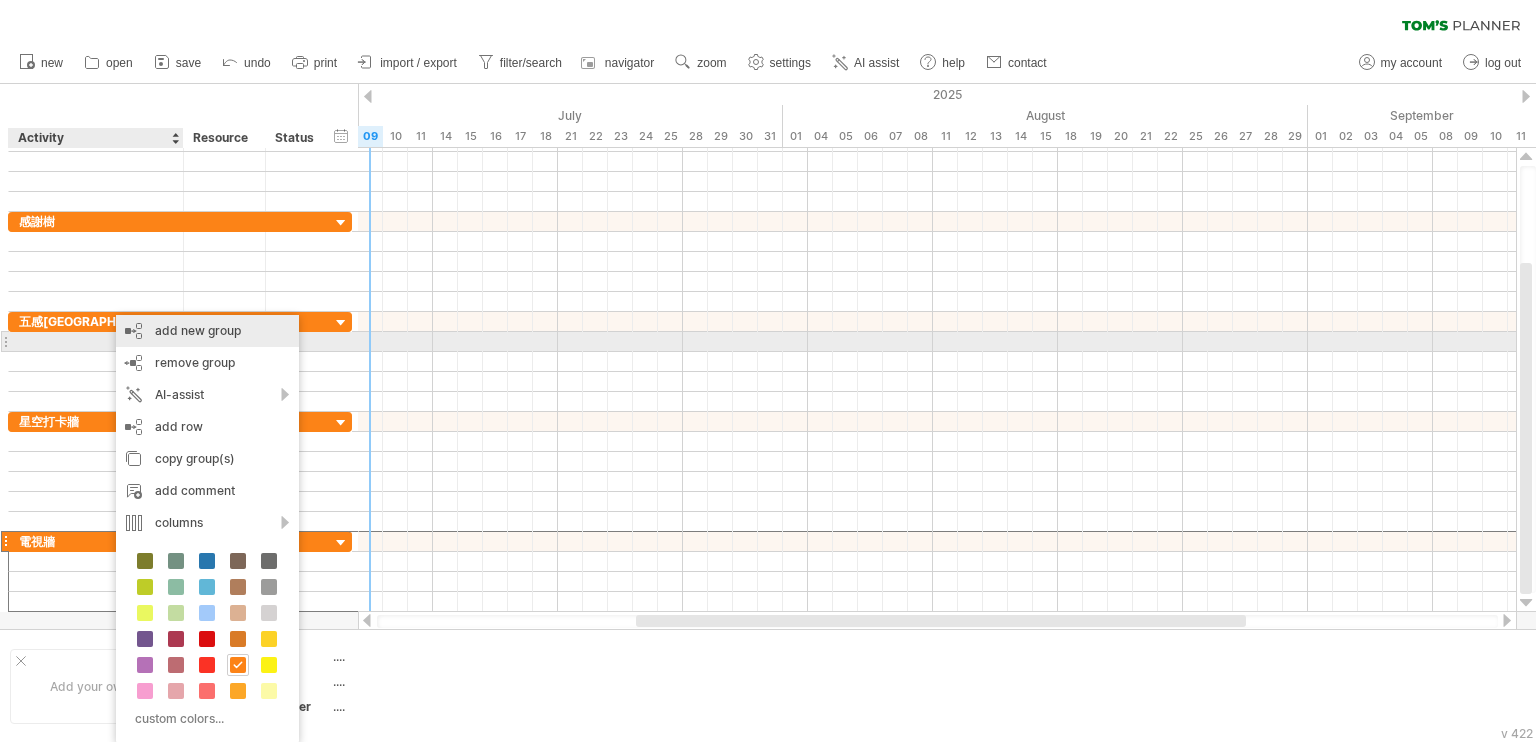 click on "add new group" at bounding box center (207, 331) 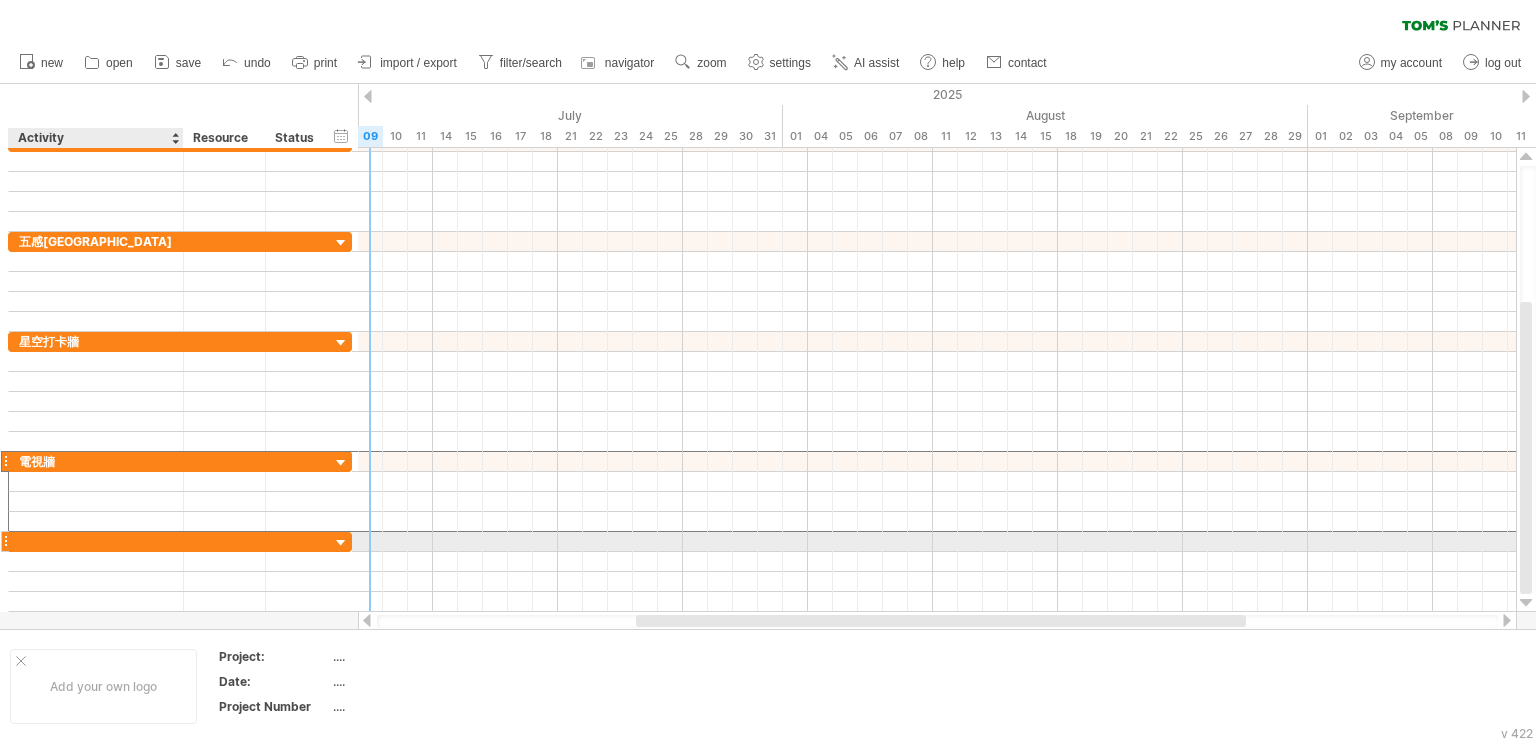 click at bounding box center [96, 541] 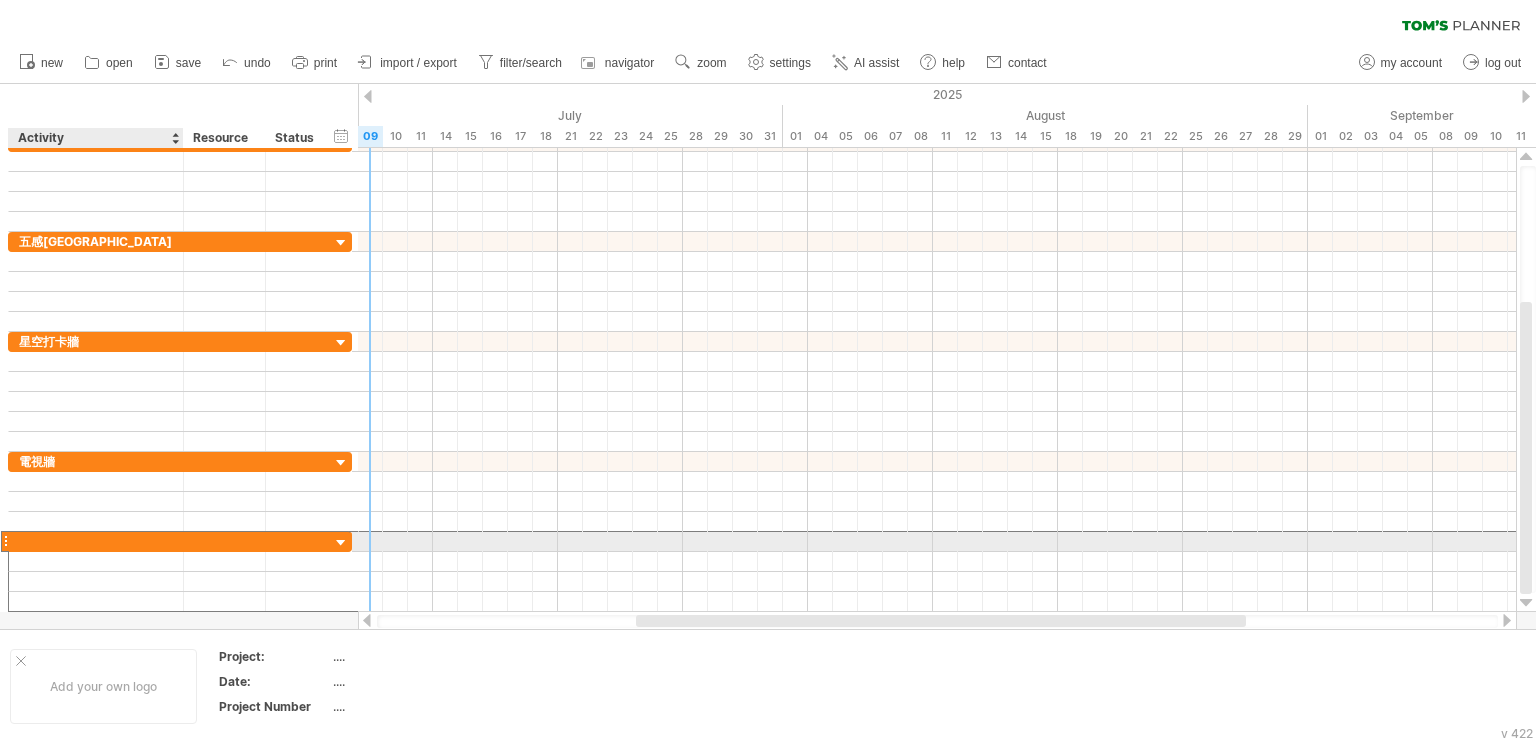 paste on "****" 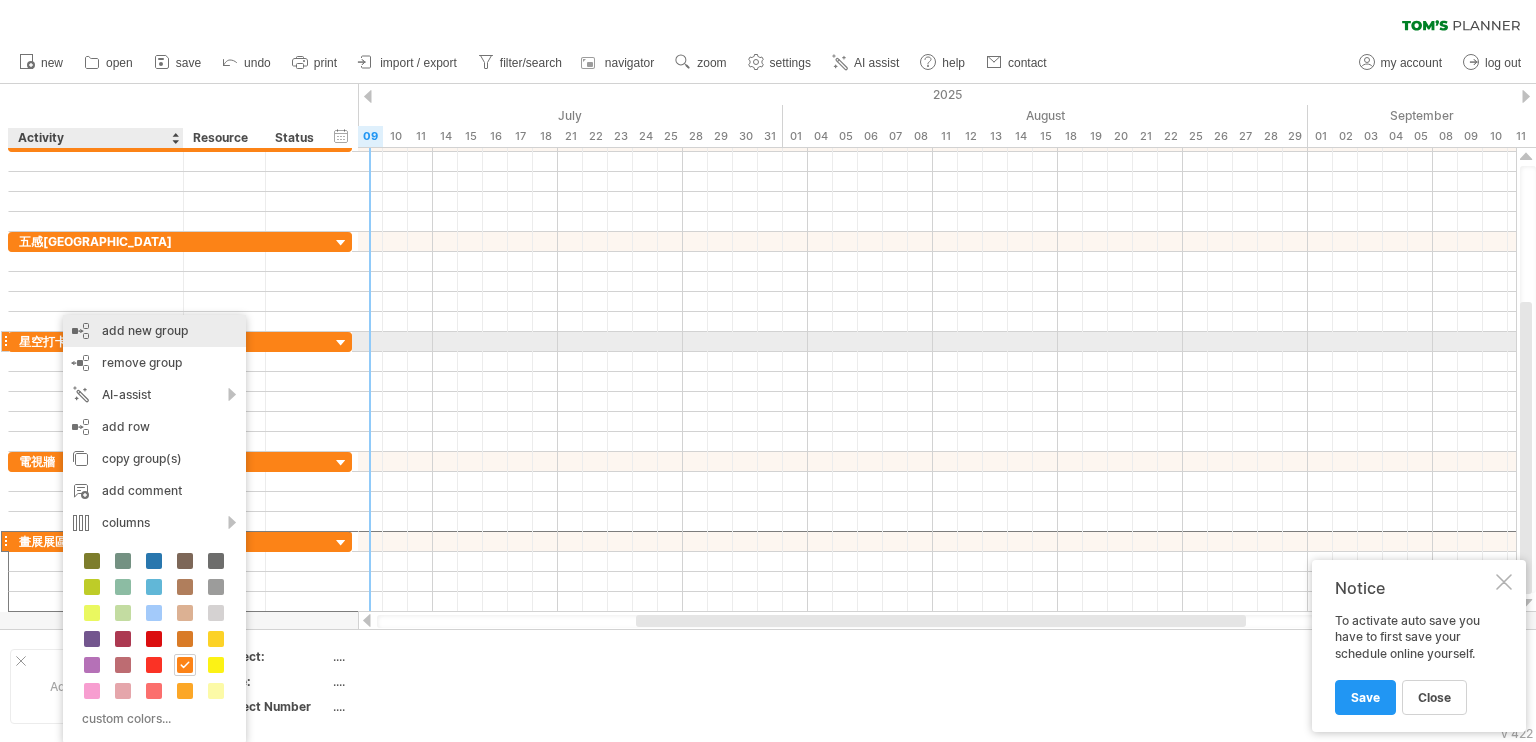click on "add new group" at bounding box center (154, 331) 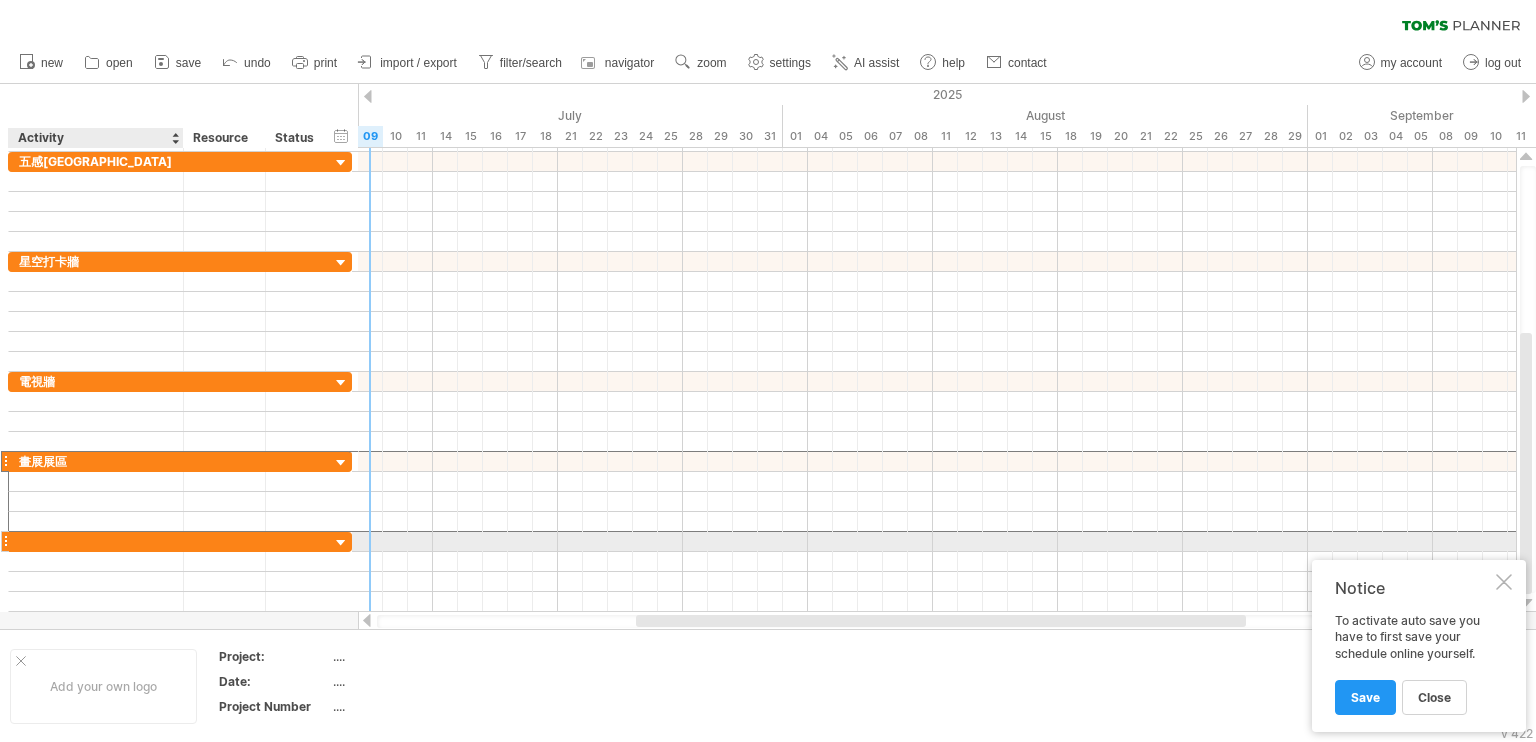 click at bounding box center [96, 541] 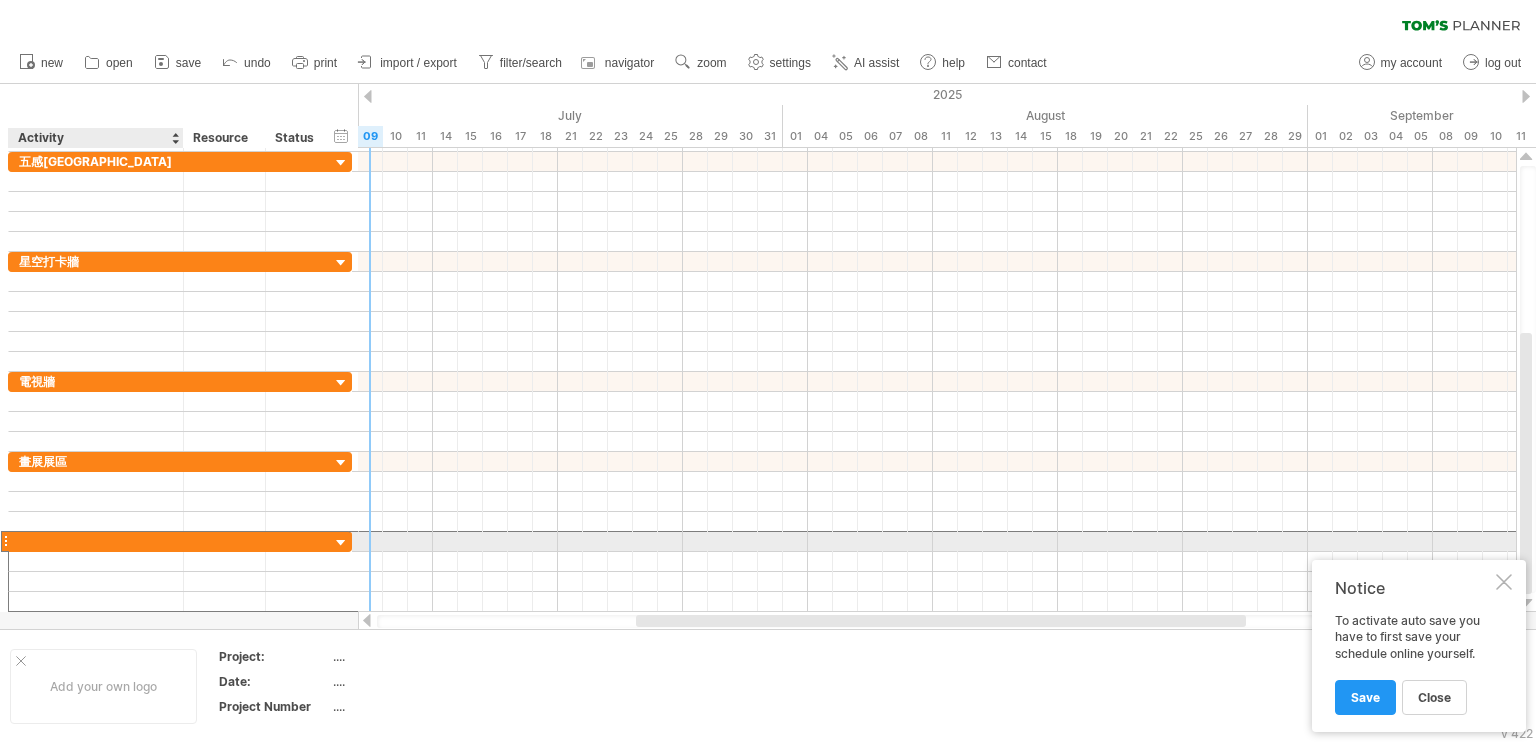 paste on "******" 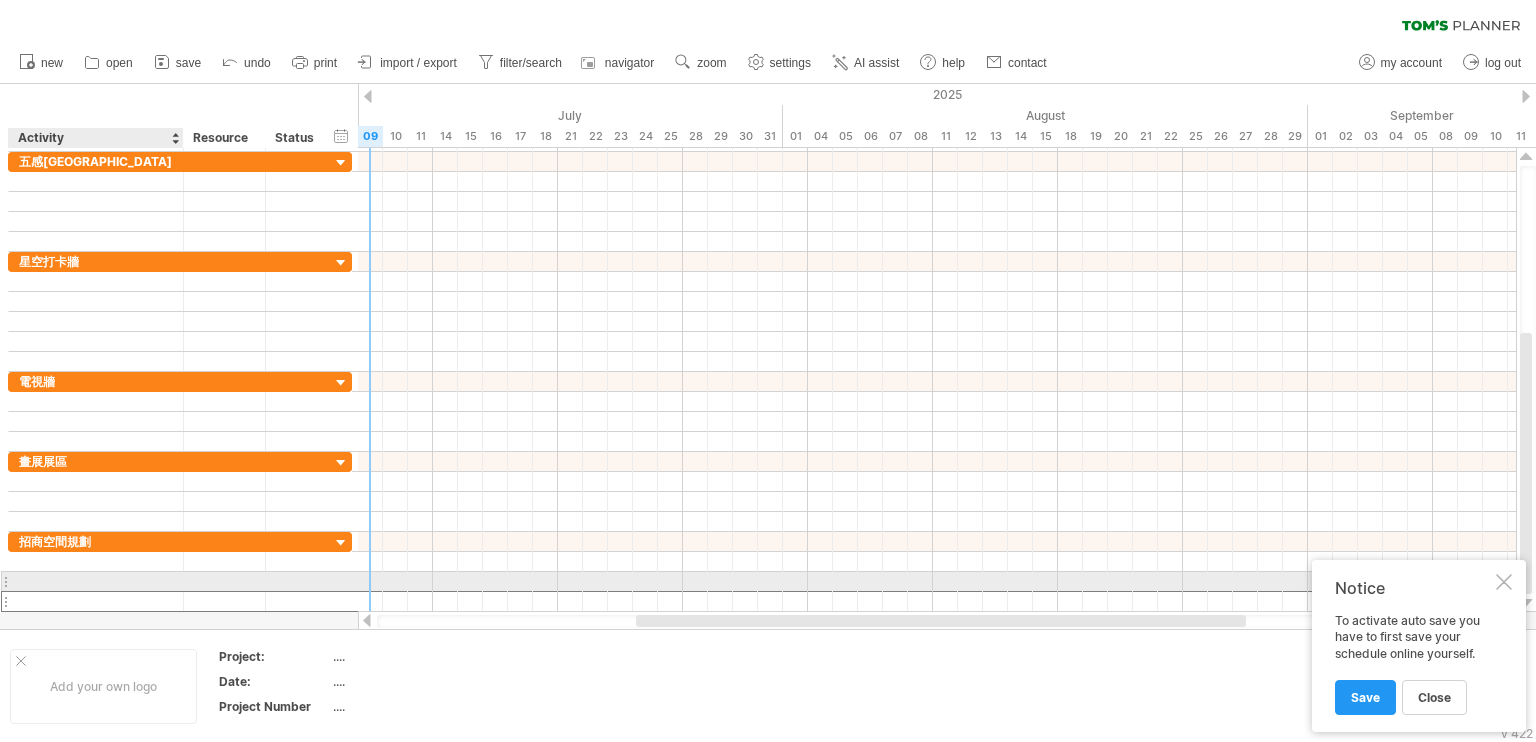 click at bounding box center [96, 601] 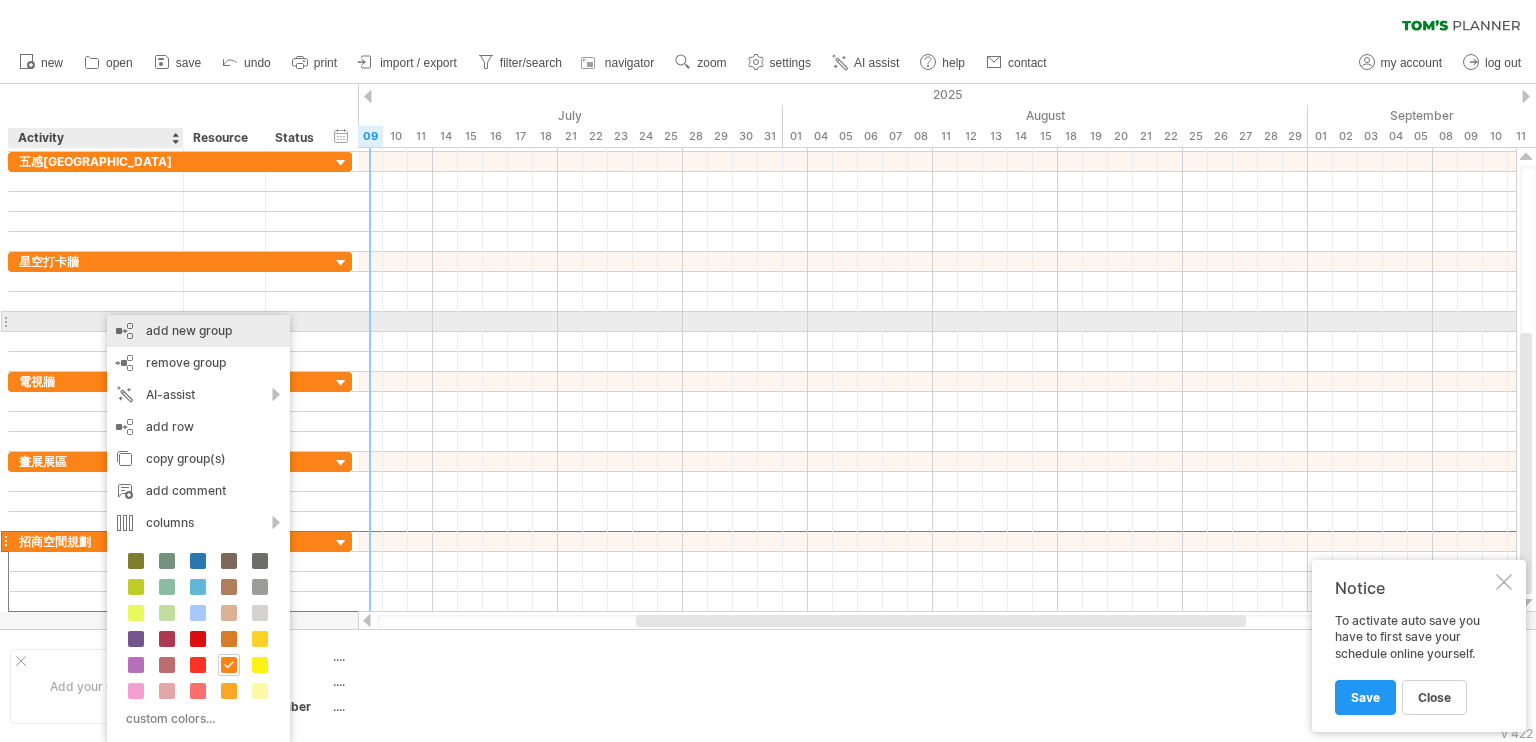 click on "add new group" at bounding box center (198, 331) 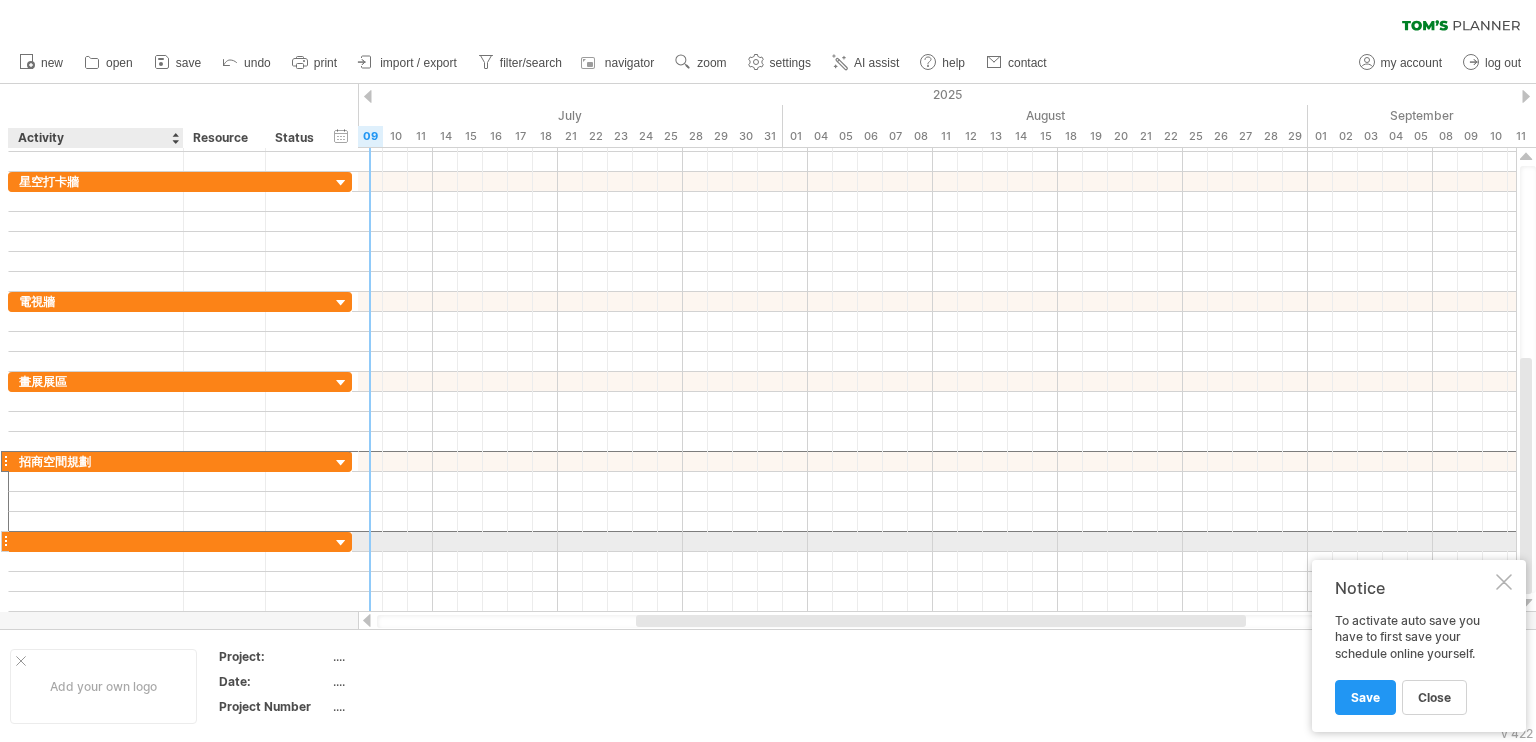 click at bounding box center (96, 541) 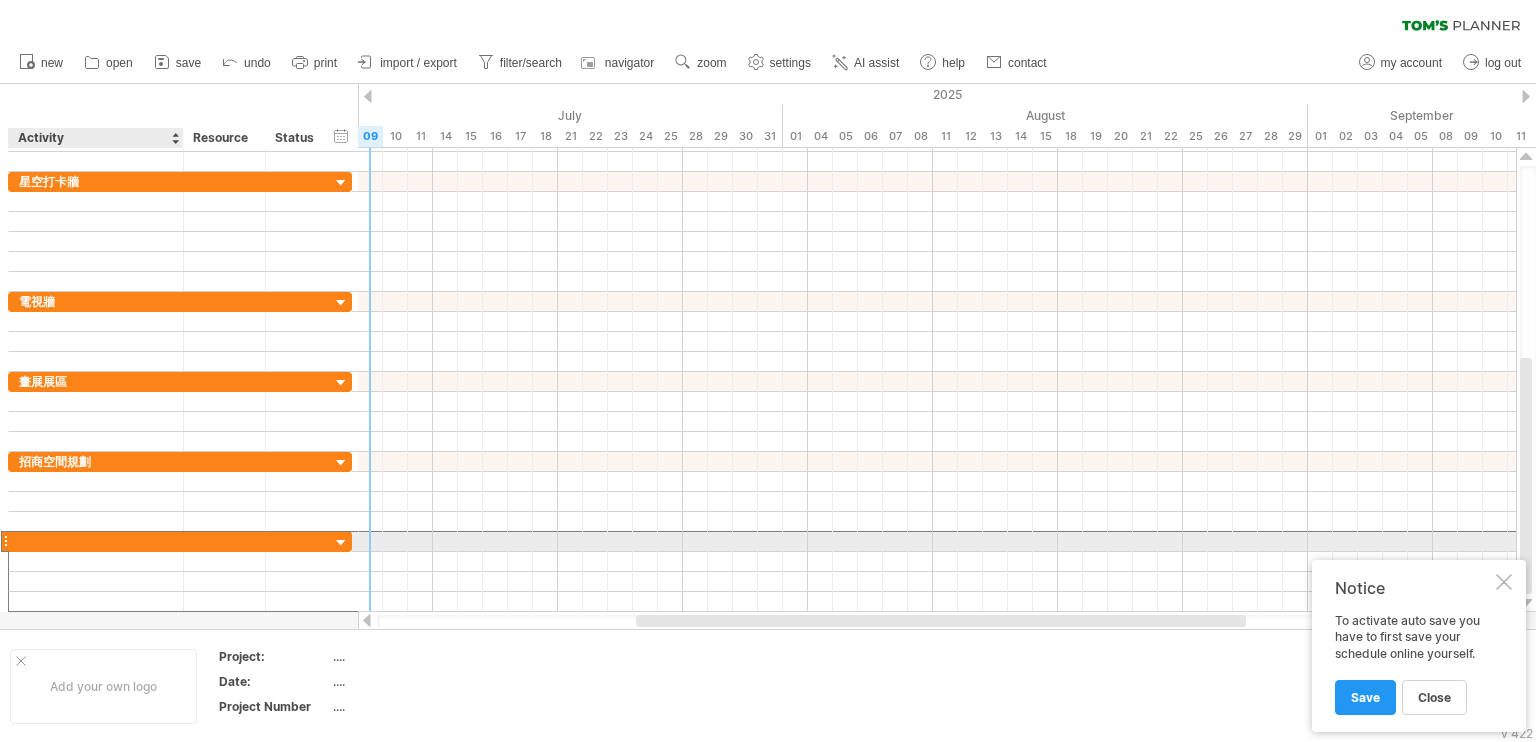 paste on "*****" 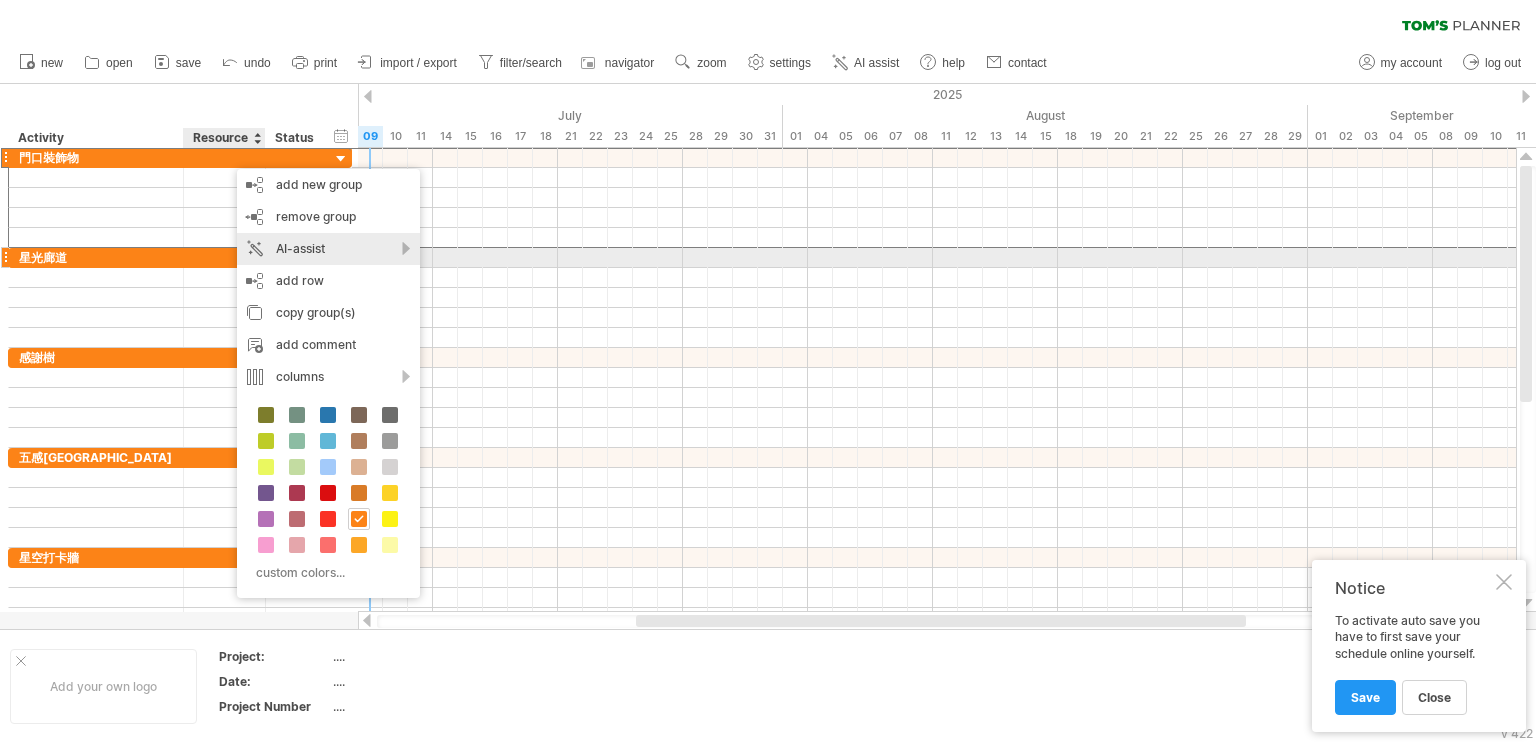 click on "AI-assist" at bounding box center (328, 249) 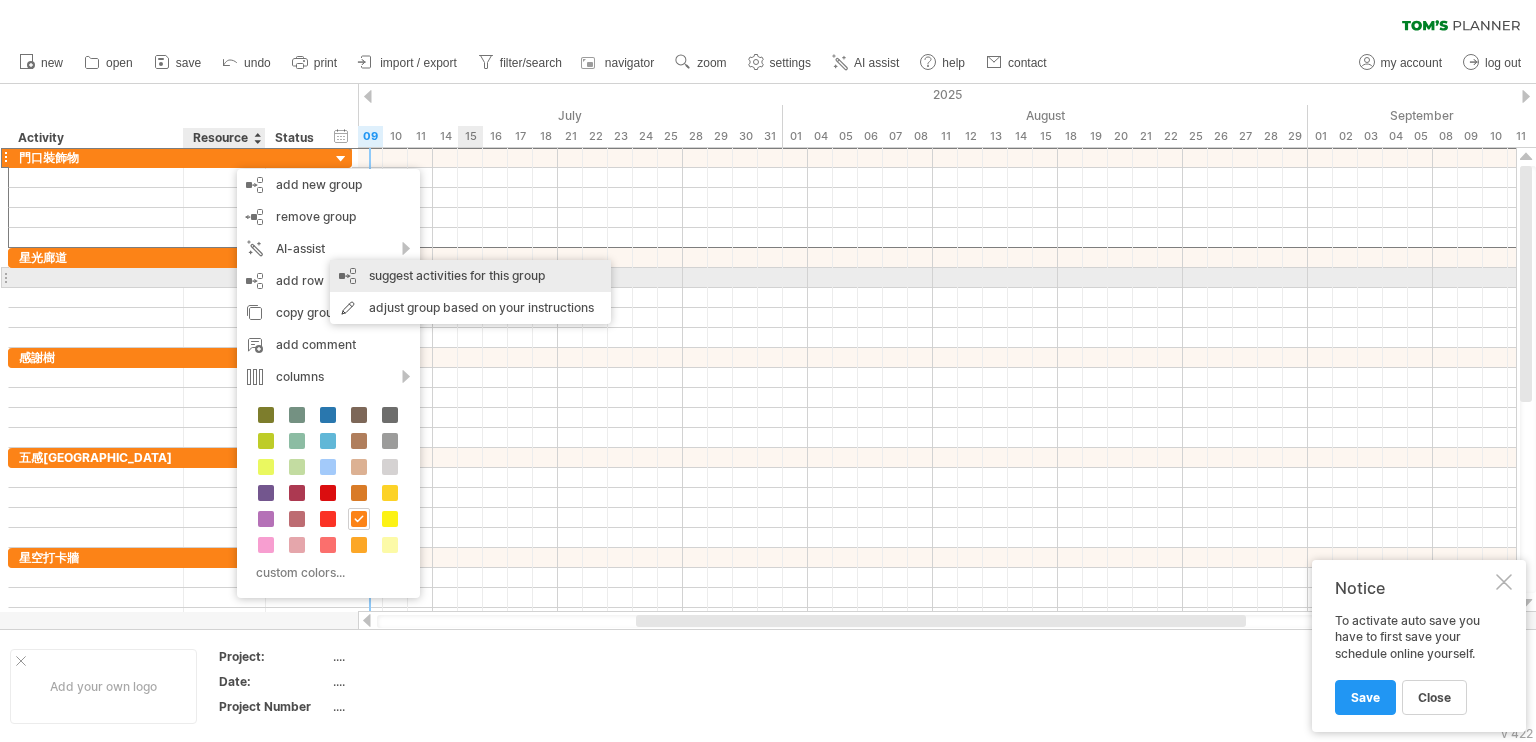 click on "suggest activities for this group" at bounding box center (470, 276) 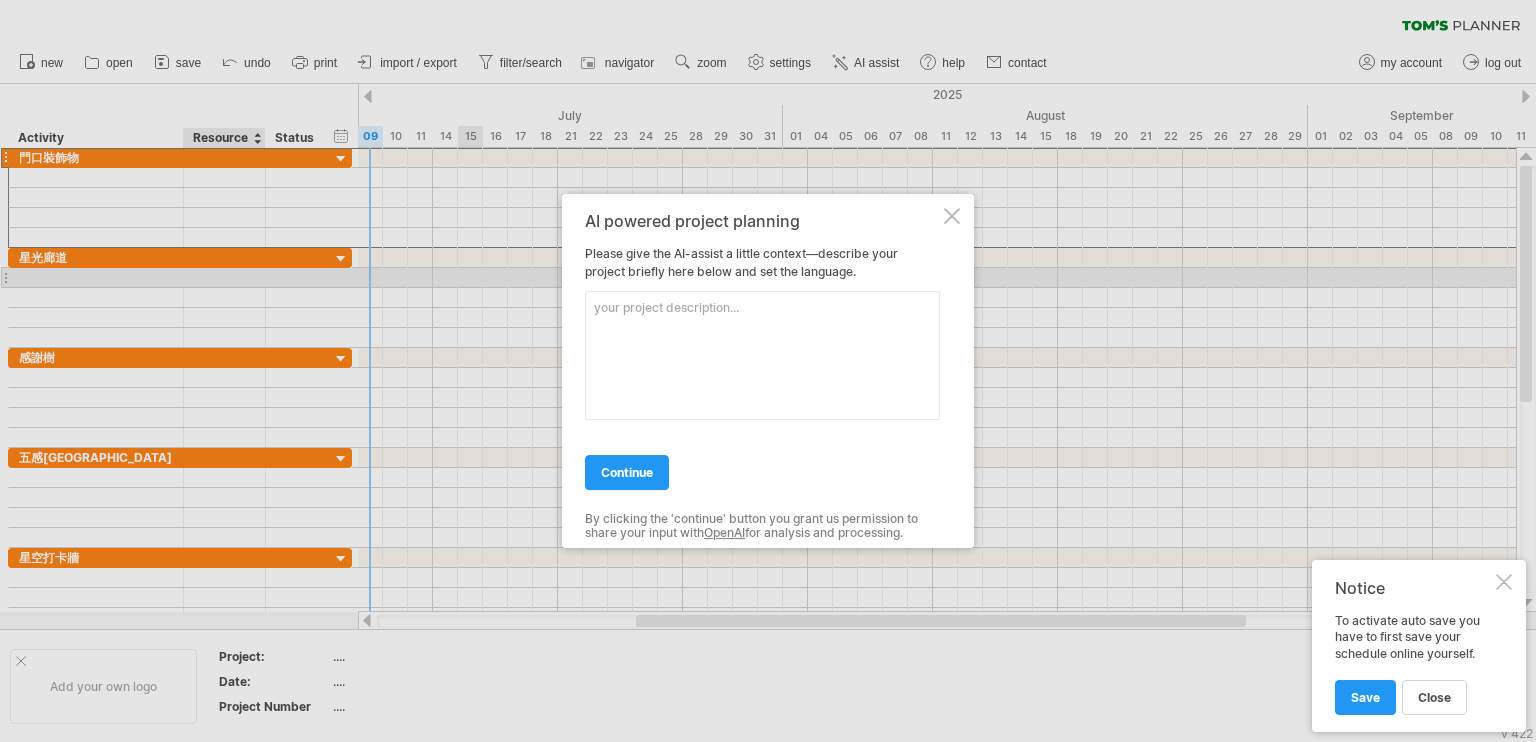click at bounding box center [762, 355] 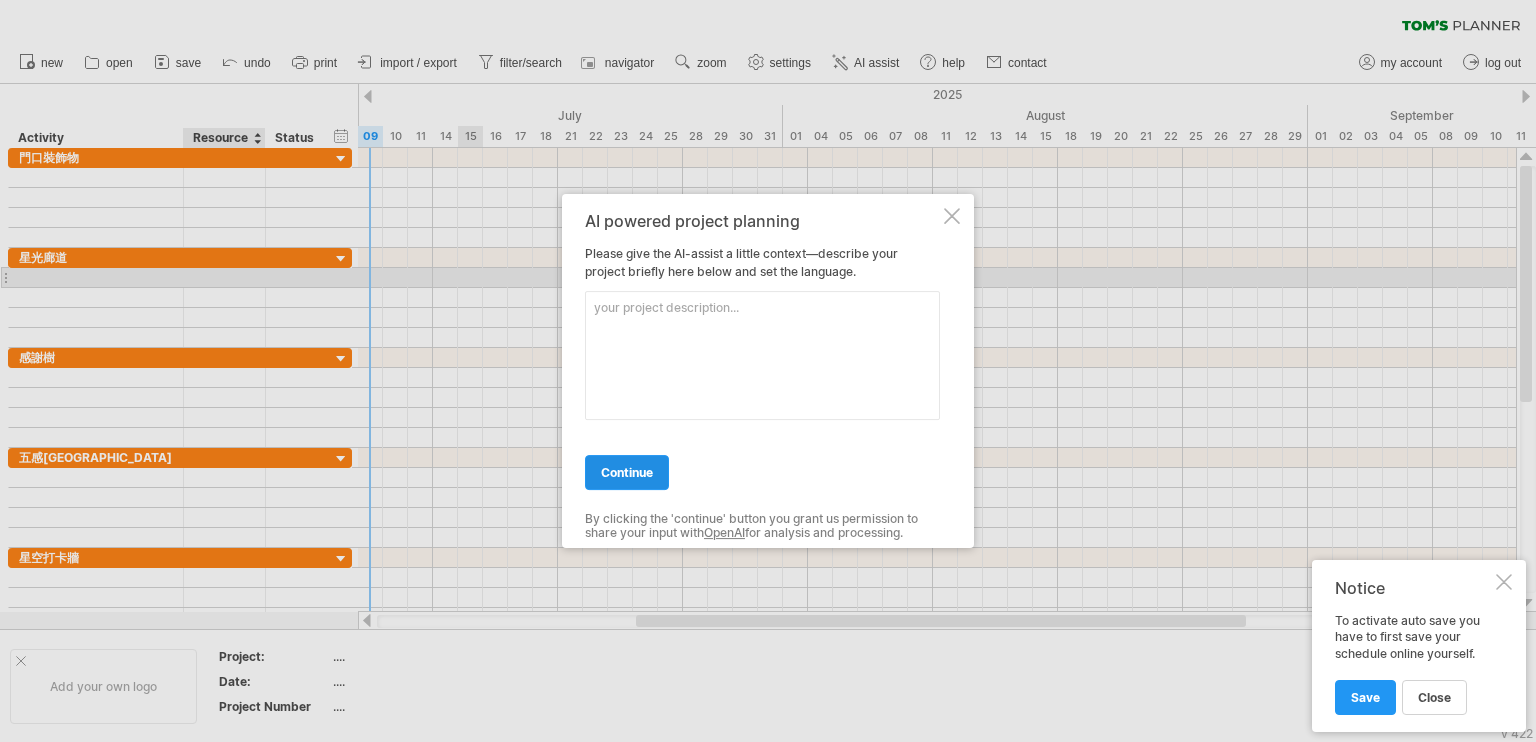 paste on "打卡景觀" 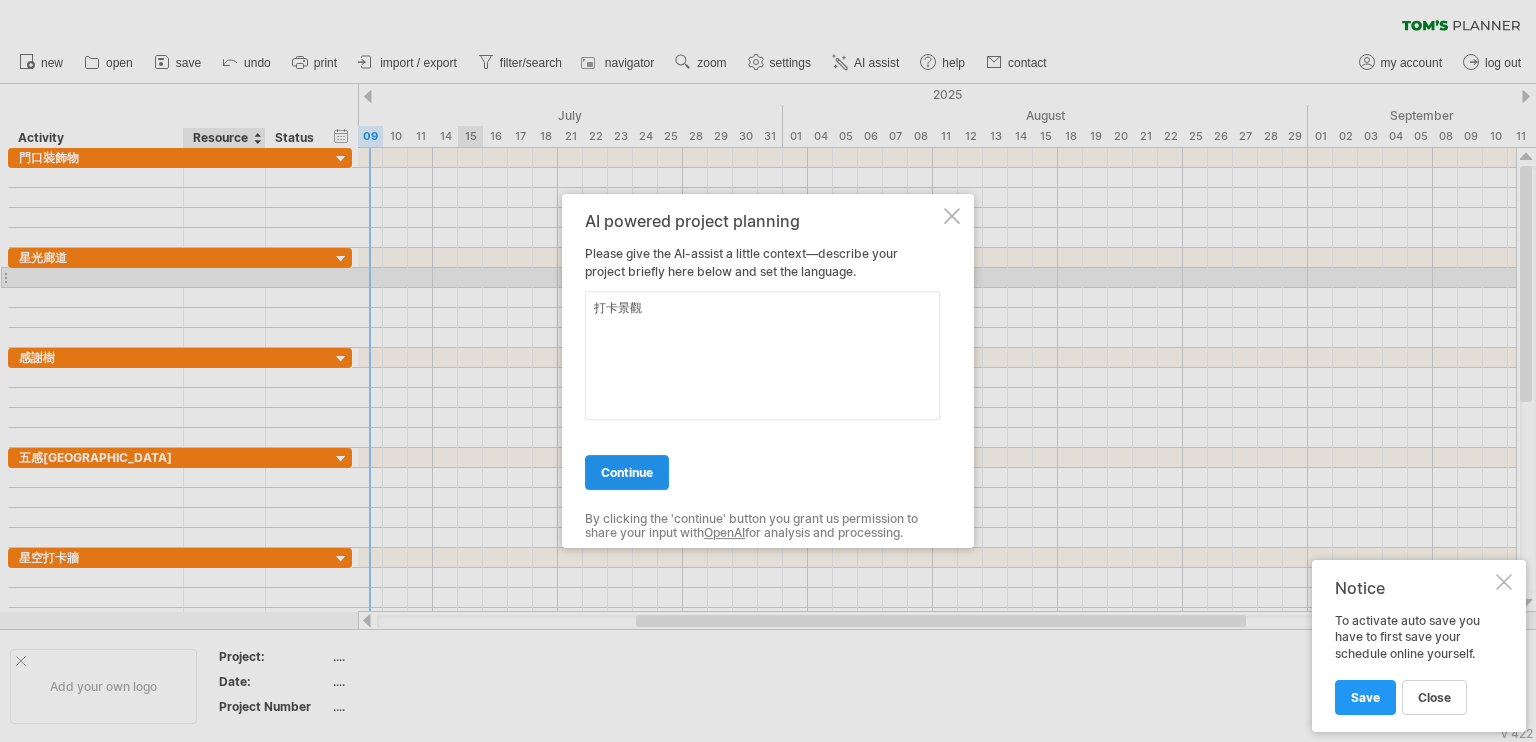 click on "continue" at bounding box center (627, 472) 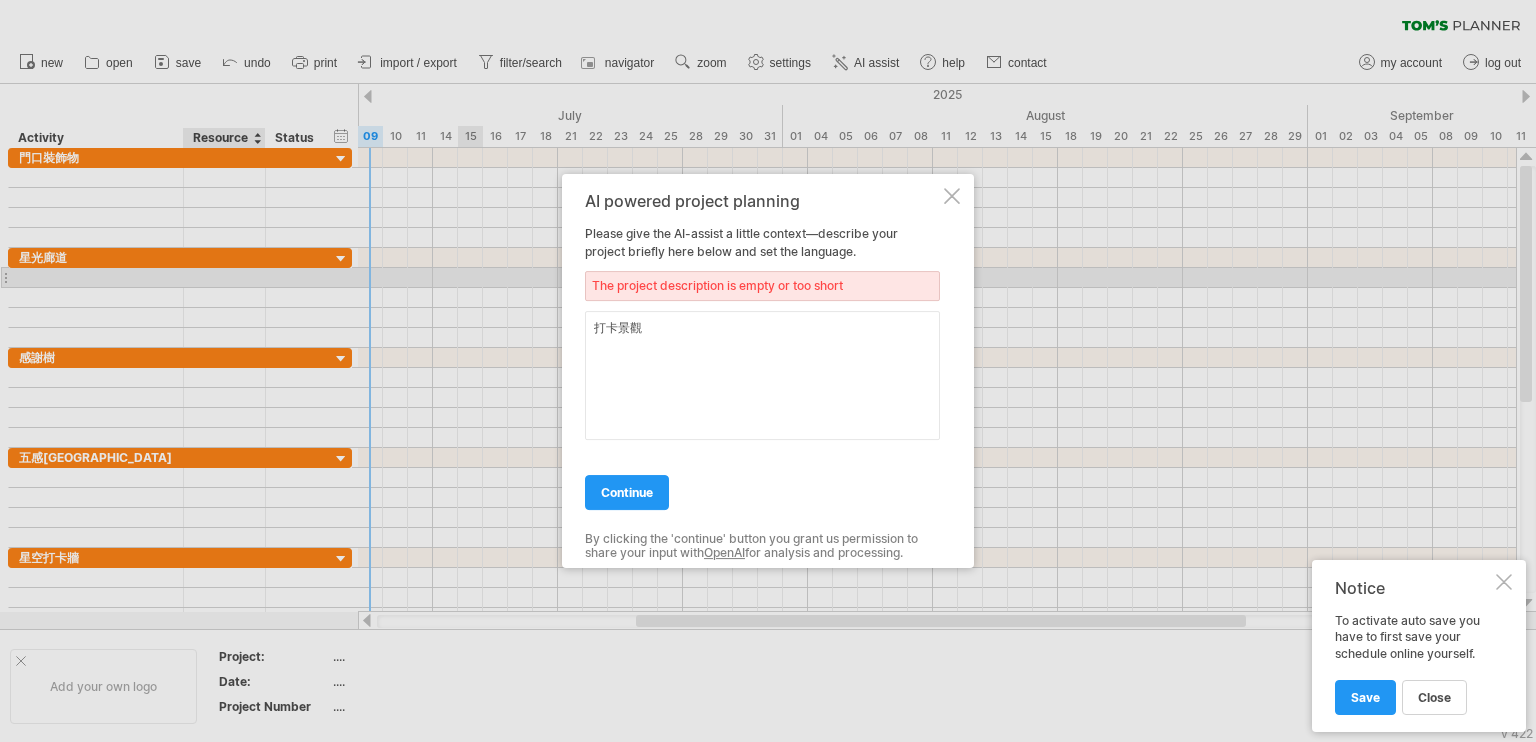 click on "打卡景觀" at bounding box center [762, 375] 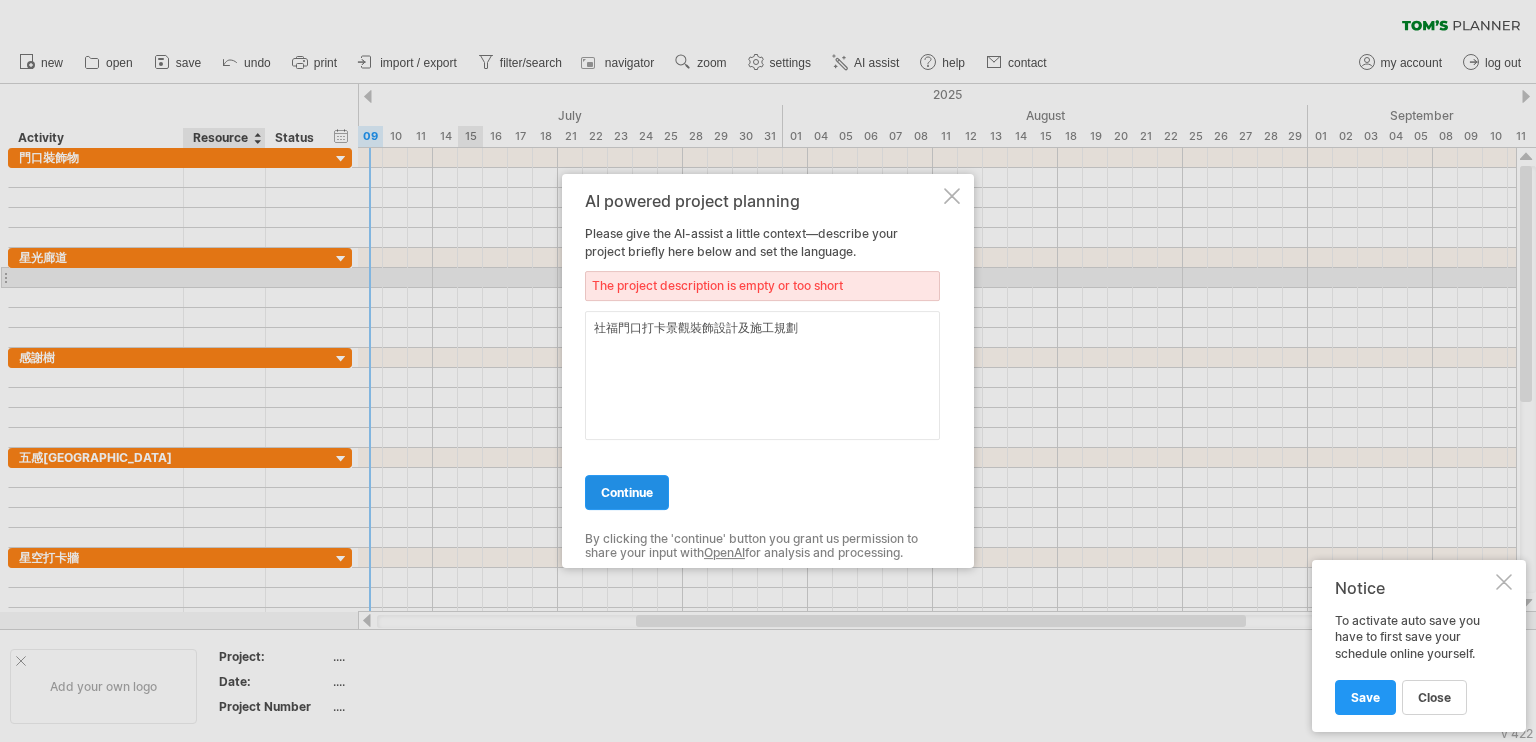 type on "社福門口打卡景觀裝飾設計及施工規劃" 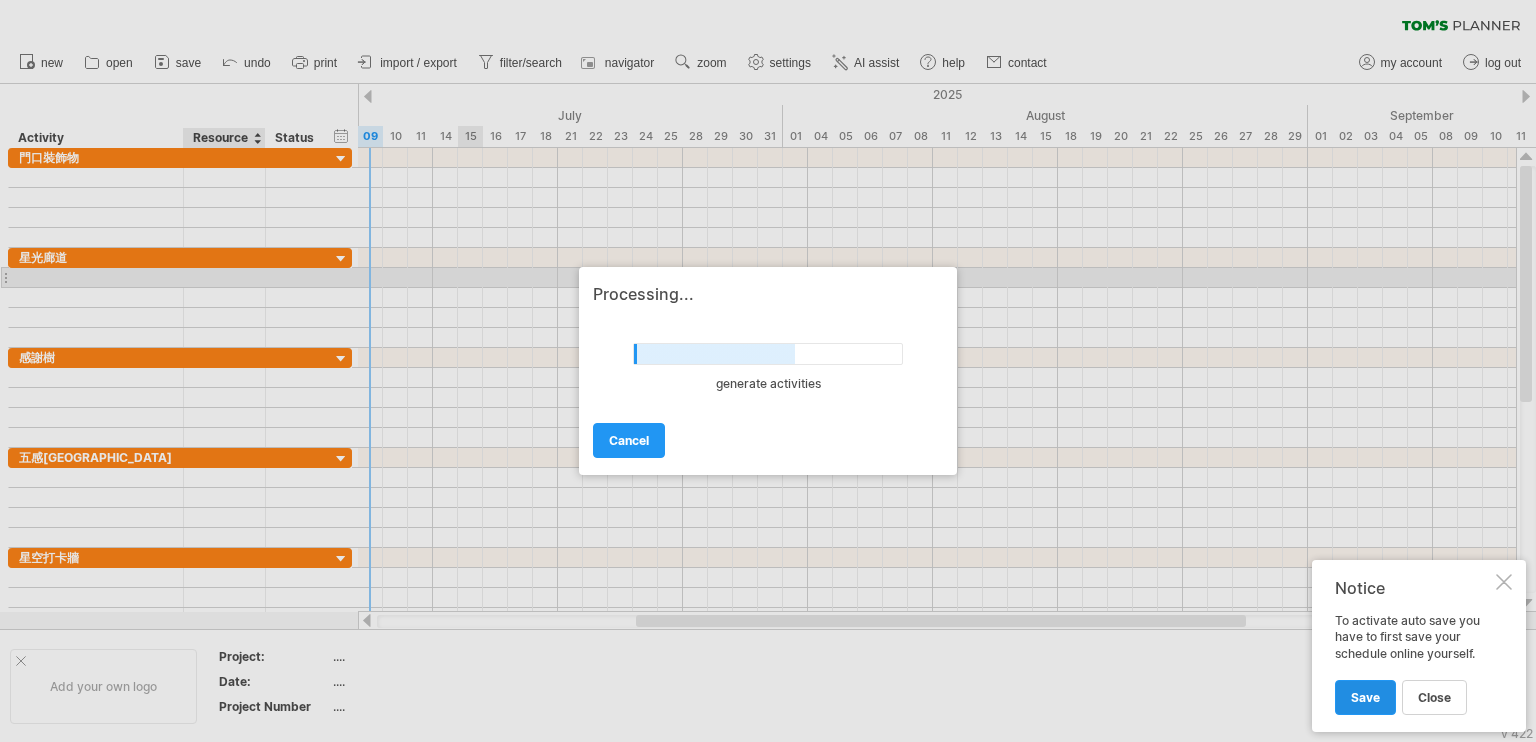 click on "Save" at bounding box center [1365, 697] 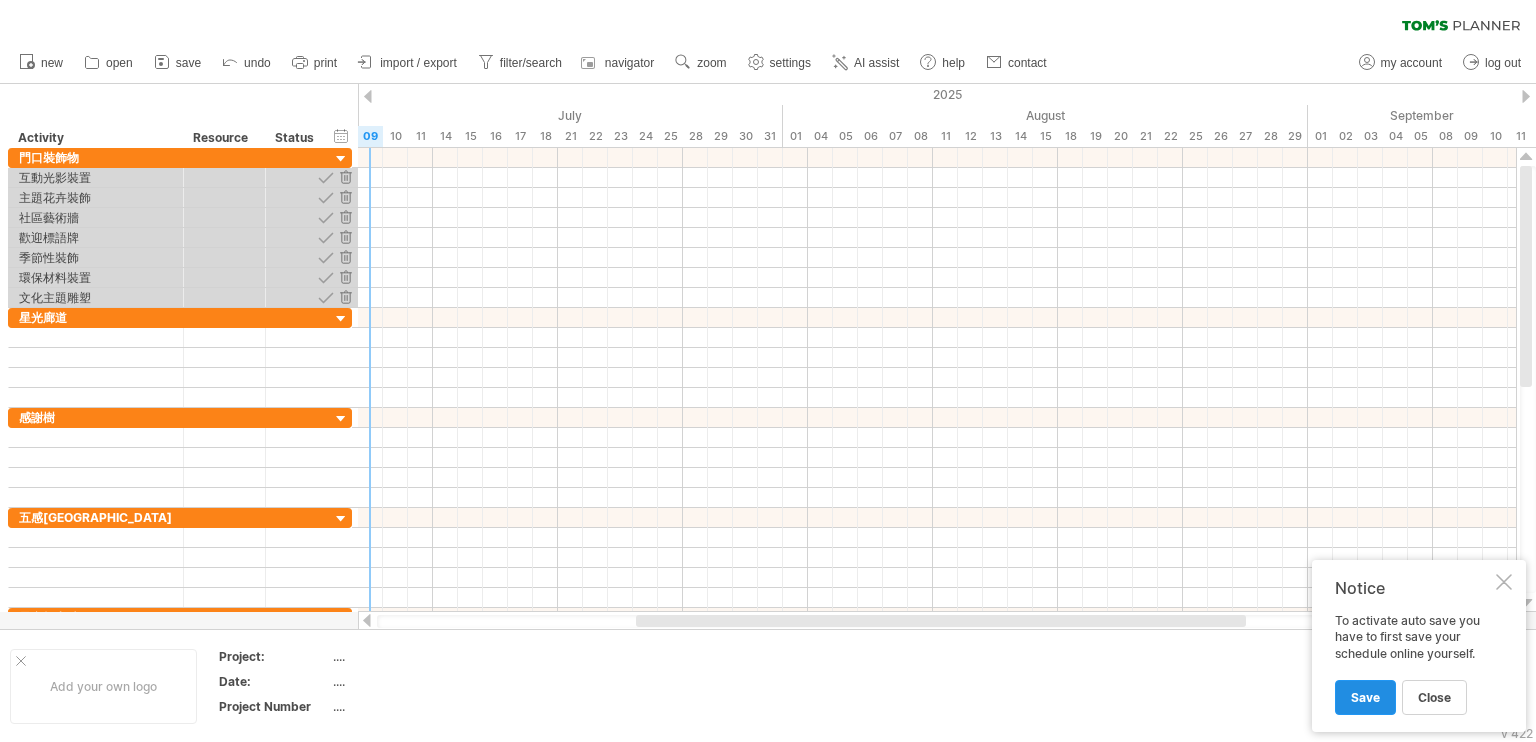 click on "Save" at bounding box center [1365, 697] 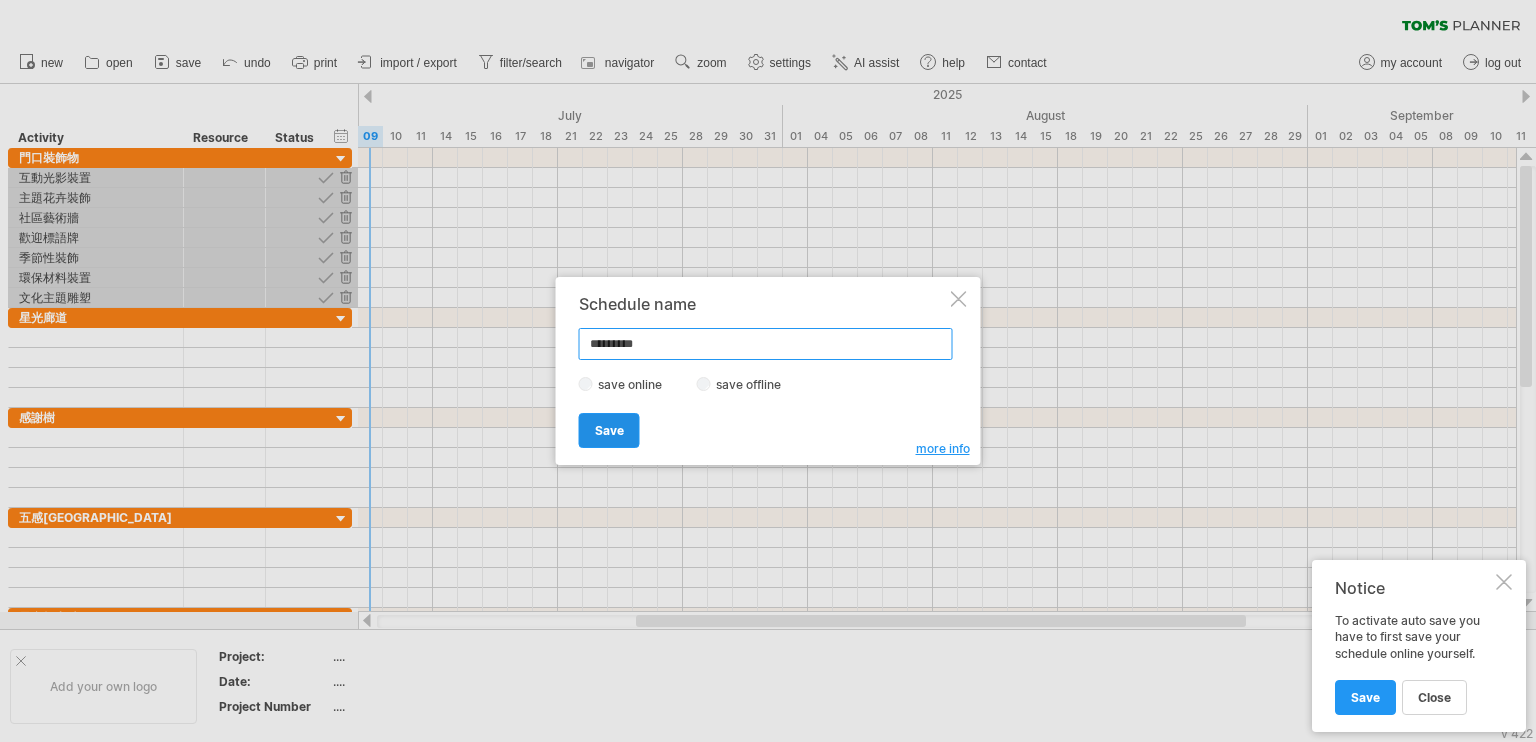 type on "*********" 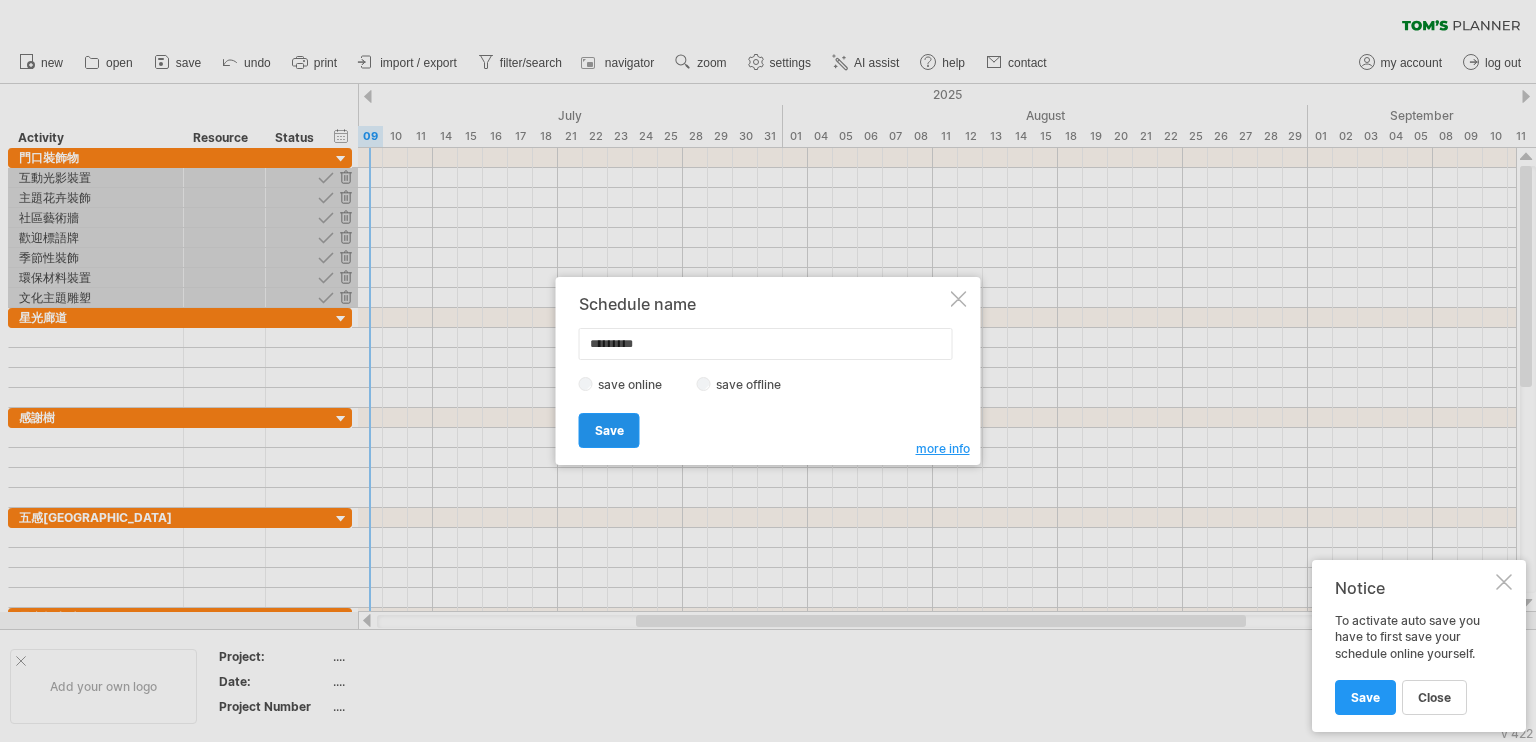 click on "Save" at bounding box center [609, 430] 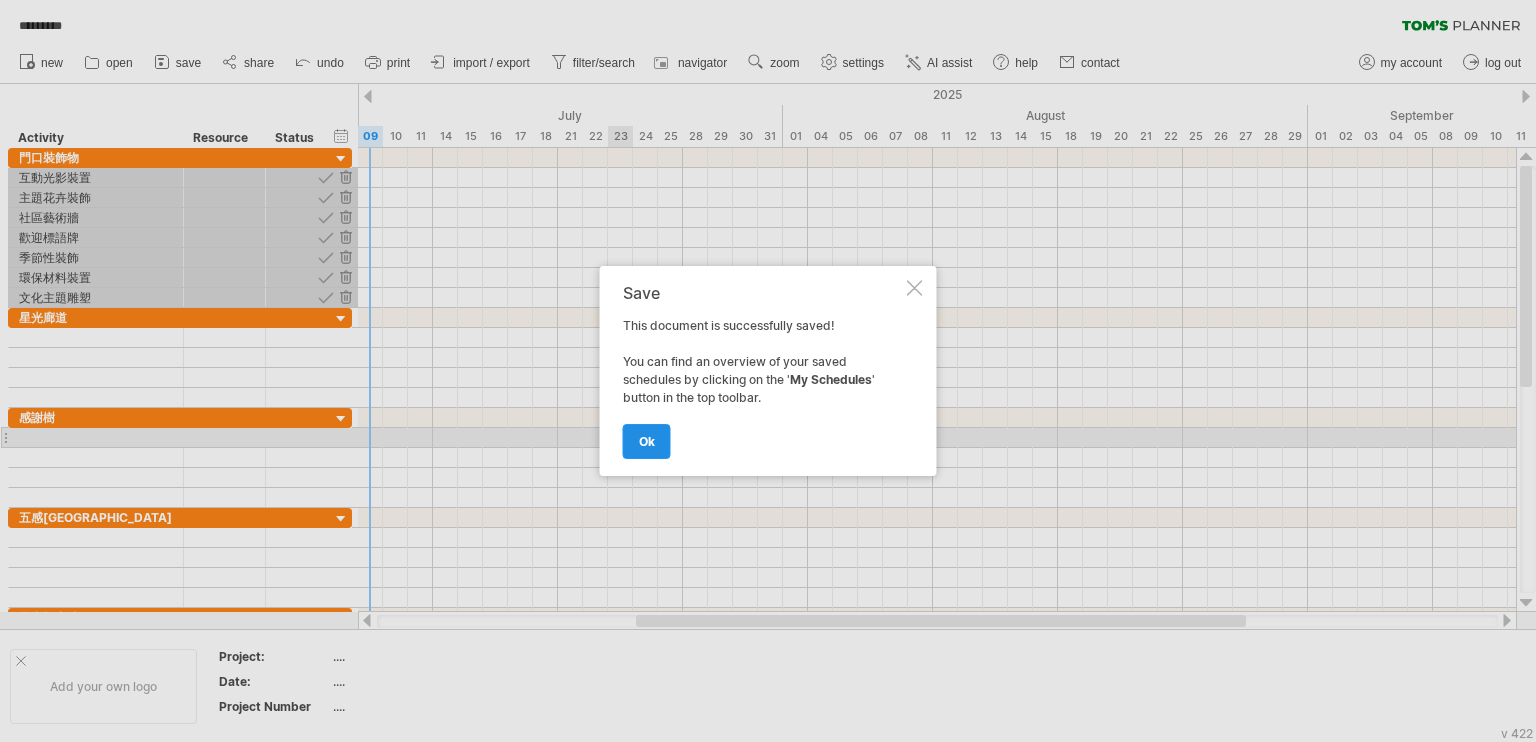click on "ok" at bounding box center [647, 441] 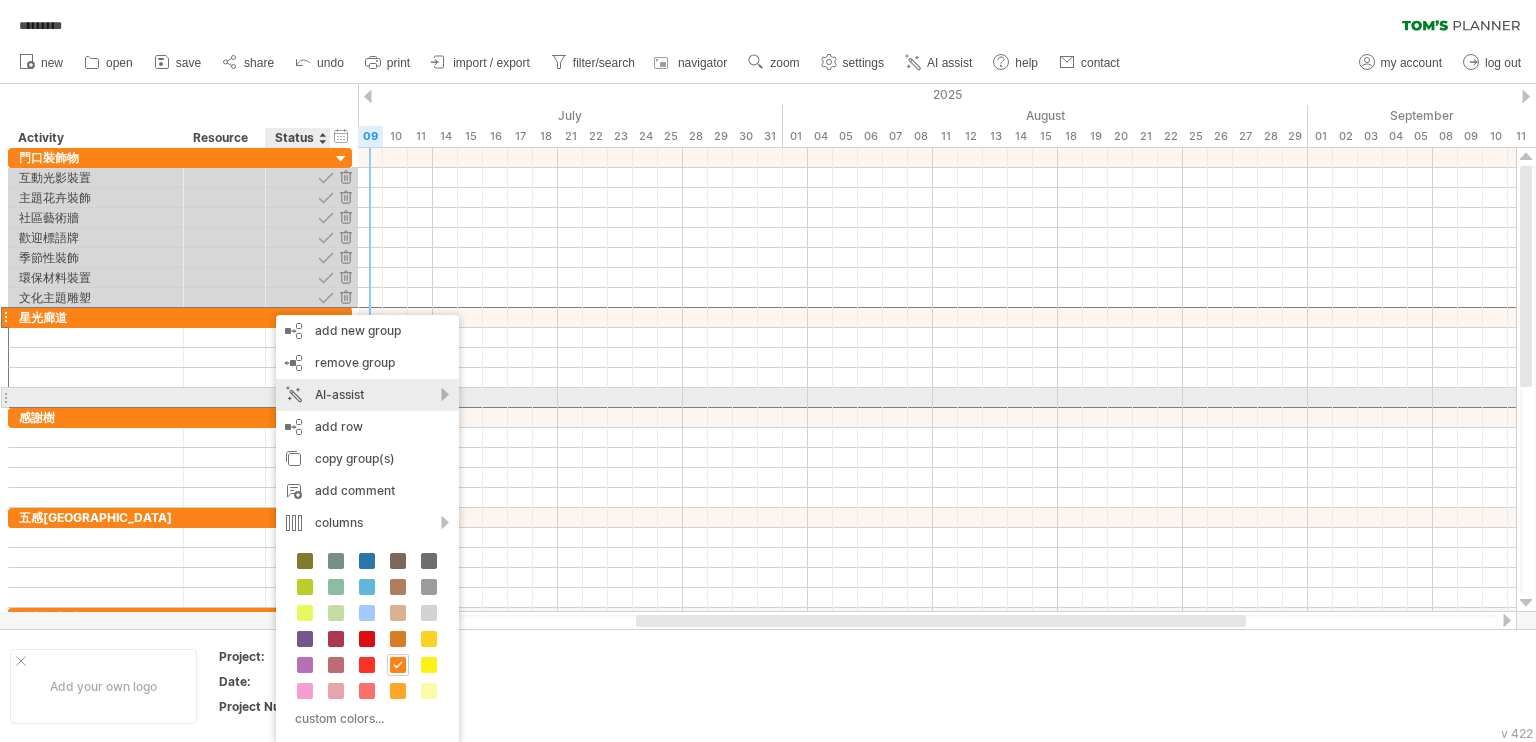 click on "AI-assist" at bounding box center [367, 395] 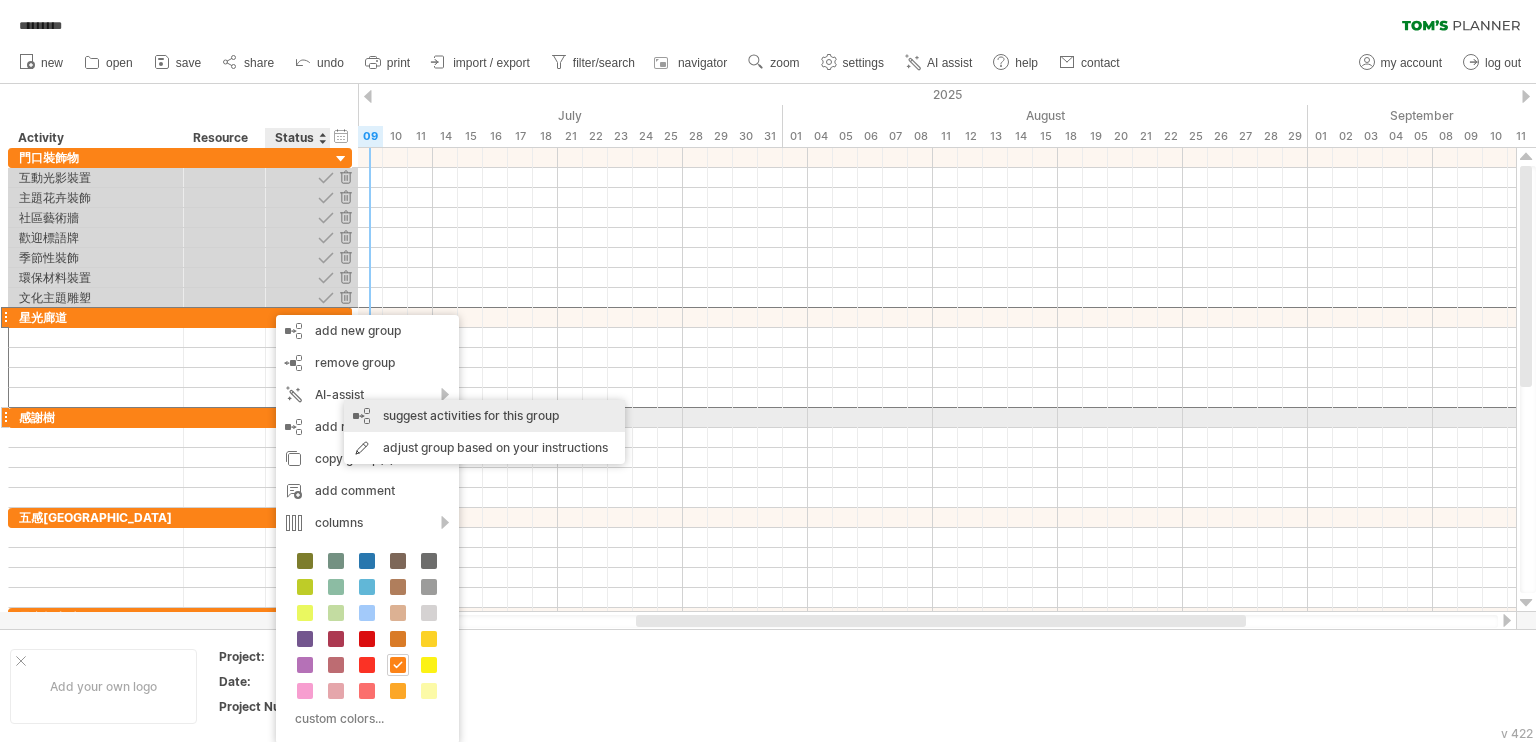 click on "suggest activities for this group" at bounding box center [484, 416] 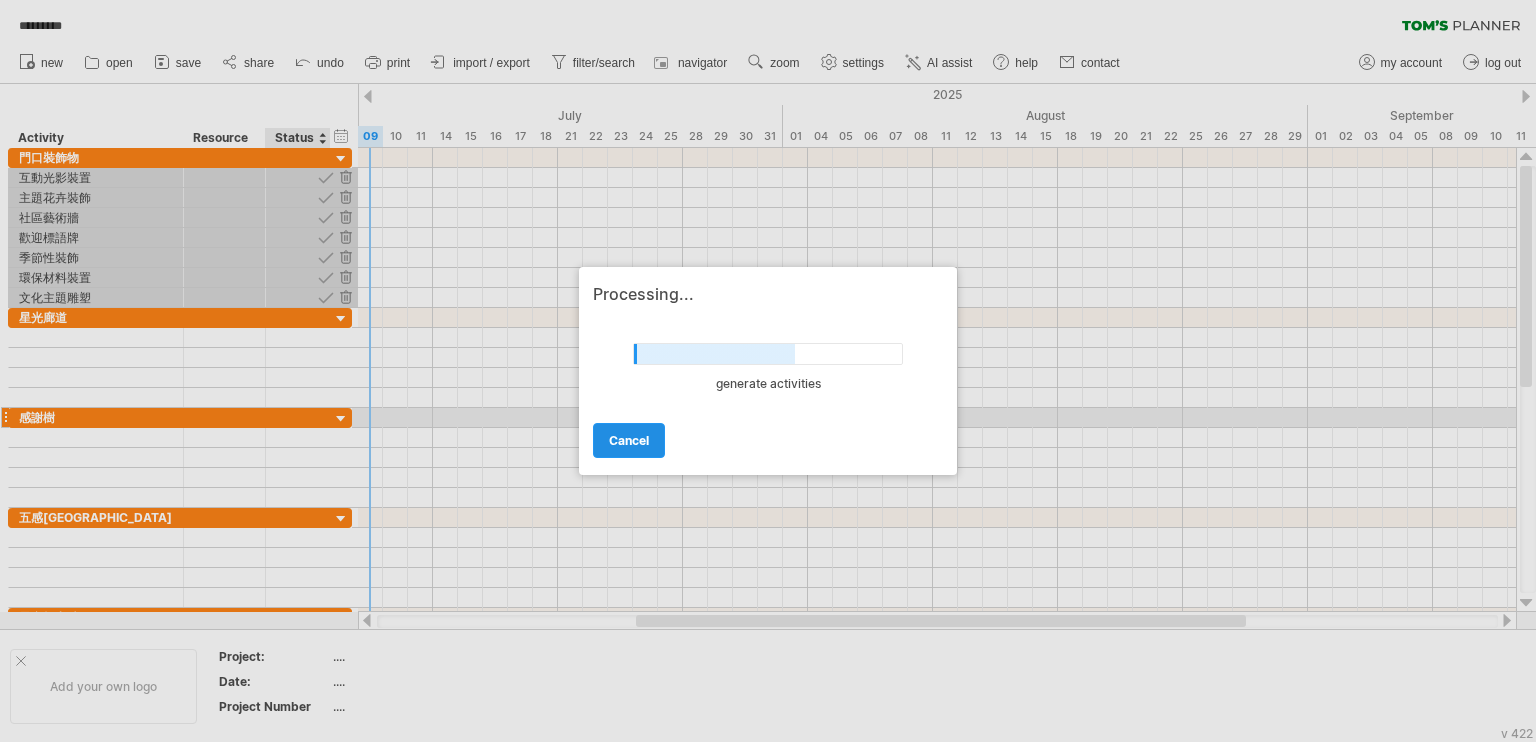 click on "cancel" at bounding box center (629, 440) 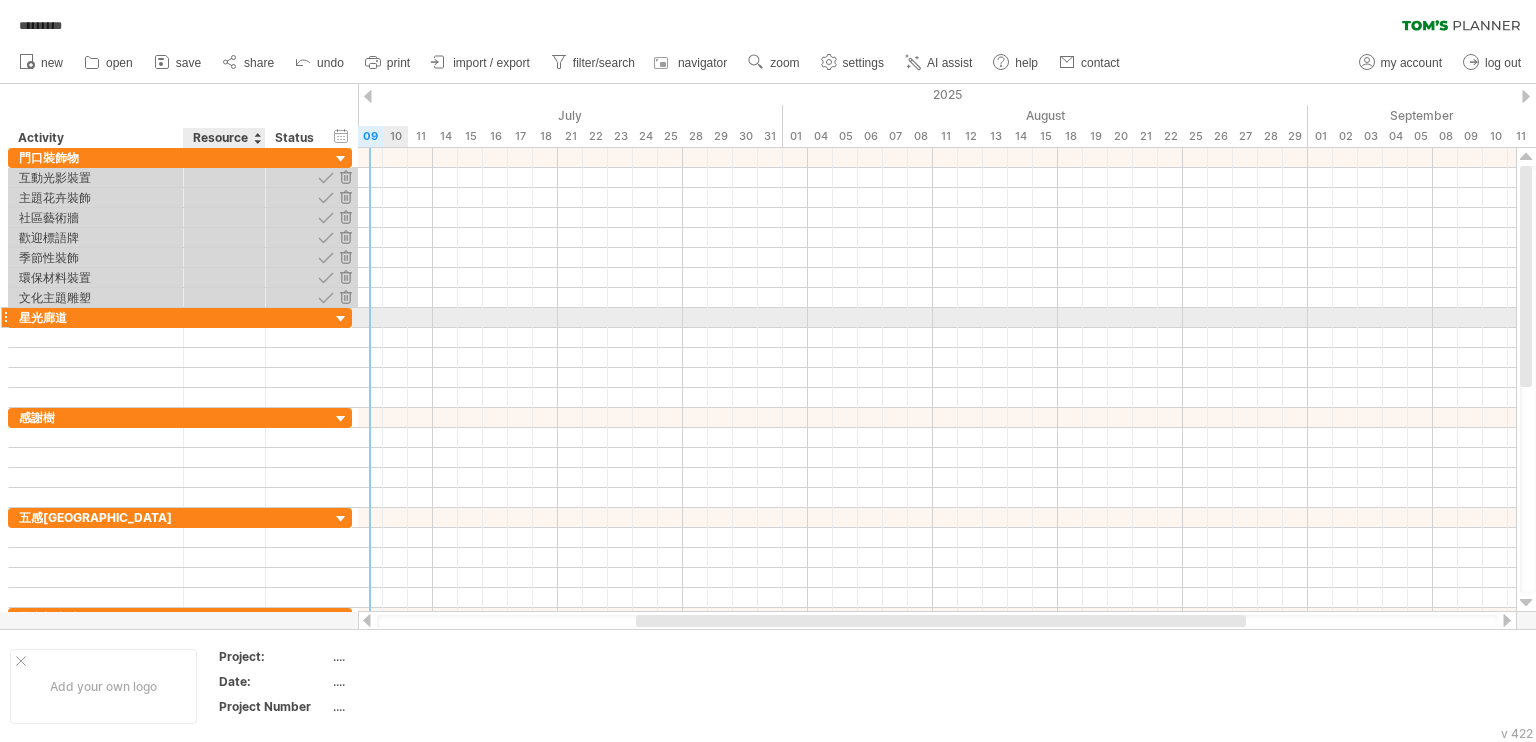 click at bounding box center [224, 317] 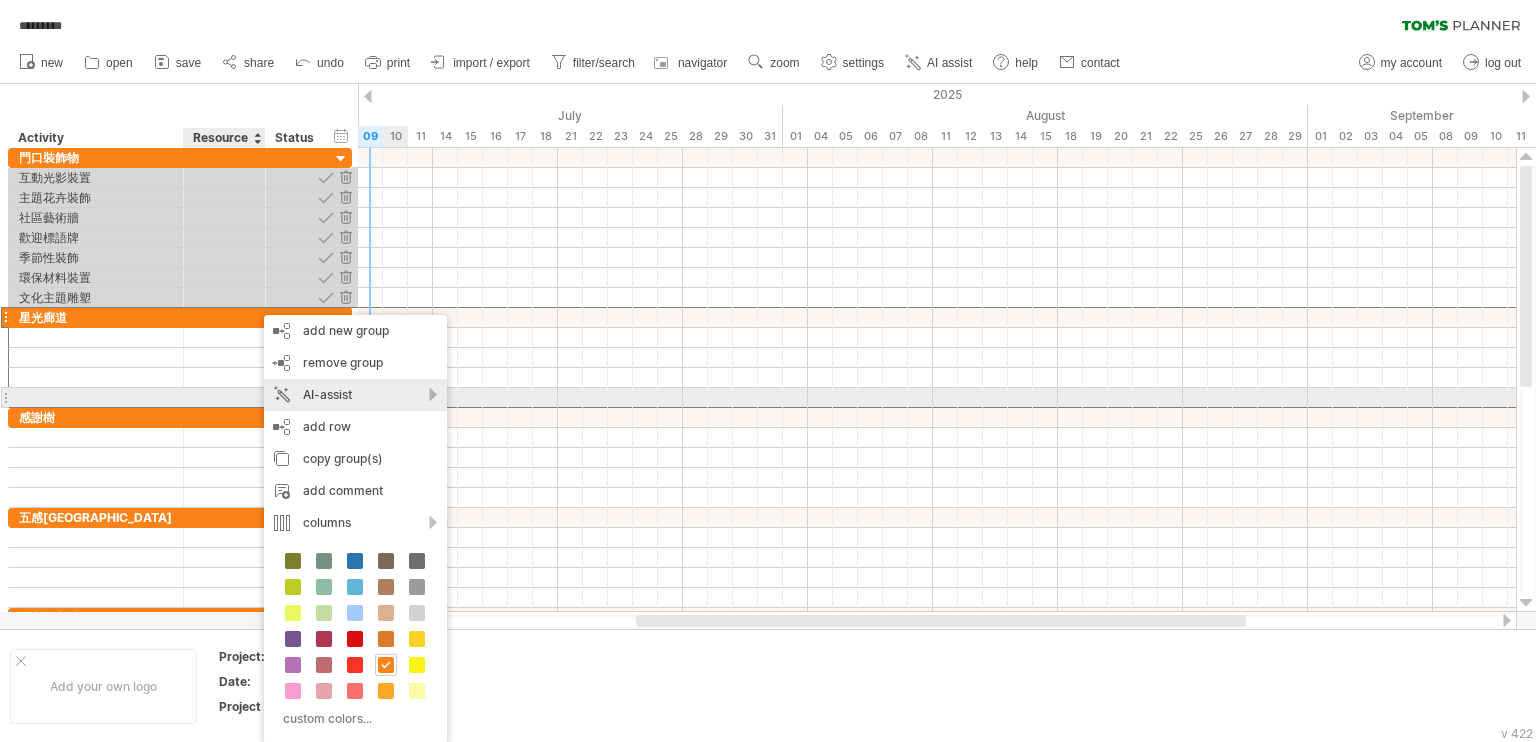 click on "AI-assist" at bounding box center (355, 395) 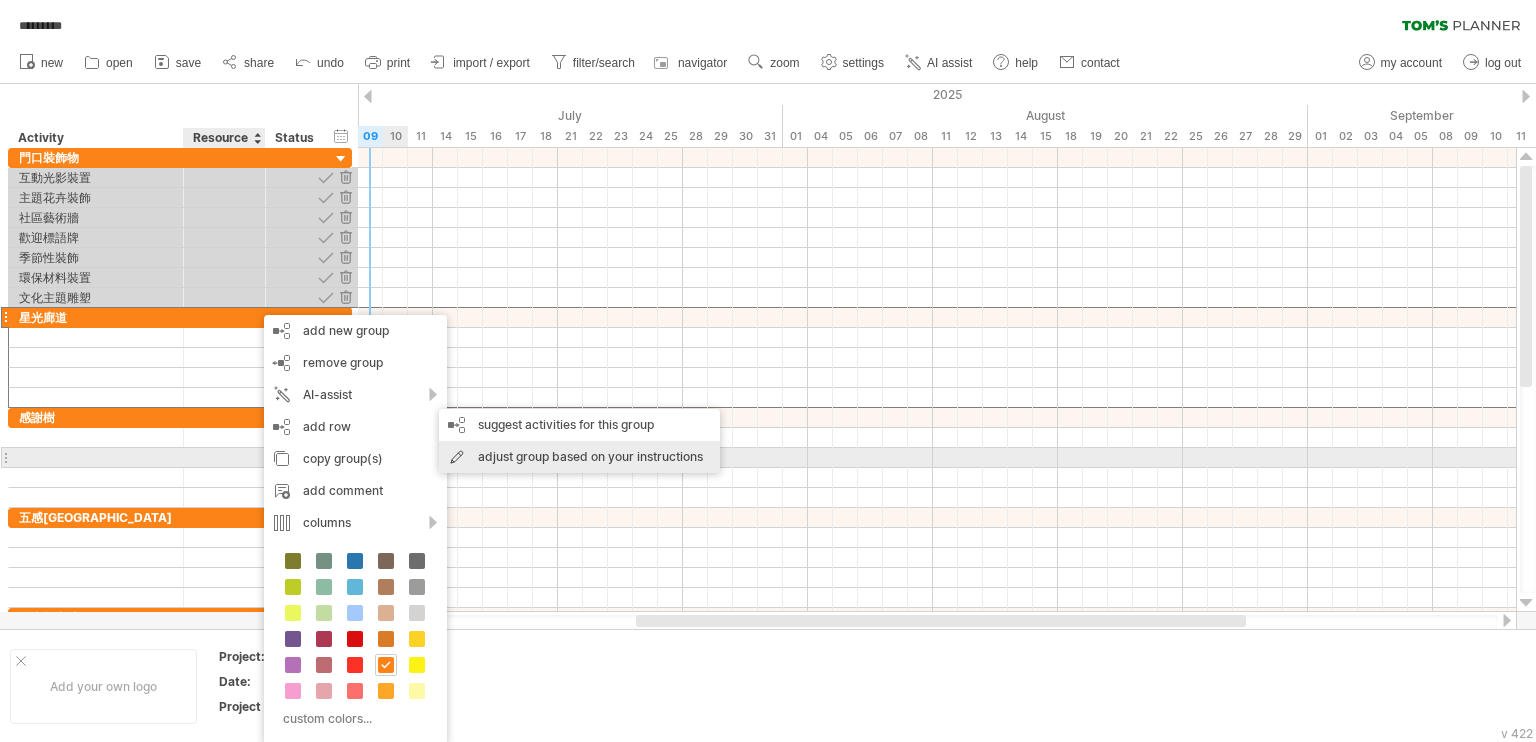 click on "adjust group based on your instructions" at bounding box center [579, 457] 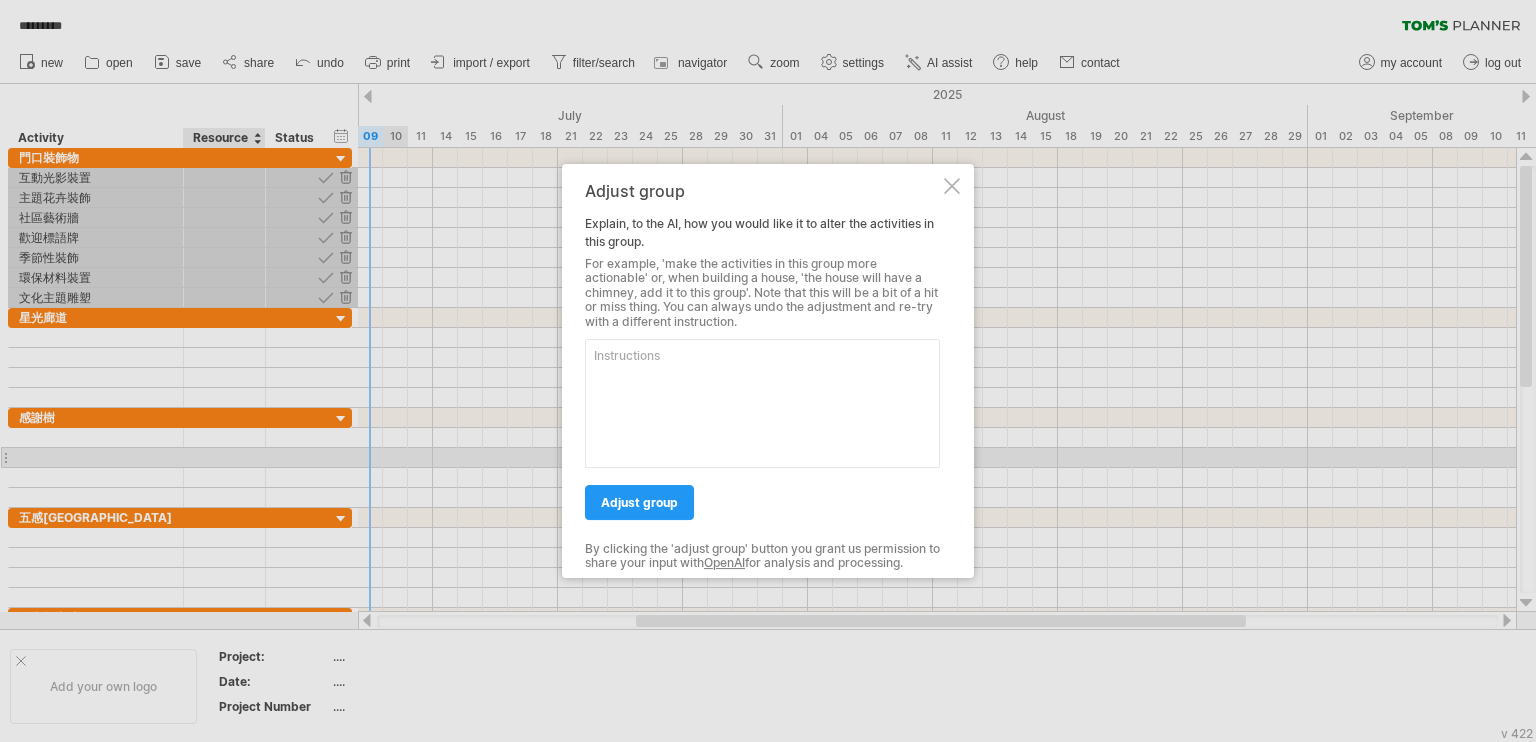 click at bounding box center [762, 403] 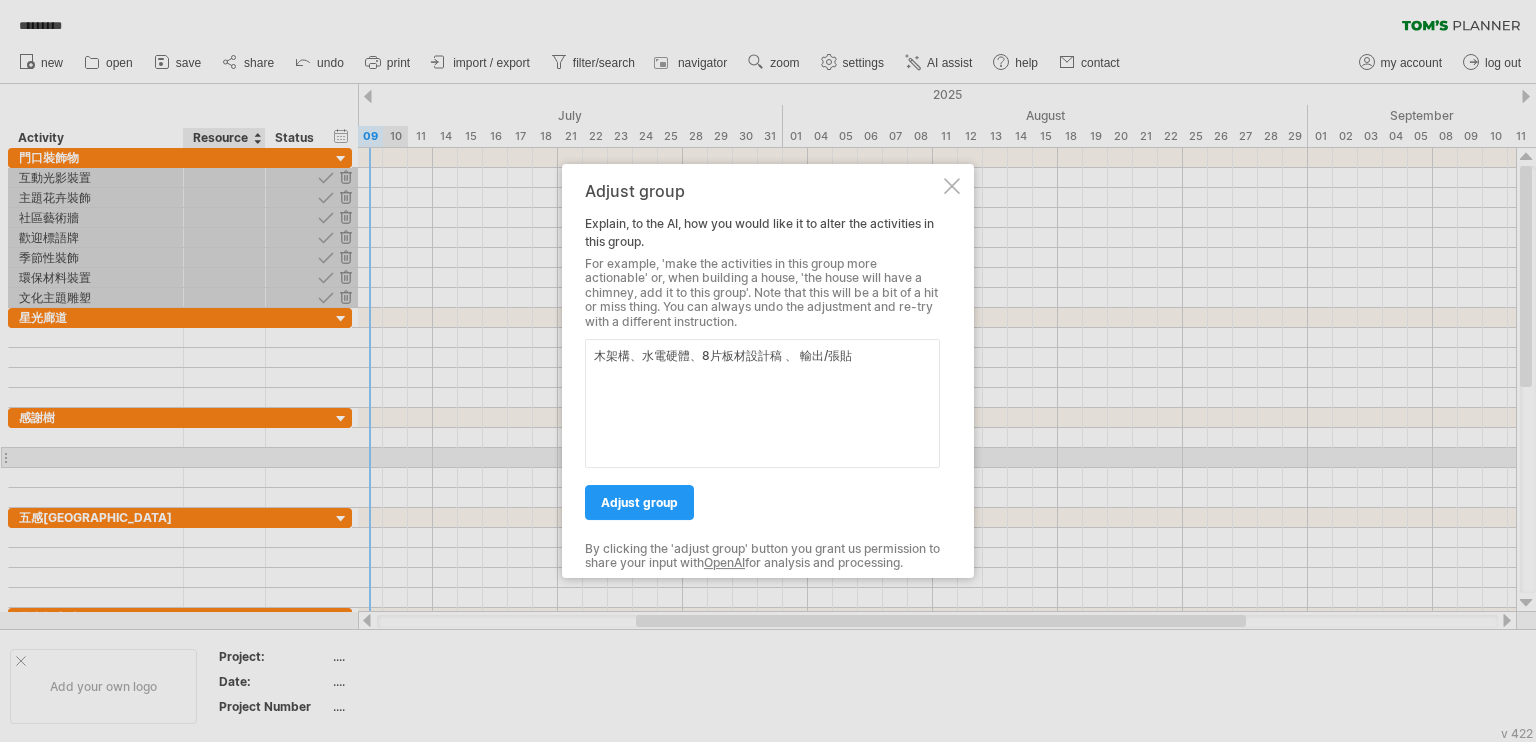 click on "木架構、水電硬體、8片板材設計稿 、 輸出/張貼" at bounding box center (762, 403) 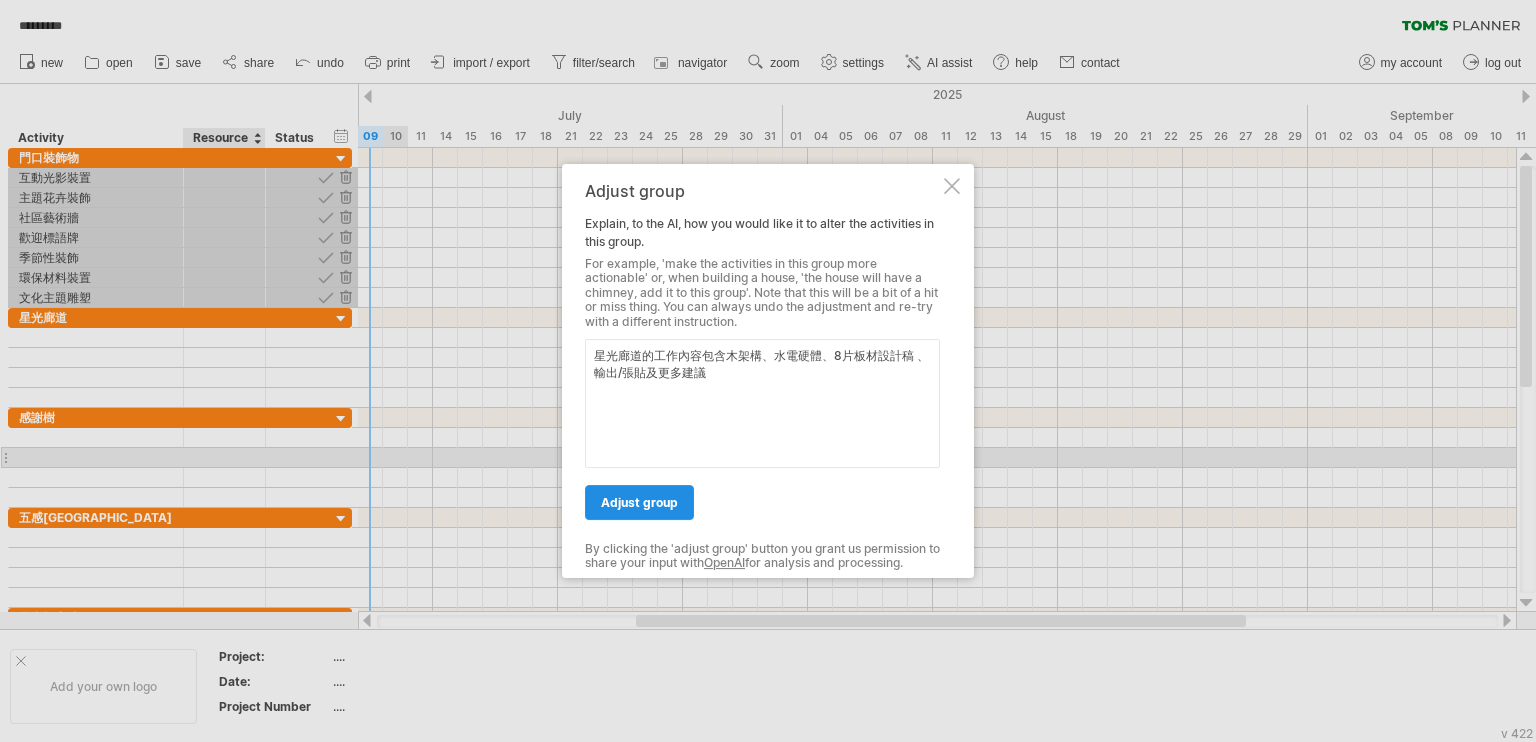type on "星光廊道的工作內容包含木架構、水電硬體、8片板材設計稿 、 輸出/張貼及更多建議" 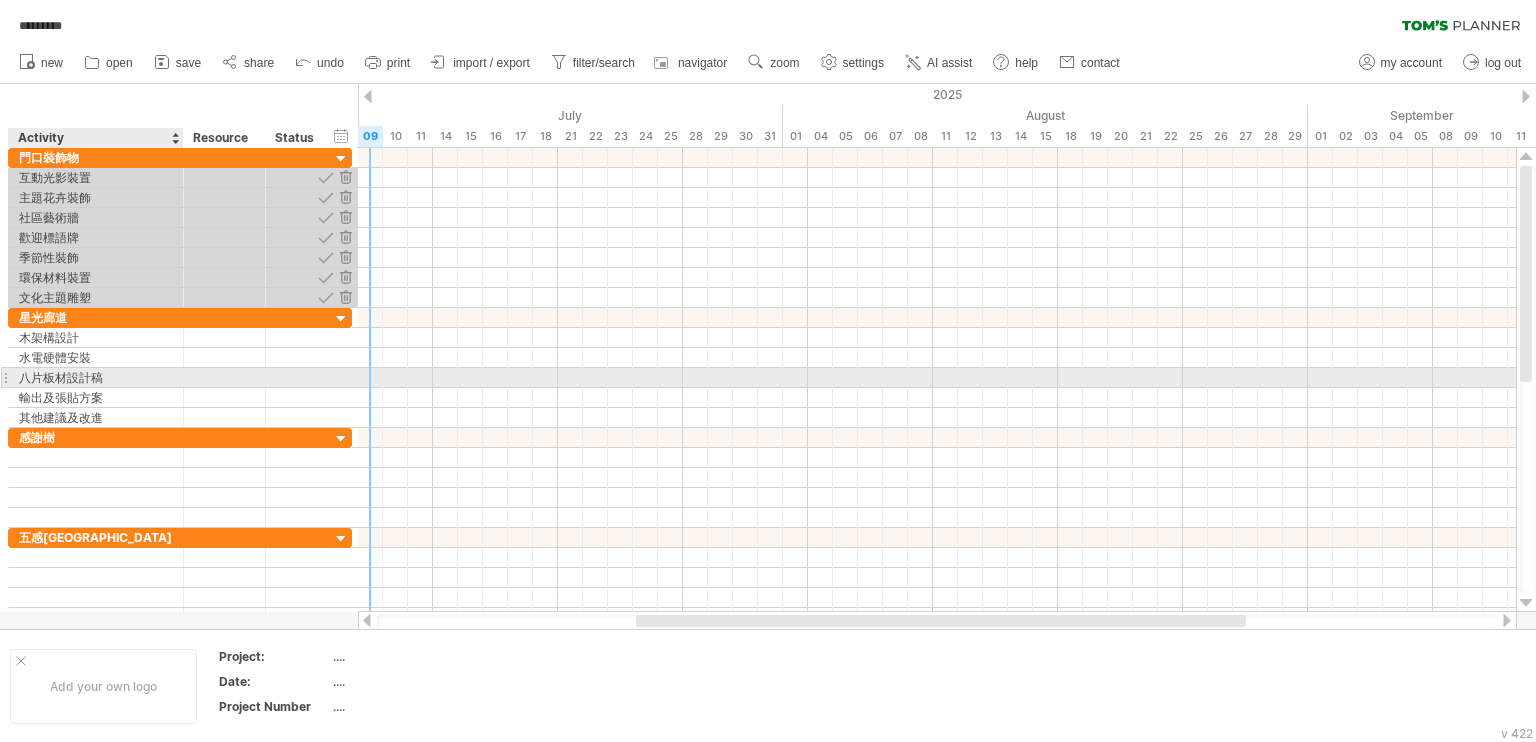click on "八片板材設計稿" at bounding box center (96, 377) 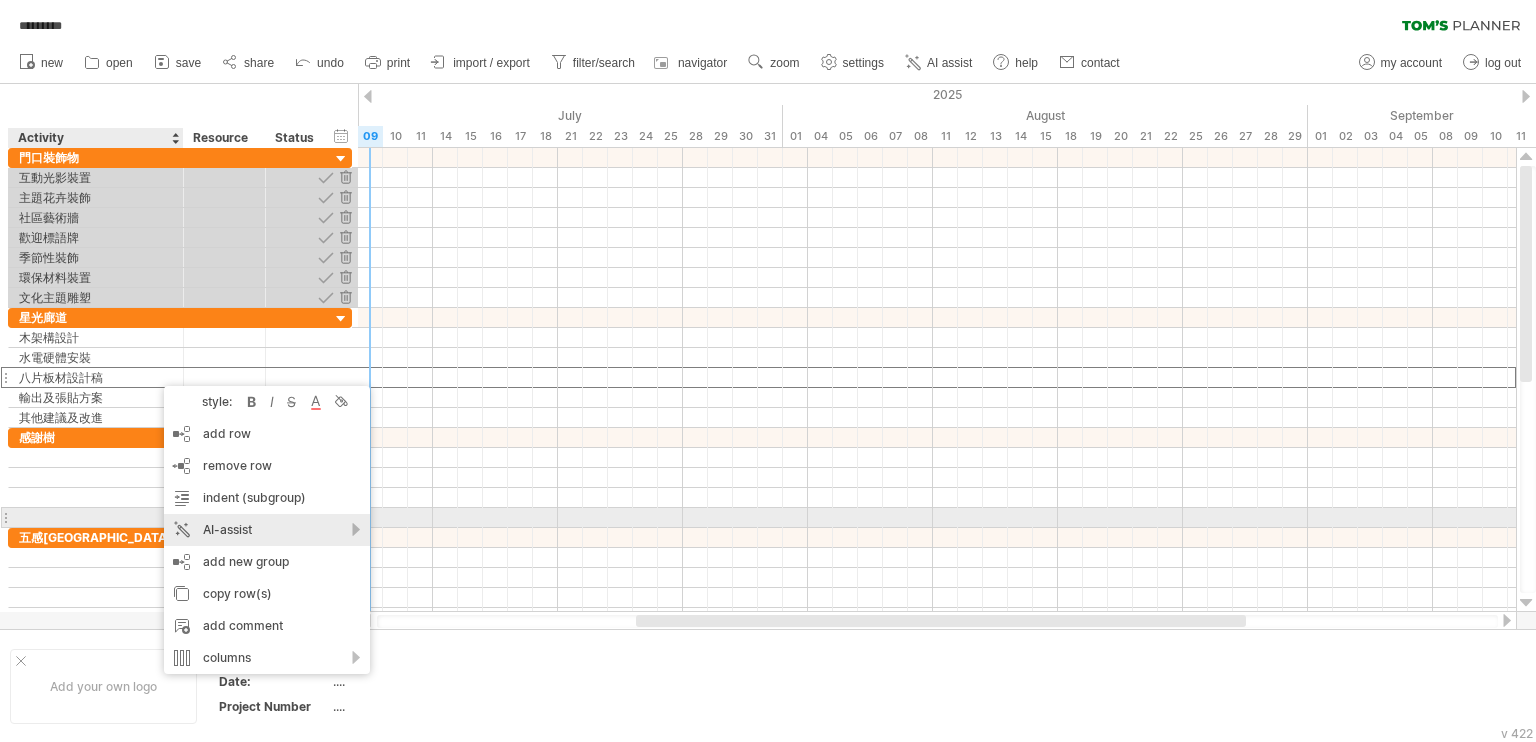 click on "AI-assist" at bounding box center (267, 530) 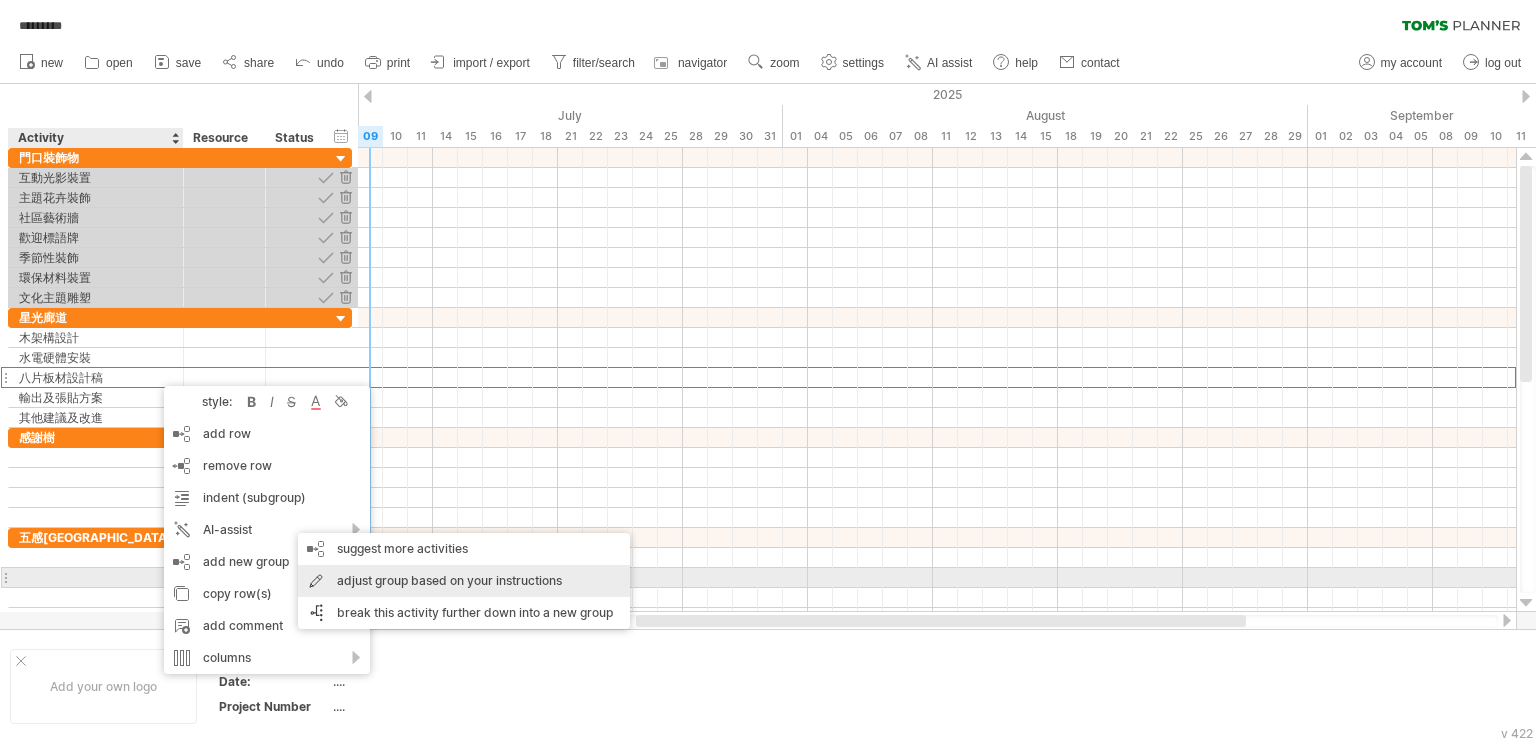 click on "adjust group based on your instructions" at bounding box center [464, 581] 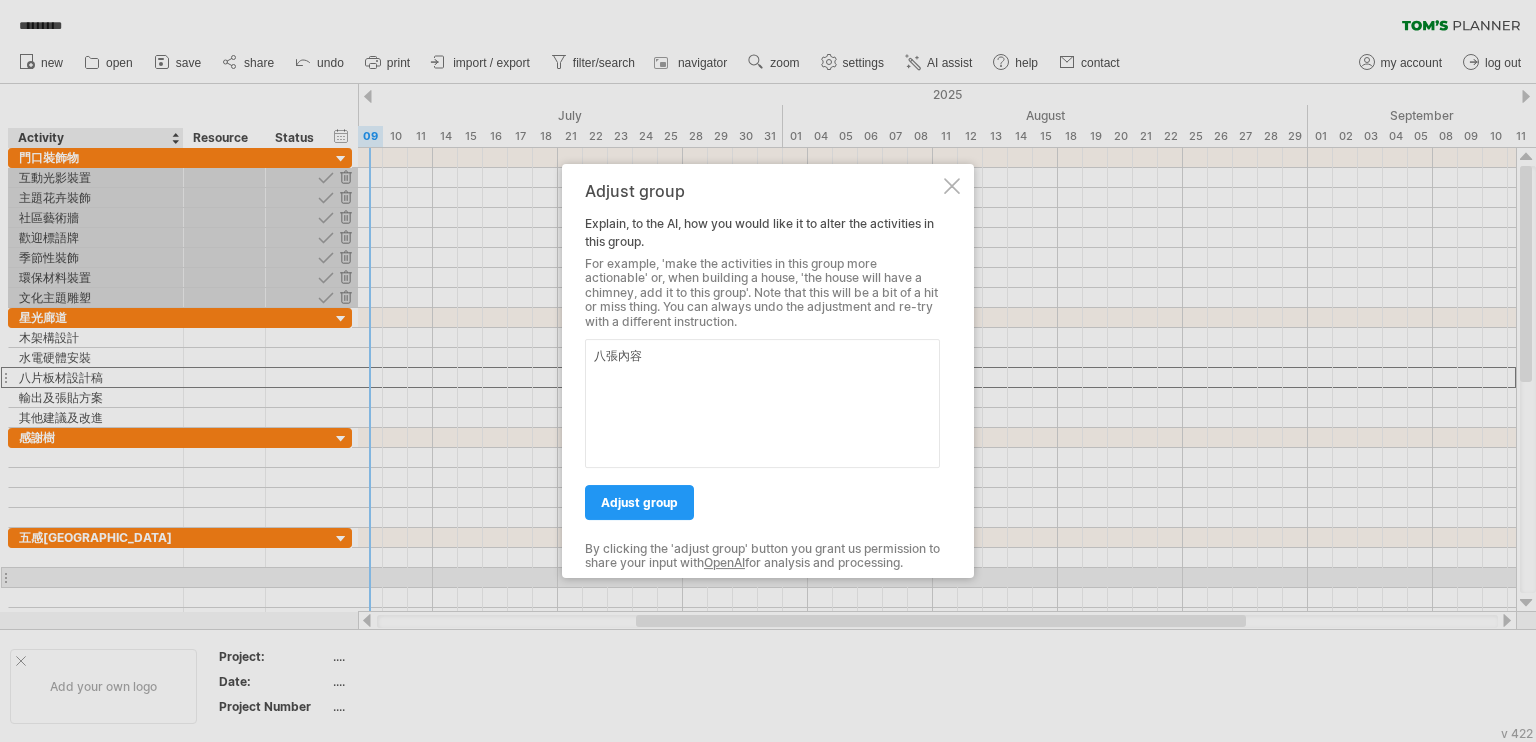 click on "八張內容" at bounding box center [762, 403] 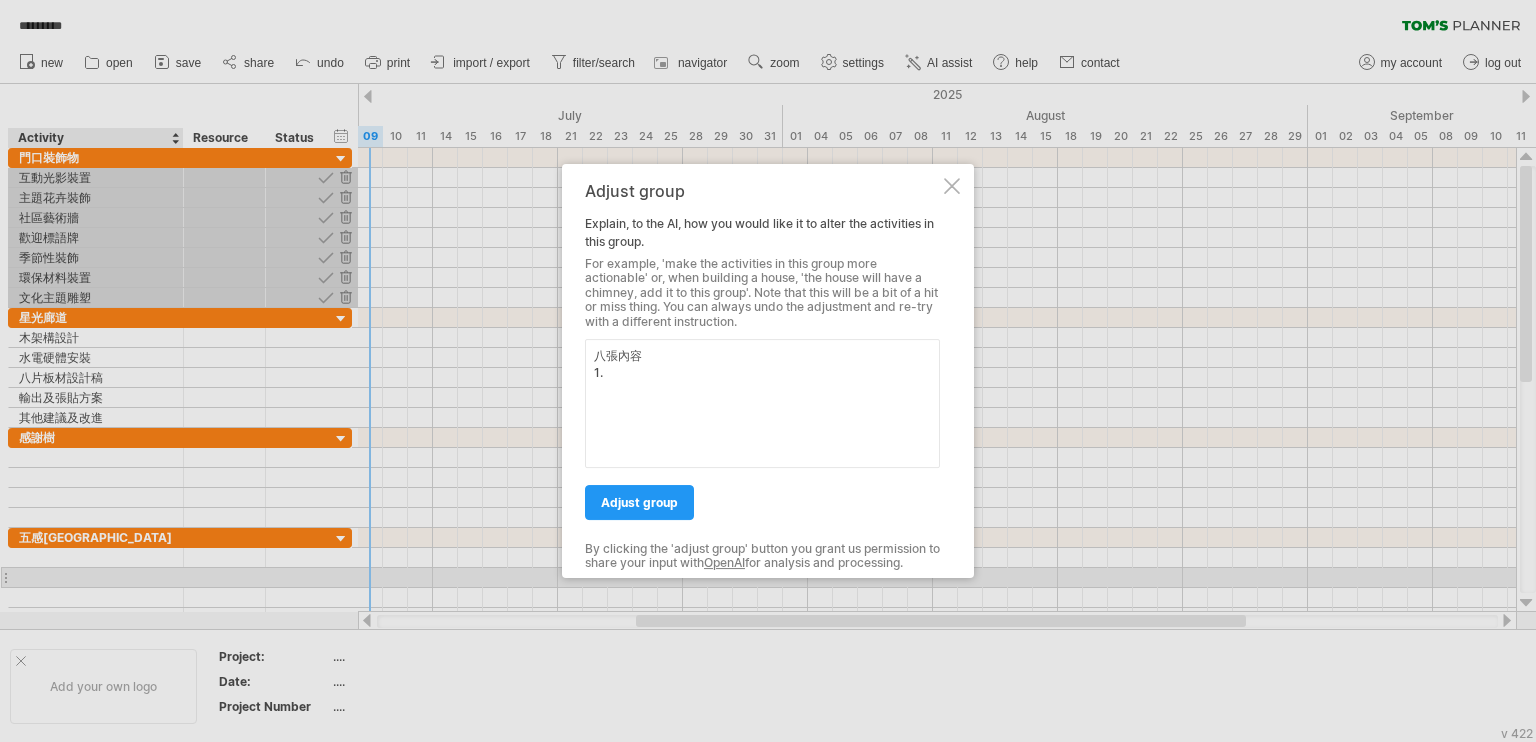 paste on "我們是誰｜品牌故事牆" 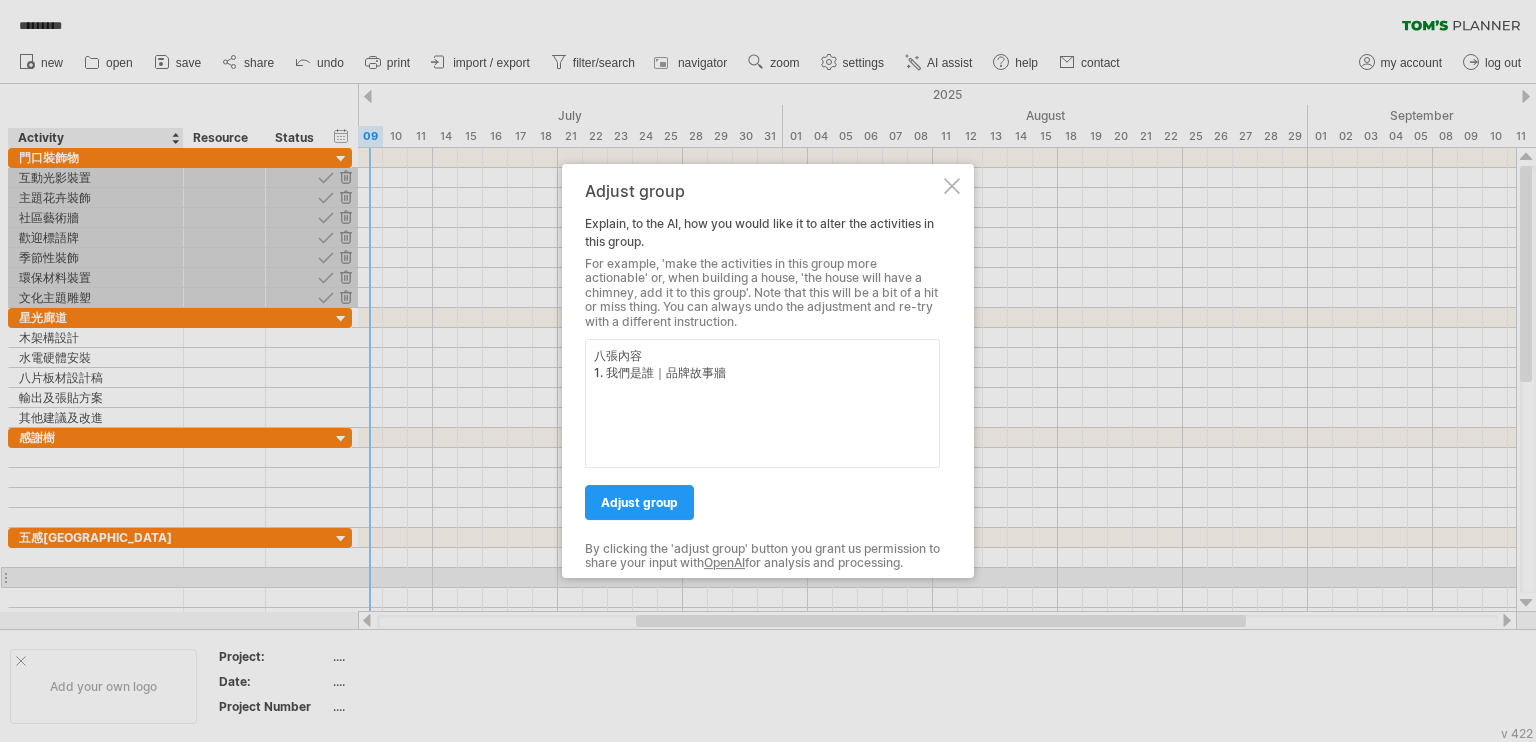 click on "八張內容
1. 我們是誰｜品牌故事牆" at bounding box center (762, 403) 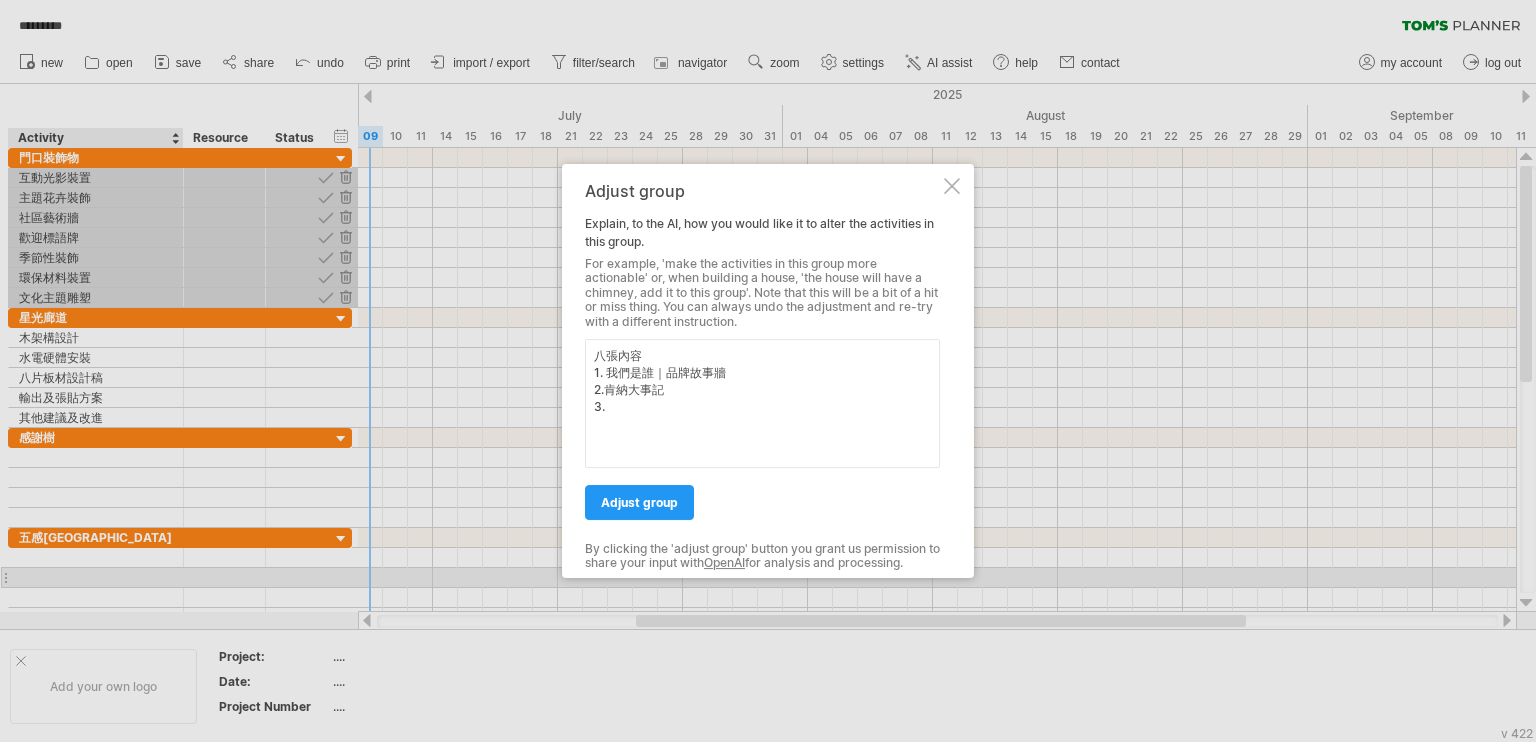 click on "八張內容
1. 我們是誰｜品牌故事牆
2.肯納大事記
3." at bounding box center (762, 403) 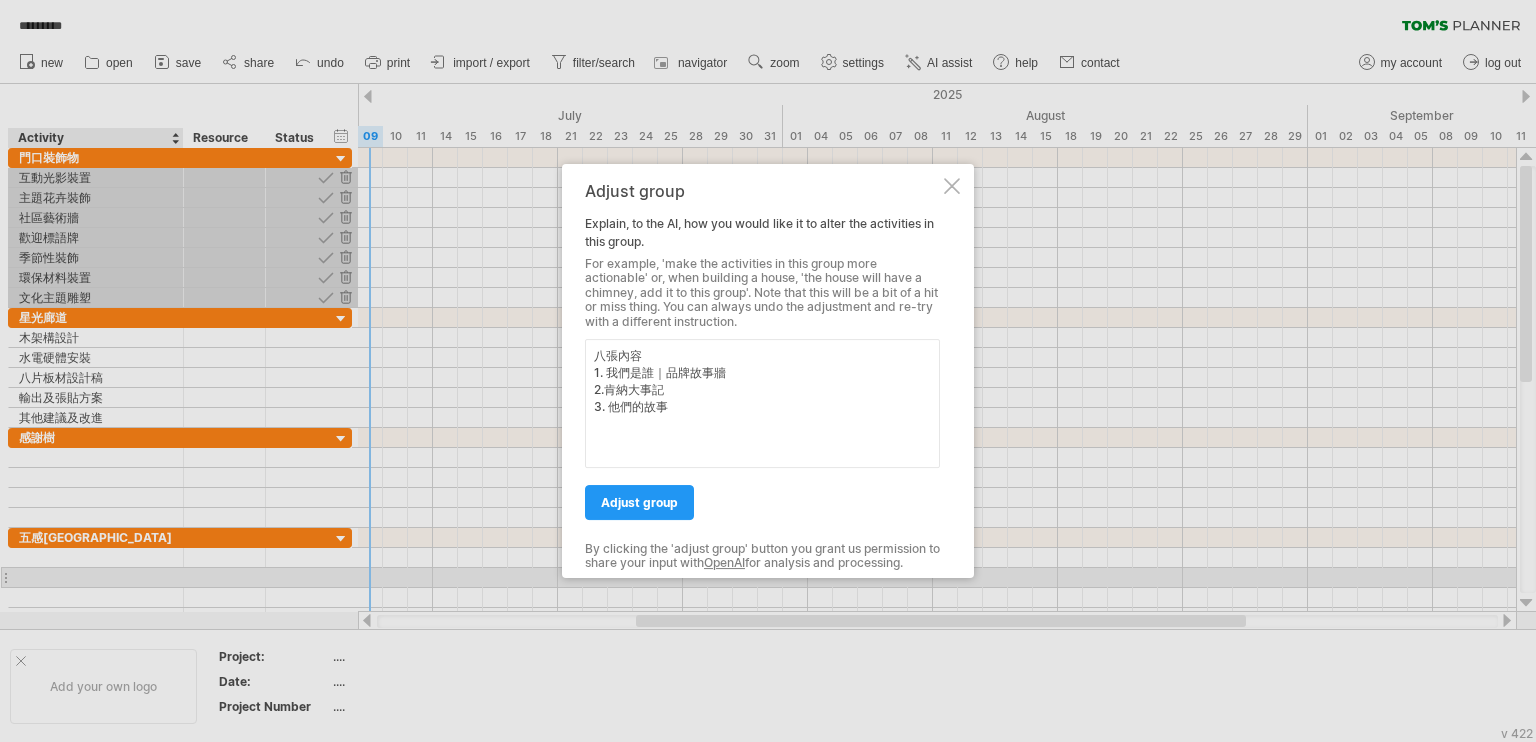 click on "八張內容
1. 我們是誰｜品牌故事牆
2.肯納大事記
3. 他們的故事" at bounding box center [762, 403] 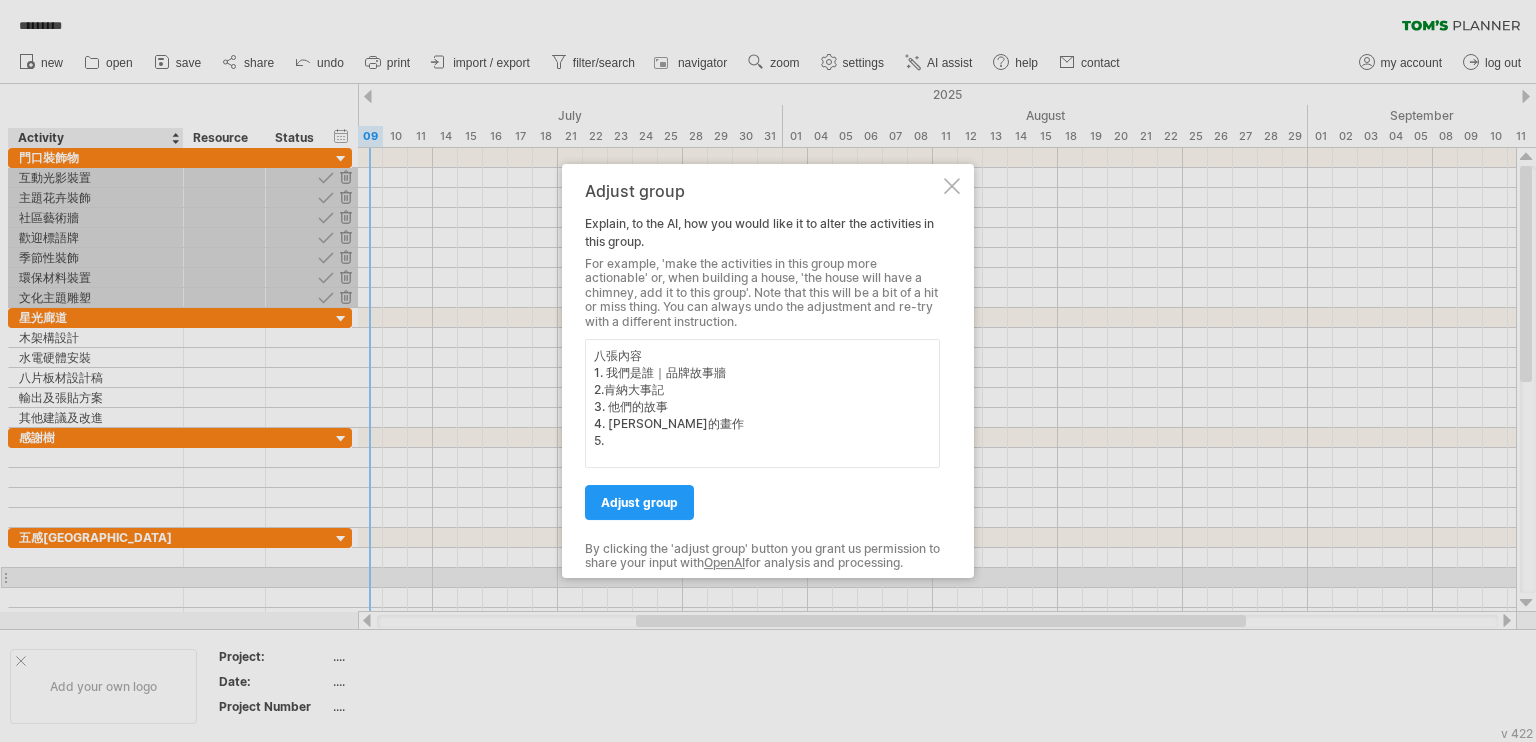 click on "八張內容
1. 我們是誰｜品牌故事牆
2.肯納大事記
3. 他們的故事
4. [PERSON_NAME]的畫作
5." at bounding box center [762, 403] 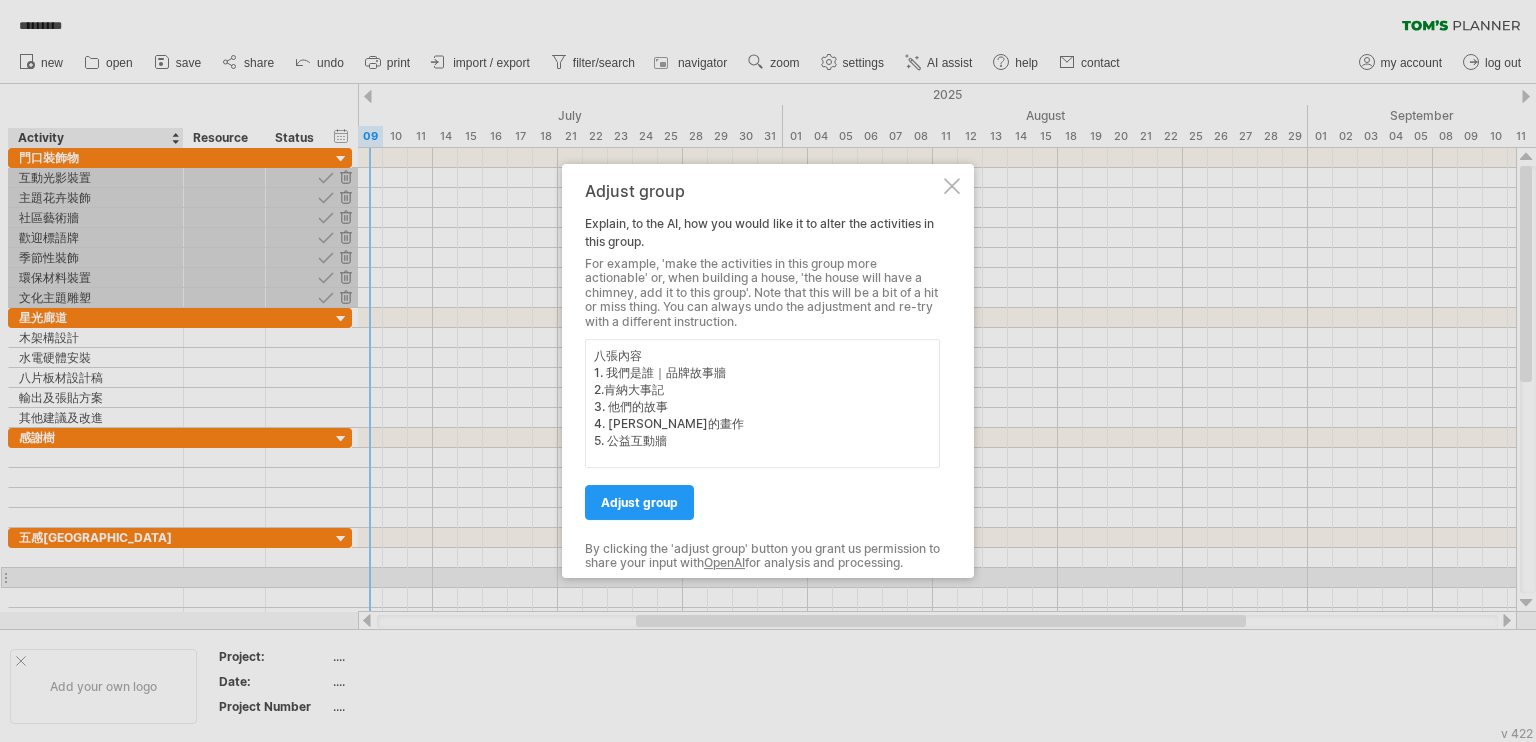click on "八張內容
1. 我們是誰｜品牌故事牆
2.肯納大事記
3. 他們的故事
4. [PERSON_NAME]的畫作
5. 公益互動牆" at bounding box center (762, 403) 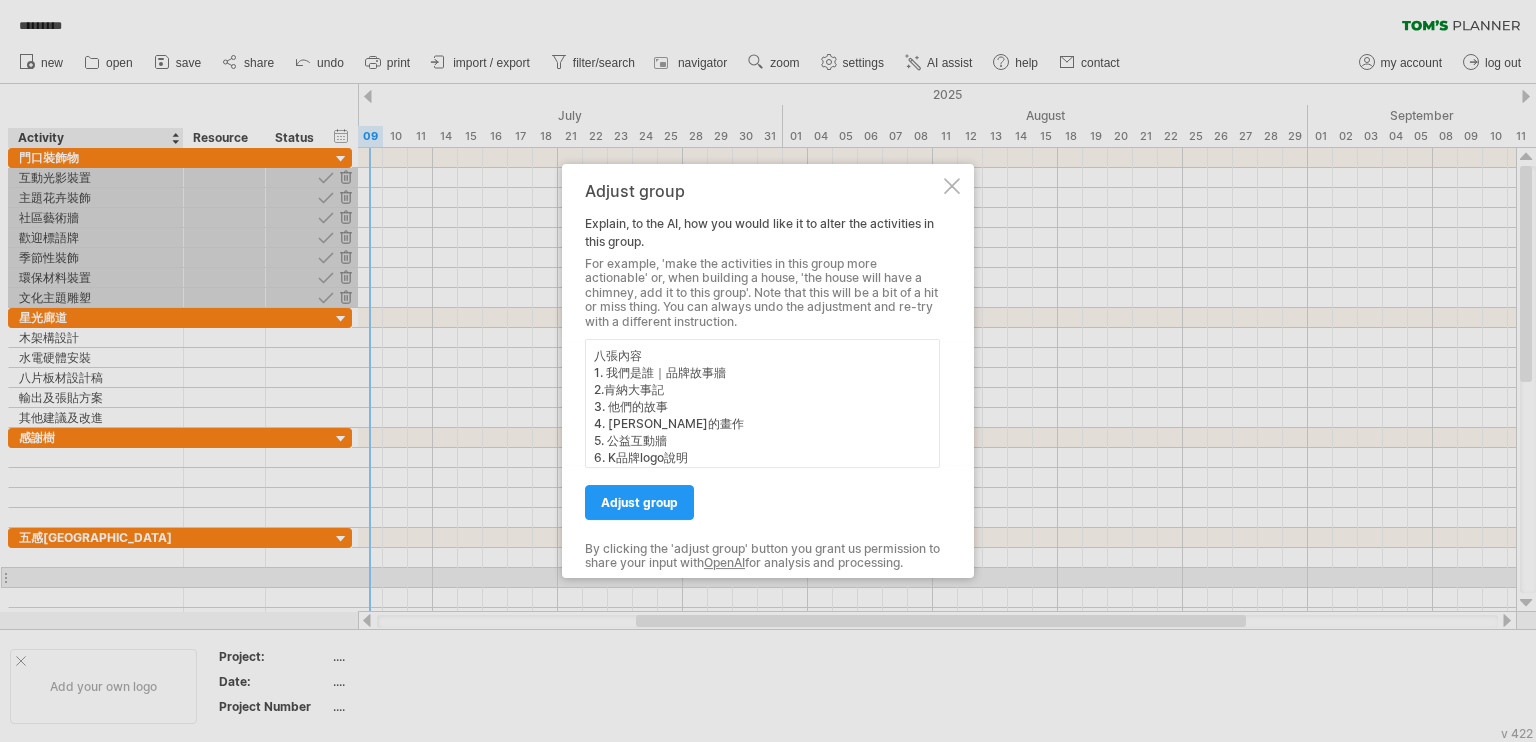 click on "八張內容
1. 我們是誰｜品牌故事牆
2.肯納大事記
3. 他們的故事
4. [PERSON_NAME]的畫作
5. 公益互動牆
6. K品牌logo說明" at bounding box center [762, 403] 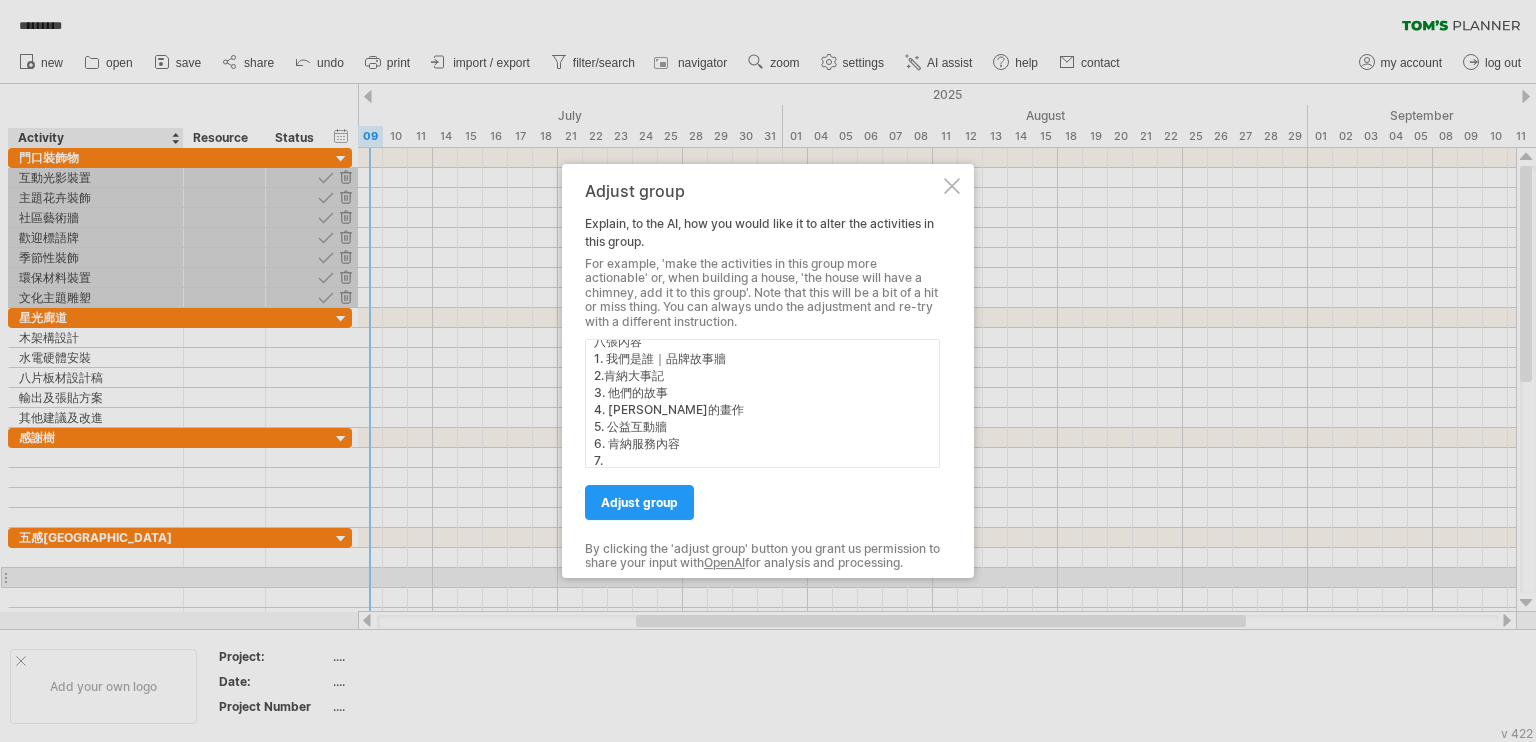 scroll, scrollTop: 31, scrollLeft: 0, axis: vertical 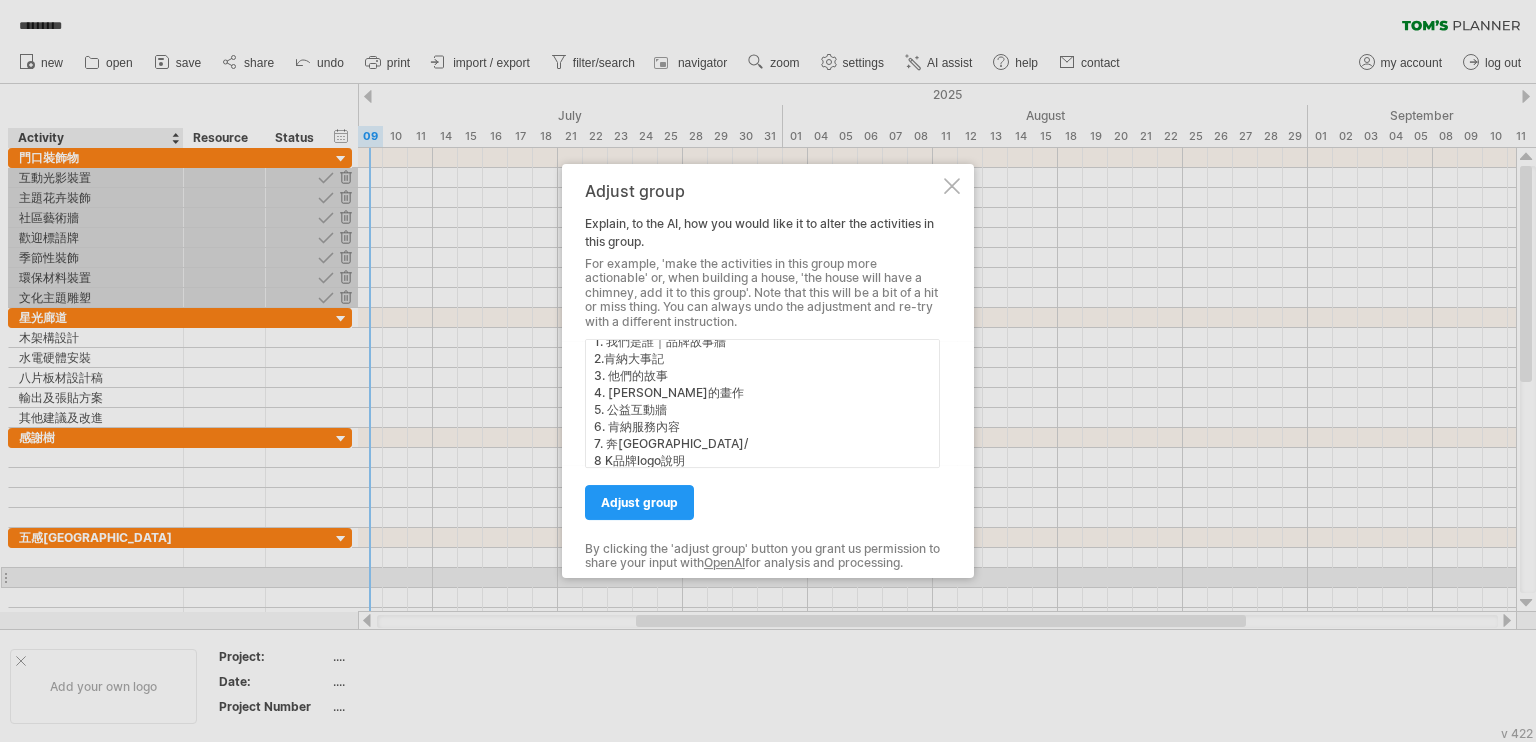 click on "八張內容
1. 我們是誰｜品牌故事牆
2.肯納大事記
3. 他們的故事
4. [PERSON_NAME]的畫作
5. 公益互動牆
6. 肯納服務內容
7. 奔[GEOGRAPHIC_DATA]/
8 K品牌logo說明
7." at bounding box center (762, 403) 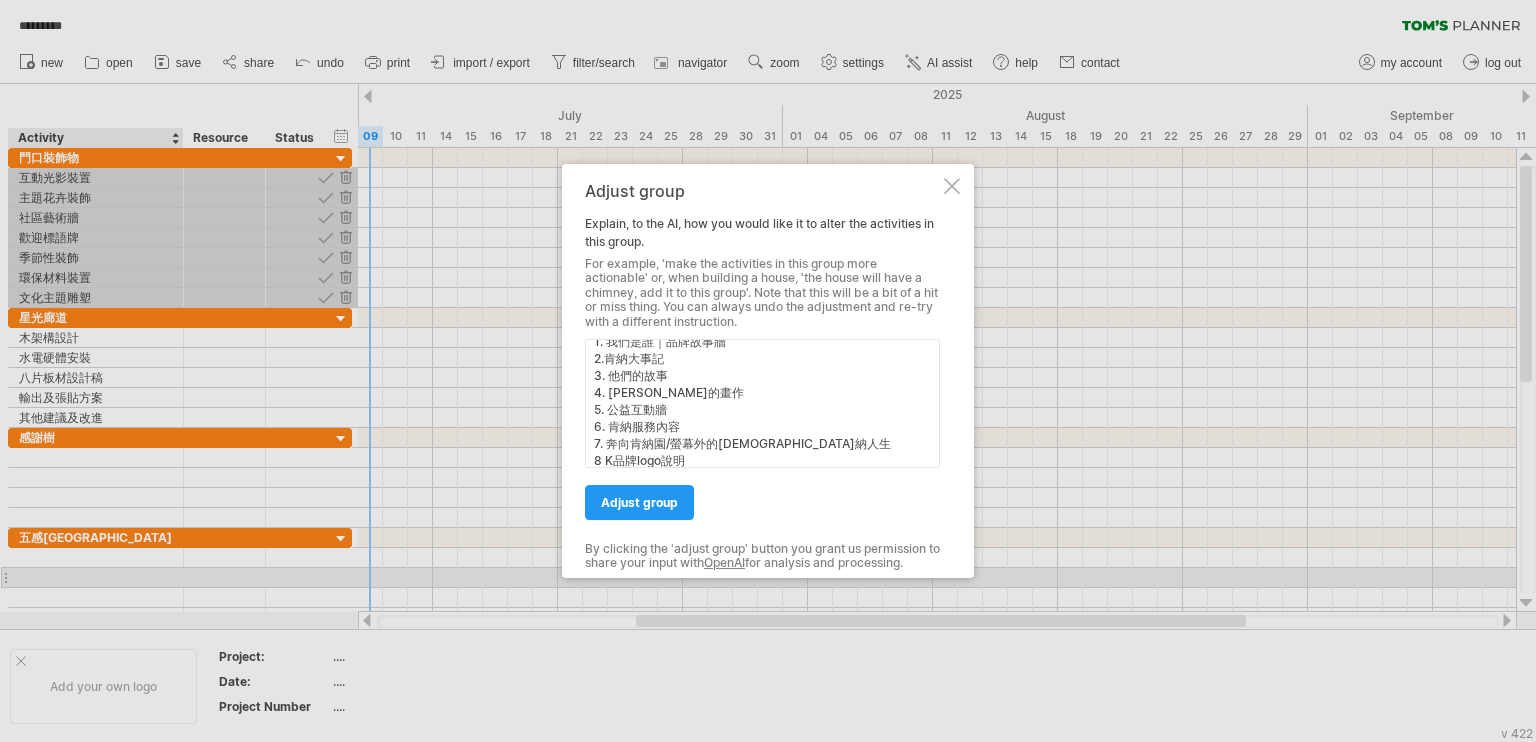 drag, startPoint x: 672, startPoint y: 443, endPoint x: 609, endPoint y: 443, distance: 63 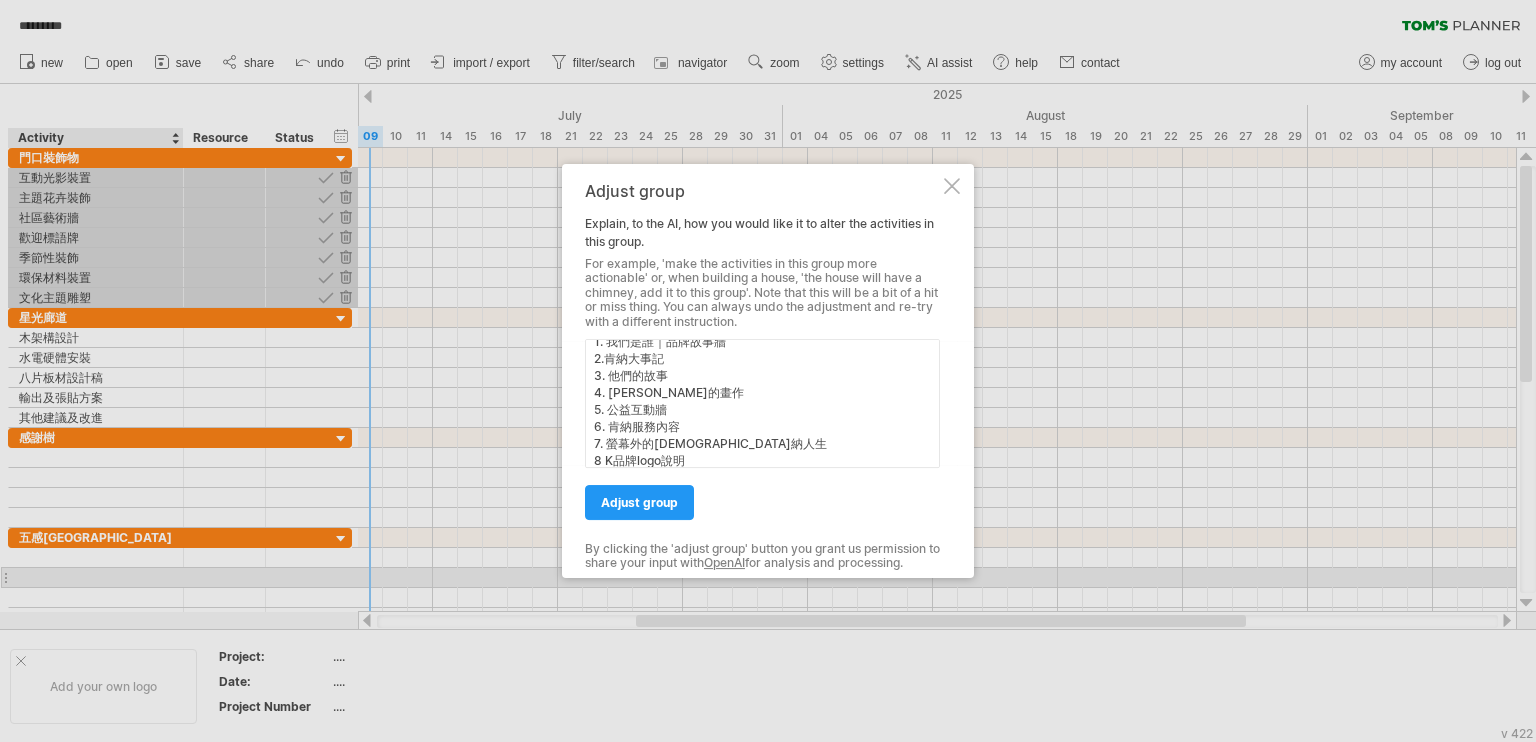 click on "八張內容
1. 我們是誰｜品牌故事牆
2.肯納大事記
3. 他們的故事
4. [PERSON_NAME]的畫作
5. 公益互動牆
6. 肯納服務內容
7. 螢幕外的[DEMOGRAPHIC_DATA]納人生
8 K品牌logo說明
7." at bounding box center [762, 403] 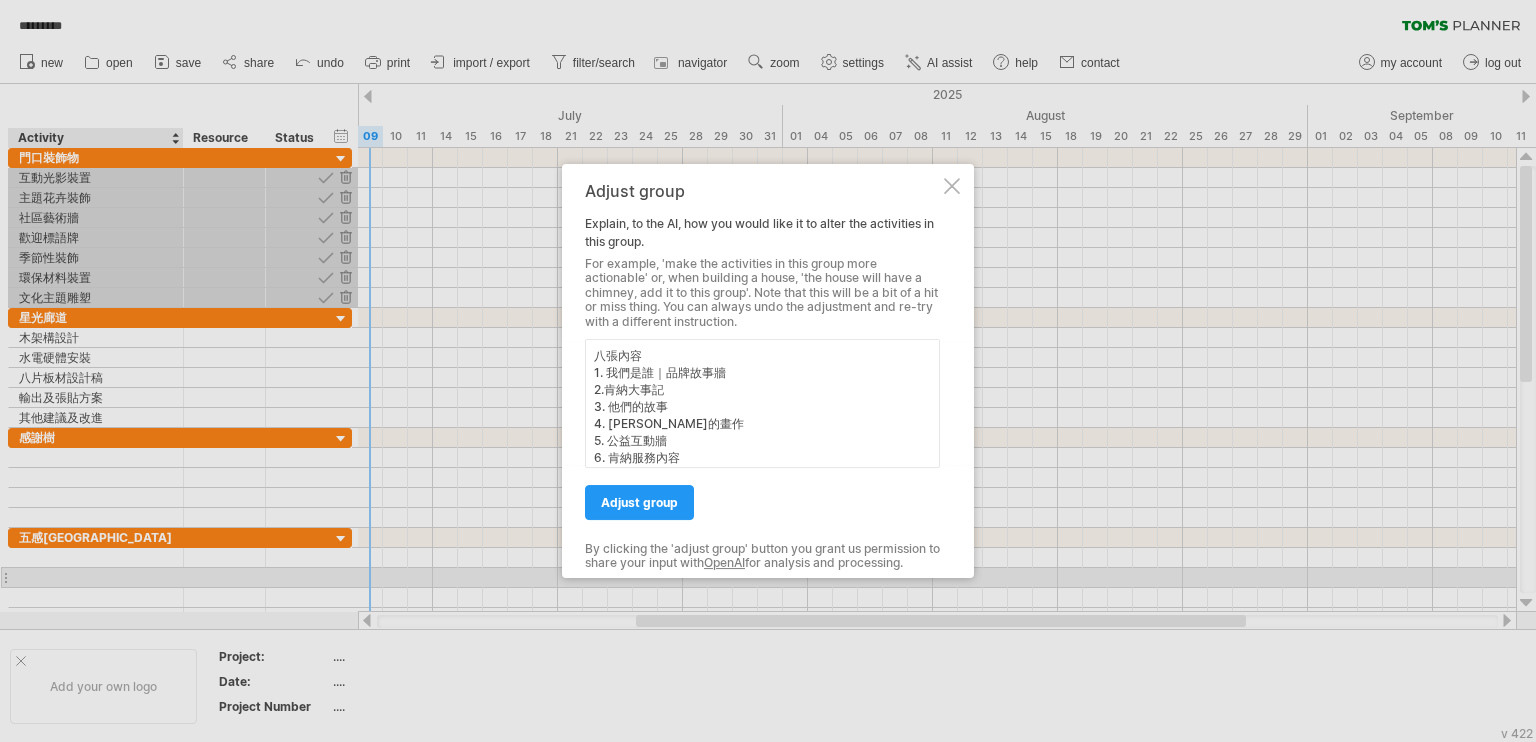 paste on "奔向[GEOGRAPHIC_DATA]/" 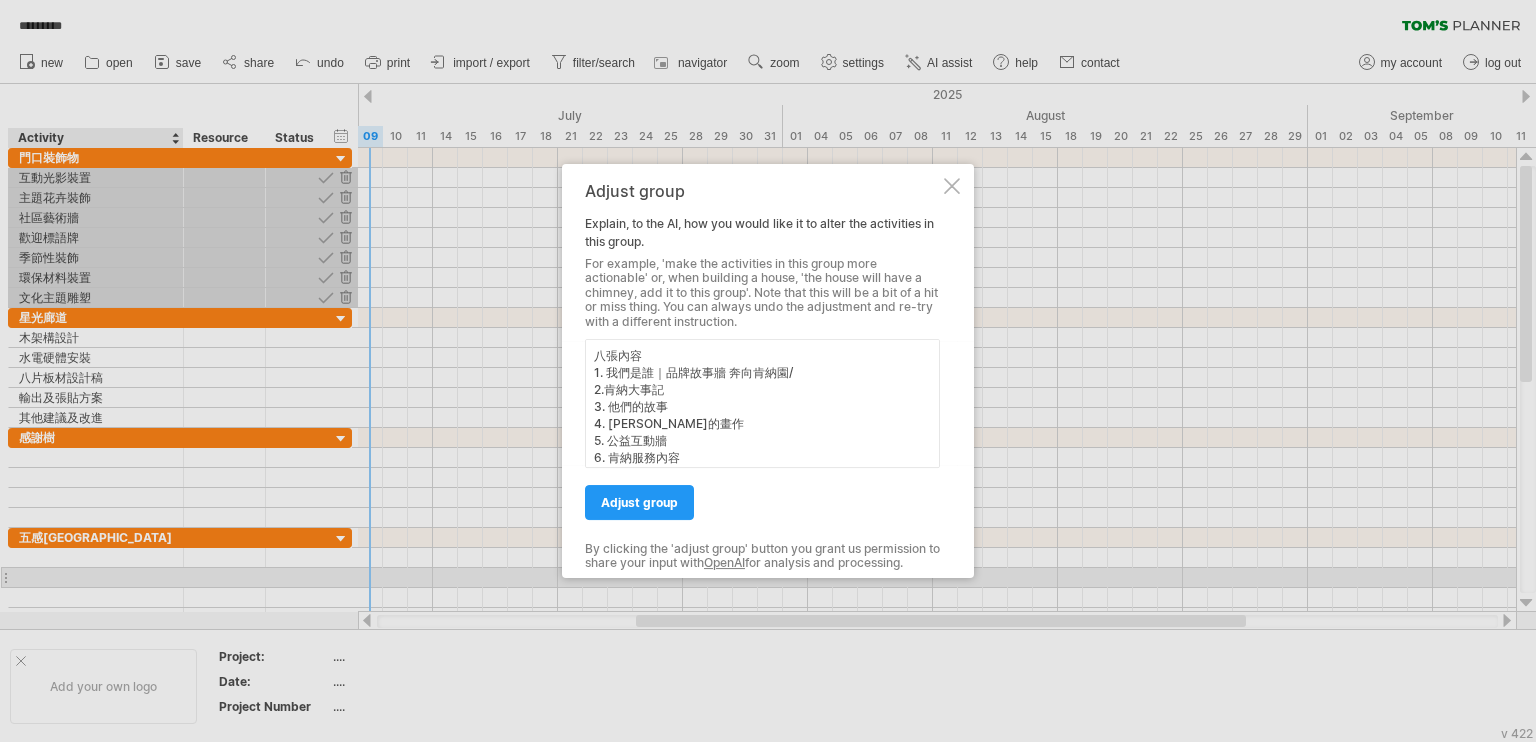 click on "八張內容
1. 我們是誰｜品牌故事牆 奔向肯納園/
2.肯納大事記
3. 他們的故事
4. [PERSON_NAME]的畫作
5. 公益互動牆
6. 肯納服務內容
7. 螢幕外的[DEMOGRAPHIC_DATA]納人生
8 K品牌logo說明
7." at bounding box center (762, 403) 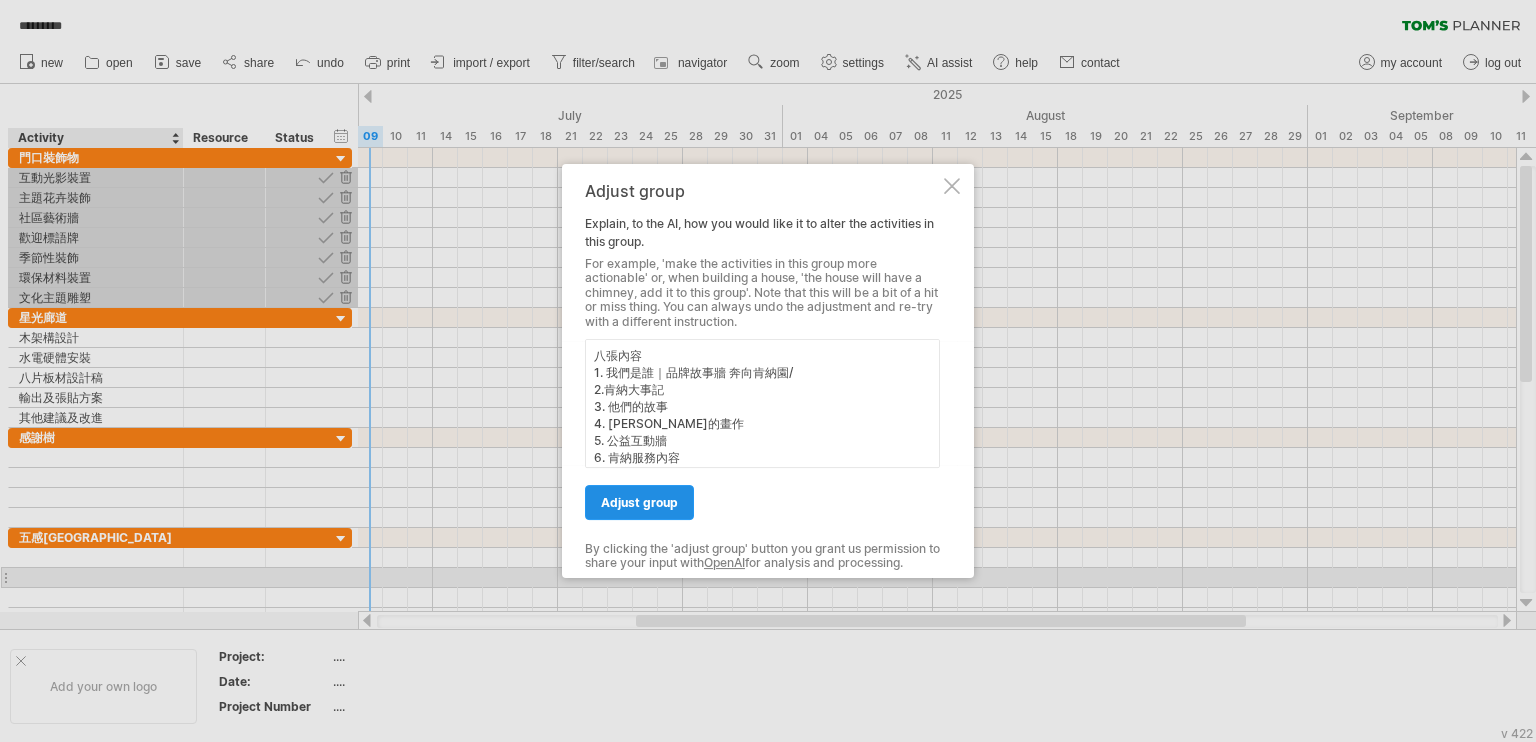 type on "八張內容
1. 我們是誰｜品牌故事牆 奔向肯納園/
2.肯納大事記
3. 他們的故事
4. [PERSON_NAME]的畫作
5. 公益互動牆
6. 肯納服務內容
7. 螢幕外的[DEMOGRAPHIC_DATA]納人生
8 K品牌logo說明
7." 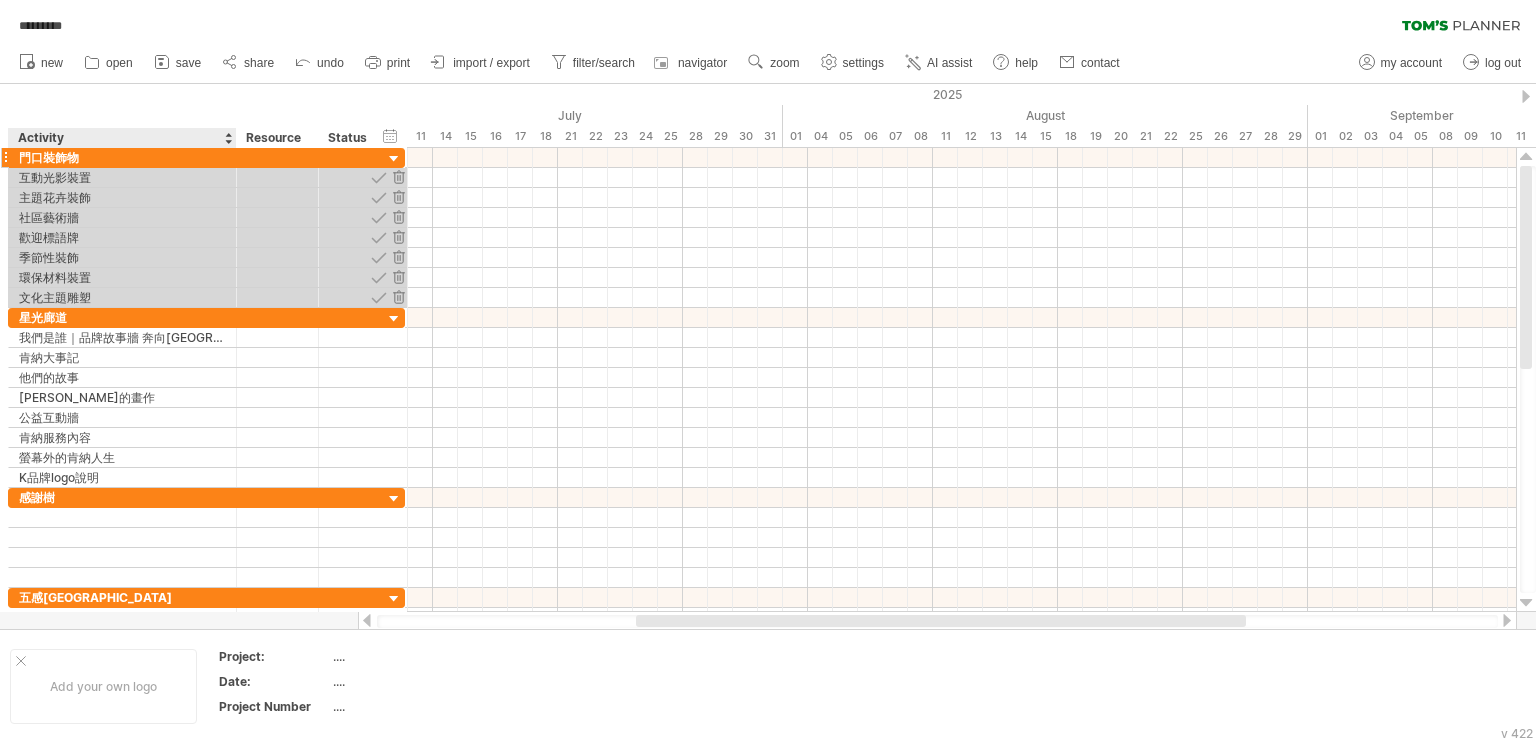 drag, startPoint x: 180, startPoint y: 143, endPoint x: 233, endPoint y: 155, distance: 54.34151 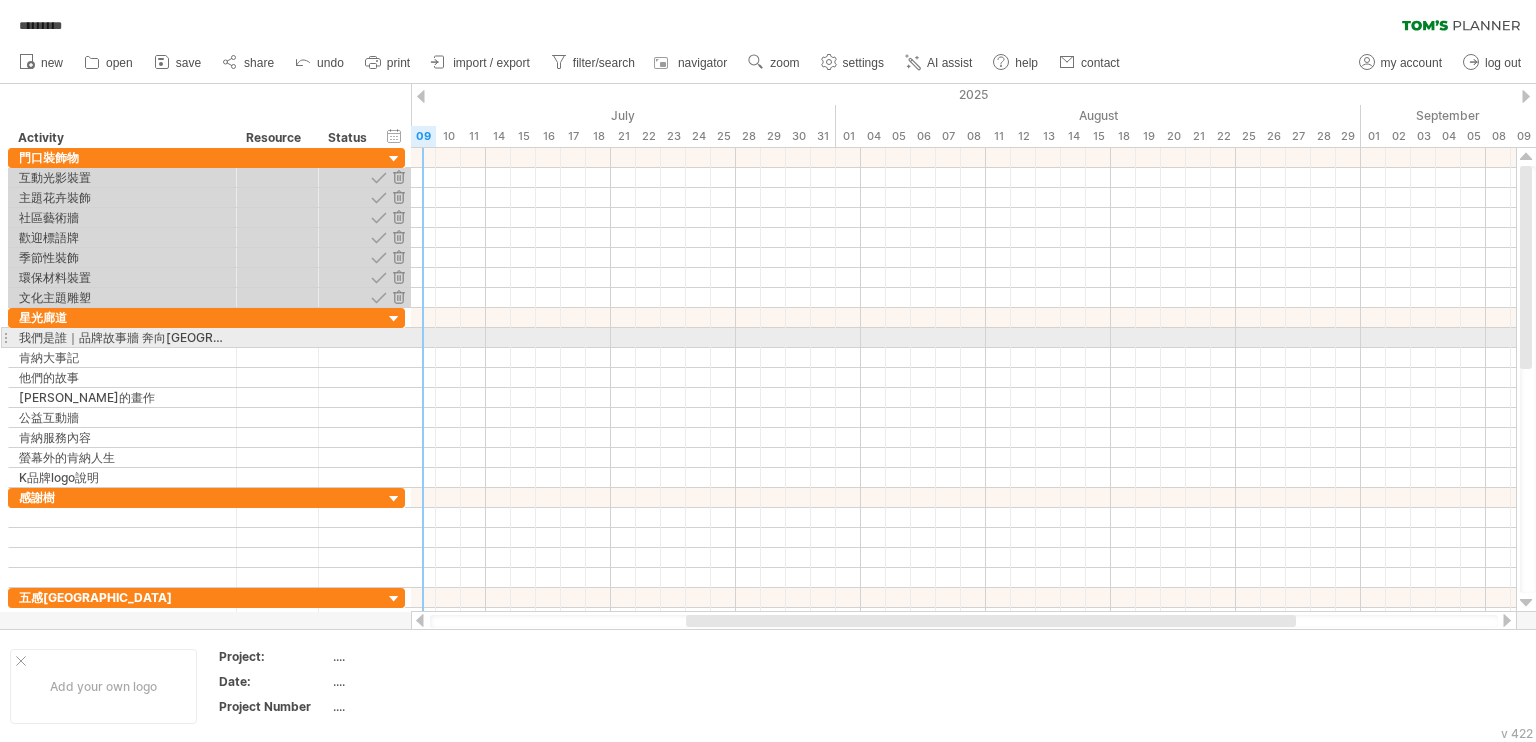 click on "我們是誰｜品牌故事牆 奔向[GEOGRAPHIC_DATA]" at bounding box center (122, 337) 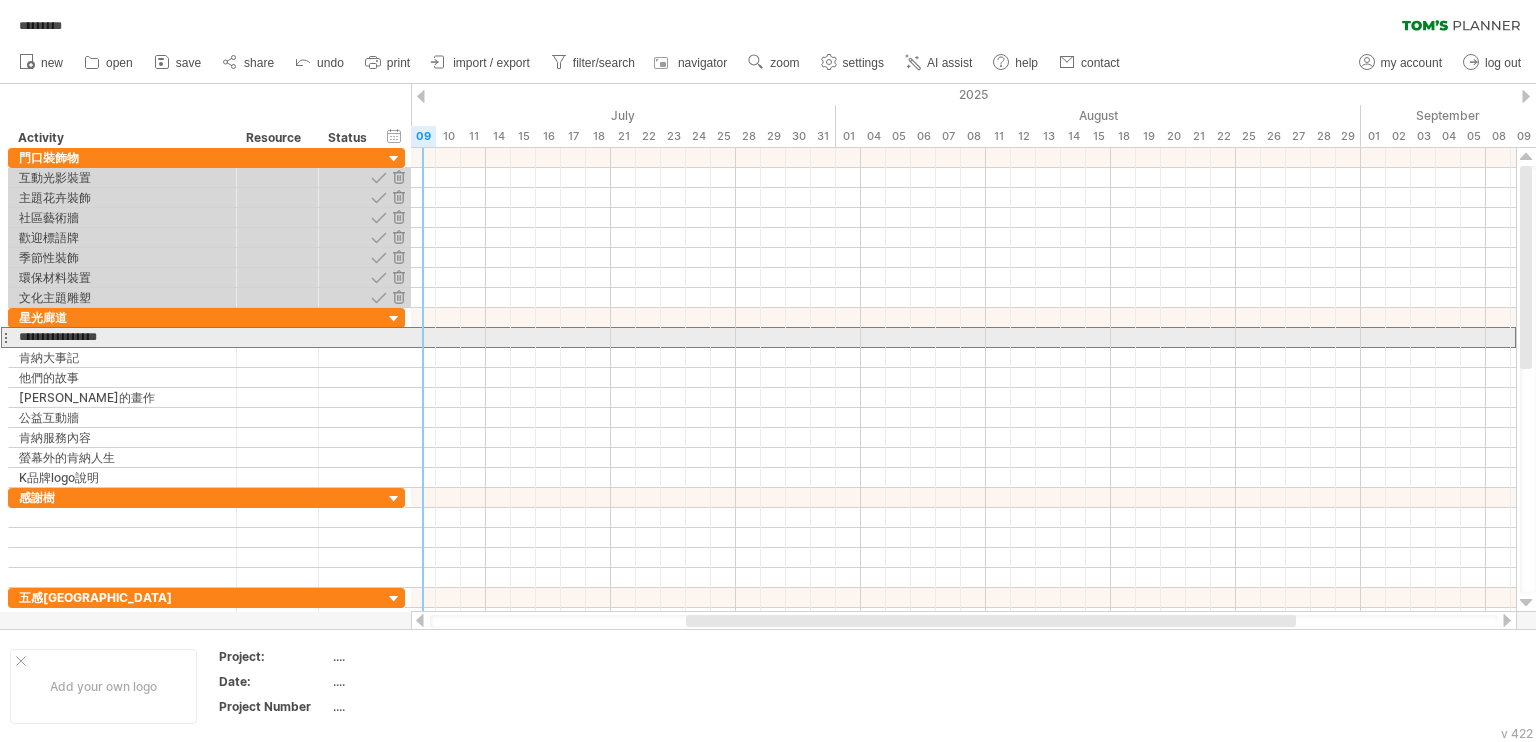 click on "**********" at bounding box center [122, 337] 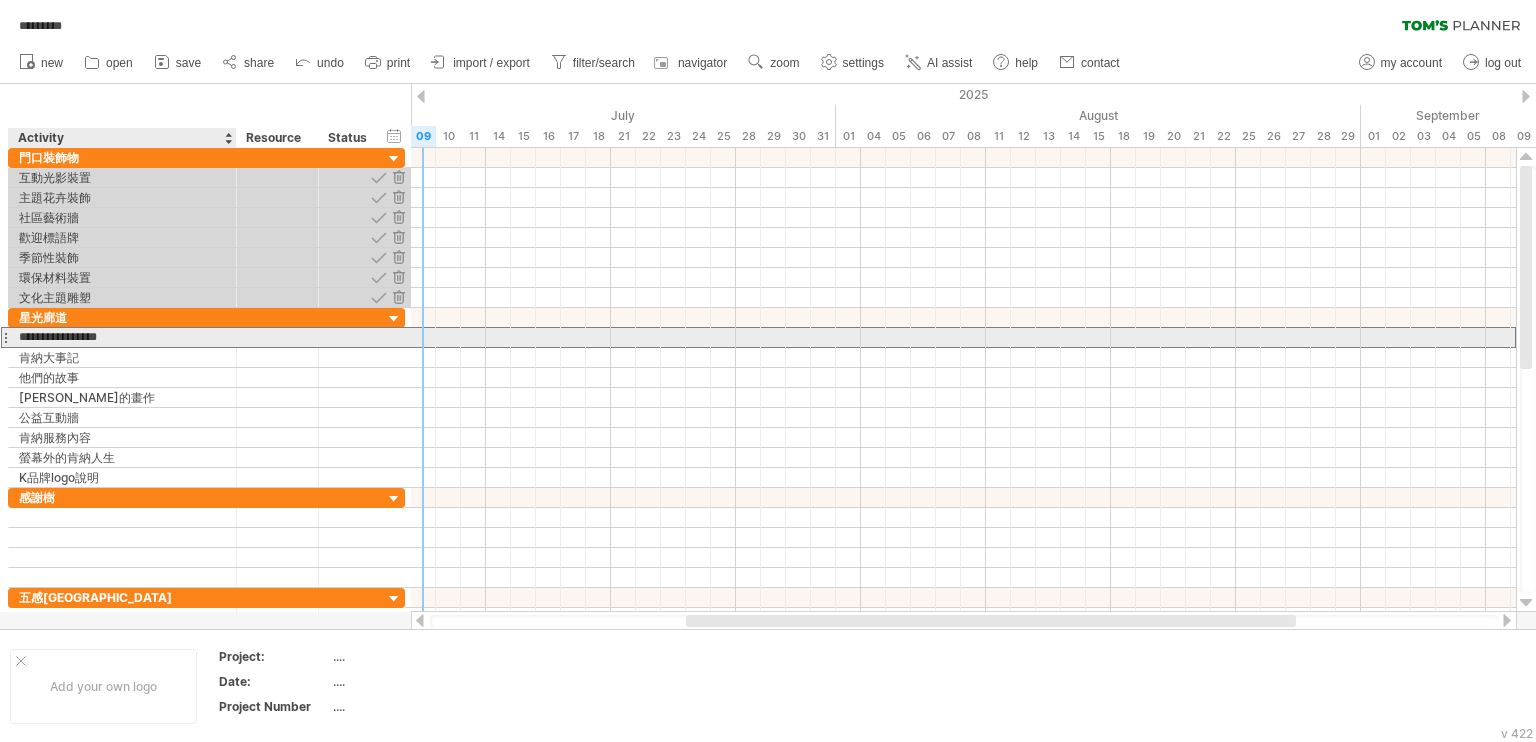 click on "**********" at bounding box center [122, 337] 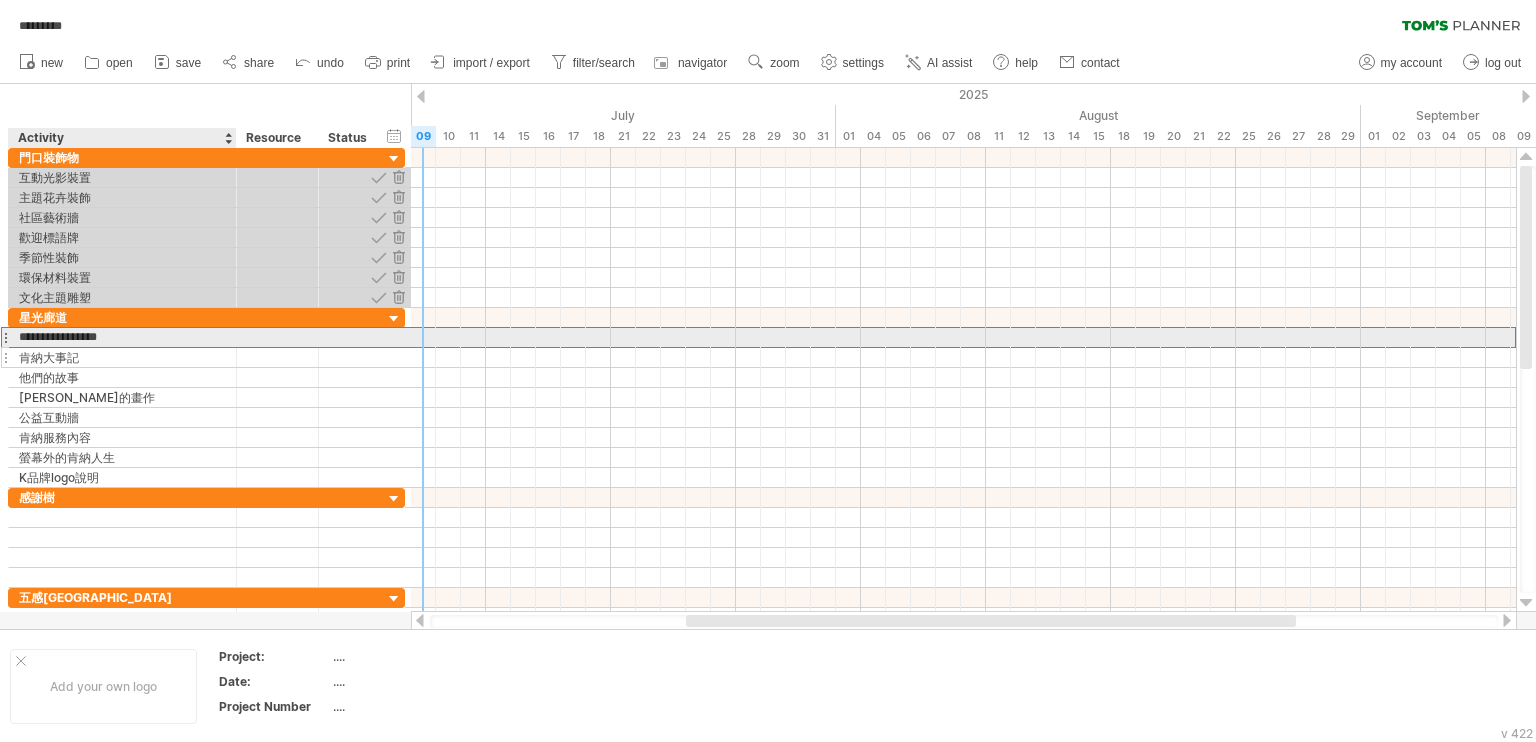 type on "**********" 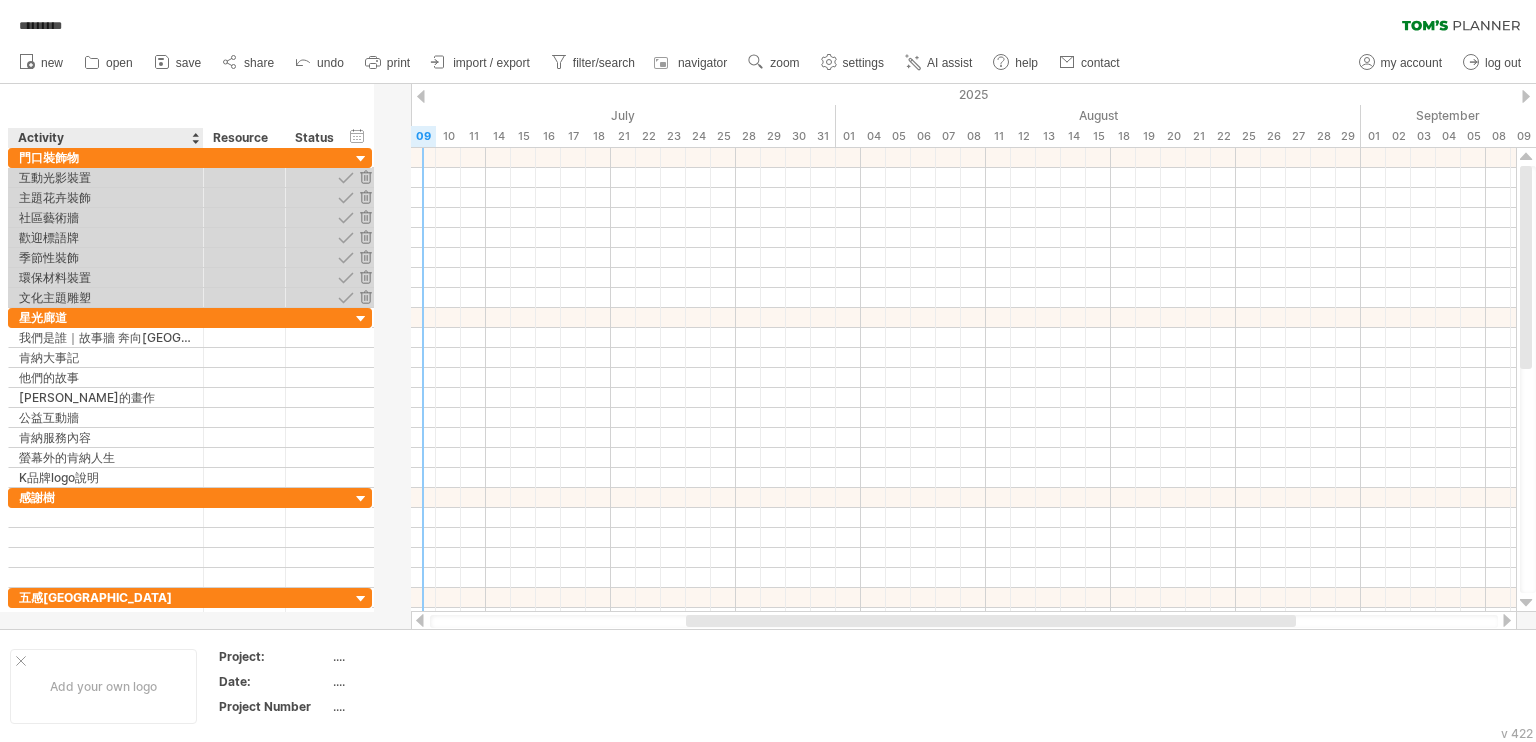 drag, startPoint x: 233, startPoint y: 137, endPoint x: 200, endPoint y: 143, distance: 33.54102 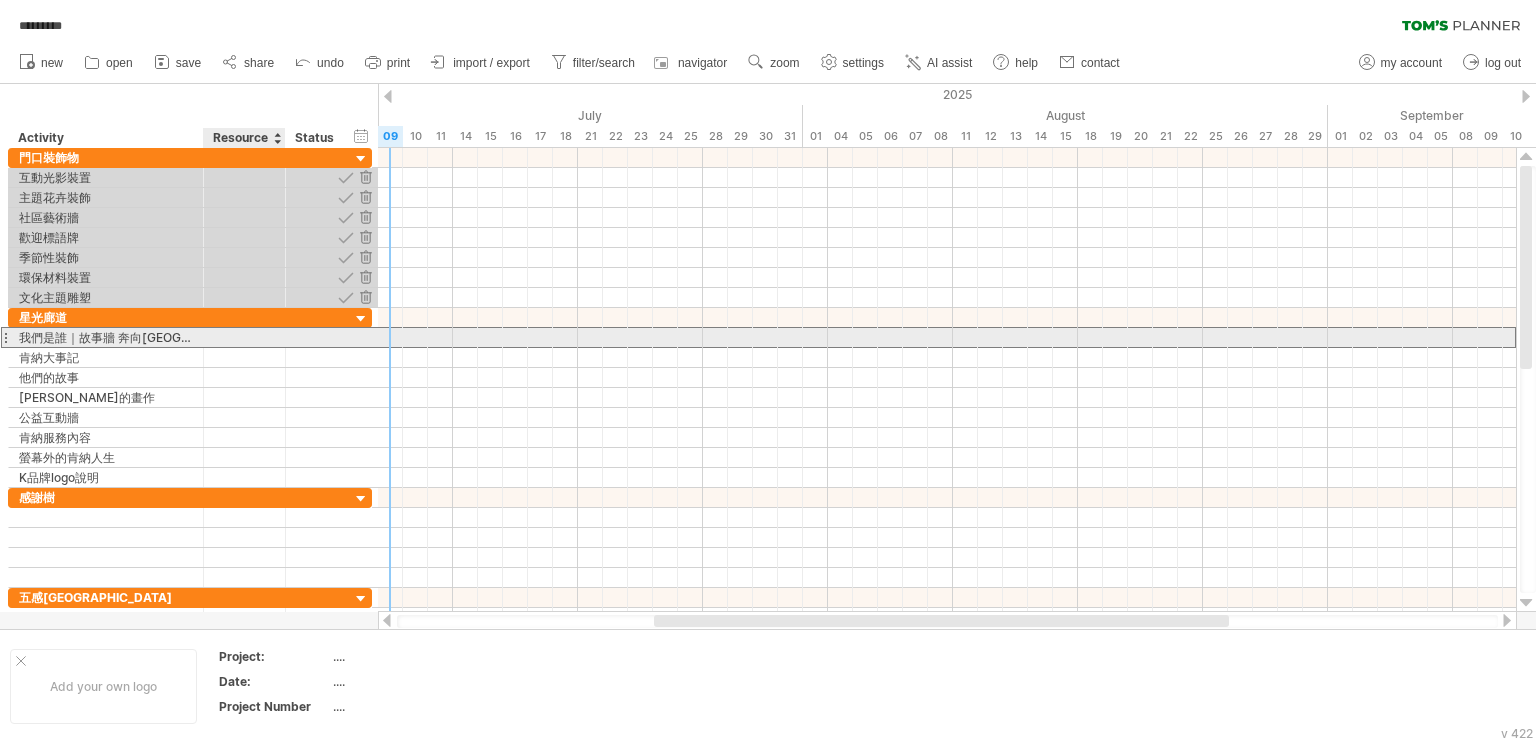 click at bounding box center [244, 337] 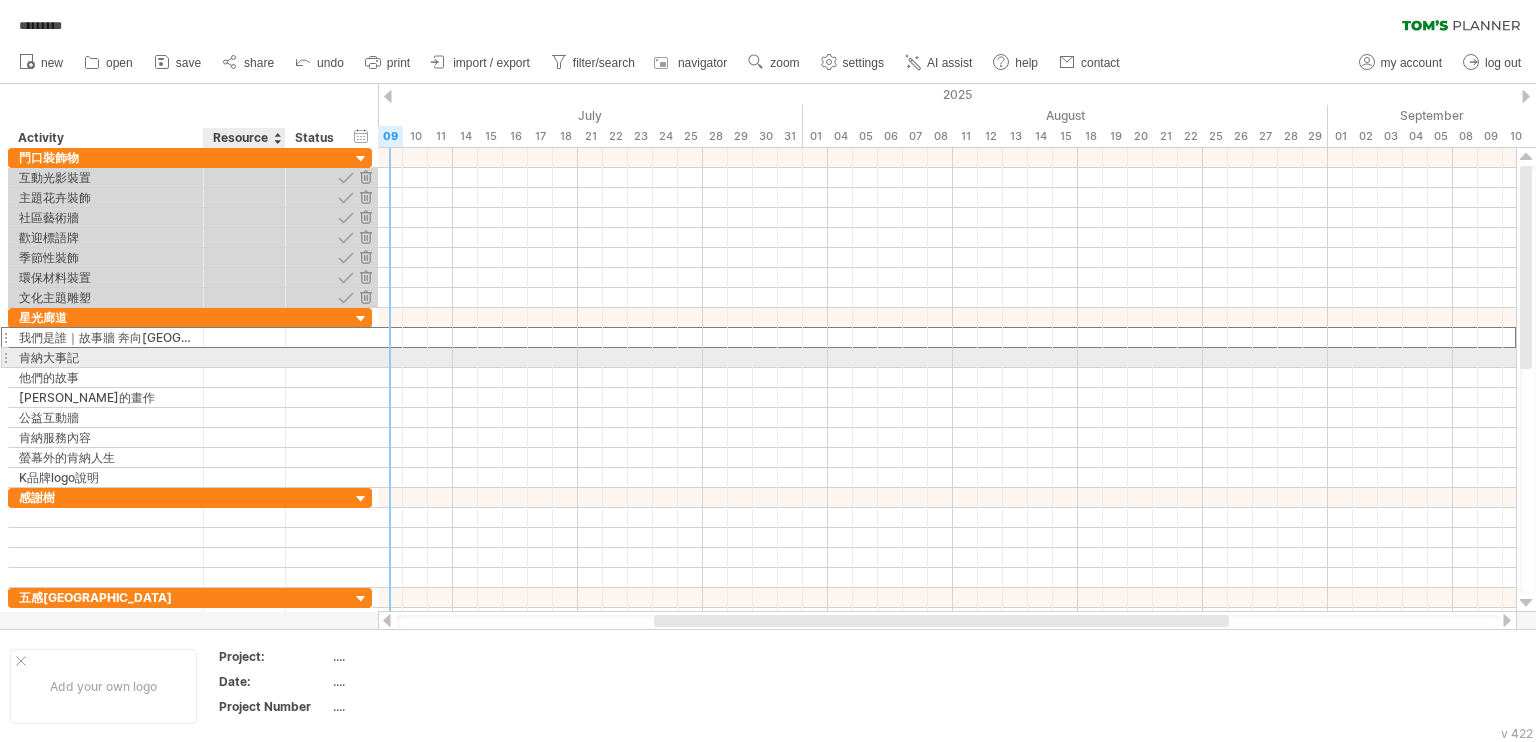 click at bounding box center [244, 357] 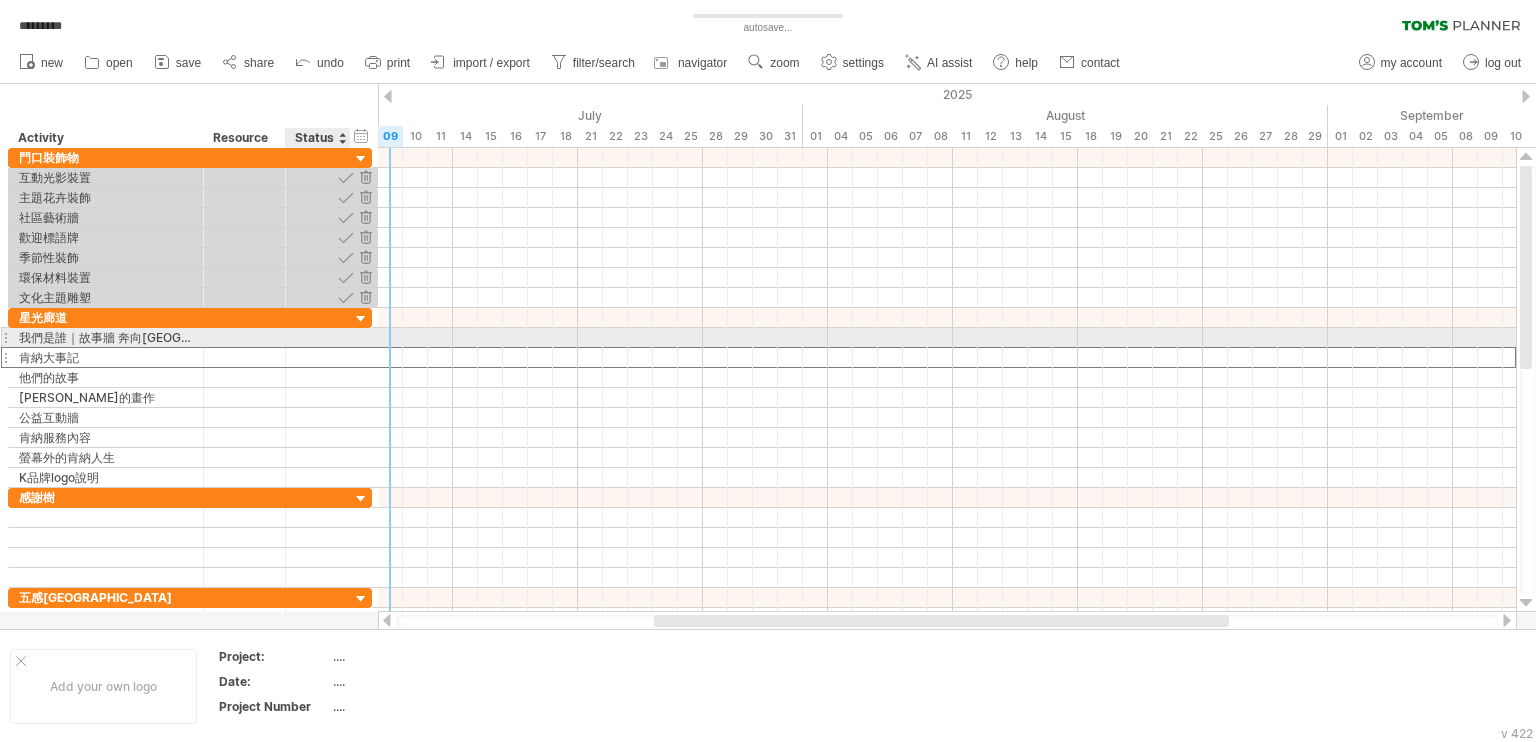 click at bounding box center (318, 337) 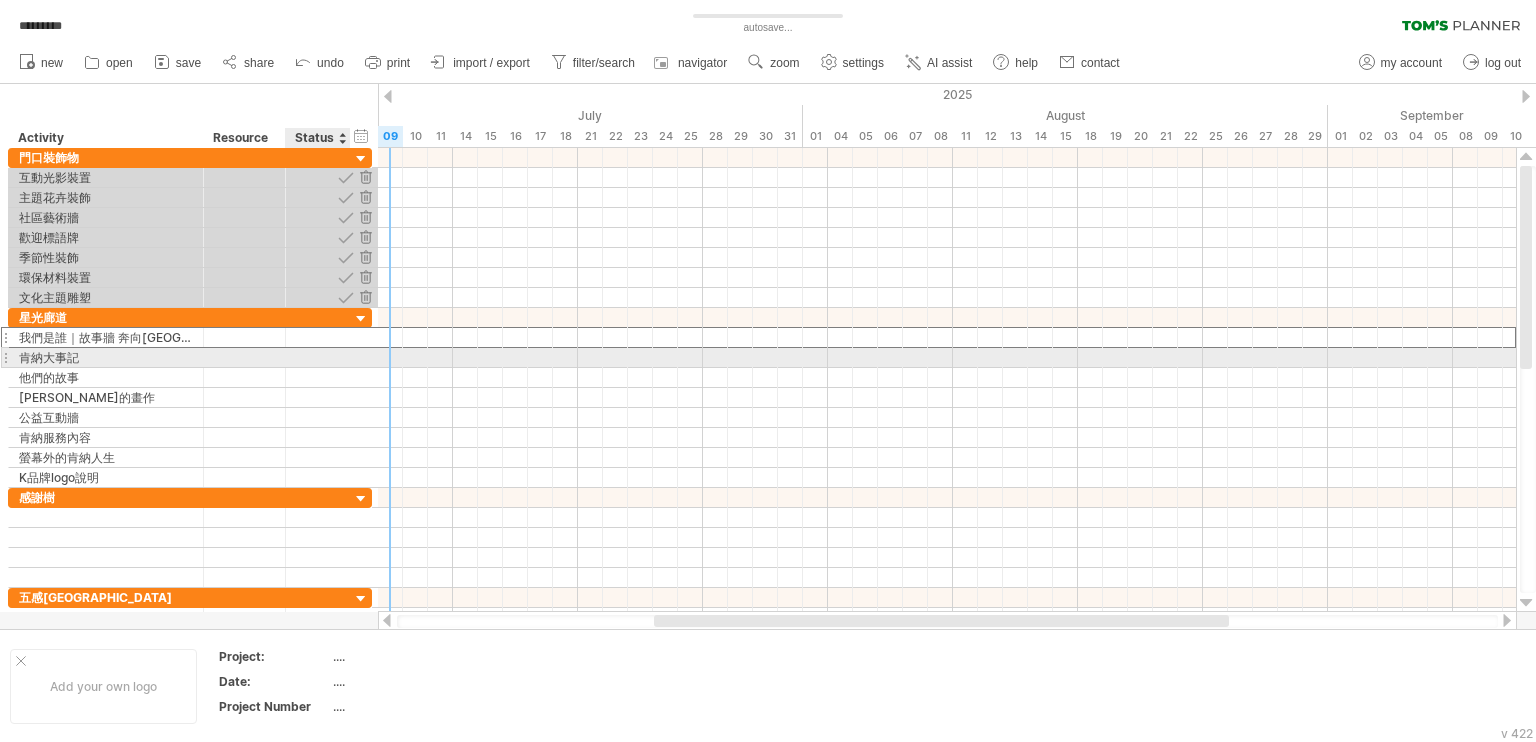 click at bounding box center [318, 357] 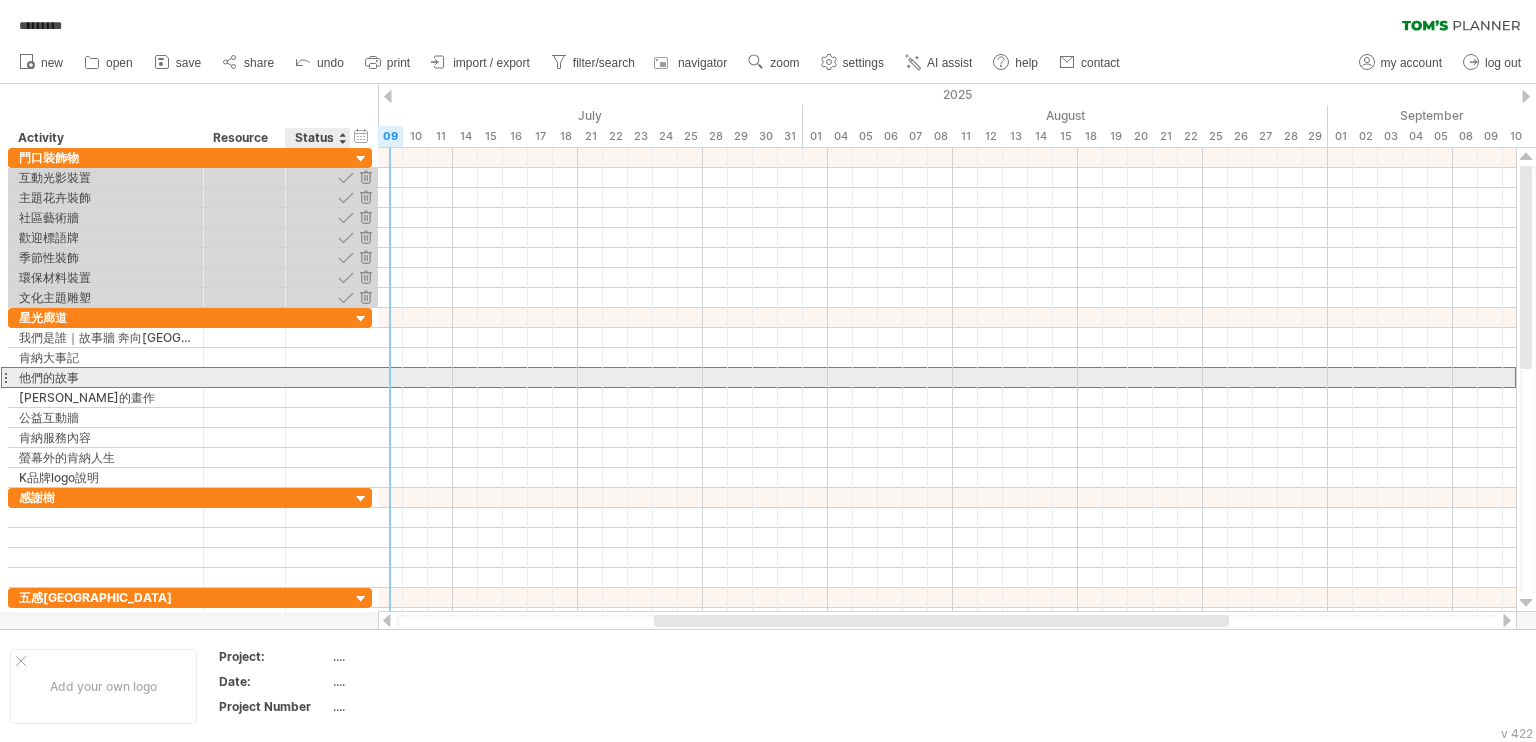 click at bounding box center [318, 377] 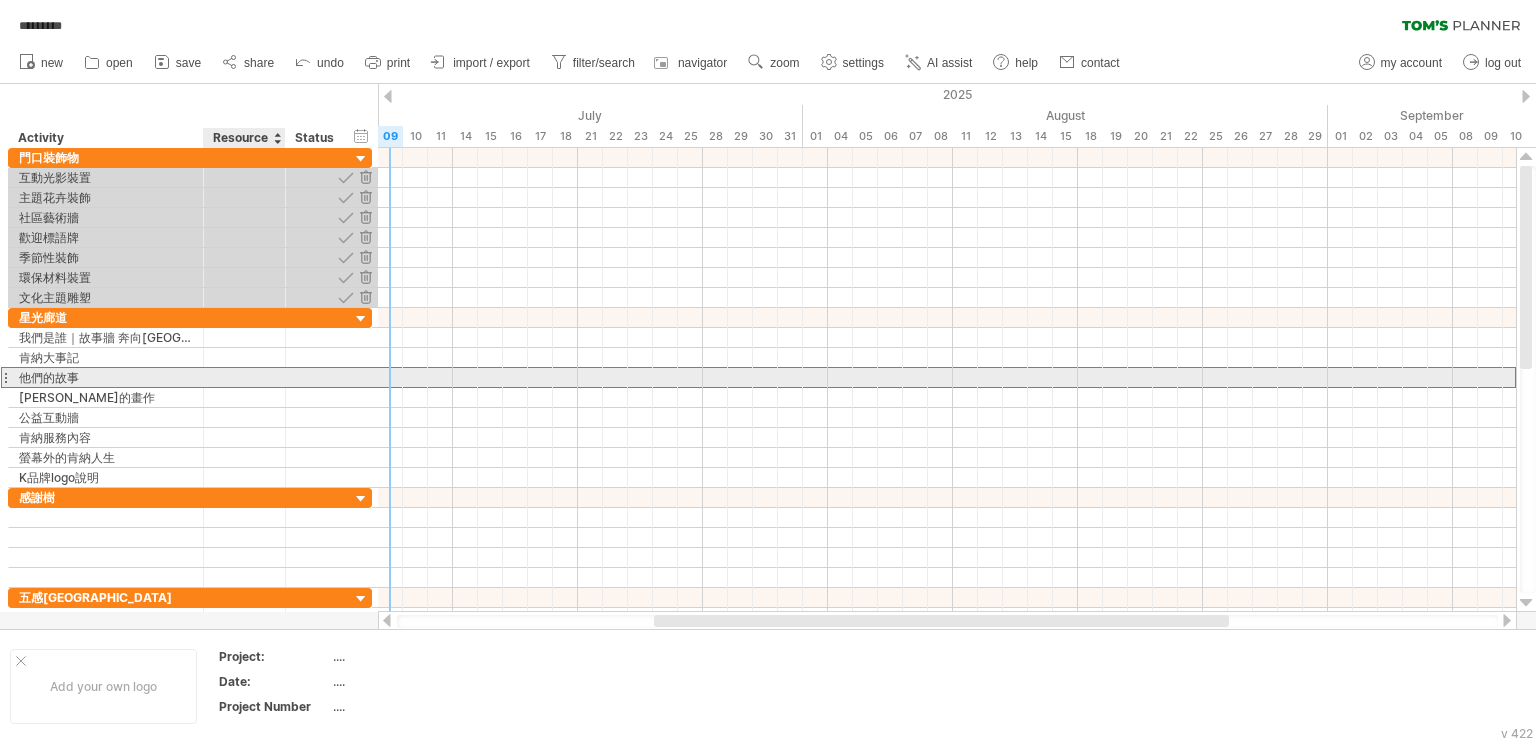 click at bounding box center [244, 377] 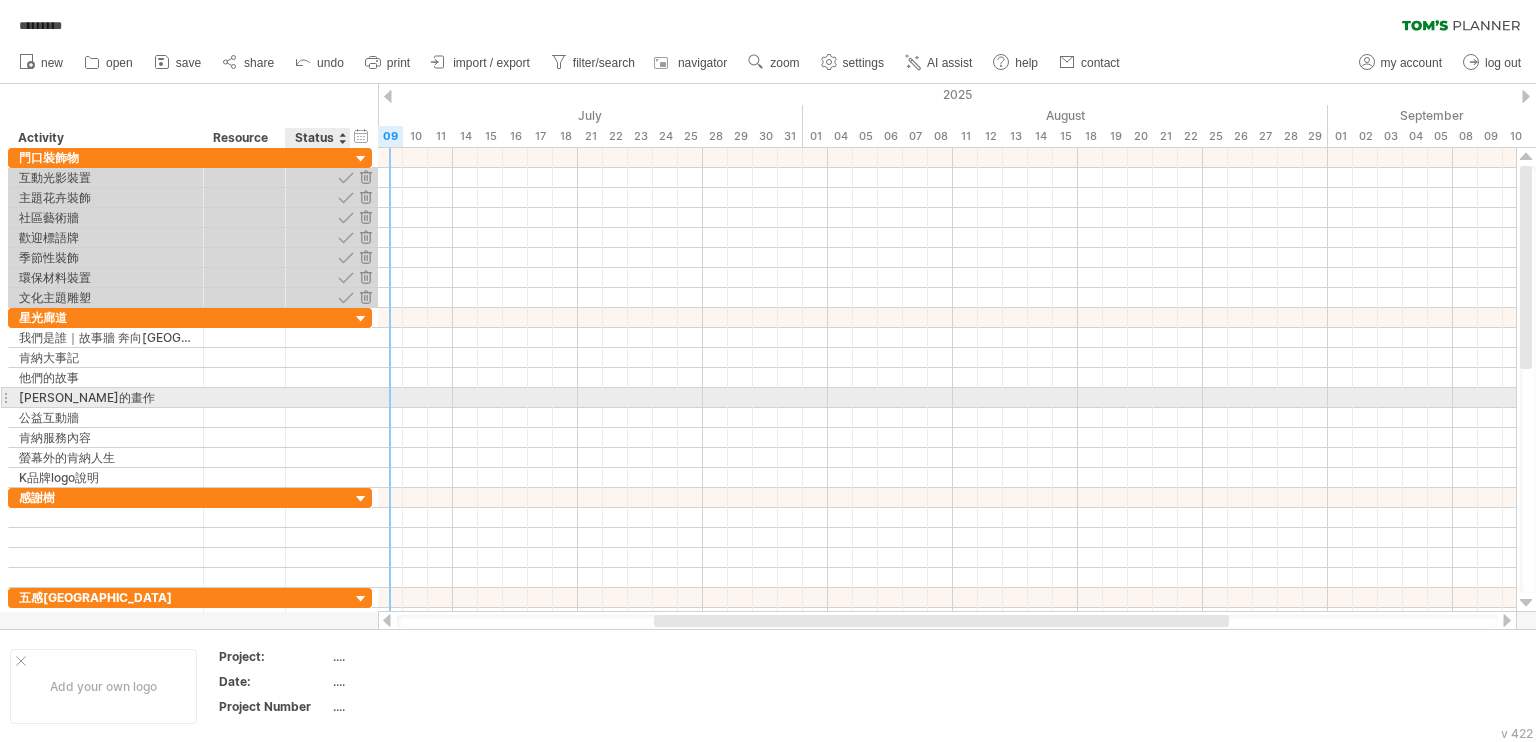 click at bounding box center [318, 397] 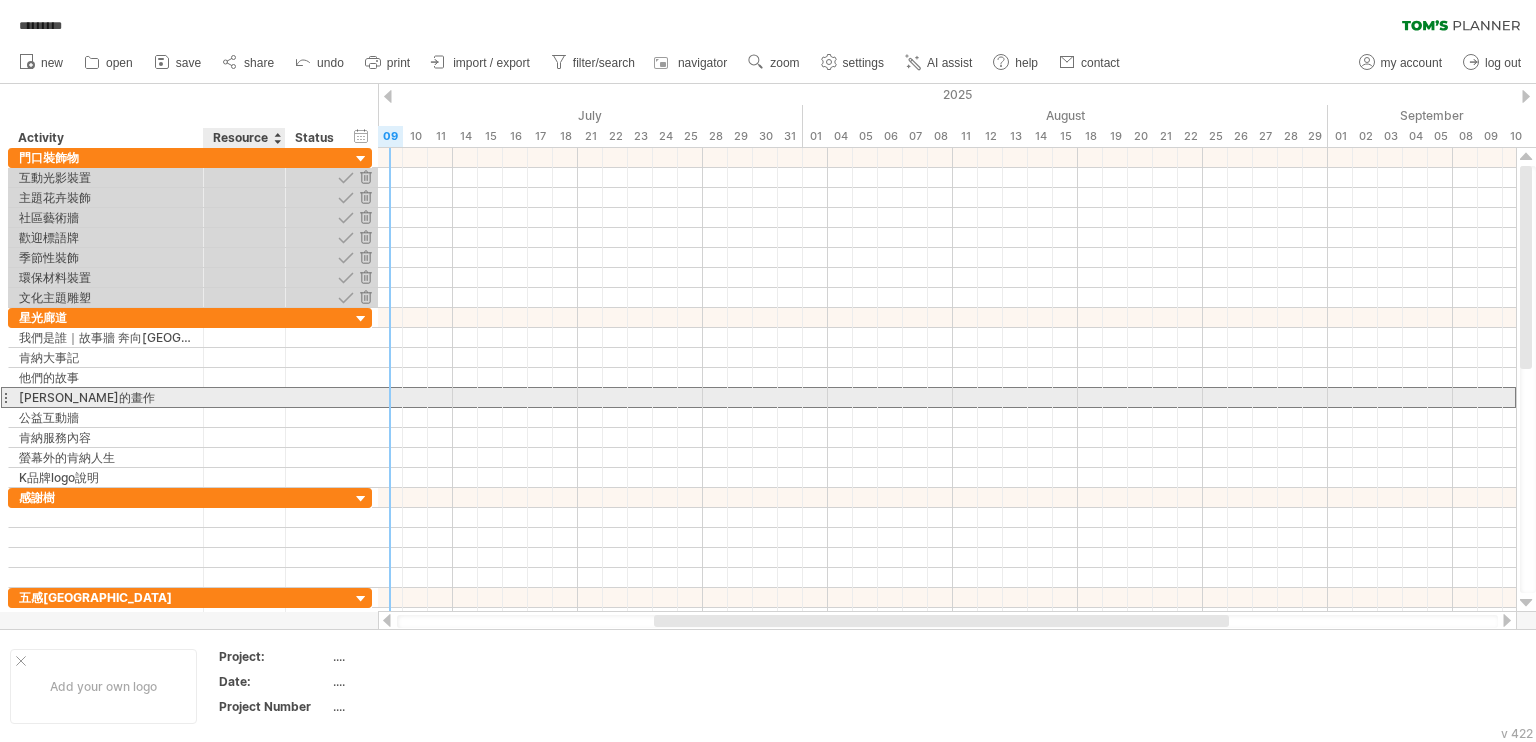 click at bounding box center (244, 397) 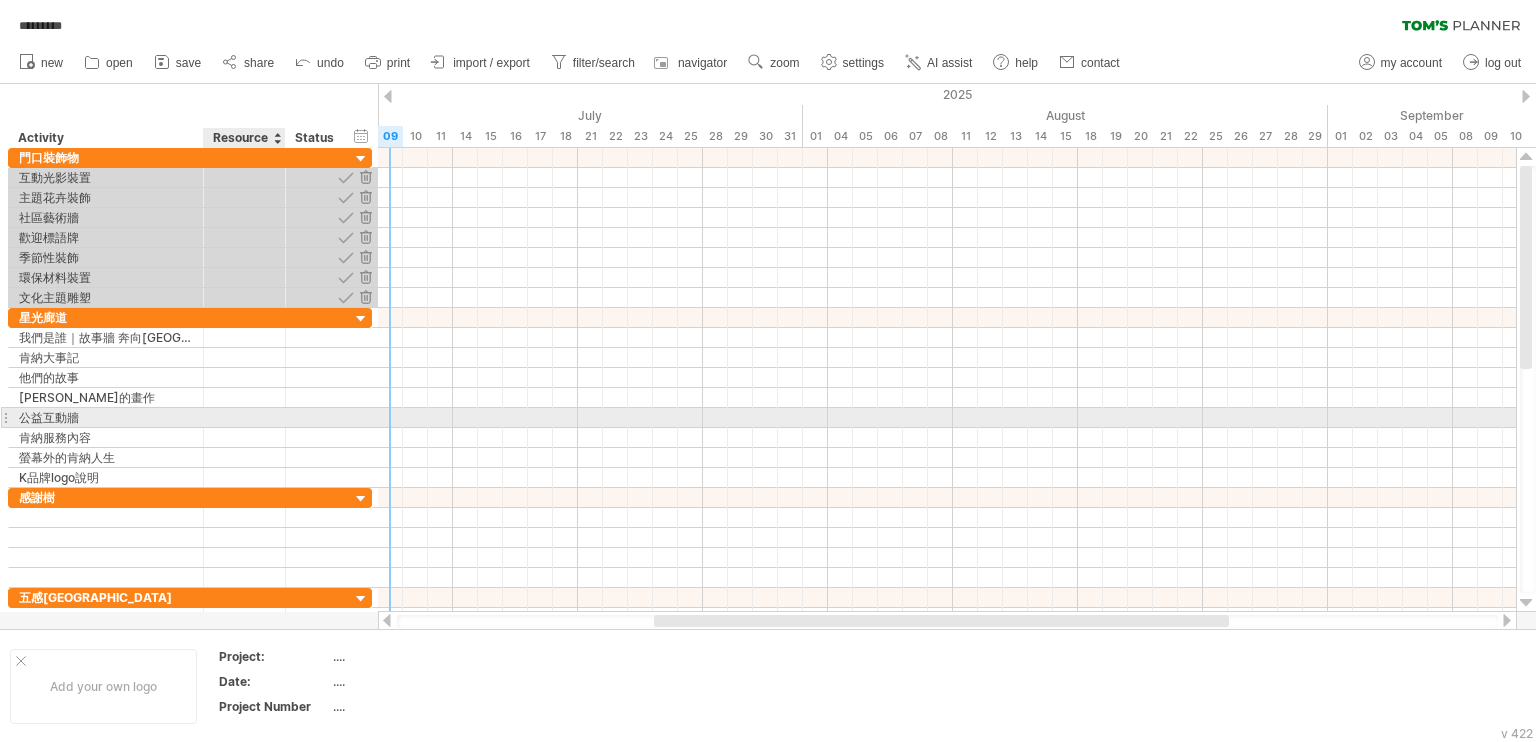 click at bounding box center (244, 417) 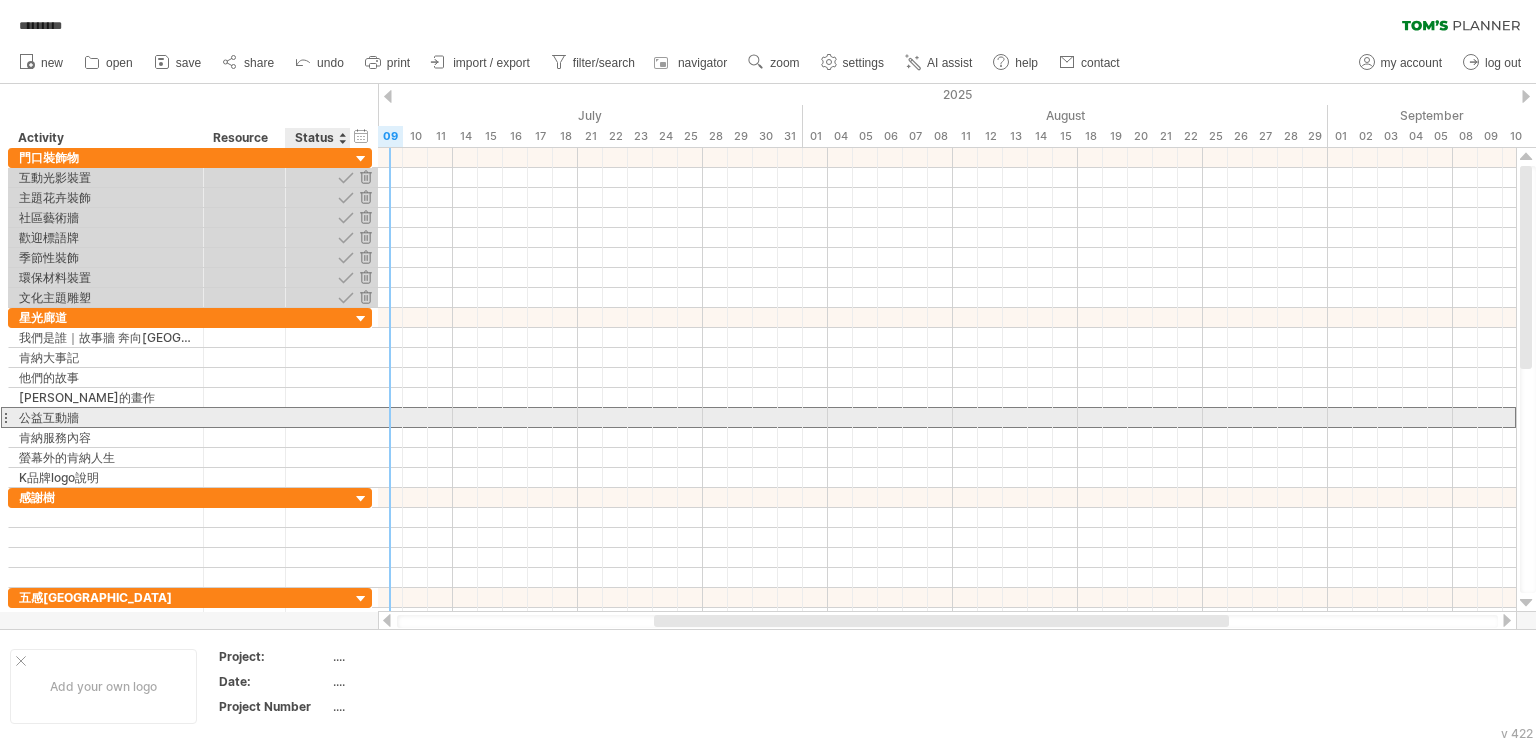 click at bounding box center [318, 417] 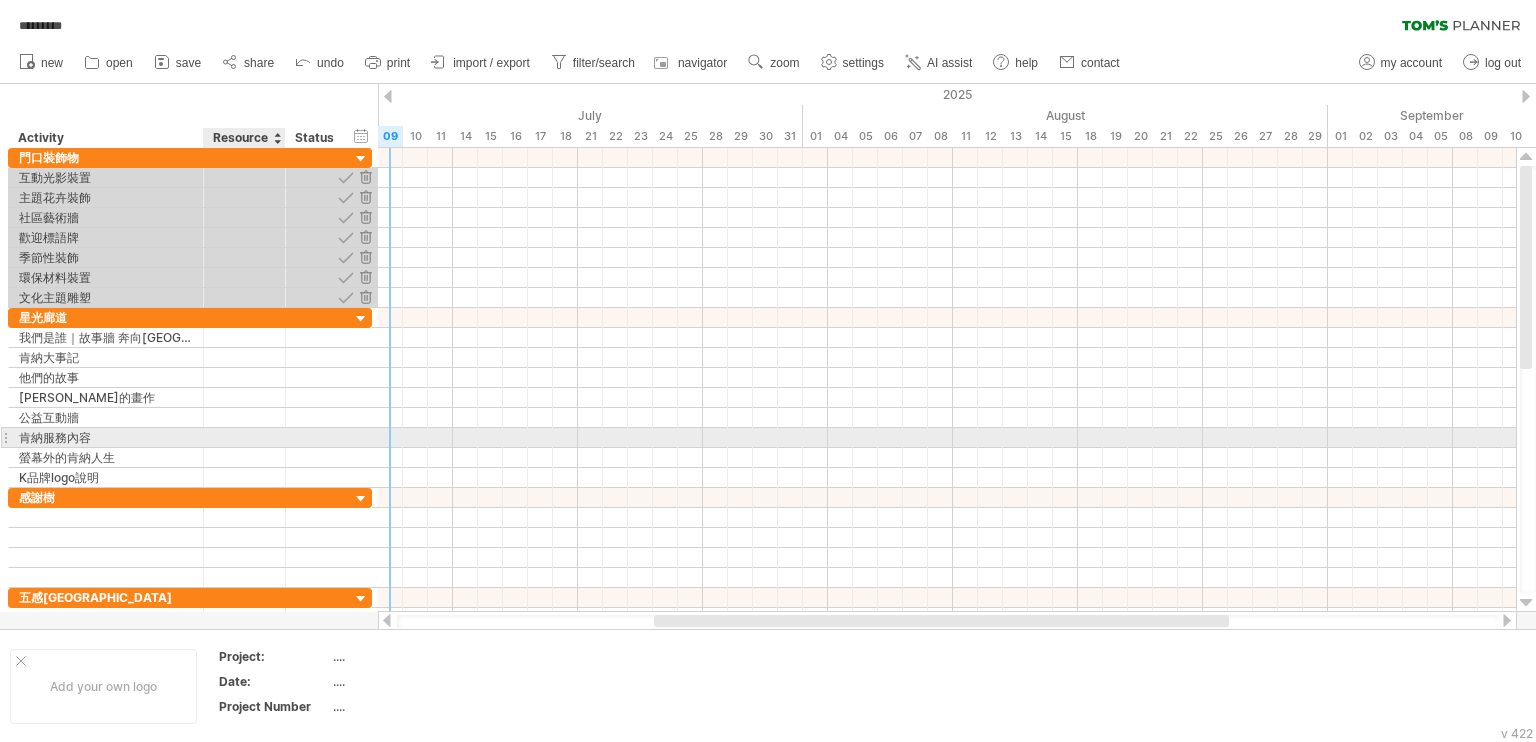 click at bounding box center [244, 437] 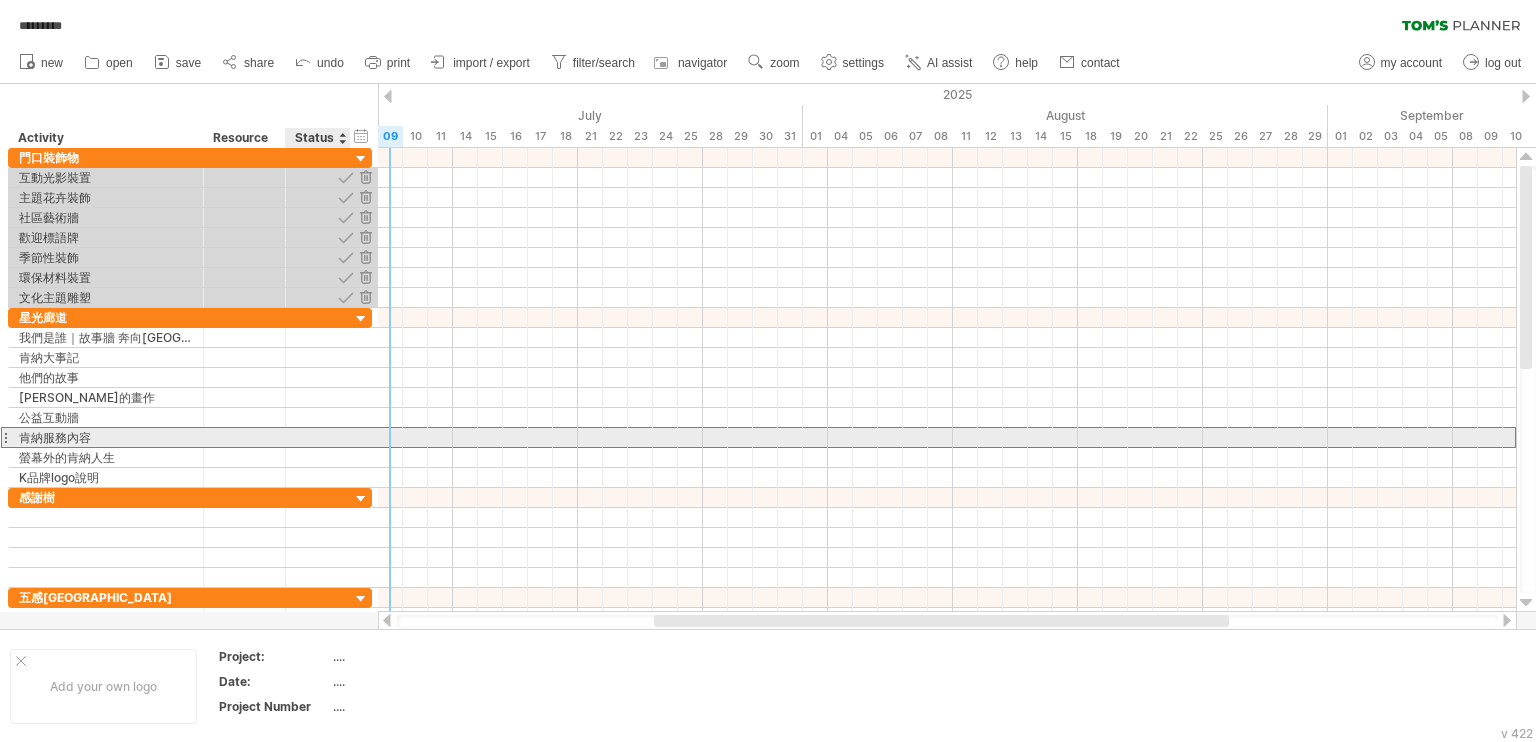 click at bounding box center (318, 437) 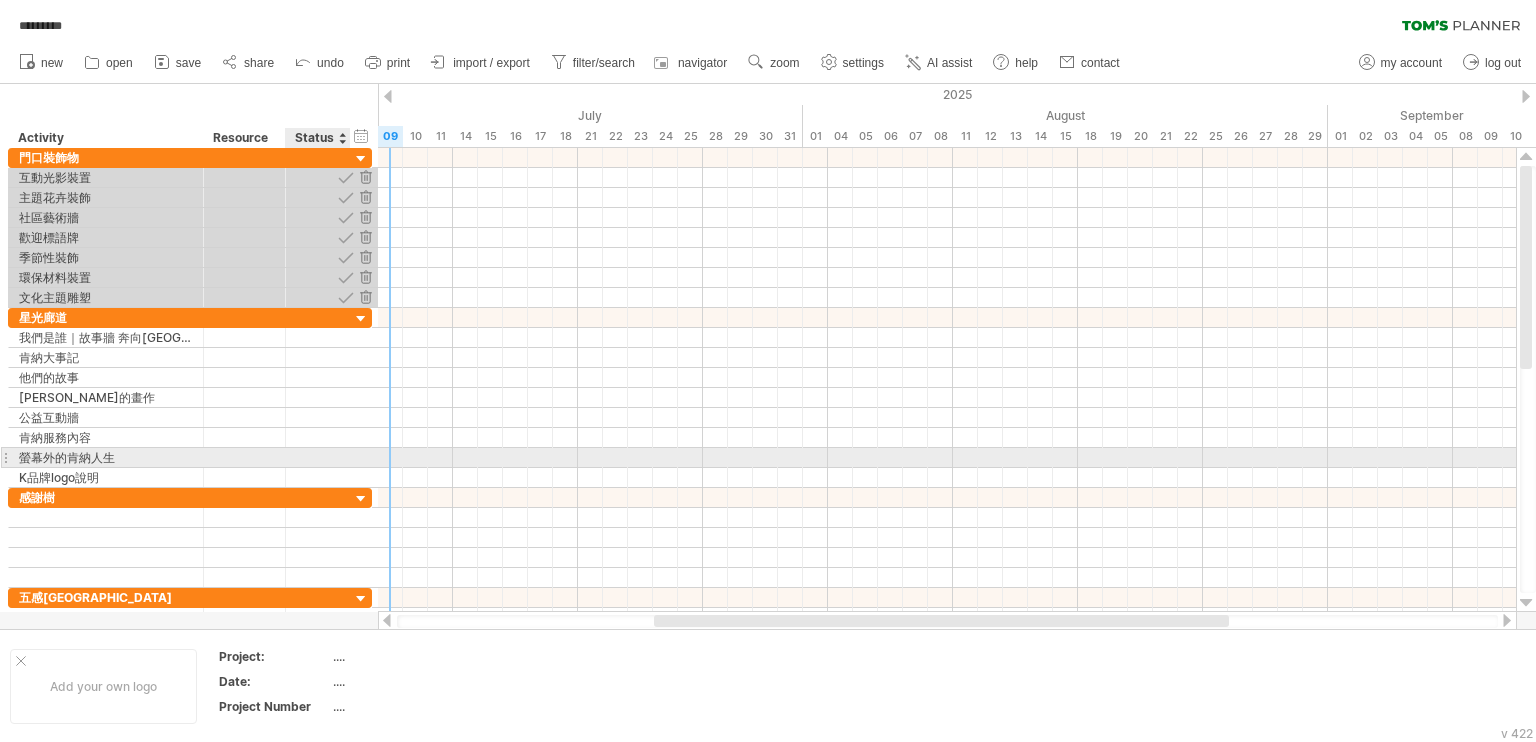 click at bounding box center [318, 457] 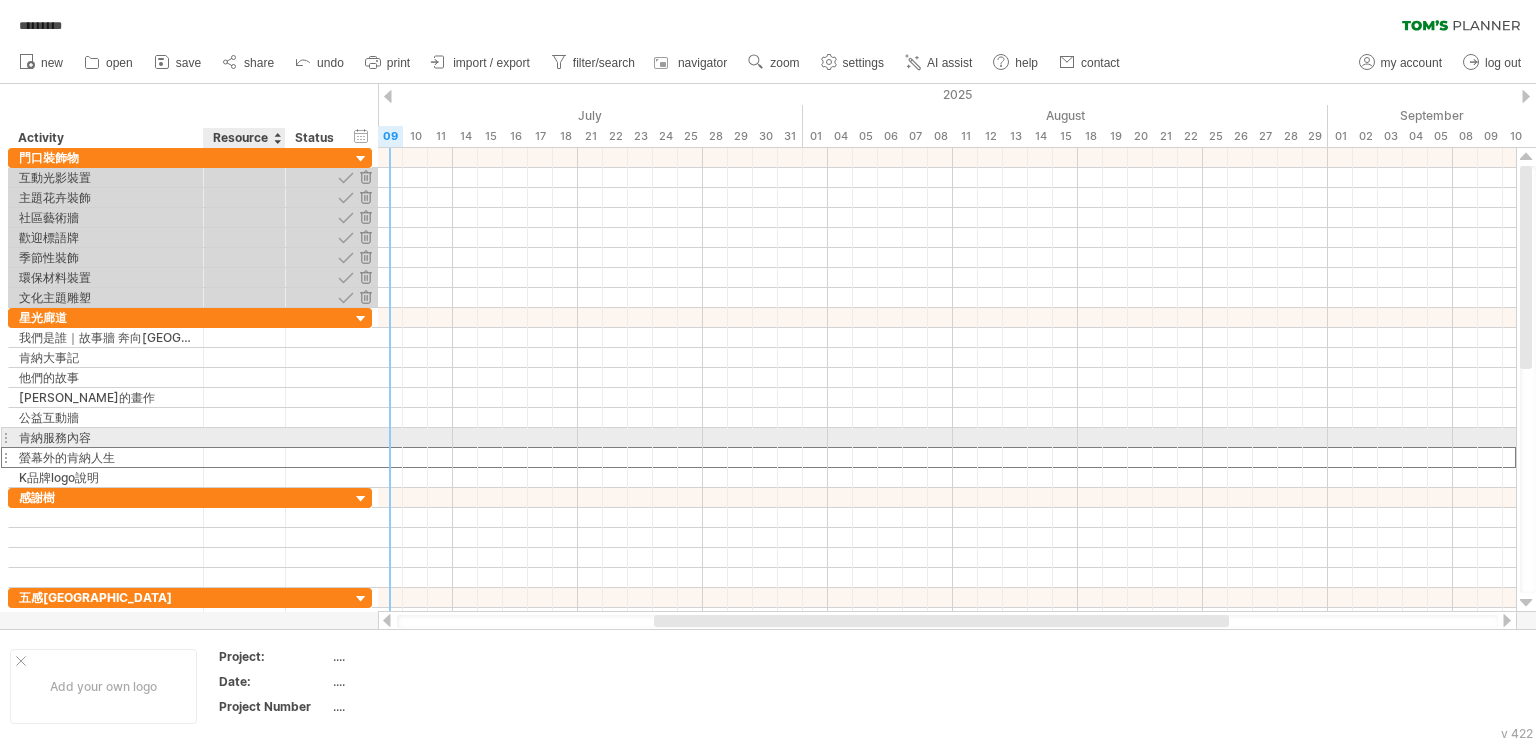 click at bounding box center (244, 457) 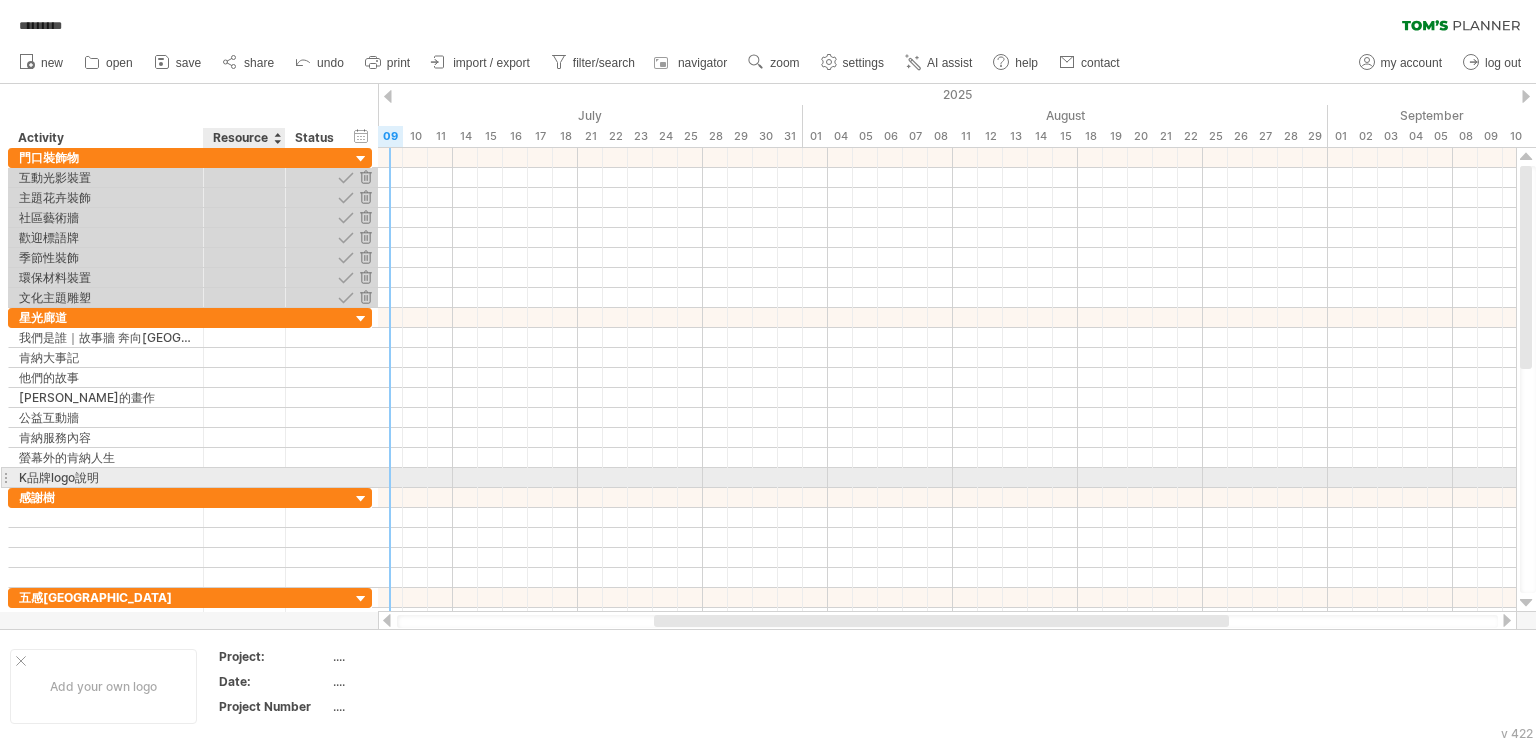 click at bounding box center (244, 477) 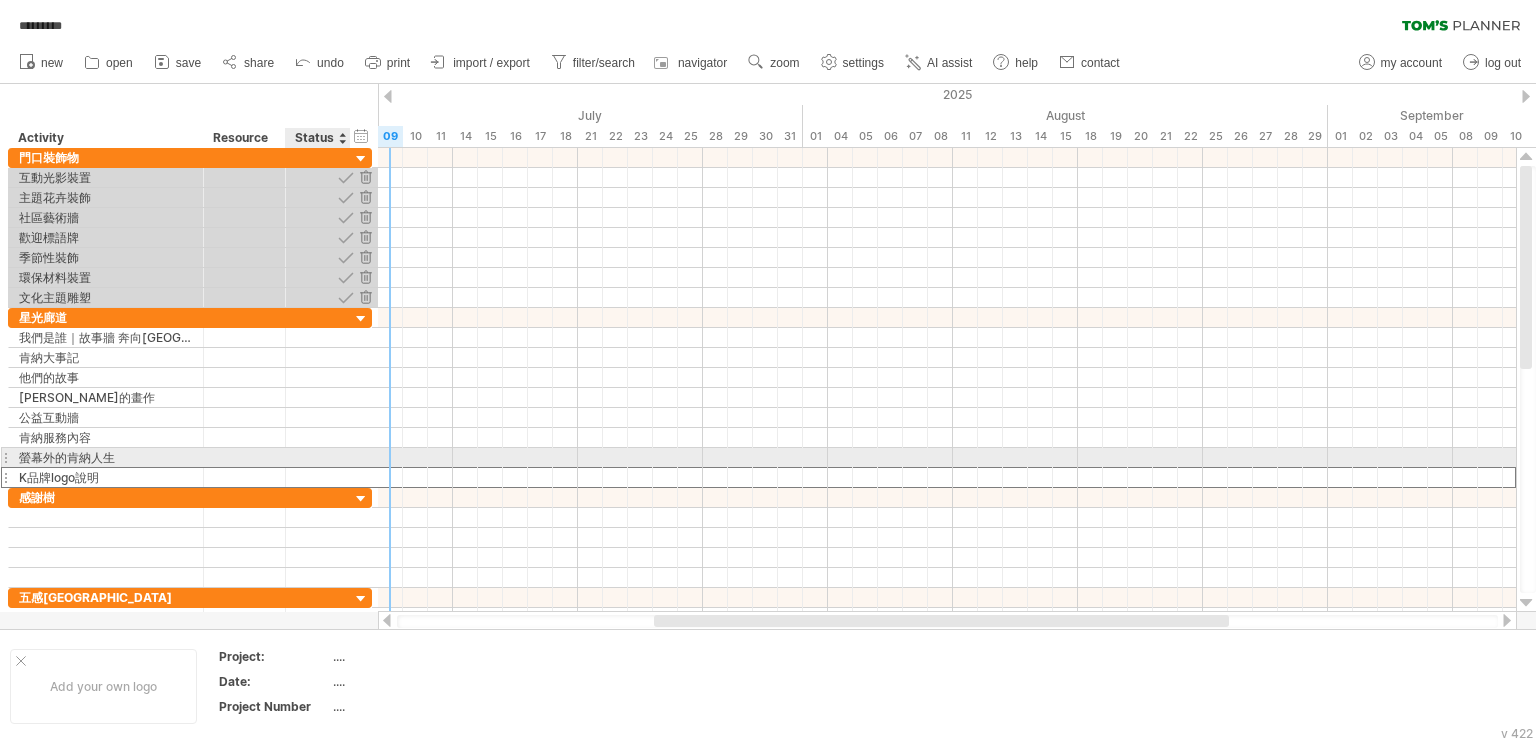 click at bounding box center (318, 477) 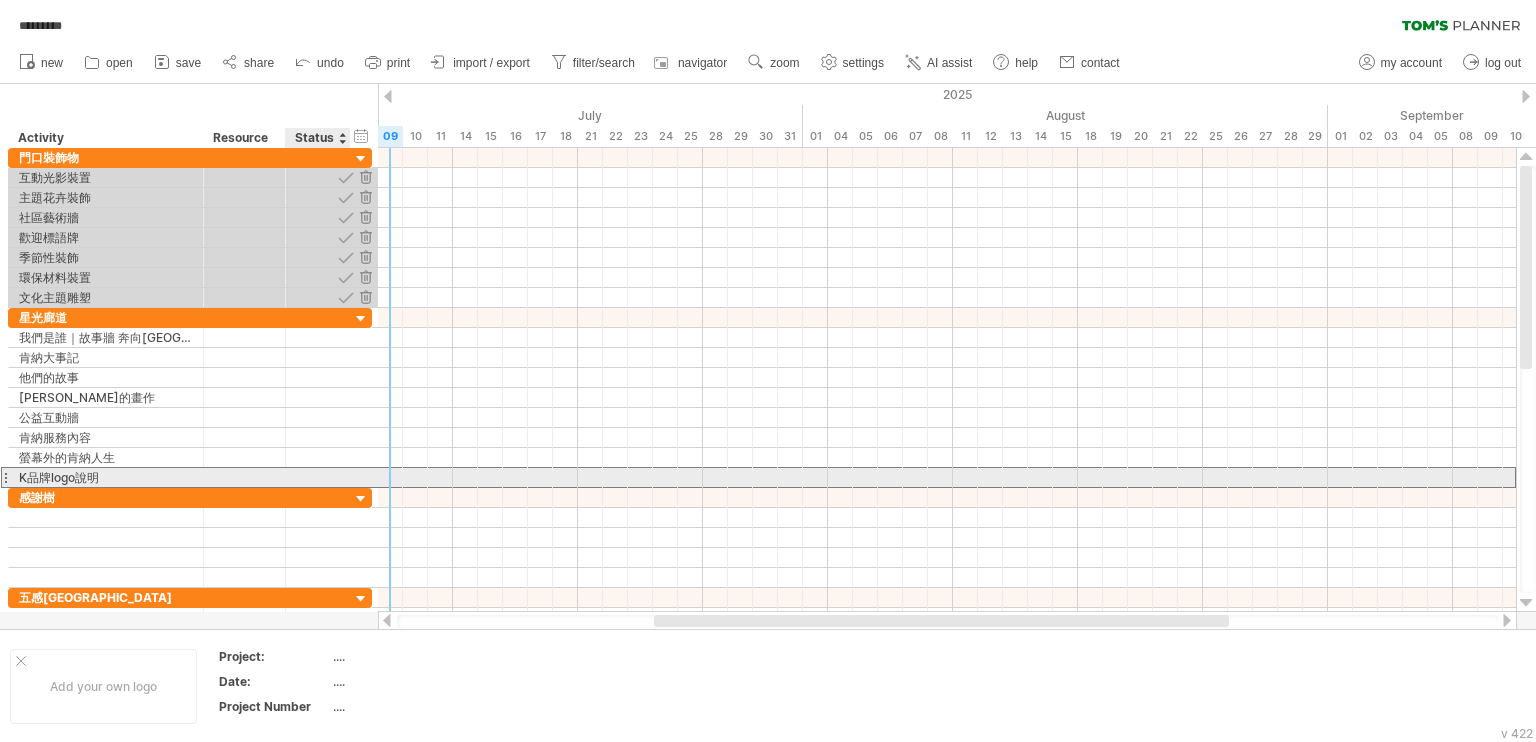 click at bounding box center (318, 477) 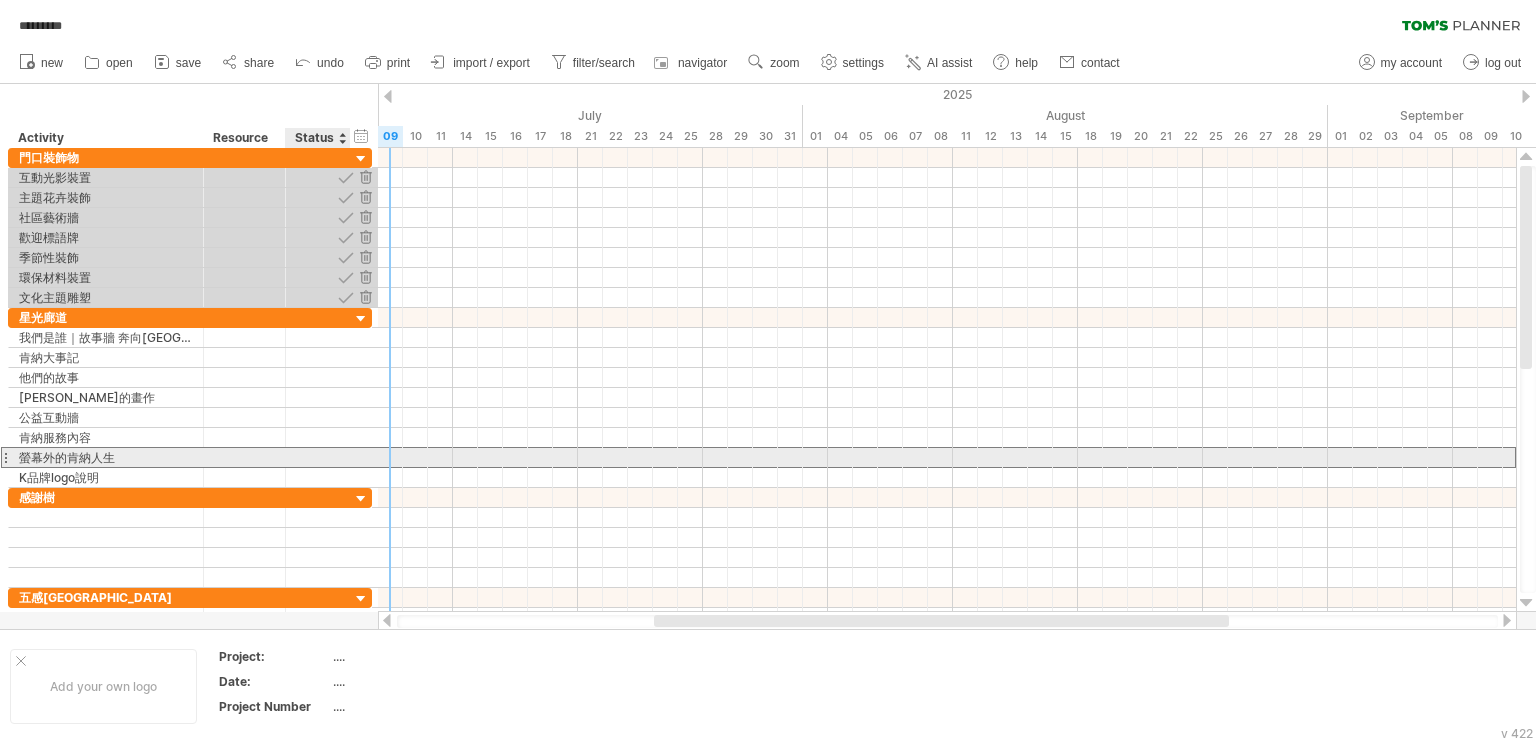 click at bounding box center (318, 457) 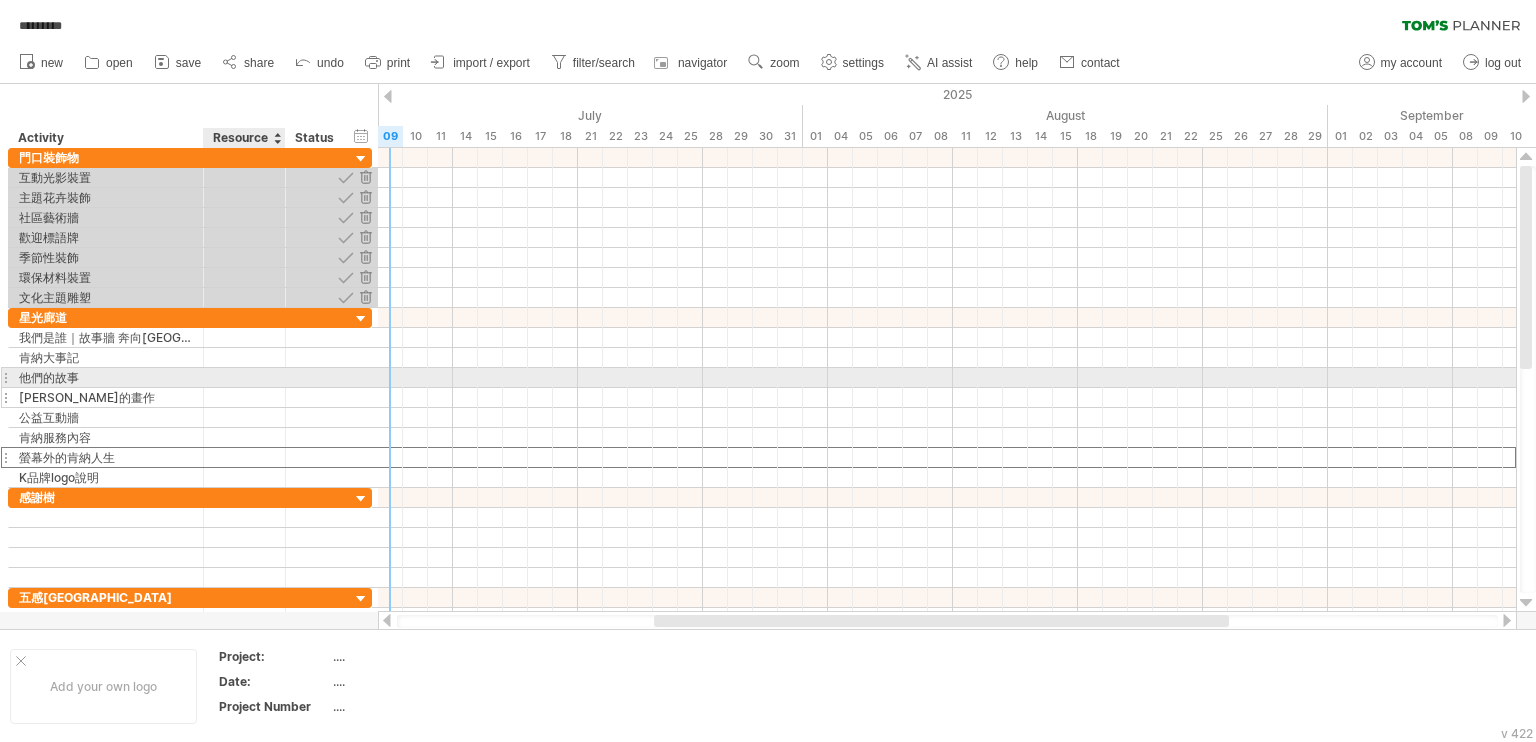 click at bounding box center (245, 397) 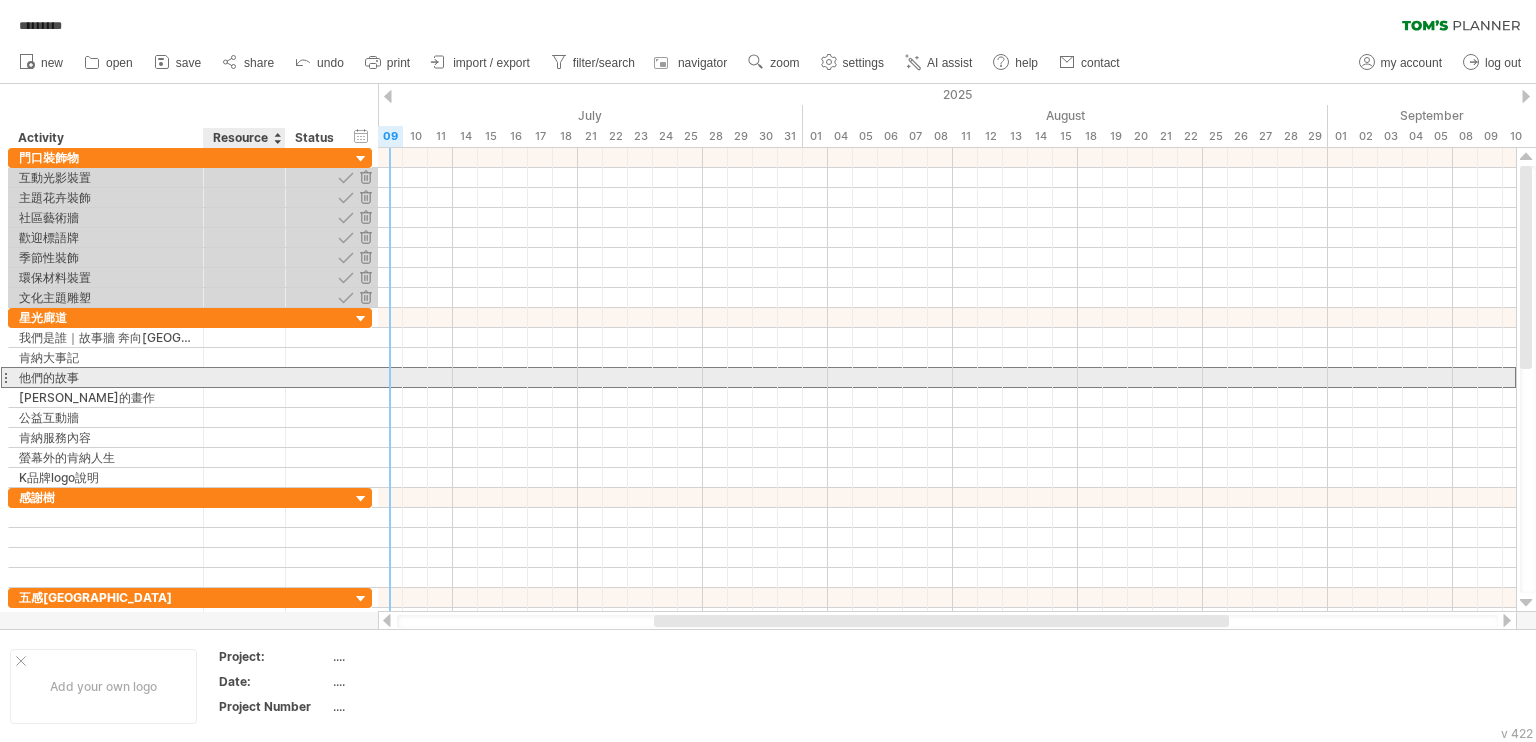click at bounding box center [244, 377] 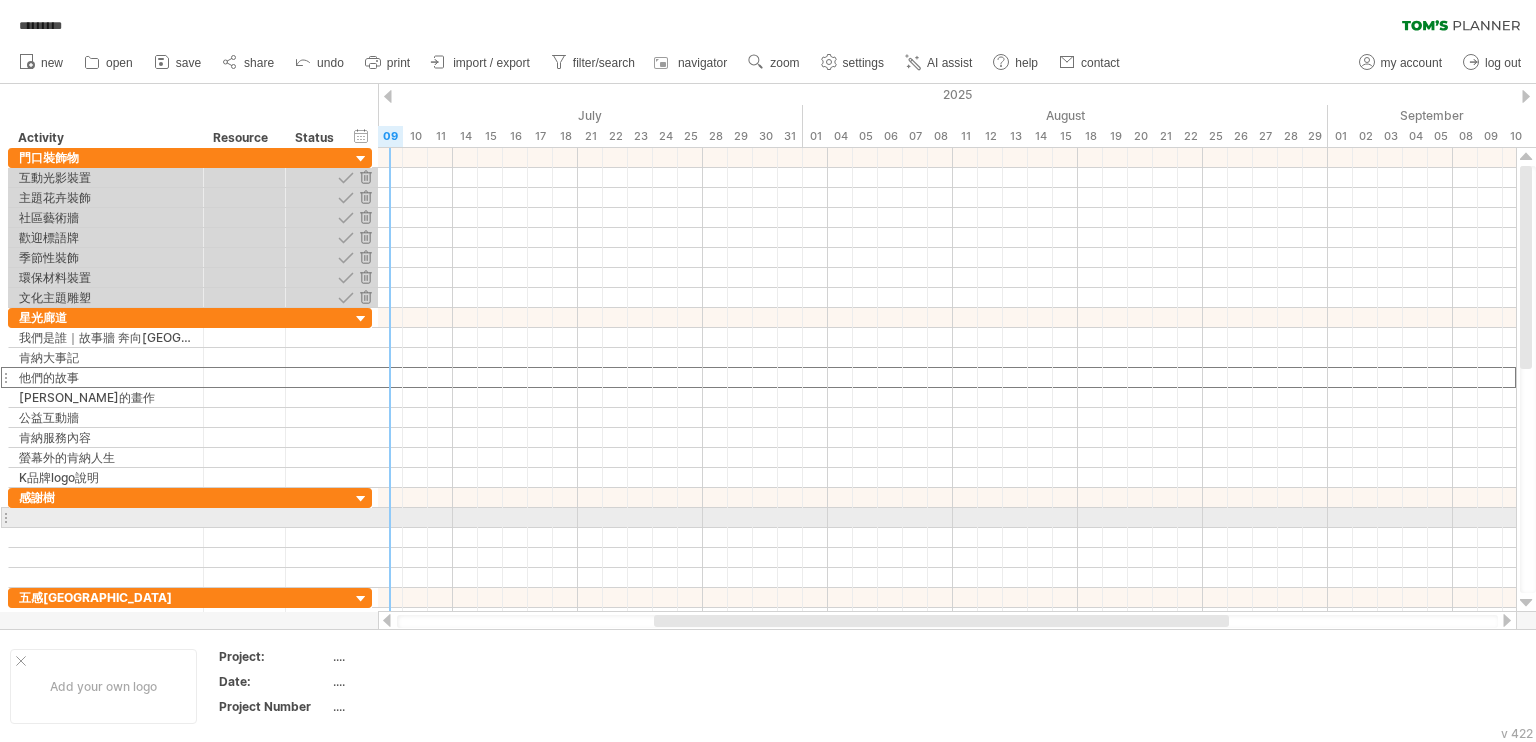 click at bounding box center [106, 517] 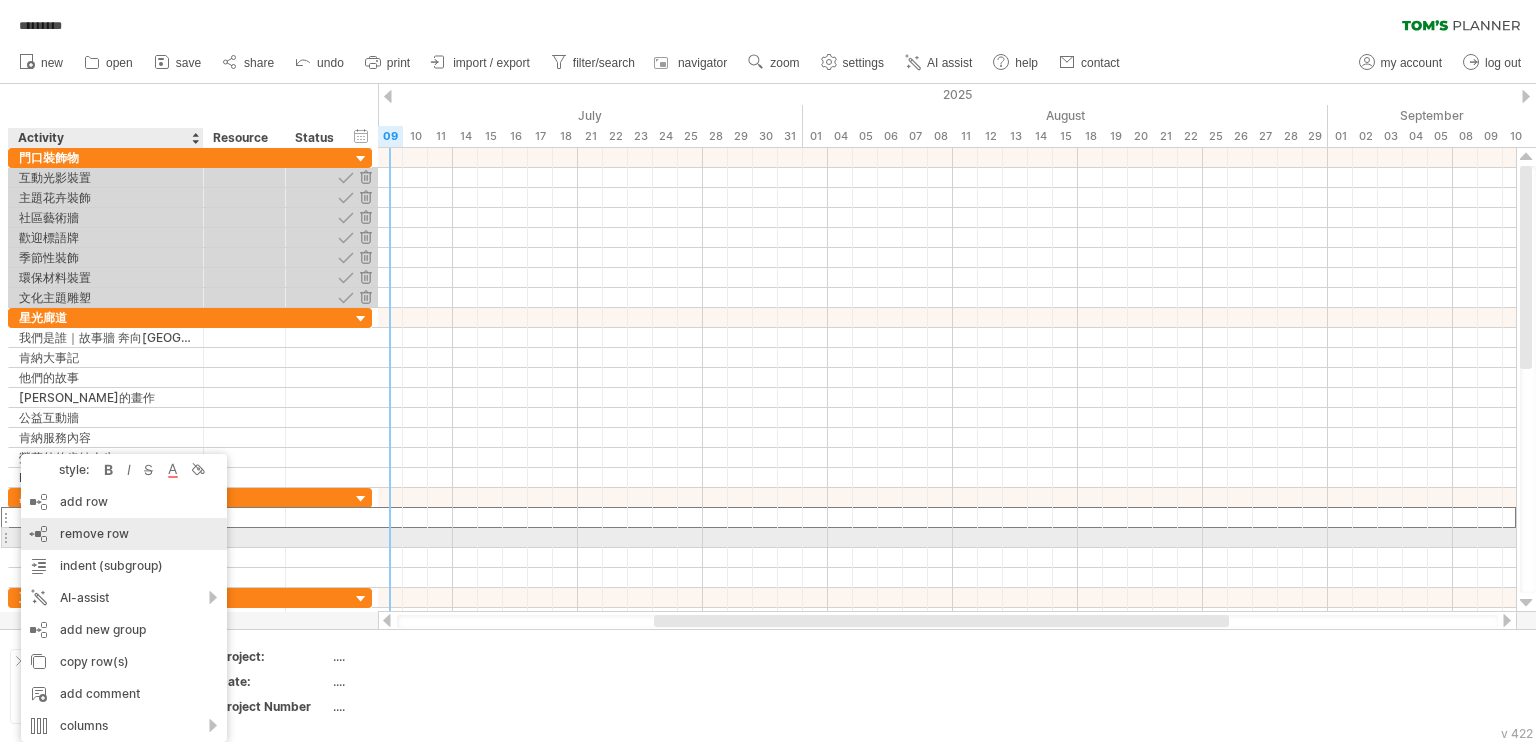 click on "remove row" at bounding box center (94, 533) 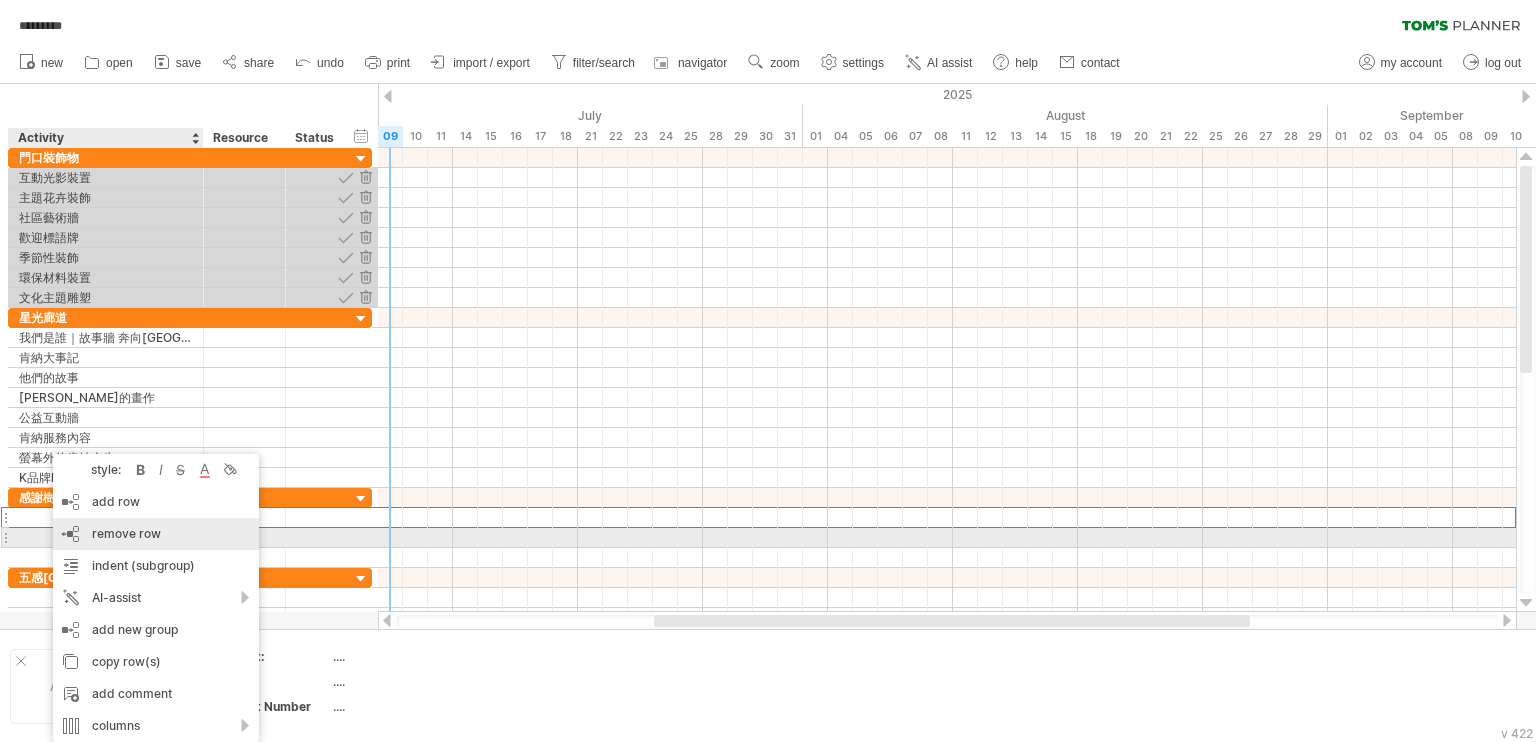 click on "remove row" at bounding box center (126, 533) 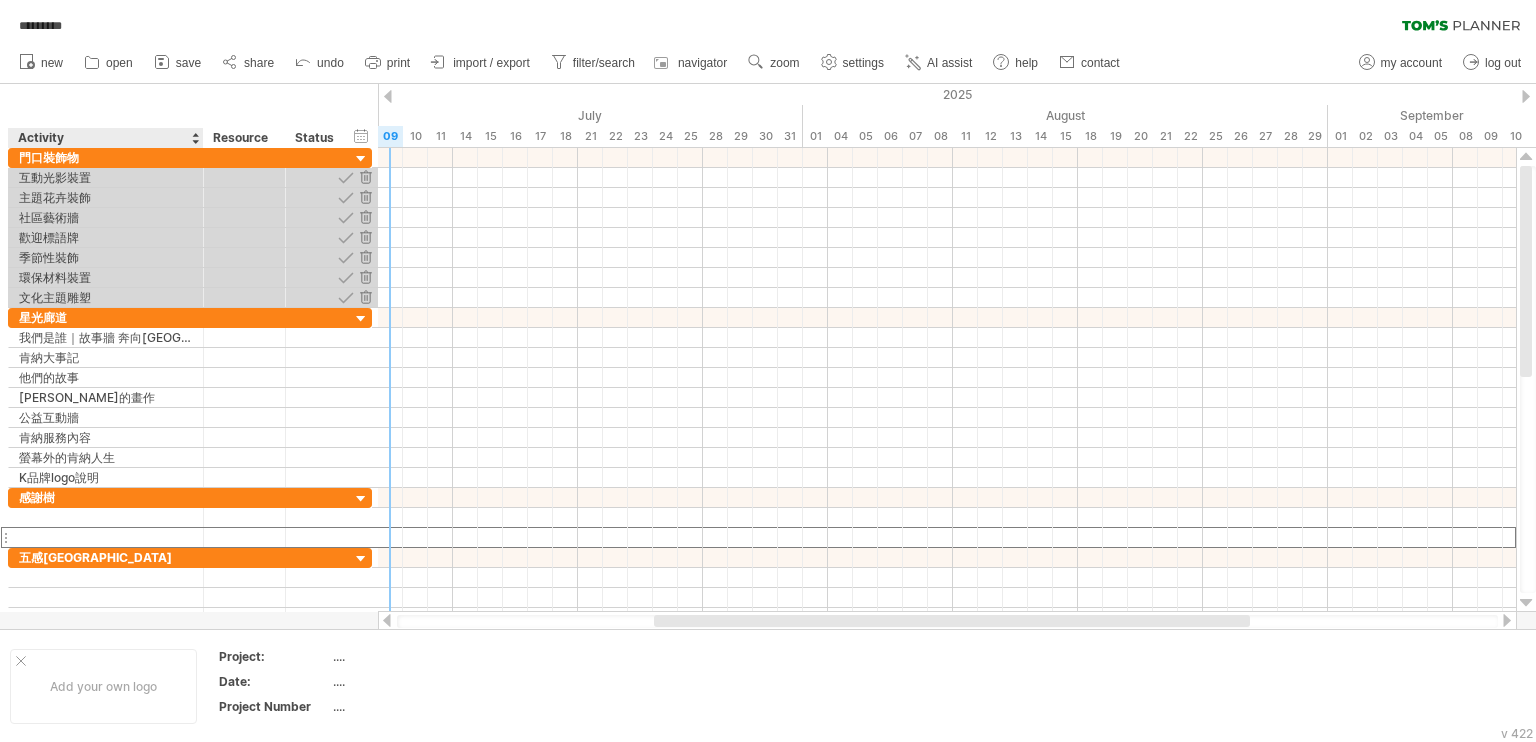 click at bounding box center (106, 537) 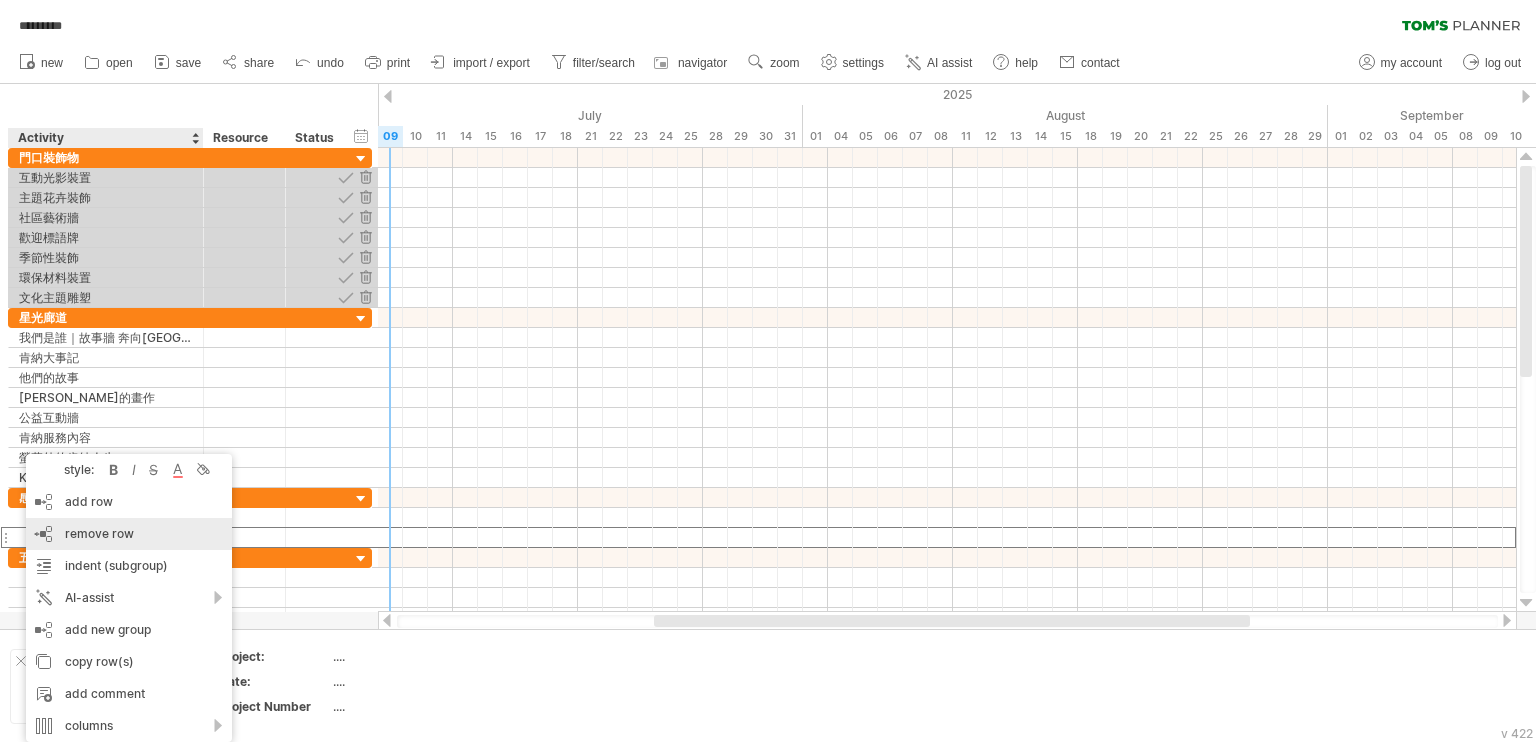 click on "remove row" at bounding box center (99, 533) 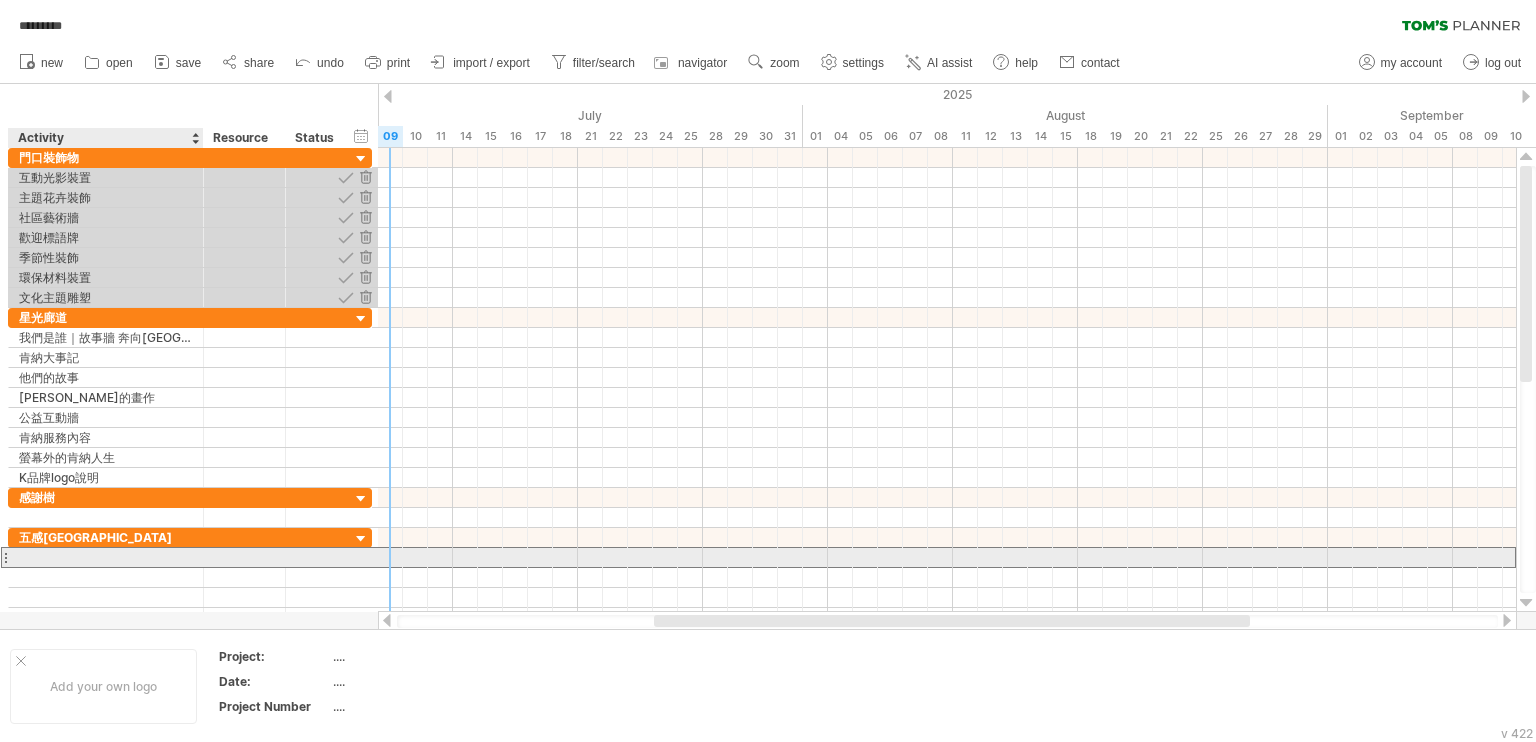 click at bounding box center [106, 557] 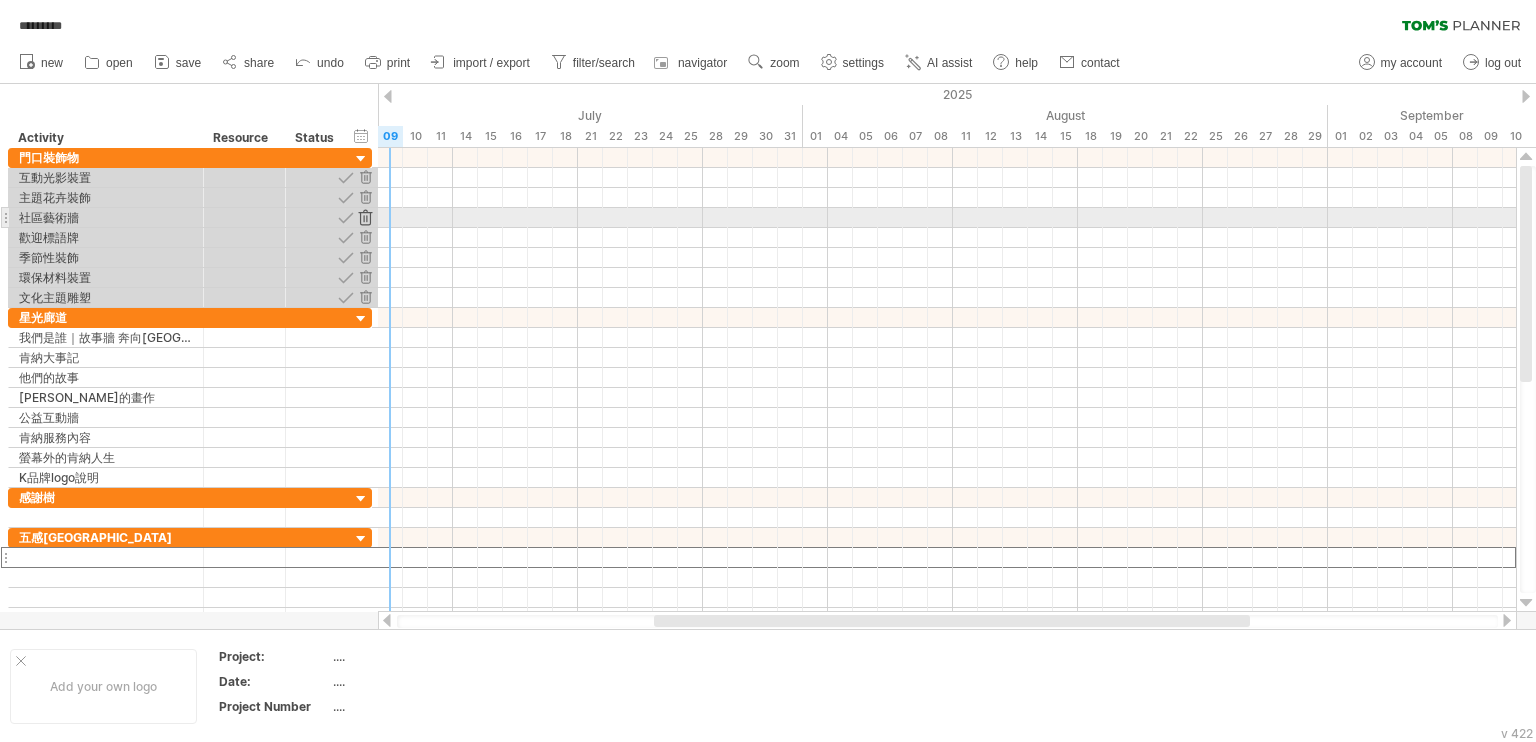 click at bounding box center [365, 217] 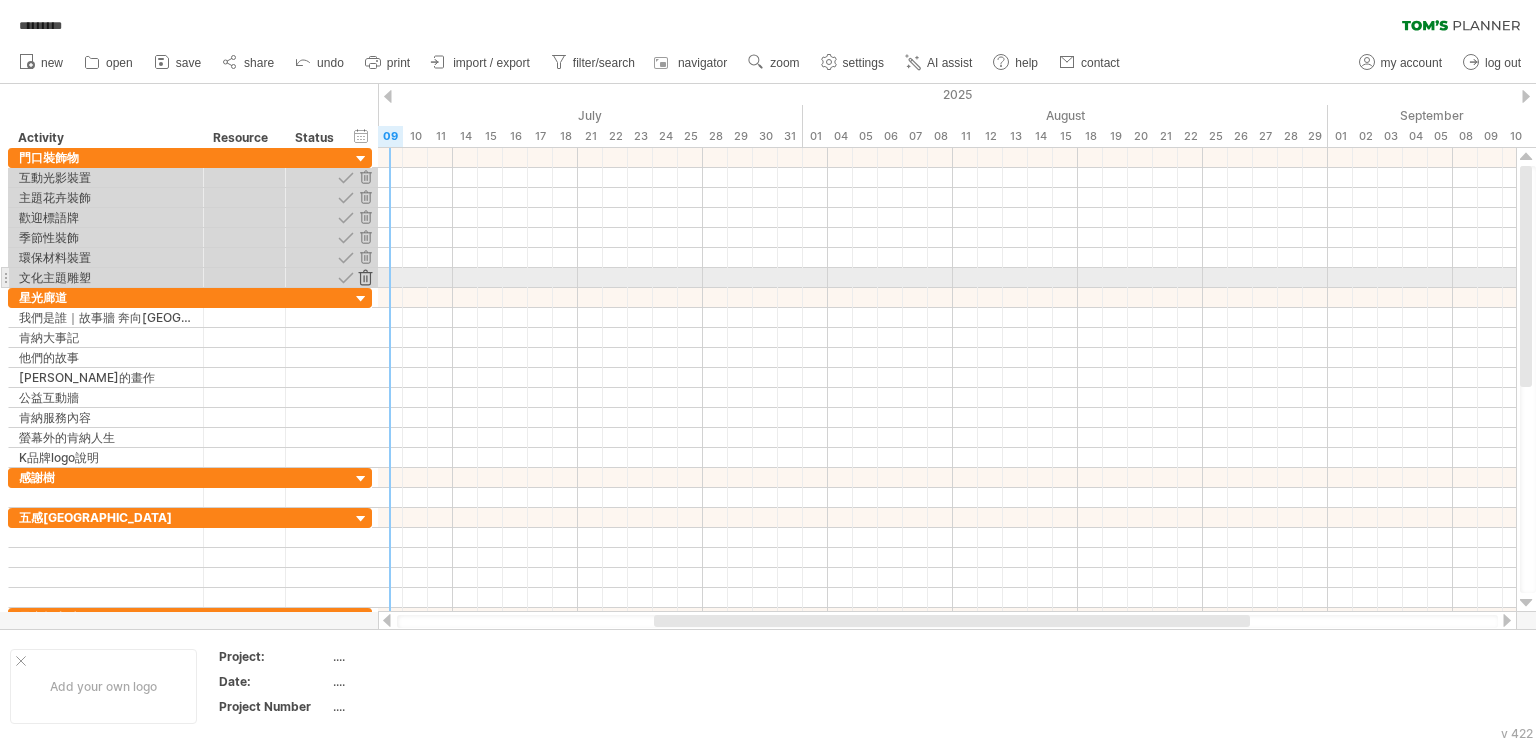 click at bounding box center (365, 277) 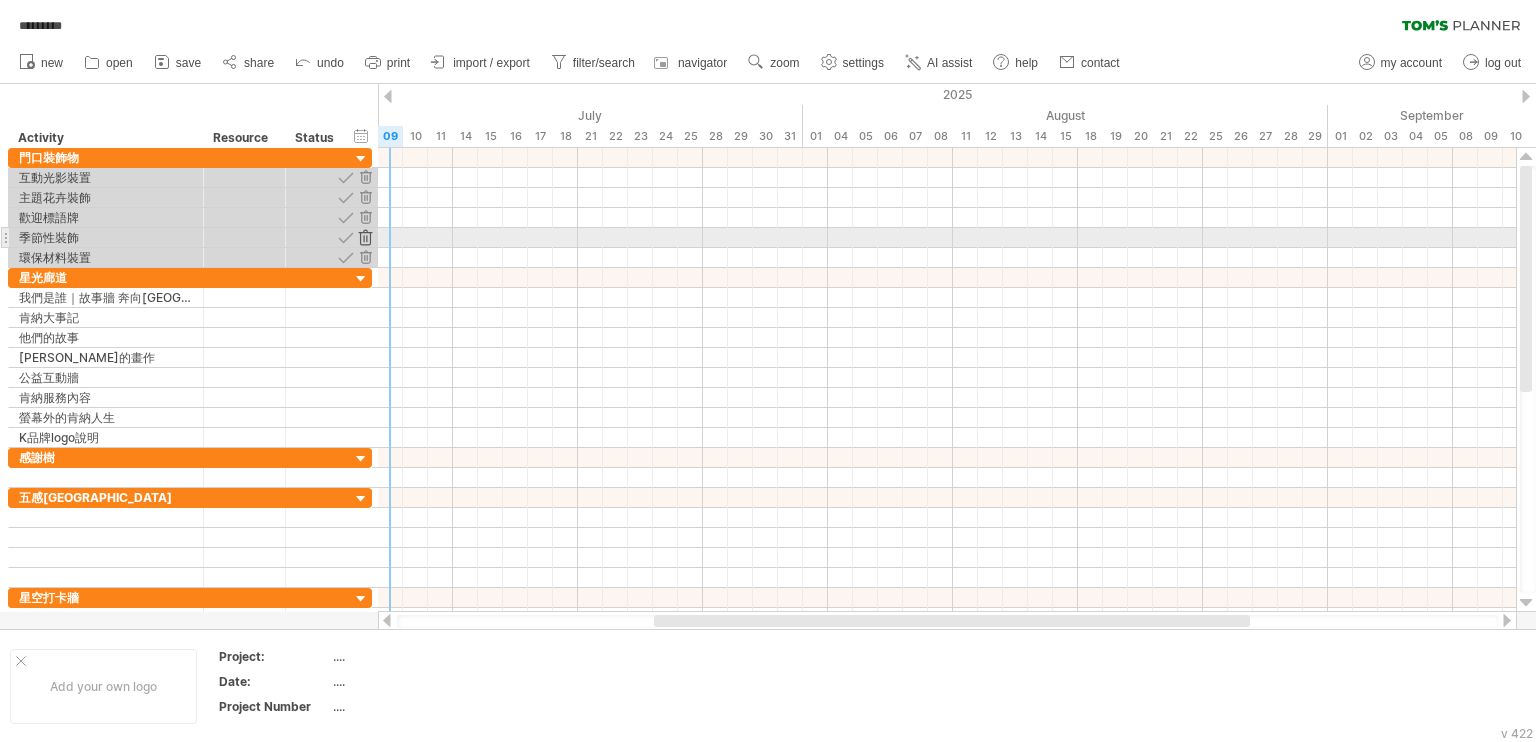 click at bounding box center (365, 237) 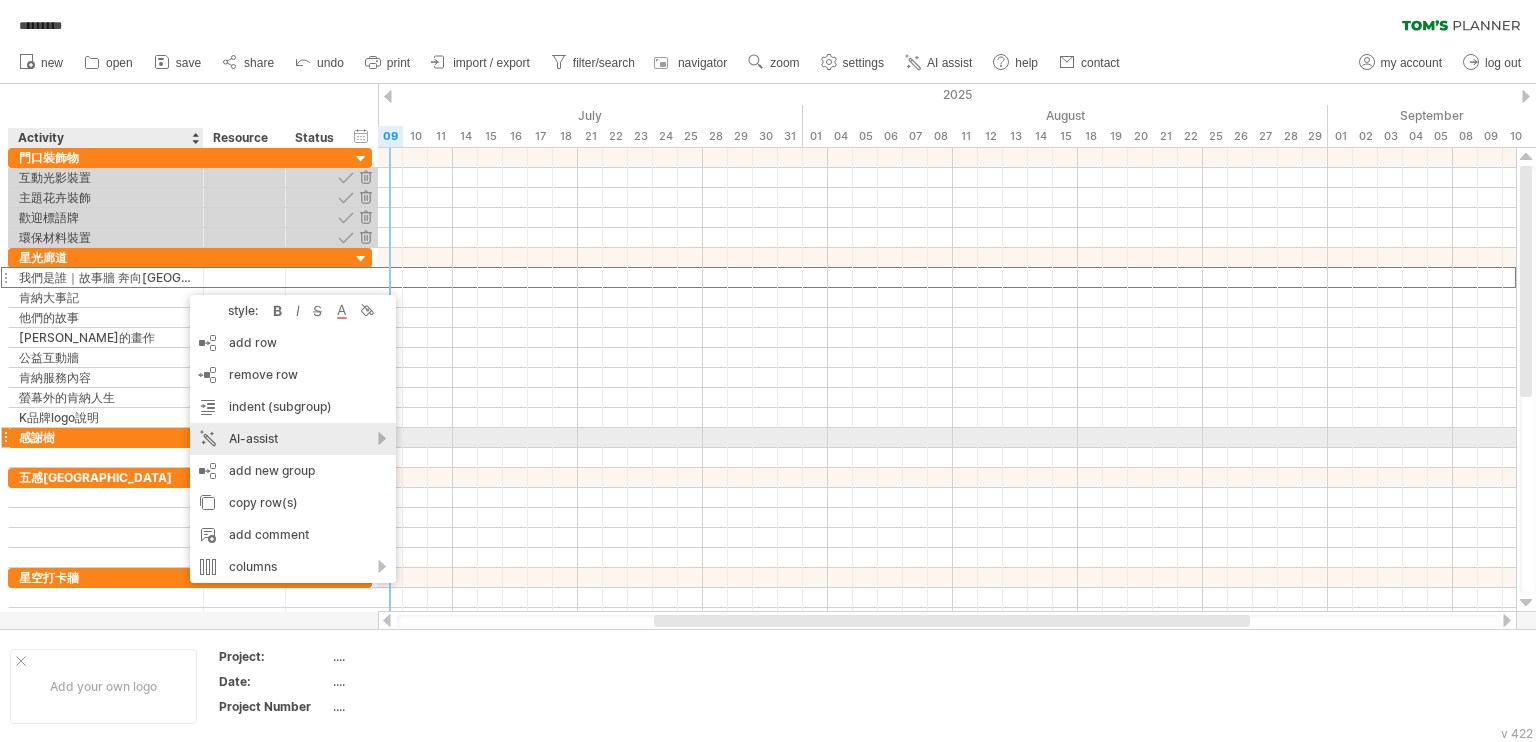 click on "AI-assist" at bounding box center (293, 439) 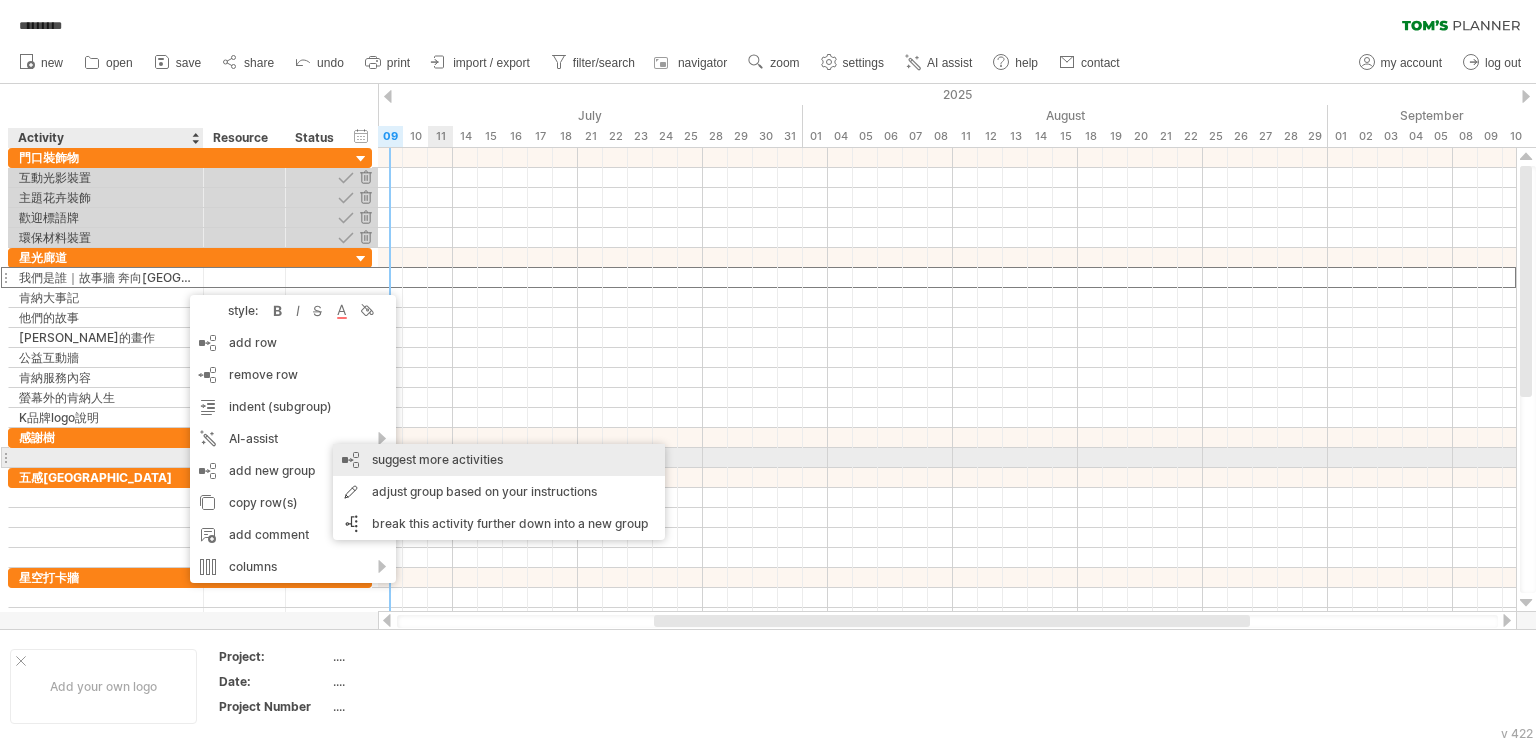 click on "suggest more activities" at bounding box center [499, 460] 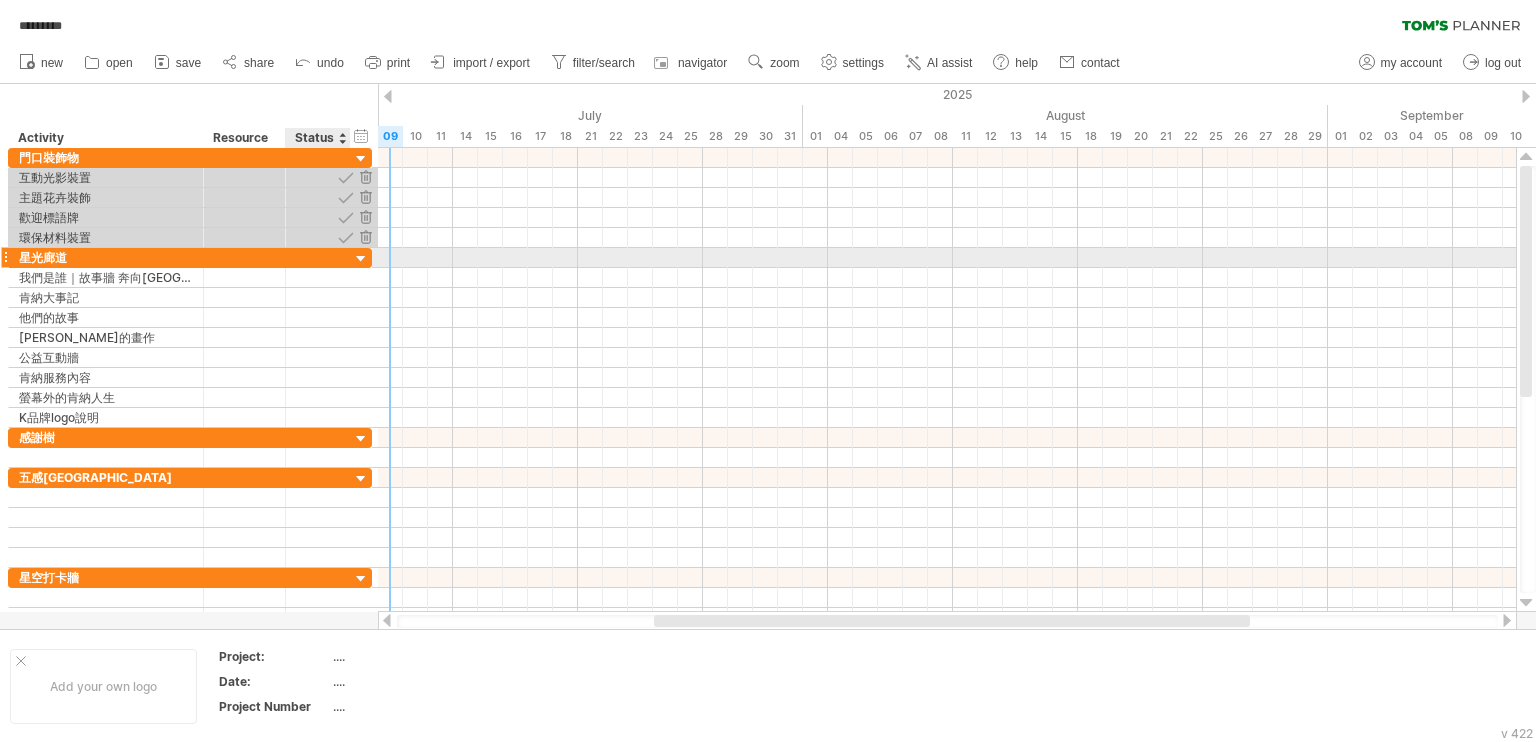 click at bounding box center (318, 257) 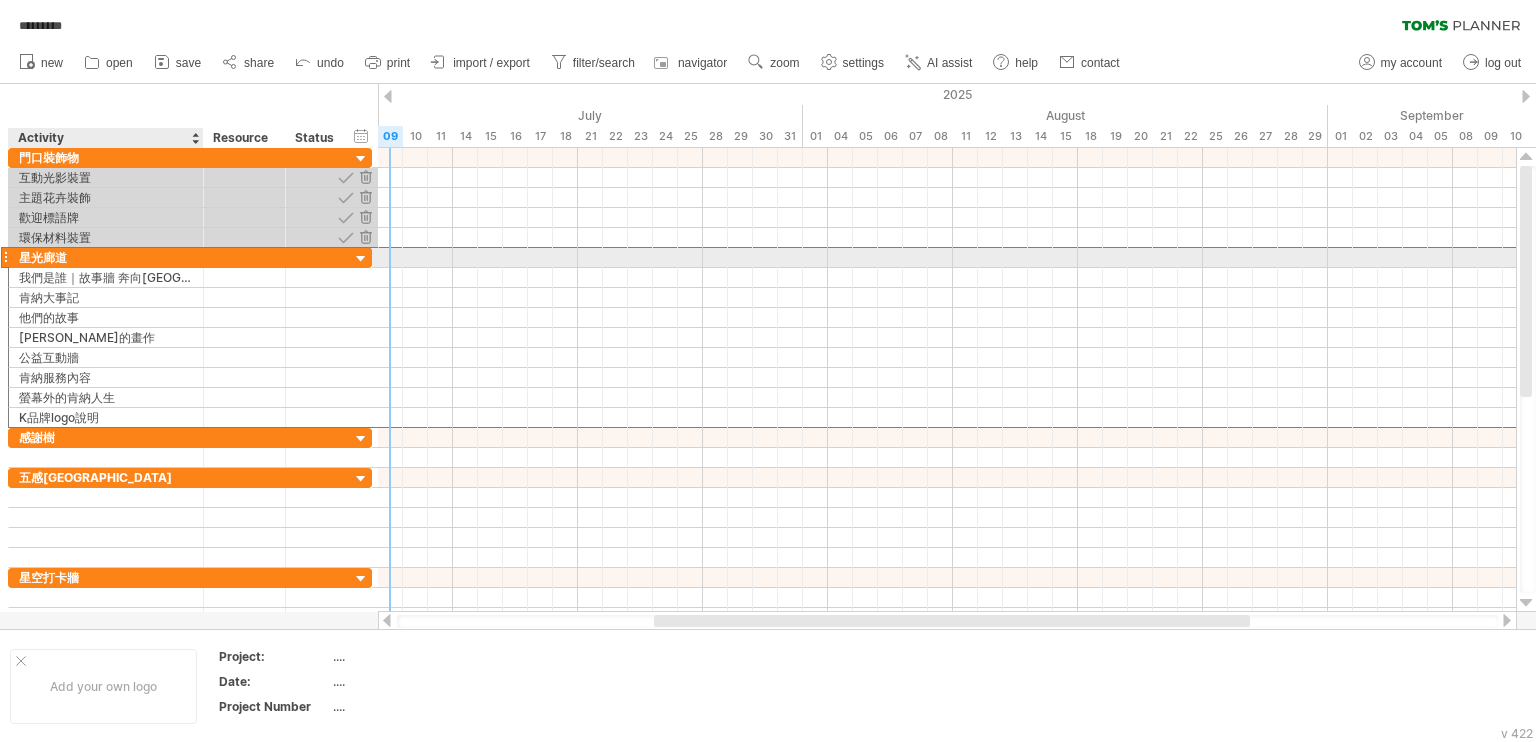 click on "星光廊道" at bounding box center [106, 257] 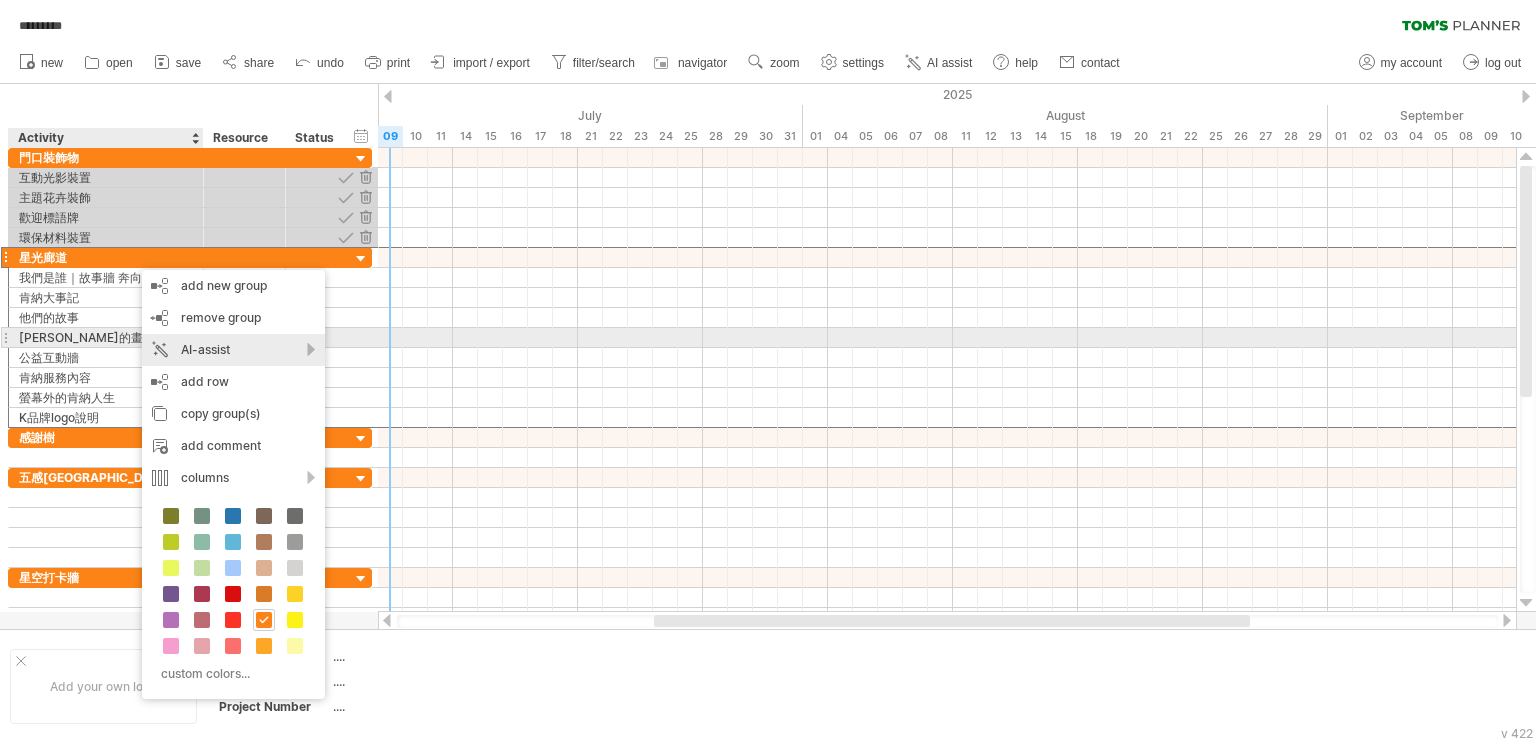 click on "AI-assist" at bounding box center (233, 350) 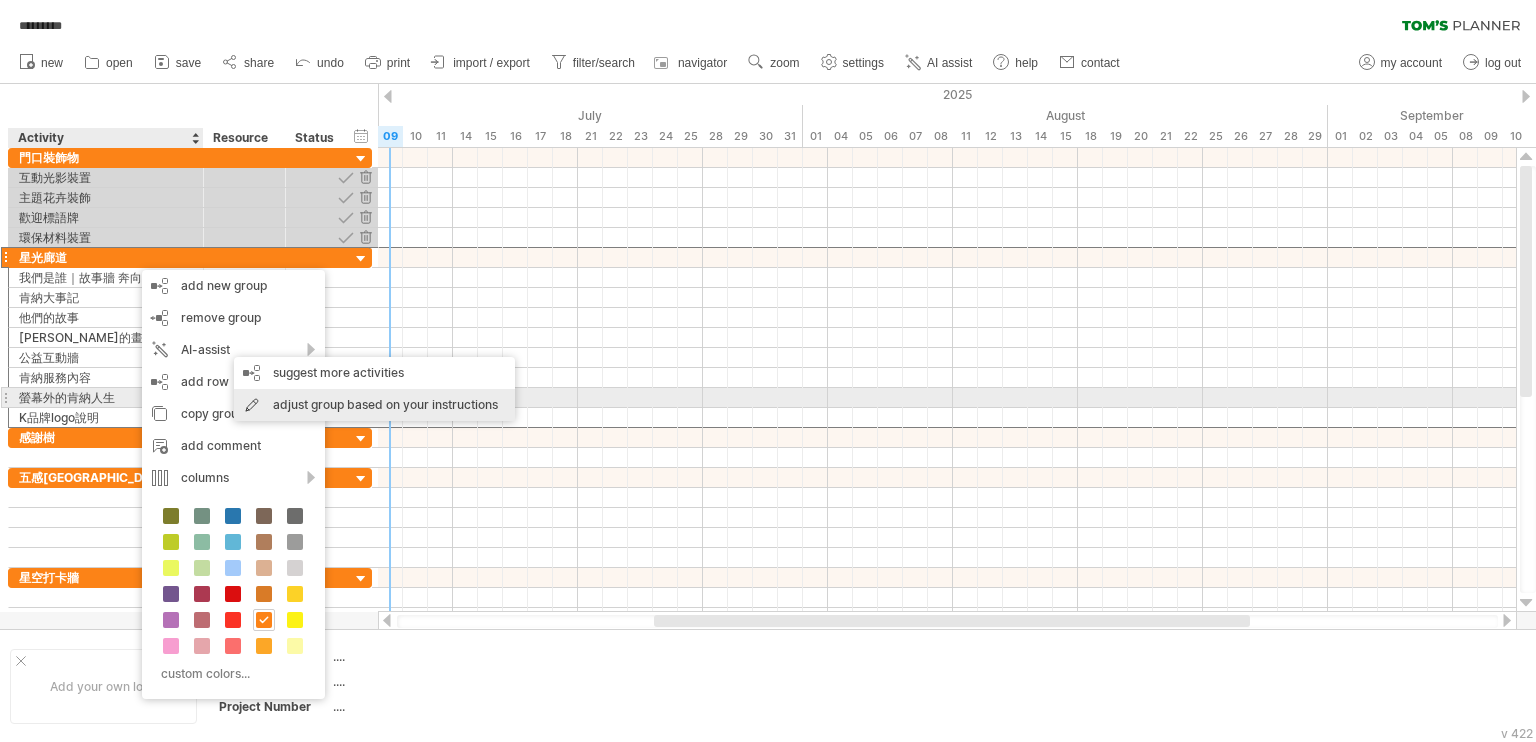 click on "adjust group based on your instructions" at bounding box center (374, 405) 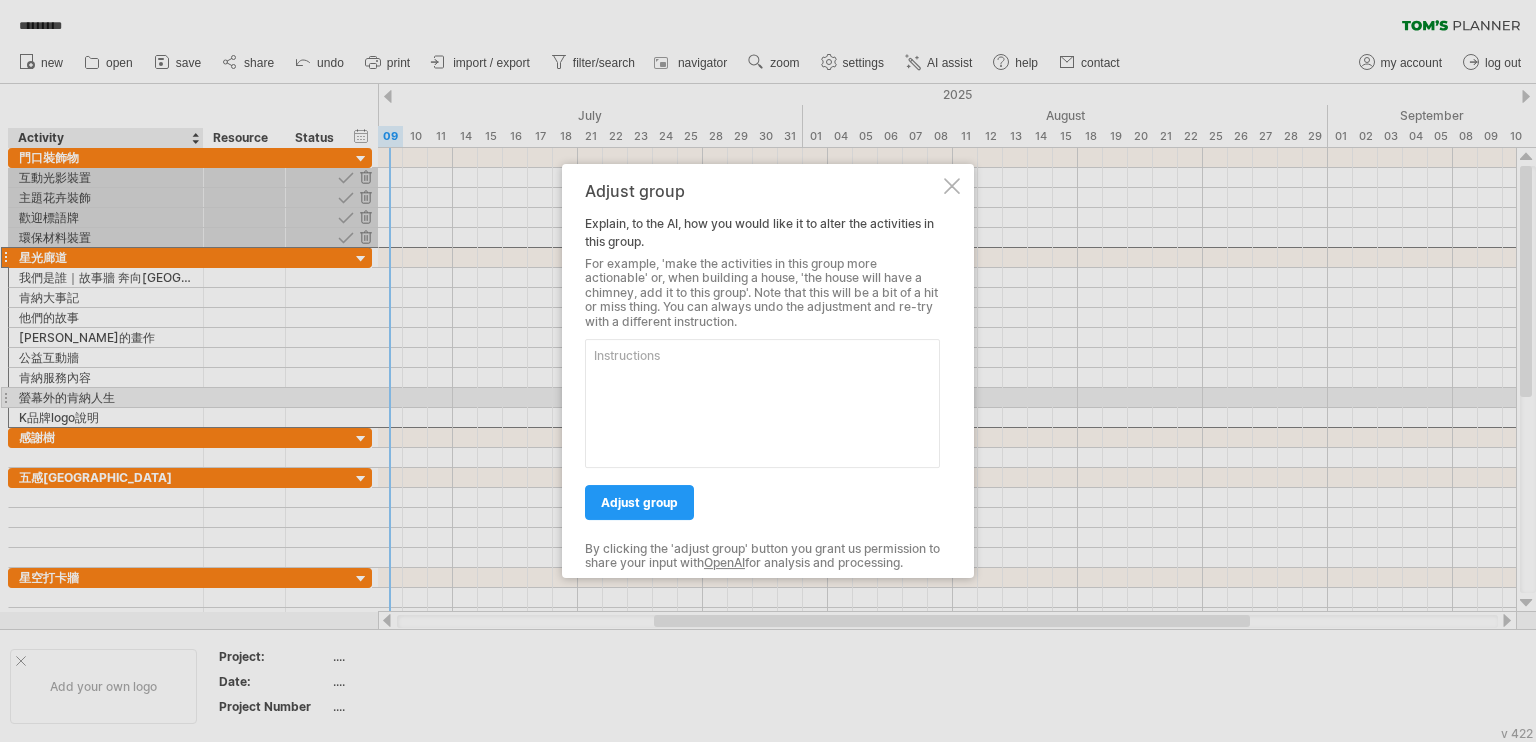click at bounding box center (762, 403) 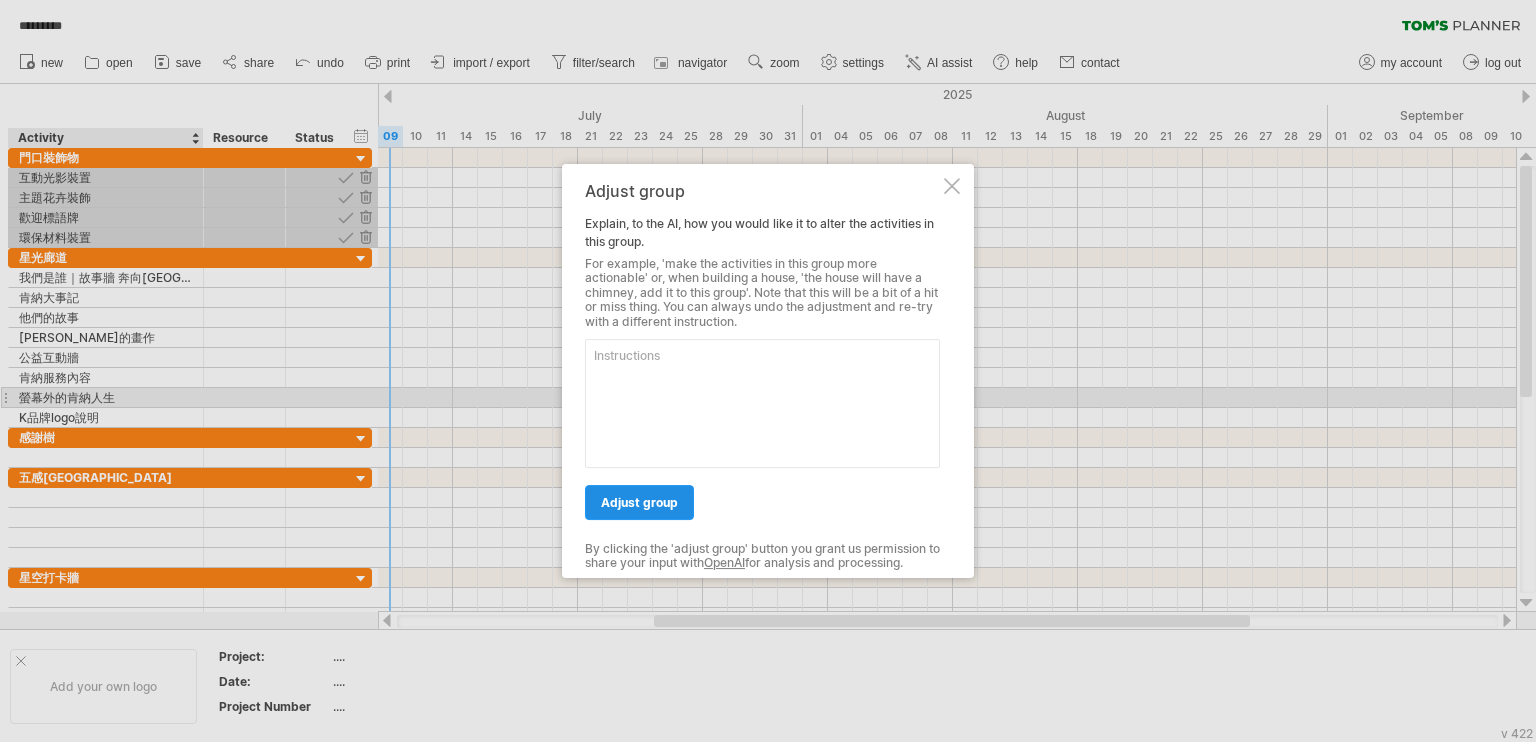 paste on "木架構、水電硬體、8片板材設計稿 、 輸出/張貼" 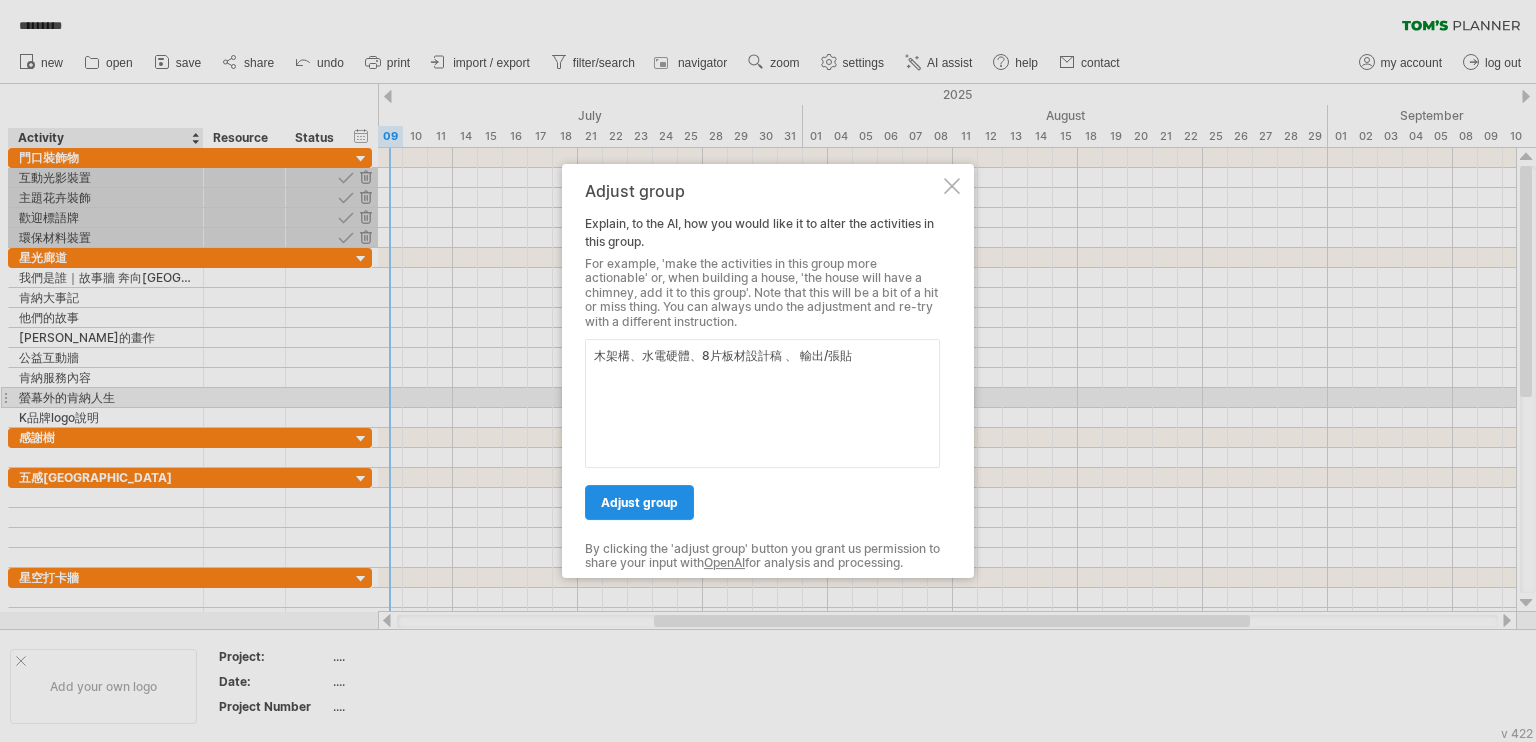 type on "木架構、水電硬體、8片板材設計稿 、 輸出/張貼" 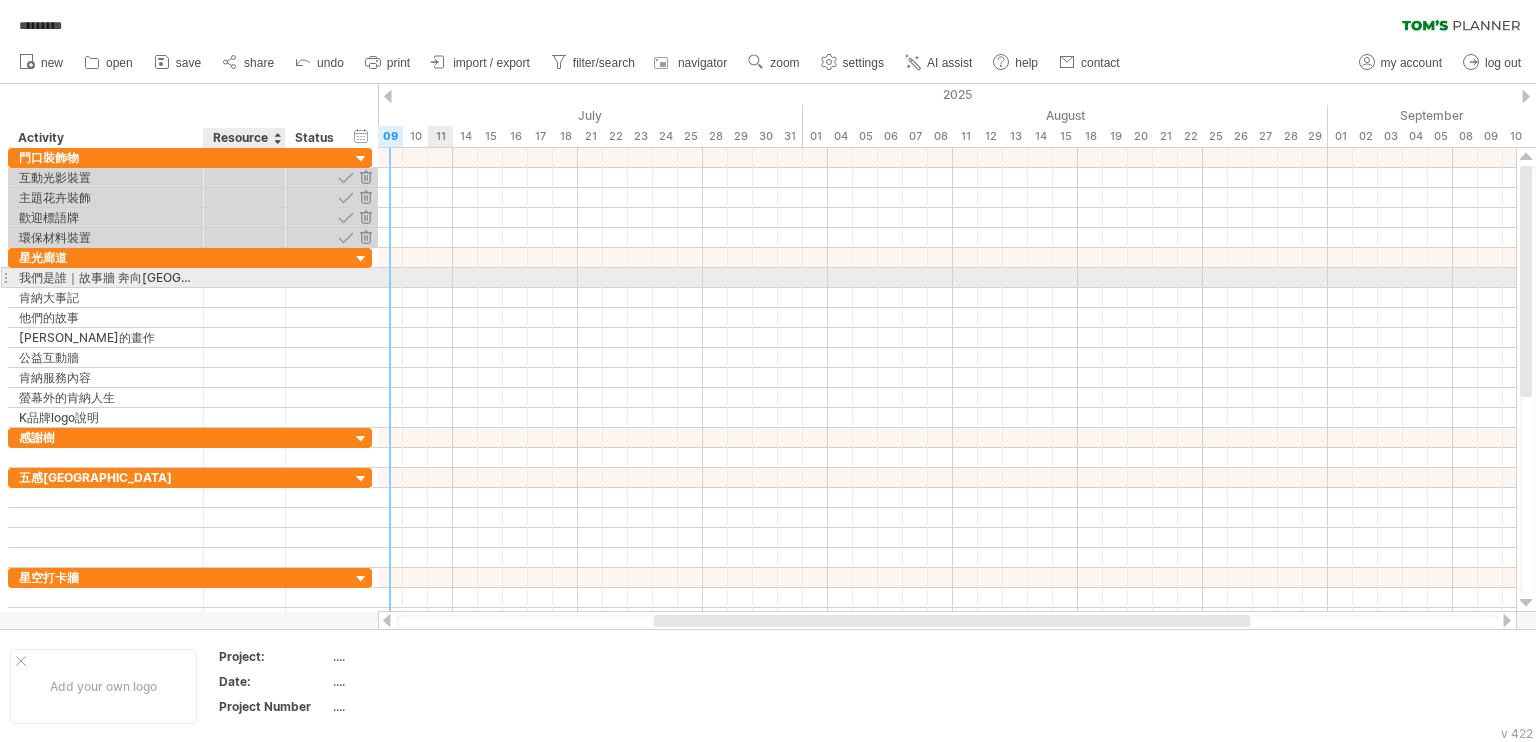 click at bounding box center [244, 277] 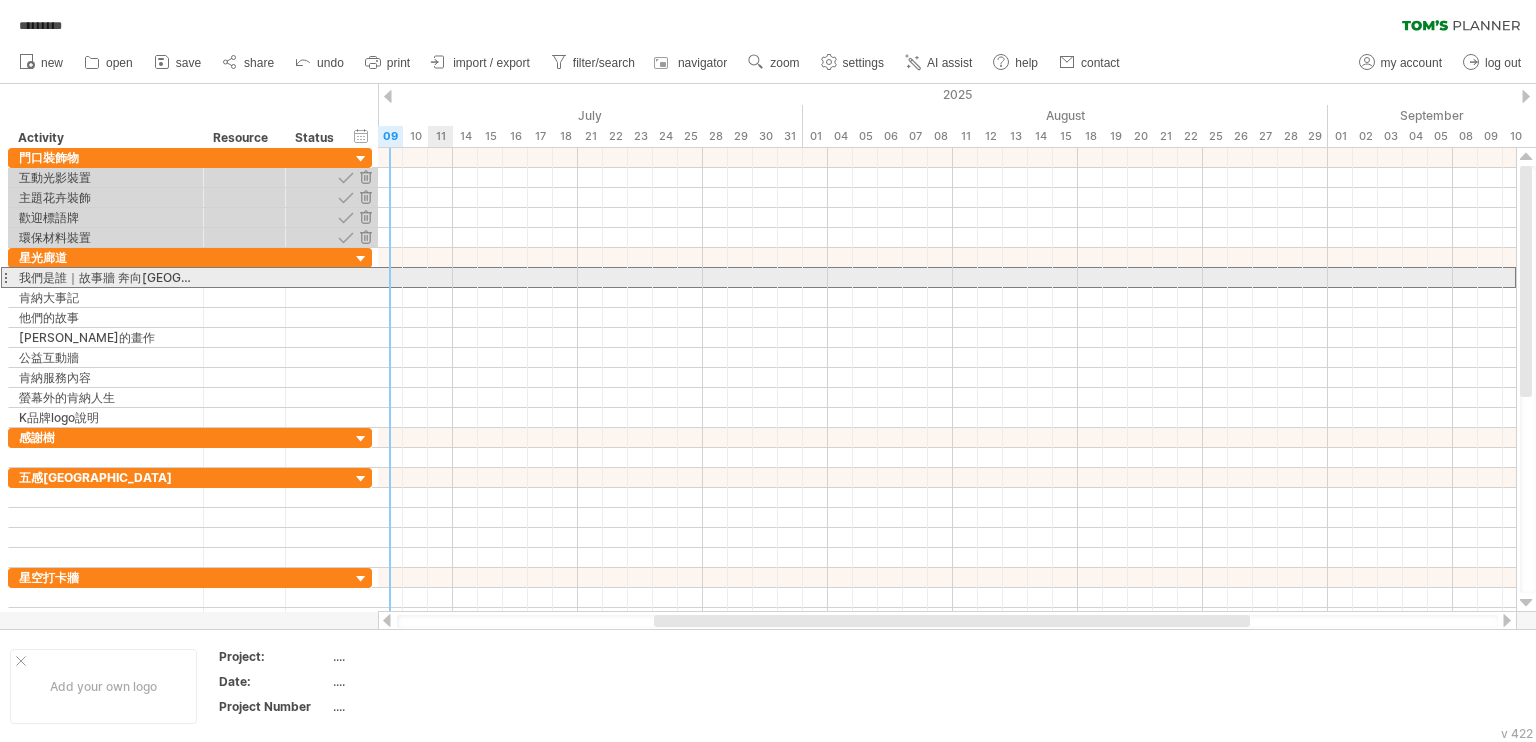 click at bounding box center [5, 277] 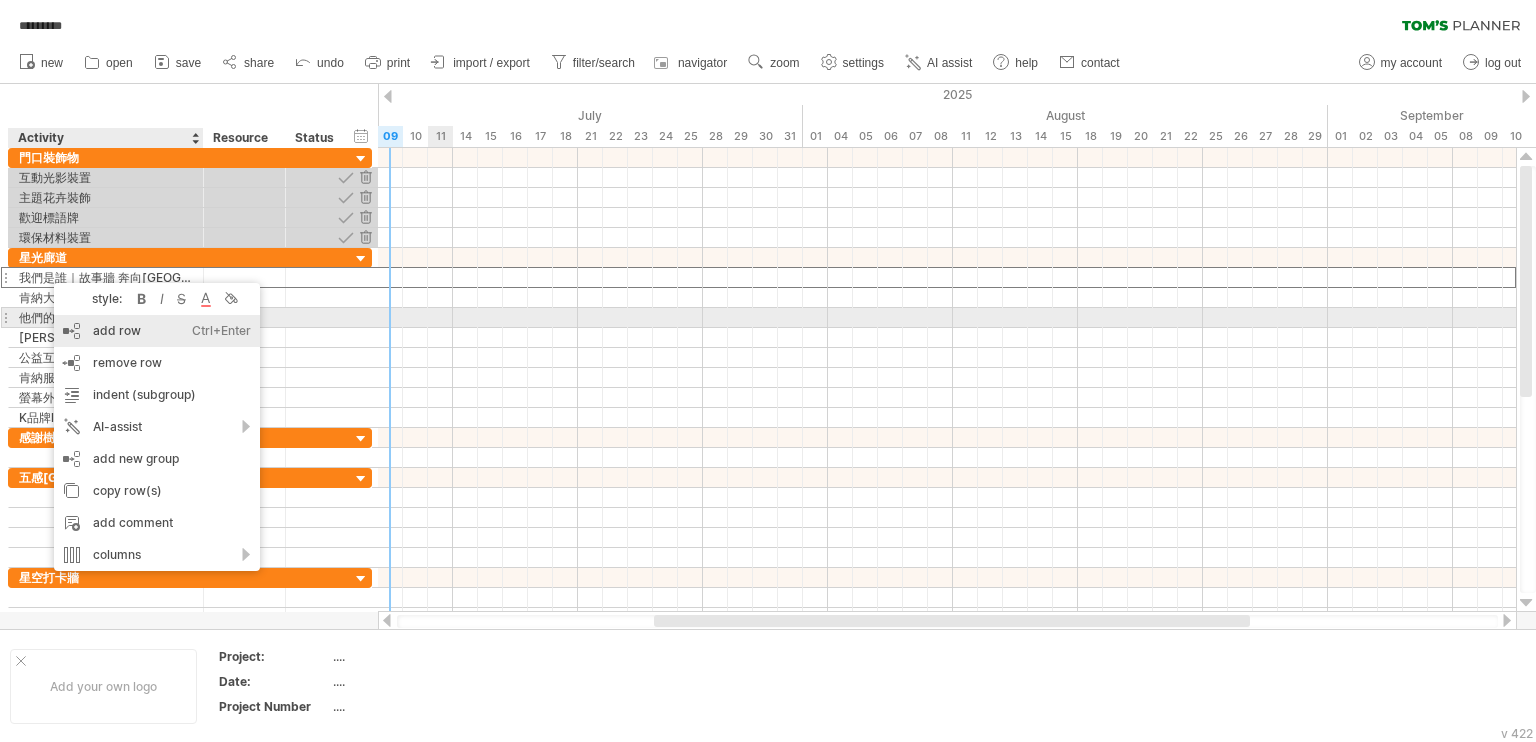 click on "add row Ctrl+Enter Cmd+Enter" at bounding box center [157, 331] 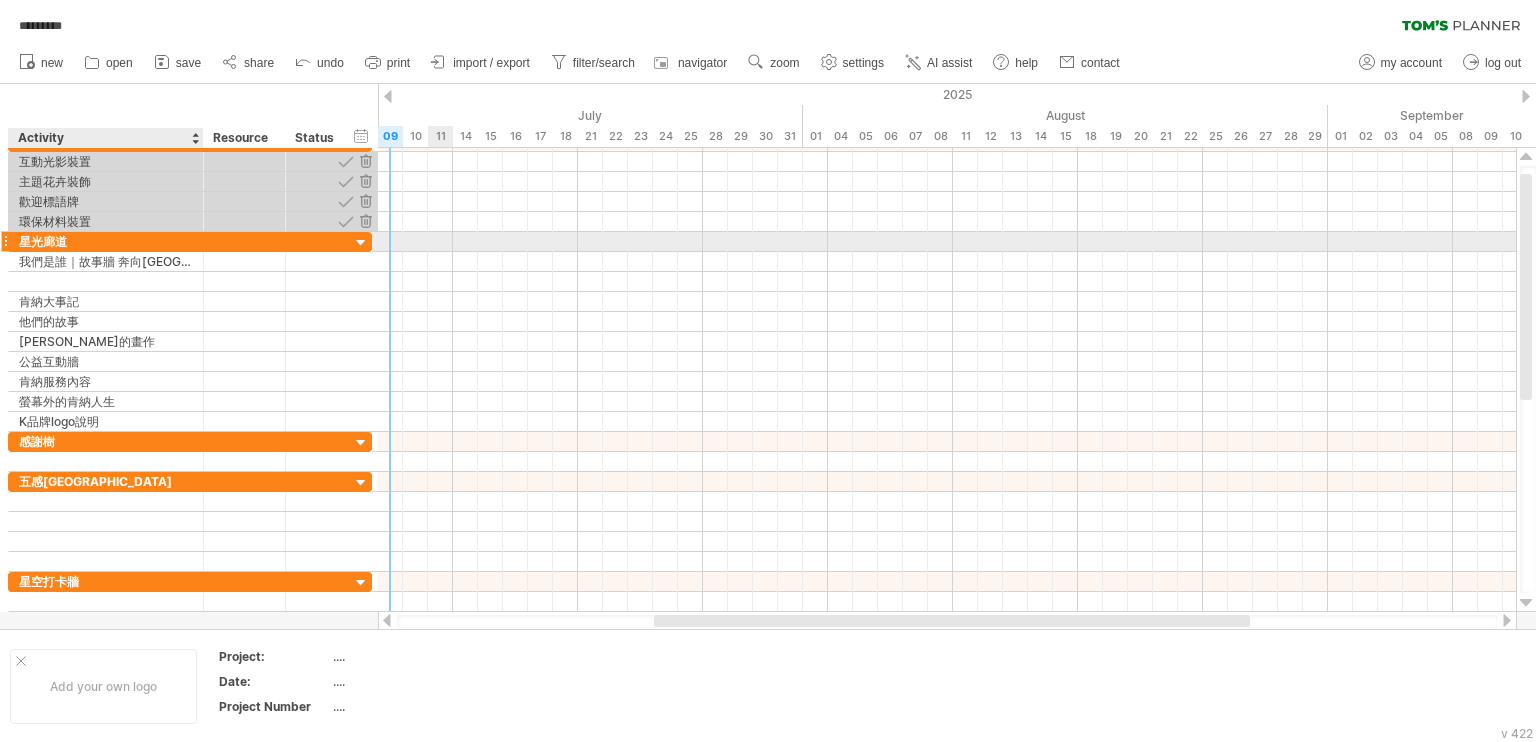 click on "星光廊道" at bounding box center [106, 241] 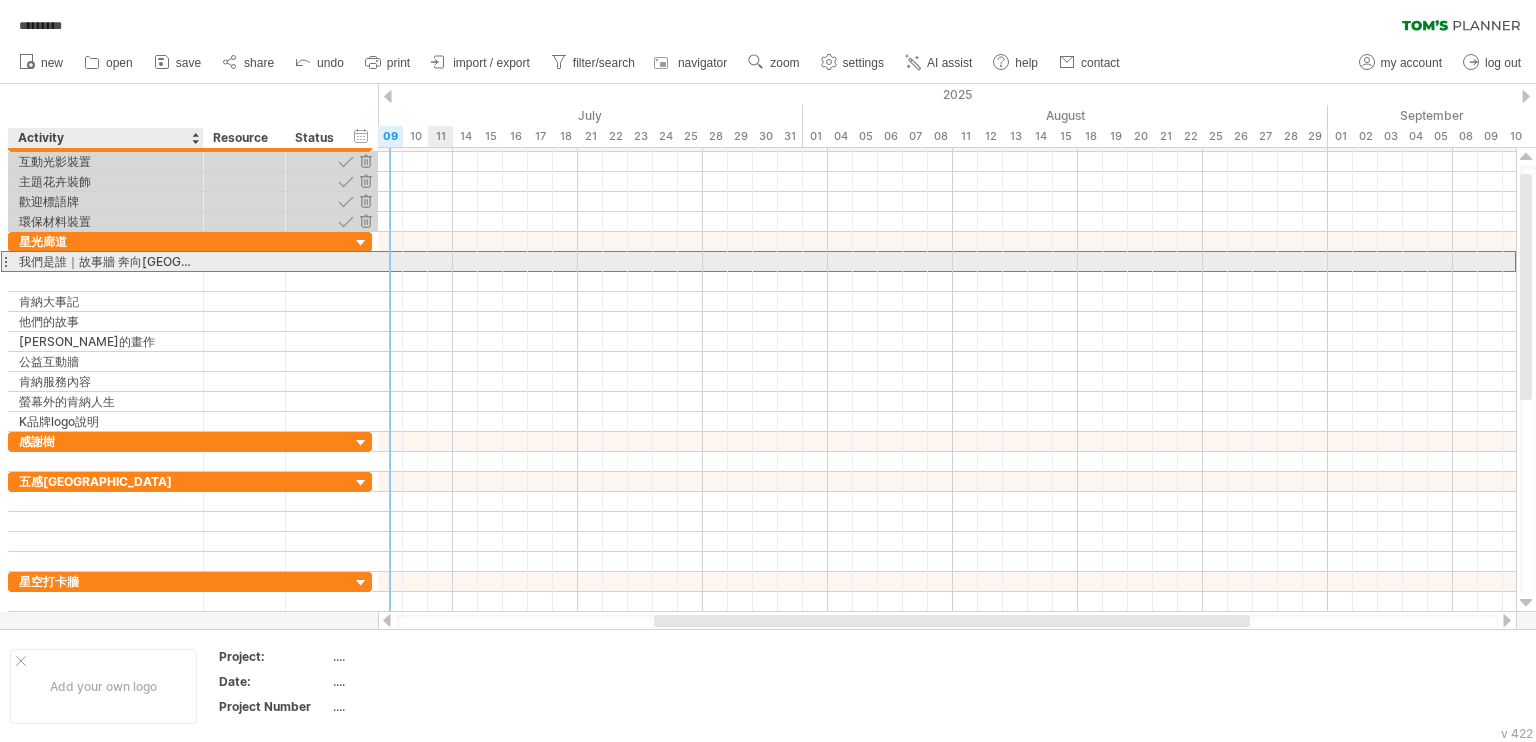 click on "我們是誰｜故事牆 奔向[GEOGRAPHIC_DATA]" at bounding box center [106, 261] 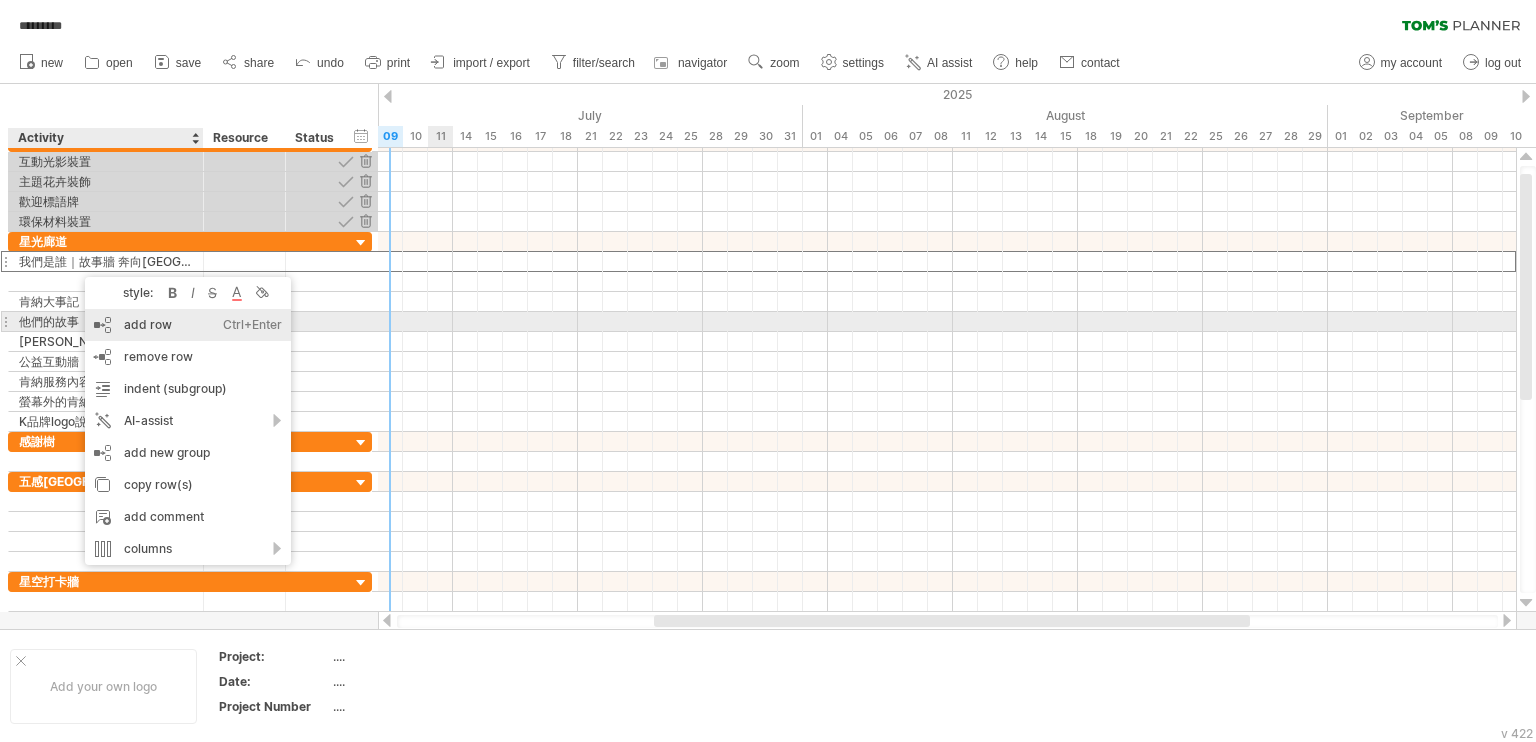 click on "add row Ctrl+Enter Cmd+Enter" at bounding box center [188, 325] 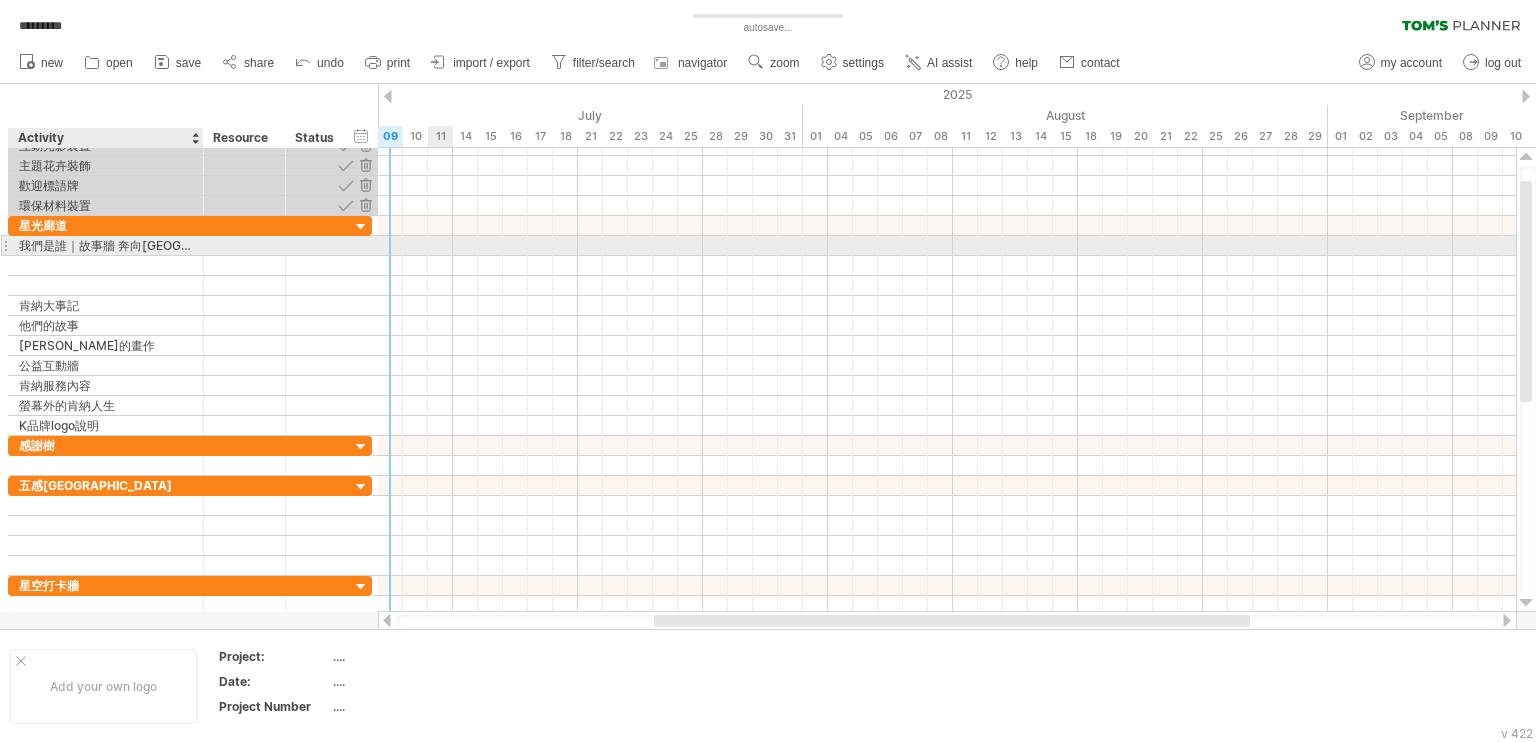 click on "我們是誰｜故事牆 奔向[GEOGRAPHIC_DATA]" at bounding box center (106, 245) 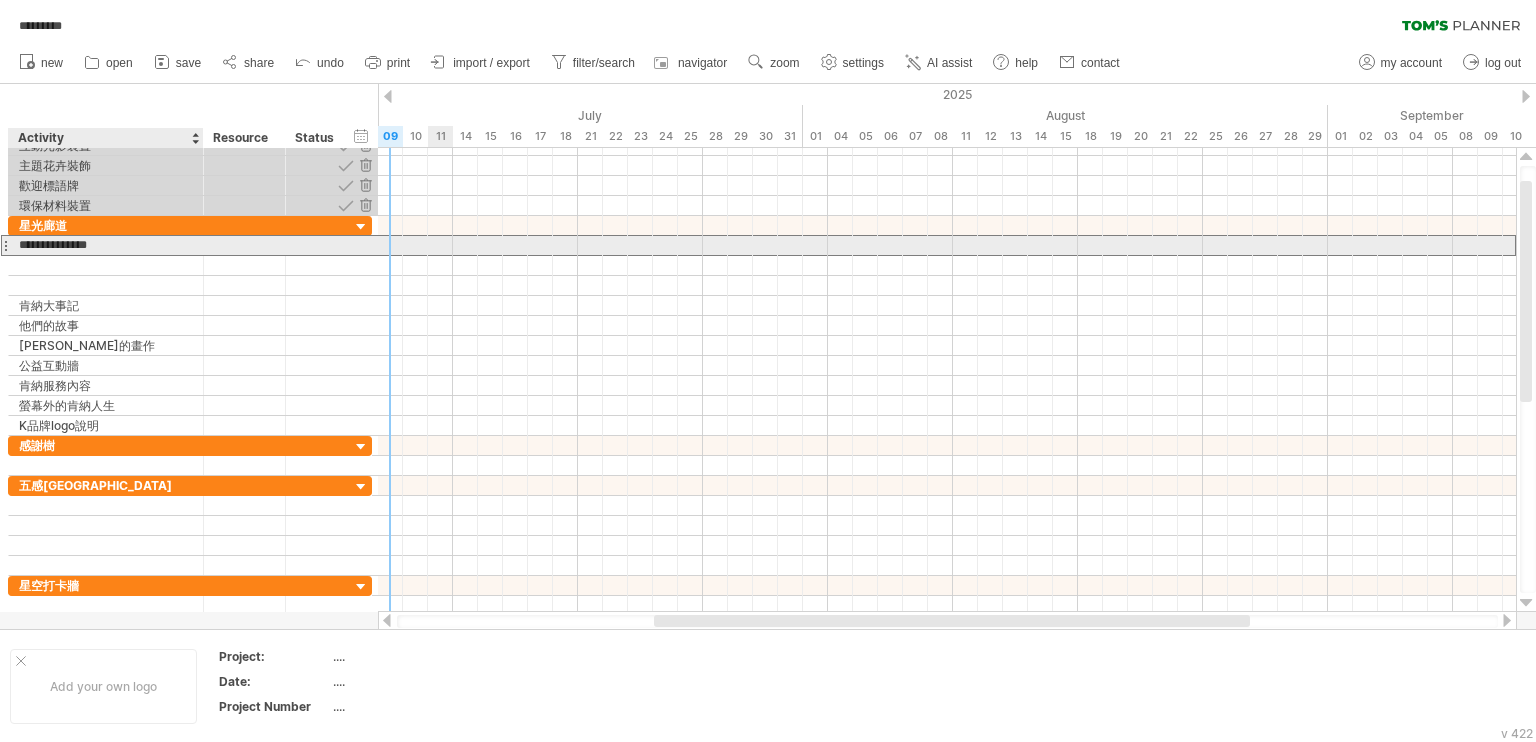 drag, startPoint x: 183, startPoint y: 245, endPoint x: 17, endPoint y: 243, distance: 166.01205 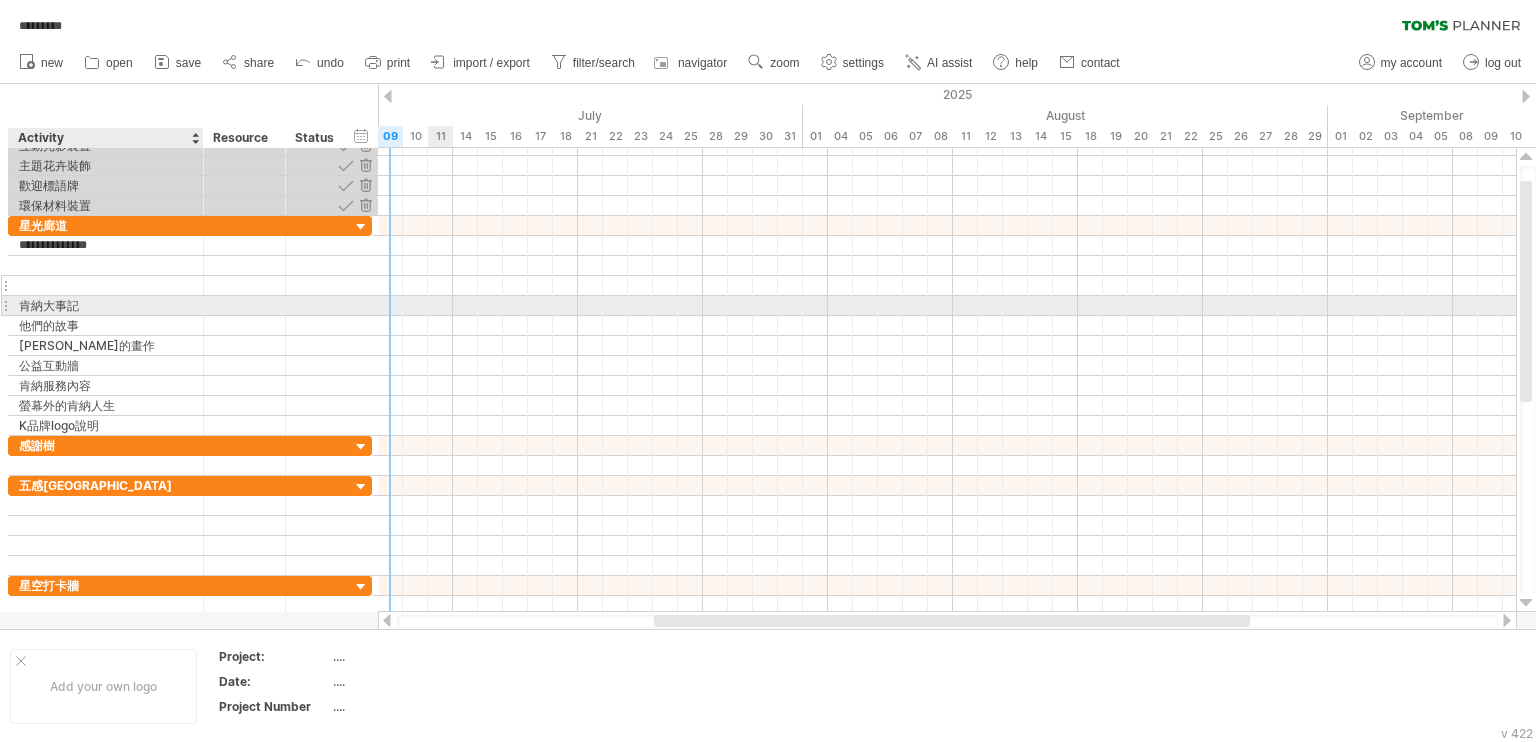 click at bounding box center [106, 285] 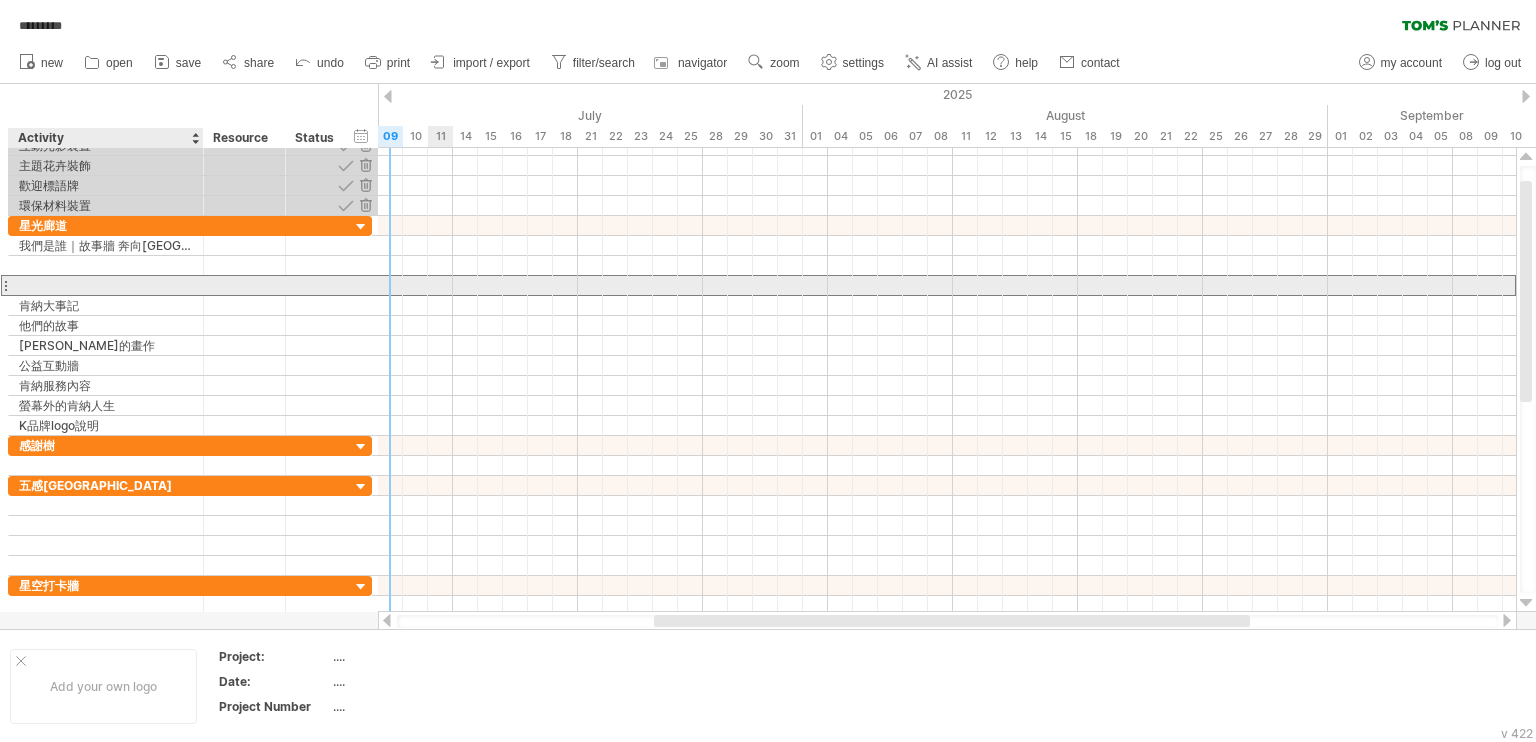 paste on "**********" 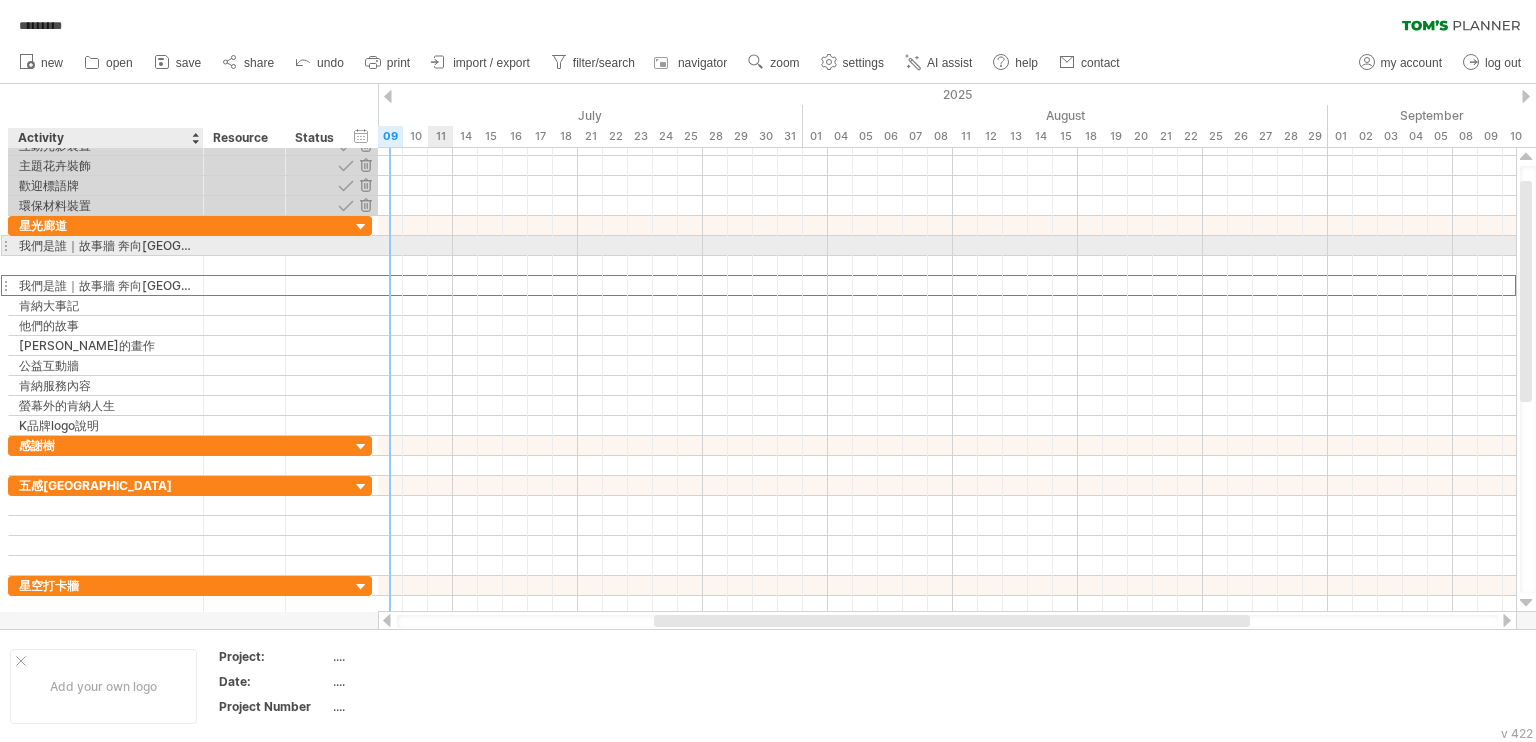 click on "我們是誰｜故事牆 奔向[GEOGRAPHIC_DATA]" at bounding box center (106, 245) 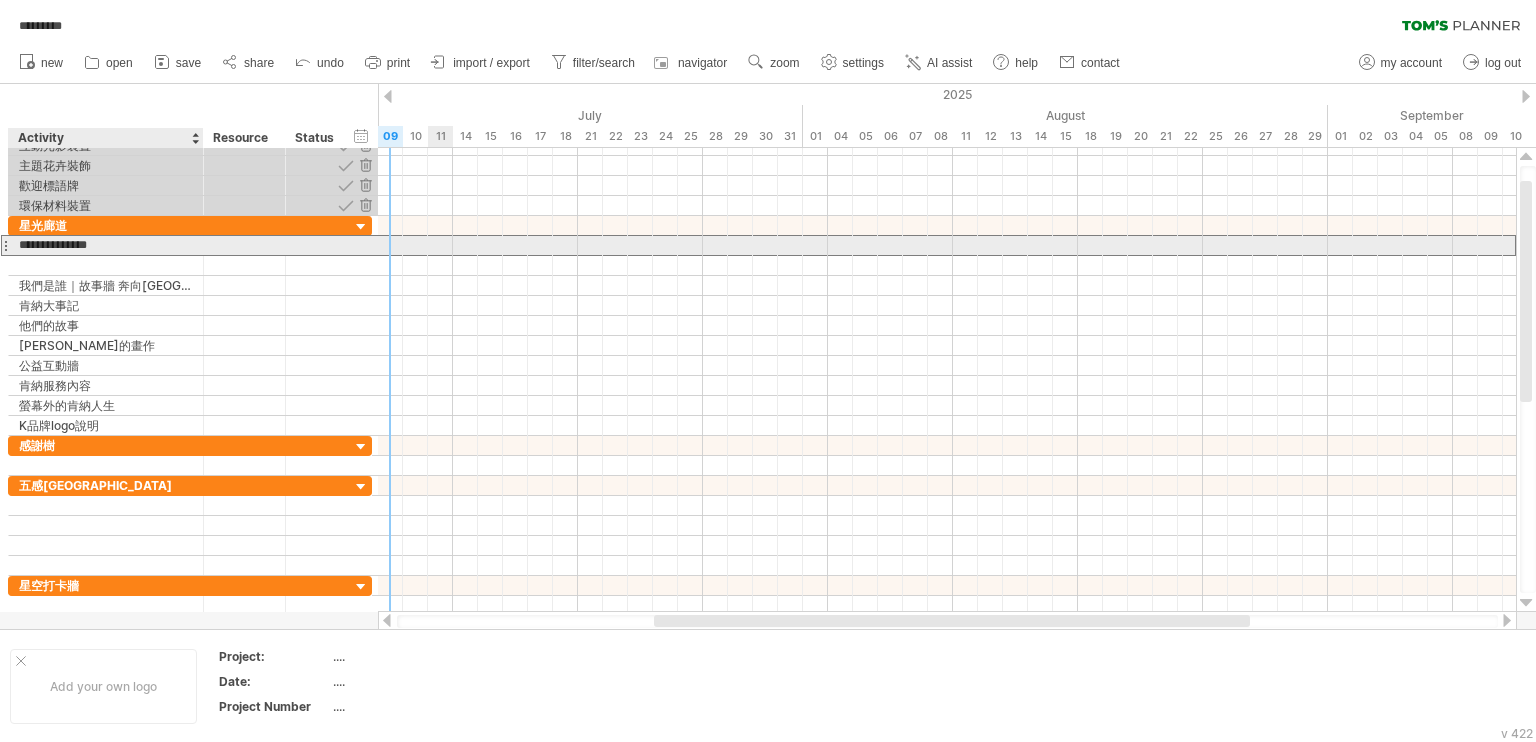 click on "**********" at bounding box center (106, 245) 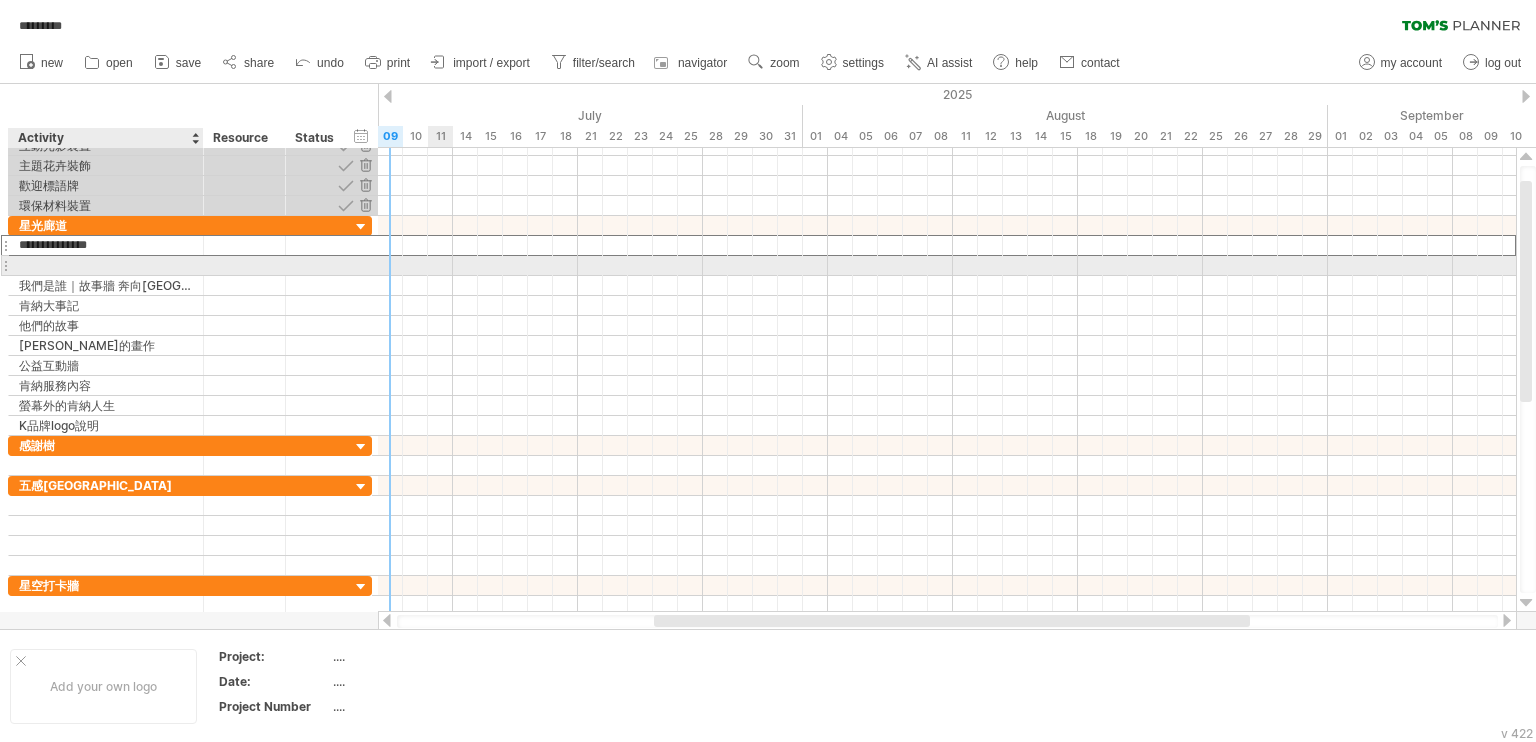 paste 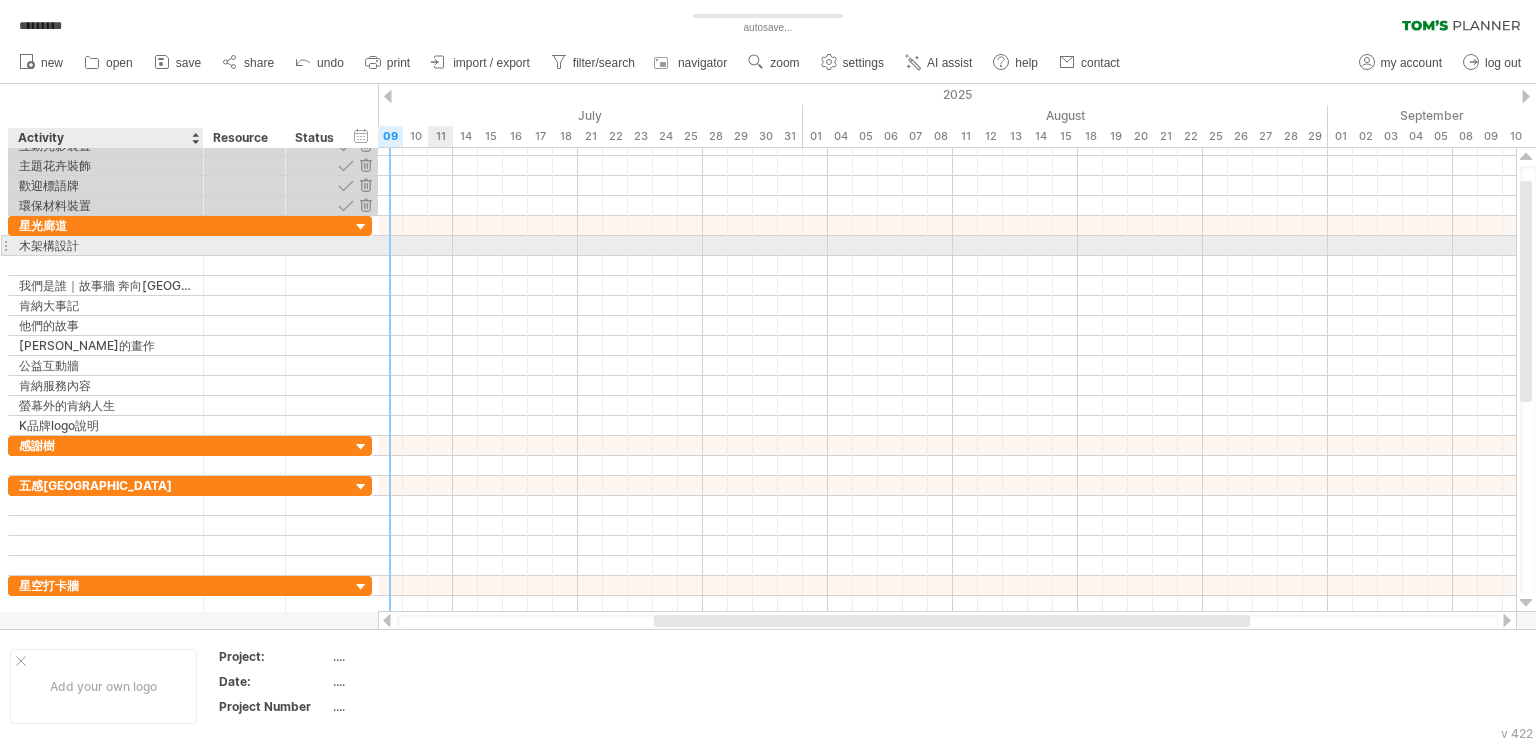 click on "木架構設計" at bounding box center (106, 245) 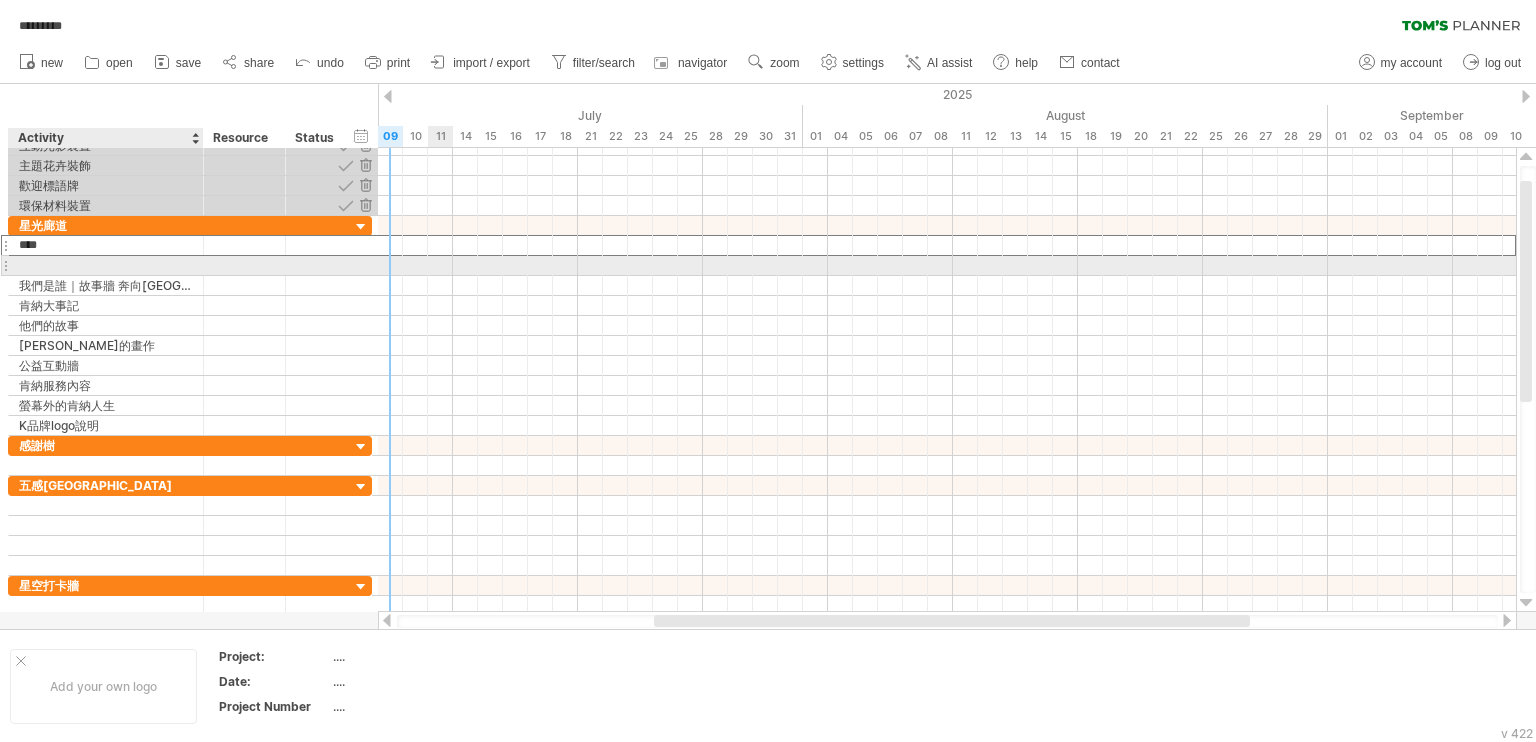 type on "***" 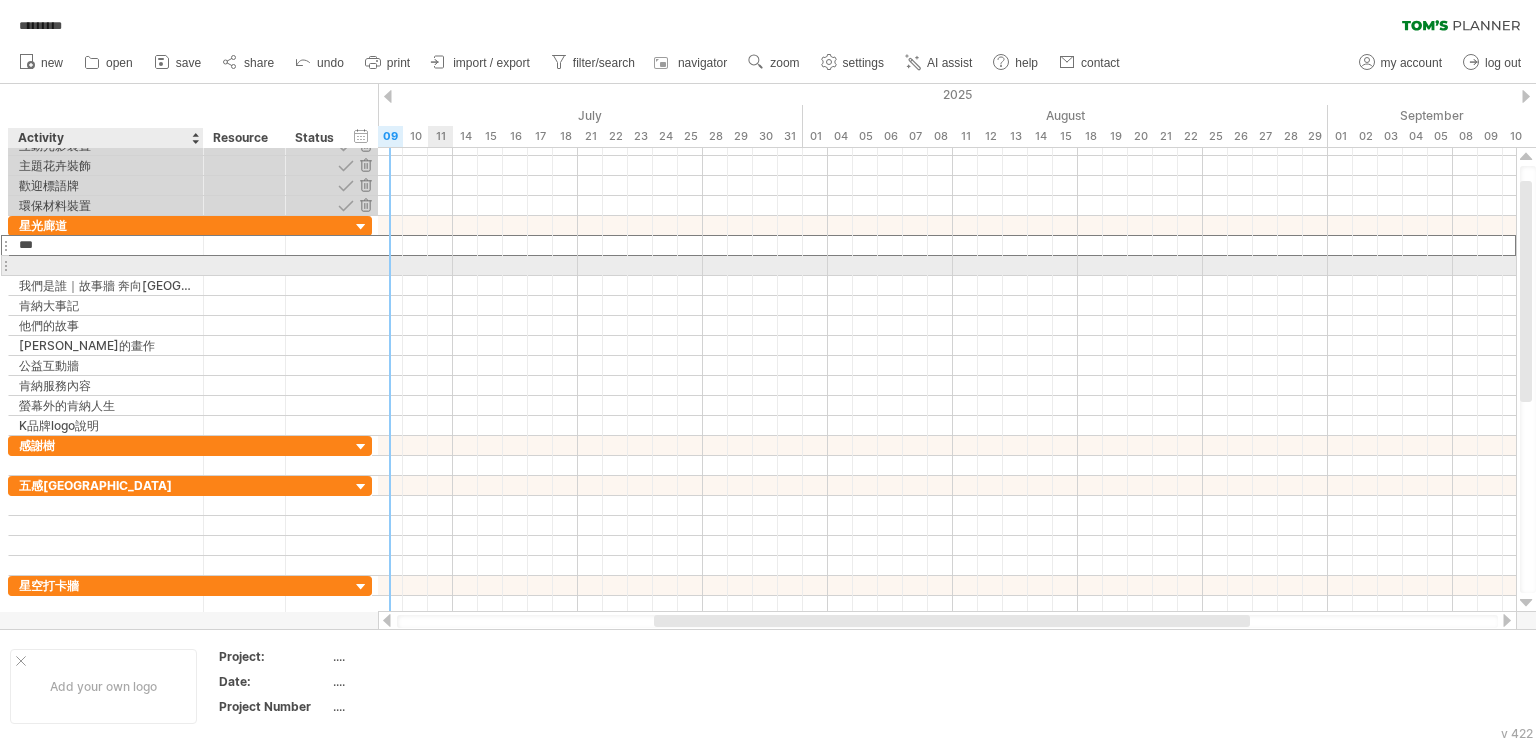 click at bounding box center (106, 265) 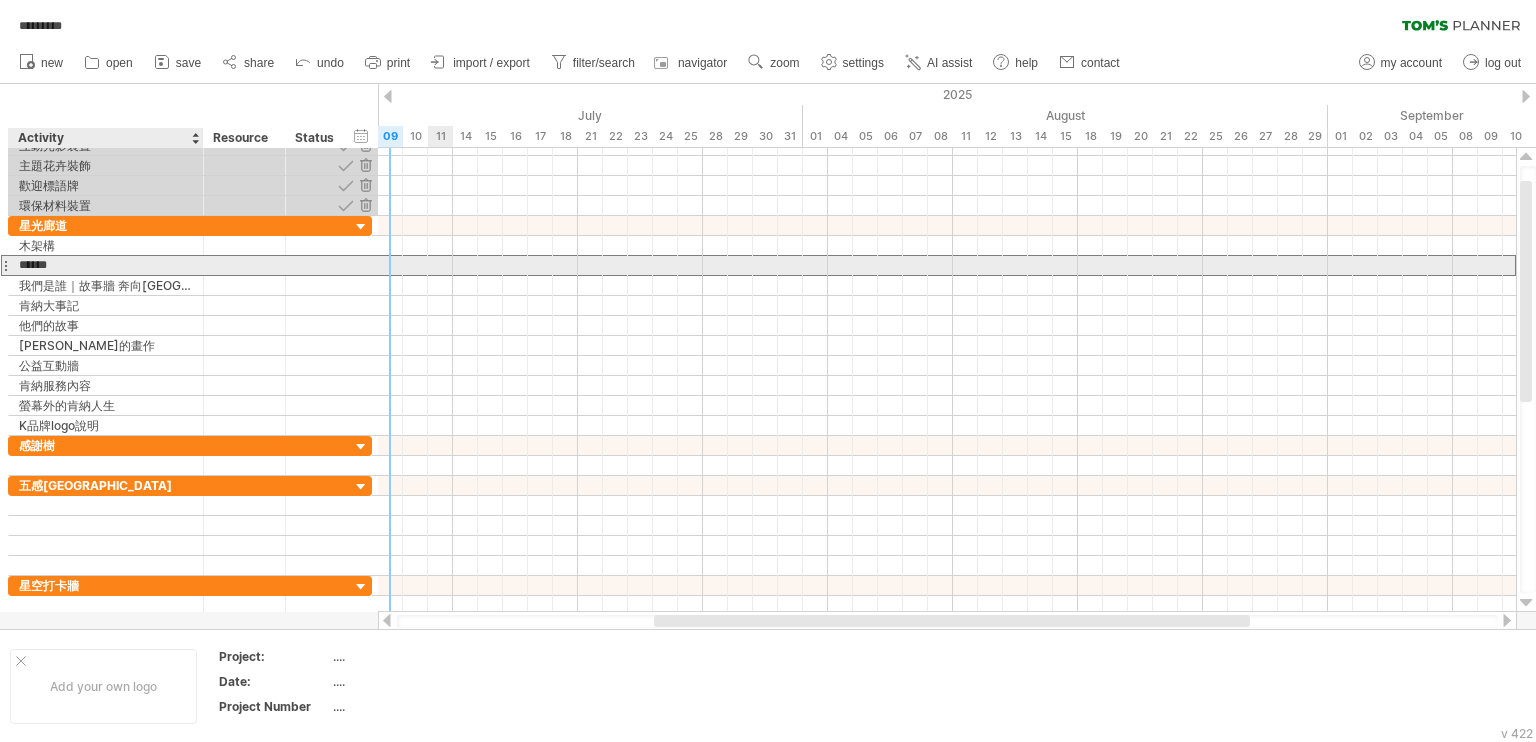 type on "*****" 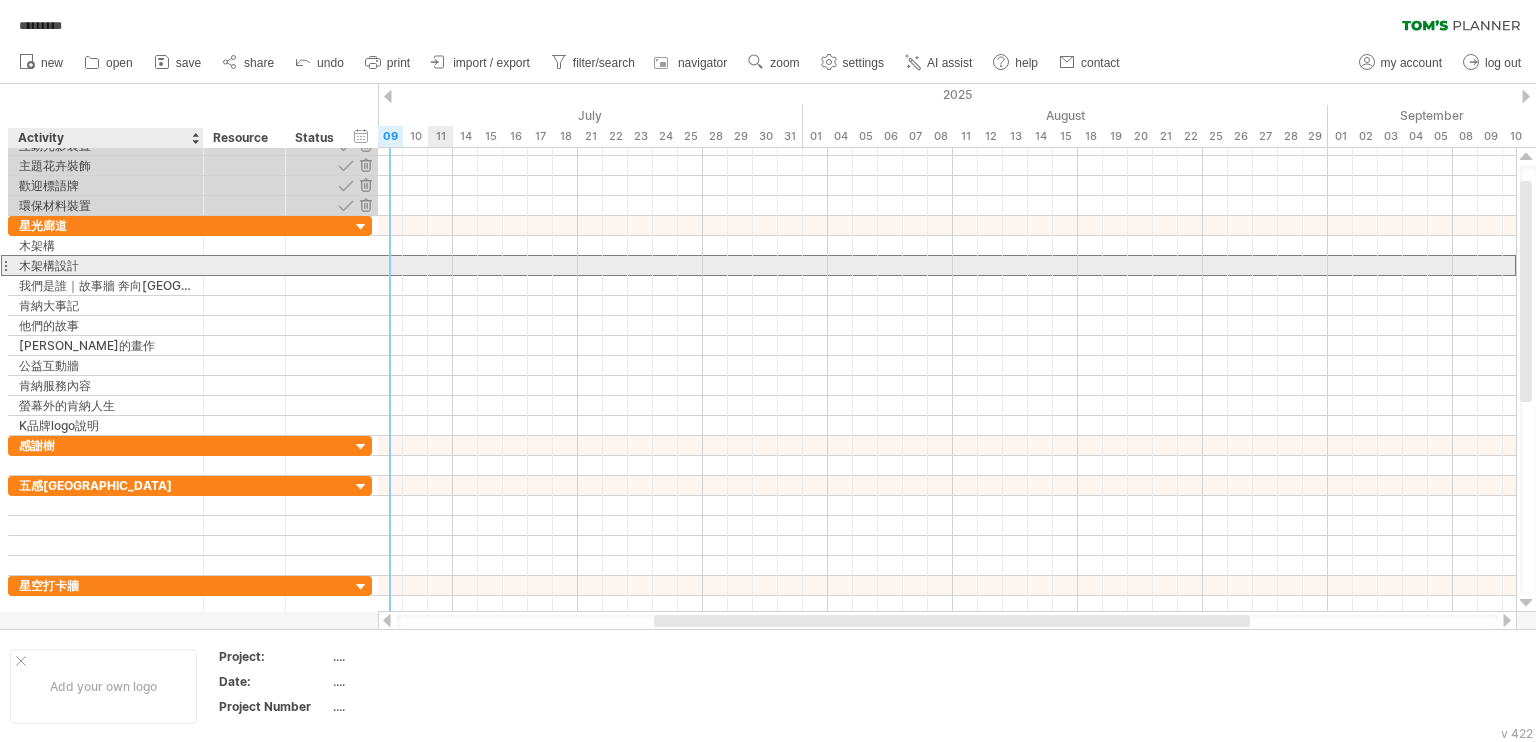 click on "木架構設計" at bounding box center [106, 265] 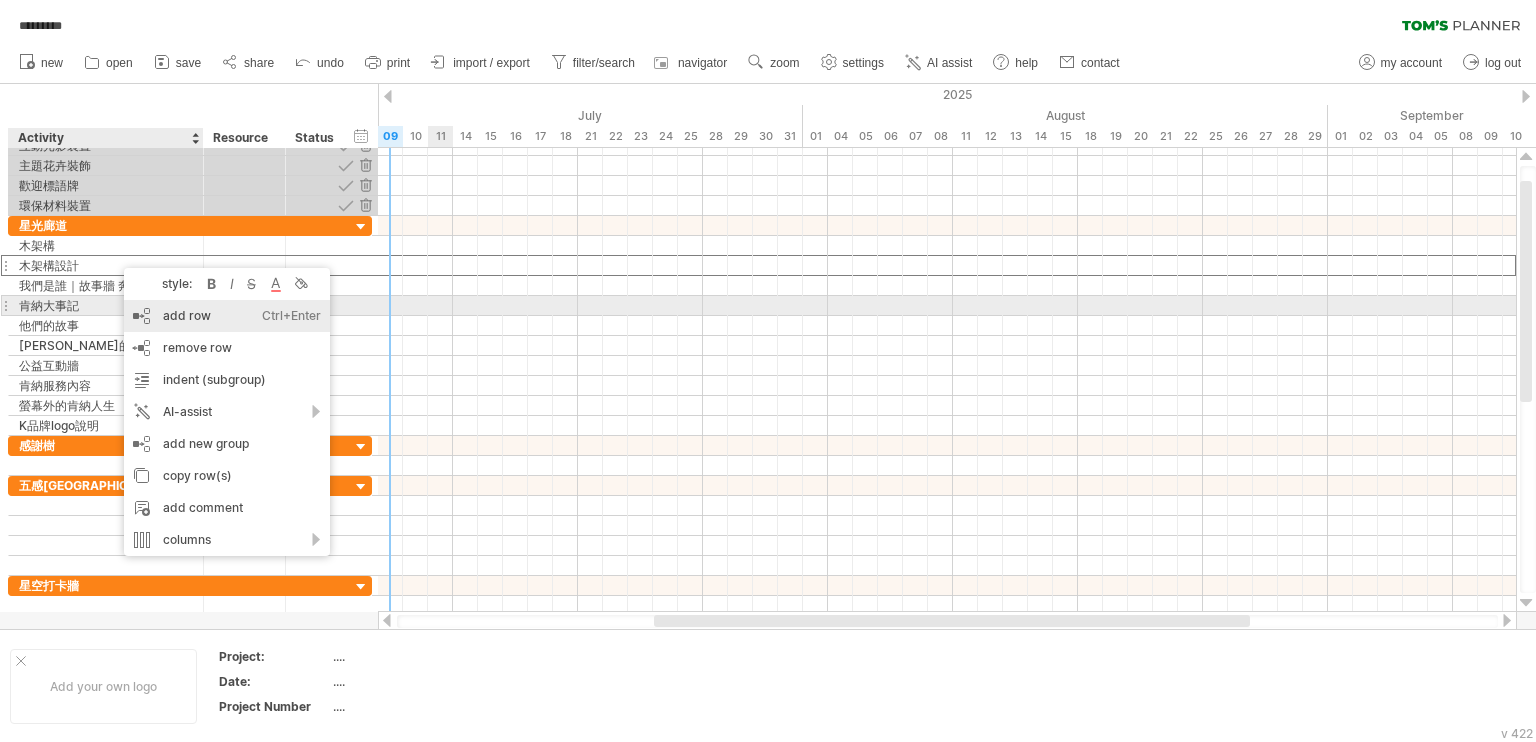 click on "add row Ctrl+Enter Cmd+Enter" at bounding box center [227, 316] 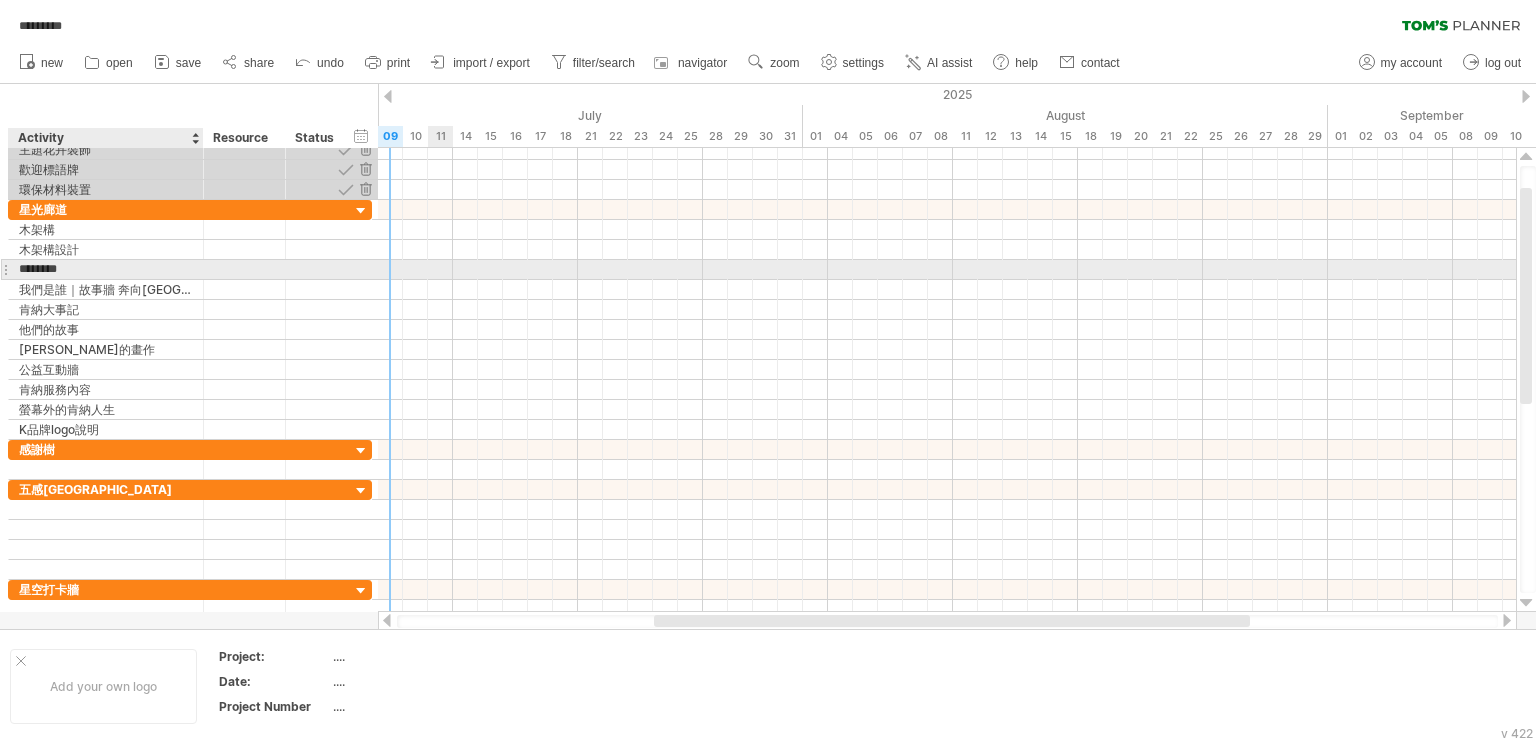 type on "*******" 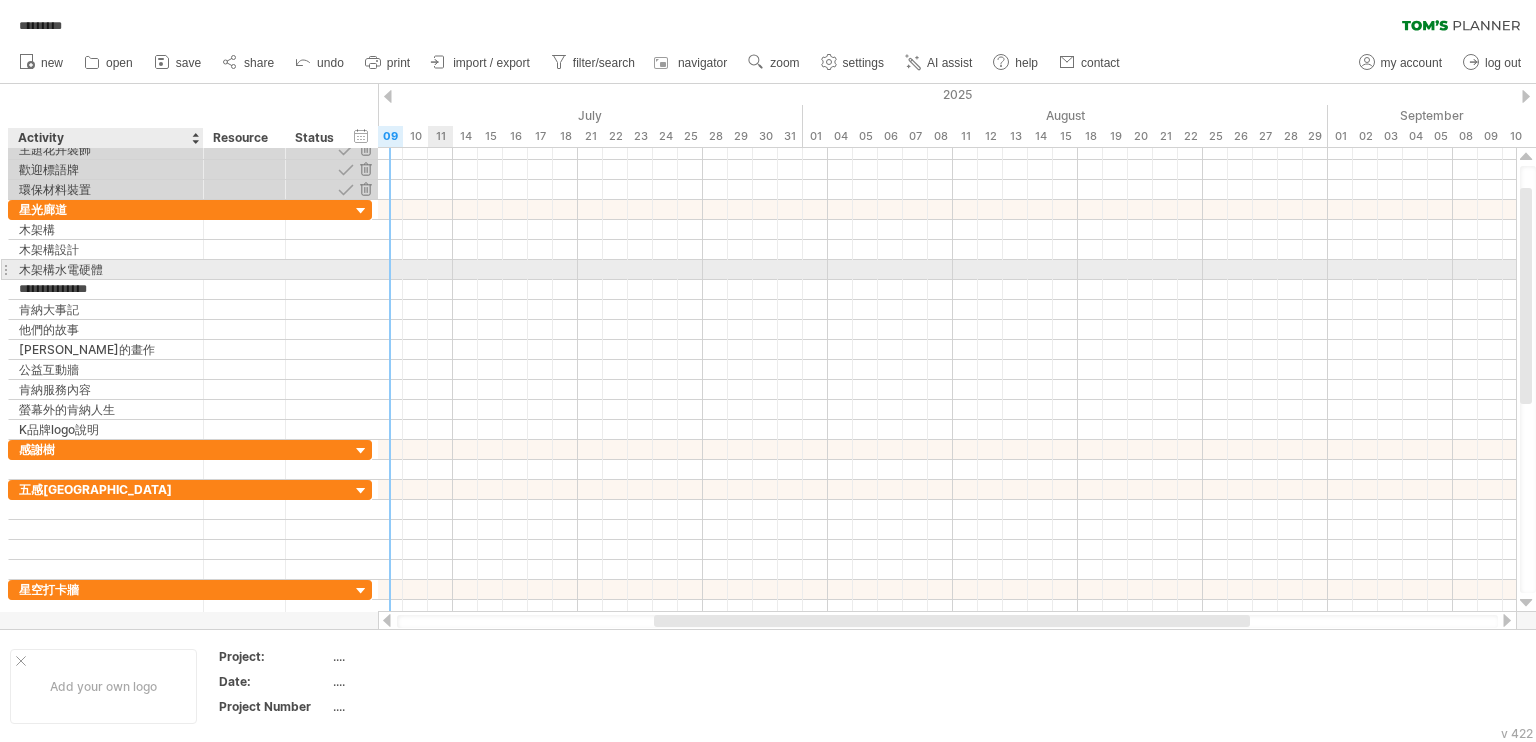 click on "木架構水電硬體" at bounding box center [106, 269] 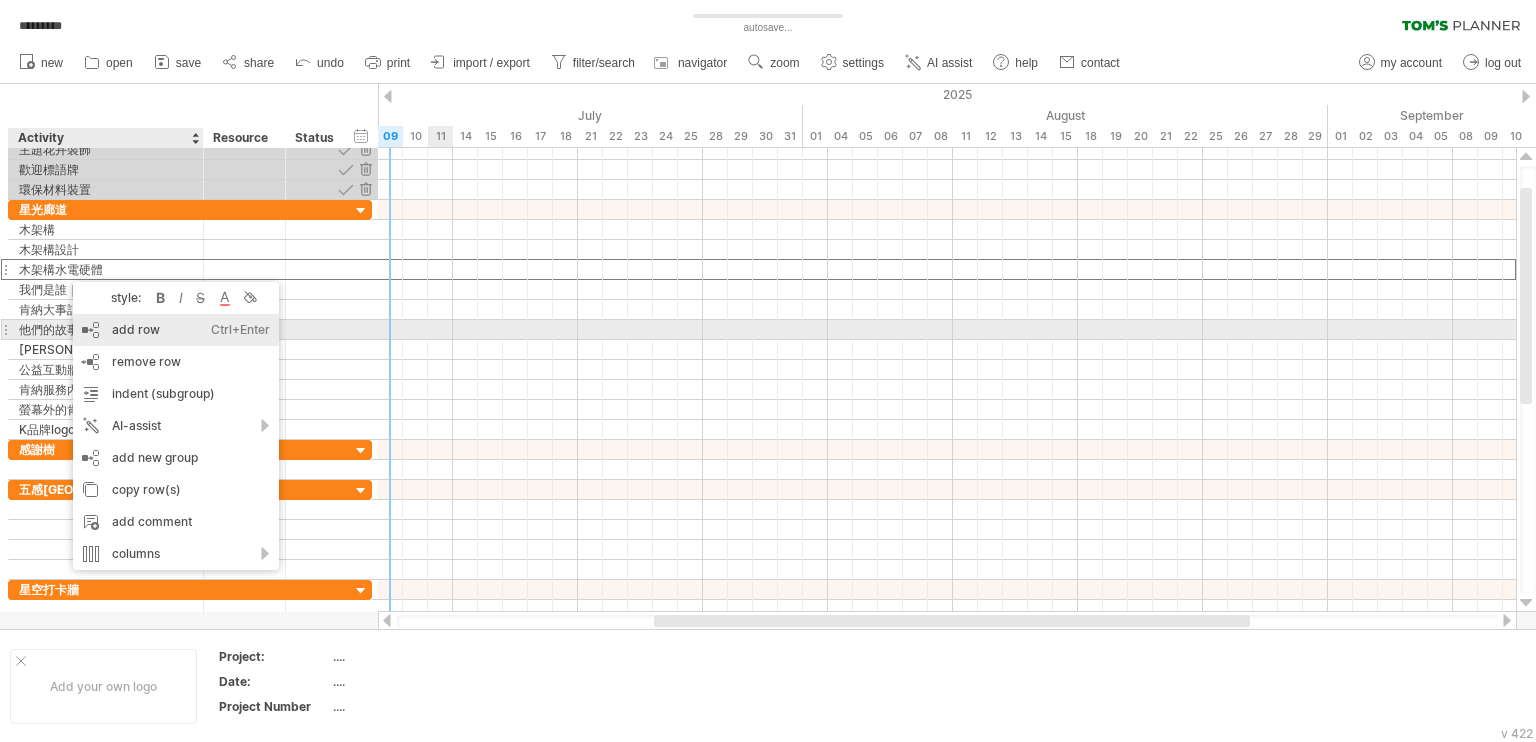 click on "add row Ctrl+Enter Cmd+Enter" at bounding box center [176, 330] 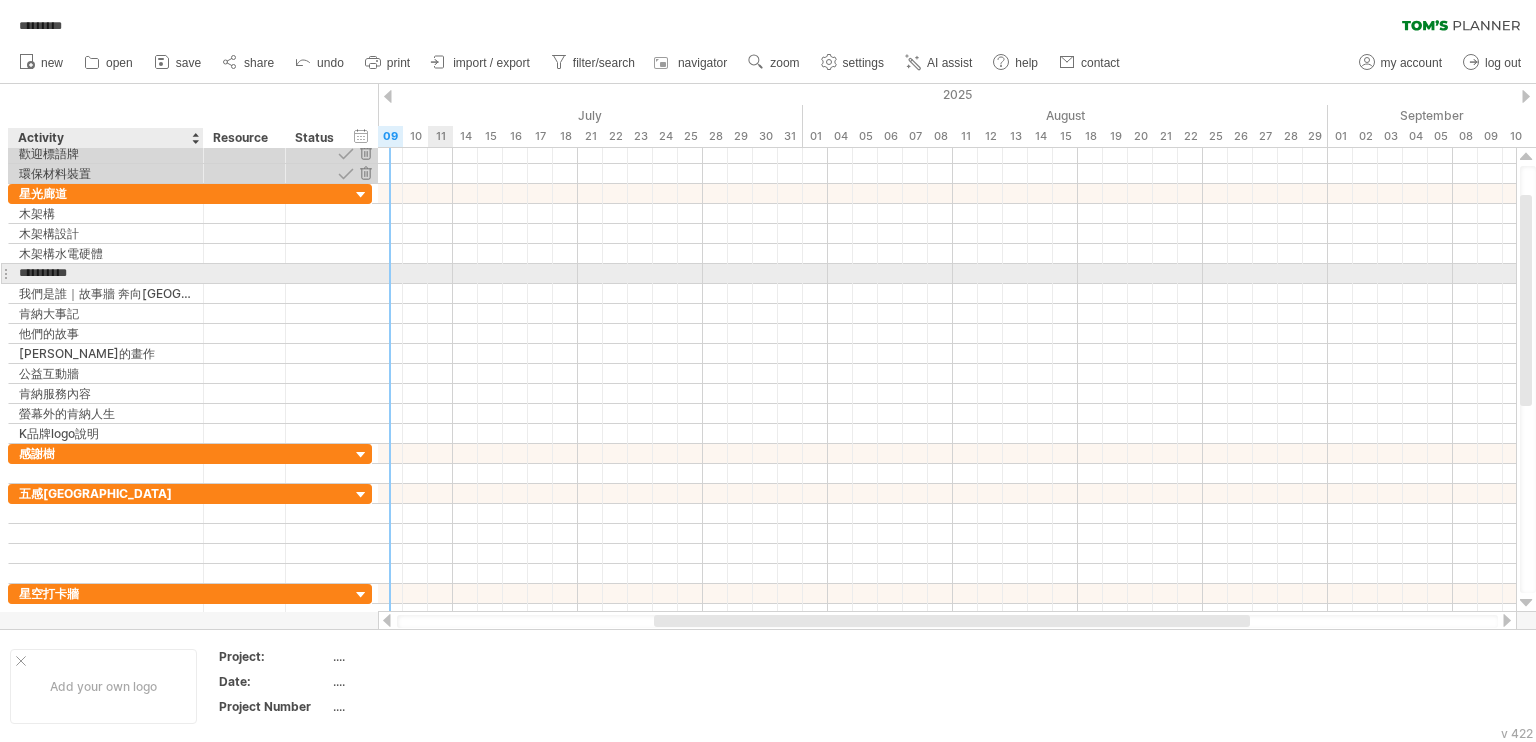 type on "**********" 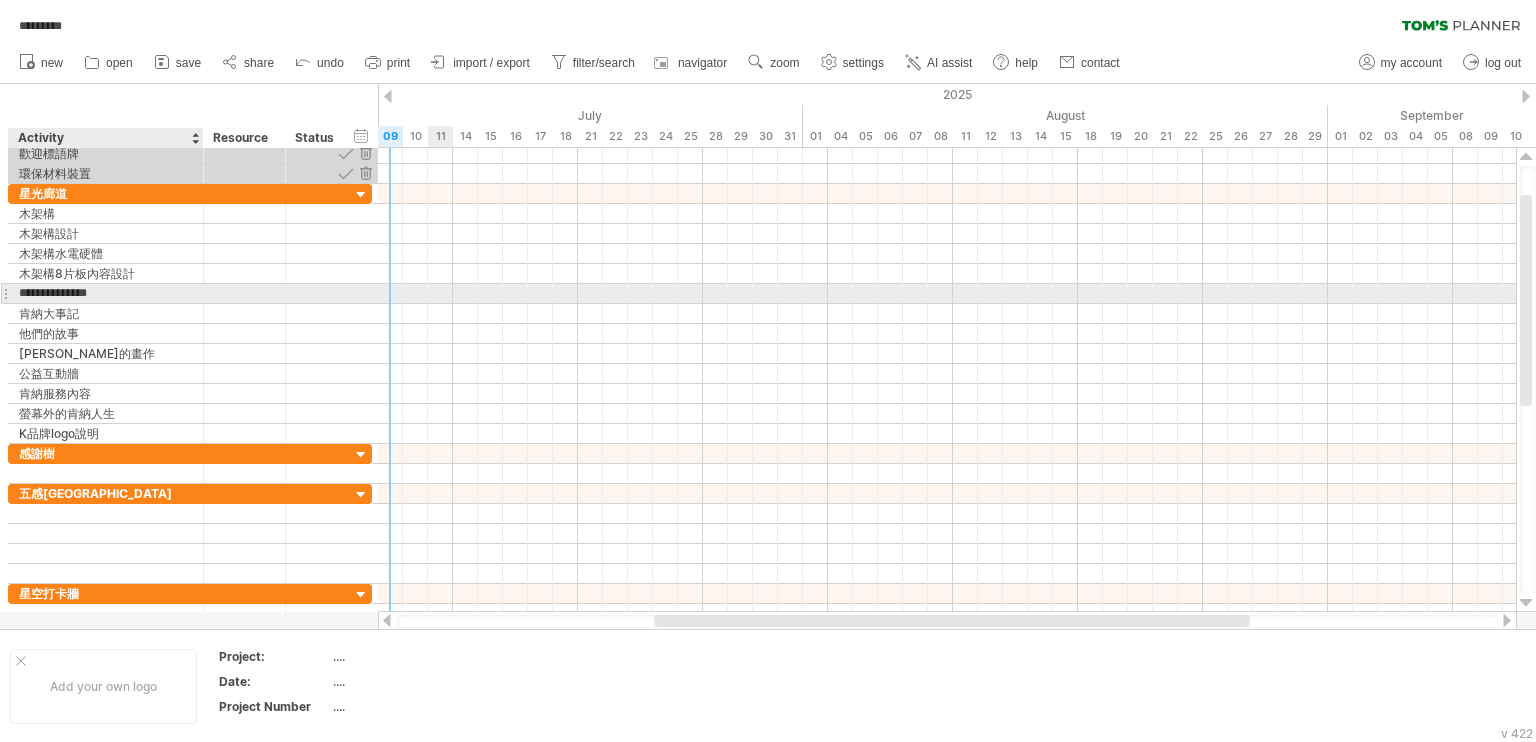 click on "**********" at bounding box center (106, 293) 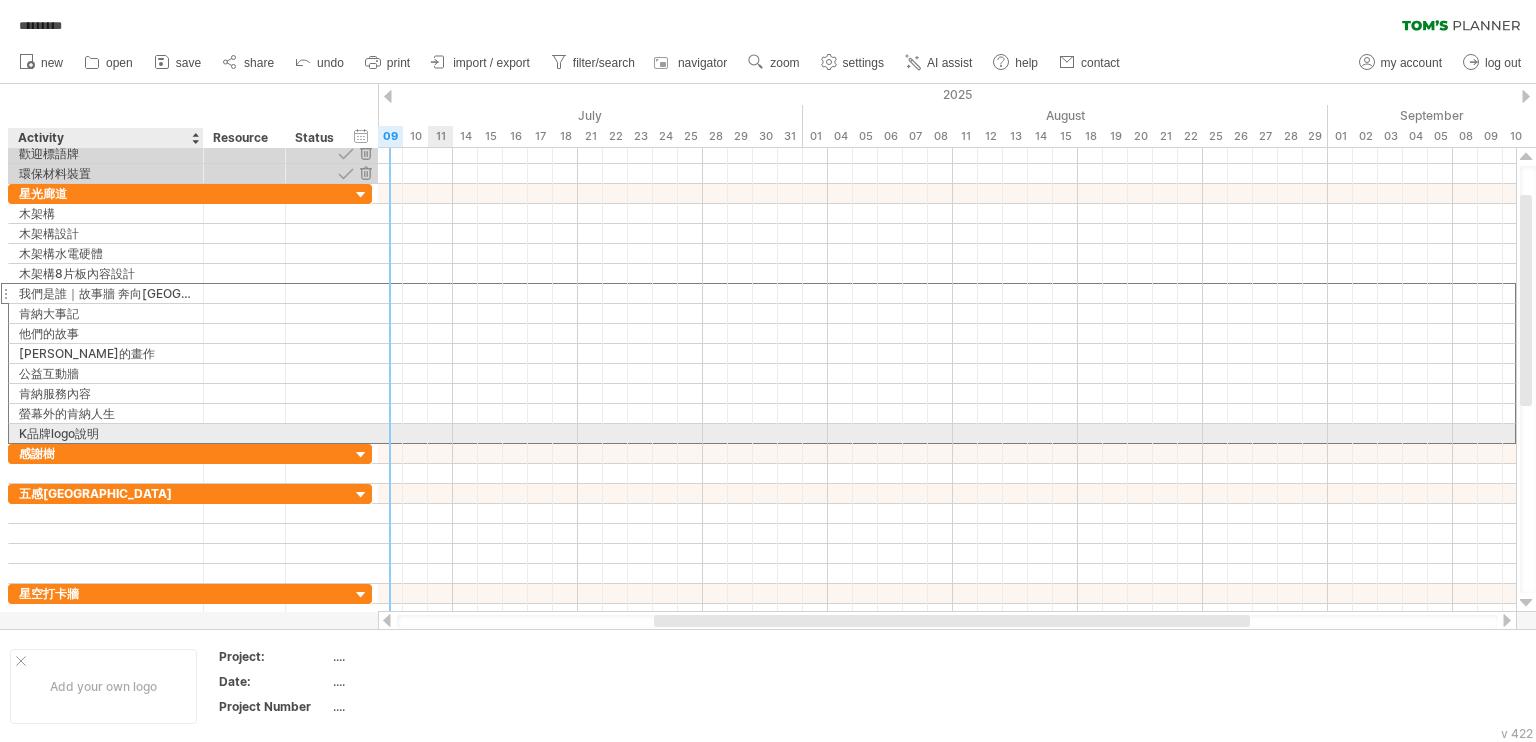click on "K品牌logo說明" at bounding box center (106, 433) 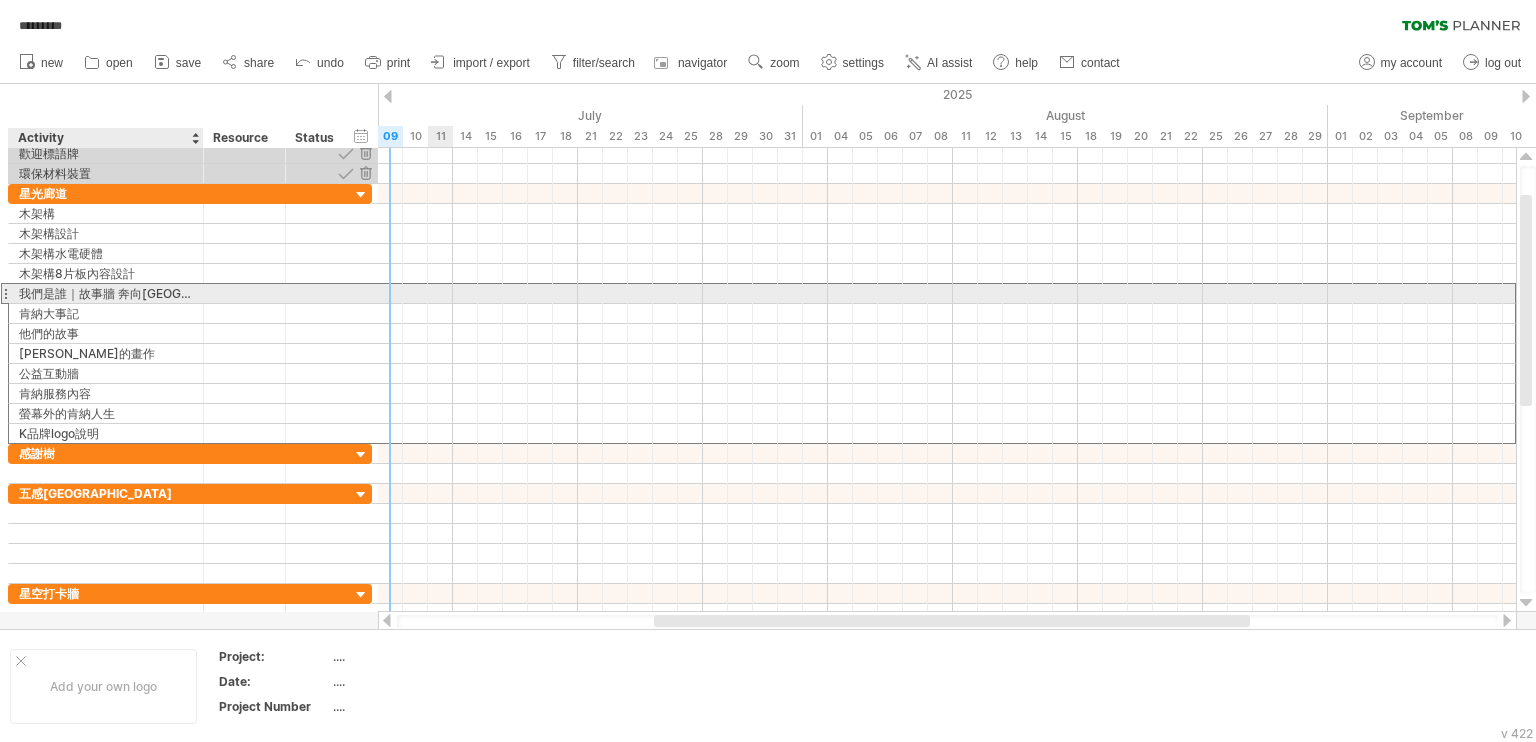 click on "我們是誰｜故事牆 奔向[GEOGRAPHIC_DATA]" at bounding box center [106, 293] 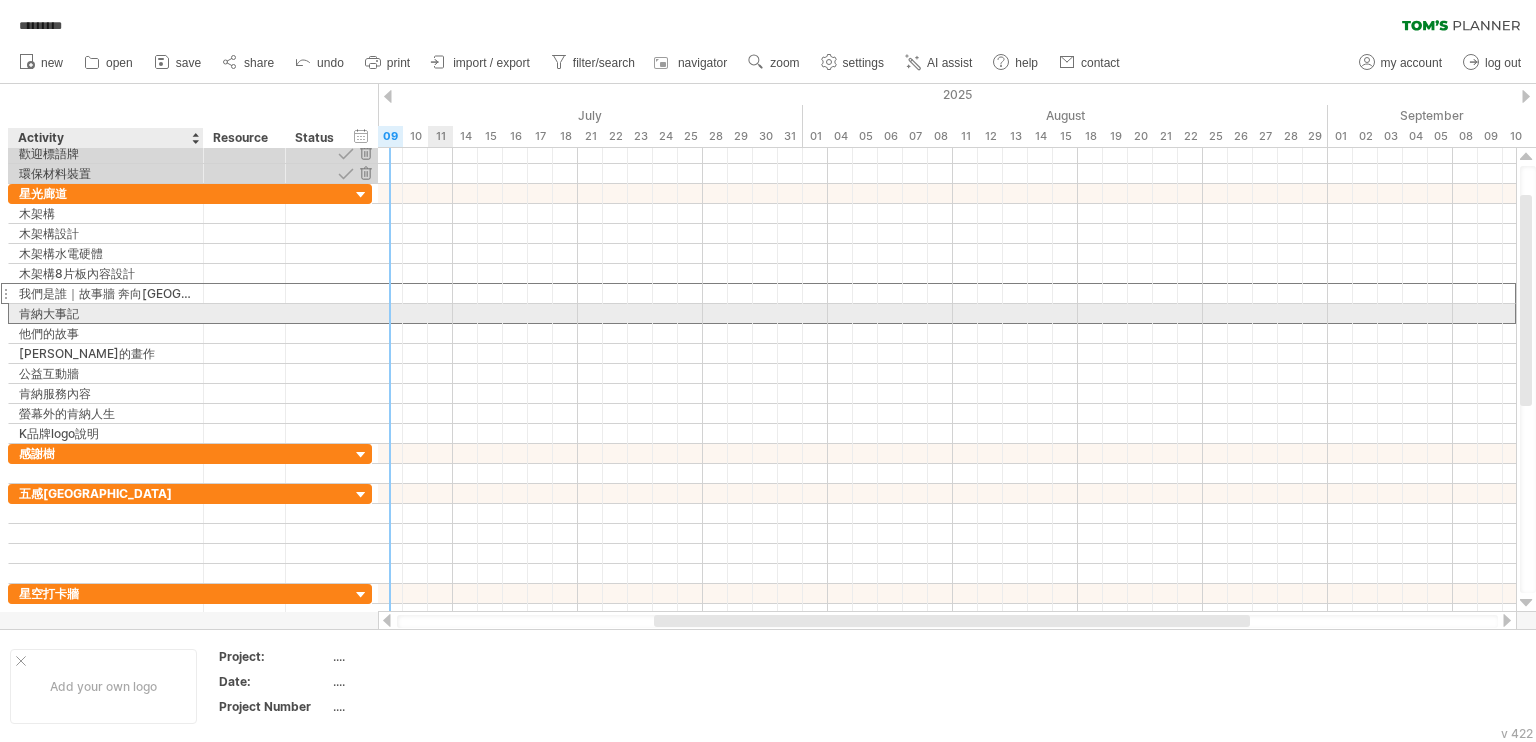 click on "肯納大事記" at bounding box center [106, 313] 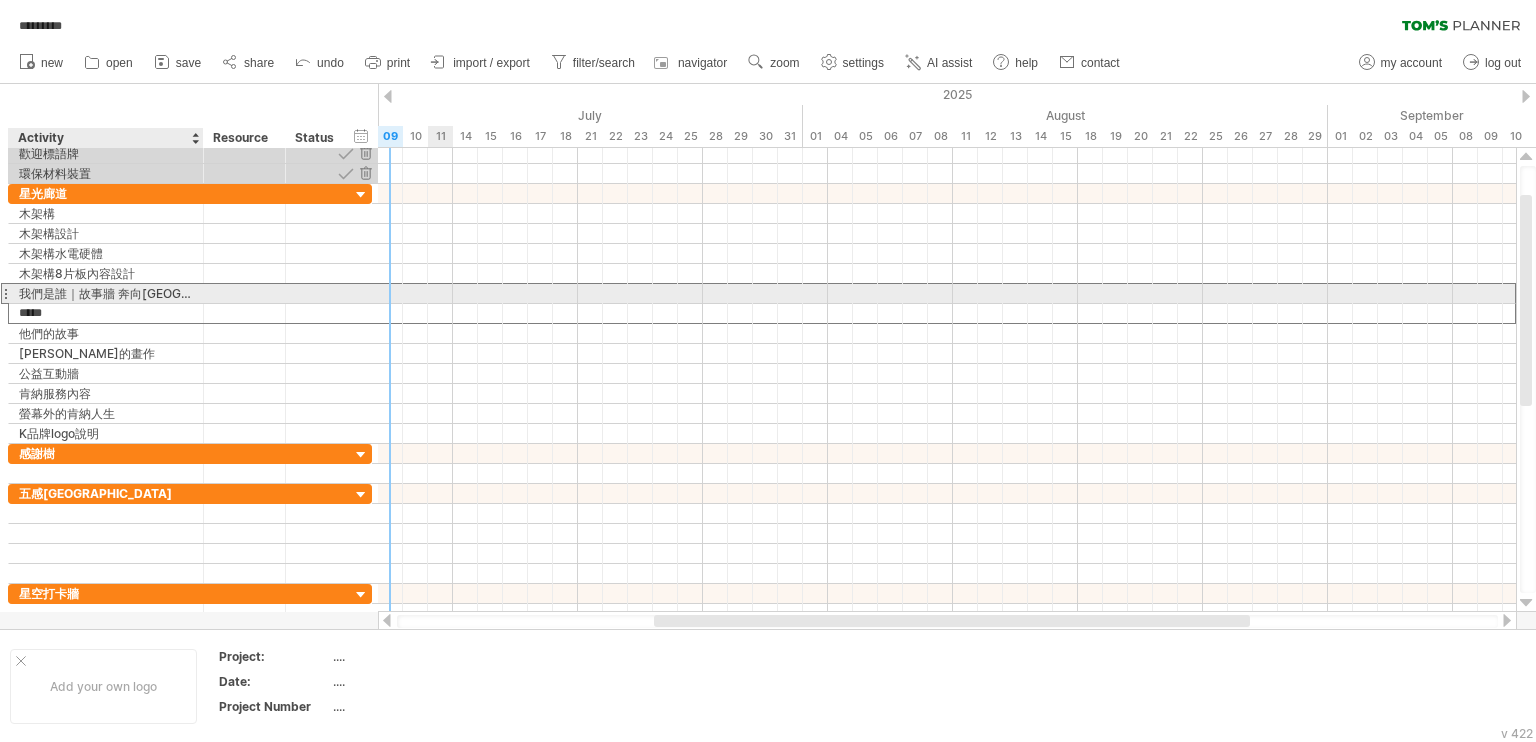 click on "我們是誰｜故事牆 奔向[GEOGRAPHIC_DATA]" at bounding box center (106, 293) 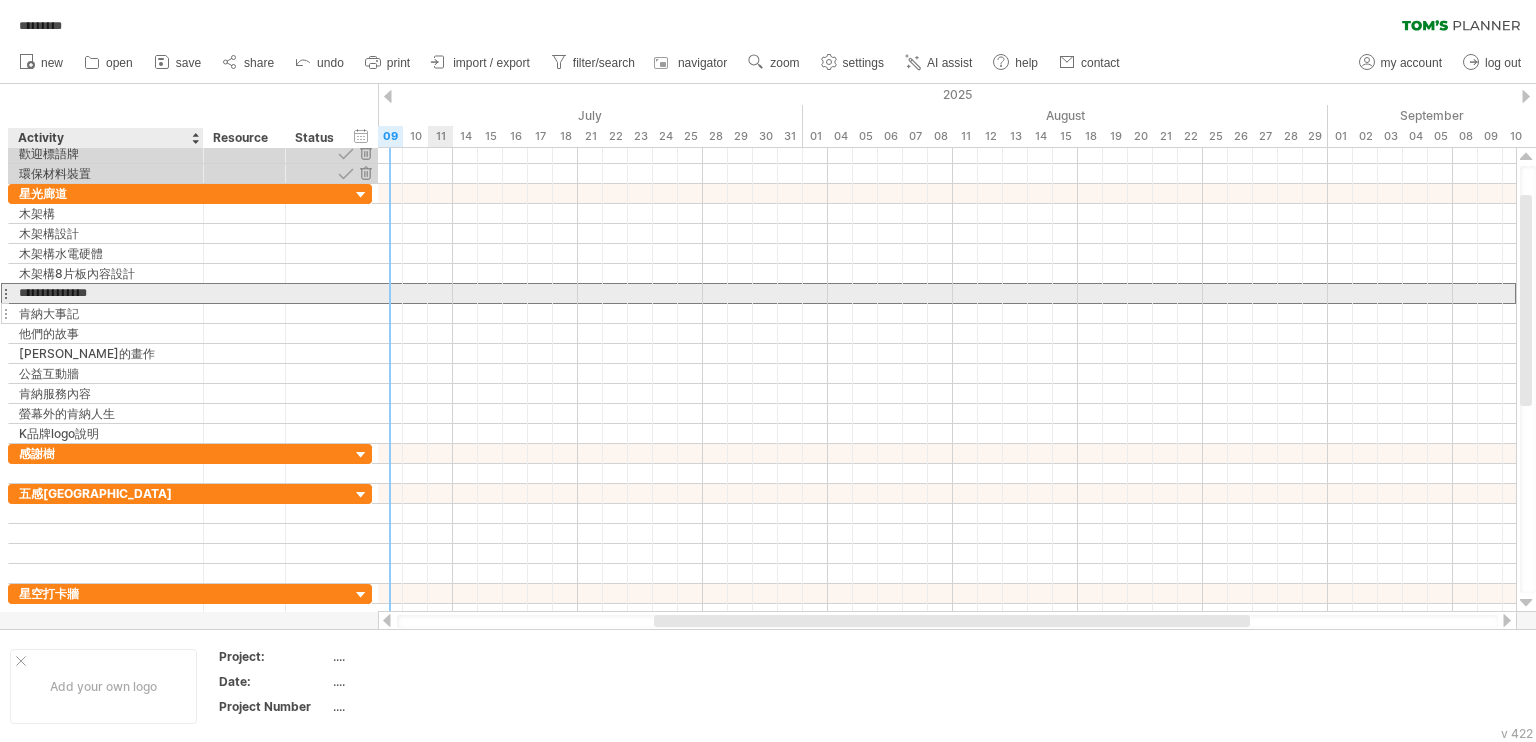 click on "肯納大事記" at bounding box center [106, 313] 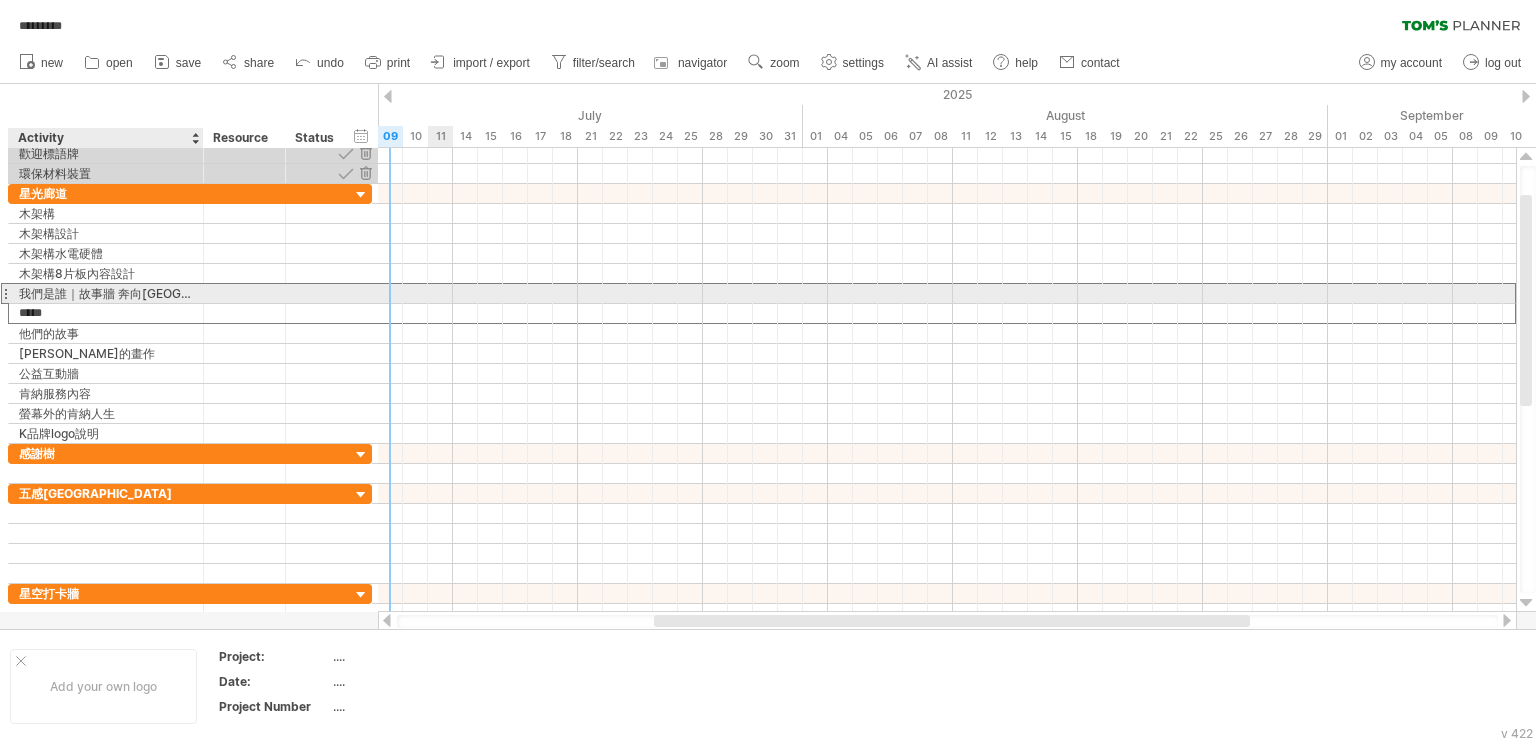 click on "我們是誰｜故事牆 奔向[GEOGRAPHIC_DATA]" at bounding box center (106, 293) 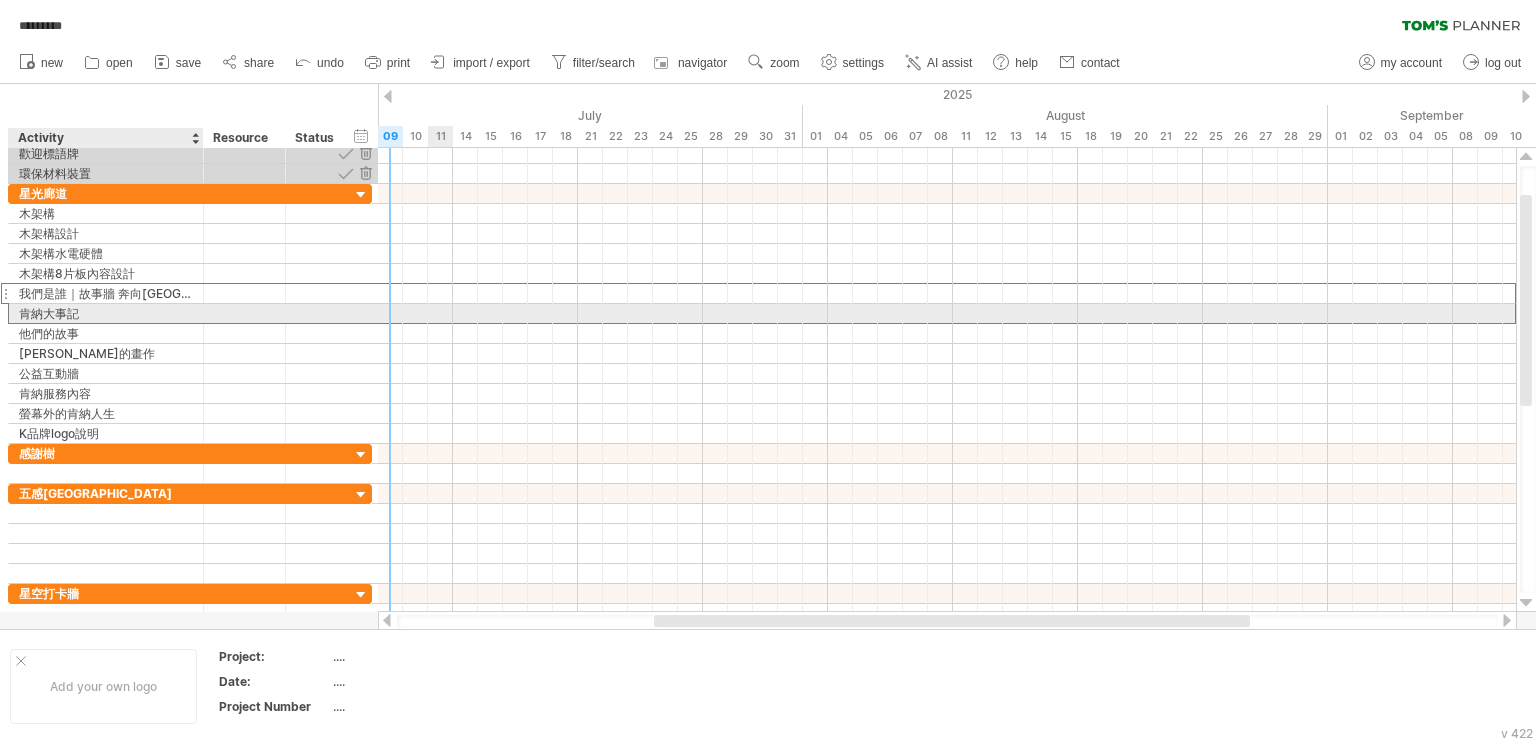 click on "肯納大事記" at bounding box center (106, 313) 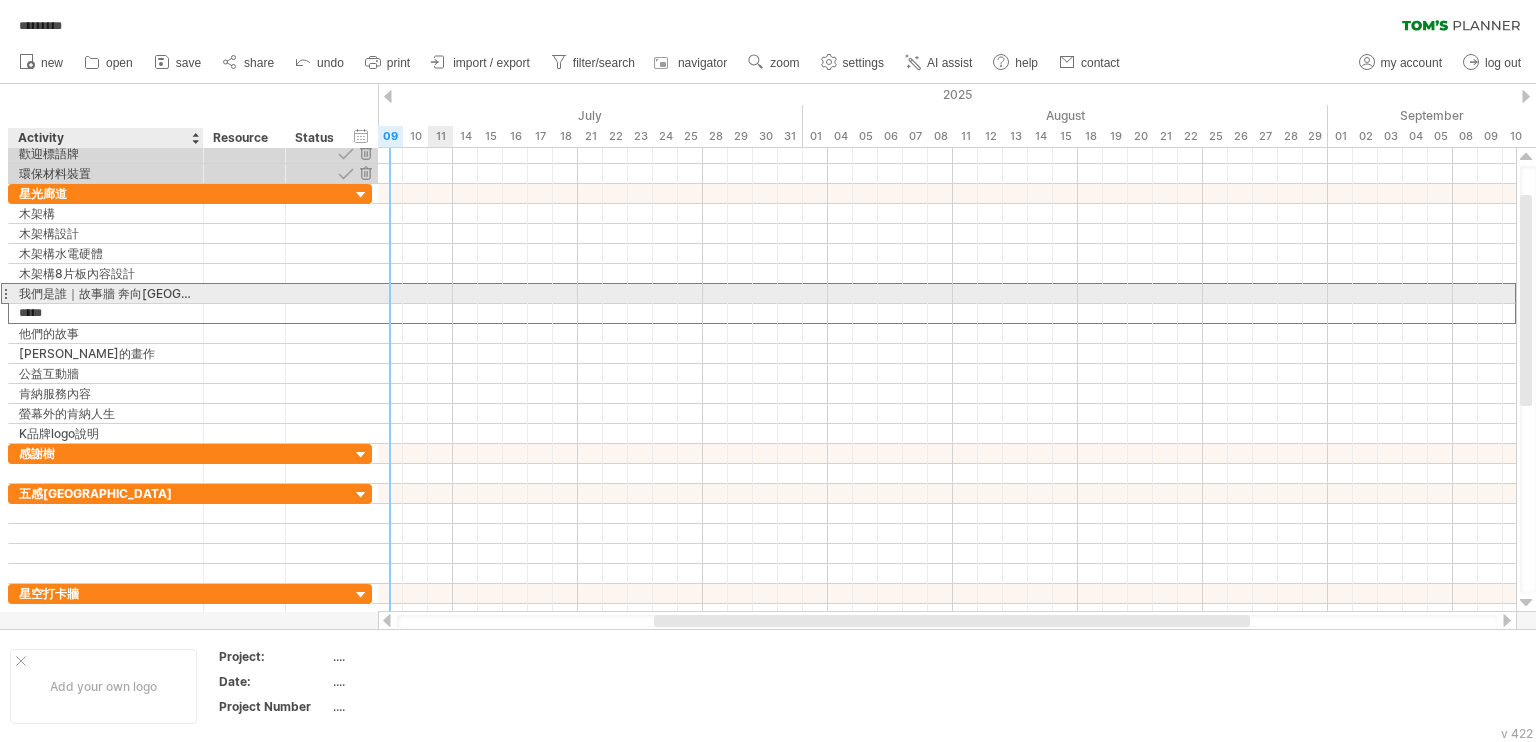 click on "我們是誰｜故事牆 奔向[GEOGRAPHIC_DATA]" at bounding box center (106, 293) 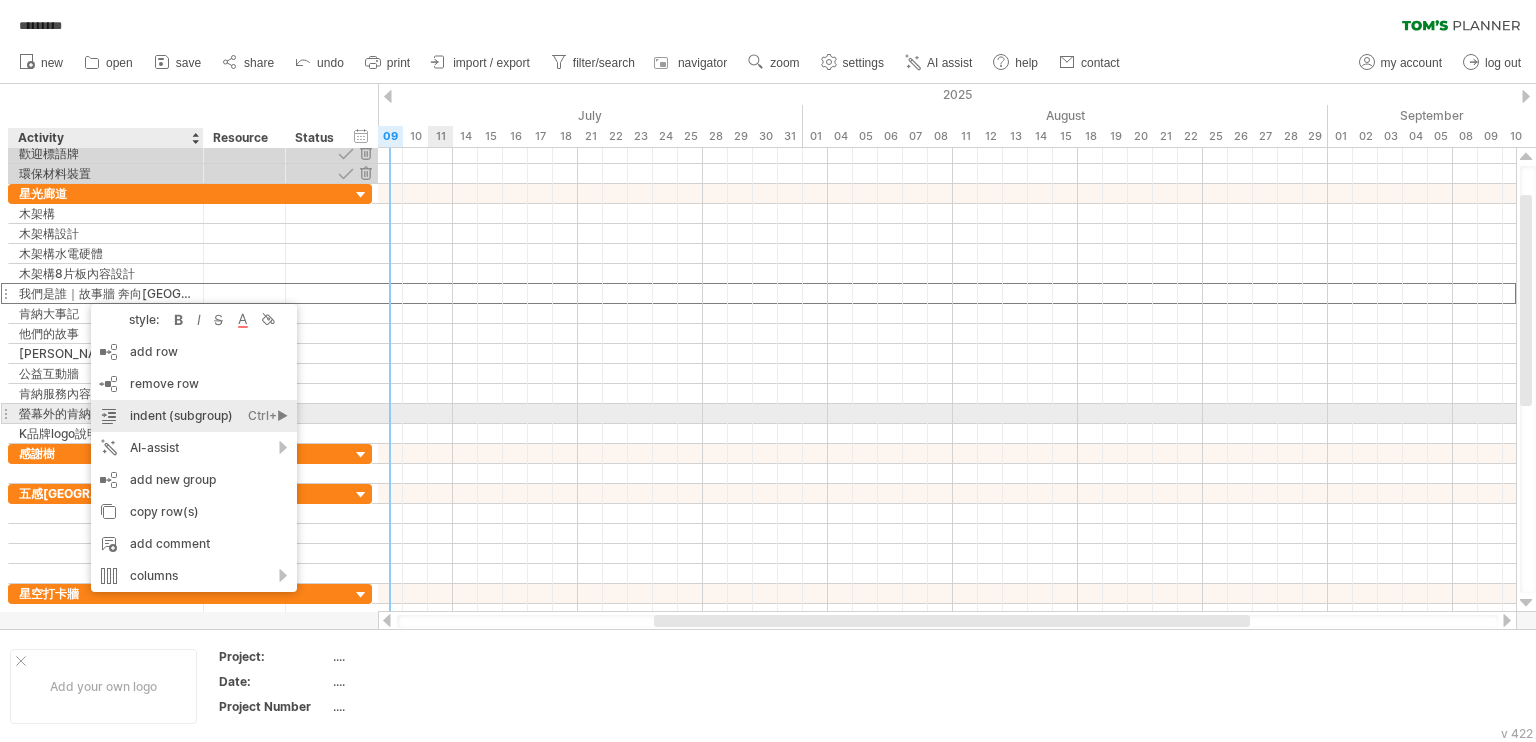 click on "indent (subgroup) Ctrl+► Cmd+►" at bounding box center (194, 416) 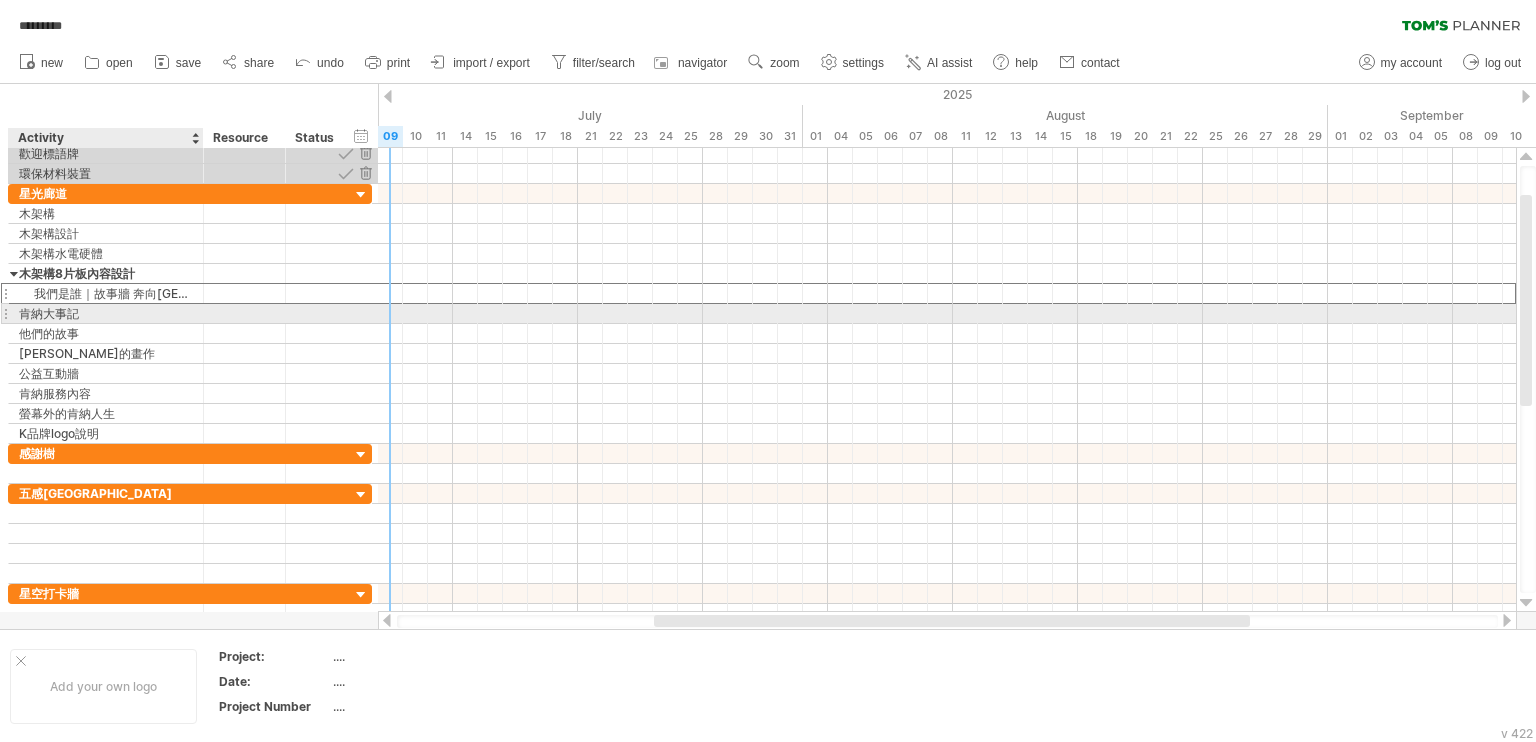 click on "肯納大事記" at bounding box center [106, 313] 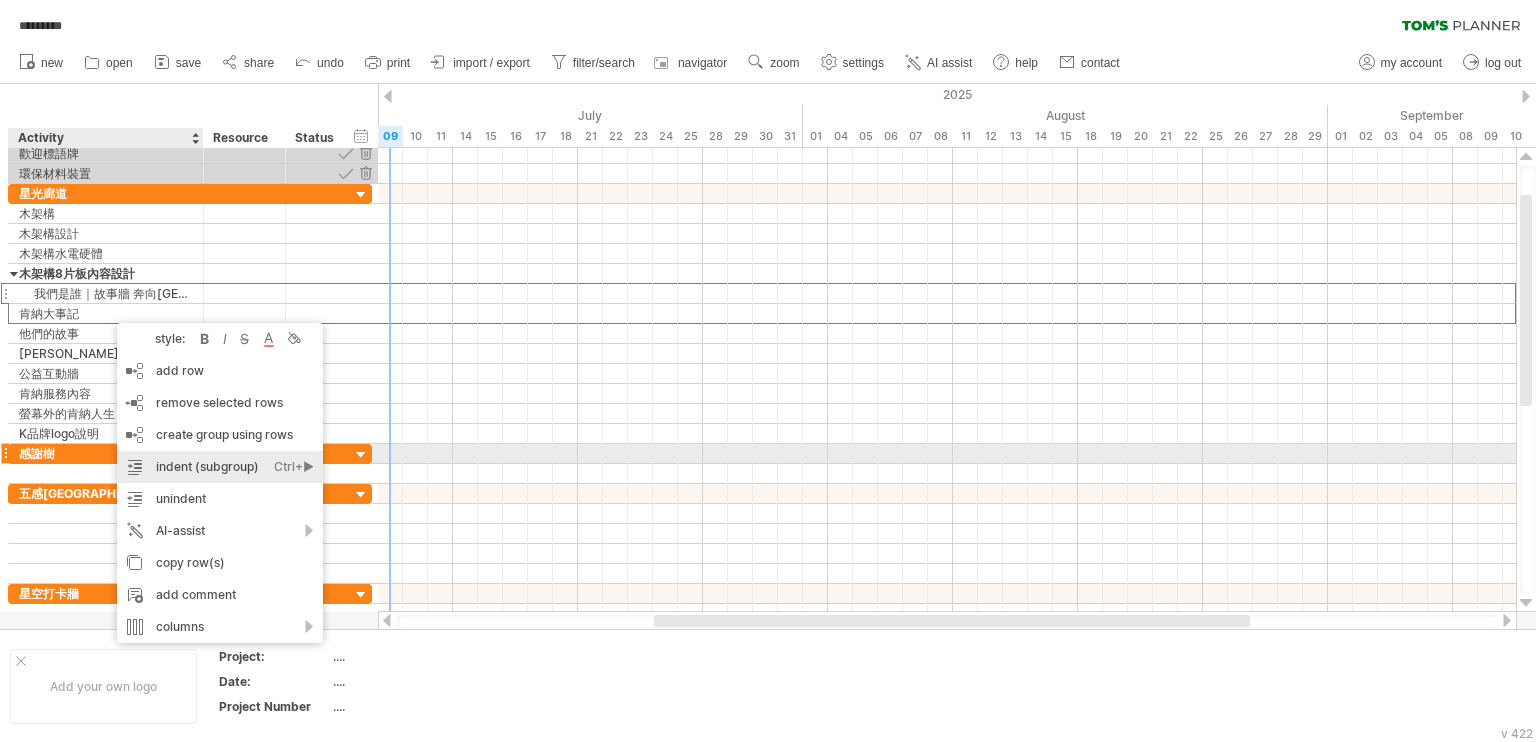 click on "indent (subgroup) Ctrl+► Cmd+►" at bounding box center [220, 467] 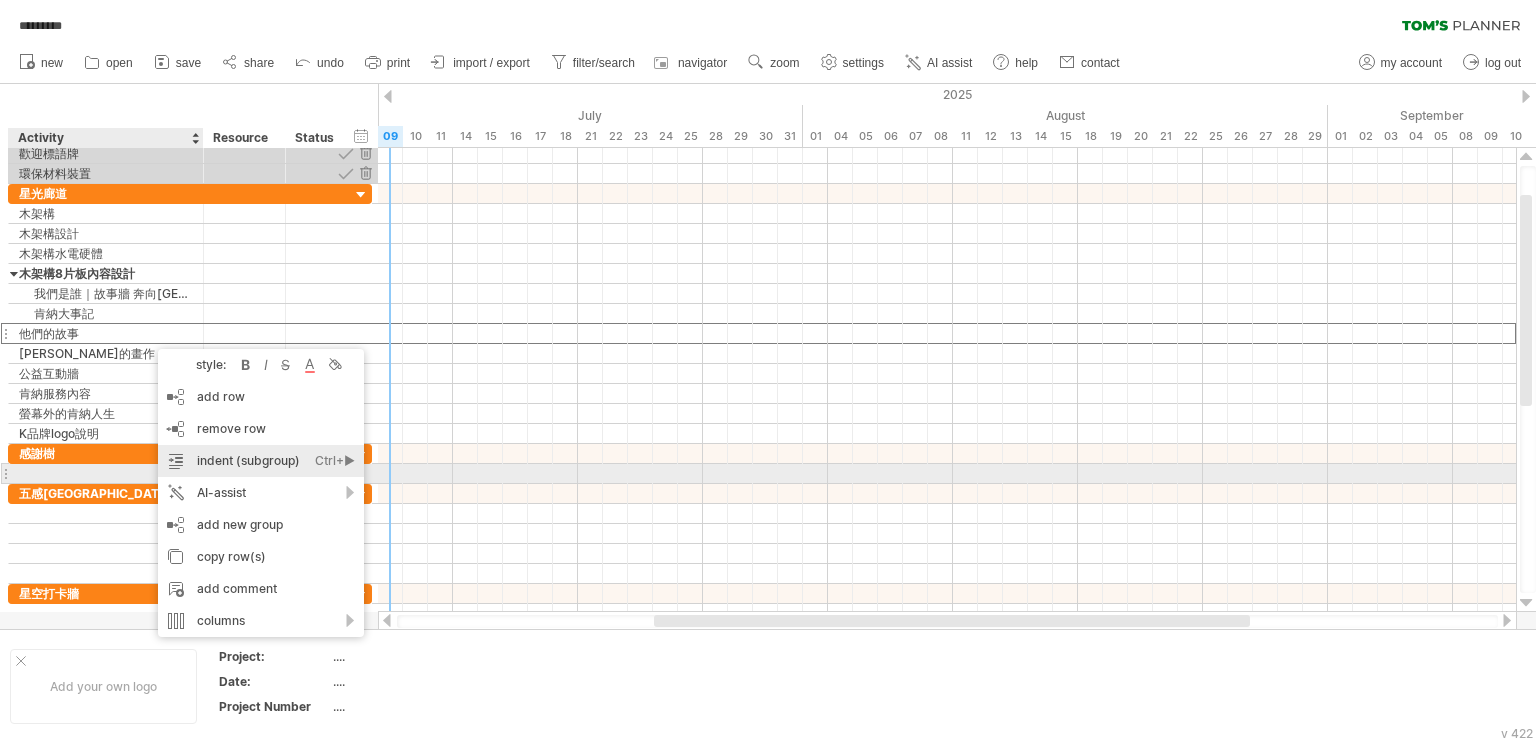 click on "indent (subgroup) Ctrl+► Cmd+►" at bounding box center (261, 461) 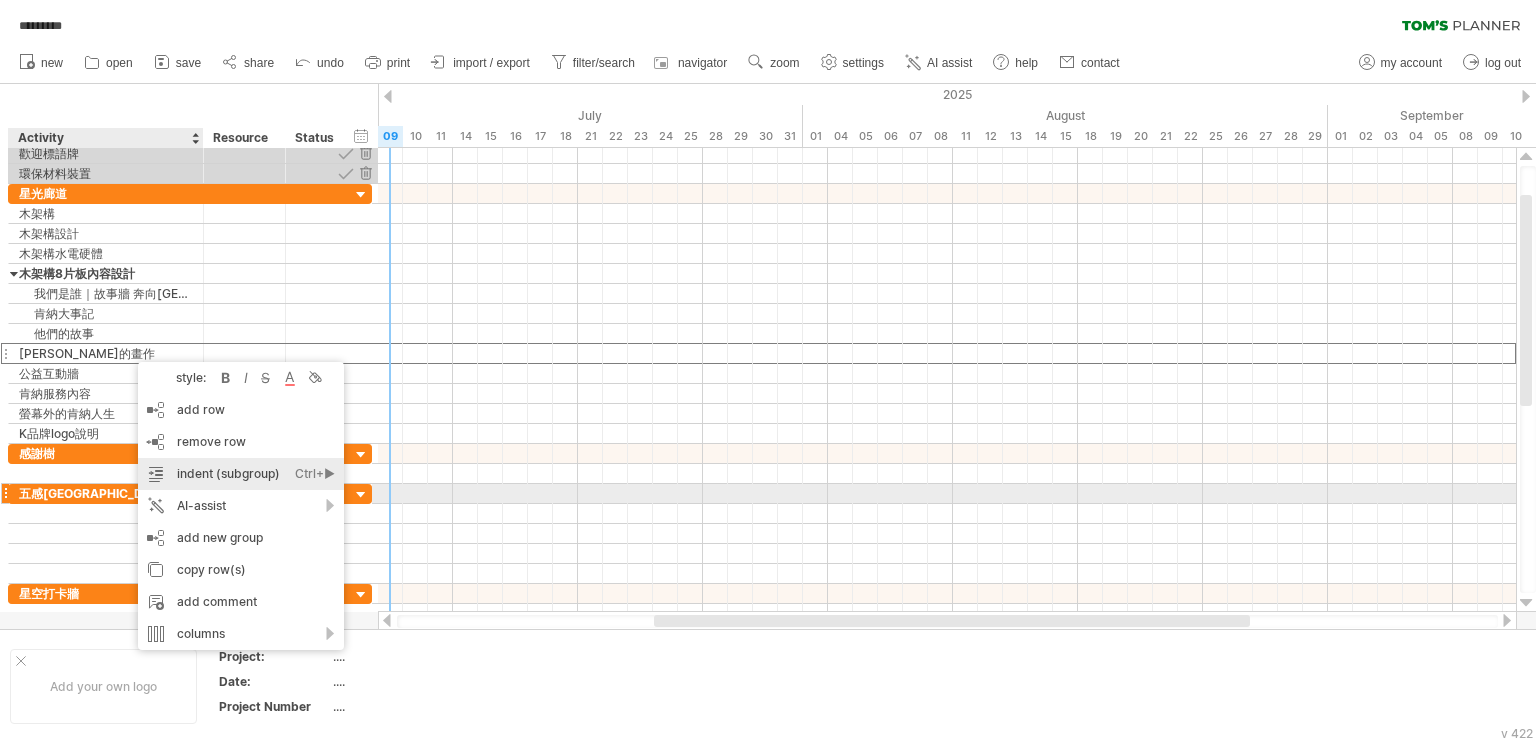 click on "indent (subgroup) Ctrl+► Cmd+►" at bounding box center (241, 474) 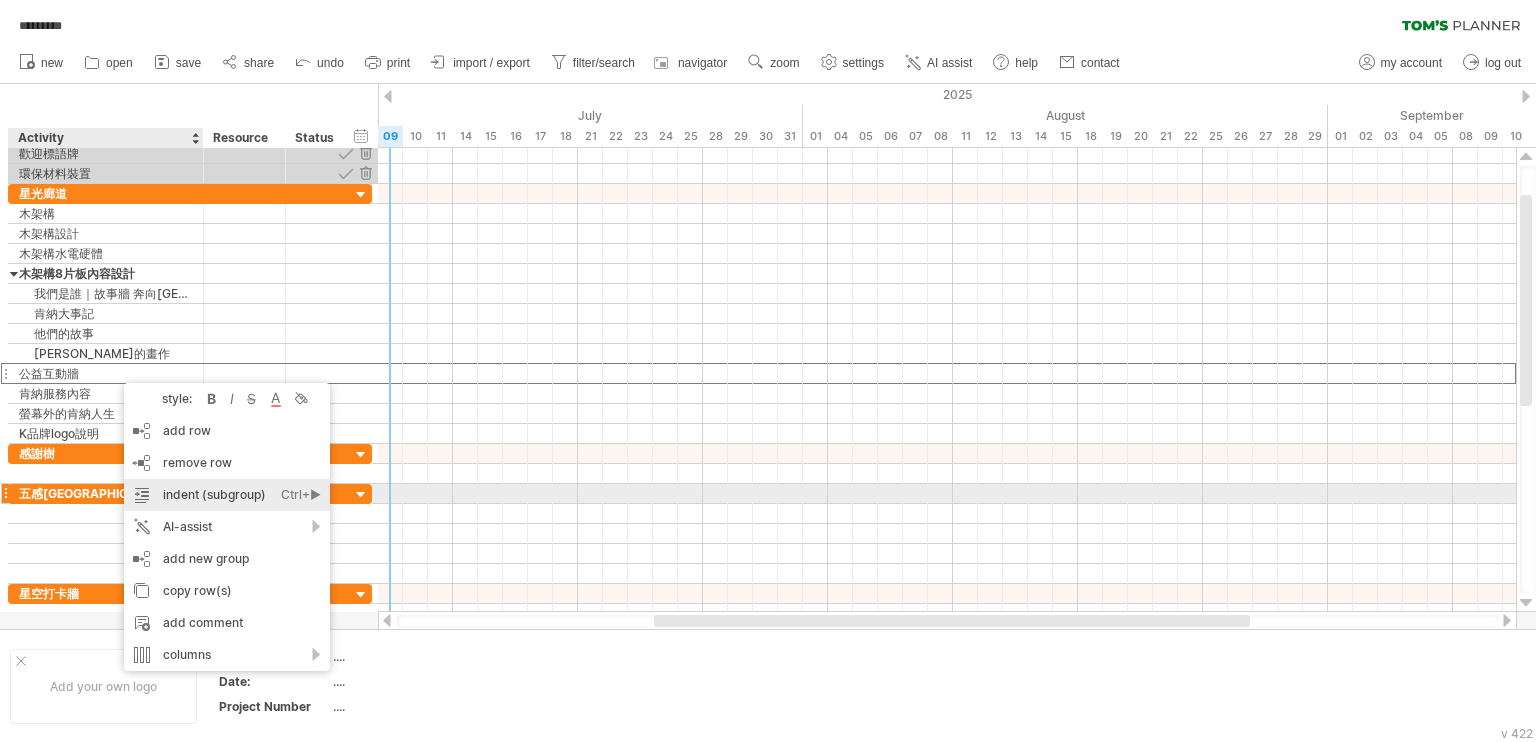 click on "indent (subgroup) Ctrl+► Cmd+►" at bounding box center [227, 495] 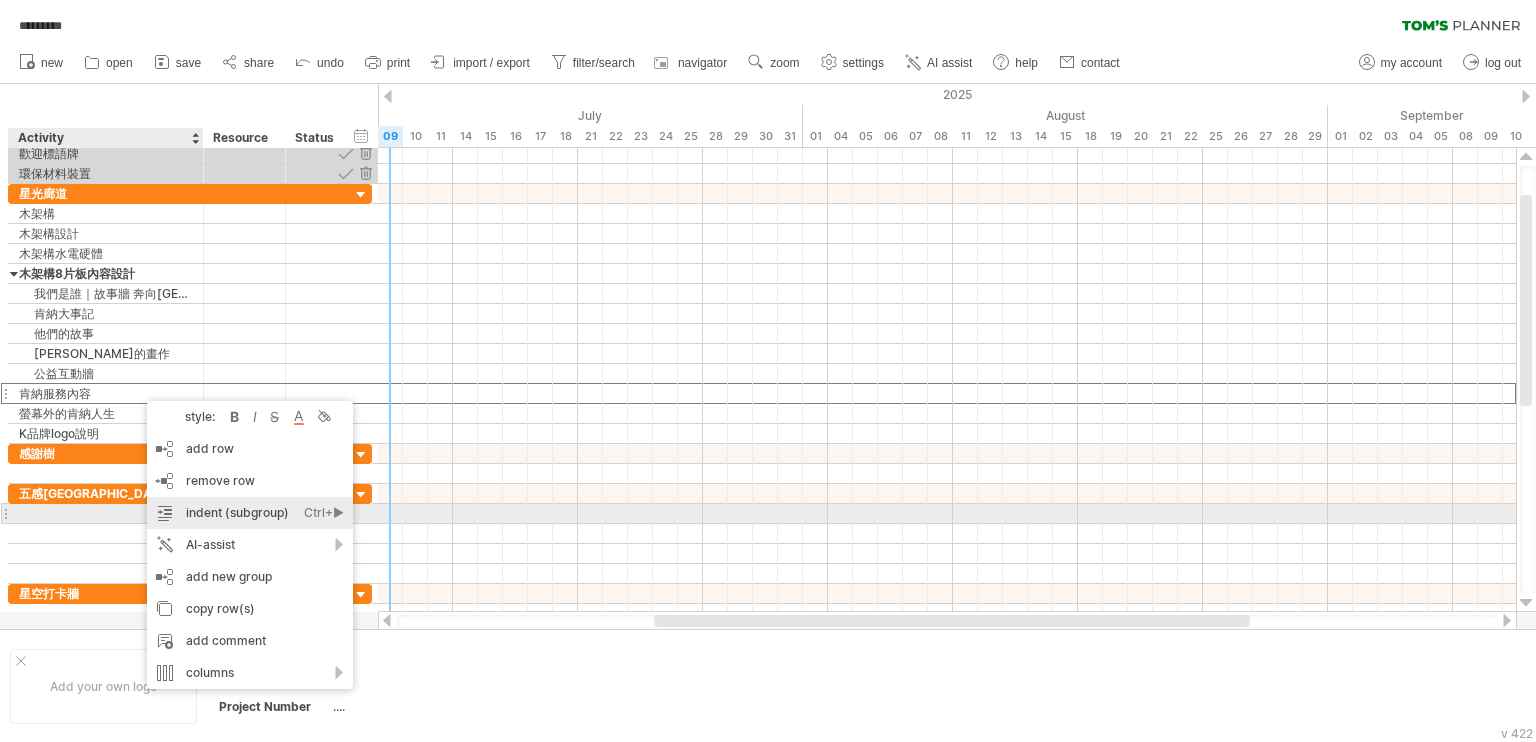 click on "indent (subgroup) Ctrl+► Cmd+►" at bounding box center [250, 513] 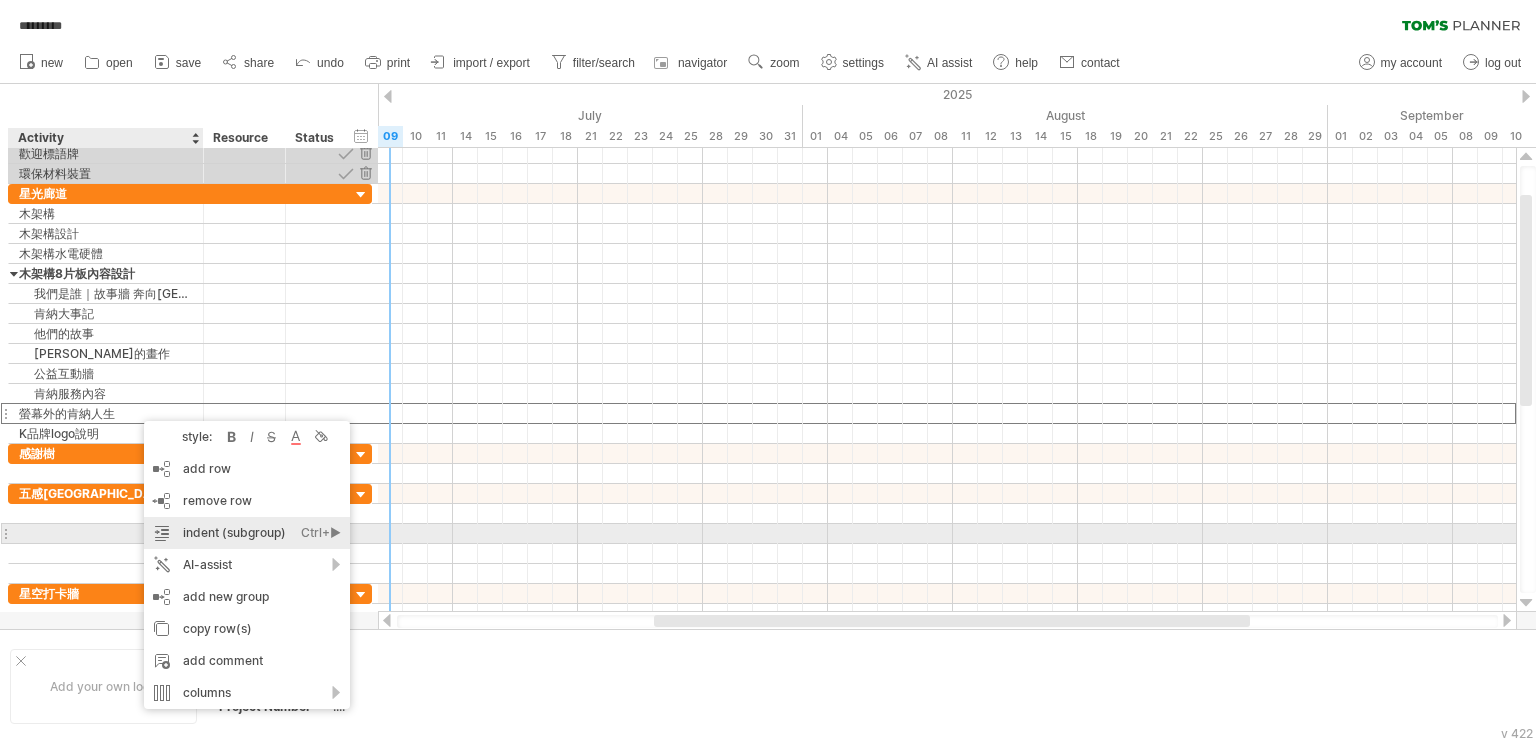 click on "indent (subgroup) Ctrl+► Cmd+►" at bounding box center (247, 533) 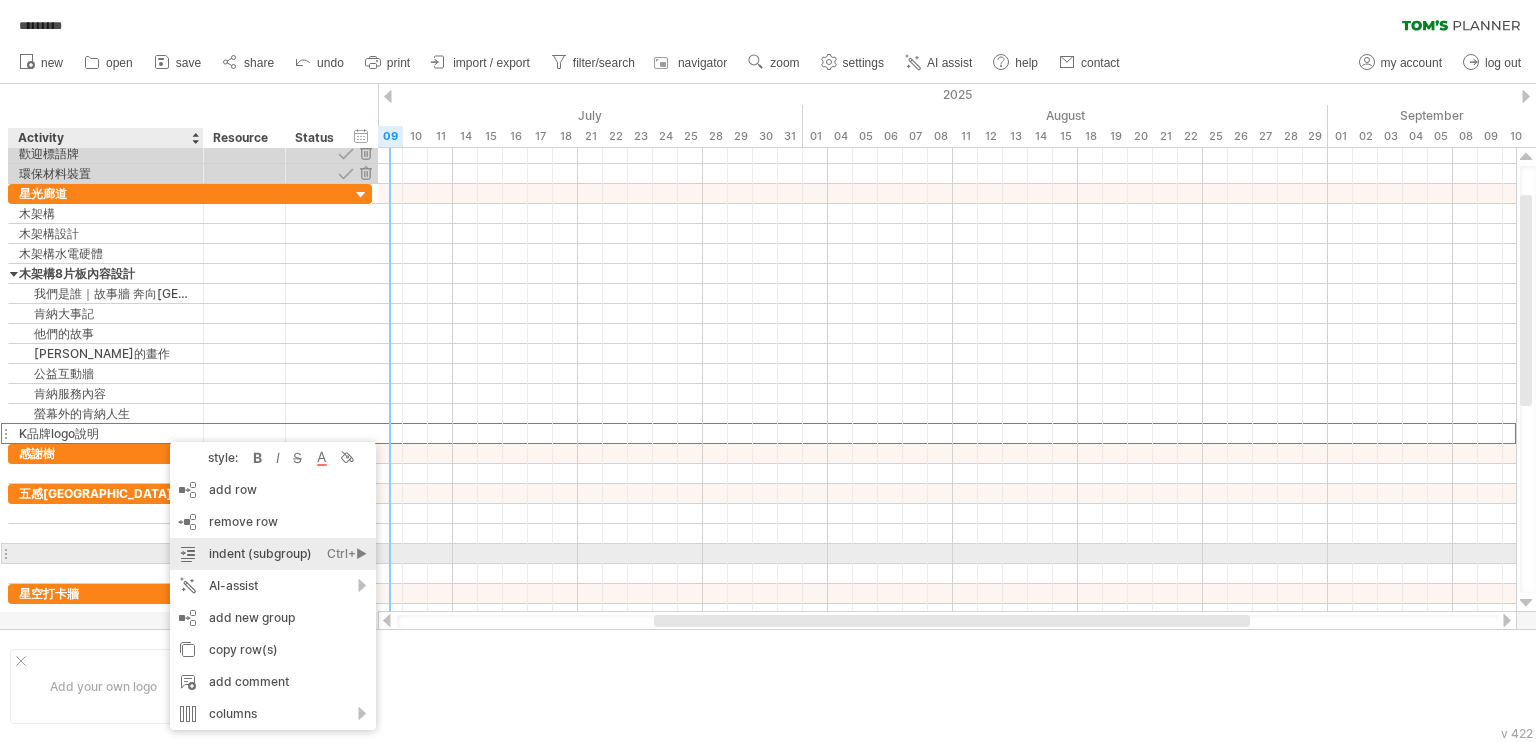 click on "indent (subgroup) Ctrl+► Cmd+►" at bounding box center (273, 554) 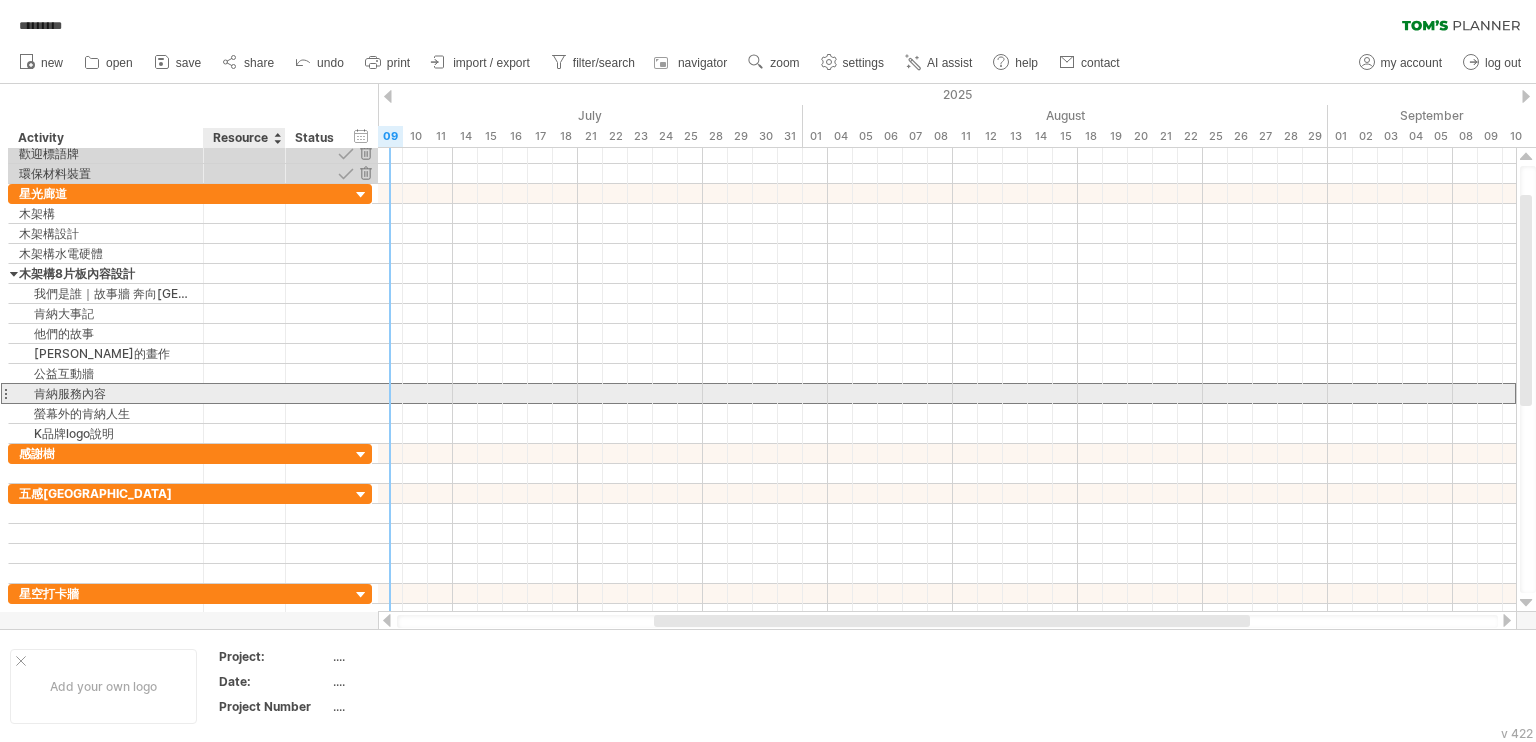 click at bounding box center [244, 393] 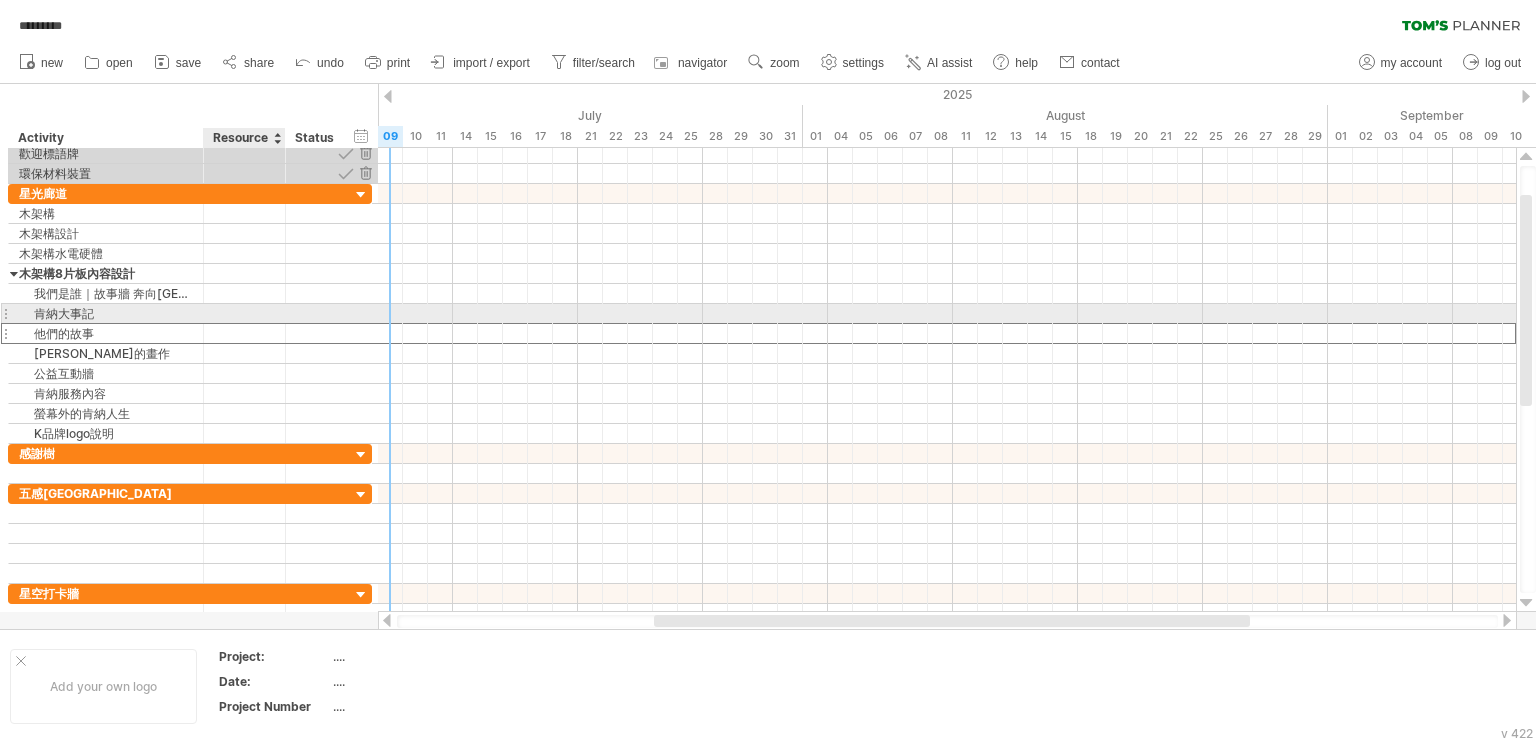 click at bounding box center (244, 333) 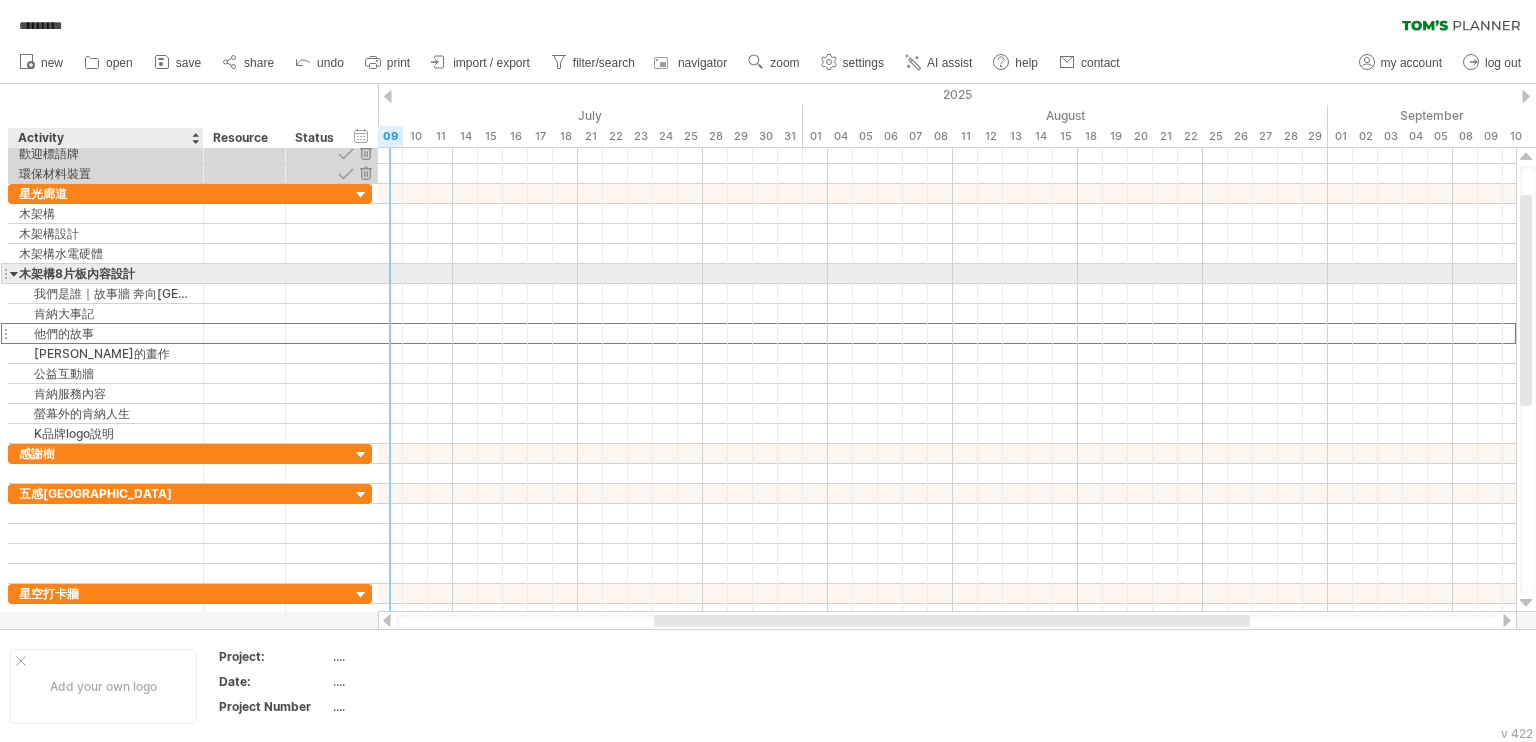 click on "木架構8片板內容設計" at bounding box center [106, 273] 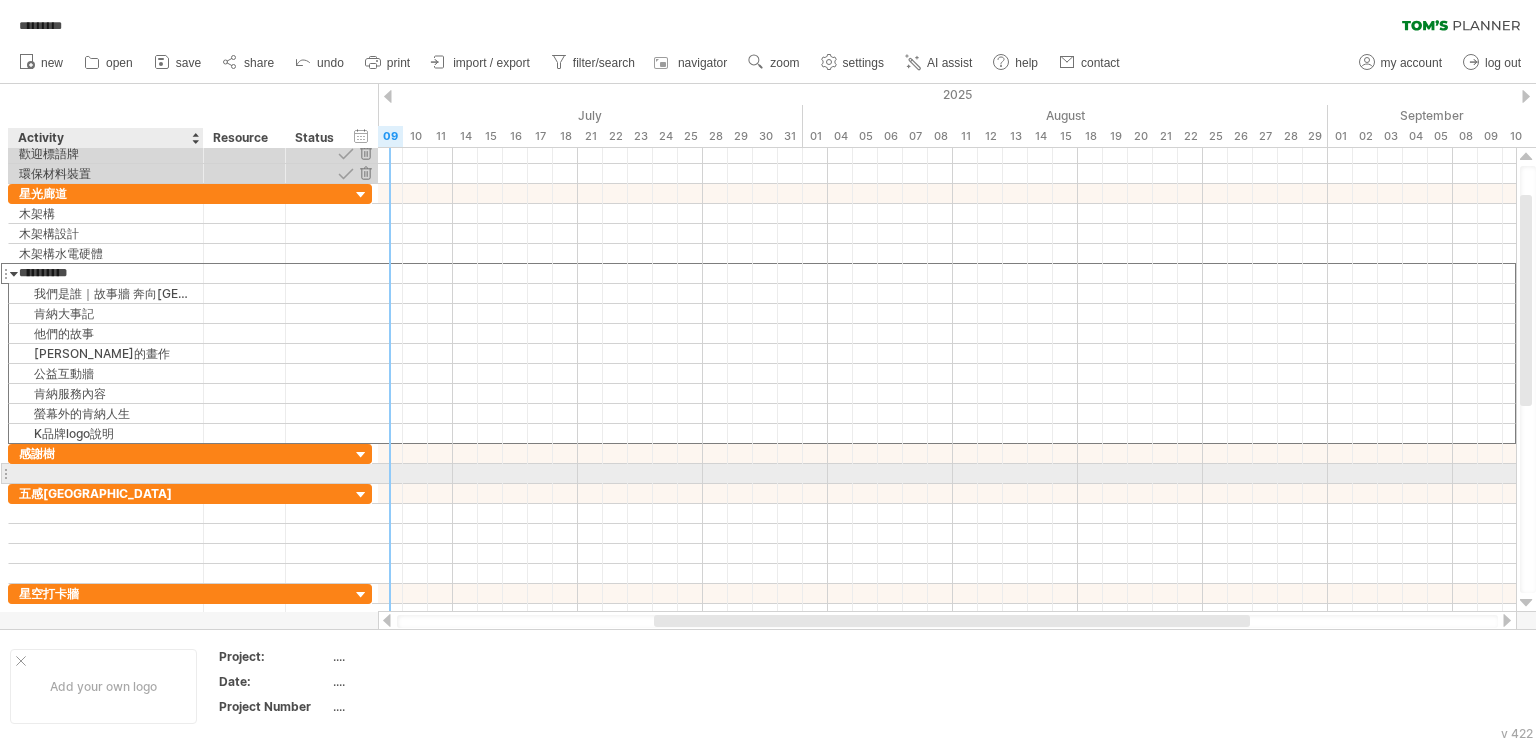 click at bounding box center (106, 473) 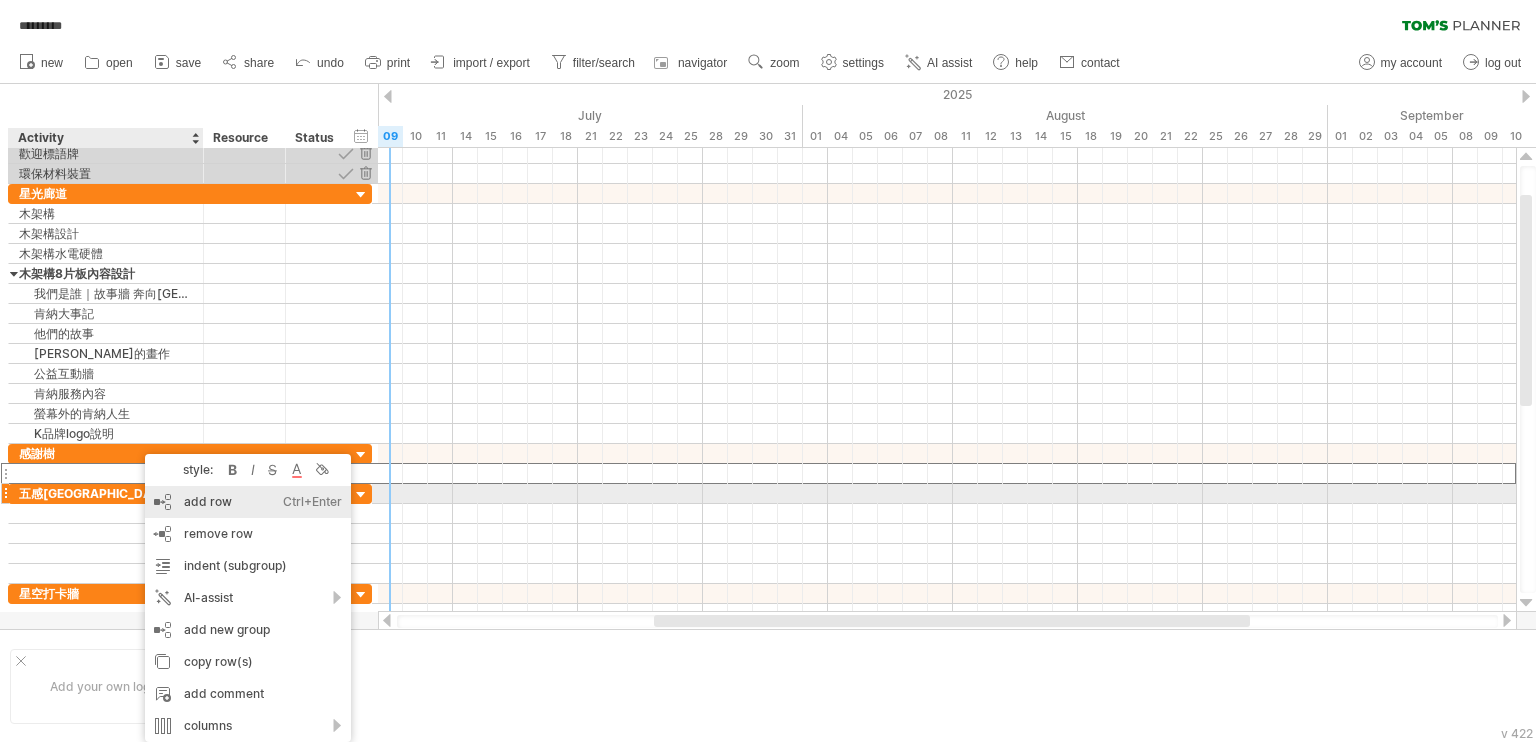 click on "add row Ctrl+Enter Cmd+Enter" at bounding box center [248, 502] 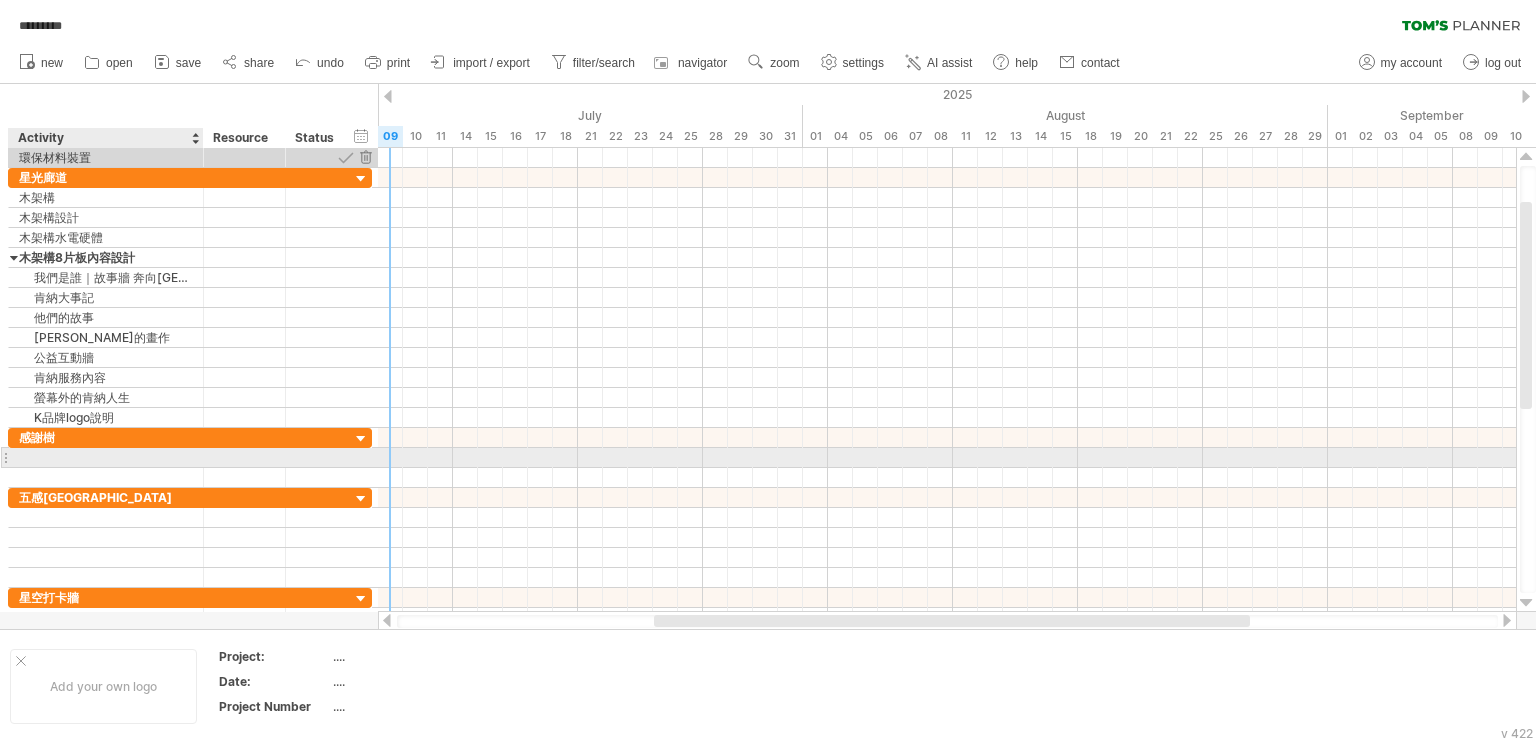 click at bounding box center [106, 457] 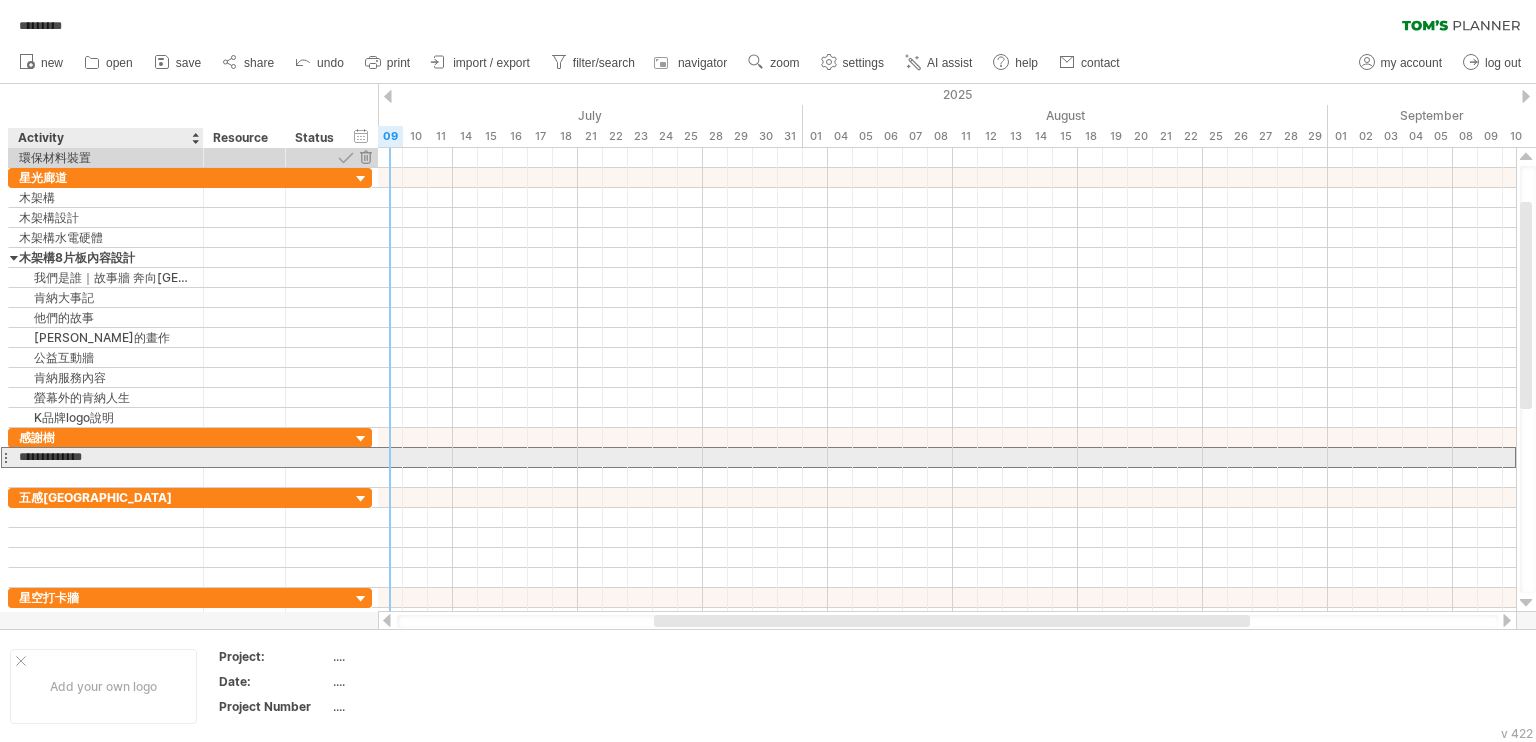 type on "**********" 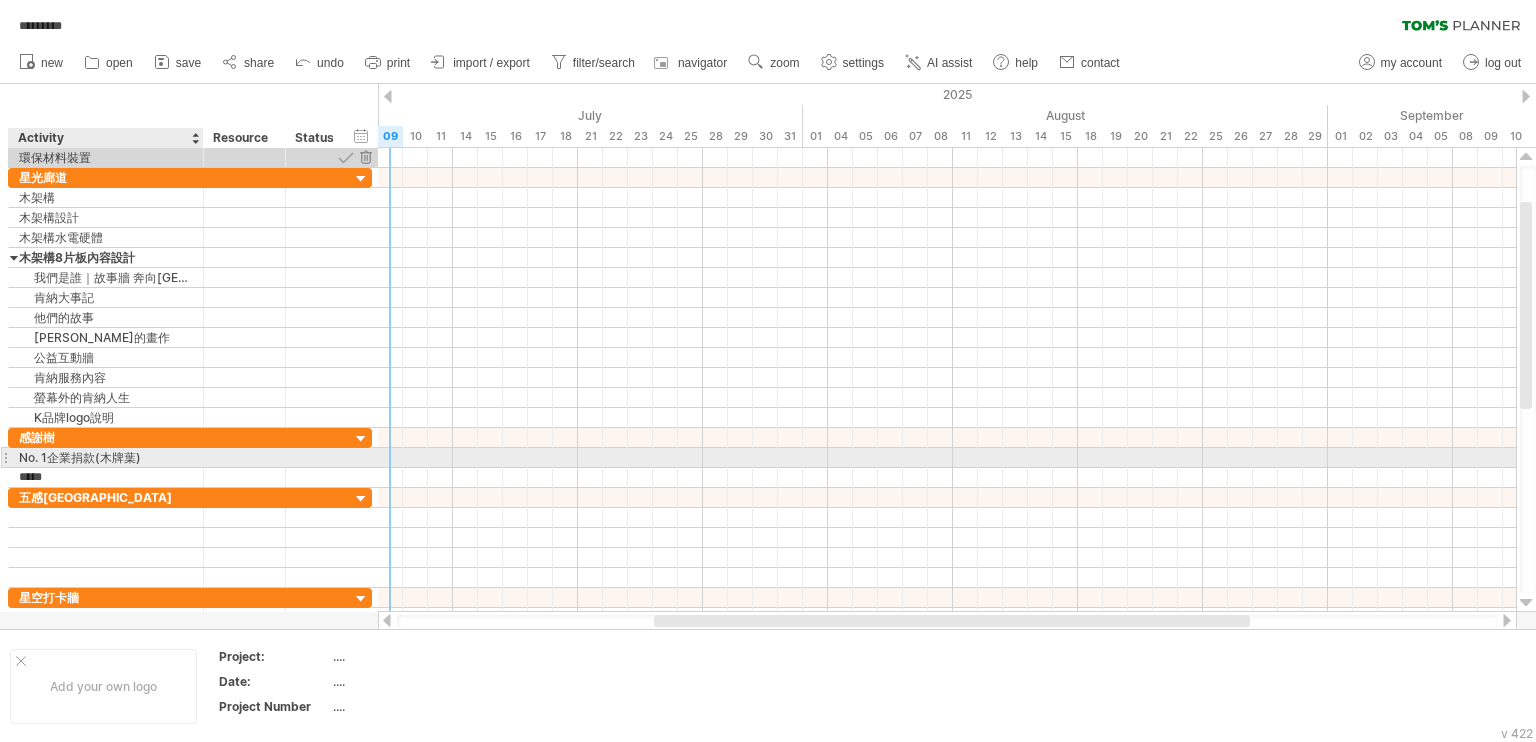 type on "*****" 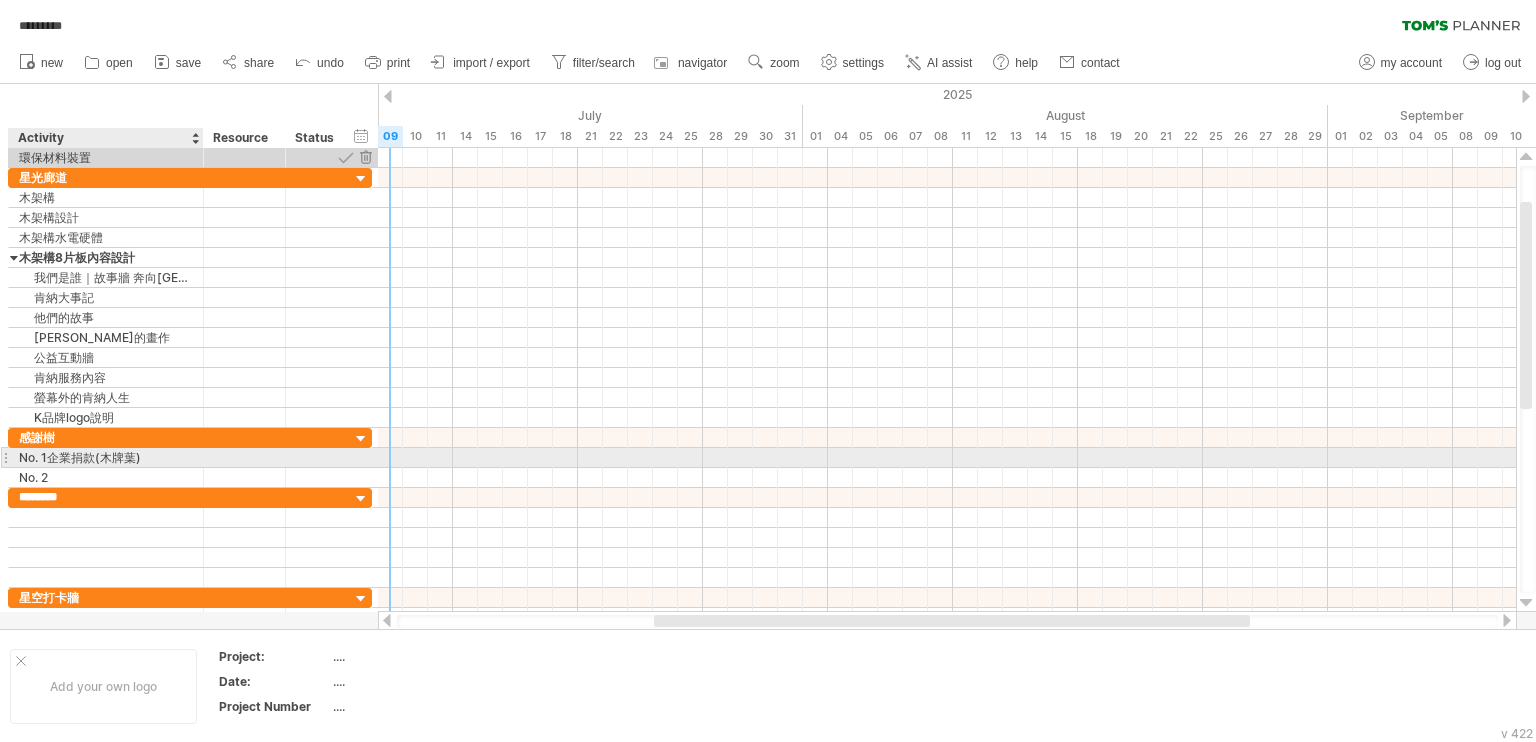 type on "*******" 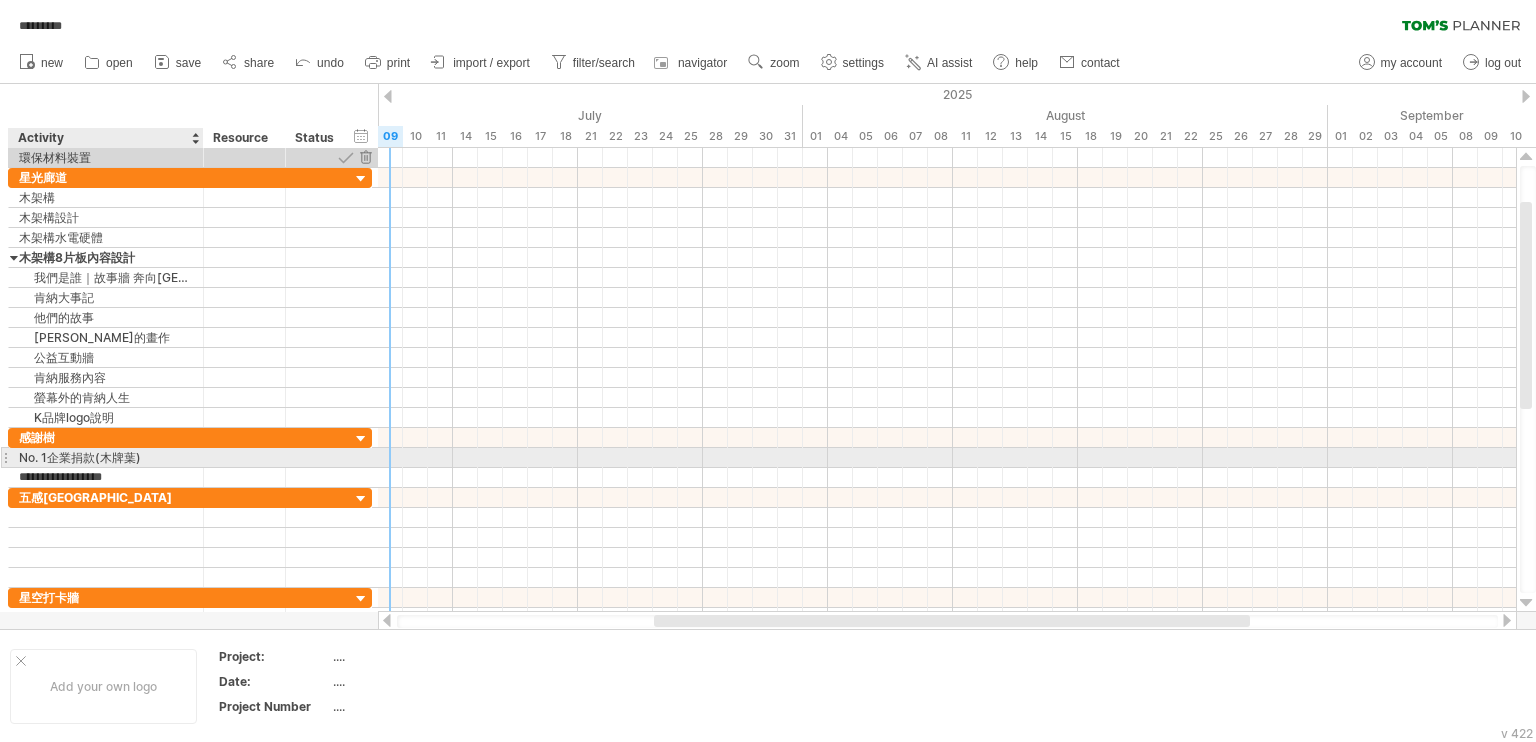 scroll, scrollTop: 0, scrollLeft: 0, axis: both 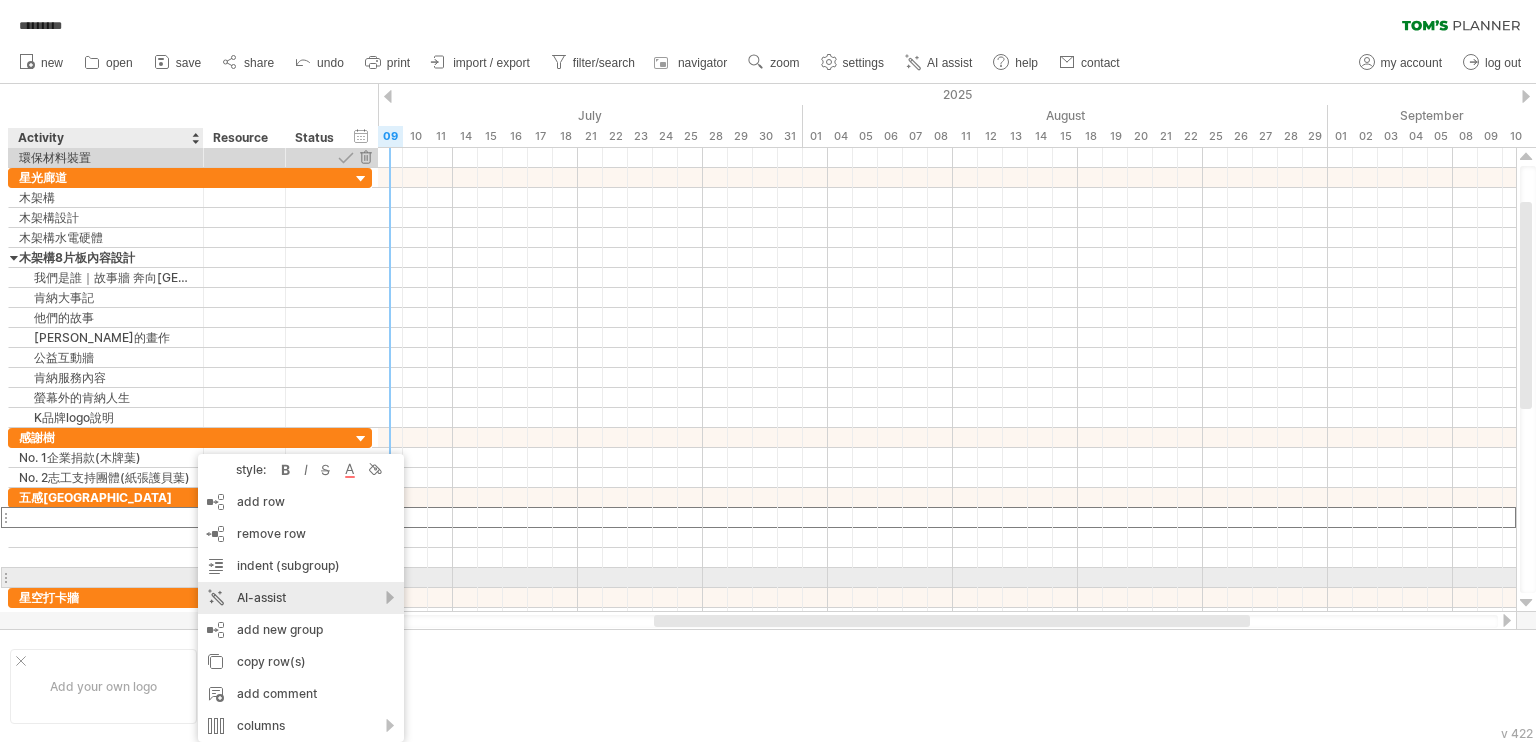 click on "AI-assist" at bounding box center [301, 598] 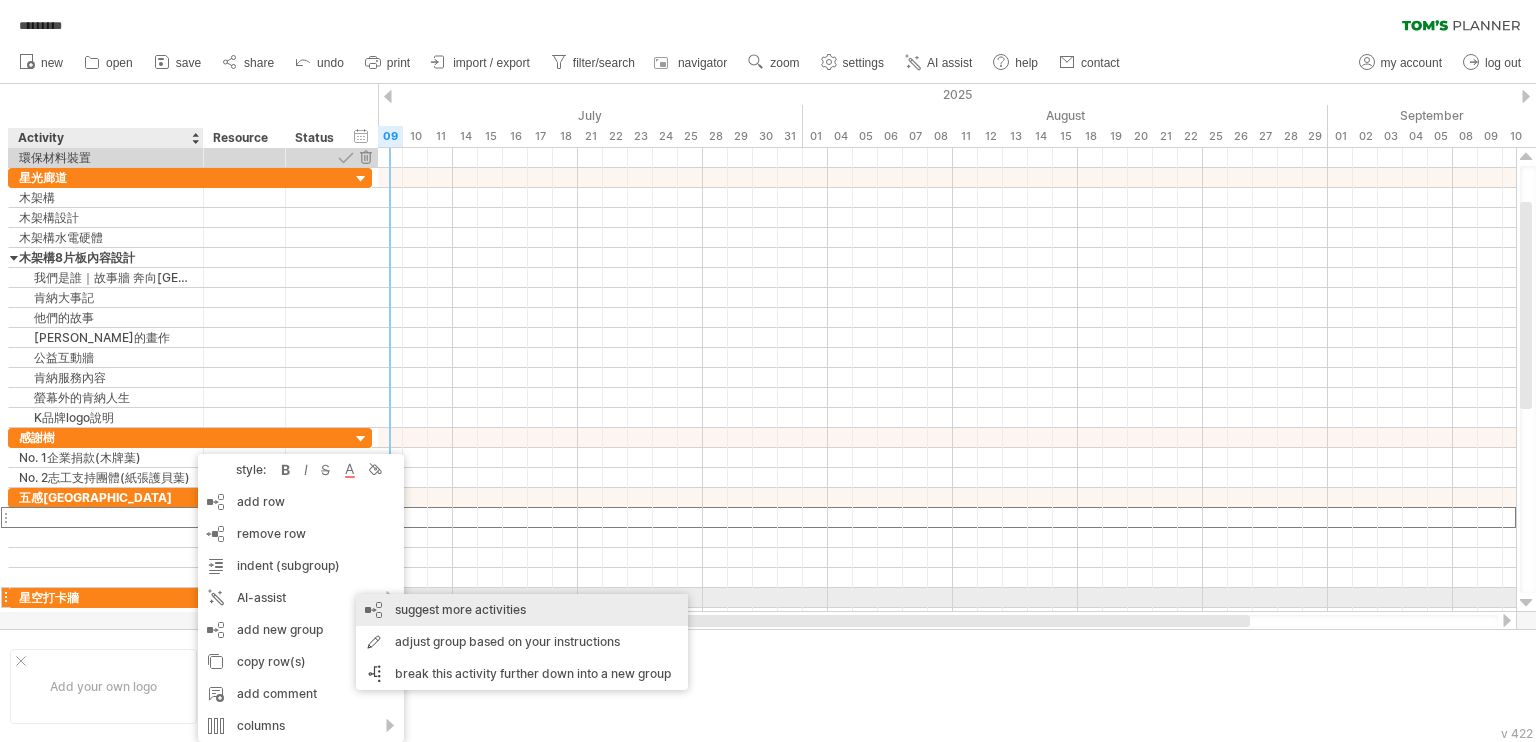 click on "suggest more activities" at bounding box center [522, 610] 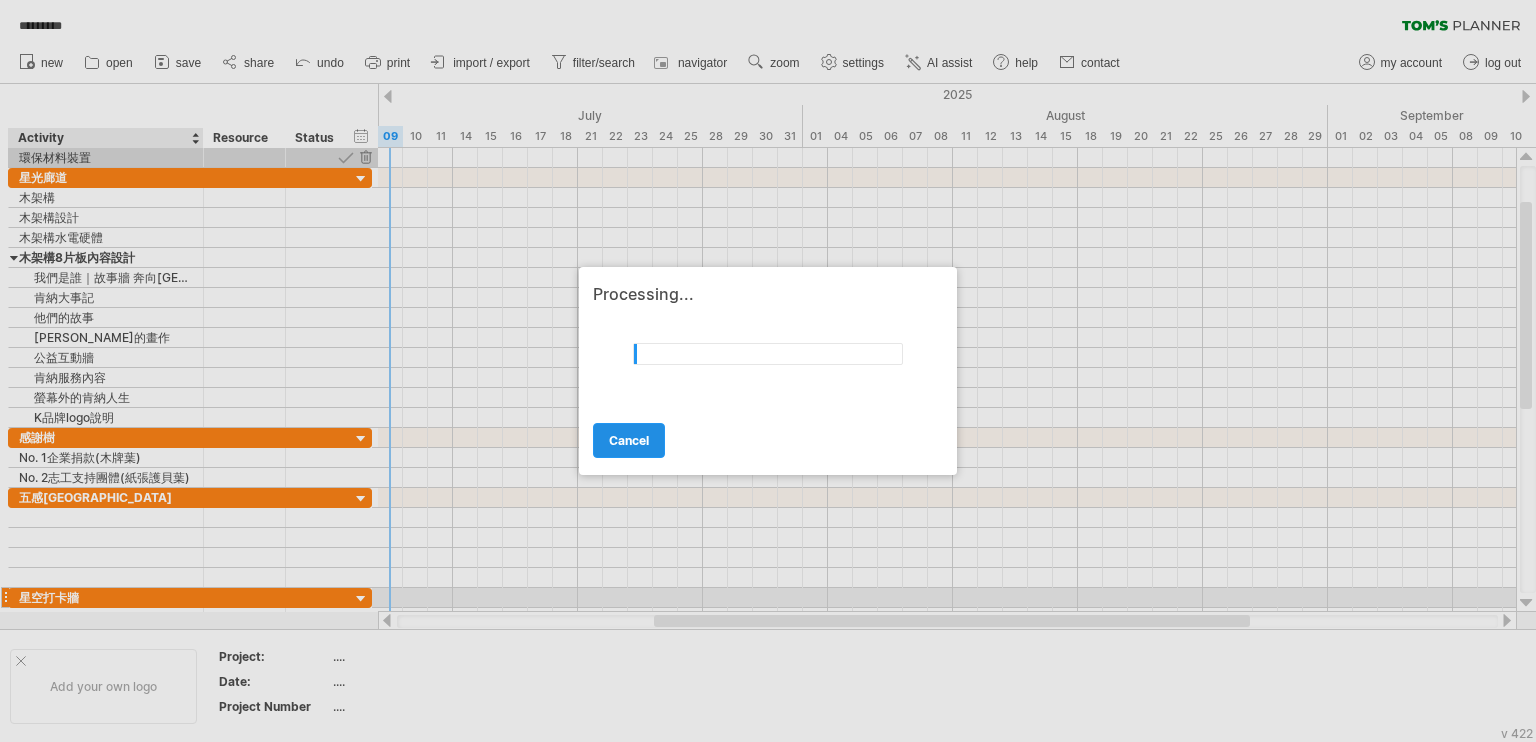 click on "cancel" at bounding box center (629, 440) 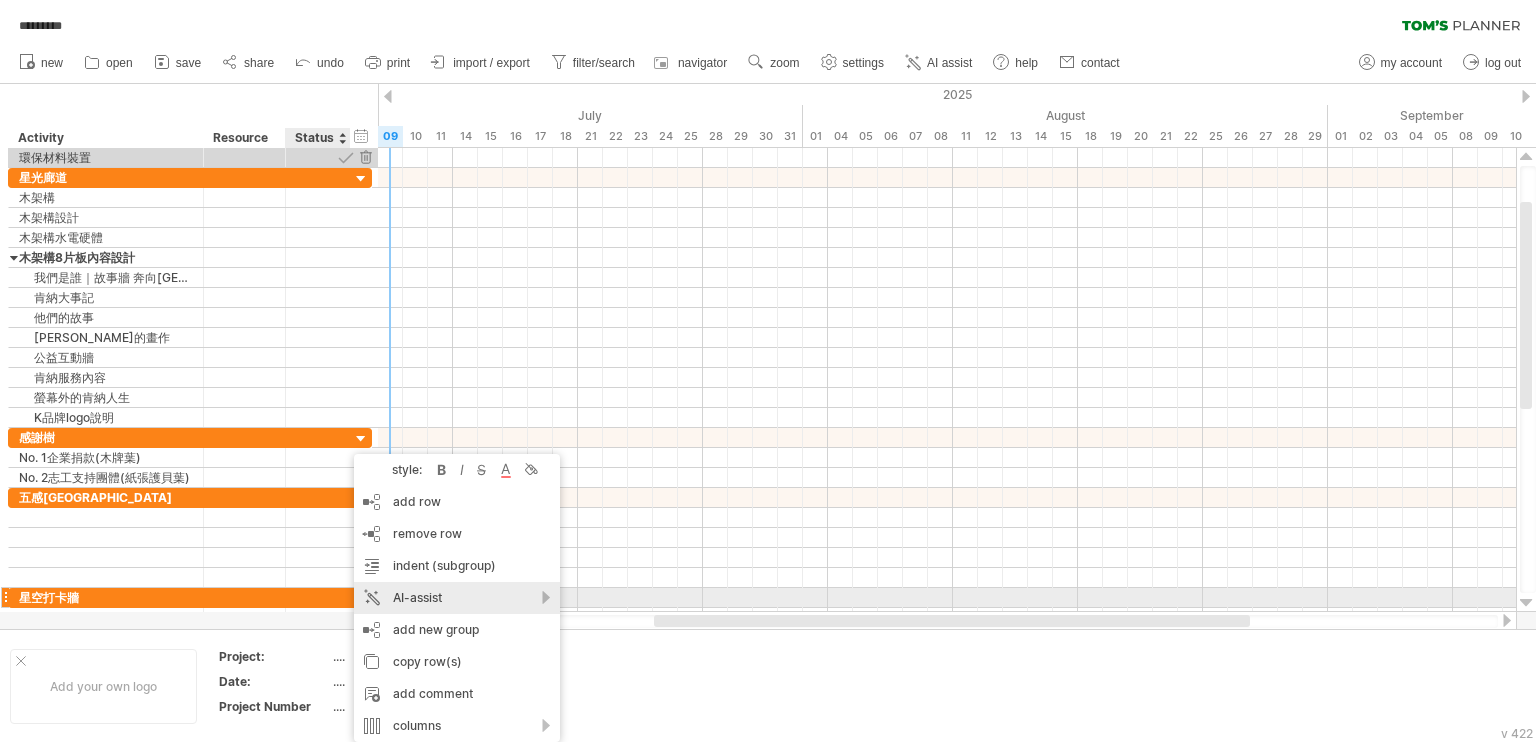 click on "AI-assist" at bounding box center [457, 598] 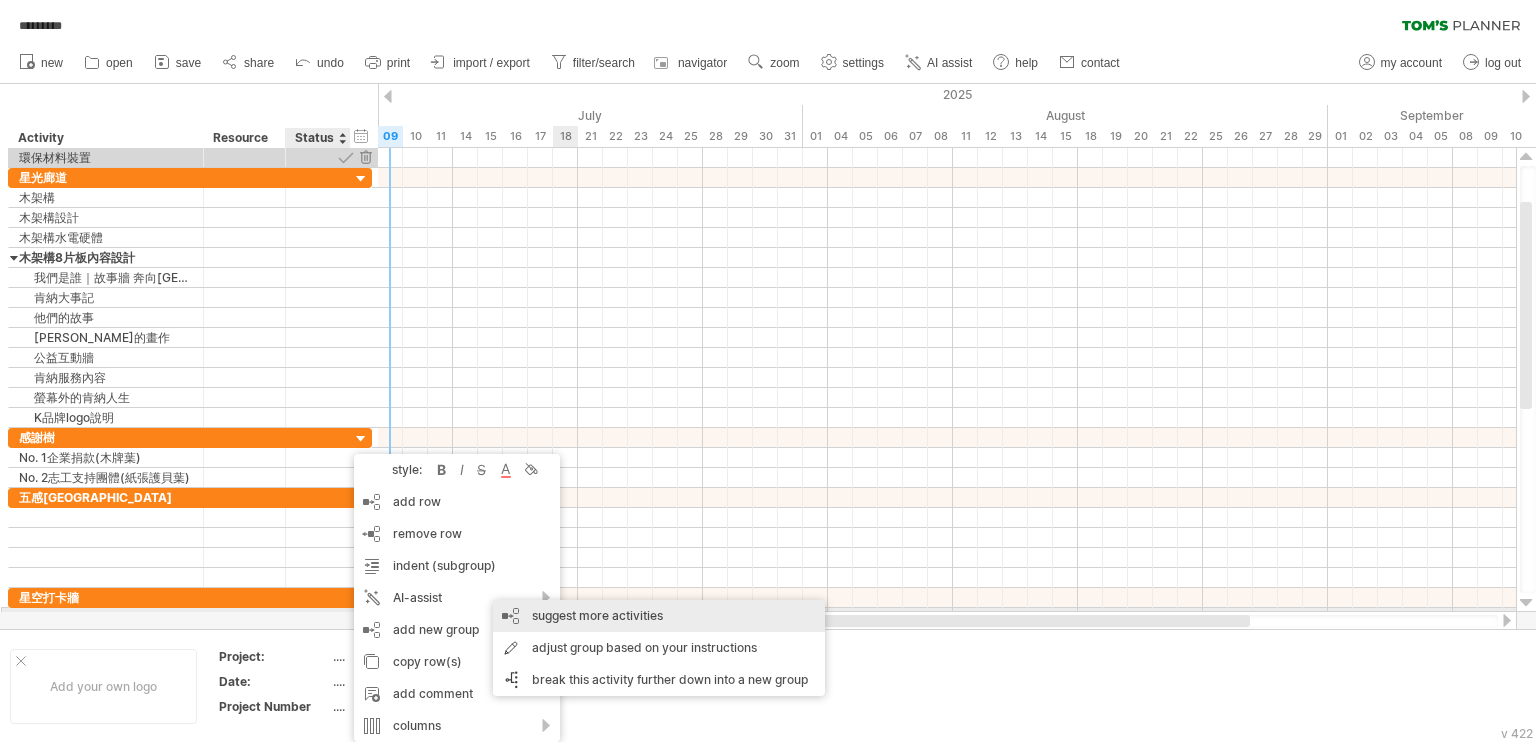 click on "suggest more activities" at bounding box center [659, 616] 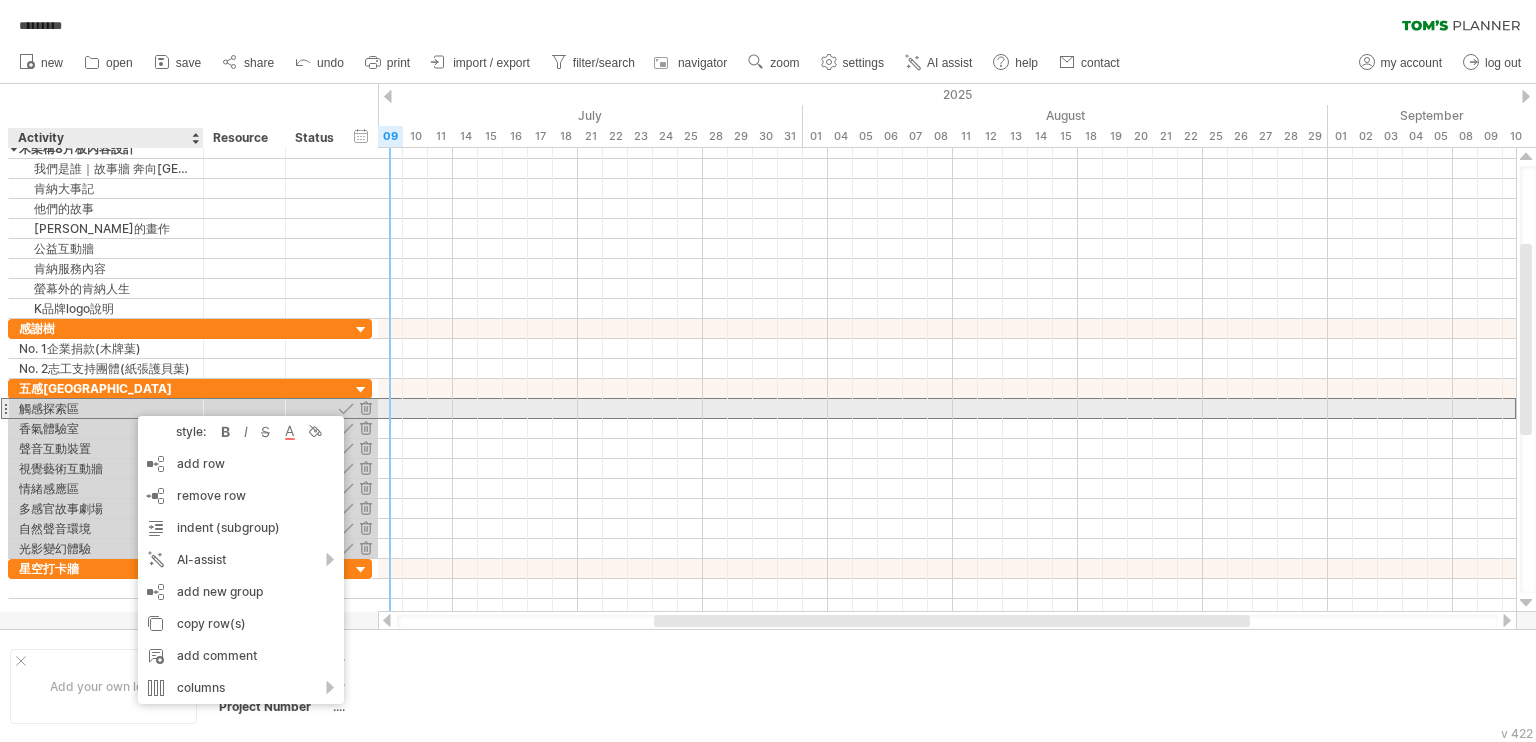 click on "***** 觸感探索區" at bounding box center [106, 408] 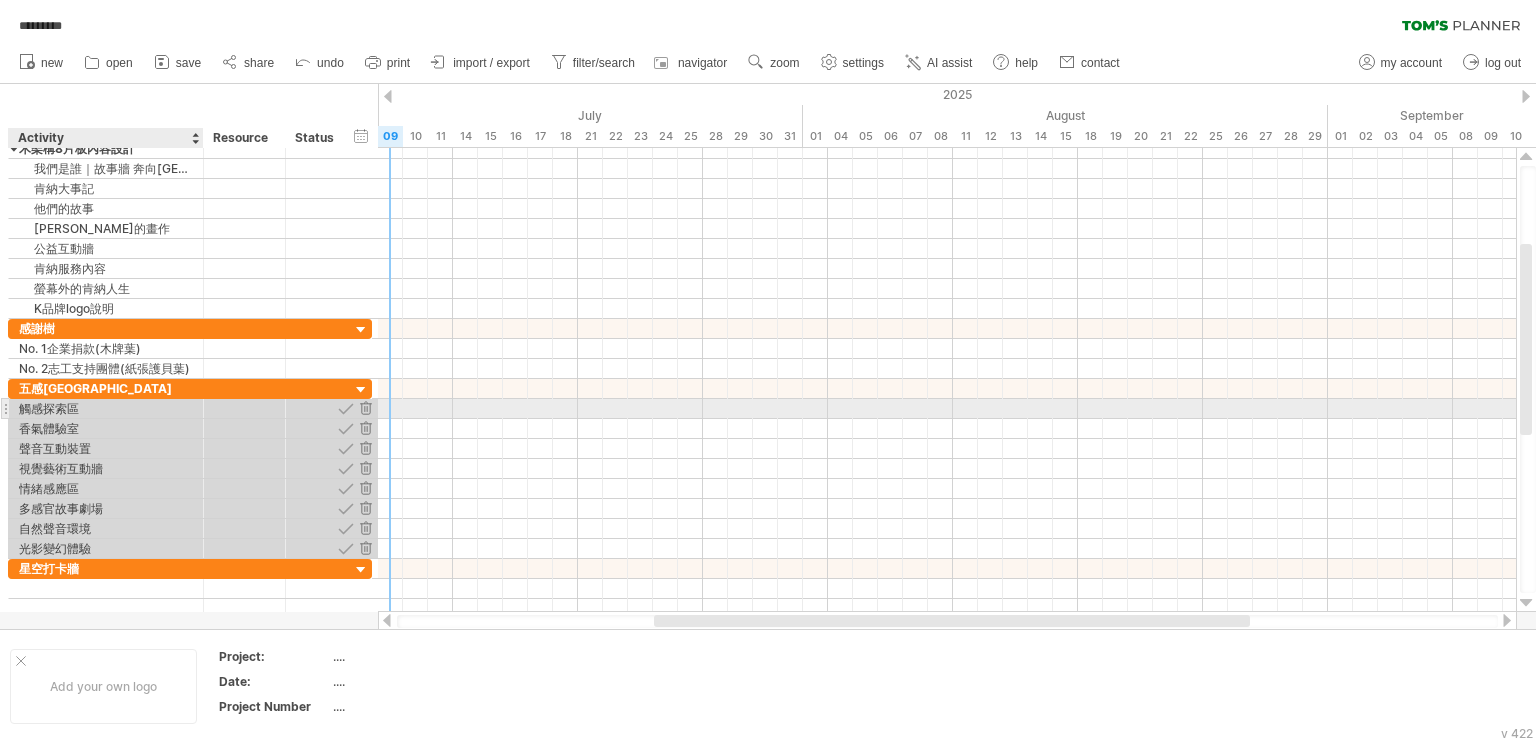 click on "觸感探索區" at bounding box center (106, 408) 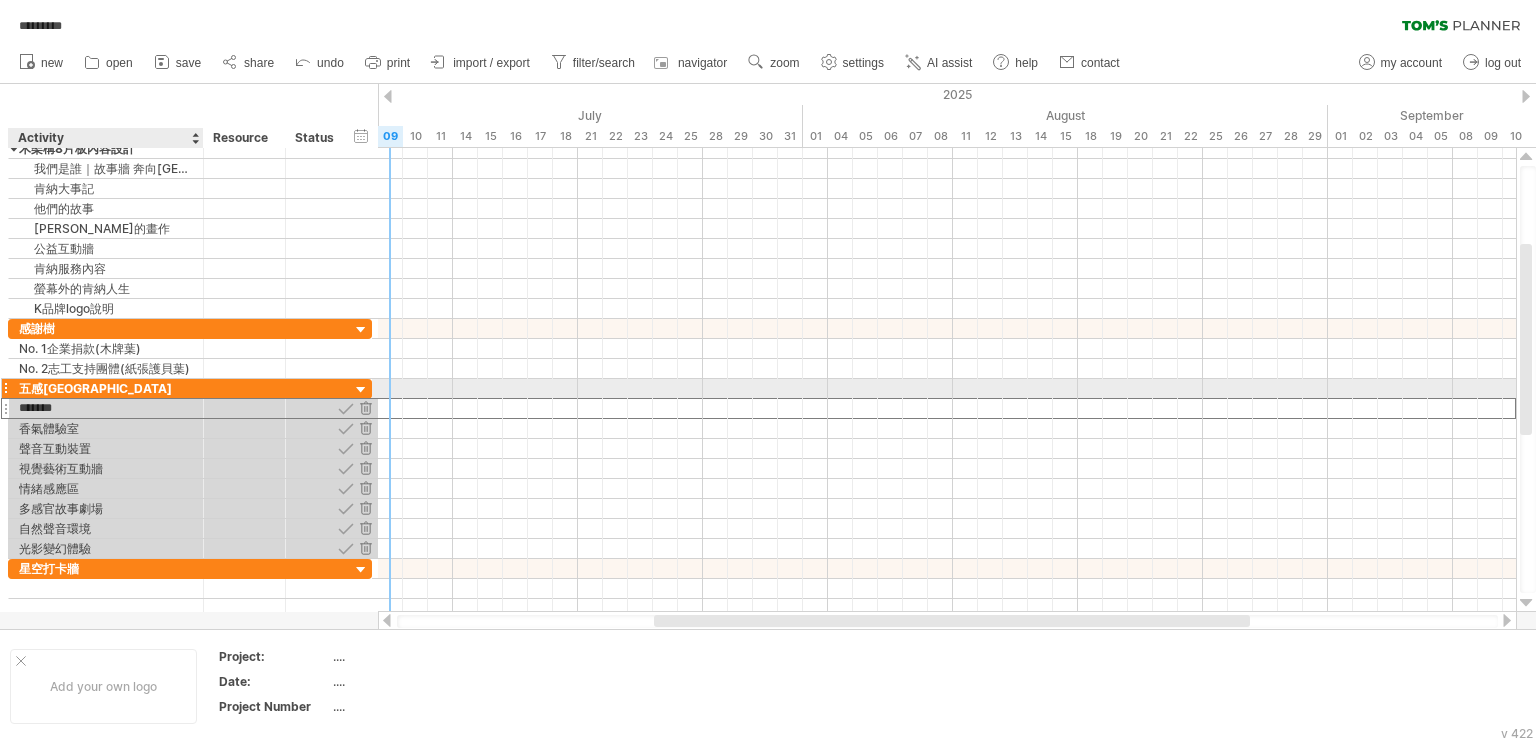 type on "*****" 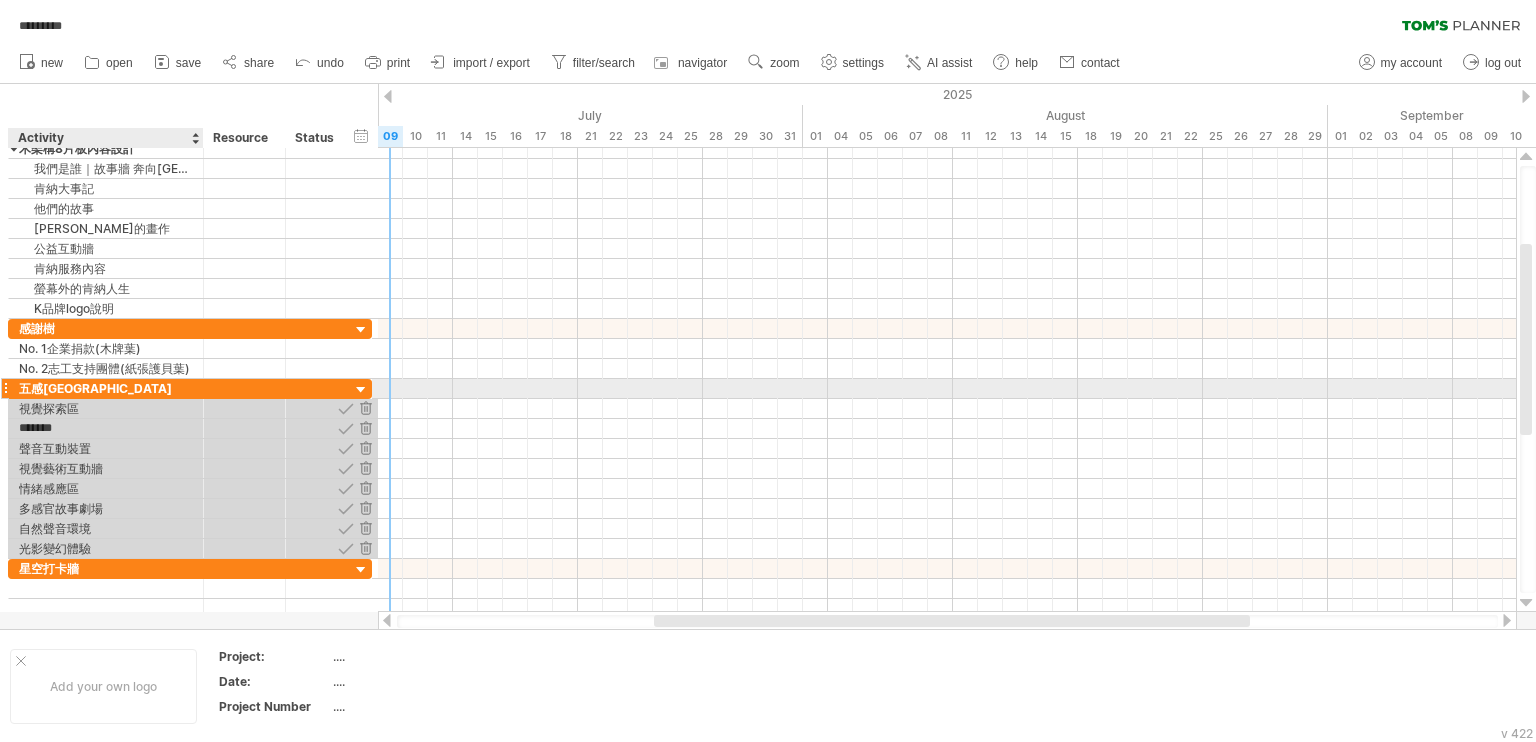type on "******" 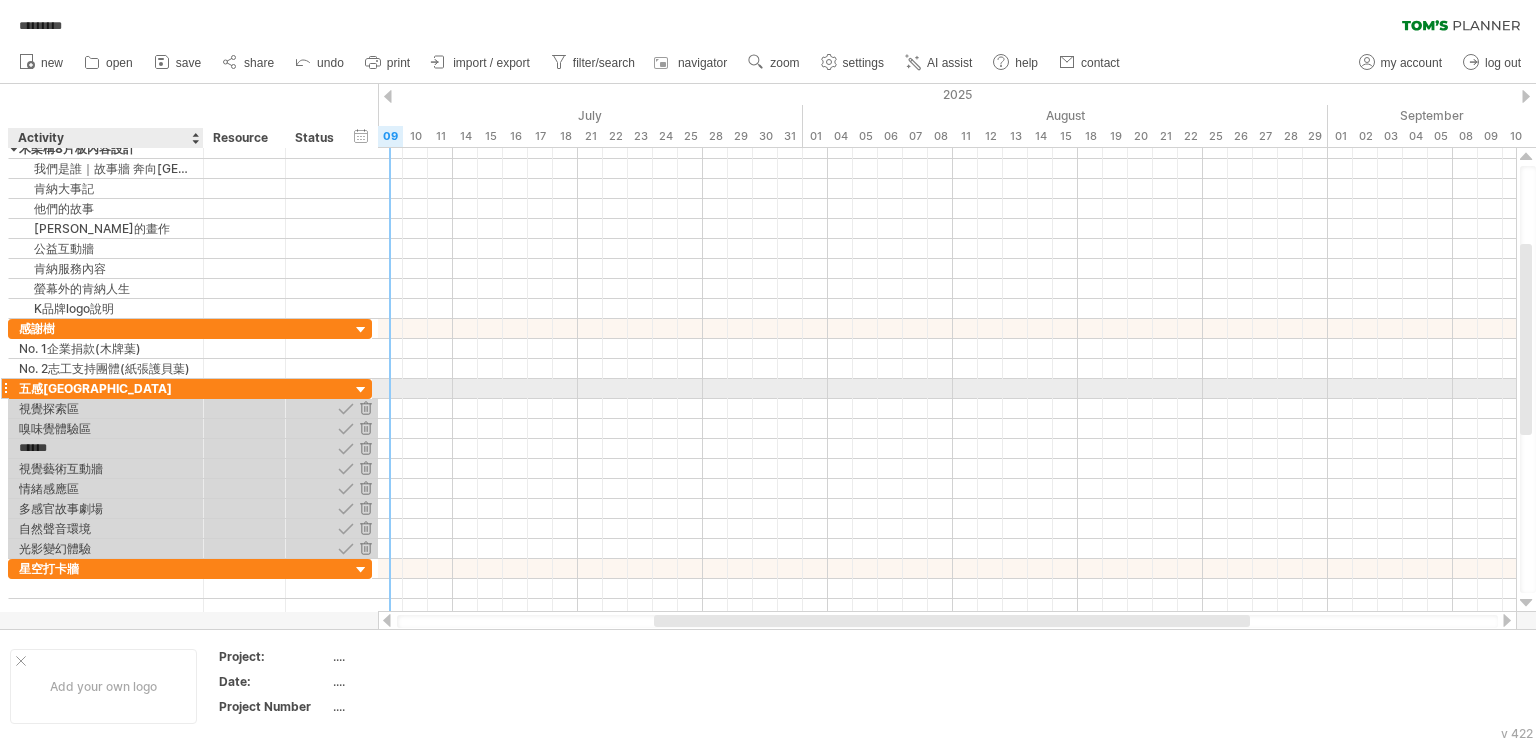 type on "*****" 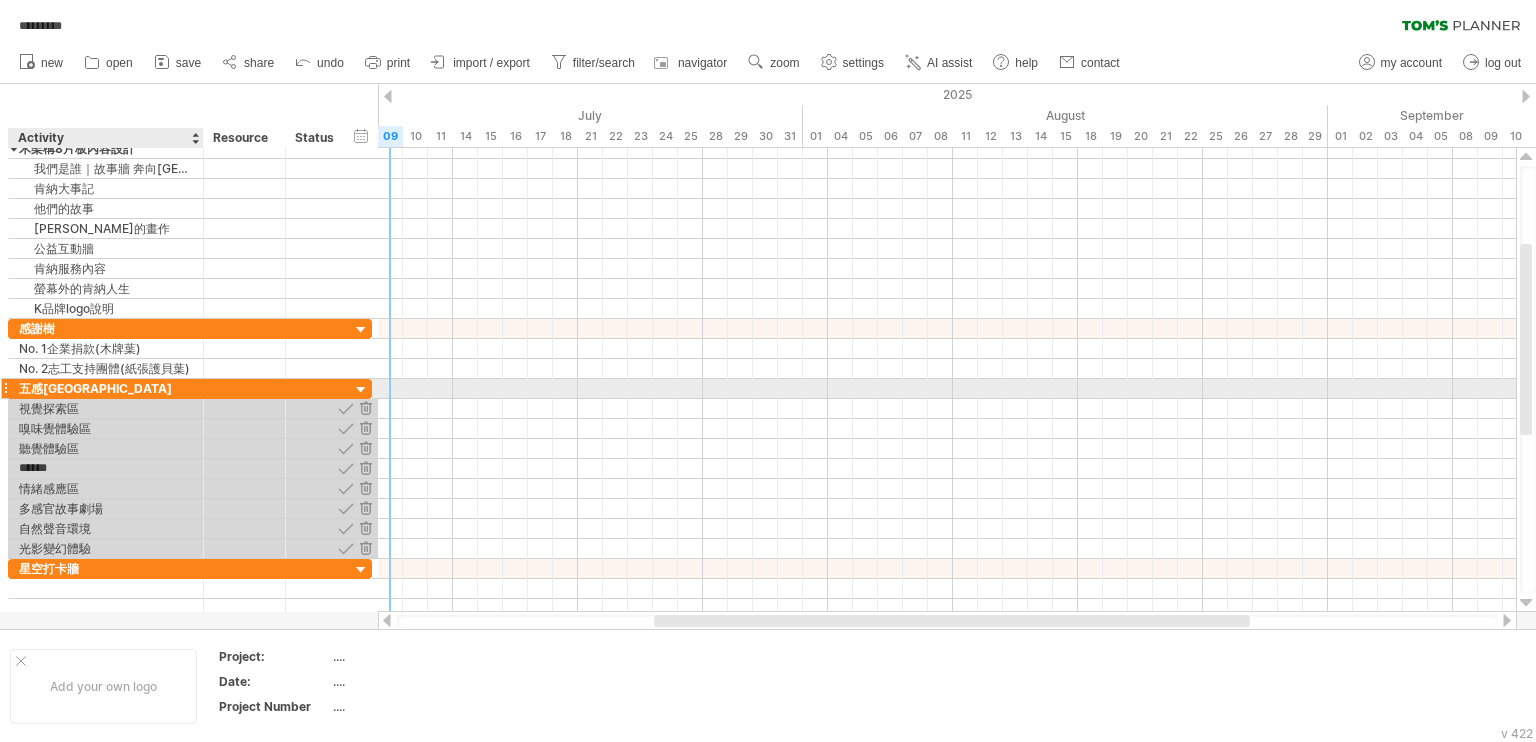 type on "*****" 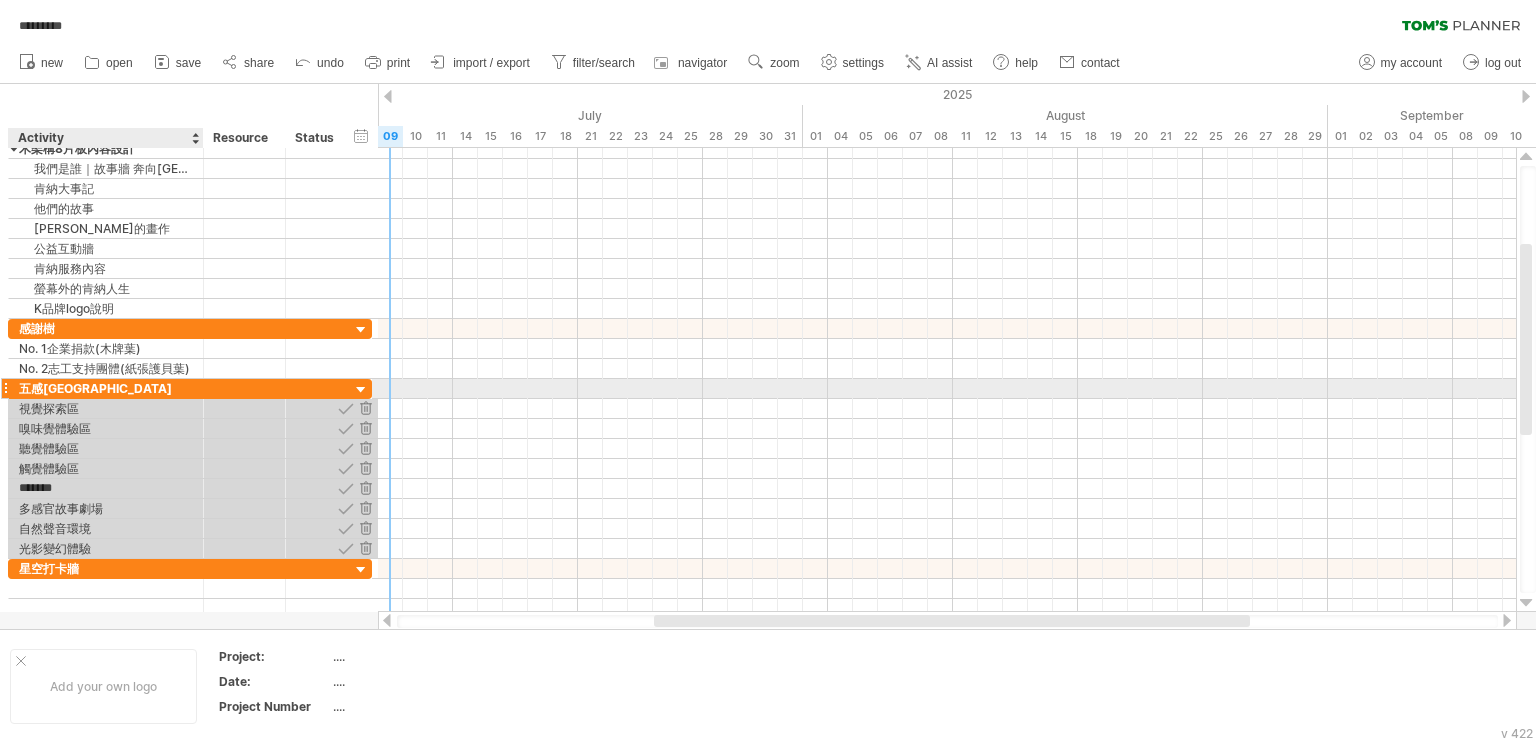 type on "******" 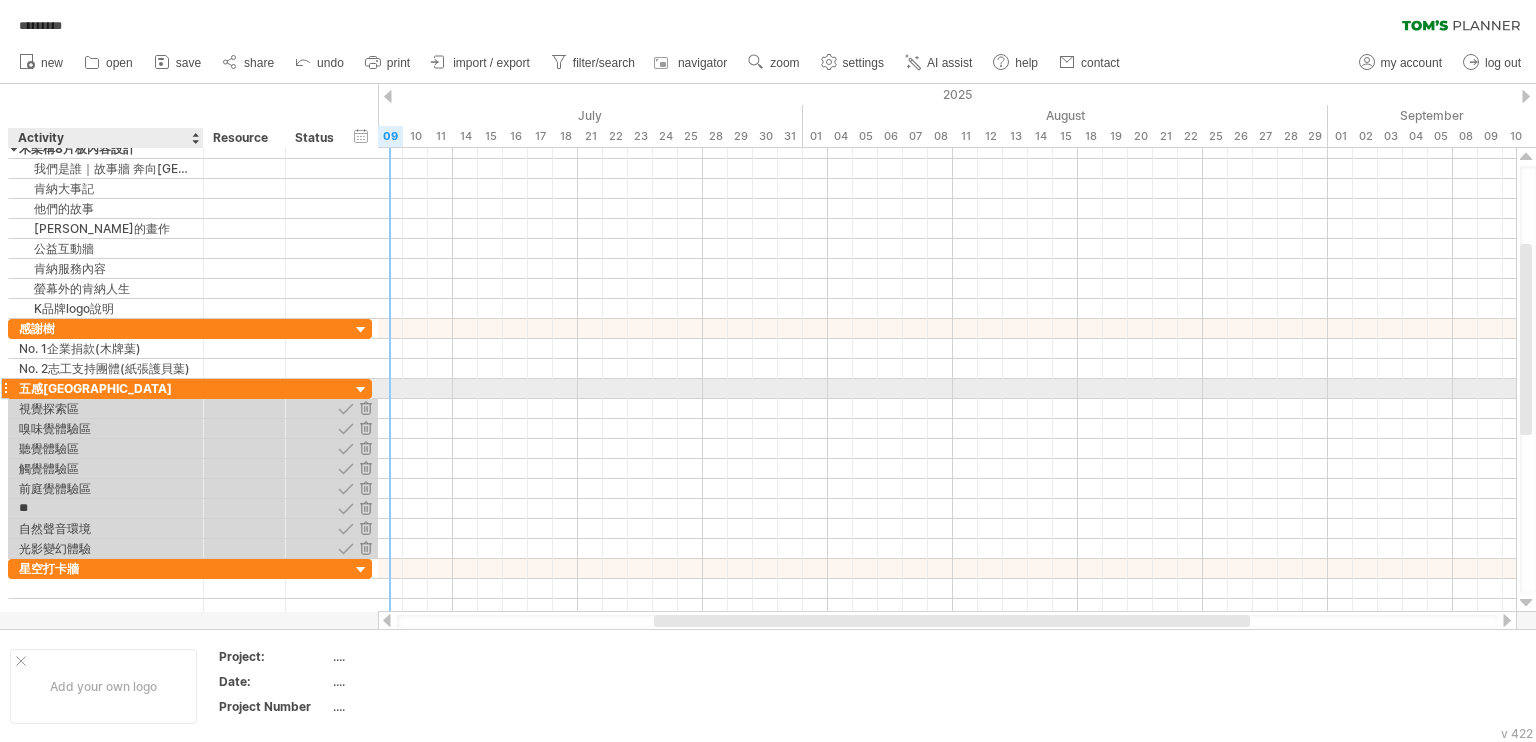type on "*" 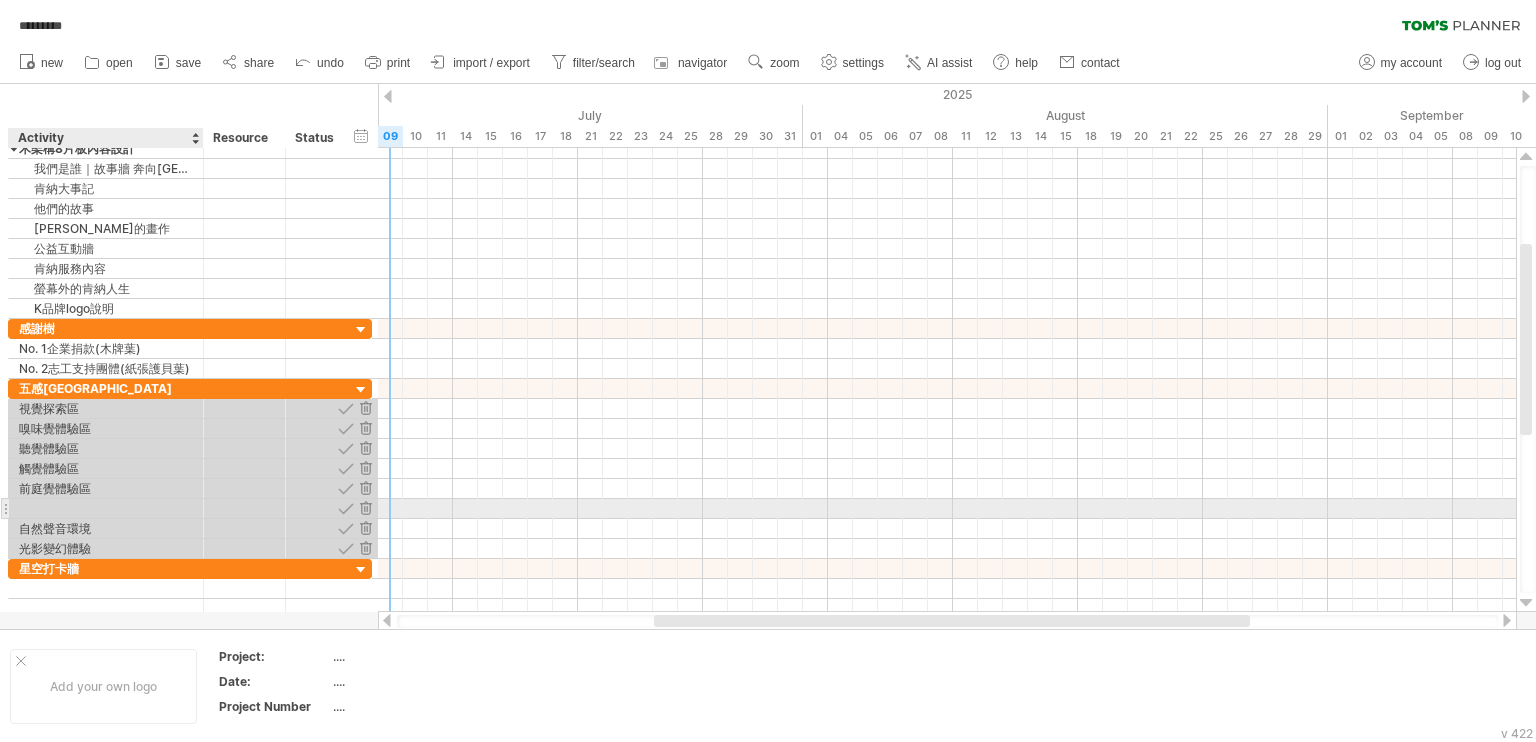click at bounding box center [106, 508] 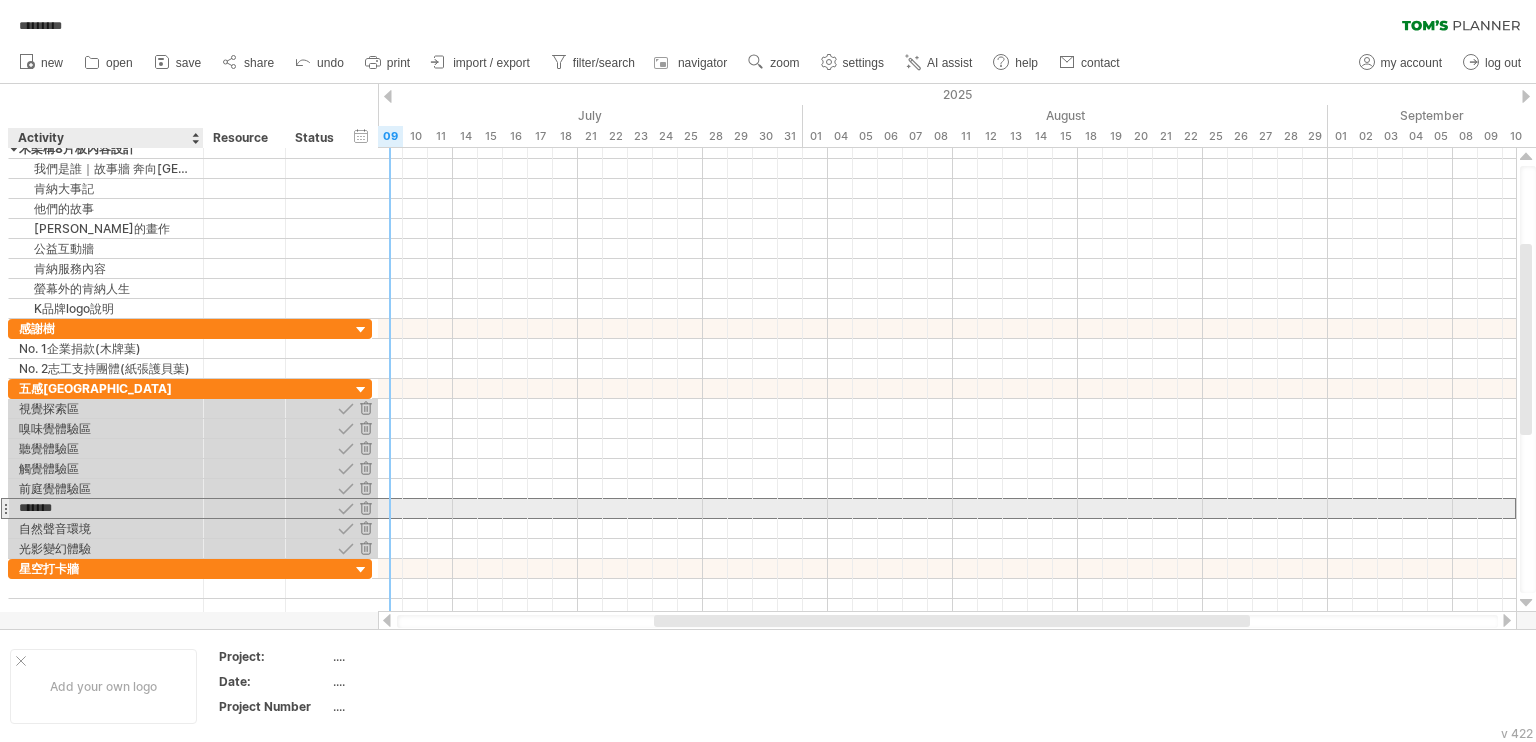 type on "******" 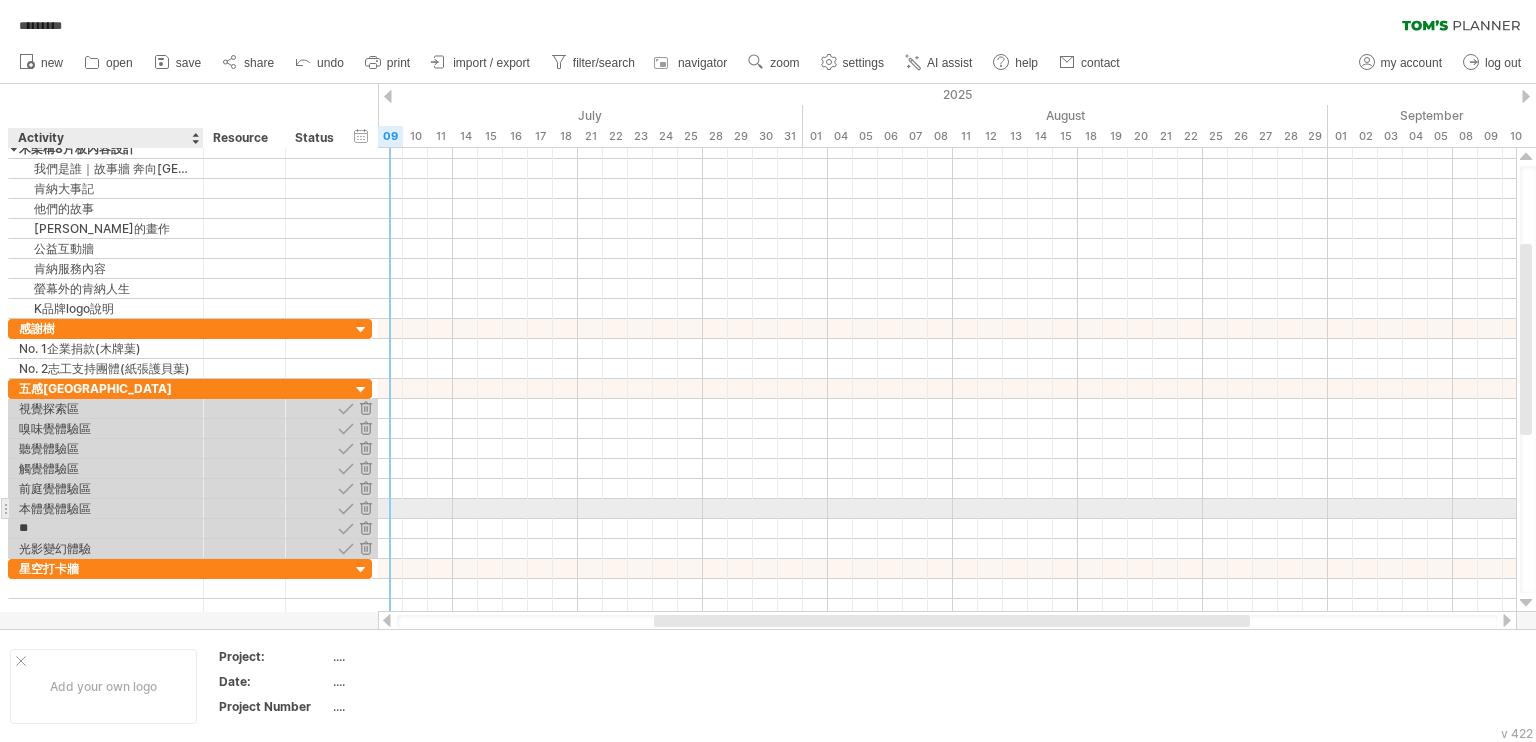 type on "*" 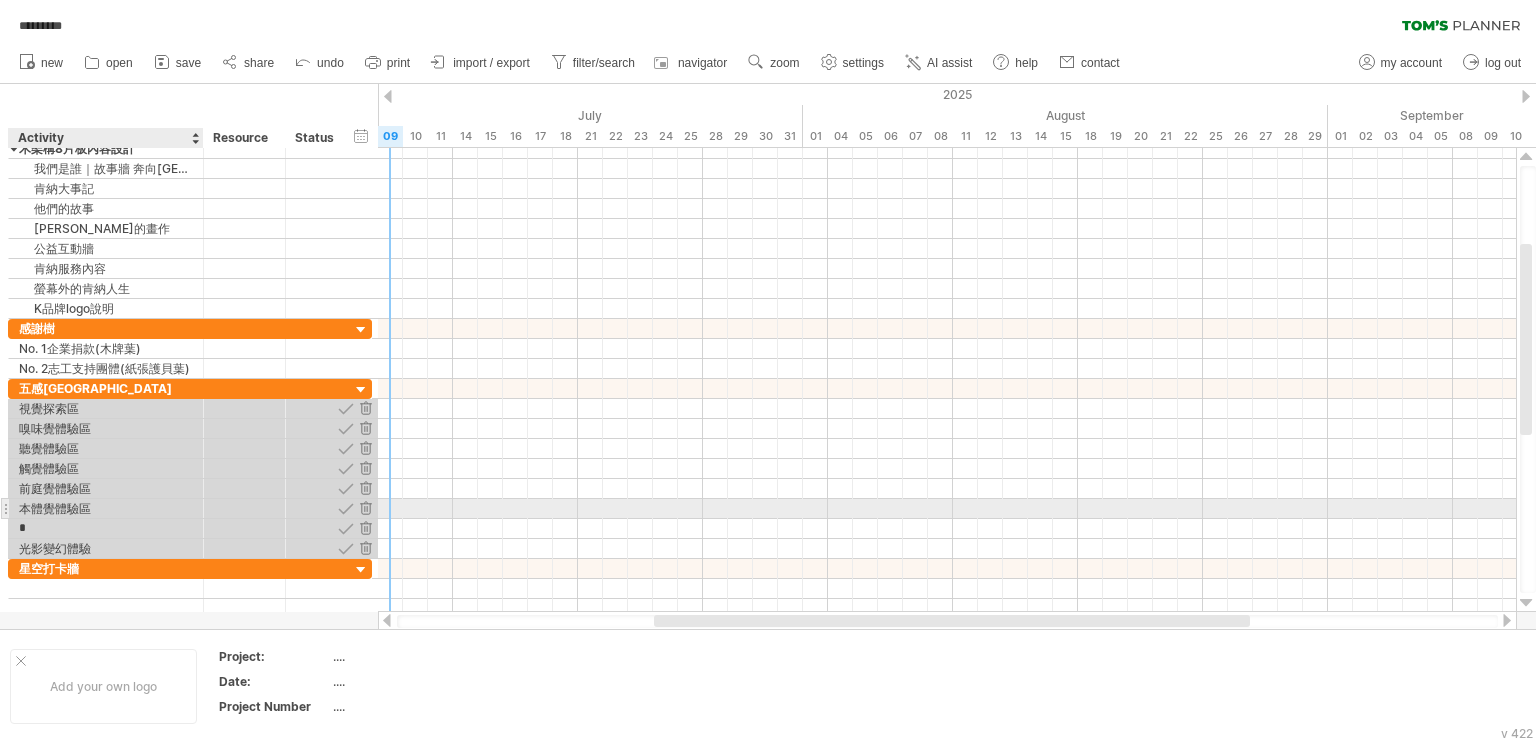 type 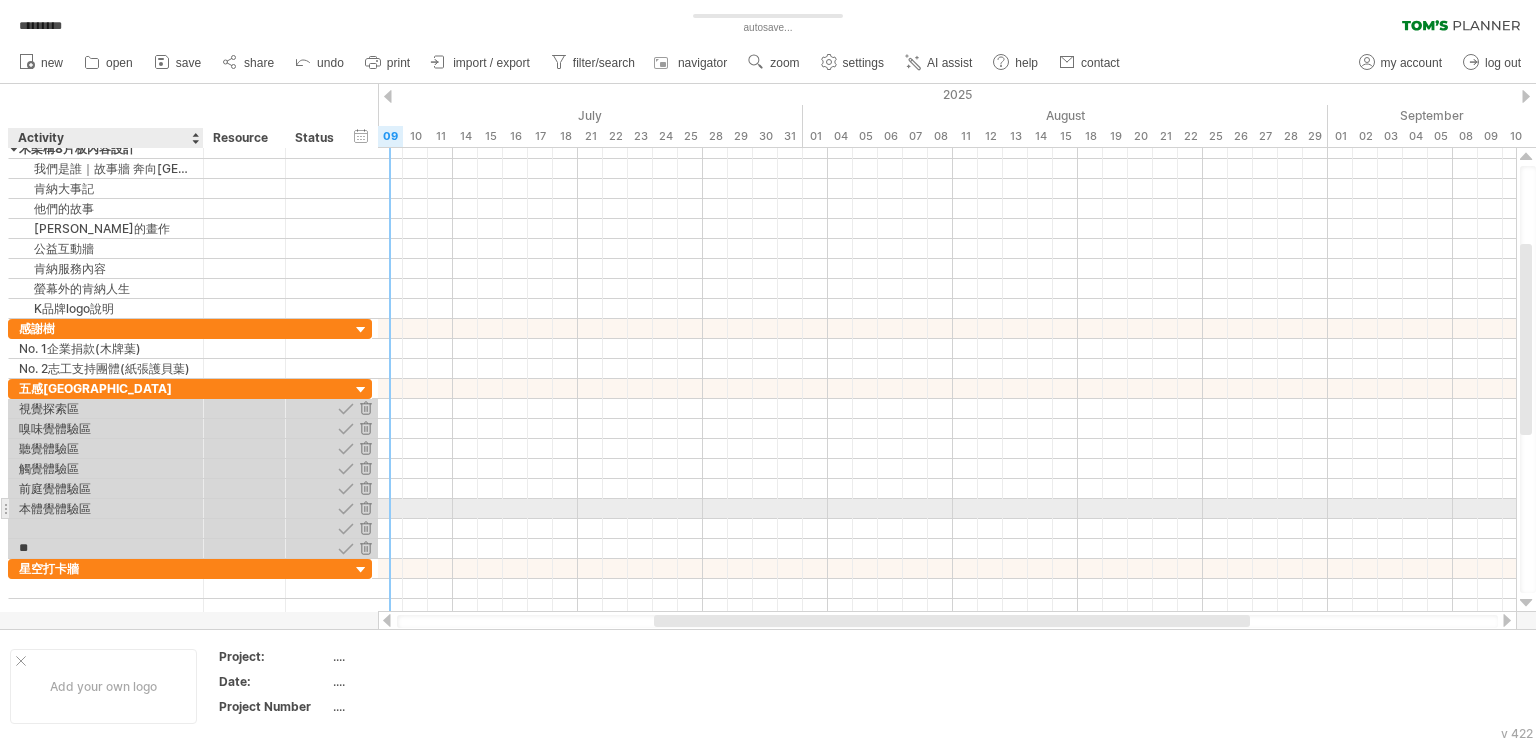 type on "*" 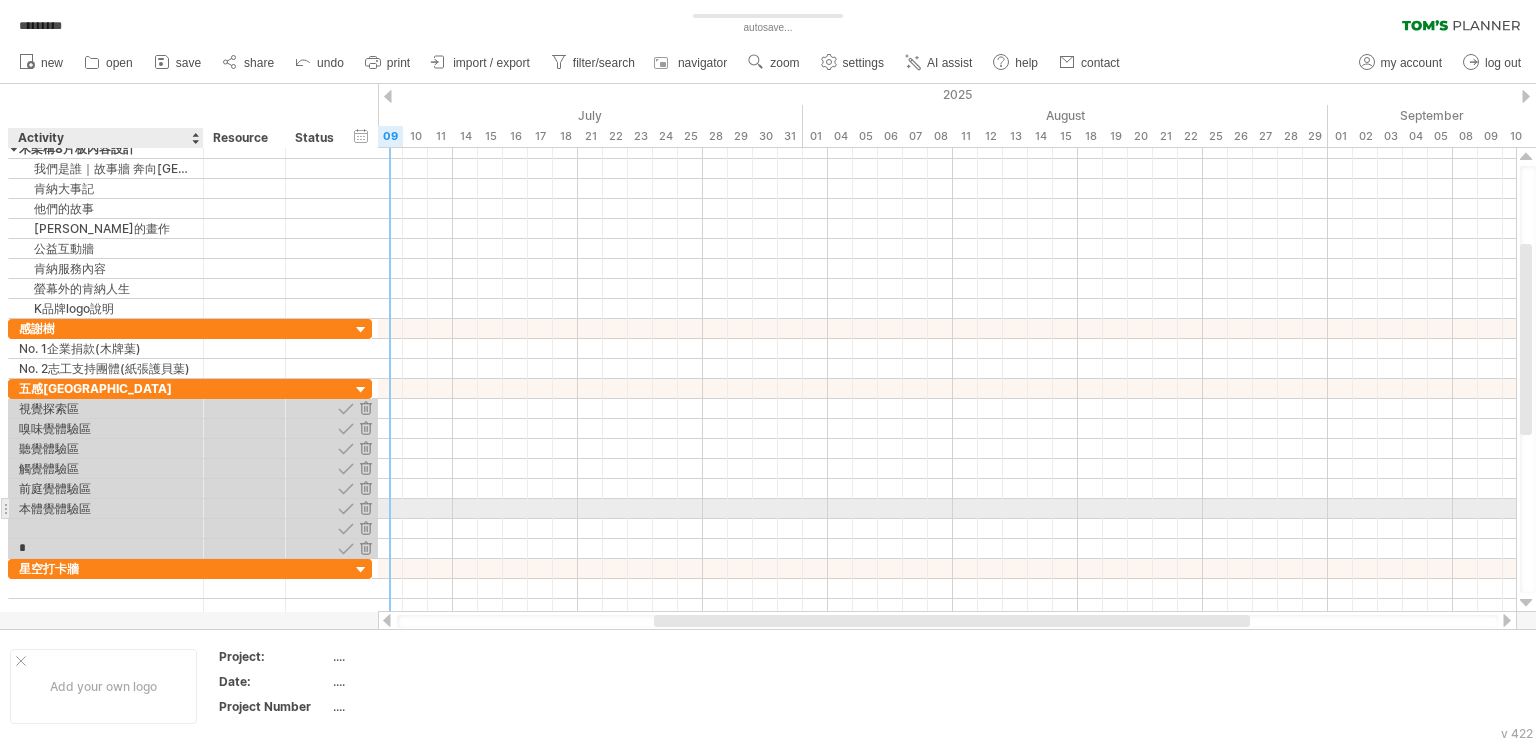 type 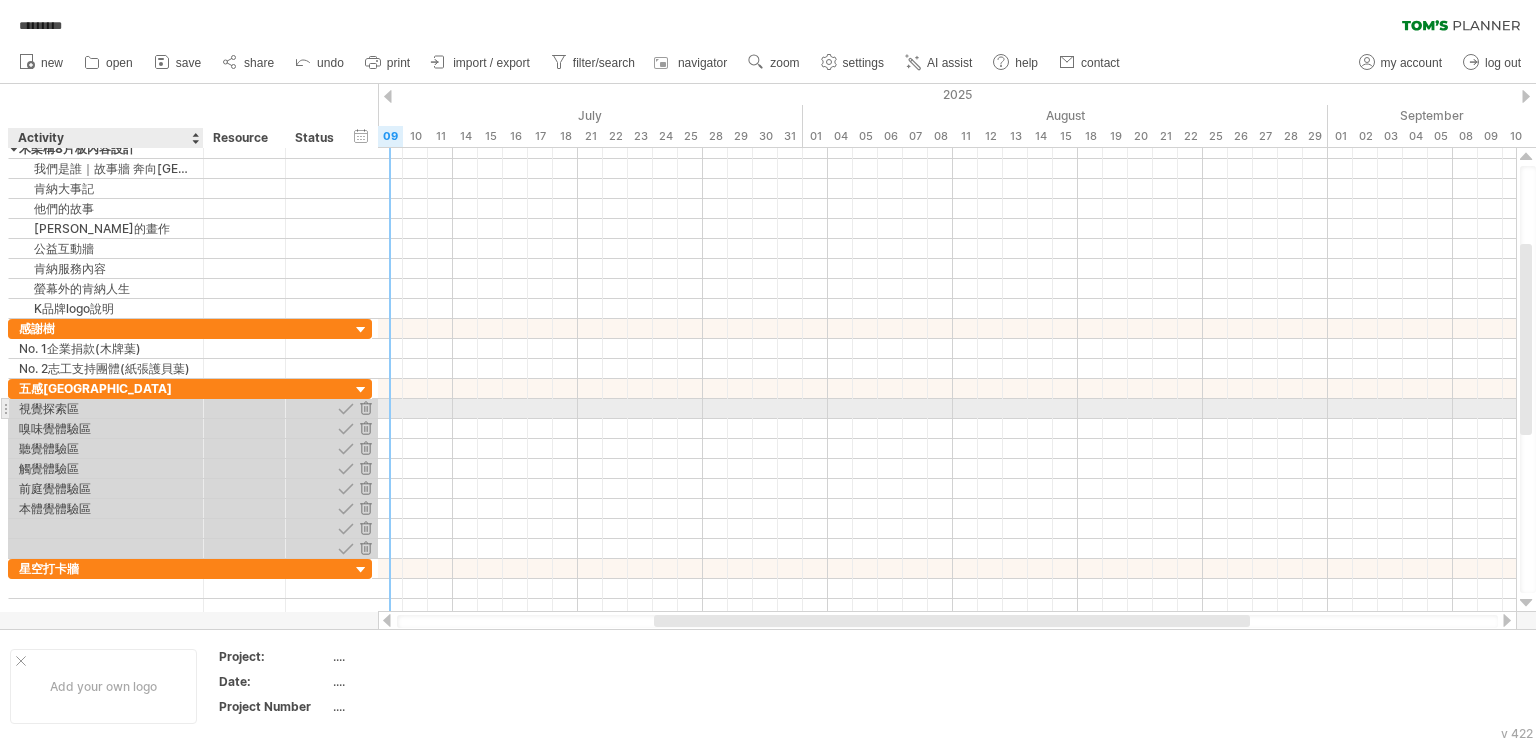 click on "視覺探索區" at bounding box center [106, 408] 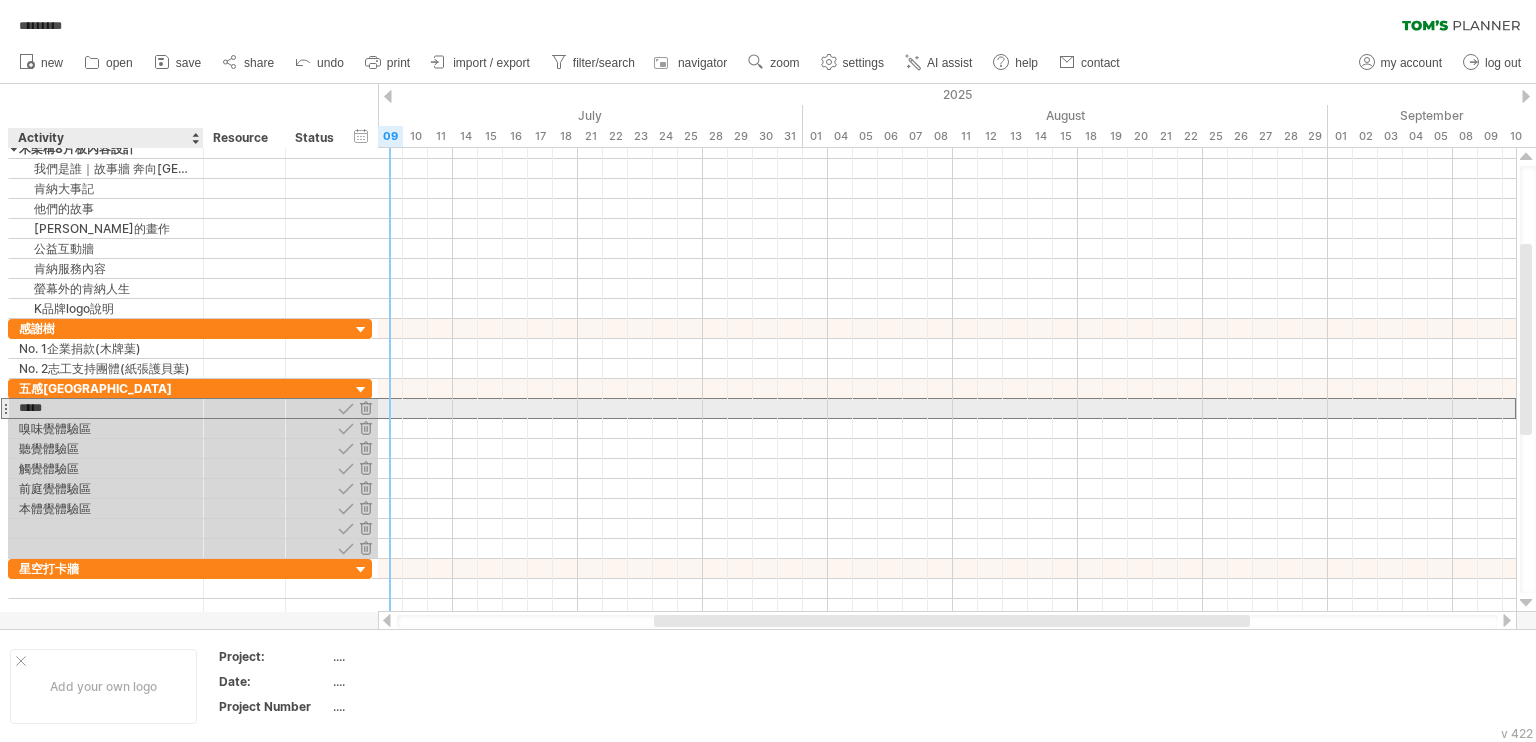 click on "*****" at bounding box center [106, 408] 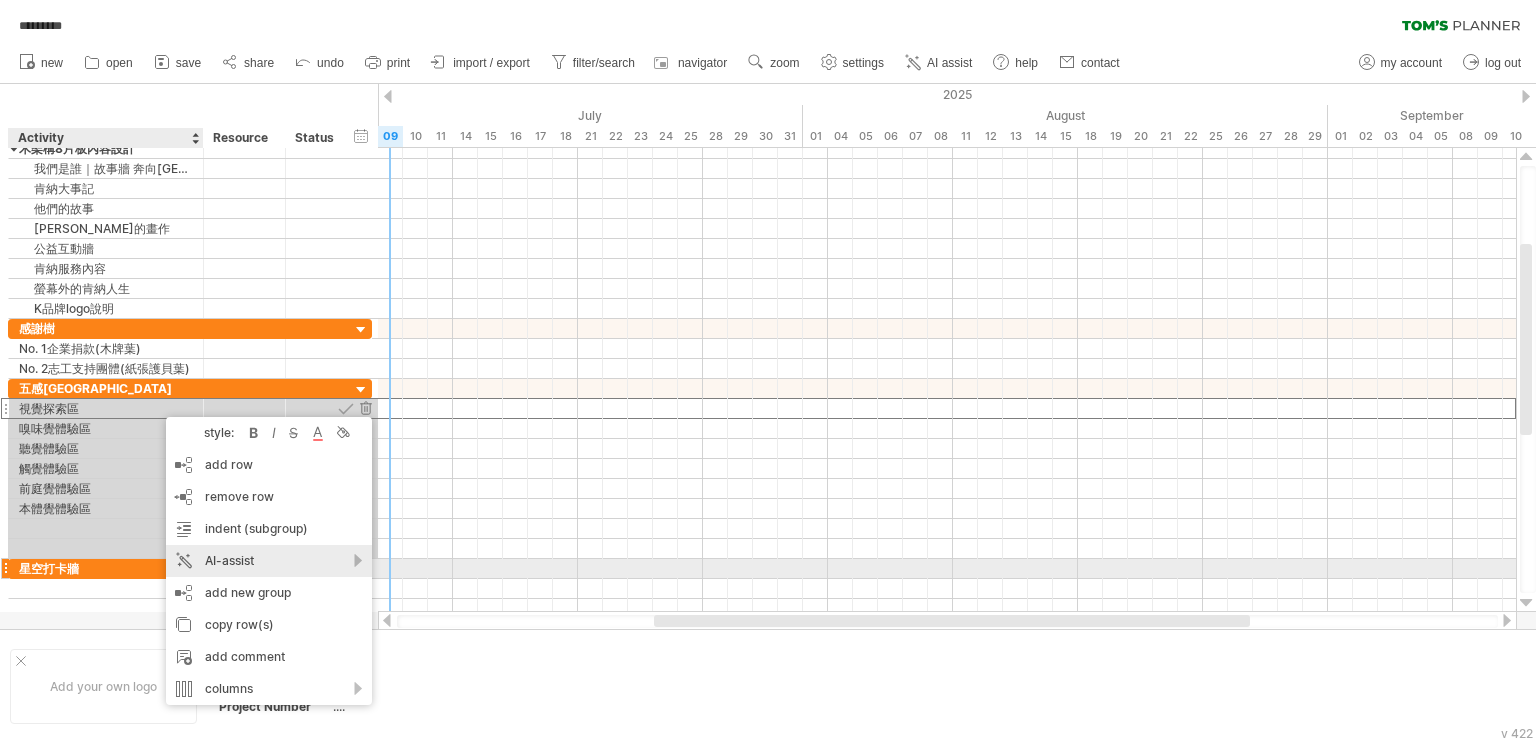 click on "AI-assist" at bounding box center (269, 561) 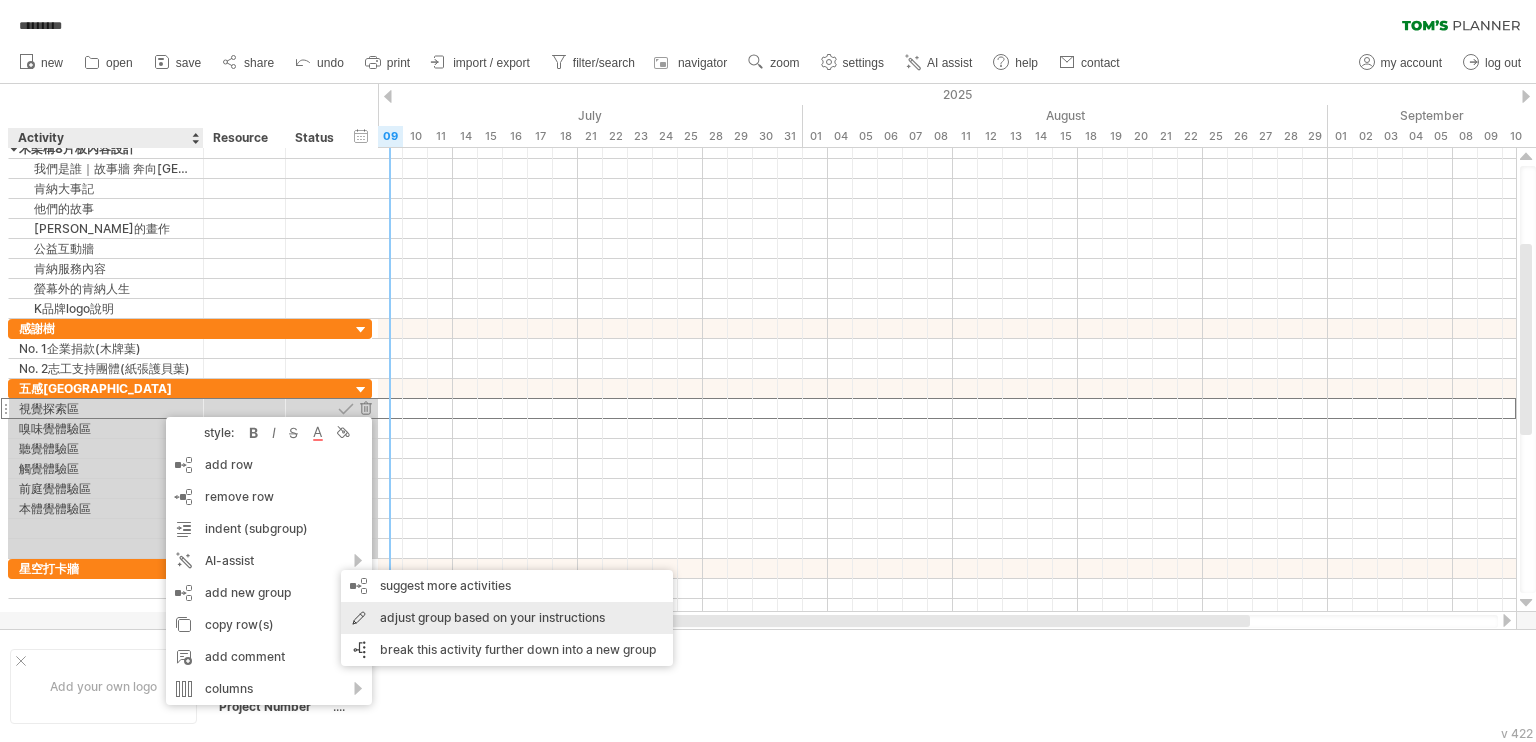 click on "adjust group based on your instructions" at bounding box center [507, 618] 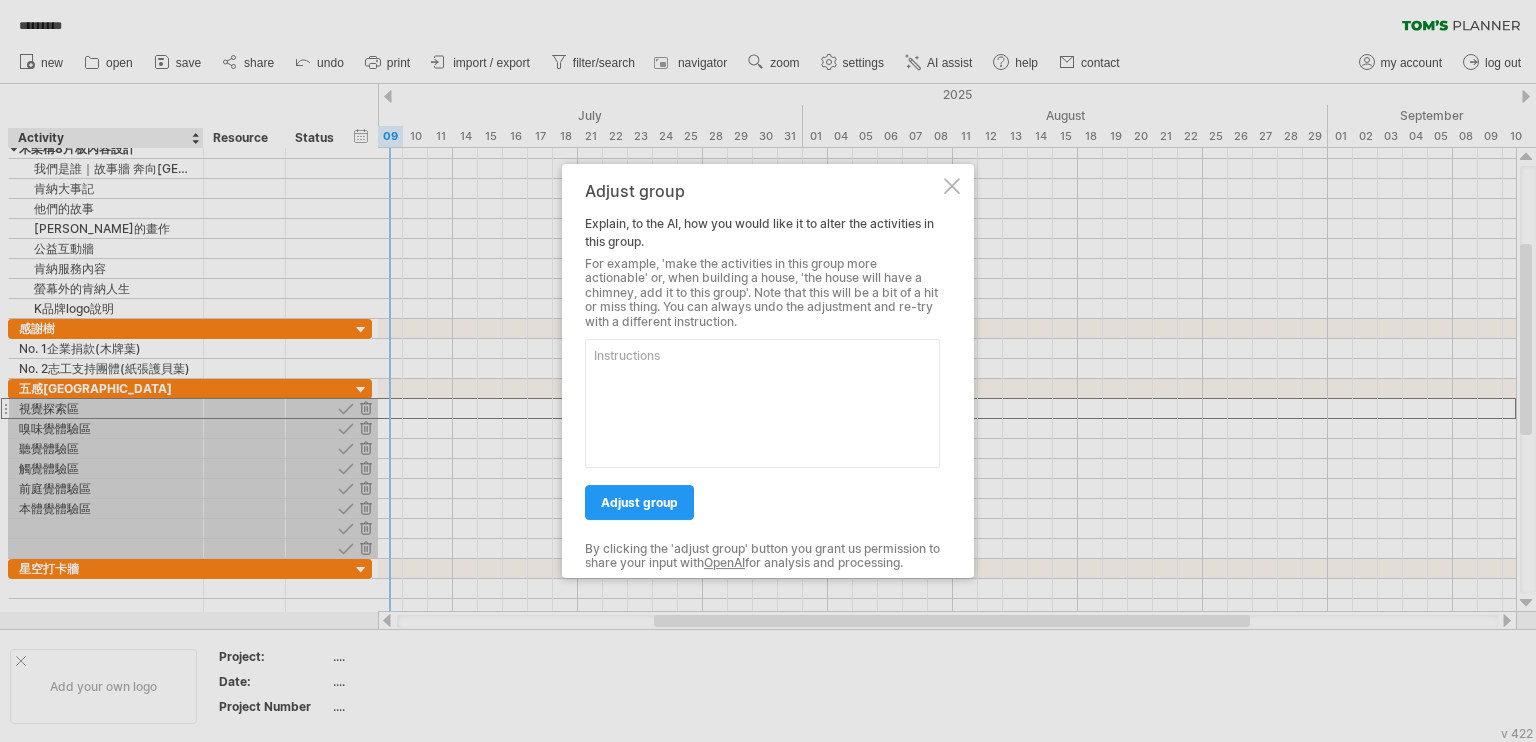 click at bounding box center (762, 403) 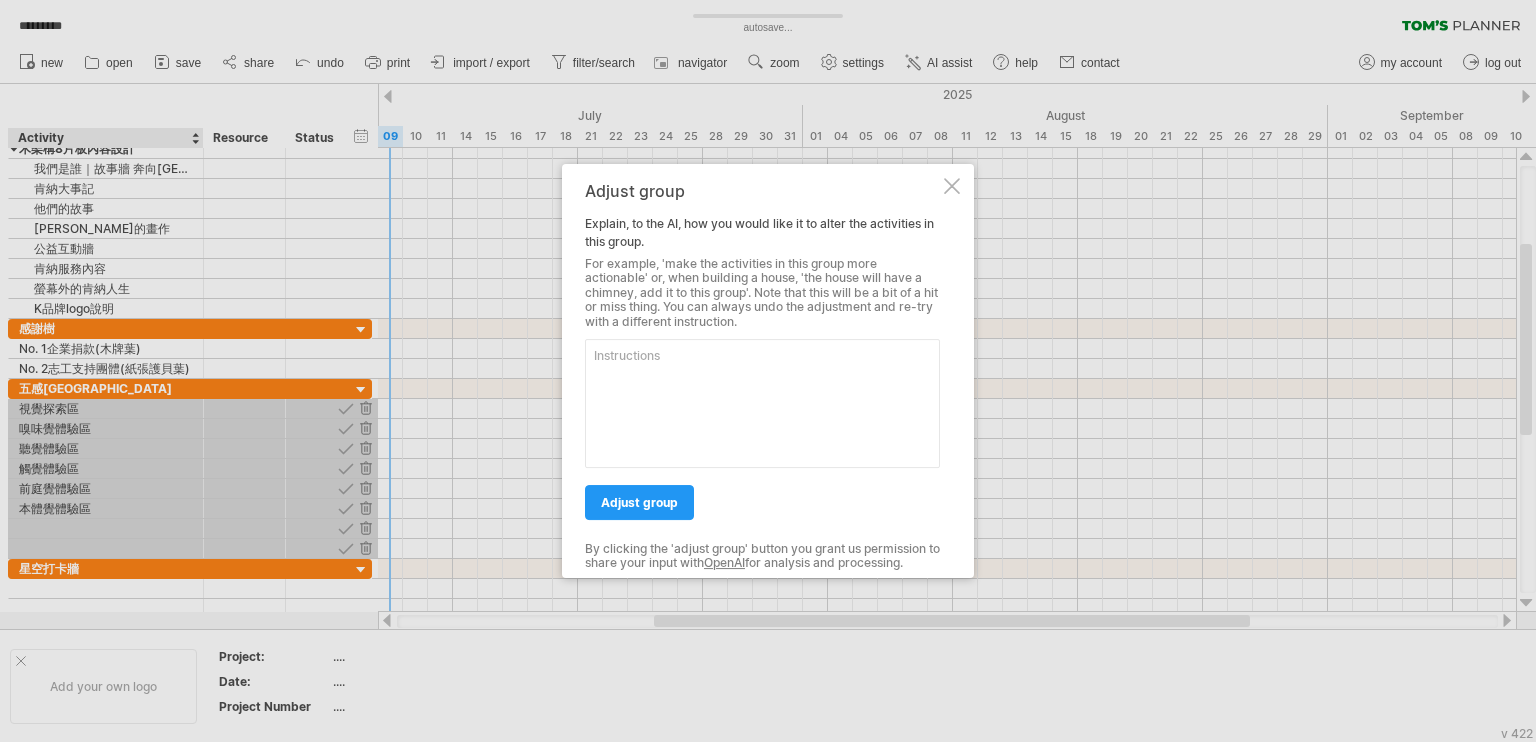 paste on "各點的內容站臺採購/內容製作" 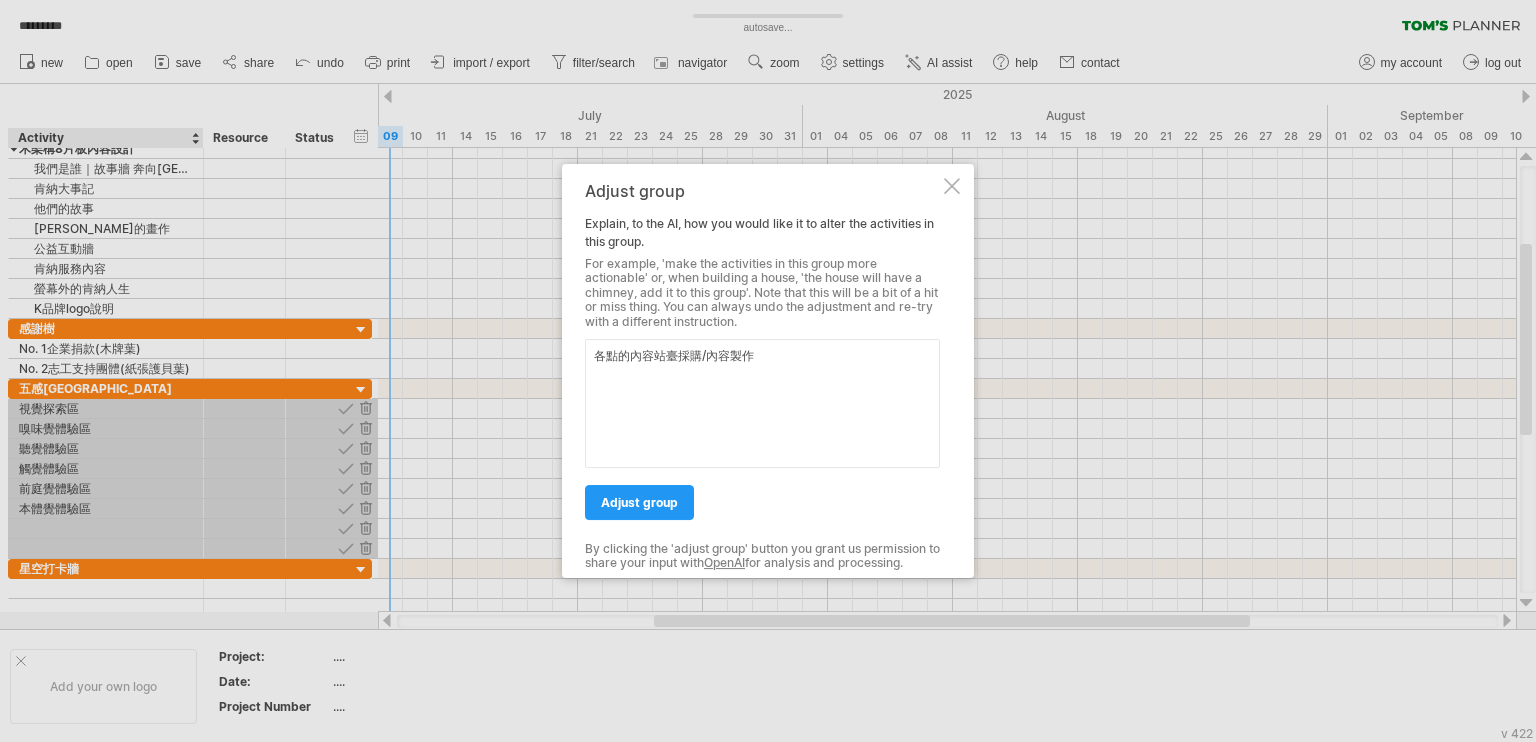 click on "各點的內容站臺採購/內容製作" at bounding box center [762, 403] 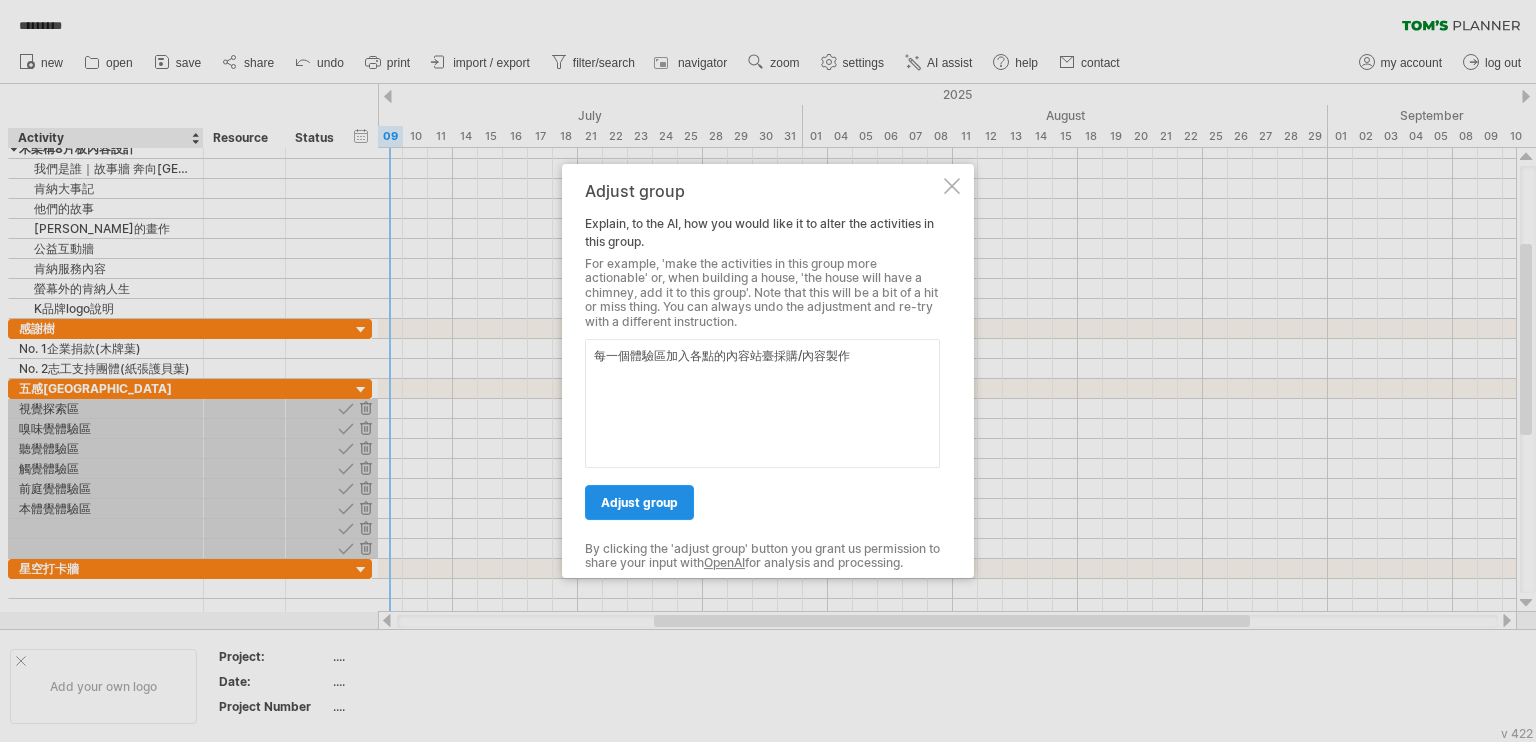 type on "每一個體驗區加入各點的內容站臺採購/內容製作" 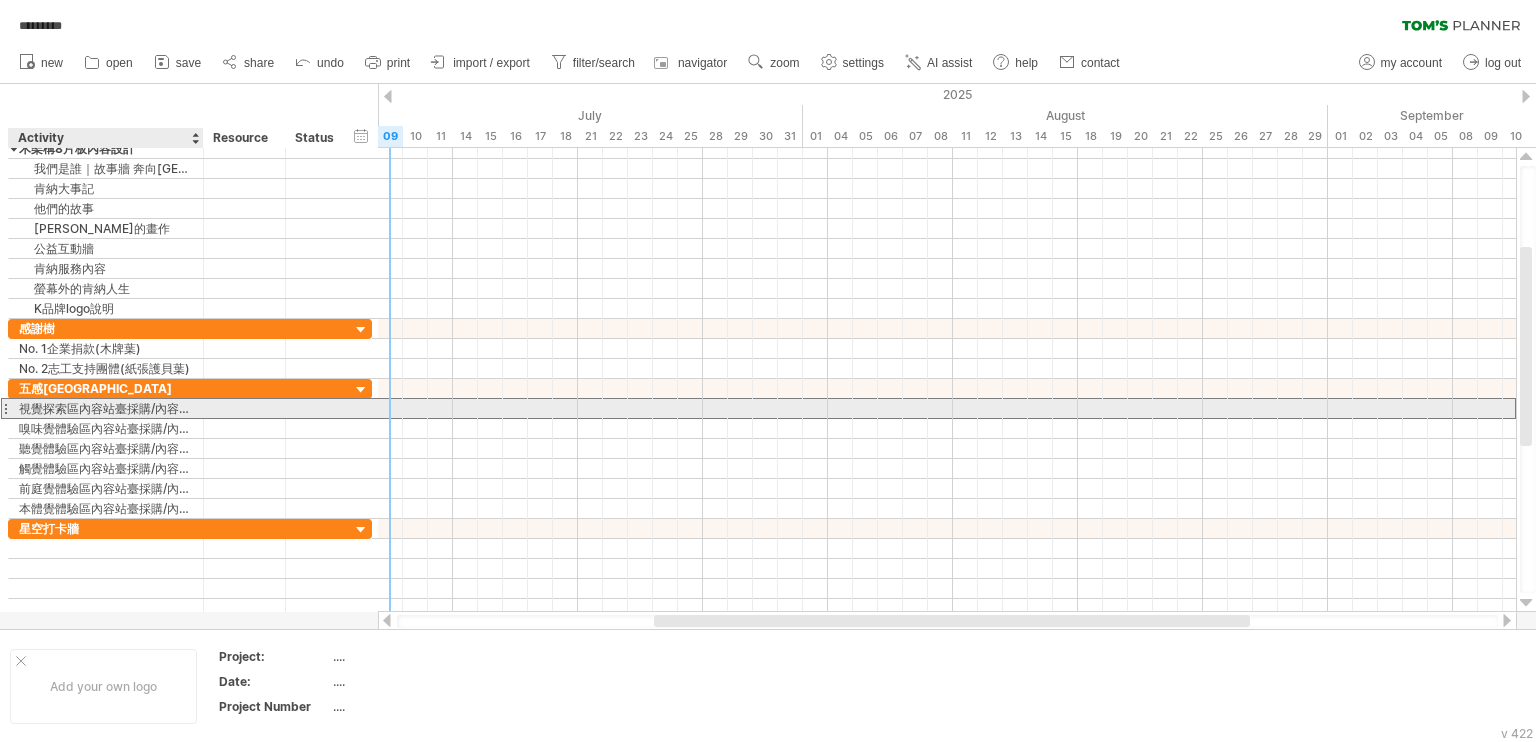 click on "視覺探索區內容站臺採購/內容製作" at bounding box center [106, 408] 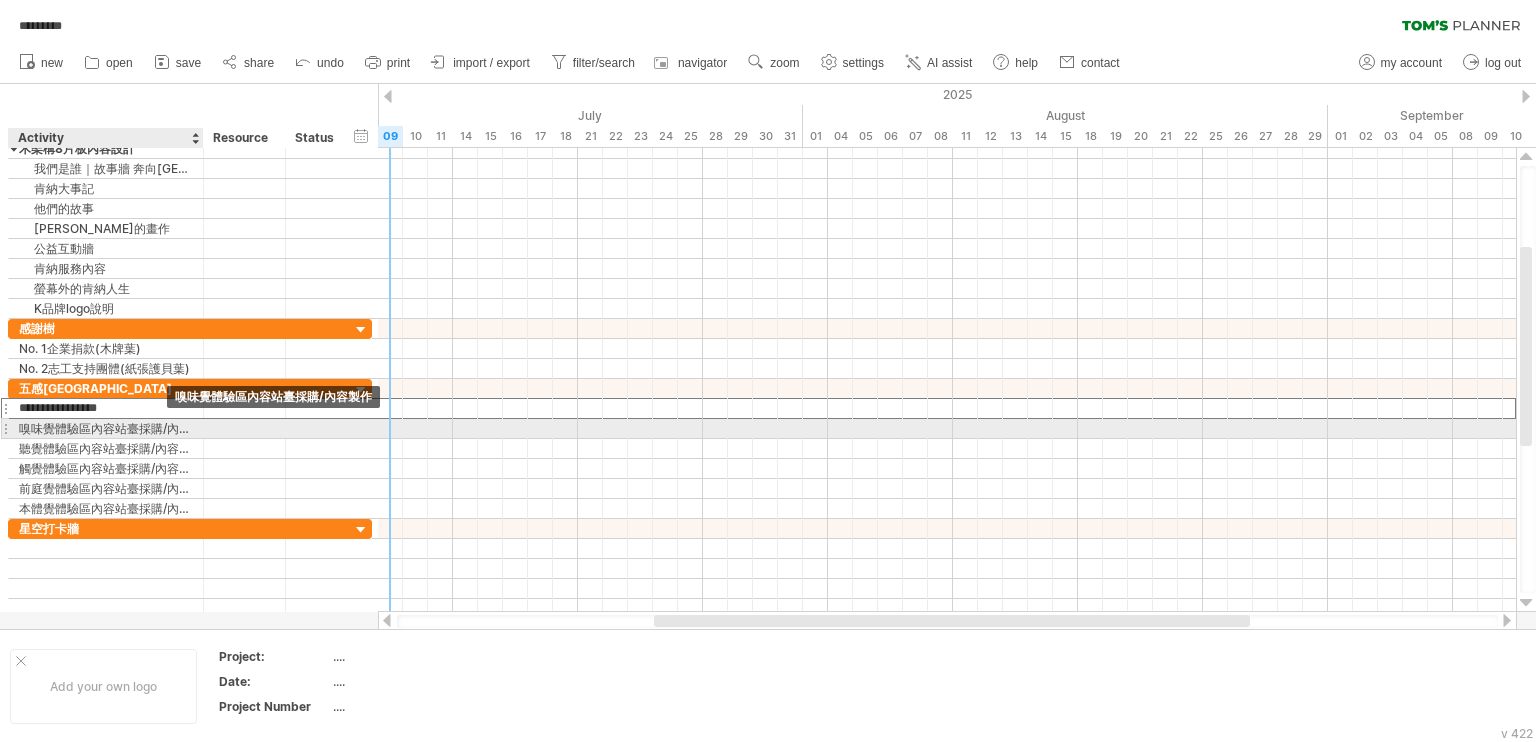 click on "嗅味覺體驗區內容站臺採購/內容製作" at bounding box center [106, 428] 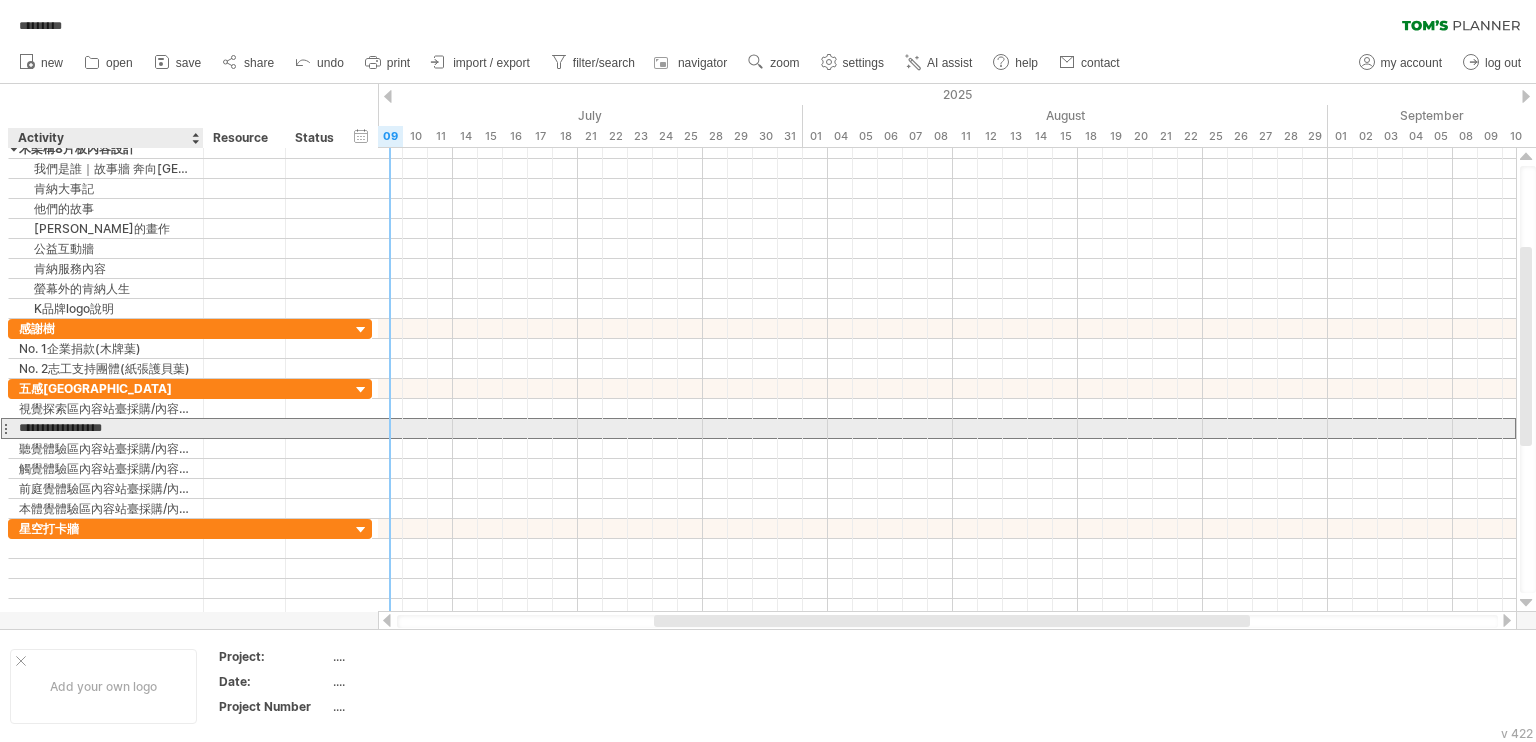 scroll, scrollTop: 0, scrollLeft: 0, axis: both 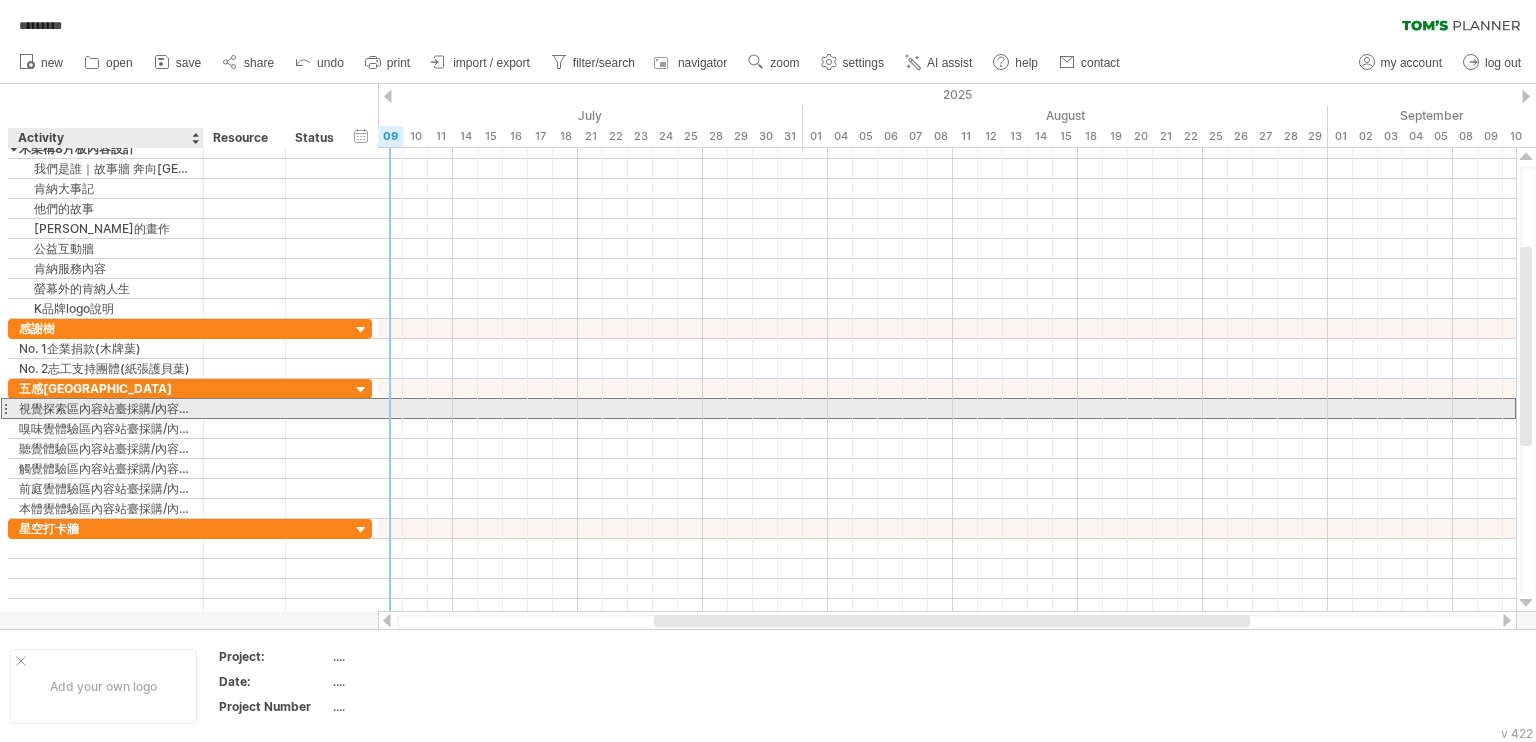 click on "視覺探索區內容站臺採購/內容製作" at bounding box center (106, 408) 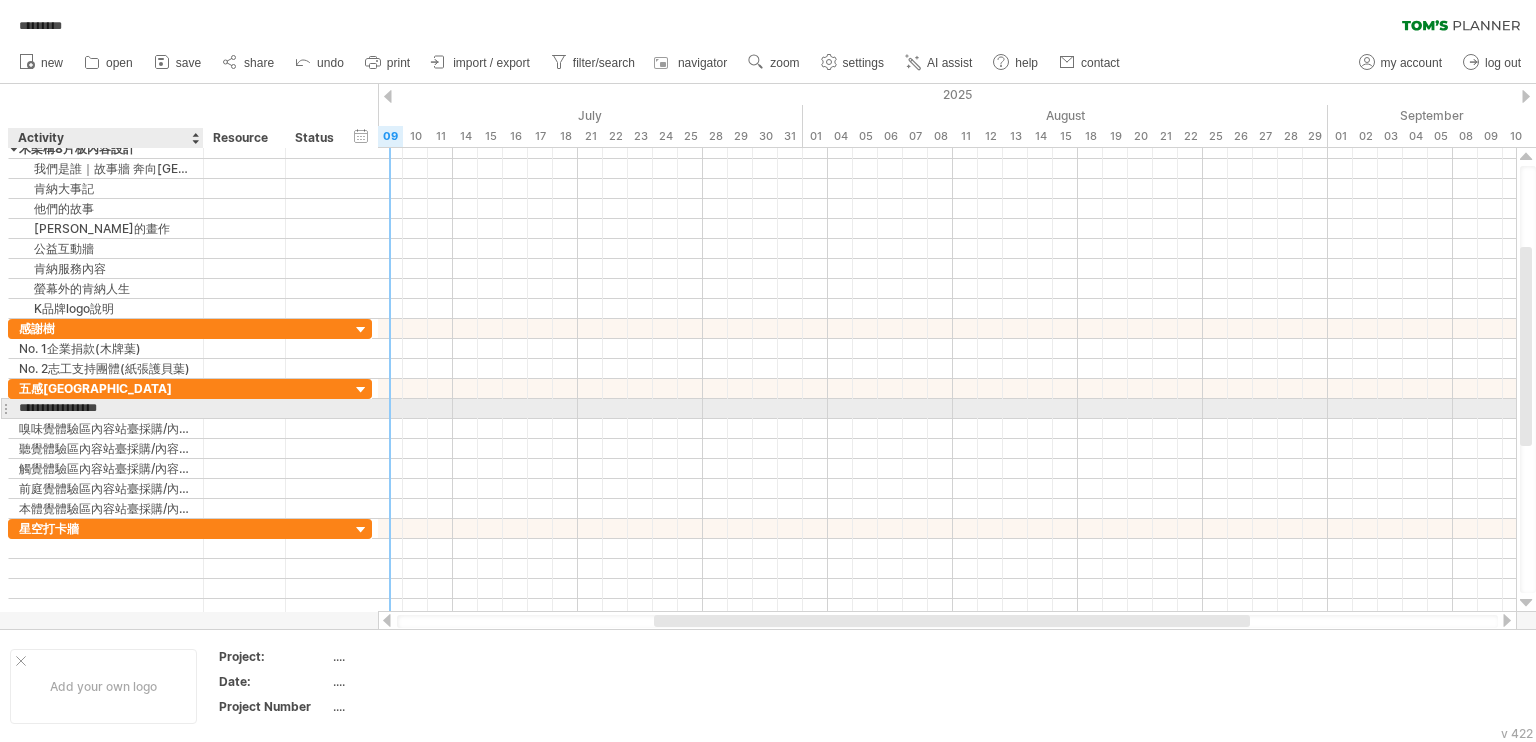 click on "**********" at bounding box center (106, 408) 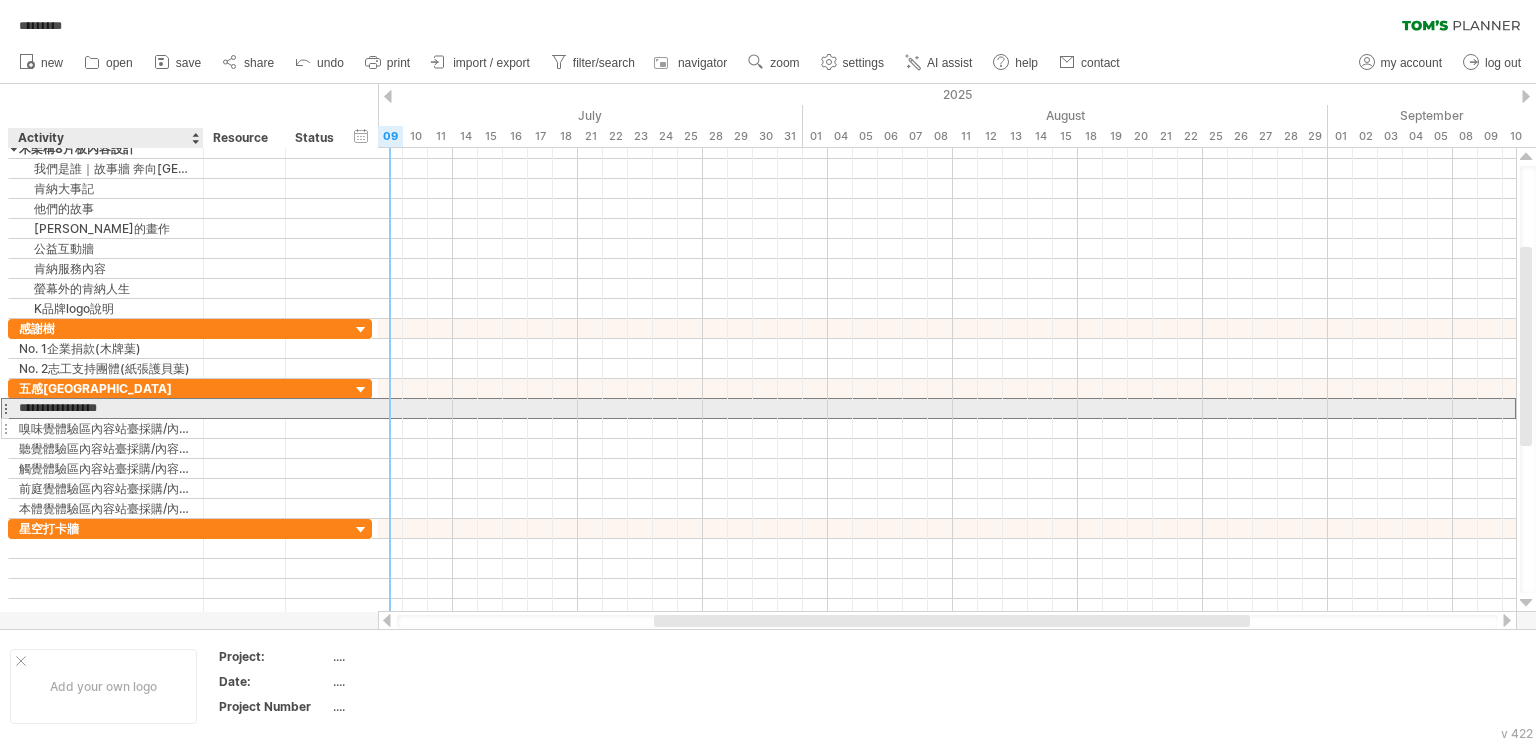 scroll, scrollTop: 0, scrollLeft: 10, axis: horizontal 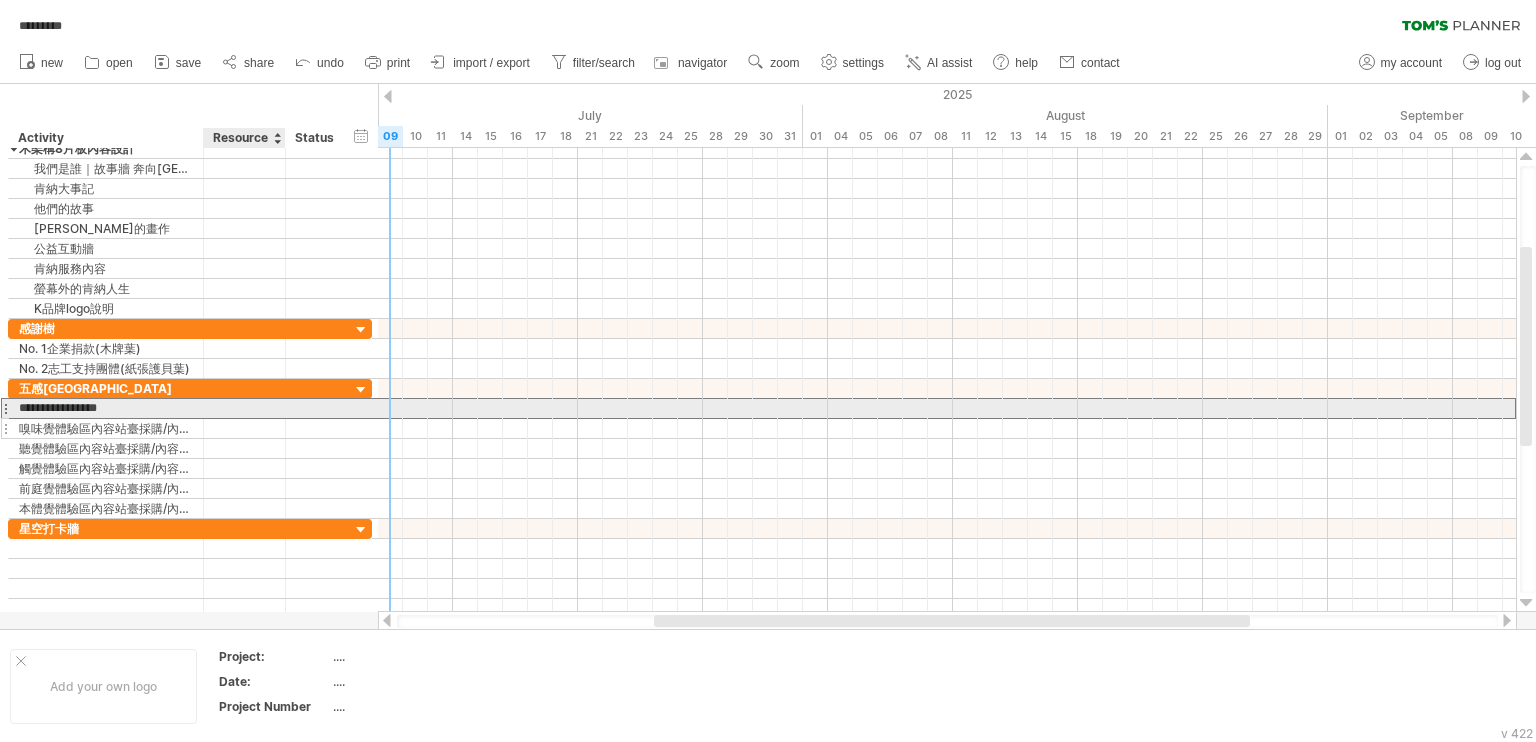 drag, startPoint x: 84, startPoint y: 407, endPoint x: 244, endPoint y: 415, distance: 160.19987 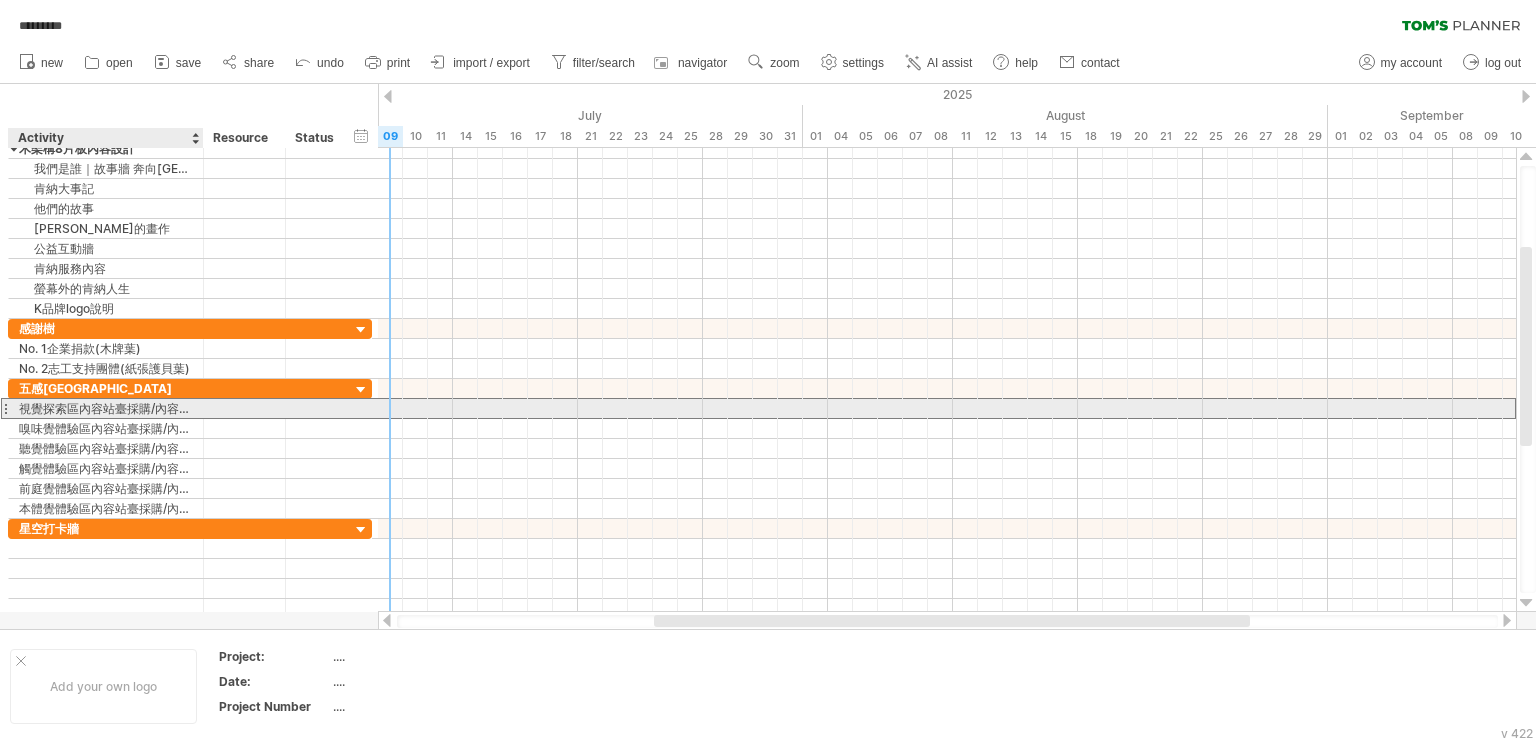 click on "視覺探索區內容站臺採購/內容製作" at bounding box center (106, 408) 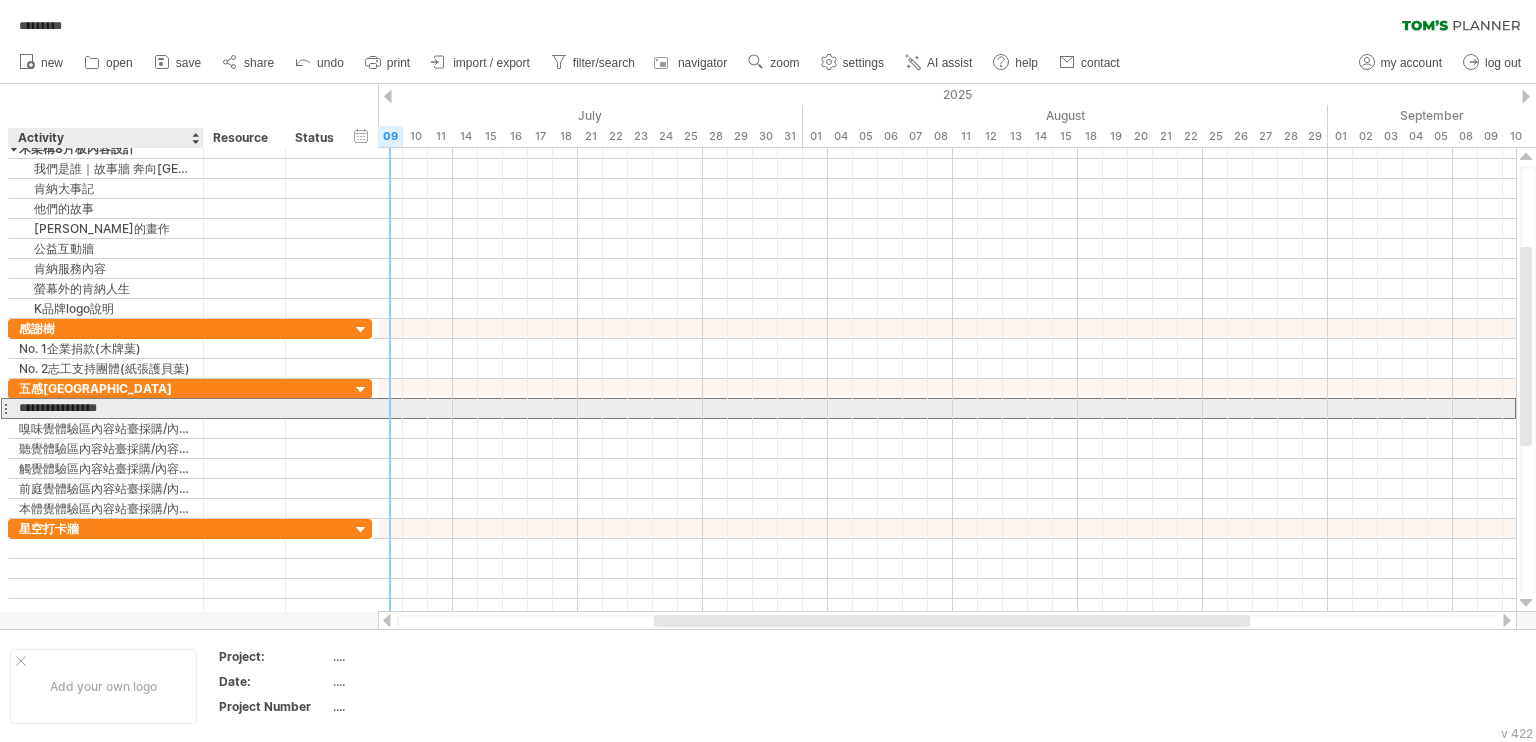 scroll, scrollTop: 0, scrollLeft: 10, axis: horizontal 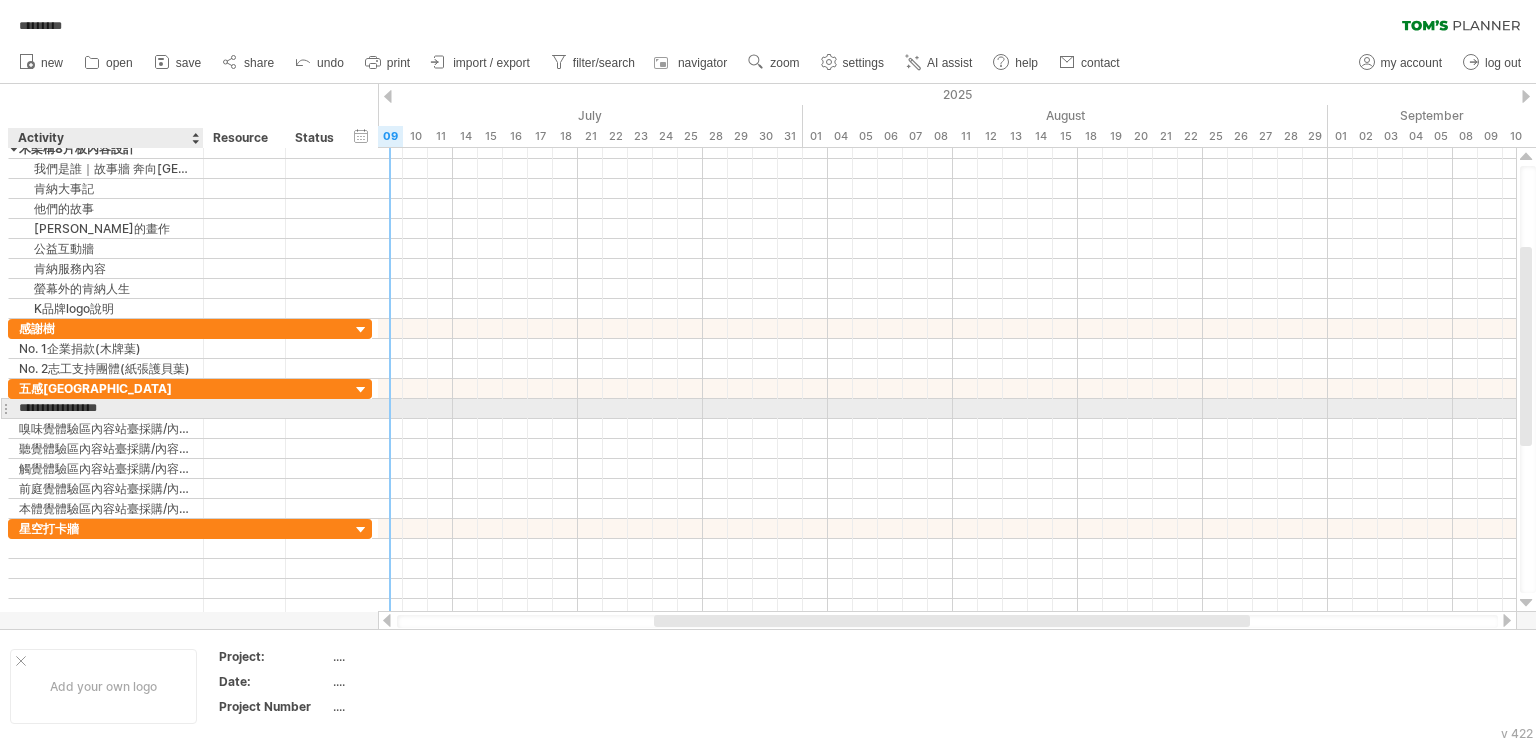 type on "*****" 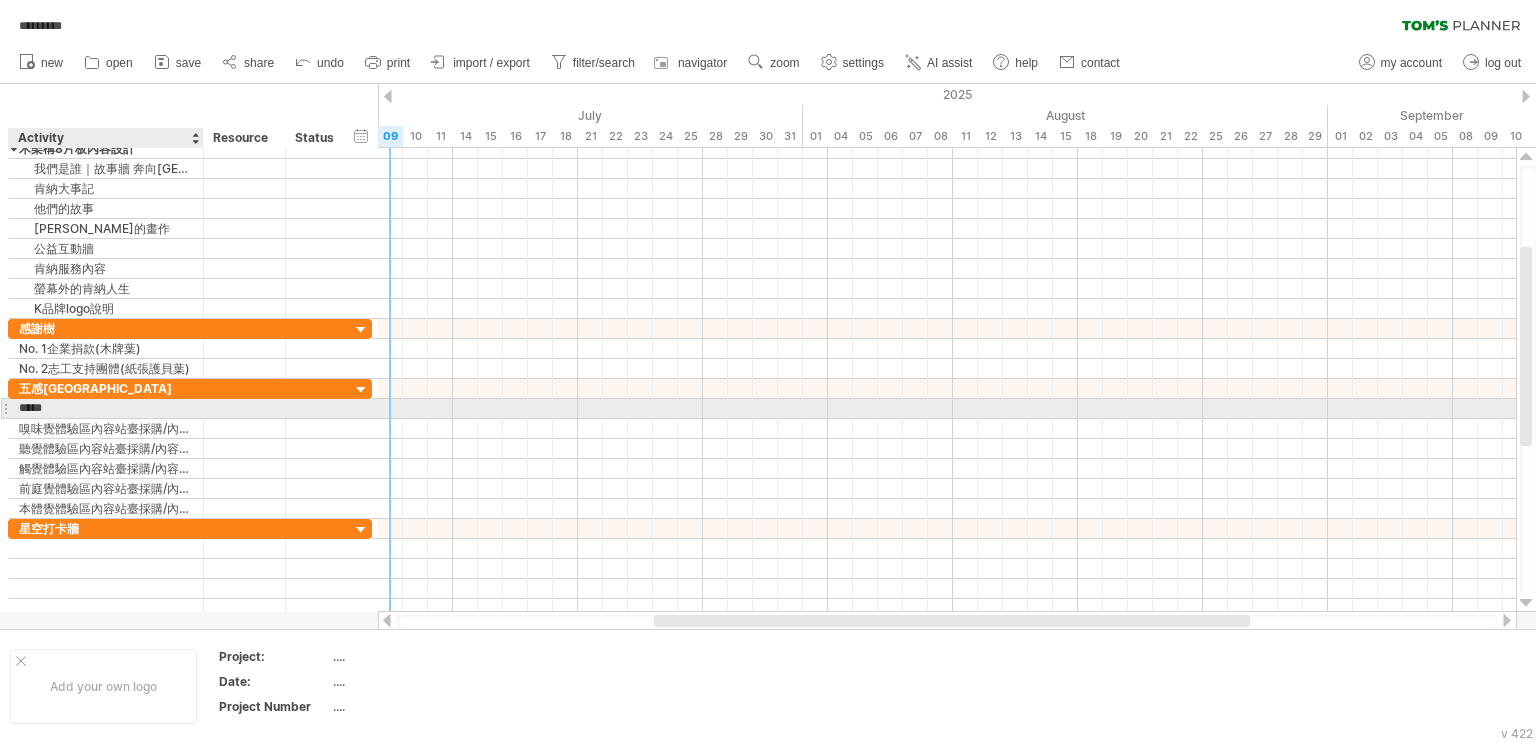scroll, scrollTop: 0, scrollLeft: 0, axis: both 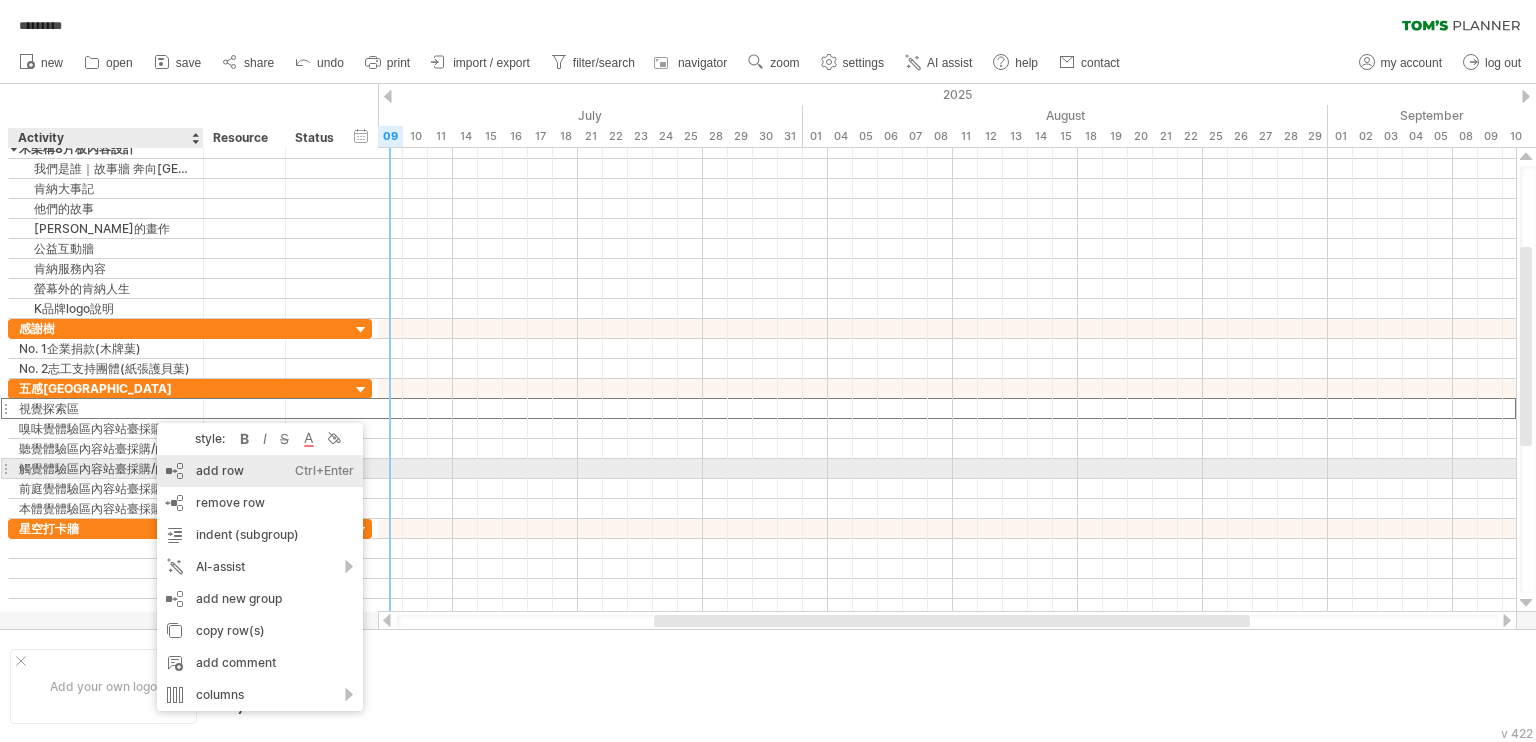 click on "add row Ctrl+Enter Cmd+Enter" at bounding box center (260, 471) 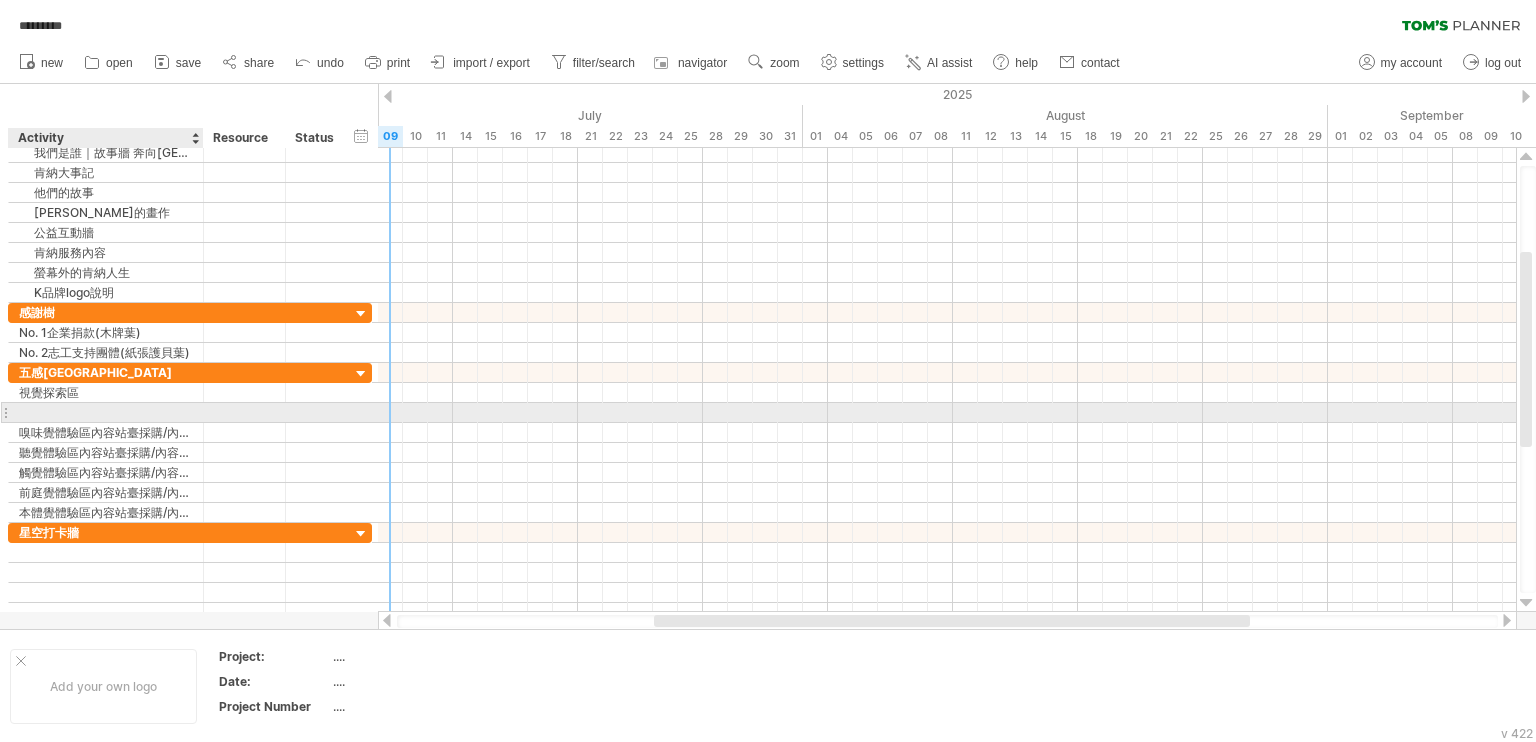 type on "**********" 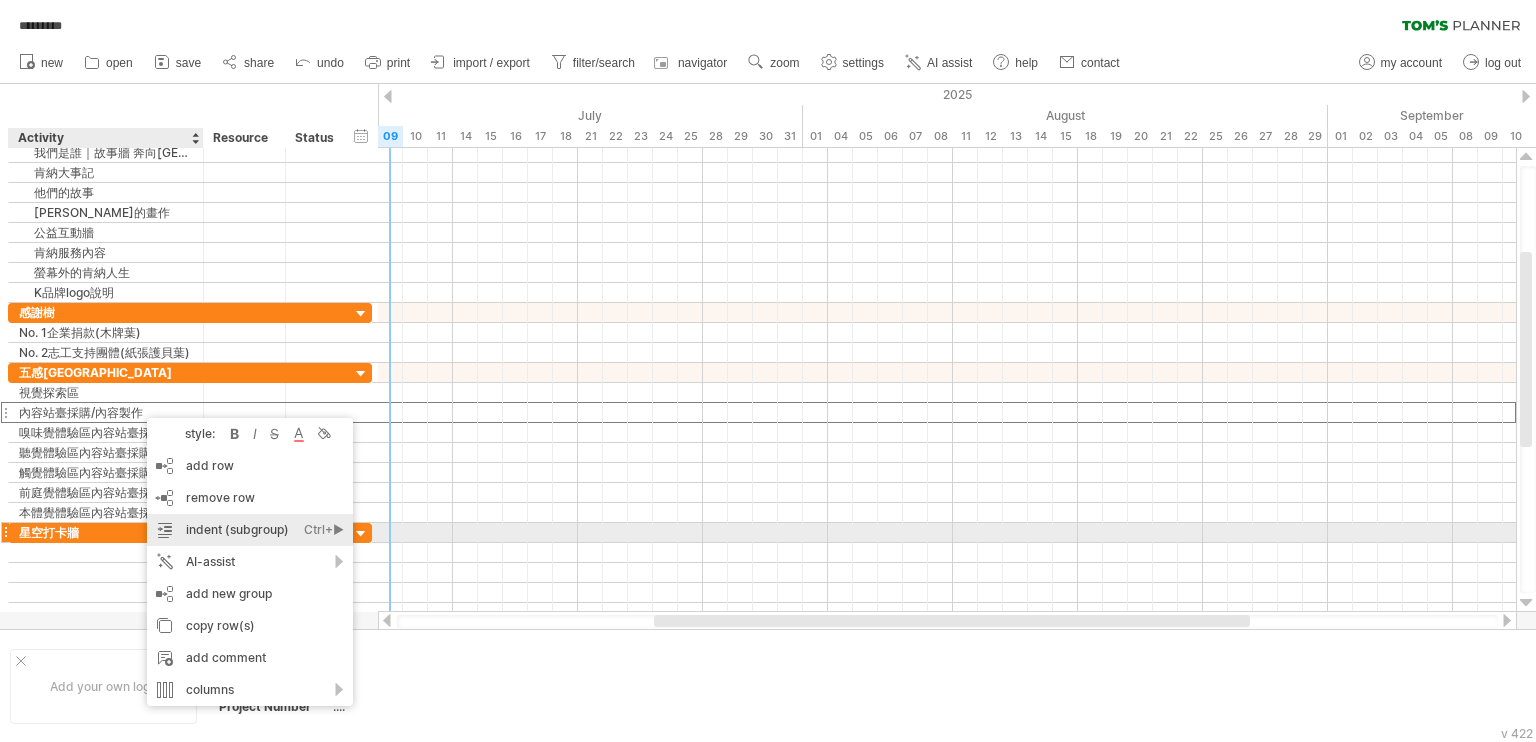 click on "indent (subgroup) Ctrl+► Cmd+►" at bounding box center (250, 530) 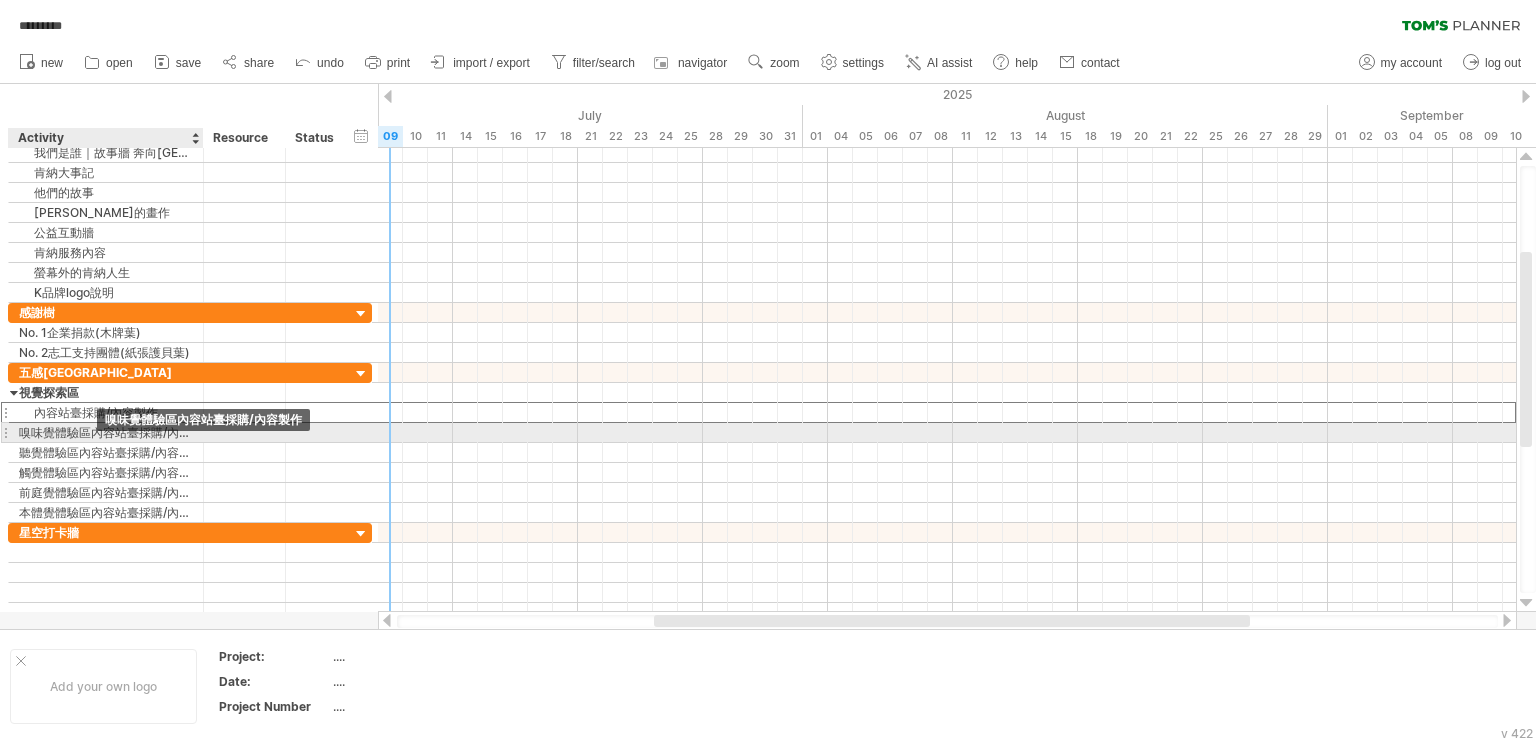 click on "嗅味覺體驗區內容站臺採購/內容製作" at bounding box center (106, 432) 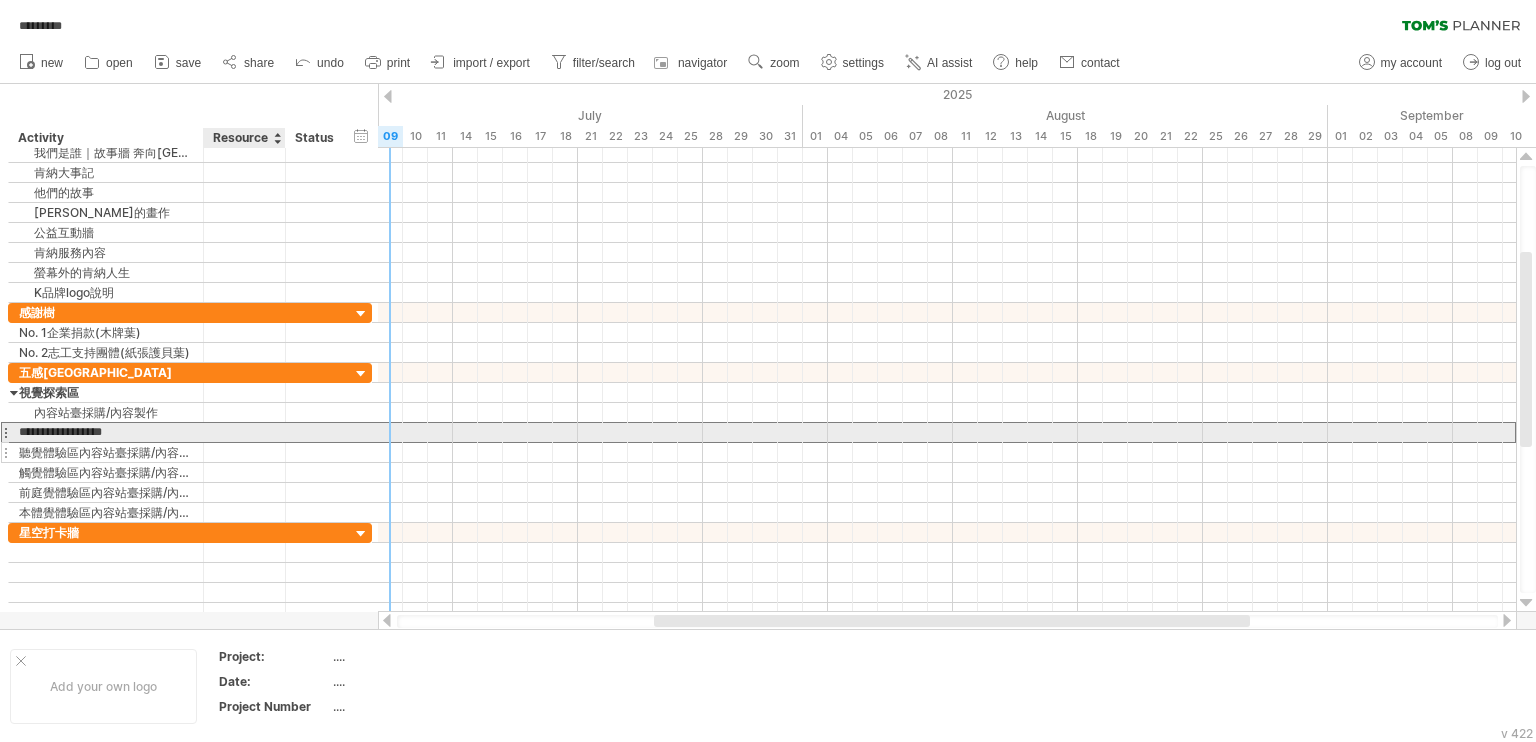 scroll, scrollTop: 0, scrollLeft: 22, axis: horizontal 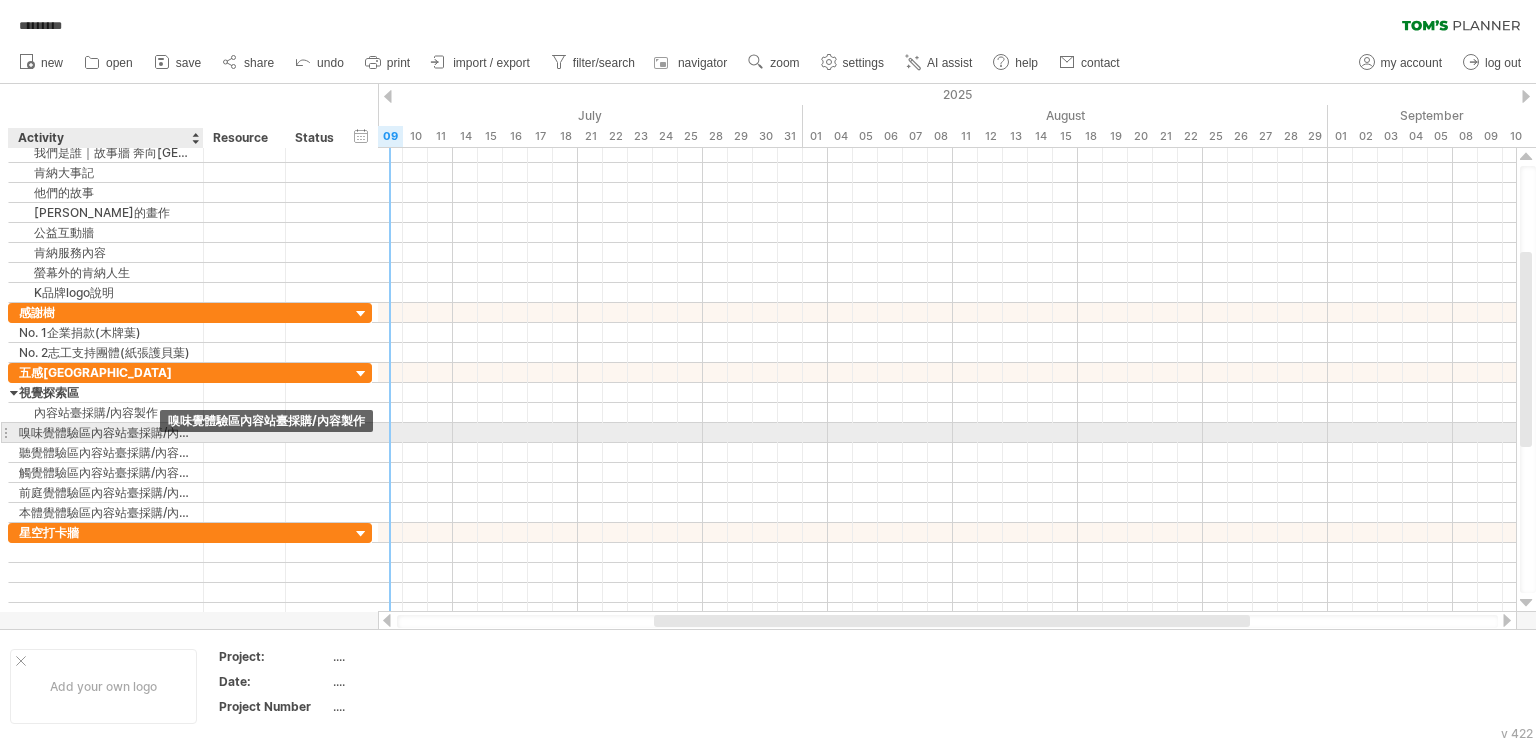 click on "嗅味覺體驗區內容站臺採購/內容製作" at bounding box center [106, 432] 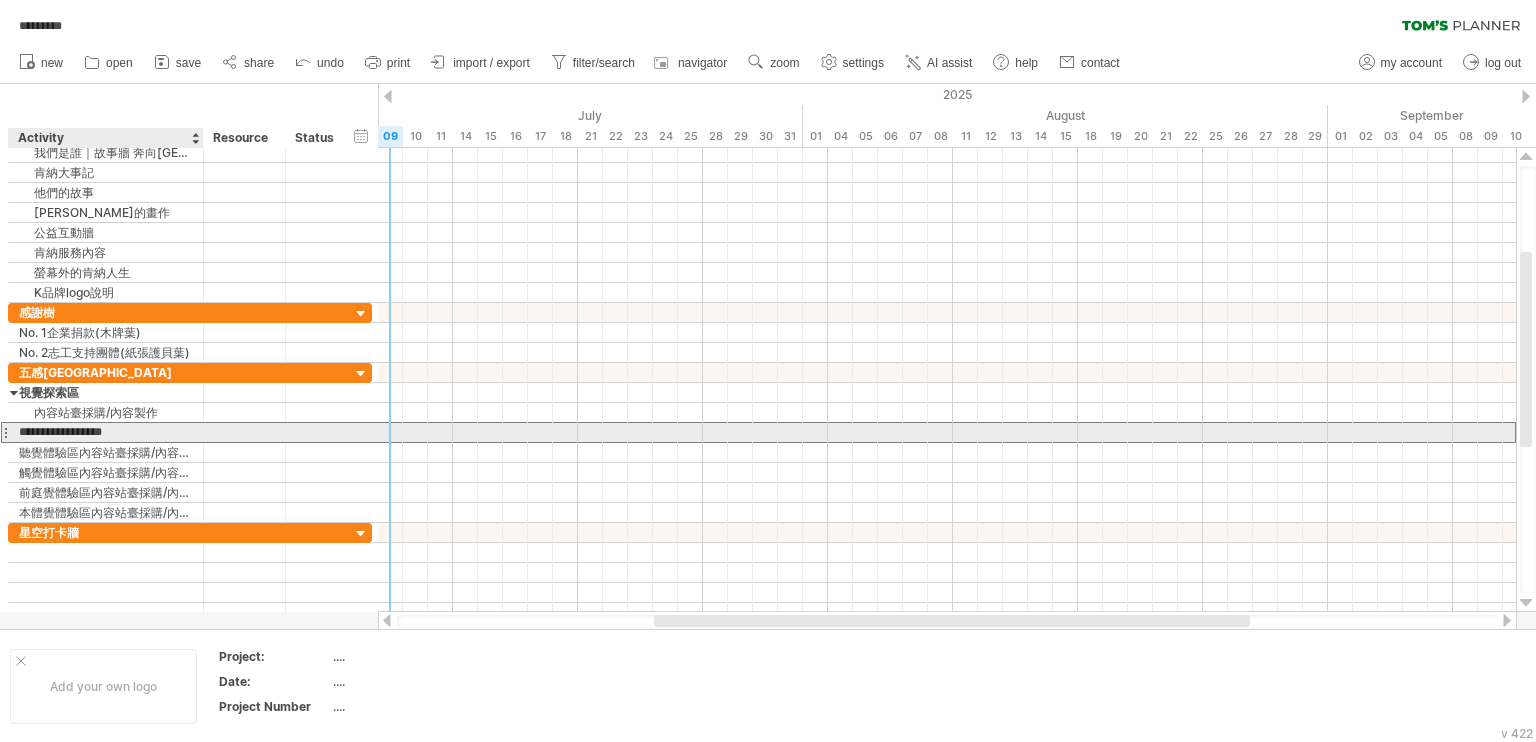 scroll, scrollTop: 0, scrollLeft: 22, axis: horizontal 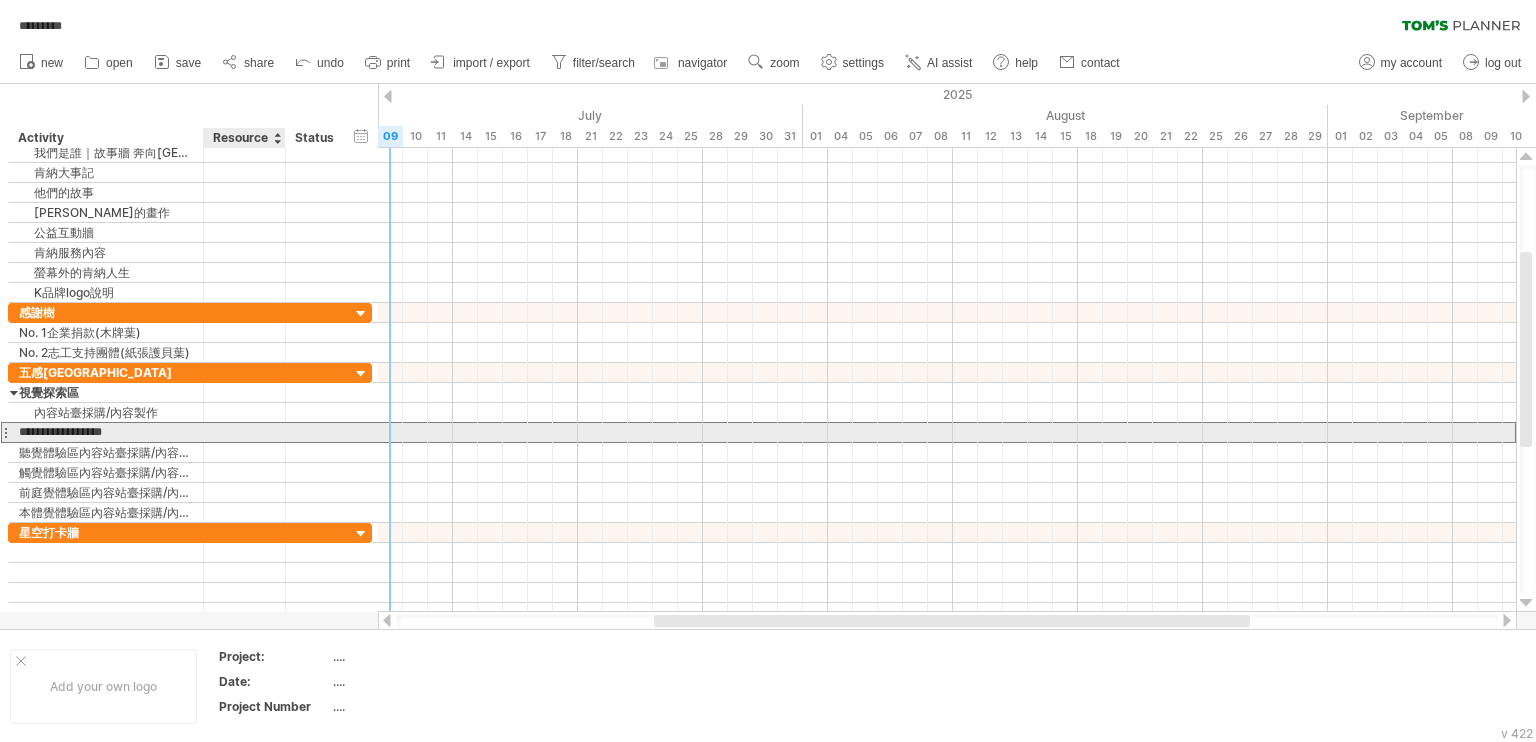 drag, startPoint x: 93, startPoint y: 430, endPoint x: 209, endPoint y: 430, distance: 116 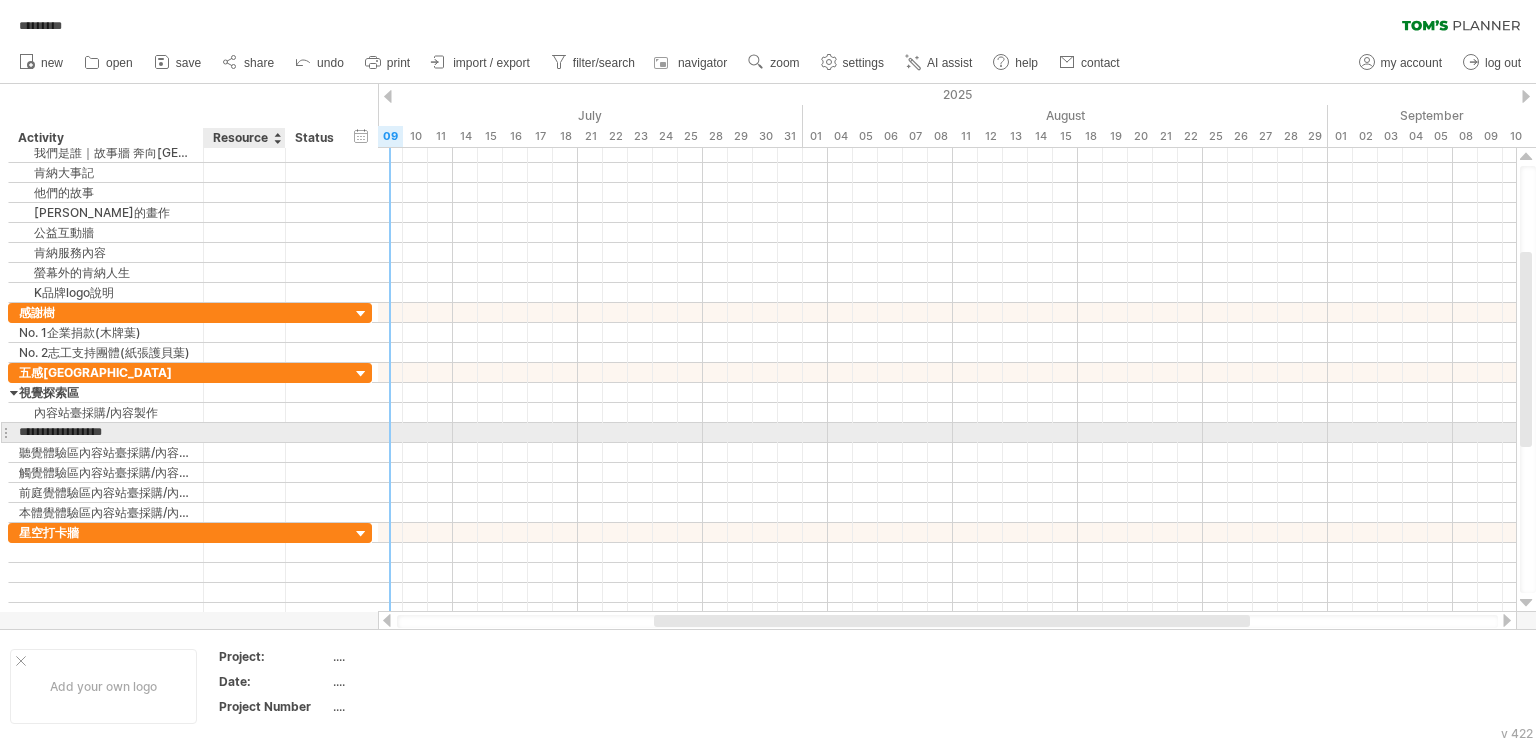 type on "******" 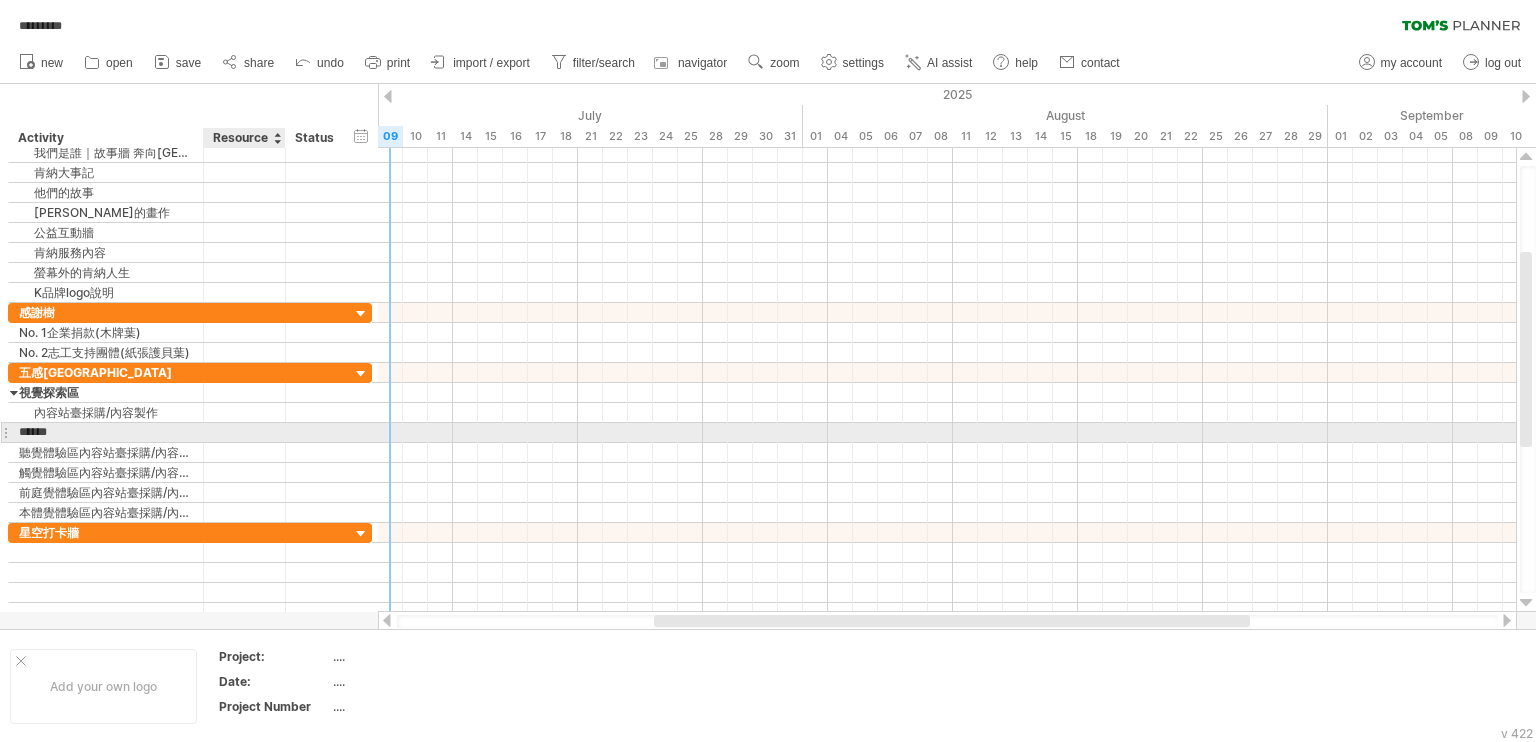 scroll, scrollTop: 0, scrollLeft: 0, axis: both 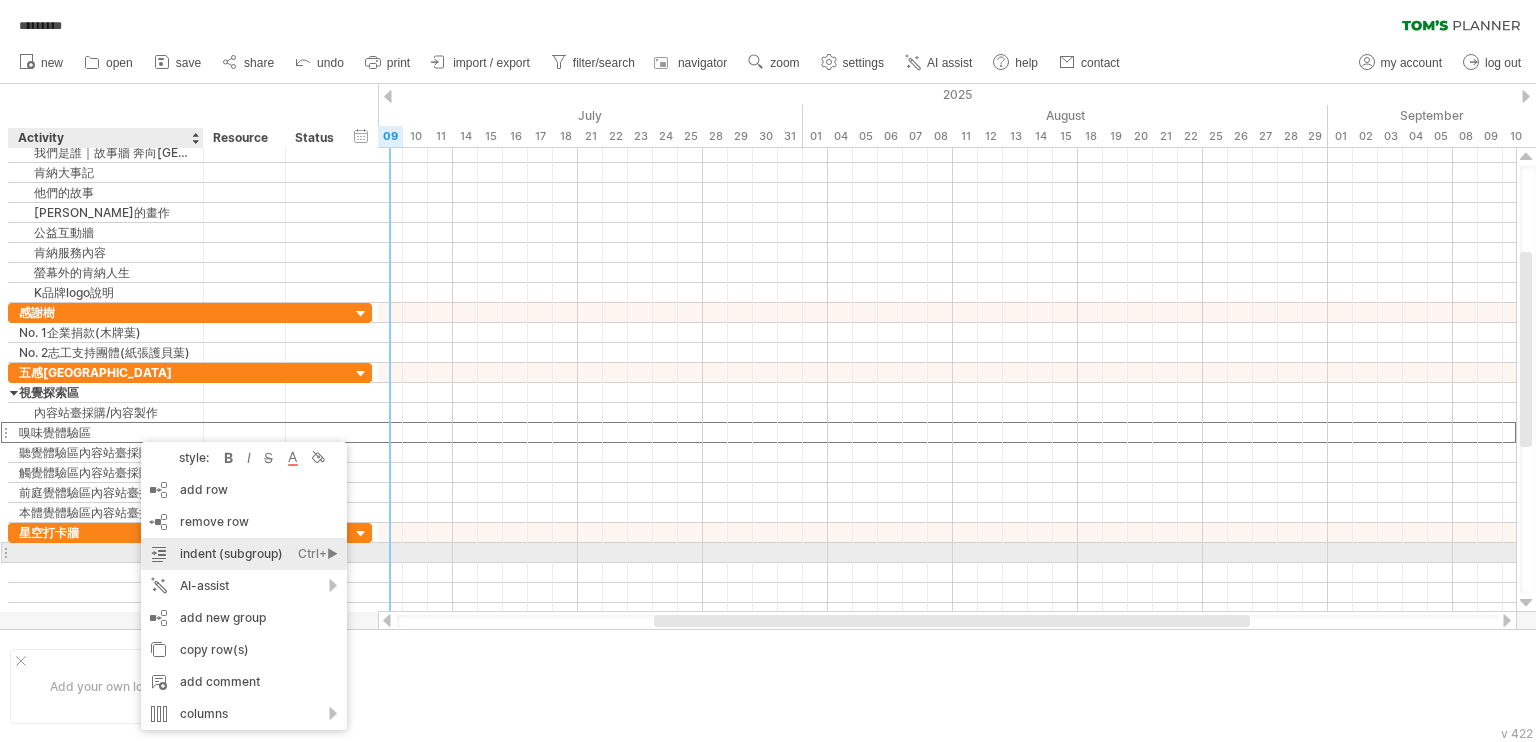click on "indent (subgroup) Ctrl+► Cmd+►" at bounding box center [244, 554] 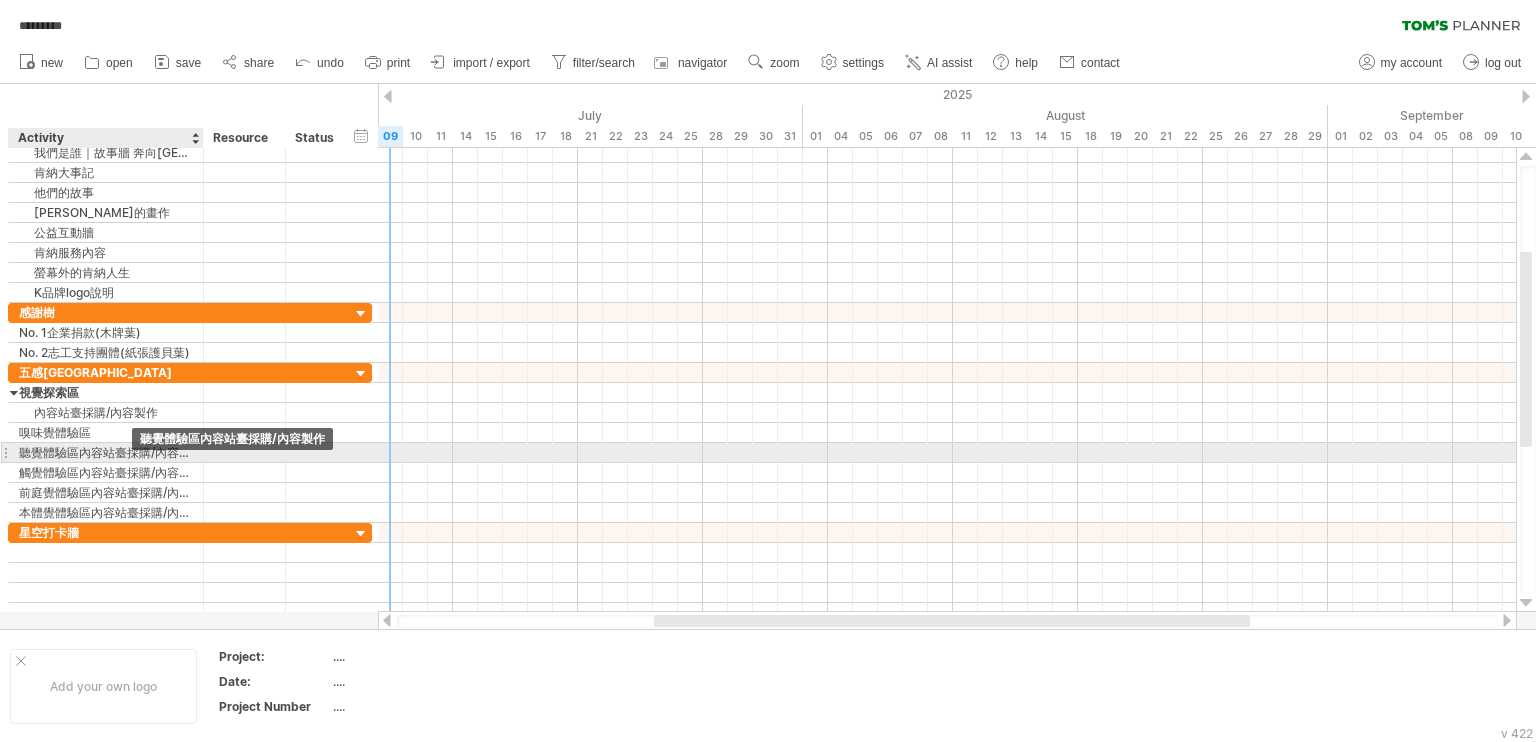 click on "聽覺體驗區內容站臺採購/內容製作" at bounding box center (106, 452) 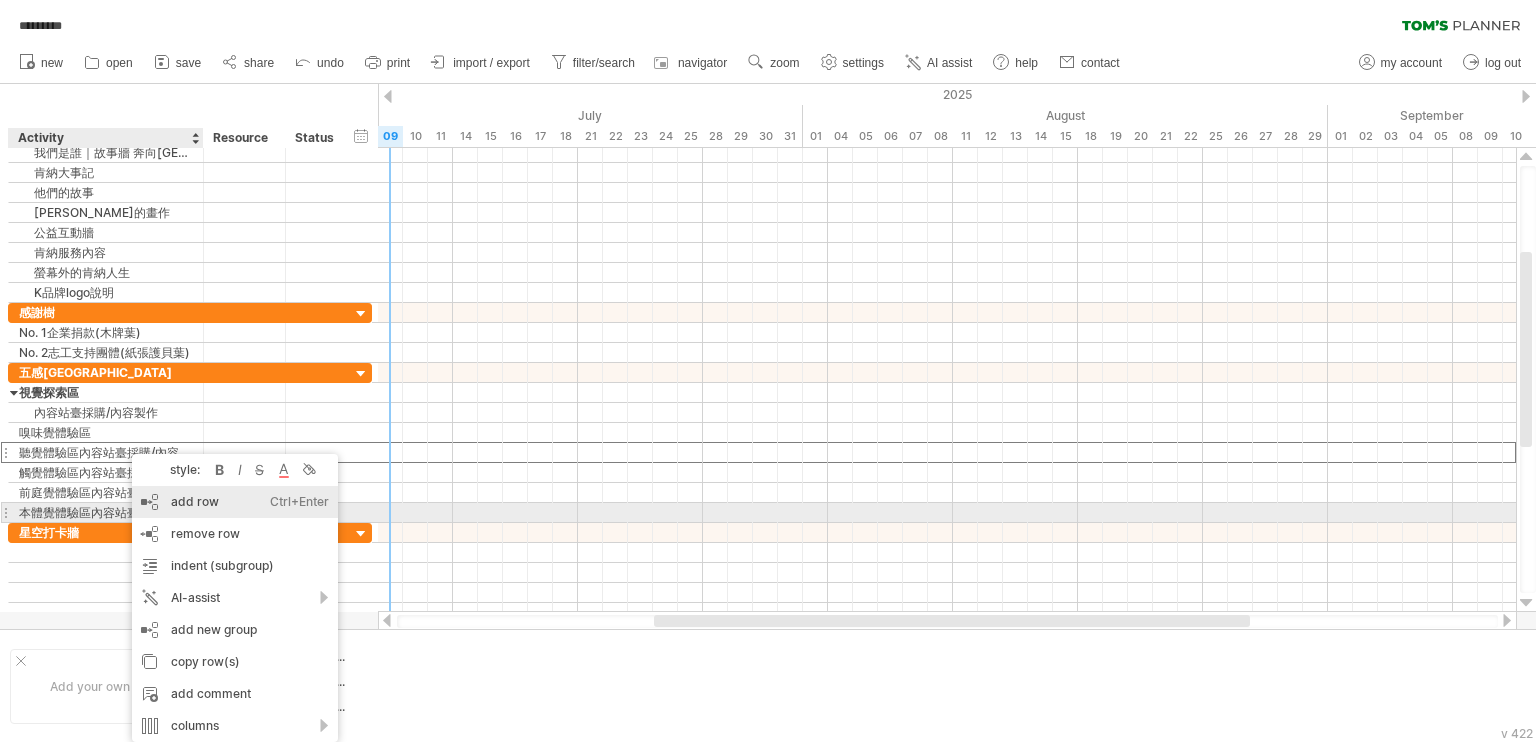 click on "add row Ctrl+Enter Cmd+Enter" at bounding box center [235, 502] 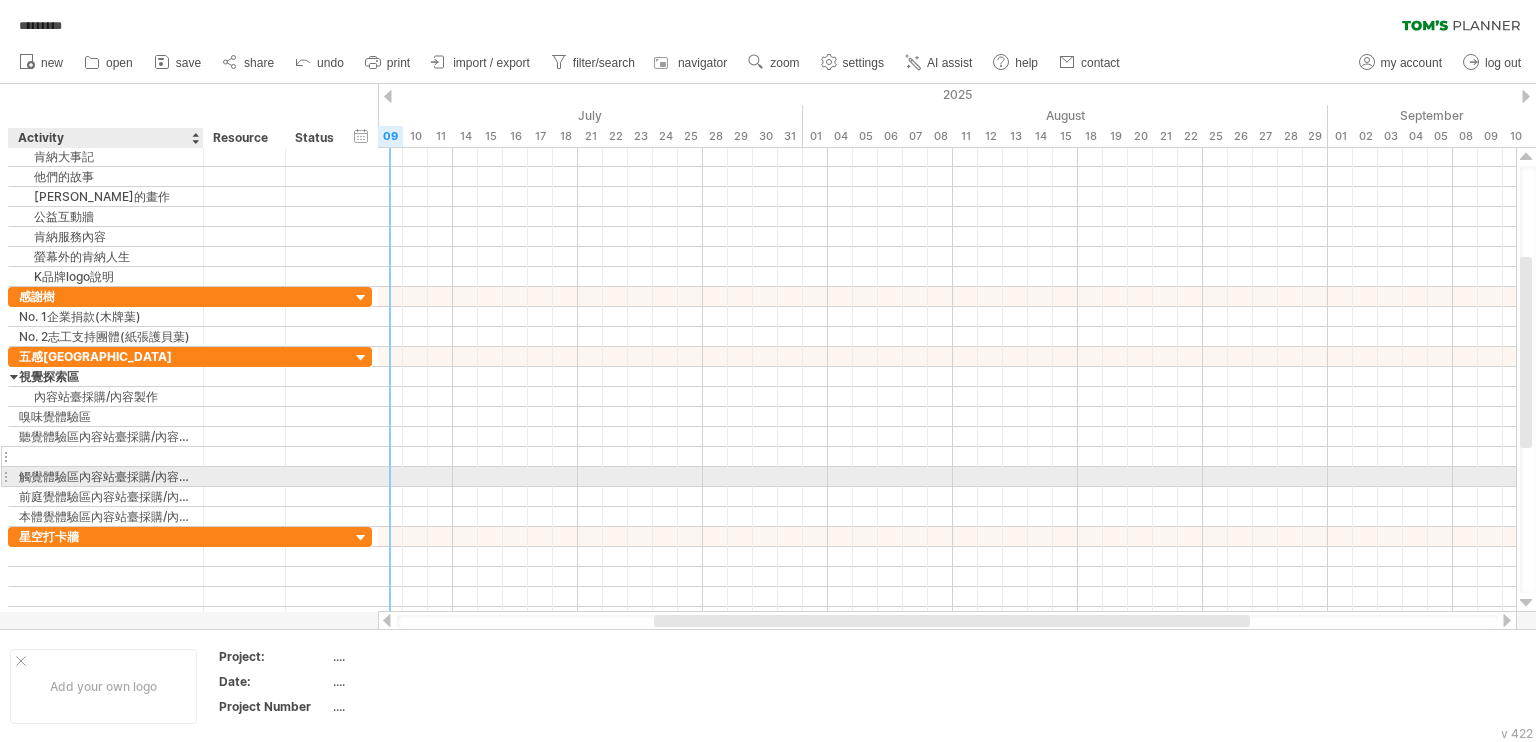 type on "**********" 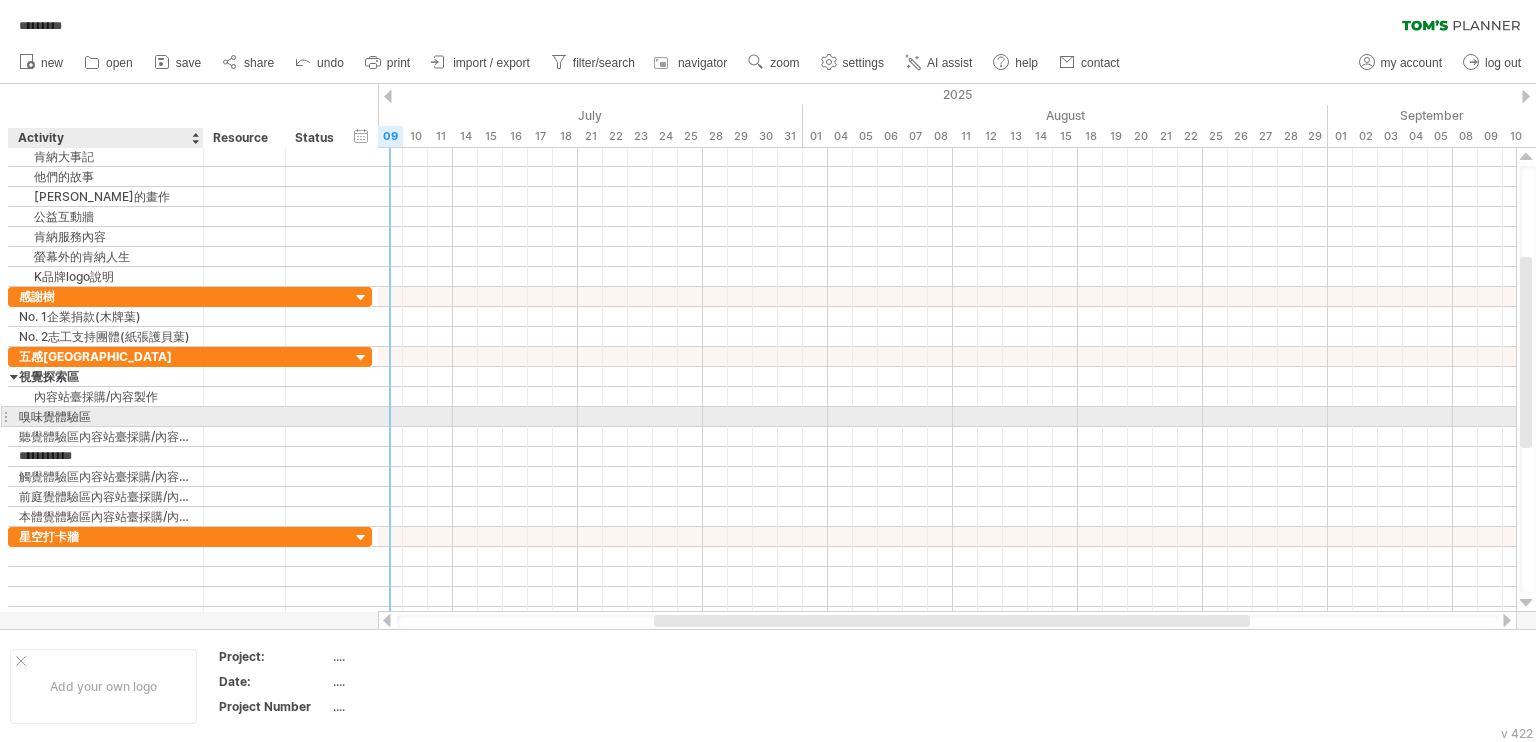 click on "嗅味覺體驗區" at bounding box center (106, 416) 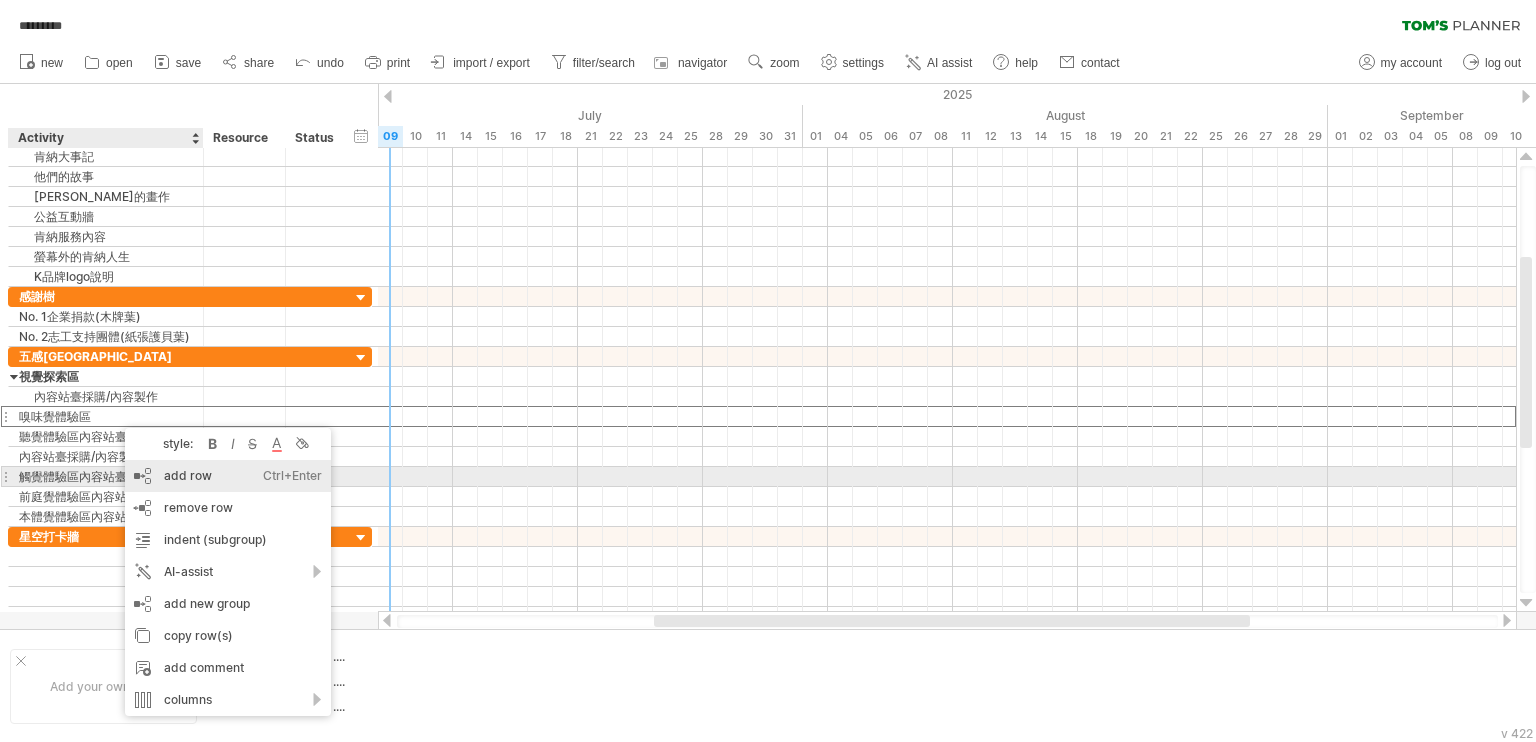 click on "add row Ctrl+Enter Cmd+Enter" at bounding box center [228, 476] 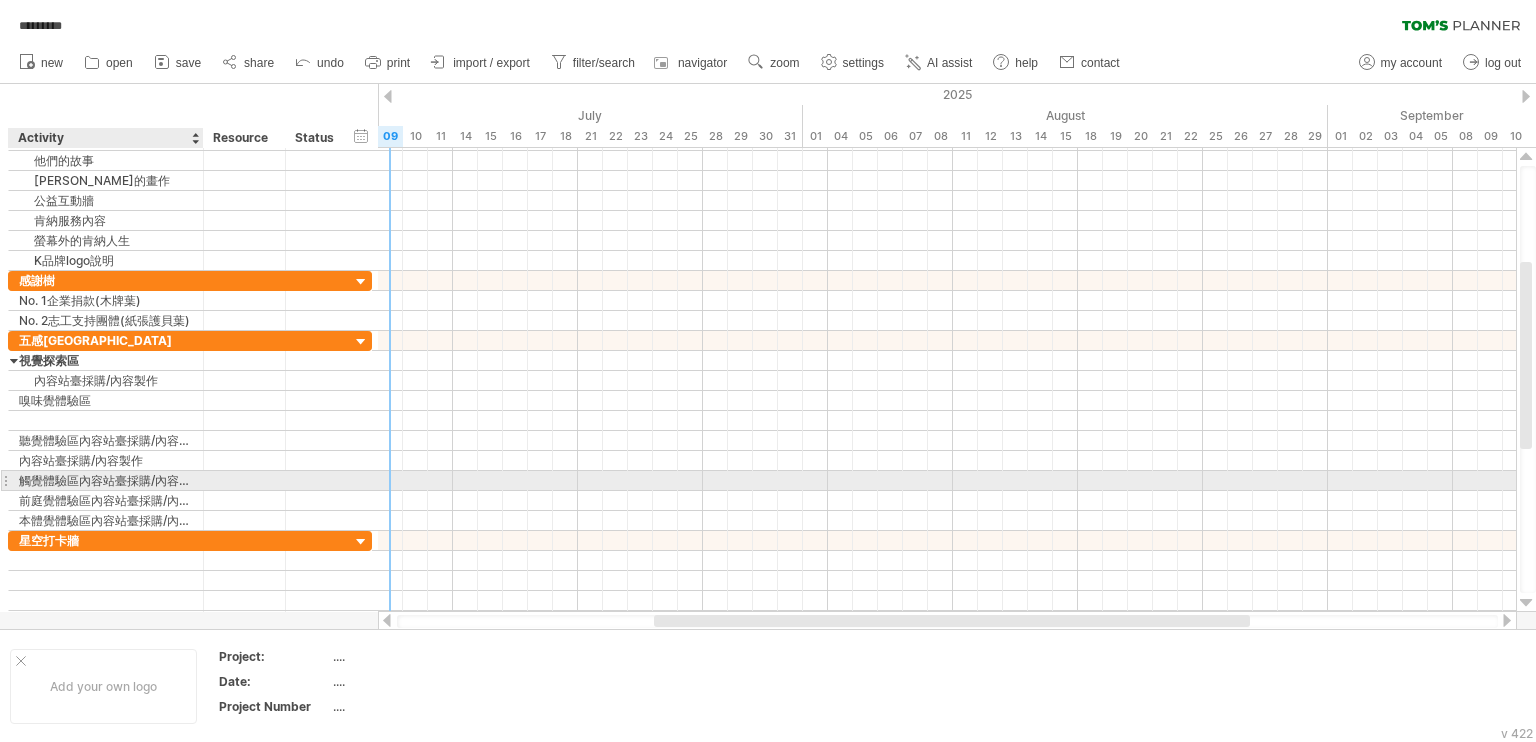 type on "**********" 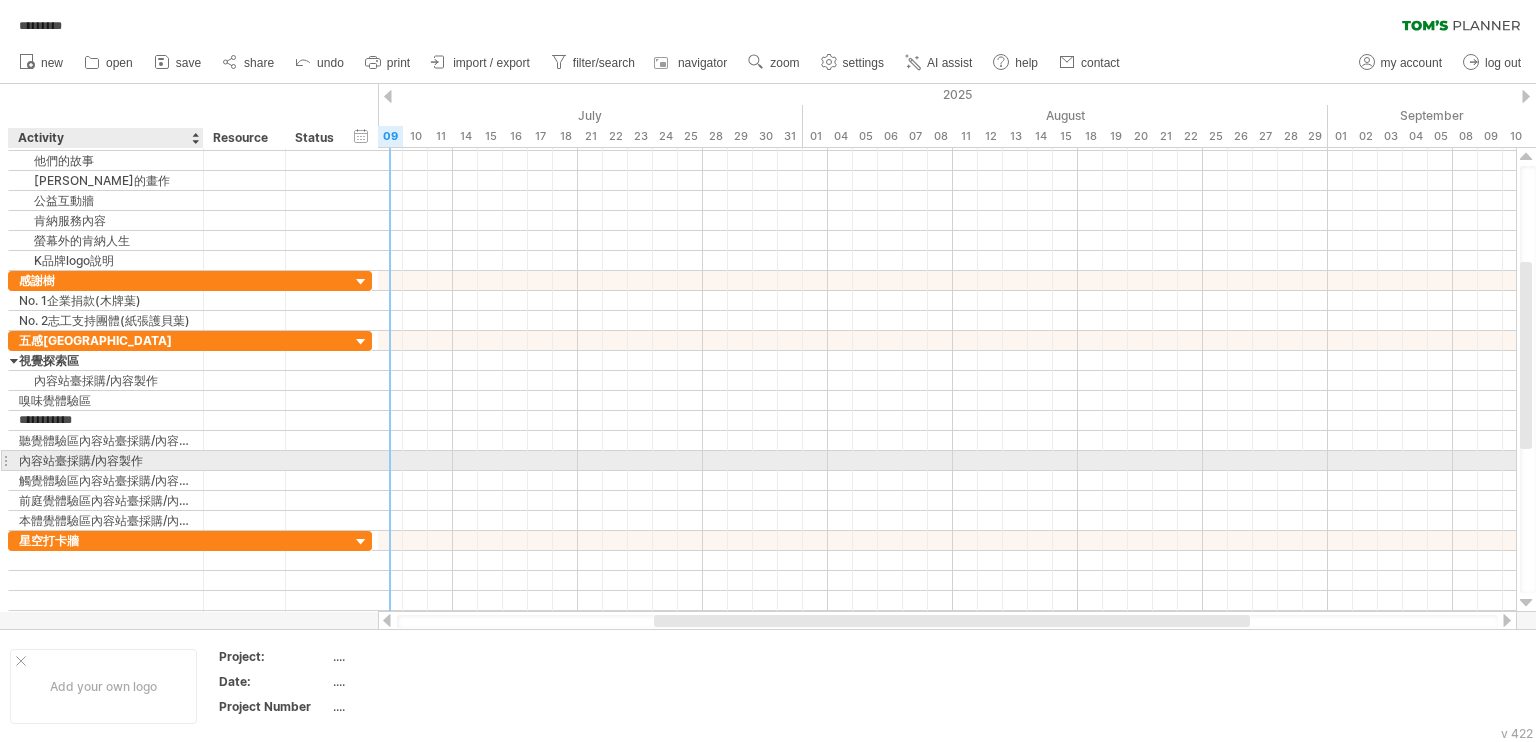 click on "內容站臺採購/內容製作" at bounding box center (106, 460) 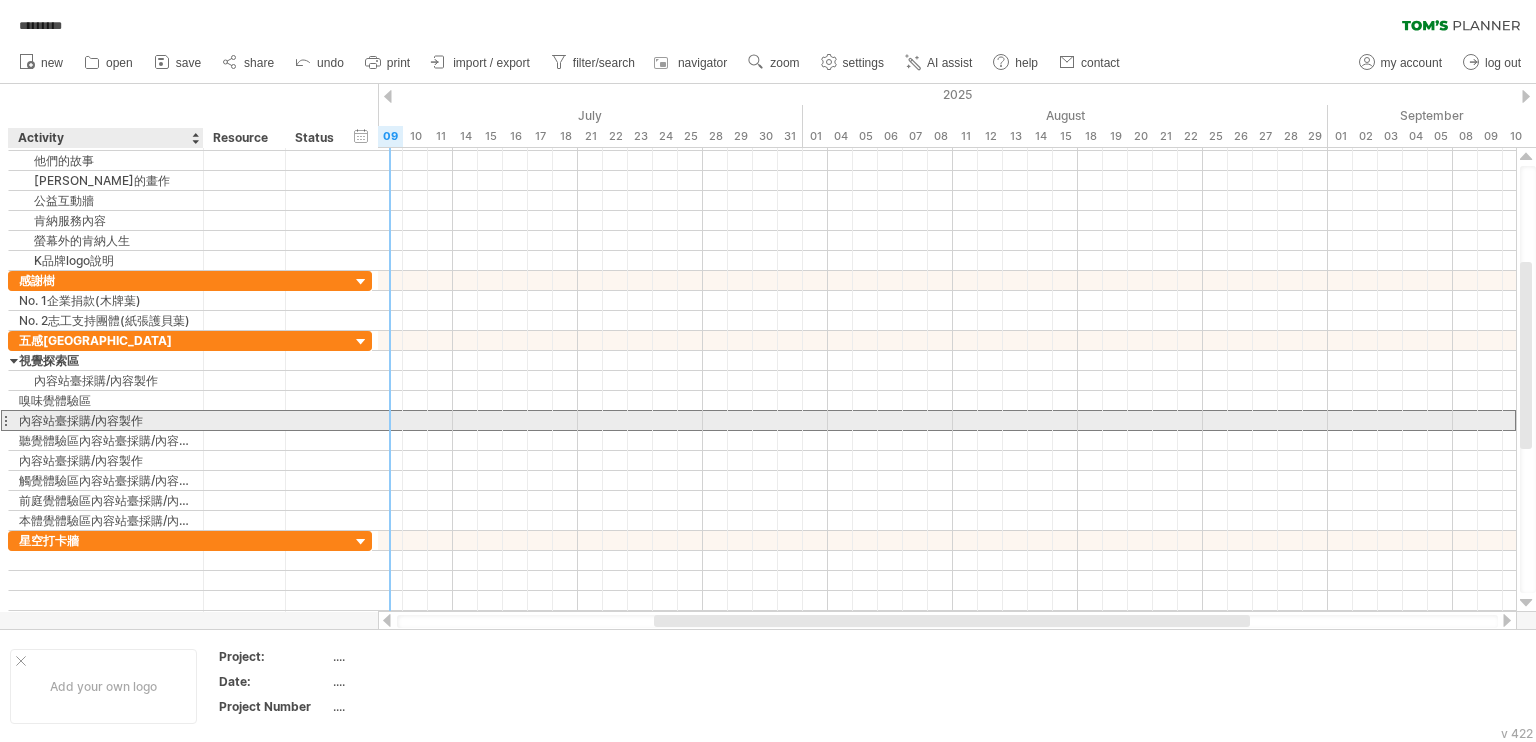 click on "內容站臺採購/內容製作" at bounding box center [106, 420] 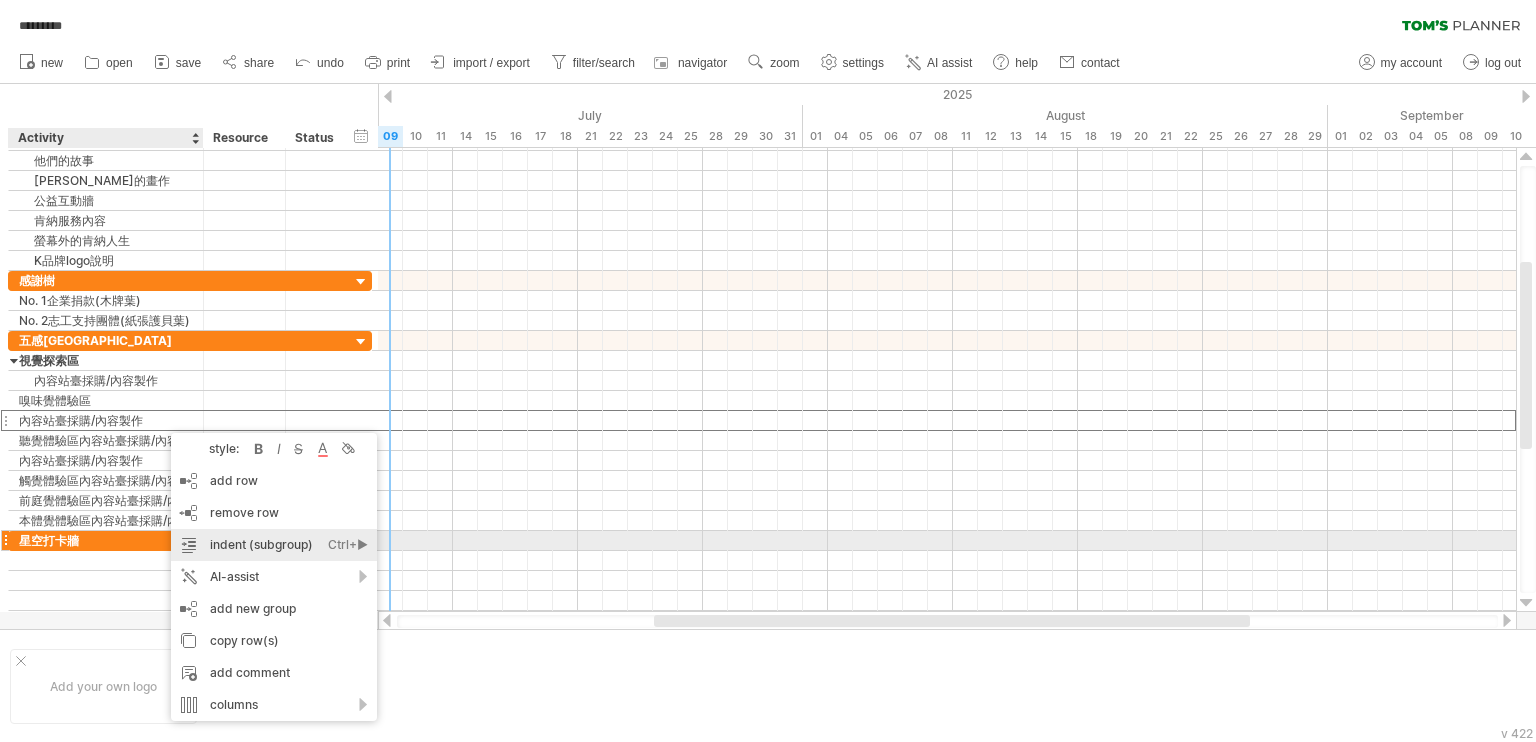 click on "indent (subgroup) Ctrl+► Cmd+►" at bounding box center [274, 545] 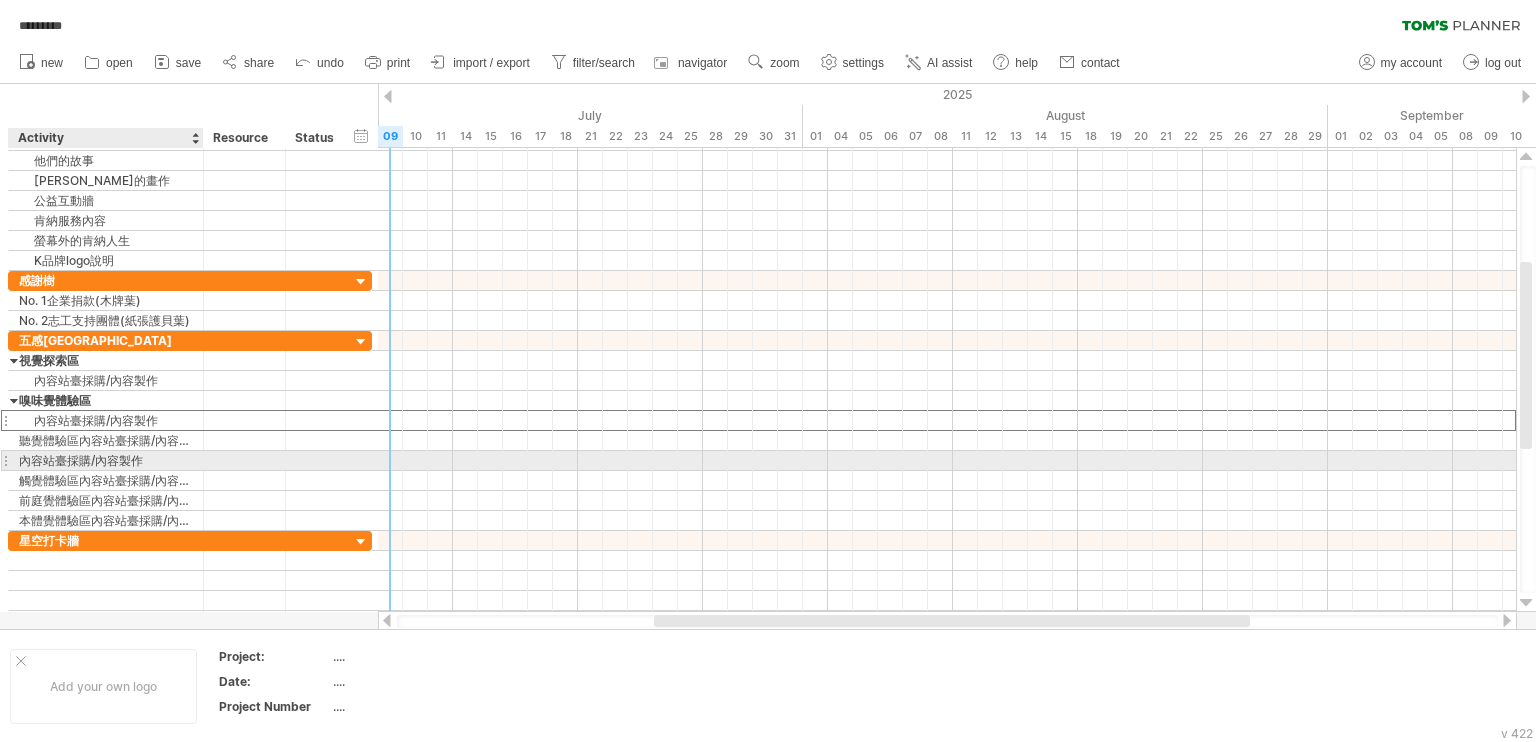 click on "內容站臺採購/內容製作" at bounding box center (106, 460) 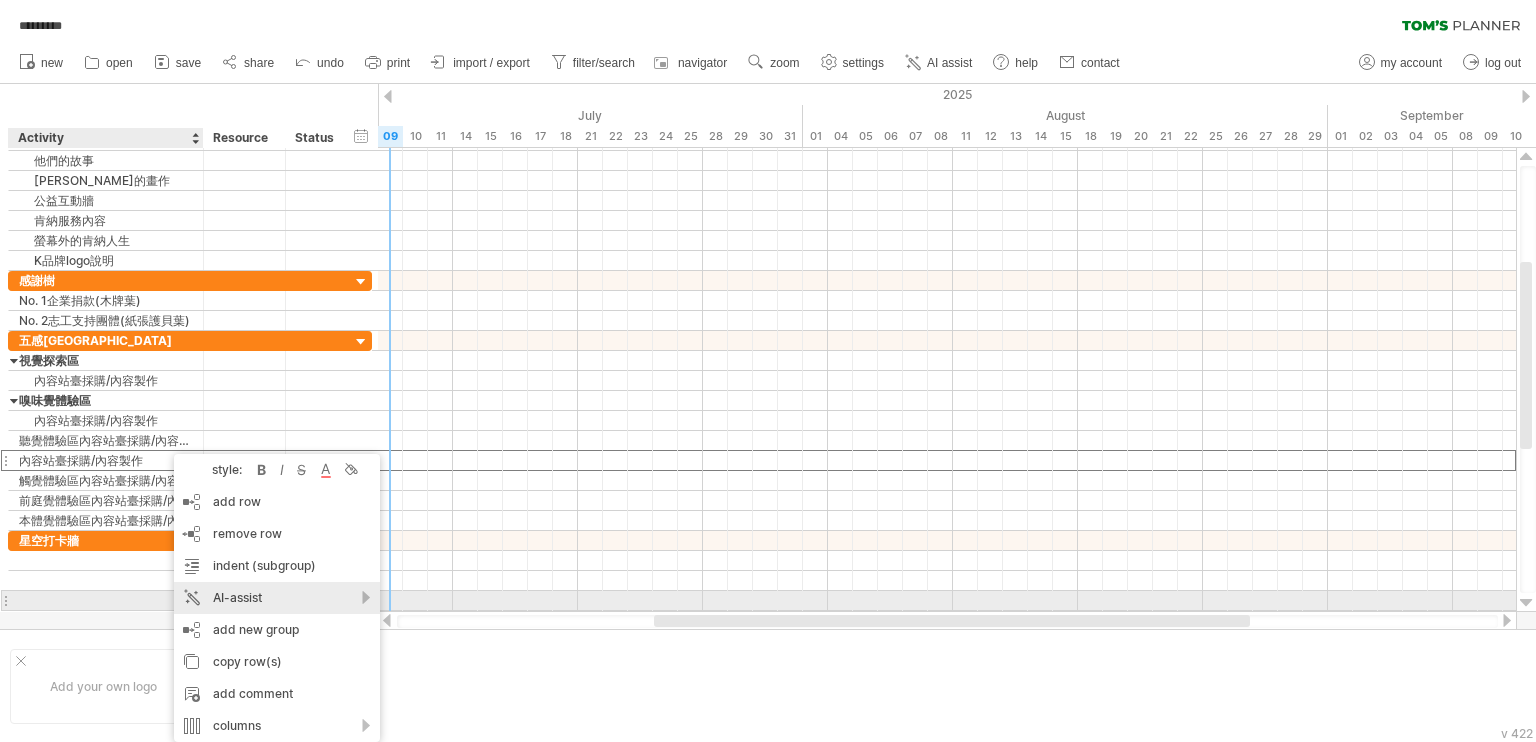 click on "AI-assist" at bounding box center (277, 598) 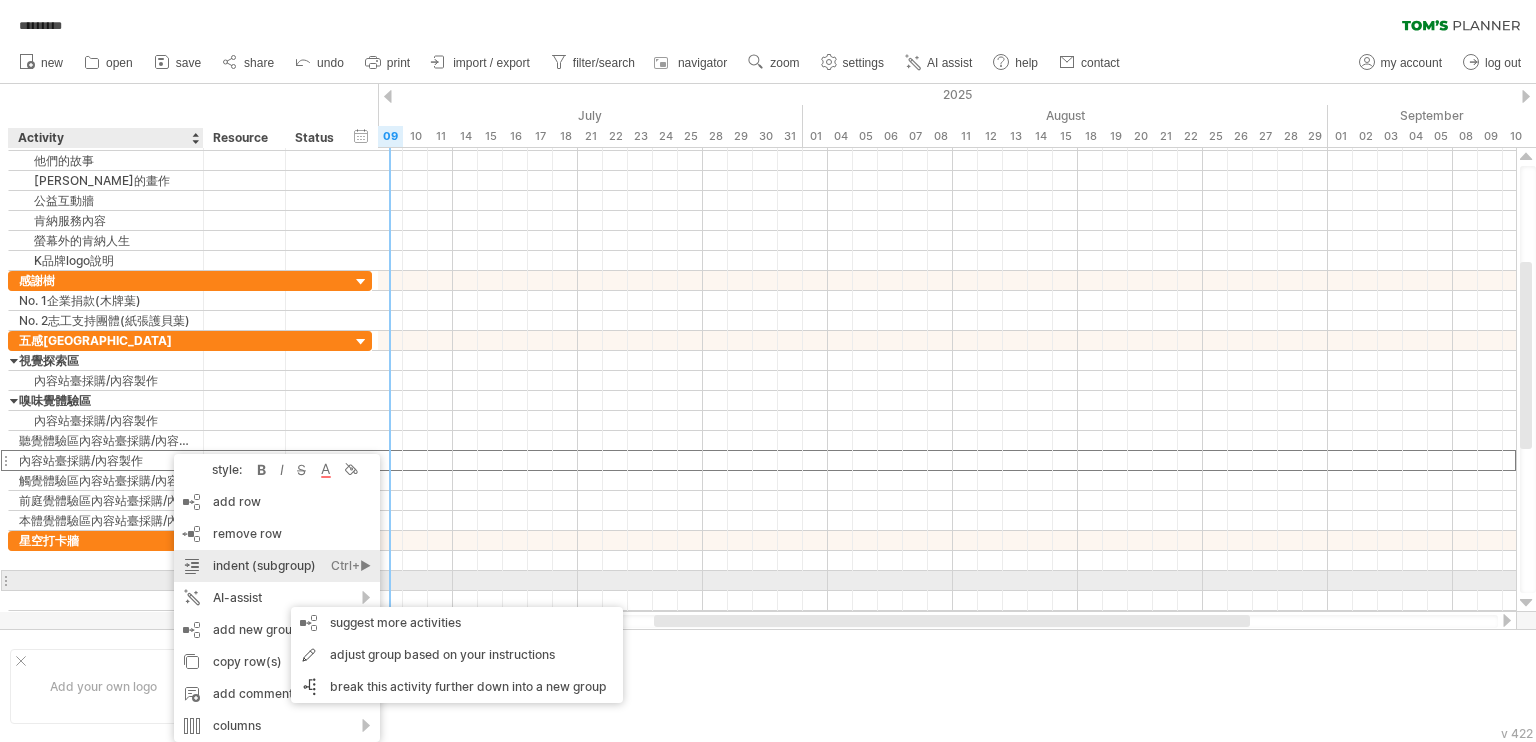 click on "indent (subgroup) Ctrl+► Cmd+►" at bounding box center [277, 566] 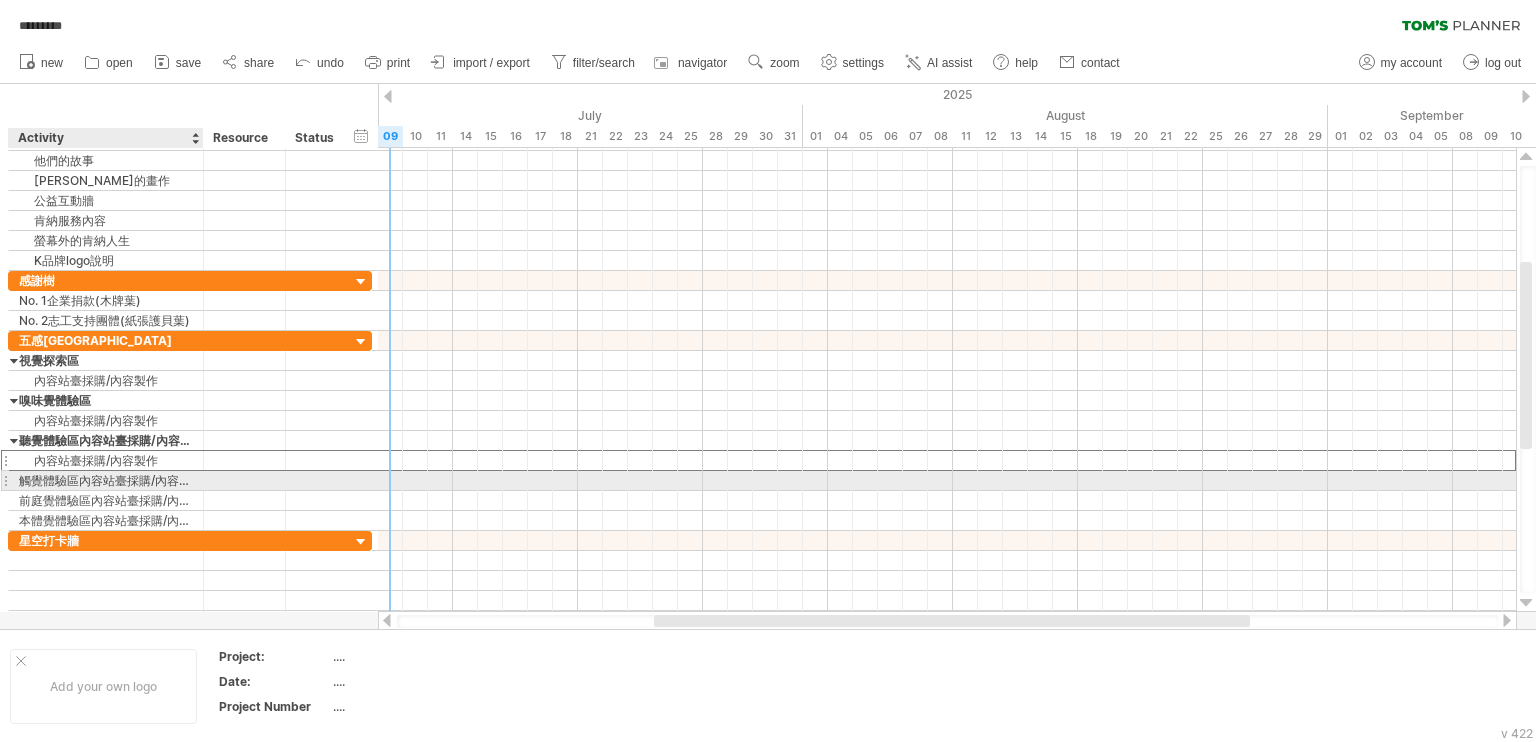 click on "觸覺體驗區內容站臺採購/內容製作" at bounding box center [106, 480] 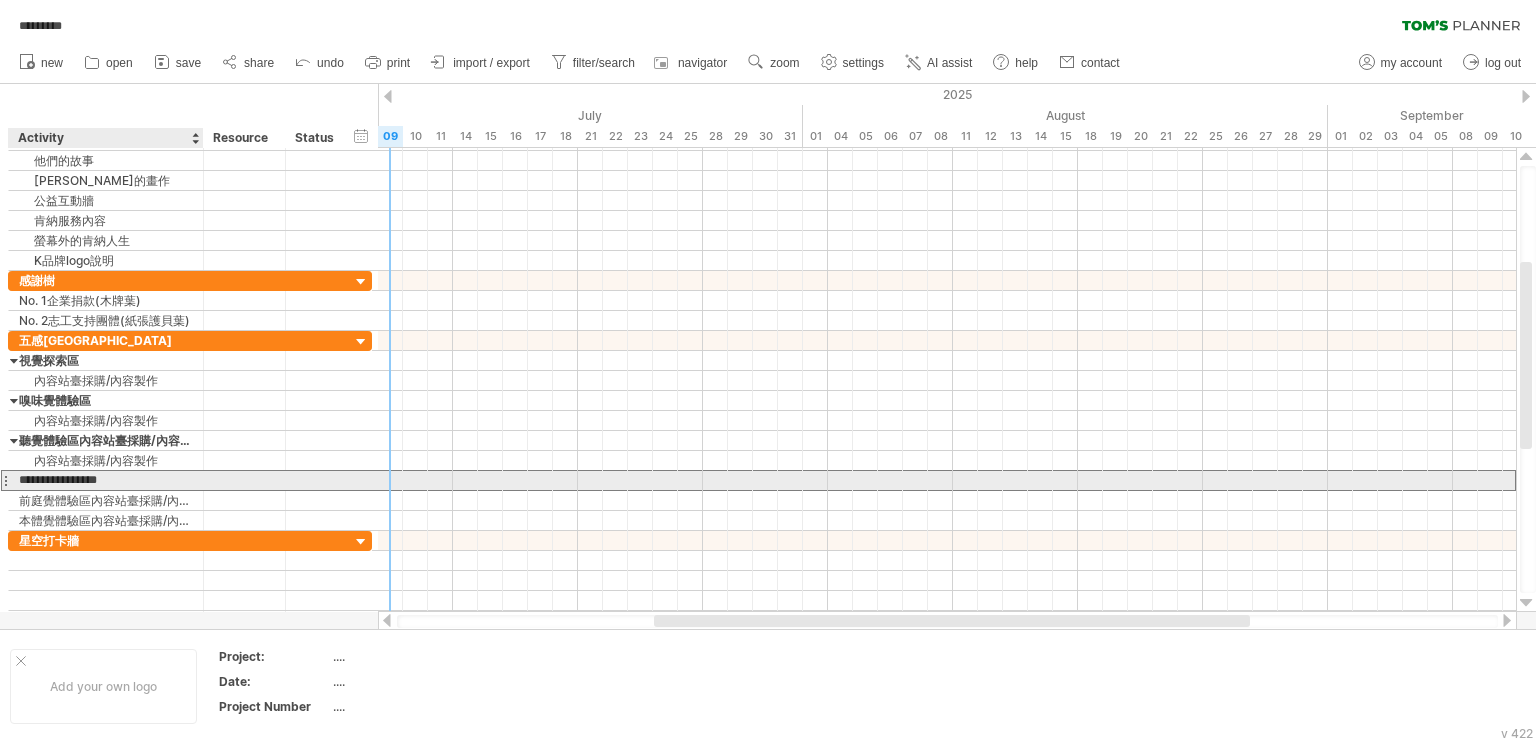 scroll, scrollTop: 0, scrollLeft: 0, axis: both 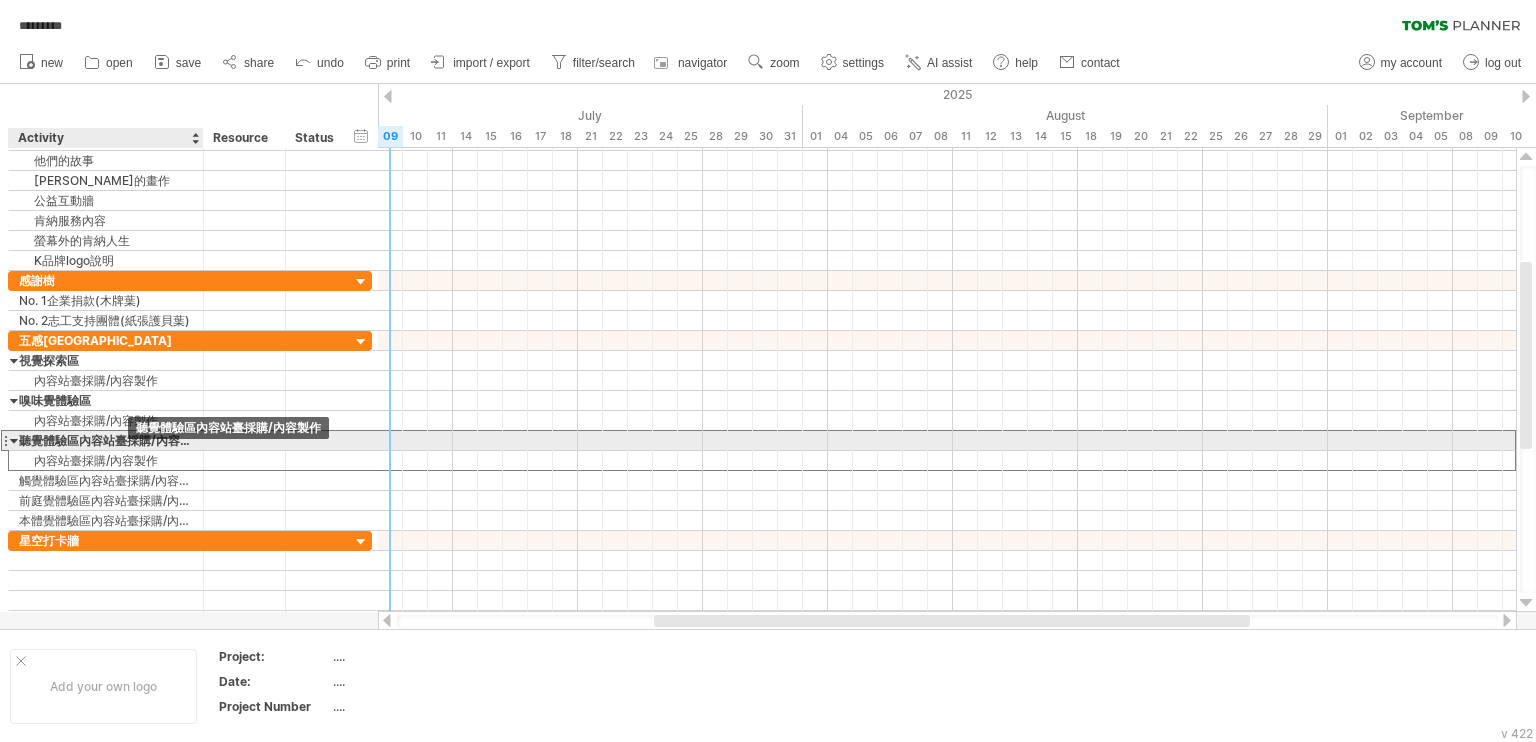 click on "聽覺體驗區內容站臺採購/內容製作" at bounding box center [106, 440] 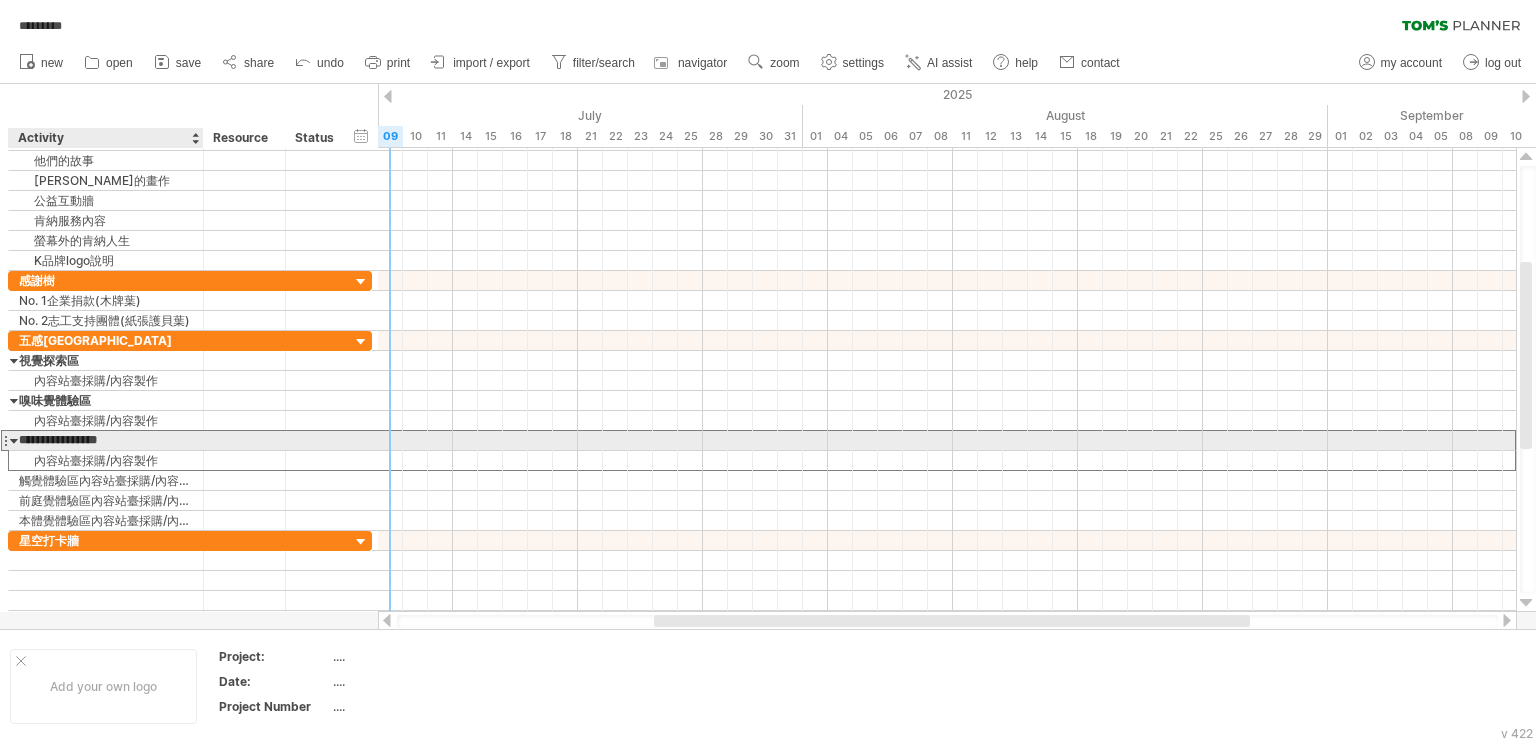 scroll, scrollTop: 0, scrollLeft: 10, axis: horizontal 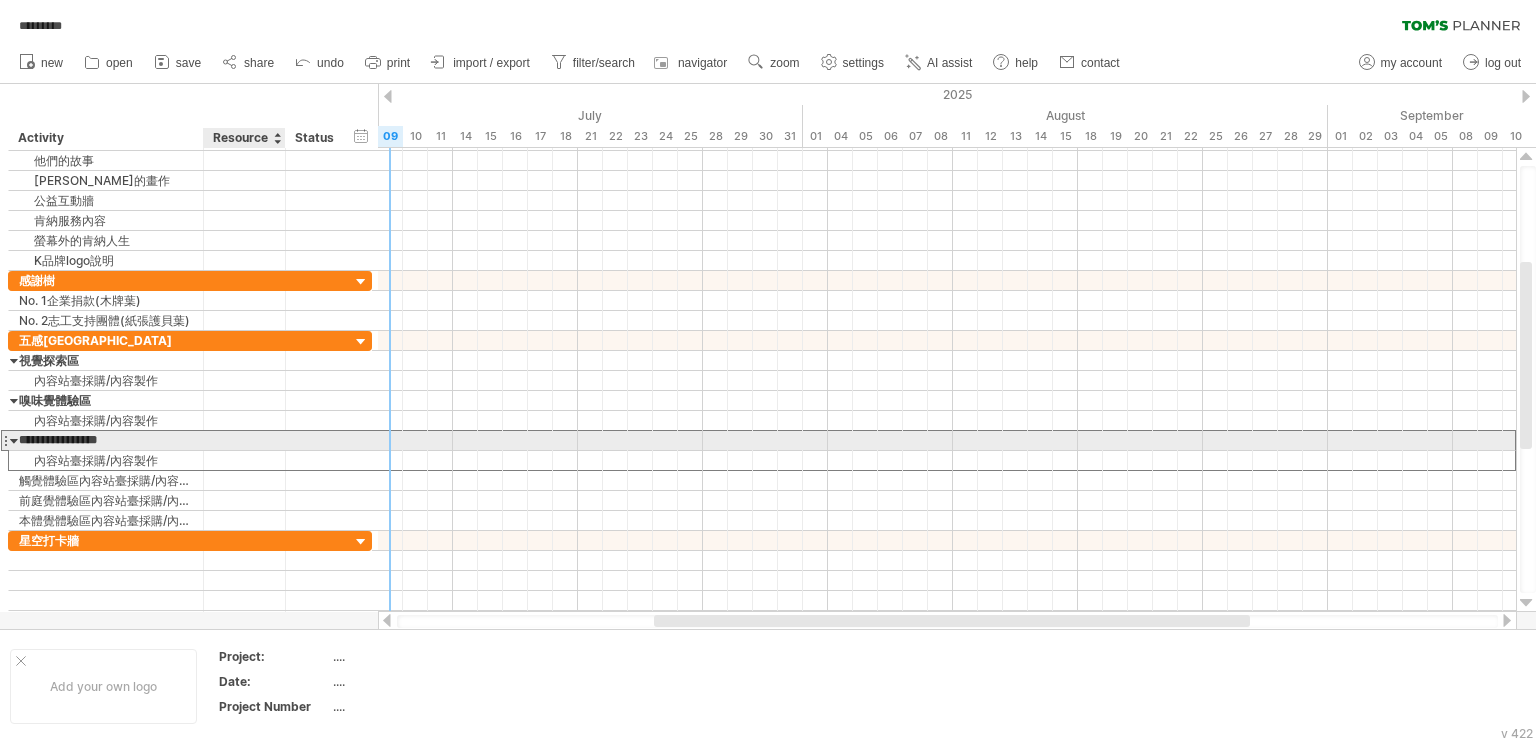 drag, startPoint x: 80, startPoint y: 434, endPoint x: 237, endPoint y: 447, distance: 157.5373 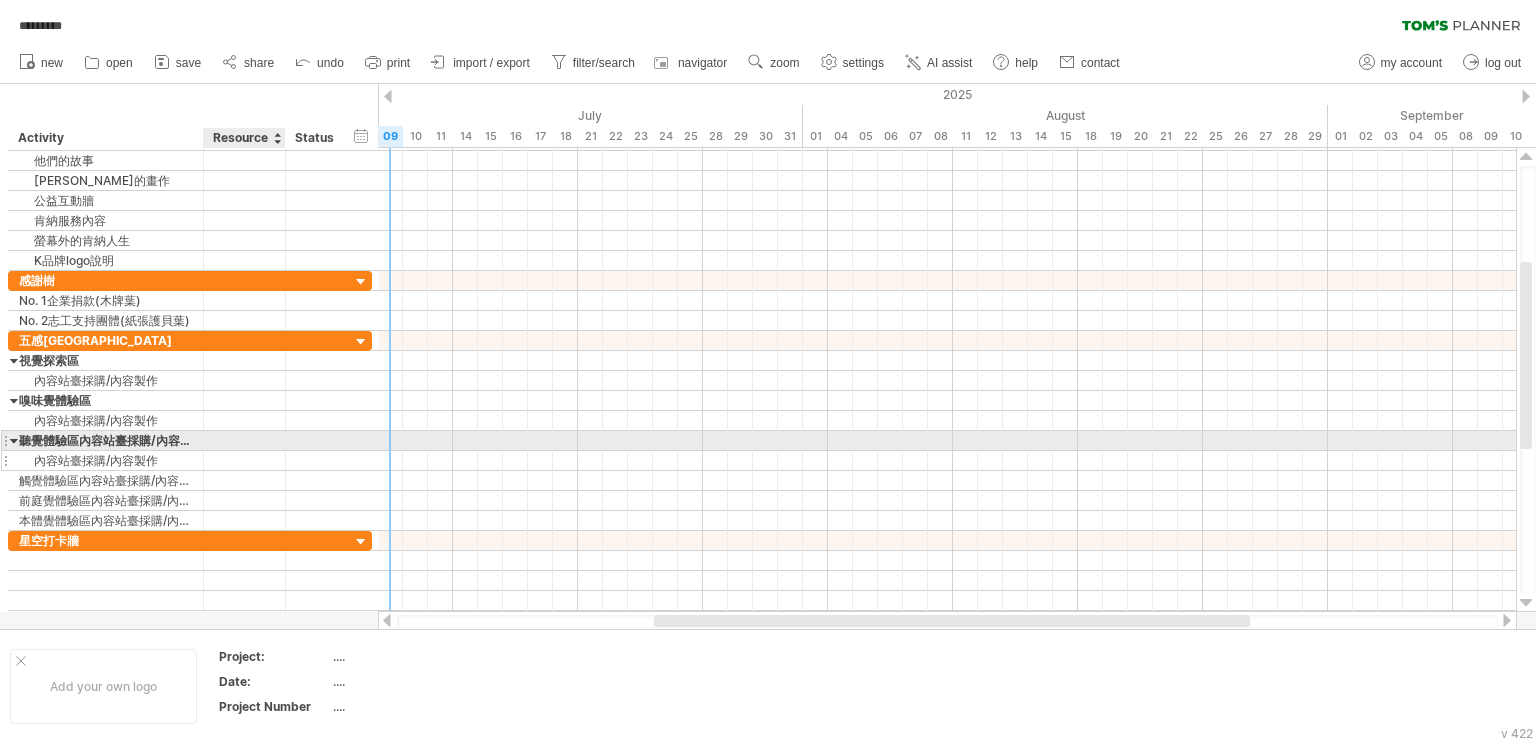 scroll, scrollTop: 0, scrollLeft: 0, axis: both 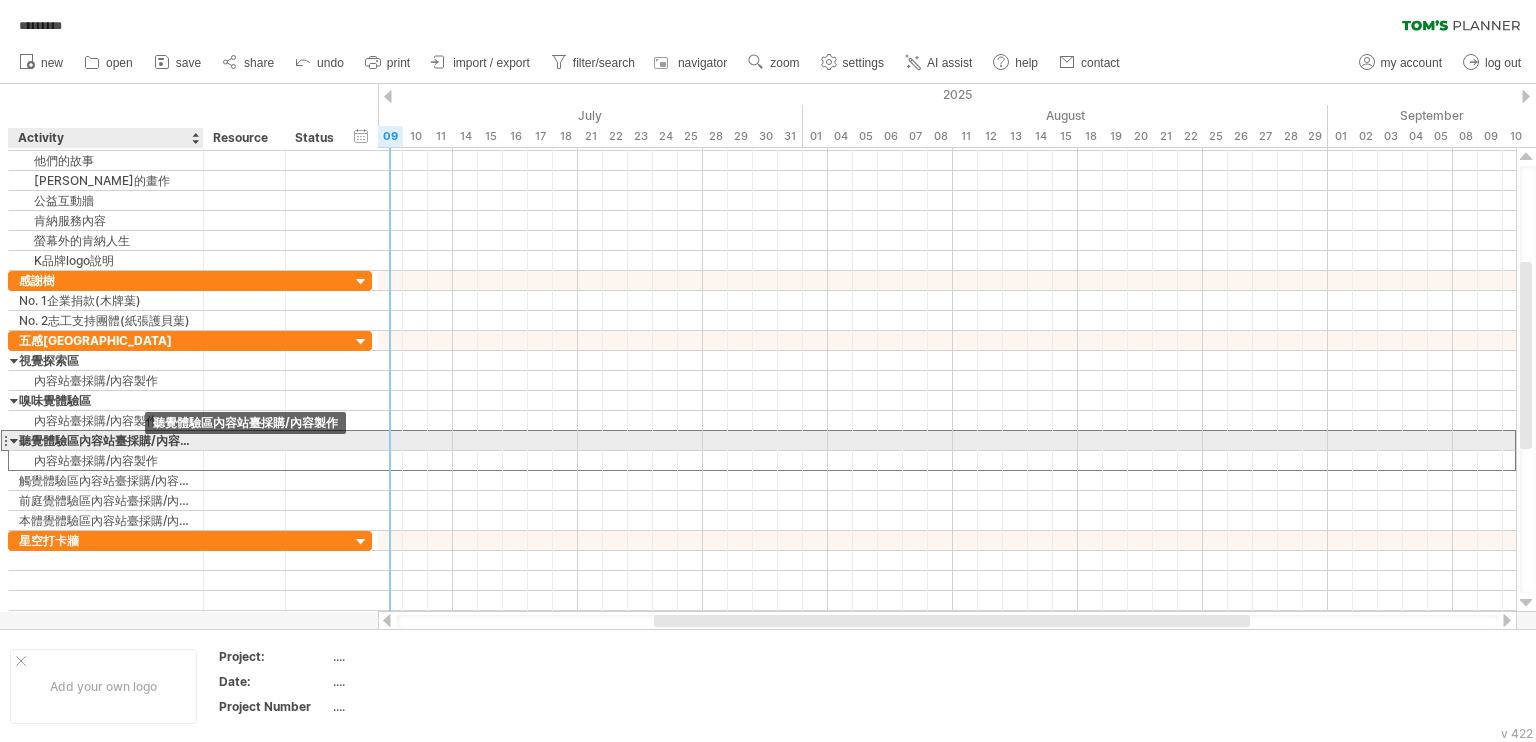 click on "聽覺體驗區內容站臺採購/內容製作" at bounding box center (106, 440) 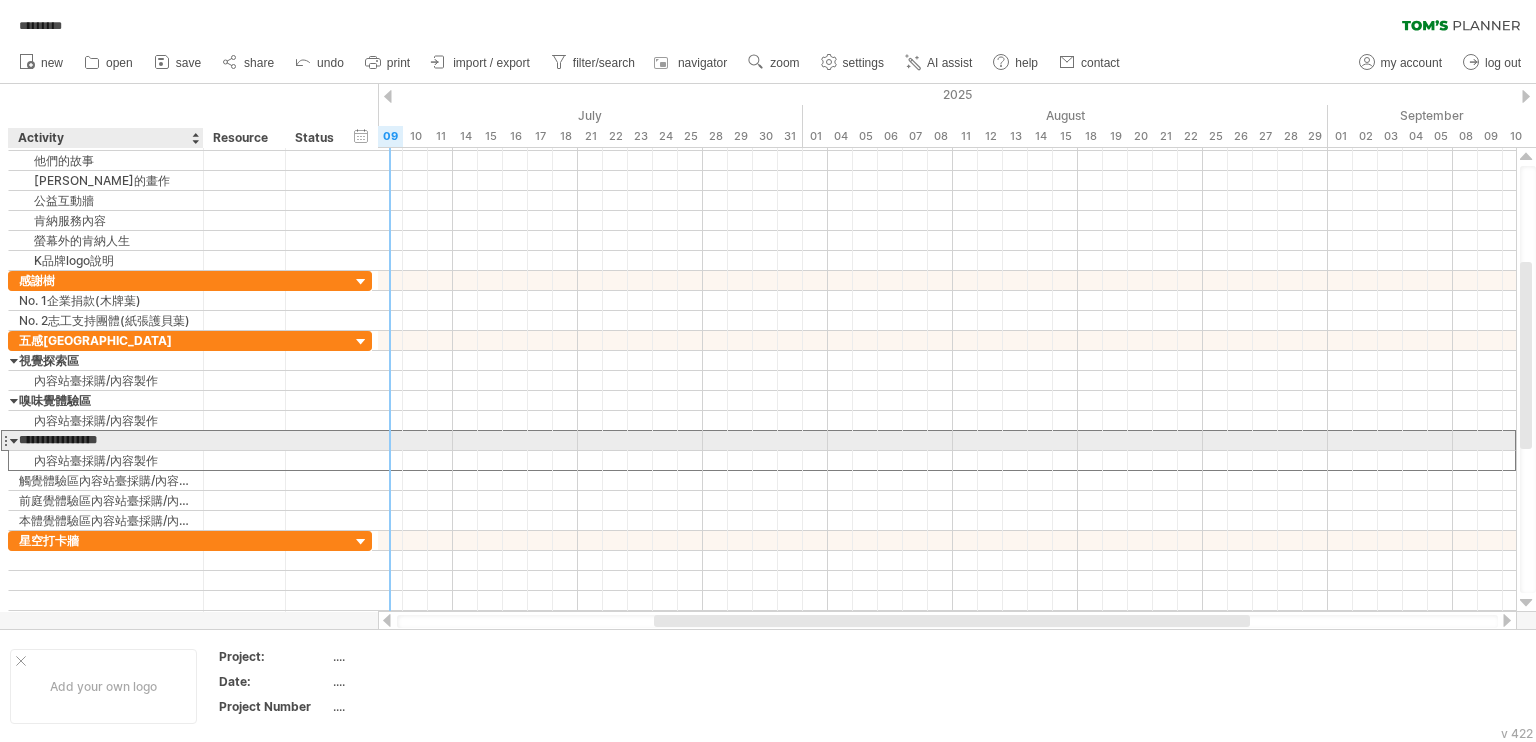 scroll, scrollTop: 0, scrollLeft: 10, axis: horizontal 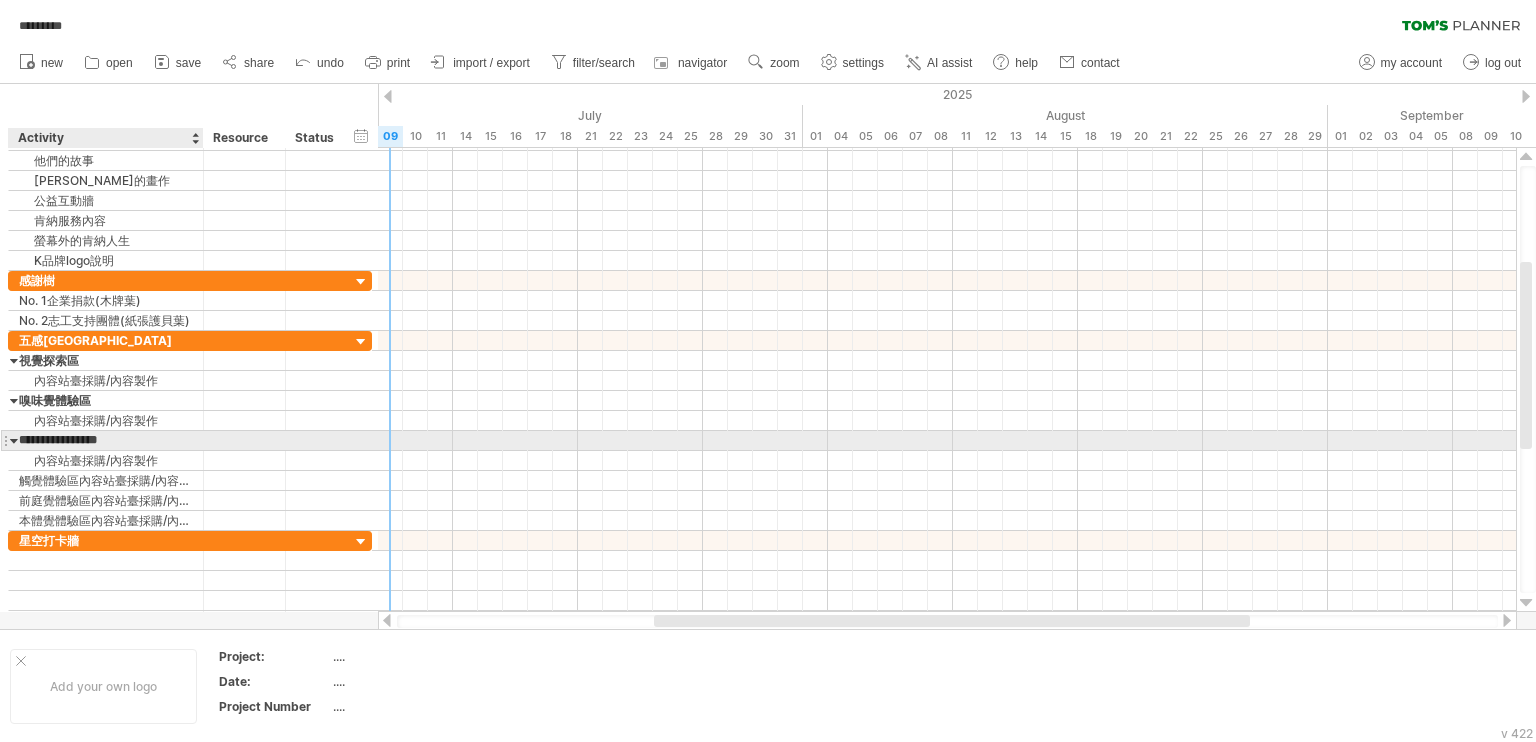 type on "*****" 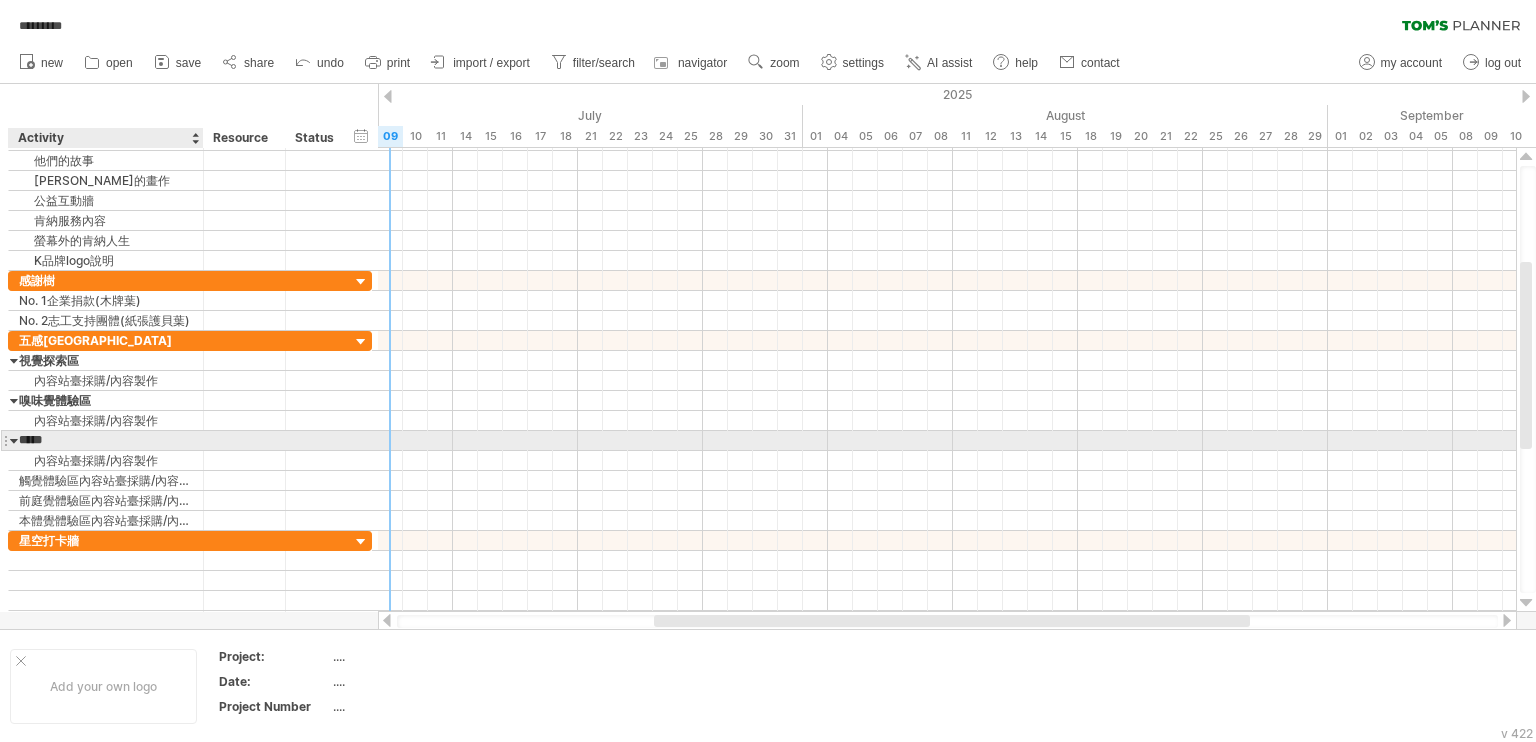 scroll, scrollTop: 0, scrollLeft: 0, axis: both 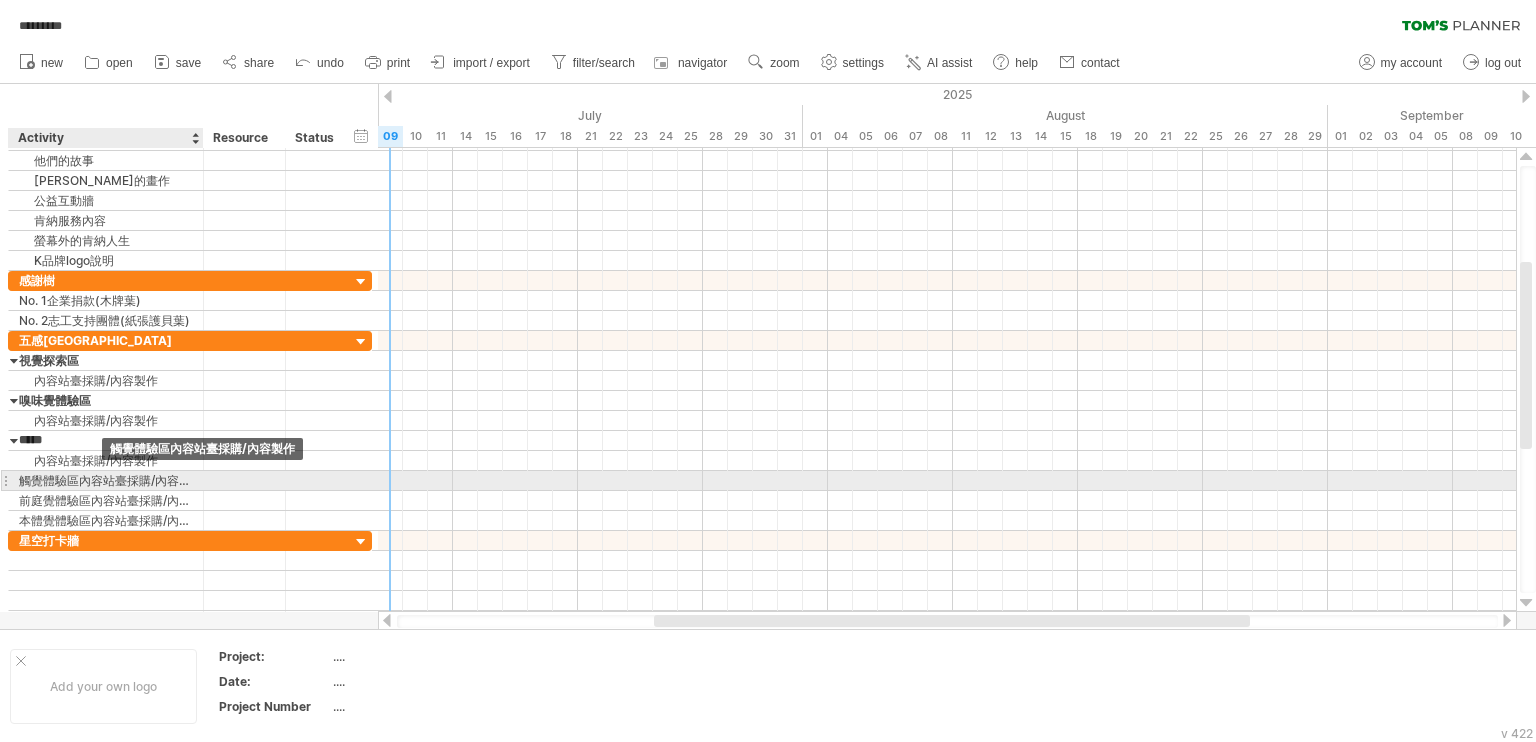 click on "觸覺體驗區內容站臺採購/內容製作" at bounding box center [106, 480] 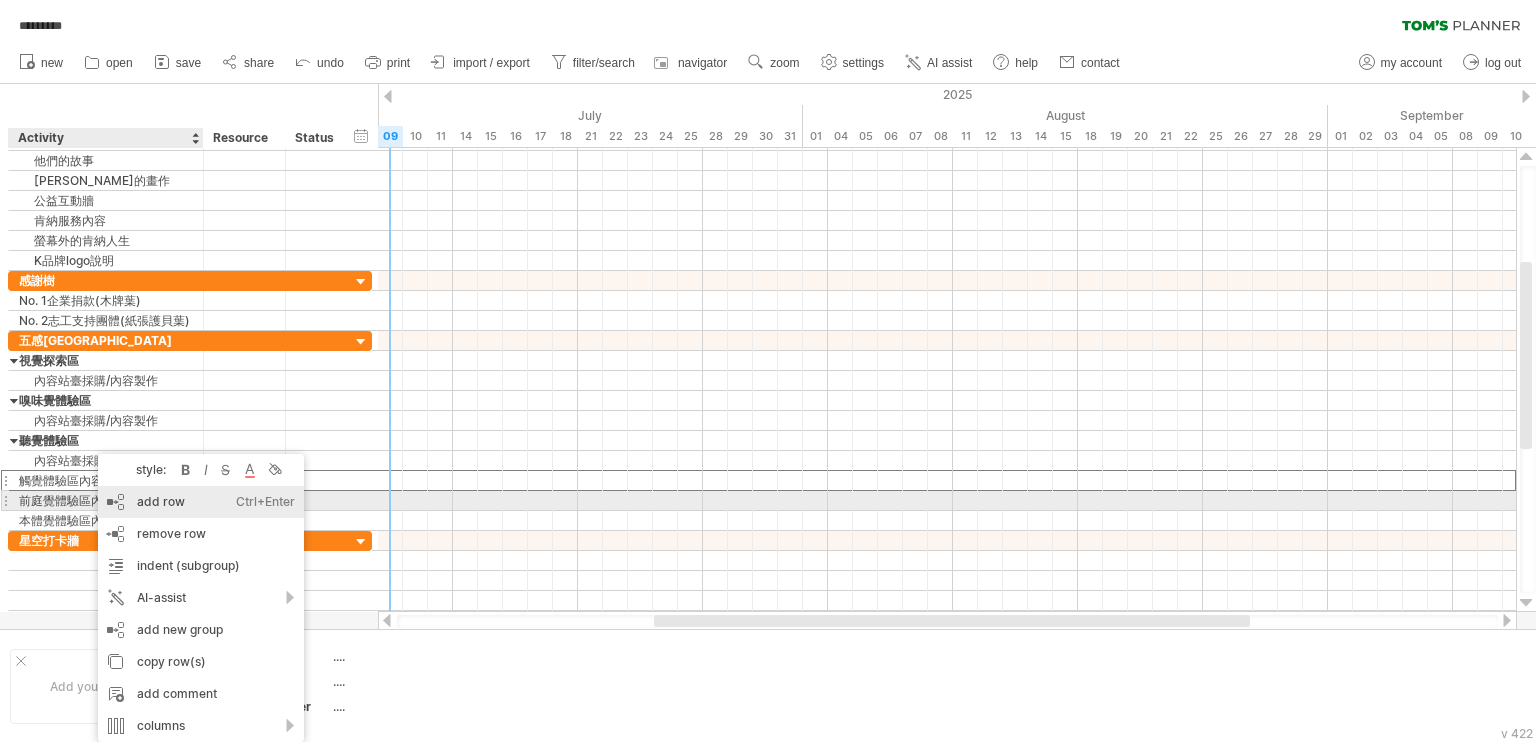click on "add row Ctrl+Enter Cmd+Enter" at bounding box center (201, 502) 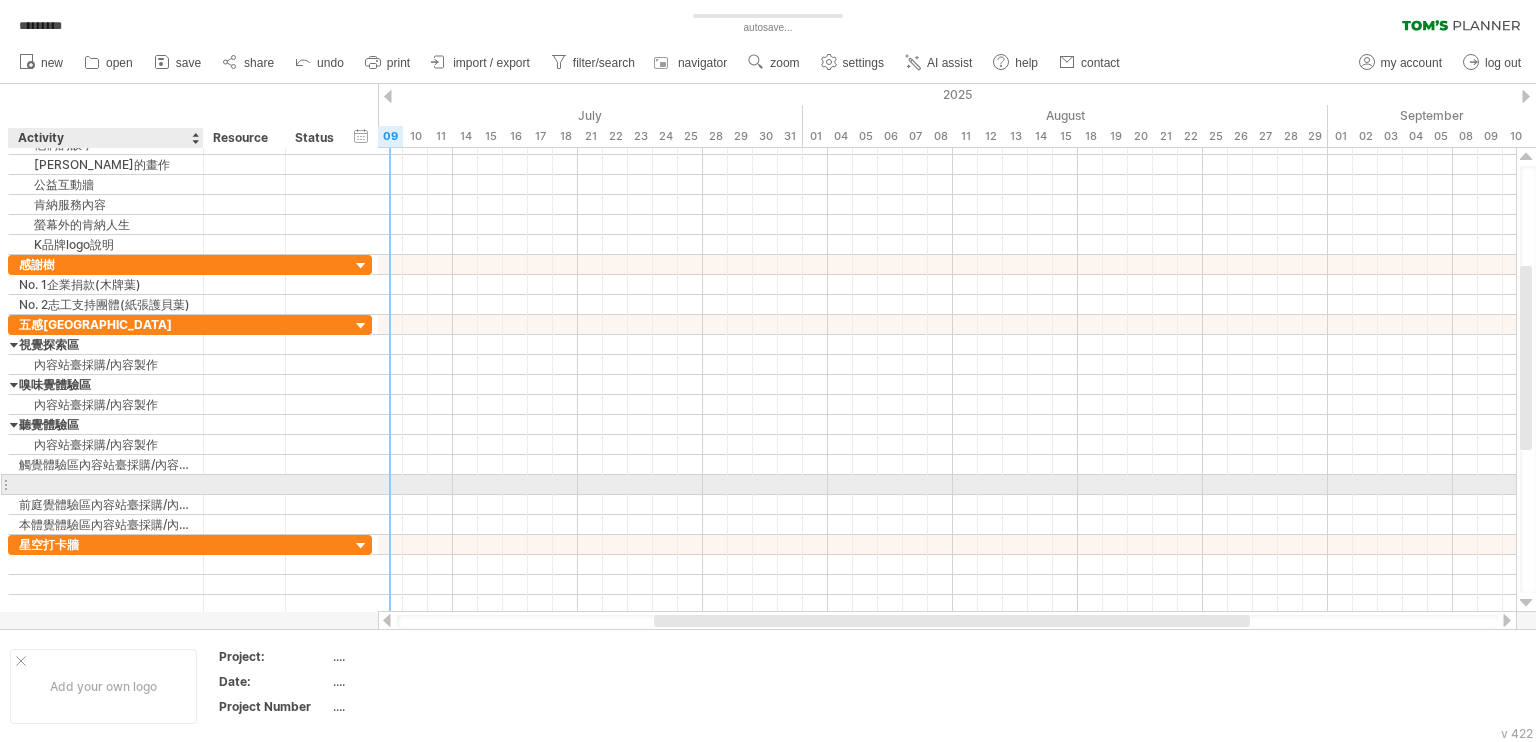 type on "**********" 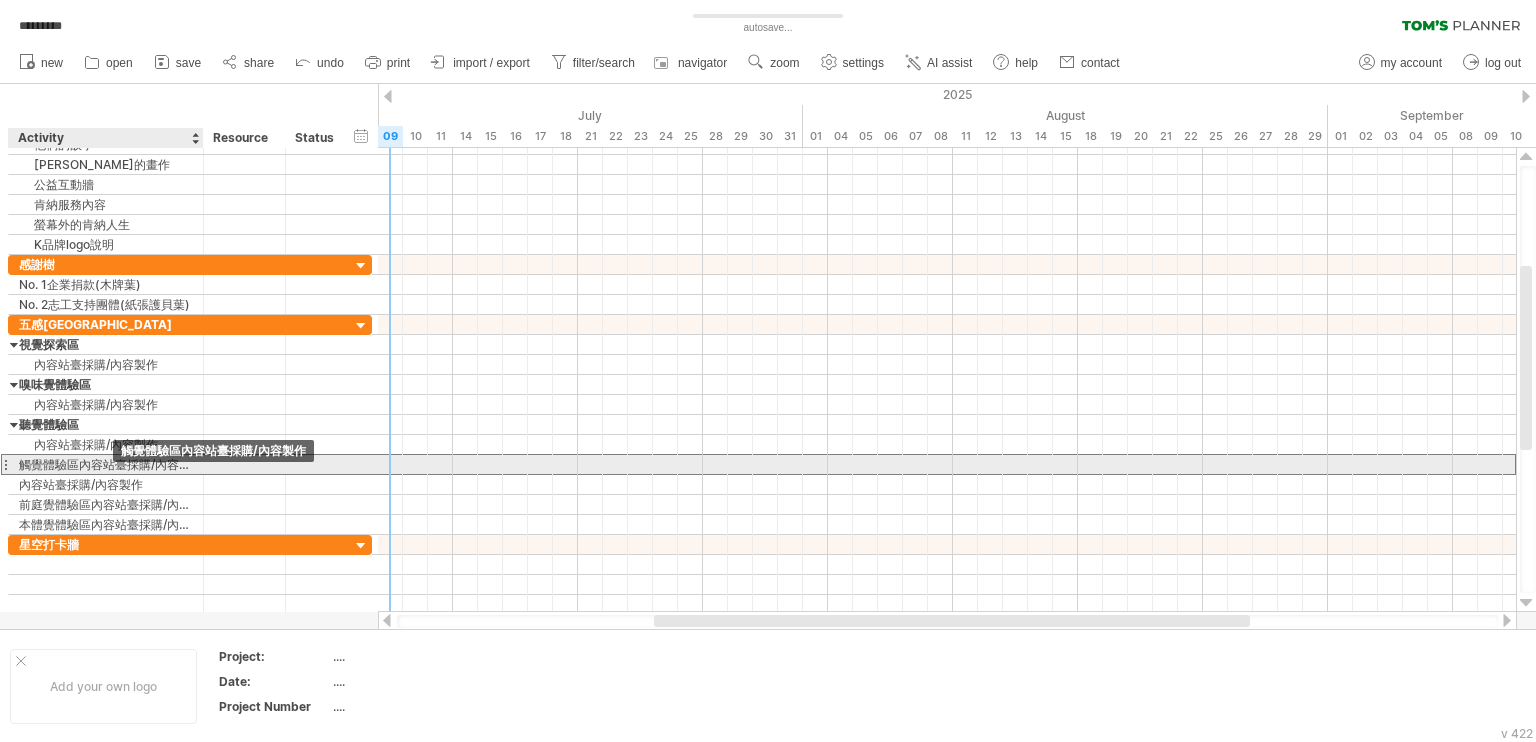 click on "觸覺體驗區內容站臺採購/內容製作" at bounding box center [106, 464] 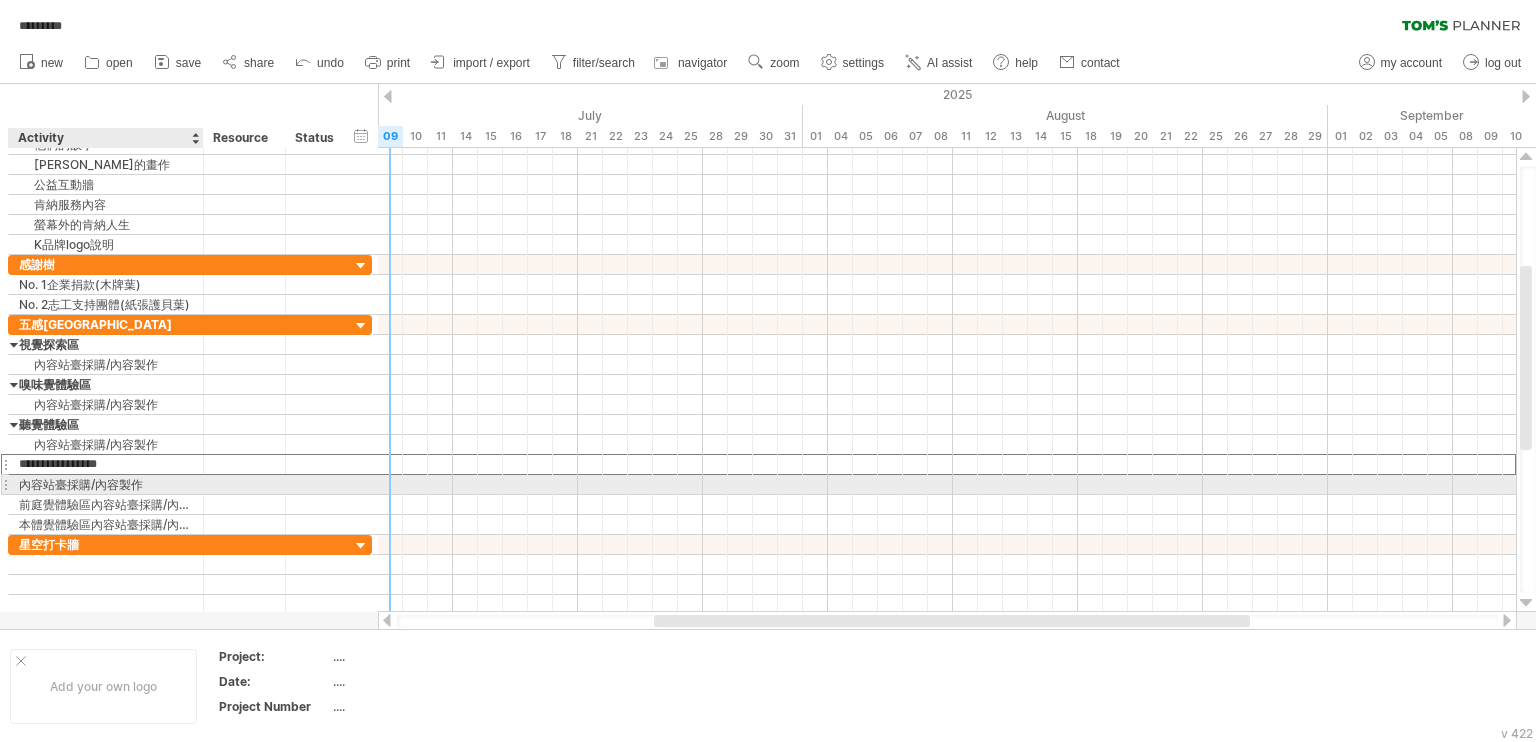 click on "內容站臺採購/內容製作" at bounding box center [106, 484] 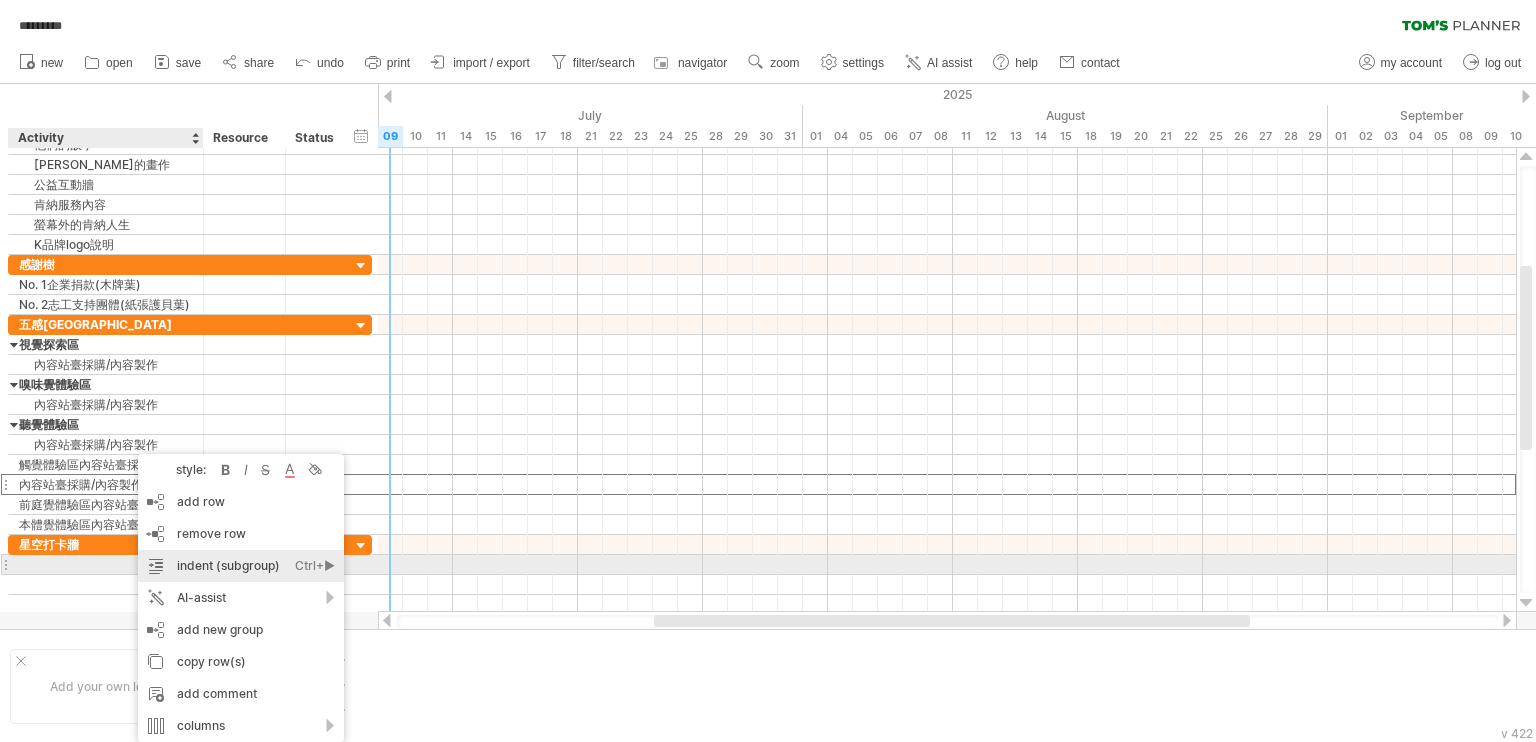 click on "indent (subgroup) Ctrl+► Cmd+►" at bounding box center (241, 566) 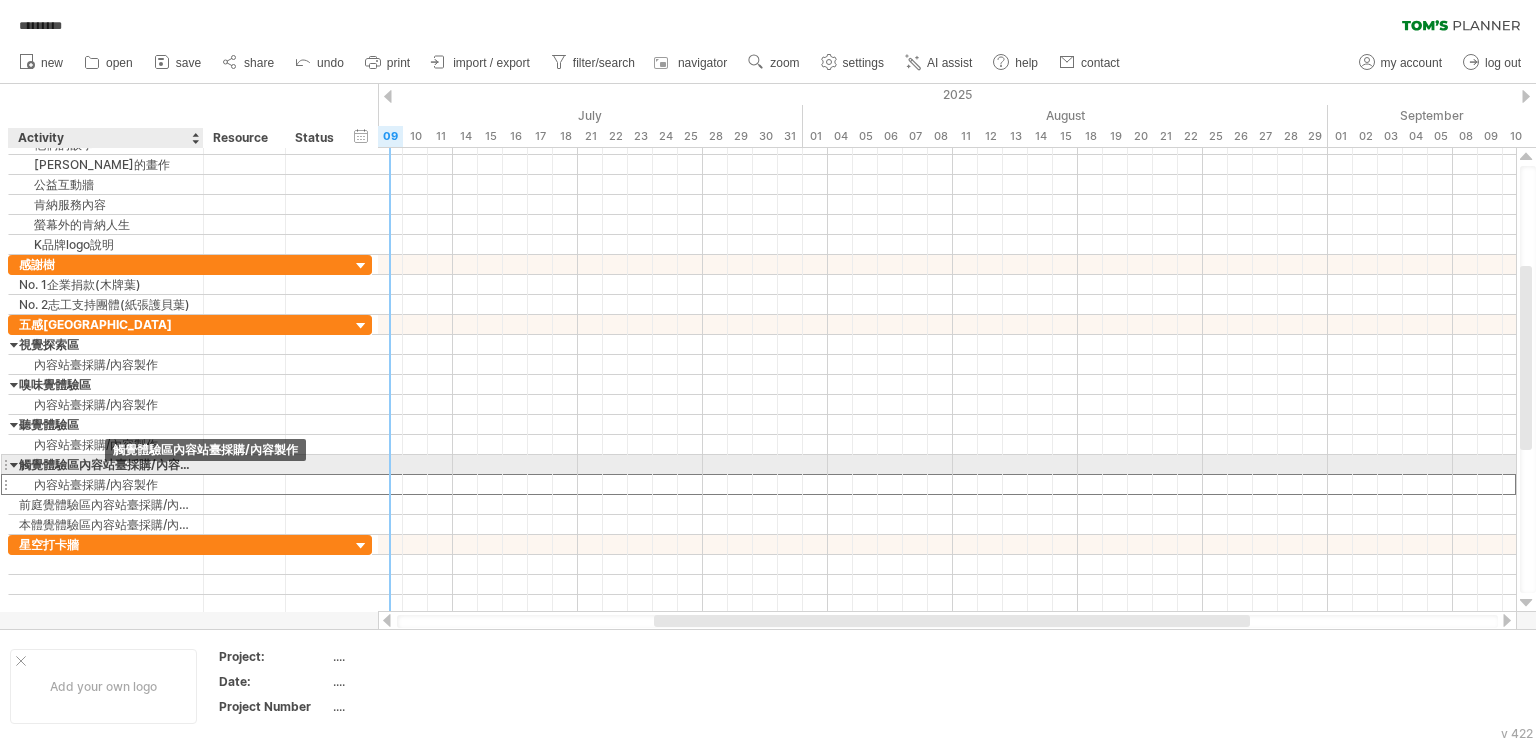 click on "觸覺體驗區內容站臺採購/內容製作" at bounding box center [106, 464] 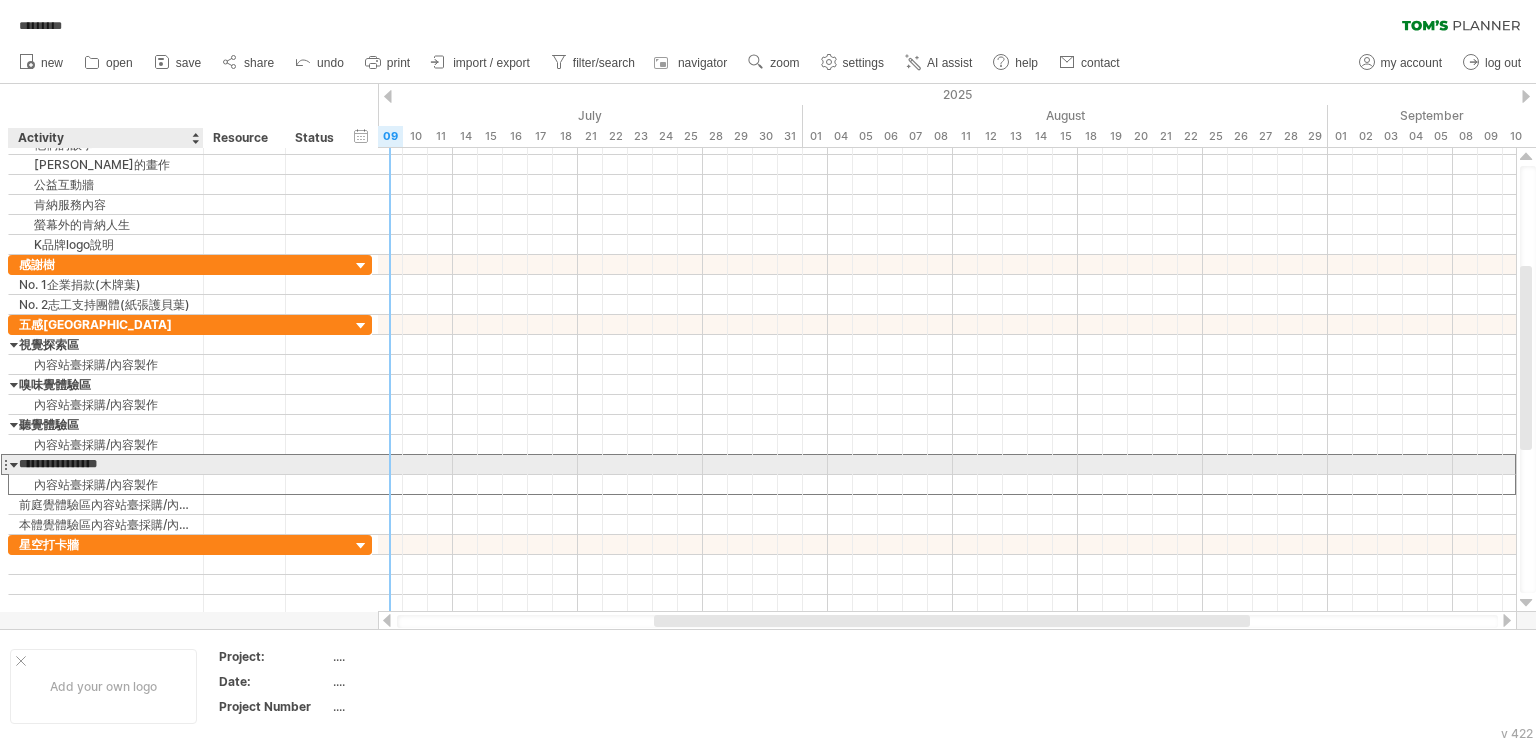 scroll, scrollTop: 0, scrollLeft: 10, axis: horizontal 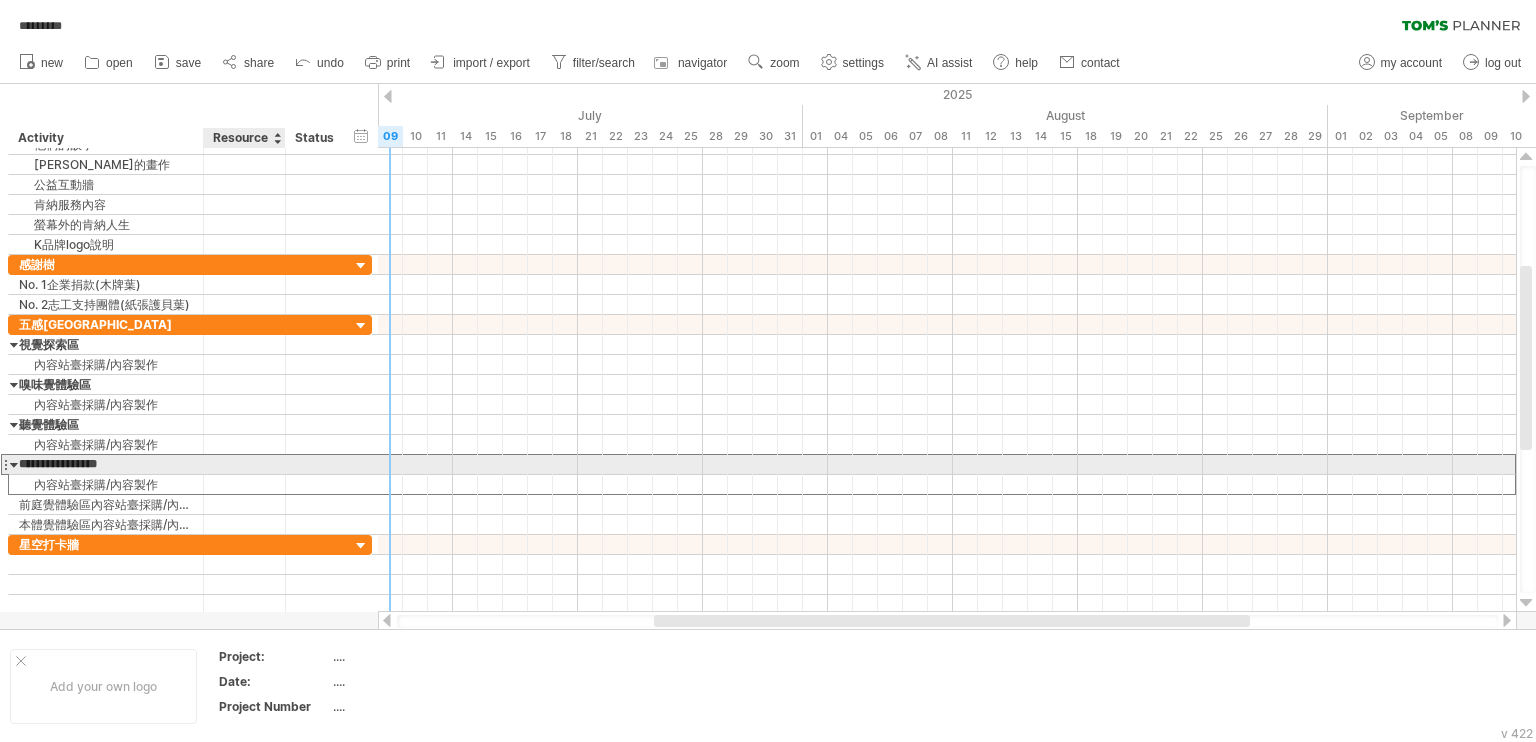 drag, startPoint x: 82, startPoint y: 463, endPoint x: 233, endPoint y: 465, distance: 151.01324 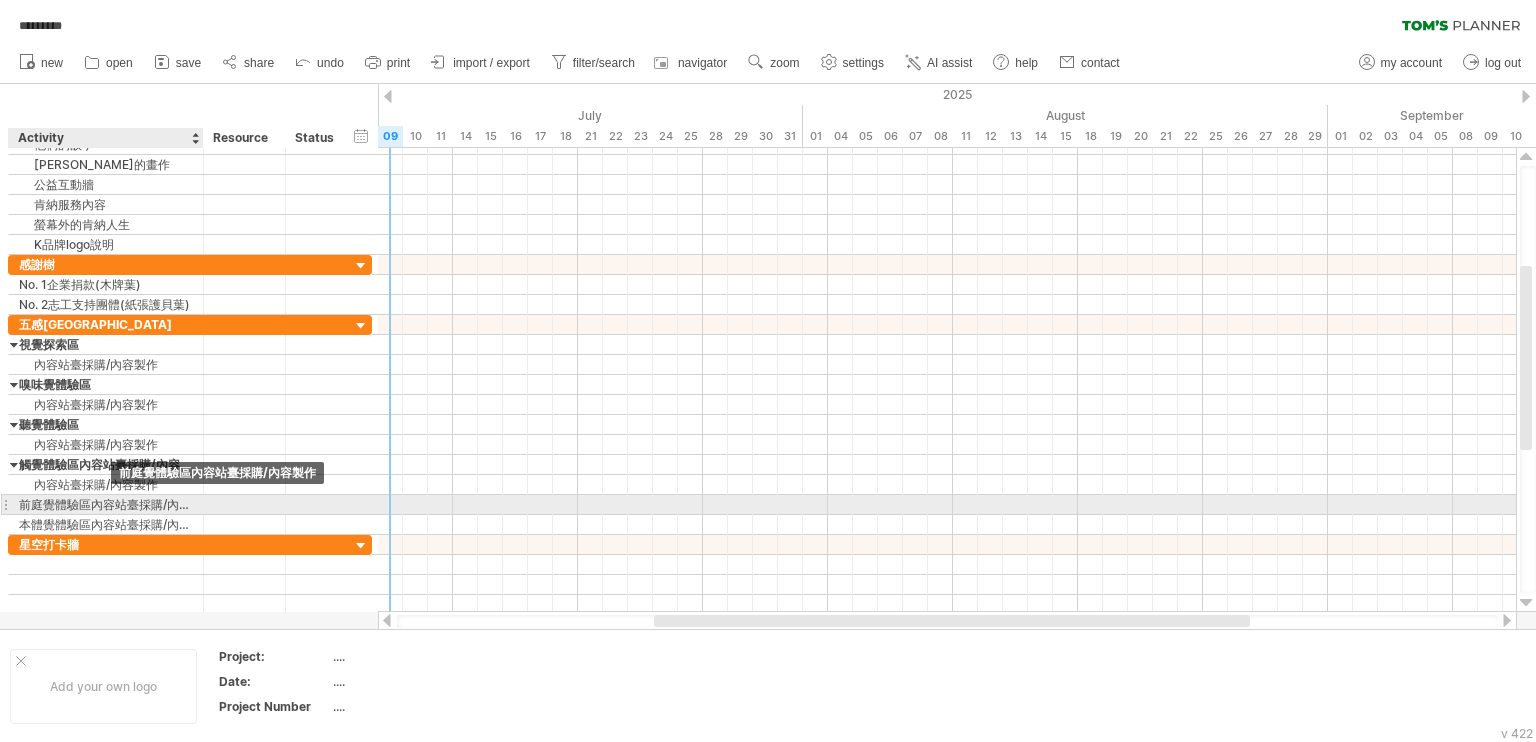 click on "前庭覺體驗區內容站臺採購/內容製作" at bounding box center (106, 504) 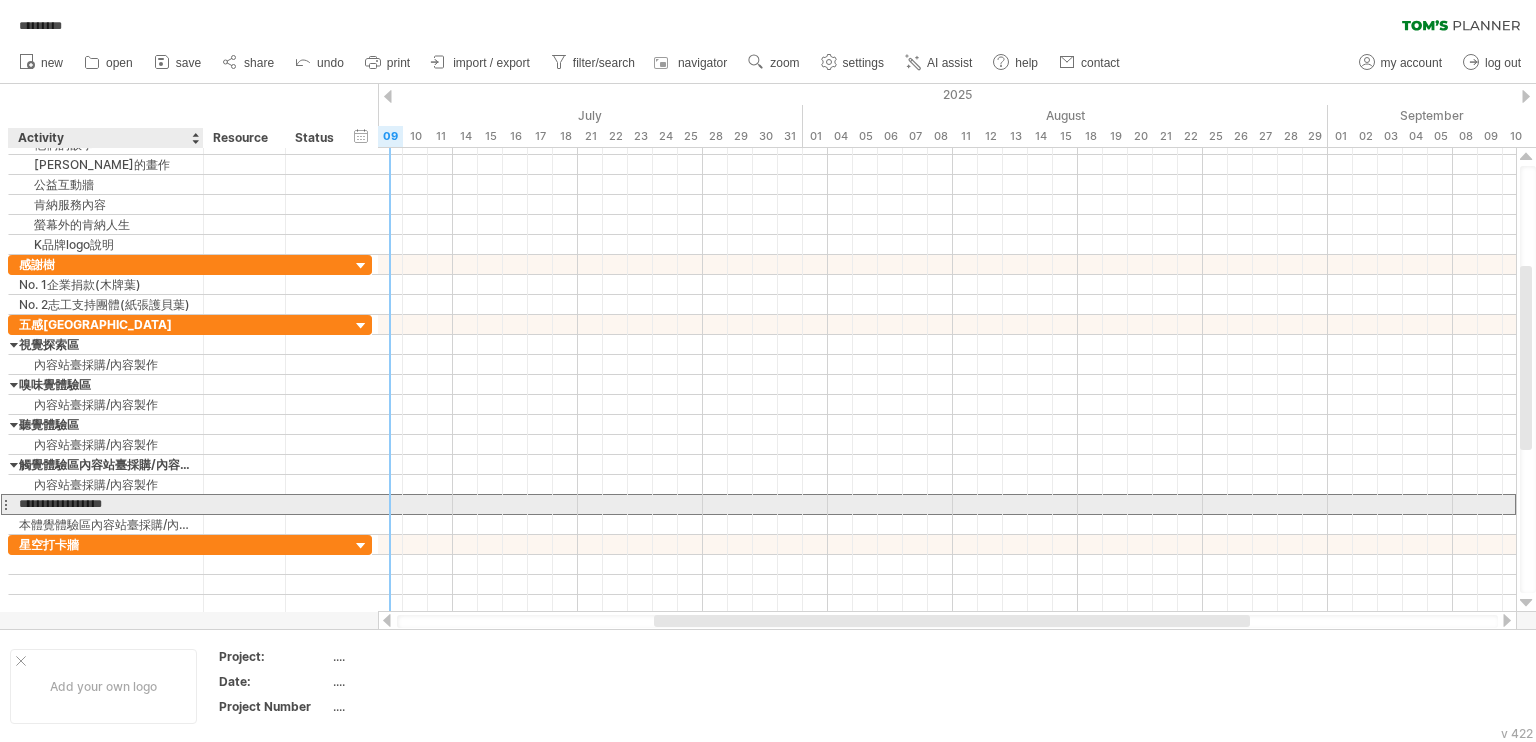 scroll, scrollTop: 0, scrollLeft: 22, axis: horizontal 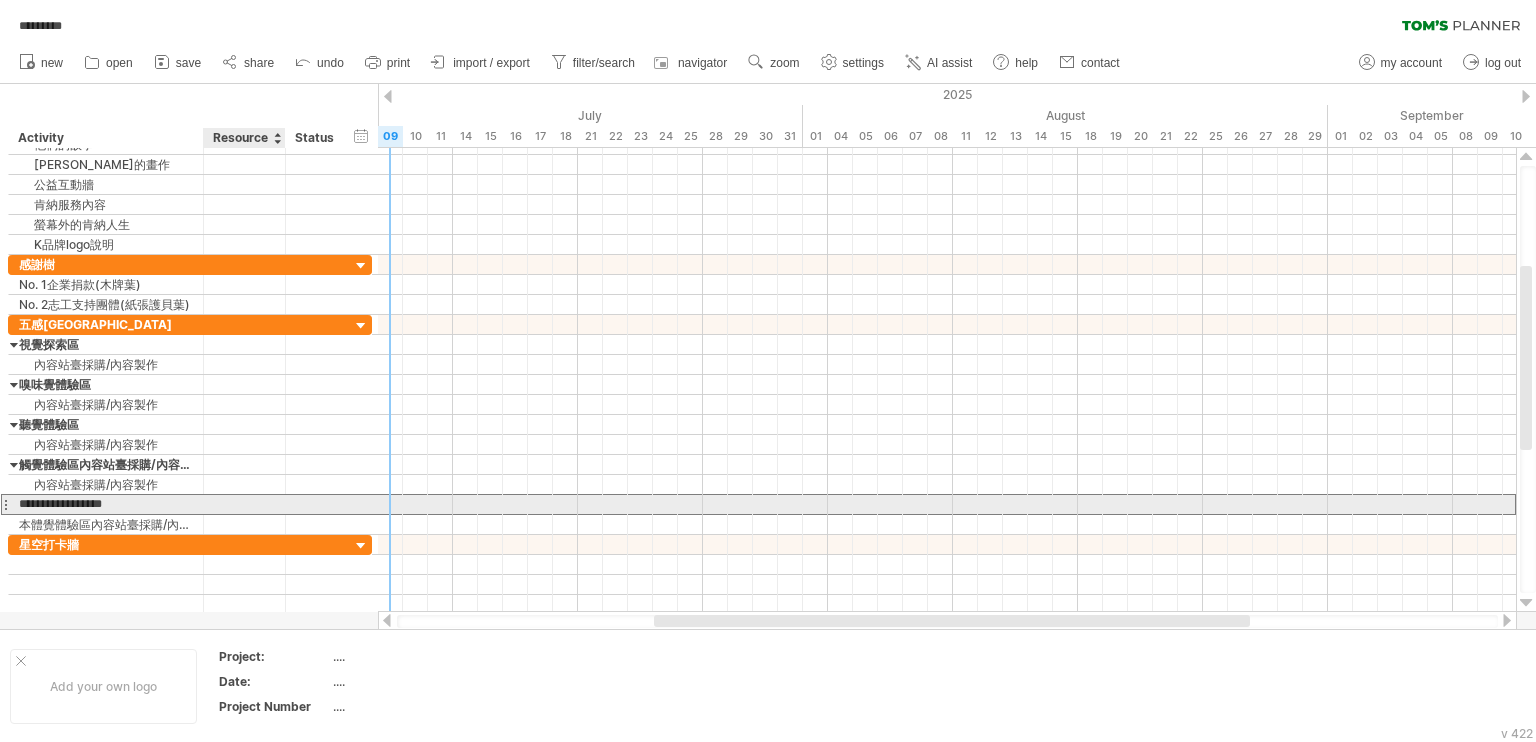 drag, startPoint x: 88, startPoint y: 499, endPoint x: 216, endPoint y: 499, distance: 128 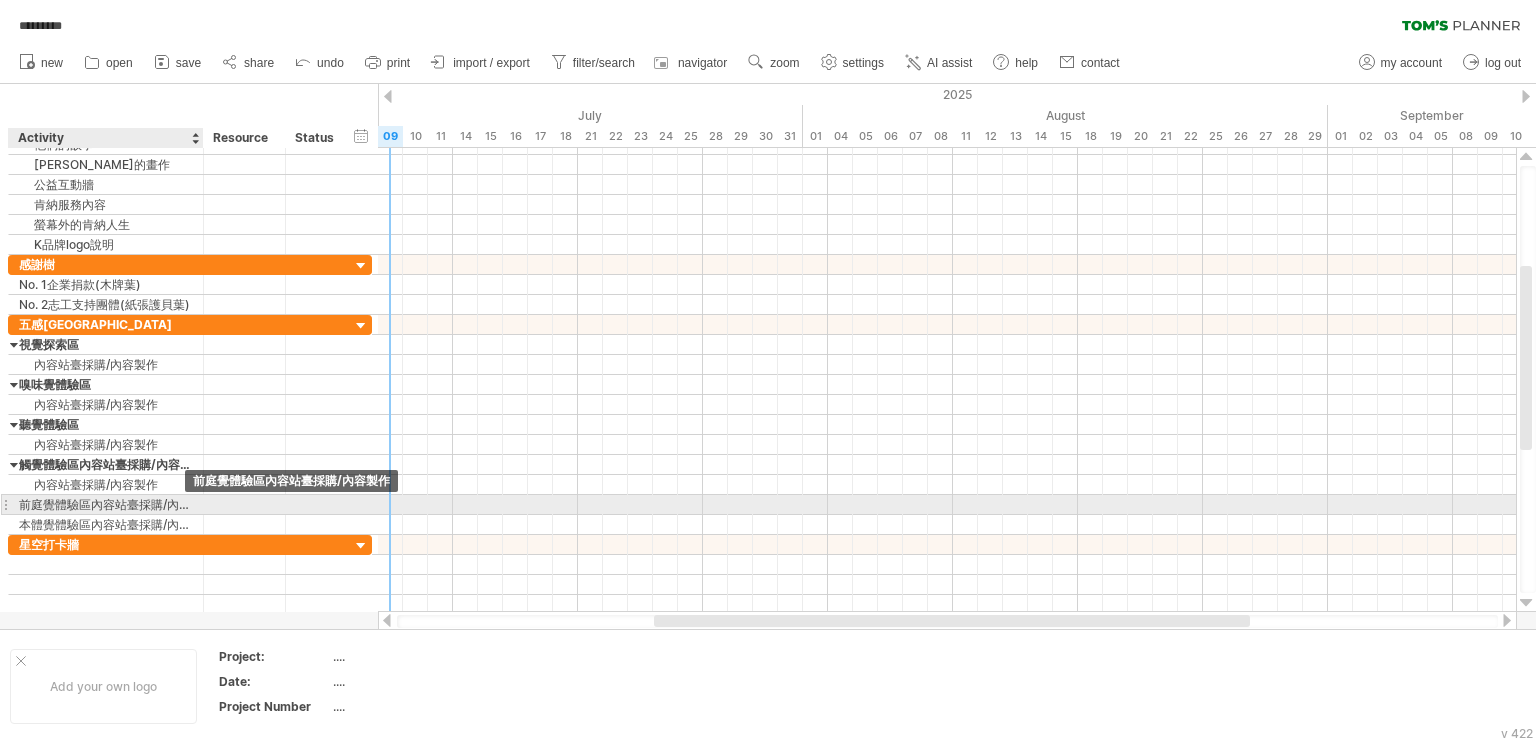 click on "前庭覺體驗區內容站臺採購/內容製作" at bounding box center [106, 504] 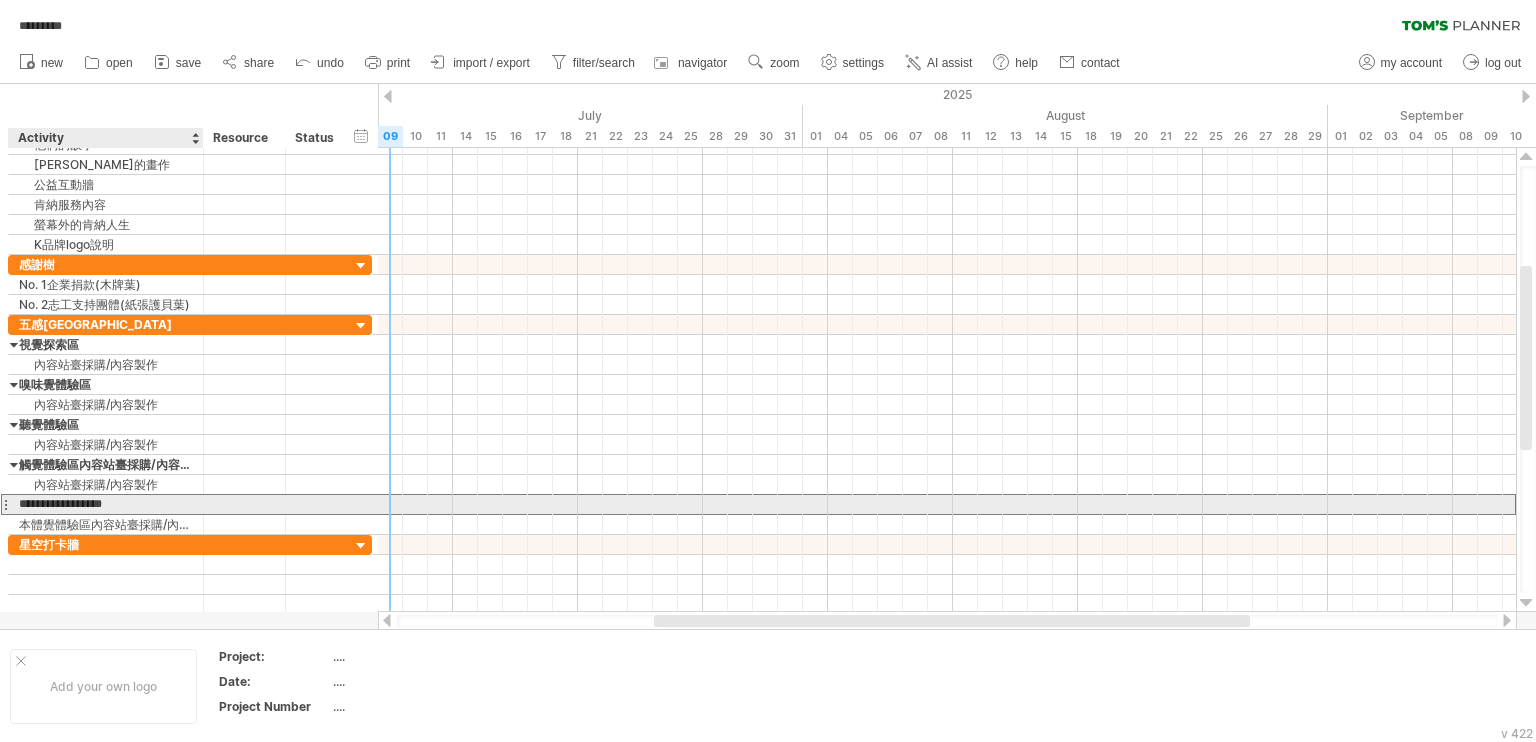 scroll, scrollTop: 0, scrollLeft: 22, axis: horizontal 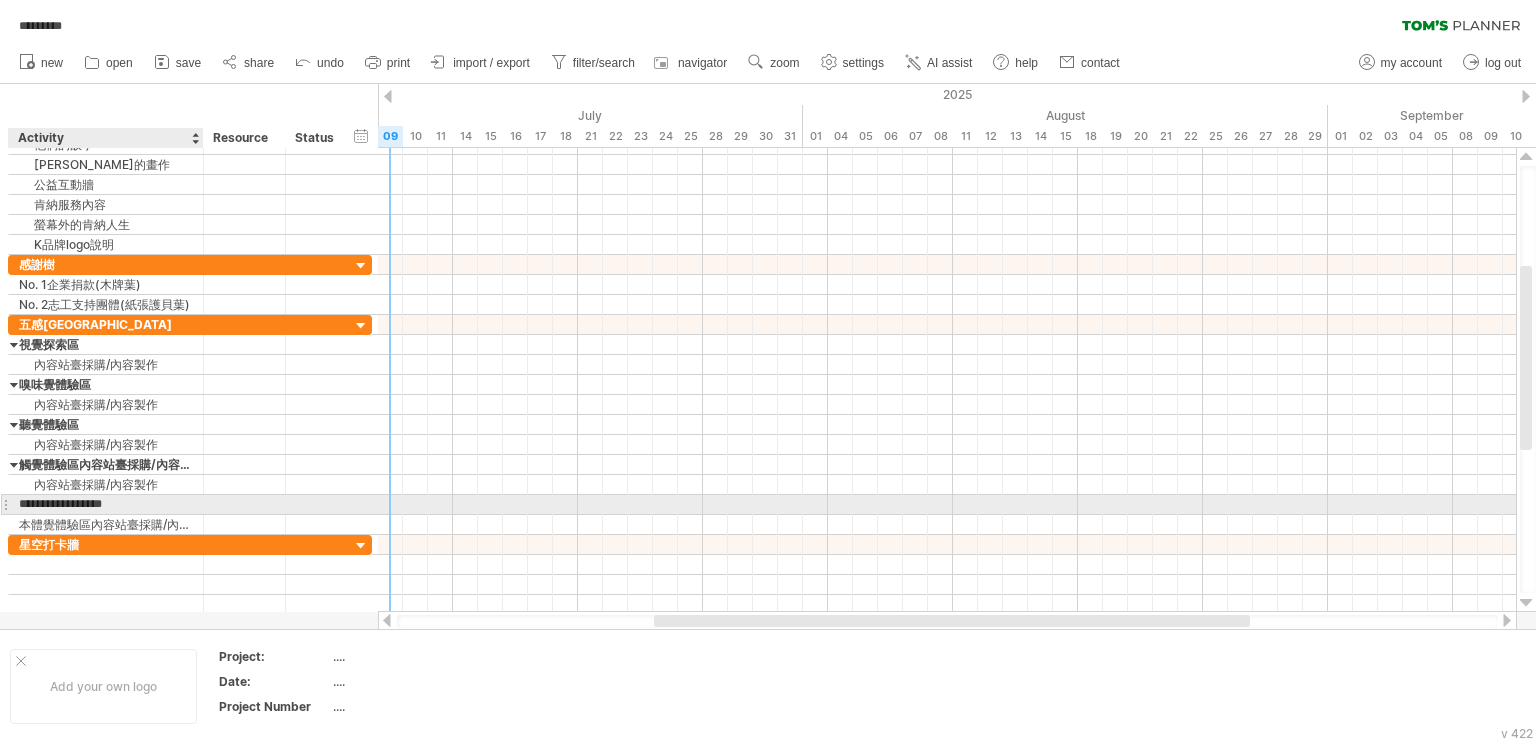 type on "******" 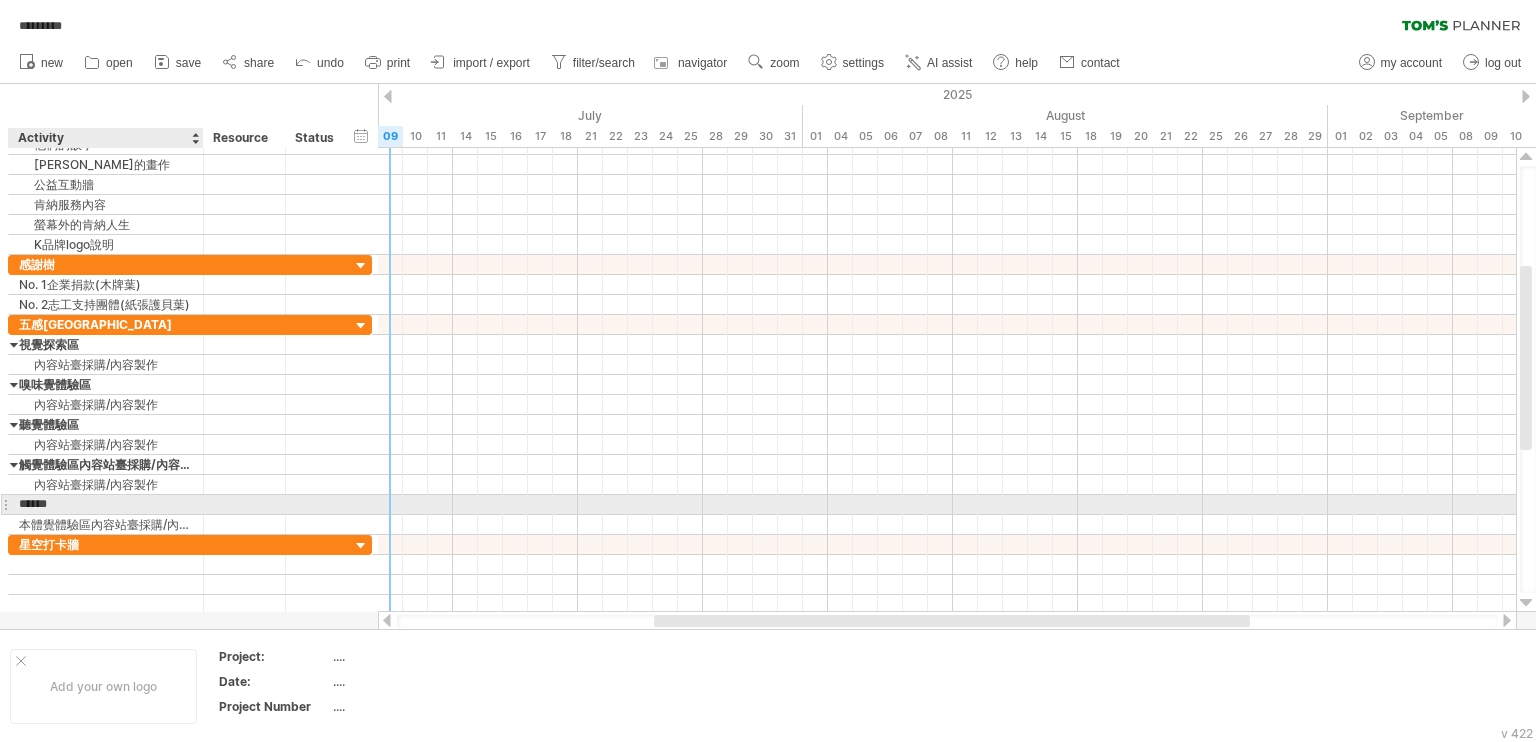 scroll, scrollTop: 0, scrollLeft: 0, axis: both 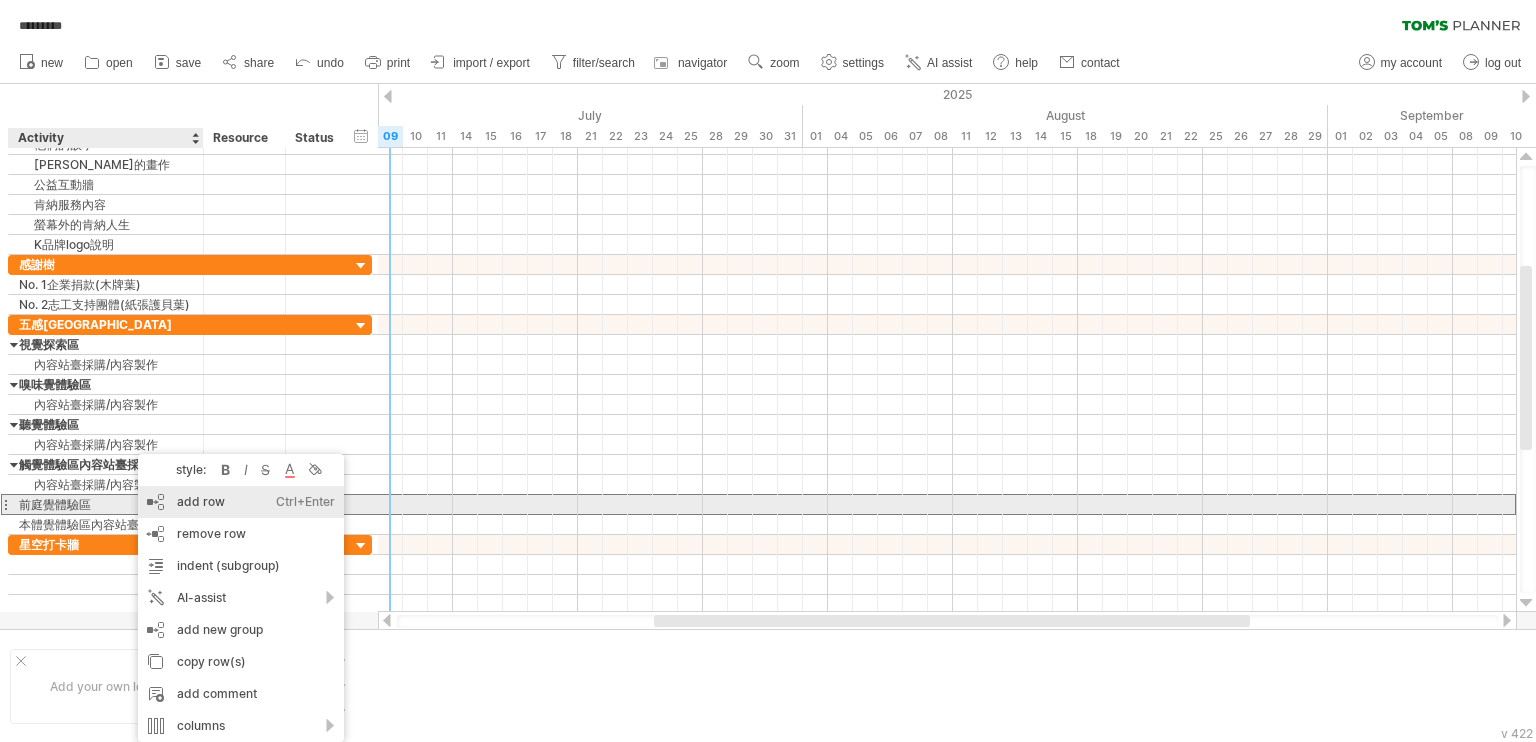 click on "add row Ctrl+Enter Cmd+Enter" at bounding box center [241, 502] 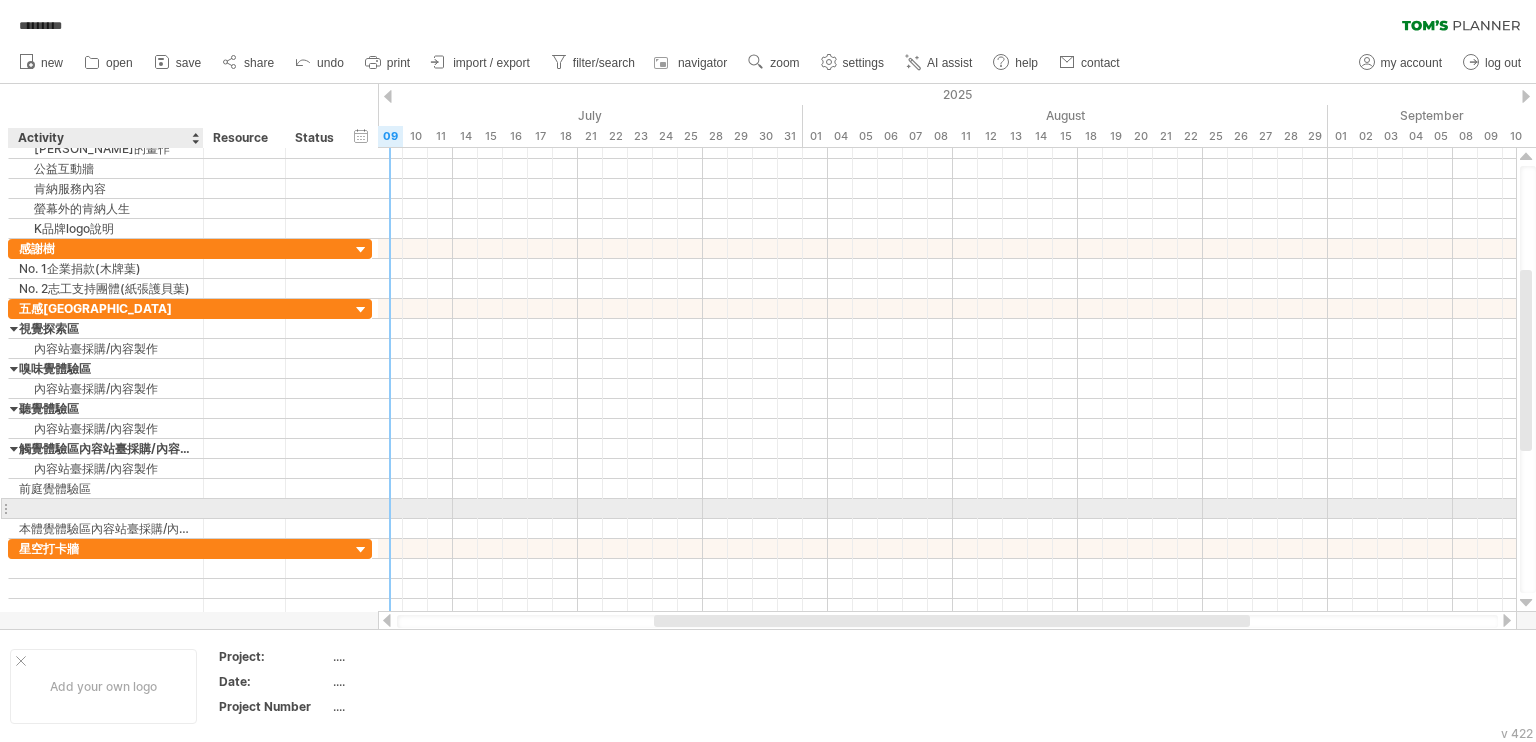 click at bounding box center (106, 508) 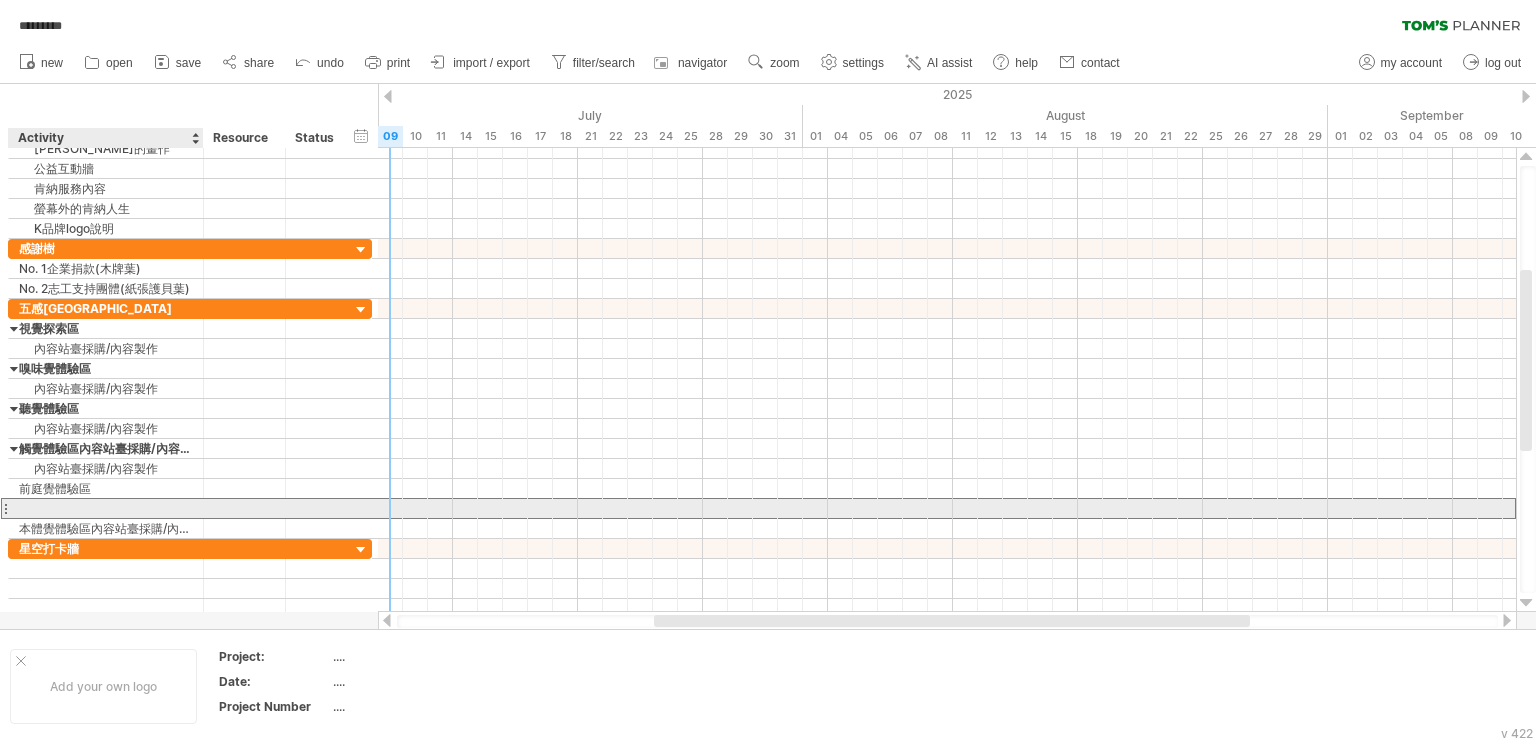 type on "**********" 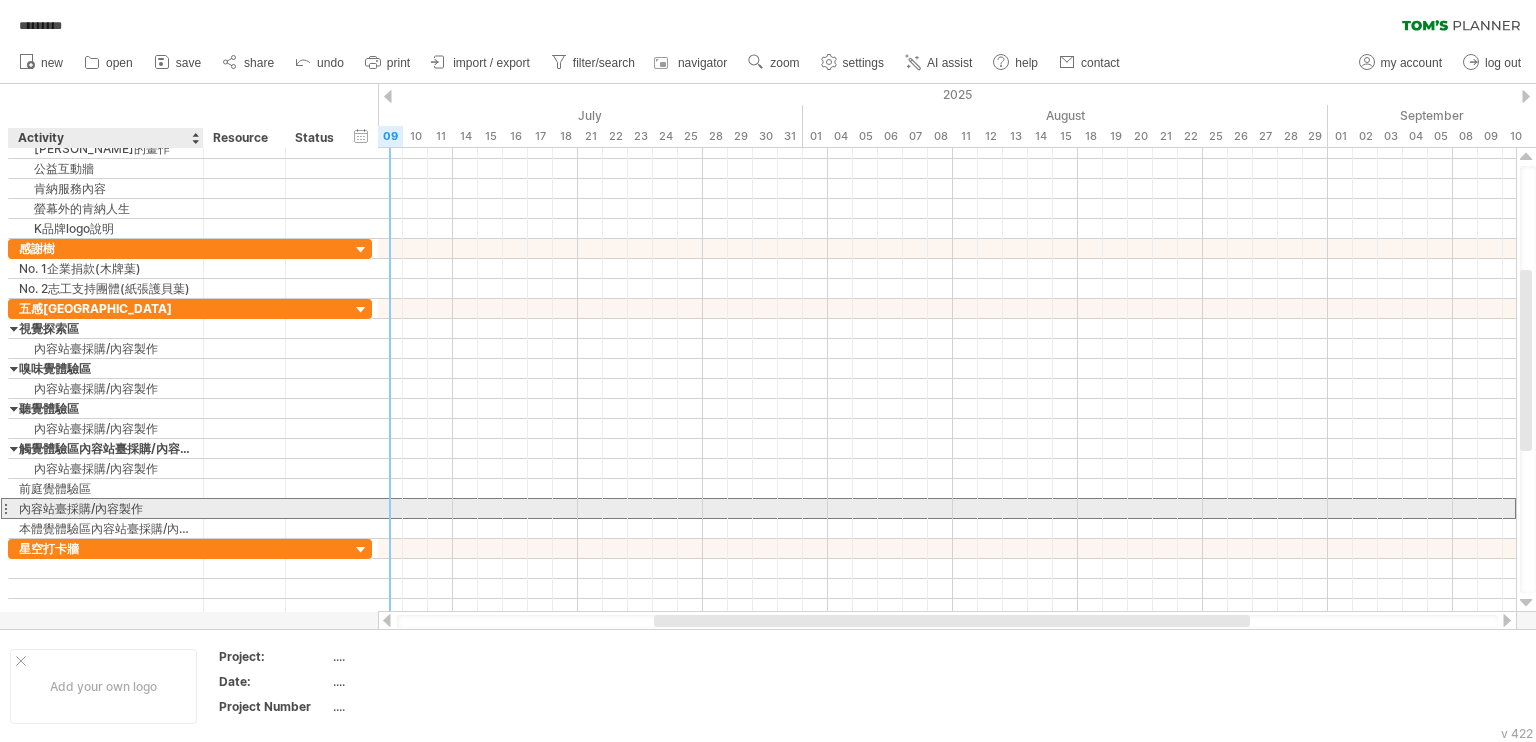 click on "內容站臺採購/內容製作" at bounding box center (106, 508) 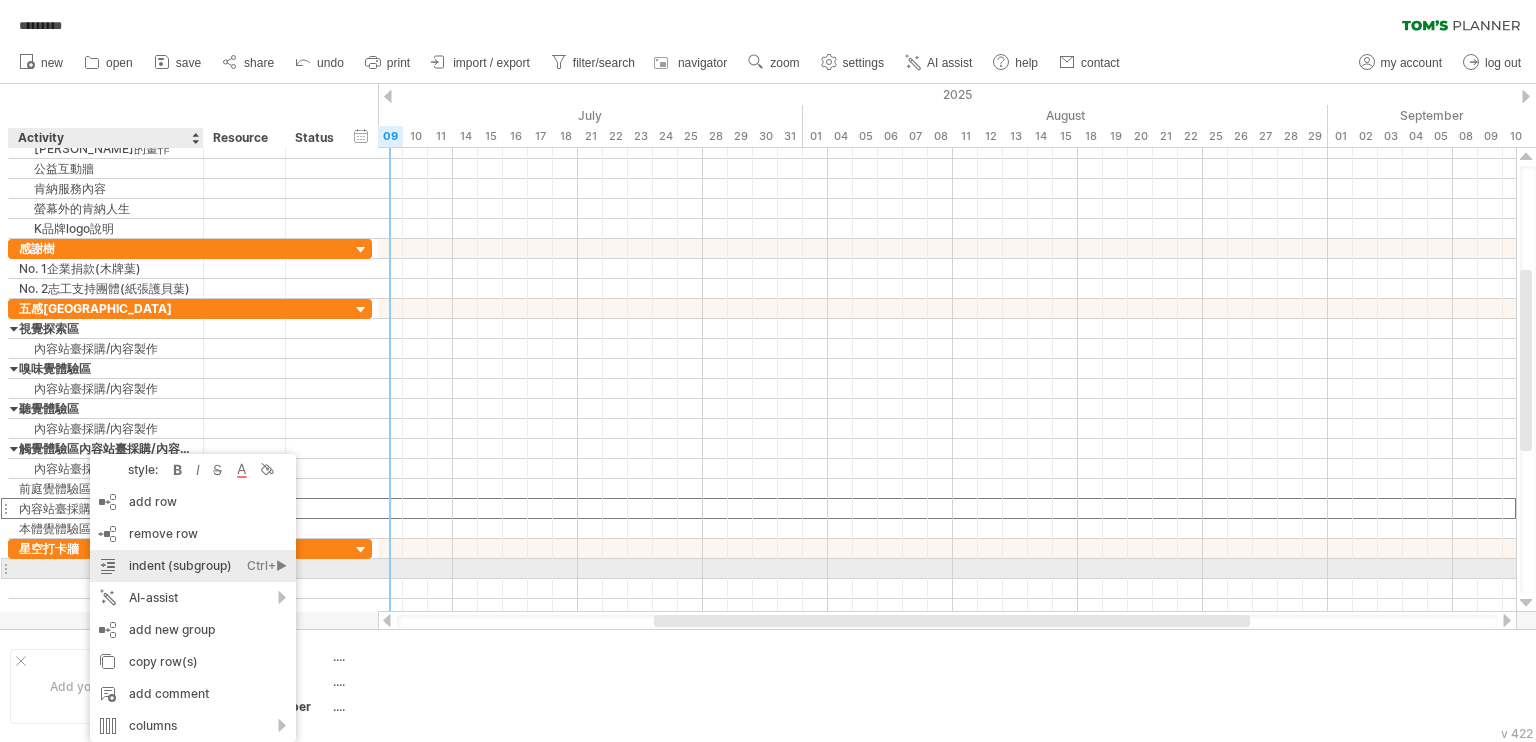 click on "indent (subgroup) Ctrl+► Cmd+►" at bounding box center (193, 566) 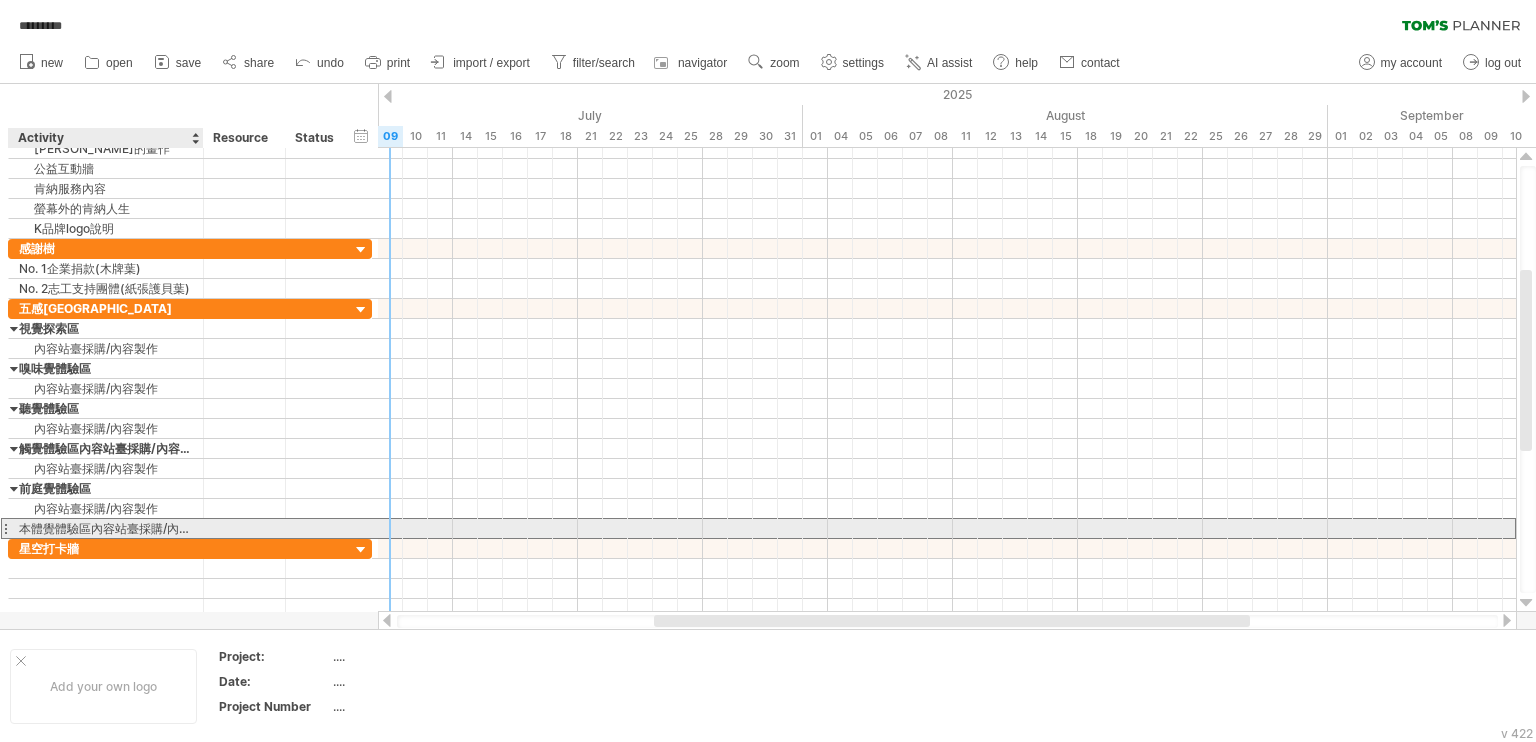 click on "本體覺體驗區內容站臺採購/內容製作" at bounding box center (106, 528) 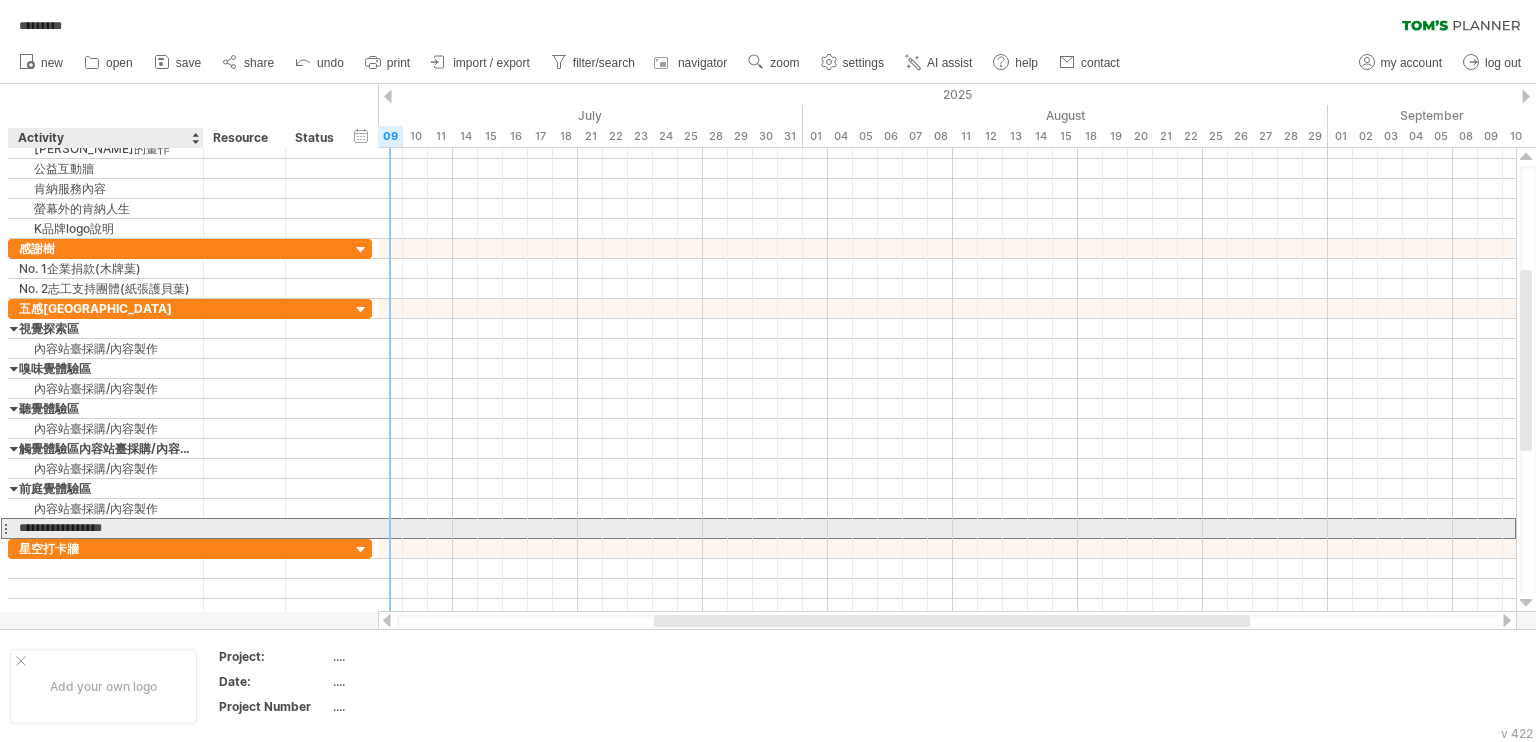 scroll, scrollTop: 0, scrollLeft: 22, axis: horizontal 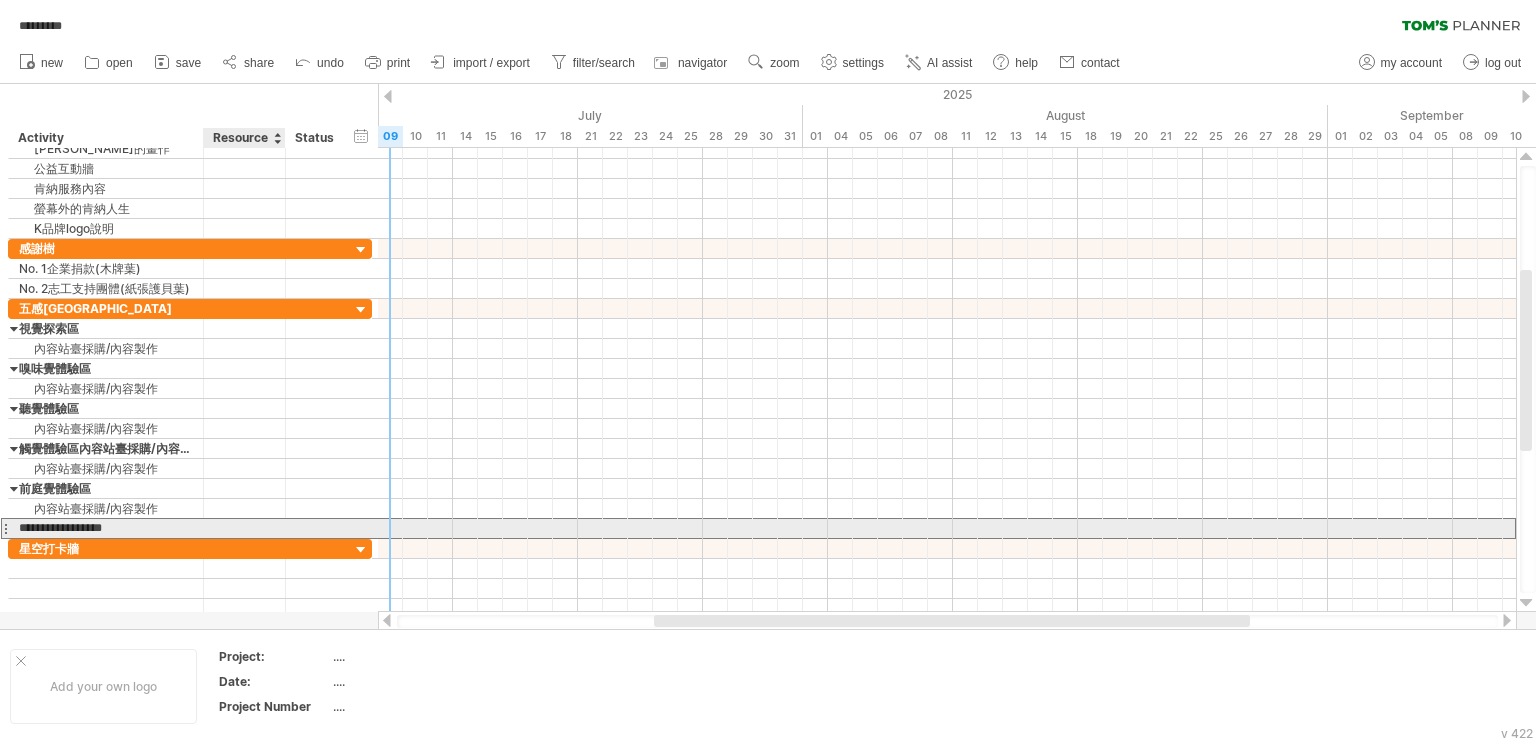 drag, startPoint x: 94, startPoint y: 523, endPoint x: 223, endPoint y: 522, distance: 129.00388 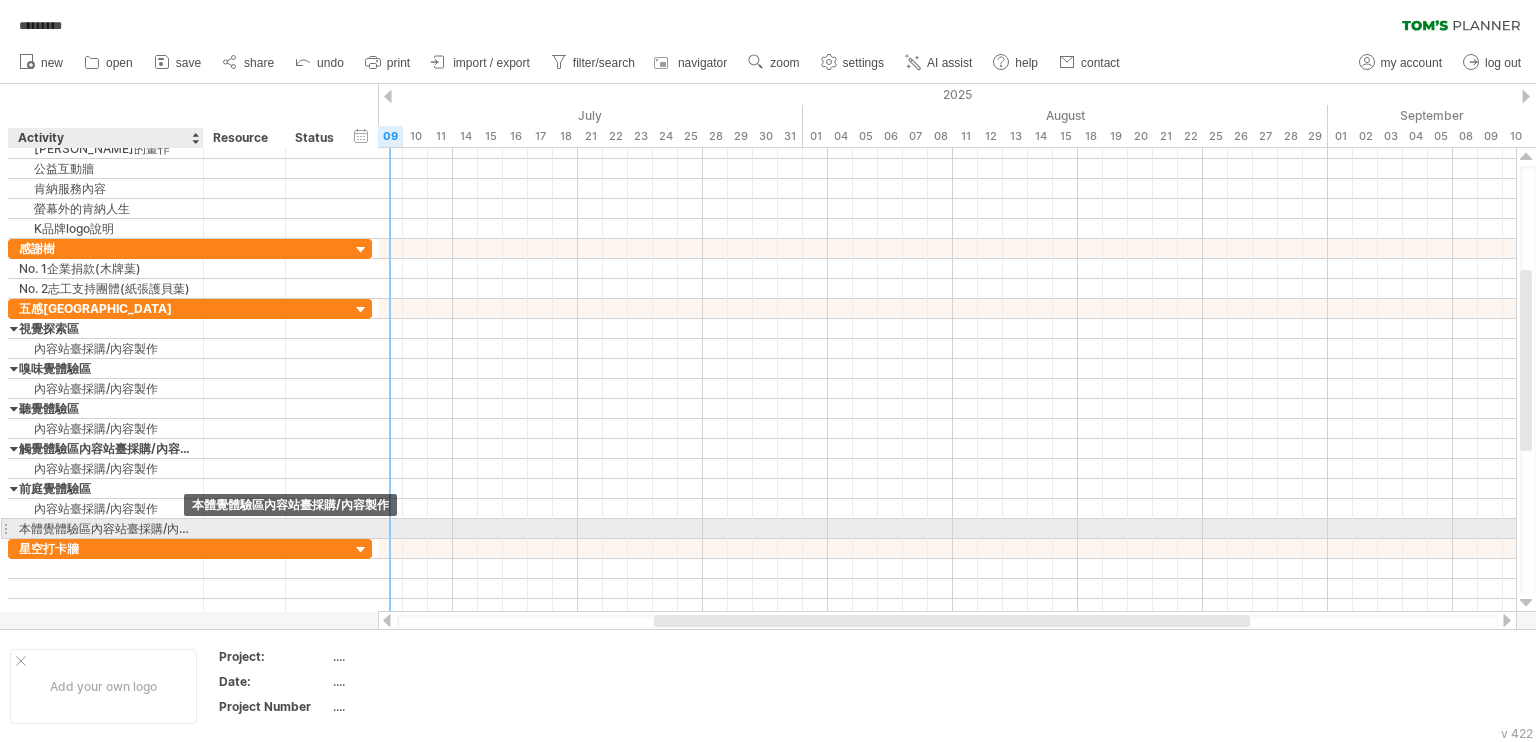 click on "本體覺體驗區內容站臺採購/內容製作" at bounding box center [106, 528] 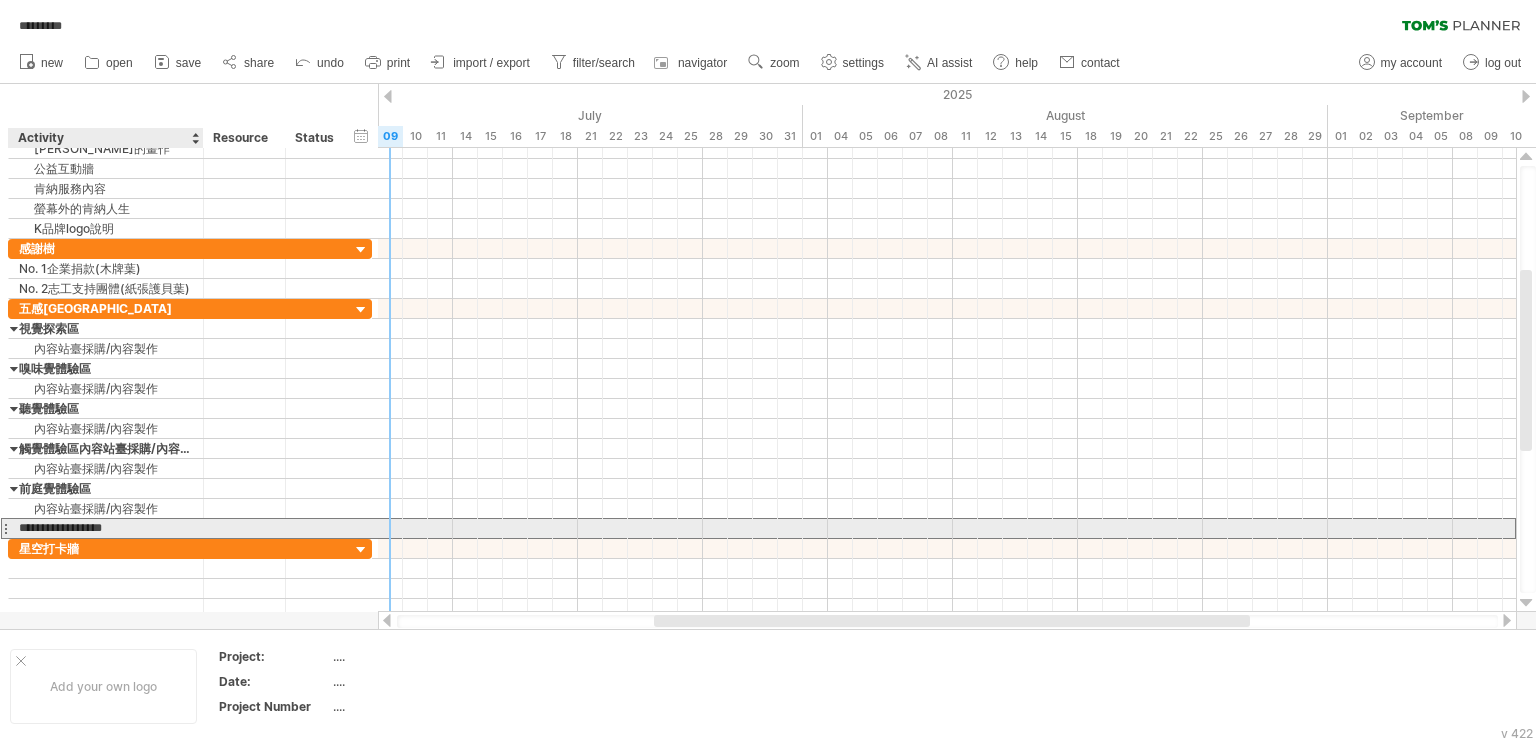 scroll, scrollTop: 0, scrollLeft: 22, axis: horizontal 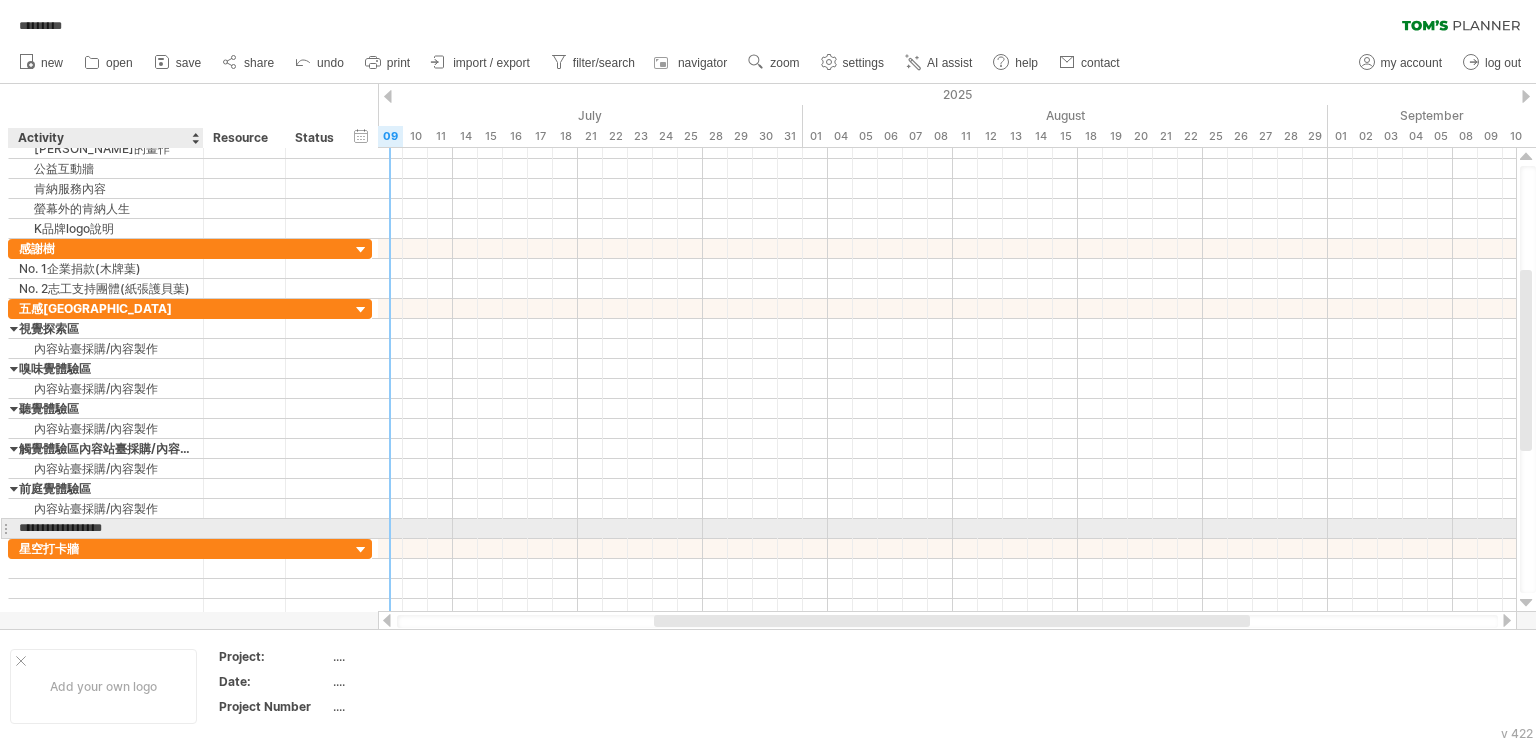 type on "******" 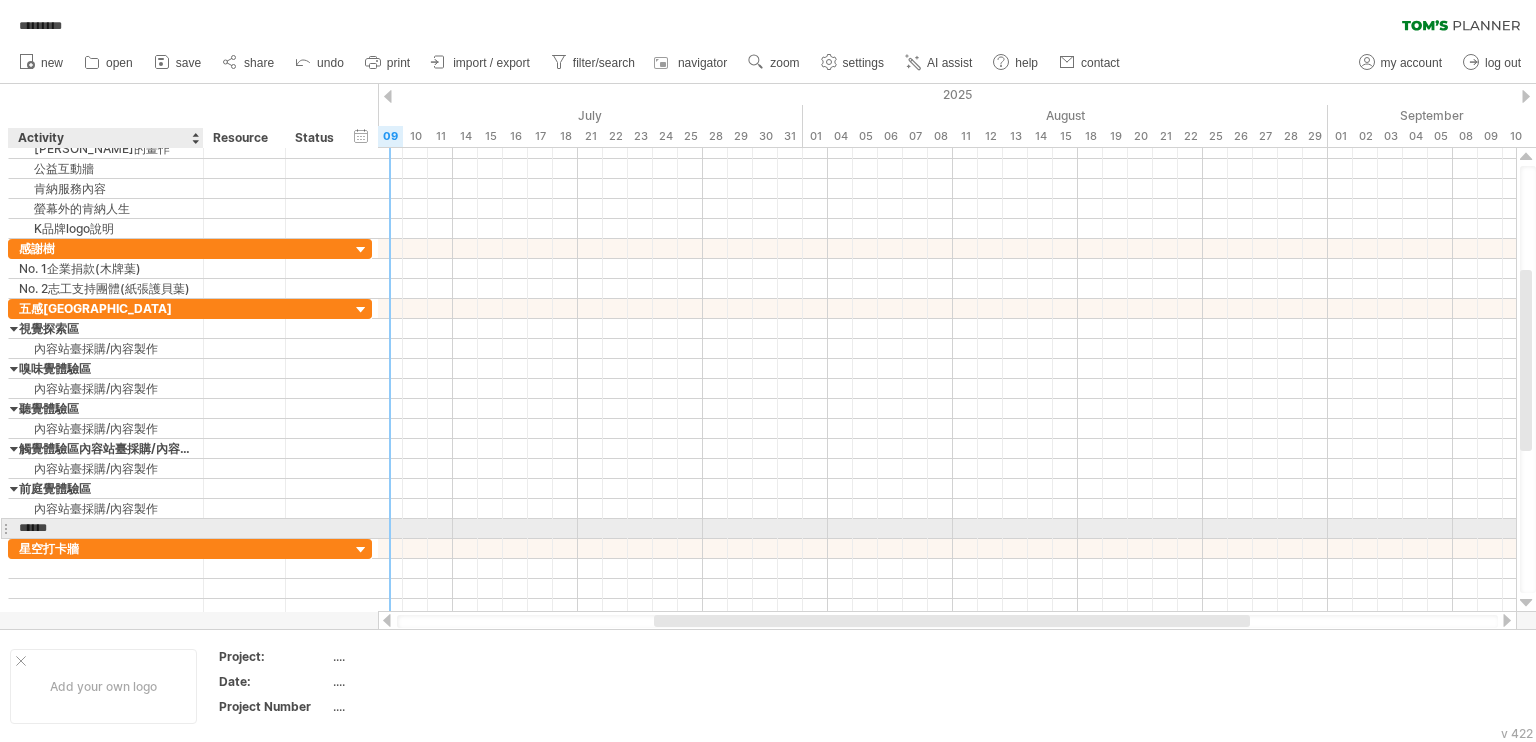 scroll, scrollTop: 0, scrollLeft: 0, axis: both 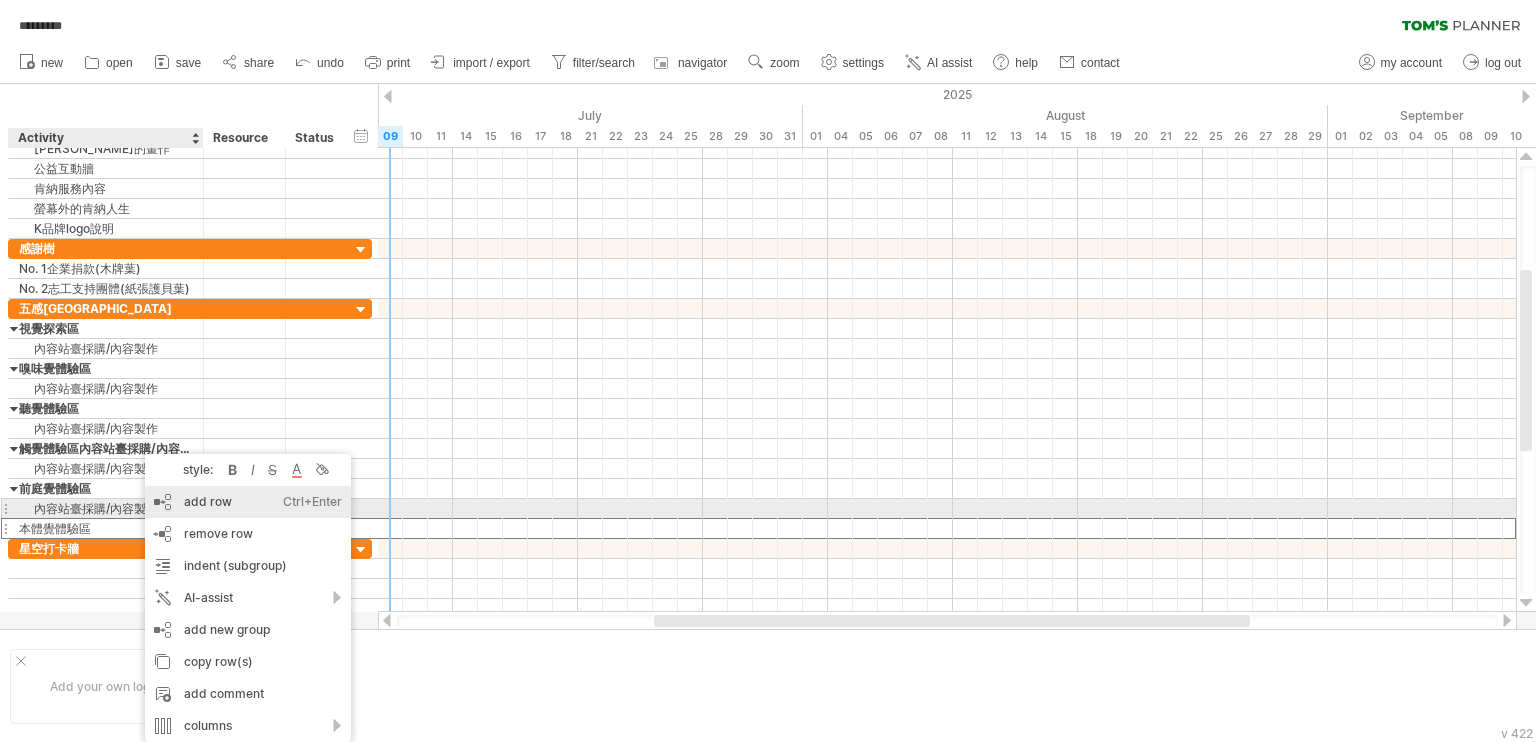 click on "add row Ctrl+Enter Cmd+Enter" at bounding box center [248, 502] 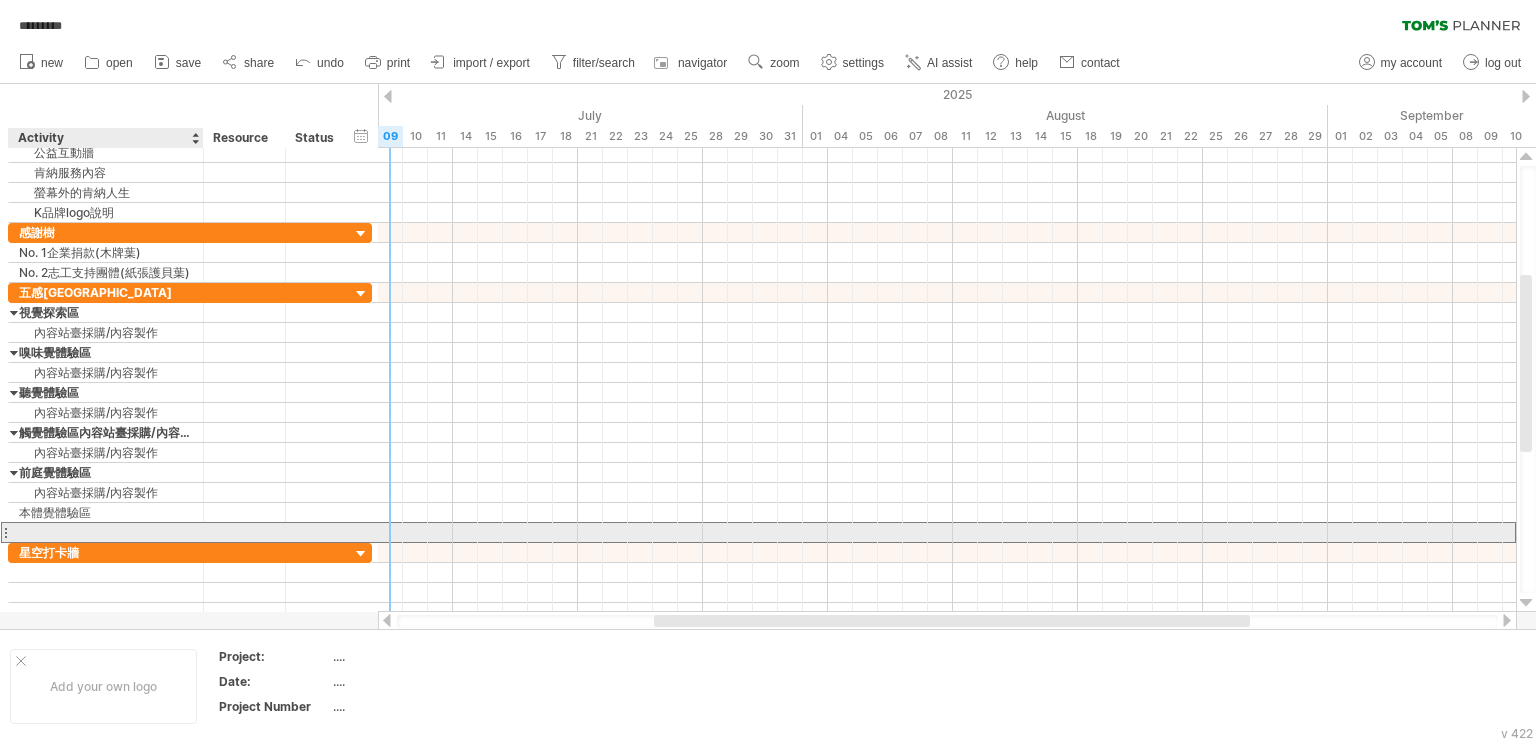 click at bounding box center [106, 532] 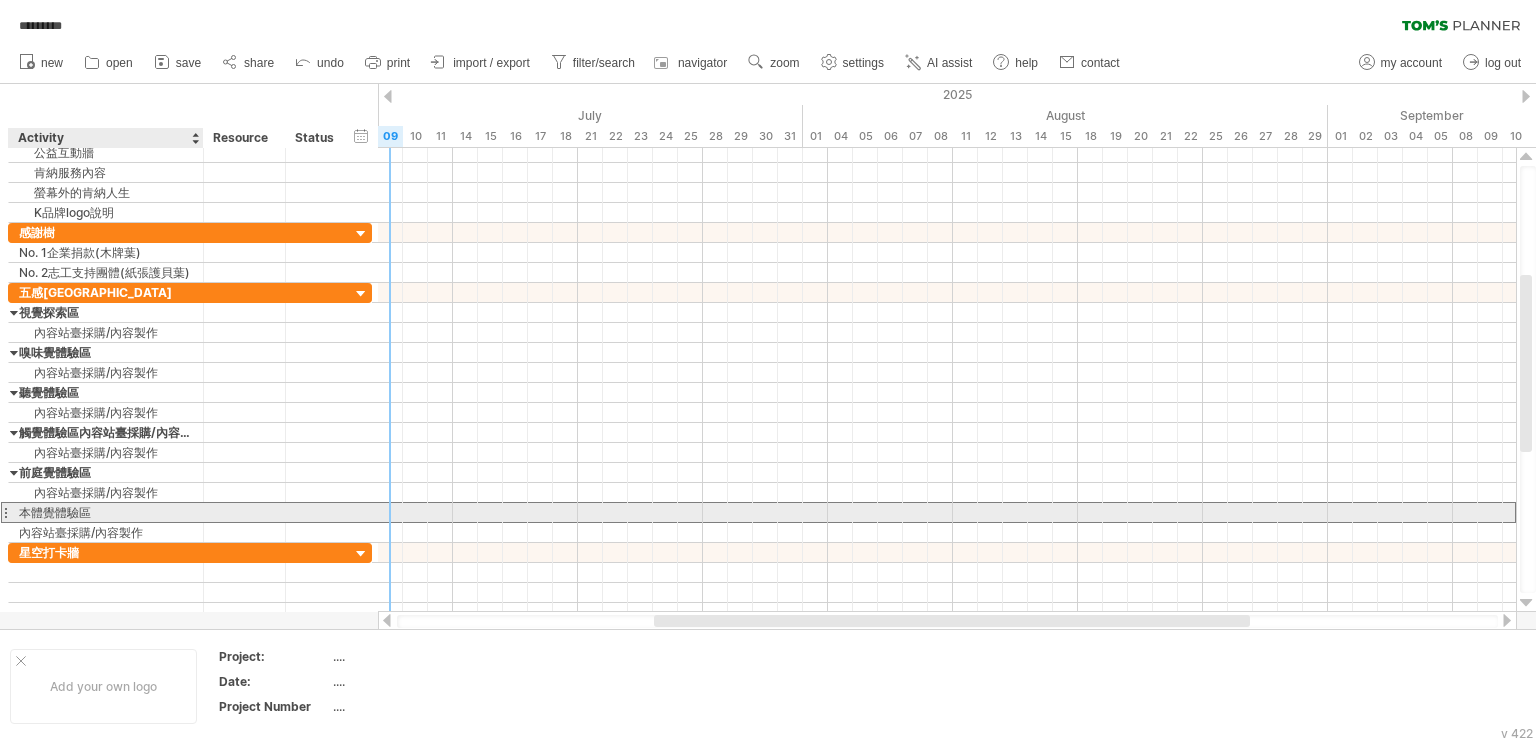 click on "本體覺體驗區" at bounding box center (106, 512) 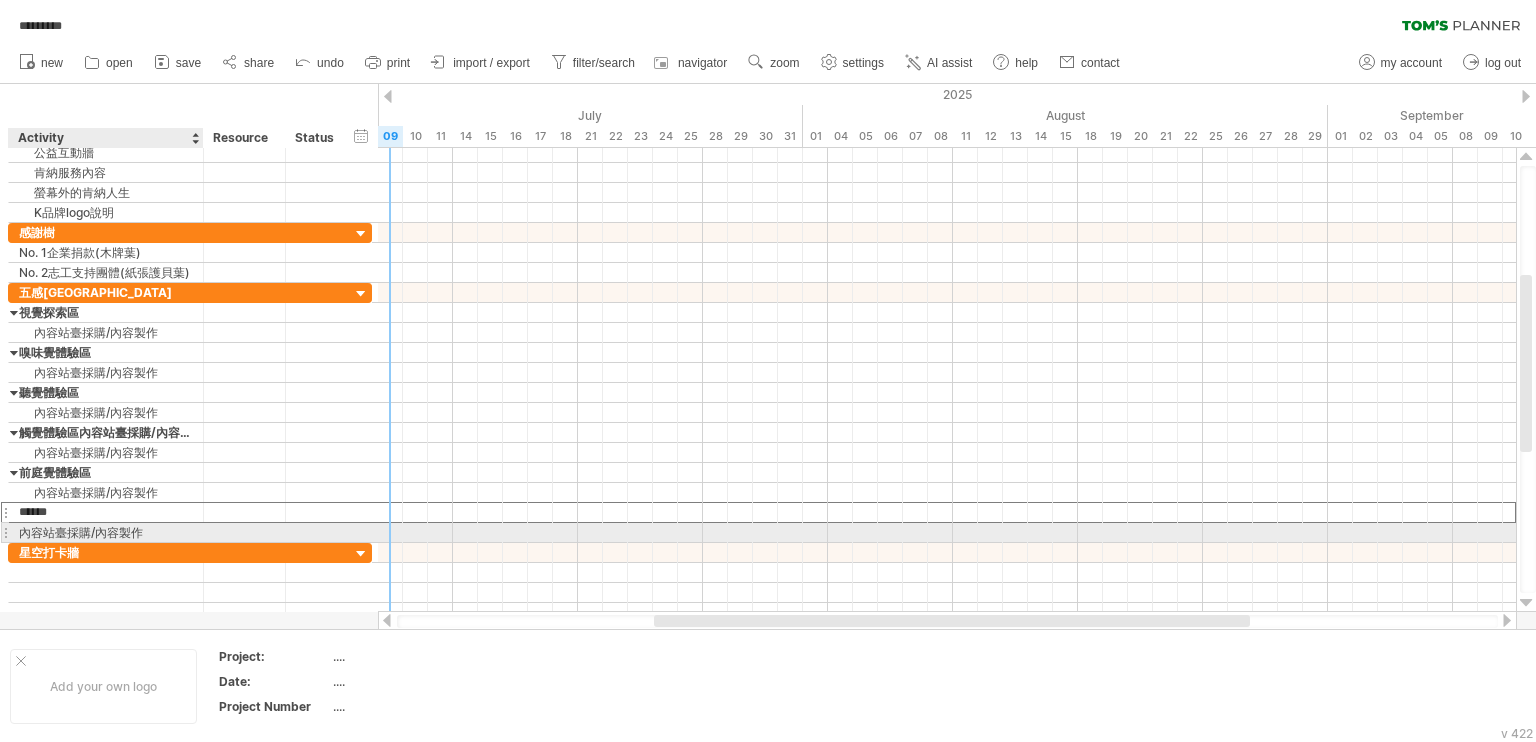 click on "內容站臺採購/內容製作" at bounding box center [106, 532] 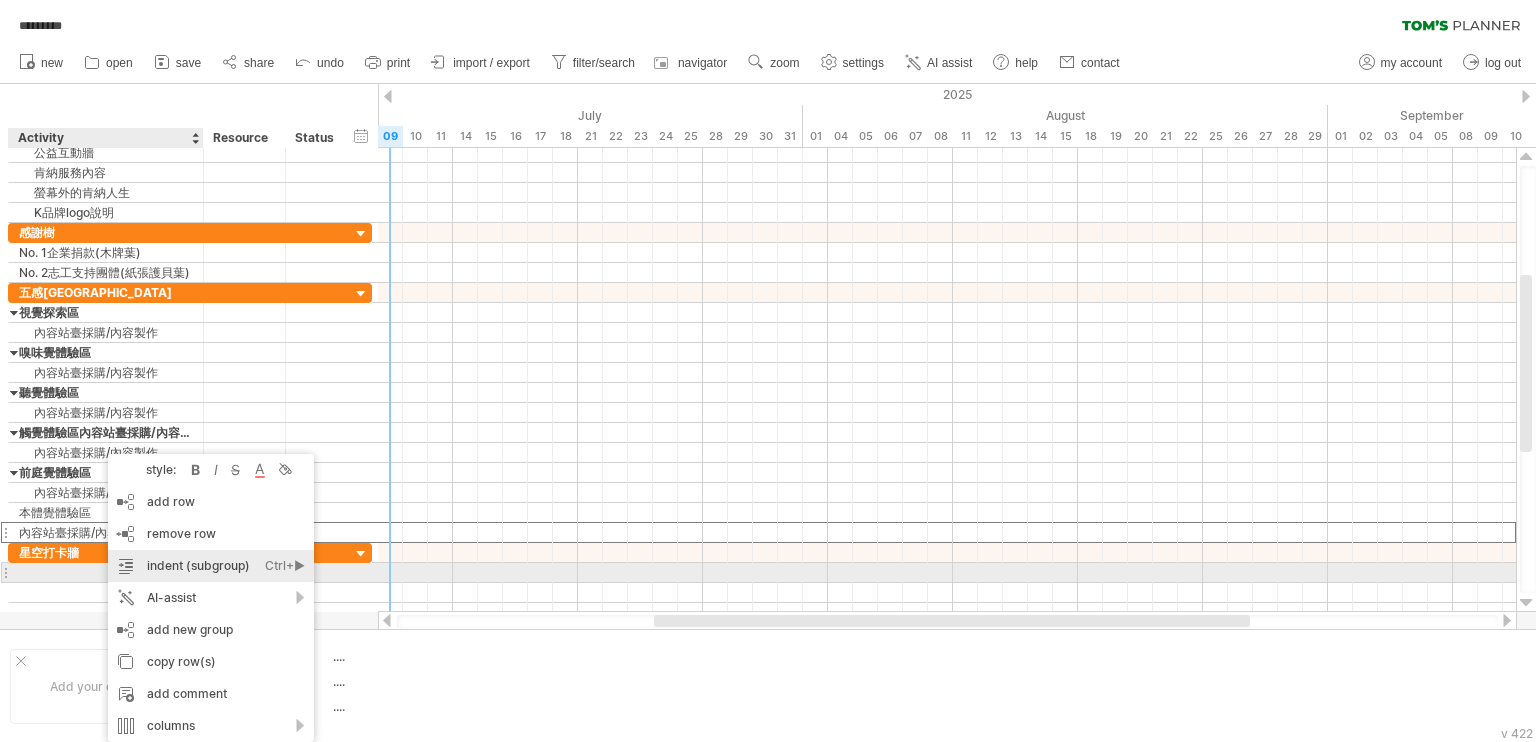 click on "indent (subgroup) Ctrl+► Cmd+►" at bounding box center (211, 566) 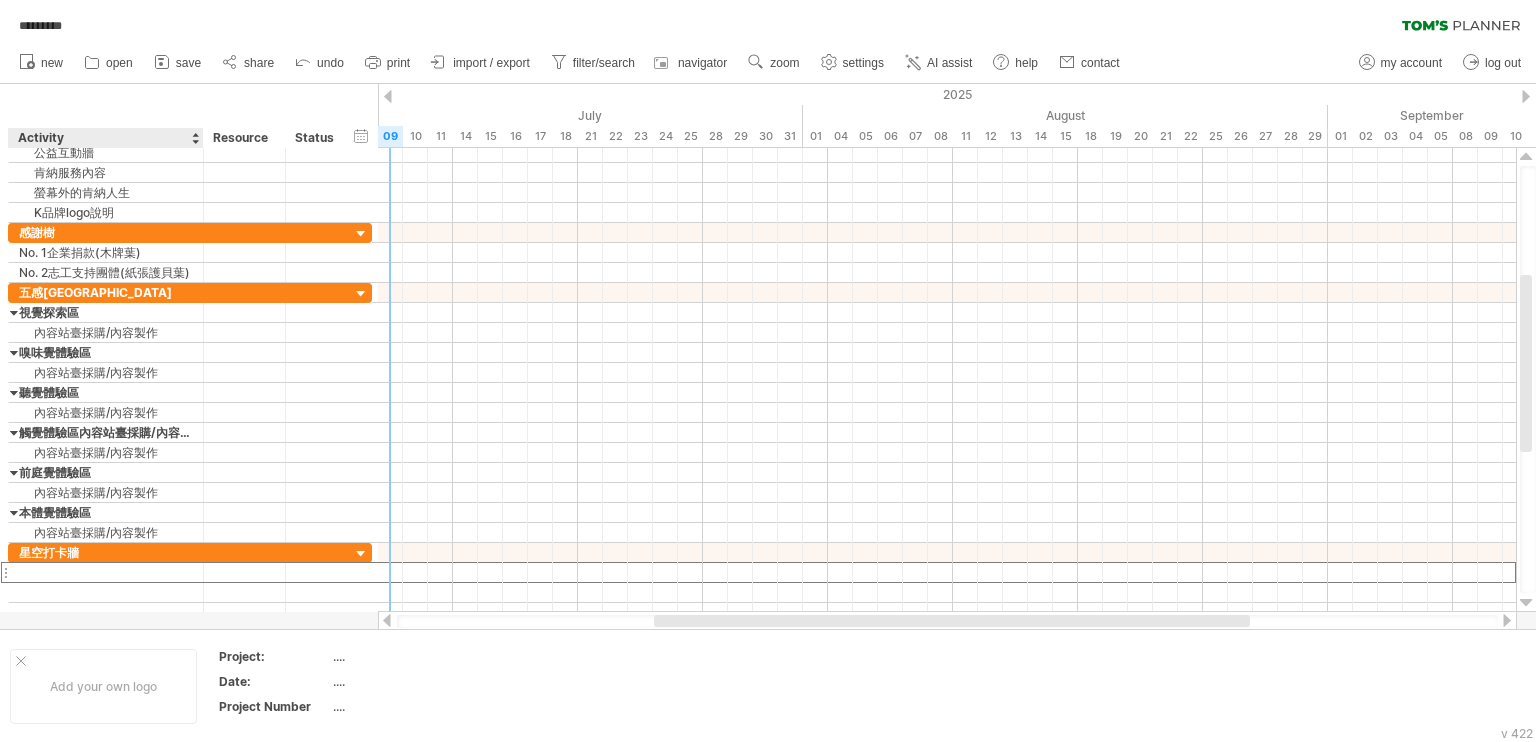 click at bounding box center (106, 572) 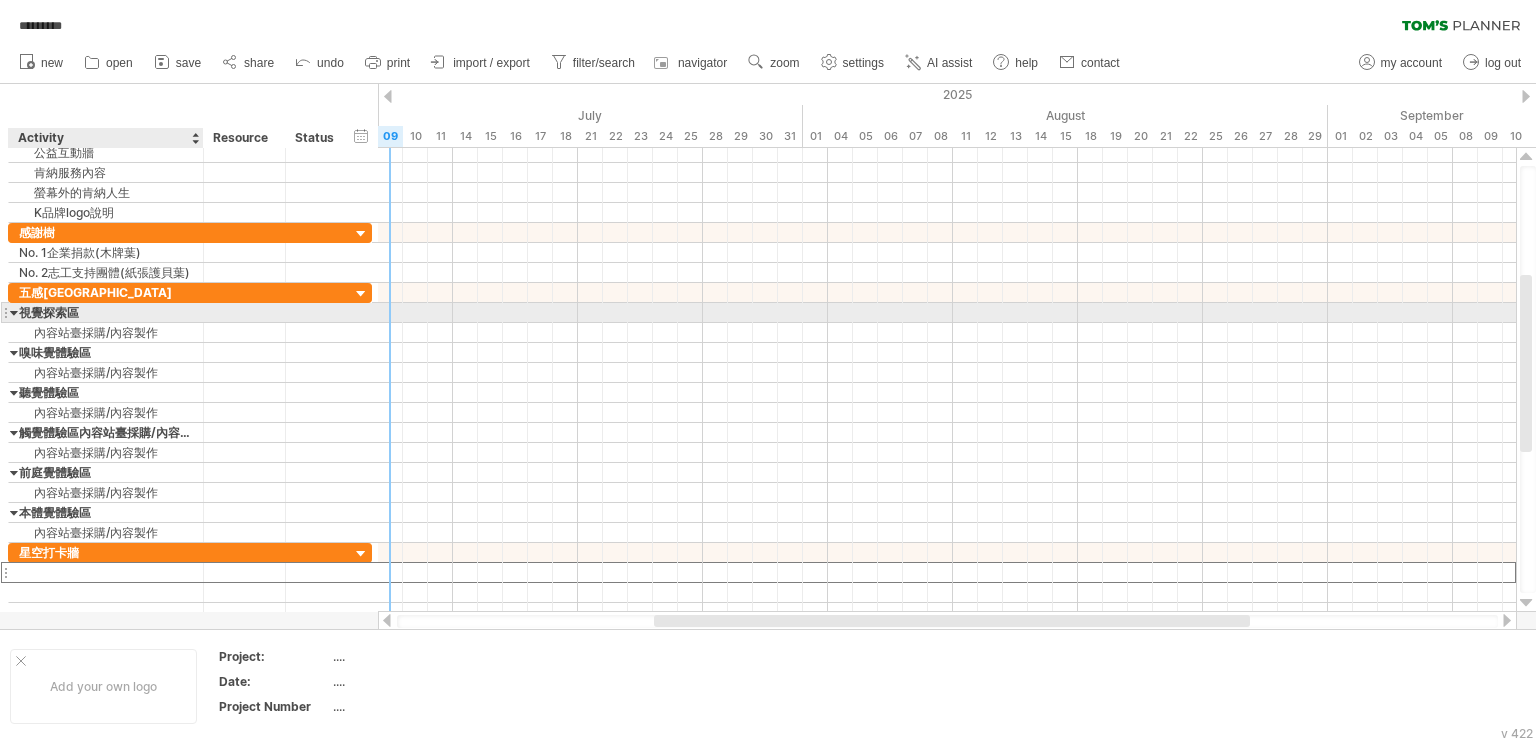 click at bounding box center (14, 312) 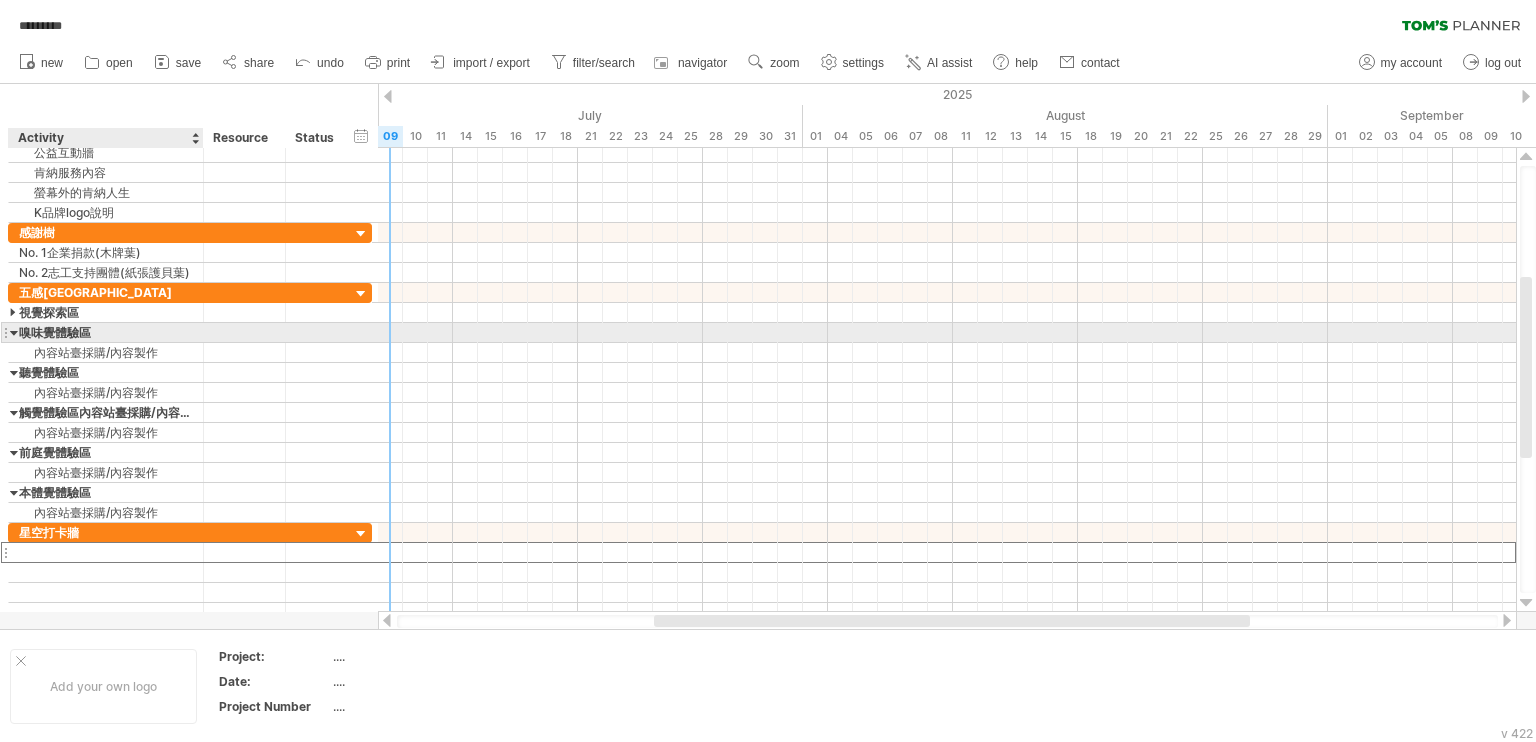 click at bounding box center (14, 332) 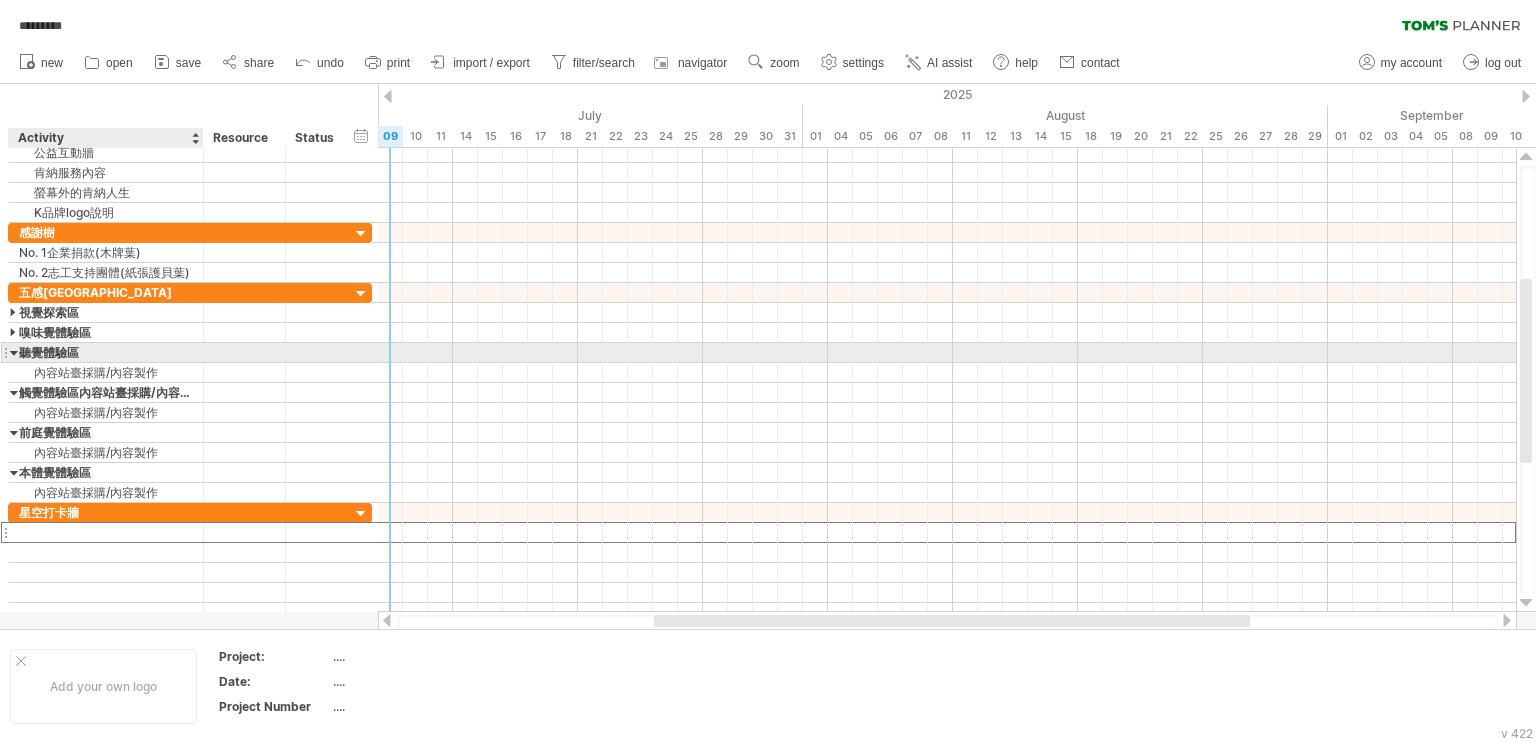 click at bounding box center (14, 352) 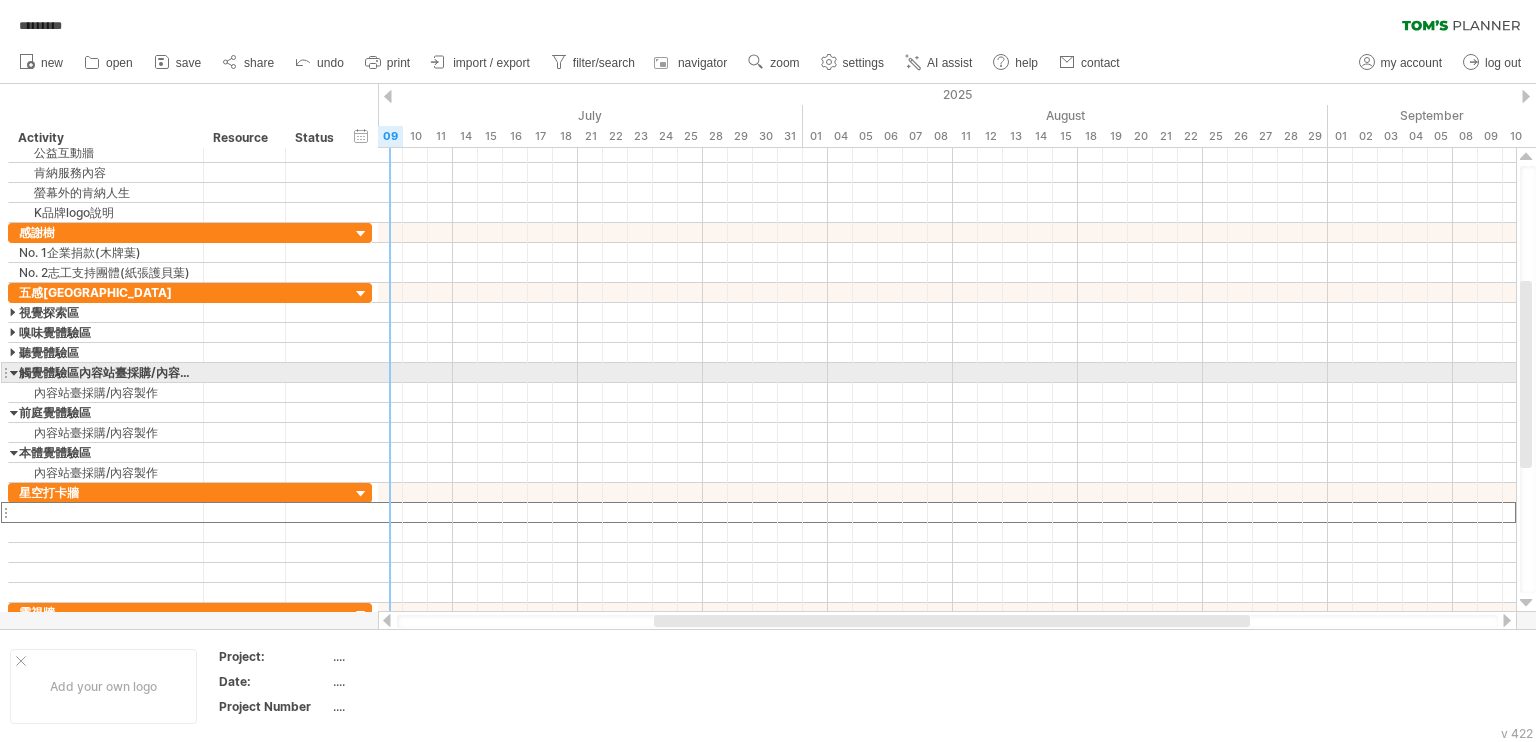 click at bounding box center (14, 372) 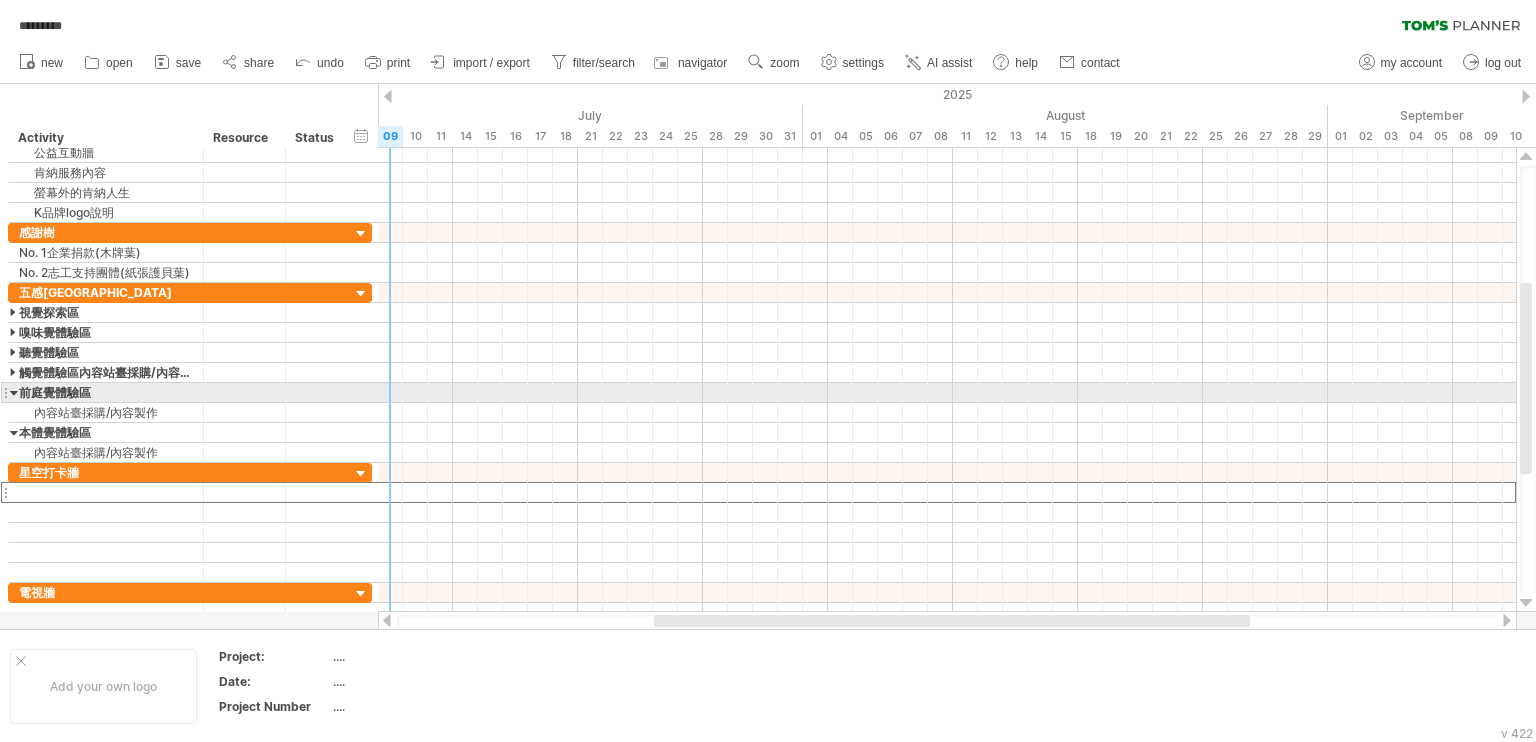 click at bounding box center (14, 392) 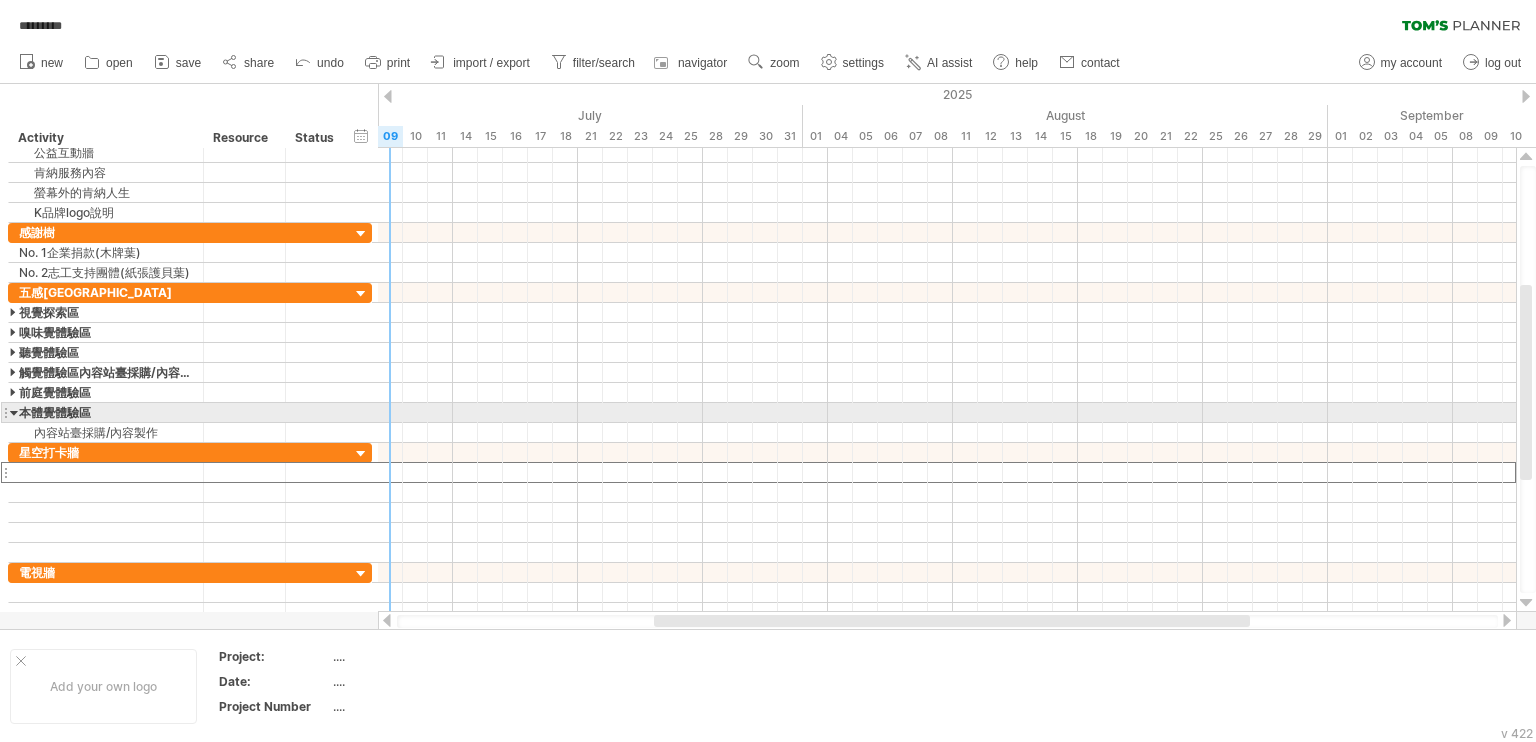 click on "****** 本體覺體驗區" at bounding box center (106, 412) 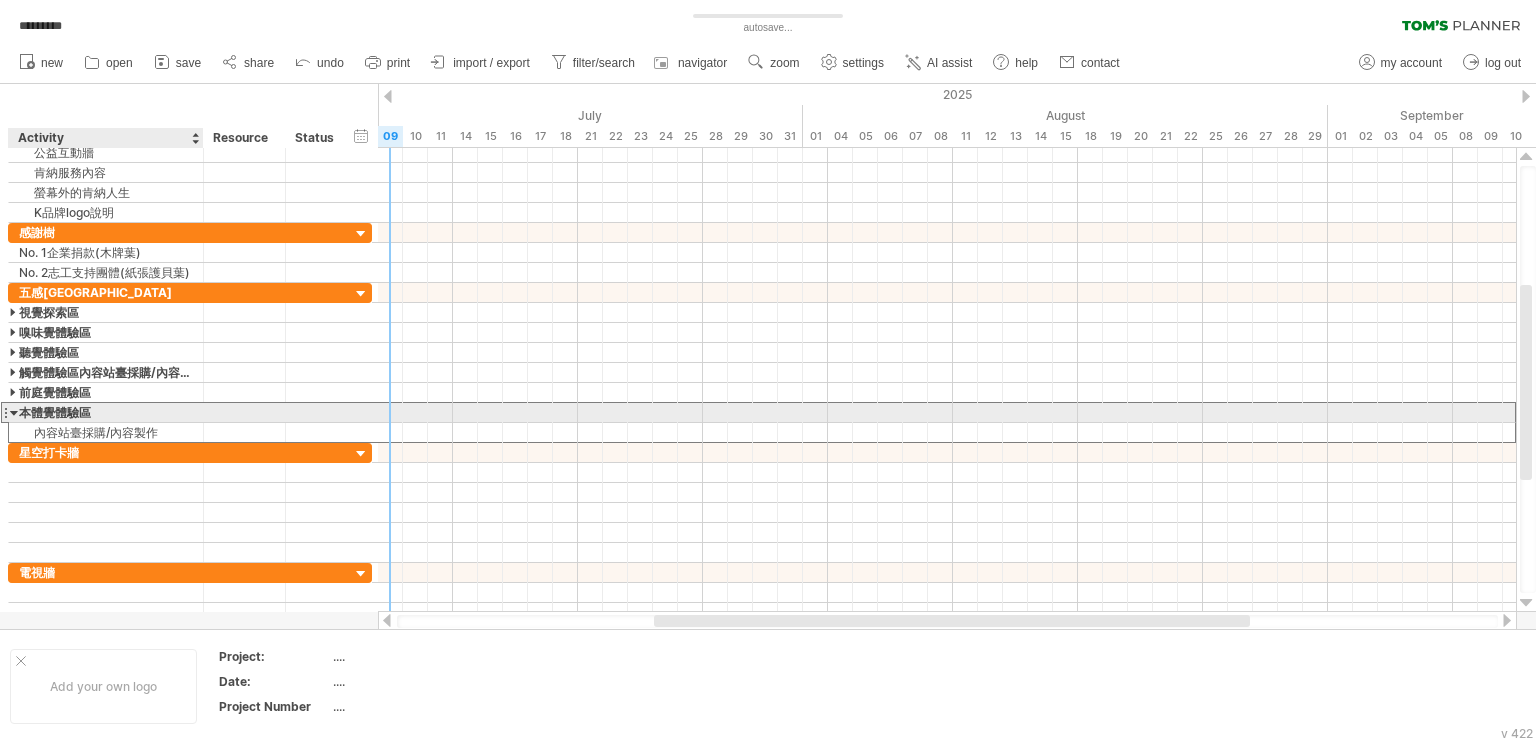click at bounding box center [14, 412] 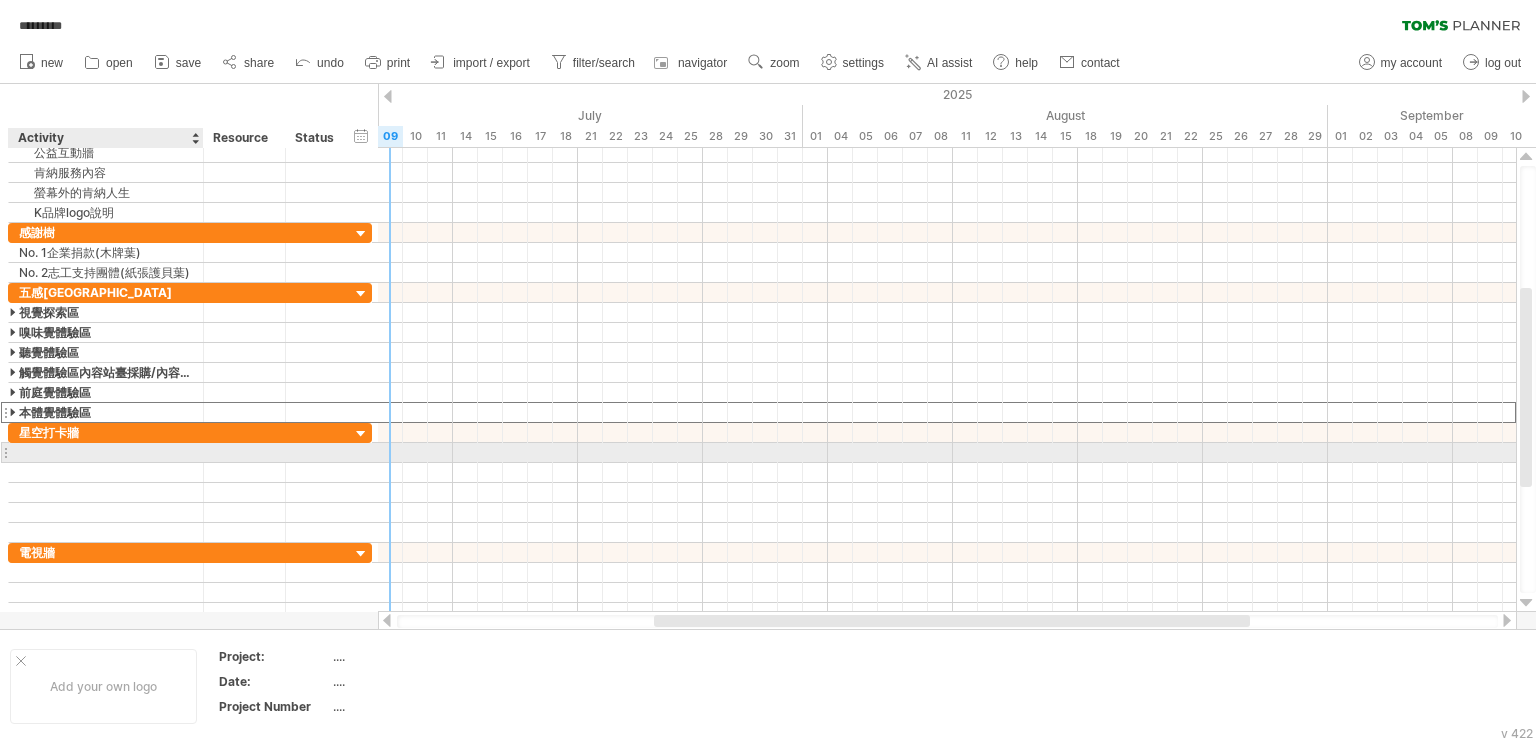 click at bounding box center (106, 452) 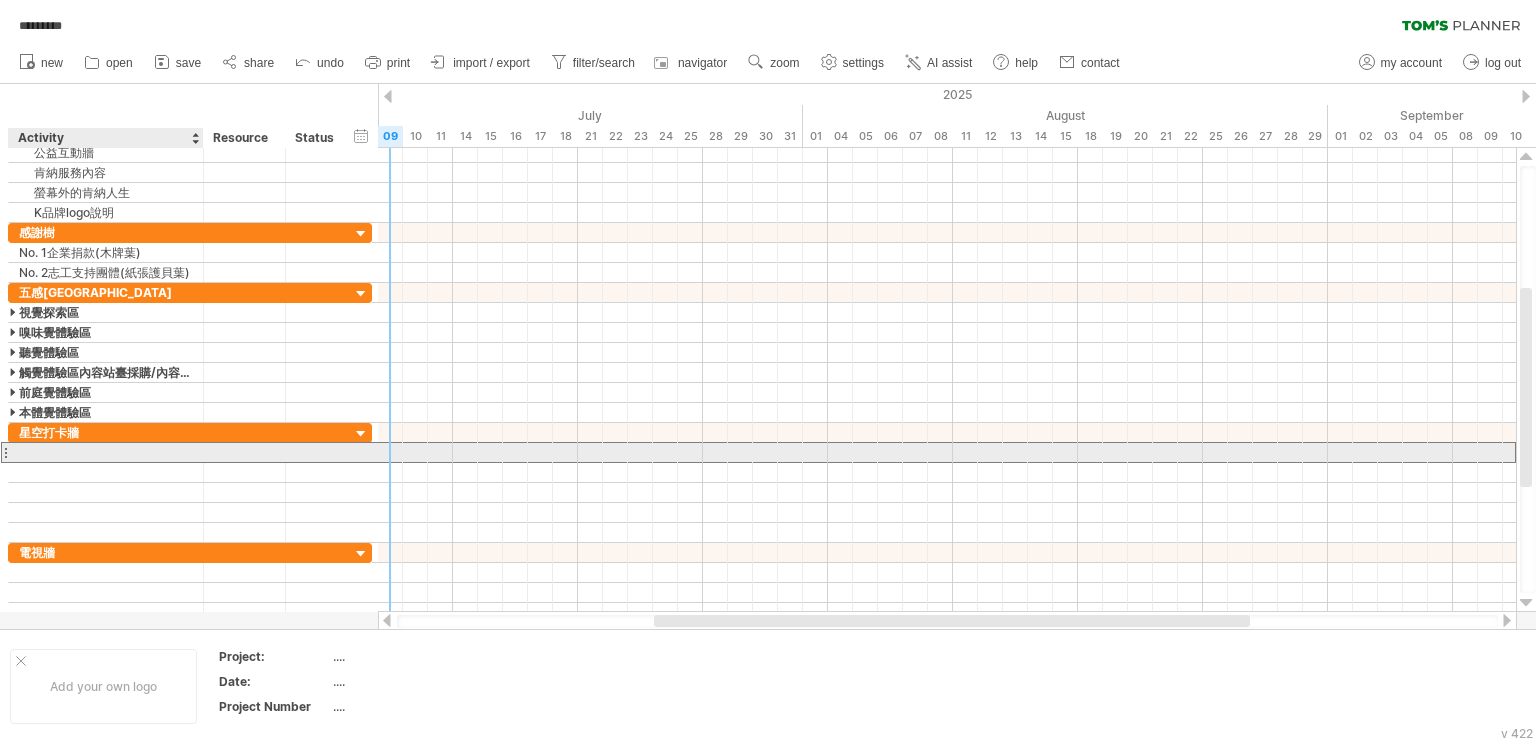 paste on "**********" 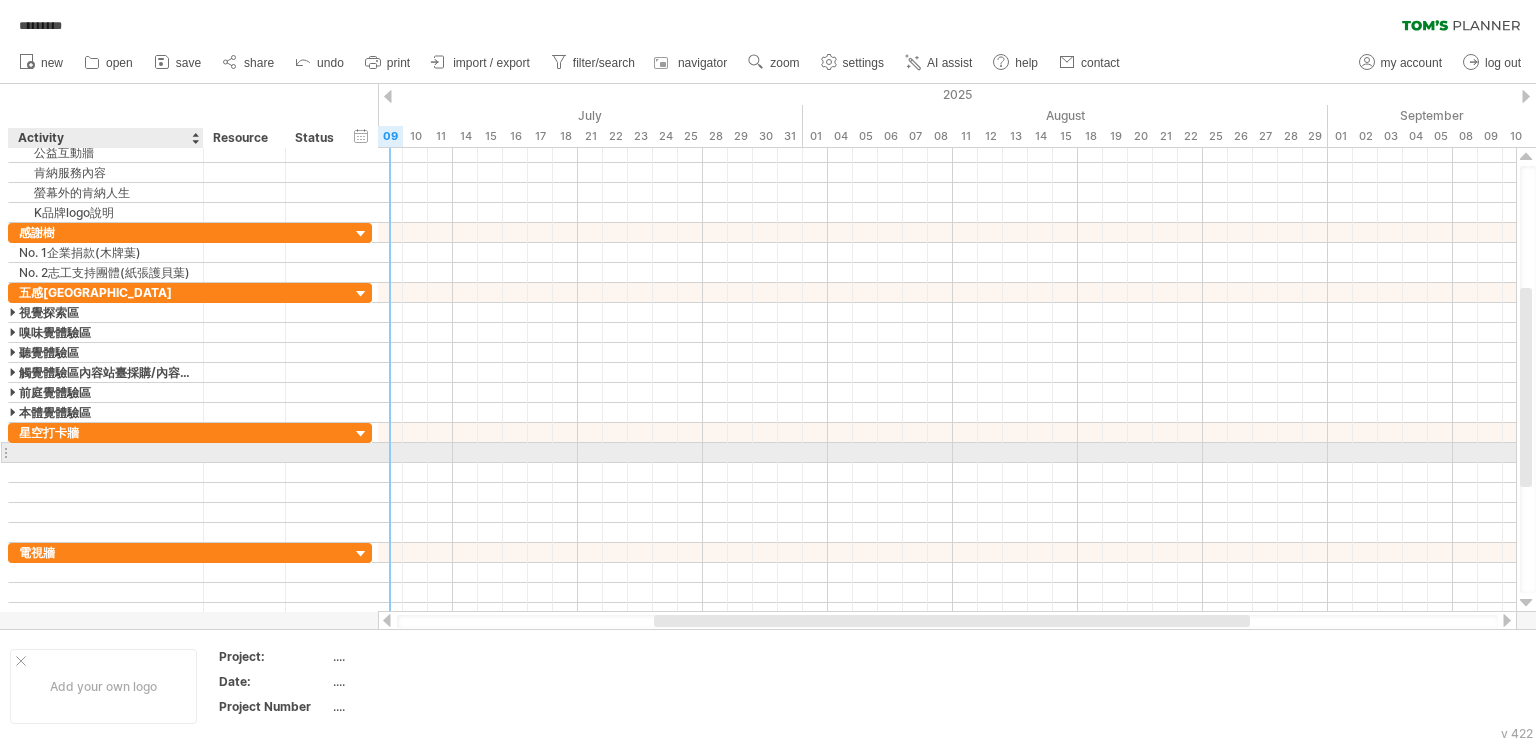 paste on "***" 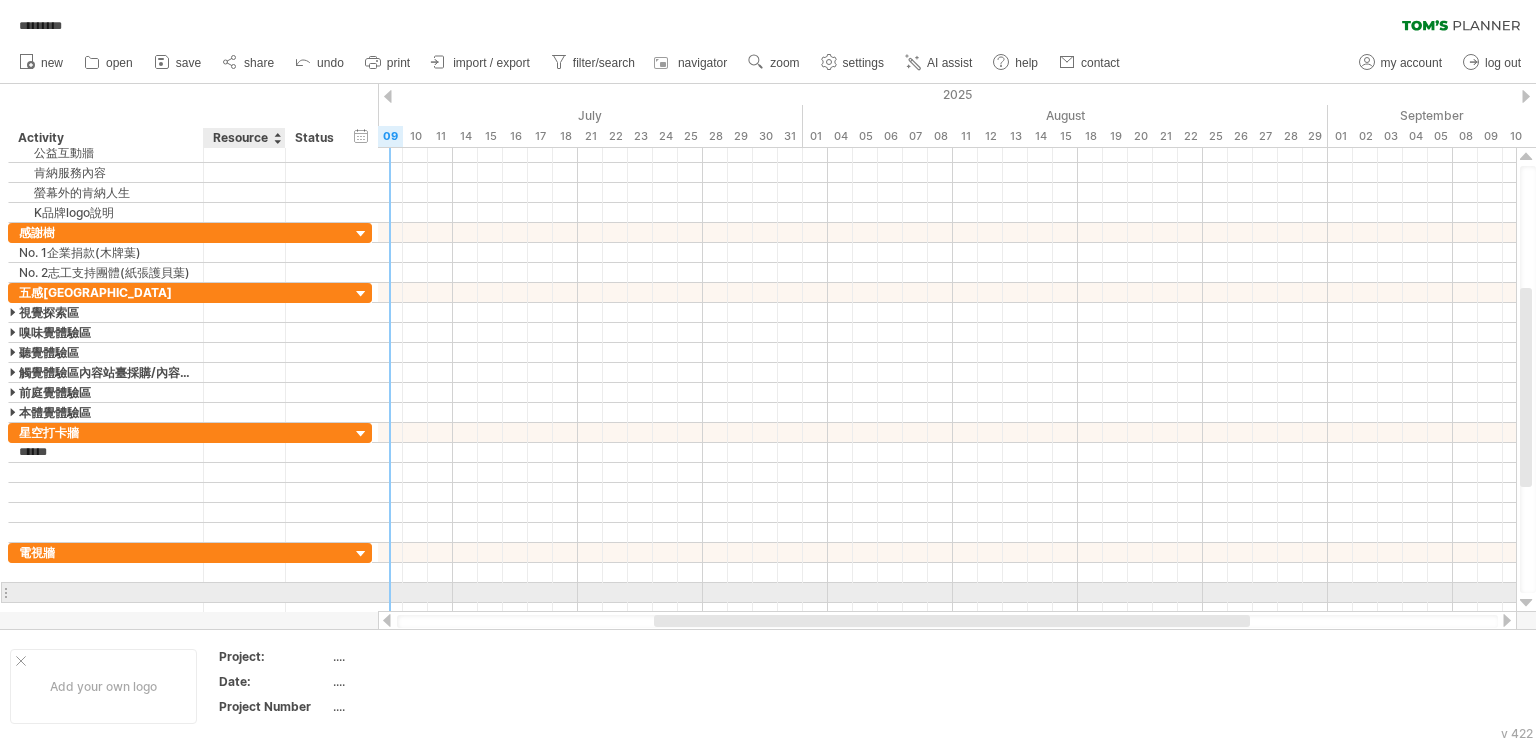 type on "*****" 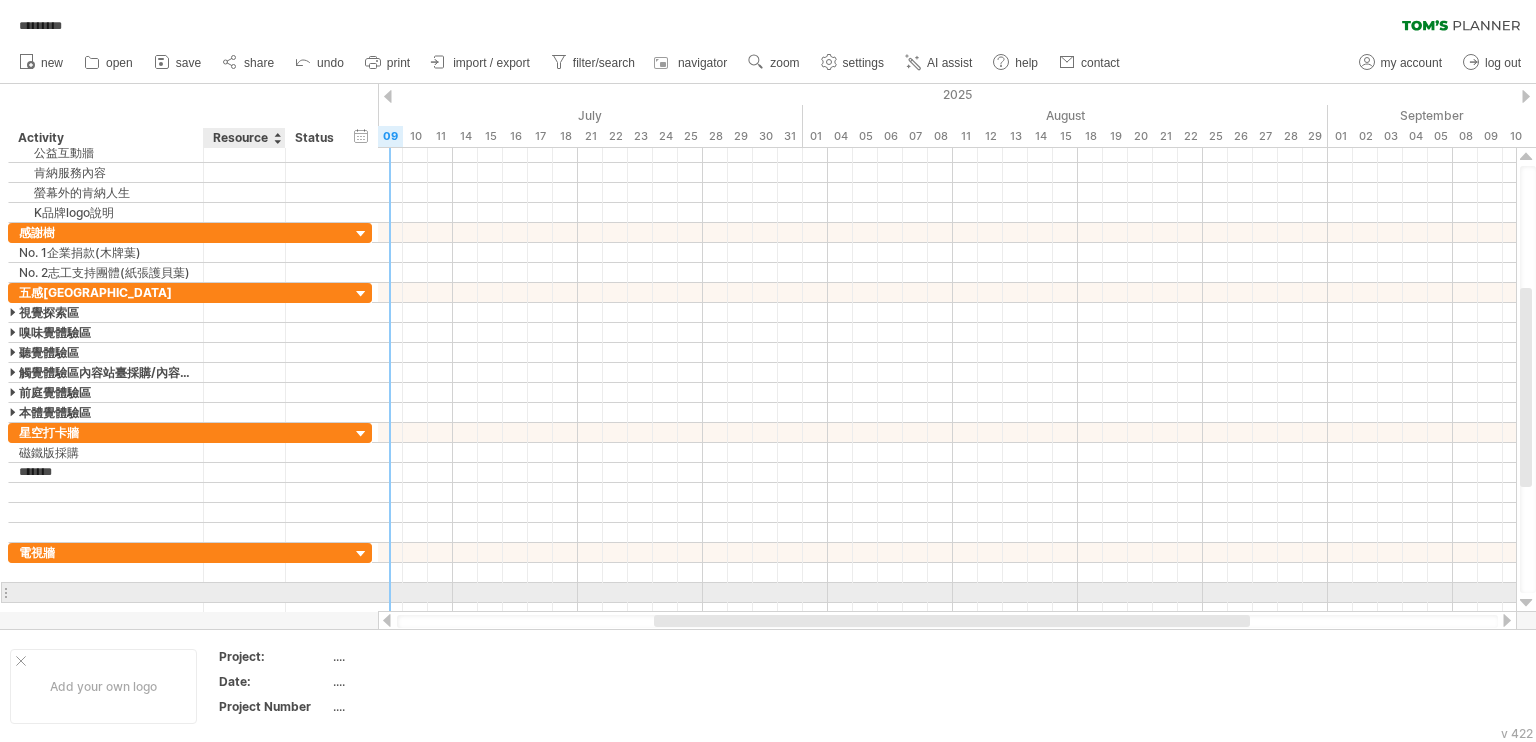 type on "*****" 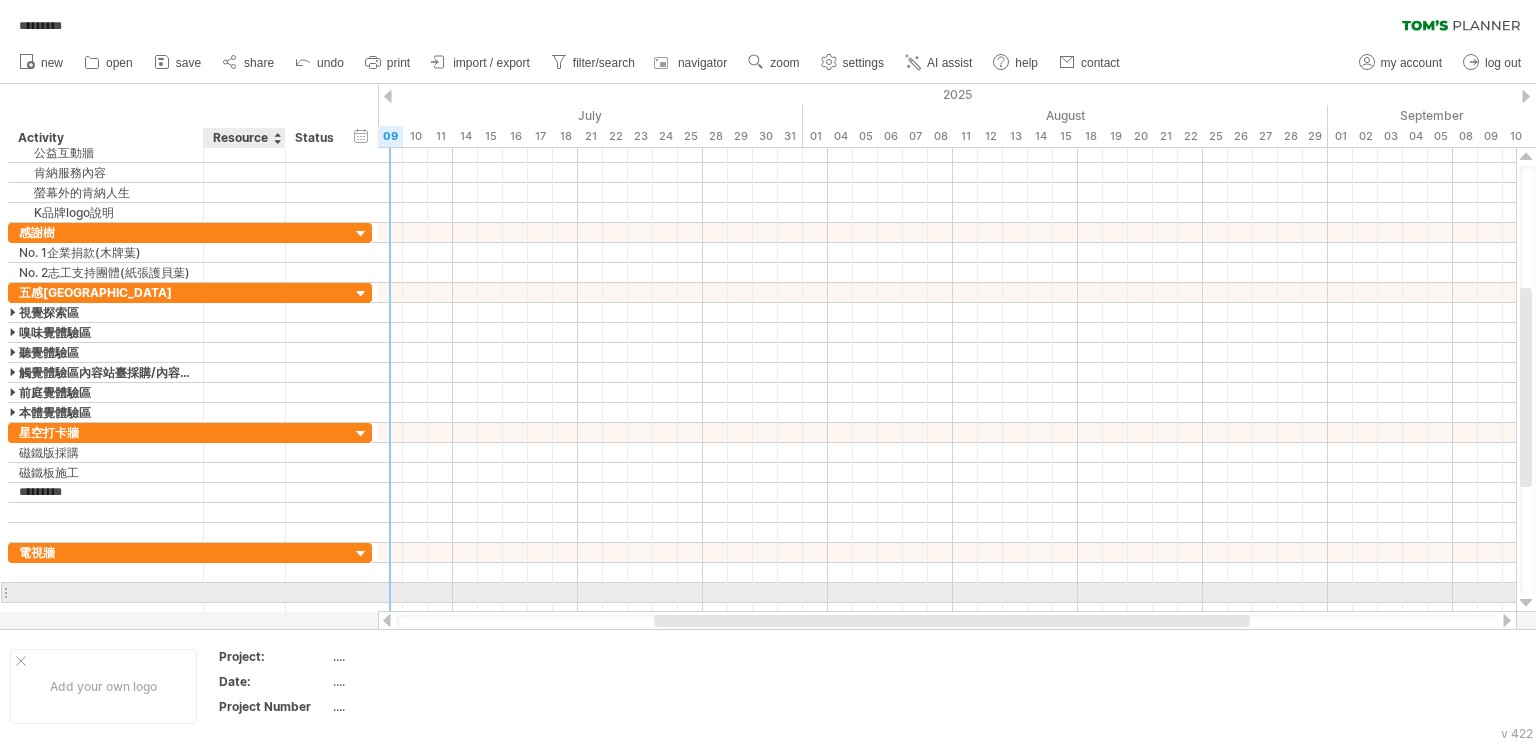 type on "********" 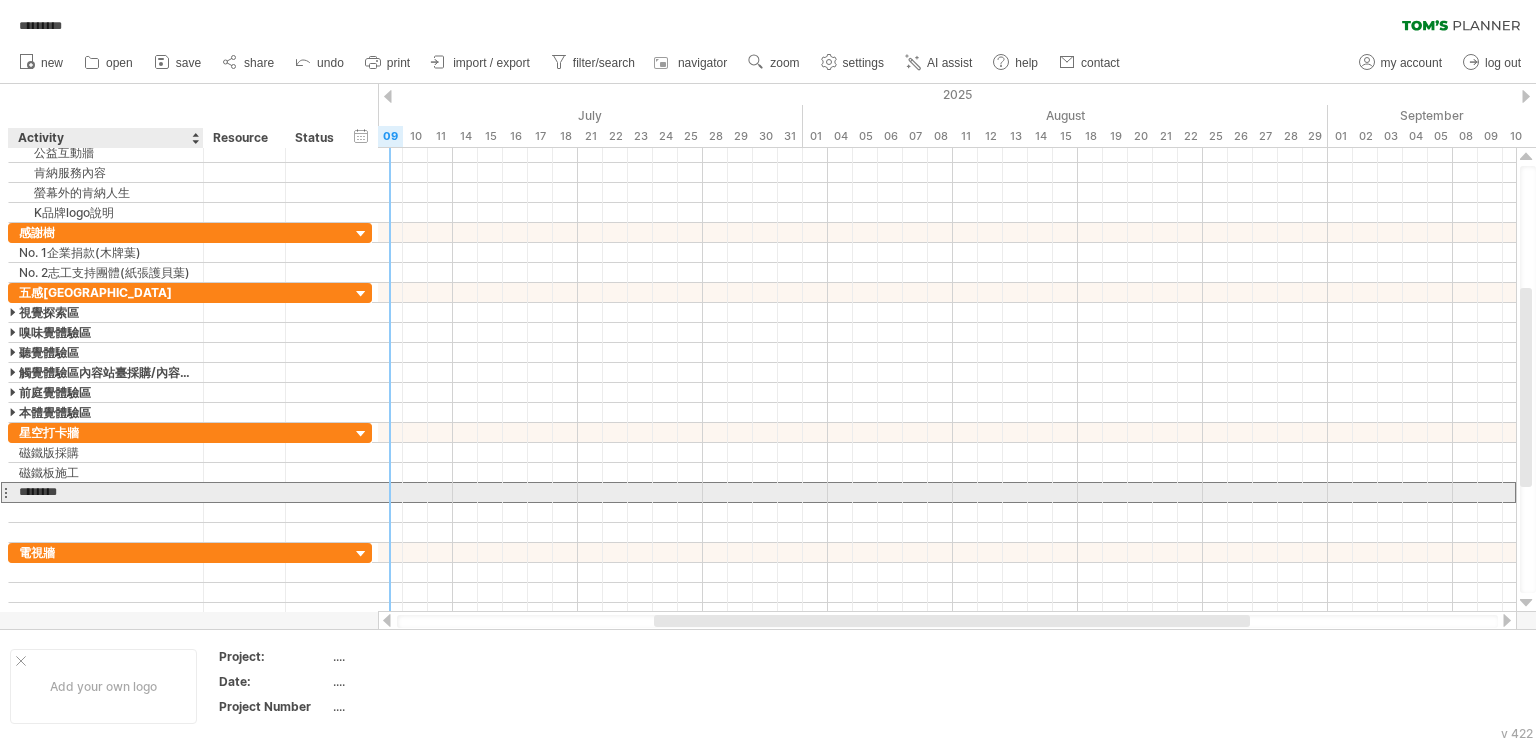 drag, startPoint x: 83, startPoint y: 494, endPoint x: 61, endPoint y: 493, distance: 22.022715 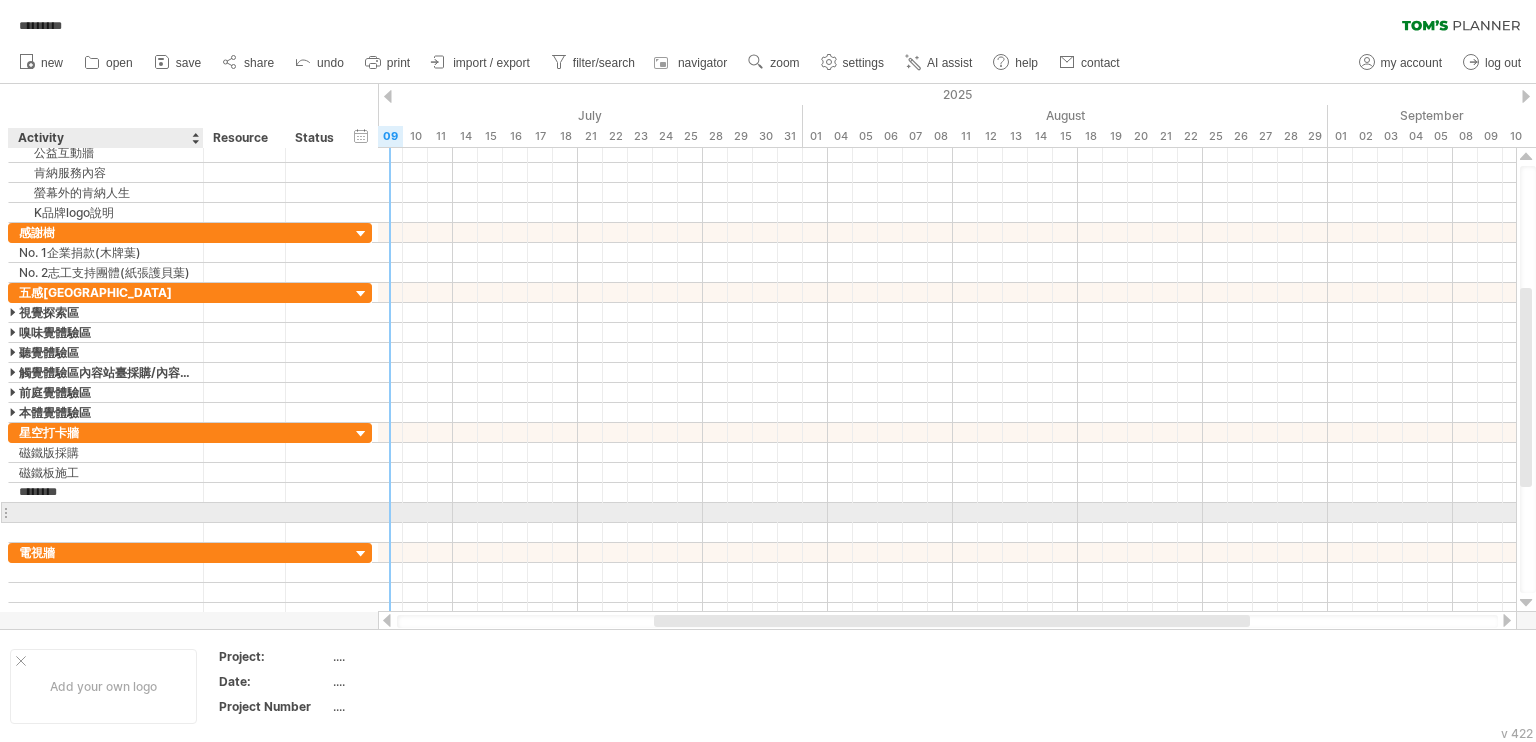 click at bounding box center (106, 512) 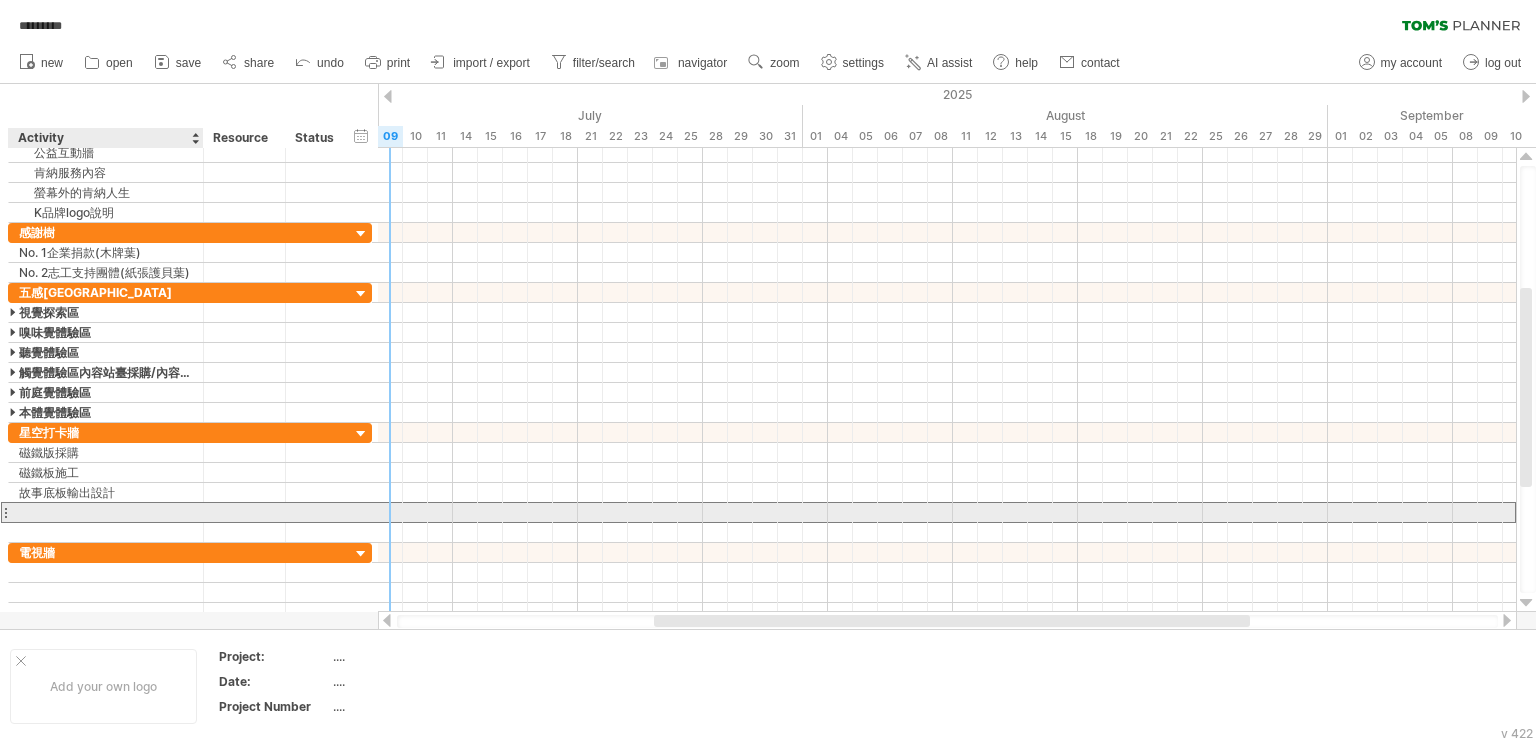 paste on "******" 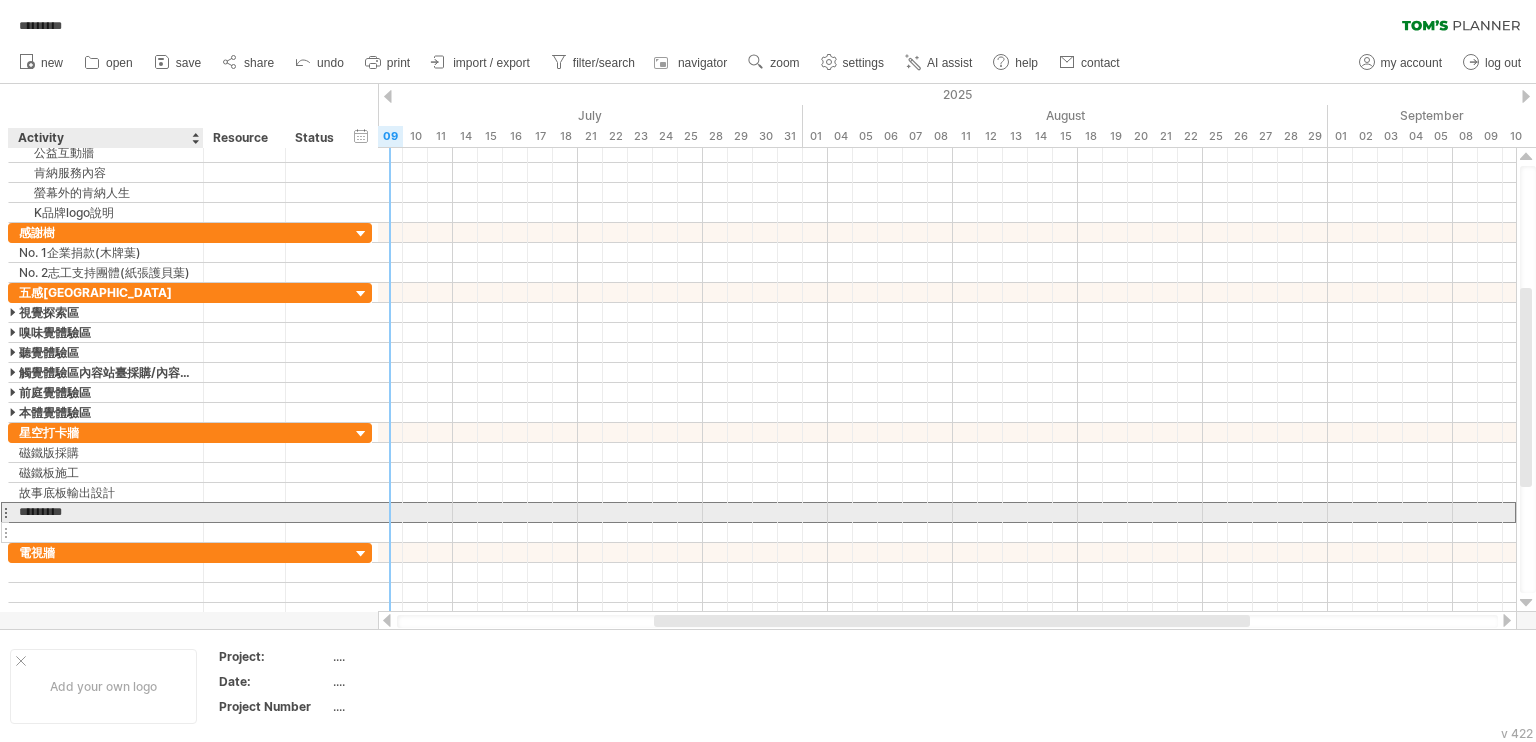 type on "********" 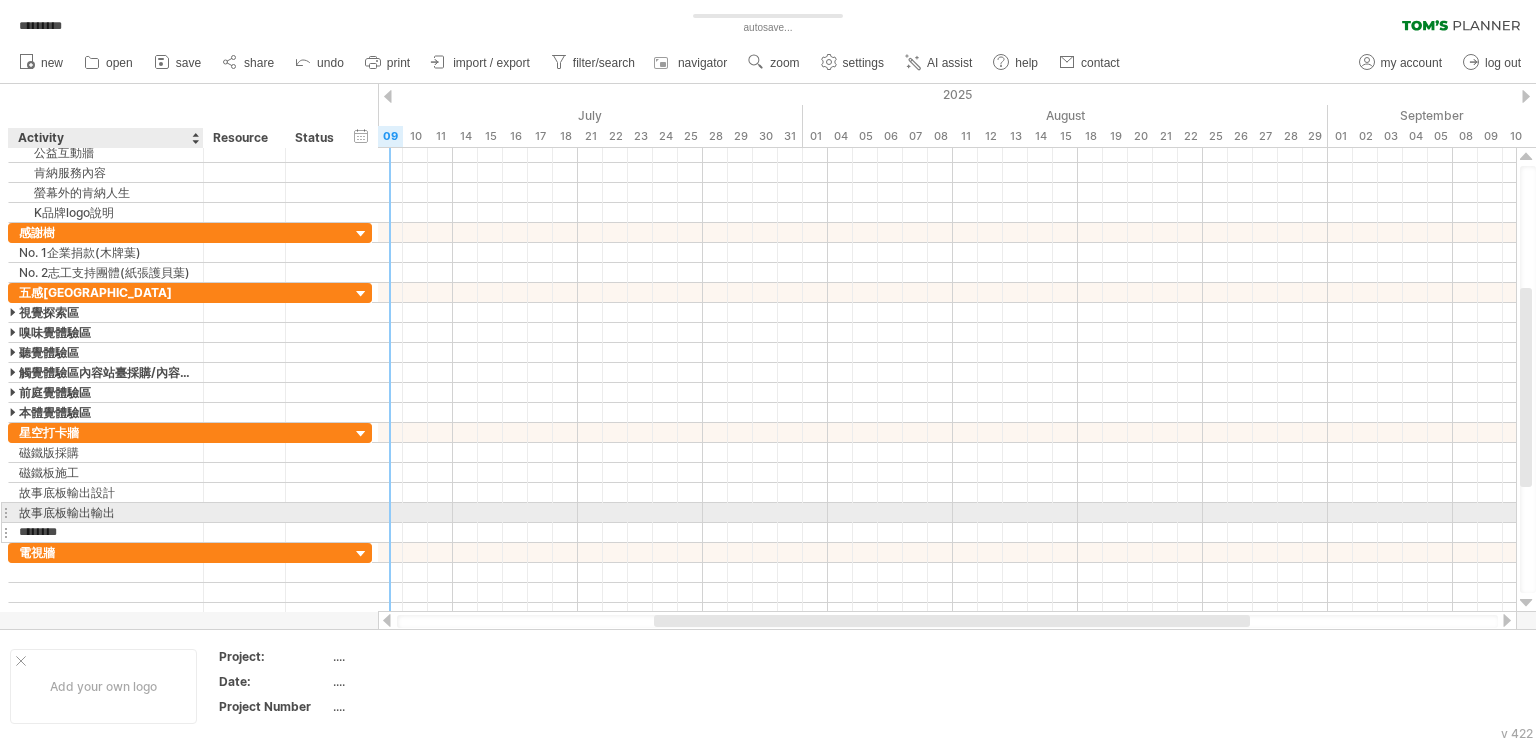 type on "*******" 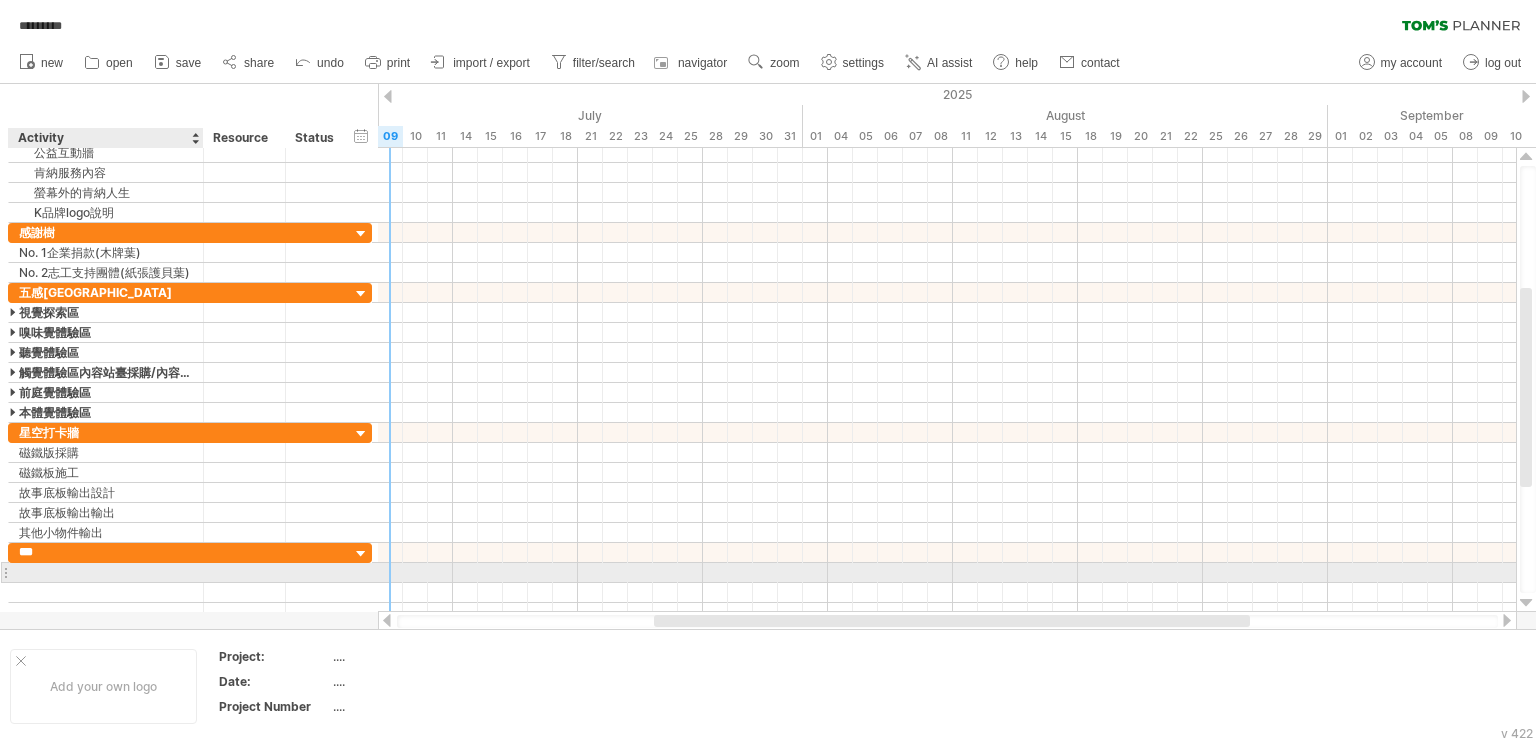 click at bounding box center (106, 572) 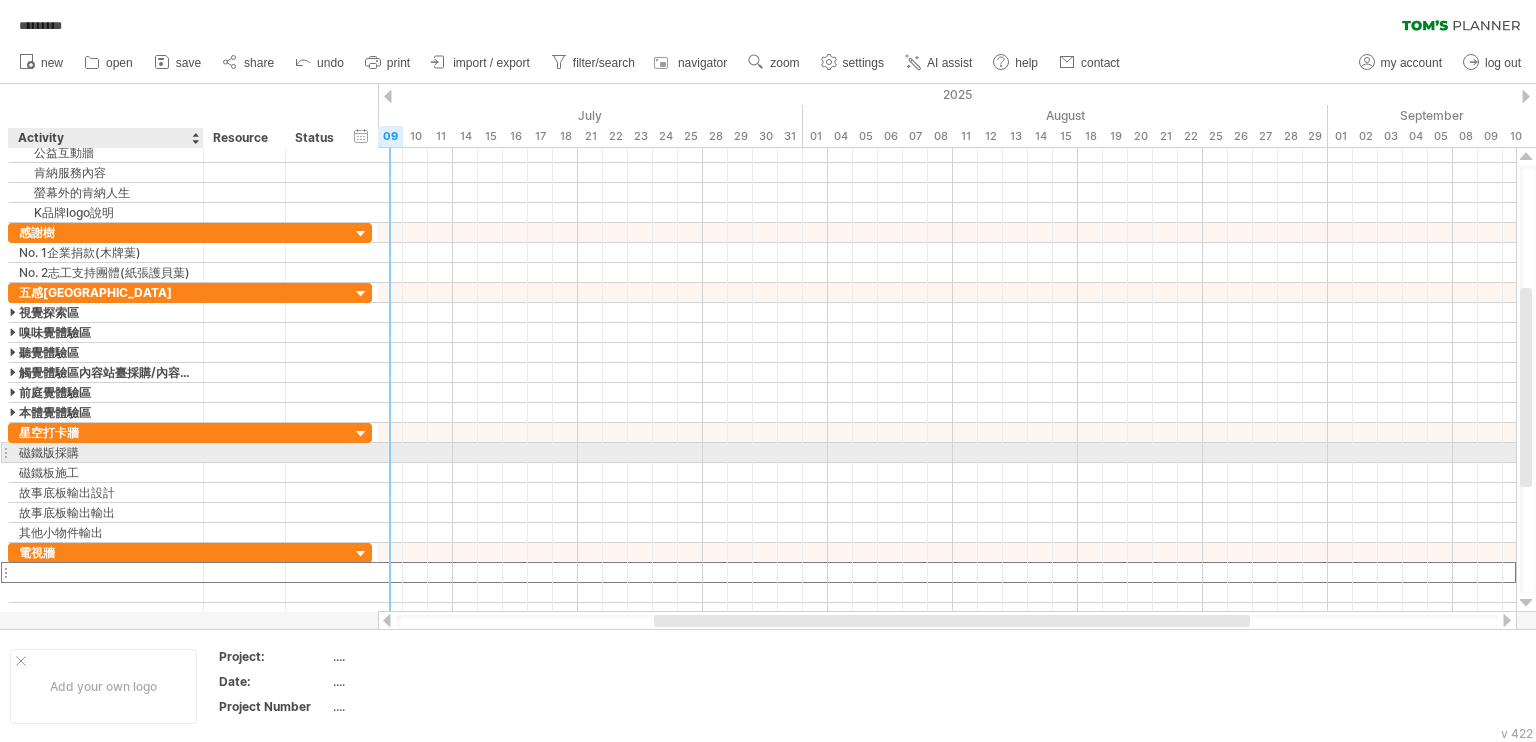 click on "磁鐵版採購" at bounding box center [106, 452] 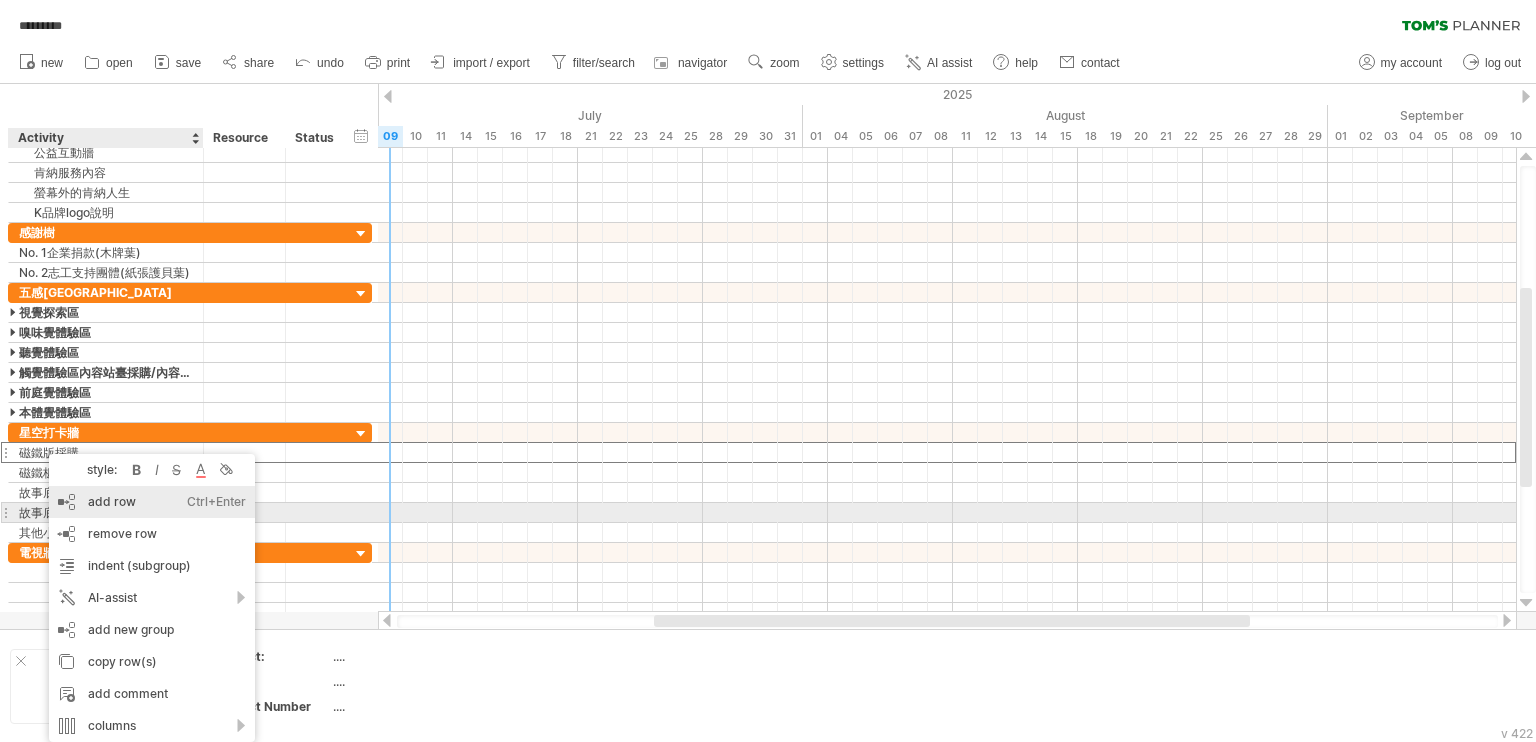 click on "add row Ctrl+Enter Cmd+Enter" at bounding box center (152, 502) 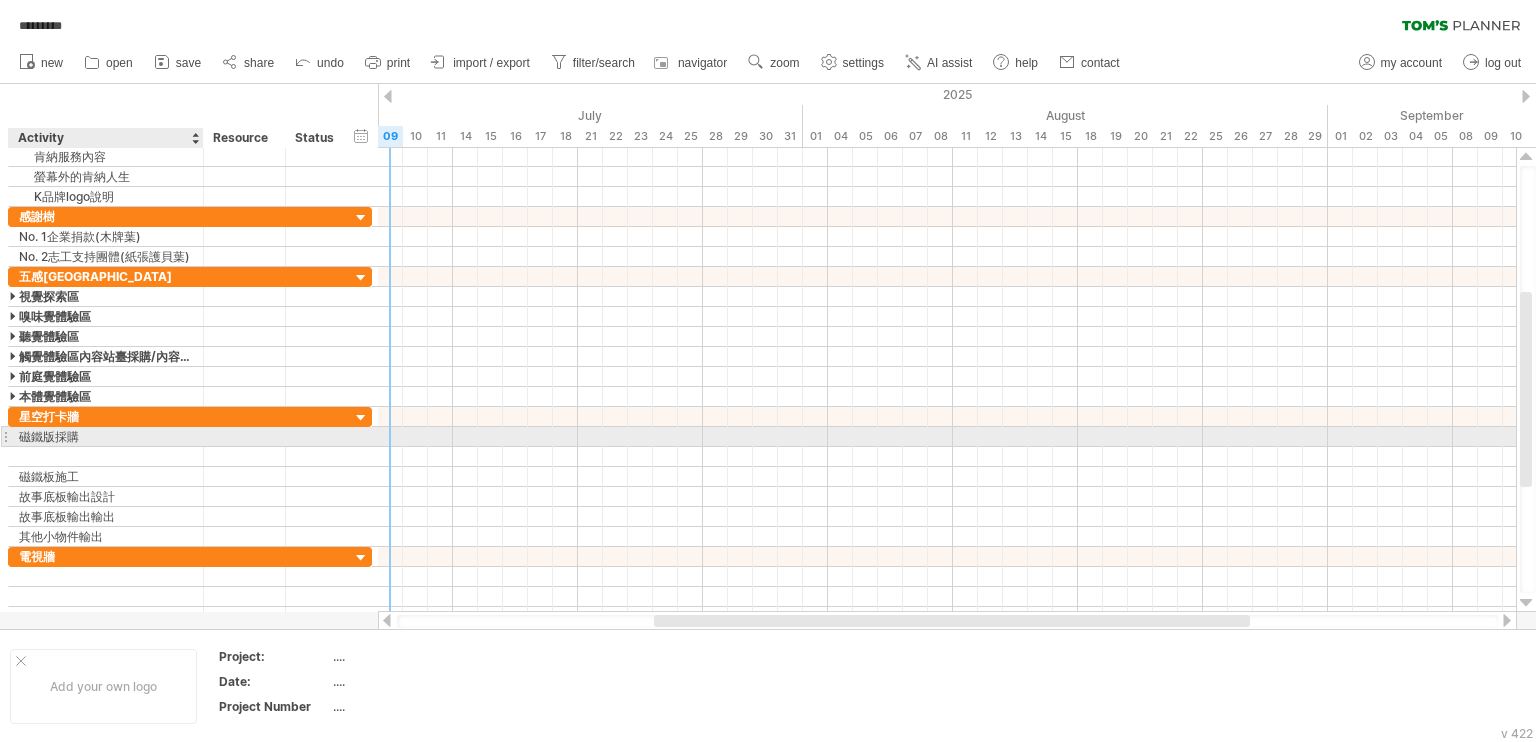 click on "磁鐵版採購" at bounding box center (106, 436) 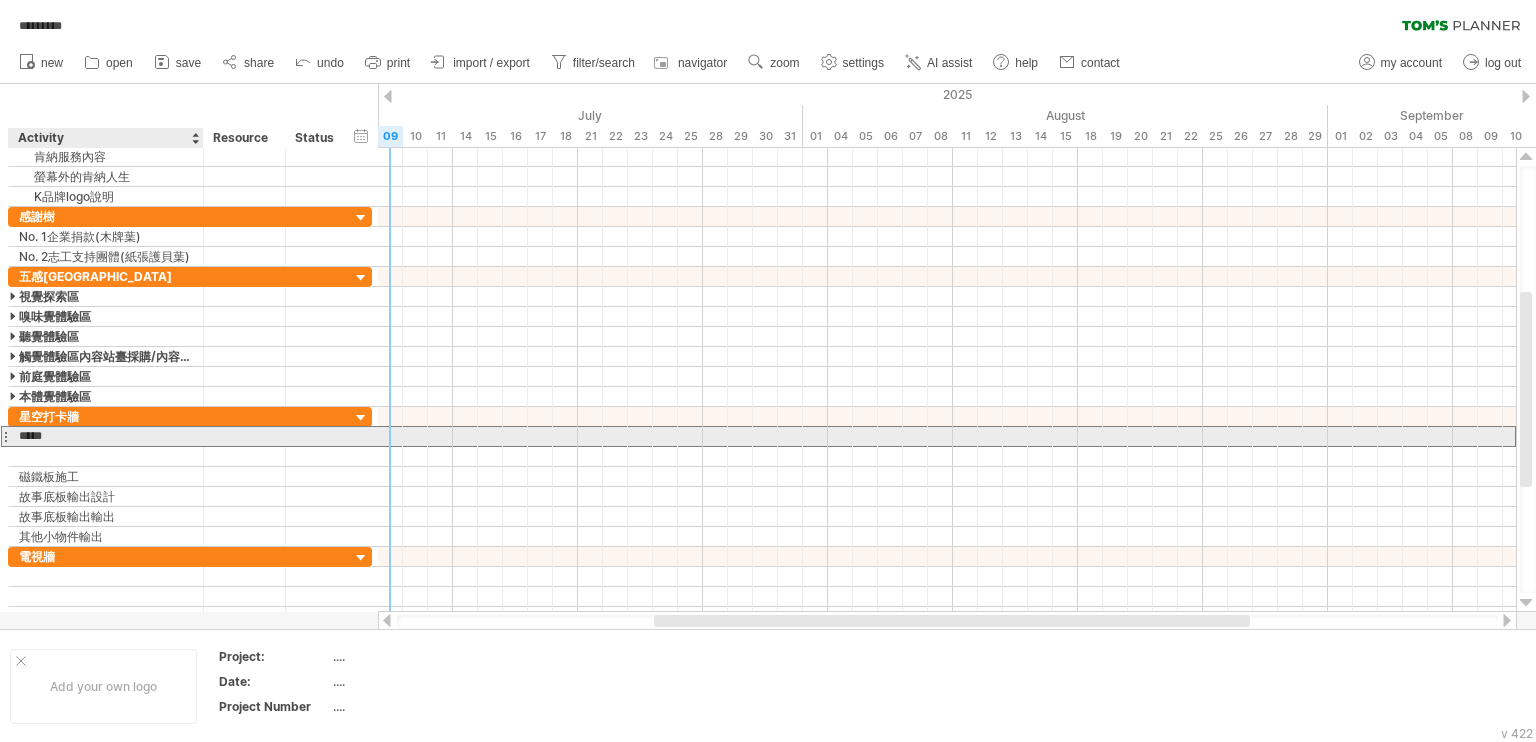 click on "*****" at bounding box center (106, 436) 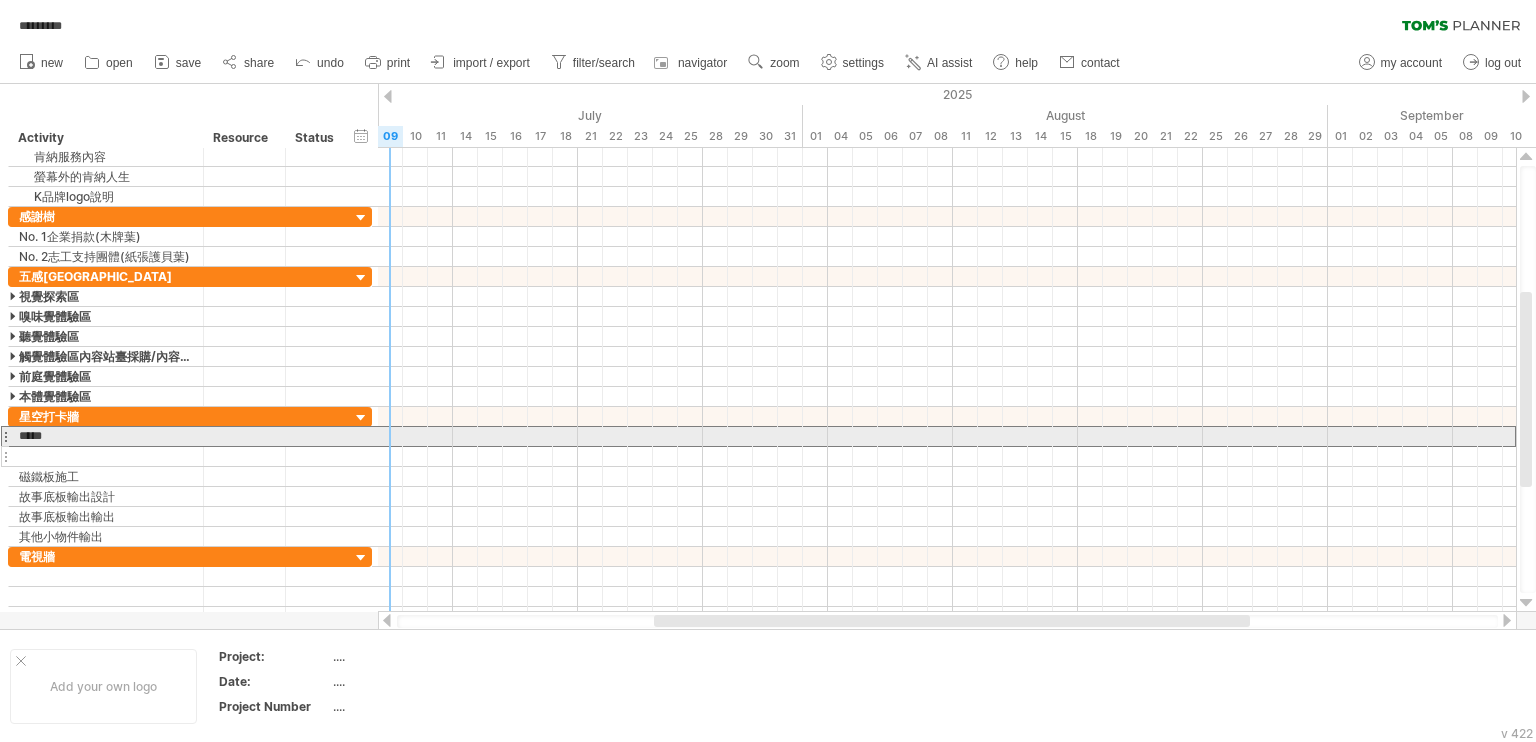 drag, startPoint x: 82, startPoint y: 434, endPoint x: 32, endPoint y: 444, distance: 50.990196 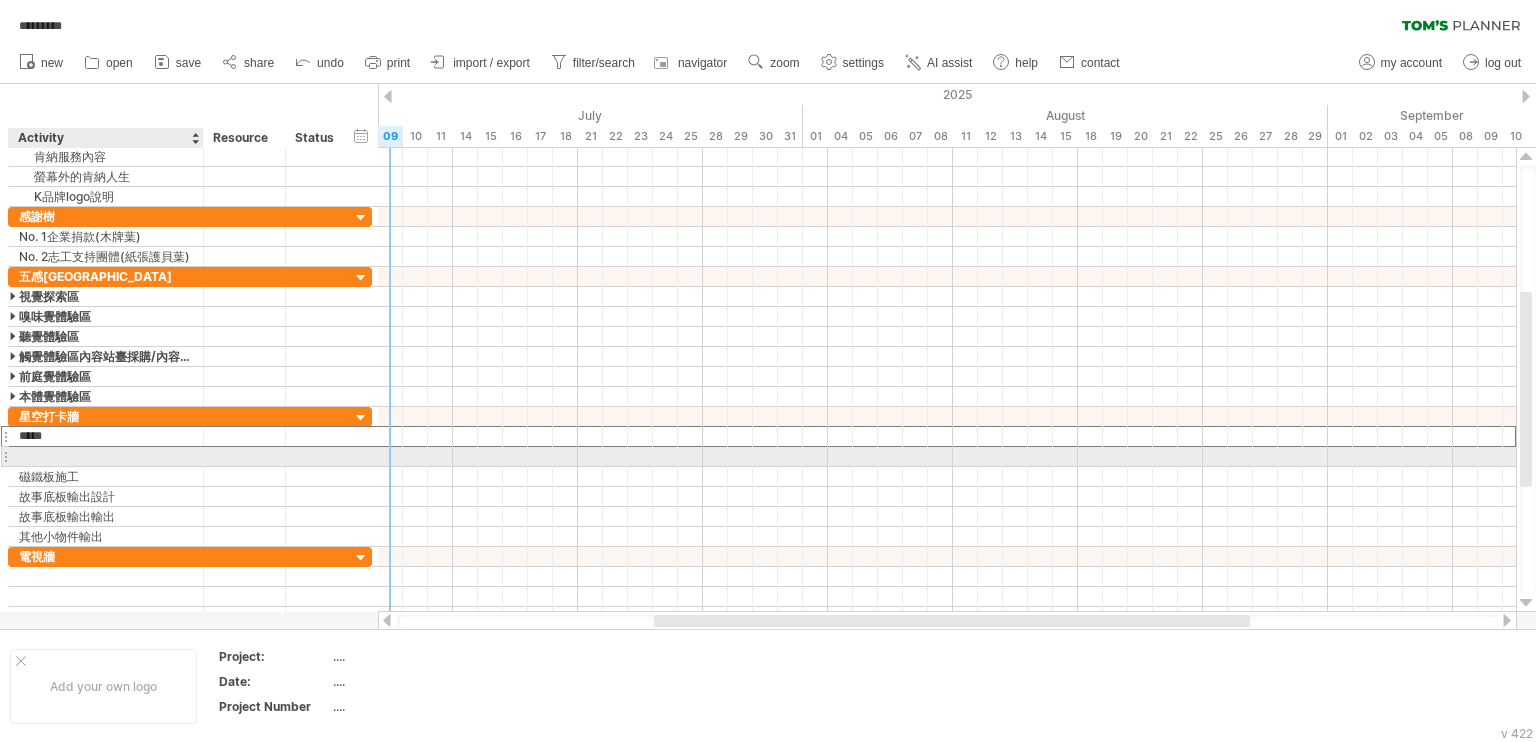 click at bounding box center [106, 456] 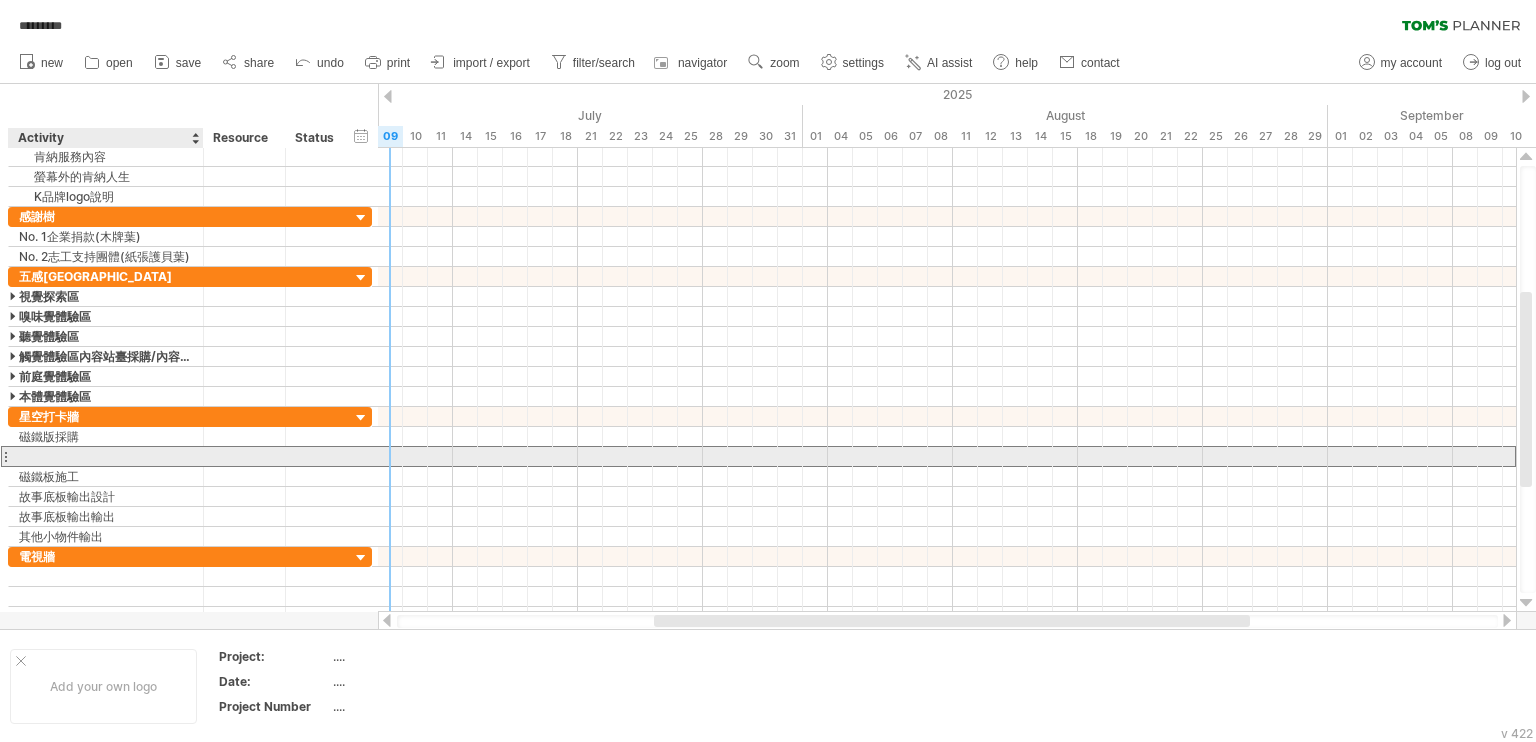 paste on "*****" 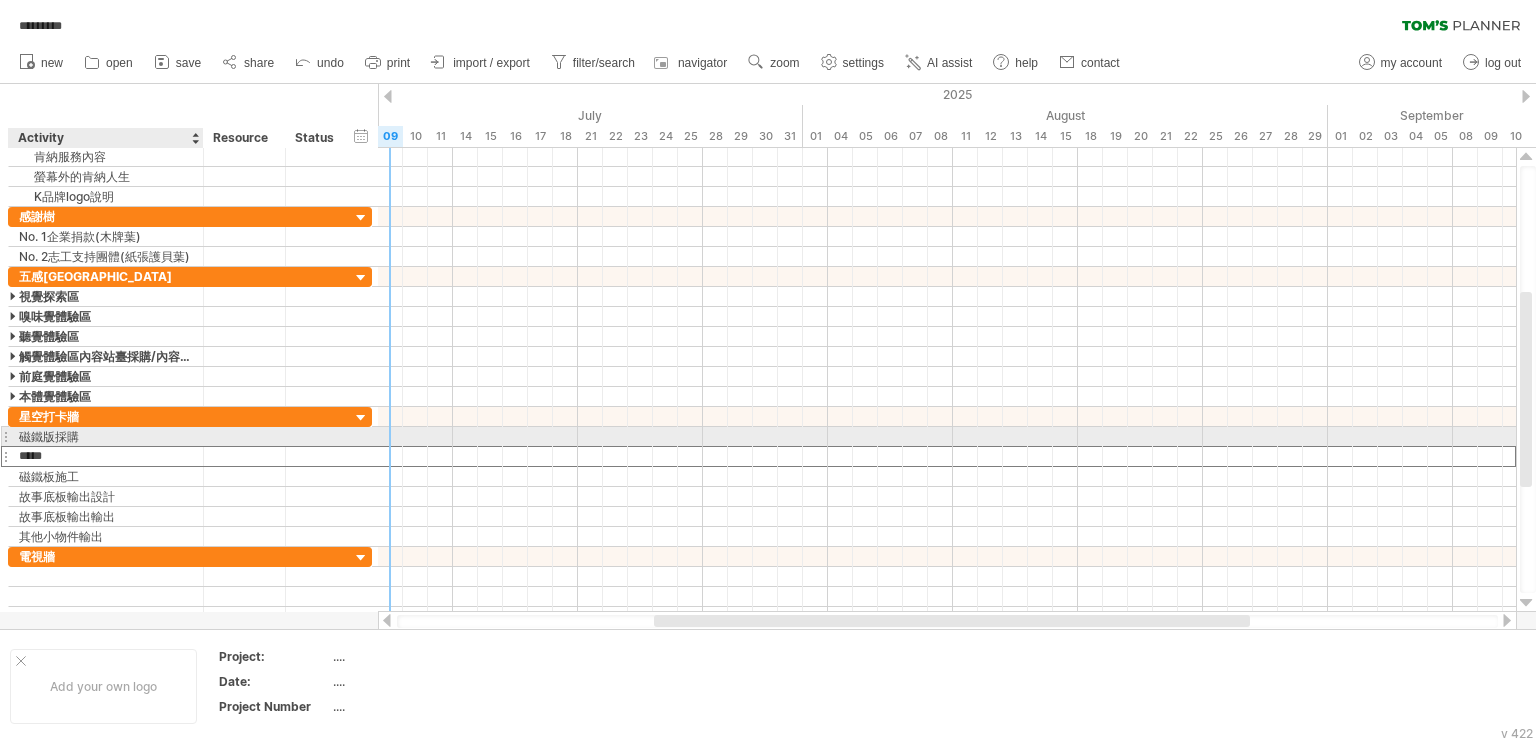 type on "*****" 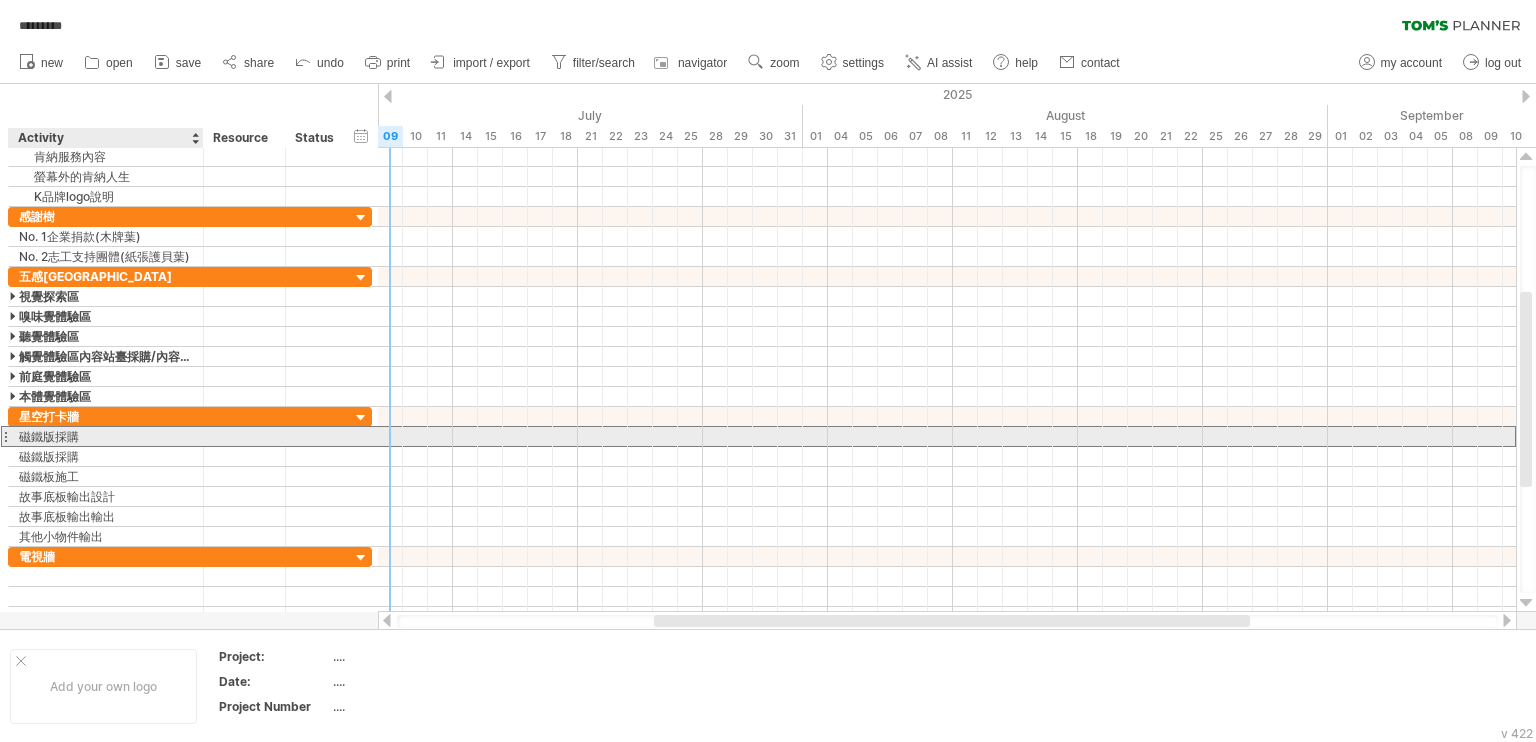 drag, startPoint x: 56, startPoint y: 435, endPoint x: 82, endPoint y: 435, distance: 26 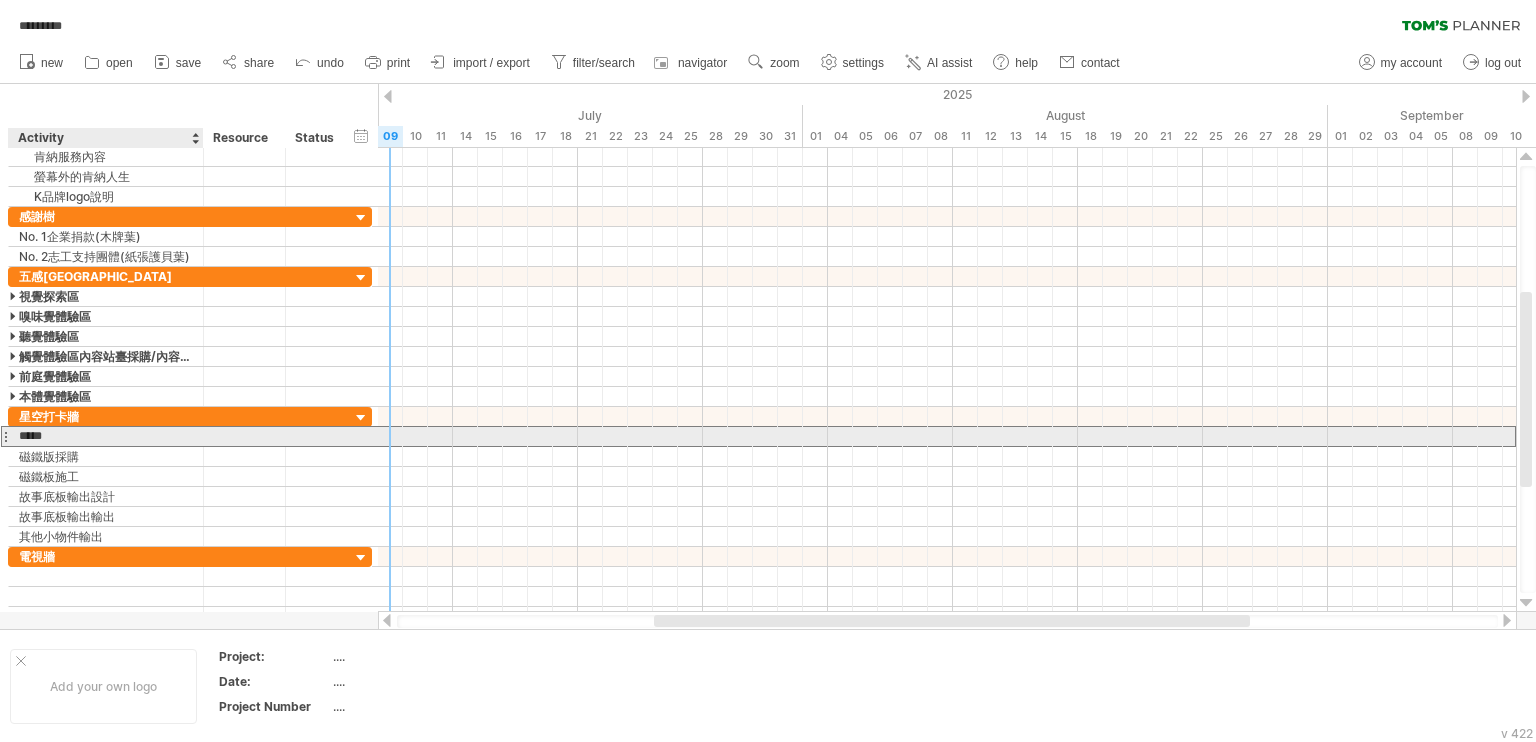 click on "*****" at bounding box center [106, 436] 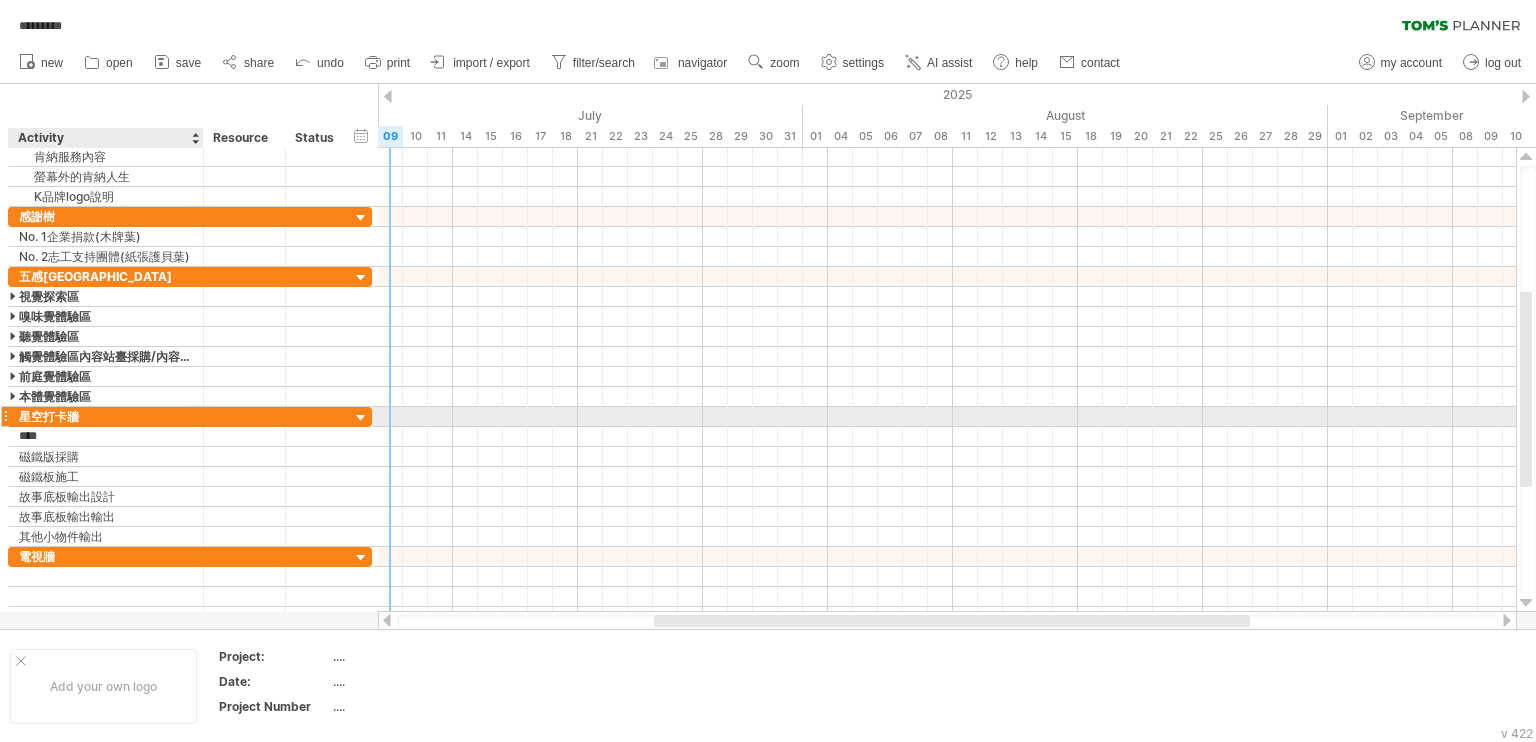 type on "***" 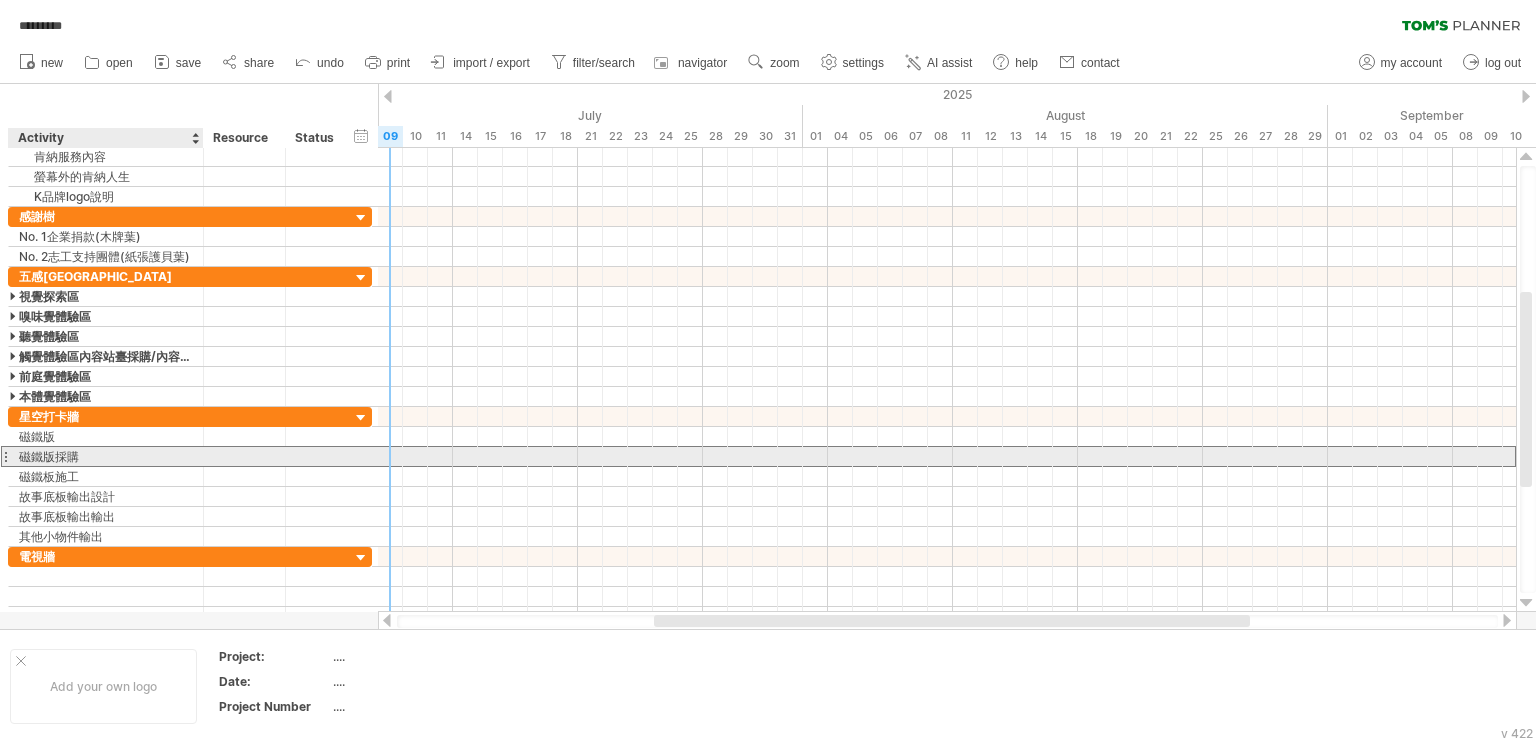 click on "磁鐵版採購" at bounding box center (106, 456) 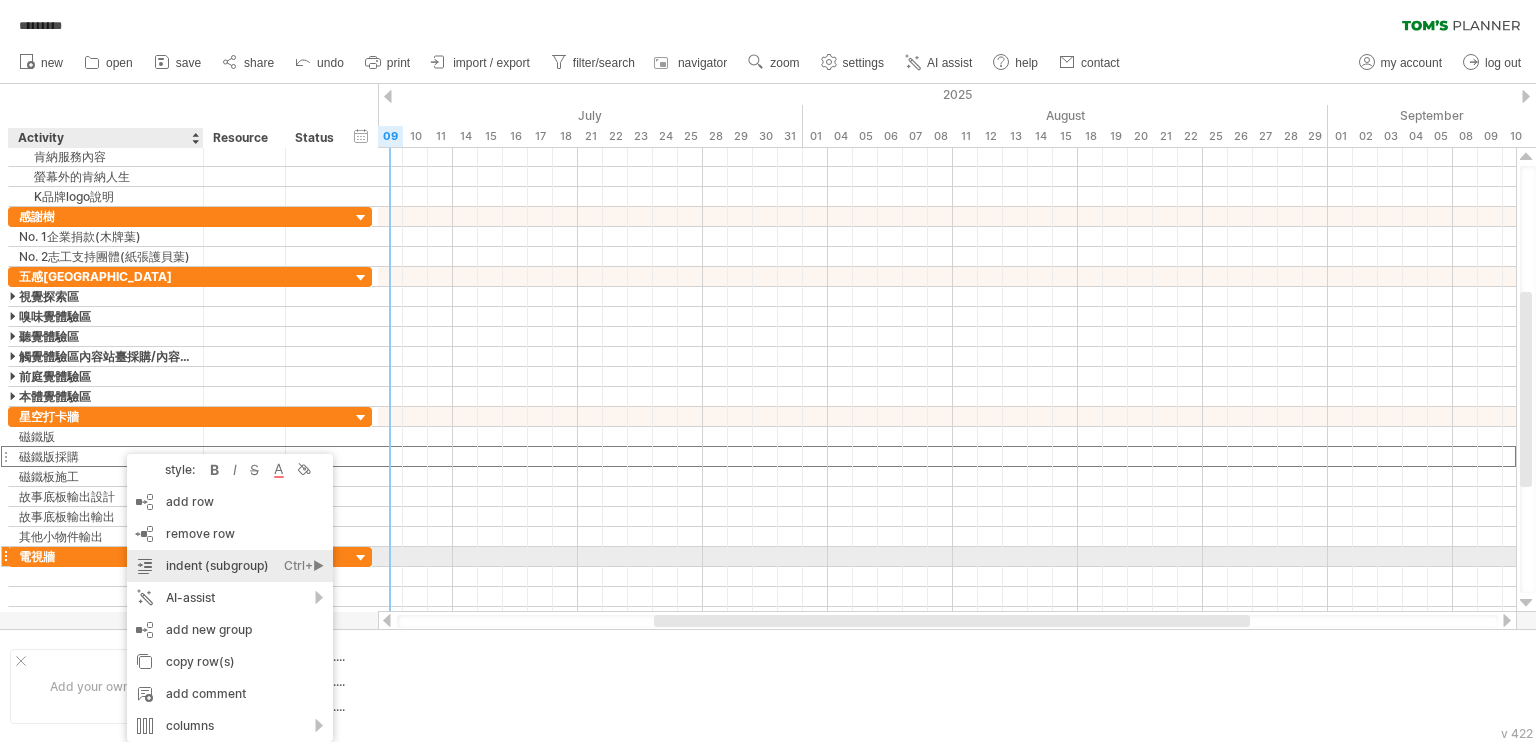 click on "indent (subgroup) Ctrl+► Cmd+►" at bounding box center (230, 566) 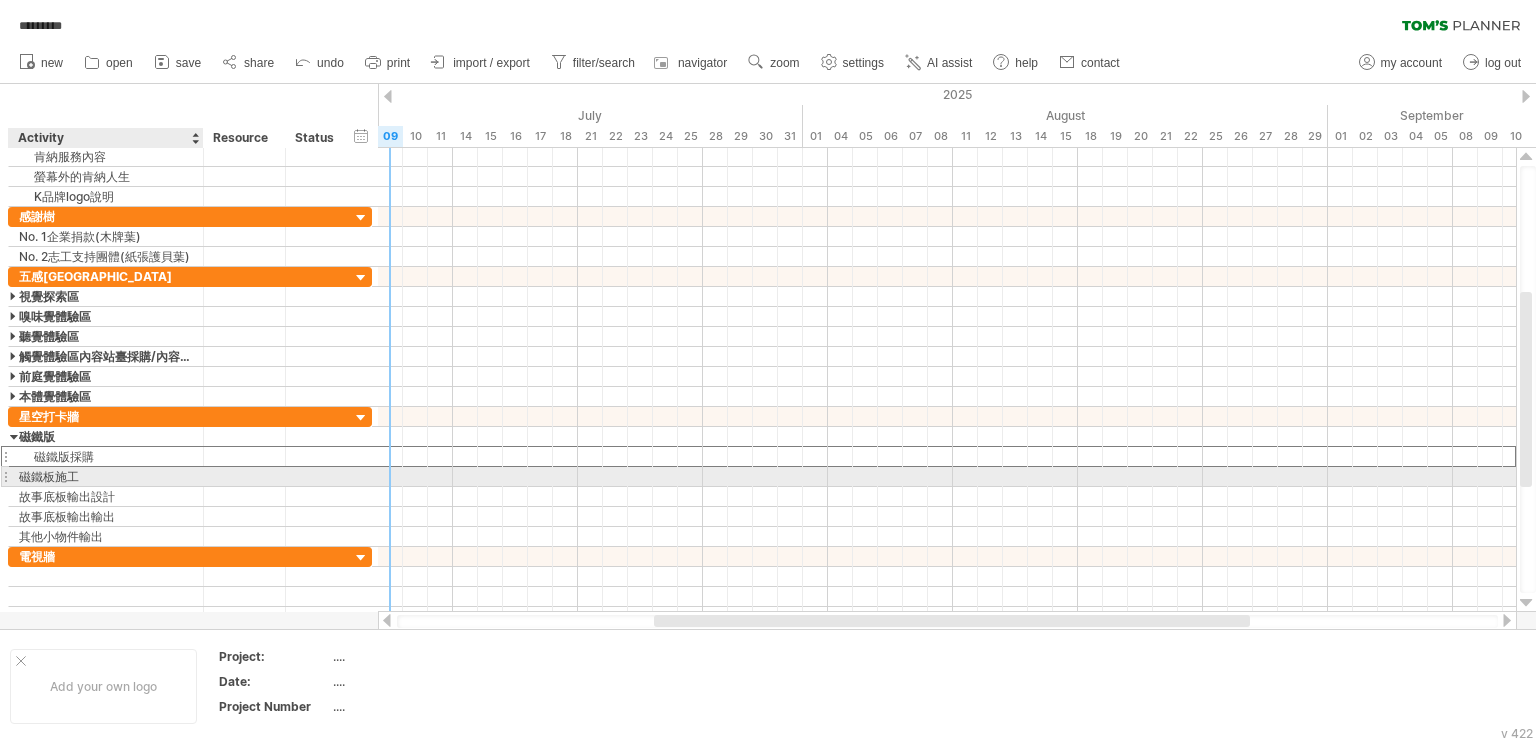 click on "磁鐵板施工" at bounding box center [106, 476] 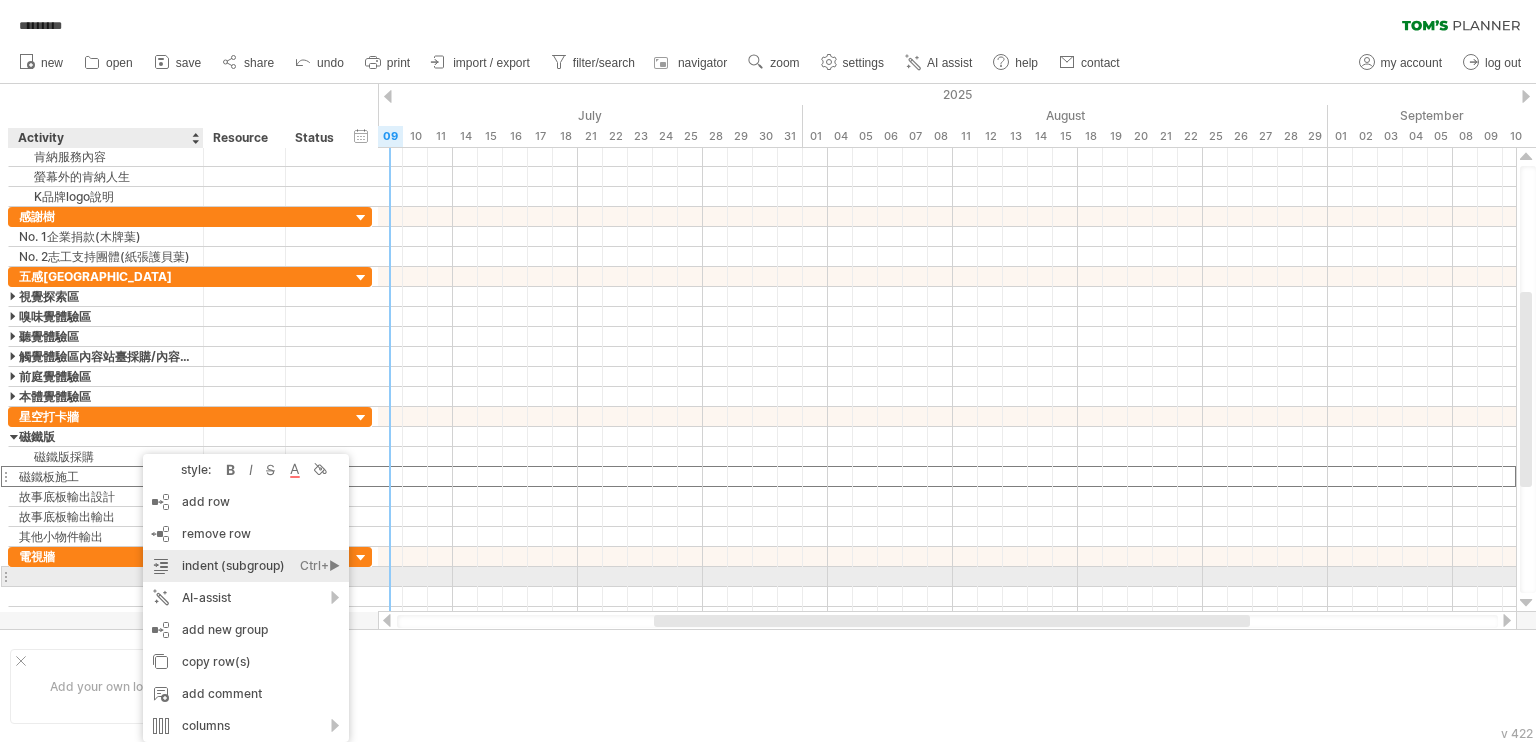 click on "indent (subgroup) Ctrl+► Cmd+►" at bounding box center [246, 566] 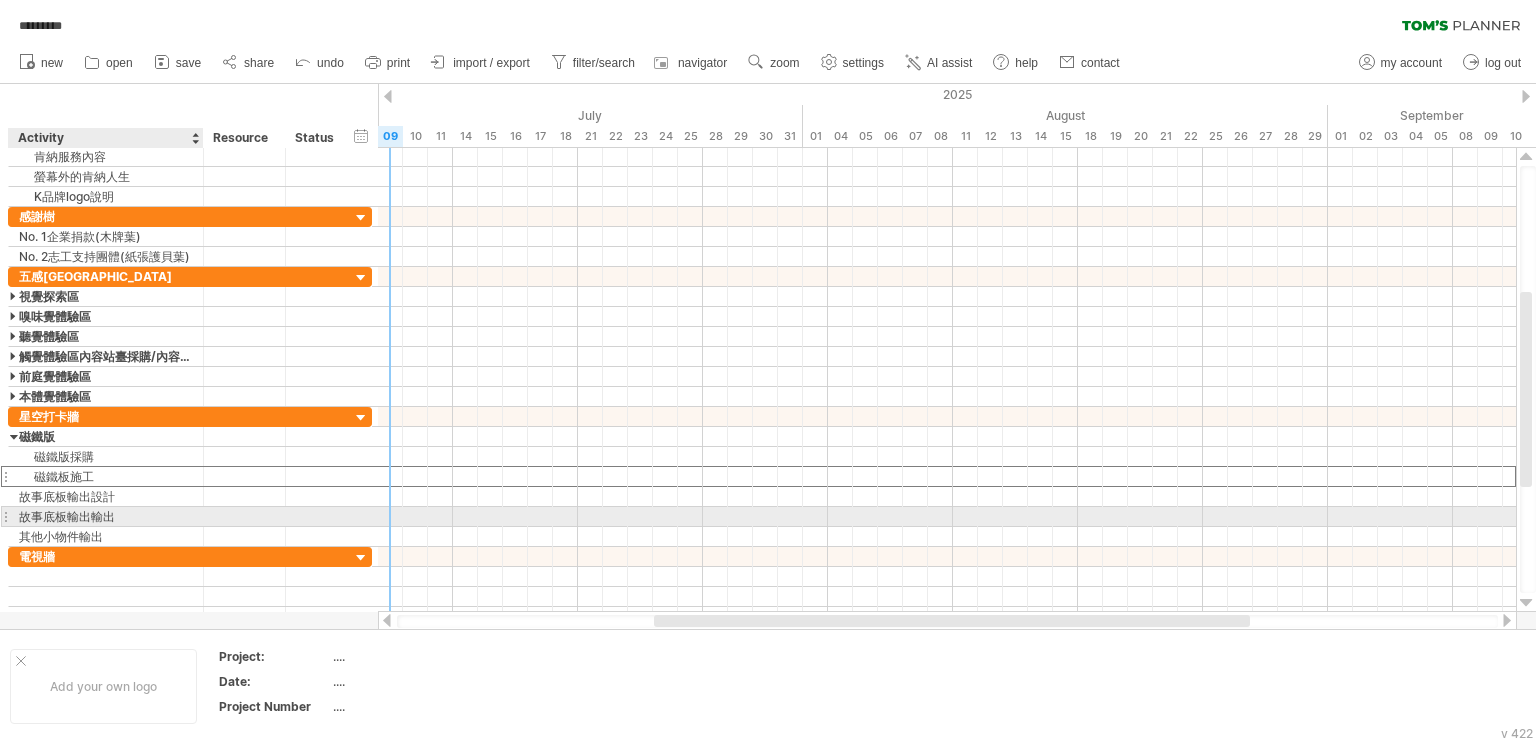 click on "故事底板輸出輸出" at bounding box center [106, 516] 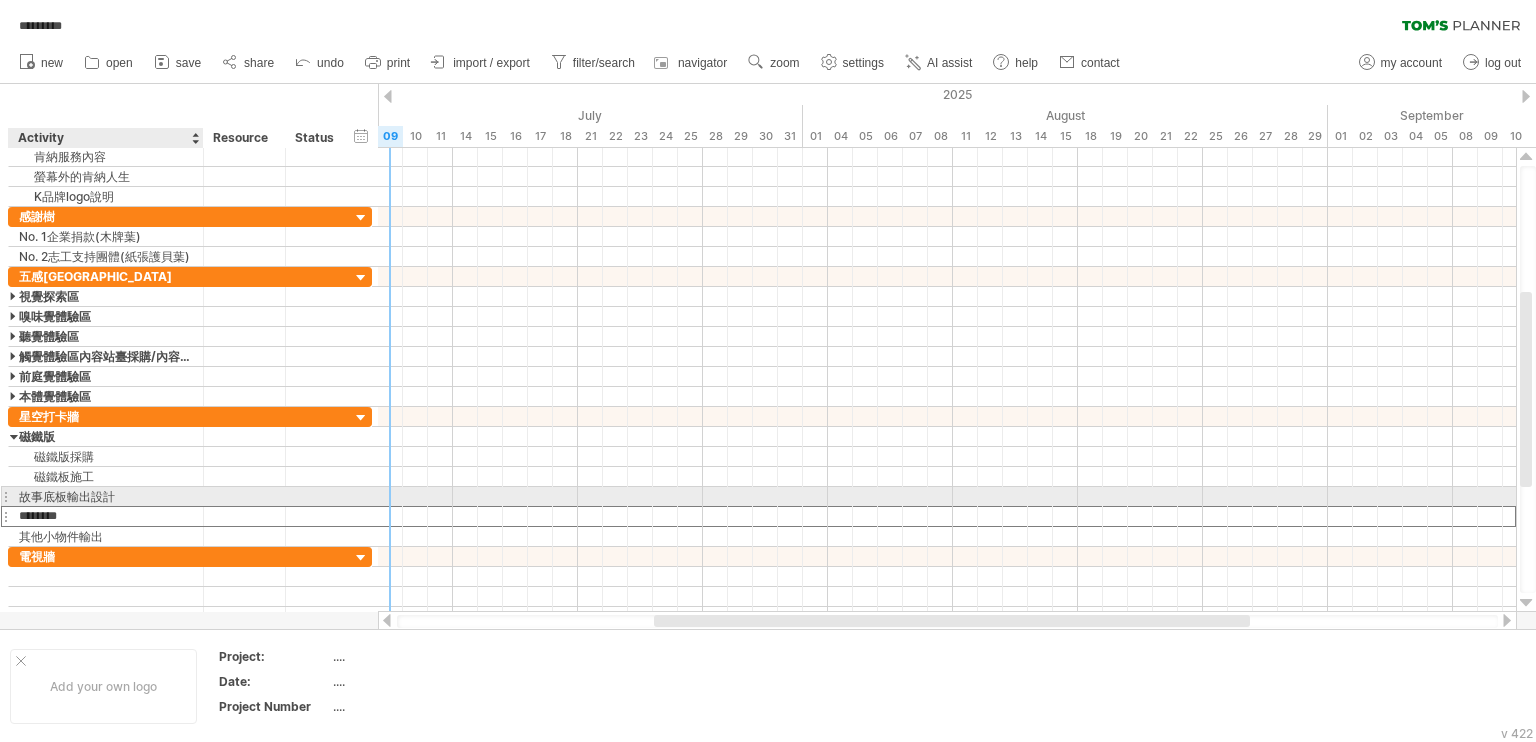 click on "故事底板輸出設計" at bounding box center [106, 496] 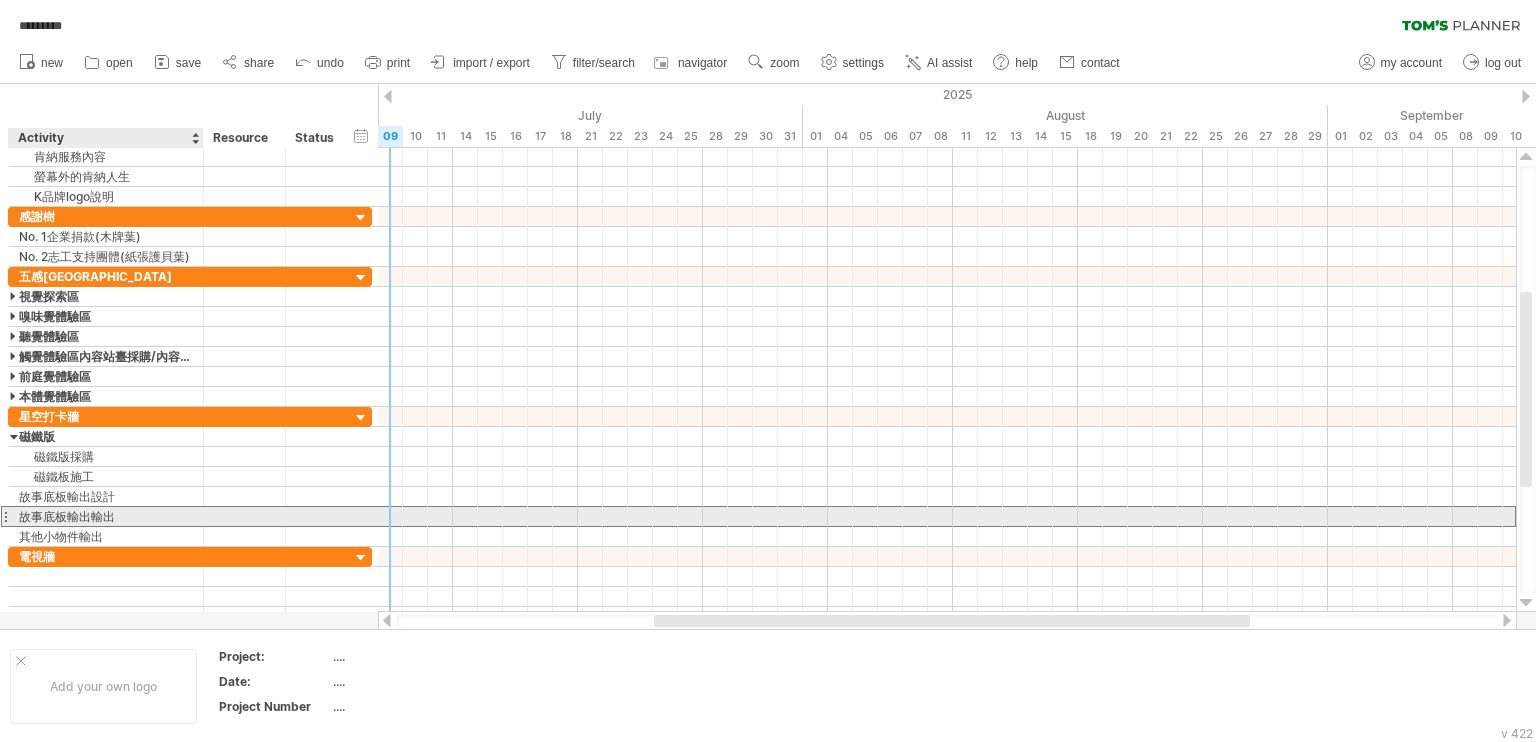 click on "故事底板輸出輸出" at bounding box center [106, 516] 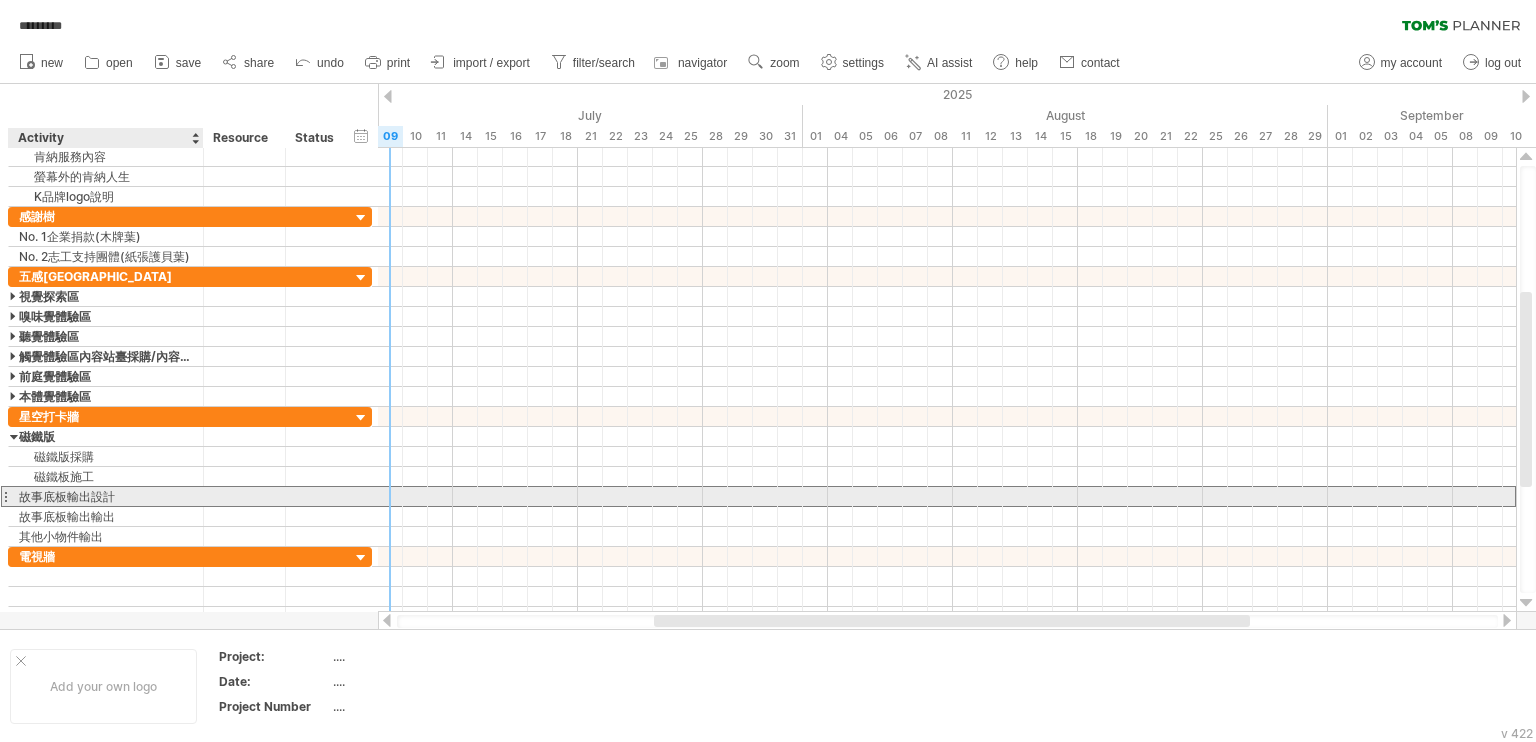 click on "故事底板輸出設計" at bounding box center [106, 496] 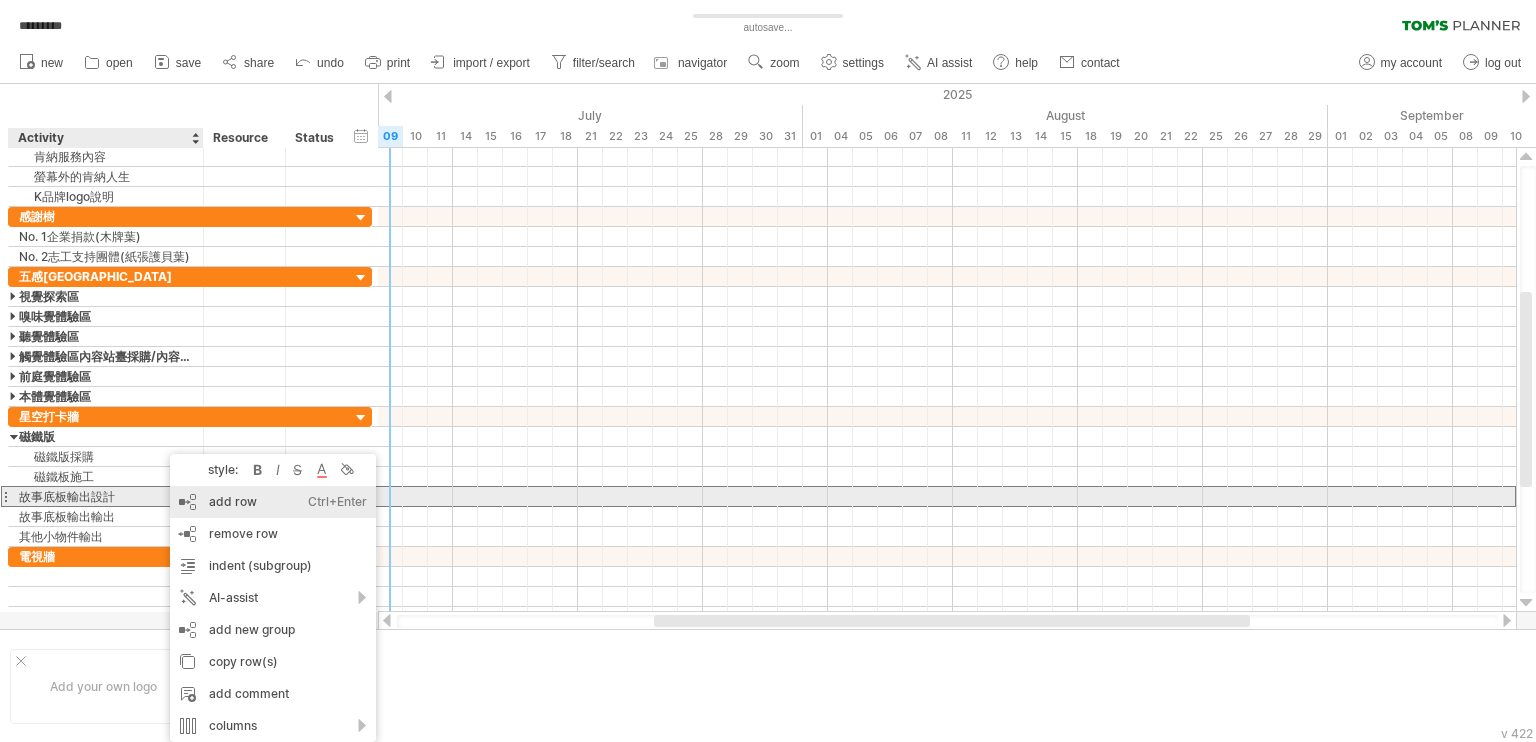 click on "add row Ctrl+Enter Cmd+Enter" at bounding box center [273, 502] 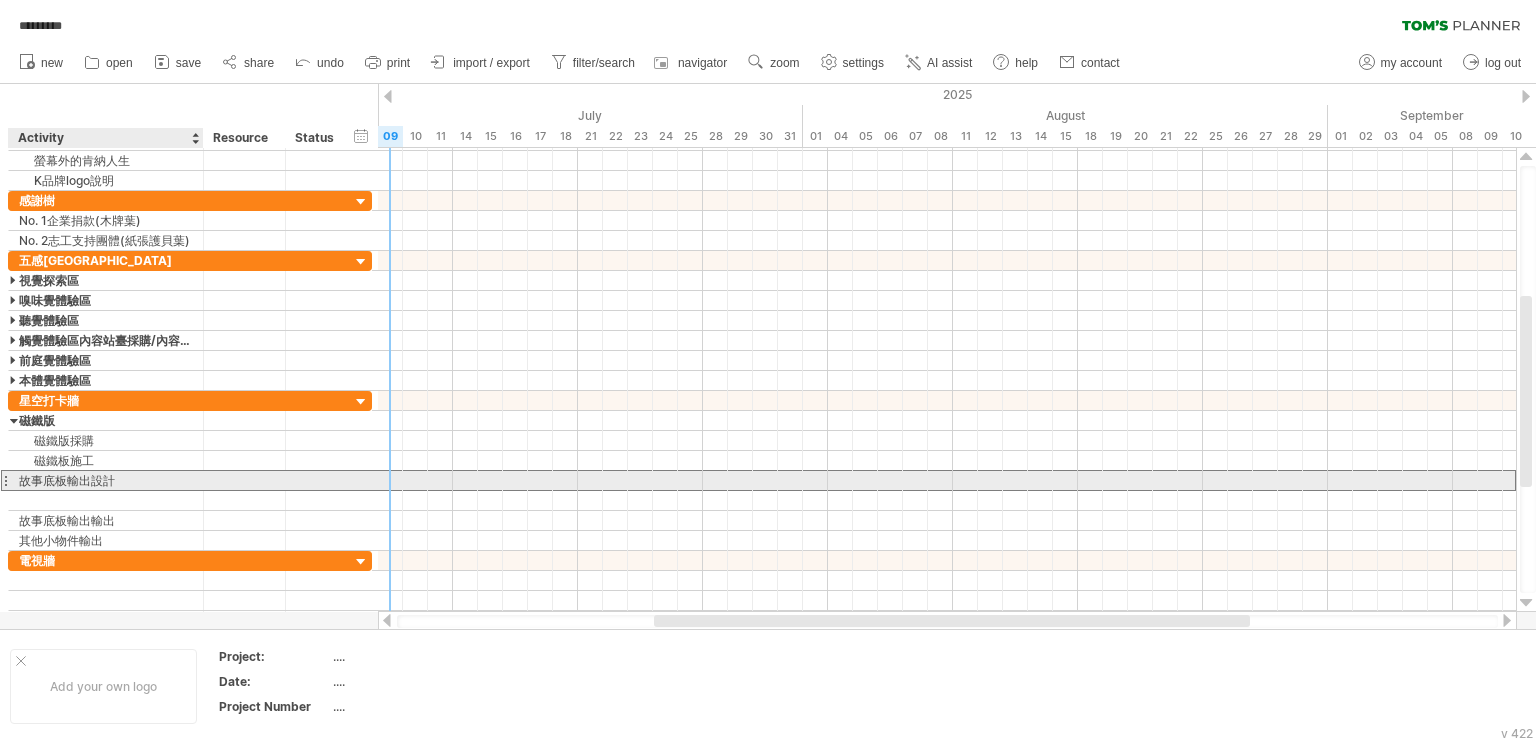 click on "故事底板輸出設計" at bounding box center [106, 480] 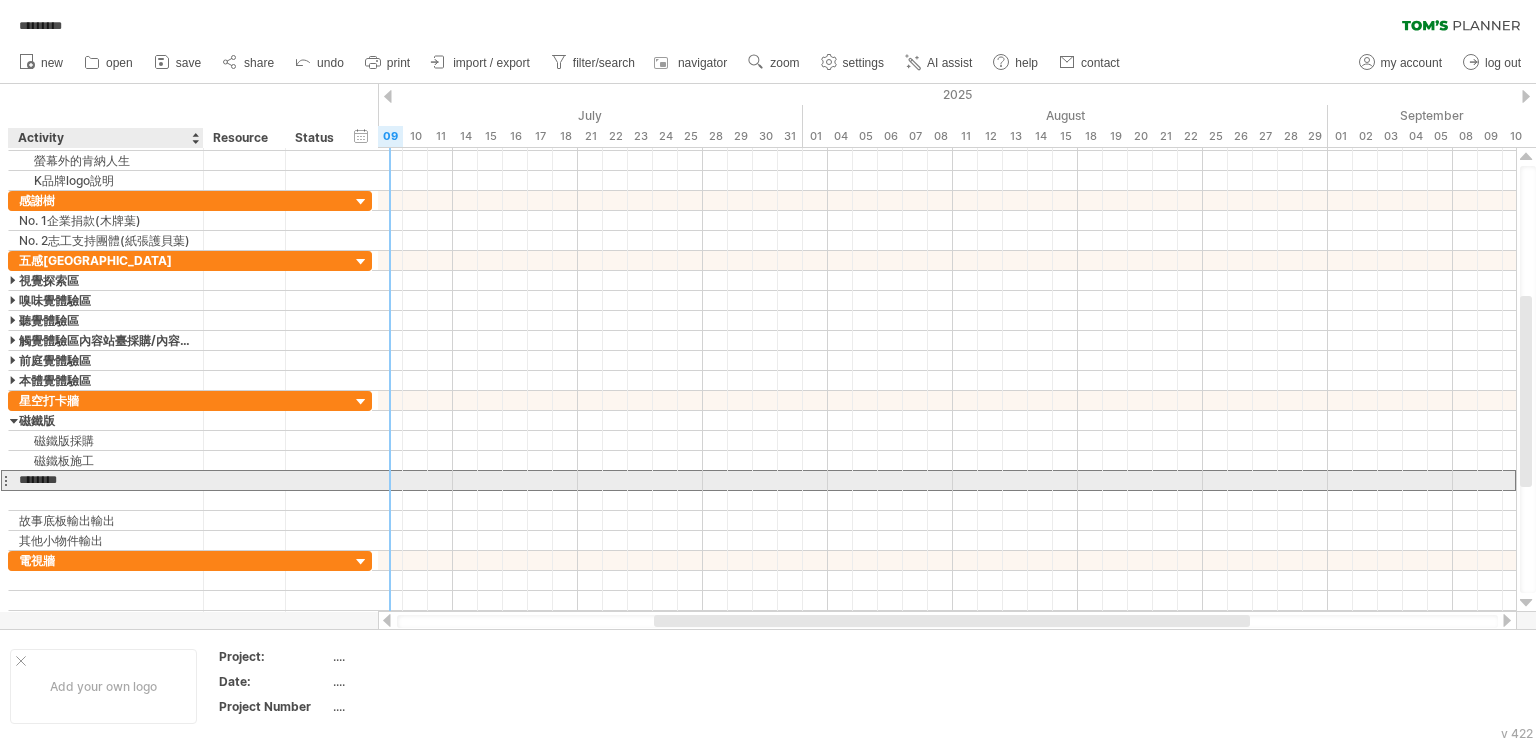drag, startPoint x: 112, startPoint y: 476, endPoint x: 17, endPoint y: 477, distance: 95.005264 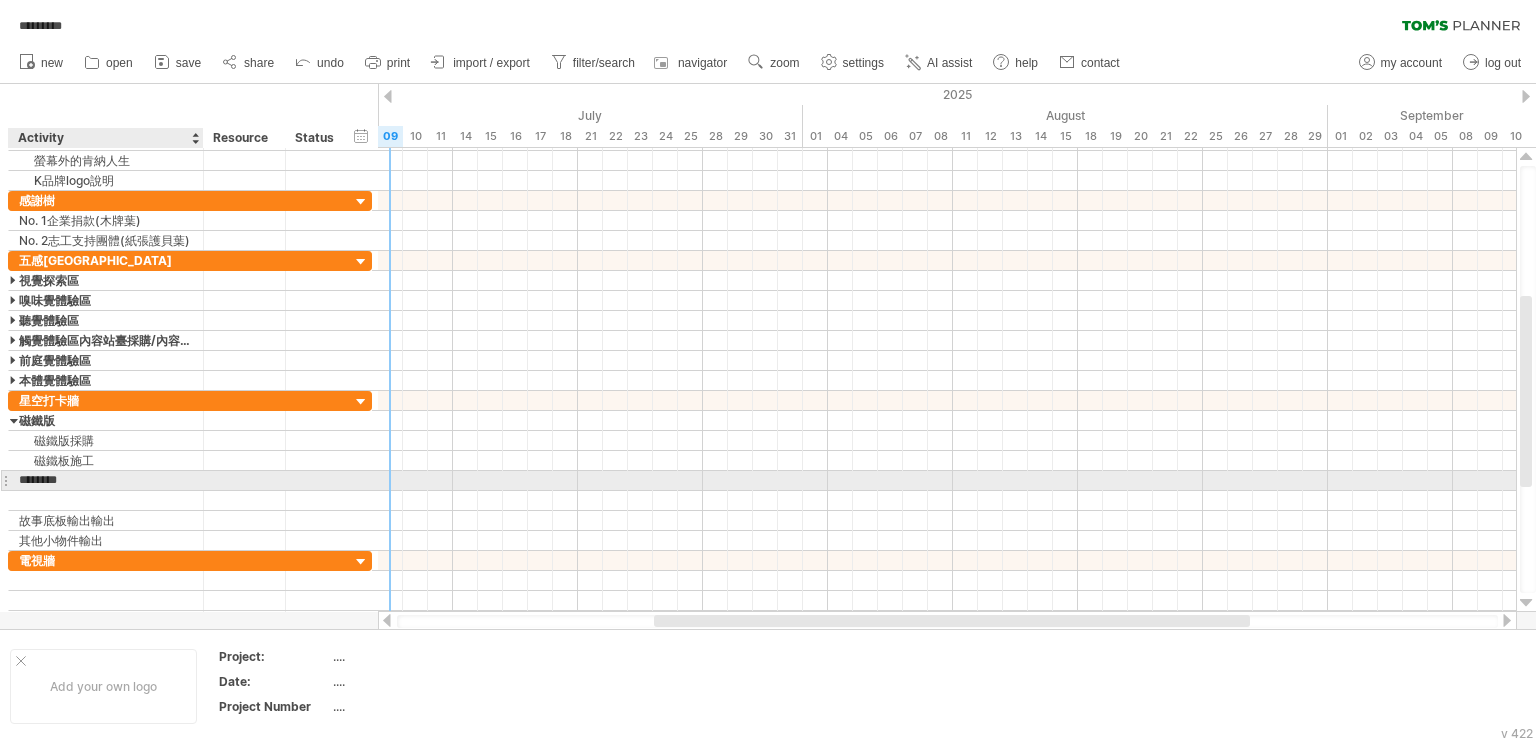 type 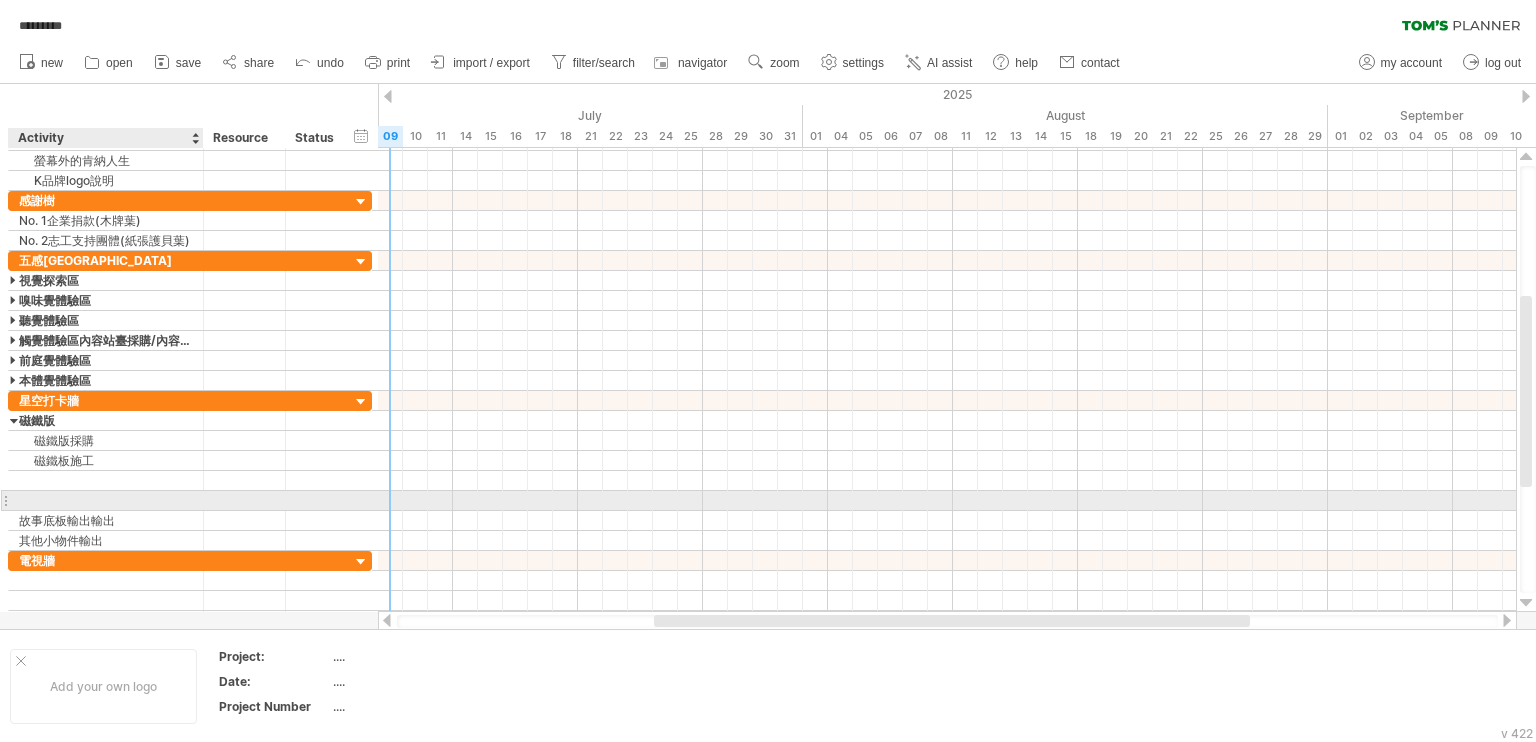 click at bounding box center (106, 500) 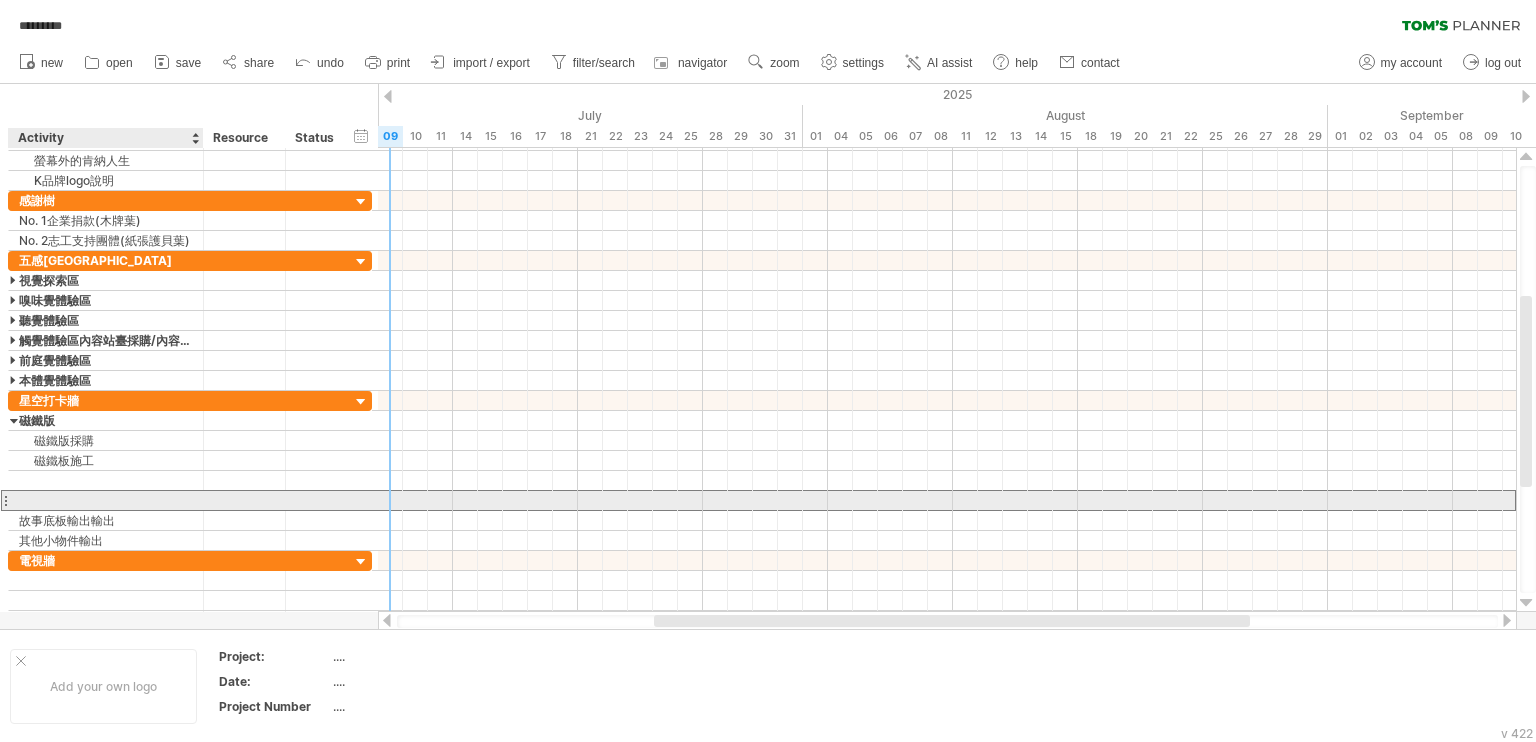 paste on "********" 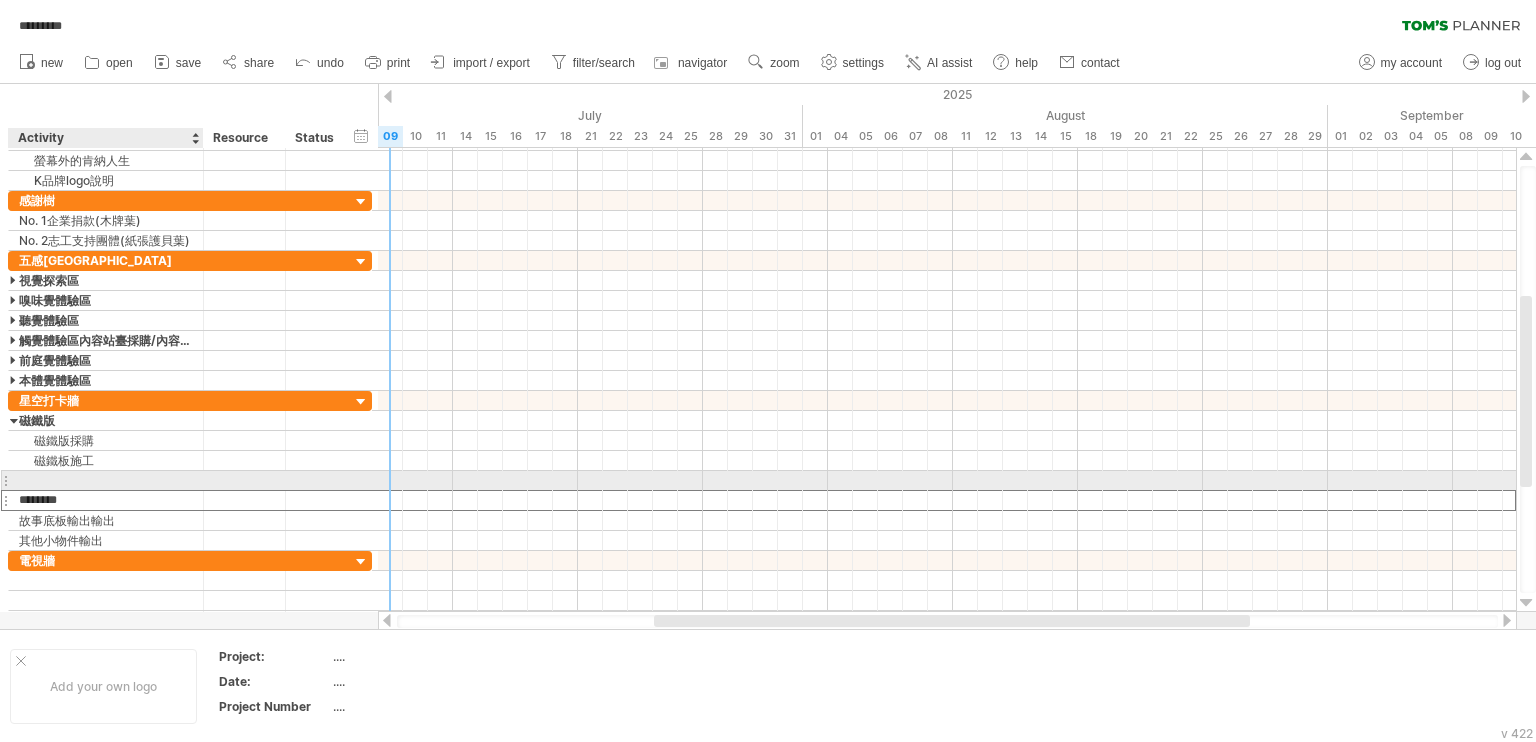 type on "********" 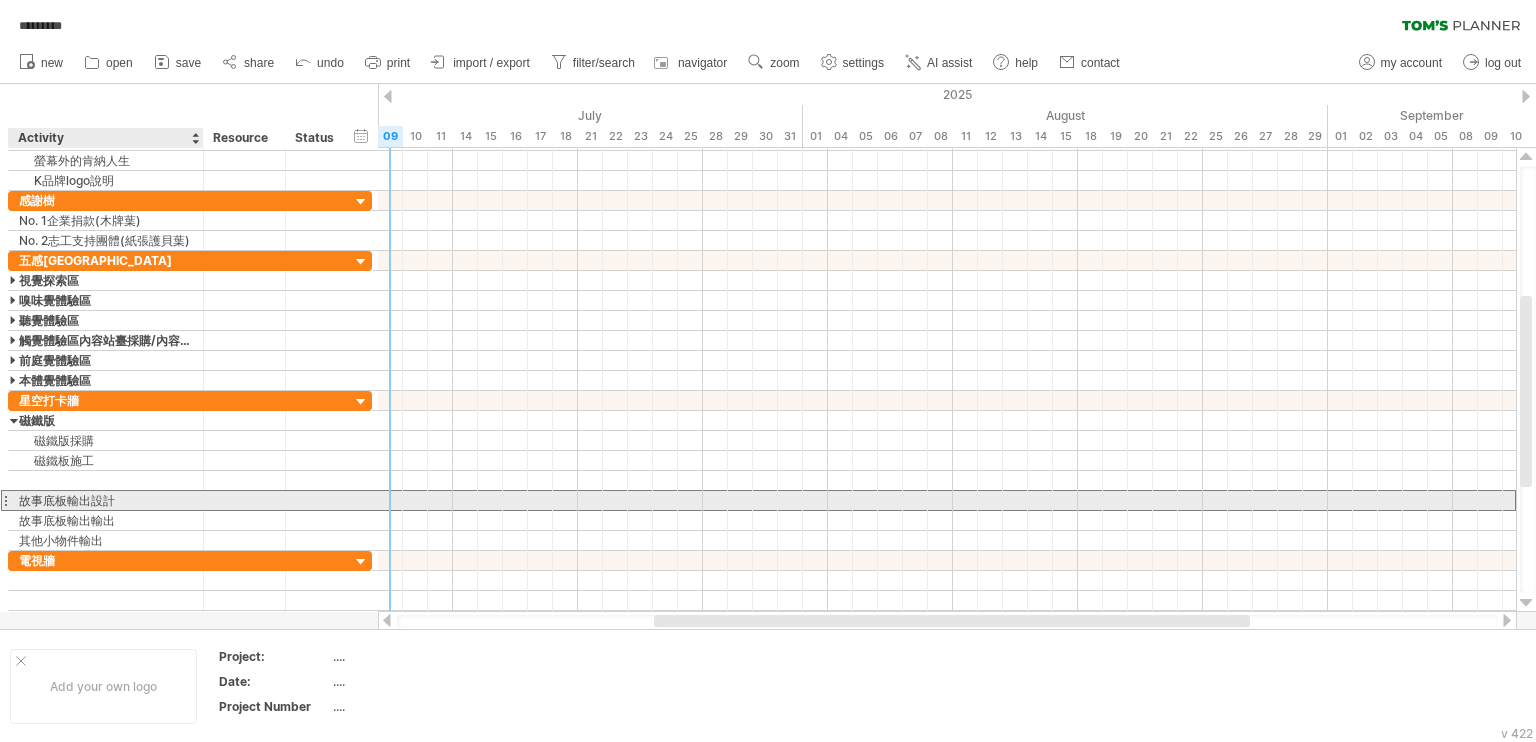 click on "故事底板輸出設計" at bounding box center [106, 500] 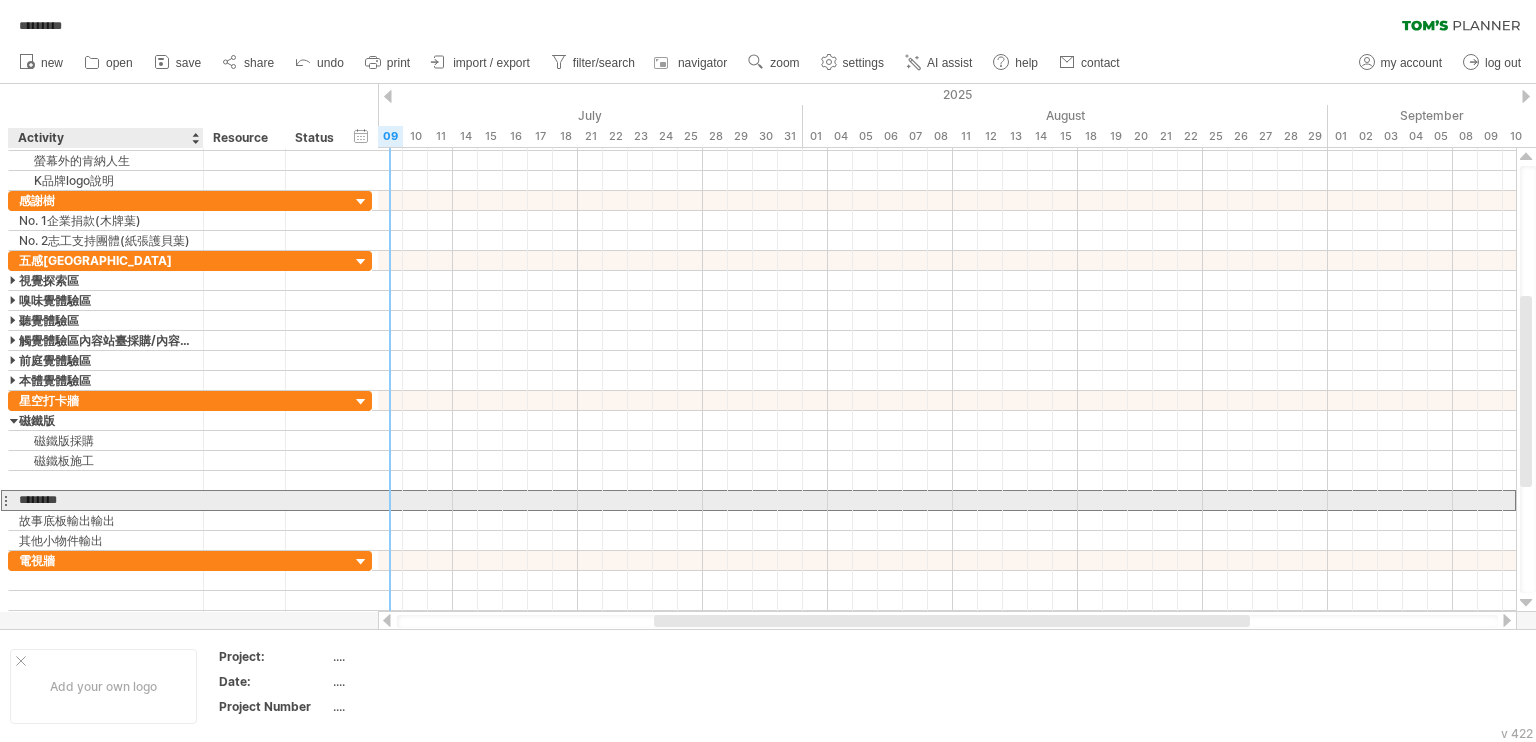 click on "********" at bounding box center [106, 500] 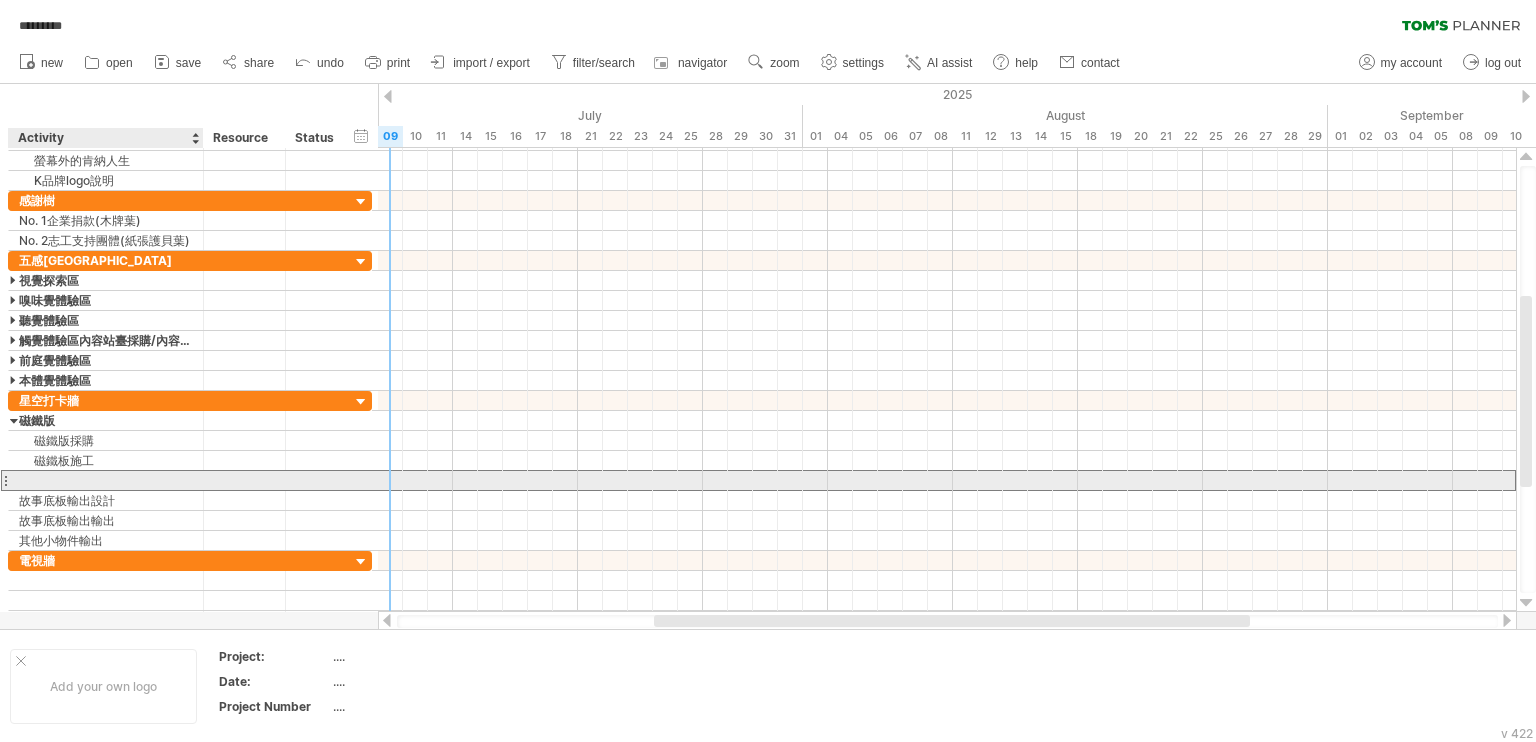 click at bounding box center [106, 480] 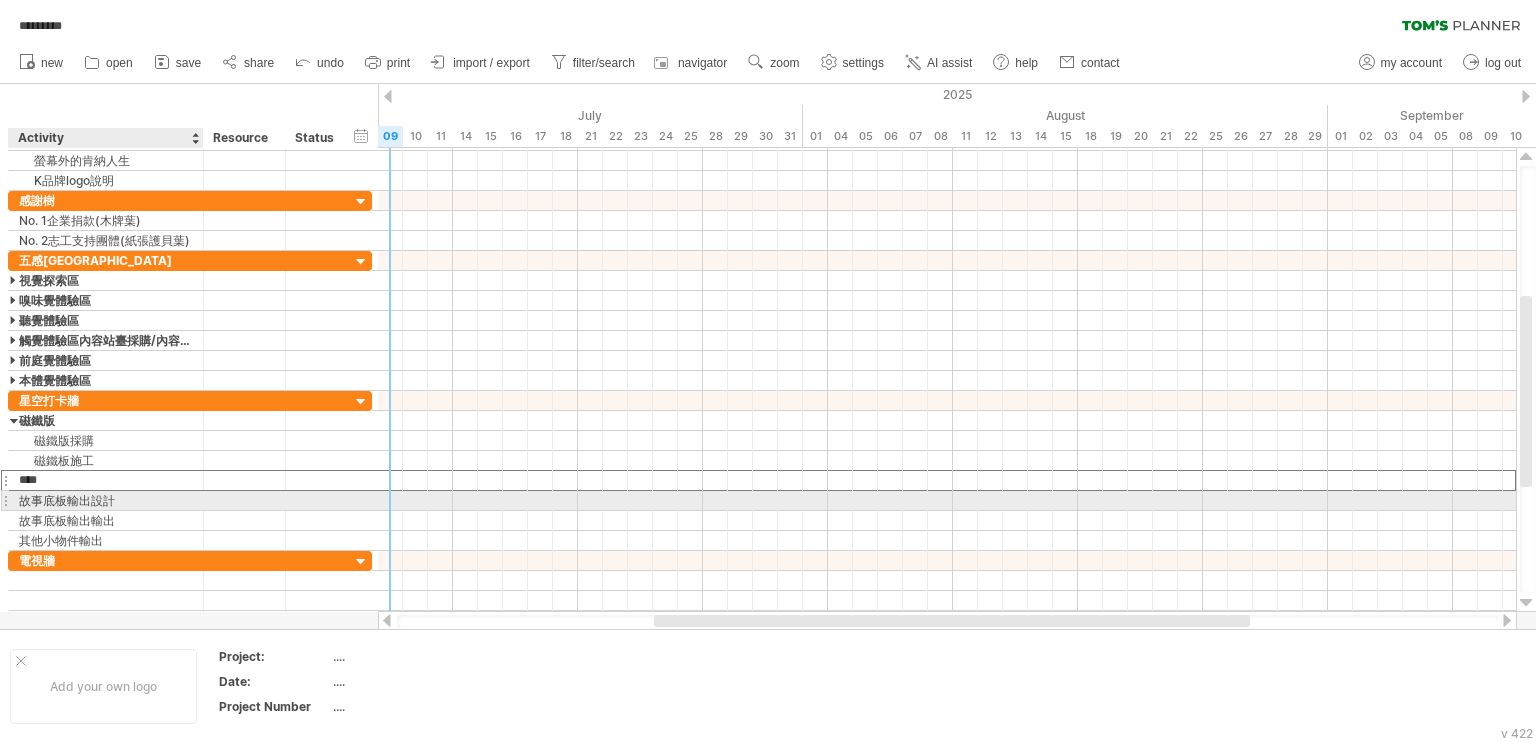 click on "故事底板輸出設計" at bounding box center [106, 500] 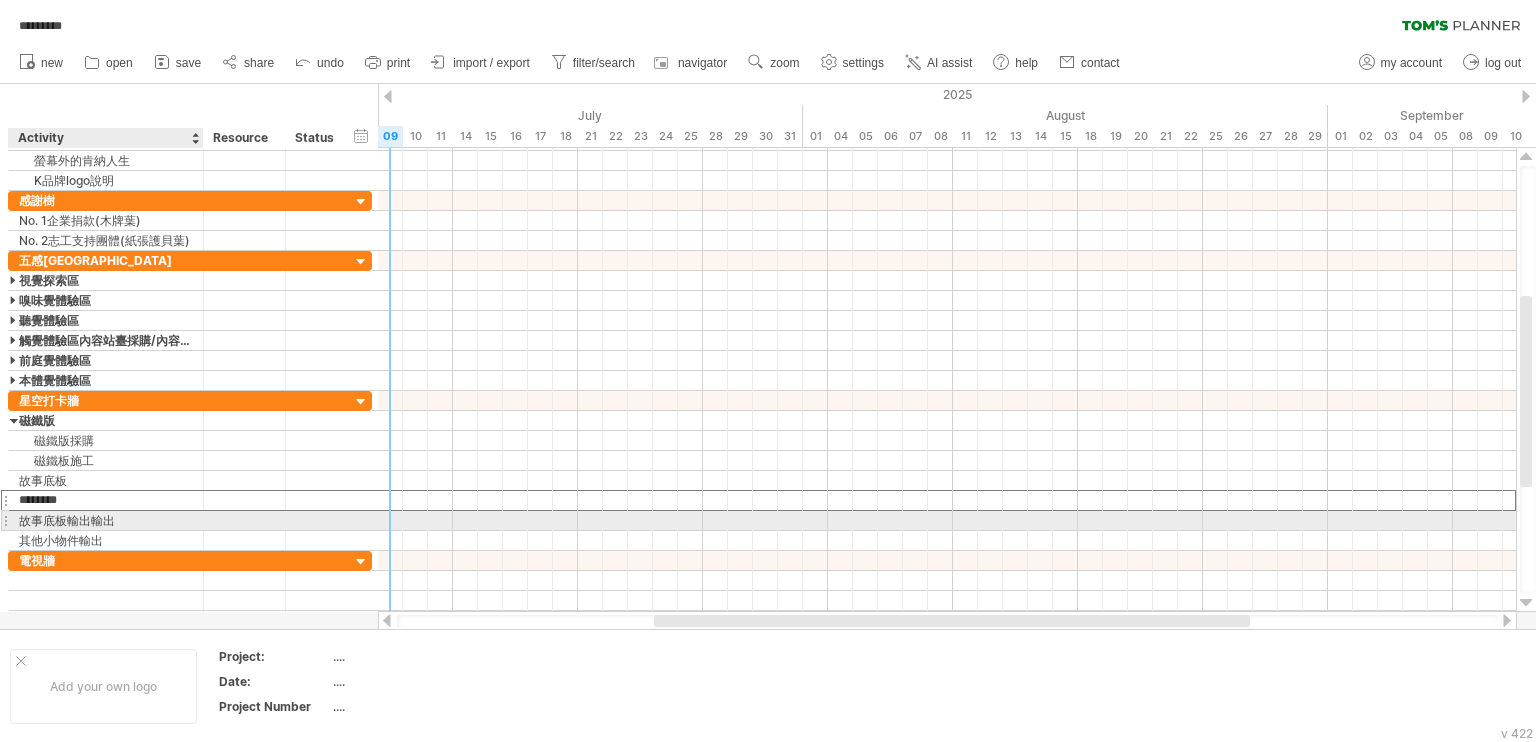 click on "故事底板輸出輸出" at bounding box center [106, 520] 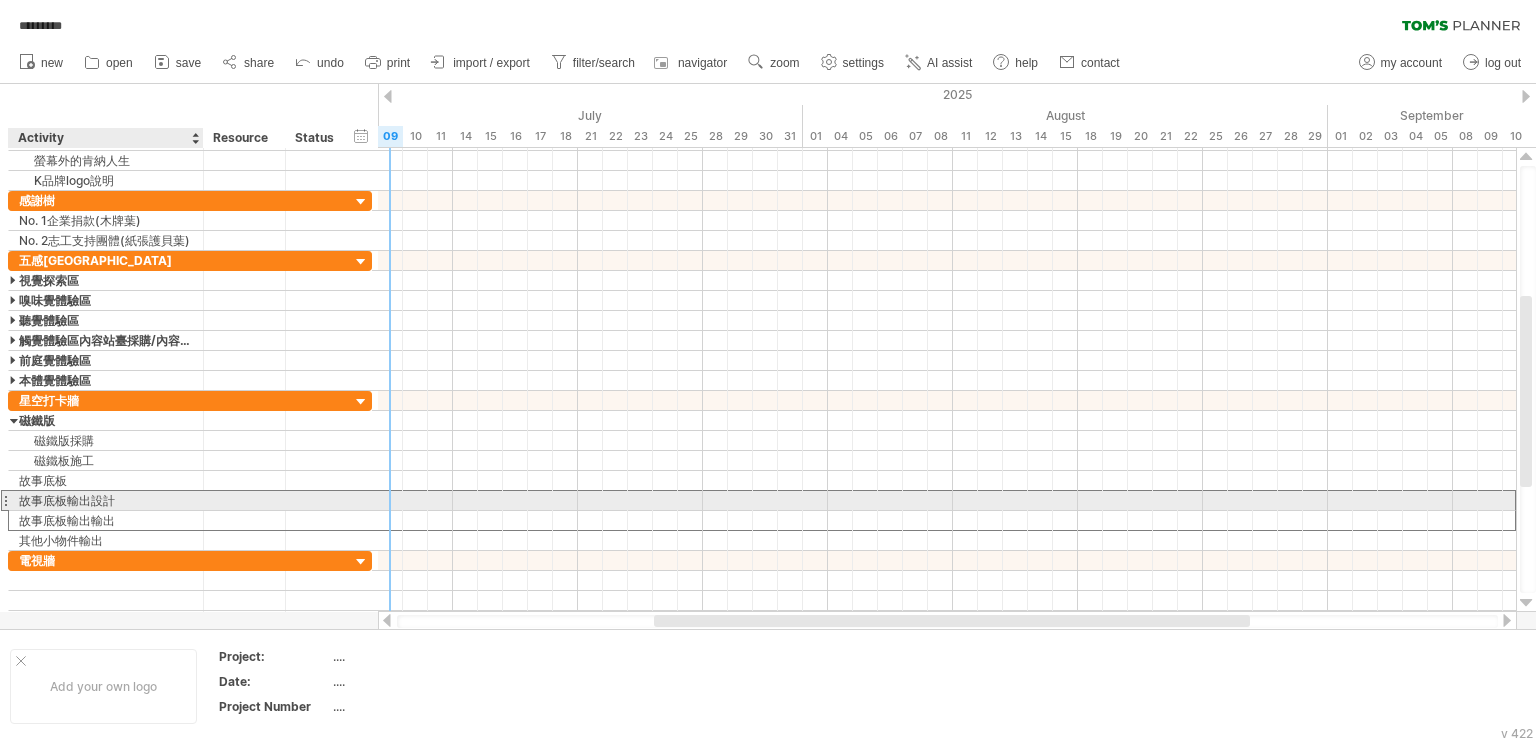 click on "故事底板輸出設計" at bounding box center (106, 500) 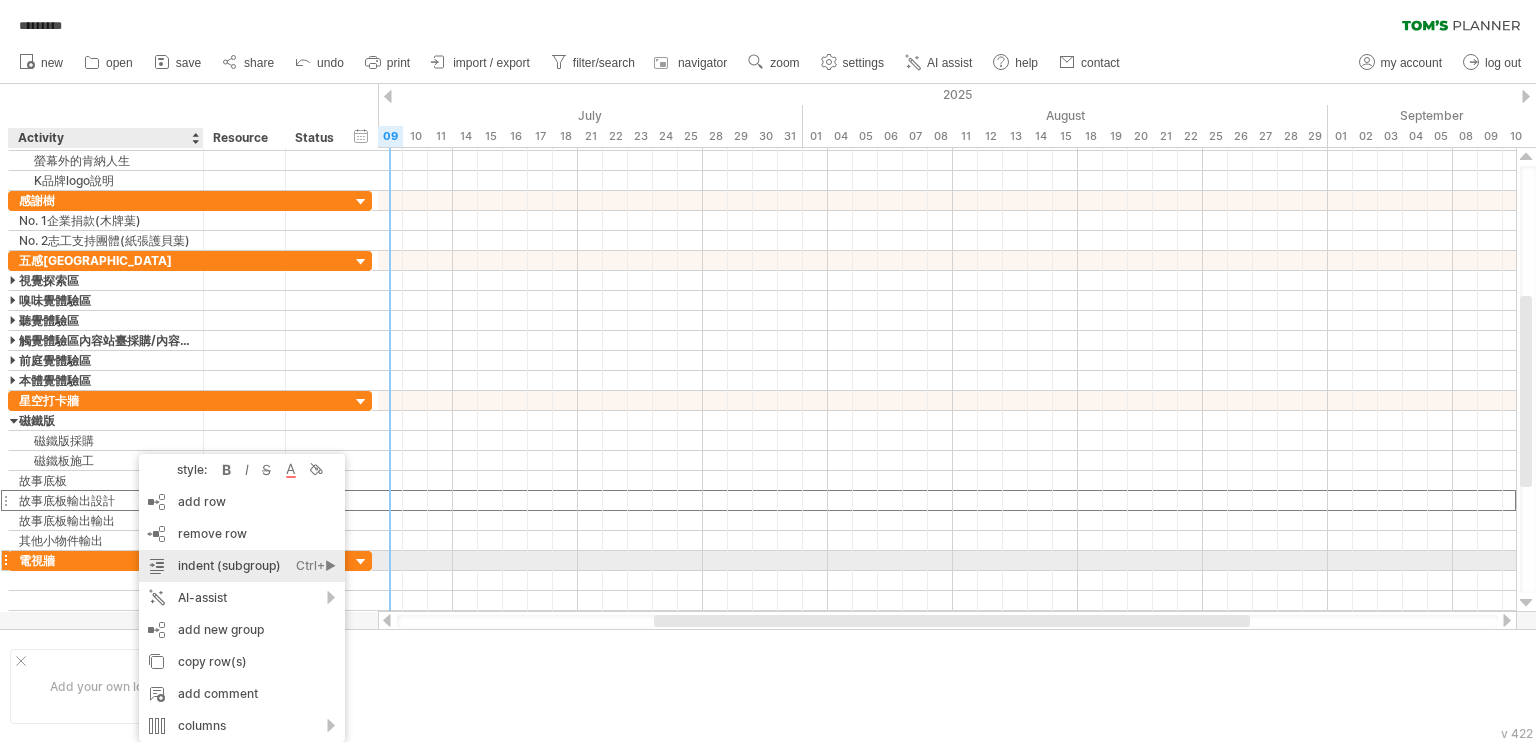 click on "indent (subgroup) Ctrl+► Cmd+►" at bounding box center (242, 566) 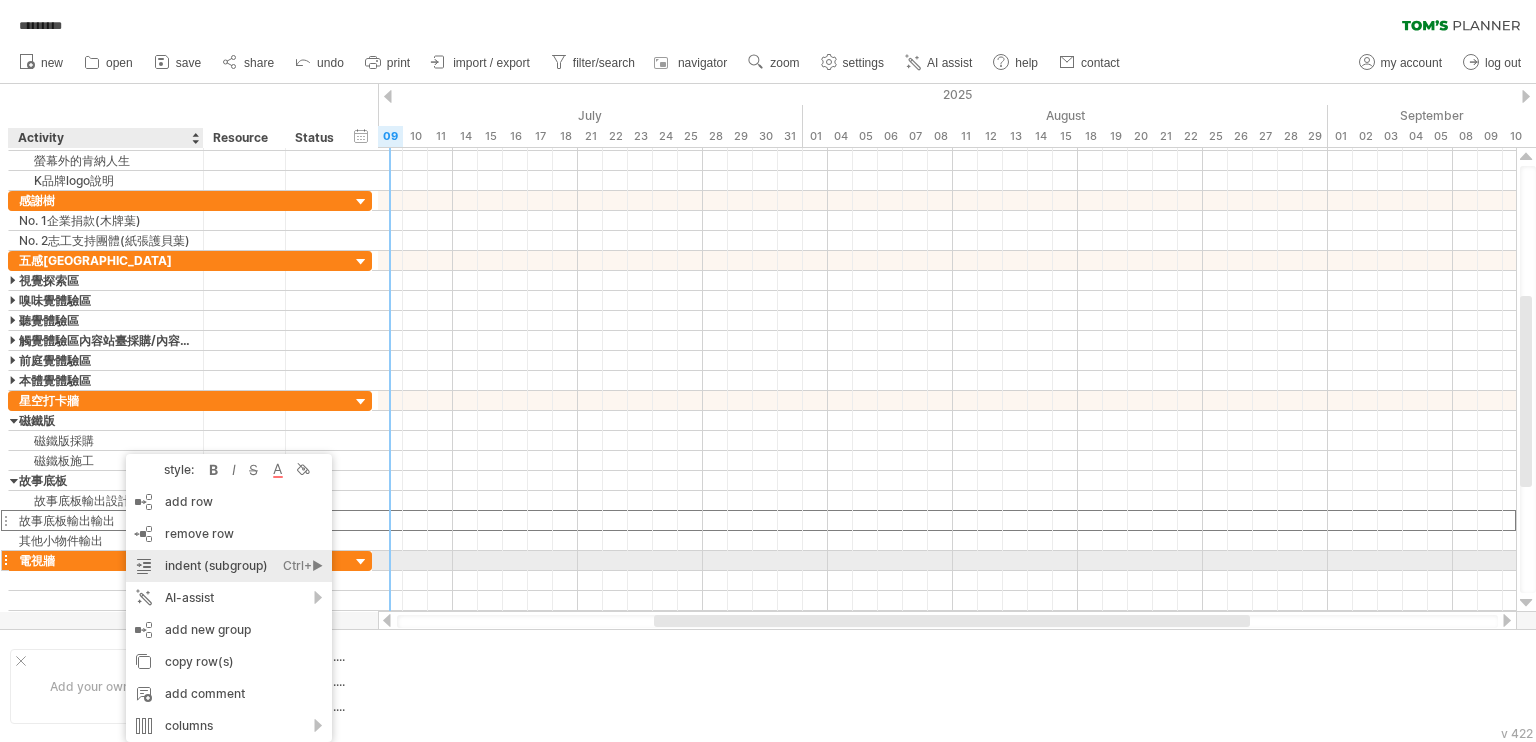 click on "indent (subgroup) Ctrl+► Cmd+►" at bounding box center (229, 566) 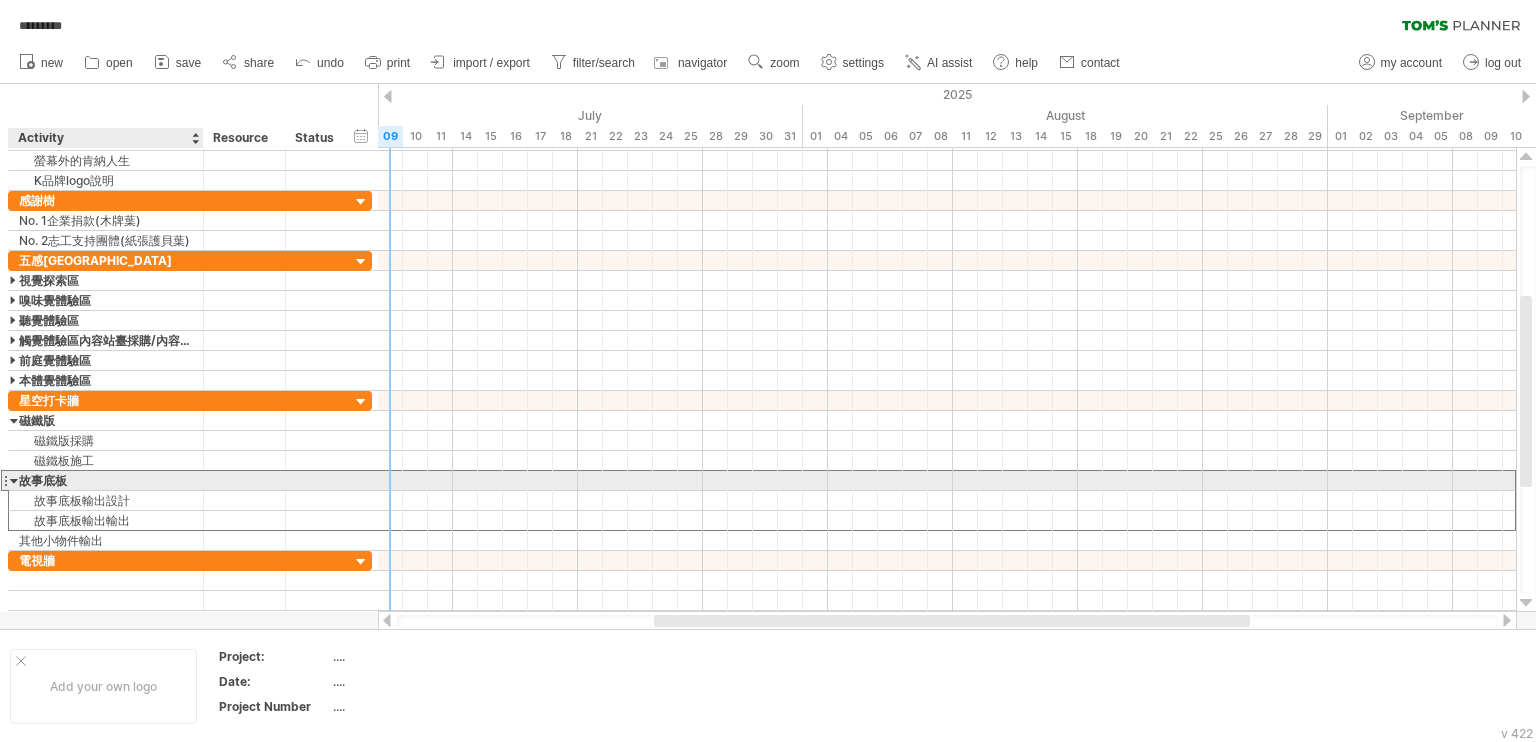 click on "故事底板" at bounding box center (106, 480) 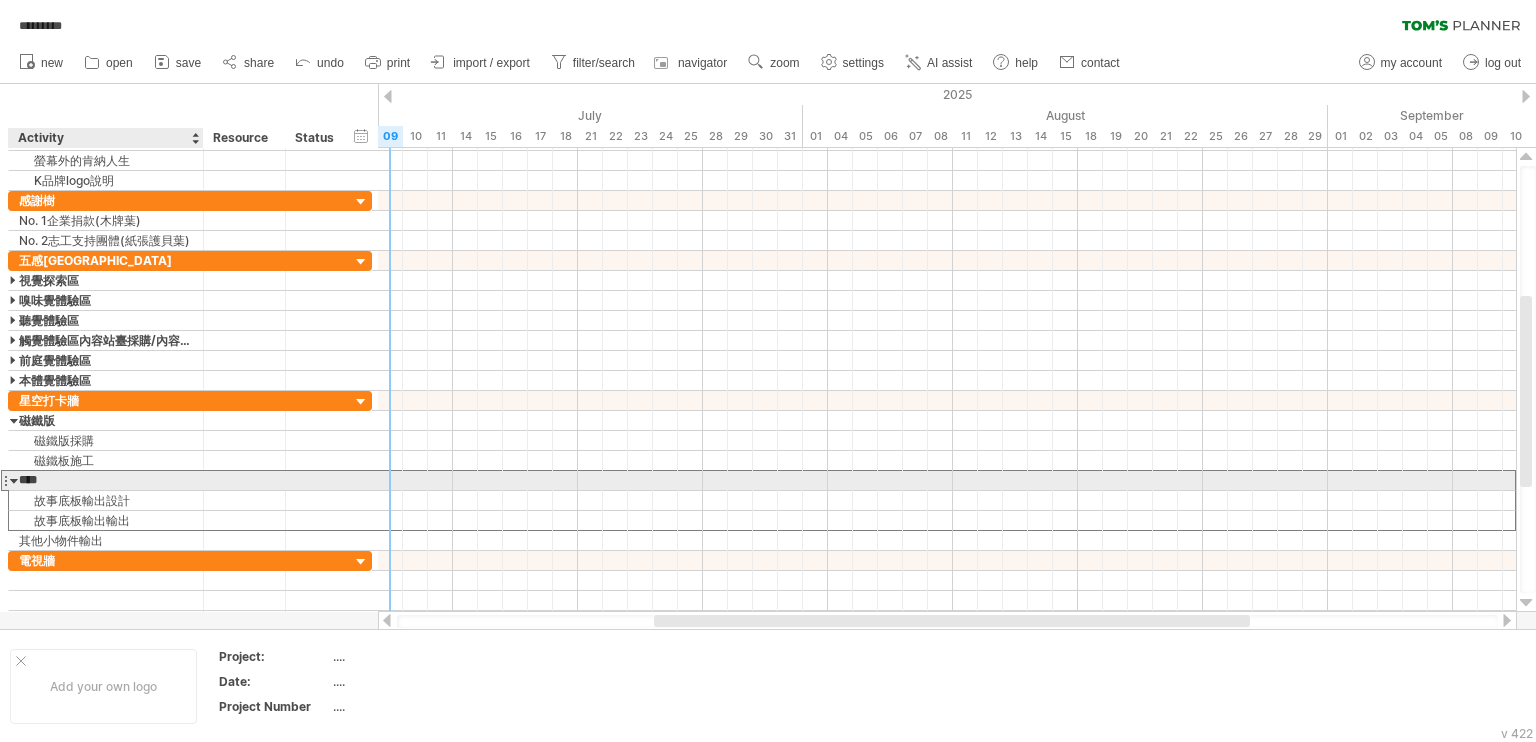 click on "****" at bounding box center [106, 480] 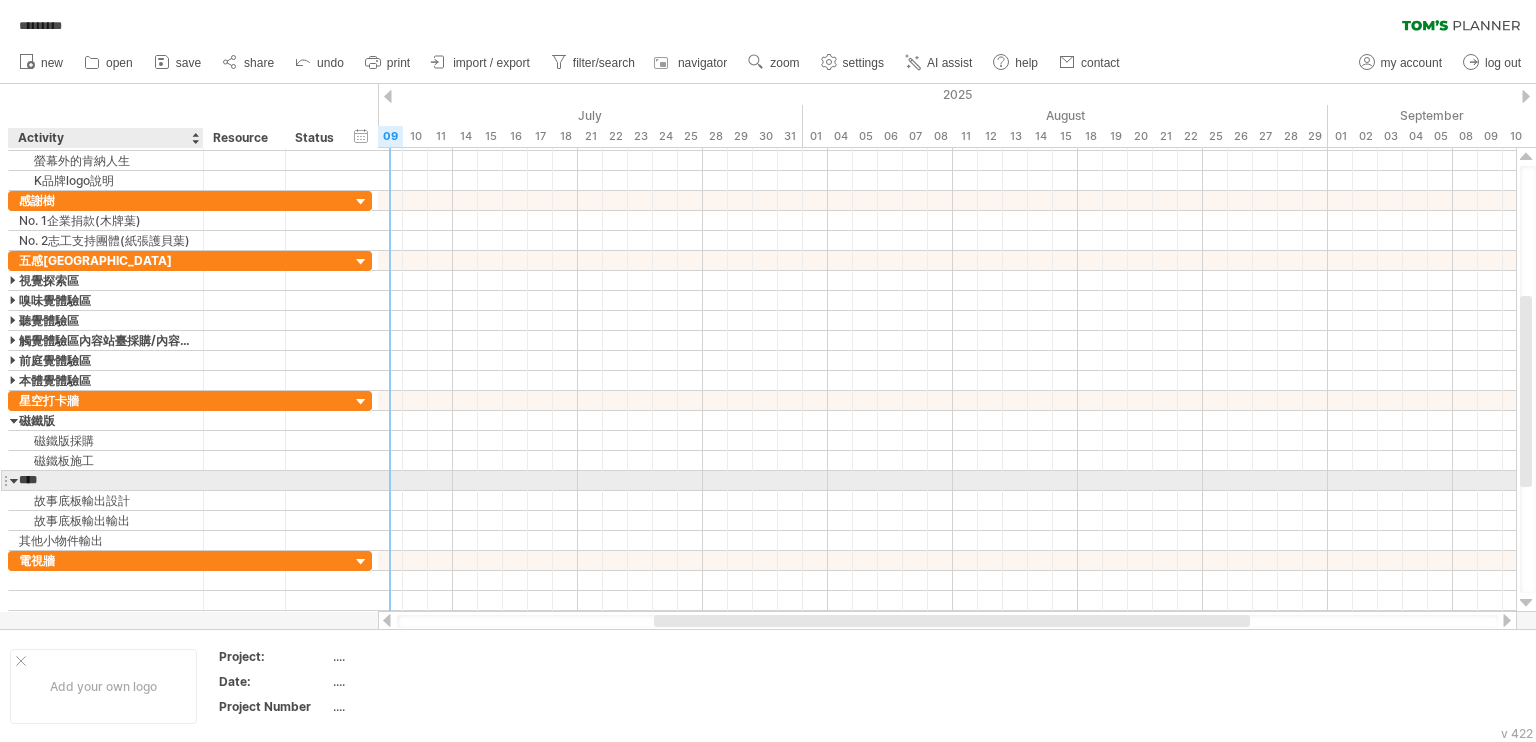 type on "***" 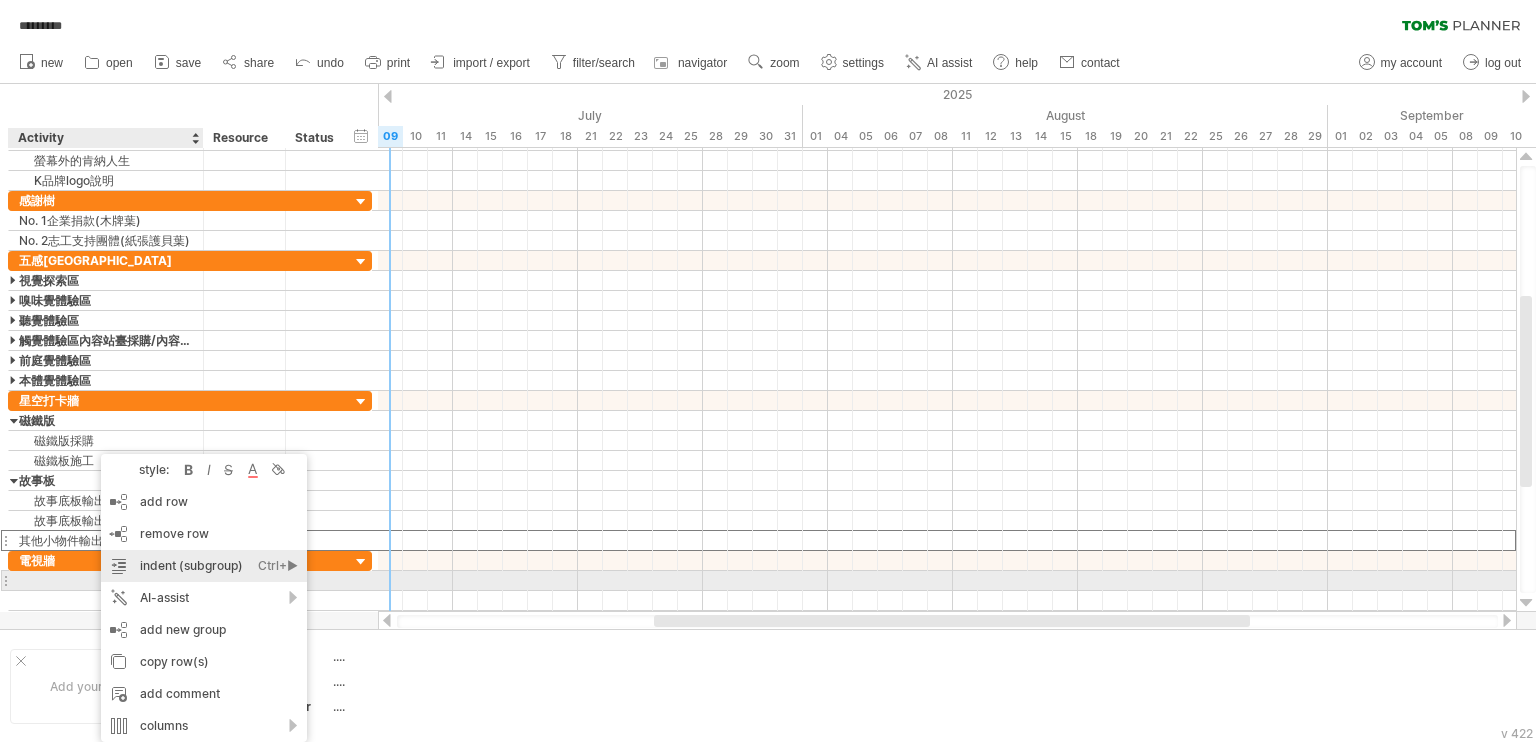 click on "indent (subgroup) Ctrl+► Cmd+►" at bounding box center (204, 566) 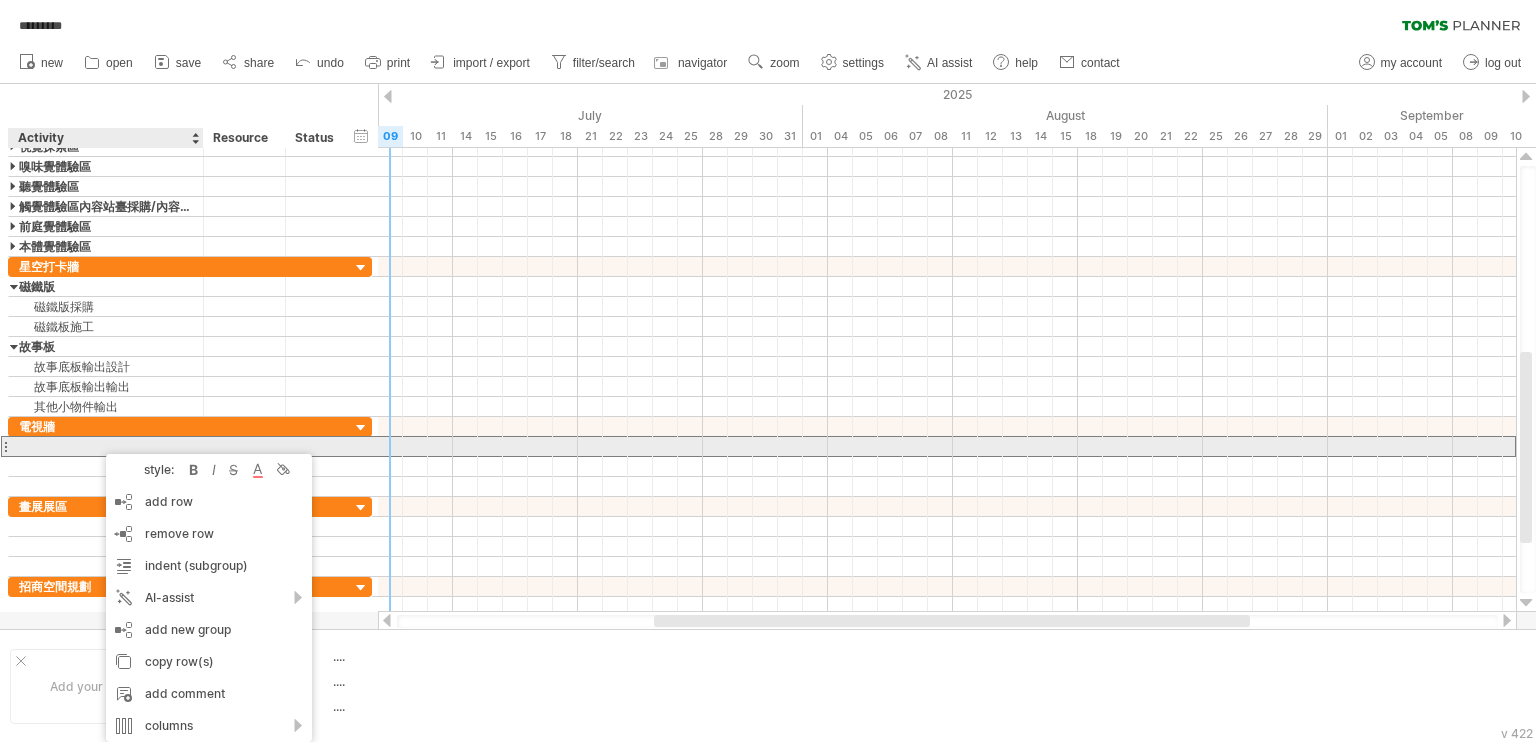 click at bounding box center [106, 446] 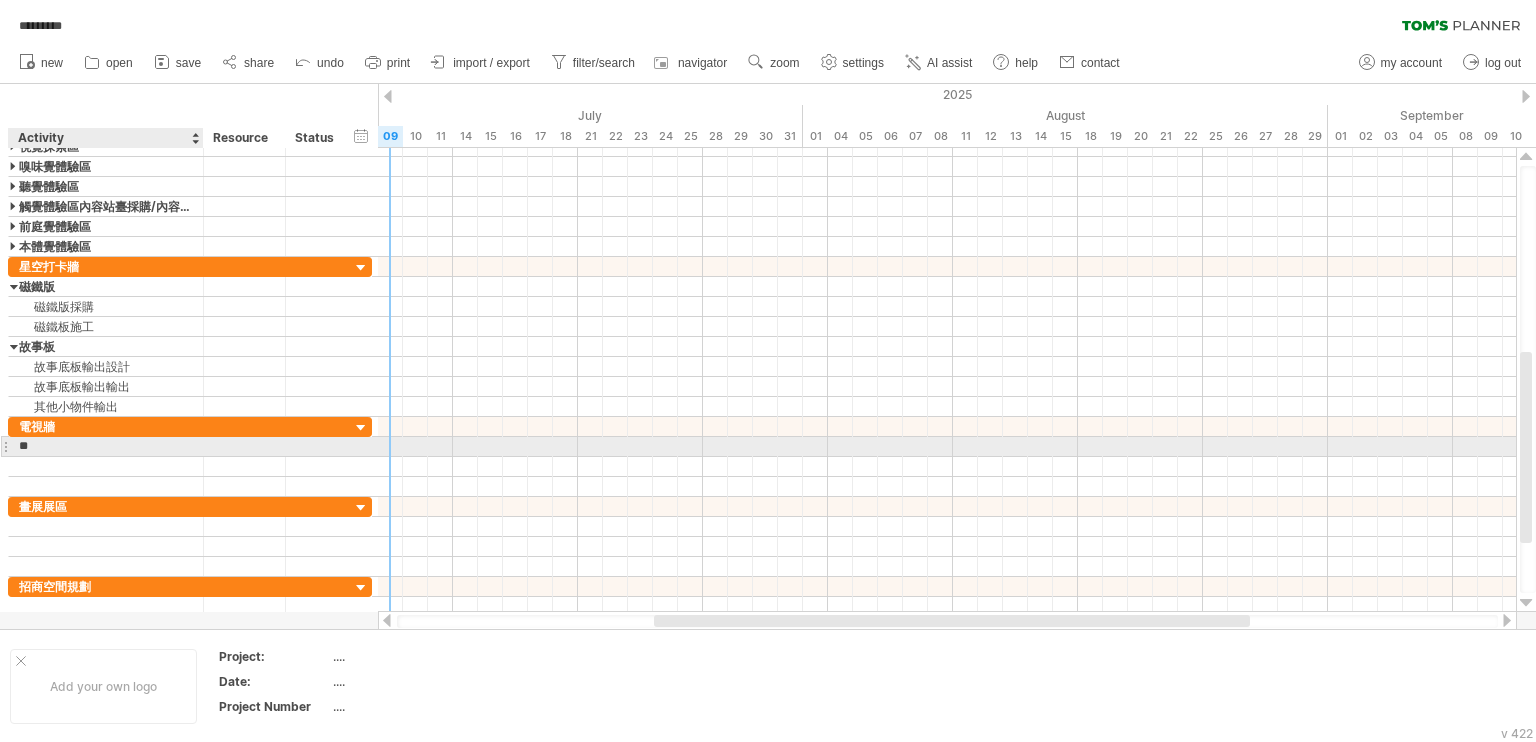 type on "*" 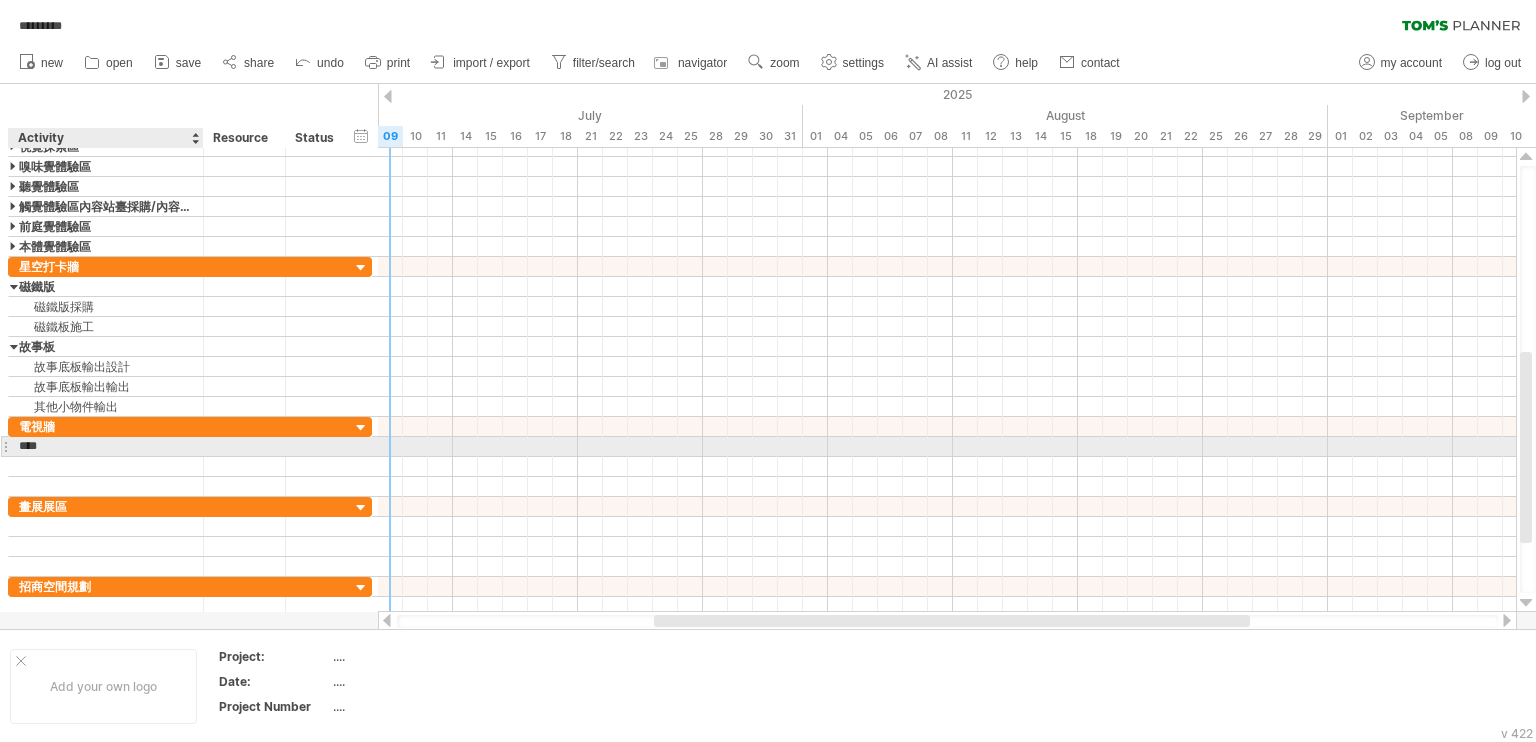 type on "****" 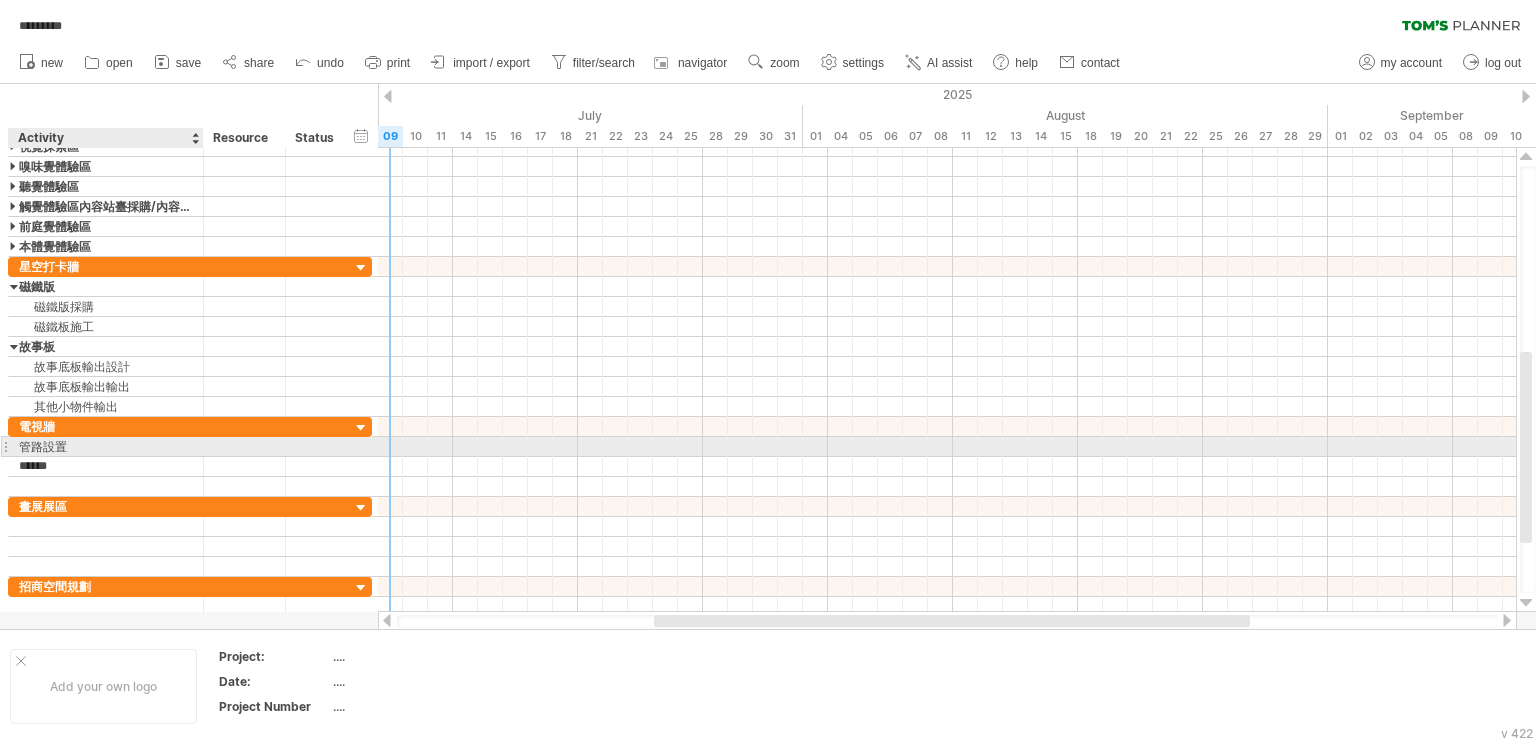 type on "****" 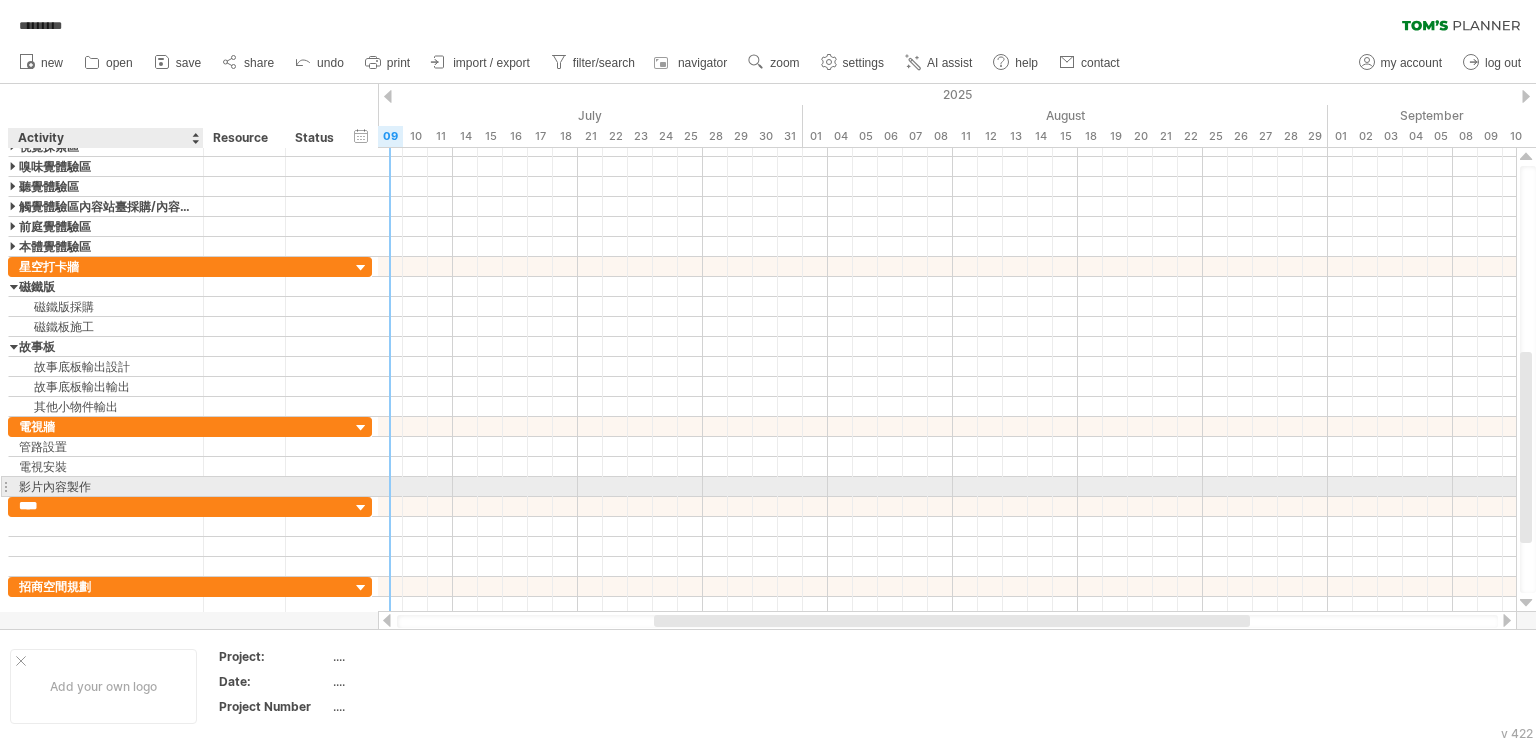 click on "影片內容製作" at bounding box center [106, 486] 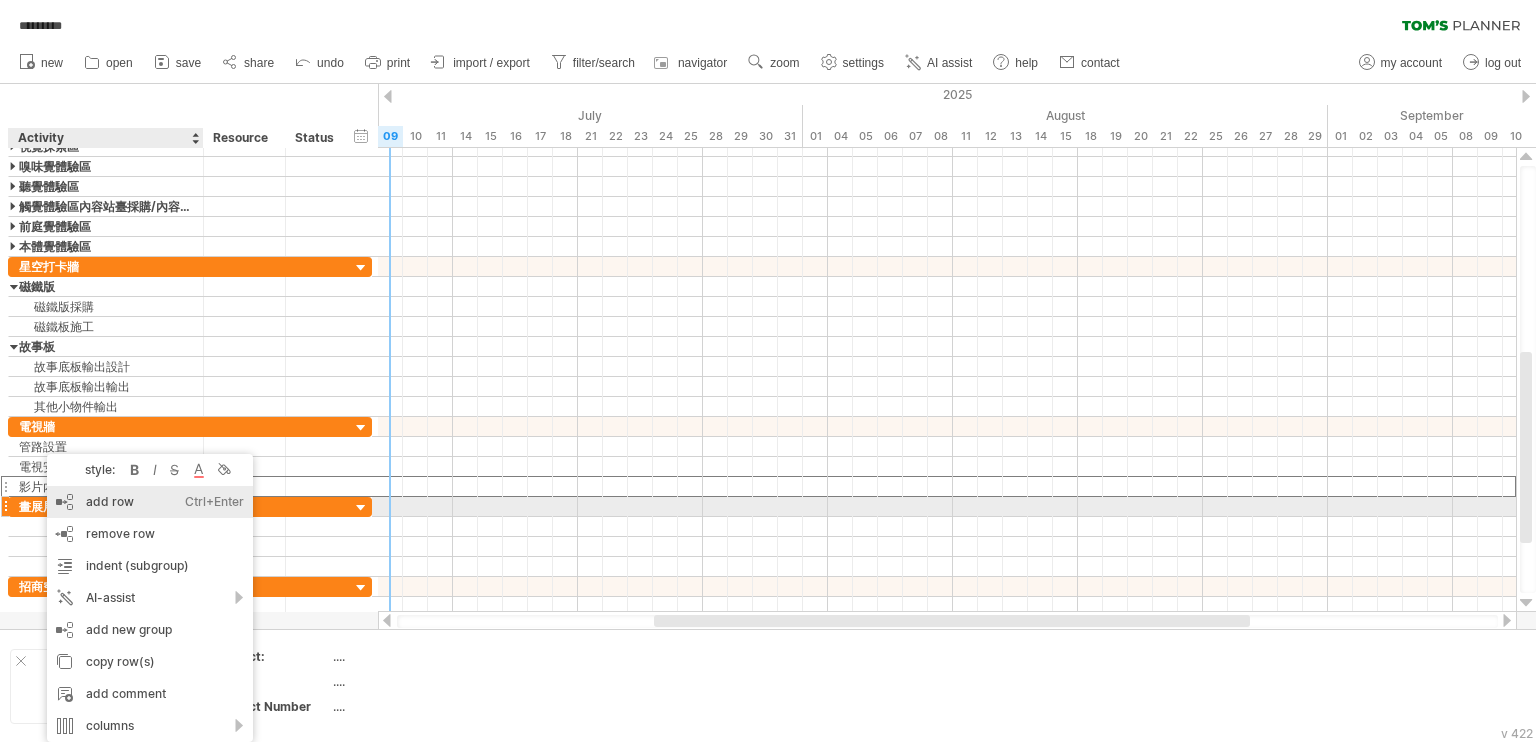 click on "add row Ctrl+Enter Cmd+Enter" at bounding box center (150, 502) 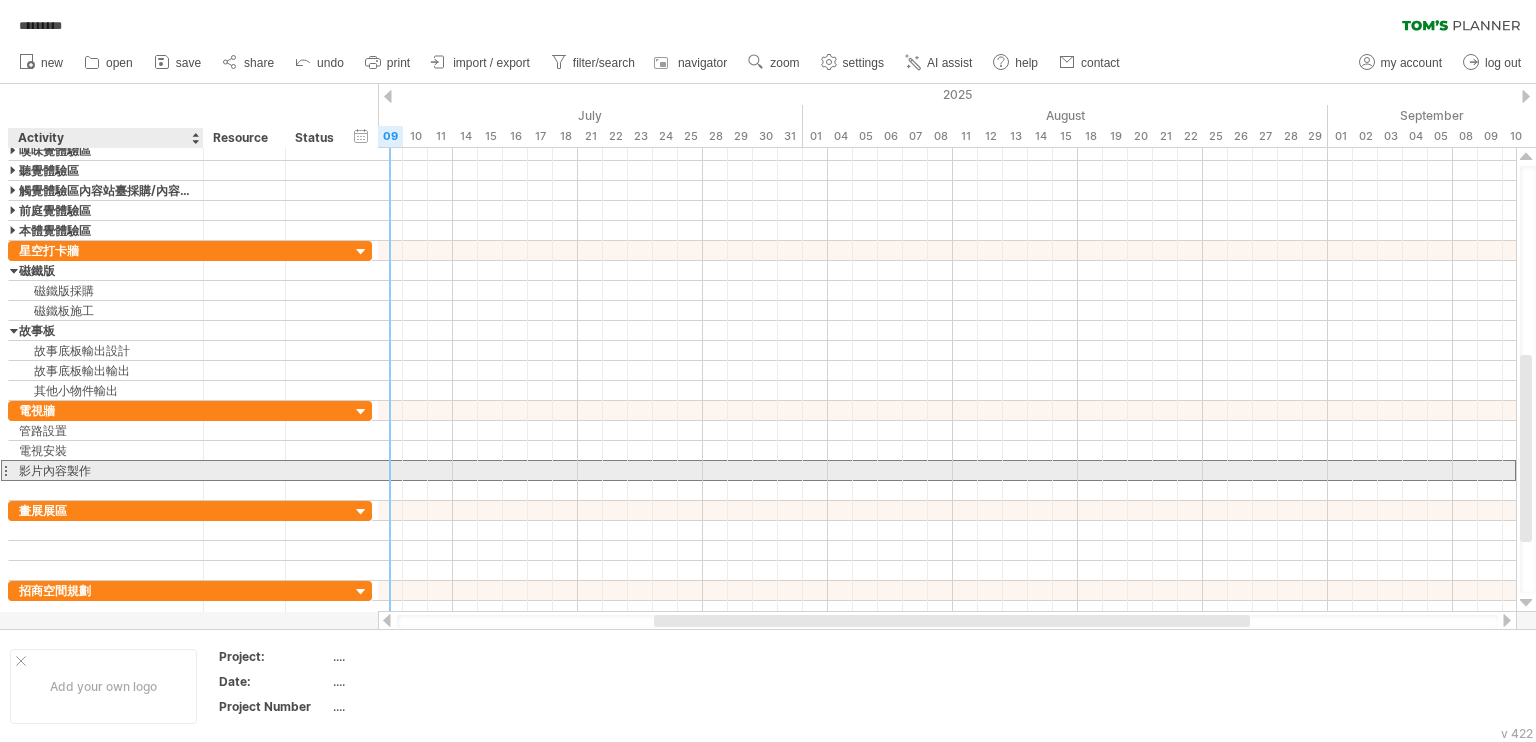 click on "影片內容製作" at bounding box center (106, 470) 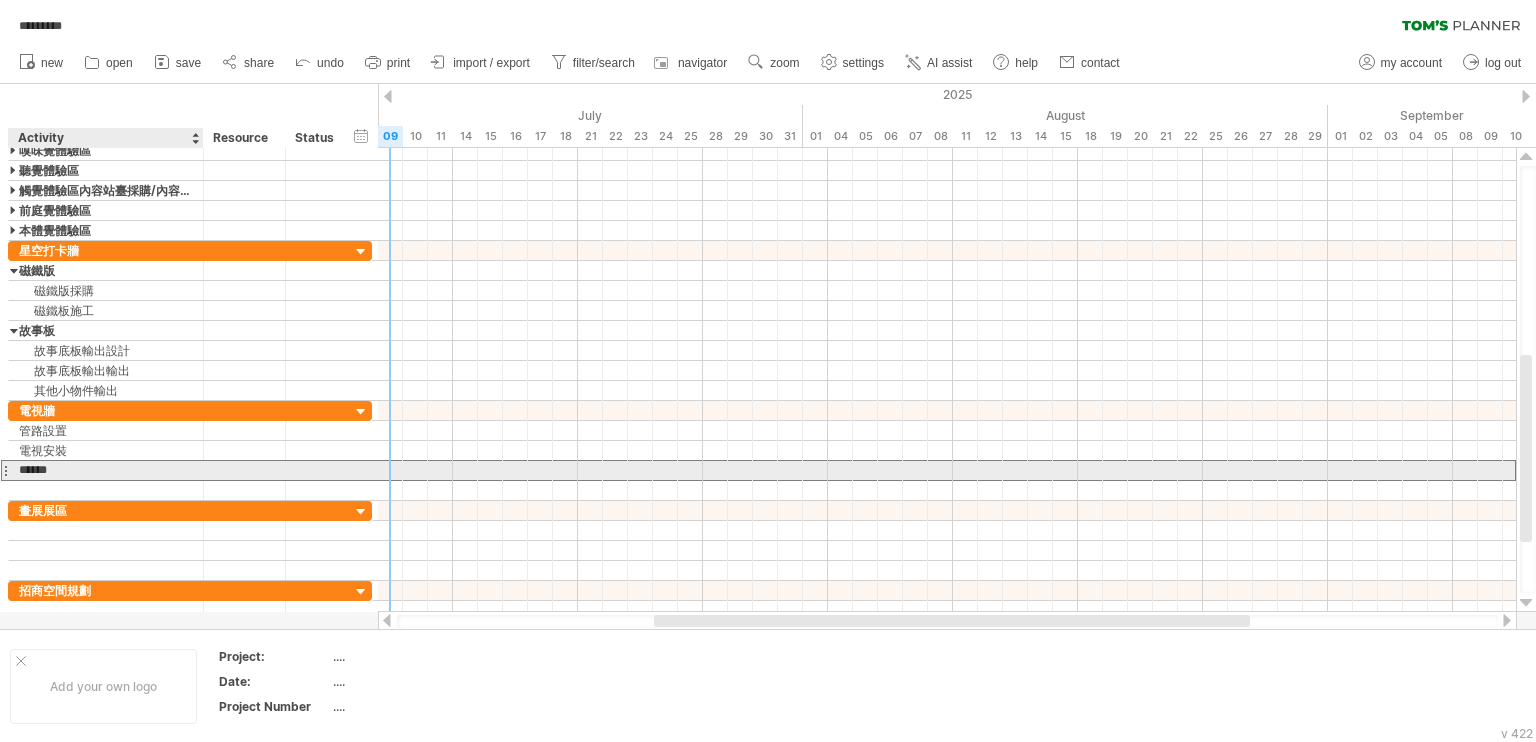 click on "******" at bounding box center [106, 470] 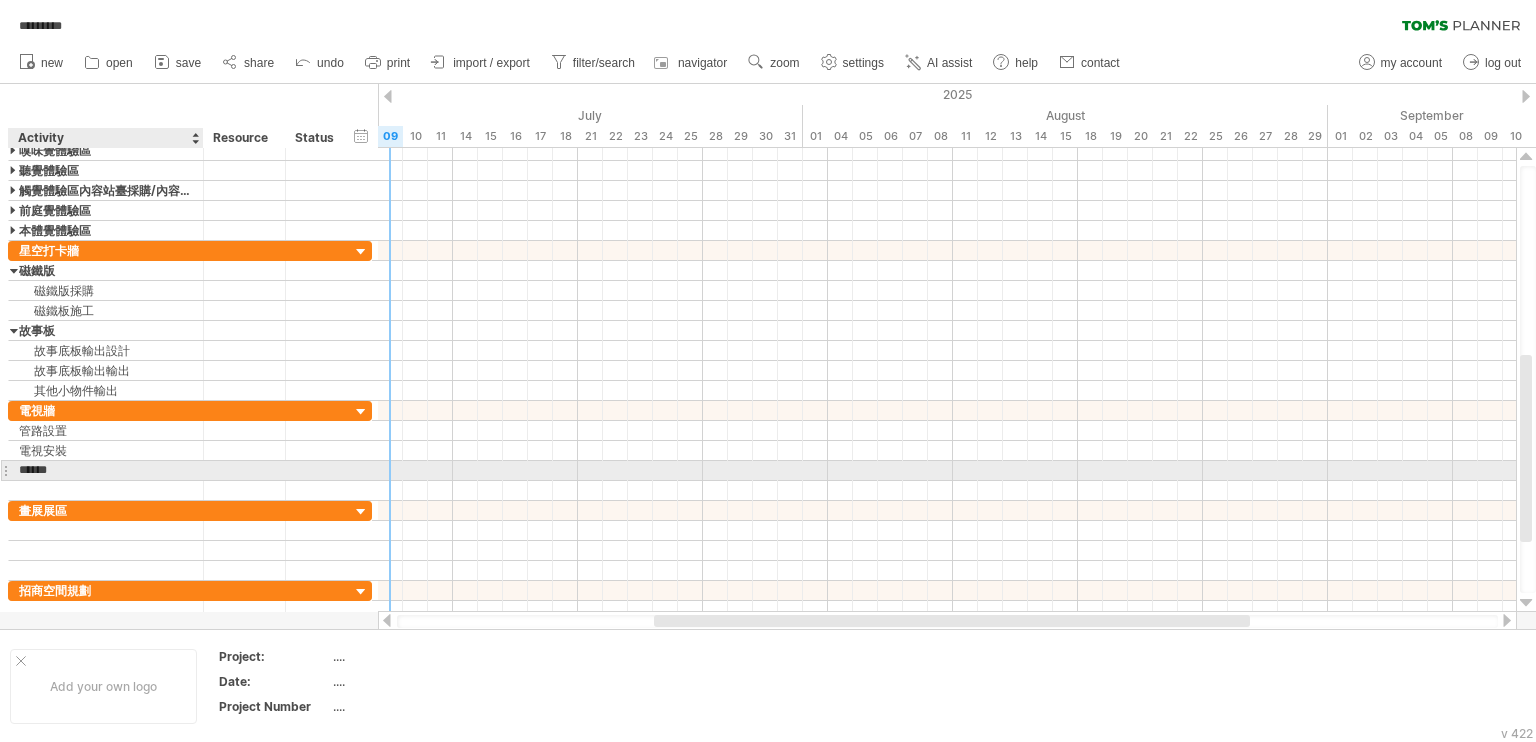 click on "******" at bounding box center (106, 470) 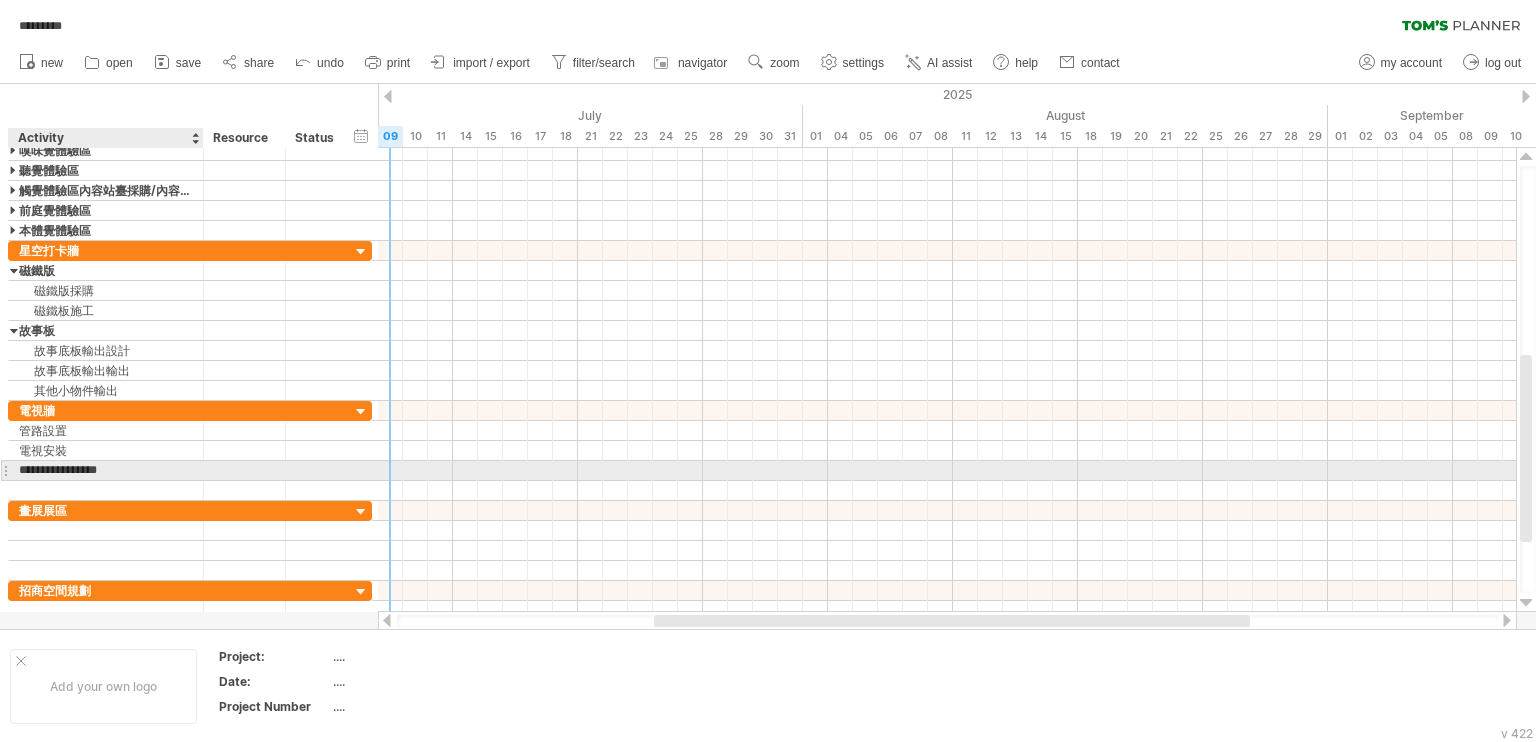 type on "**********" 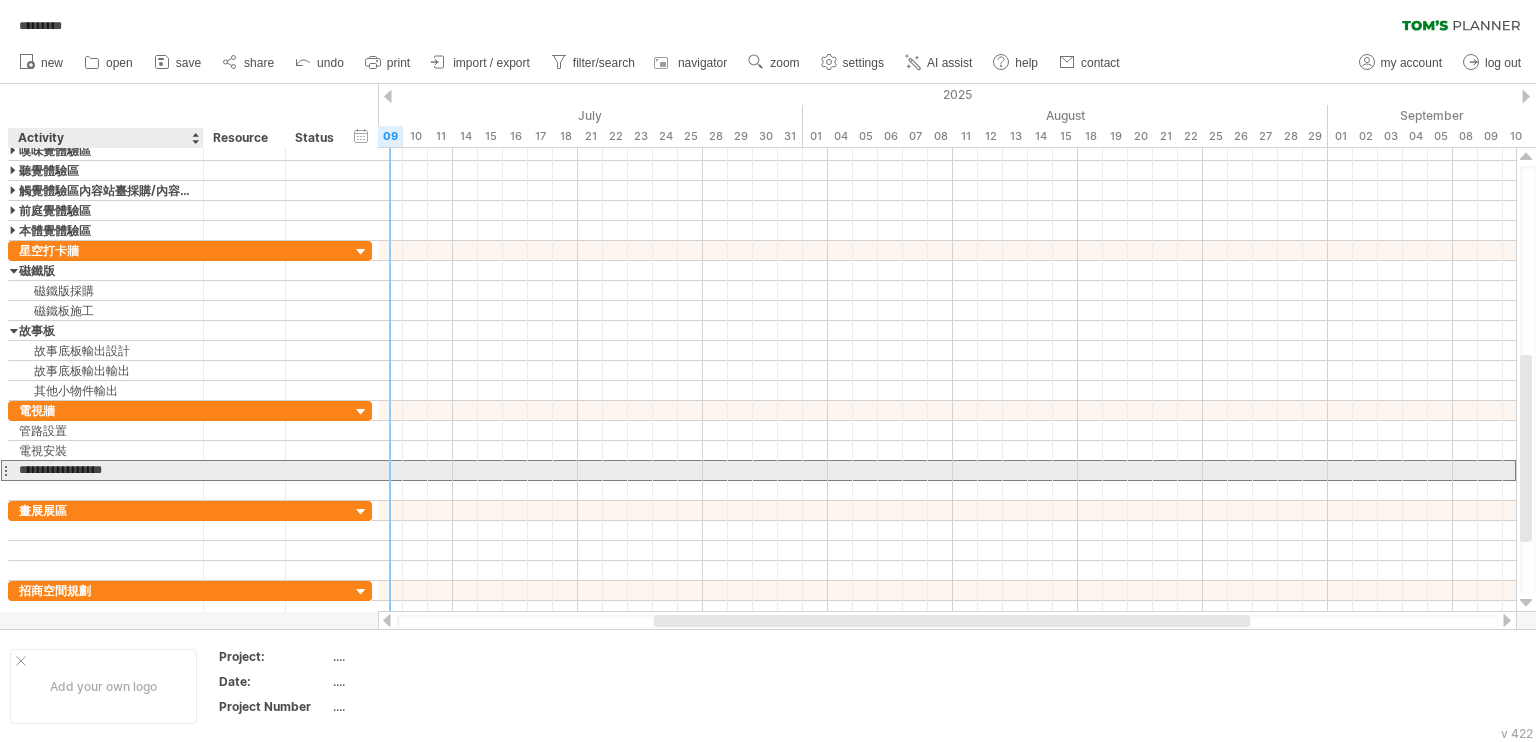 drag, startPoint x: 18, startPoint y: 466, endPoint x: 92, endPoint y: 464, distance: 74.02702 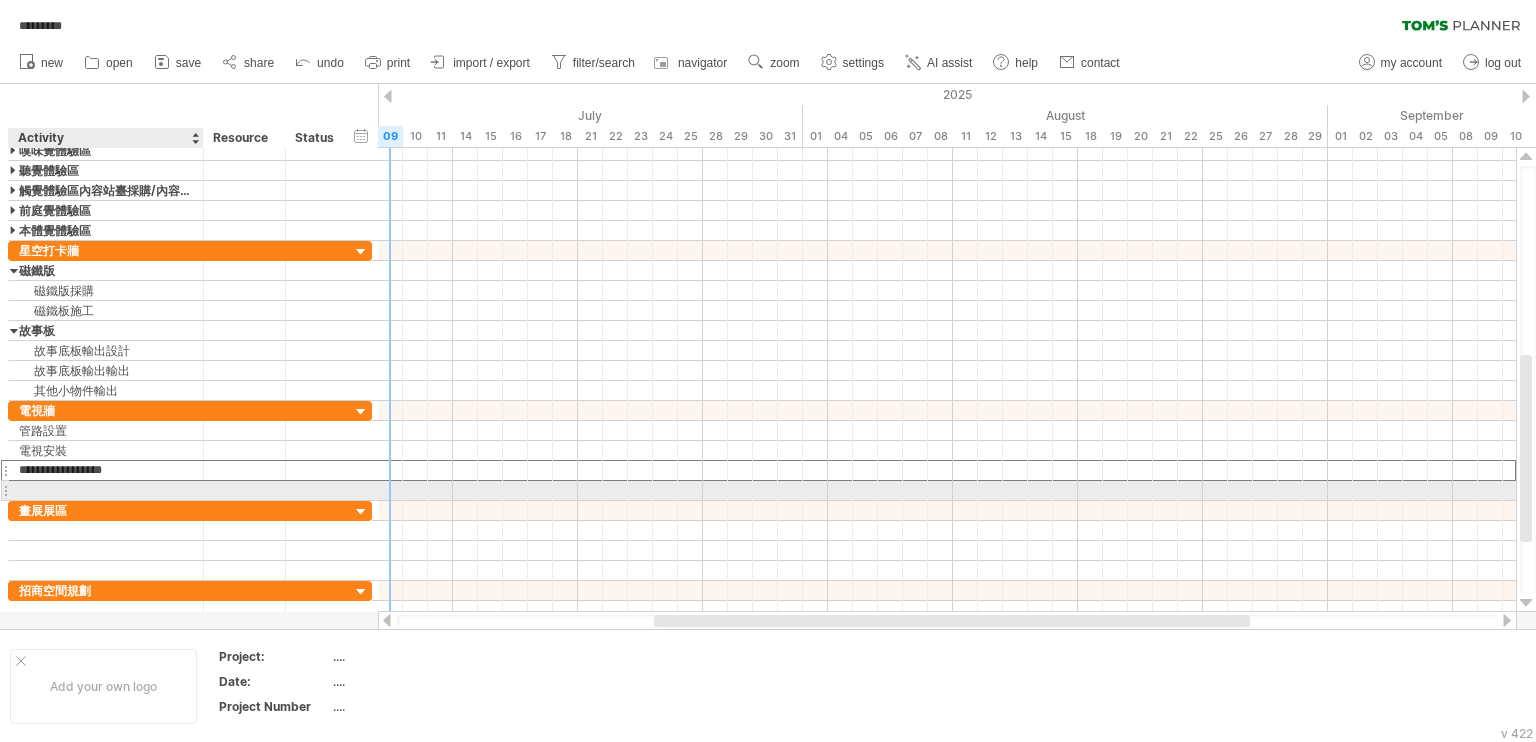 click at bounding box center [106, 490] 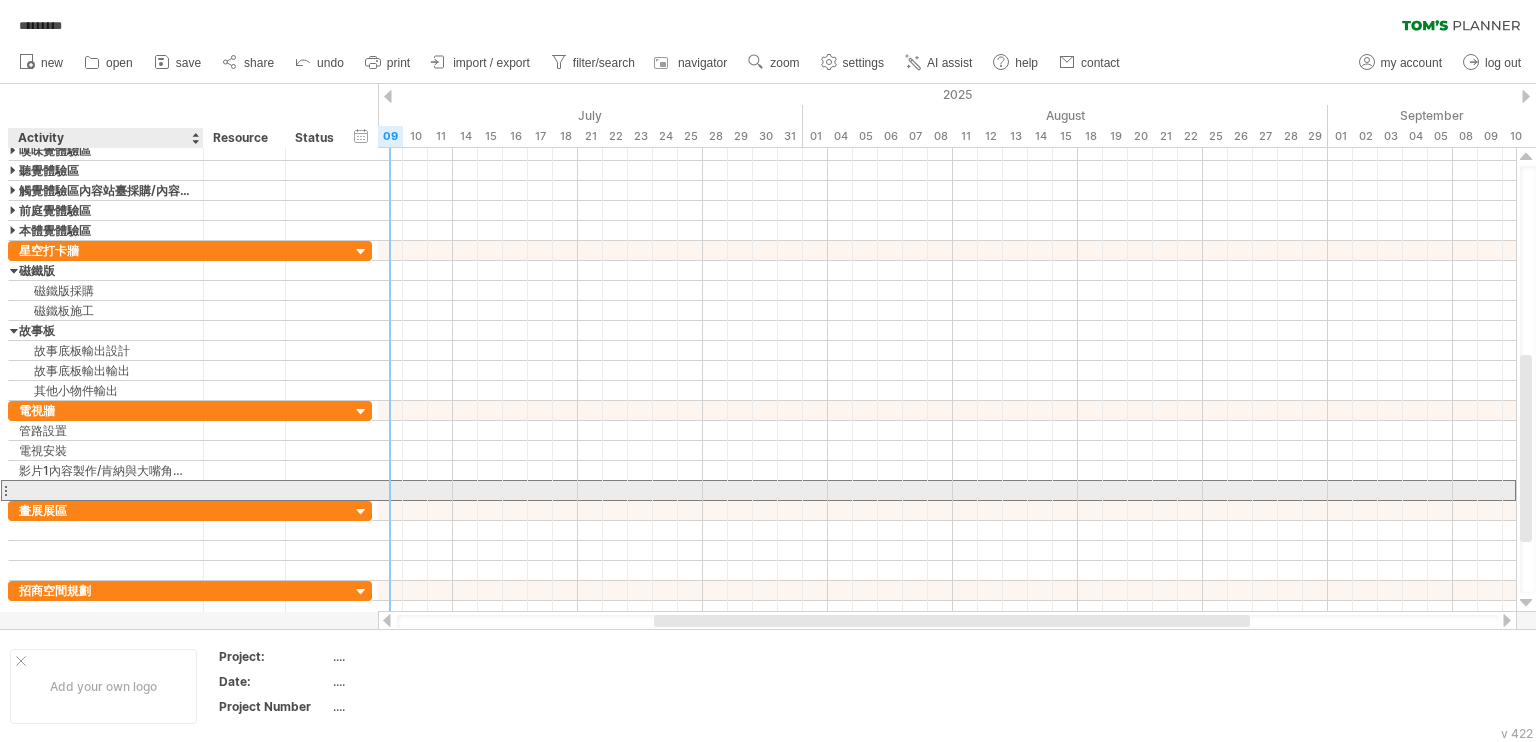 paste on "*******" 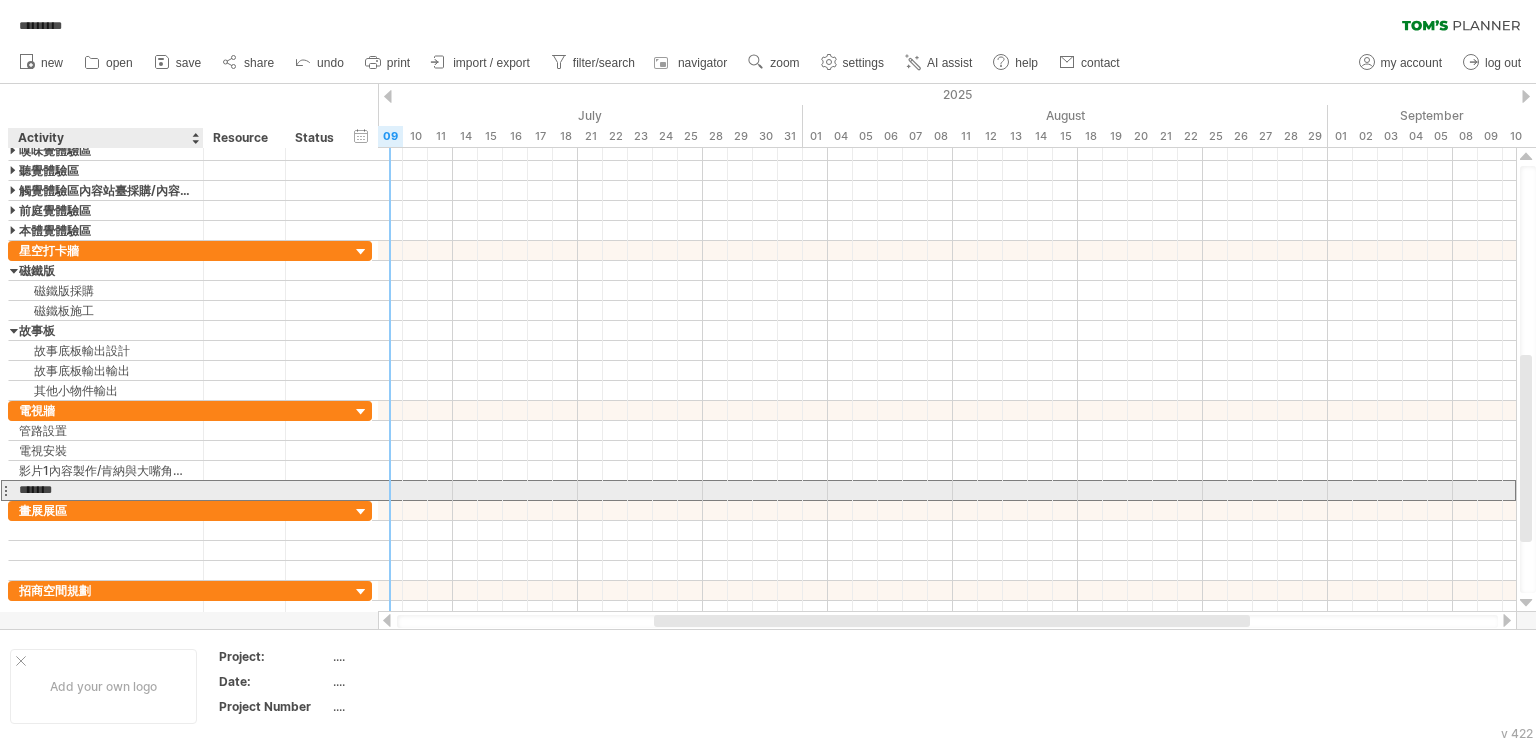 click on "*******" at bounding box center [106, 490] 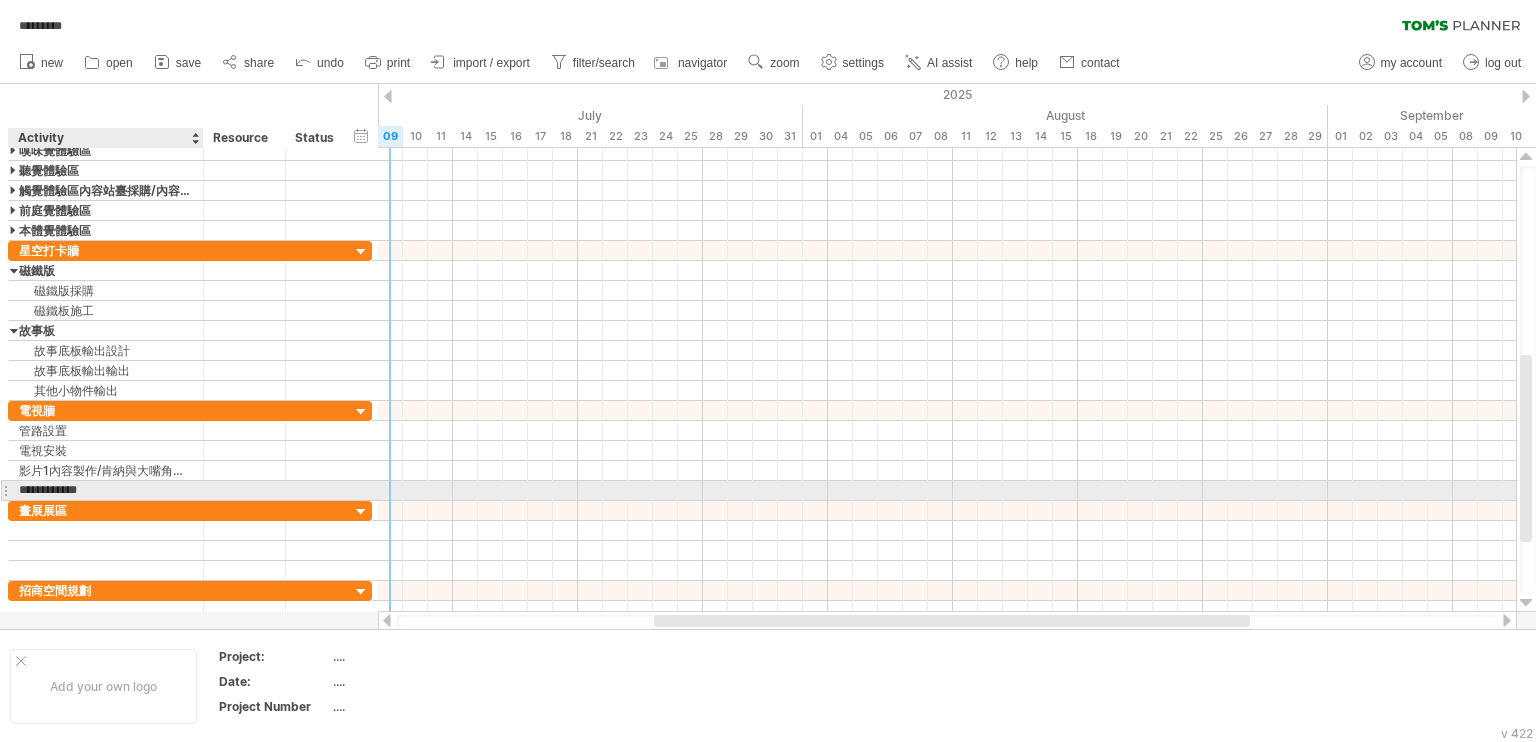 type on "**********" 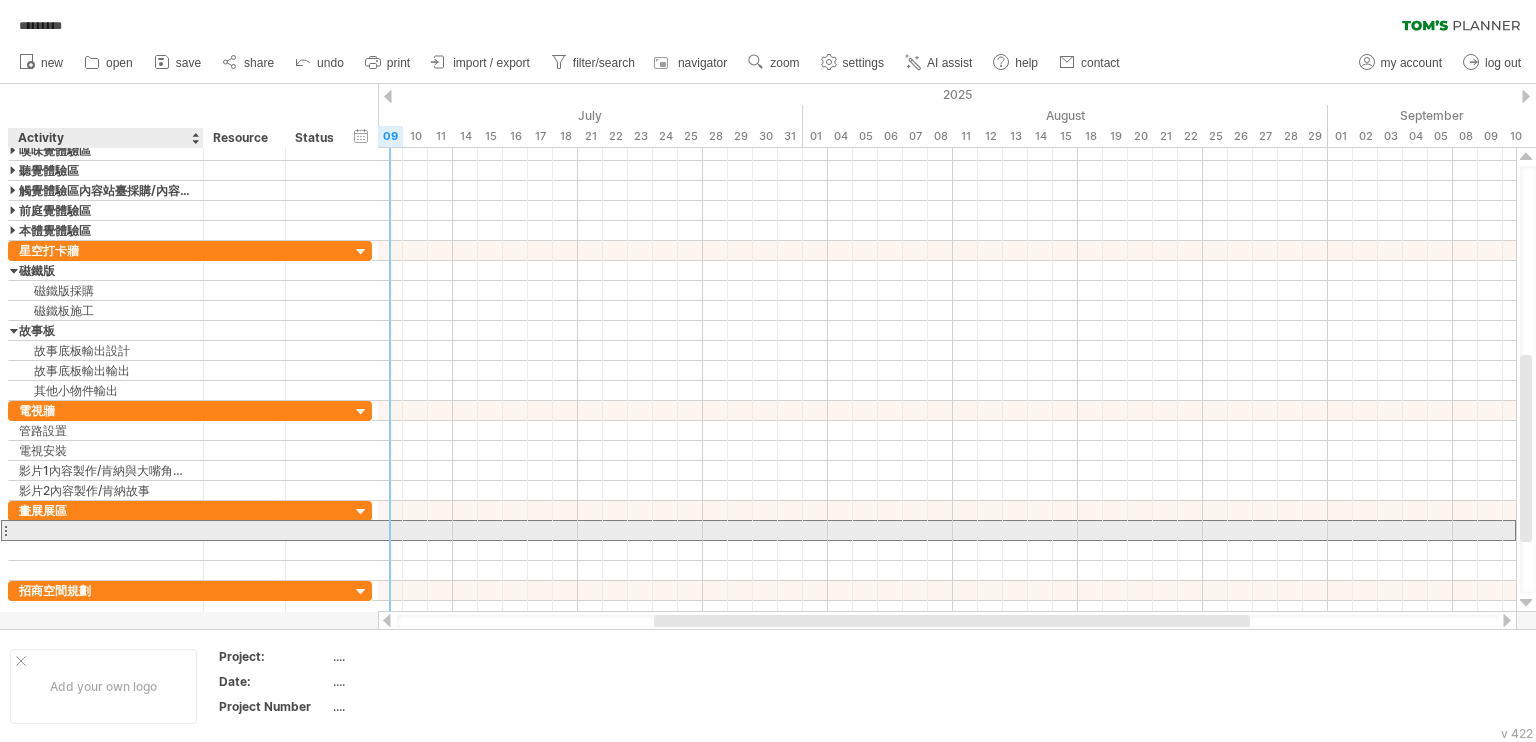 click at bounding box center [106, 530] 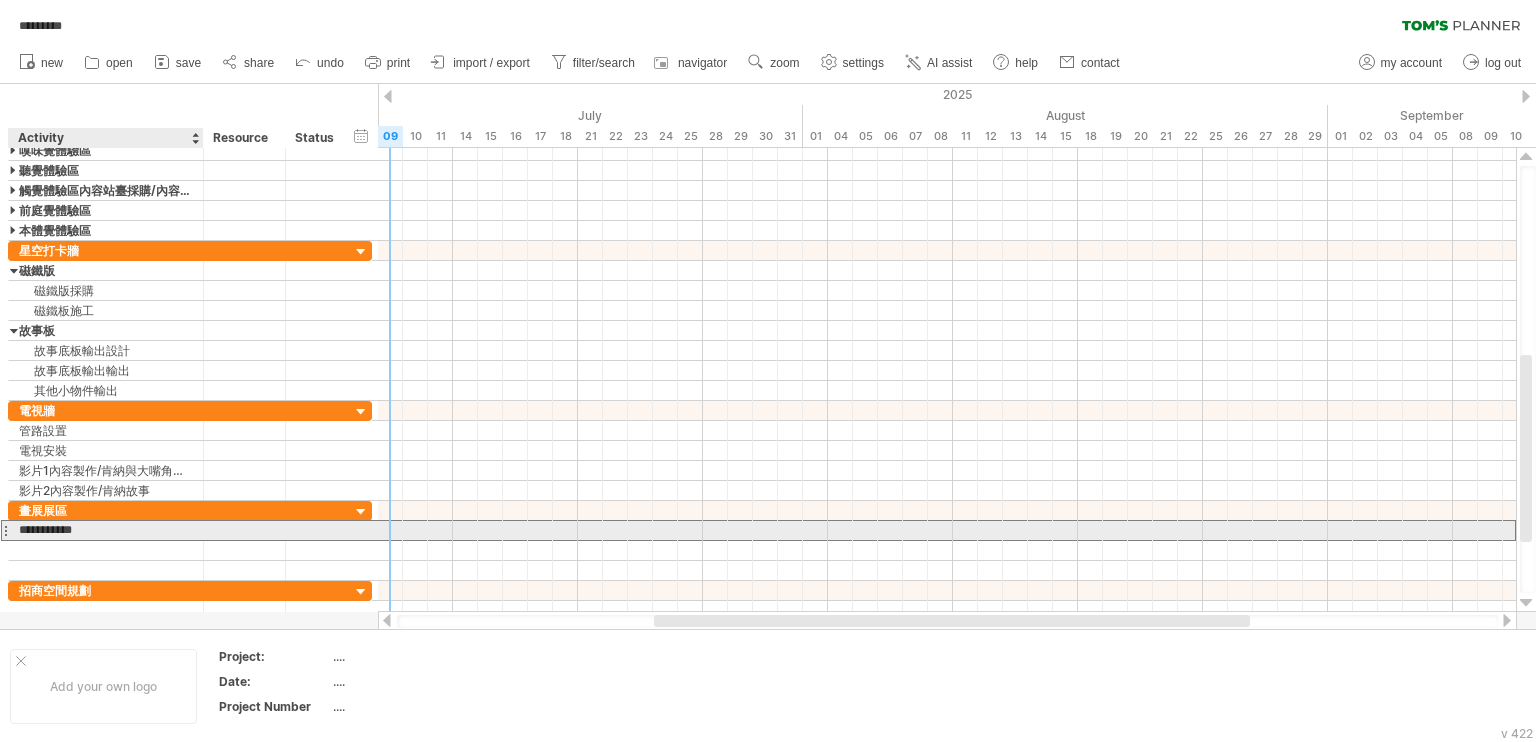 type on "**********" 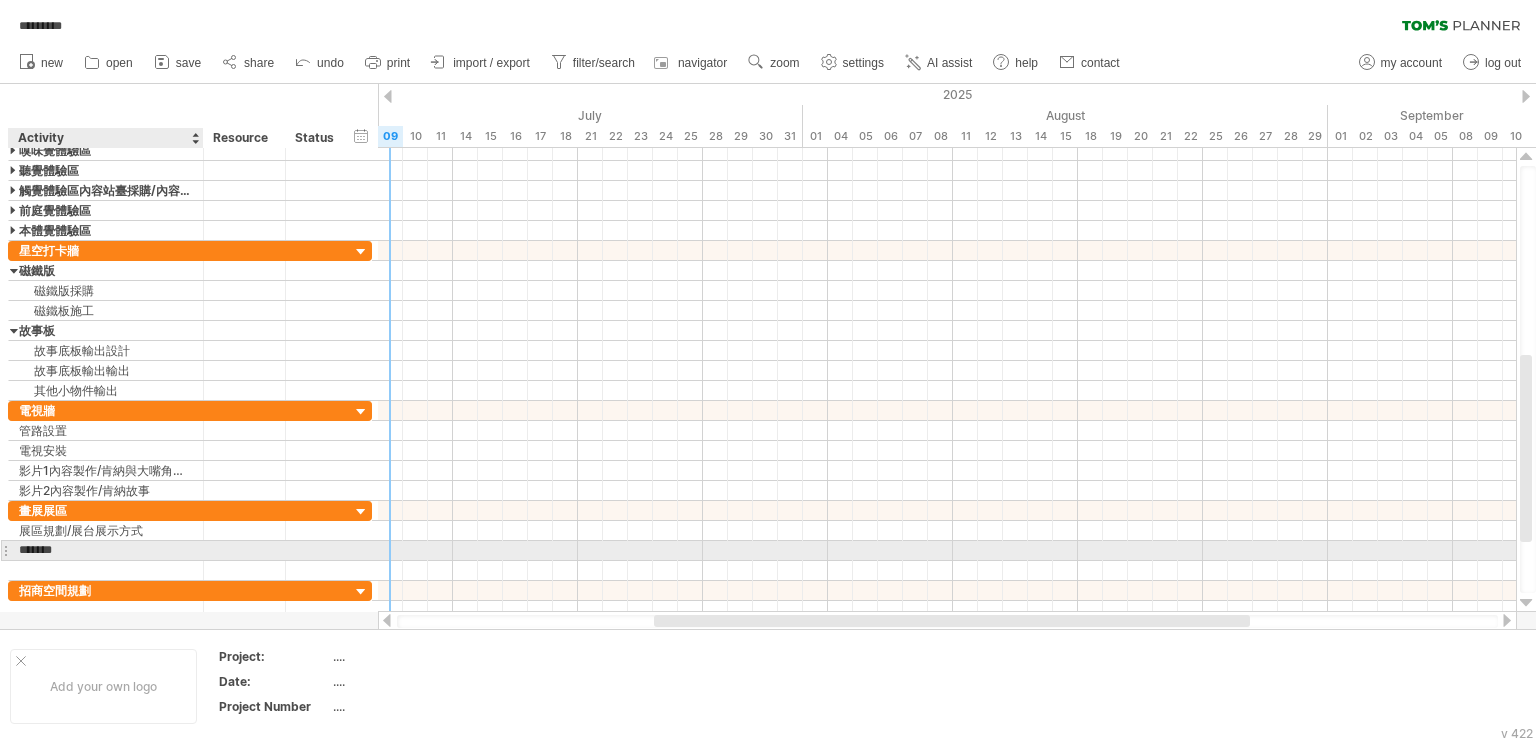 type on "******" 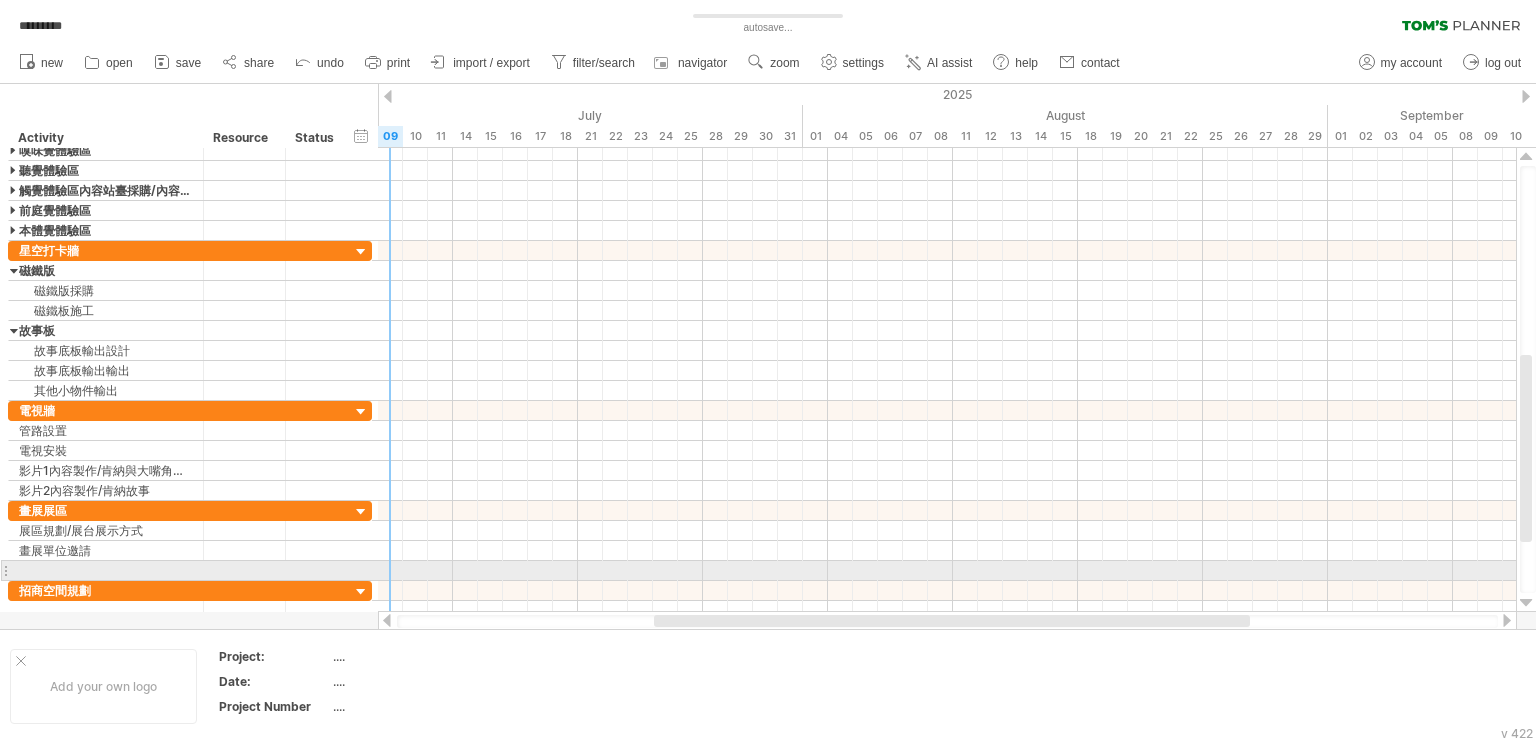 click at bounding box center [947, 571] 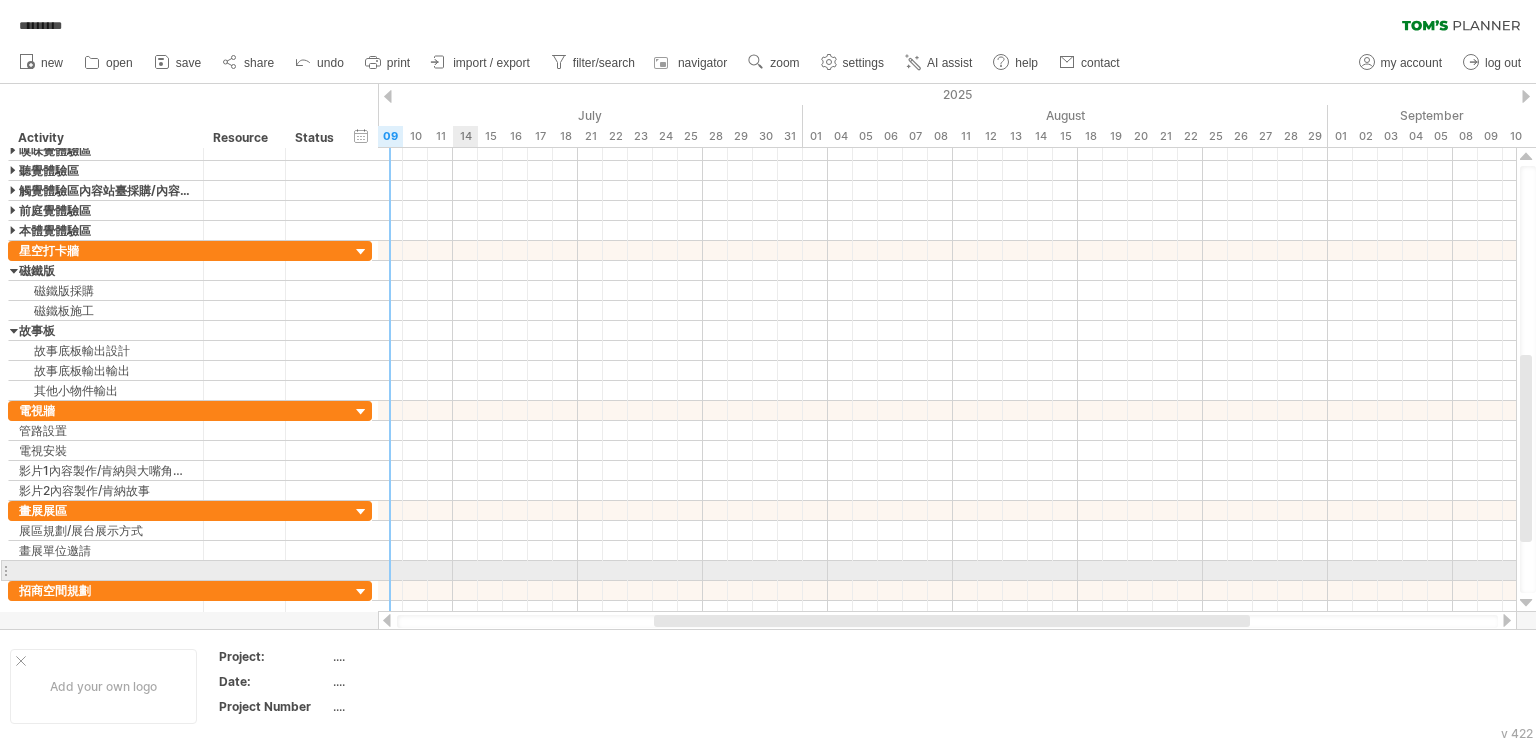 click at bounding box center (947, 571) 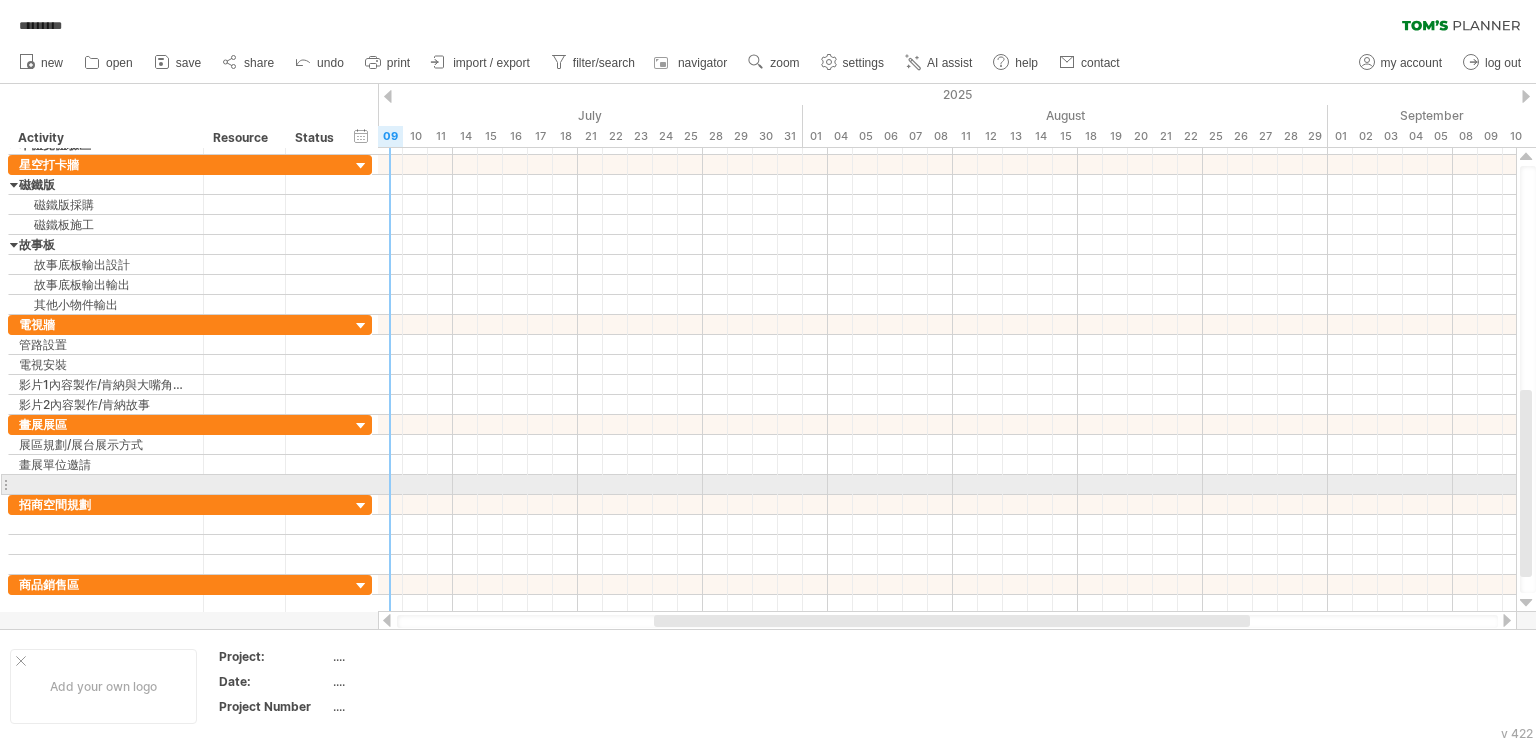 click at bounding box center (190, 485) 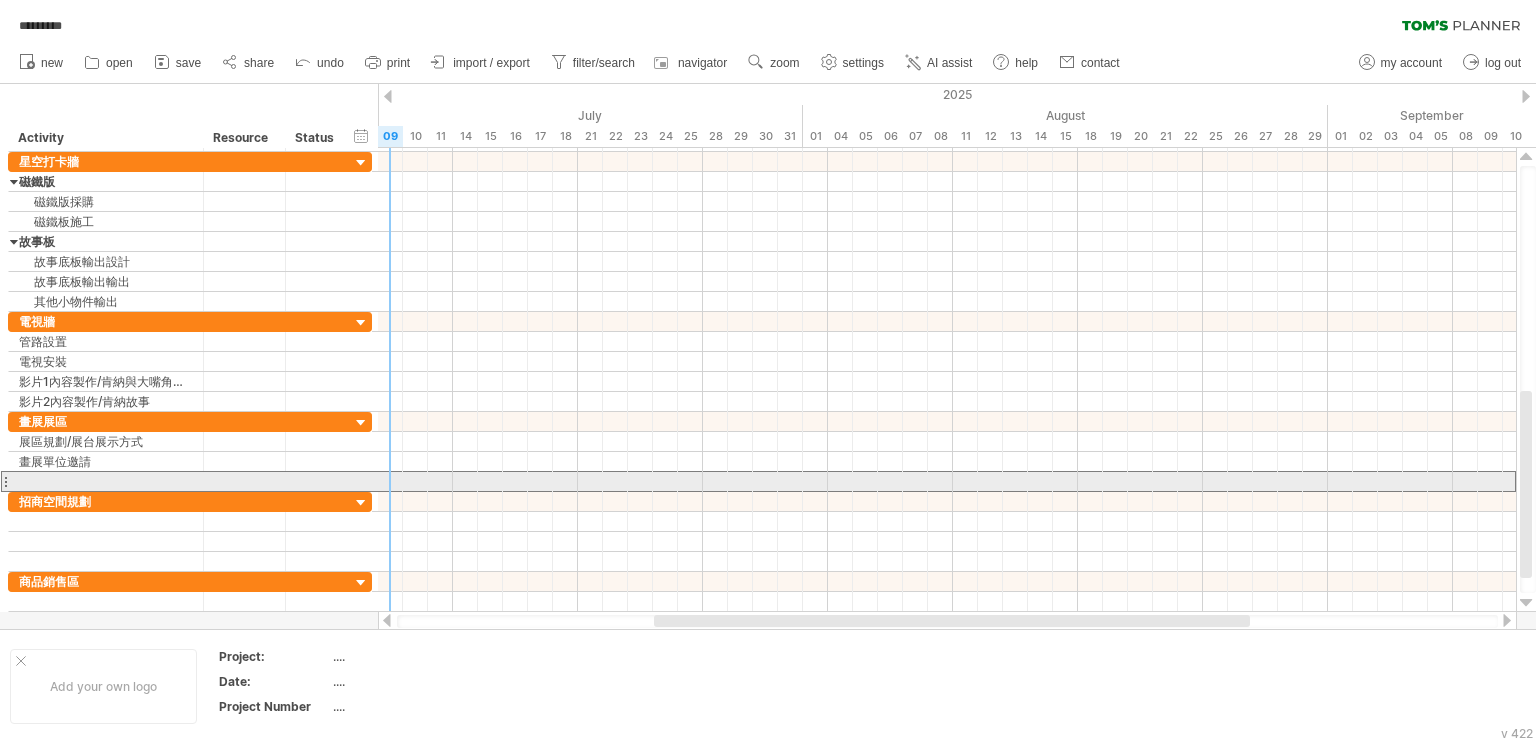 click at bounding box center (106, 481) 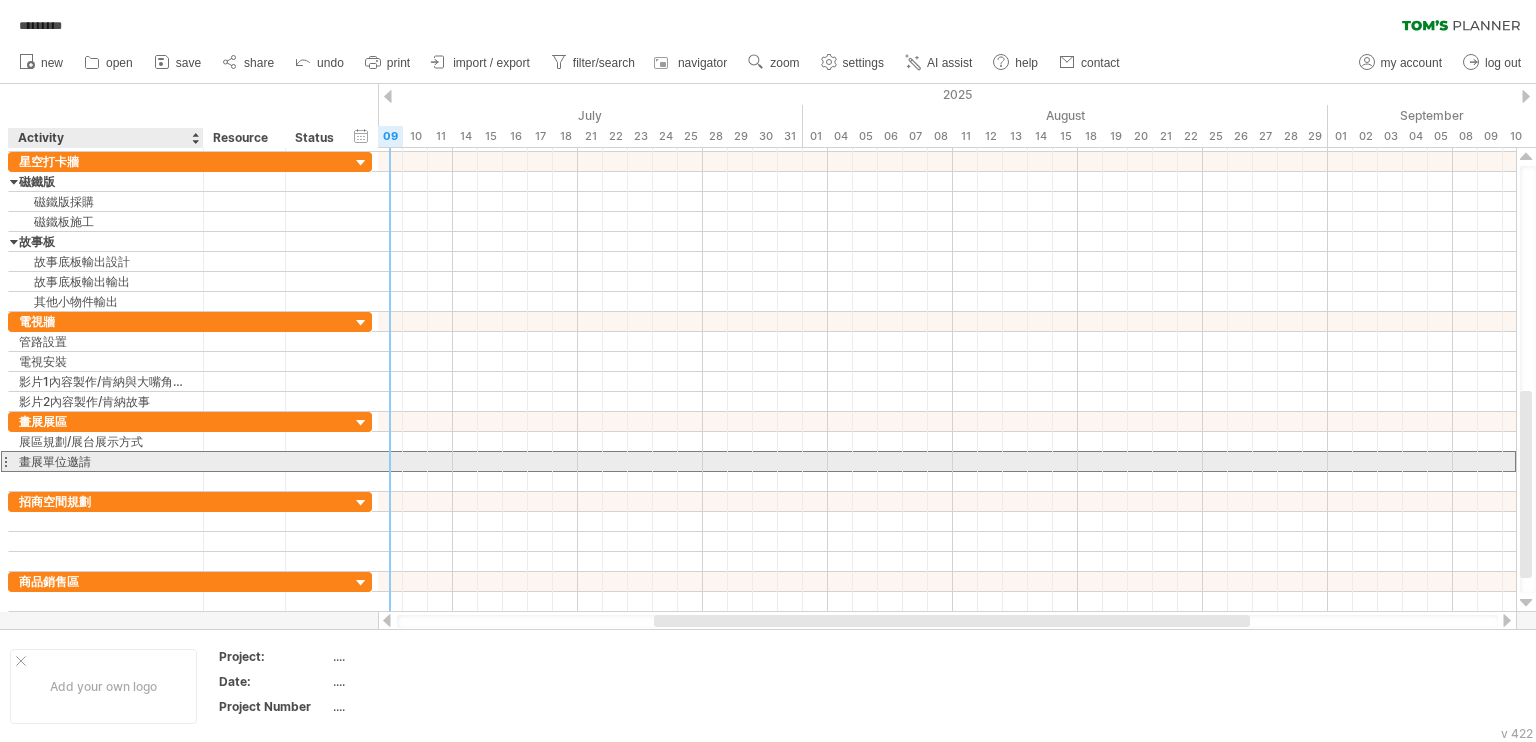 click on "畫展單位邀請" at bounding box center (106, 461) 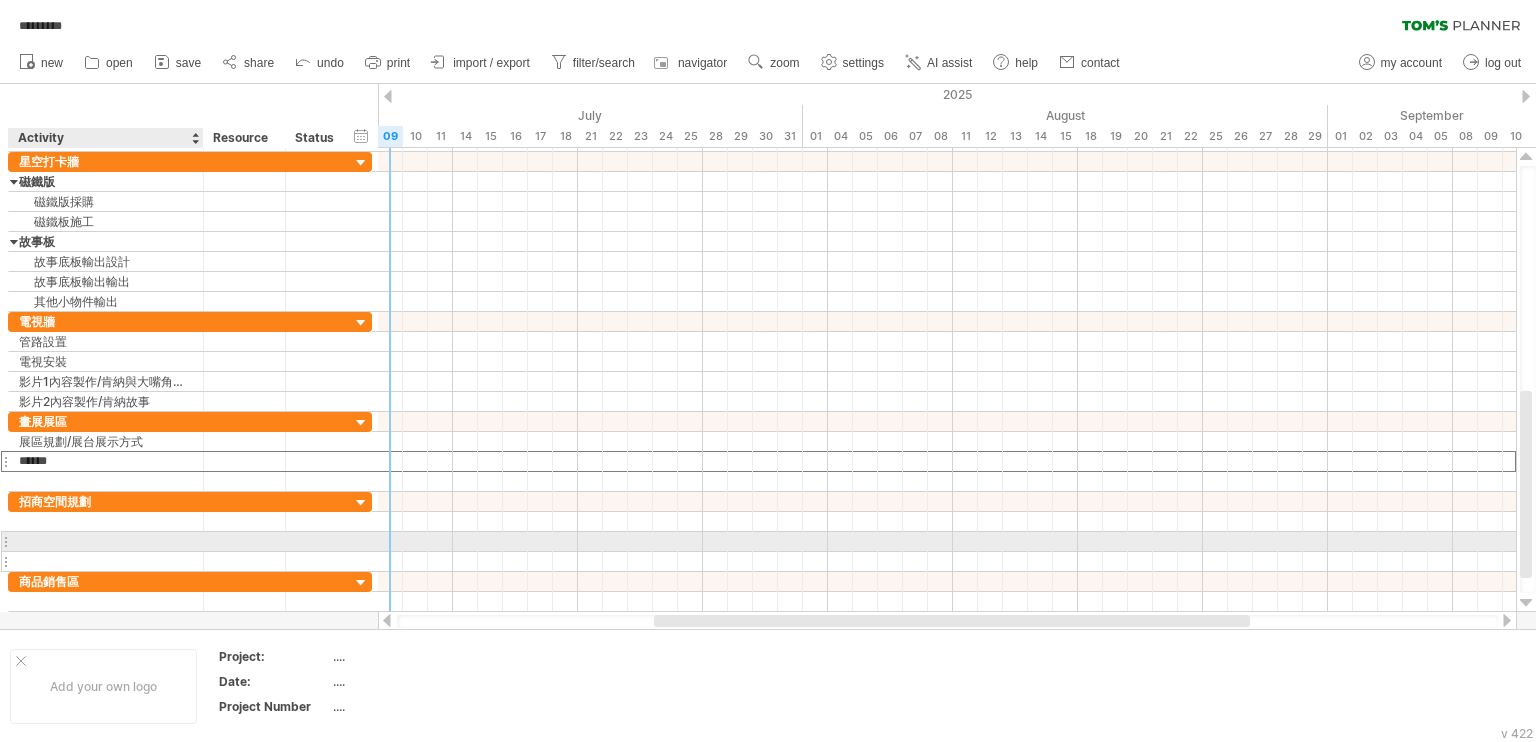 click at bounding box center [106, 561] 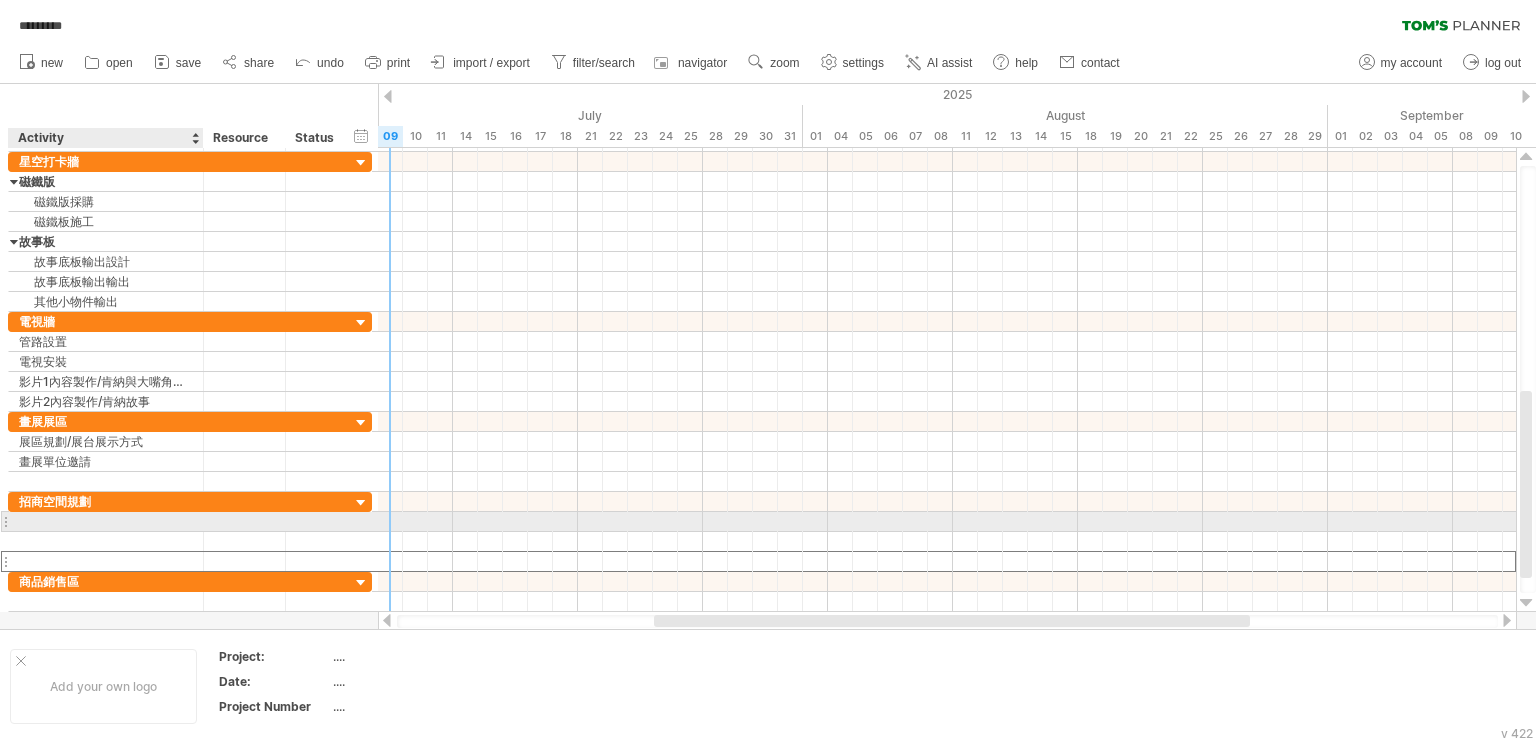 click at bounding box center (106, 521) 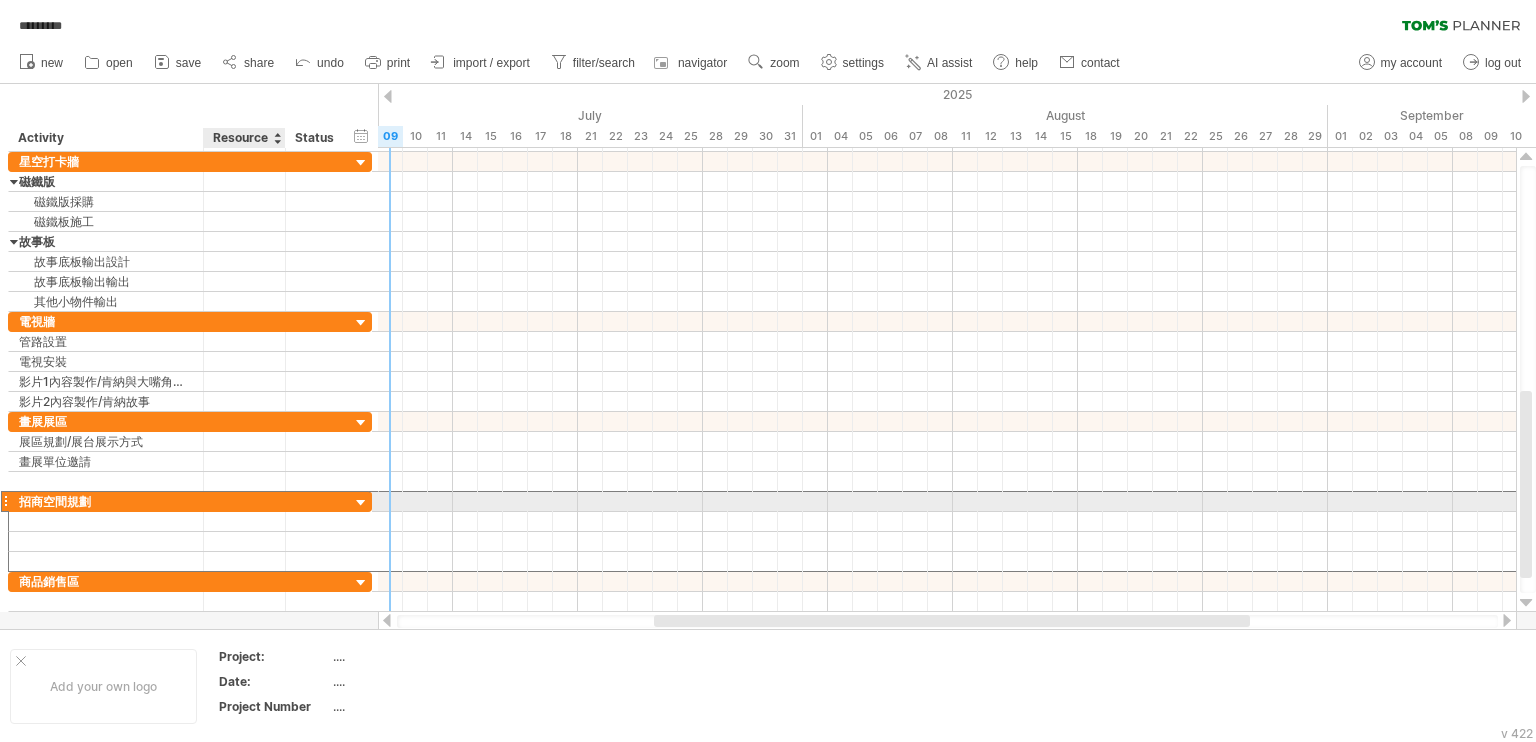 click at bounding box center [244, 501] 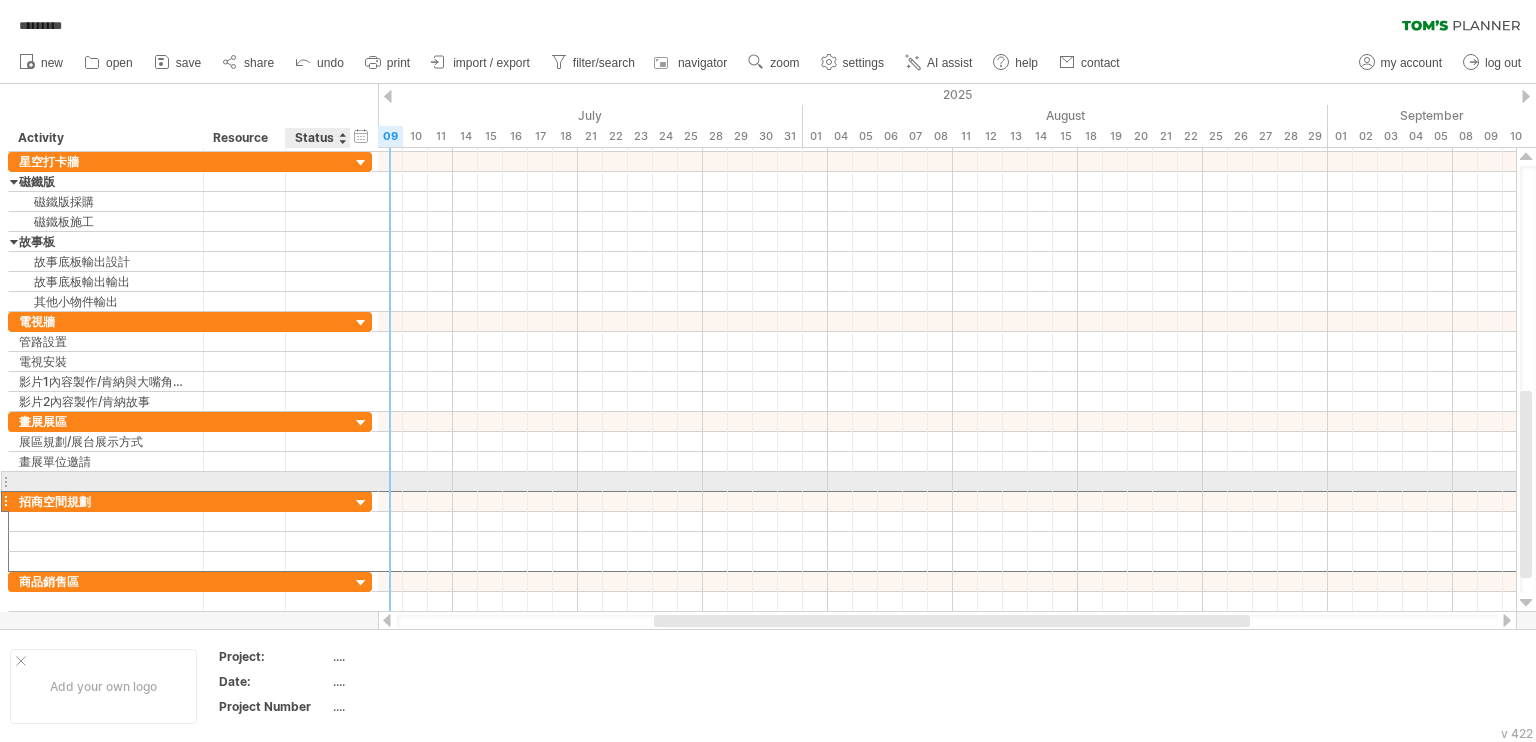 click at bounding box center (348, 482) 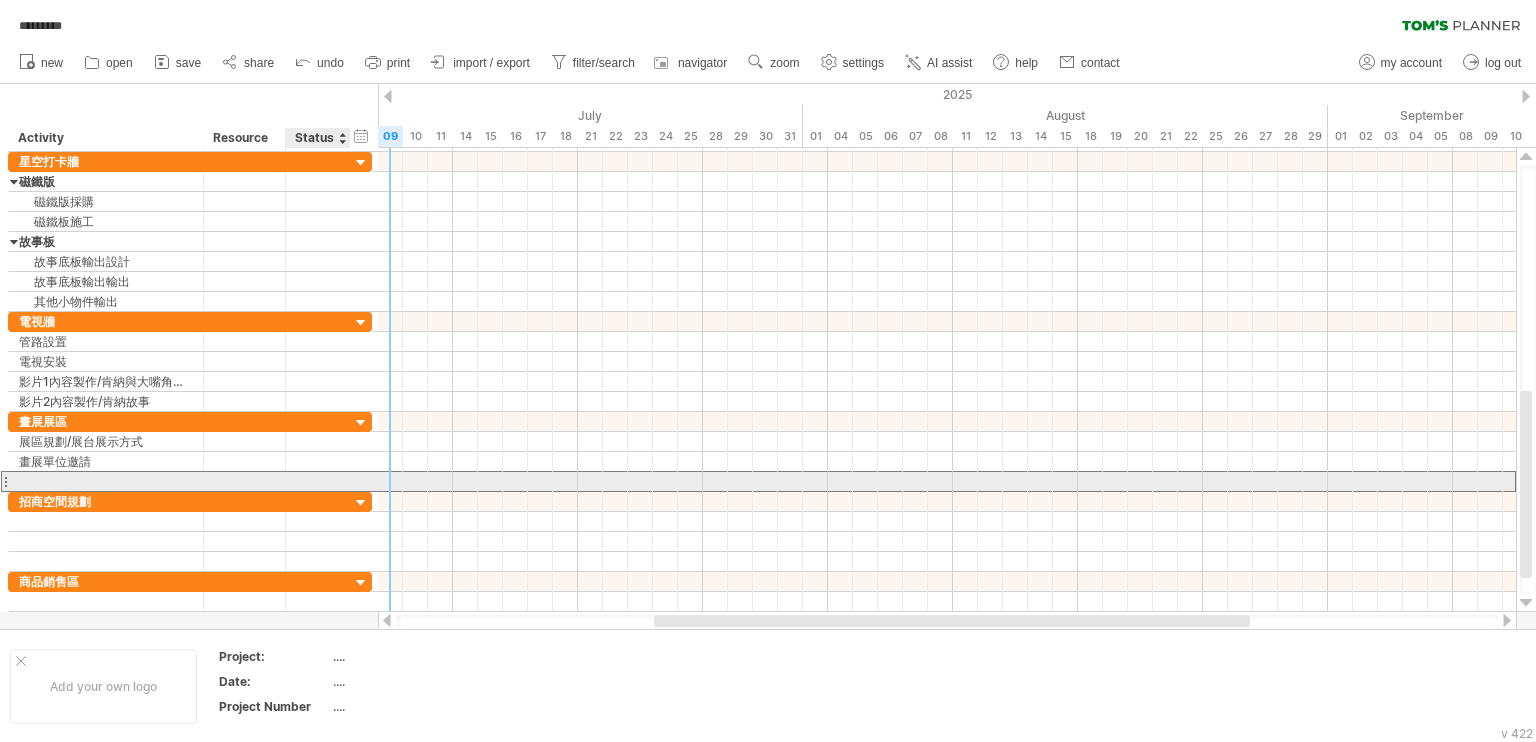 click at bounding box center [190, 481] 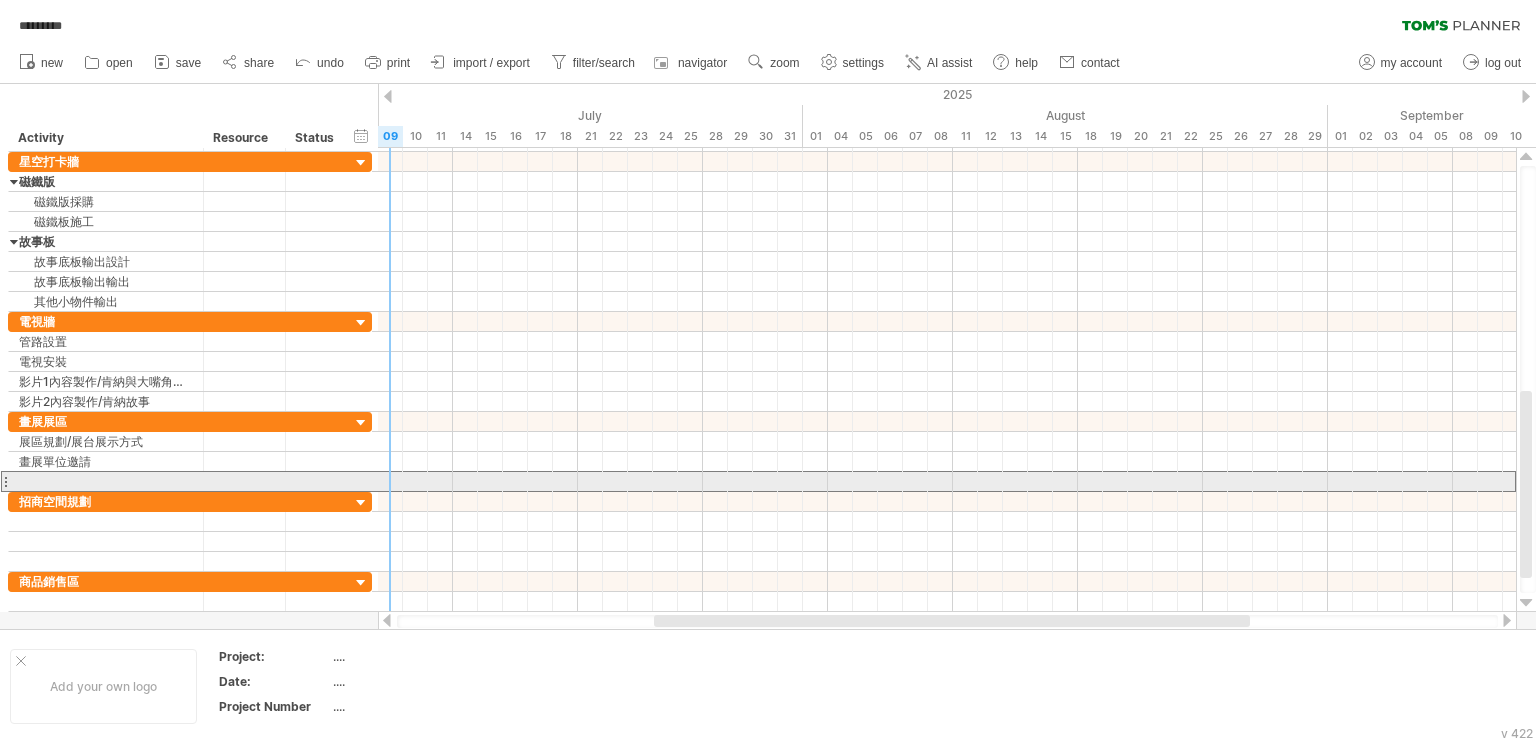 click at bounding box center [5, 481] 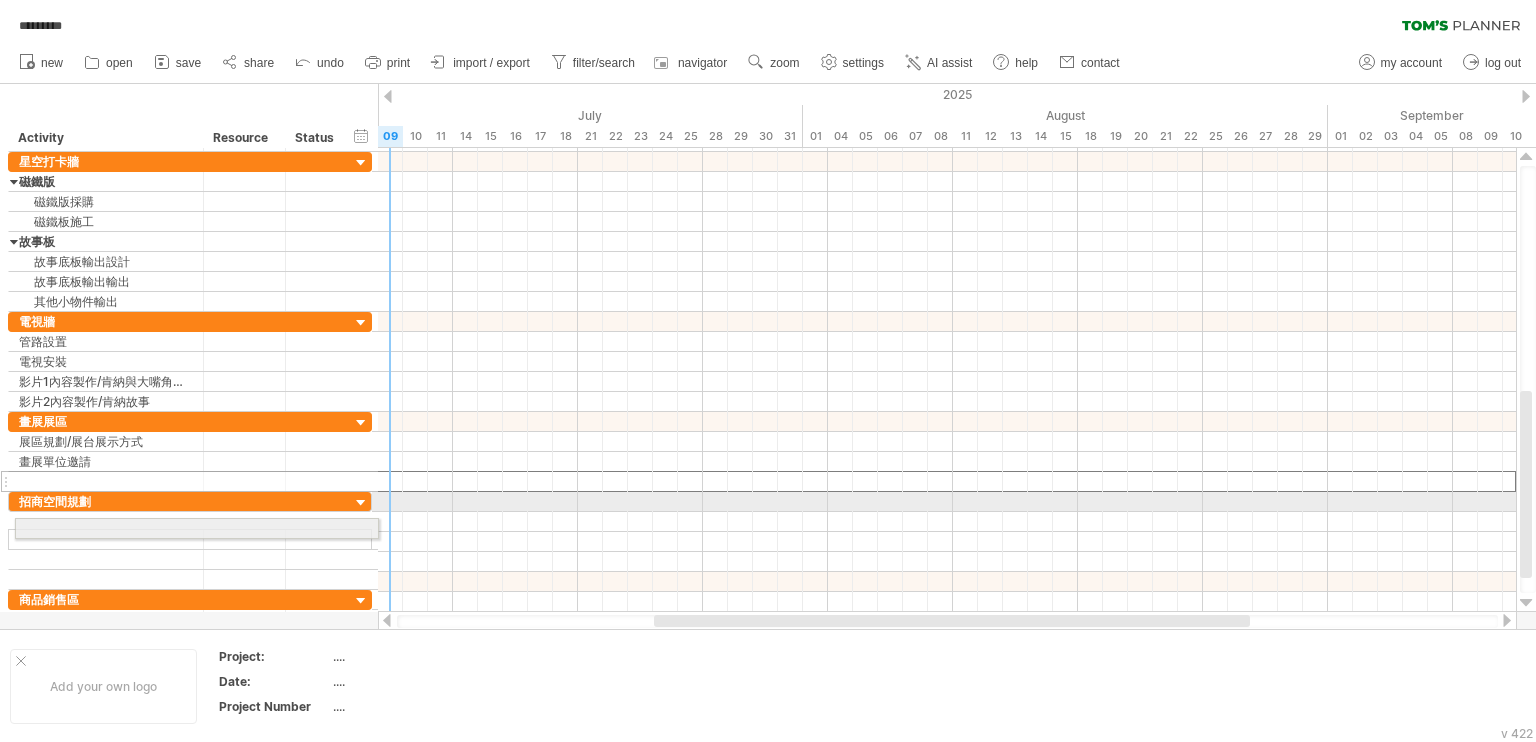 drag, startPoint x: 2, startPoint y: 478, endPoint x: 5, endPoint y: 525, distance: 47.095646 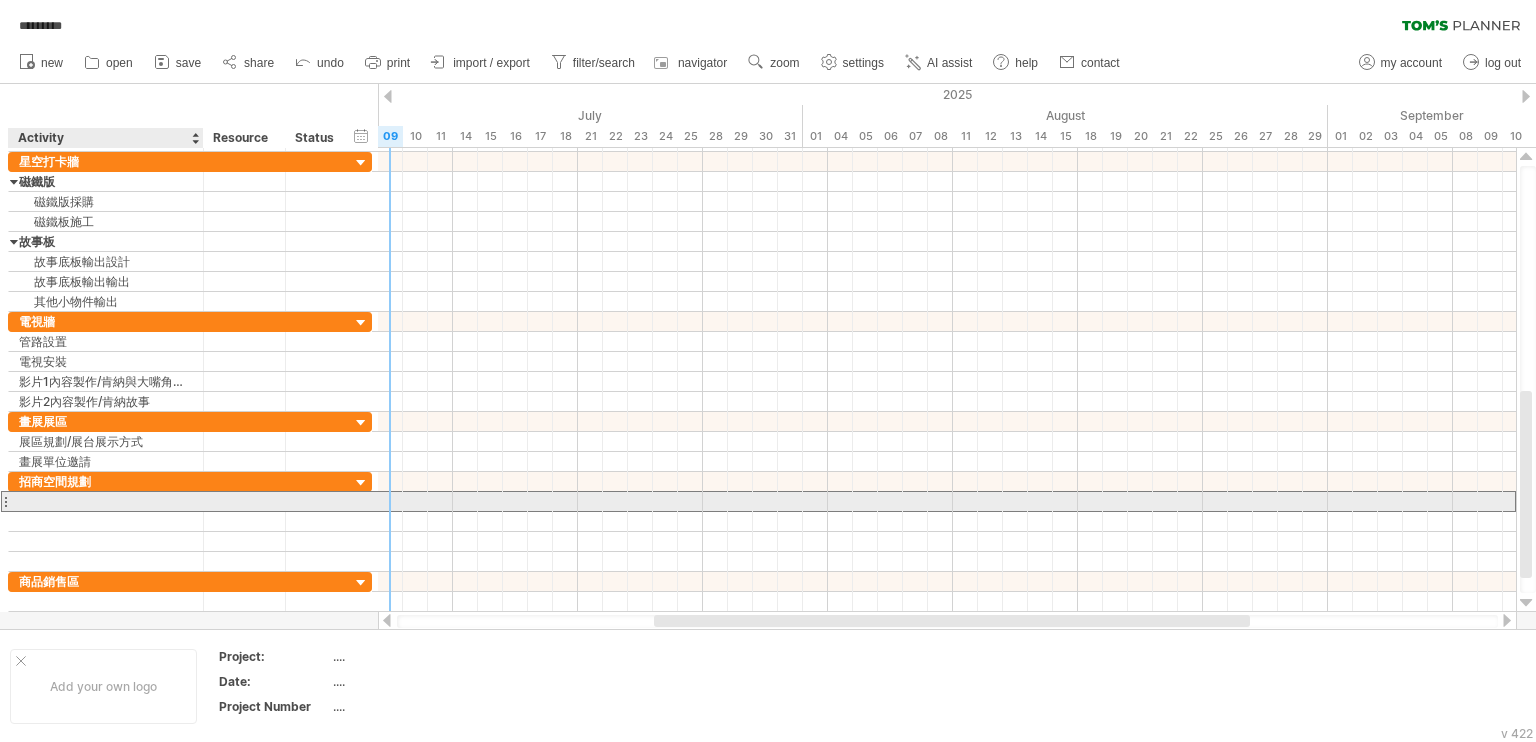 click at bounding box center [106, 501] 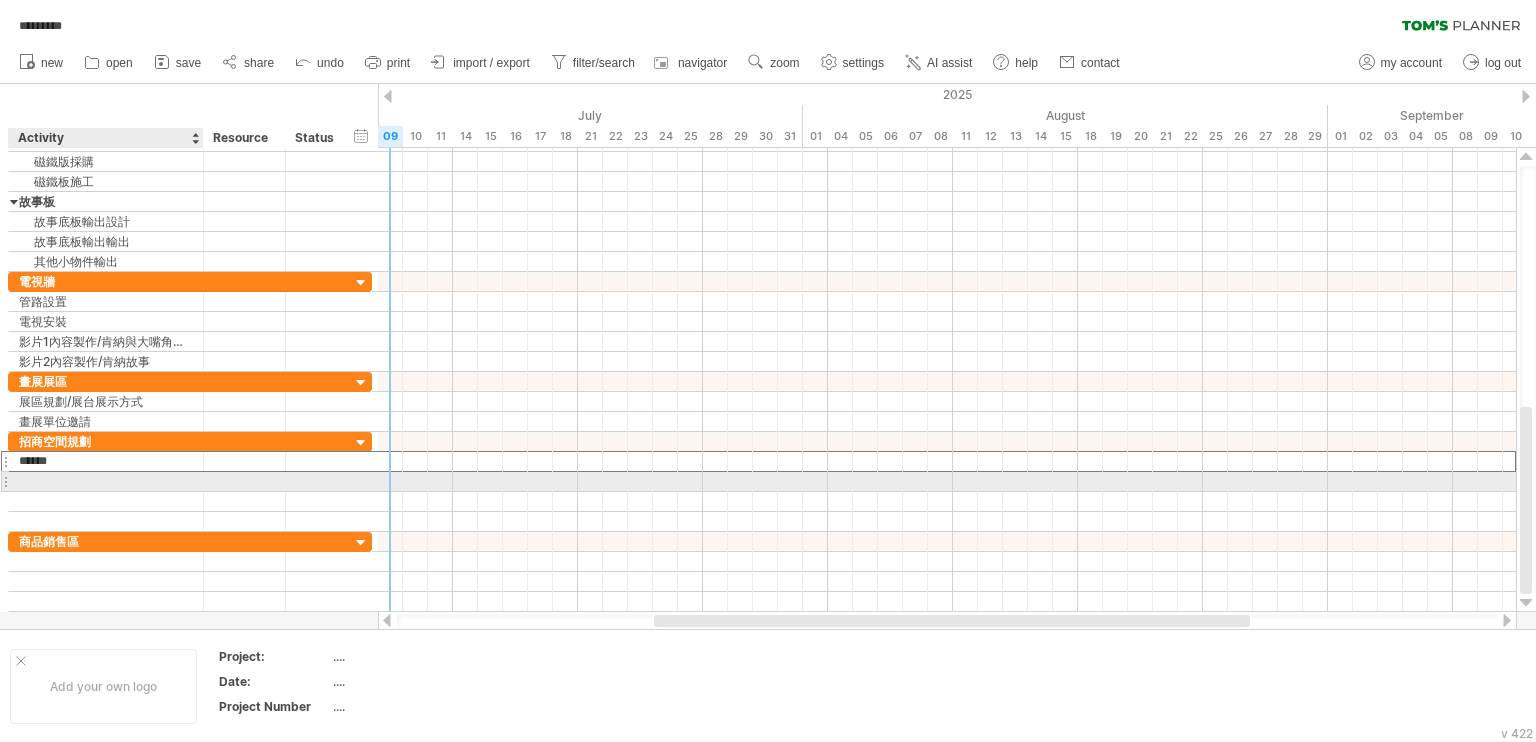 type on "****" 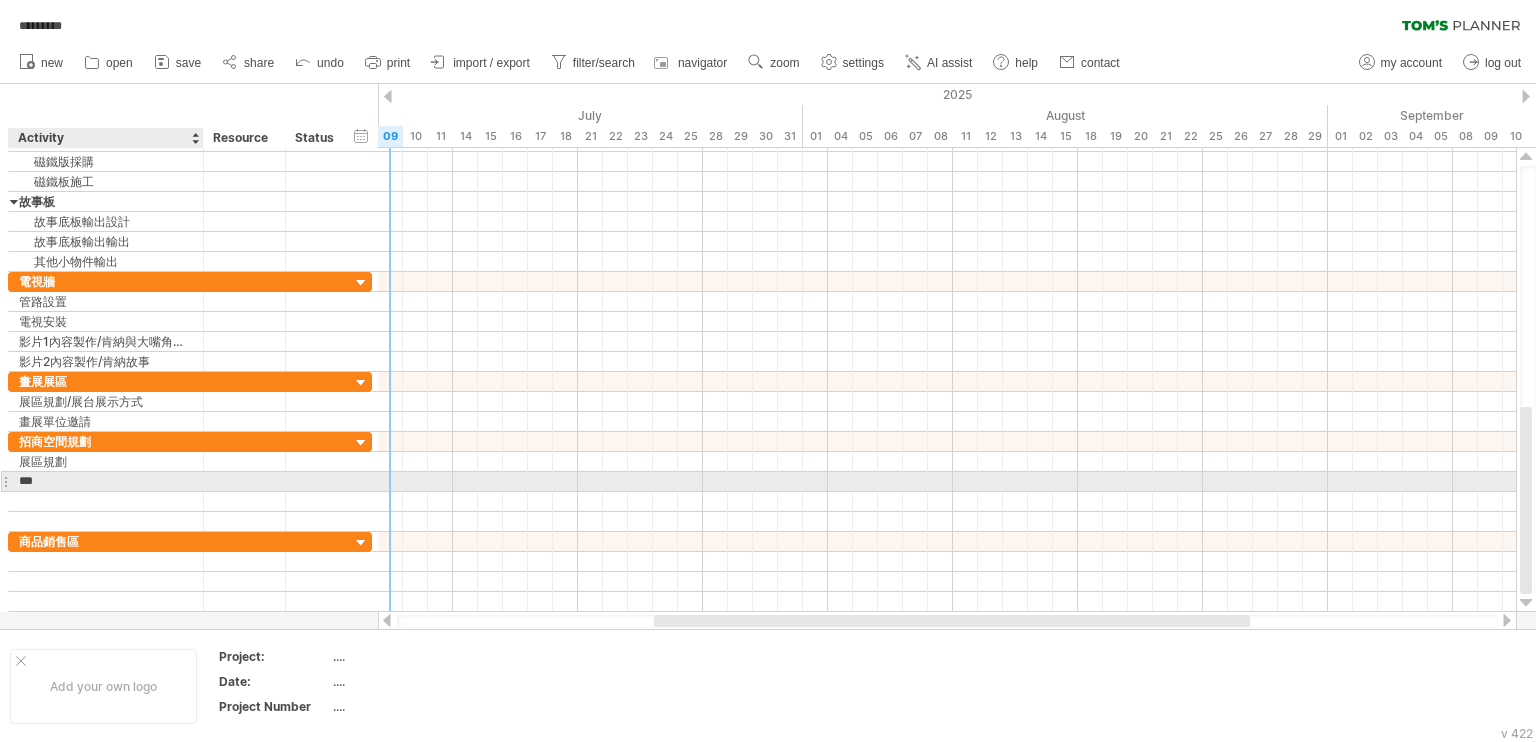 type on "****" 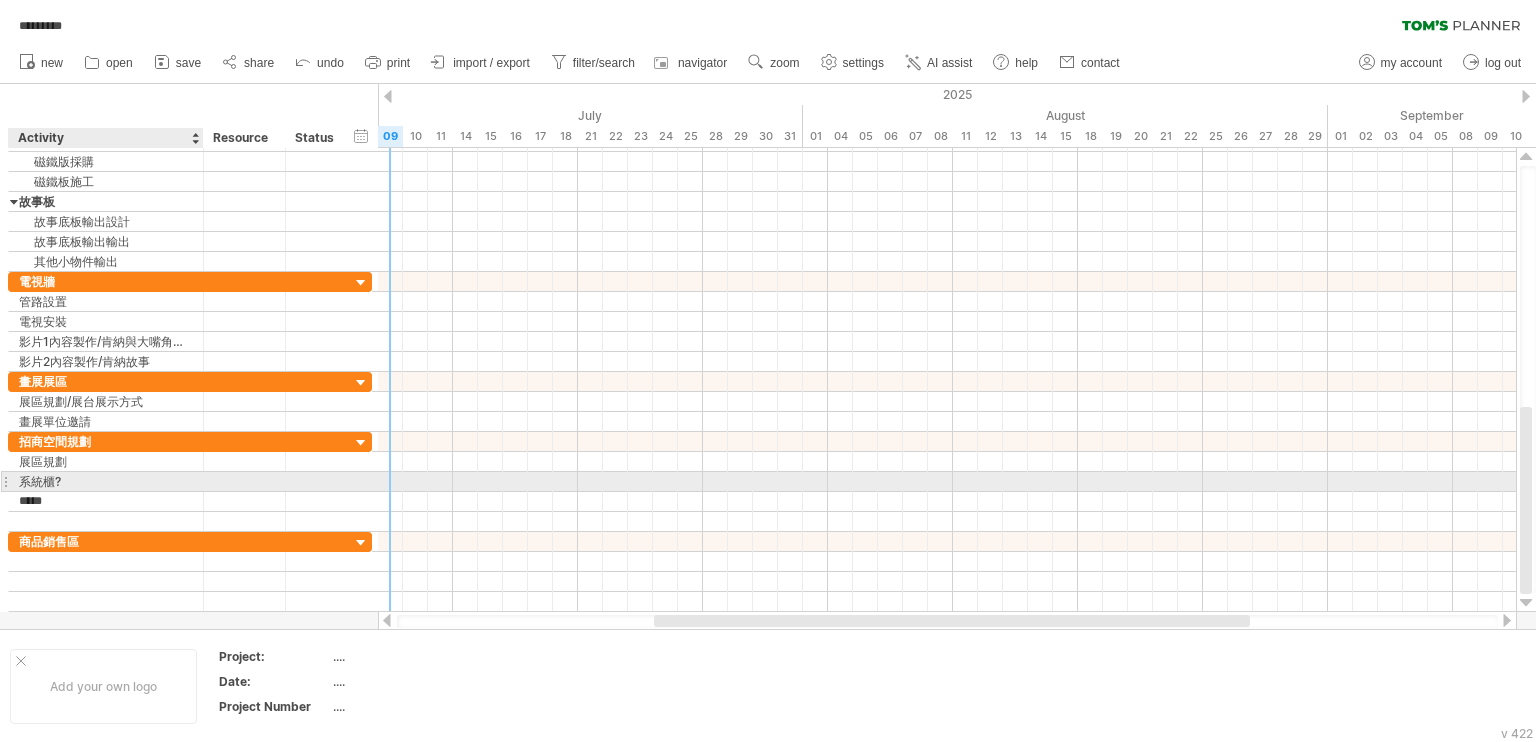 type on "****" 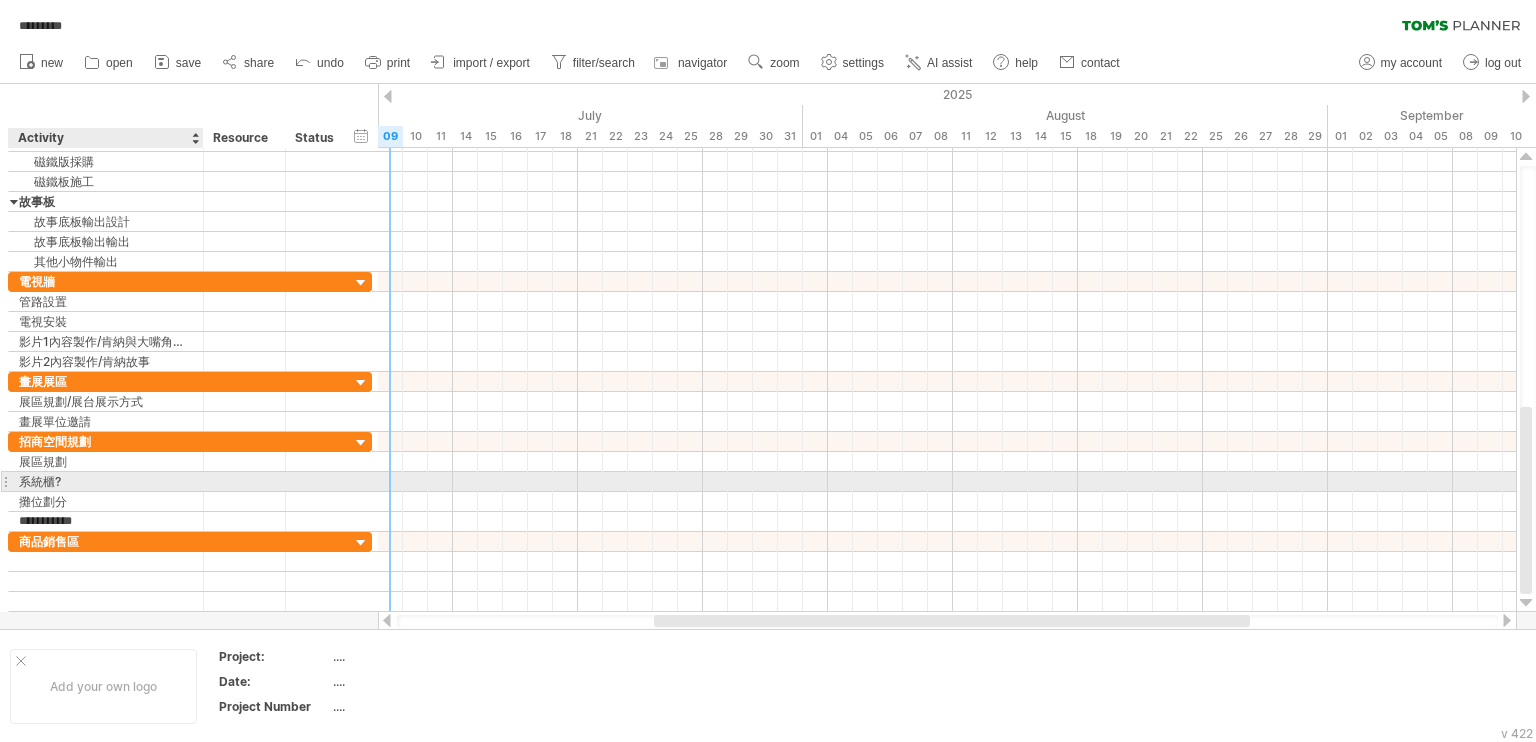 type on "*********" 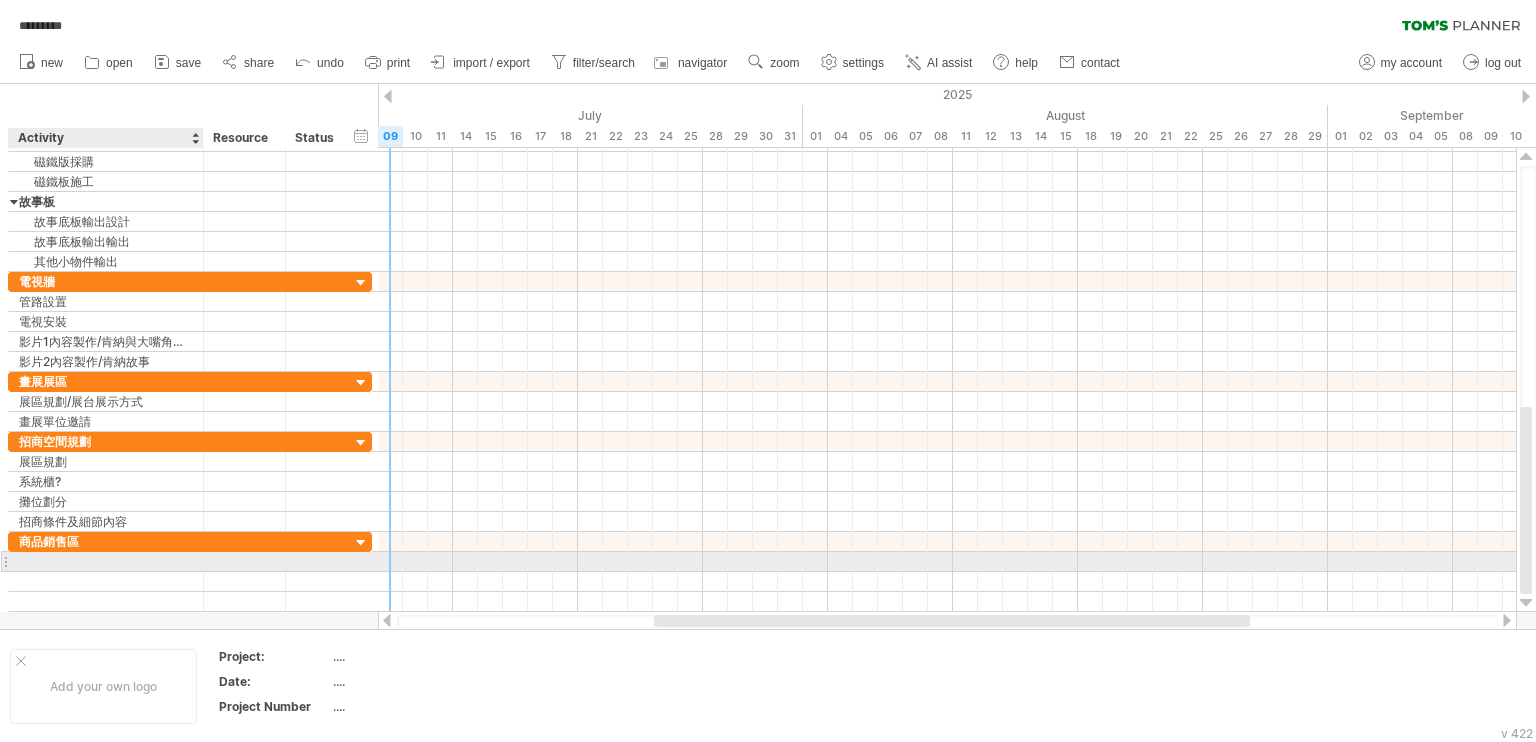 click at bounding box center (106, 561) 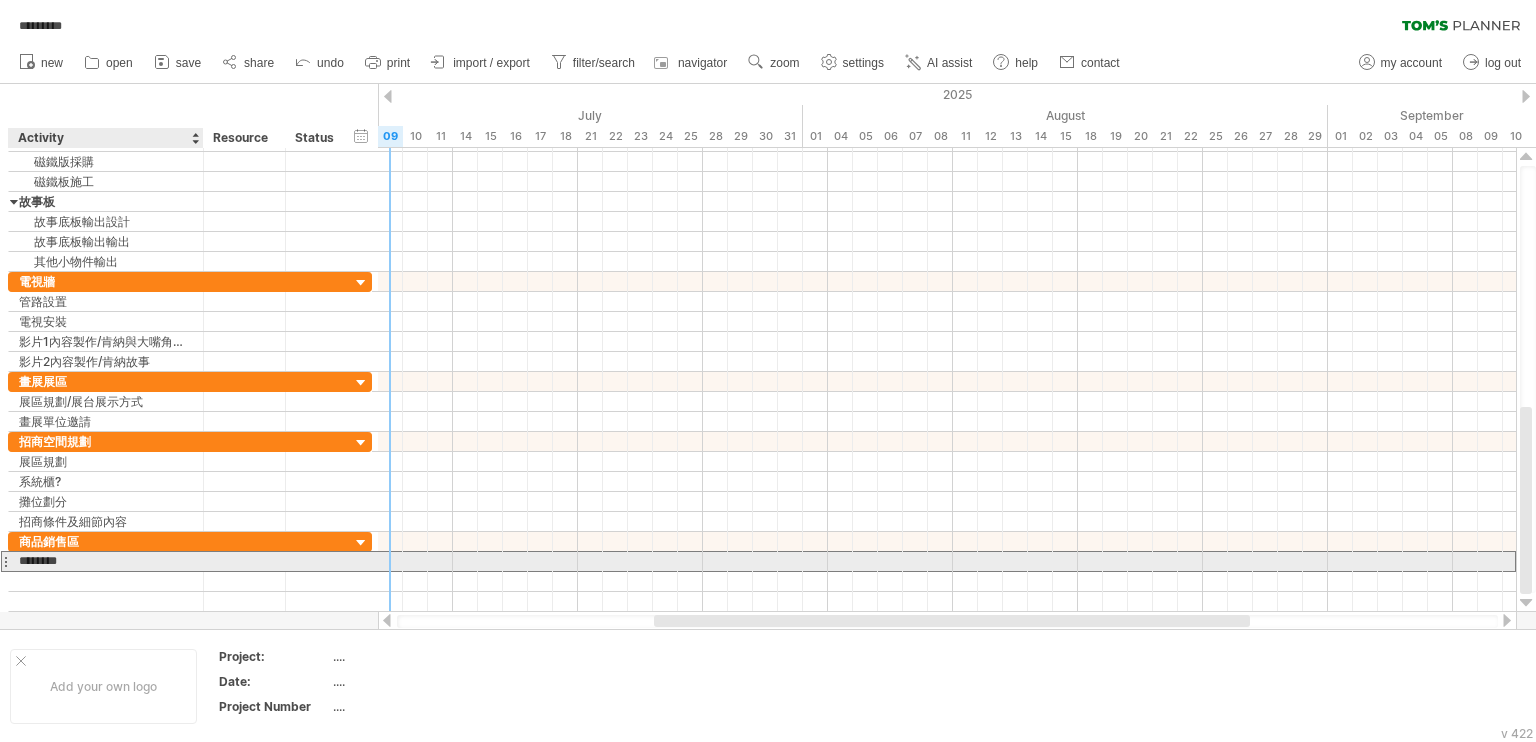 type on "******" 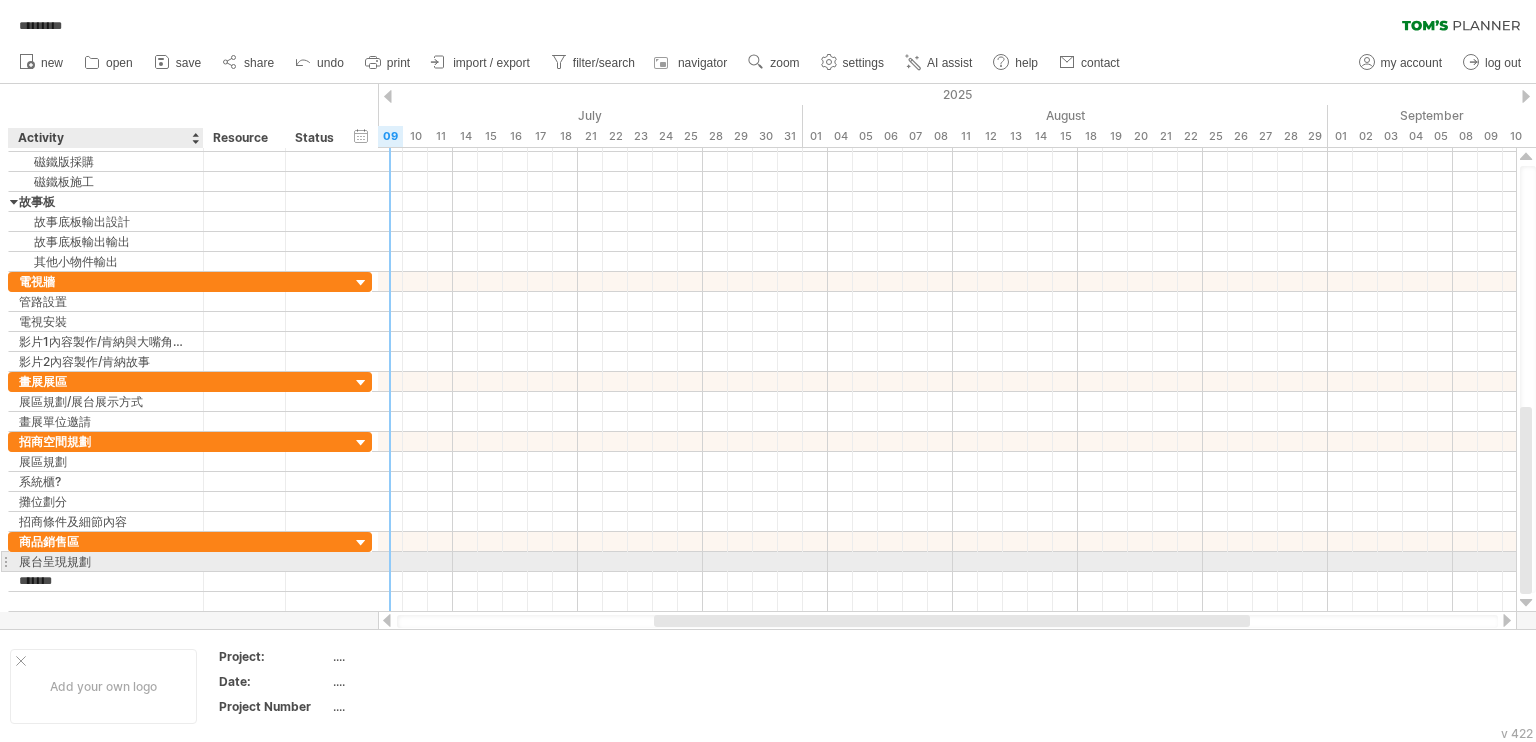 type on "******" 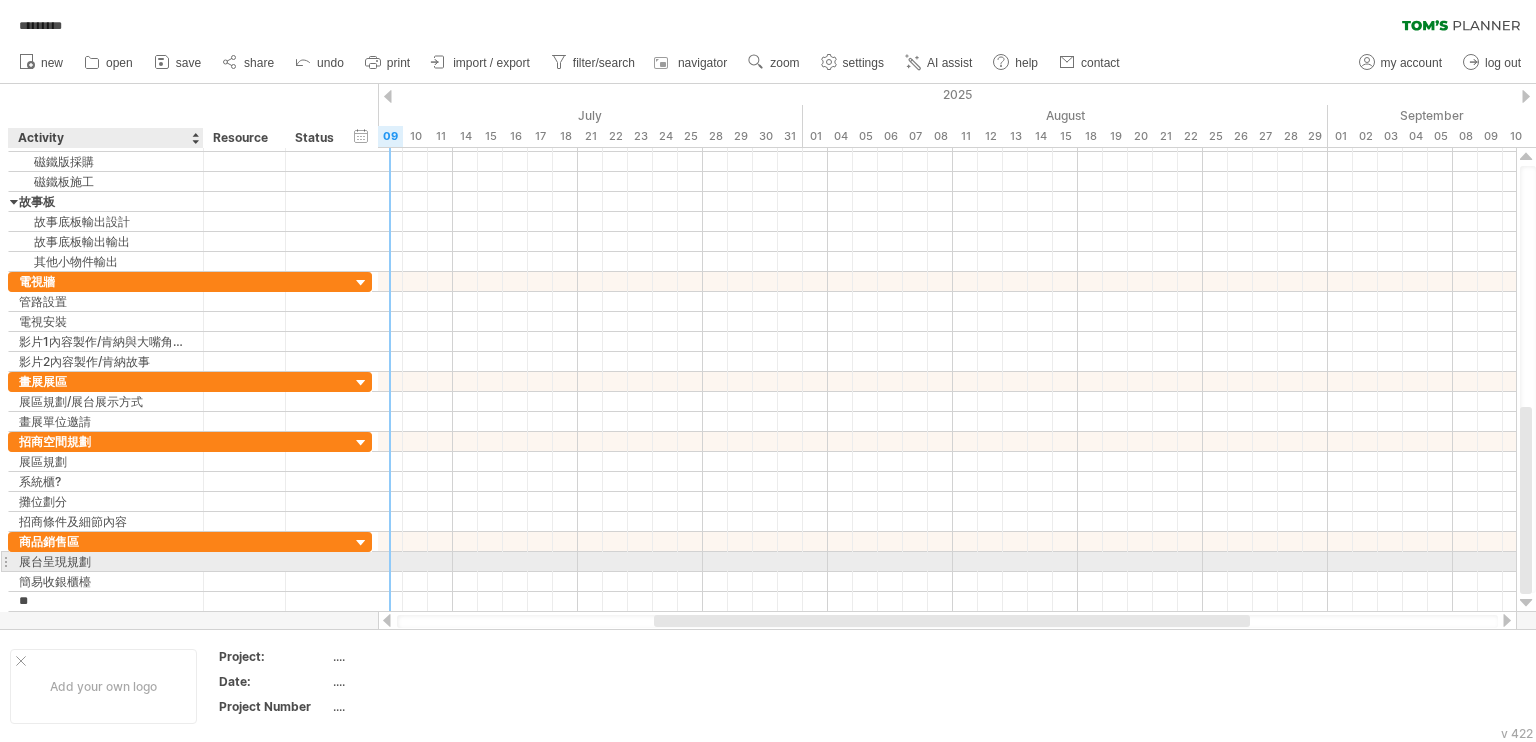 type on "*" 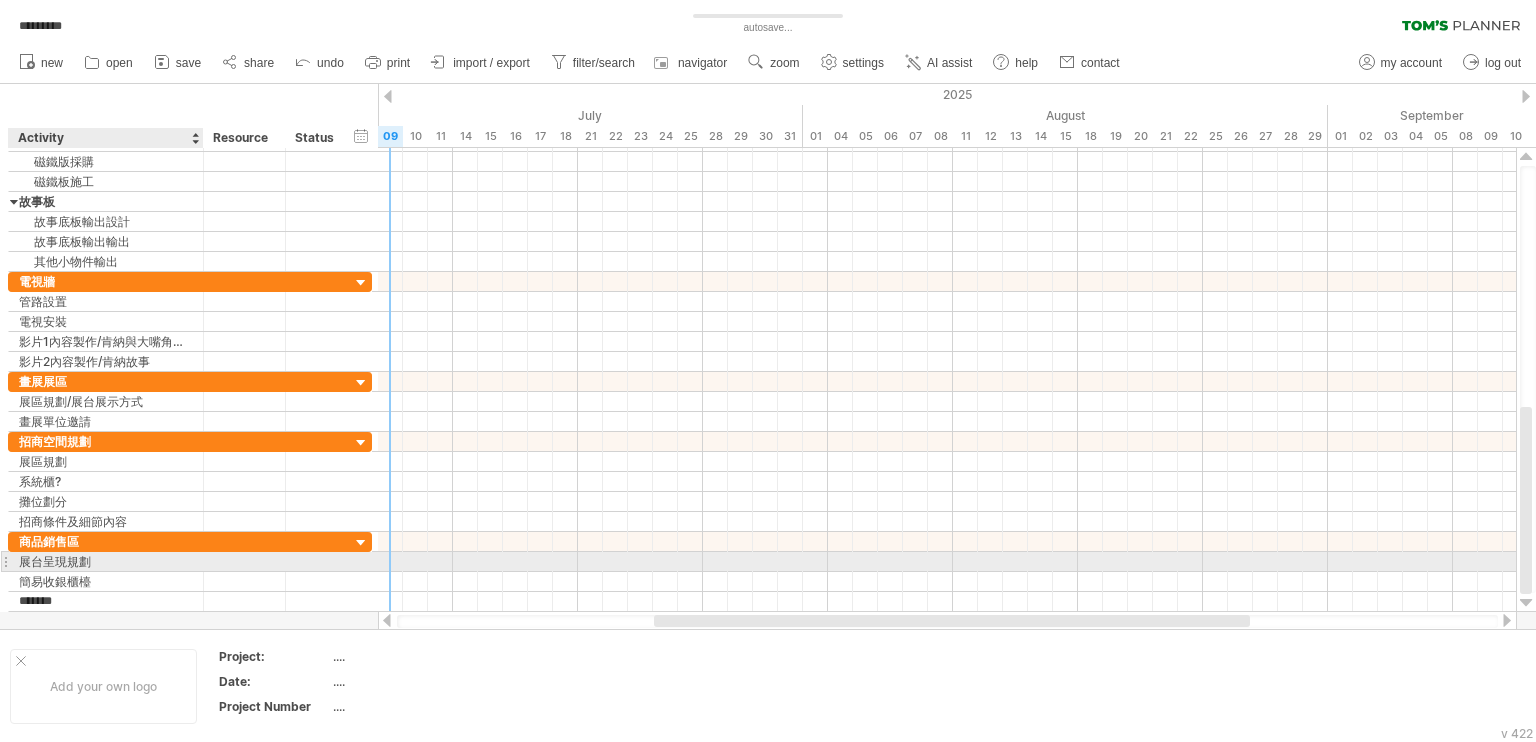 type on "*******" 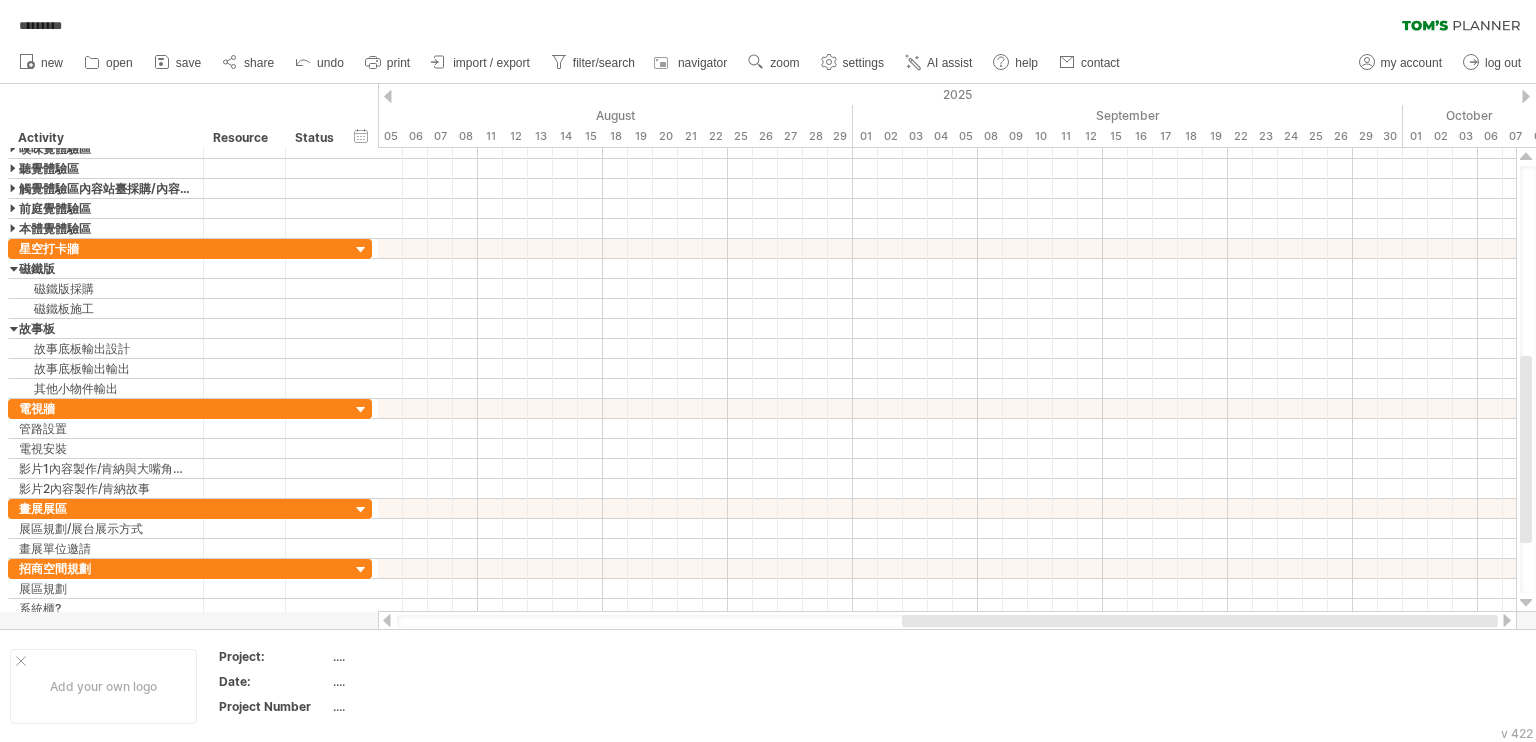 drag, startPoint x: 932, startPoint y: 620, endPoint x: 1295, endPoint y: 616, distance: 363.02203 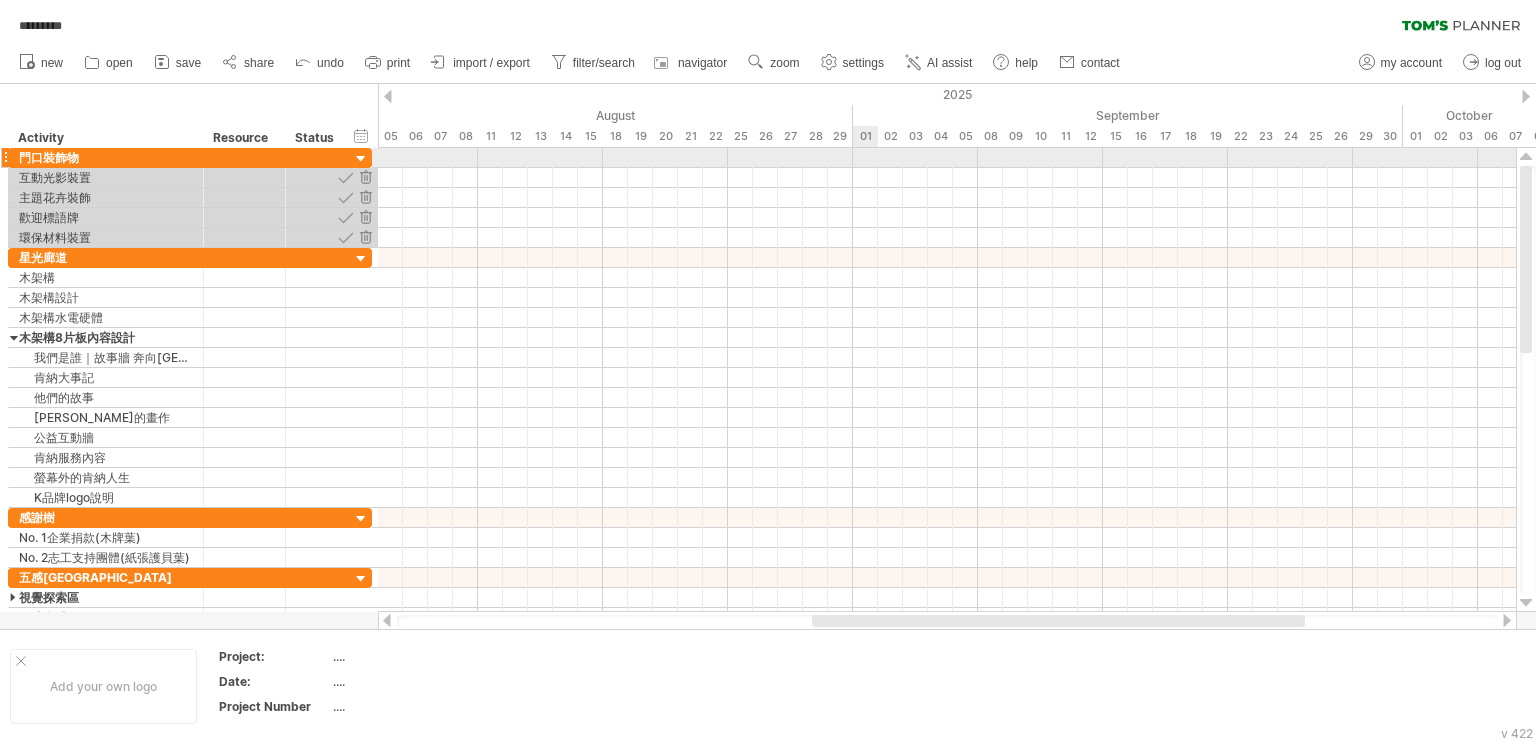 click at bounding box center [947, 158] 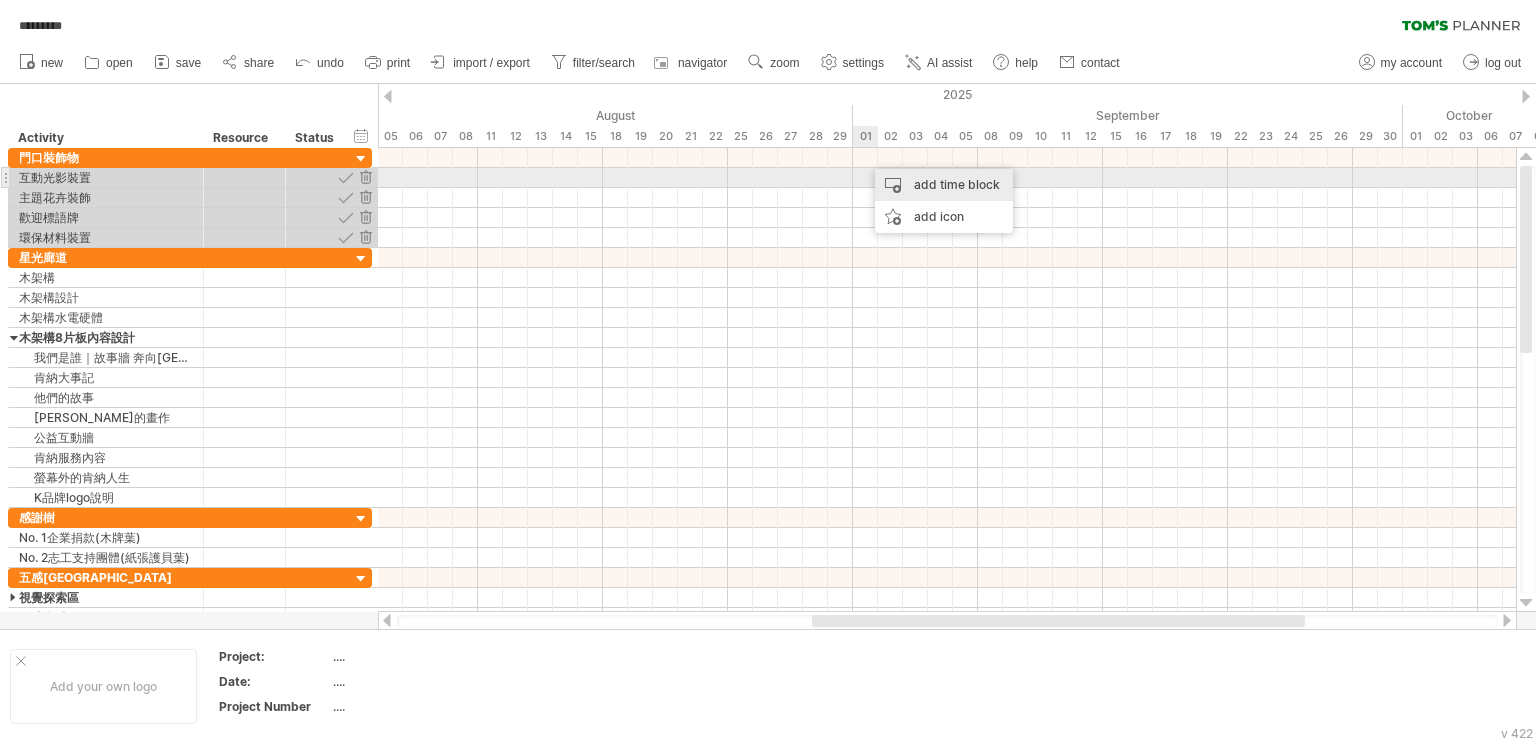 click on "add time block" at bounding box center (944, 185) 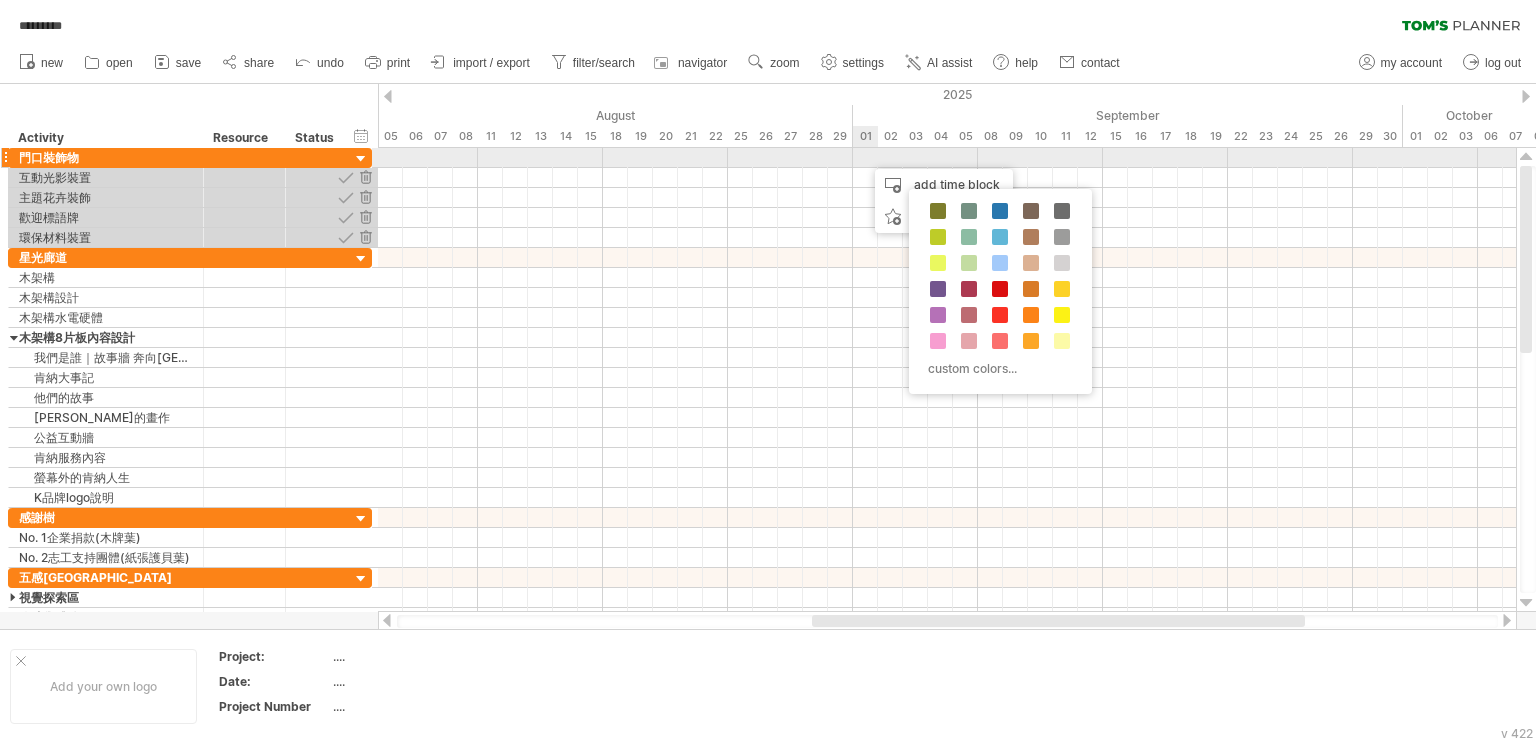 click at bounding box center [947, 158] 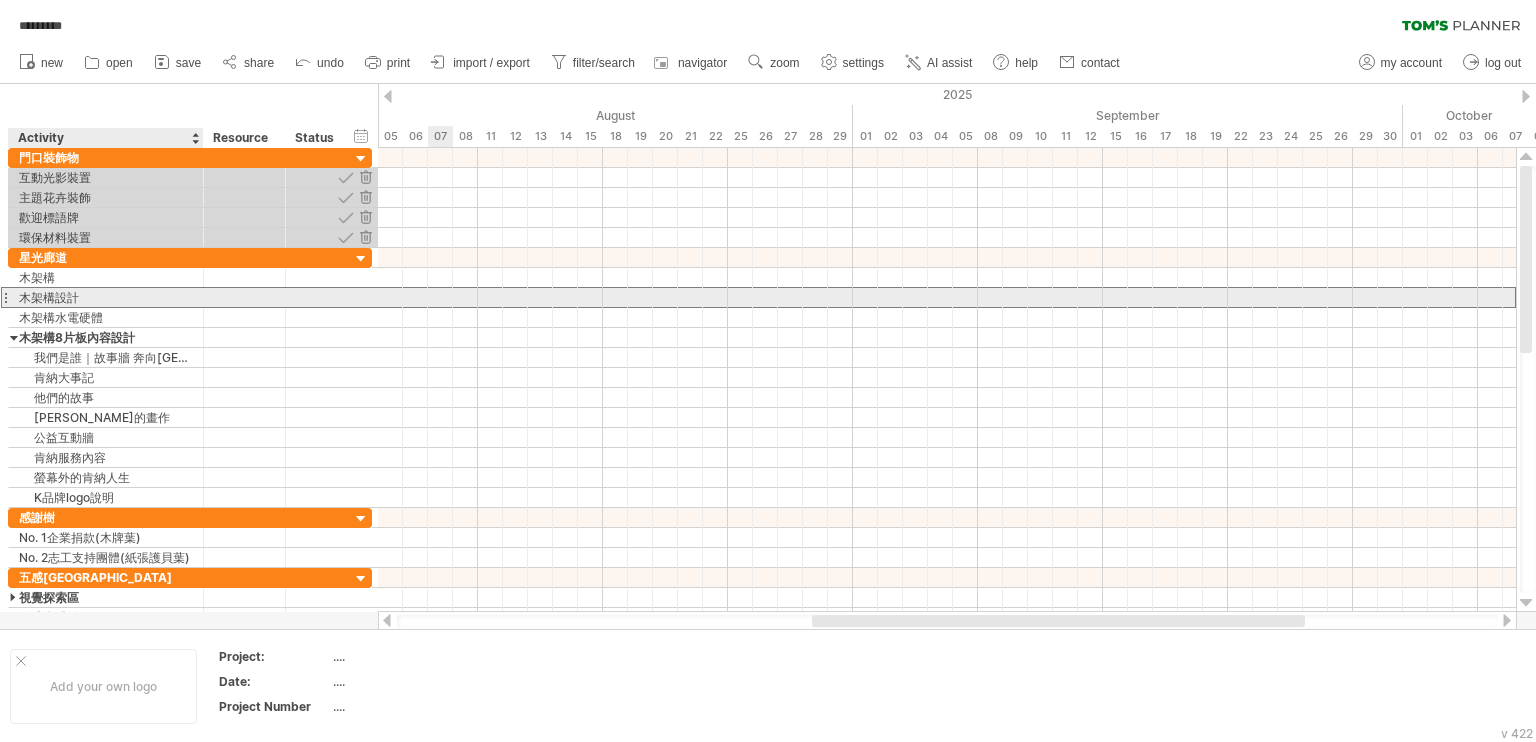 click on "木架構設計" at bounding box center [106, 297] 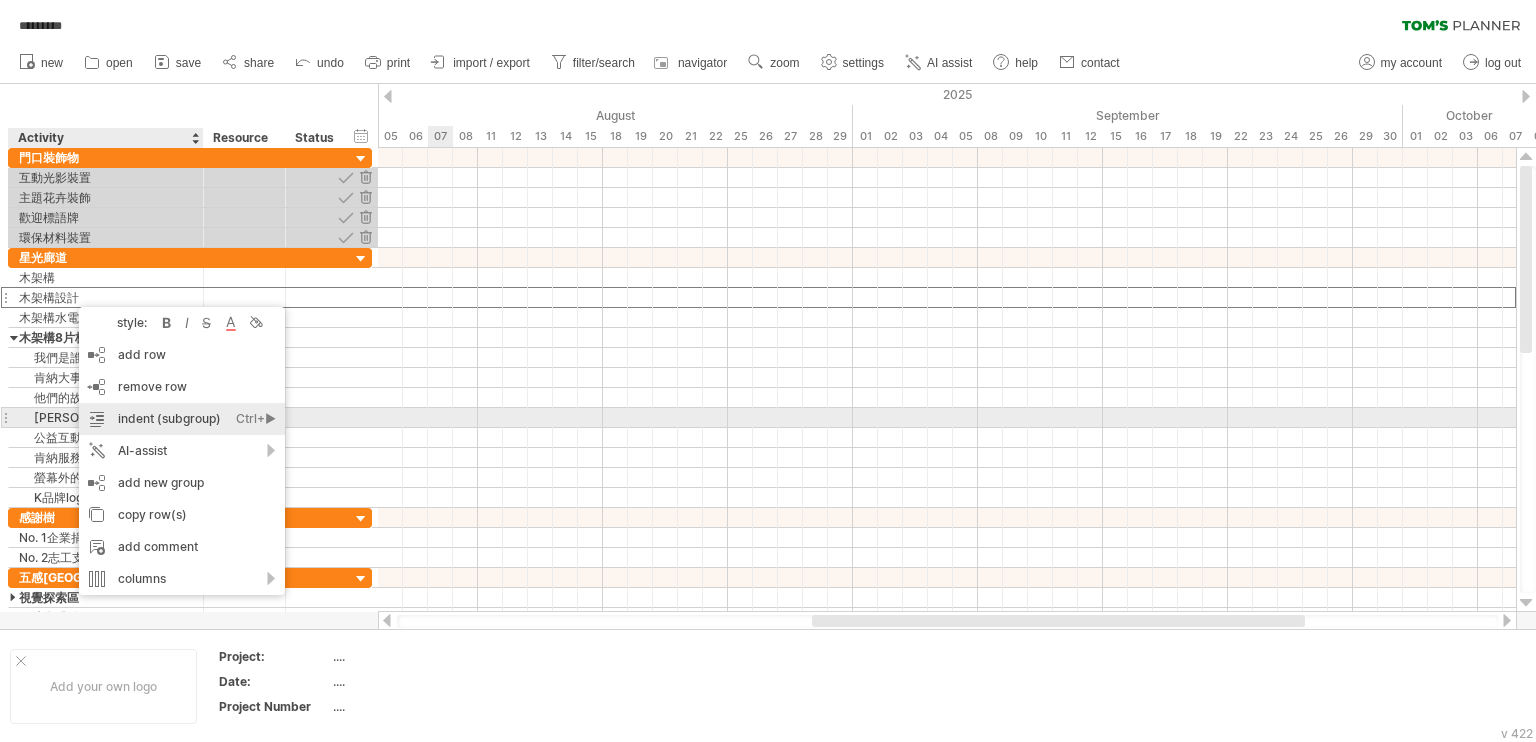 click on "indent (subgroup) Ctrl+► Cmd+►" at bounding box center (182, 419) 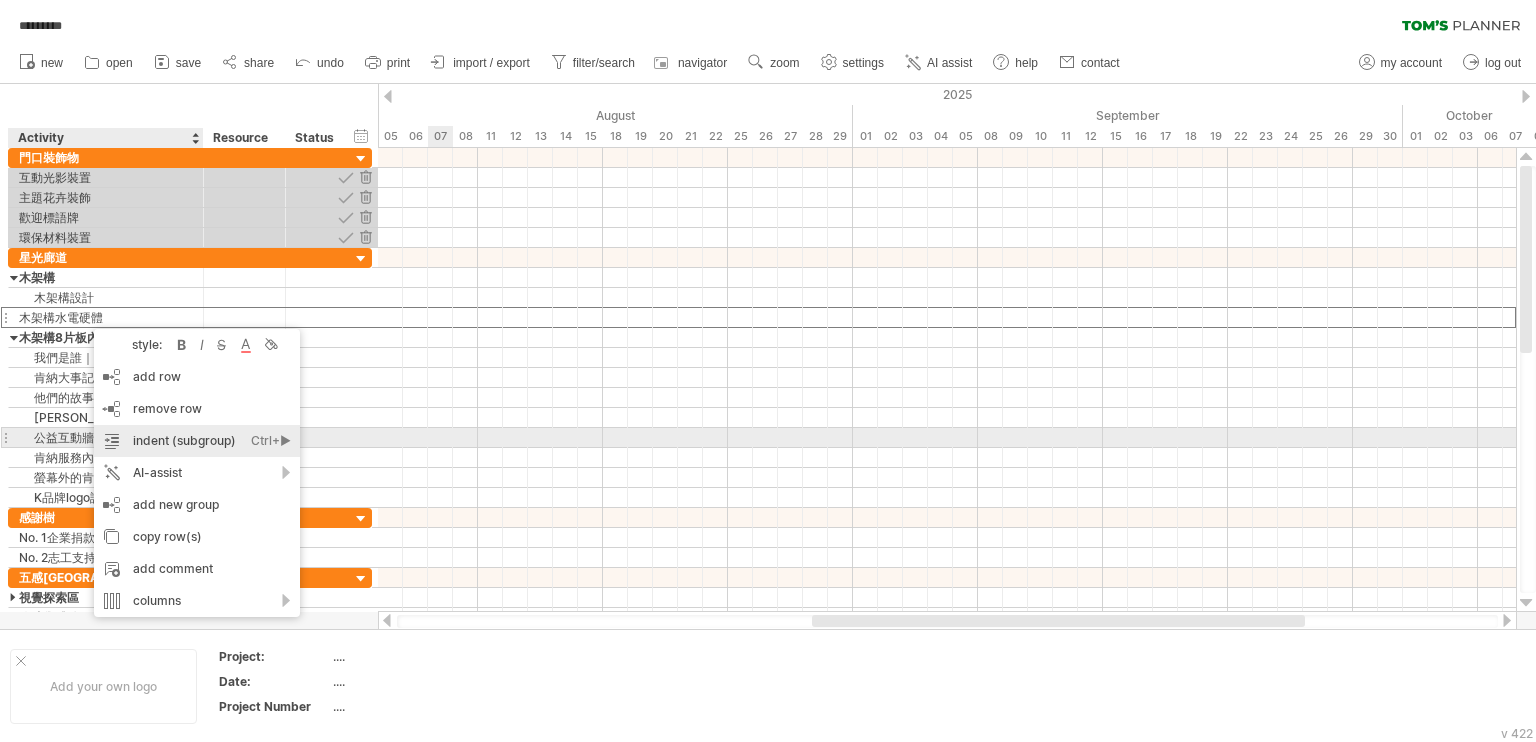 click on "indent (subgroup) Ctrl+► Cmd+►" at bounding box center [197, 441] 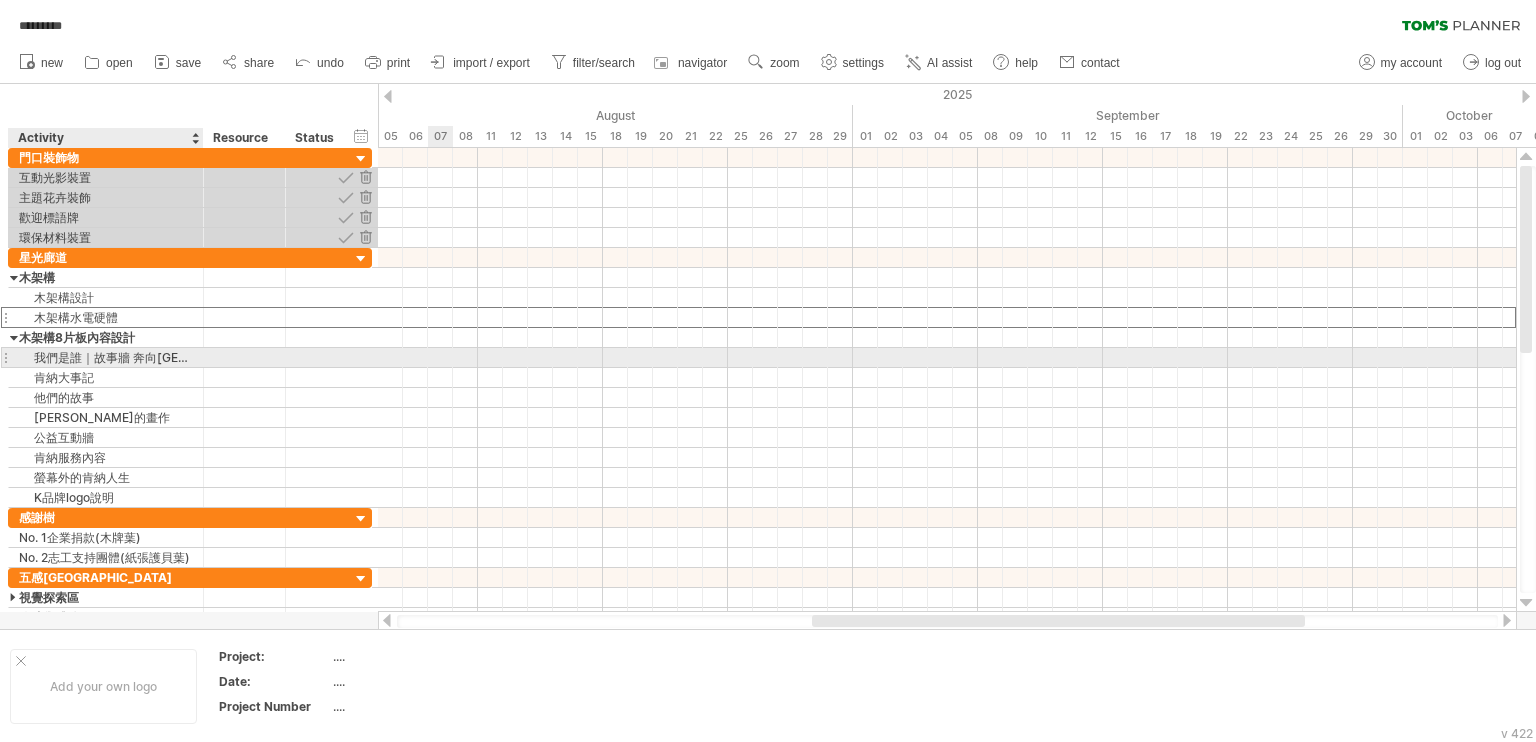 click on "我們是誰｜故事牆 奔向[GEOGRAPHIC_DATA]" at bounding box center (106, 357) 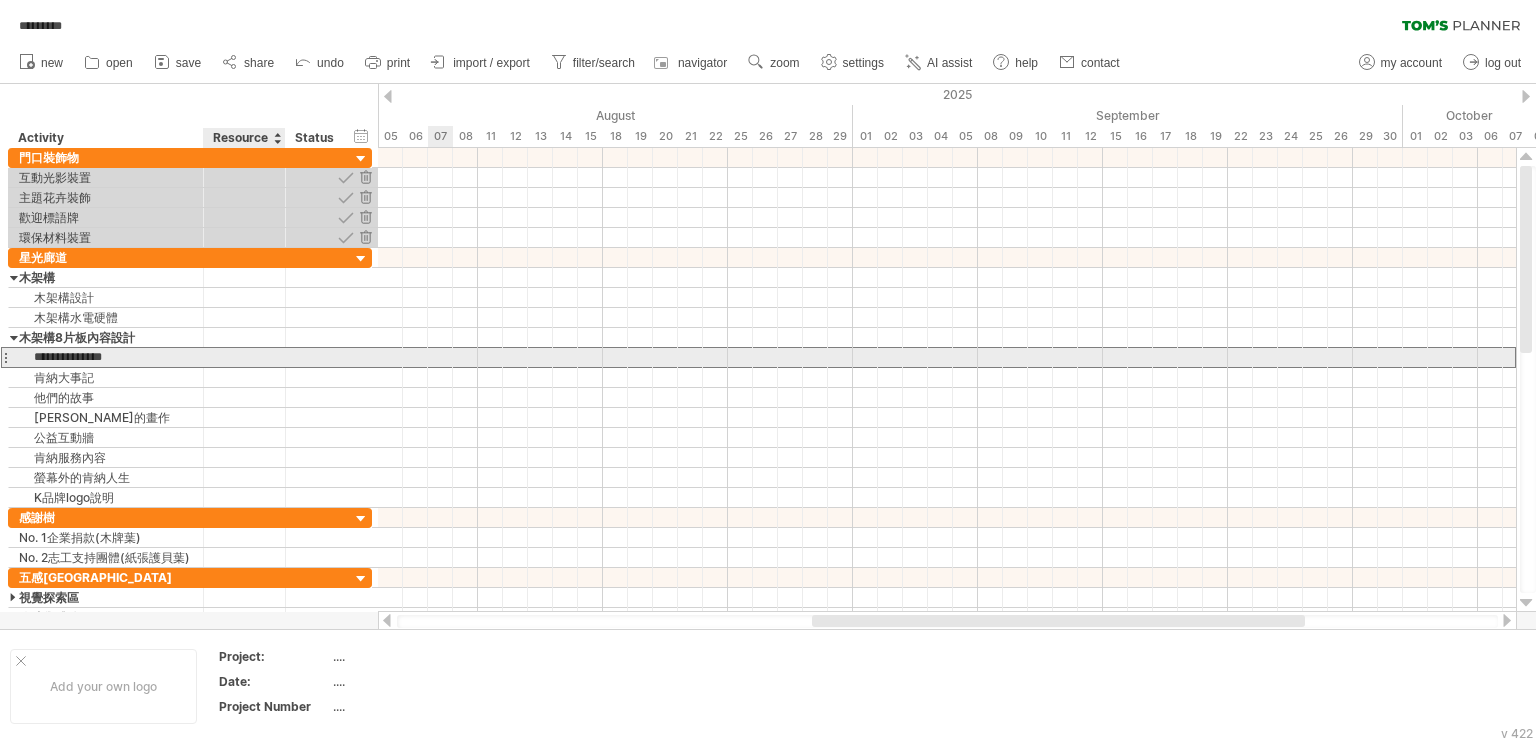 click at bounding box center [245, 357] 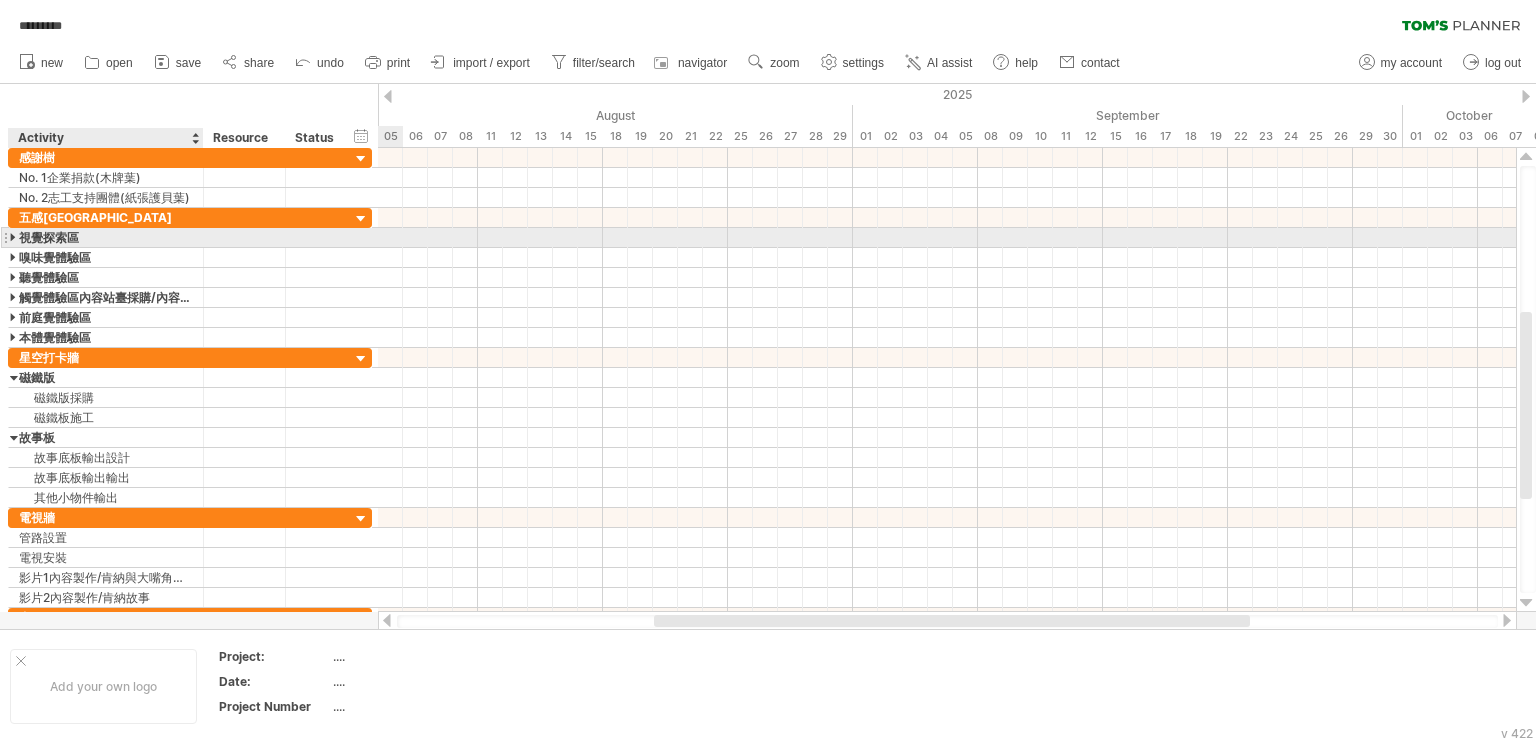 click at bounding box center (14, 237) 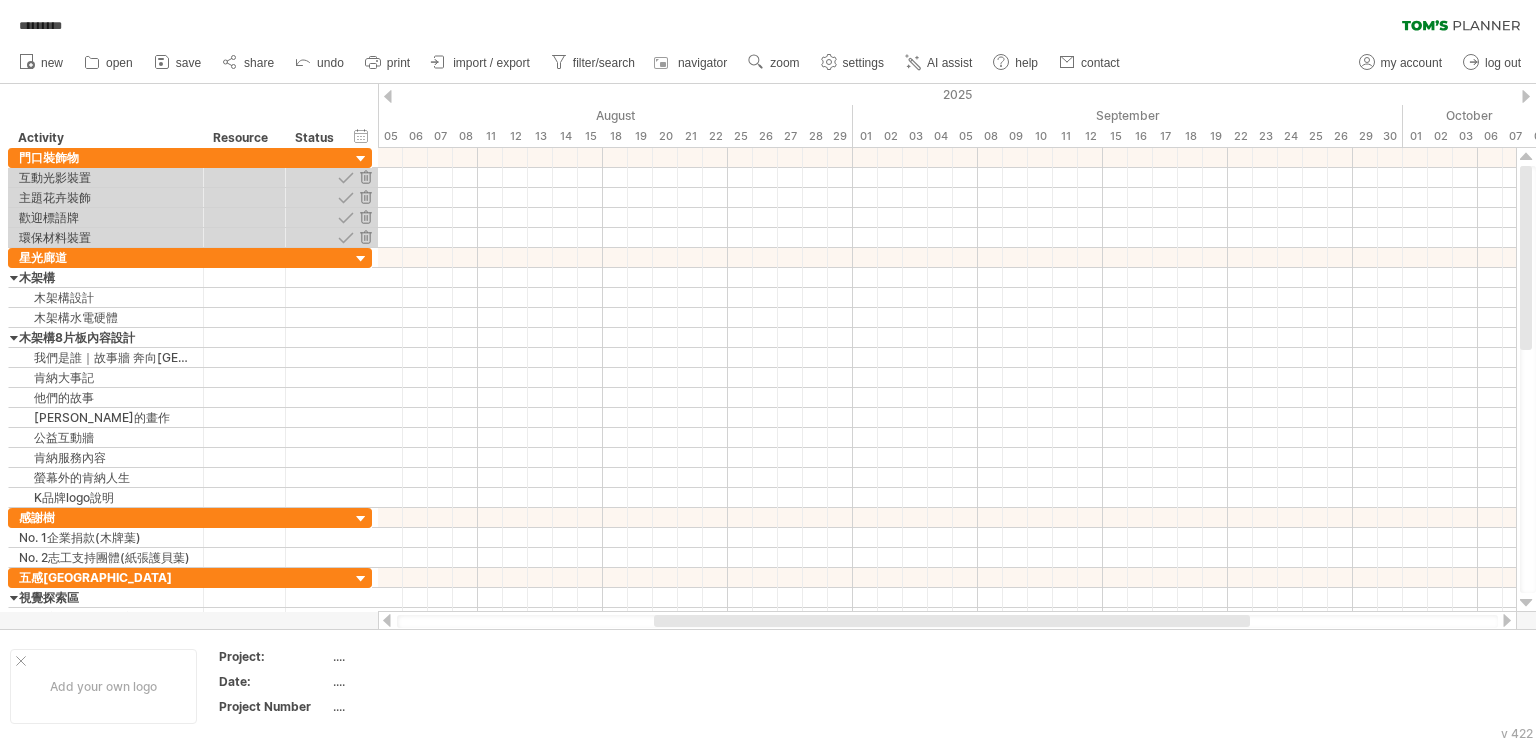 click at bounding box center (952, 621) 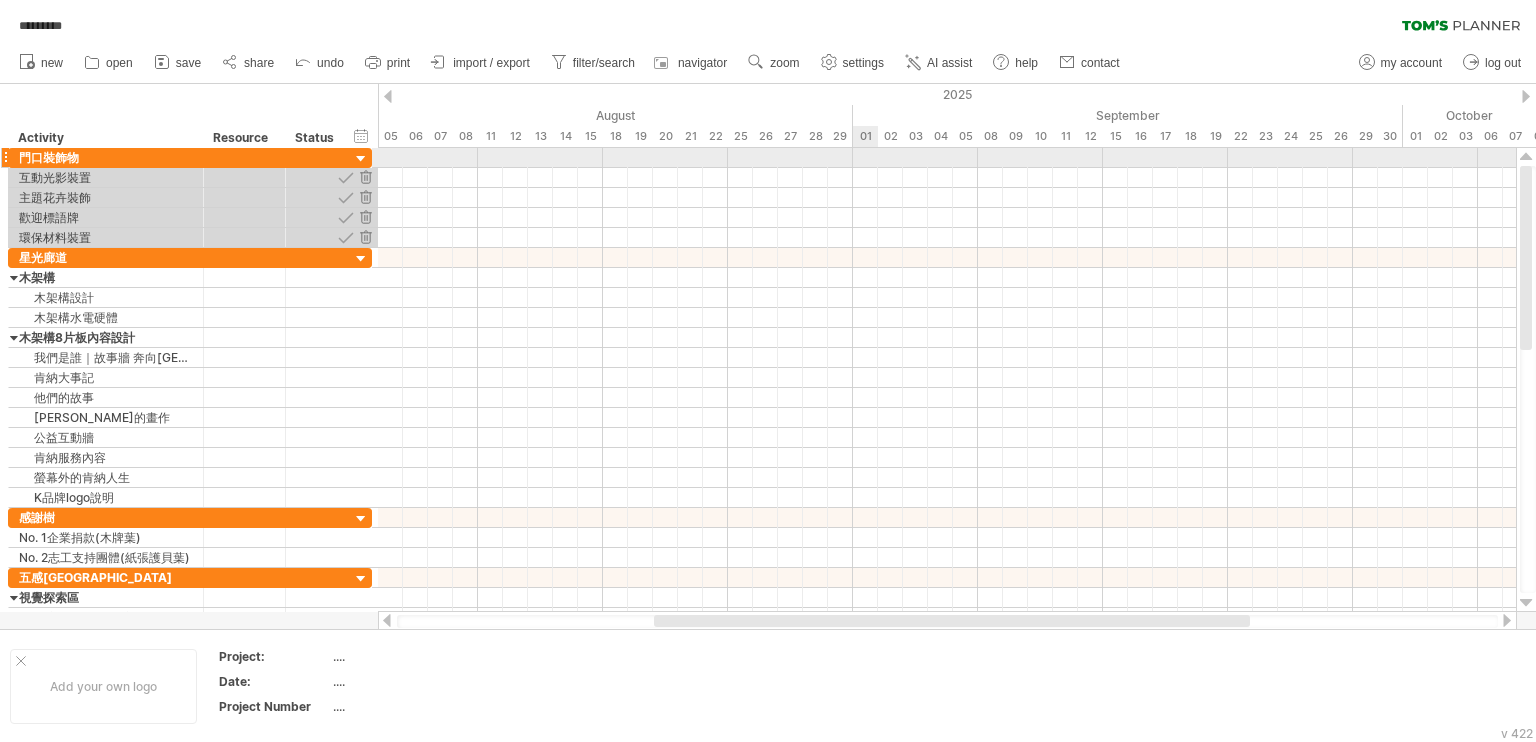 click at bounding box center [947, 158] 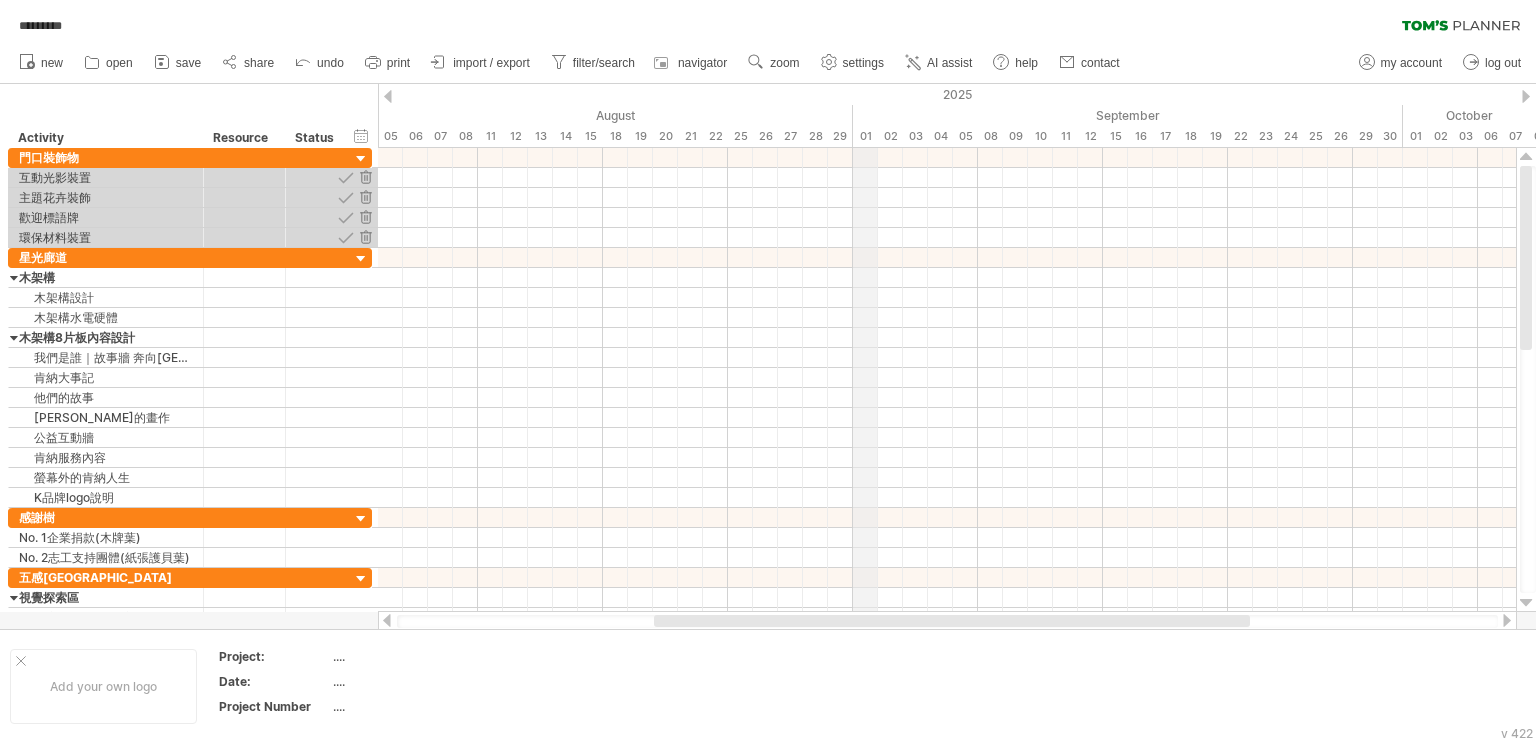 click on "01" at bounding box center [865, 136] 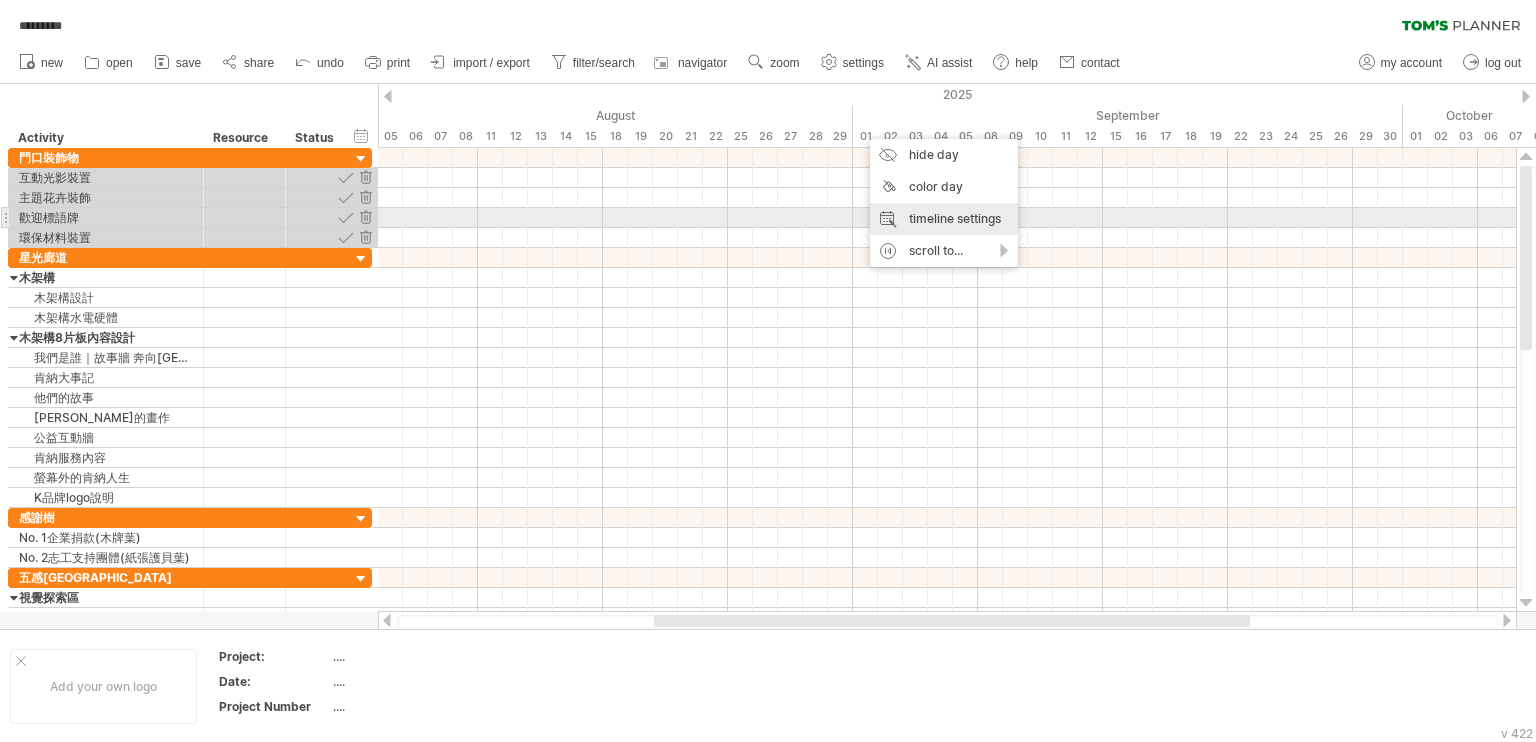 click on "timeline settings" at bounding box center (944, 219) 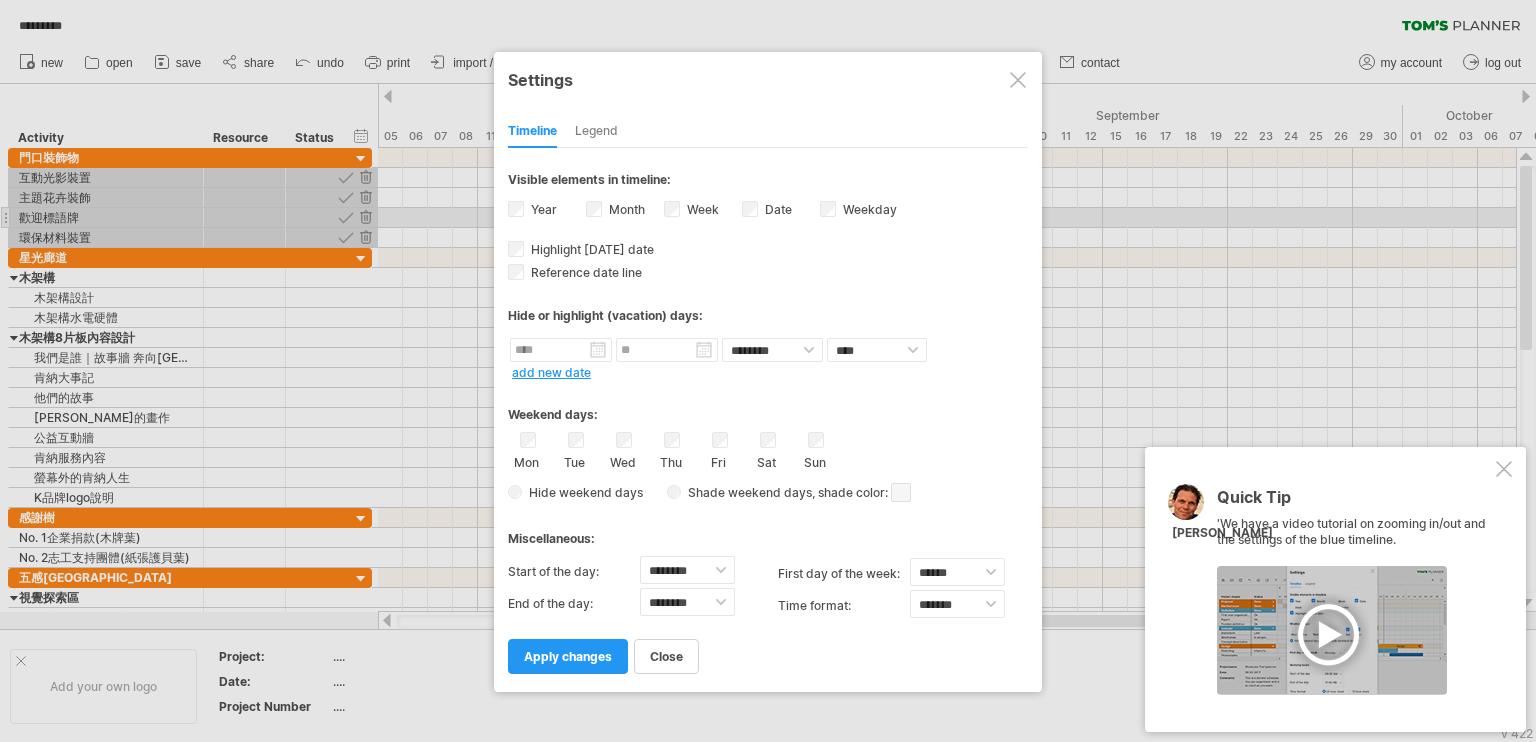 click at bounding box center (901, 492) 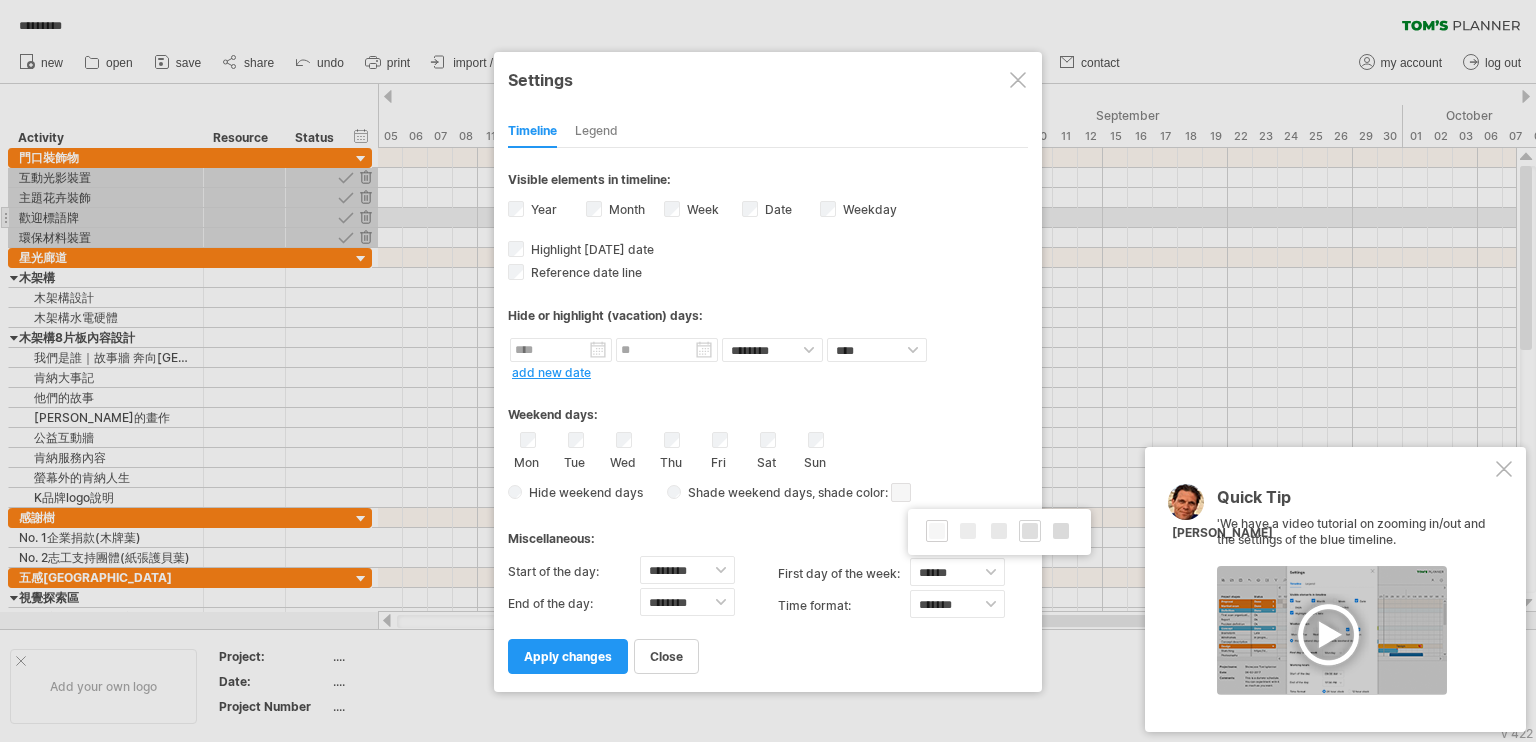 drag, startPoint x: 992, startPoint y: 537, endPoint x: 1023, endPoint y: 532, distance: 31.400637 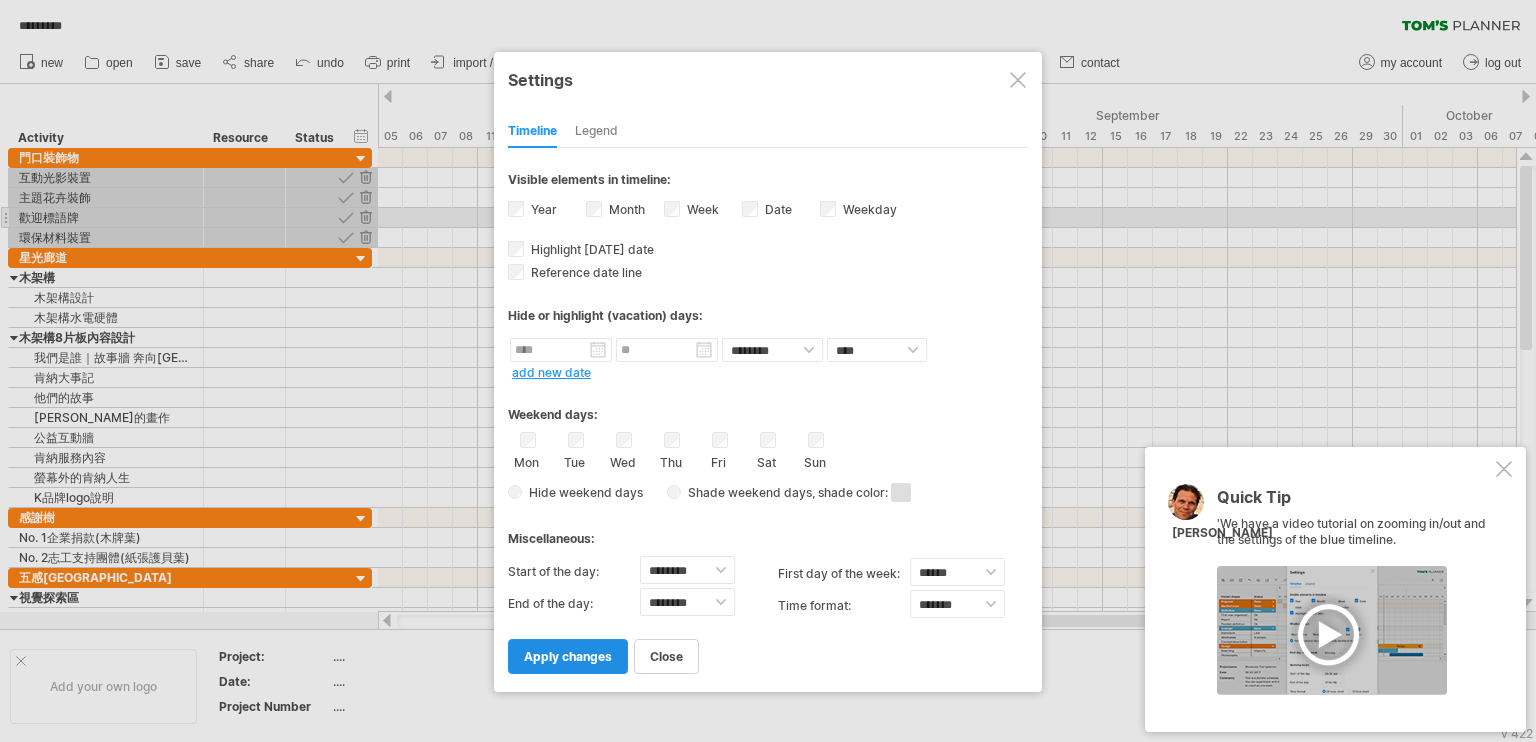 click on "apply changes" at bounding box center (568, 656) 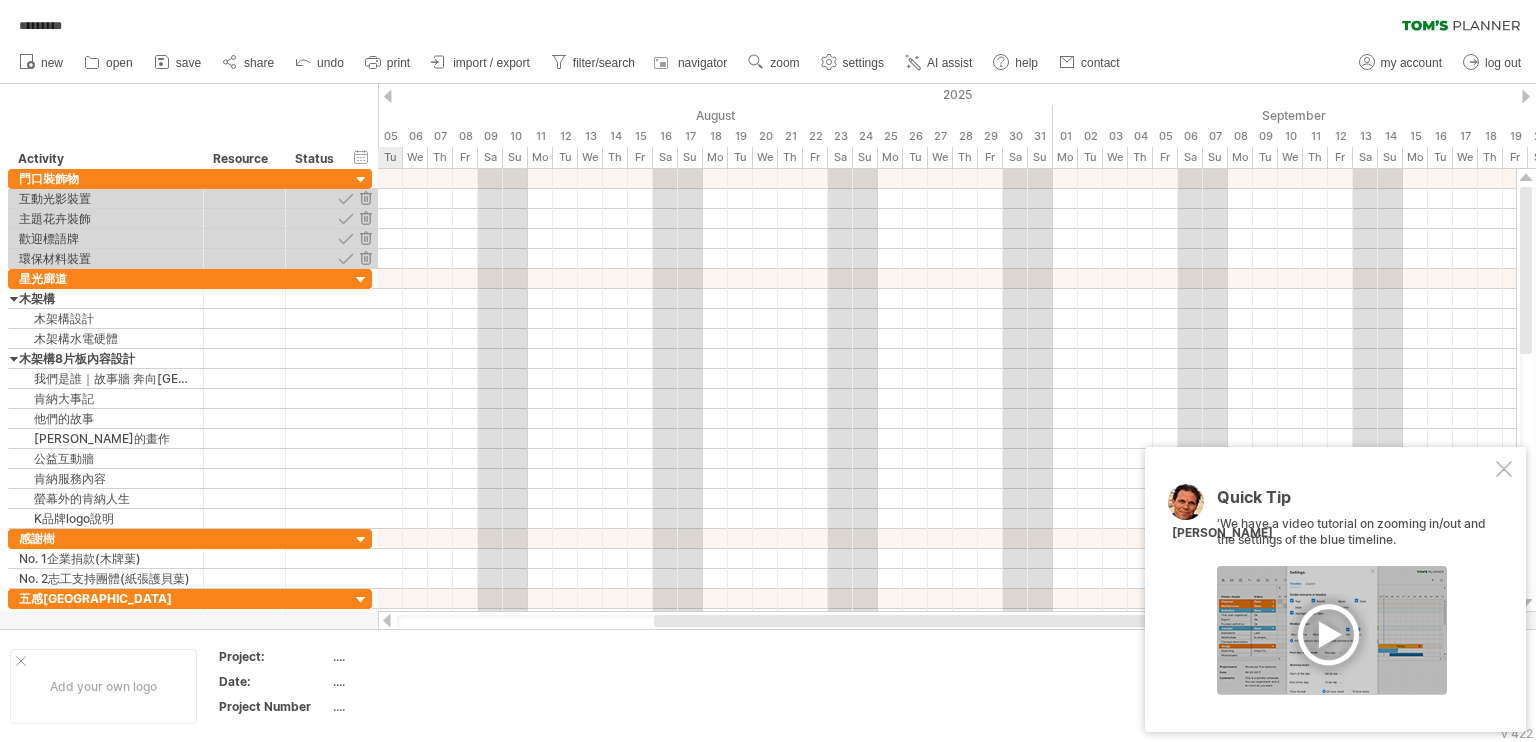click at bounding box center (1332, 630) 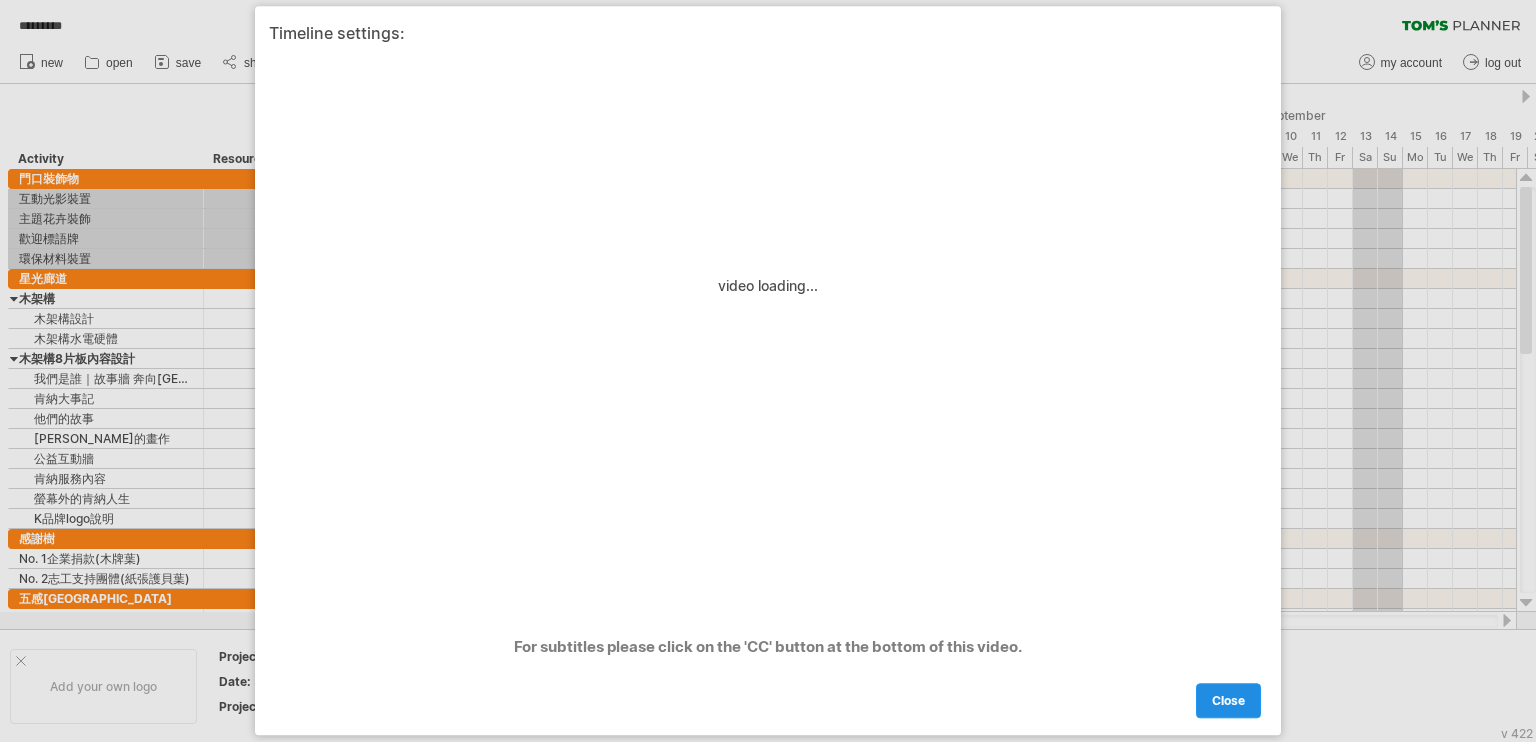 click on "close" at bounding box center [1228, 701] 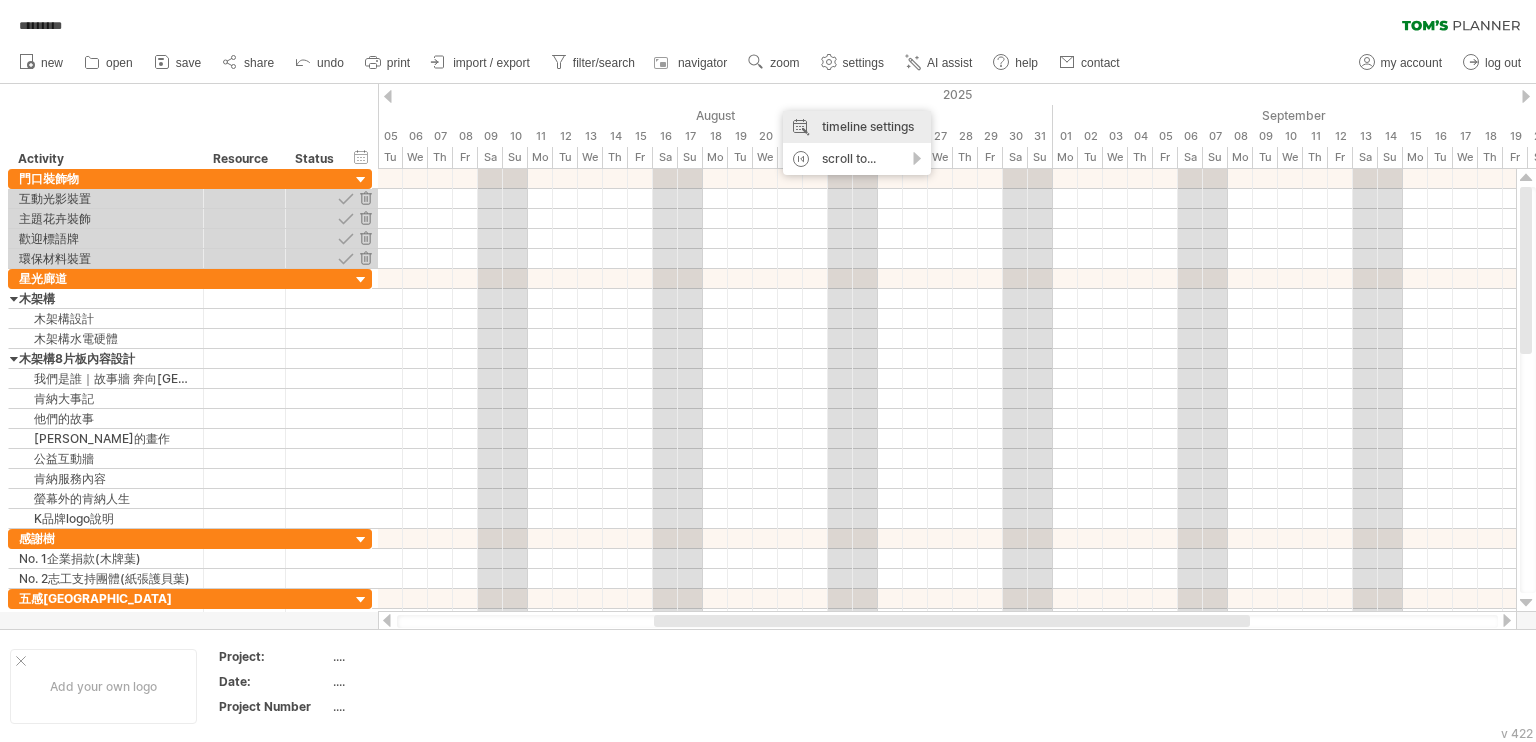 click on "timeline settings" at bounding box center (857, 127) 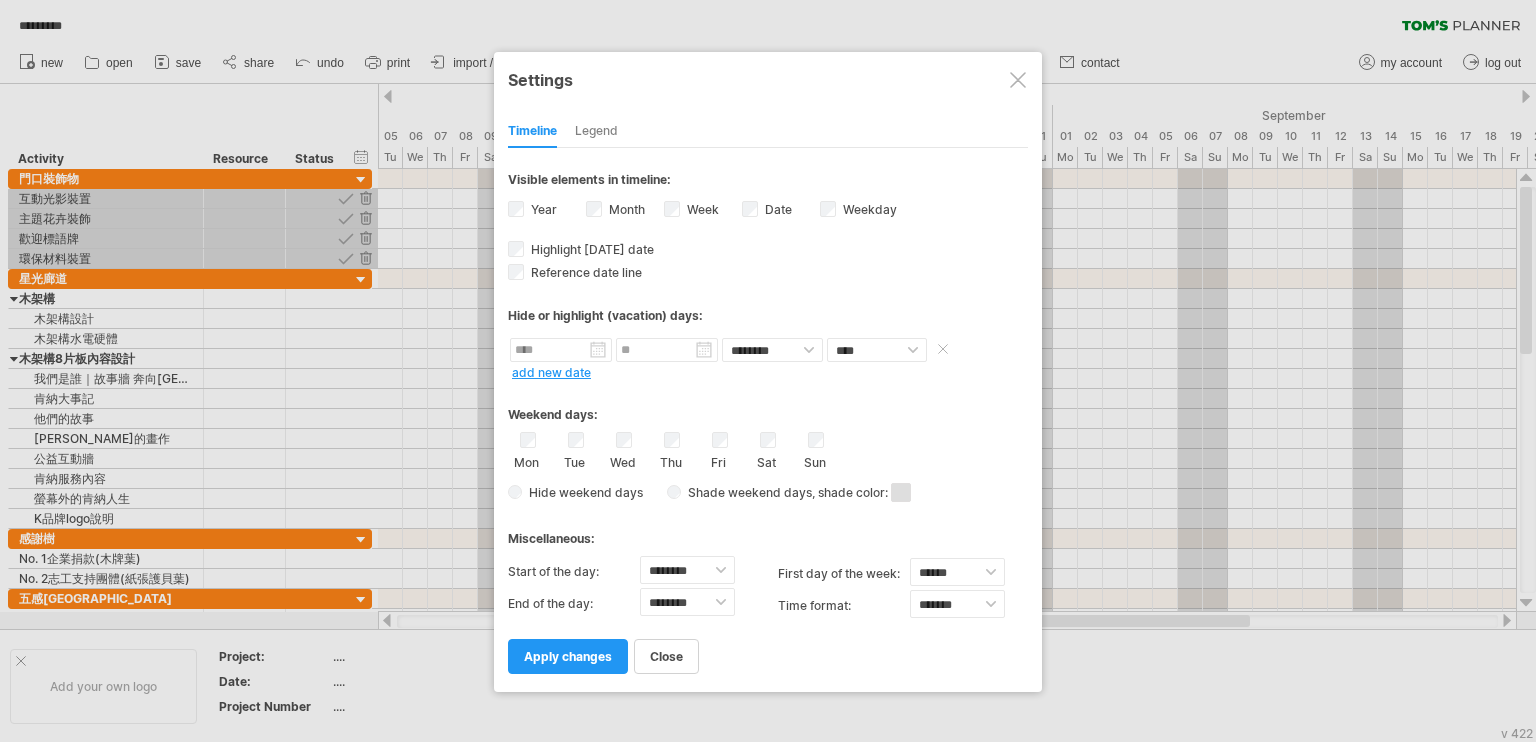 click at bounding box center (561, 350) 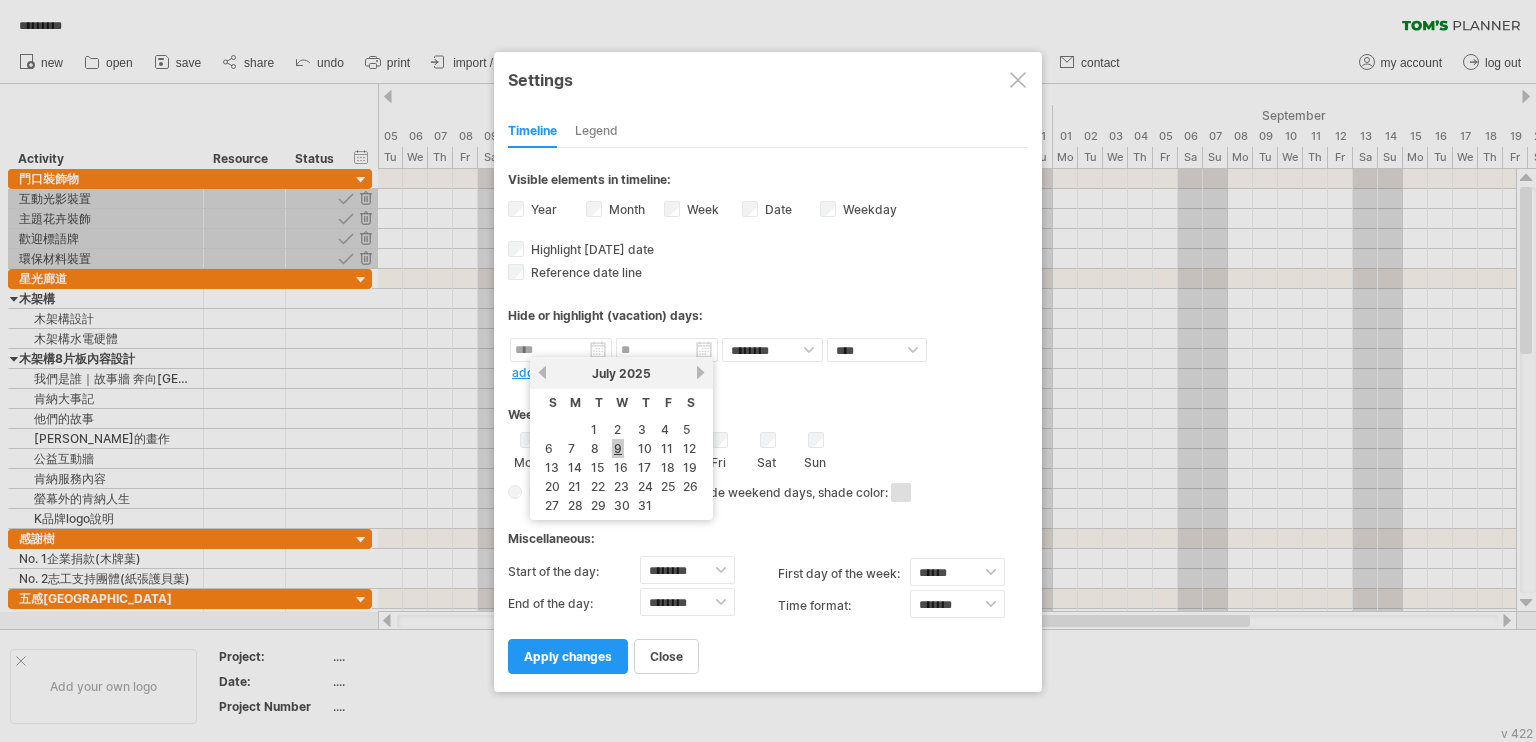 click on "9" at bounding box center [618, 448] 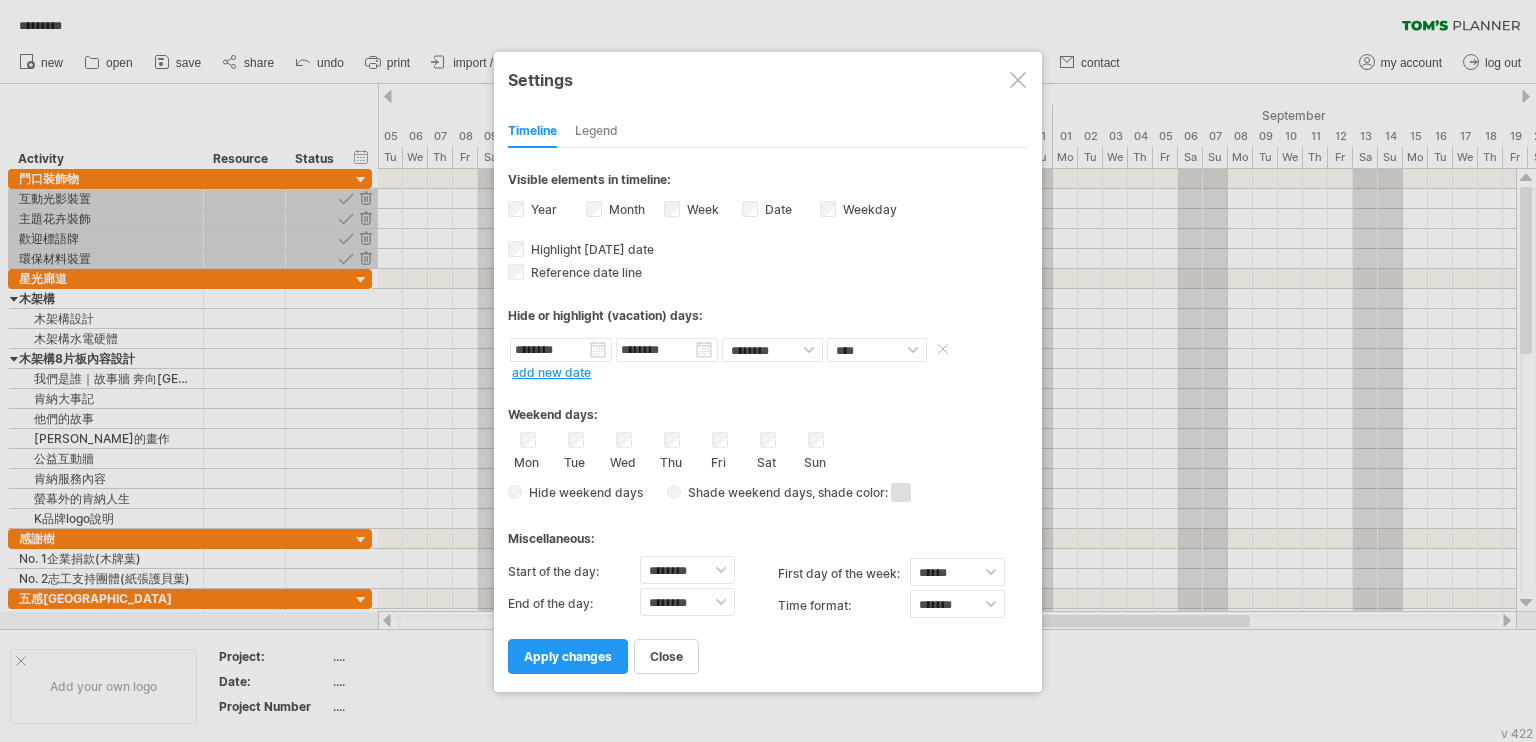 click on "********" at bounding box center (667, 350) 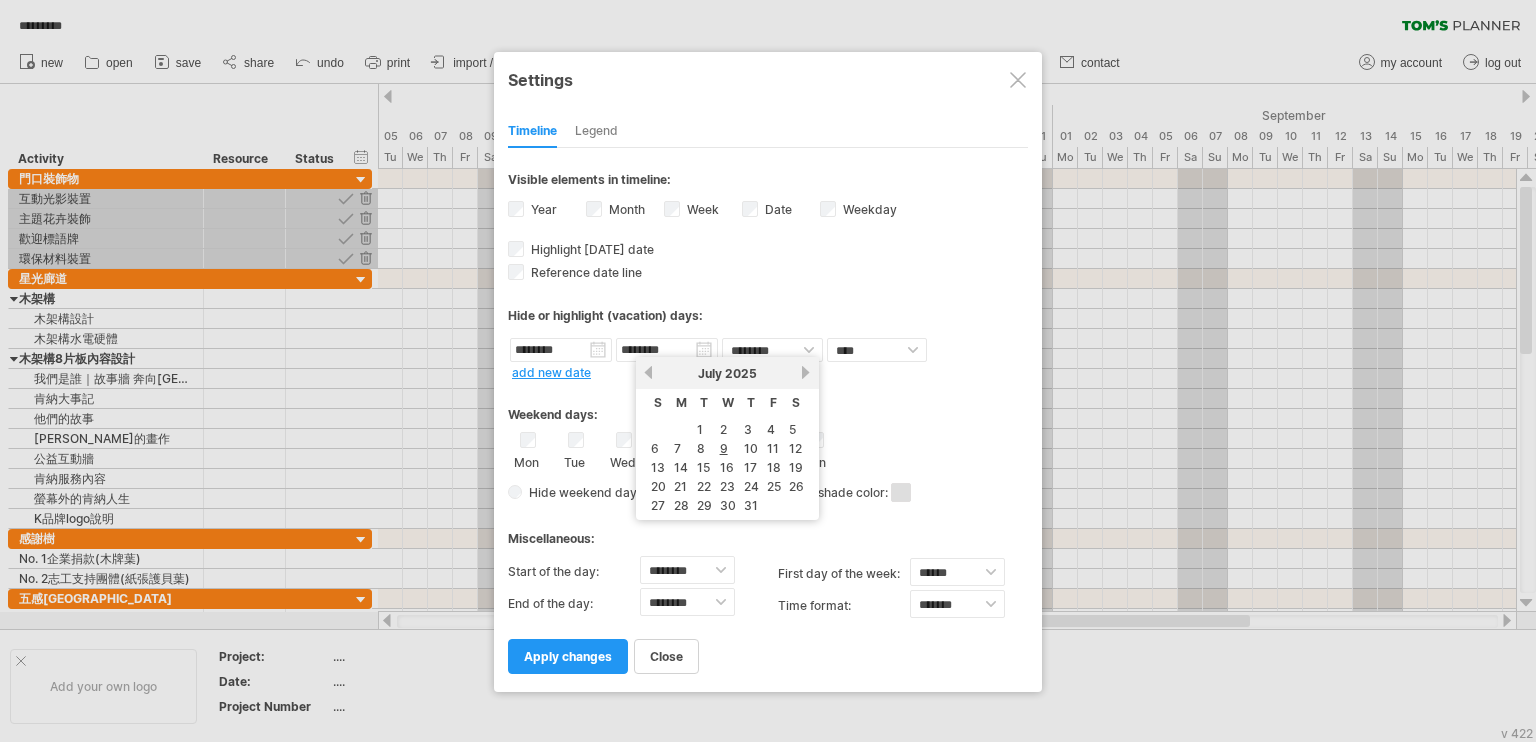 click on "next" at bounding box center [806, 372] 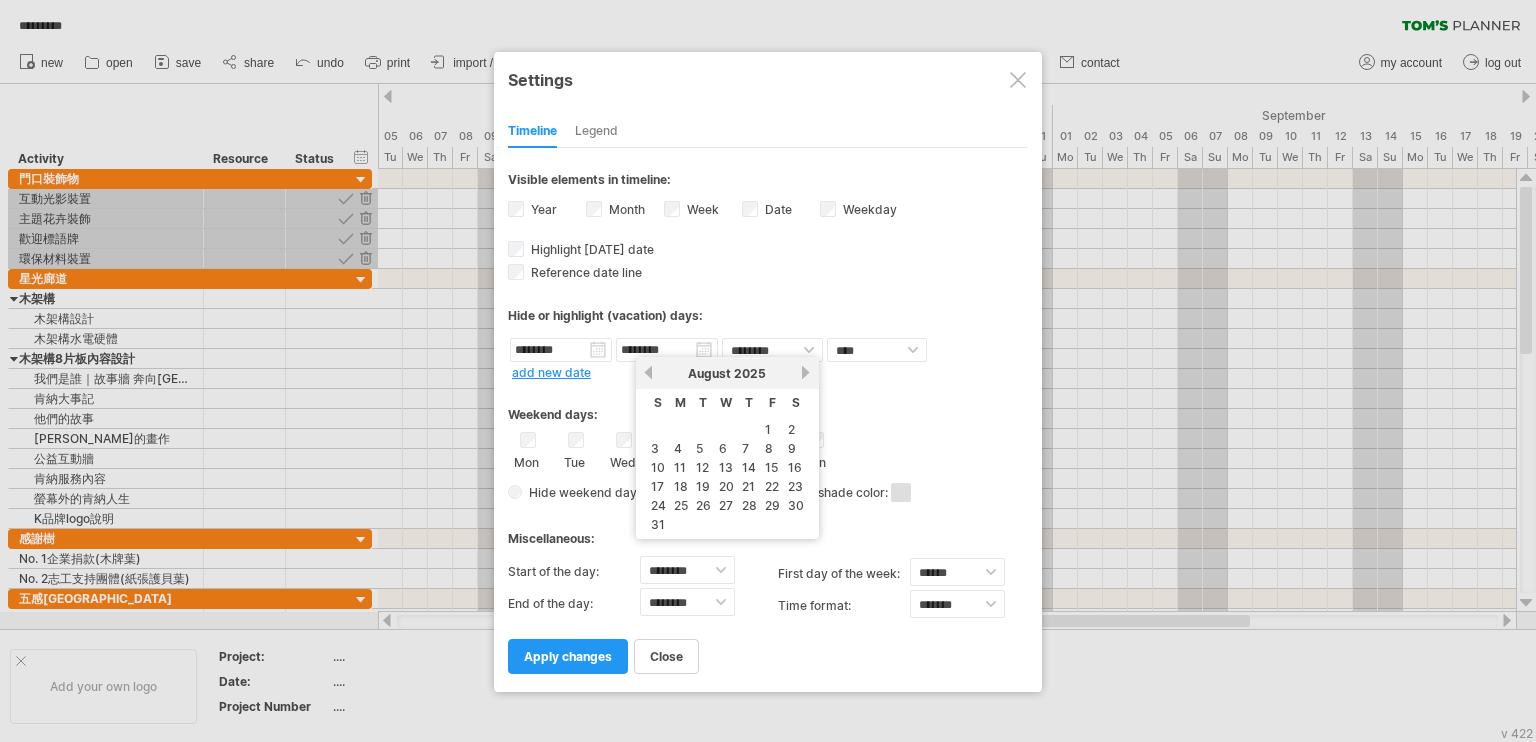 click on "next" at bounding box center (806, 372) 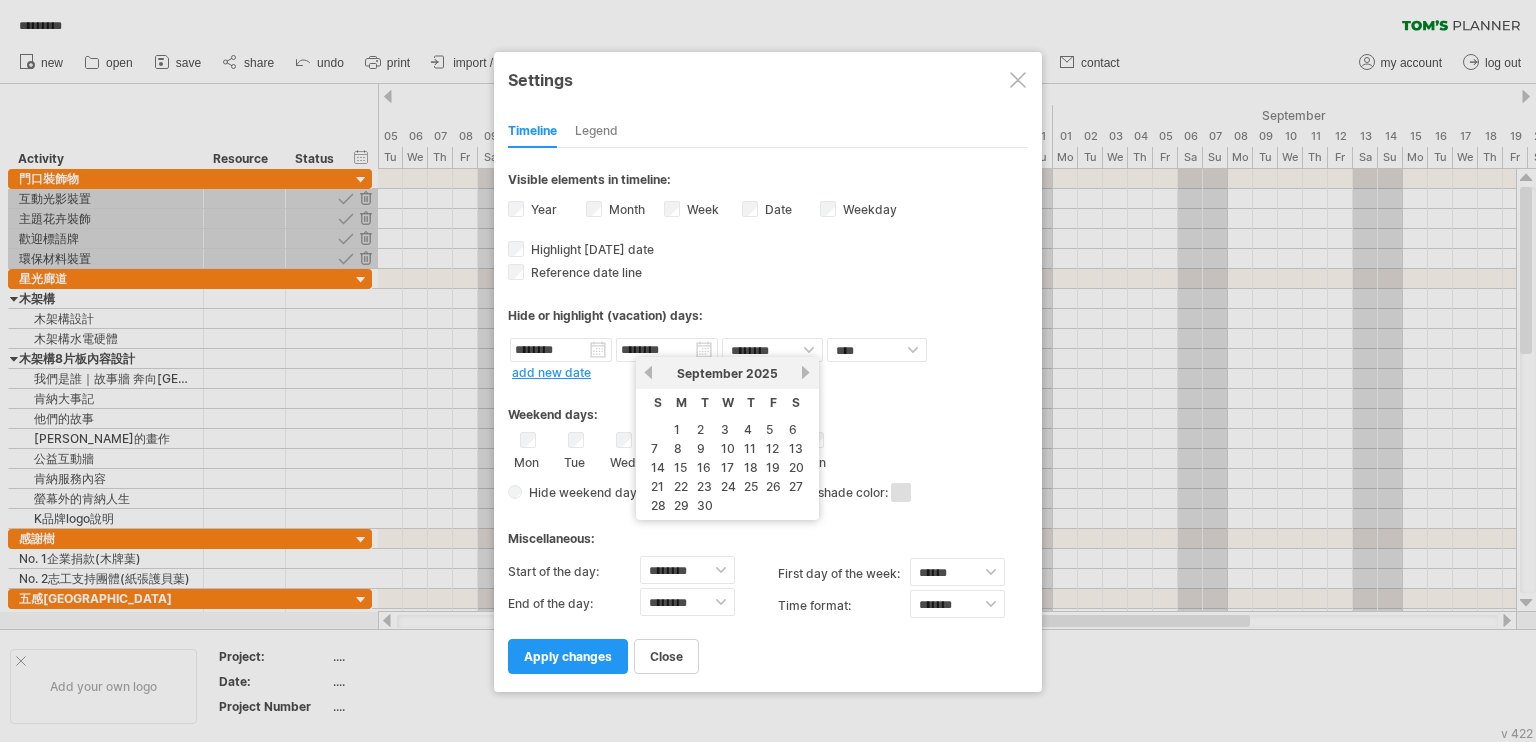 click on "next" at bounding box center [806, 372] 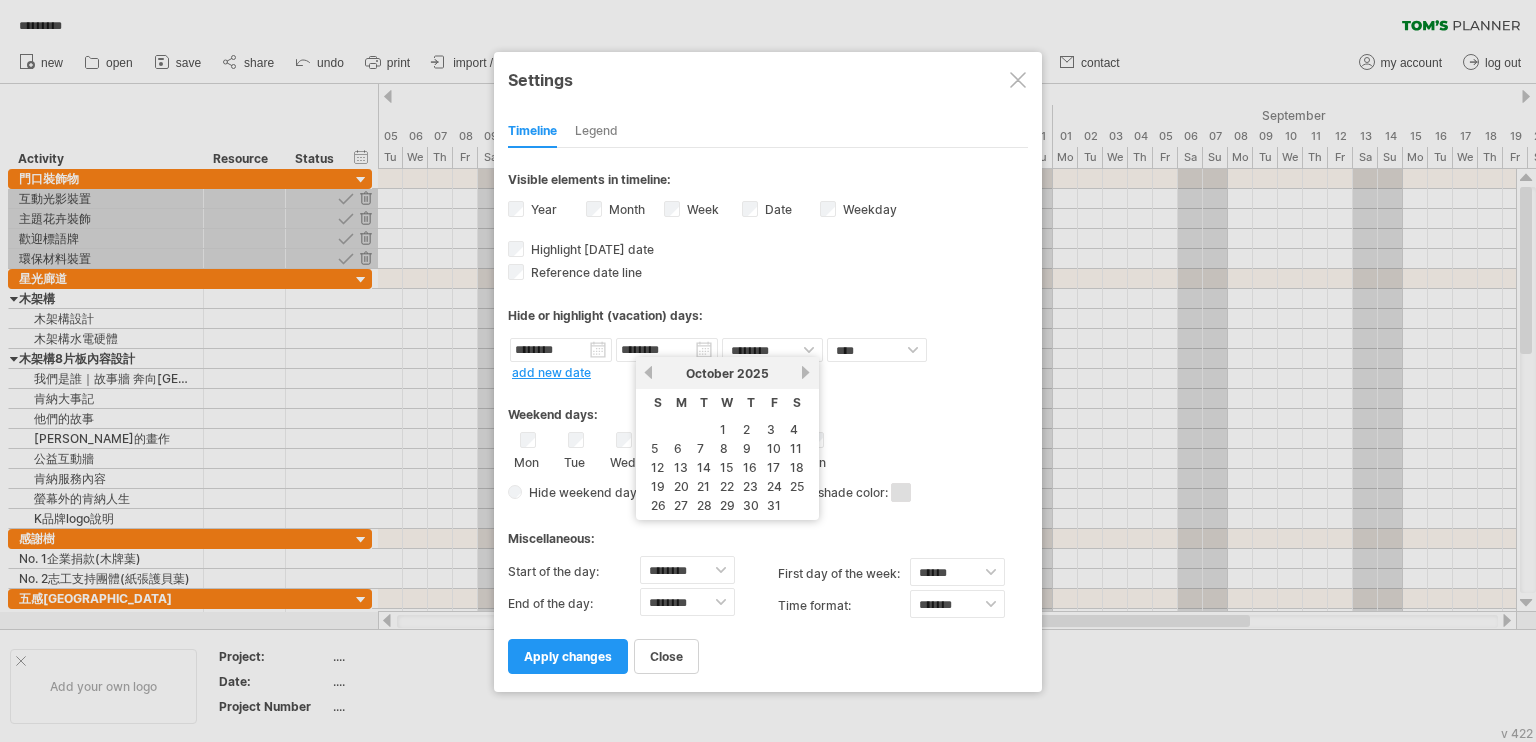 click on "previous" at bounding box center [648, 372] 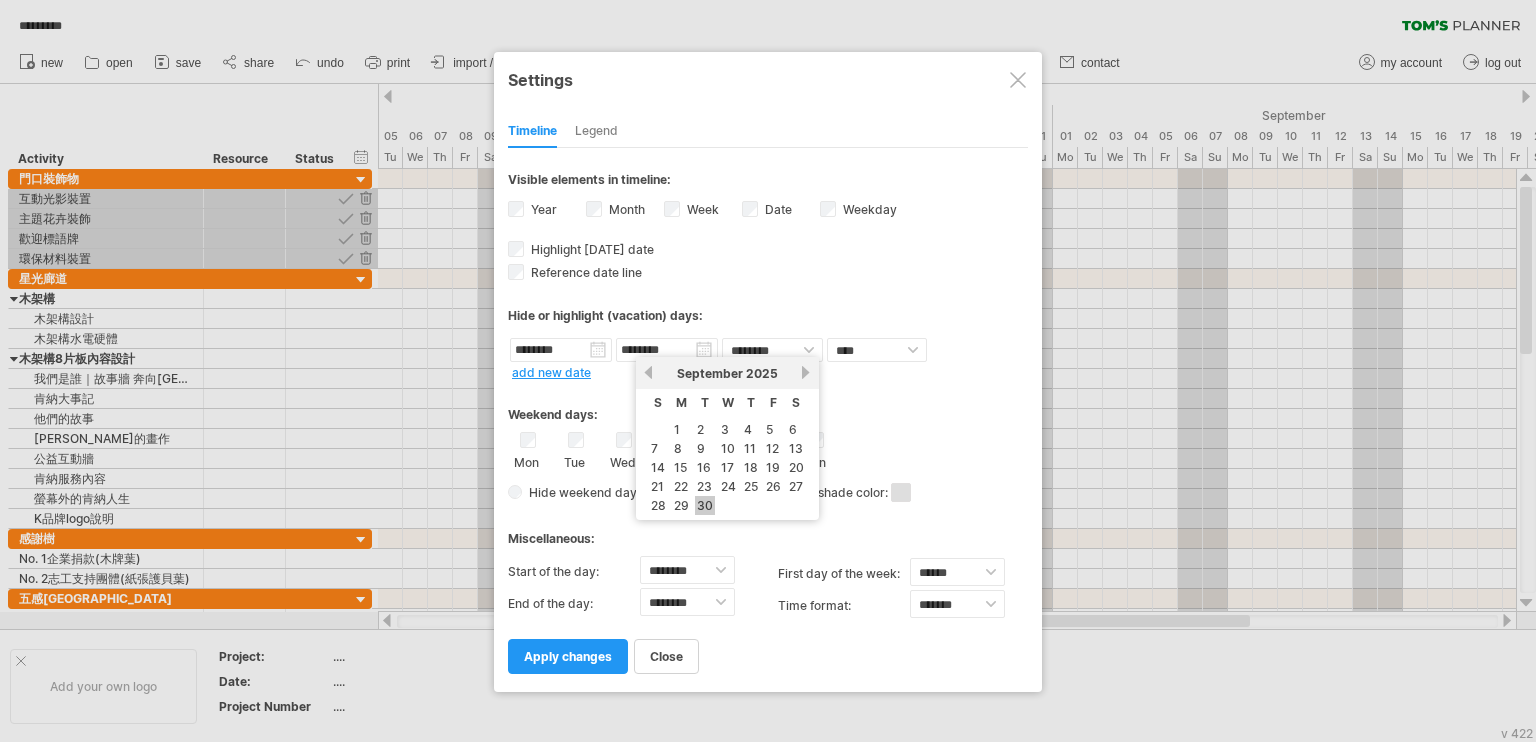 click on "30" at bounding box center (705, 505) 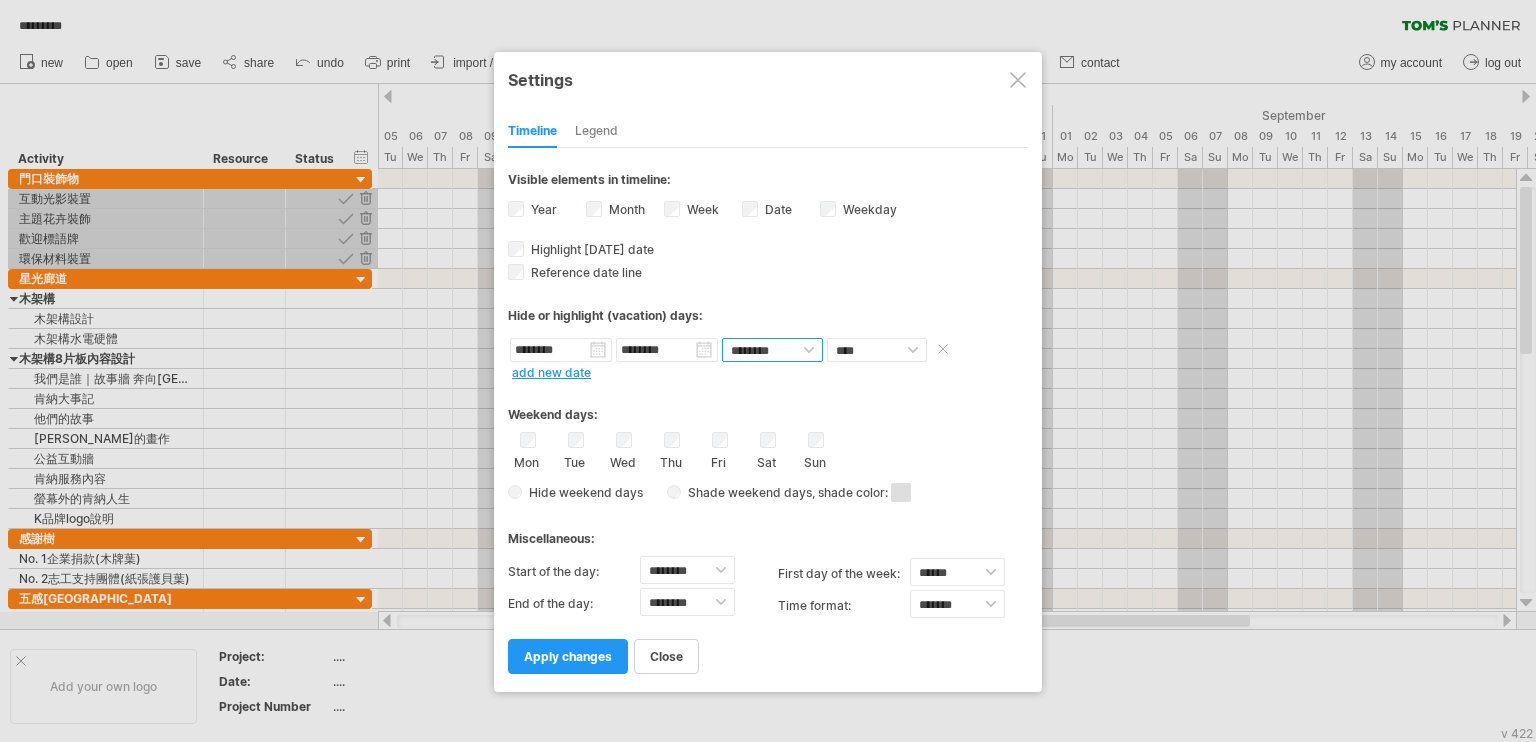 click on "******** ********" at bounding box center [772, 350] 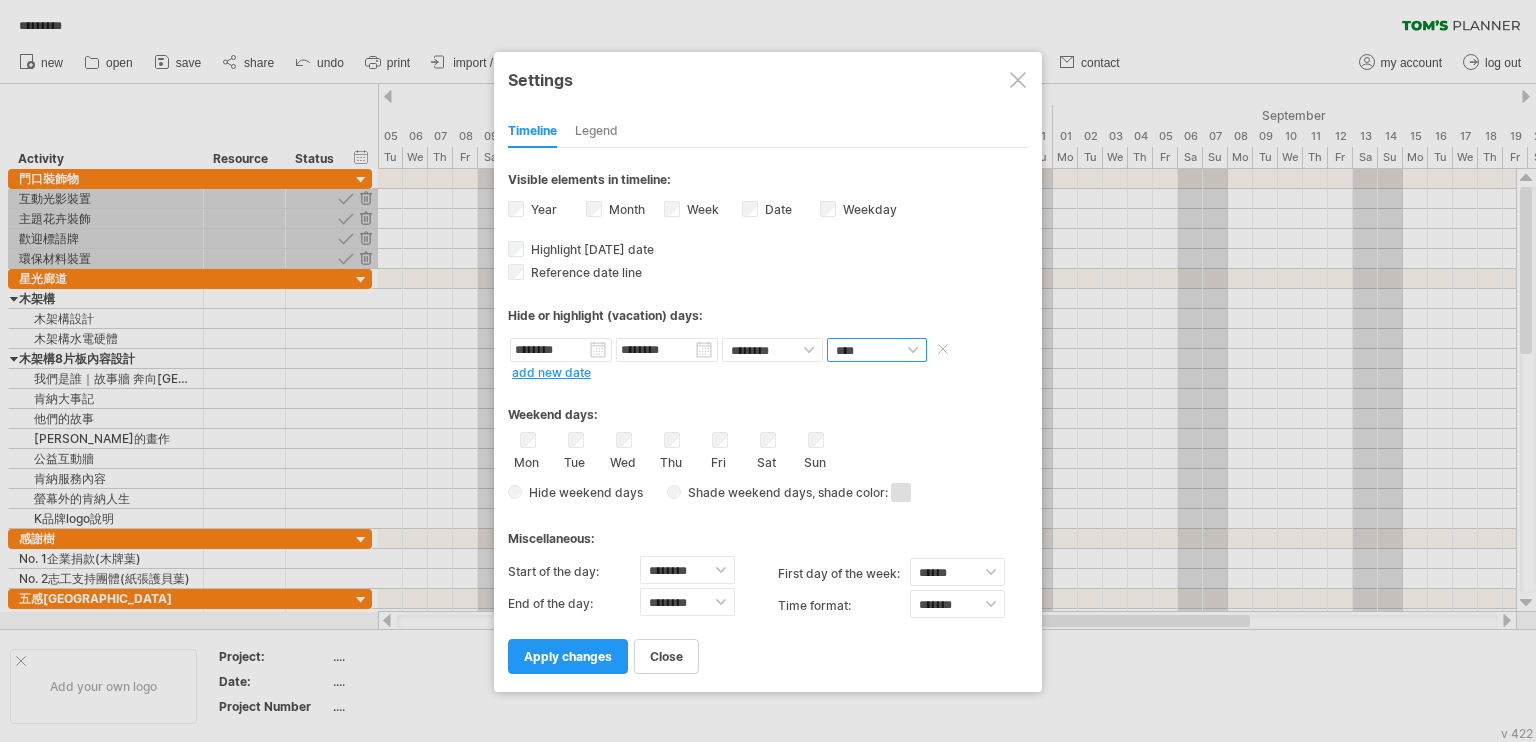 click on "**** *****" at bounding box center [877, 350] 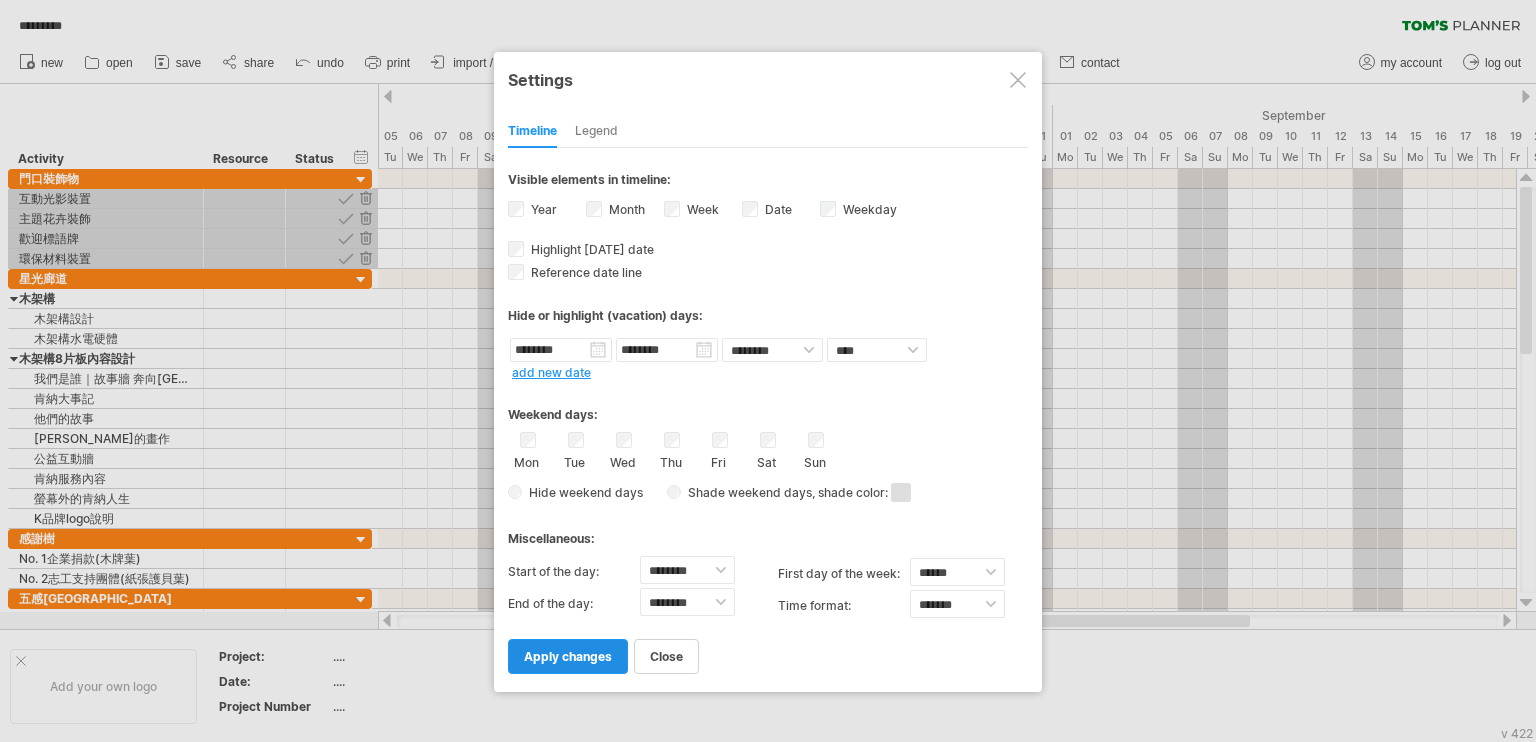 click on "apply changes" at bounding box center (568, 656) 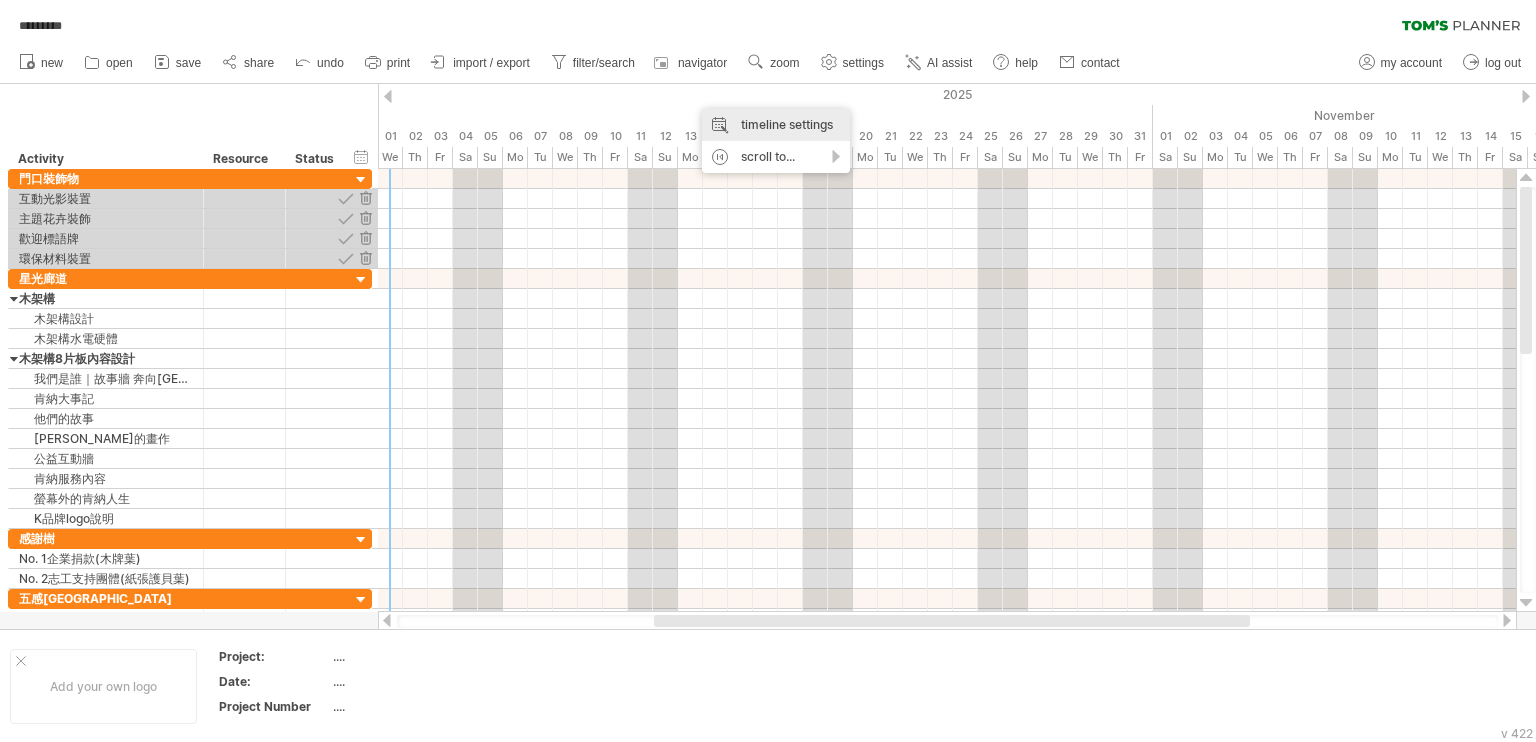 click on "timeline settings" at bounding box center [776, 125] 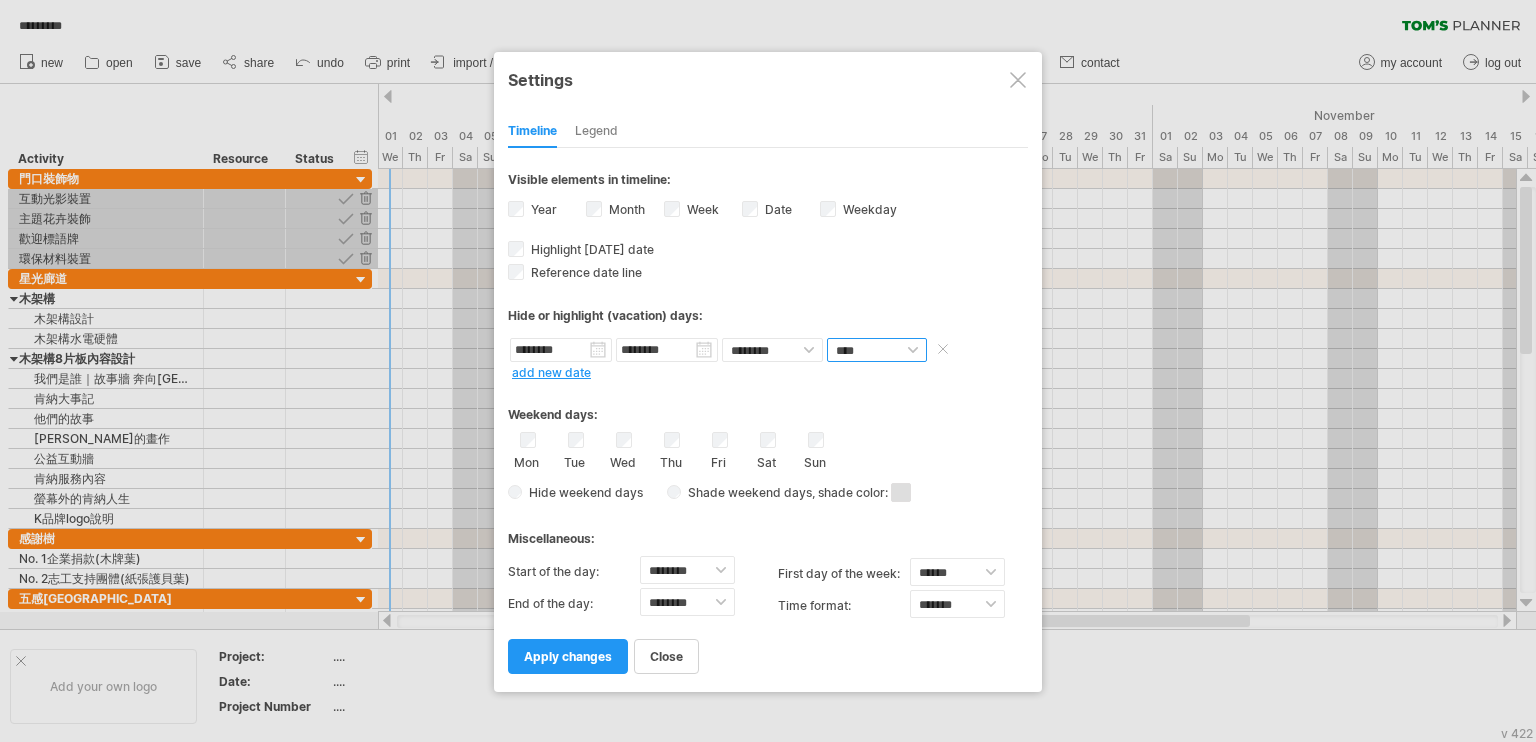 click on "**** *****" at bounding box center (877, 350) 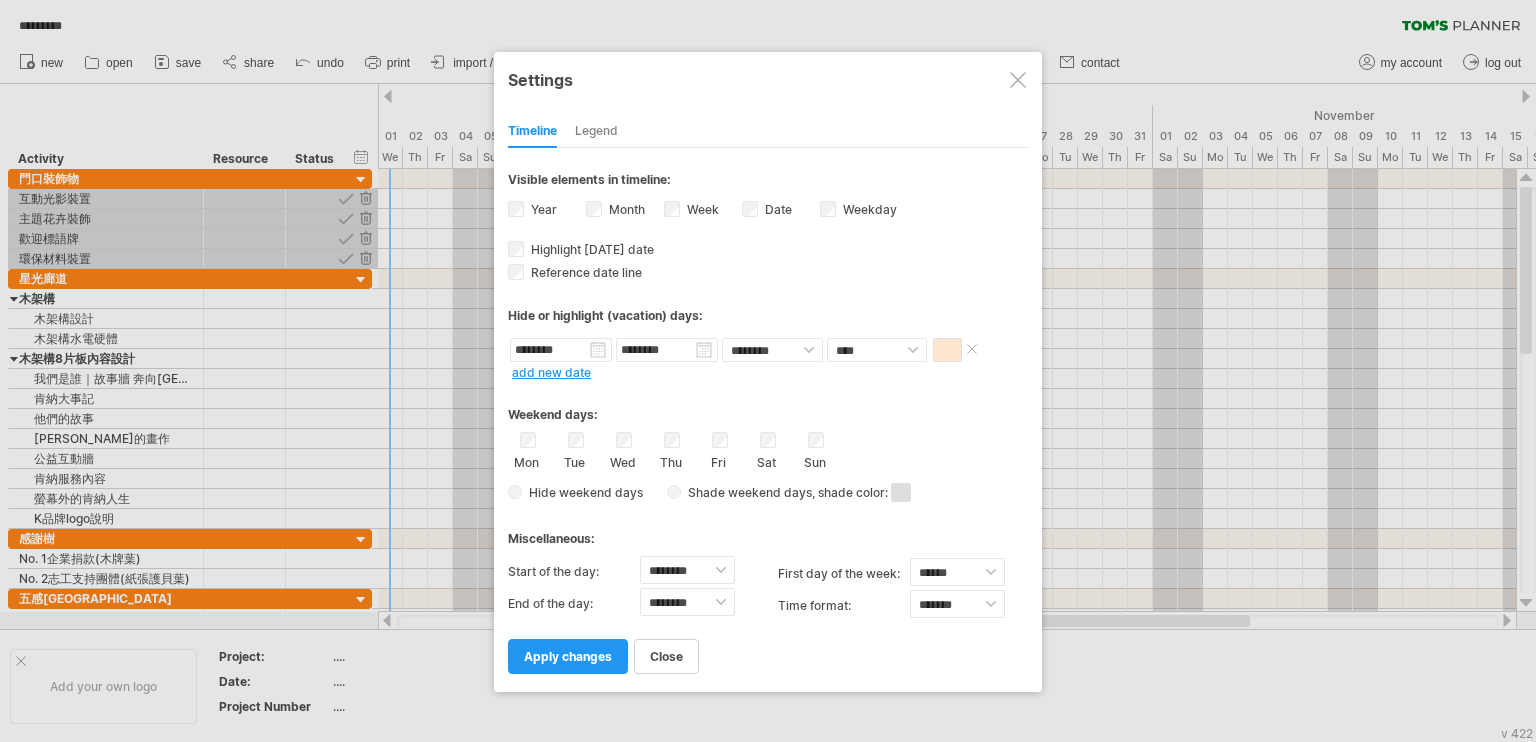 click at bounding box center (947, 350) 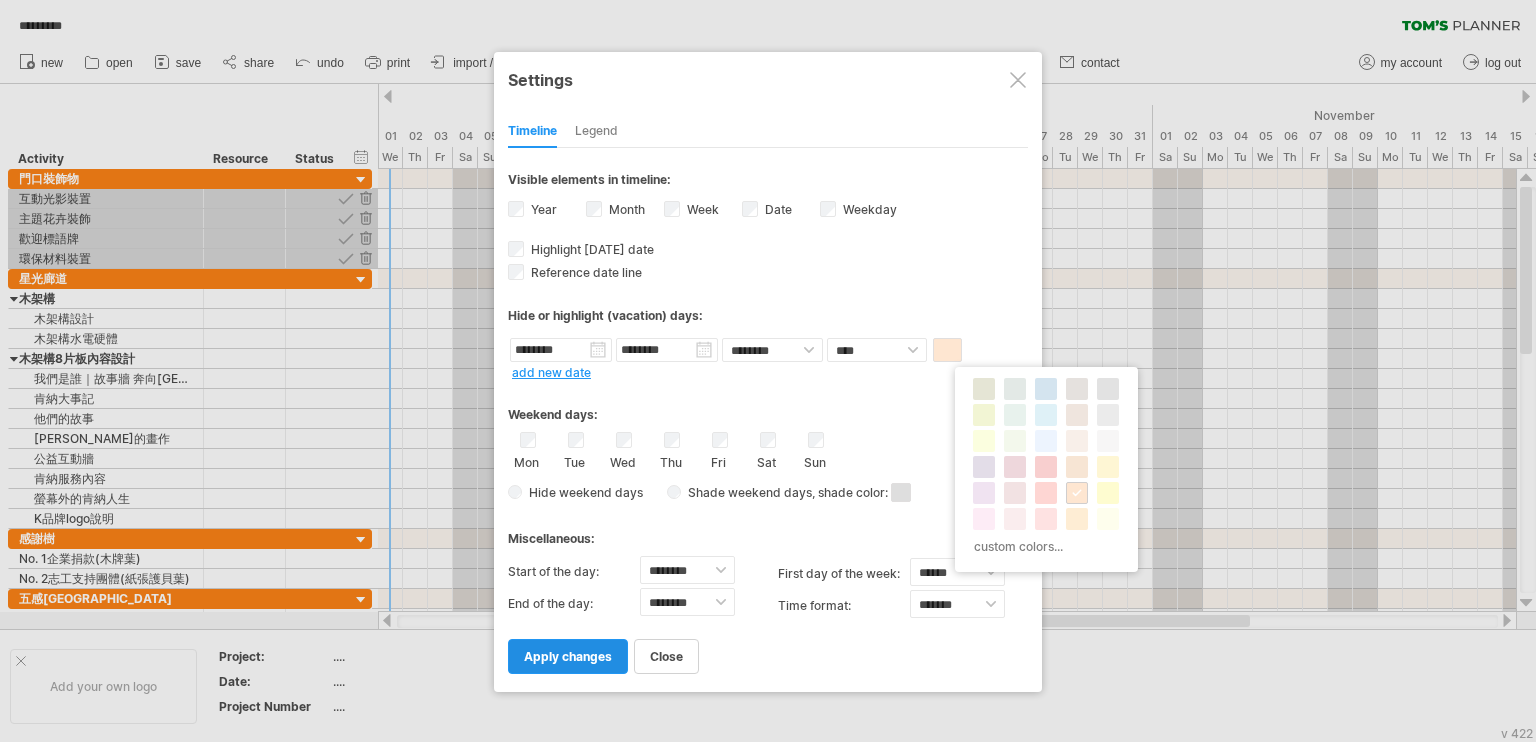 click on "apply changes" at bounding box center (568, 656) 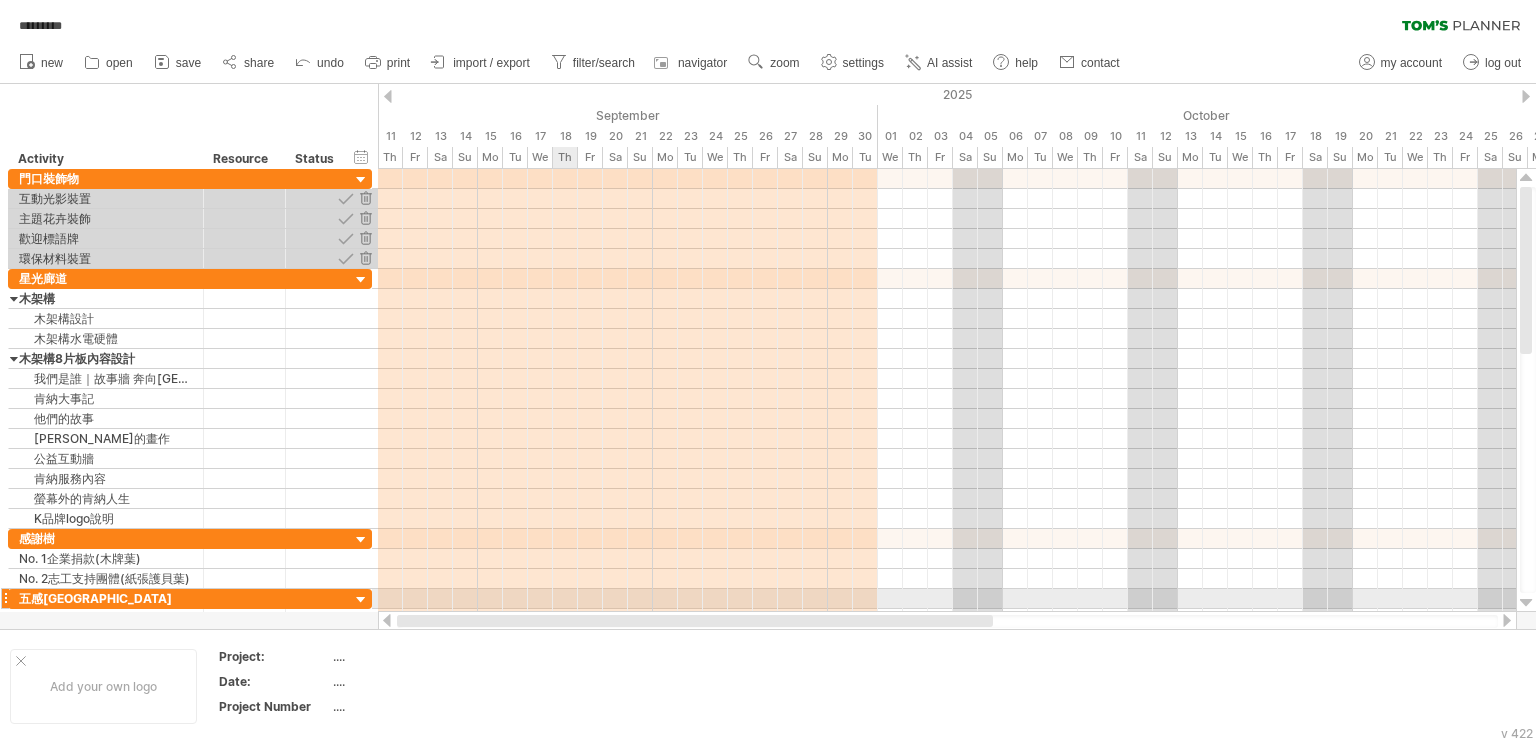 drag, startPoint x: 890, startPoint y: 622, endPoint x: 553, endPoint y: 606, distance: 337.3796 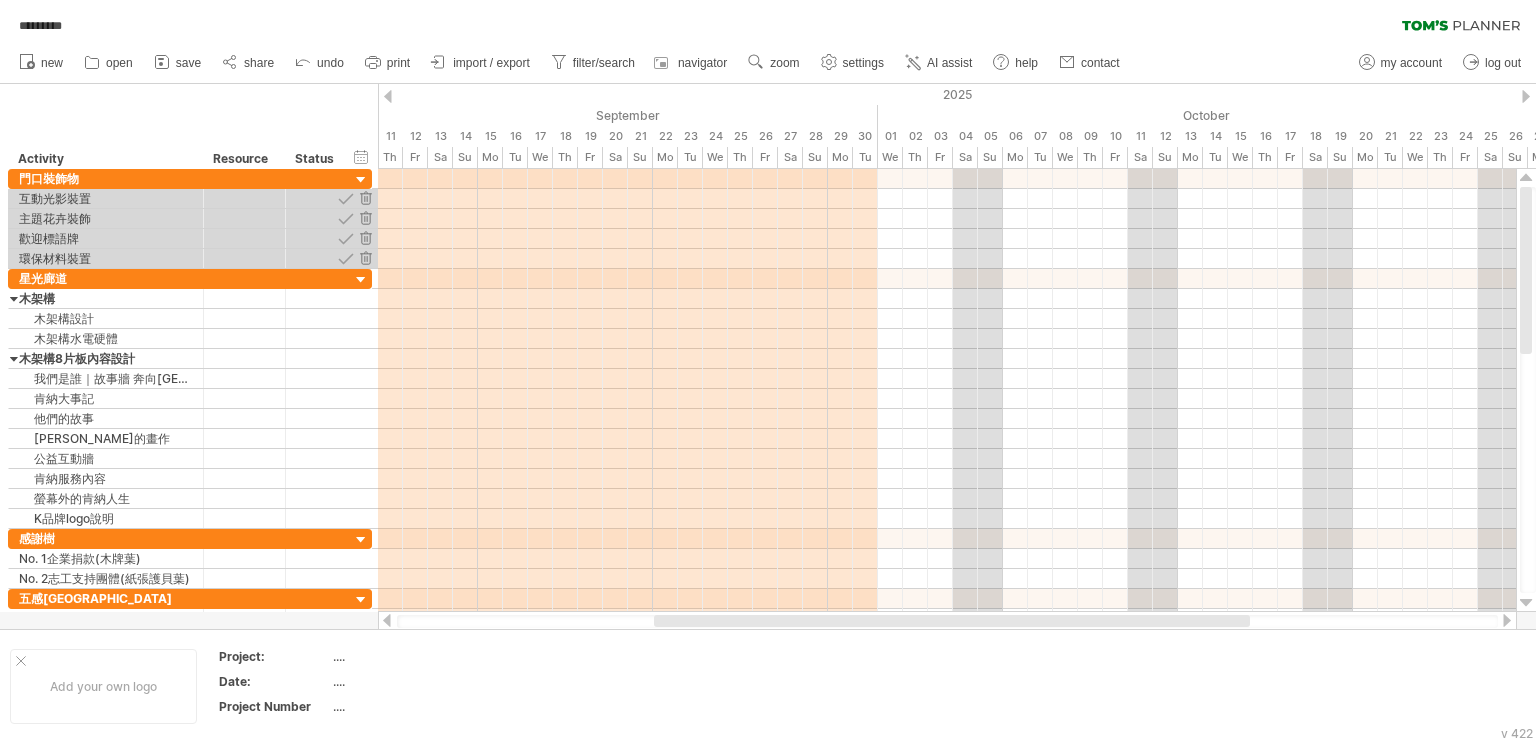click at bounding box center [947, 621] 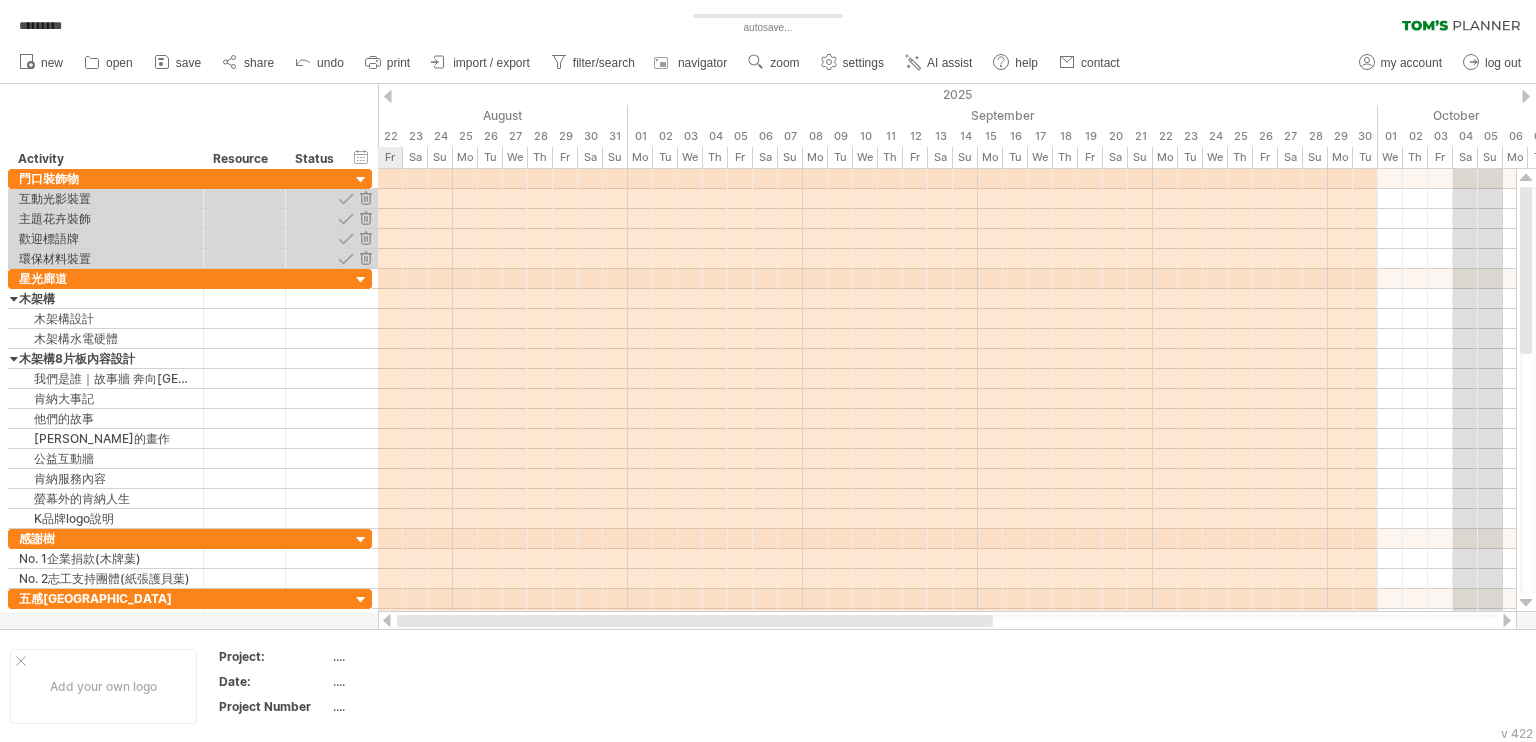 drag, startPoint x: 676, startPoint y: 622, endPoint x: 366, endPoint y: 615, distance: 310.079 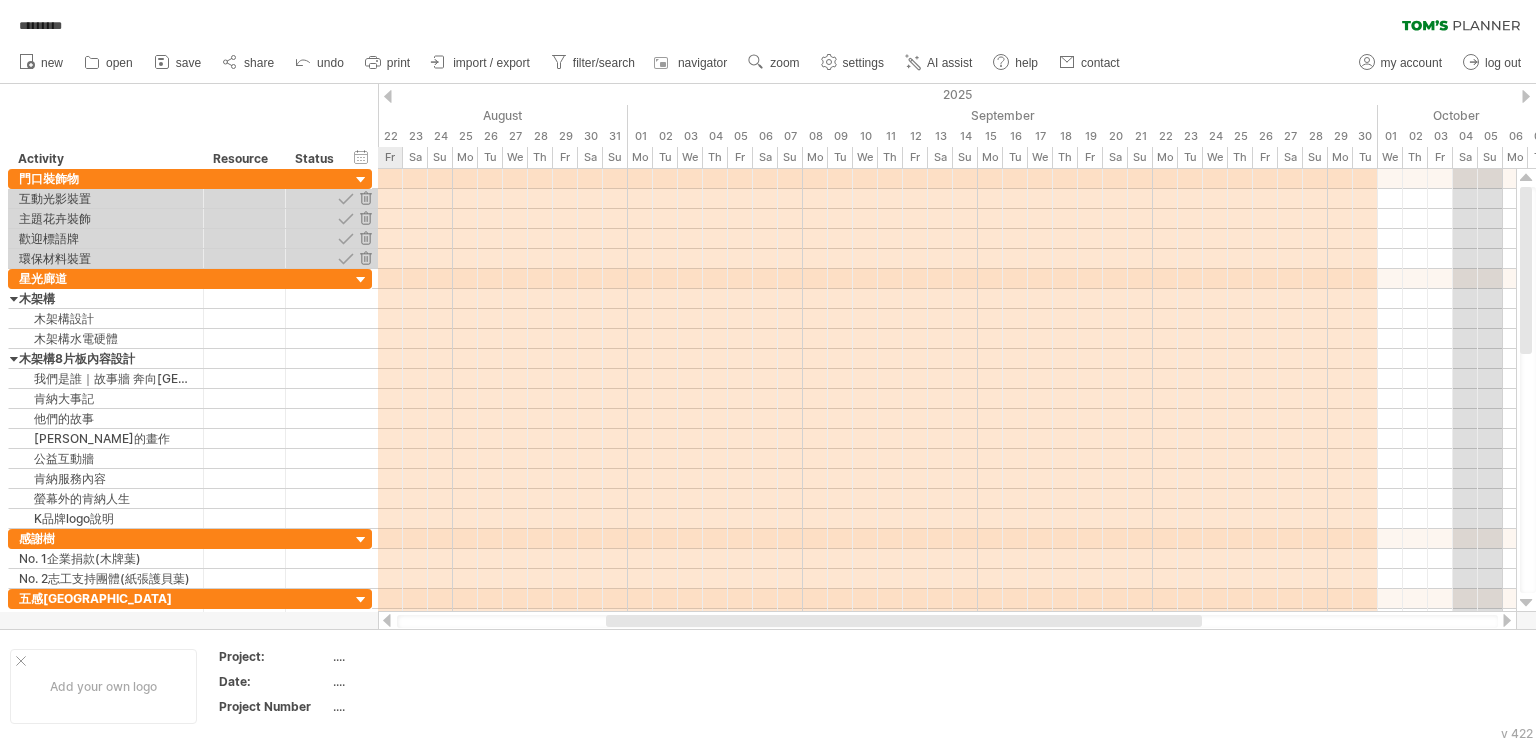 click at bounding box center [947, 621] 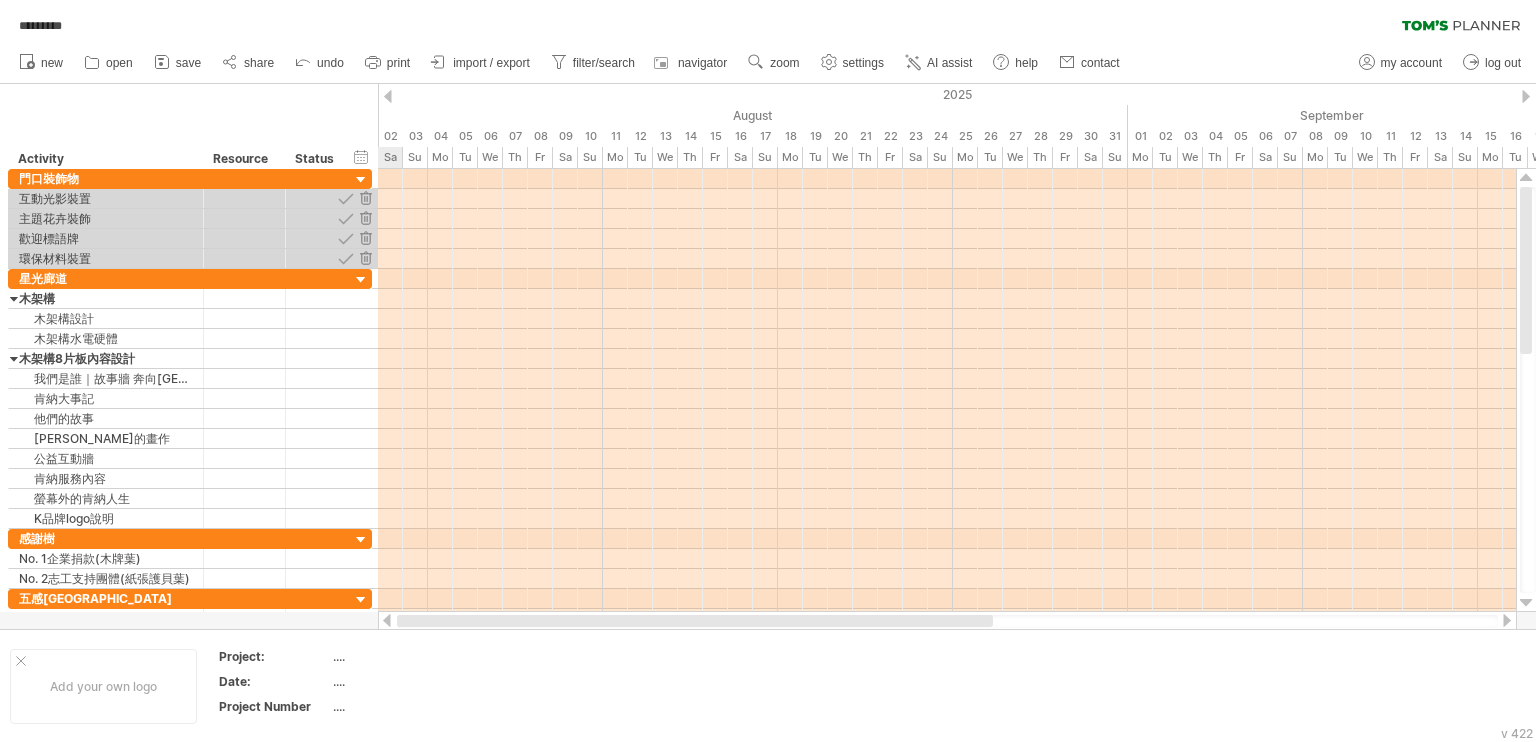 drag, startPoint x: 634, startPoint y: 619, endPoint x: 351, endPoint y: 614, distance: 283.04416 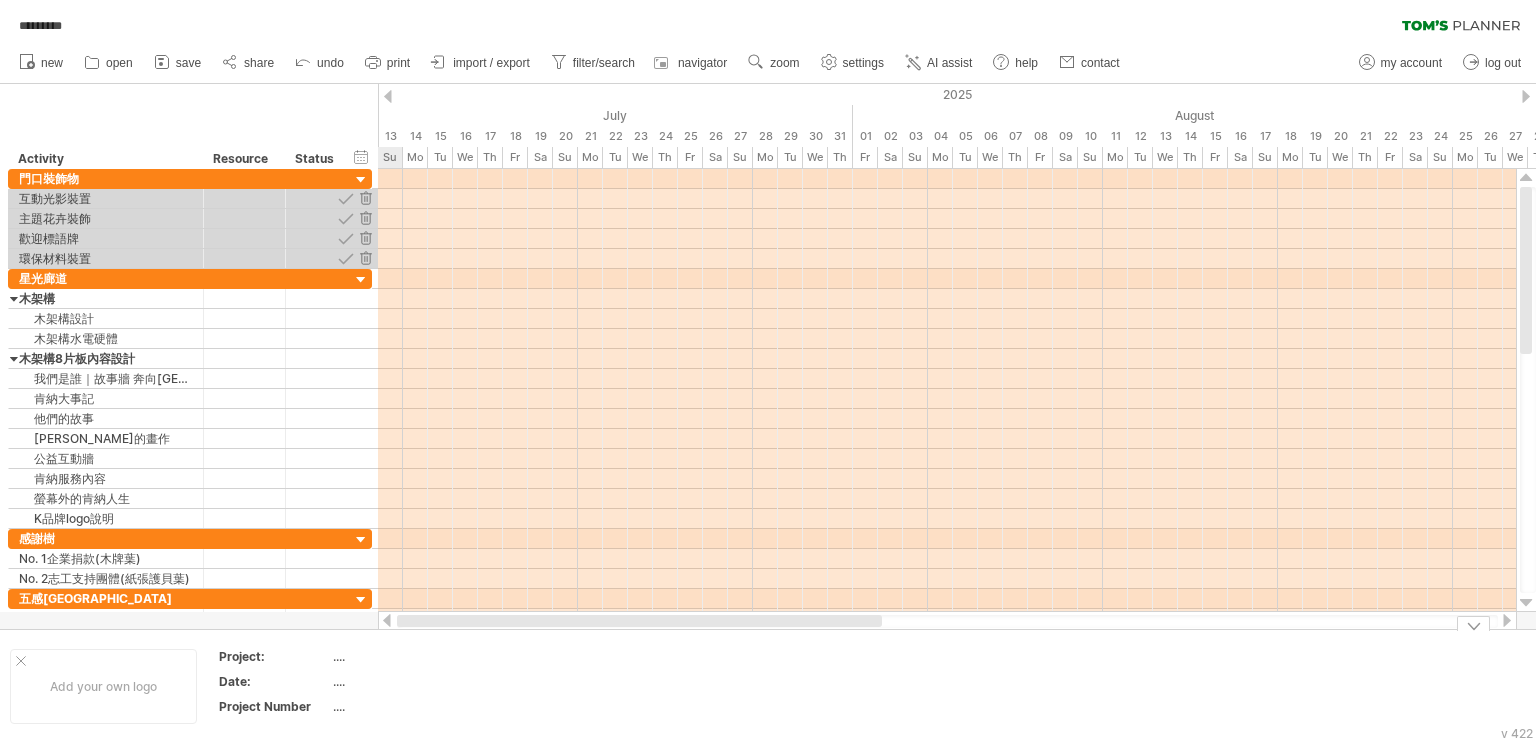 drag, startPoint x: 619, startPoint y: 623, endPoint x: 400, endPoint y: 635, distance: 219.32852 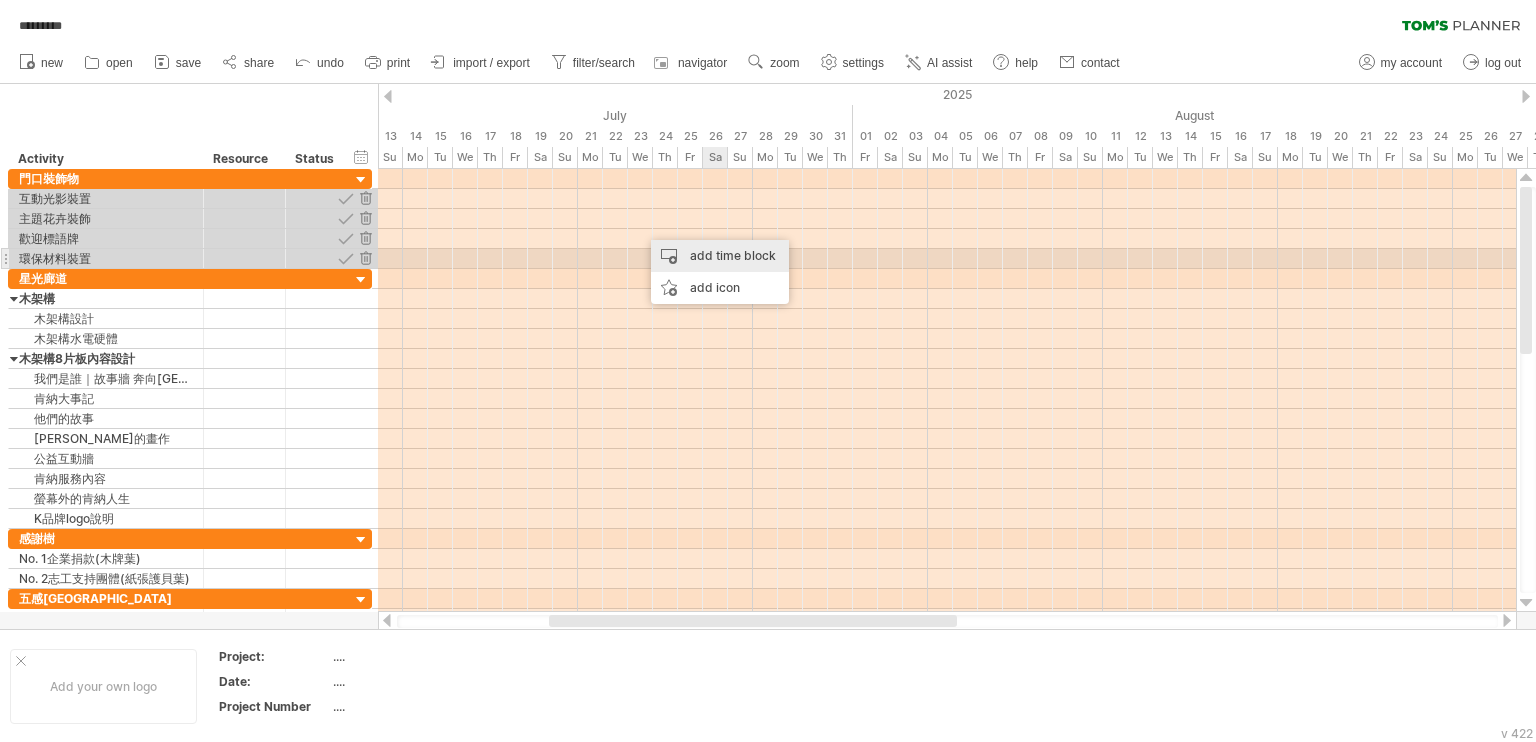 click on "add time block" at bounding box center [720, 256] 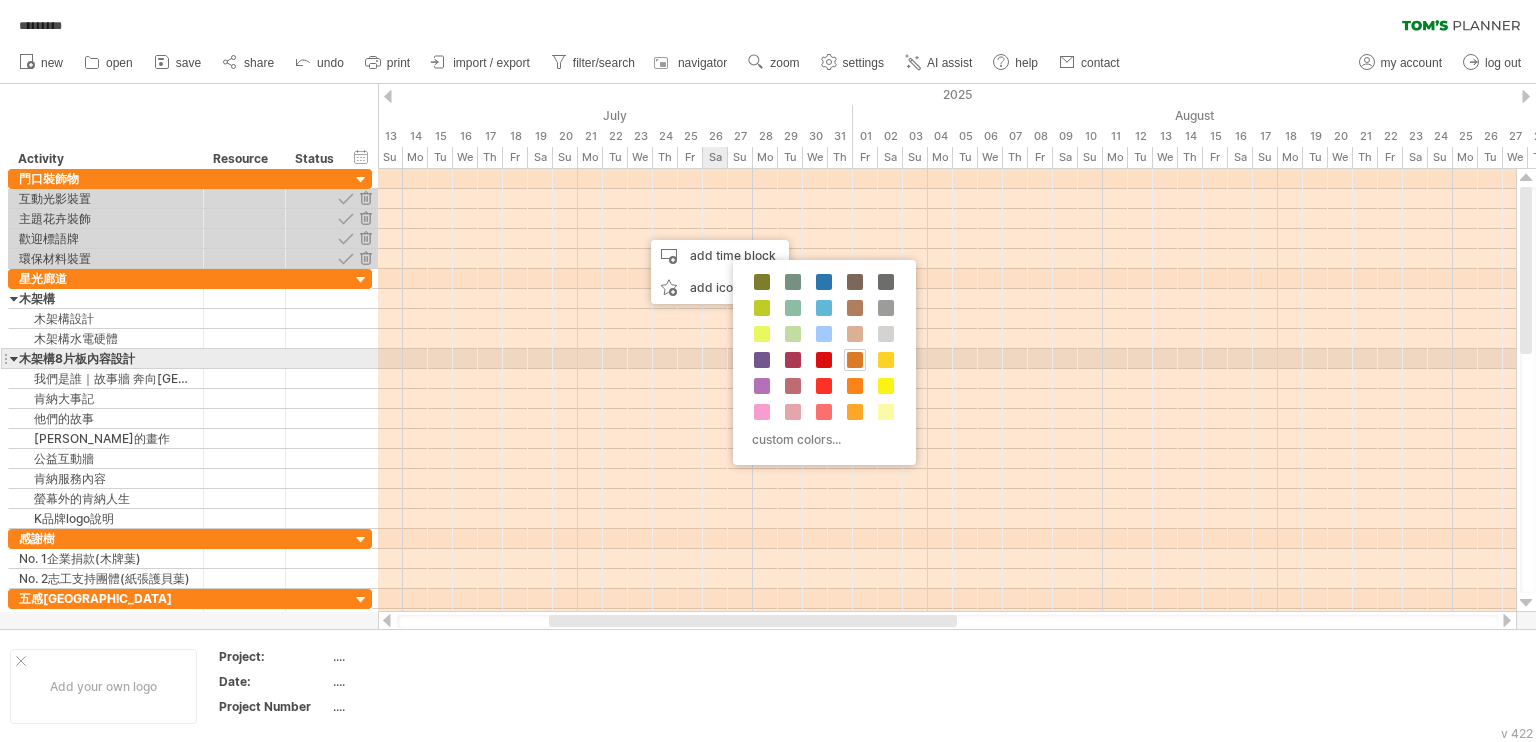 click at bounding box center [855, 360] 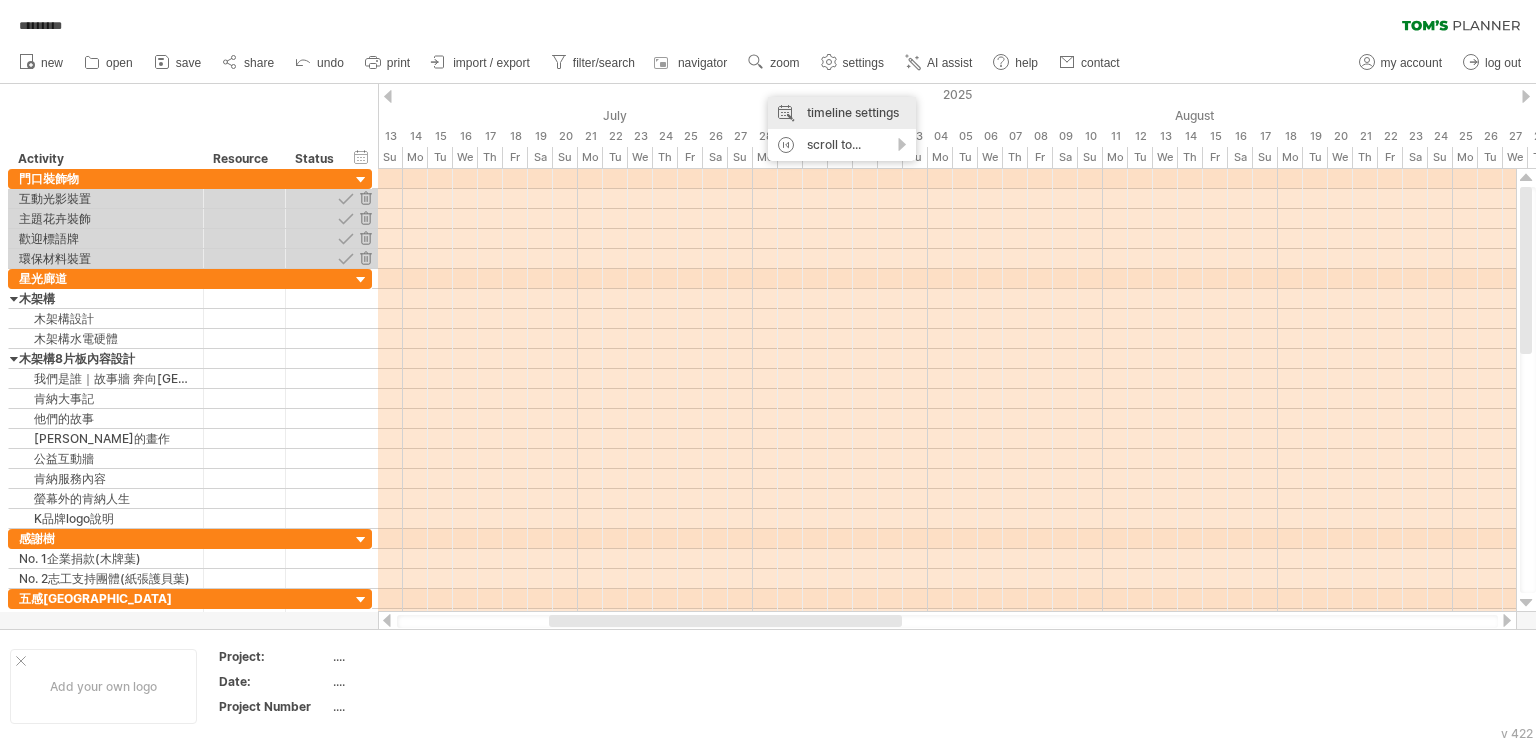 click on "timeline settings" at bounding box center (842, 113) 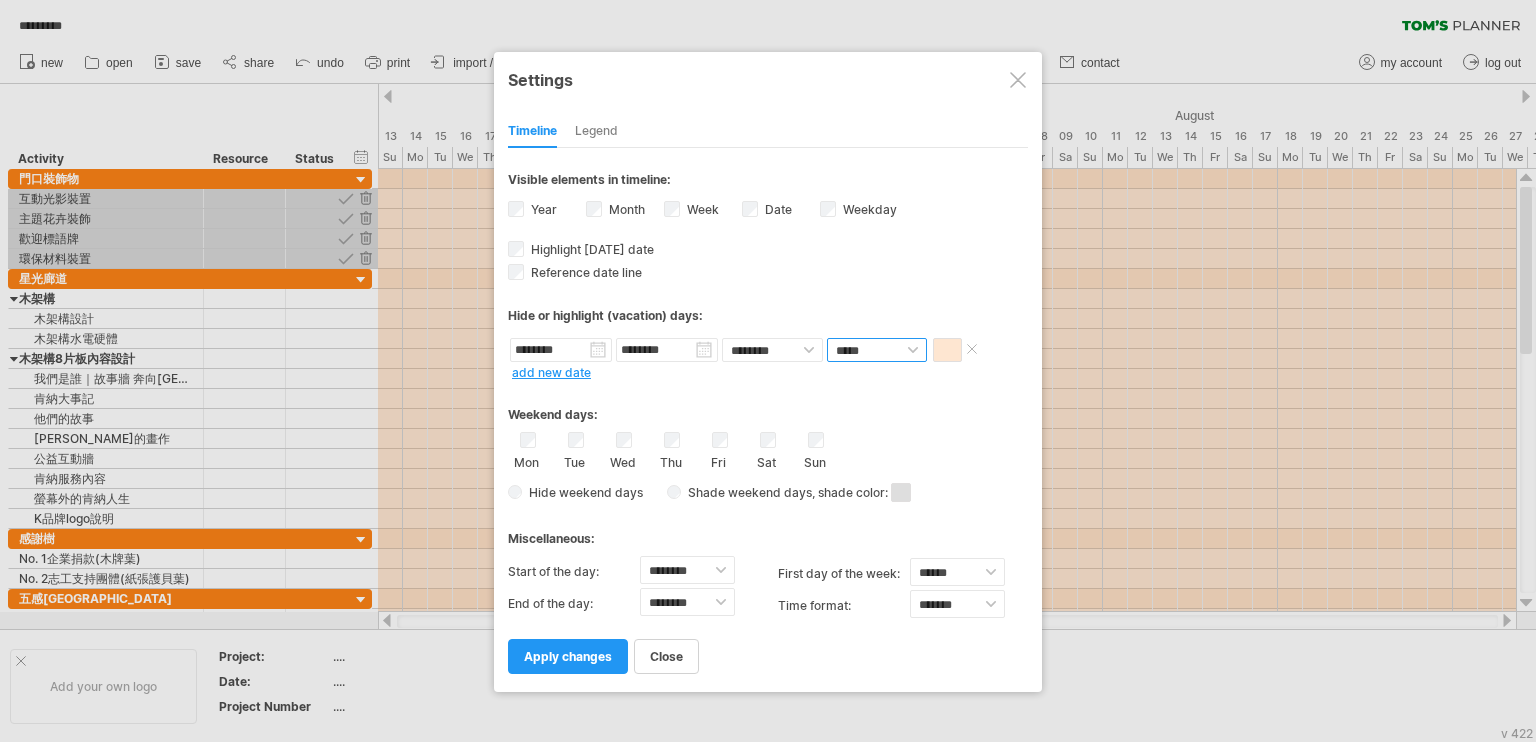 click on "**** *****" at bounding box center (877, 350) 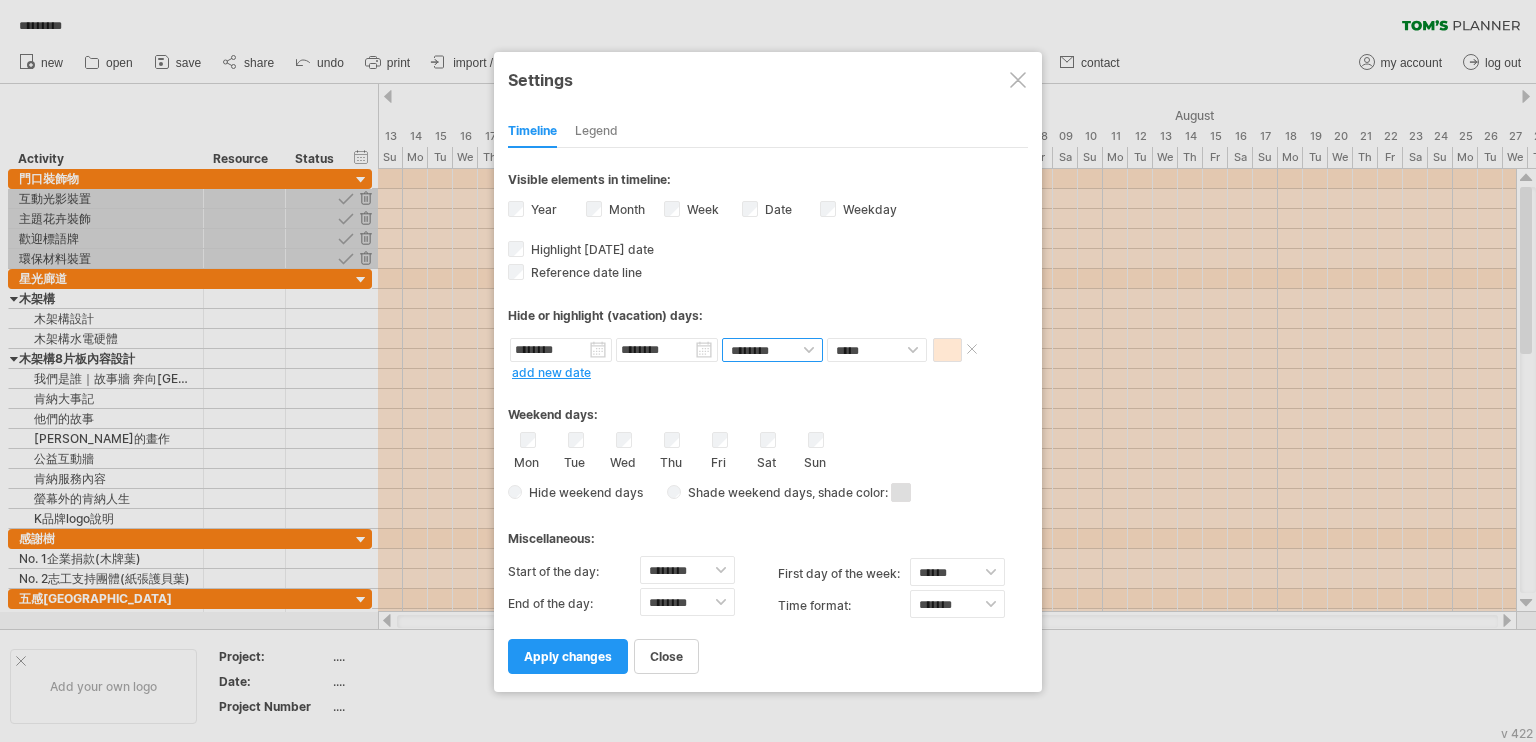 click on "******** ********" at bounding box center (772, 350) 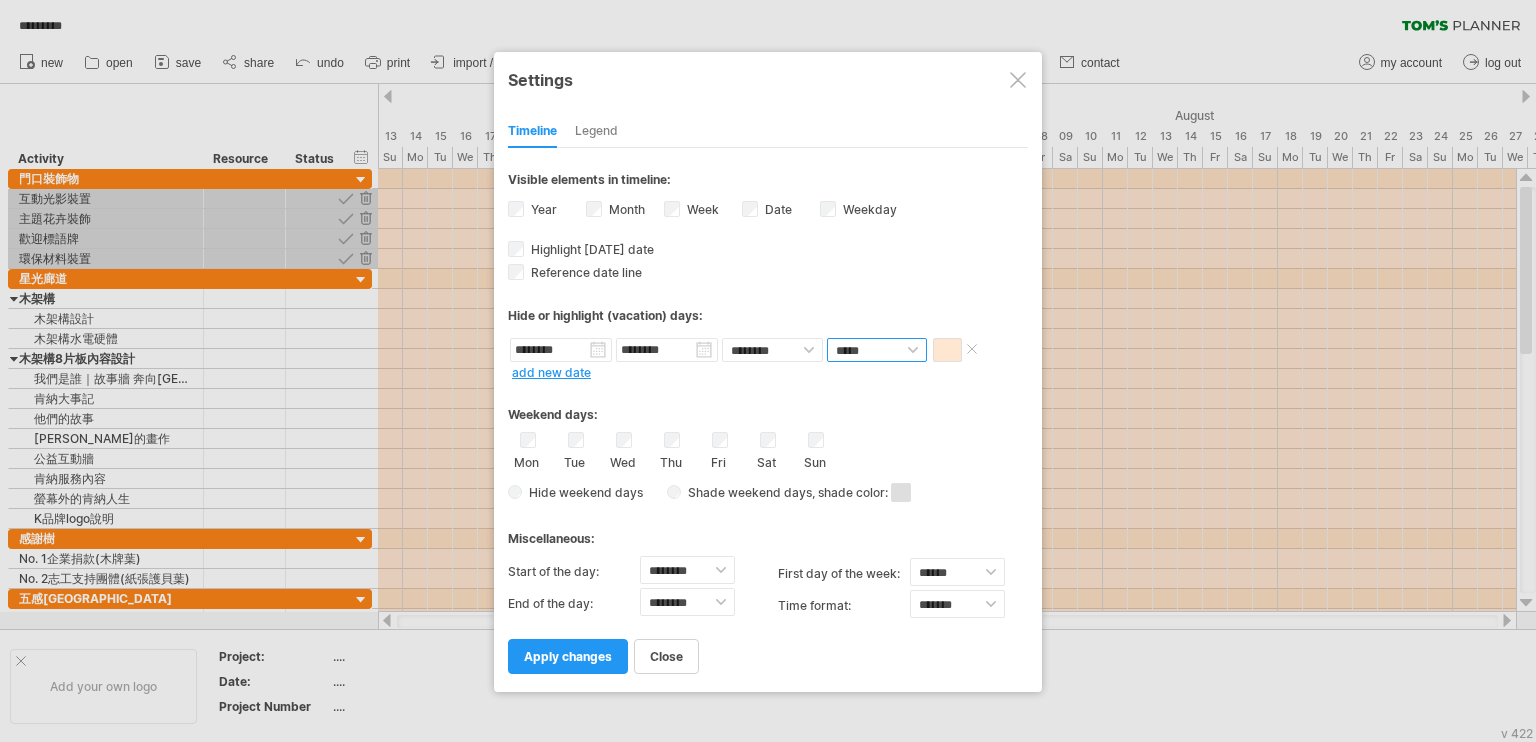 click on "**** *****" at bounding box center (877, 350) 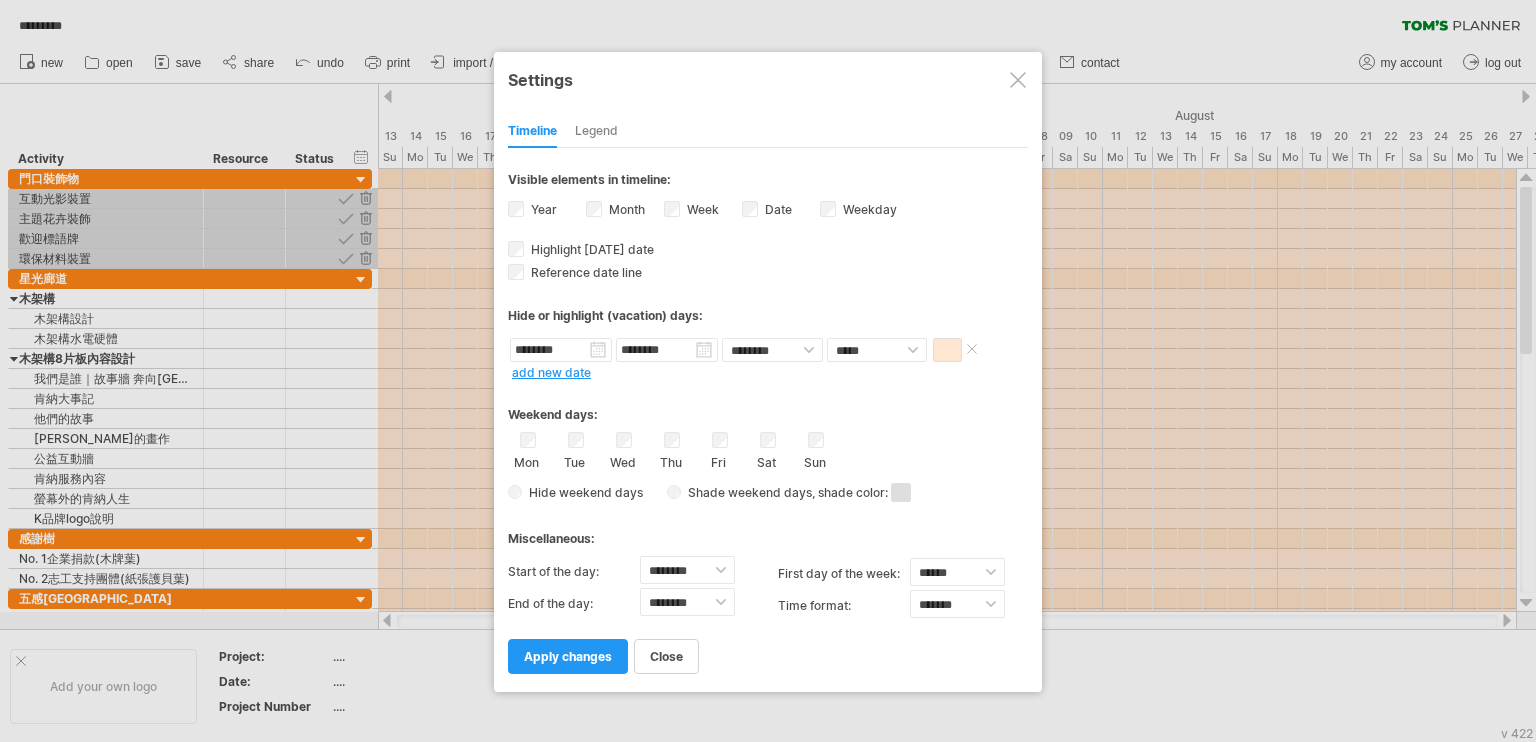 click at bounding box center [947, 350] 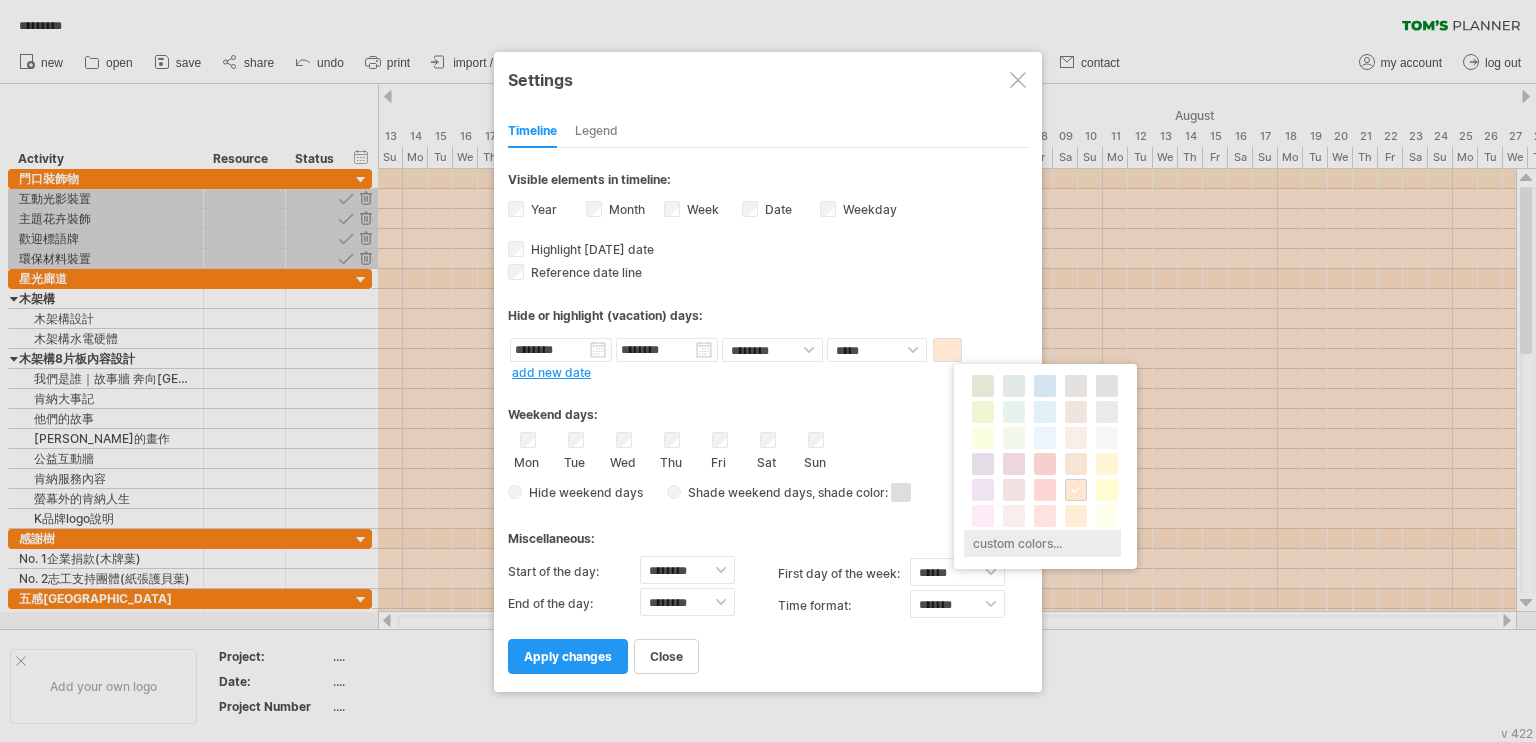 click on "custom colors..." at bounding box center [1042, 543] 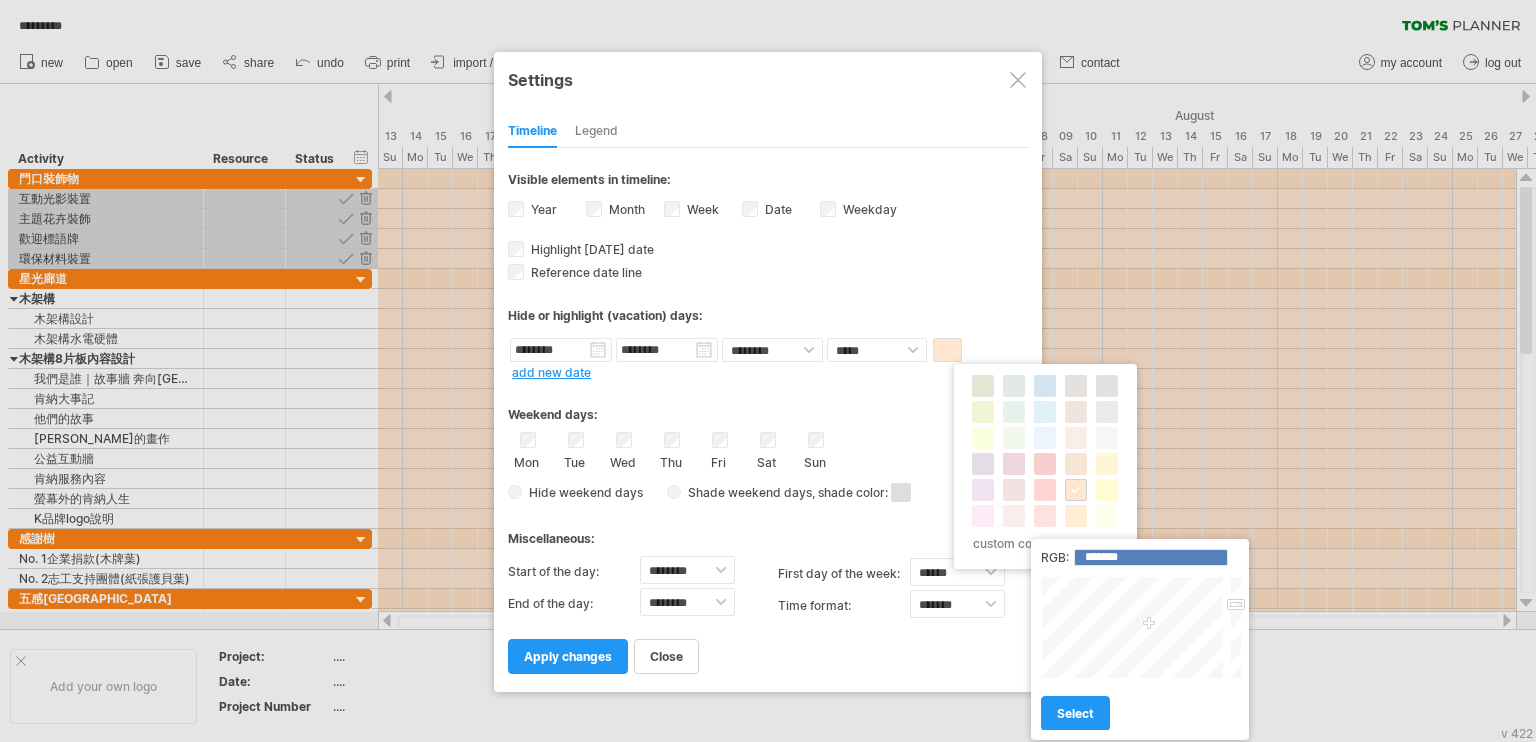click on "select" at bounding box center (1140, 704) 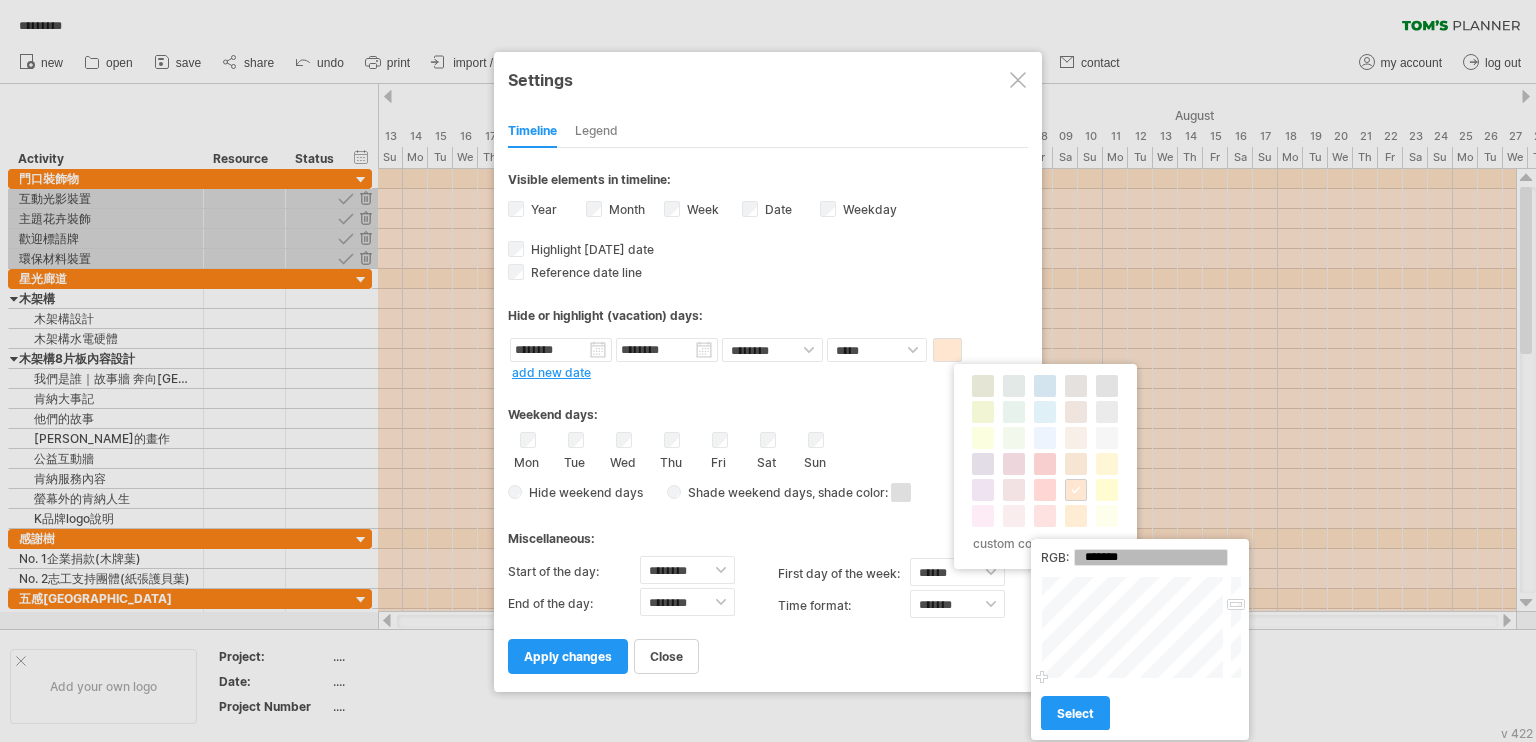 drag, startPoint x: 1150, startPoint y: 631, endPoint x: 1035, endPoint y: 698, distance: 133.09395 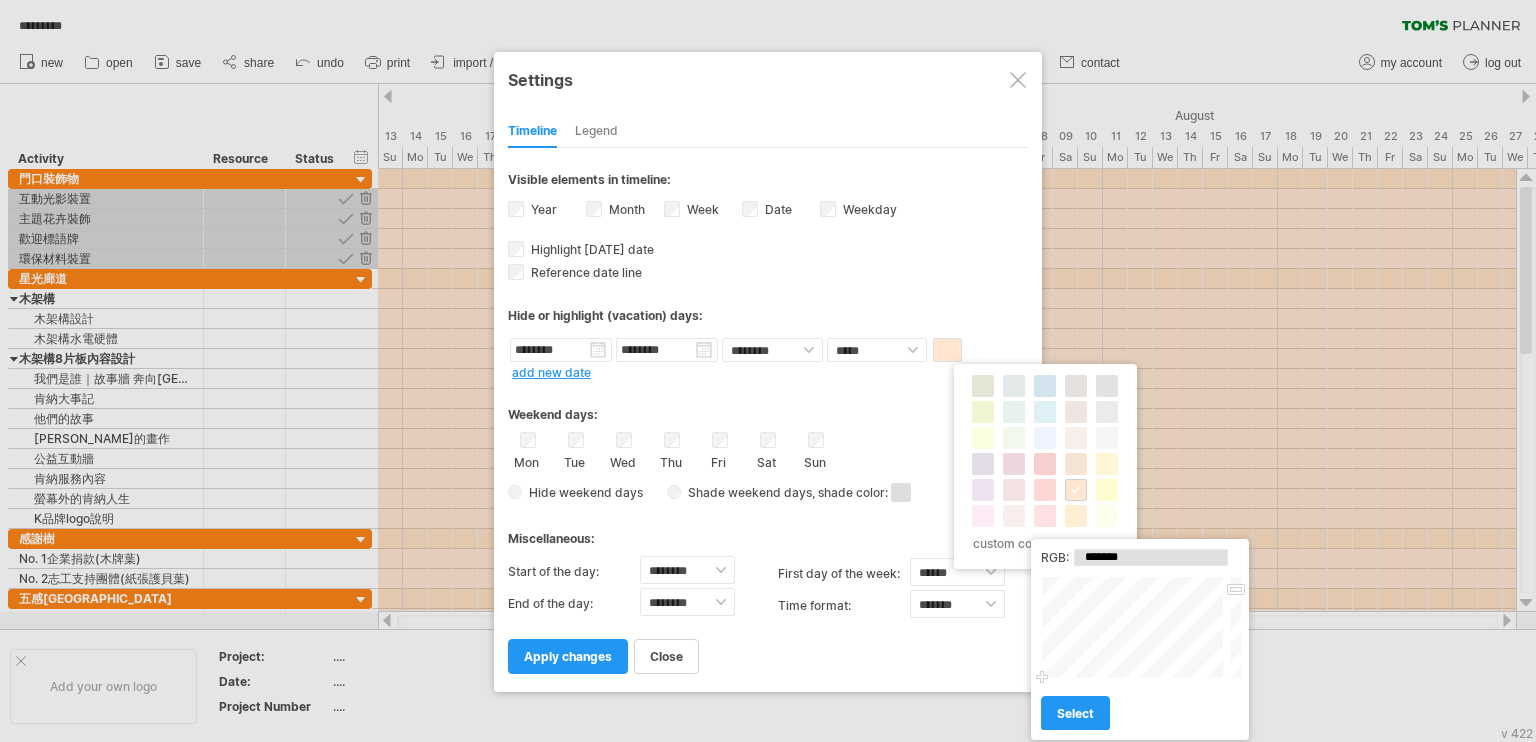 type on "*******" 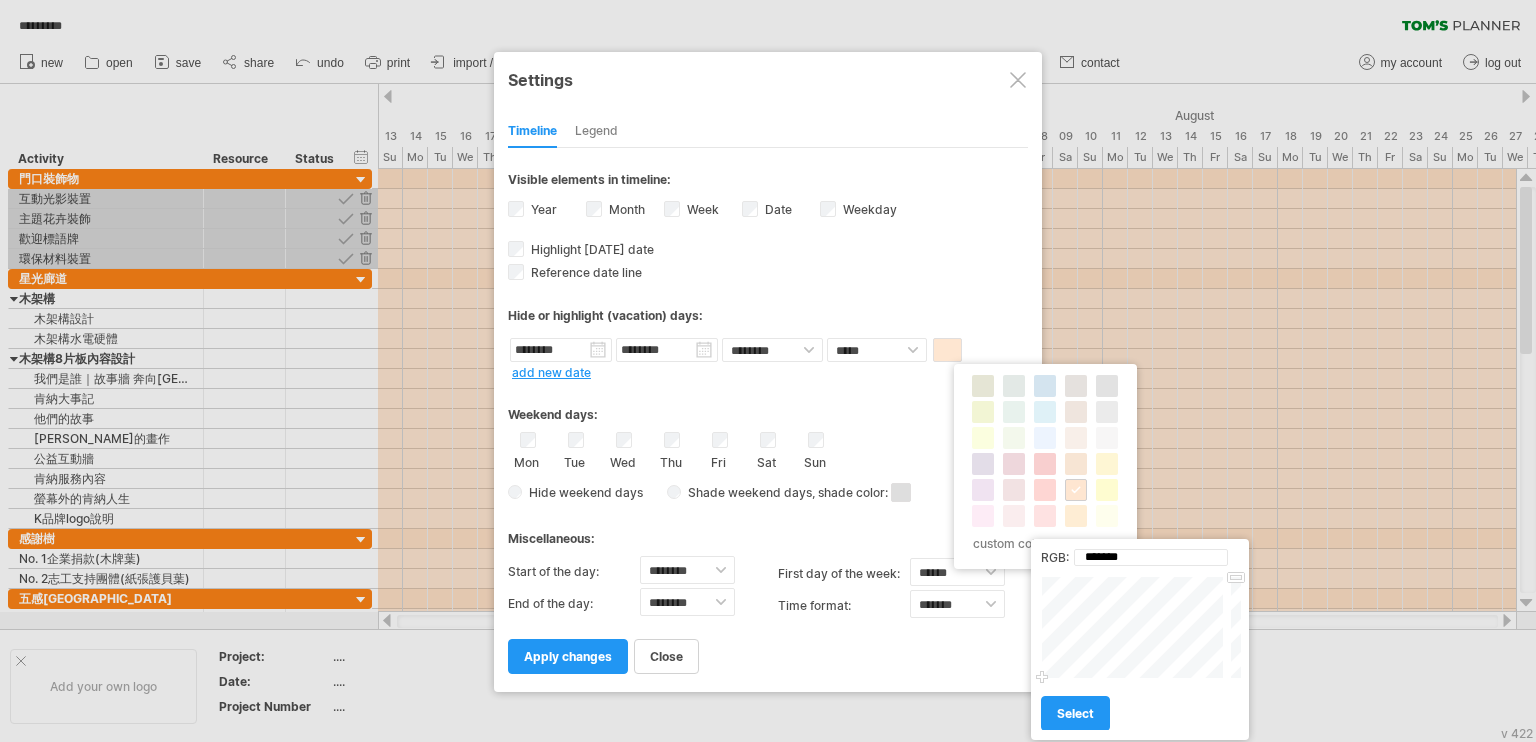 drag, startPoint x: 1240, startPoint y: 604, endPoint x: 1244, endPoint y: 563, distance: 41.19466 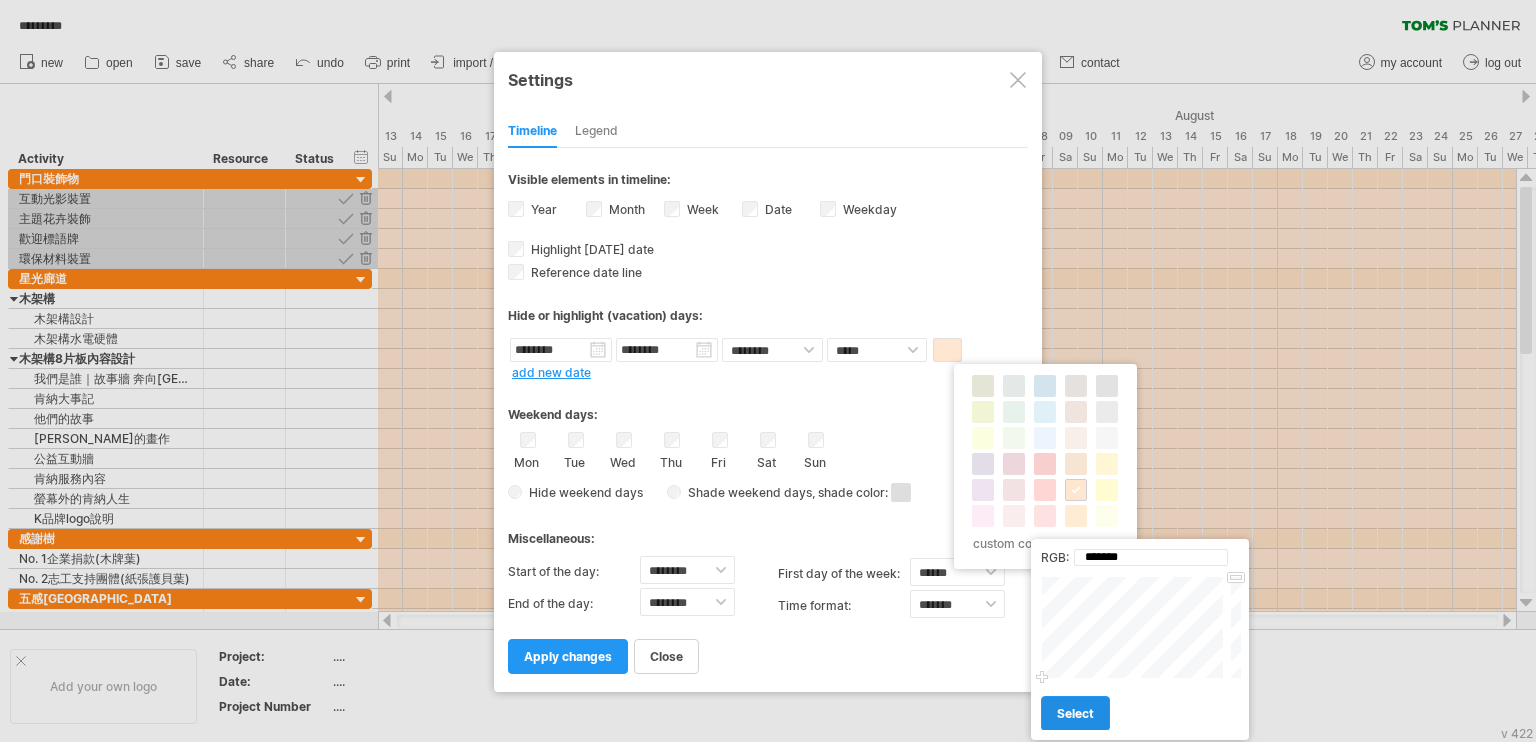 click on "select" at bounding box center (1075, 713) 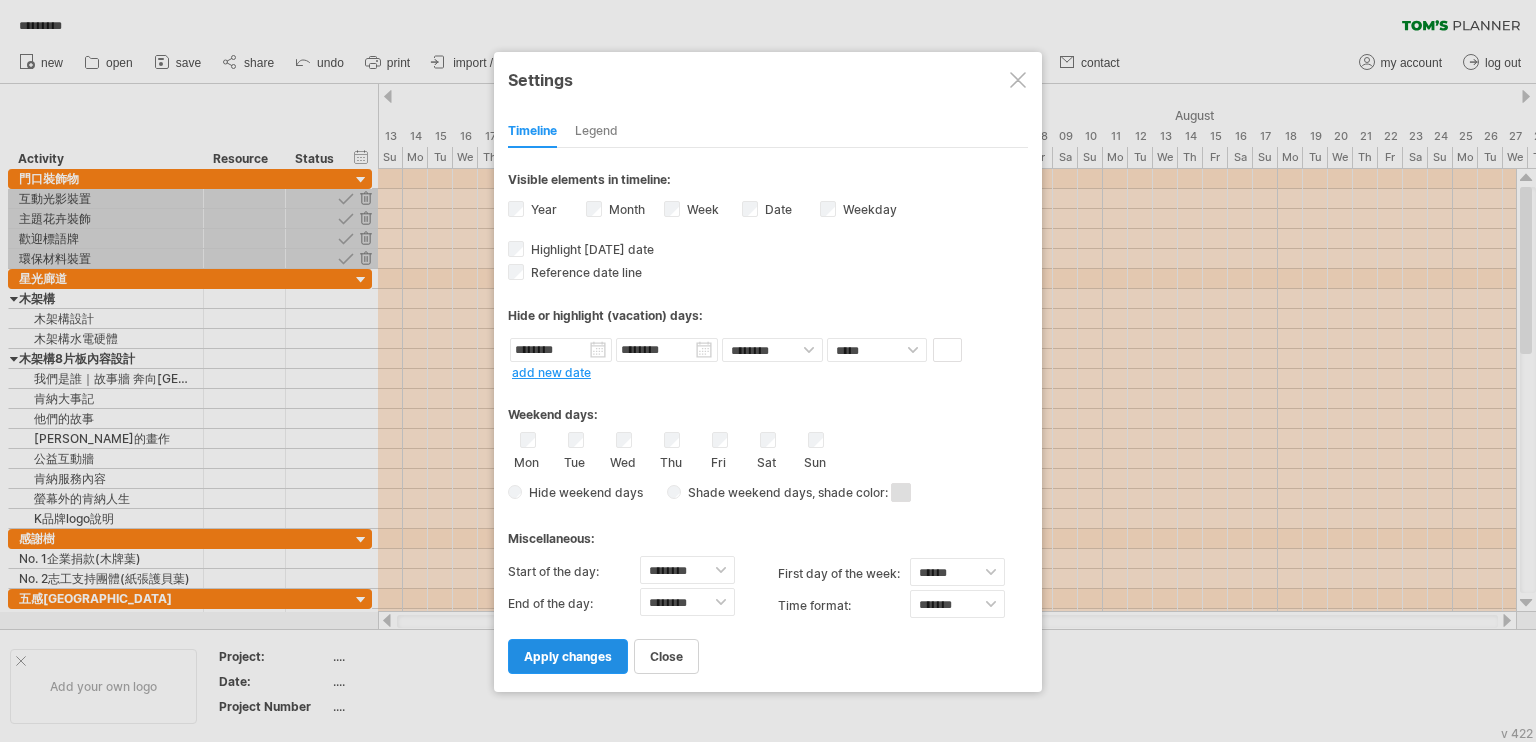 click on "apply changes" at bounding box center [568, 656] 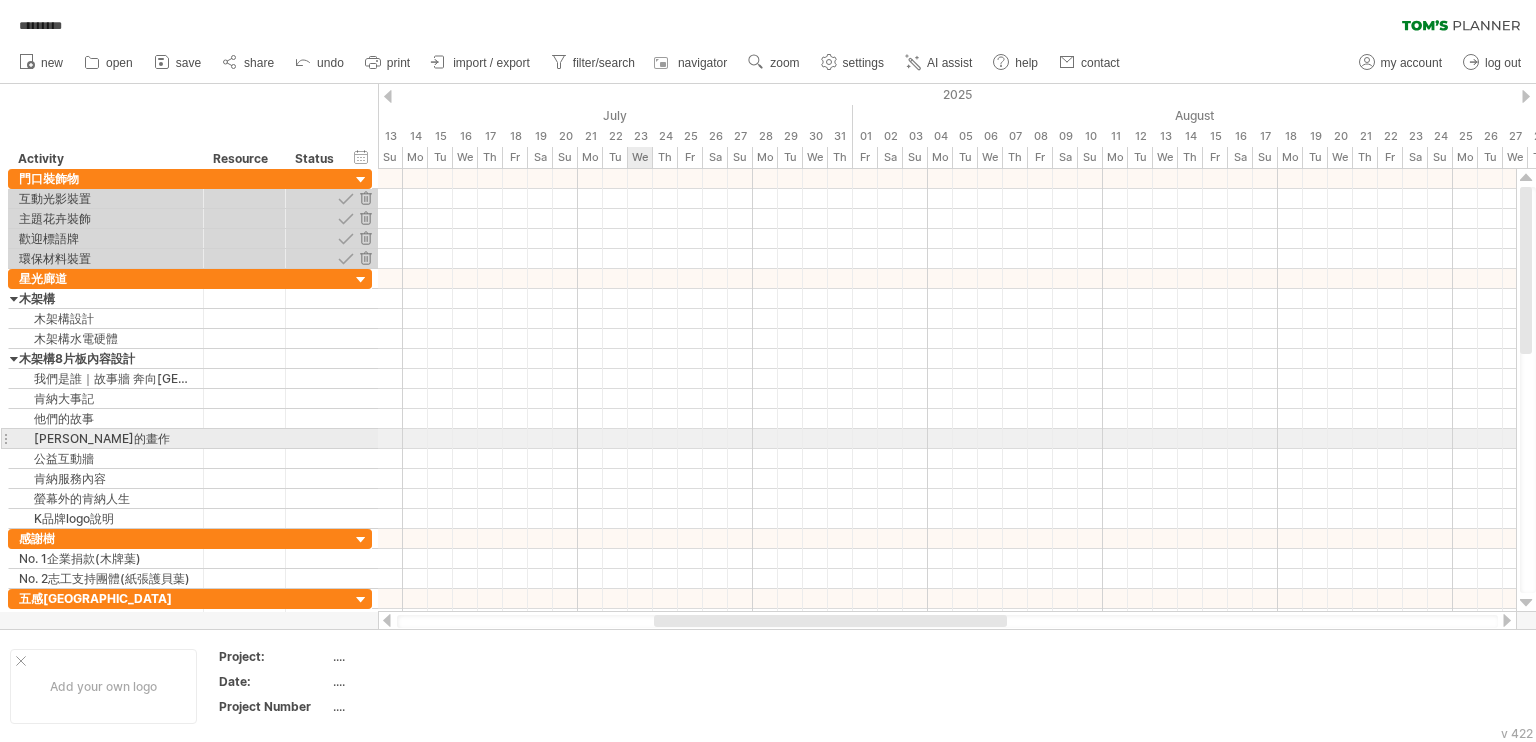 click at bounding box center (947, 439) 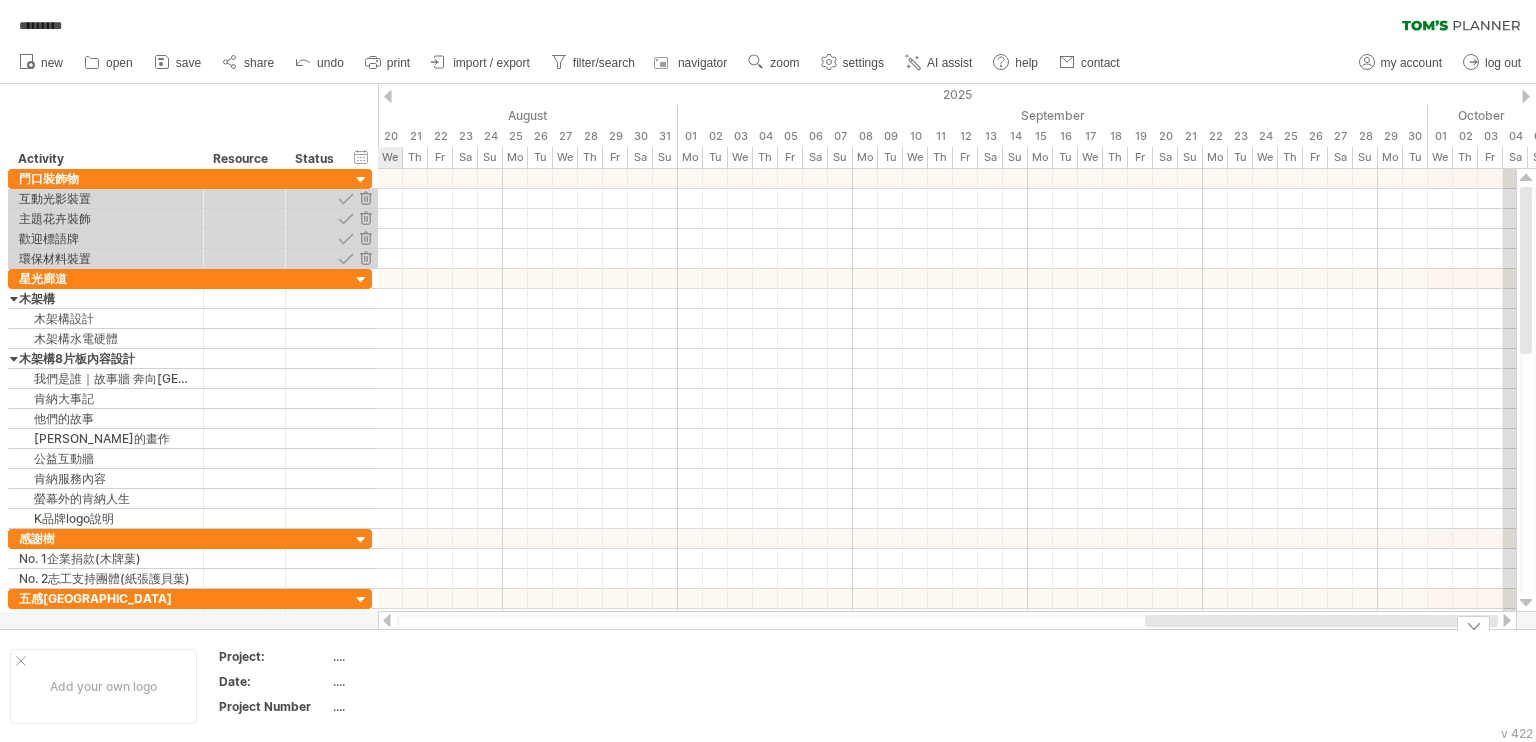 drag, startPoint x: 796, startPoint y: 623, endPoint x: 1388, endPoint y: 633, distance: 592.0845 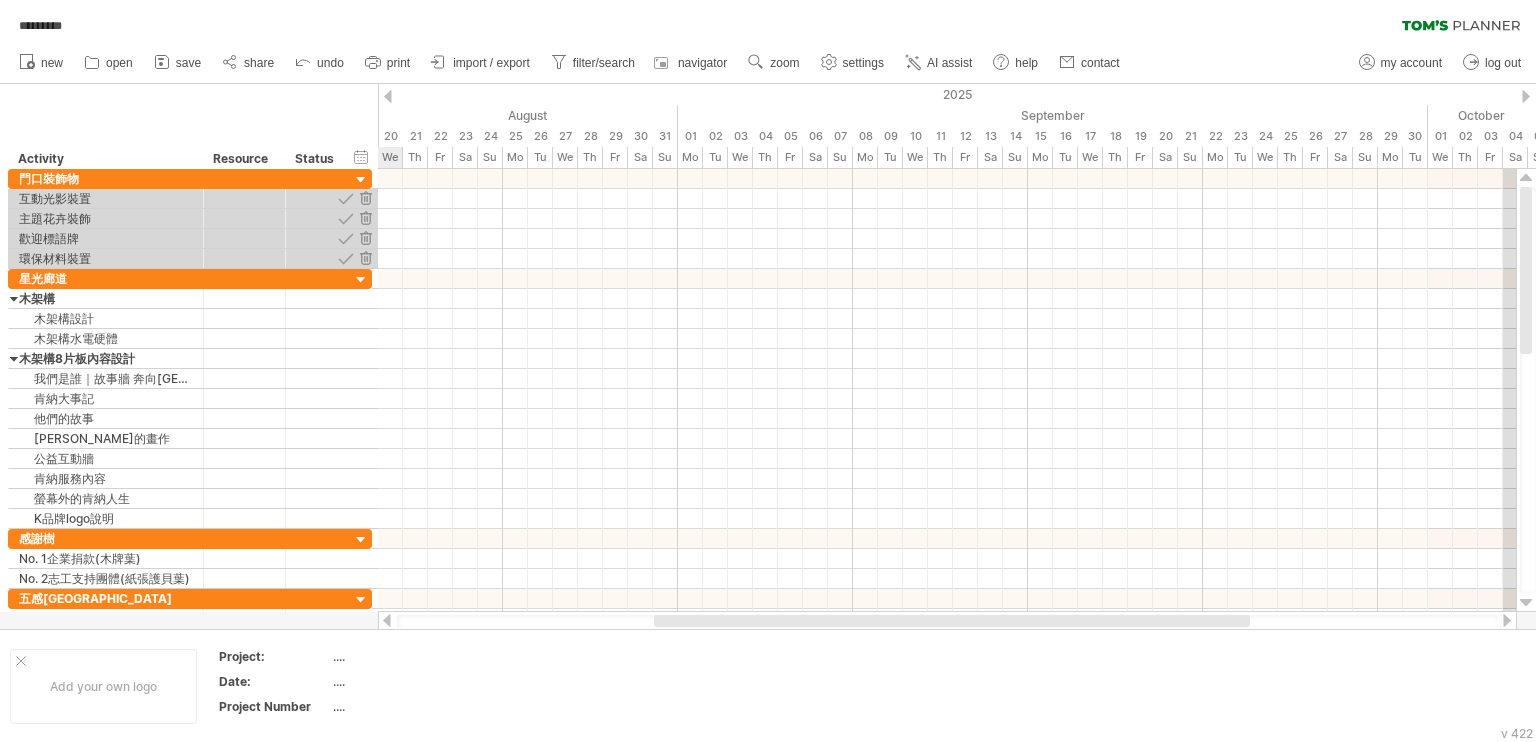 click at bounding box center [947, 621] 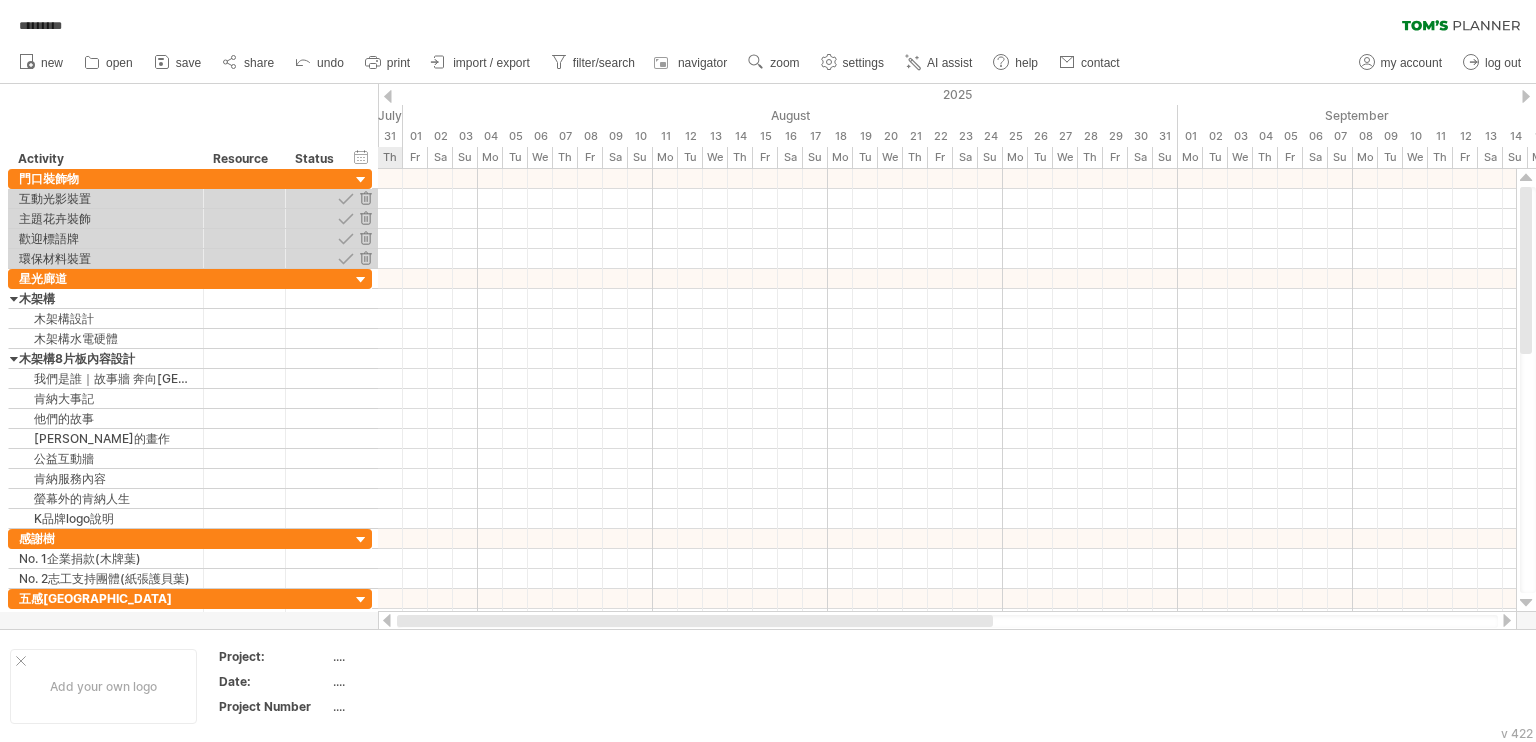 drag, startPoint x: 1212, startPoint y: 617, endPoint x: 501, endPoint y: 626, distance: 711.05695 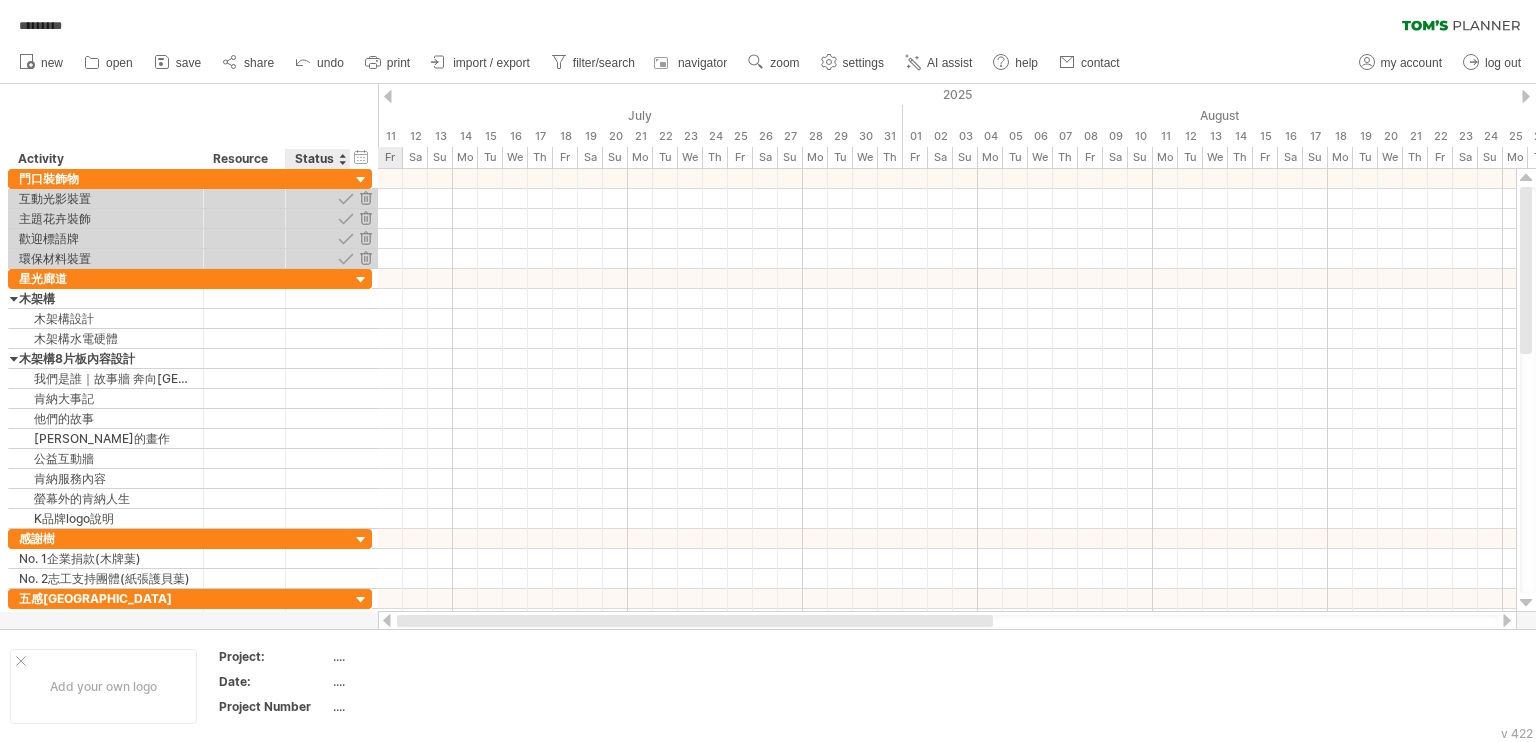 drag, startPoint x: 606, startPoint y: 618, endPoint x: 336, endPoint y: 622, distance: 270.02963 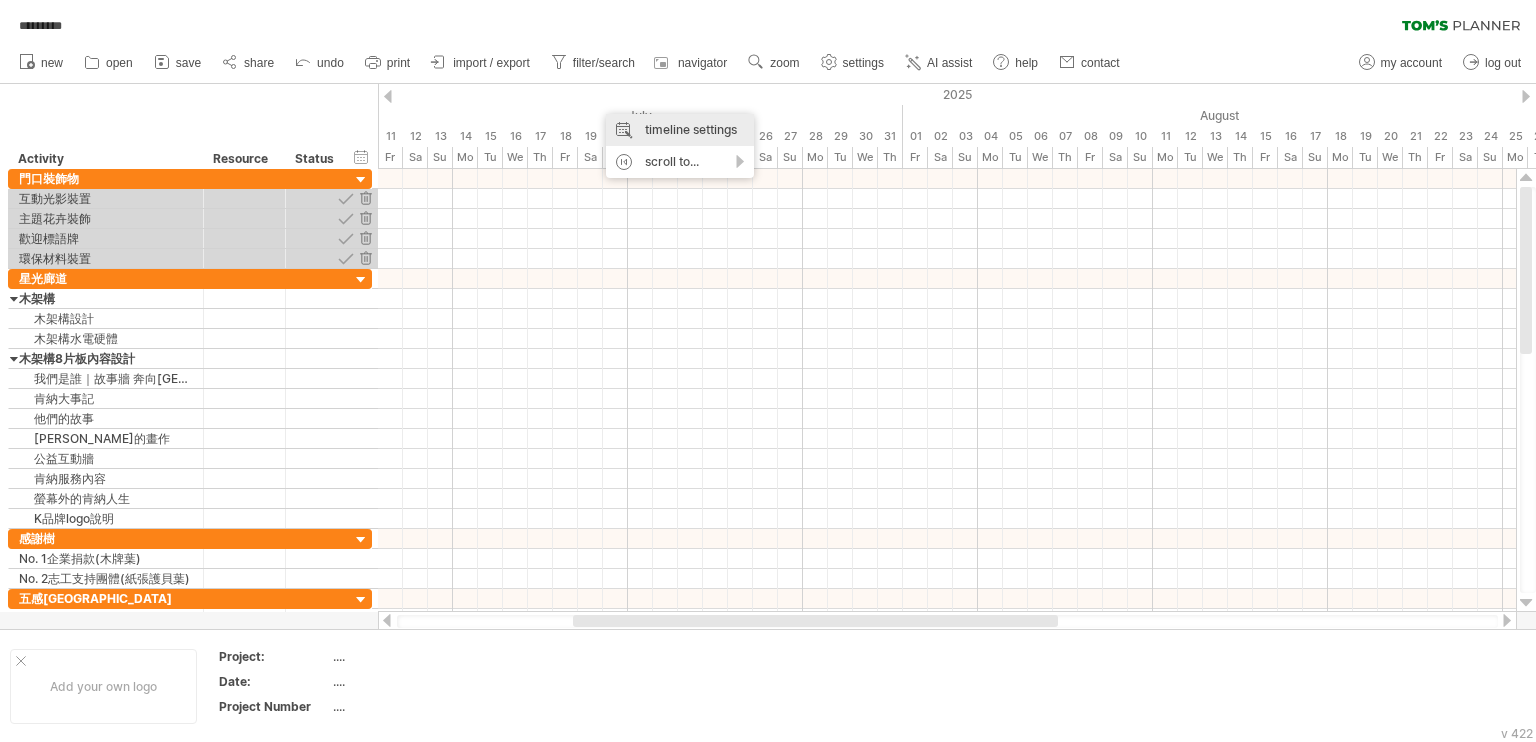 click on "timeline settings" at bounding box center (680, 130) 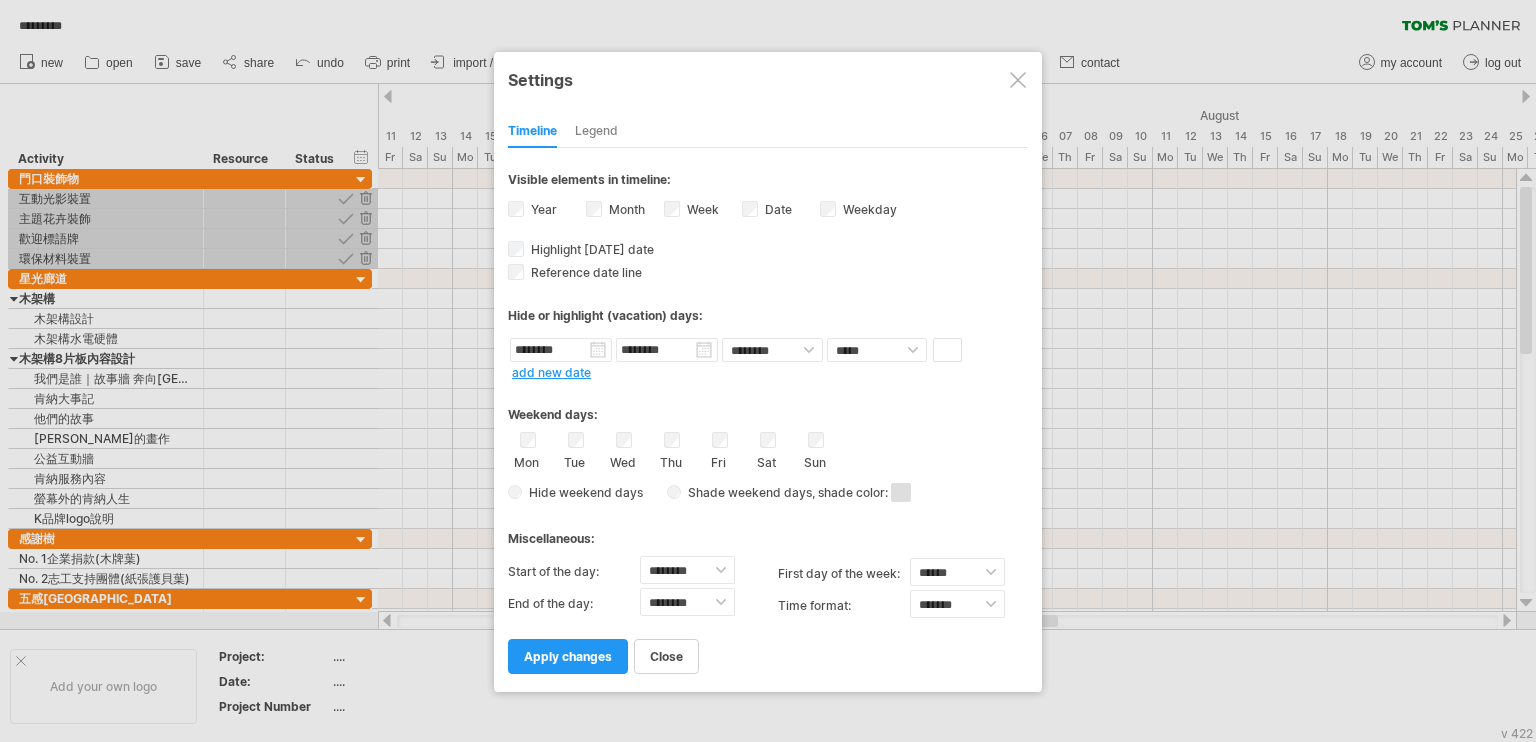click on "add new date" at bounding box center [551, 372] 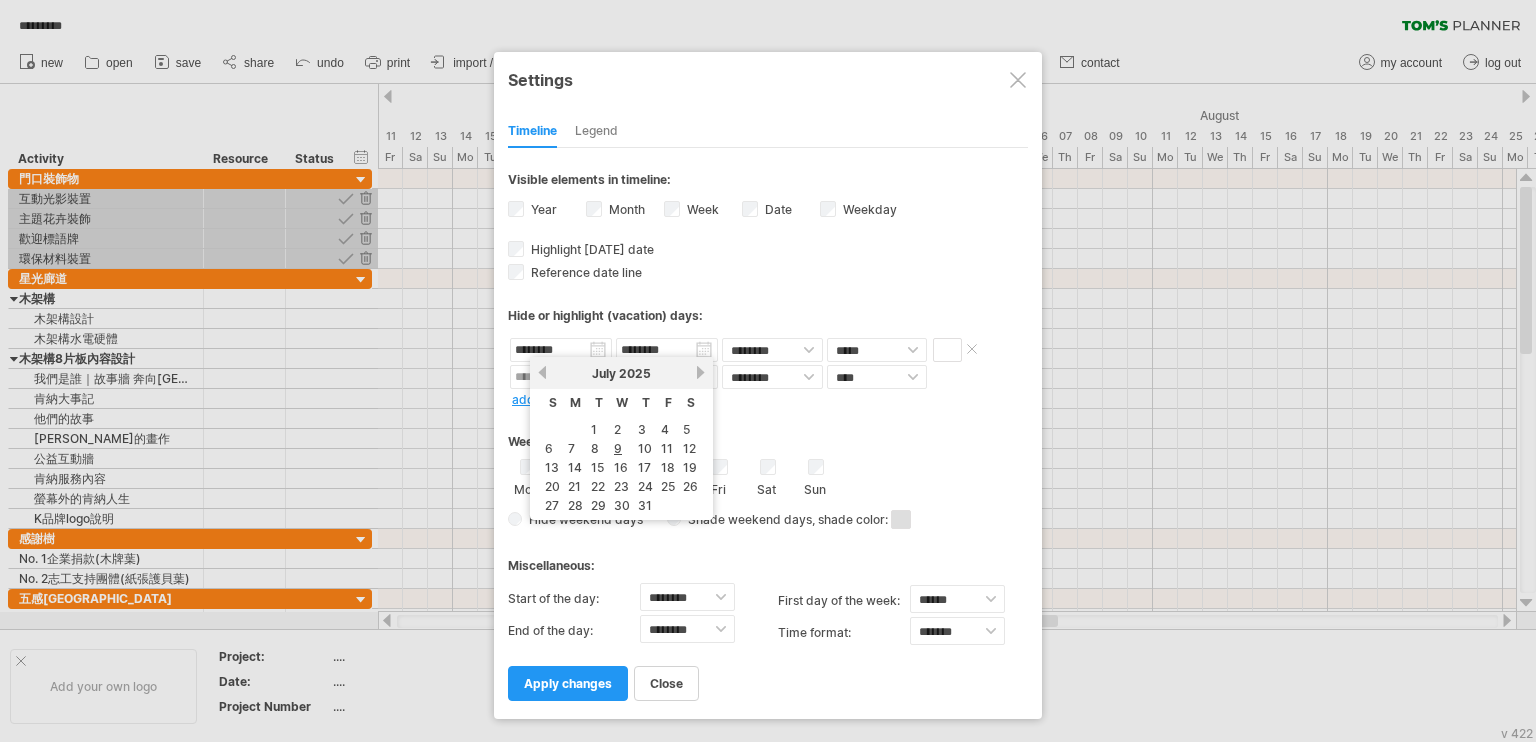 click on "********" at bounding box center [561, 350] 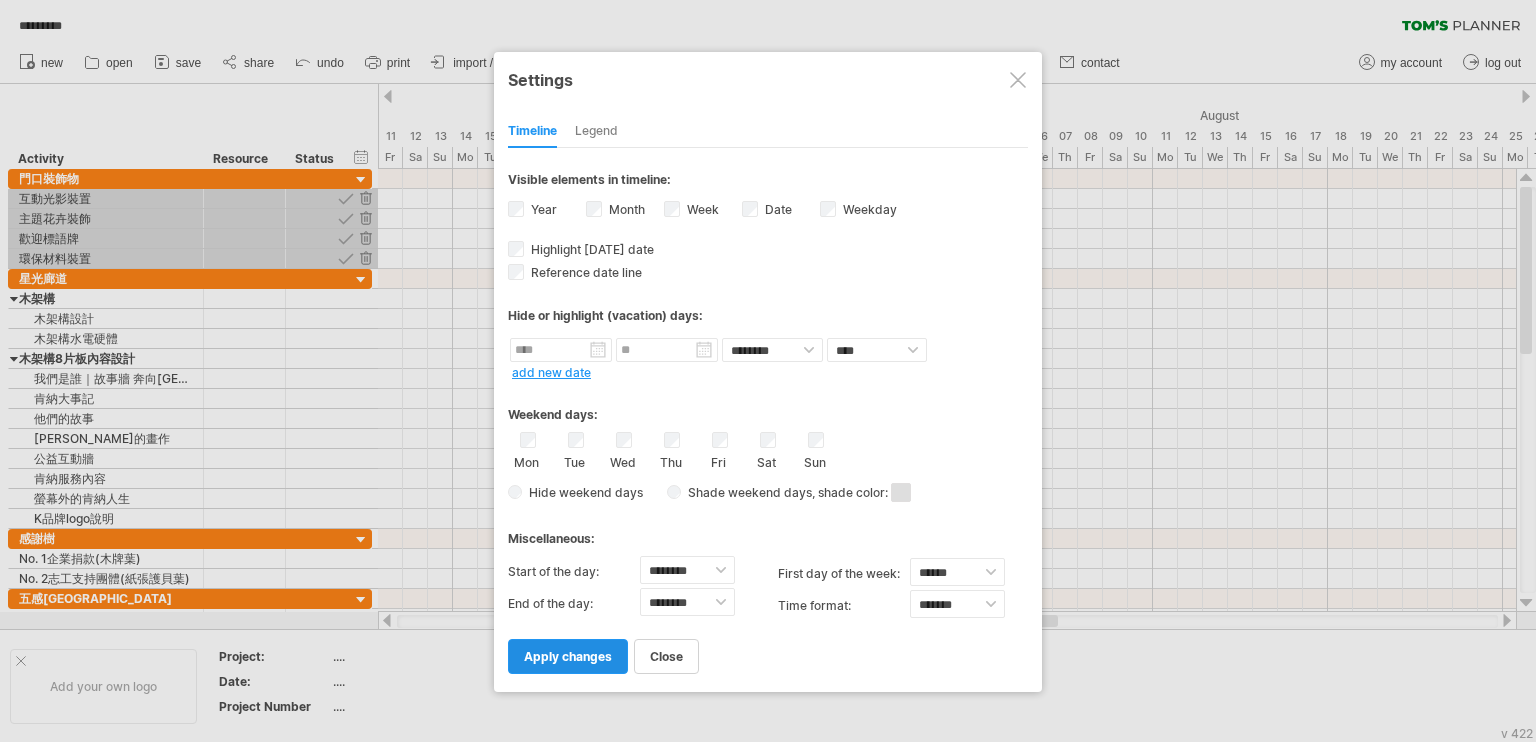 click on "apply changes" at bounding box center (568, 656) 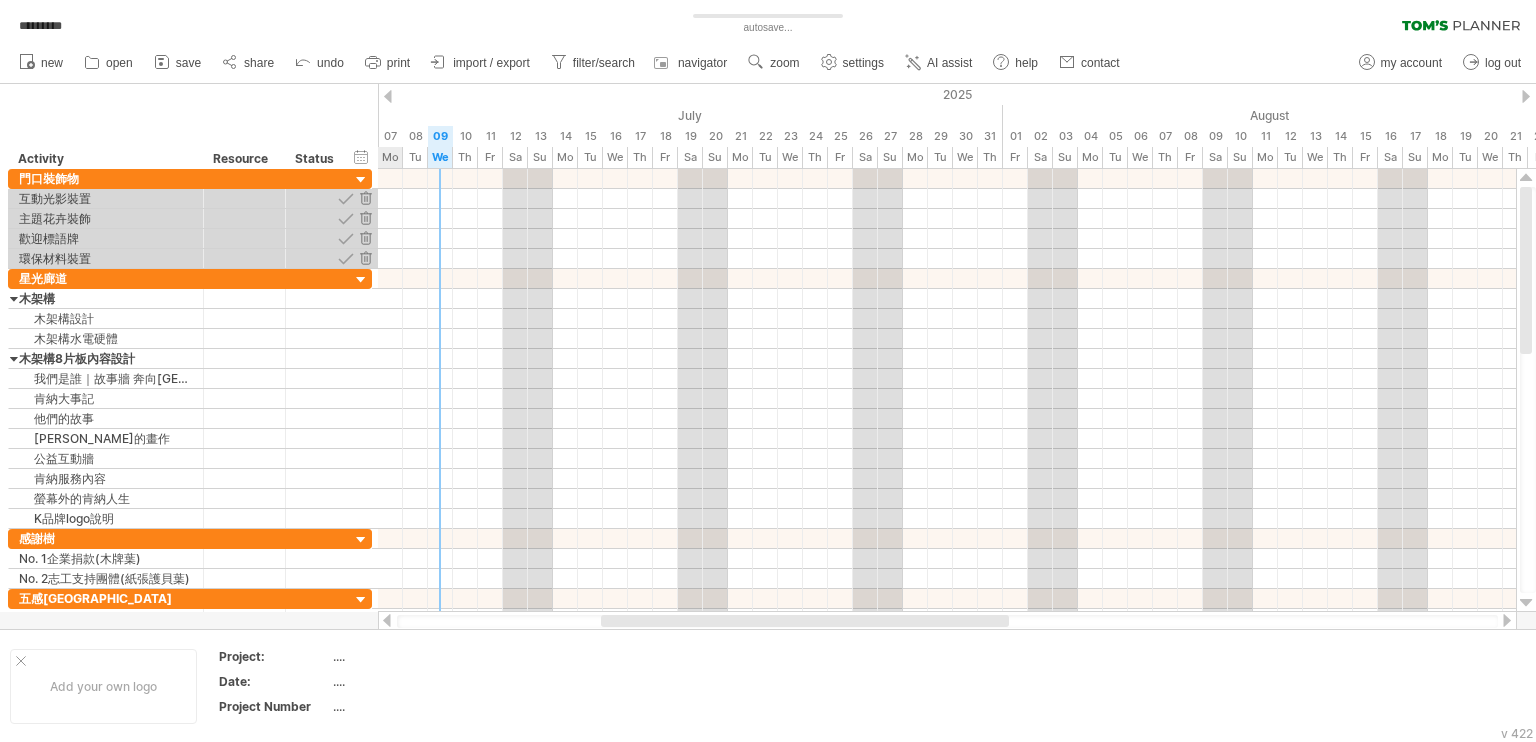 drag, startPoint x: 693, startPoint y: 621, endPoint x: 640, endPoint y: 620, distance: 53.009434 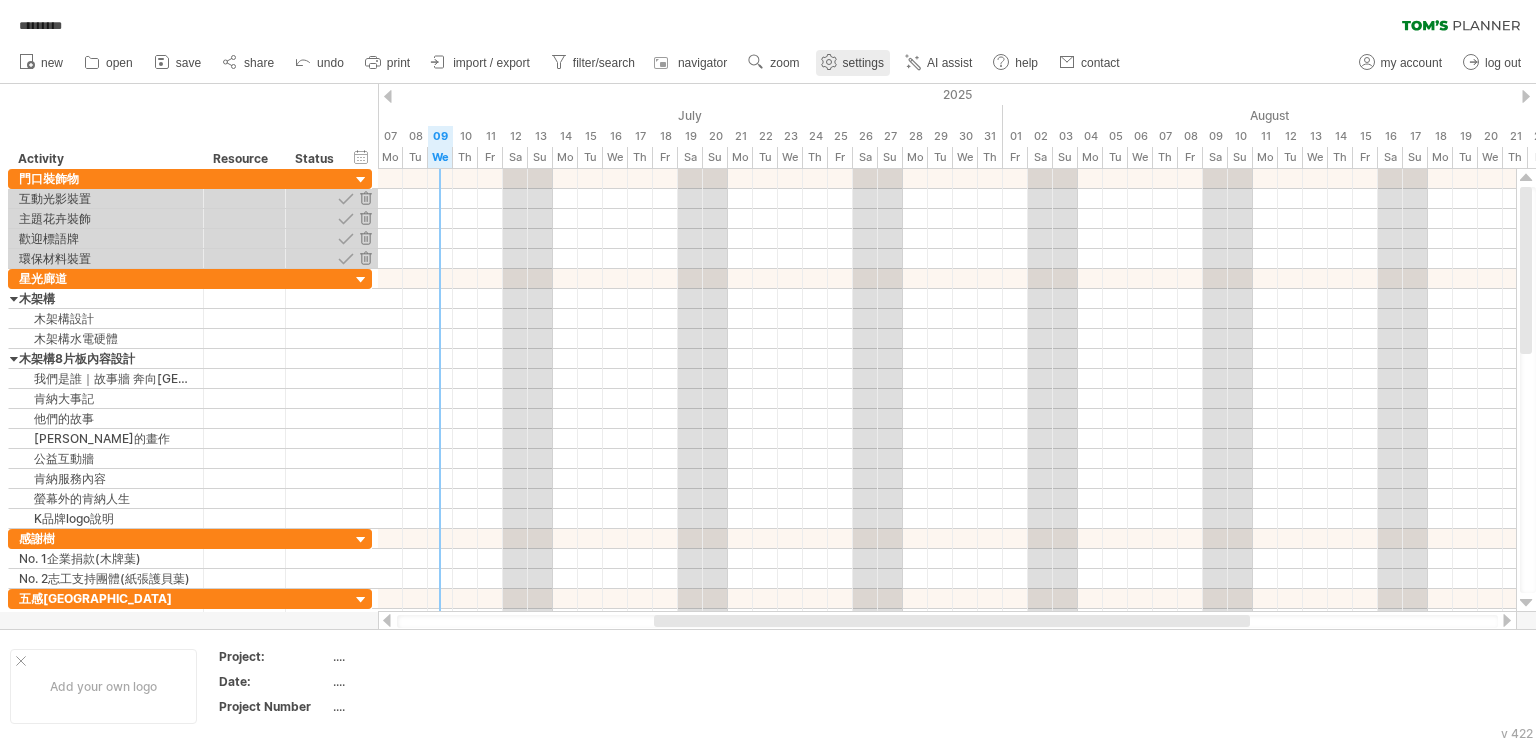 click on "settings" at bounding box center [863, 63] 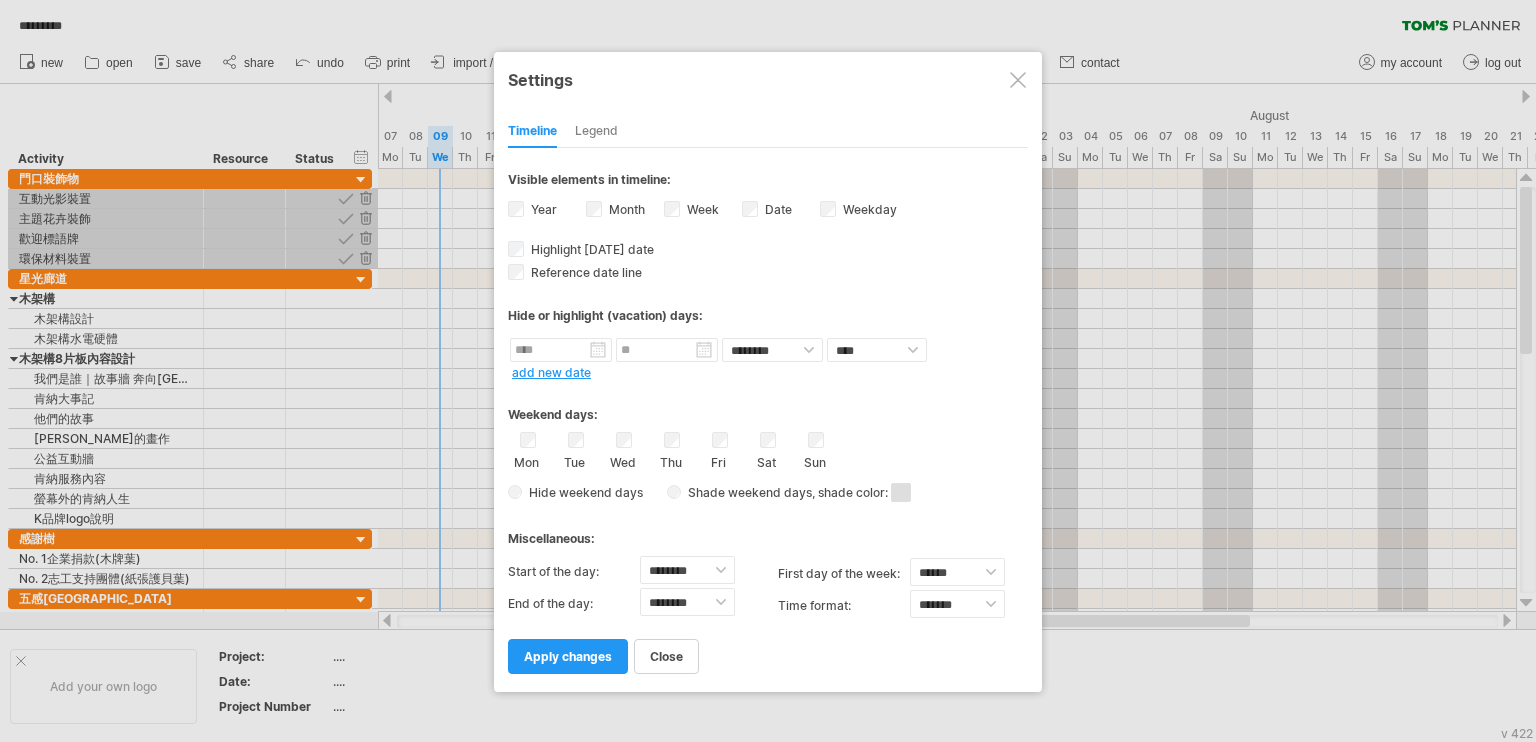 click on "Legend" at bounding box center (596, 132) 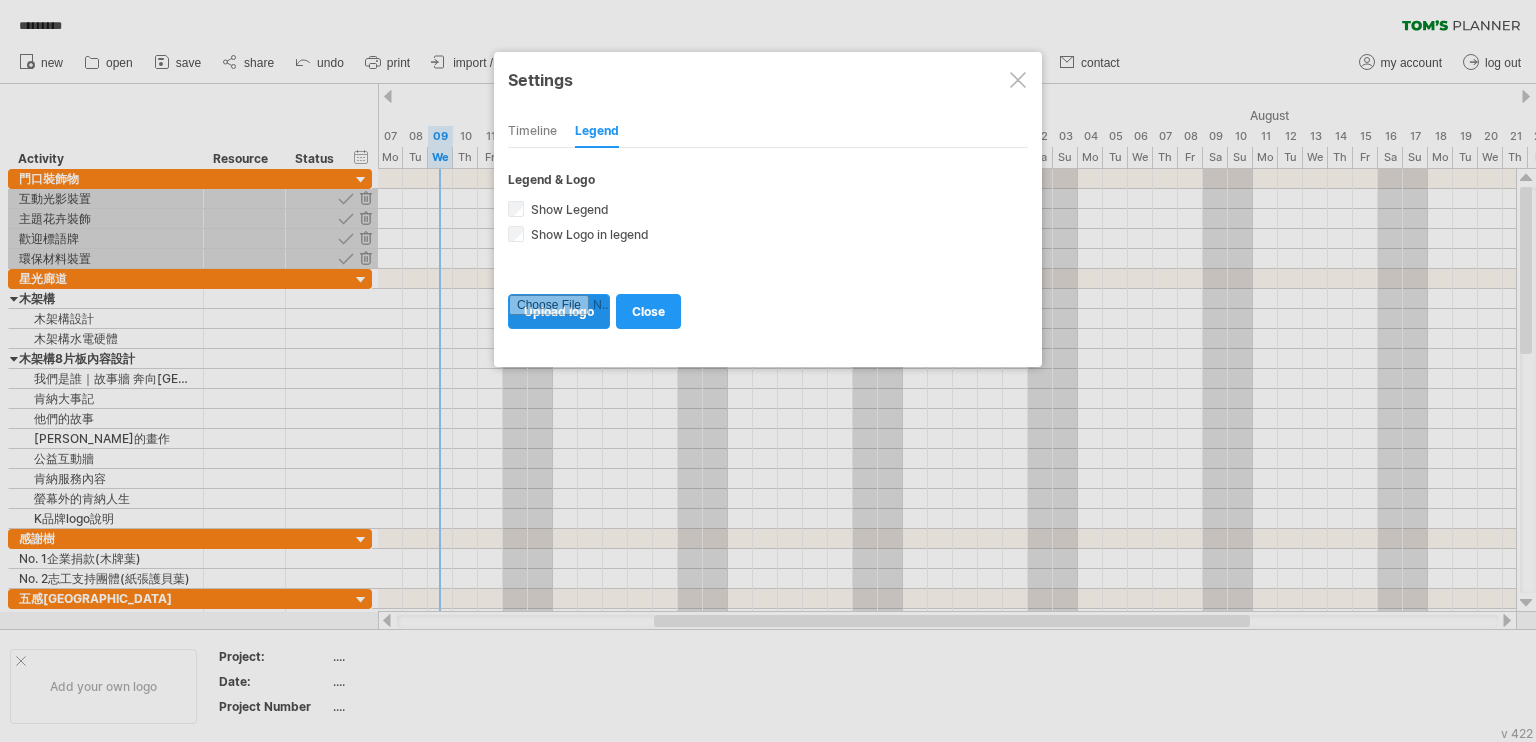 click at bounding box center [559, 311] 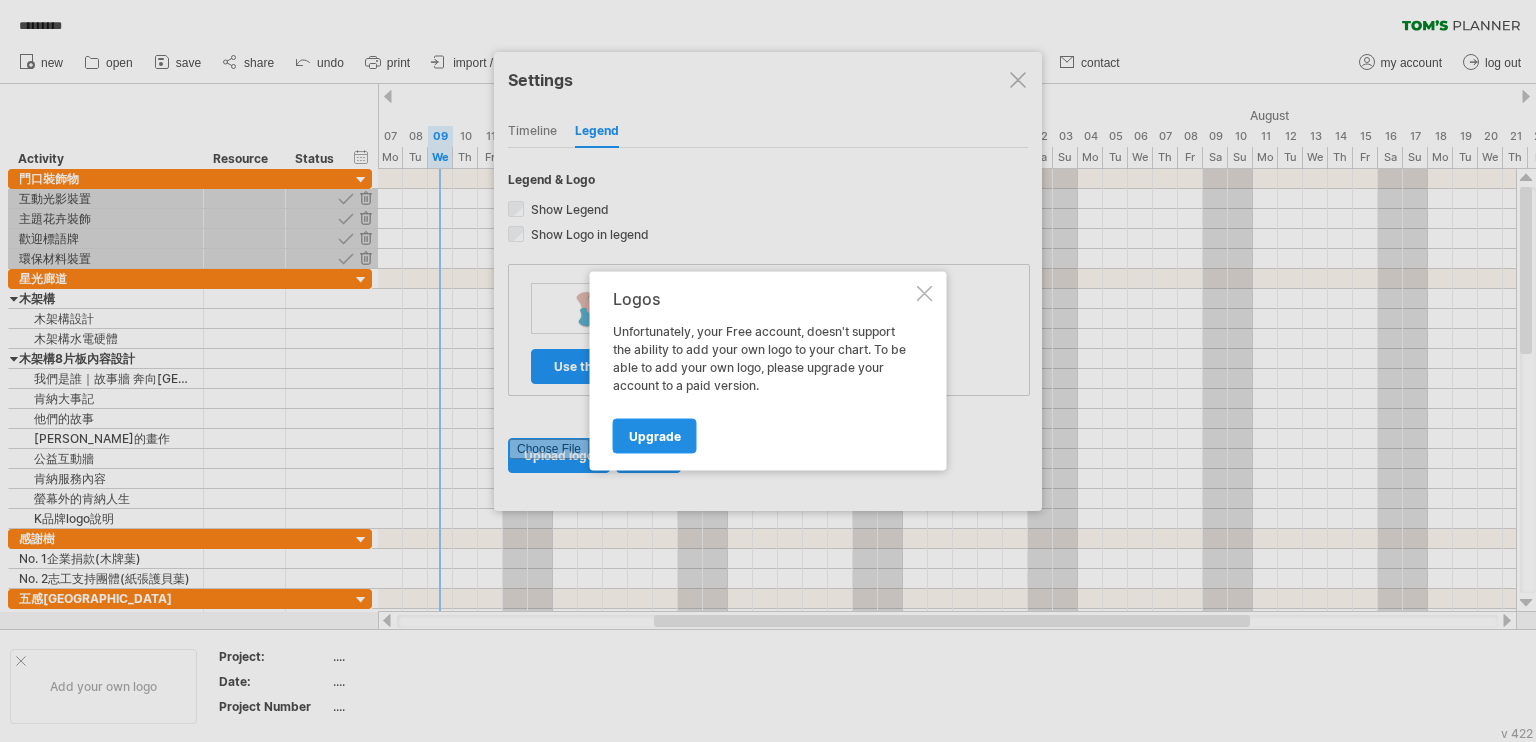click on "Upgrade" at bounding box center [655, 436] 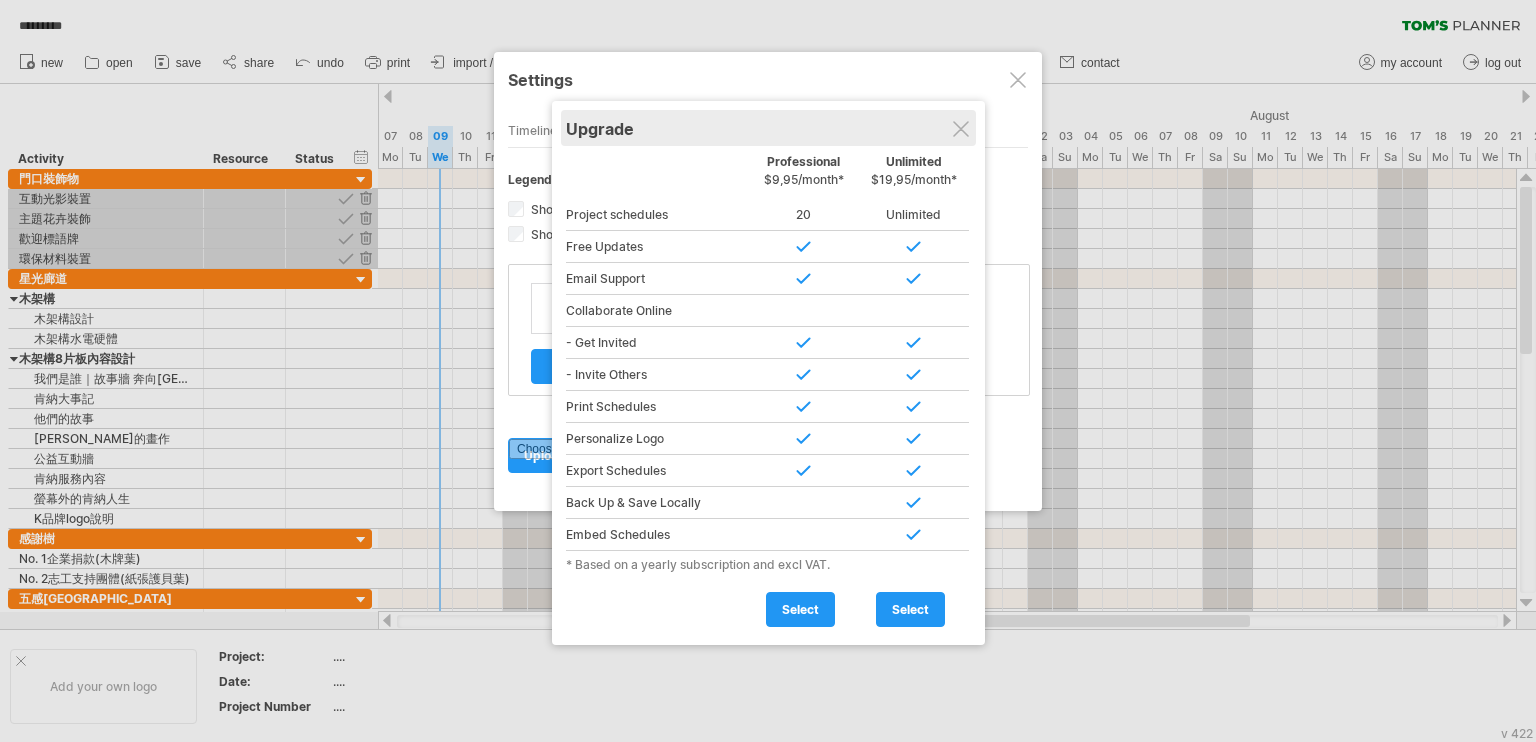 click on "Upgrade" at bounding box center [768, 128] 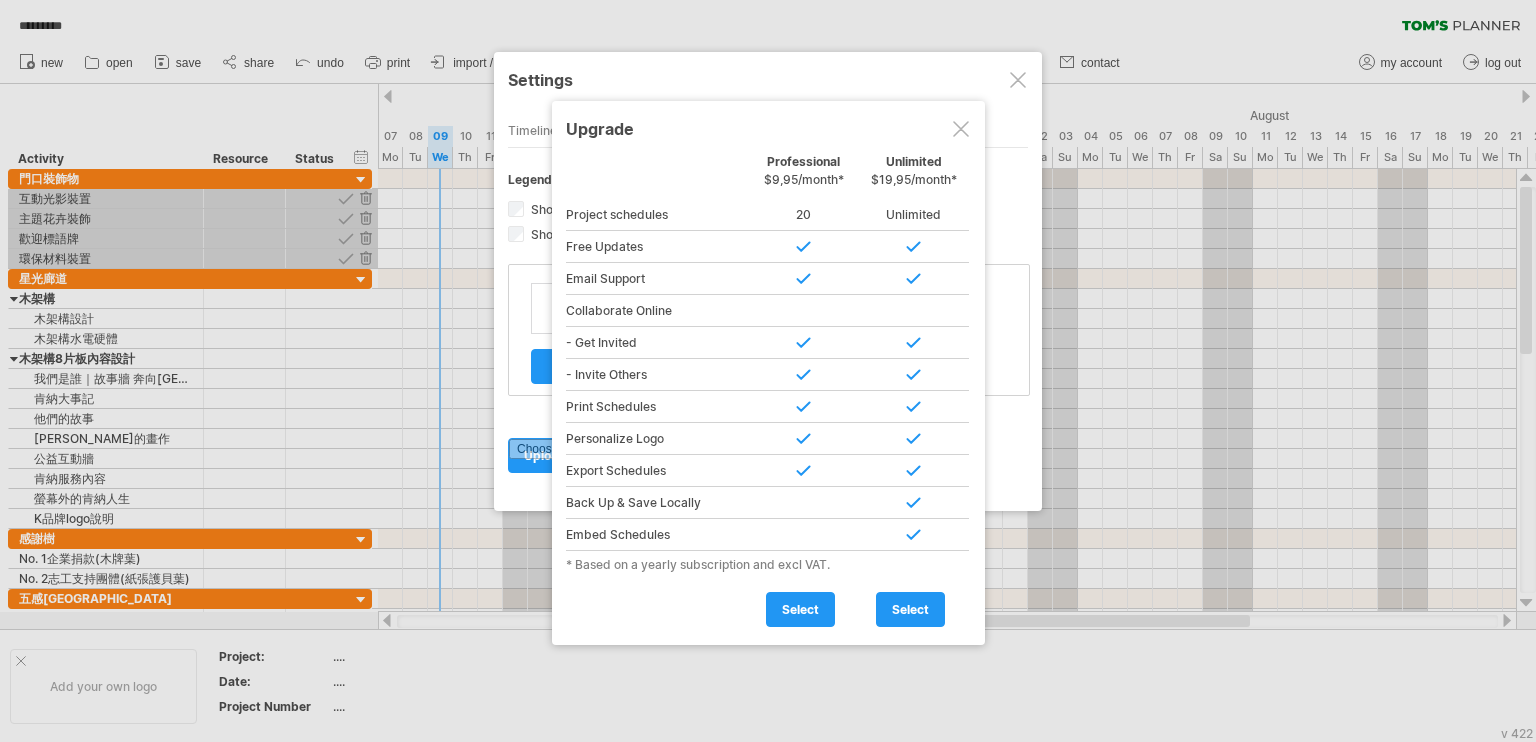 click at bounding box center [961, 129] 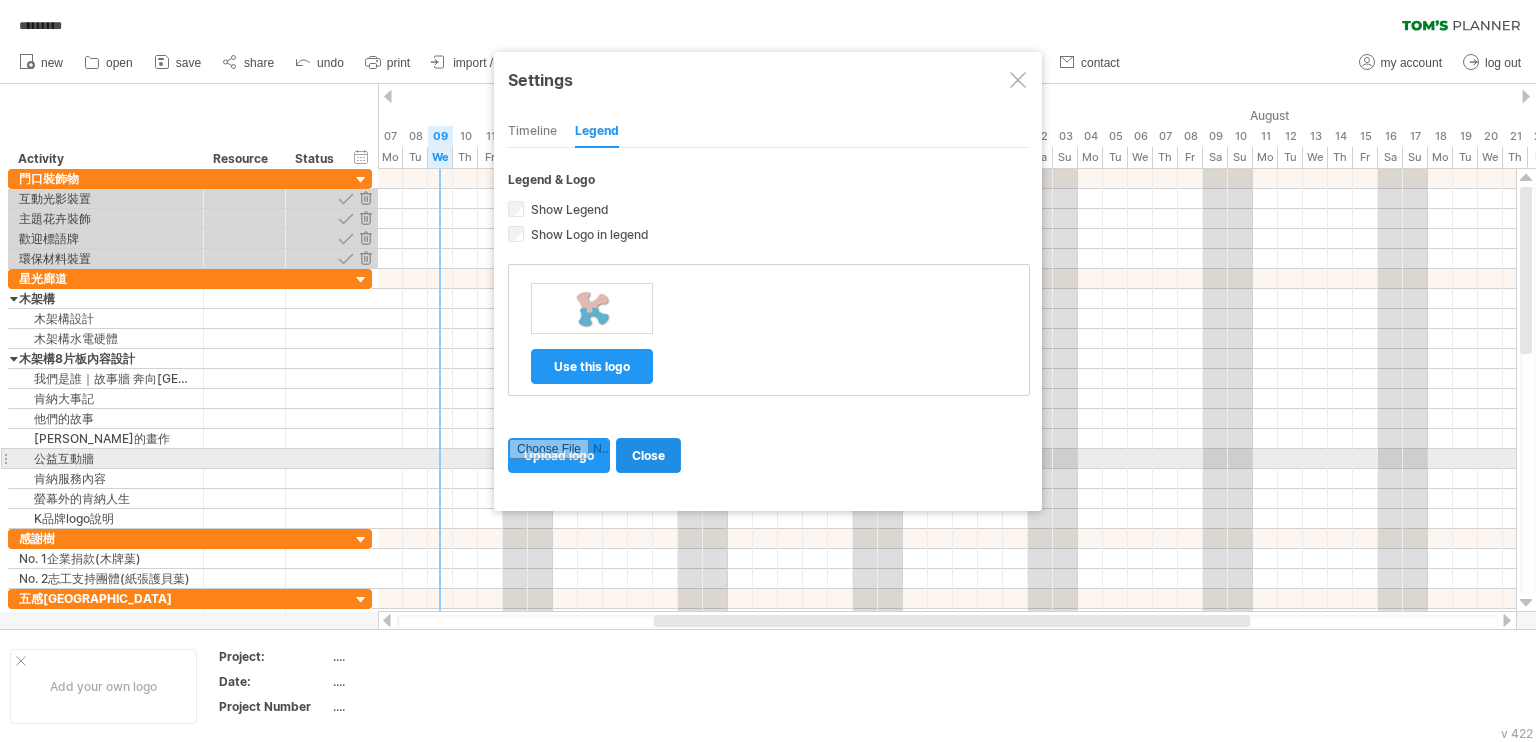 click on "close" at bounding box center [648, 455] 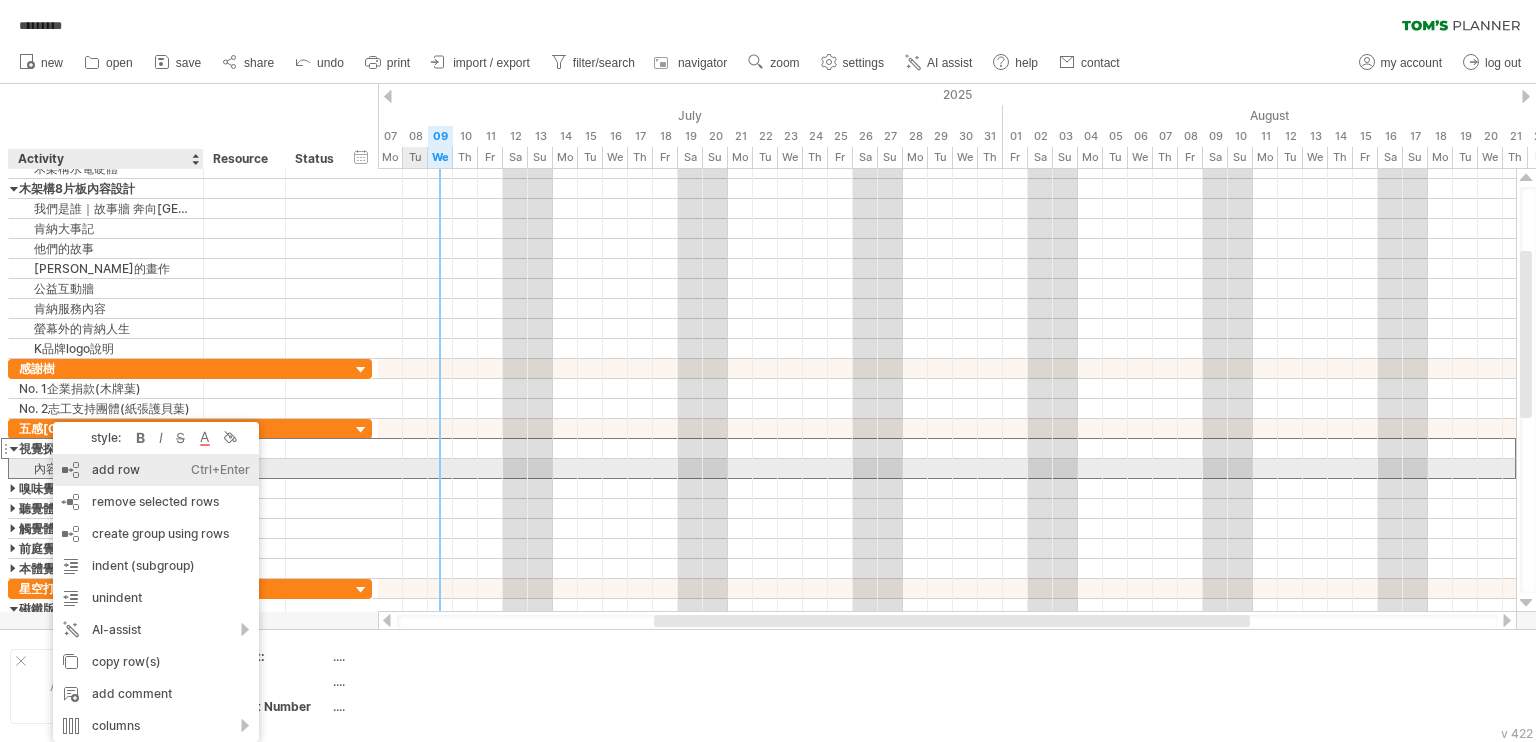 click on "add row Ctrl+Enter Cmd+Enter" at bounding box center [156, 470] 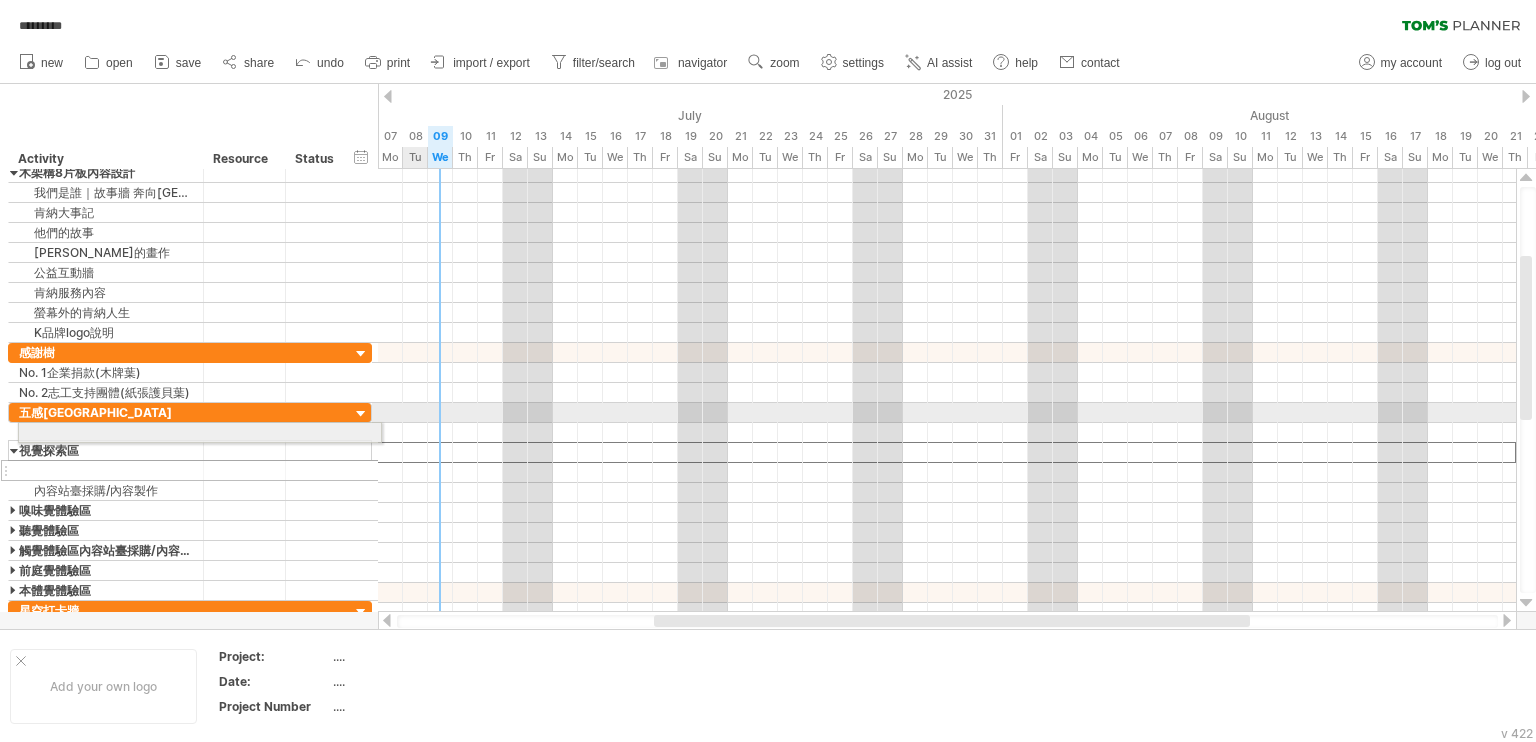 drag, startPoint x: 4, startPoint y: 452, endPoint x: 8, endPoint y: 429, distance: 23.345236 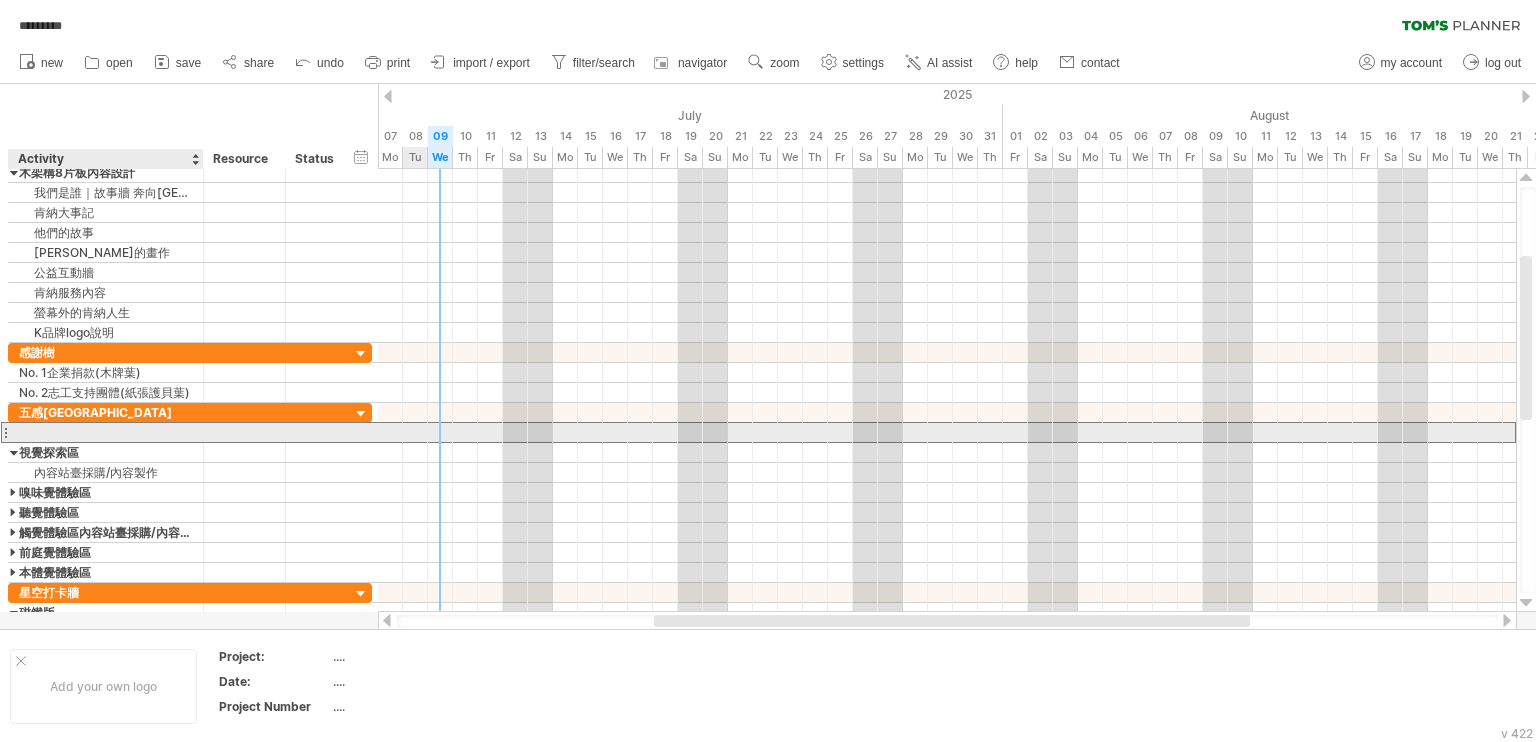 click at bounding box center (106, 432) 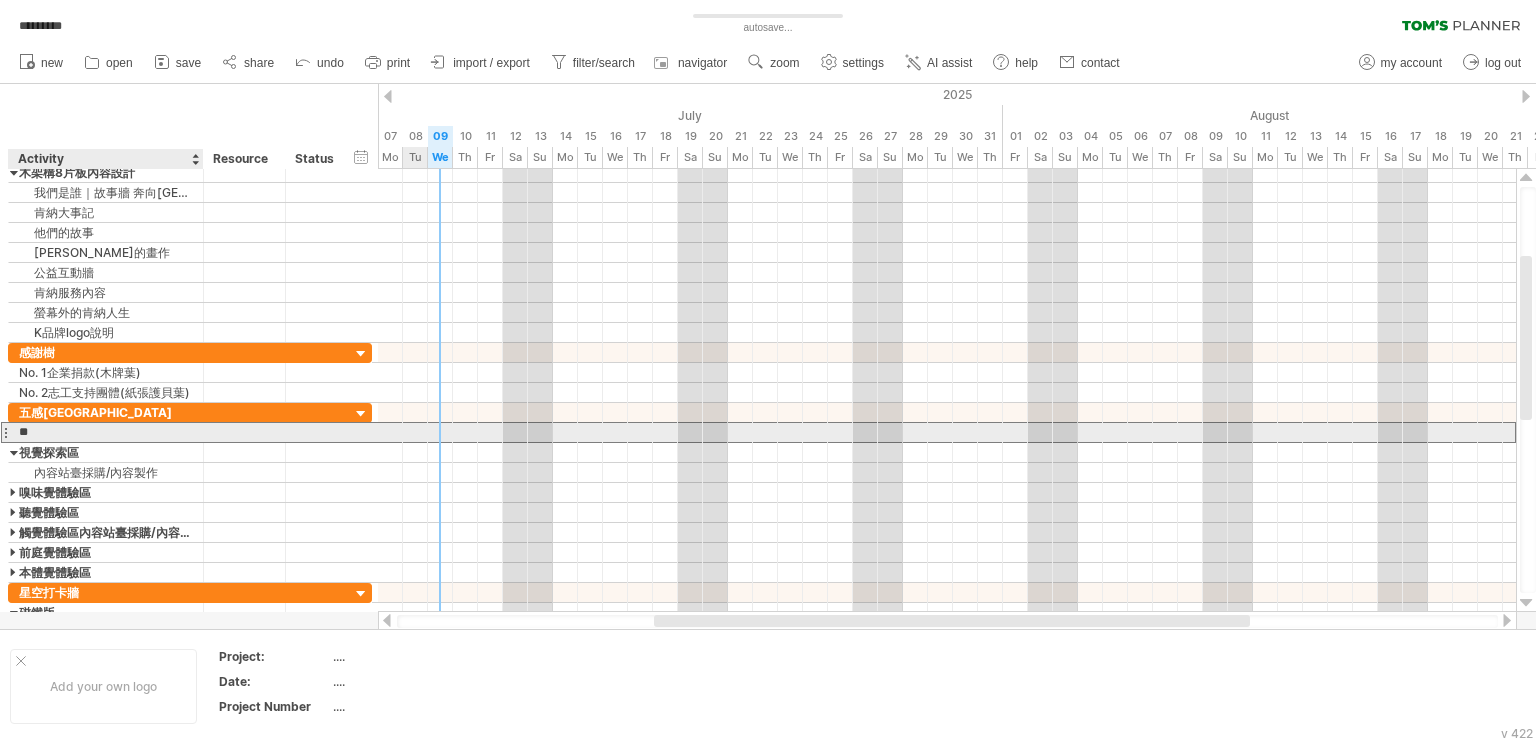 type on "*" 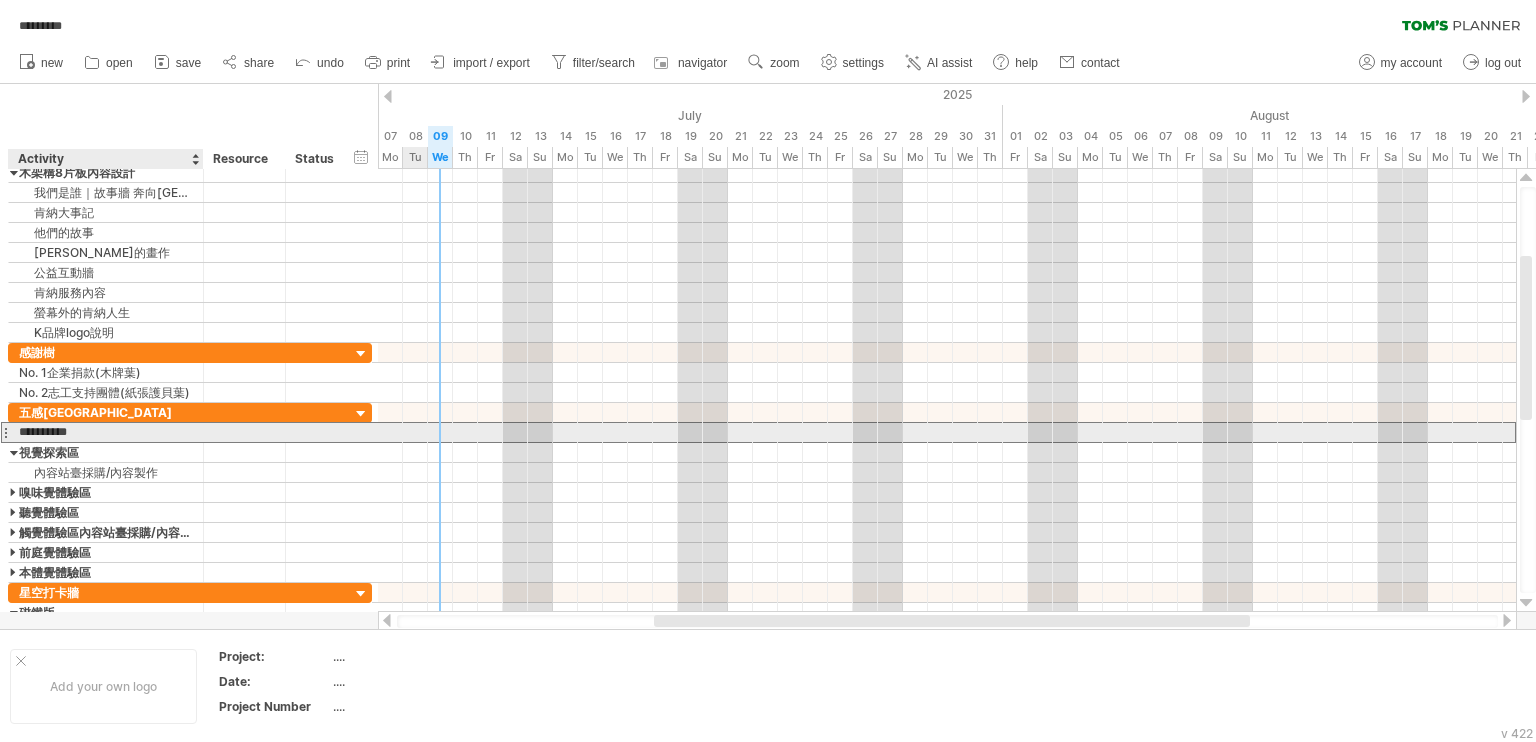 type on "*********" 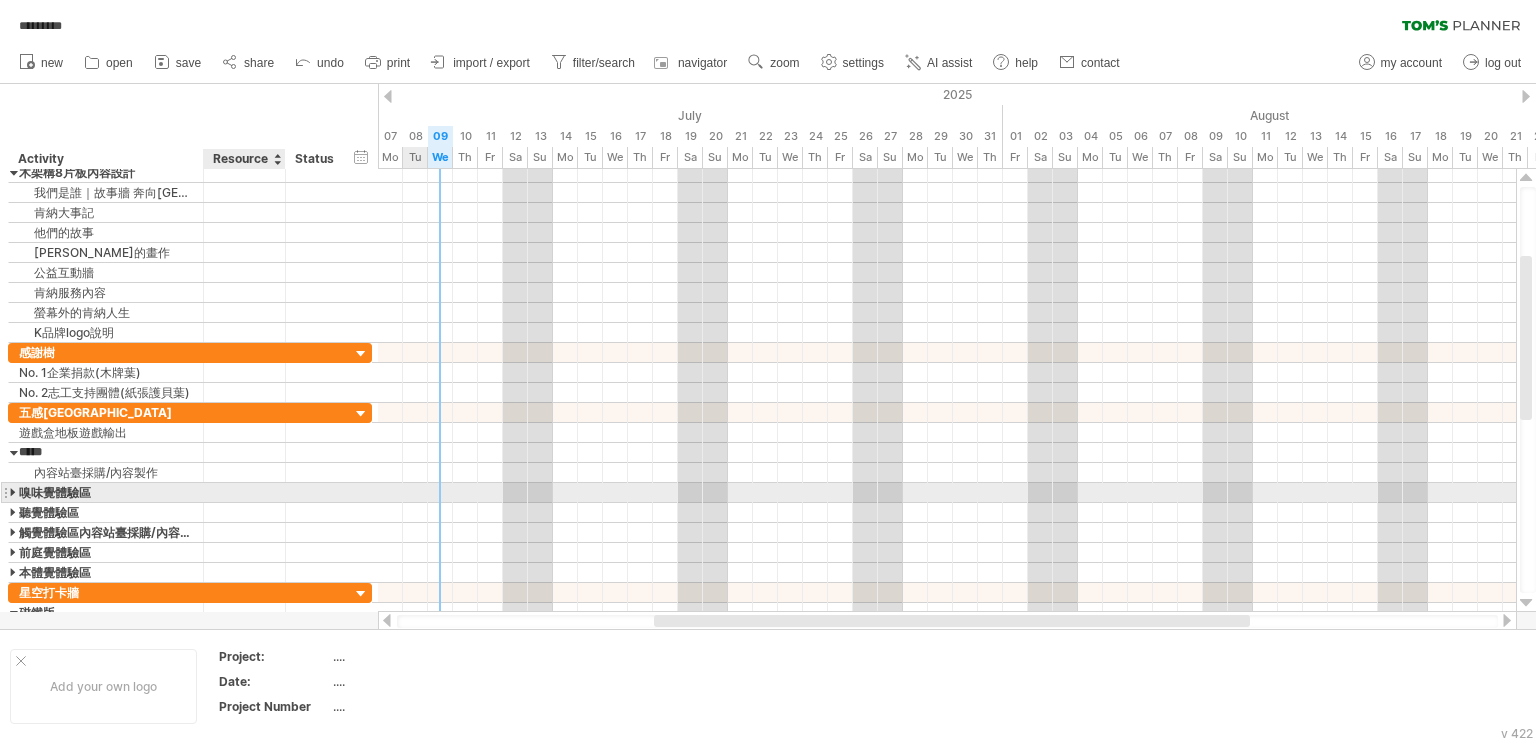 click at bounding box center [244, 492] 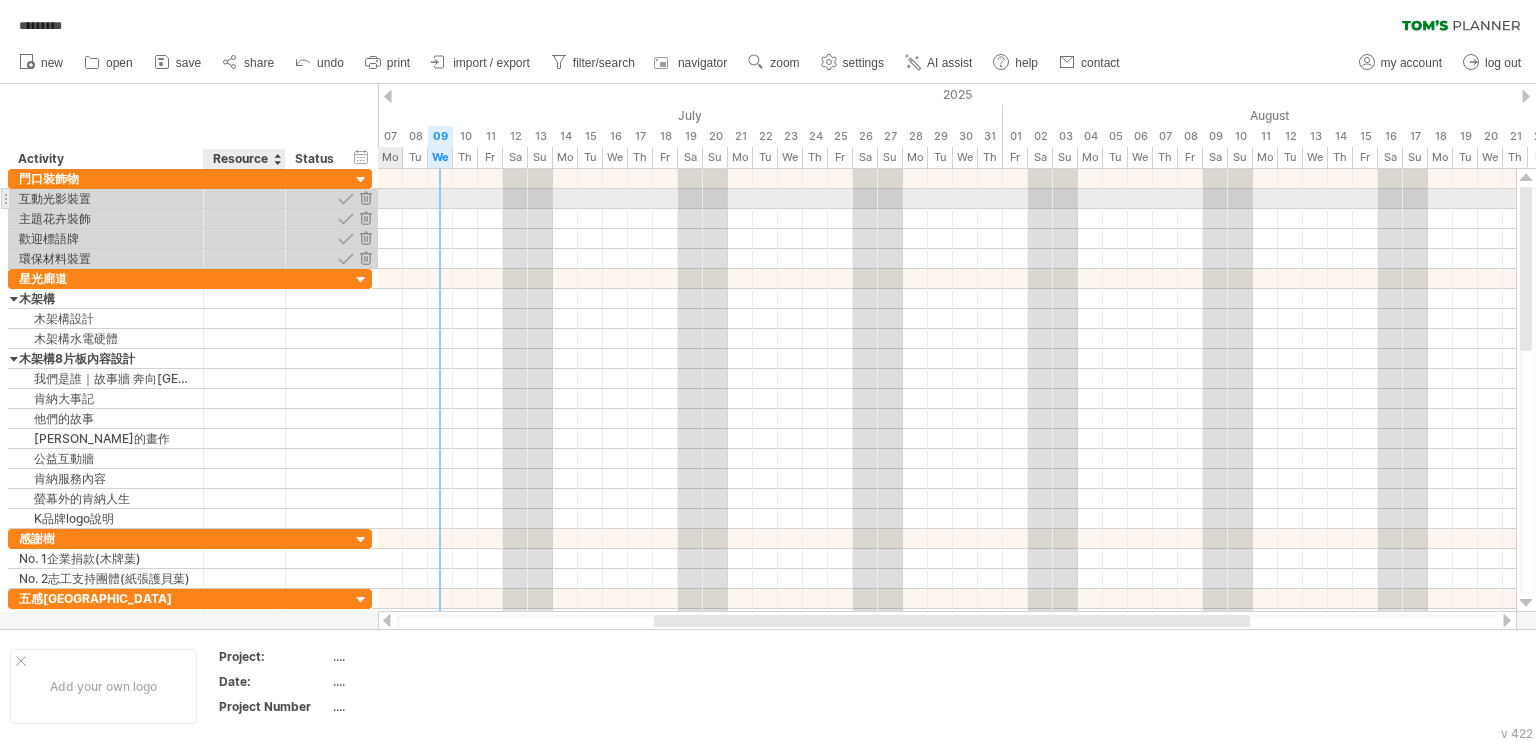 click at bounding box center (244, 198) 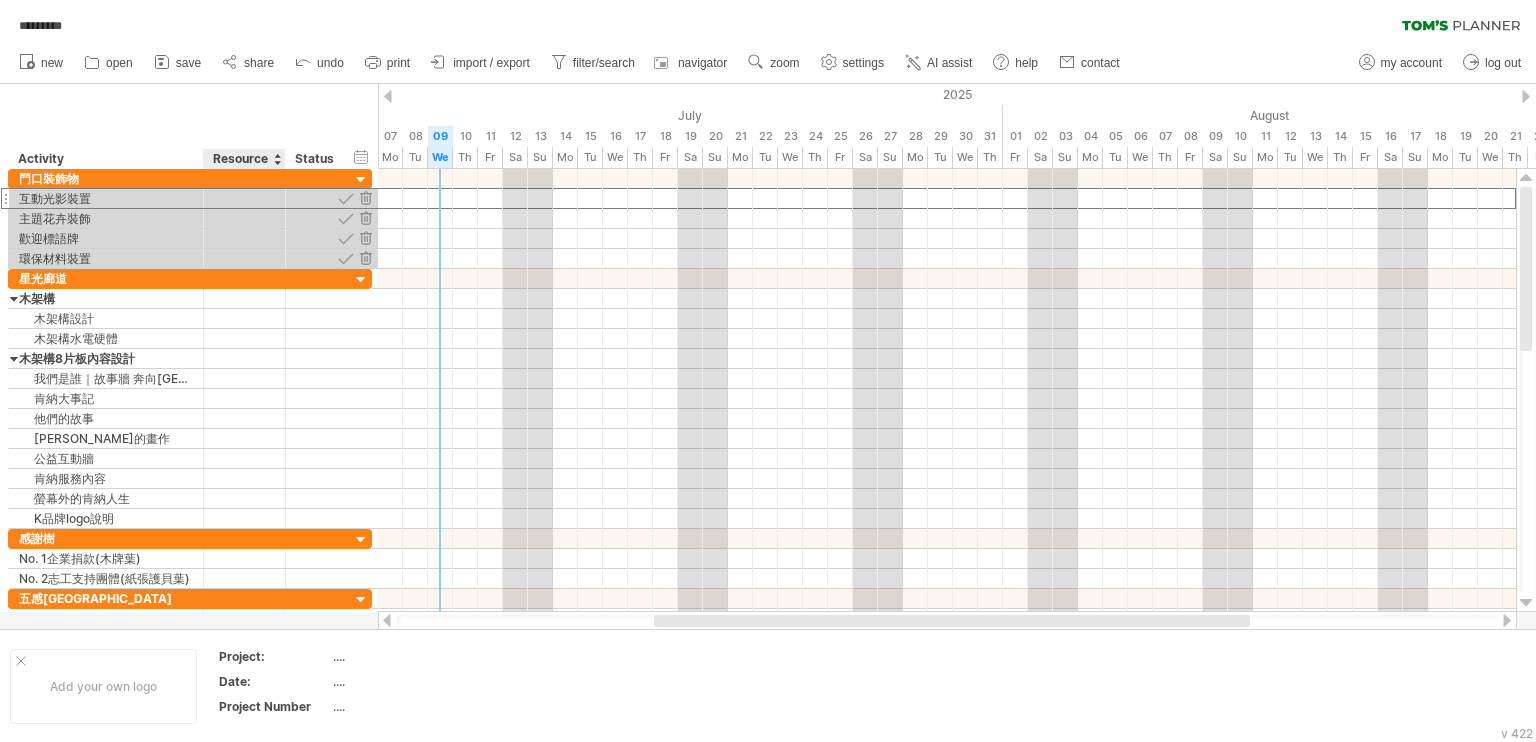 click on "Resource" at bounding box center (243, 159) 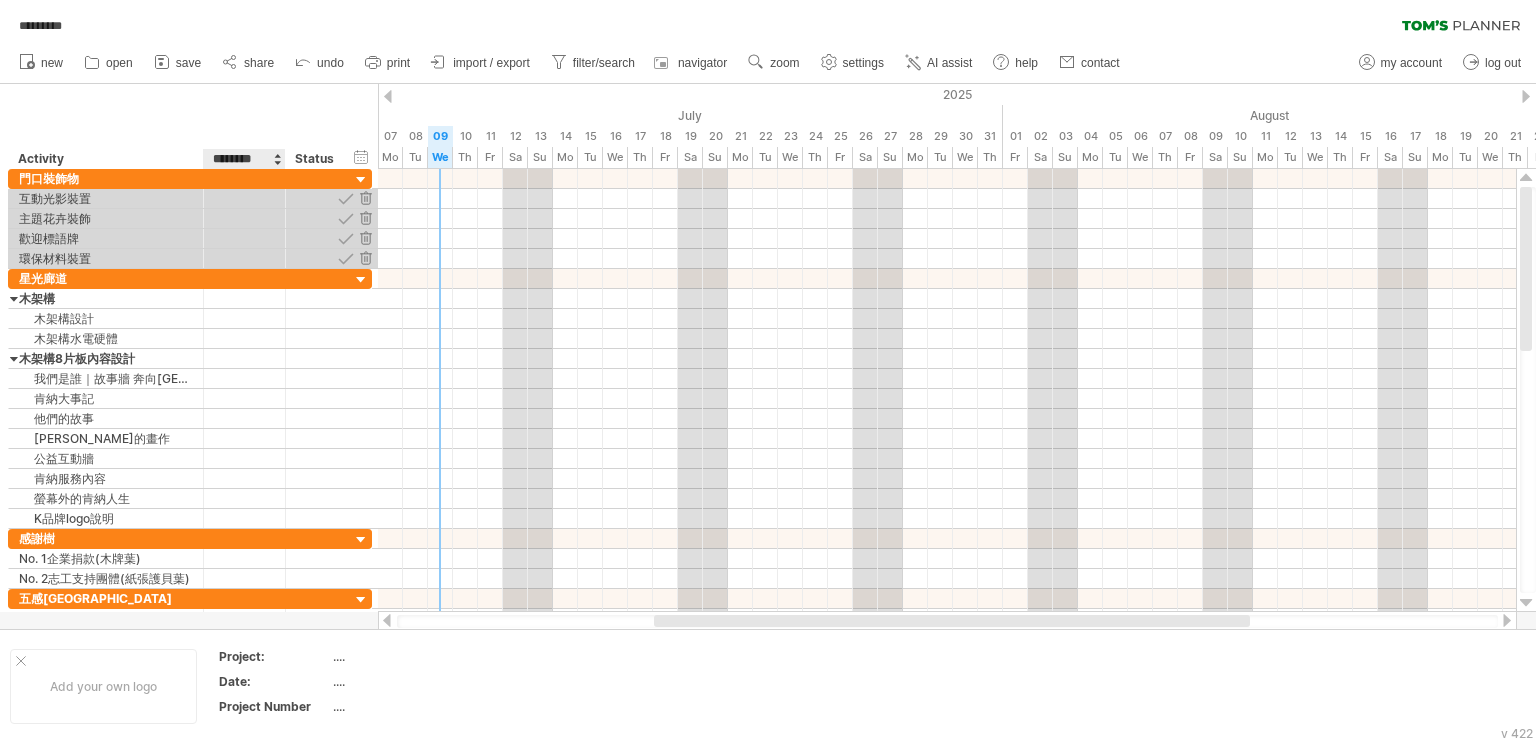 click at bounding box center (277, 159) 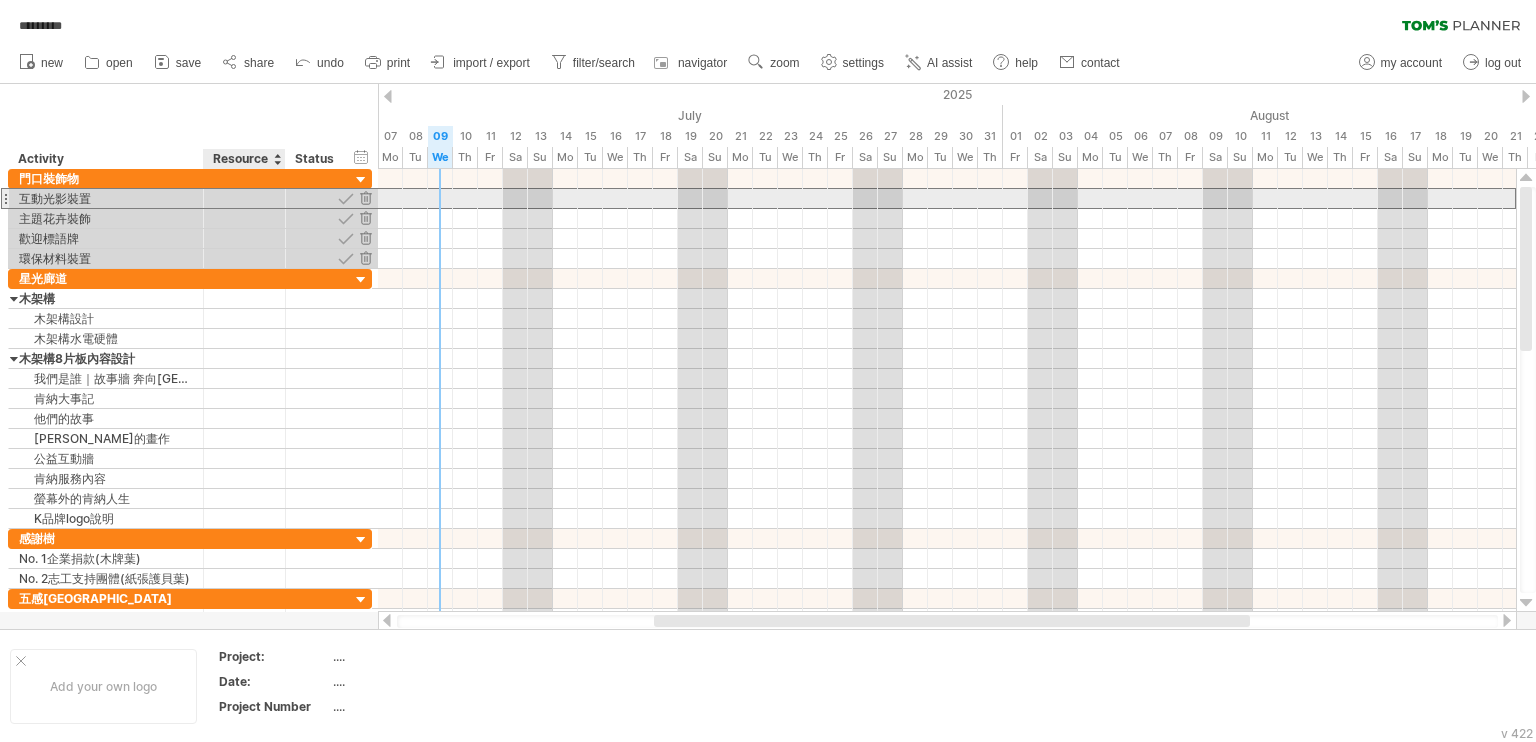 click at bounding box center [244, 198] 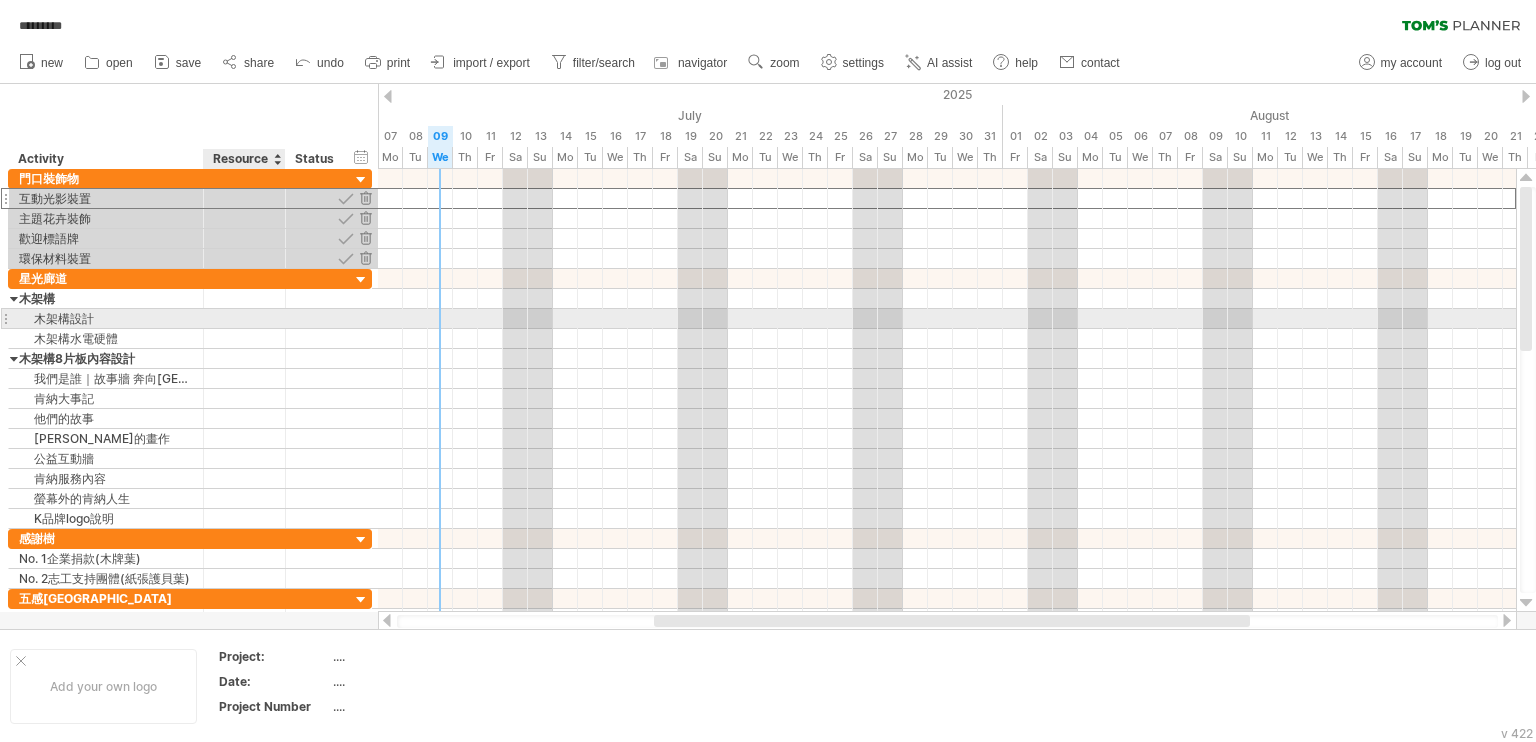 click at bounding box center (244, 318) 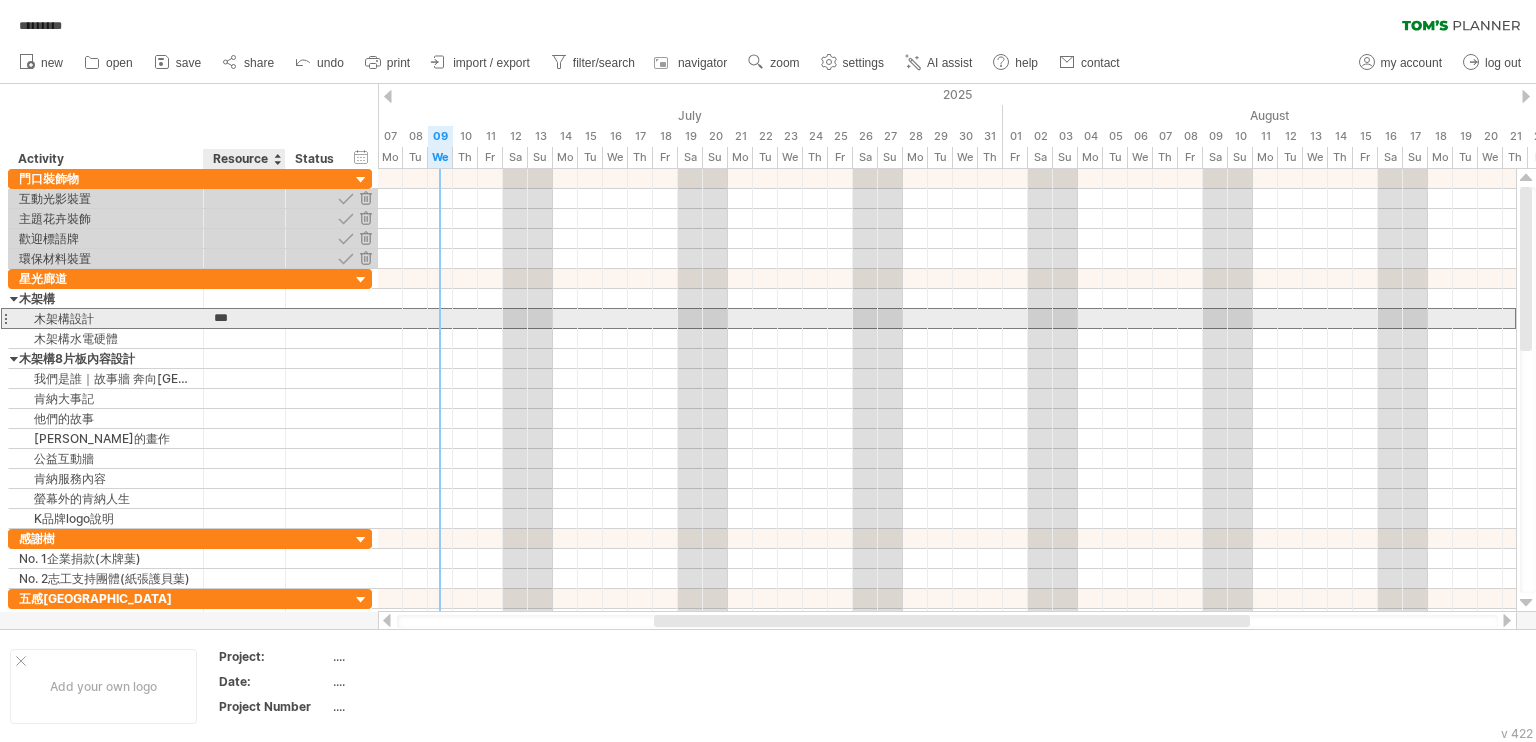 type on "*" 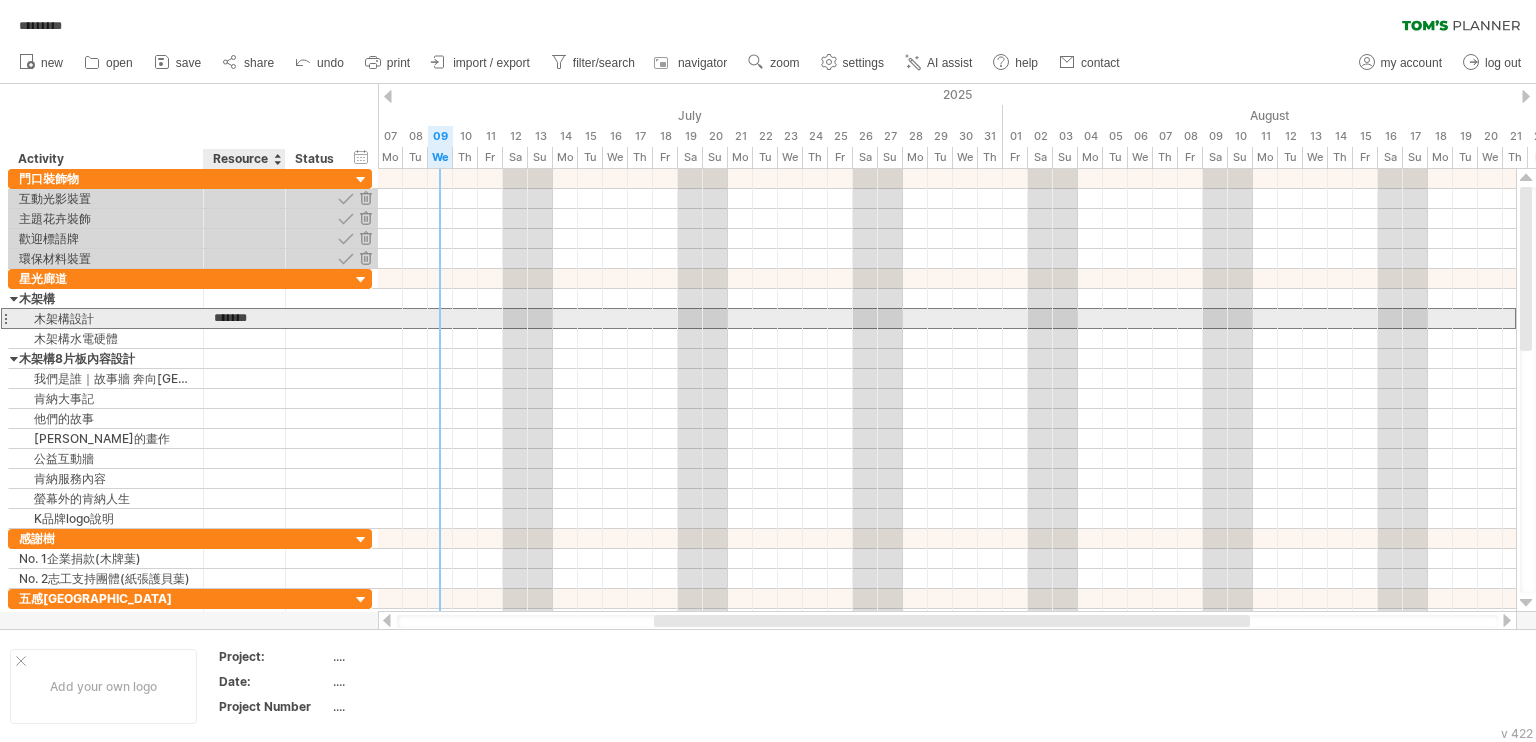 scroll, scrollTop: 0, scrollLeft: 23, axis: horizontal 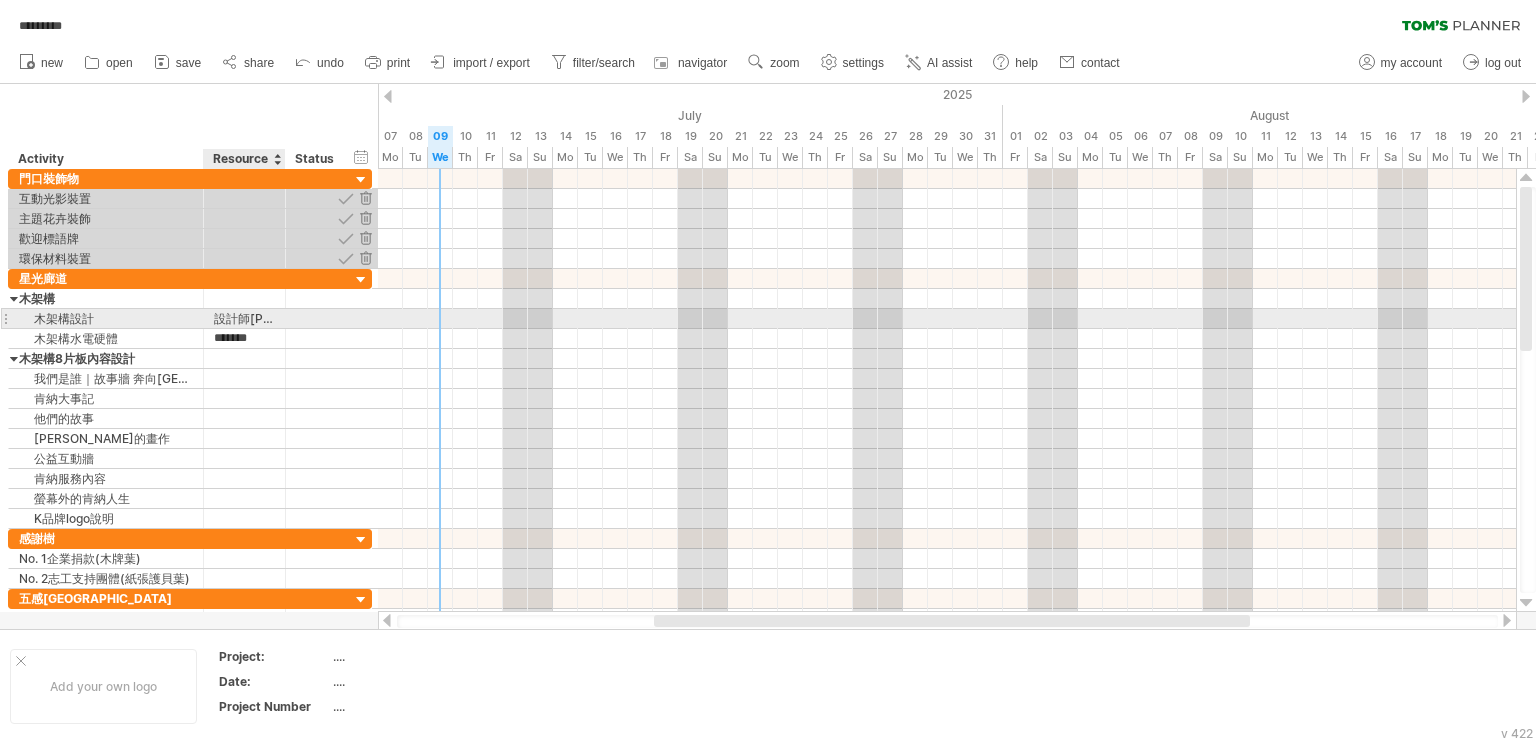 type on "*****" 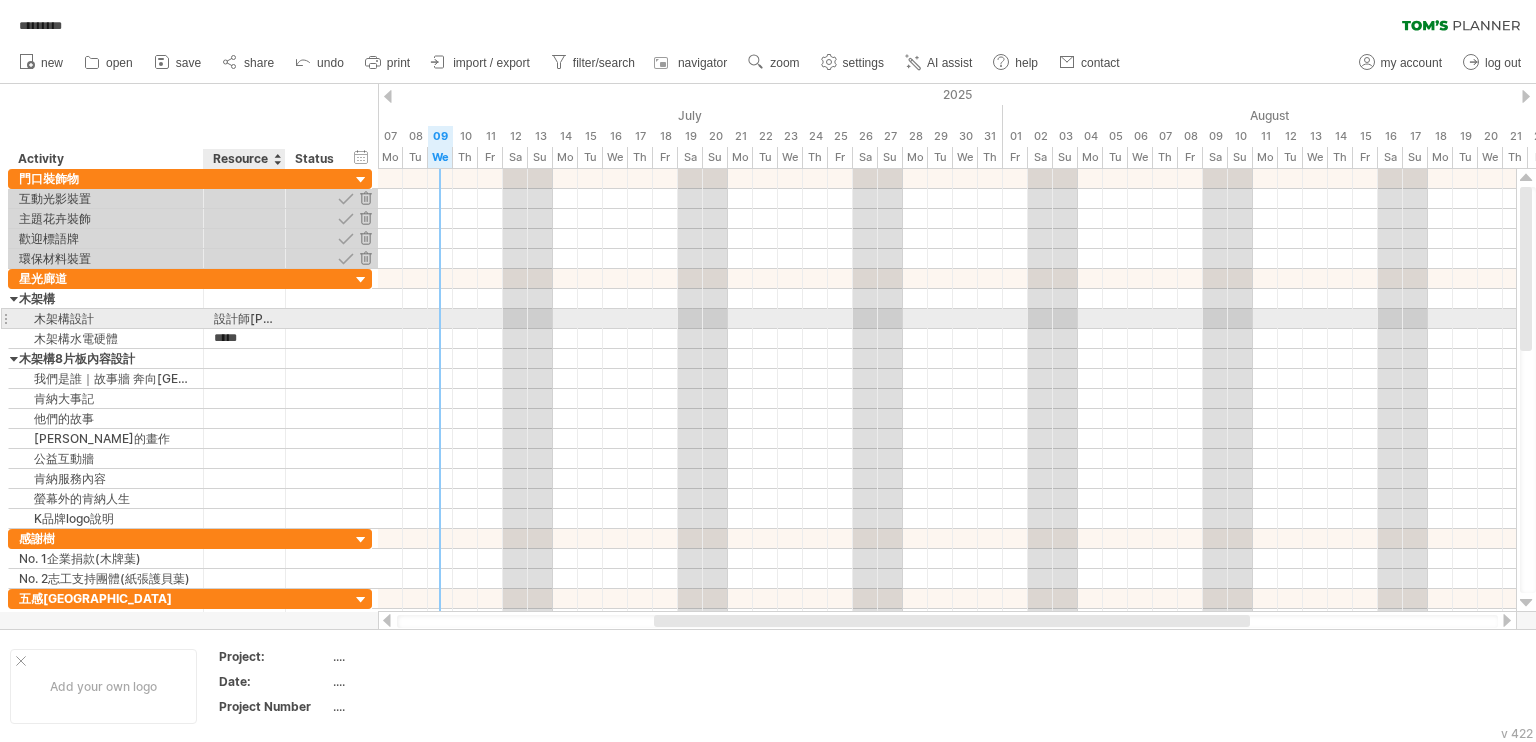 scroll, scrollTop: 0, scrollLeft: 0, axis: both 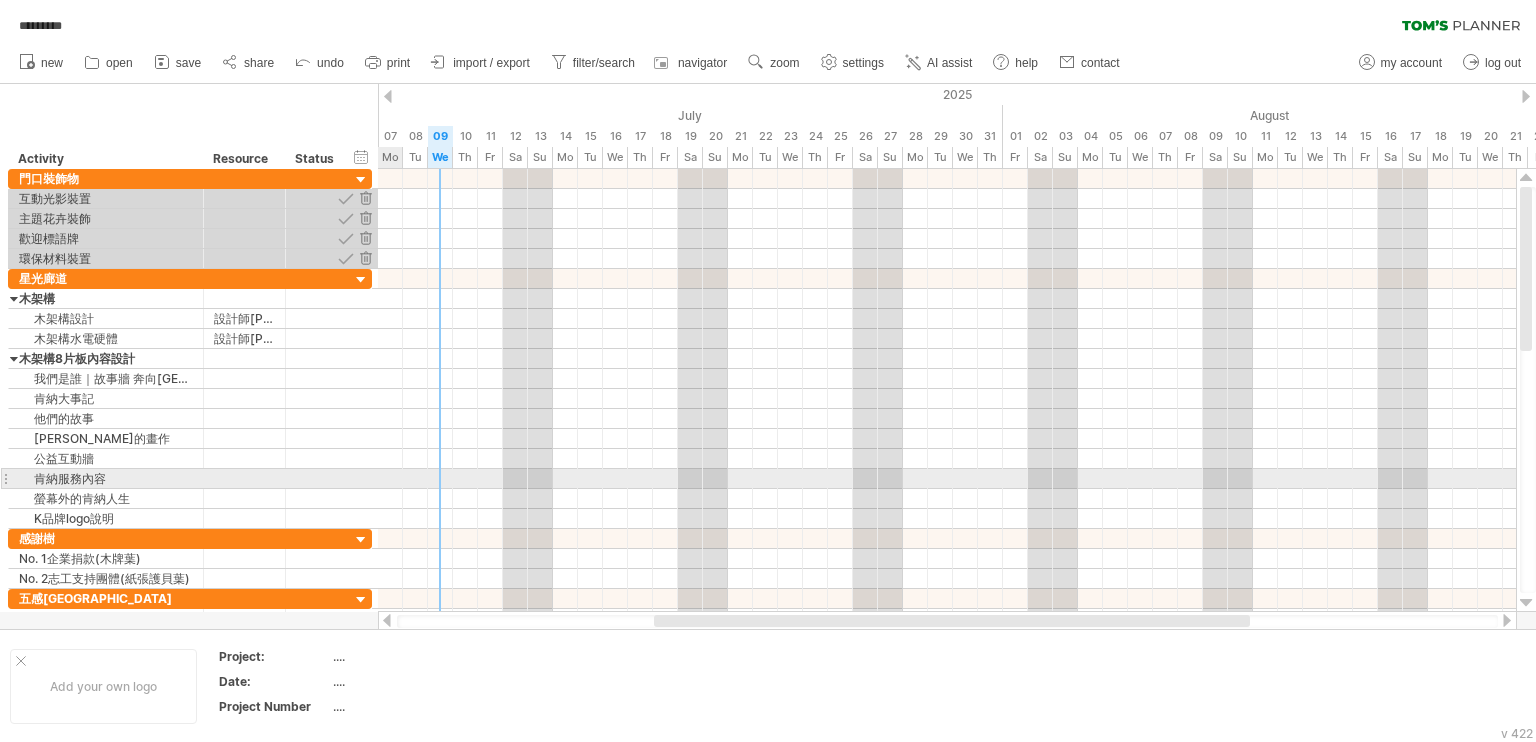 click at bounding box center [947, 479] 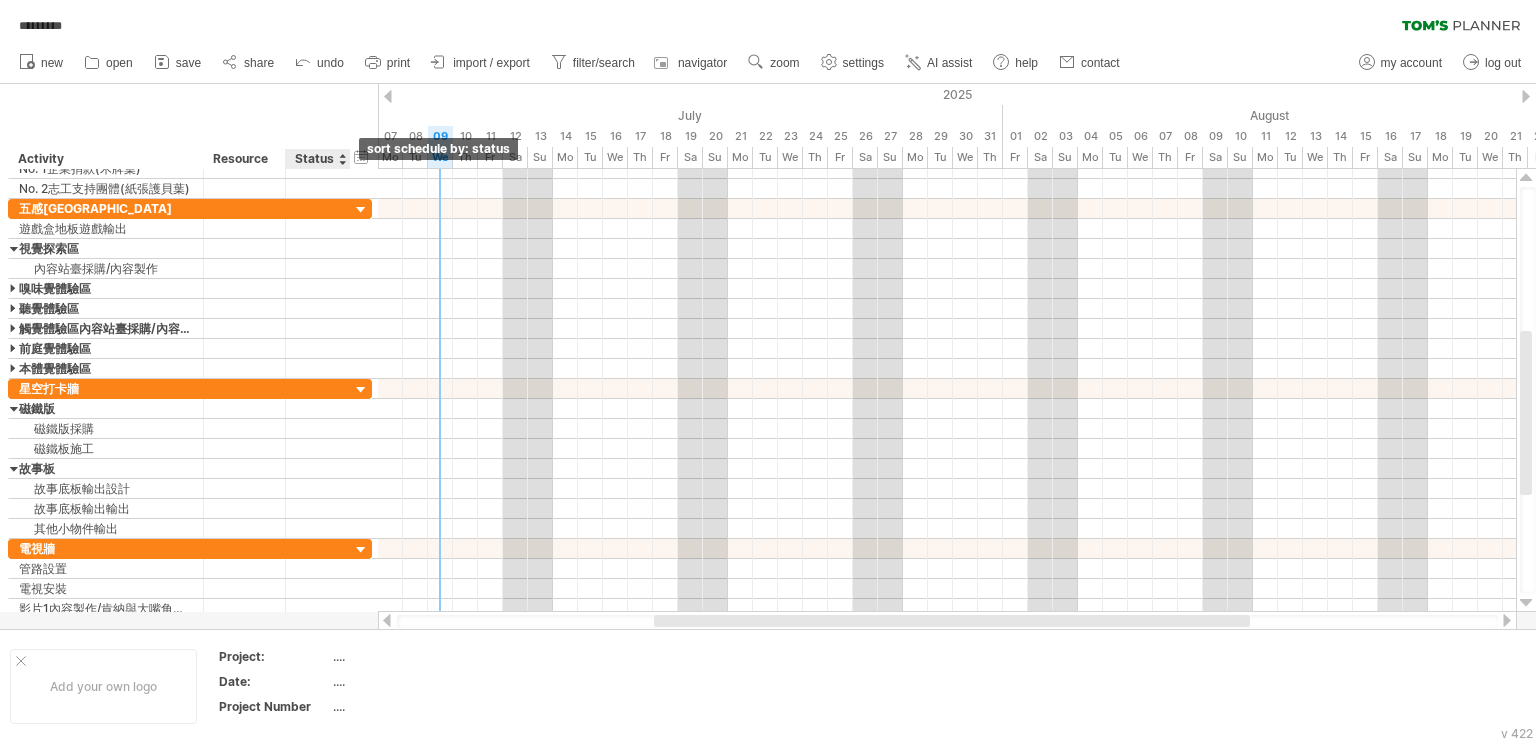 click at bounding box center (342, 159) 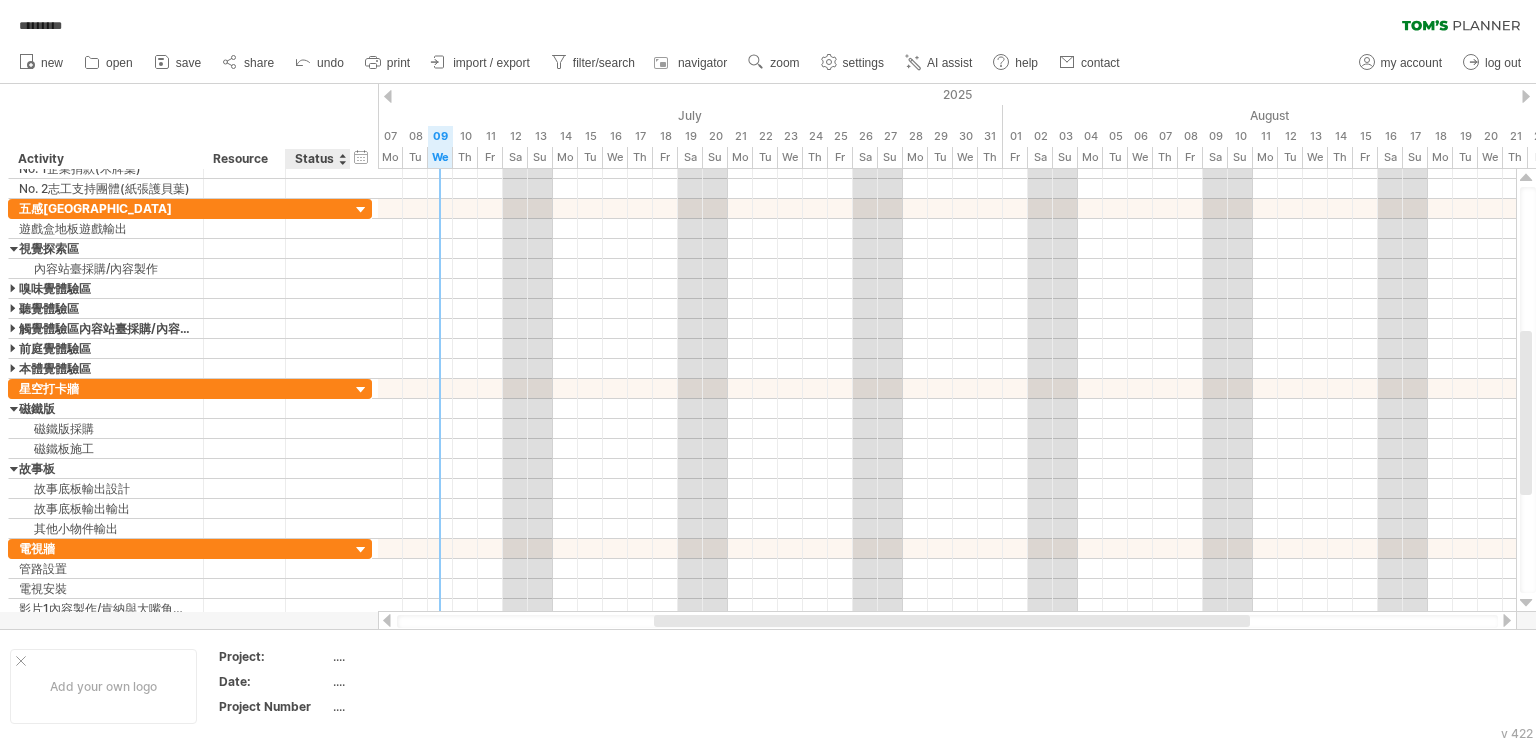 click on "Resource" at bounding box center [243, 159] 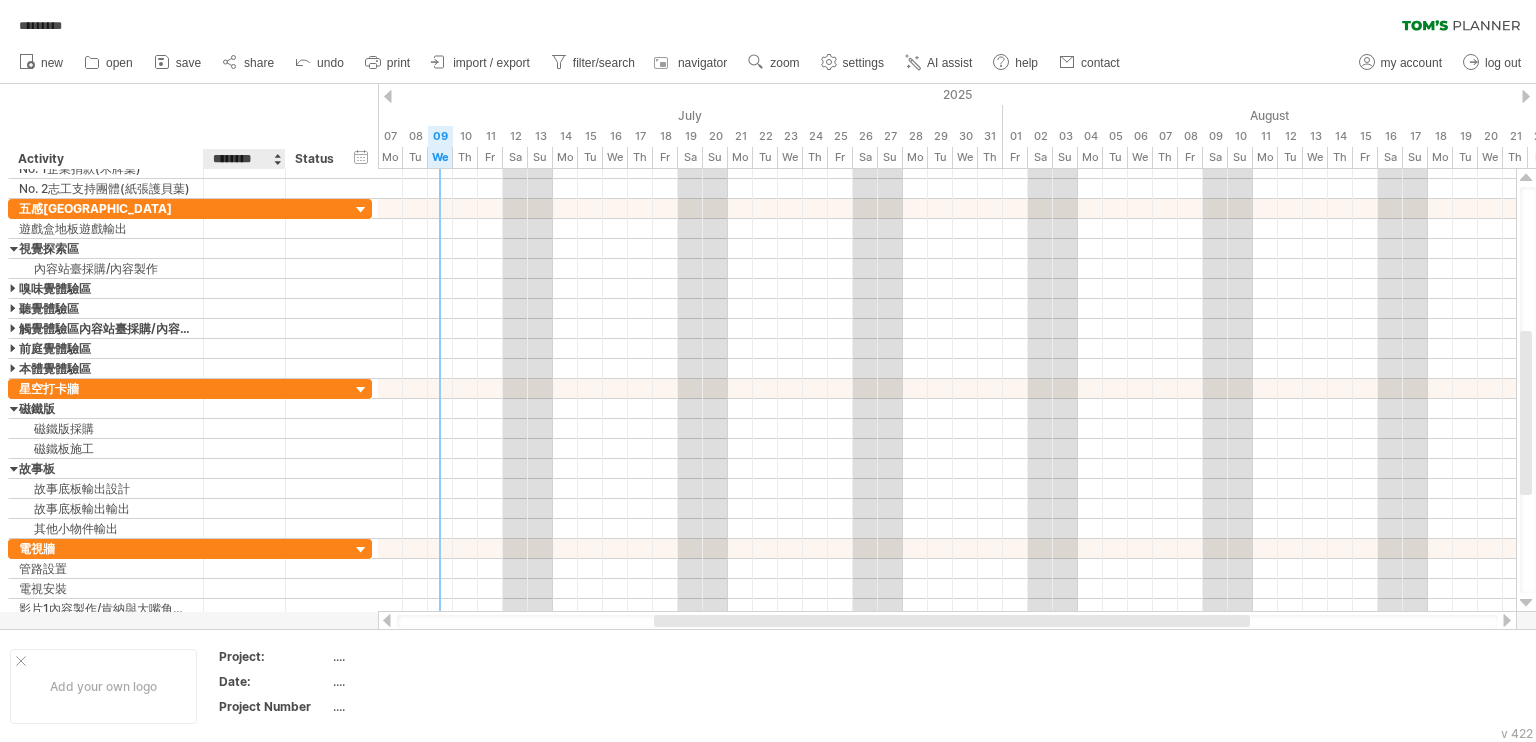 click on "********" at bounding box center (243, 159) 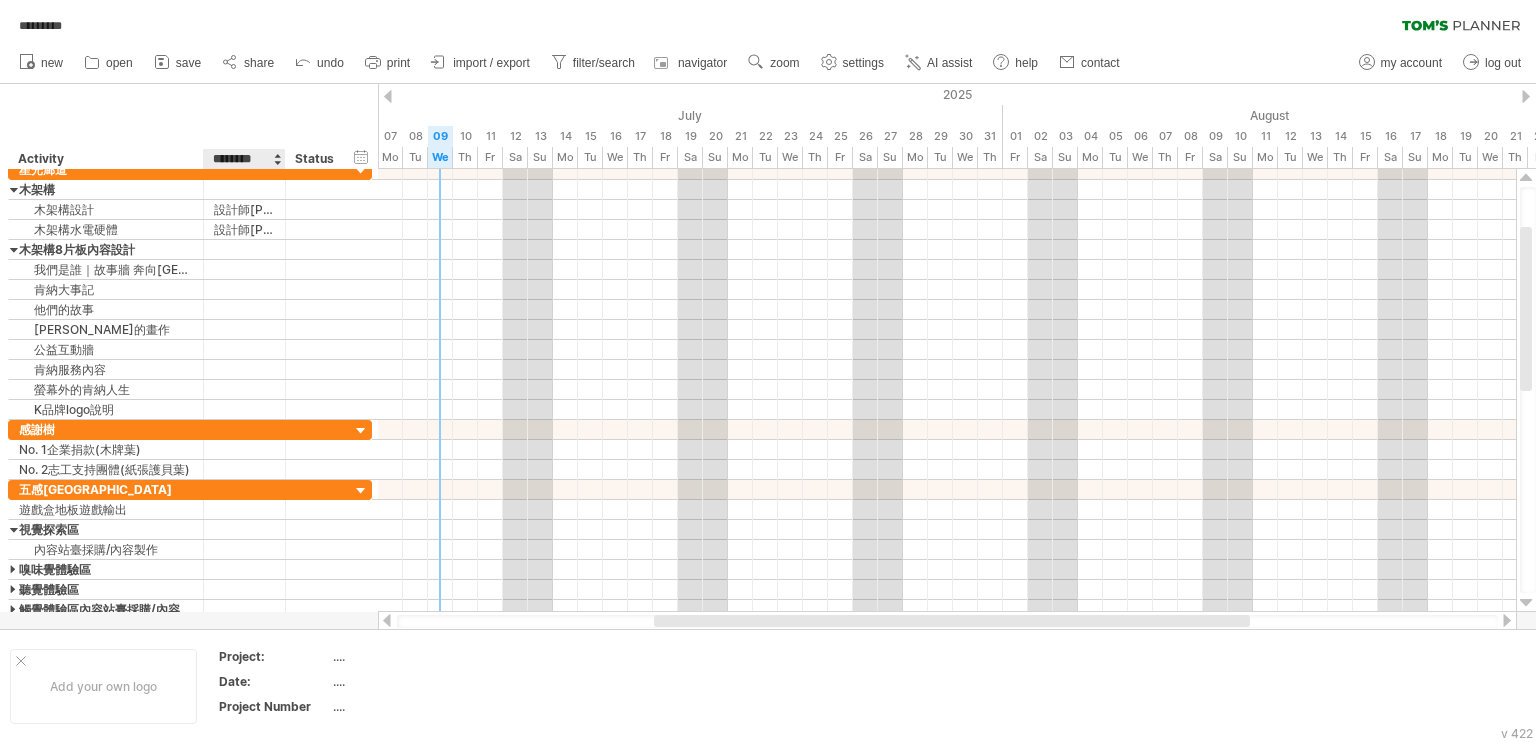 click on "********" at bounding box center (243, 159) 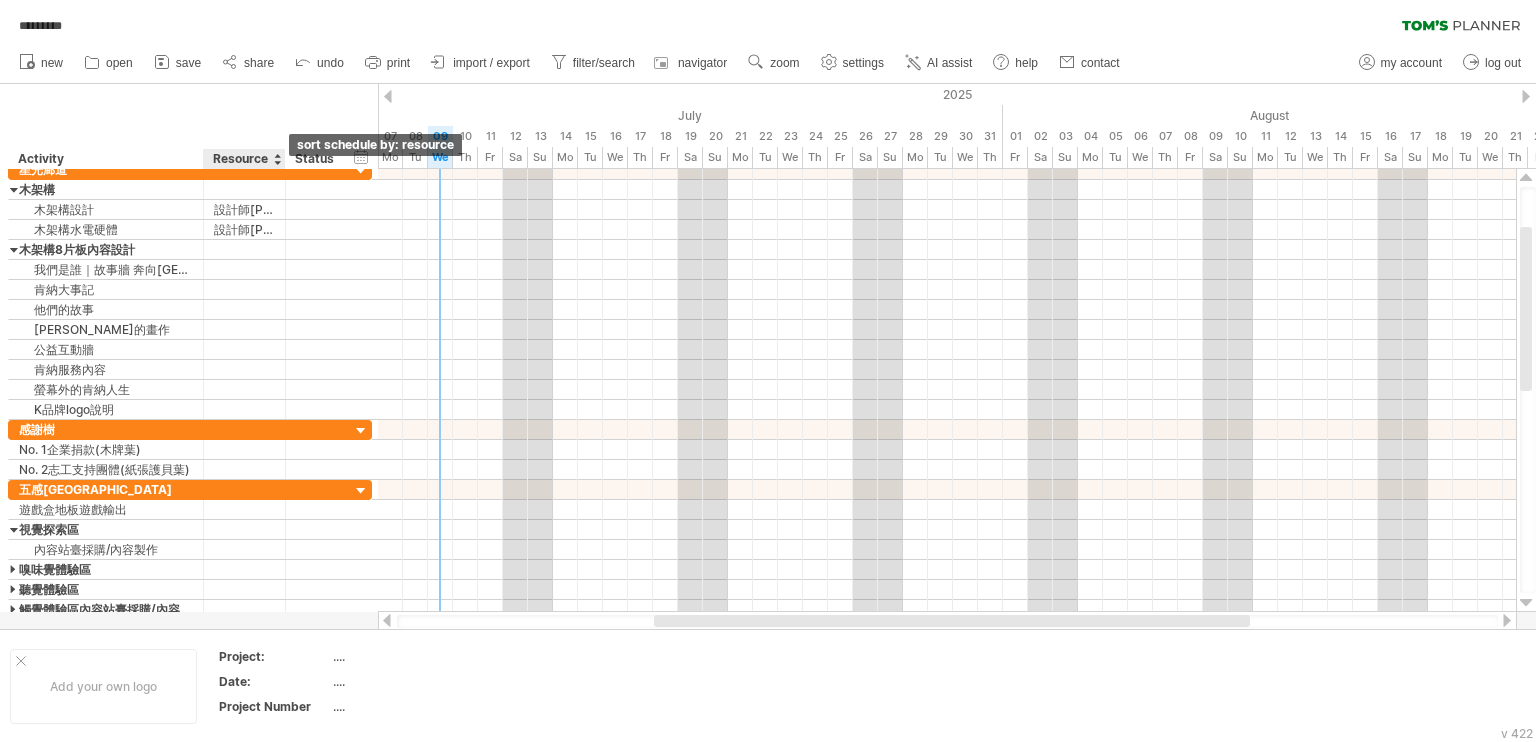 click at bounding box center [277, 159] 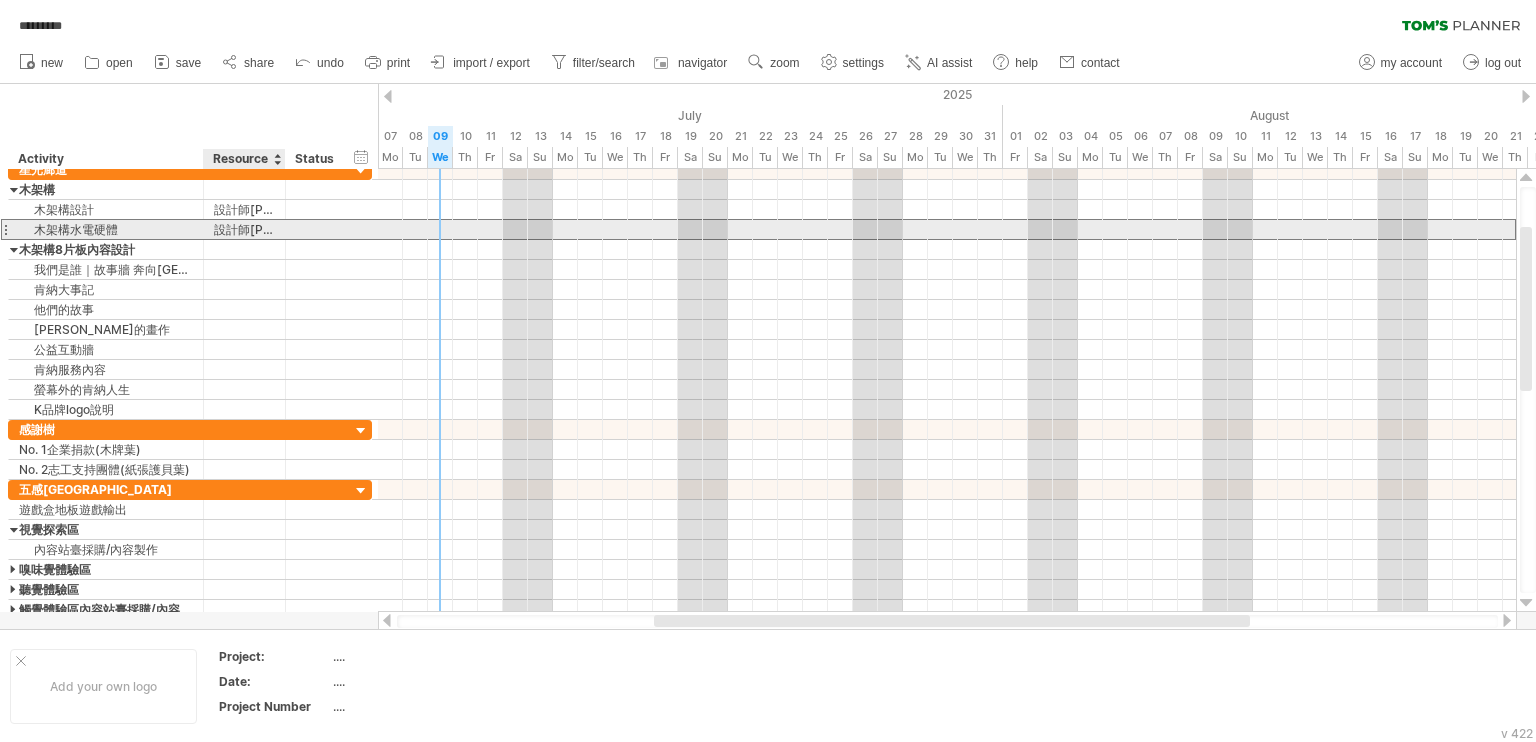 click on "設計師[PERSON_NAME]" at bounding box center (244, 229) 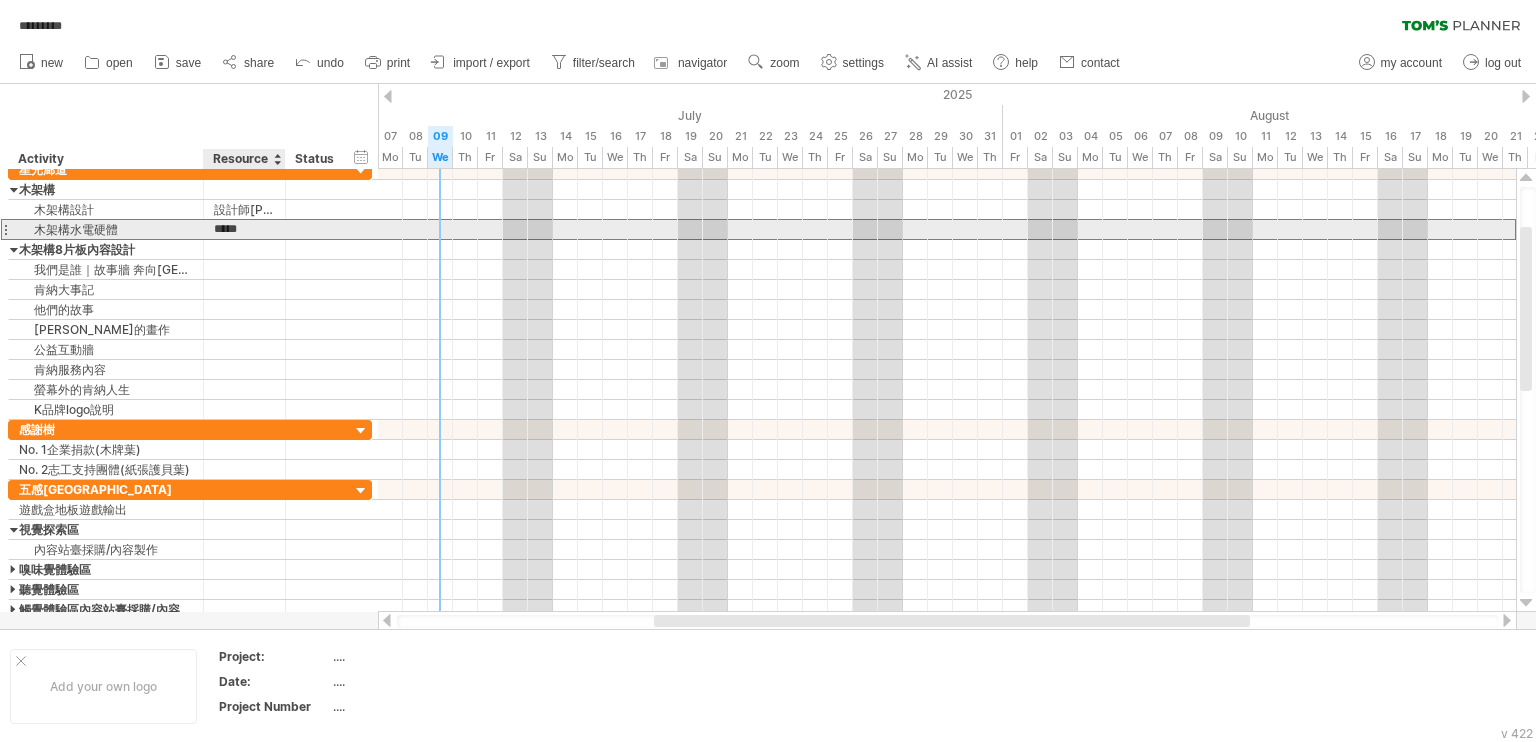 drag, startPoint x: 274, startPoint y: 226, endPoint x: 216, endPoint y: 231, distance: 58.21512 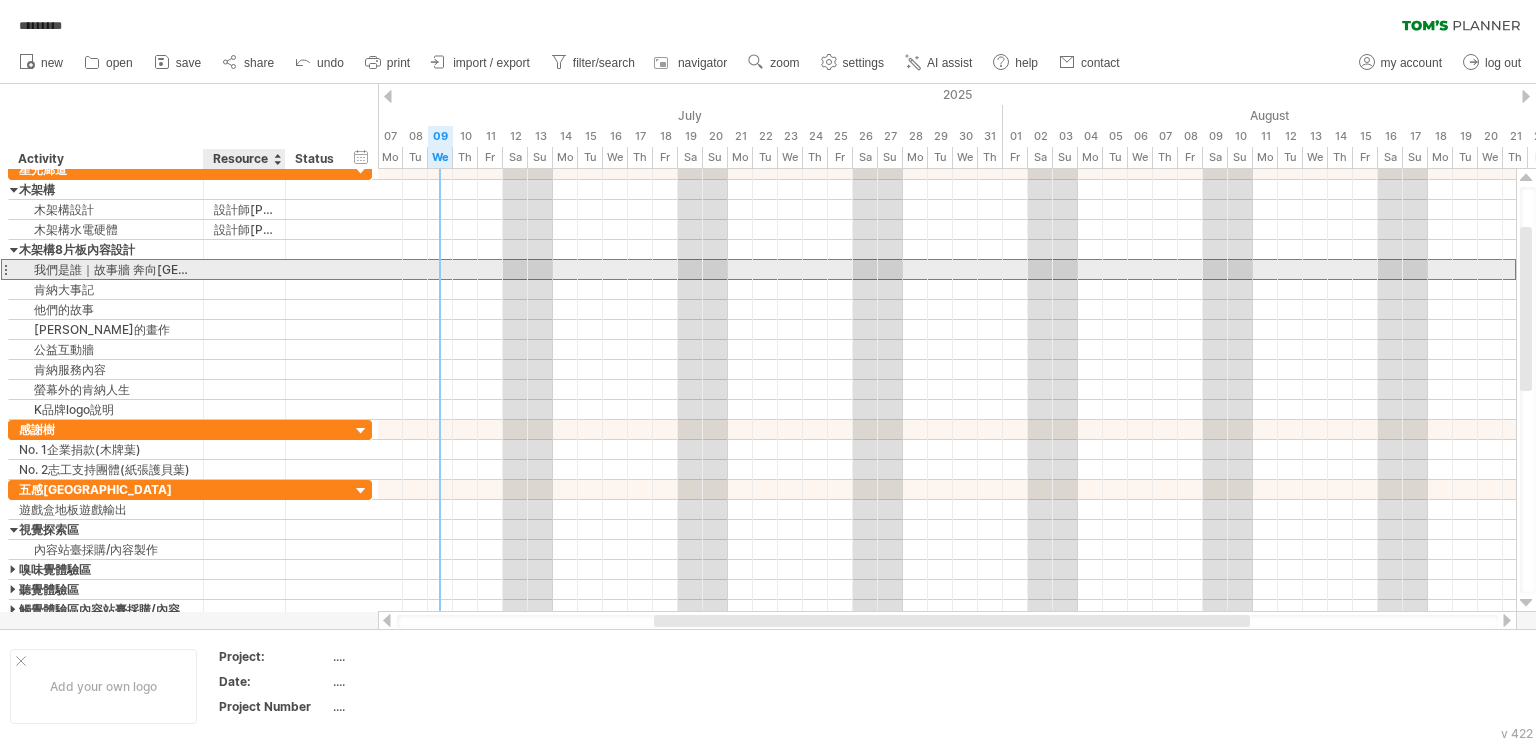 click at bounding box center (244, 269) 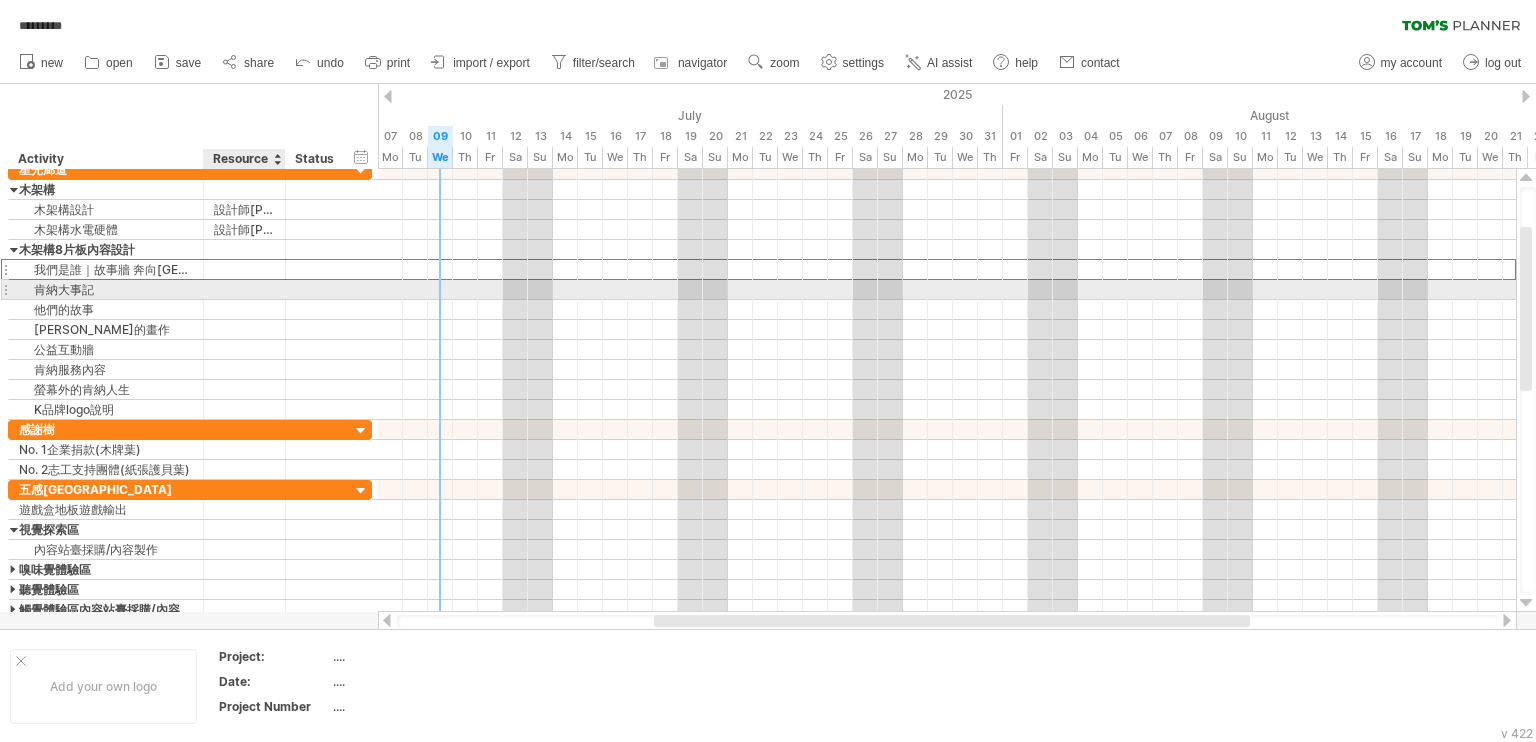 paste on "*****" 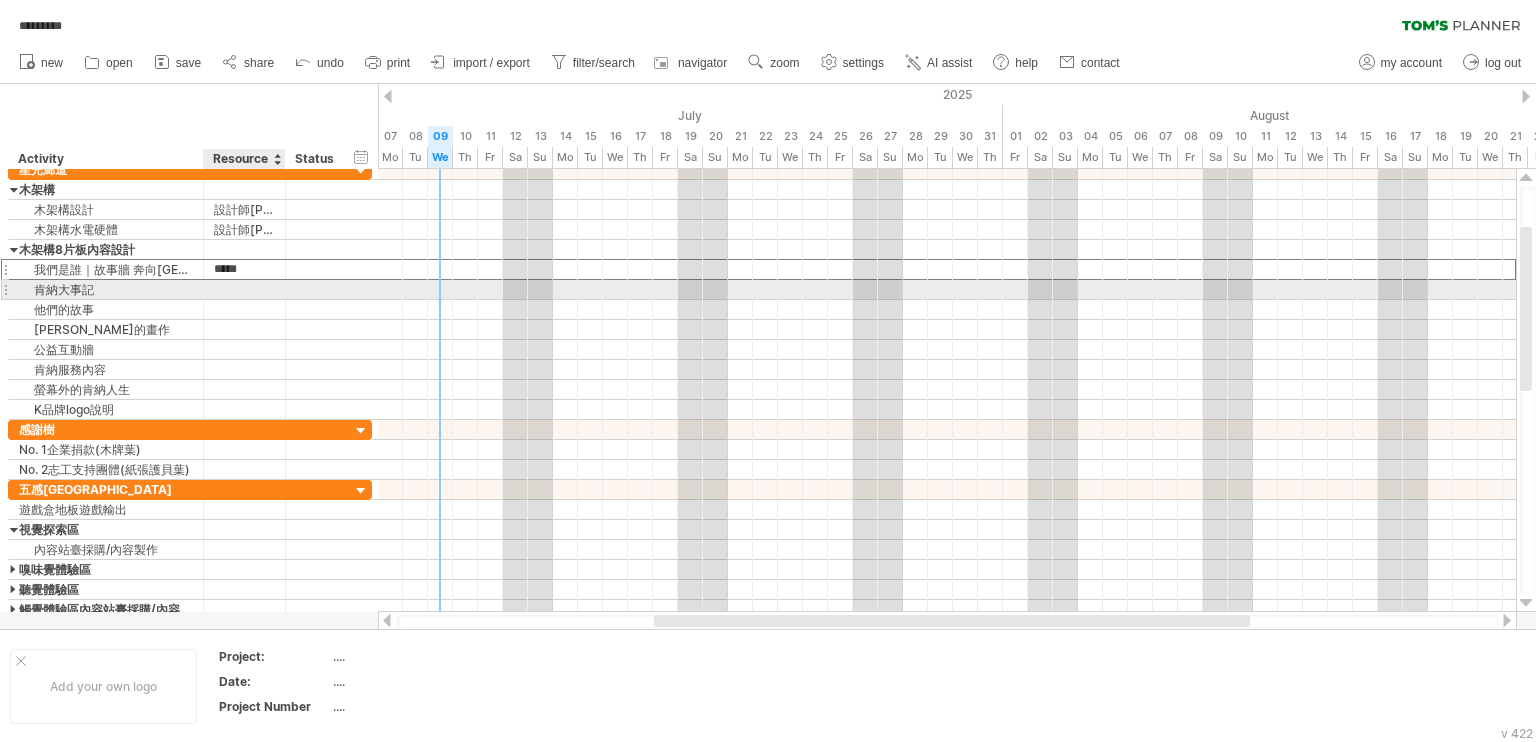 click at bounding box center [244, 289] 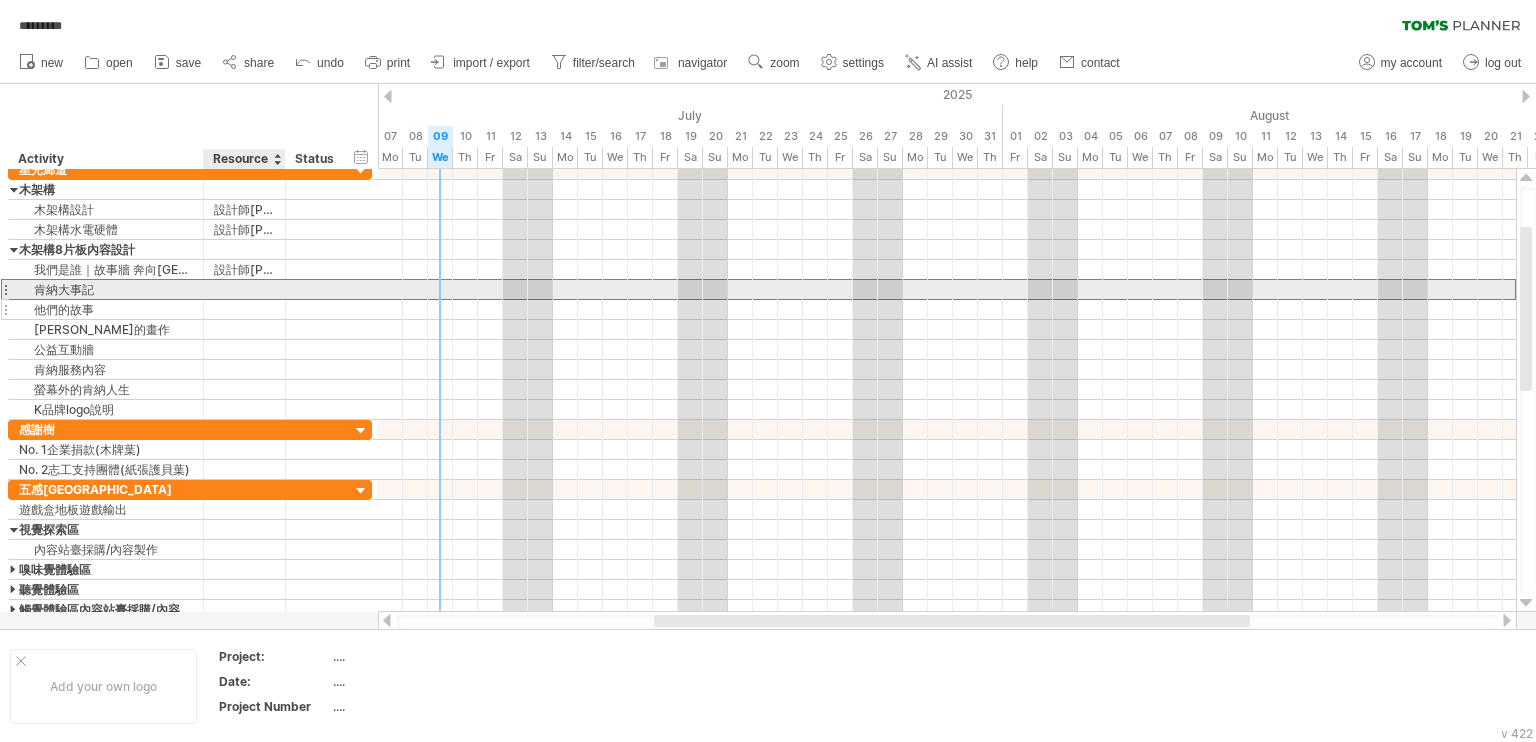 paste on "*****" 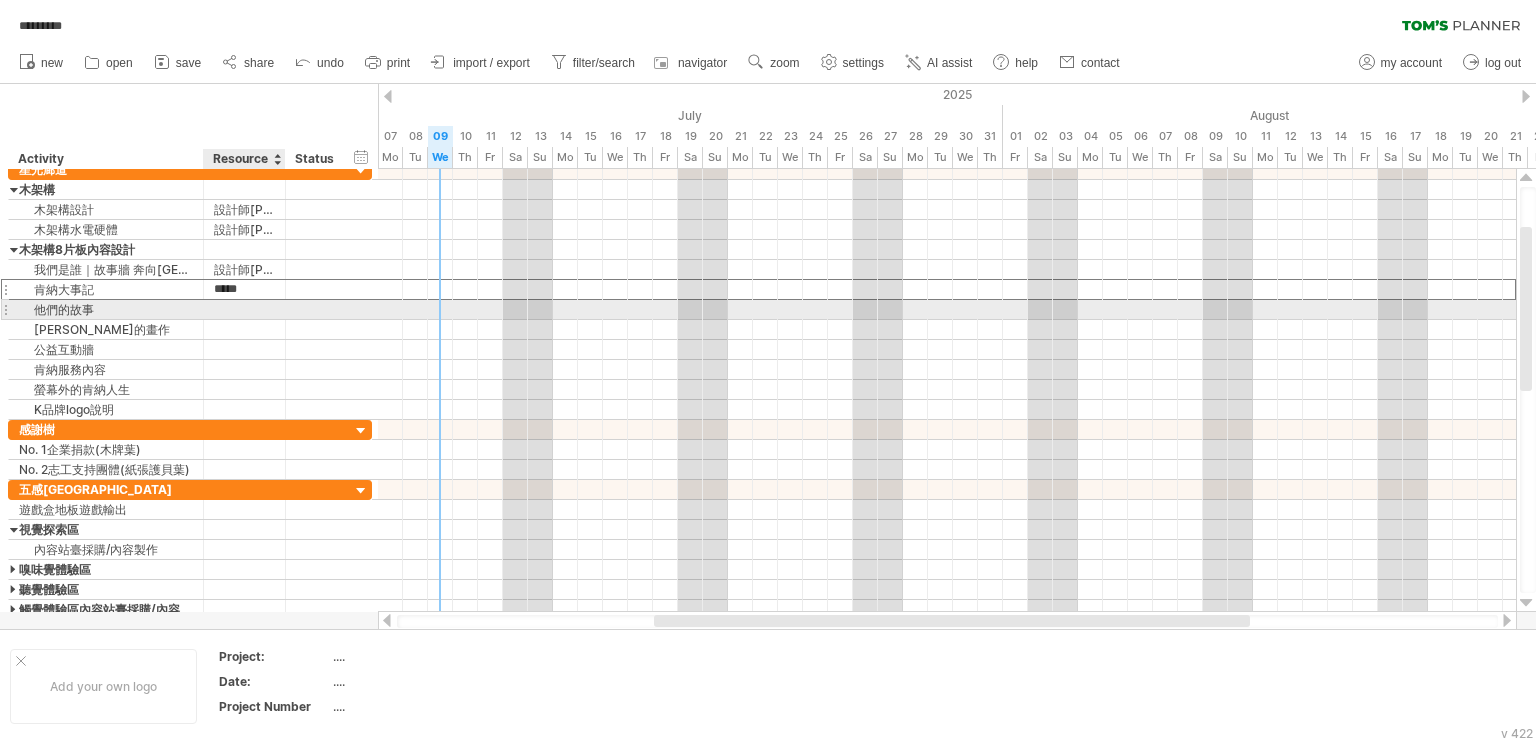 click at bounding box center [244, 309] 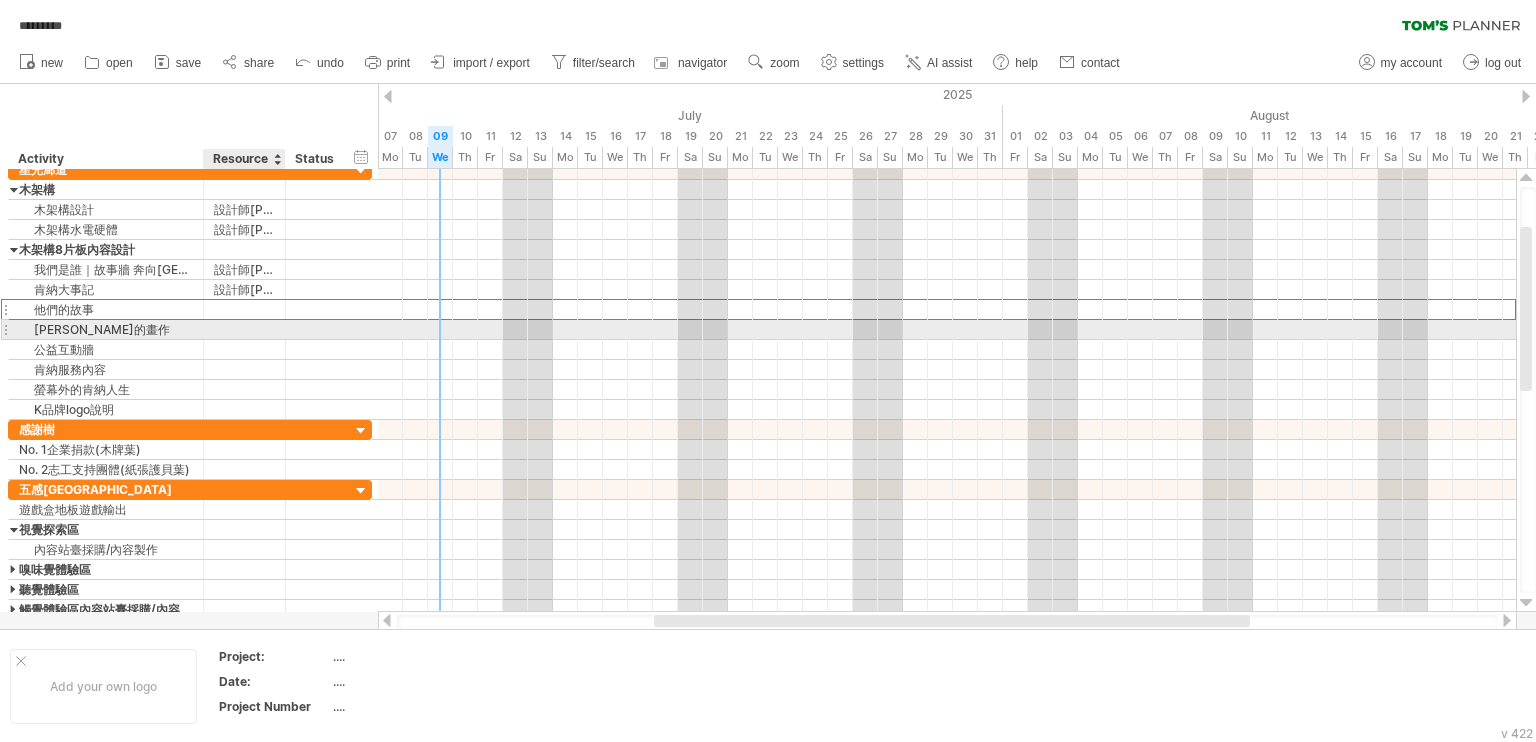 paste on "*****" 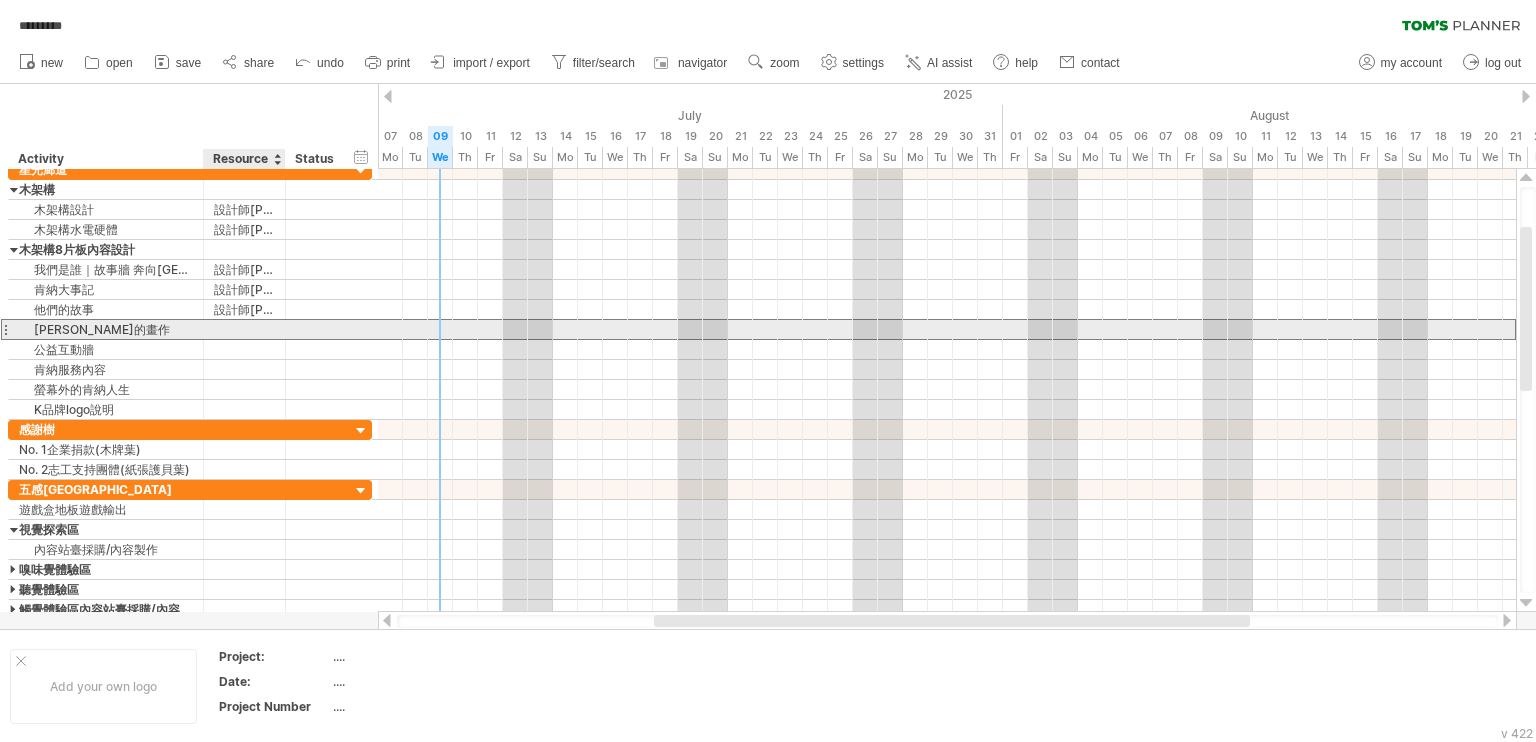 click at bounding box center [244, 329] 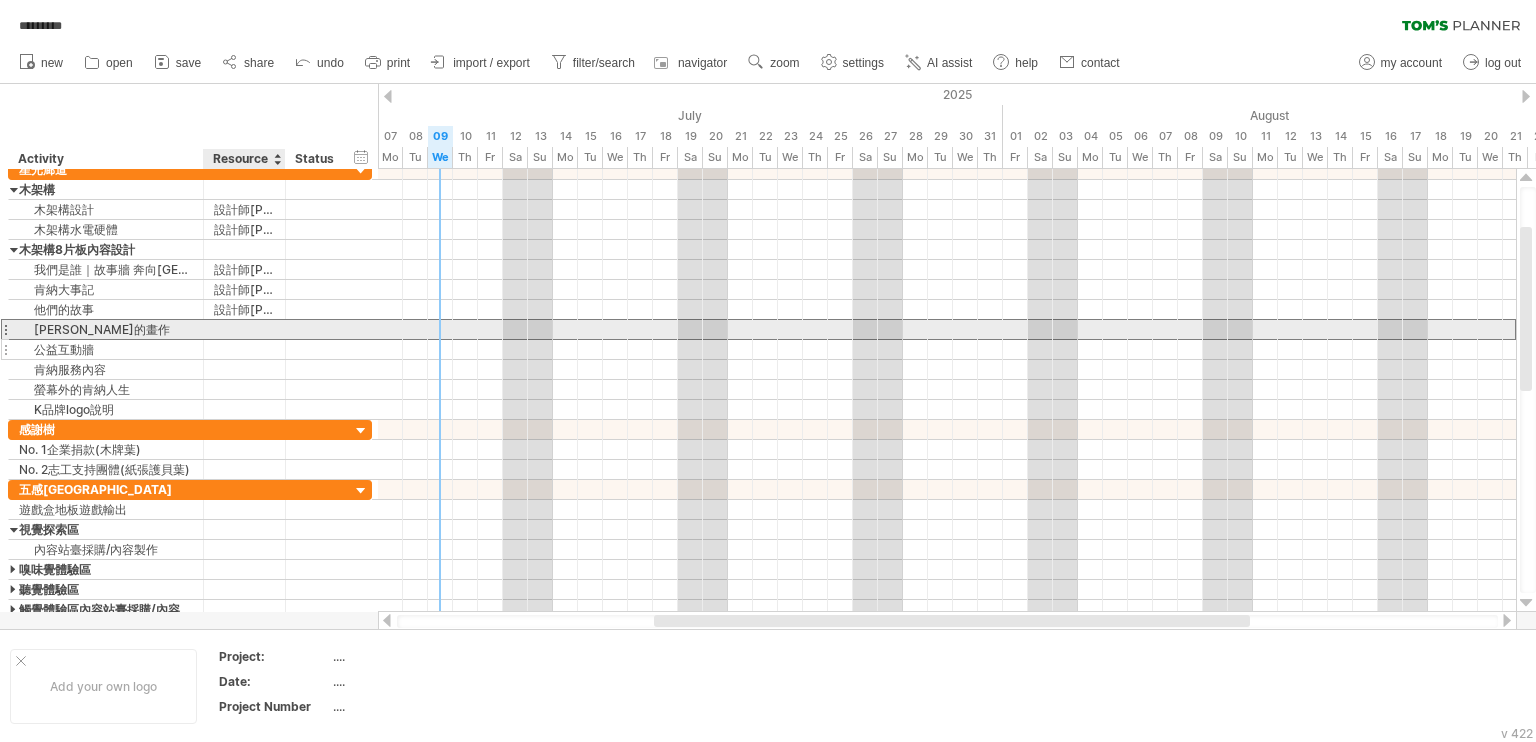 paste on "*****" 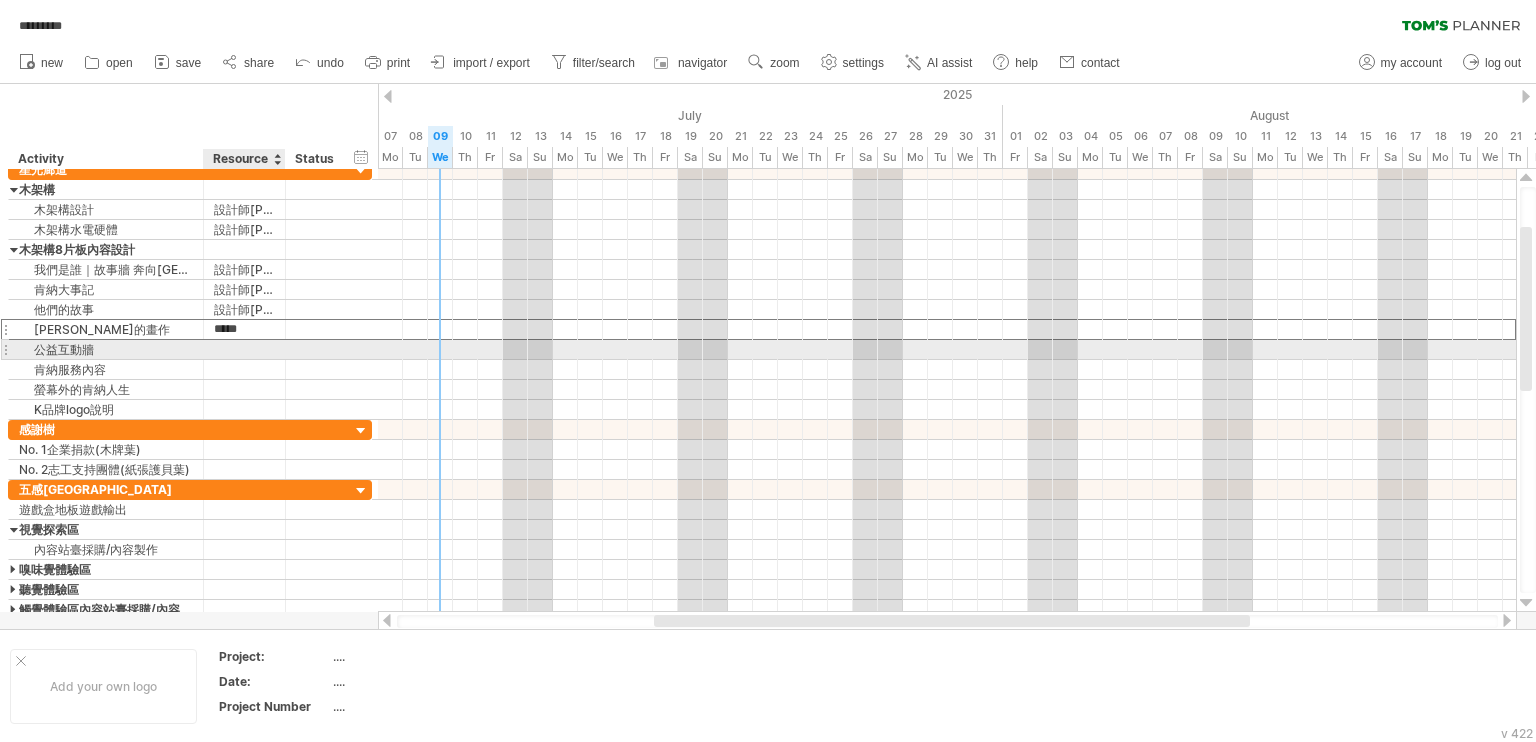 click at bounding box center (244, 349) 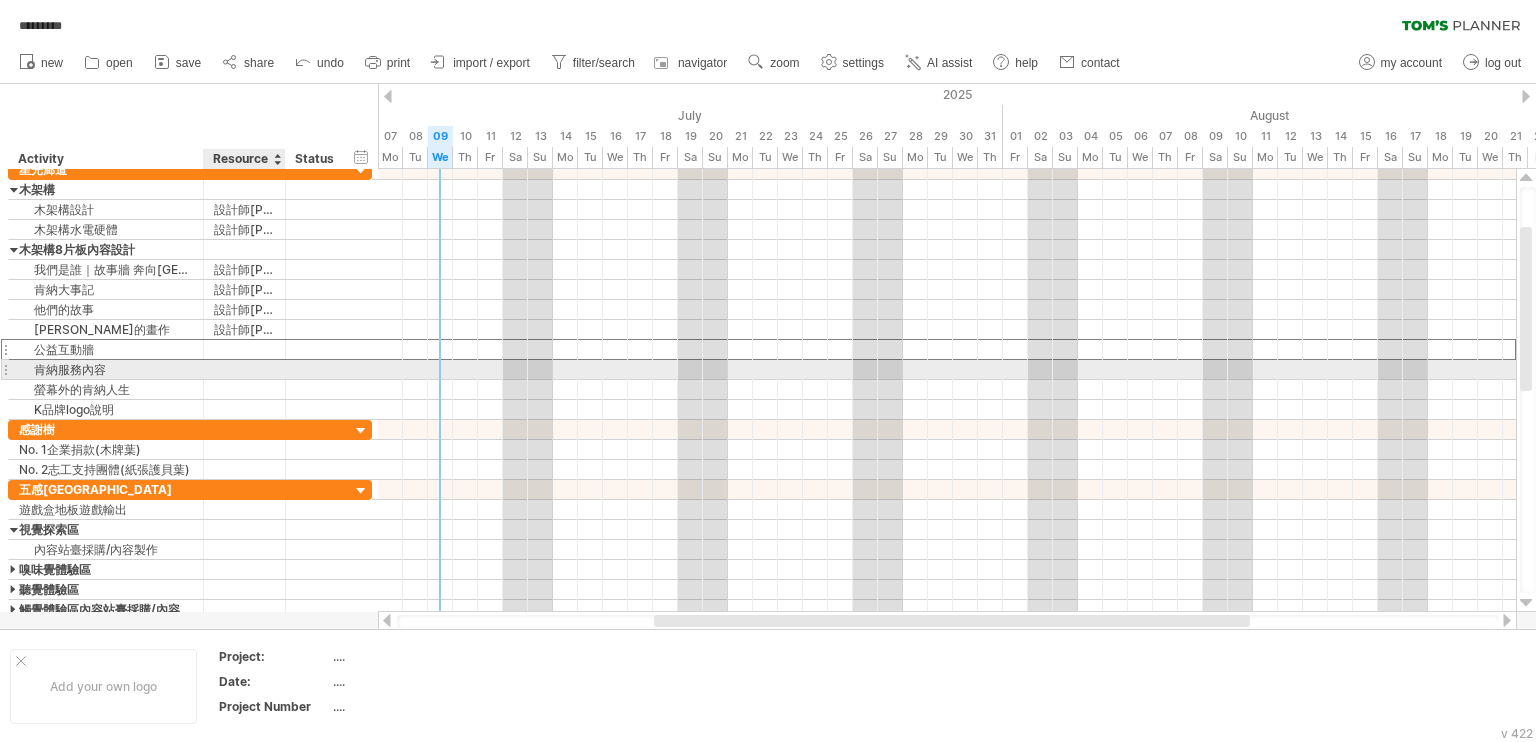 paste on "*****" 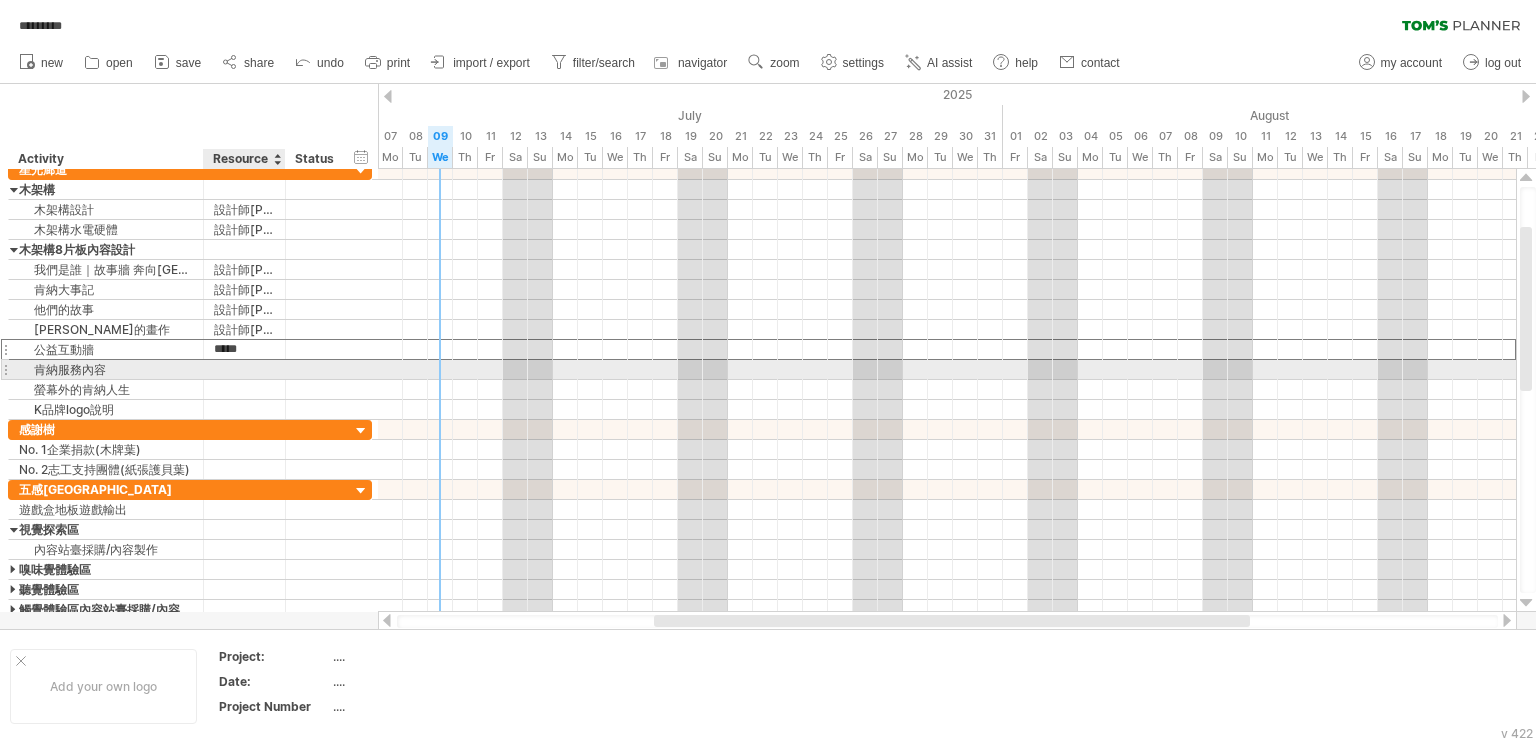 click at bounding box center [244, 369] 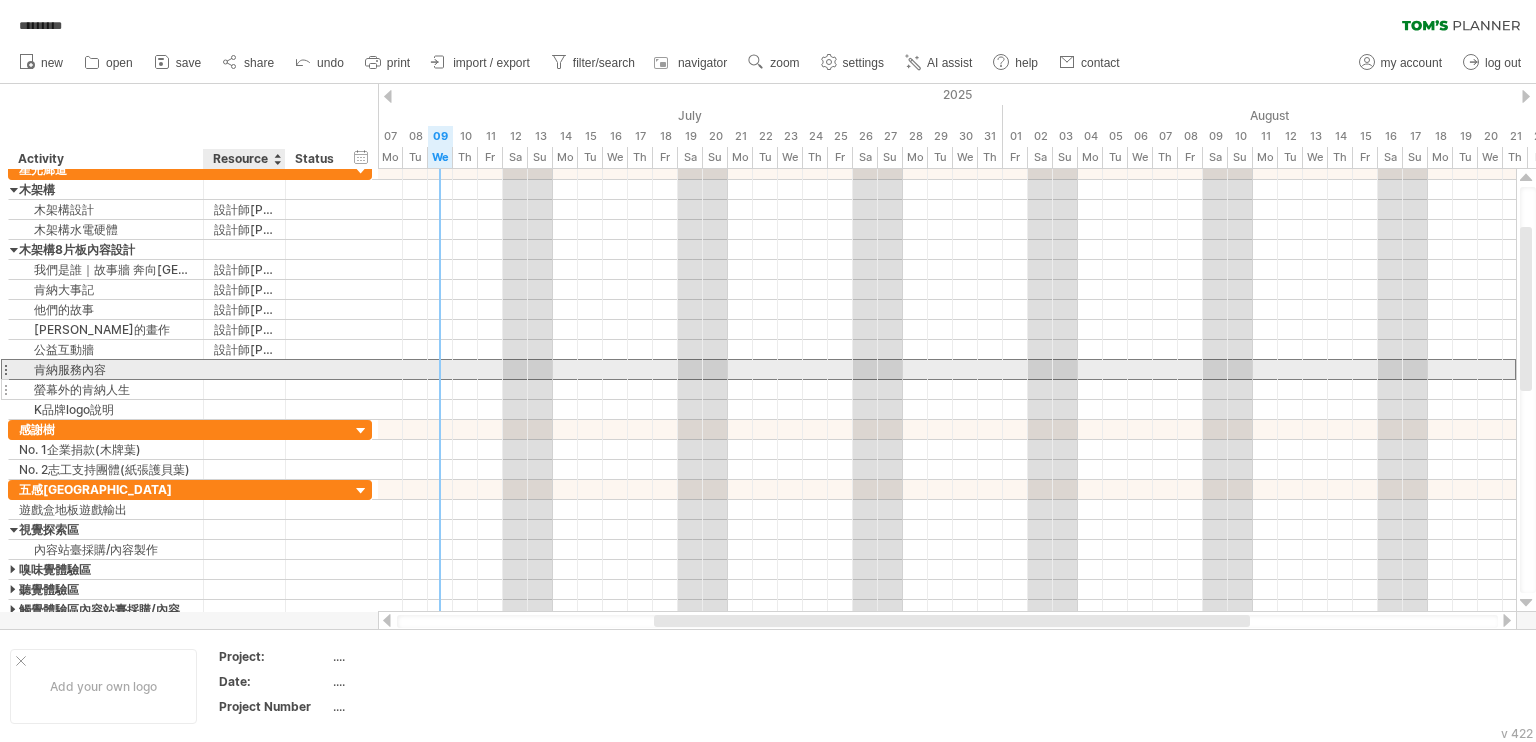paste on "*****" 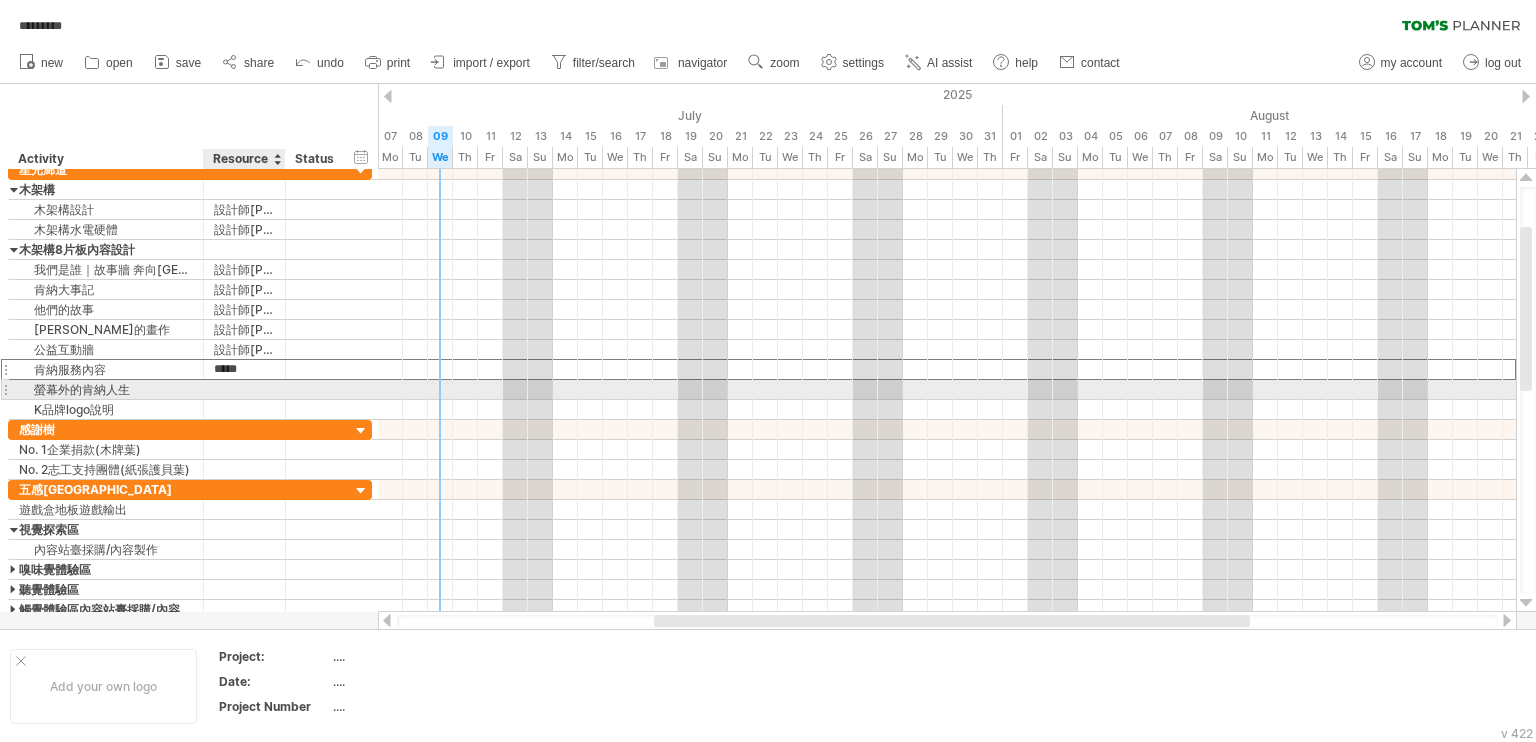 click at bounding box center (244, 389) 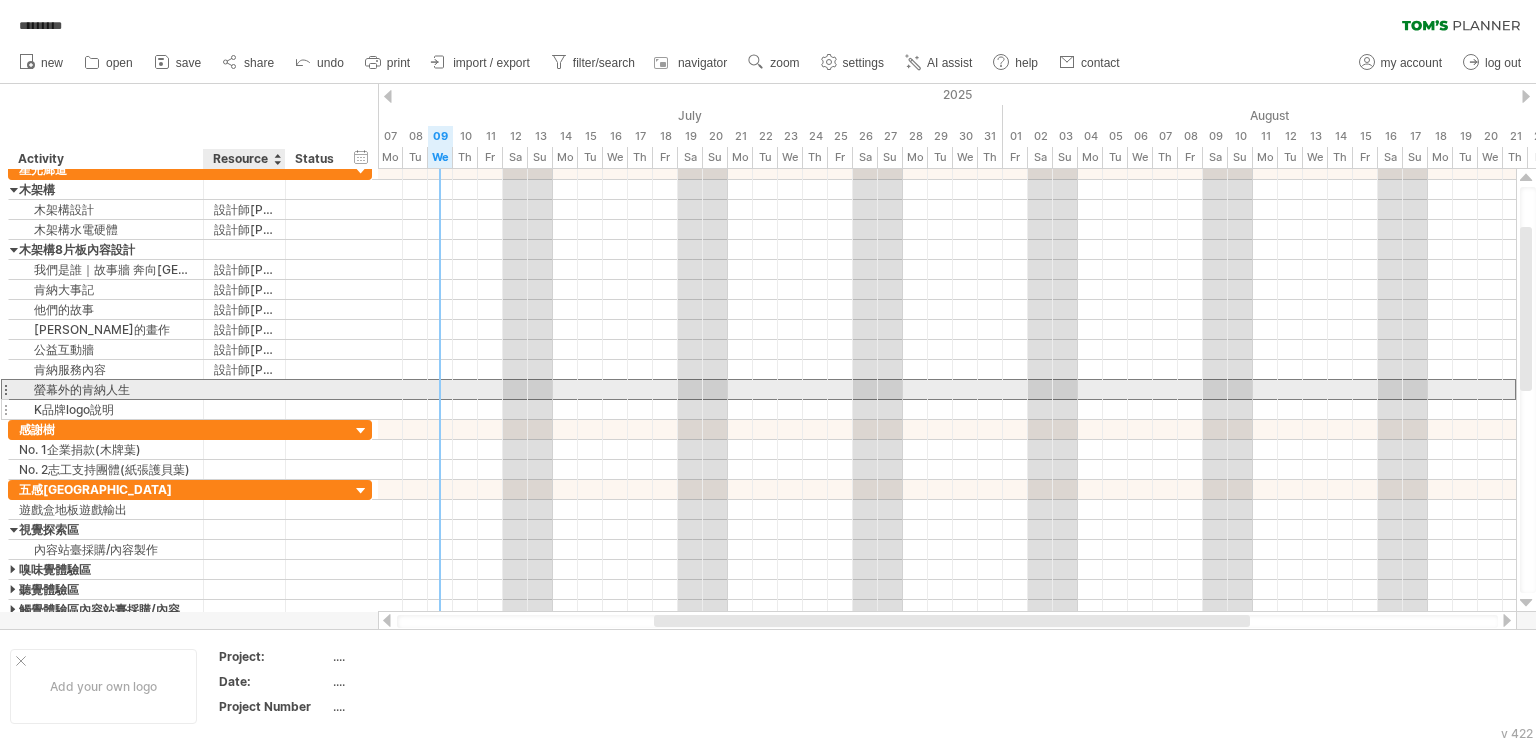 paste on "*****" 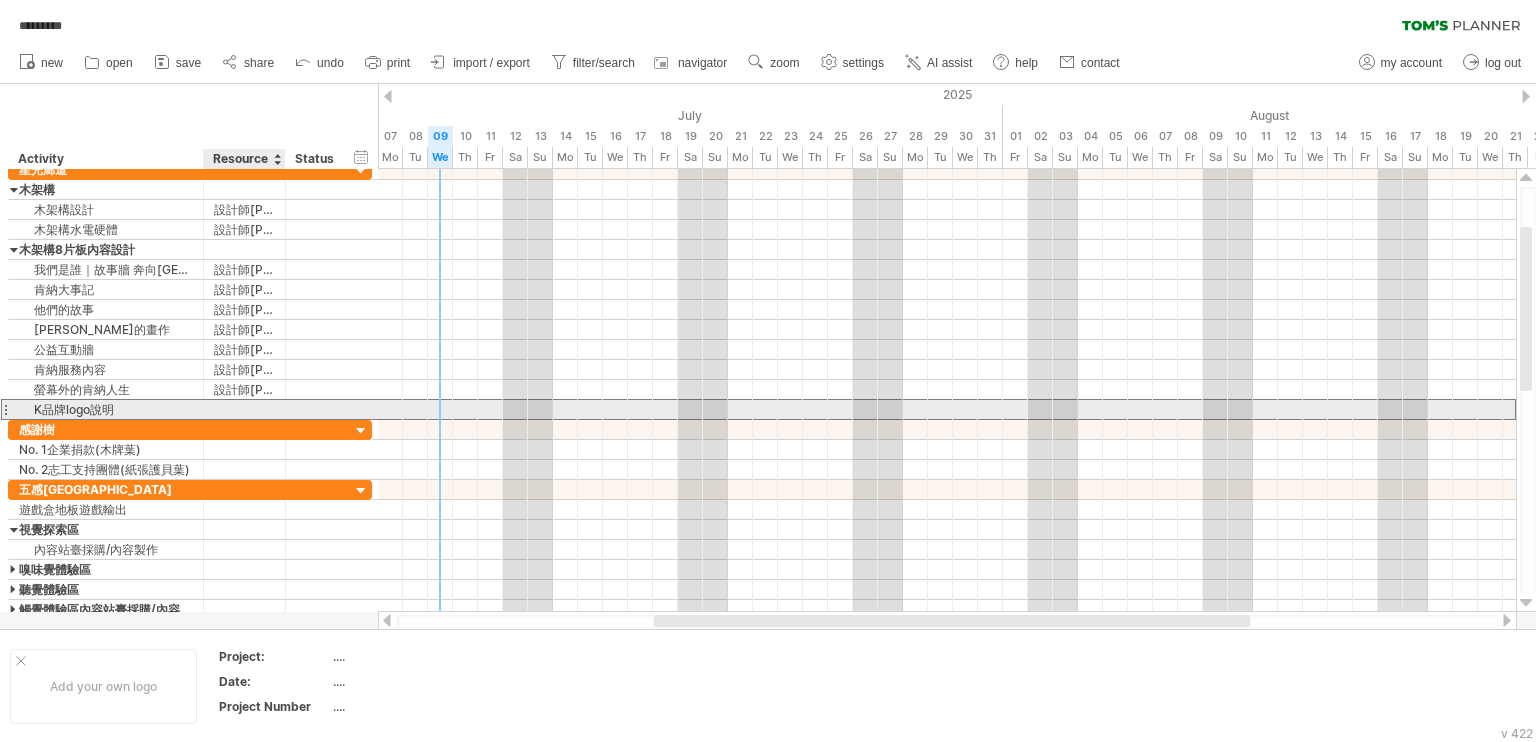 click at bounding box center (244, 409) 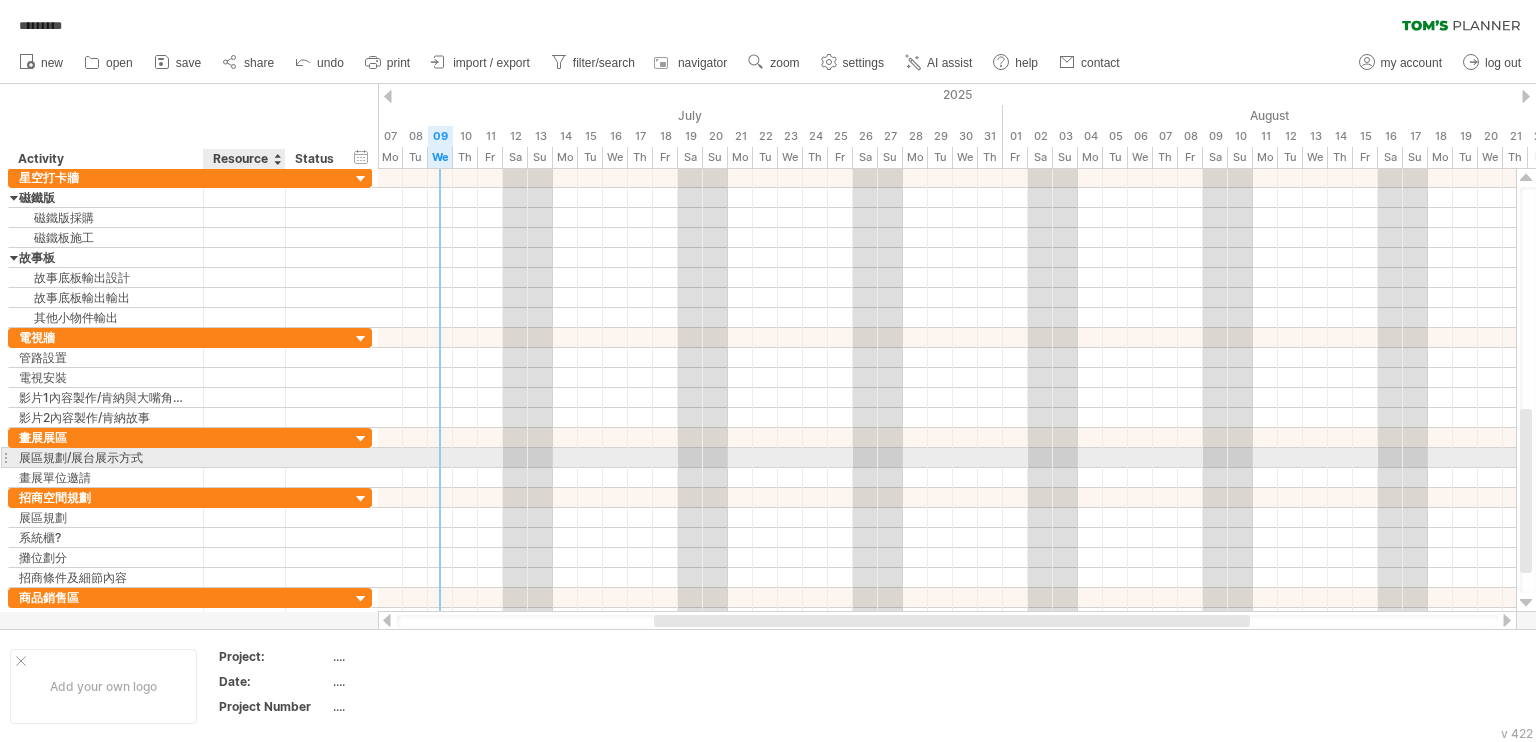 click at bounding box center [244, 457] 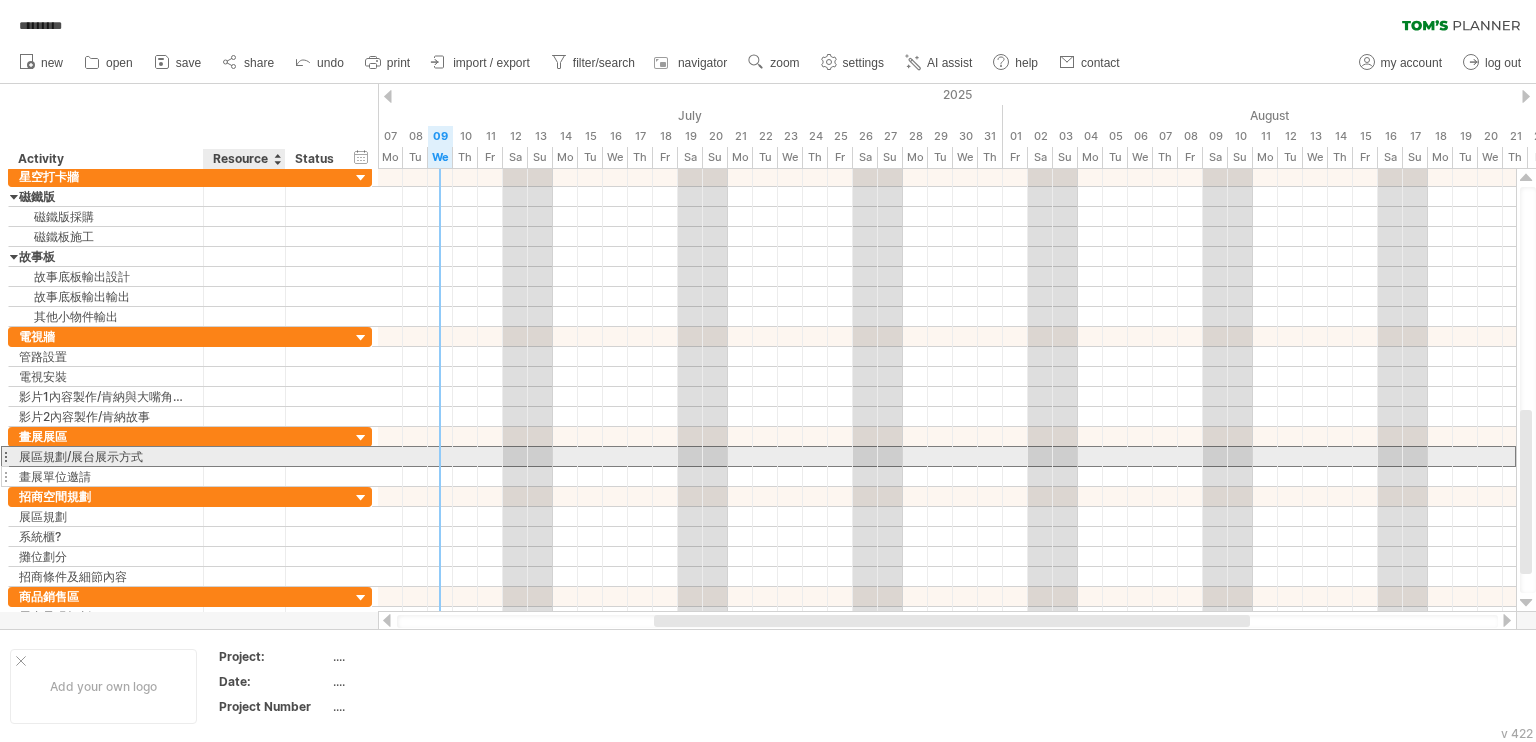 paste on "*****" 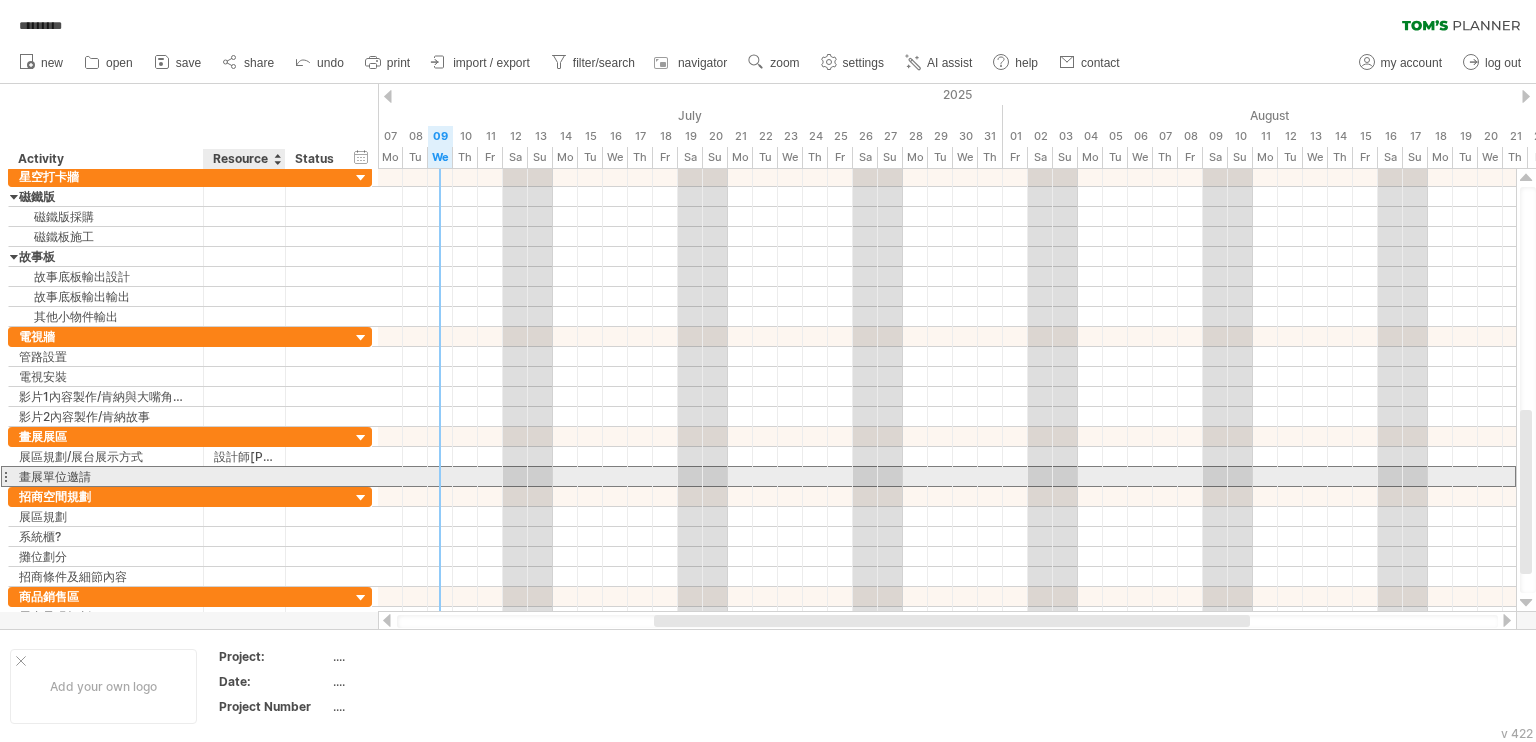 click at bounding box center (244, 476) 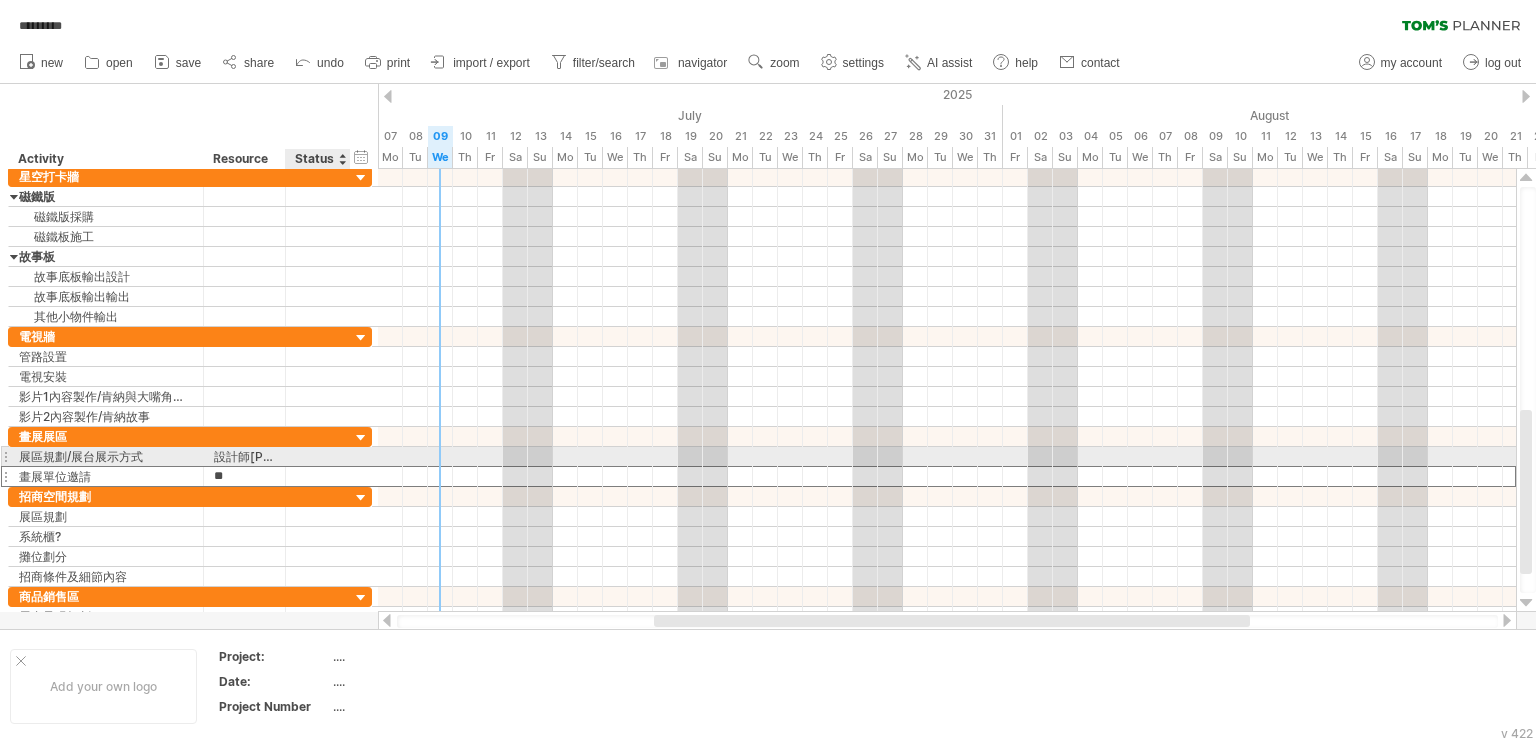 type on "***" 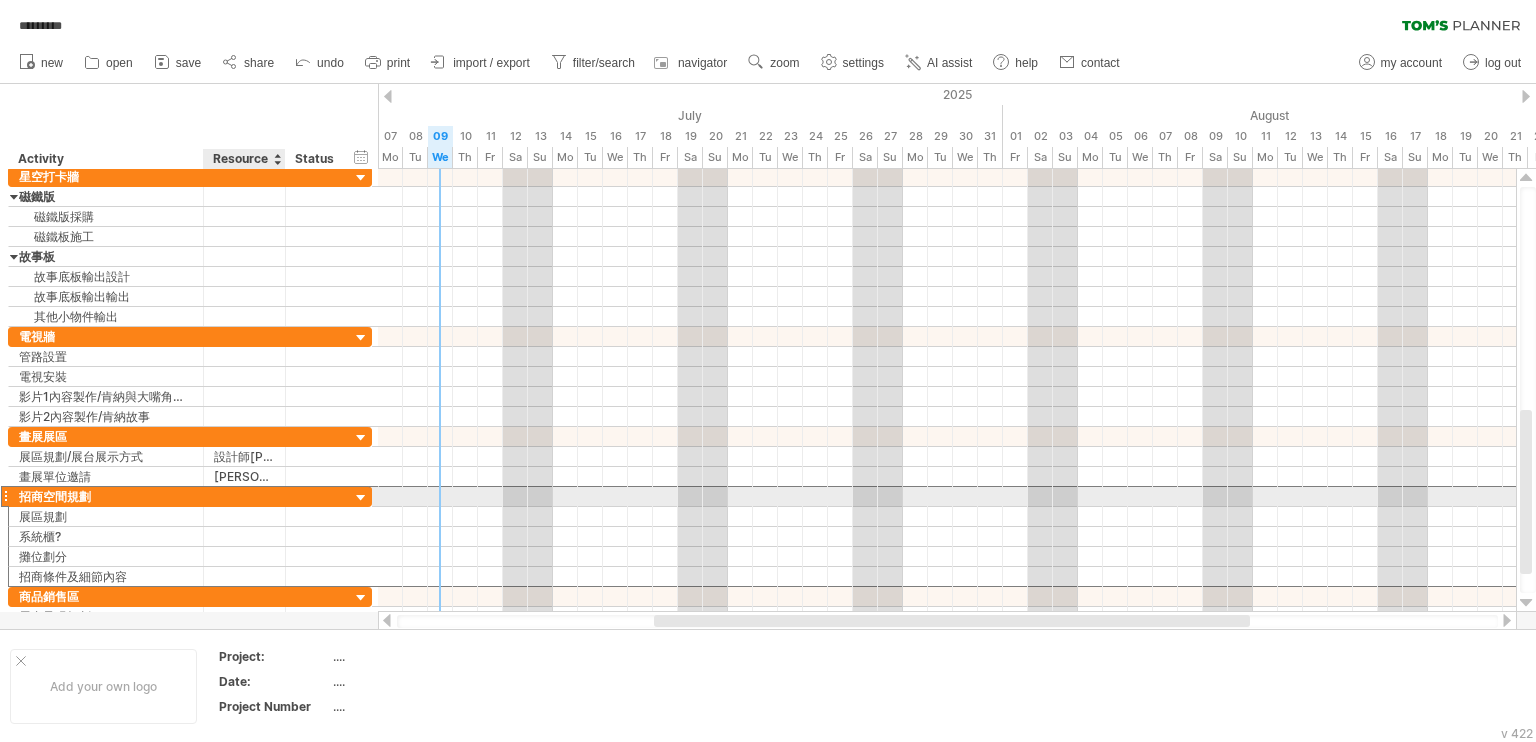 click at bounding box center [244, 496] 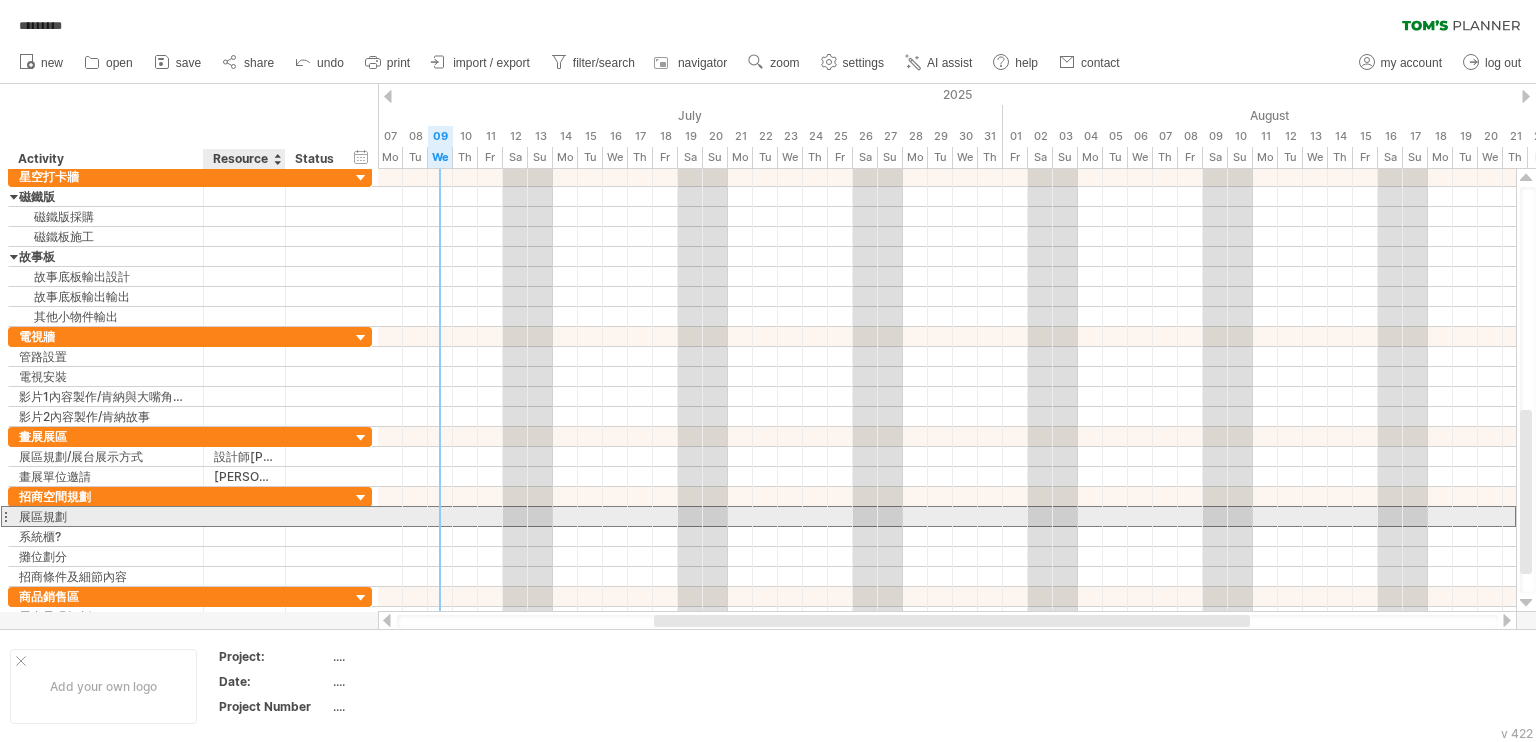 click at bounding box center [244, 516] 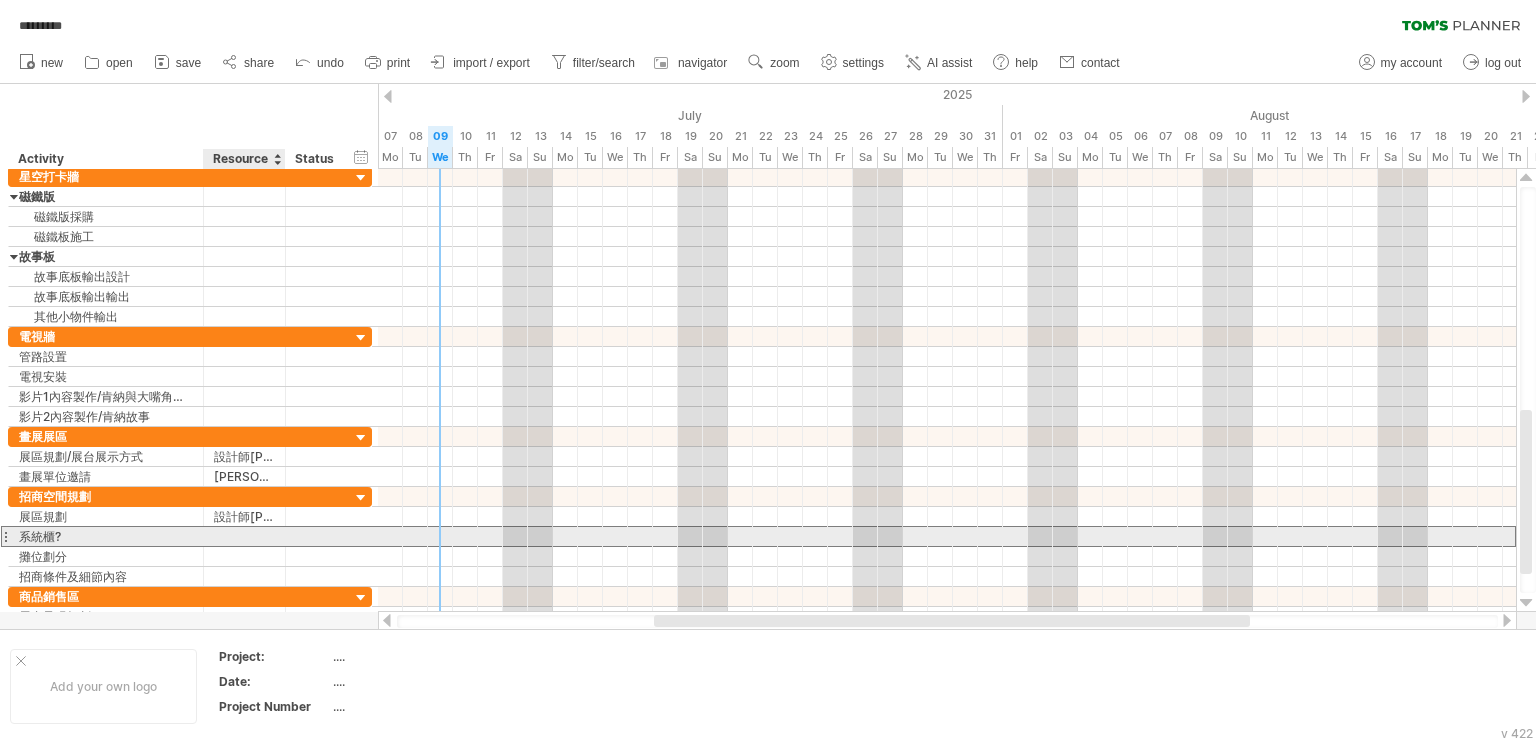 click at bounding box center (244, 536) 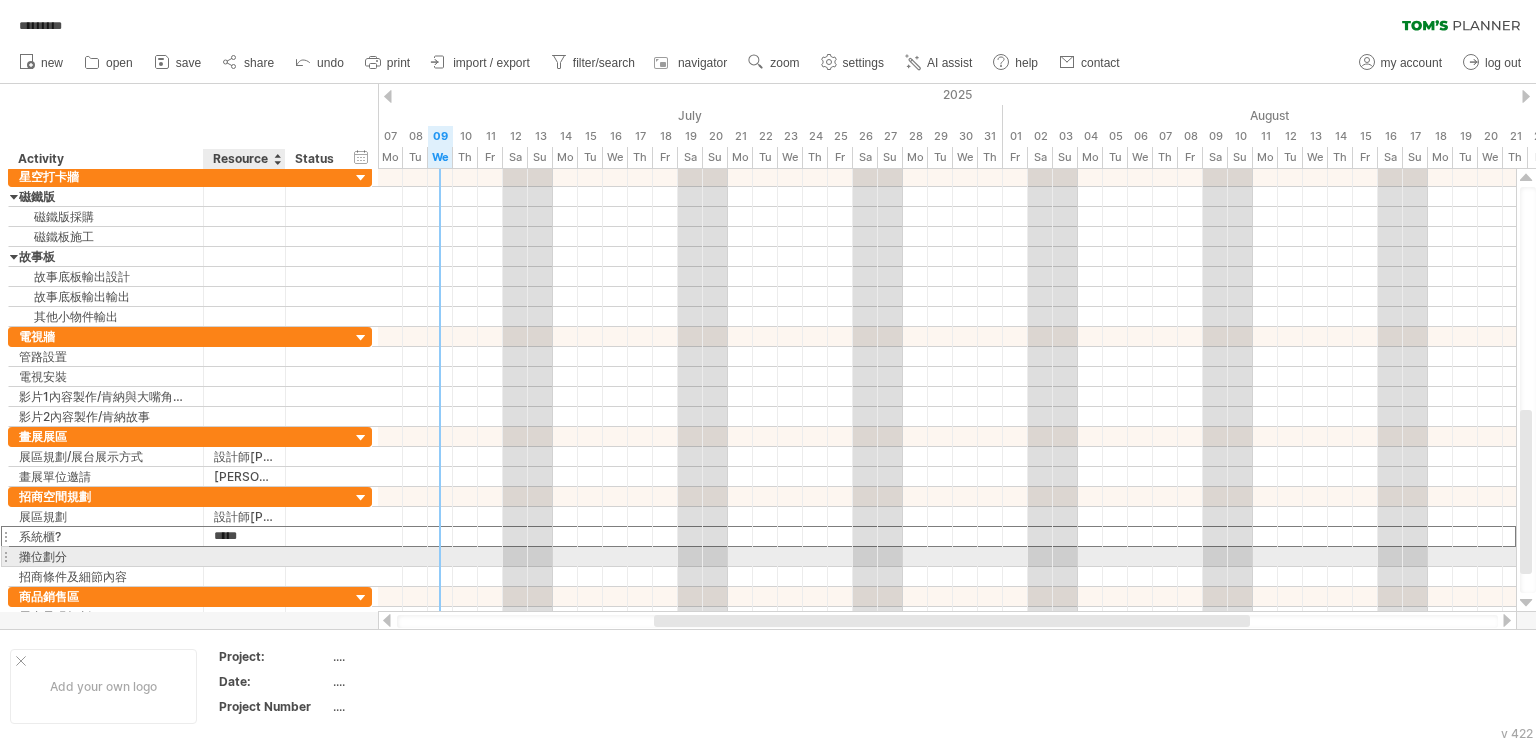 click at bounding box center (244, 556) 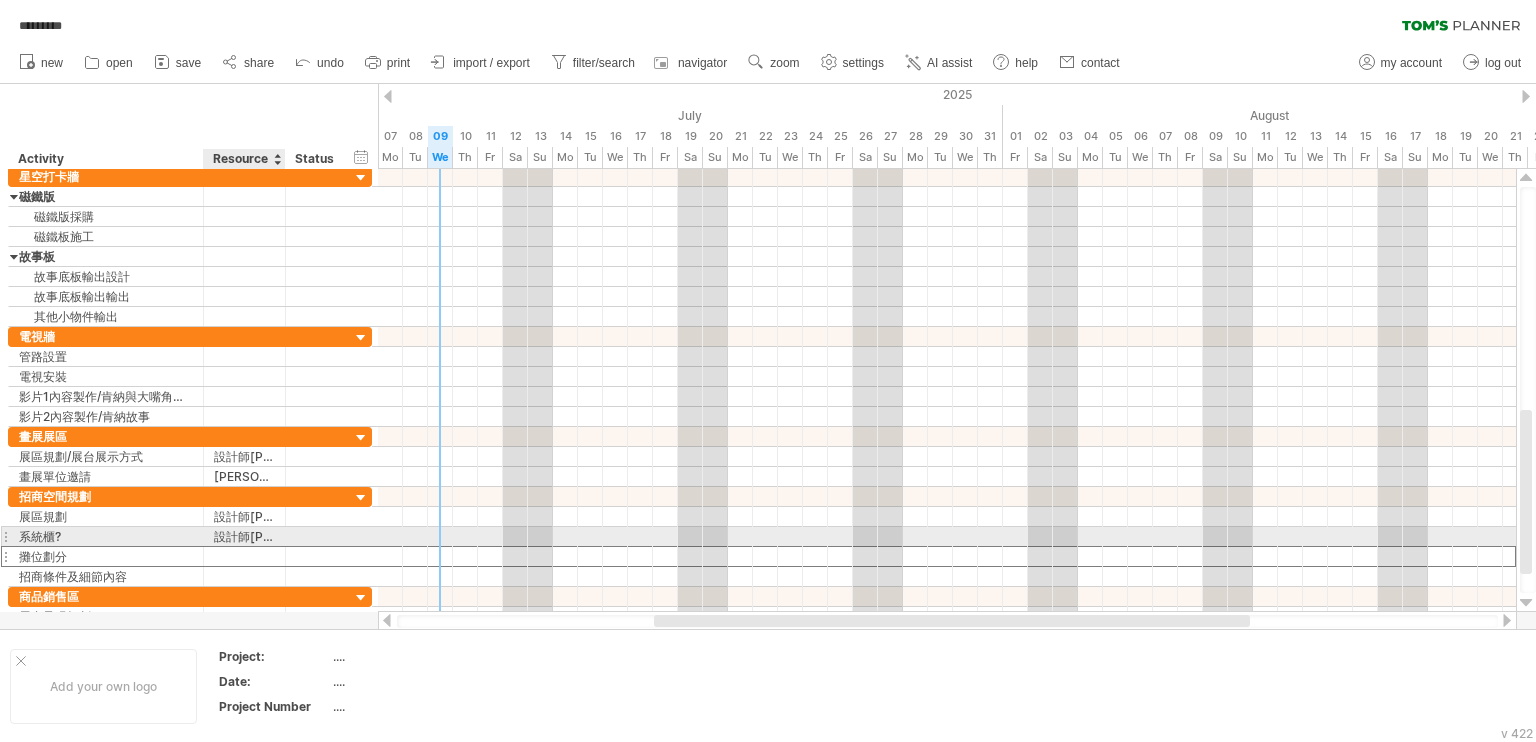 paste on "*****" 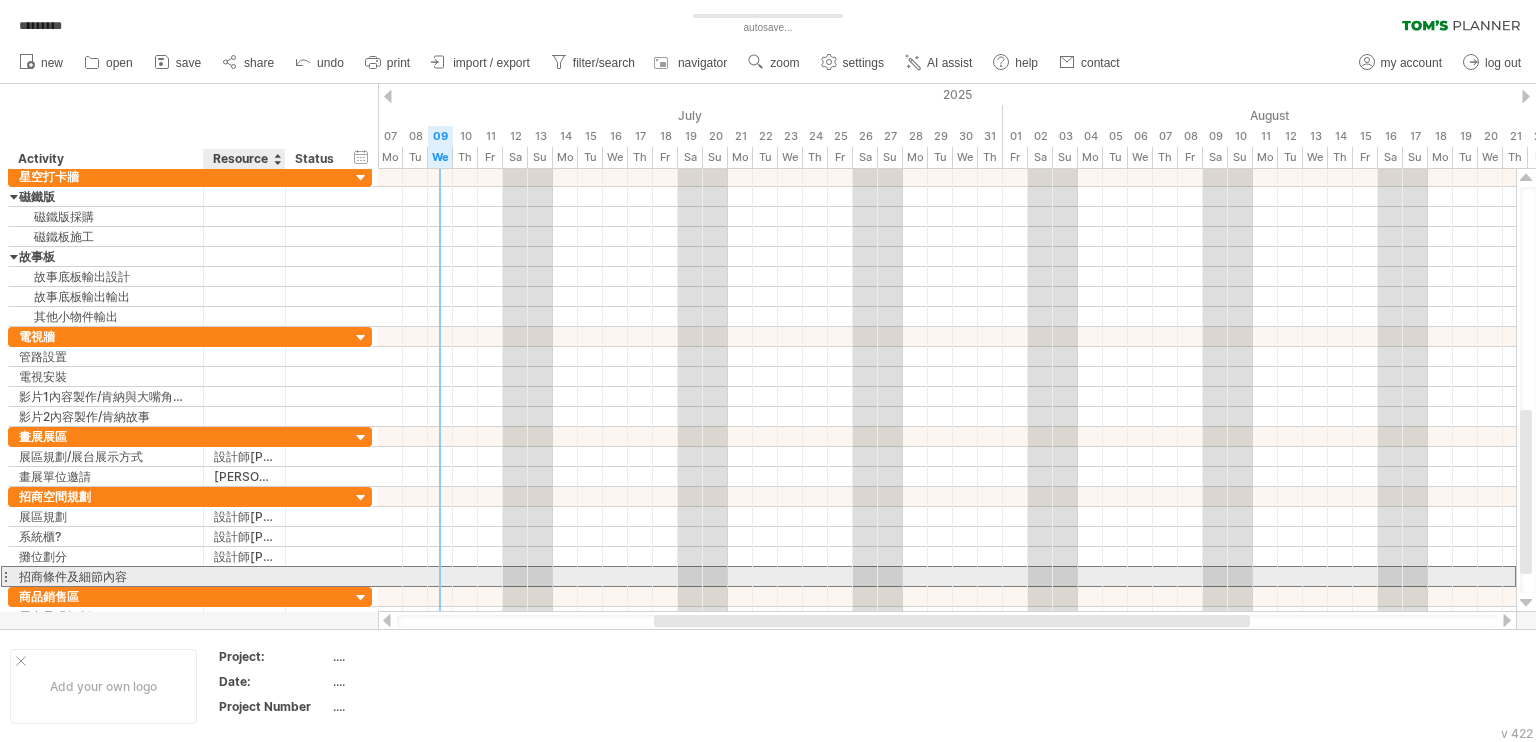 click at bounding box center (244, 576) 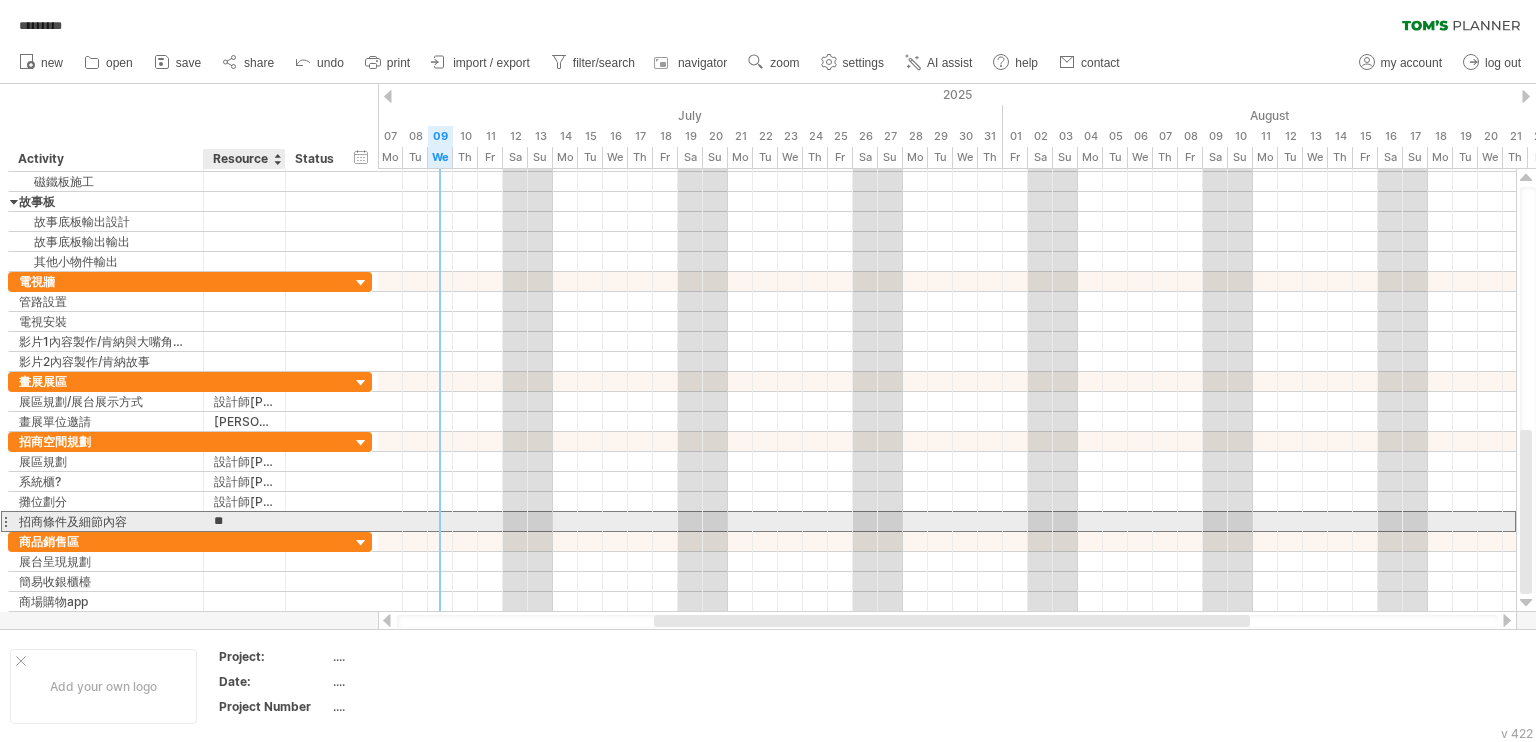 type on "*" 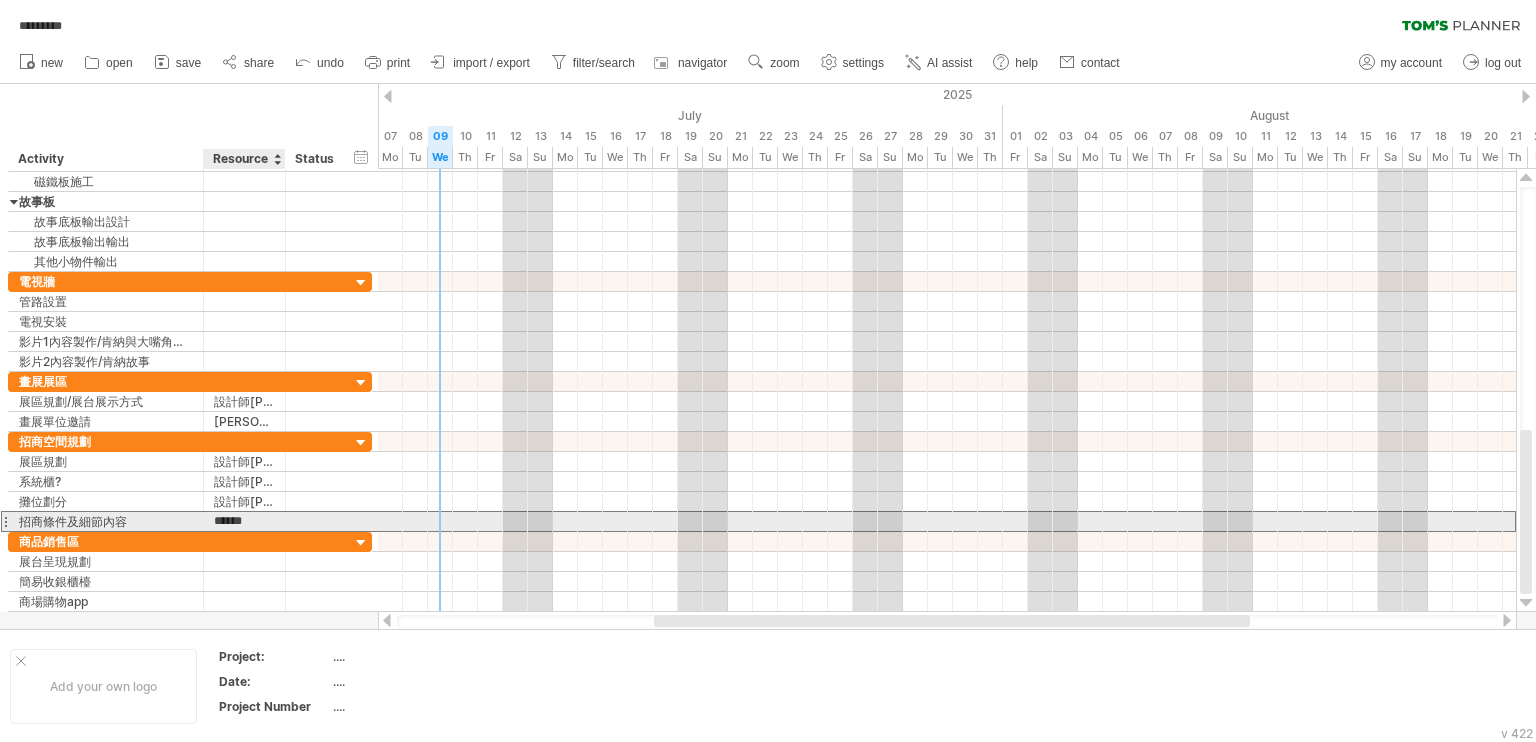 scroll, scrollTop: 0, scrollLeft: 11, axis: horizontal 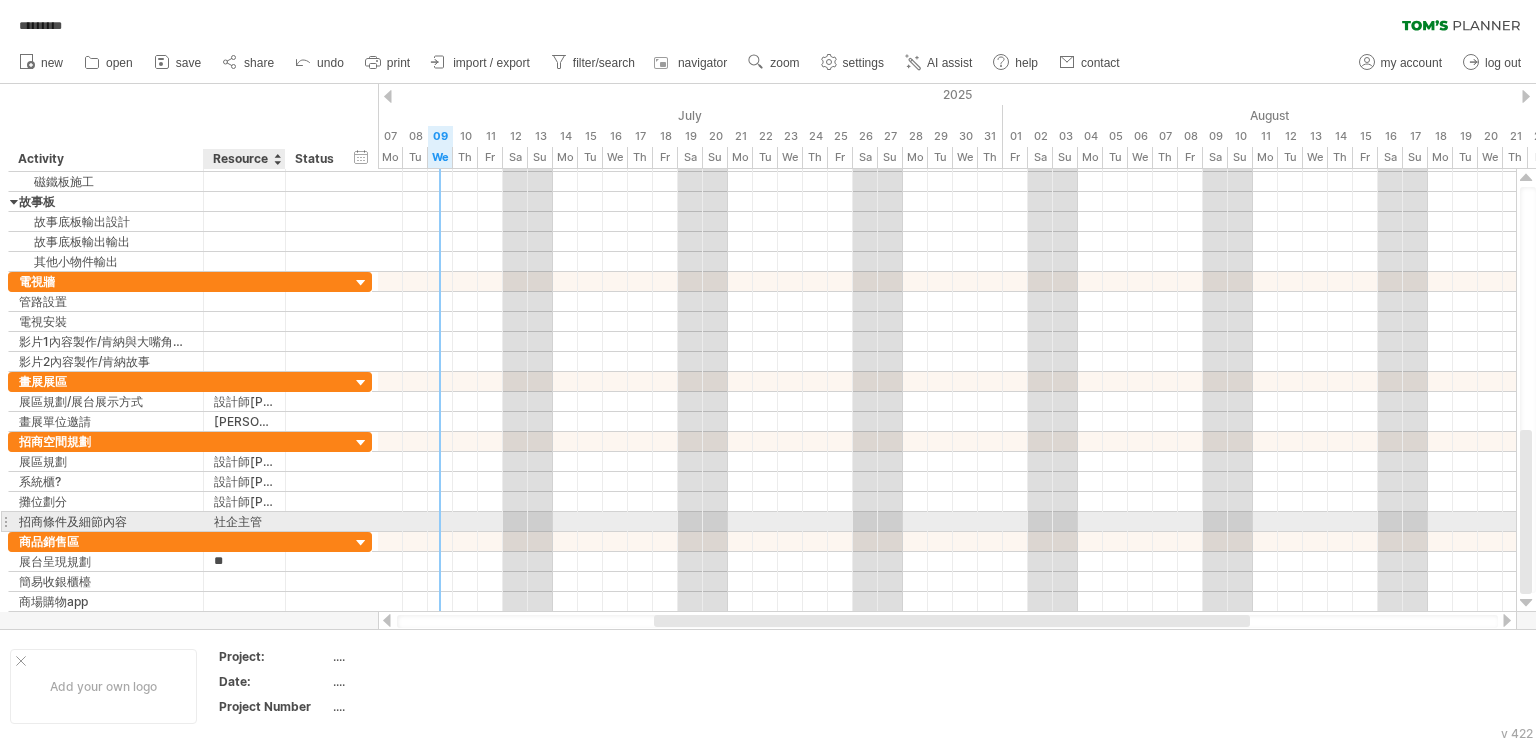type on "**" 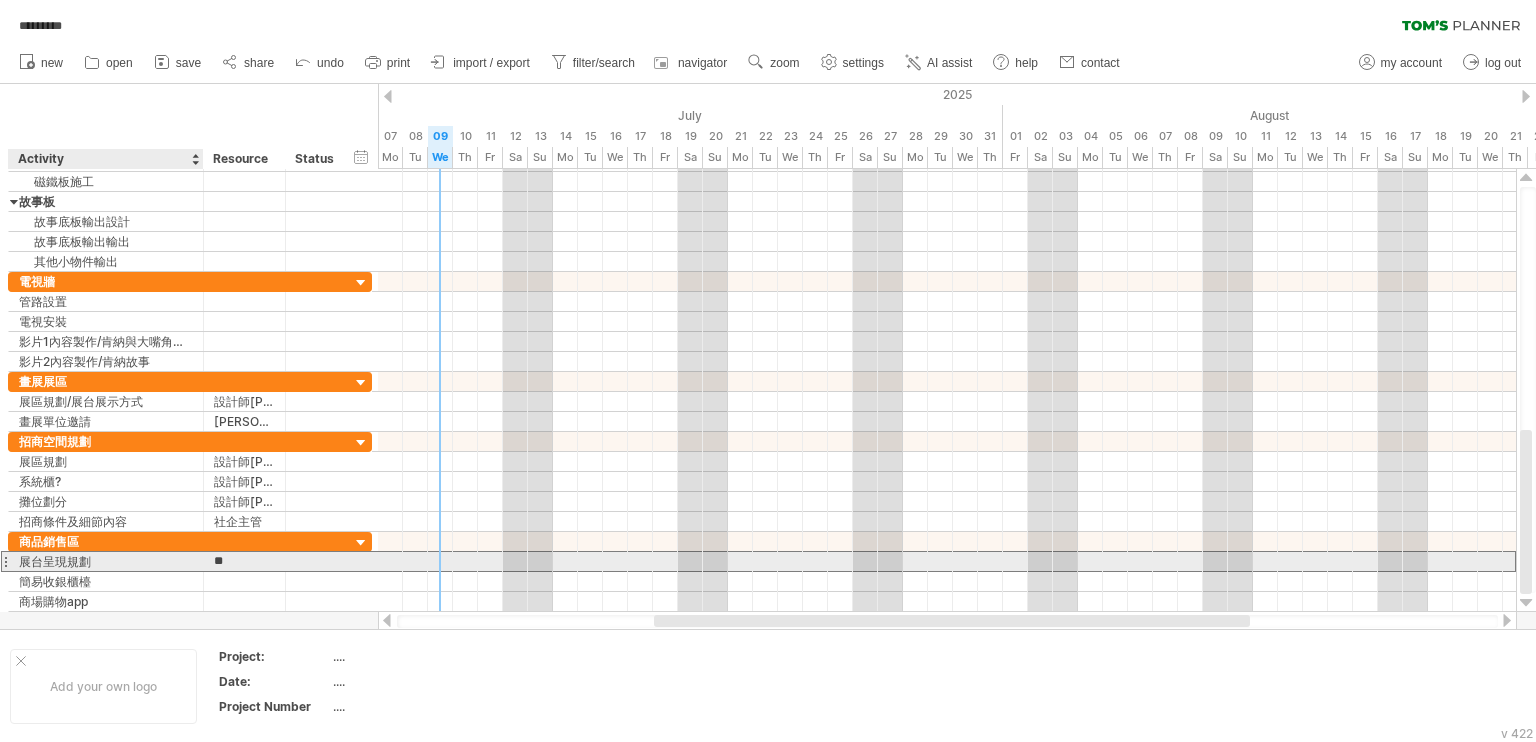 drag, startPoint x: 233, startPoint y: 559, endPoint x: 199, endPoint y: 558, distance: 34.0147 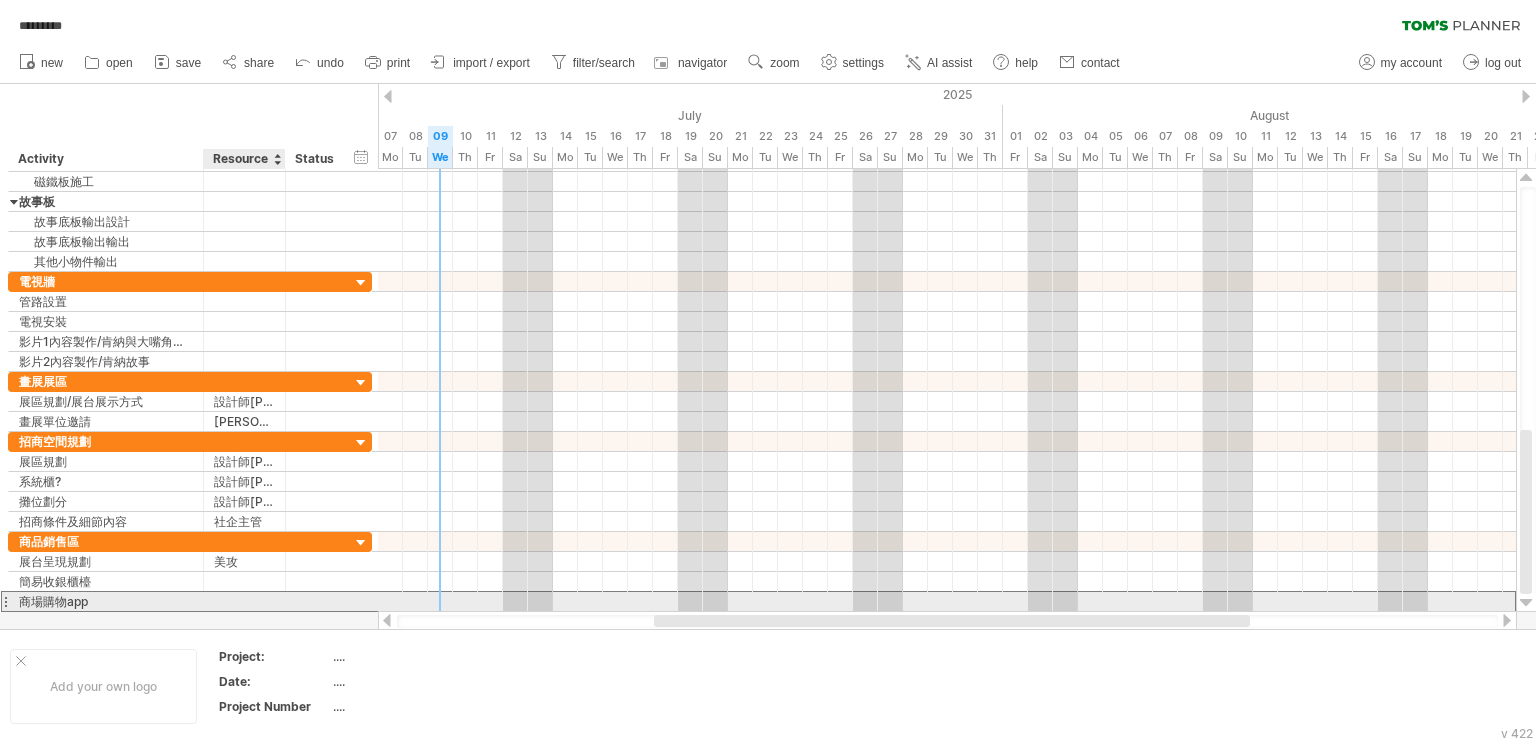 click at bounding box center (244, 601) 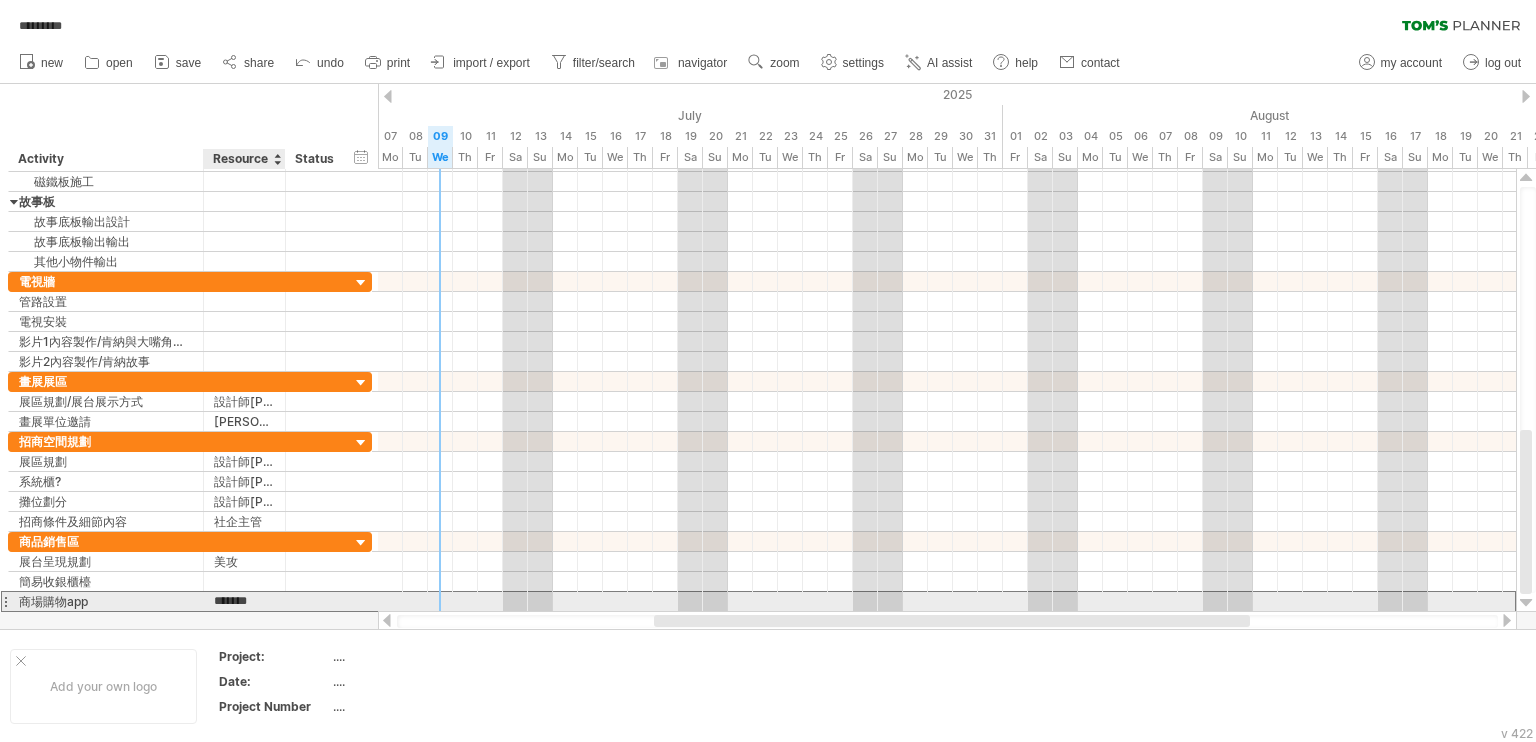 scroll, scrollTop: 0, scrollLeft: 0, axis: both 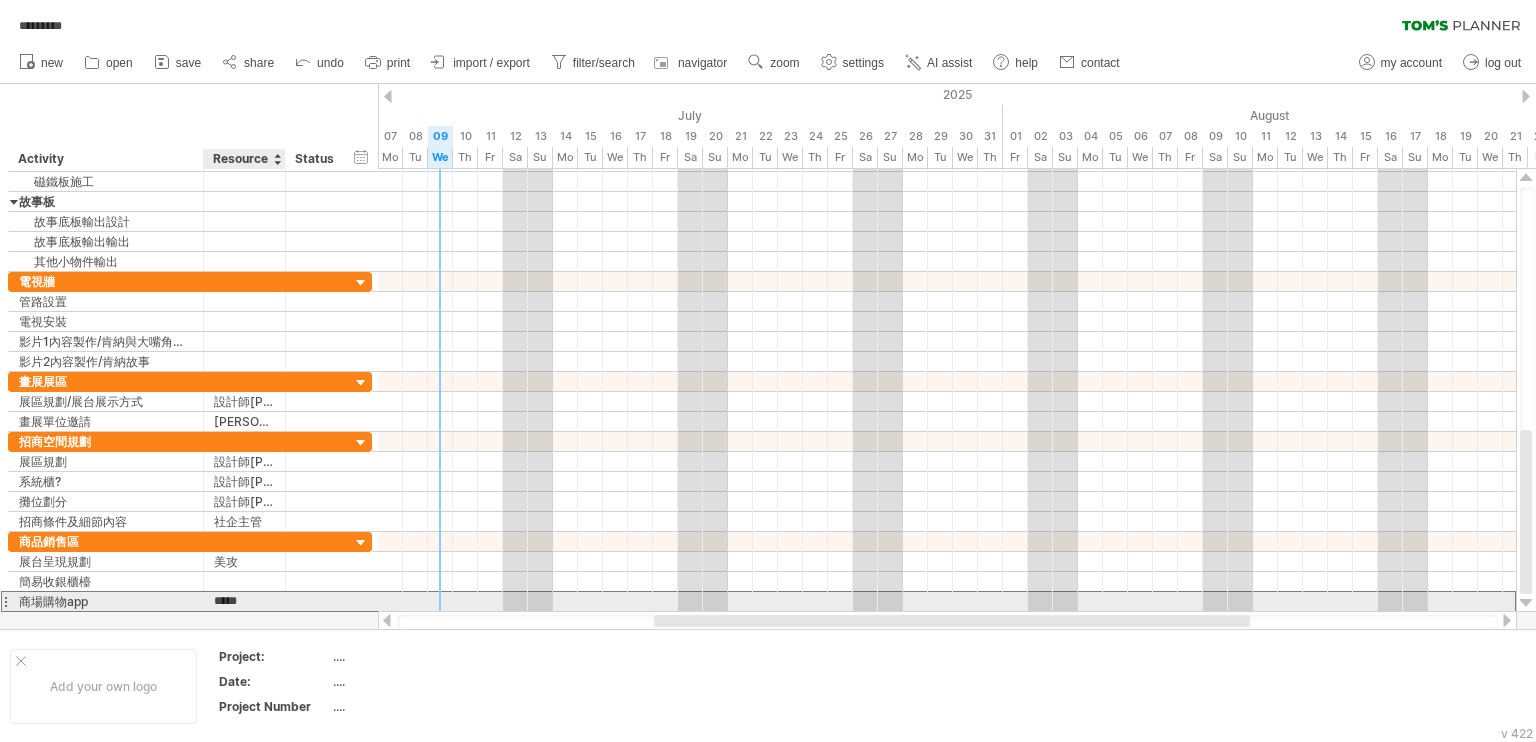 type on "*****" 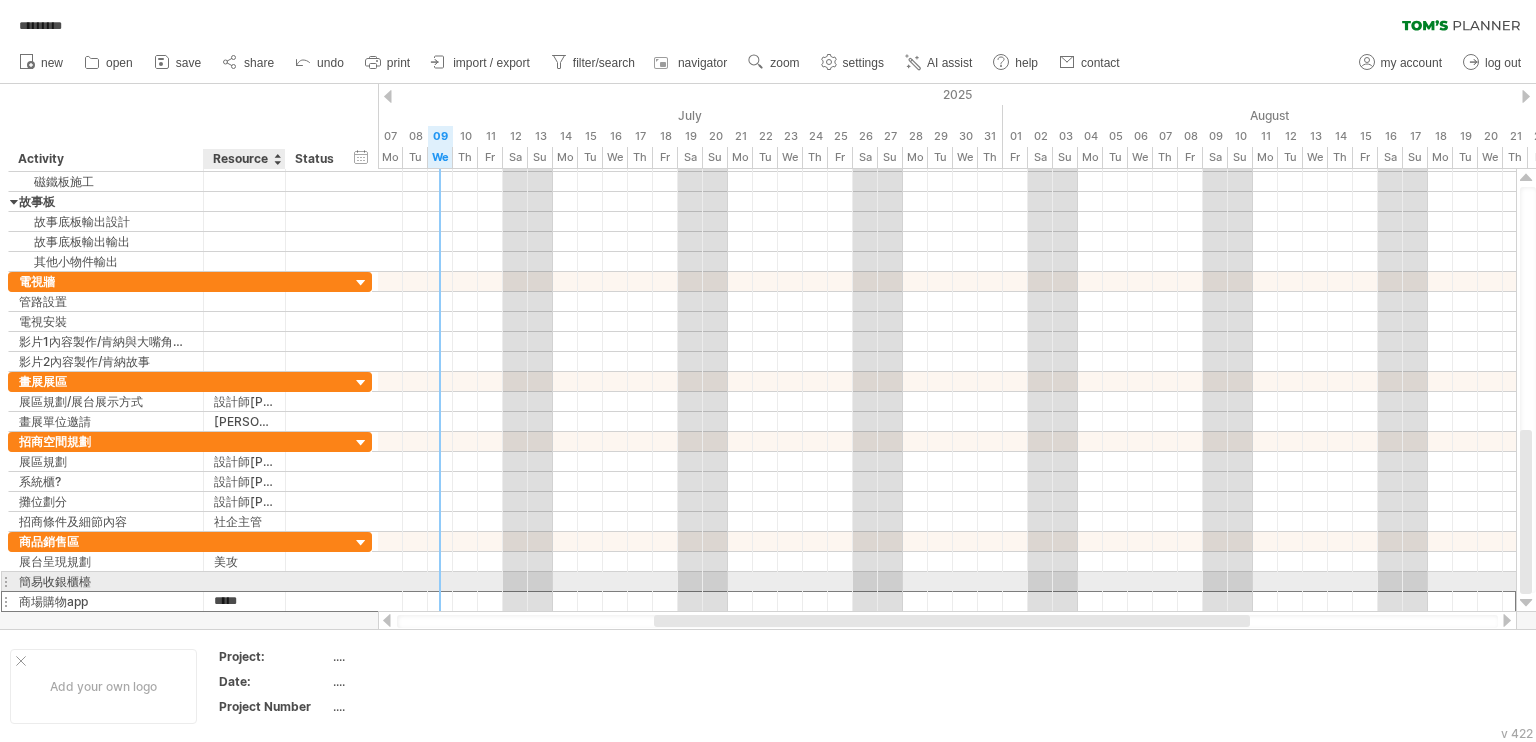 click at bounding box center (244, 581) 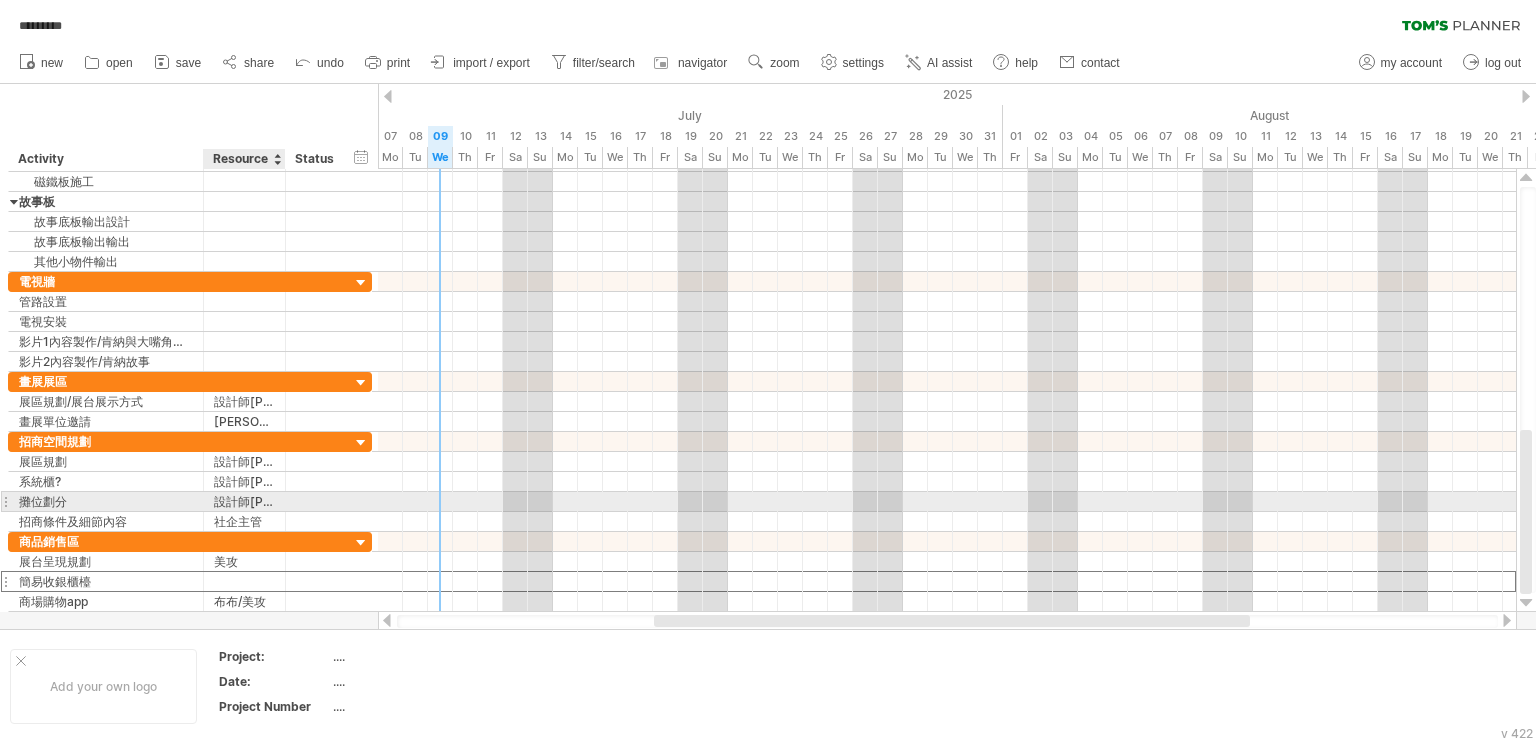 click on "設計師[PERSON_NAME]" at bounding box center [244, 501] 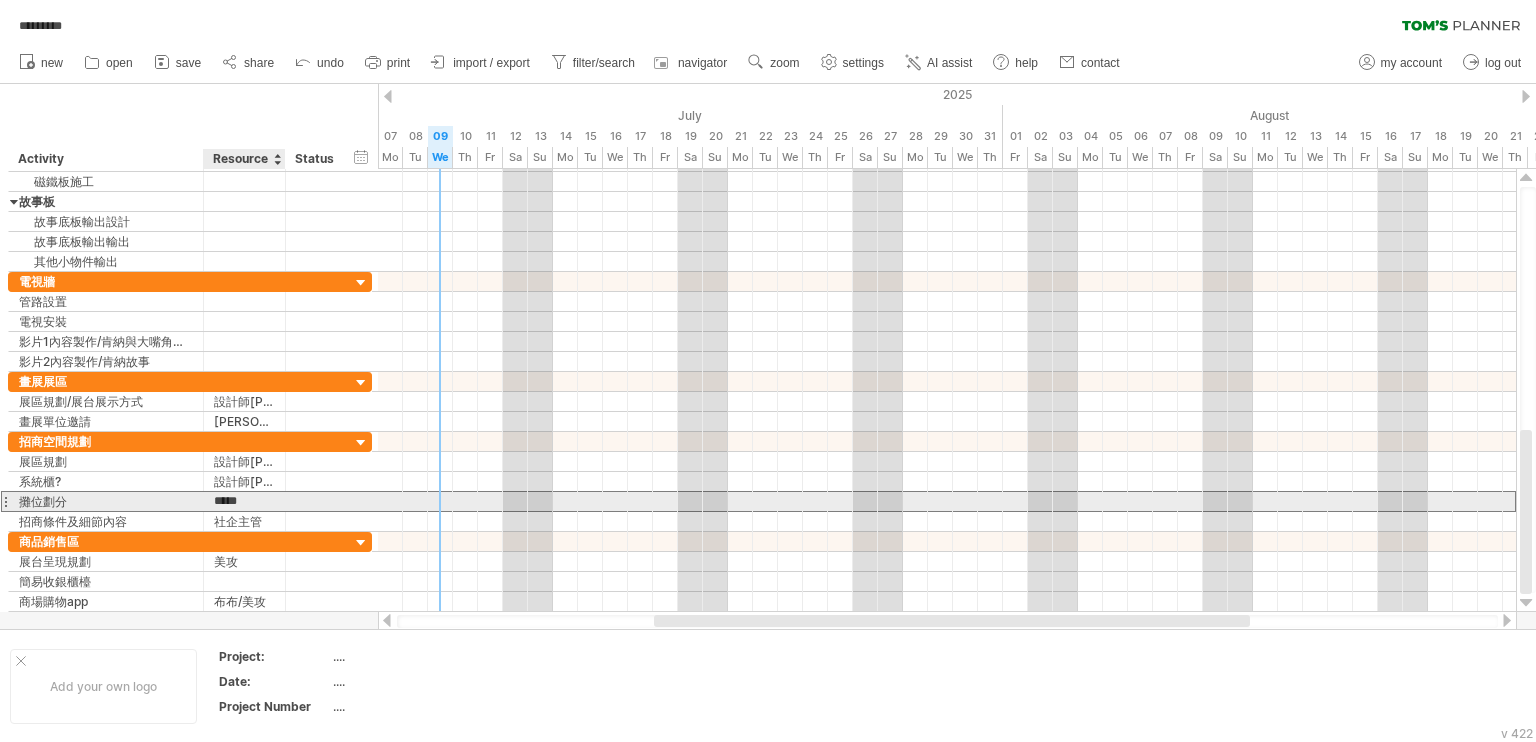drag, startPoint x: 269, startPoint y: 500, endPoint x: 212, endPoint y: 495, distance: 57.21888 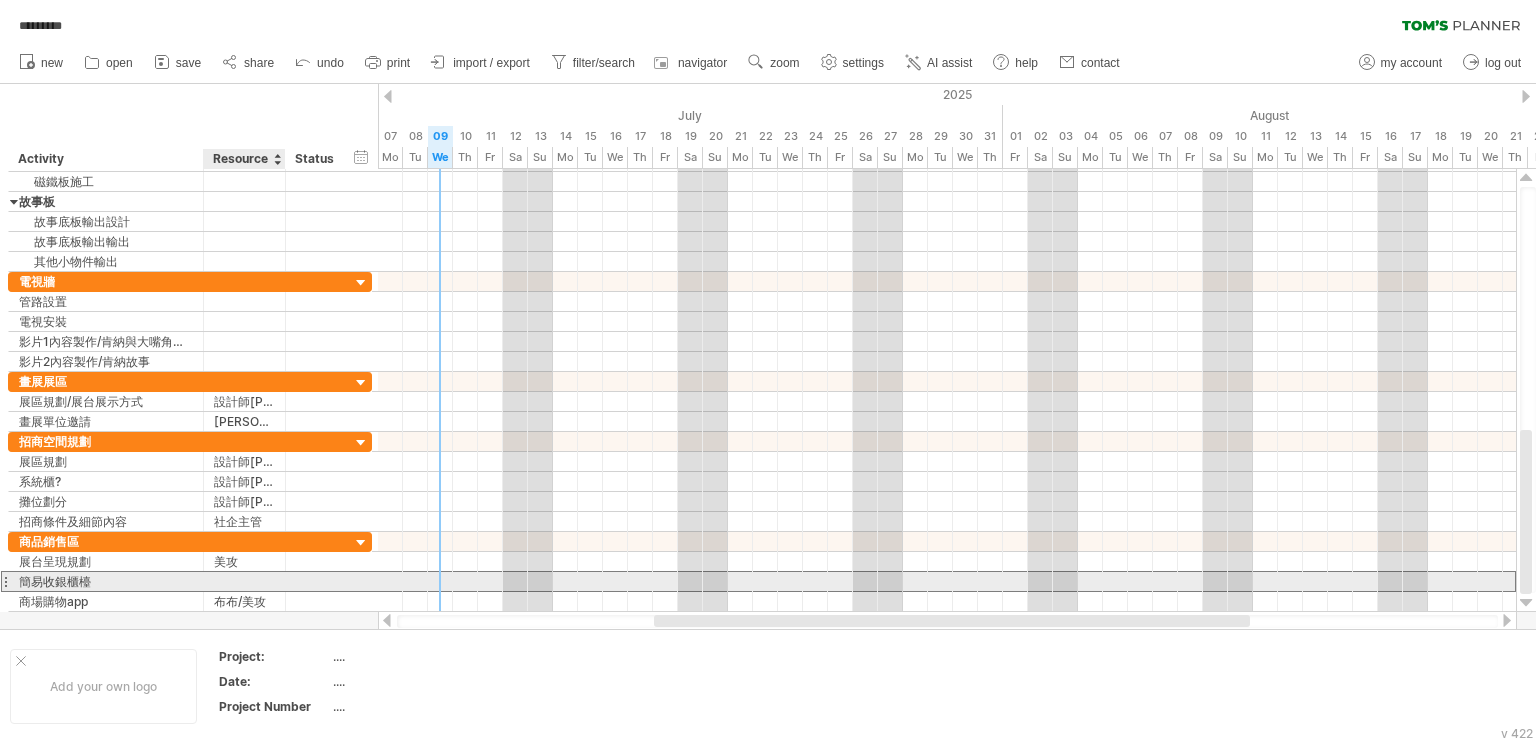 click at bounding box center [244, 581] 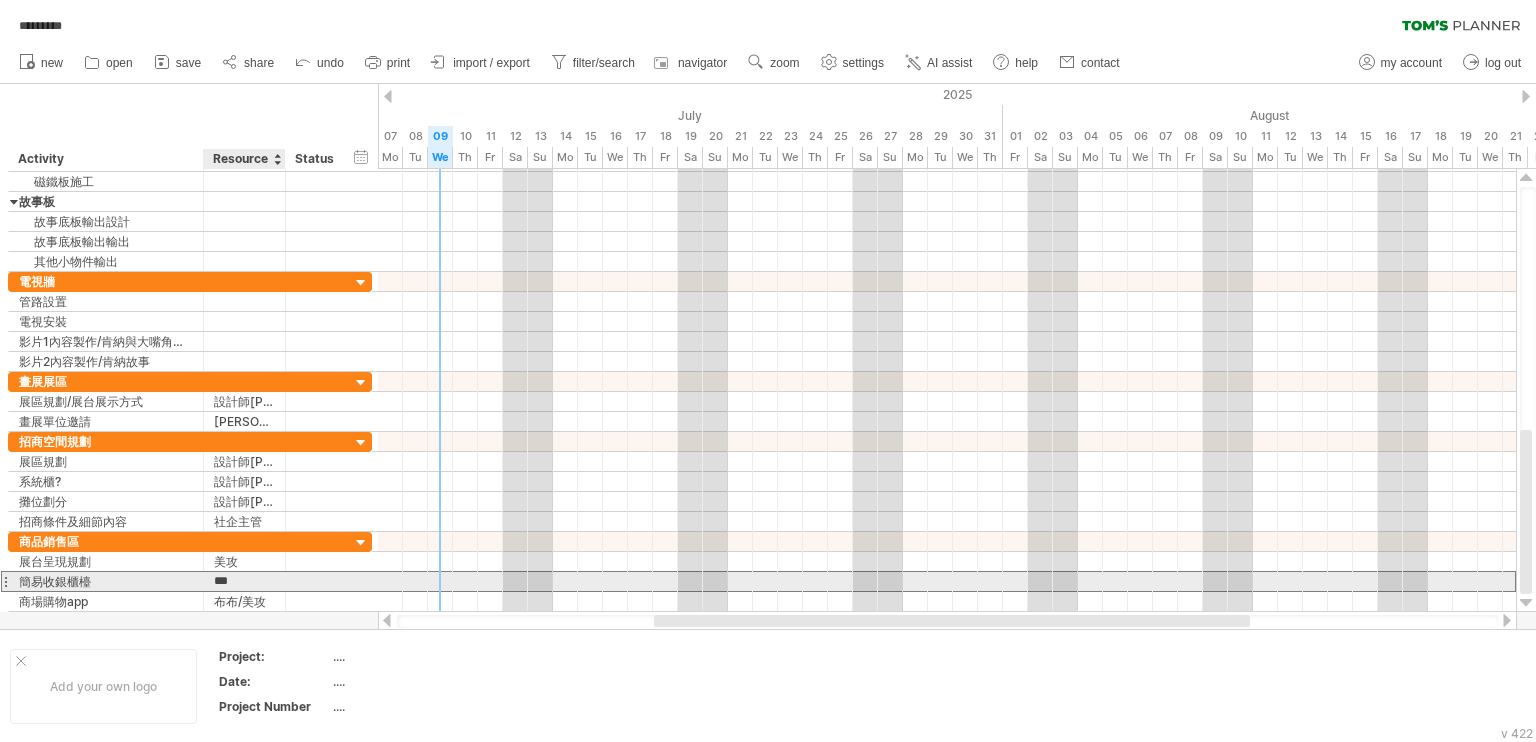 type on "**" 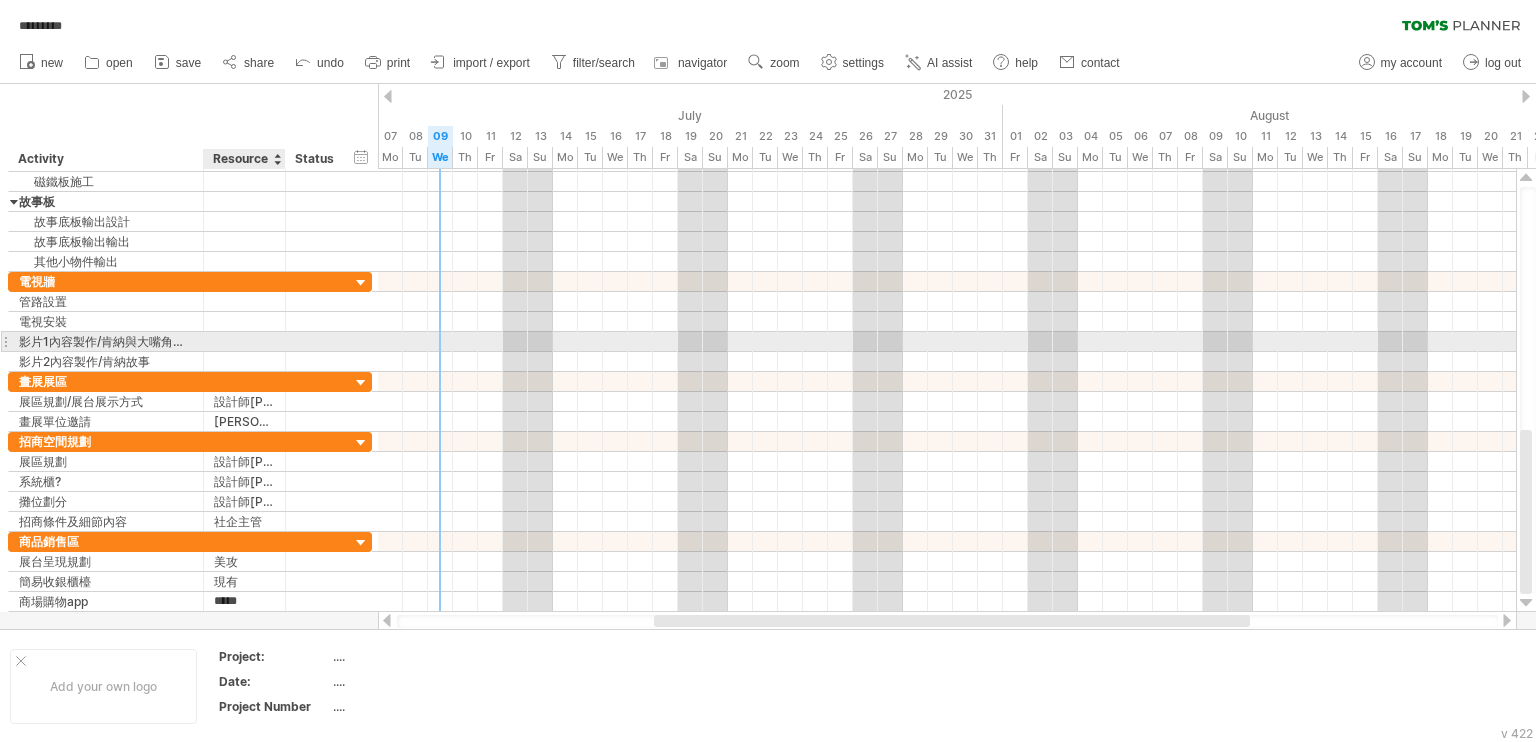 click at bounding box center [244, 341] 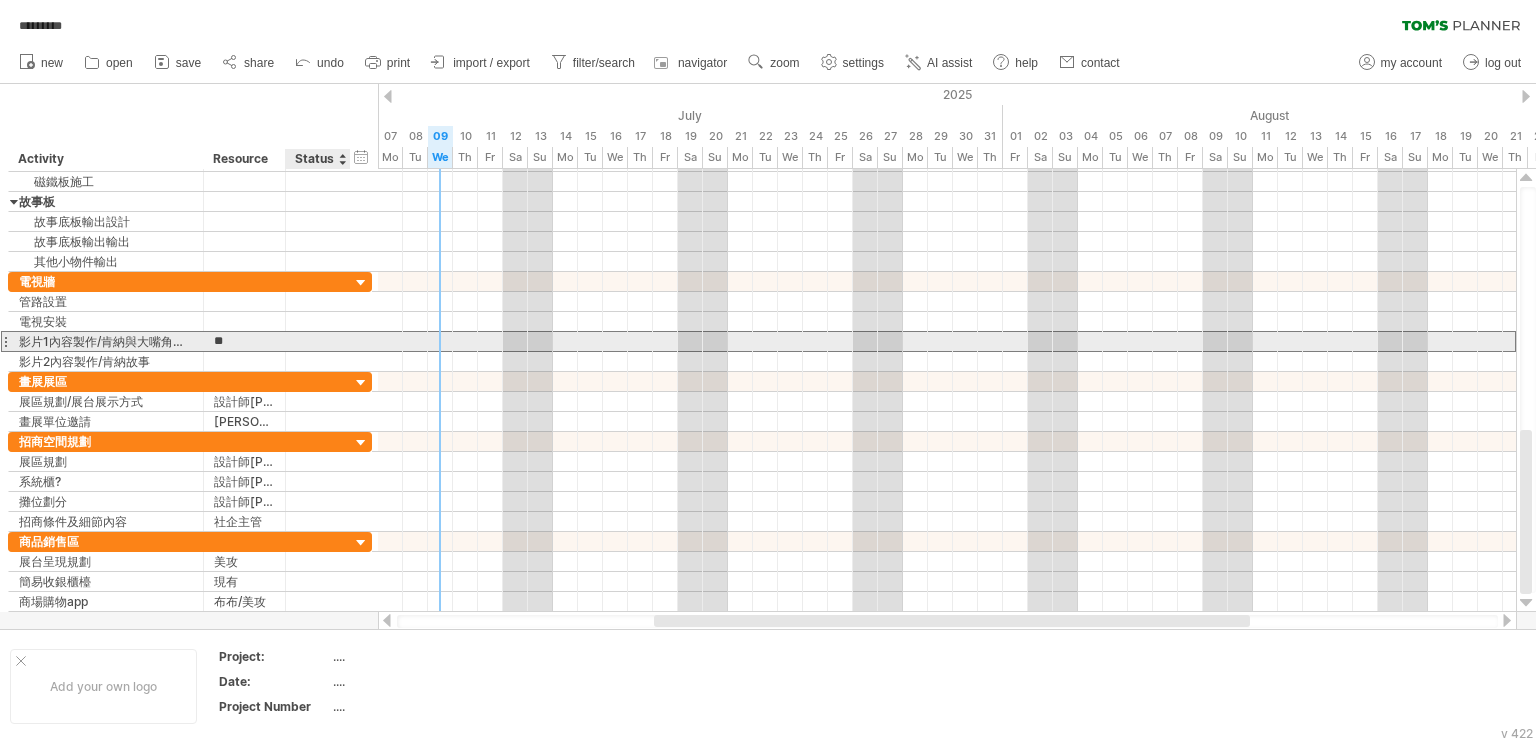 type on "**" 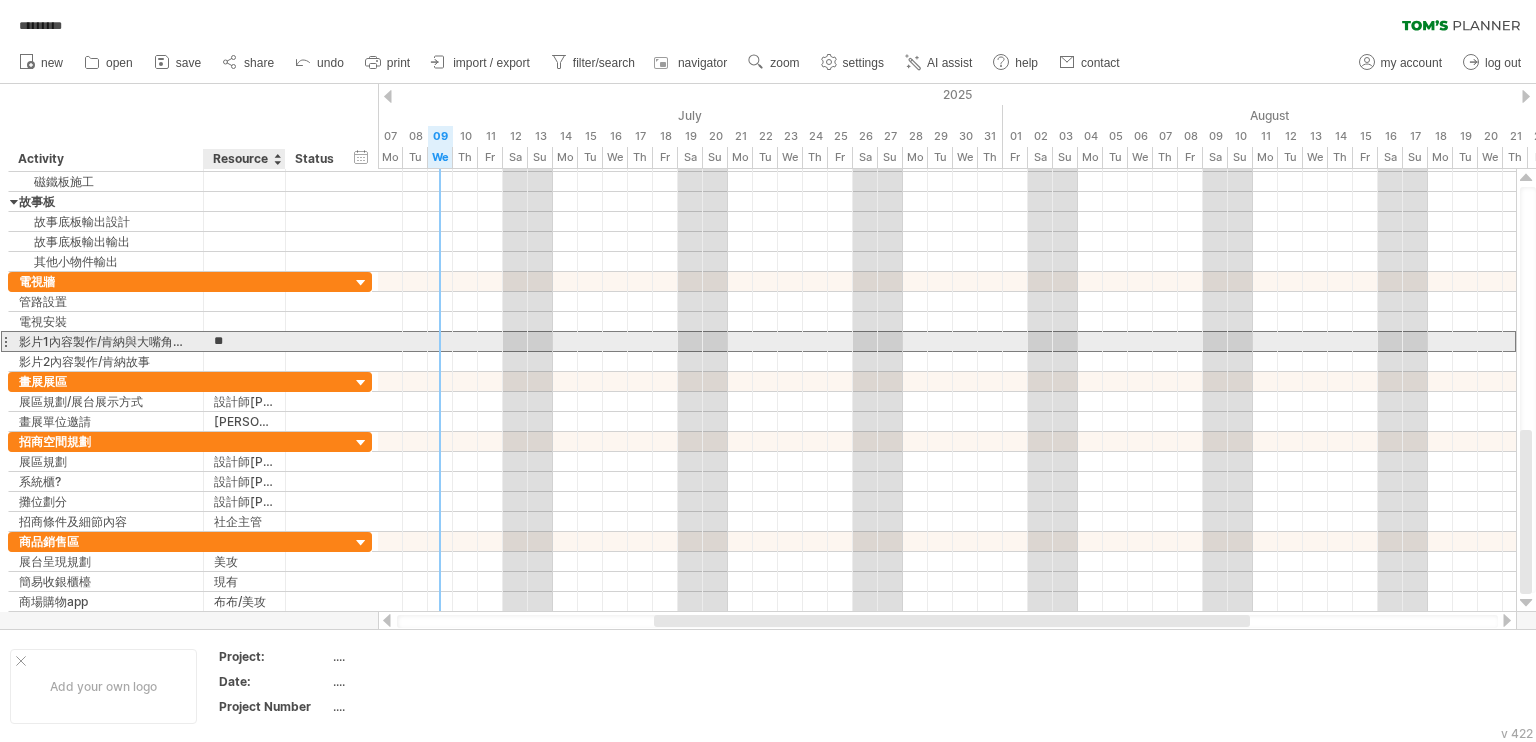 drag, startPoint x: 252, startPoint y: 344, endPoint x: 232, endPoint y: 358, distance: 24.41311 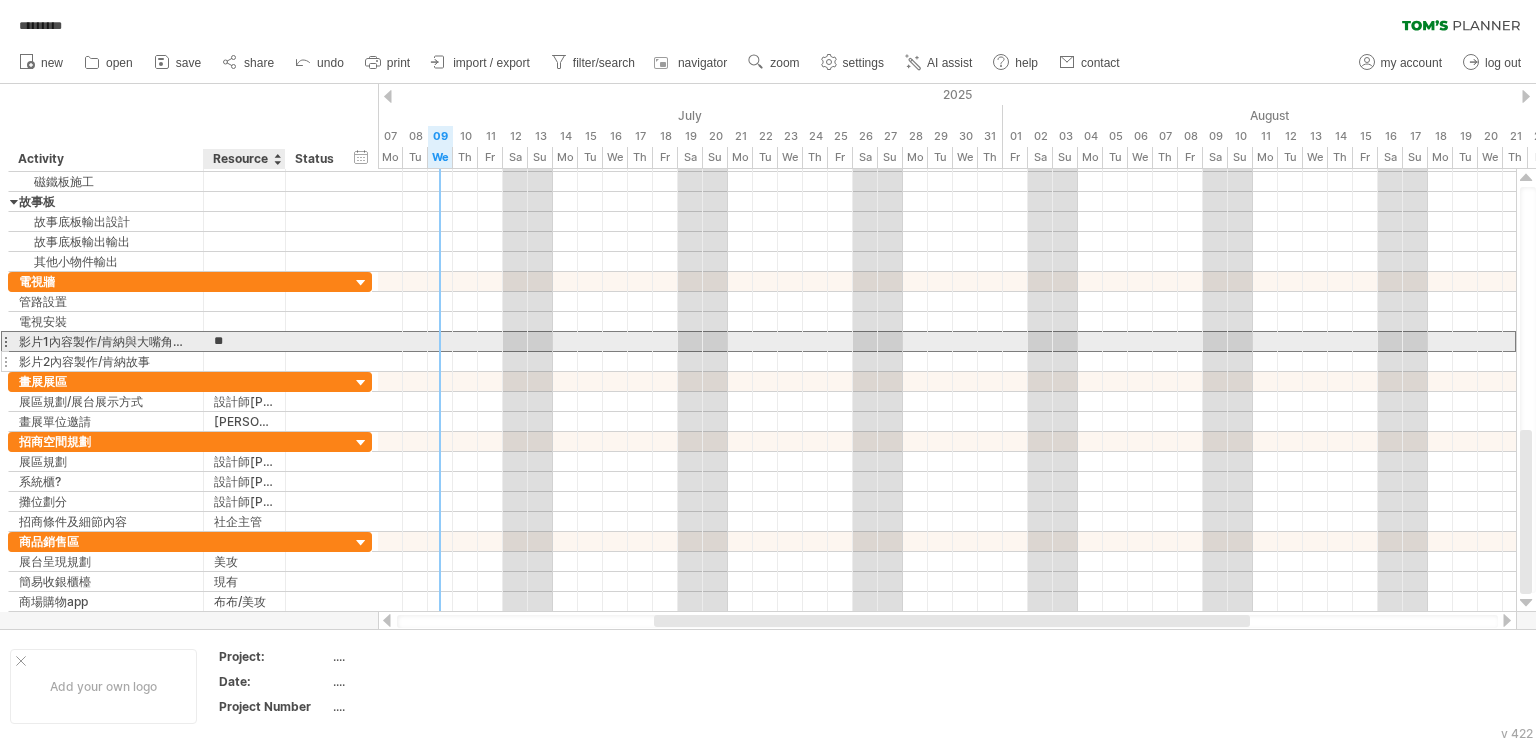 click on "**" at bounding box center (244, 341) 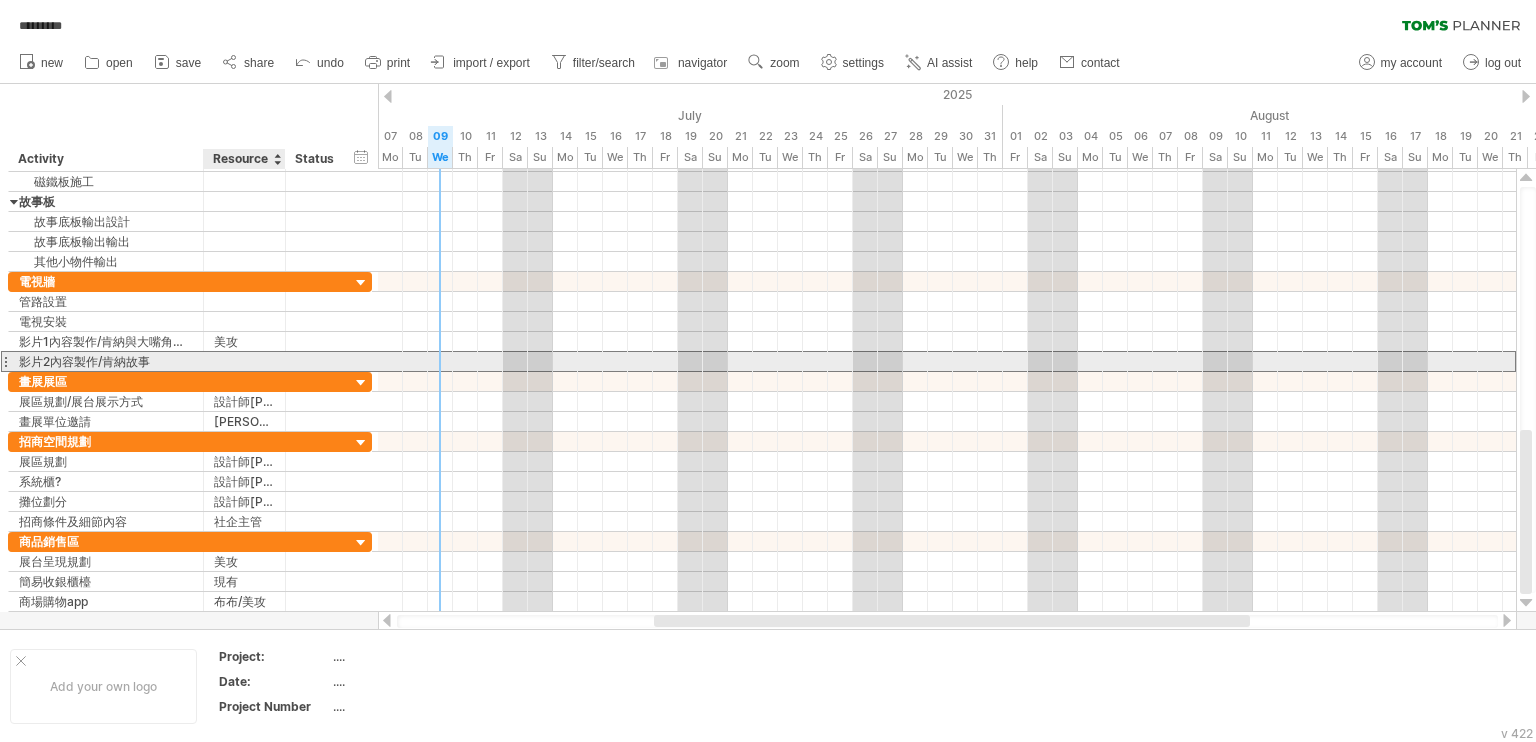 click at bounding box center [244, 361] 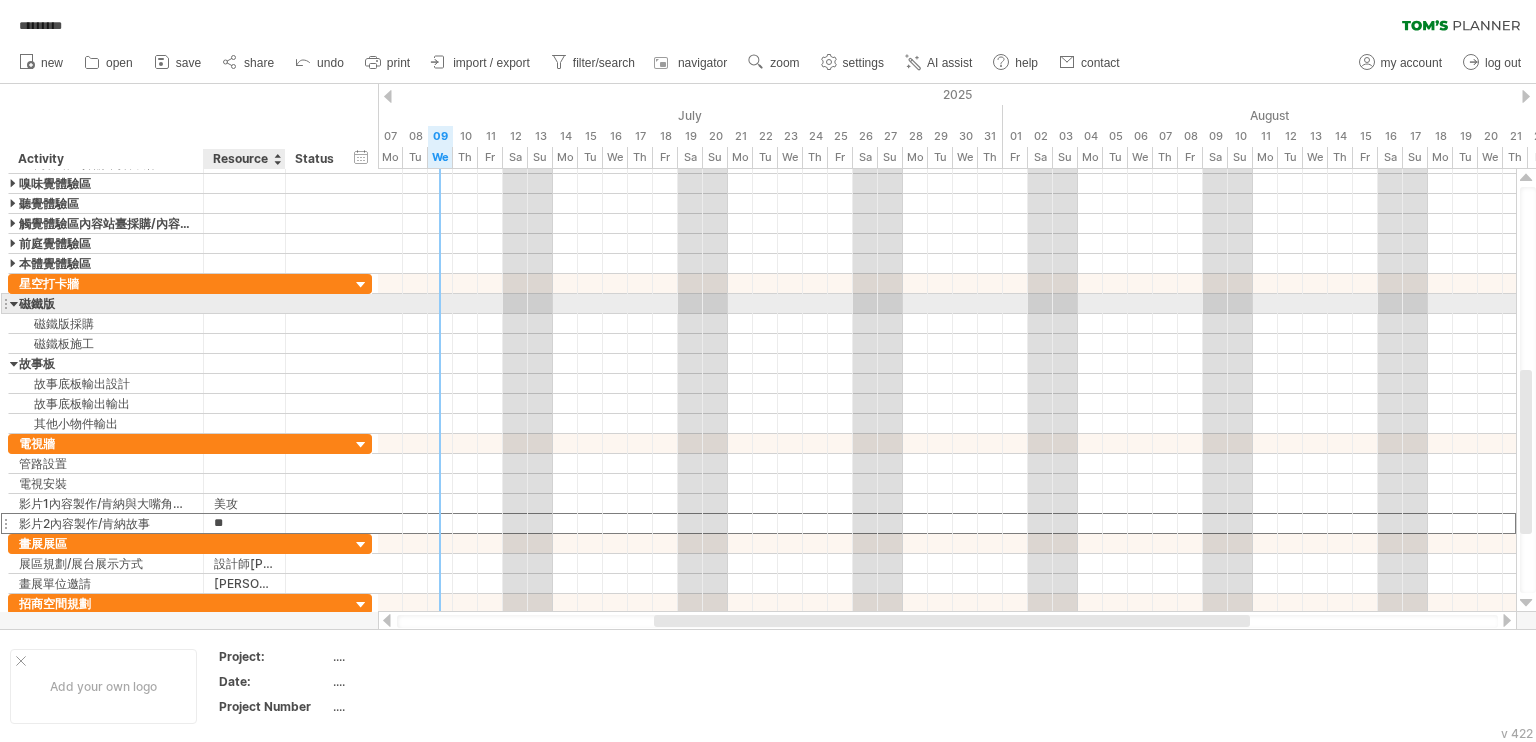 click at bounding box center (244, 303) 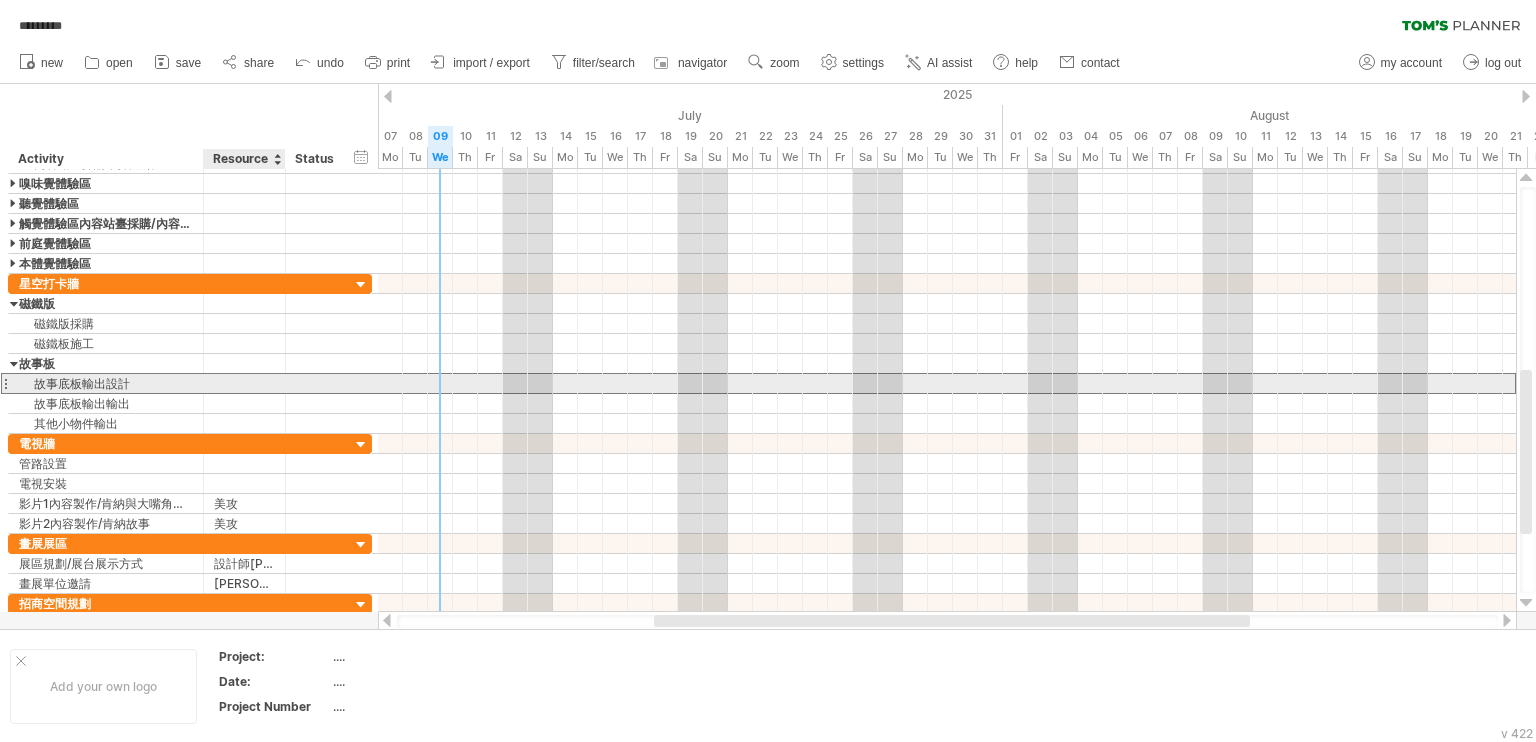 click at bounding box center [244, 383] 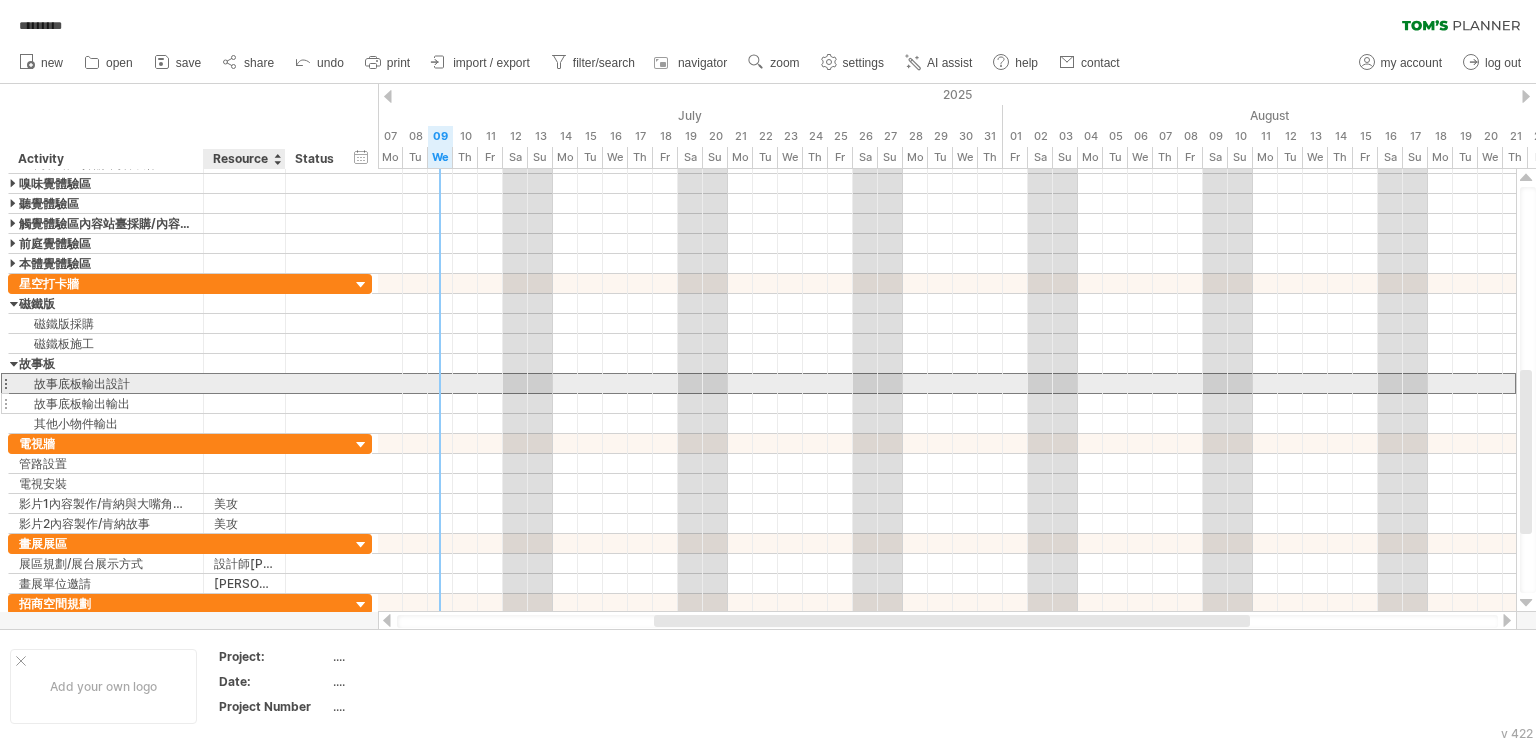 paste on "**" 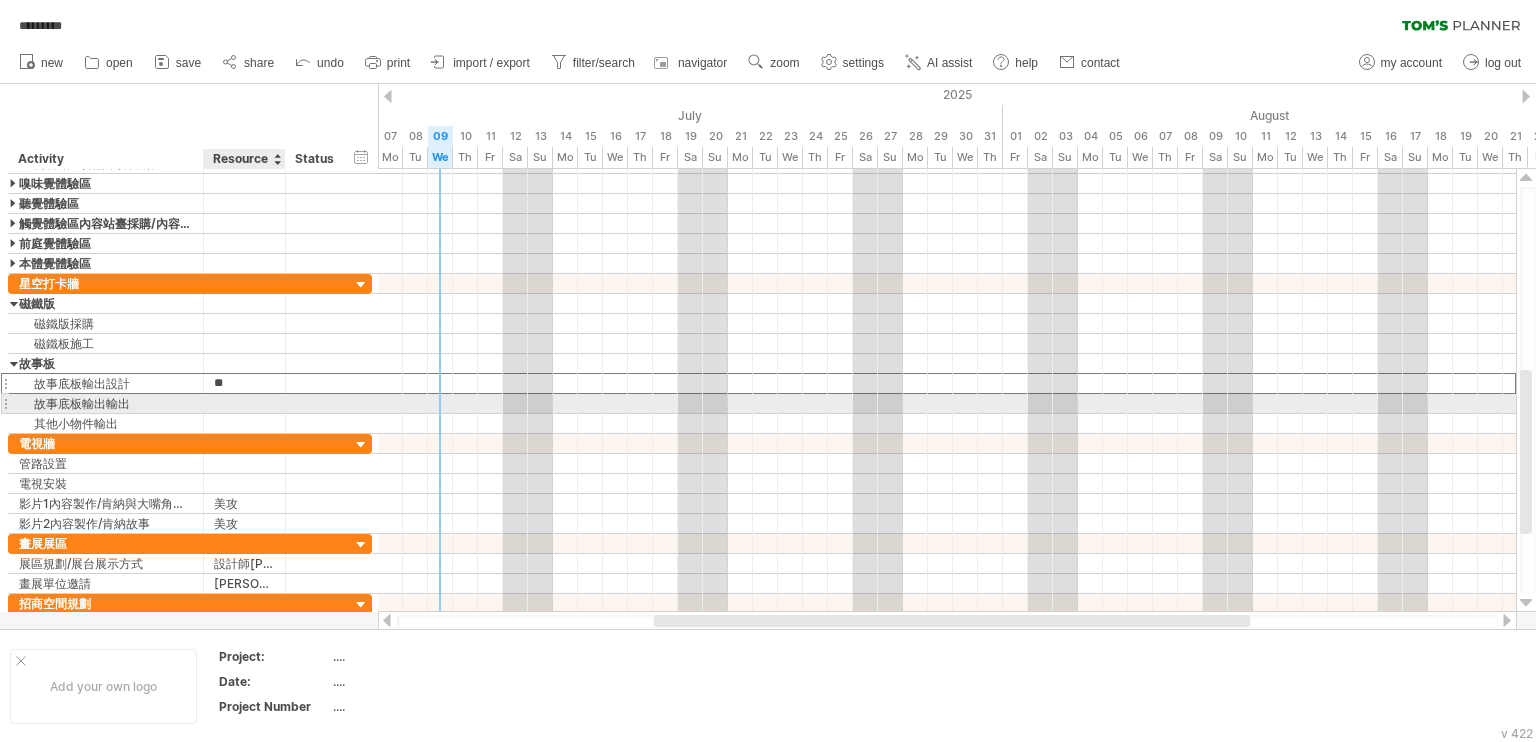 click at bounding box center (244, 403) 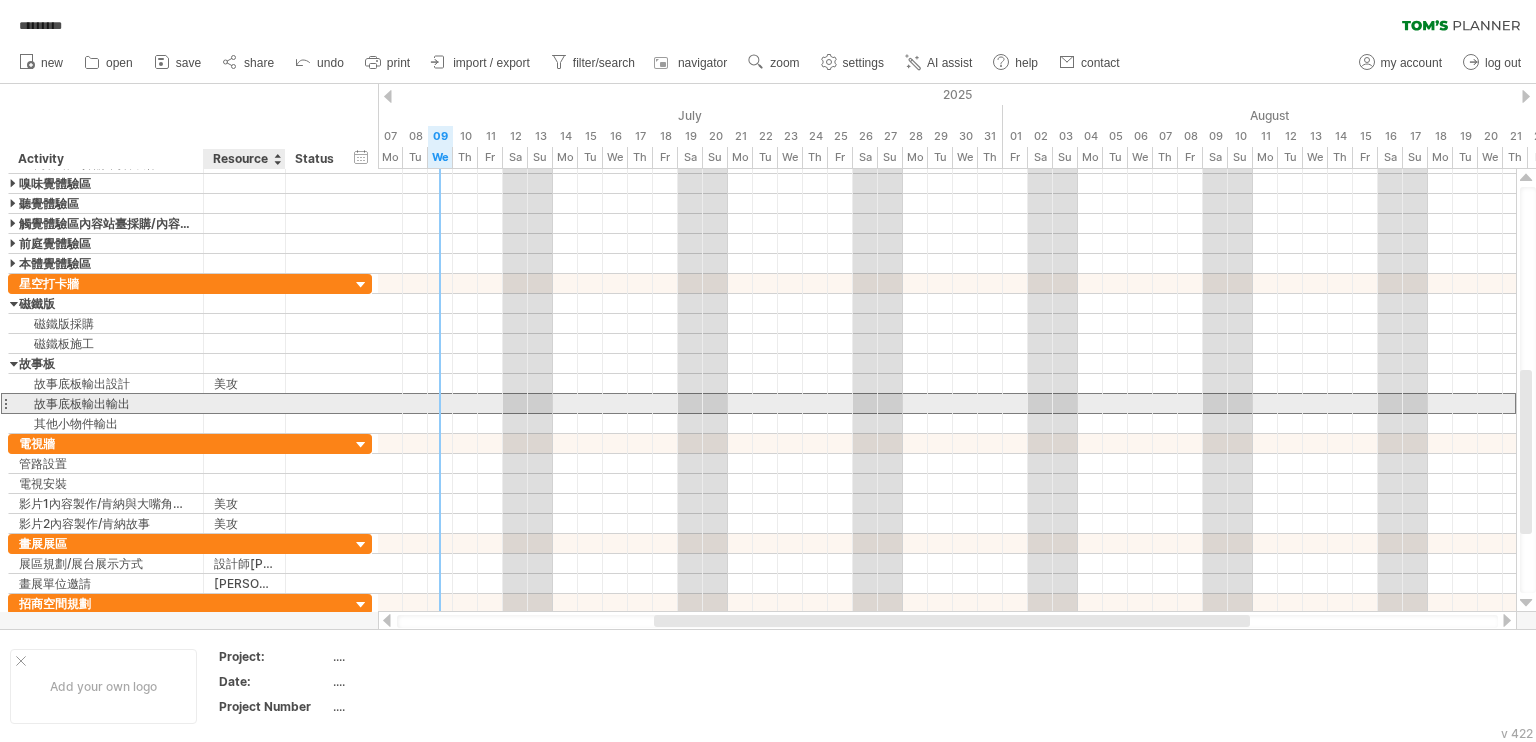 paste on "**" 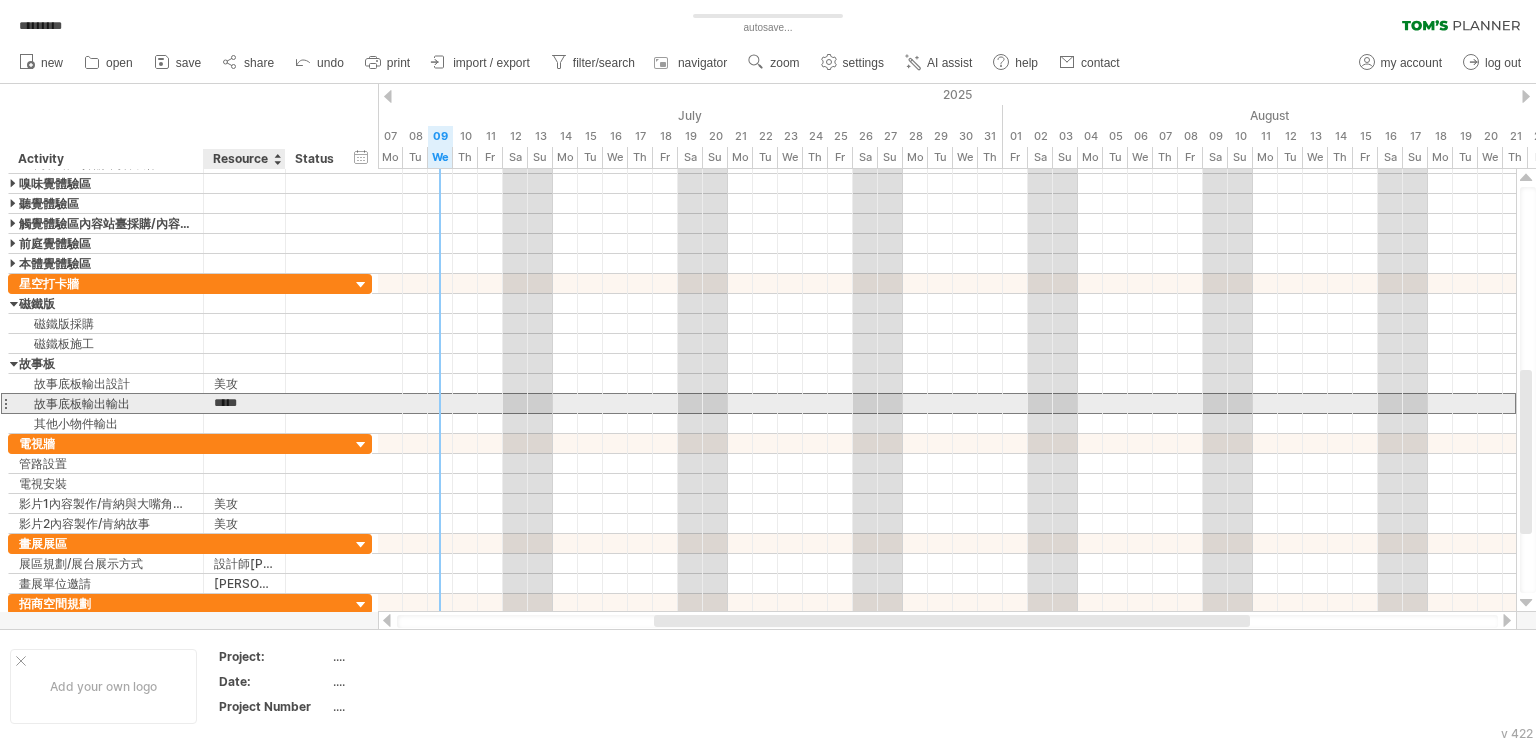 type on "****" 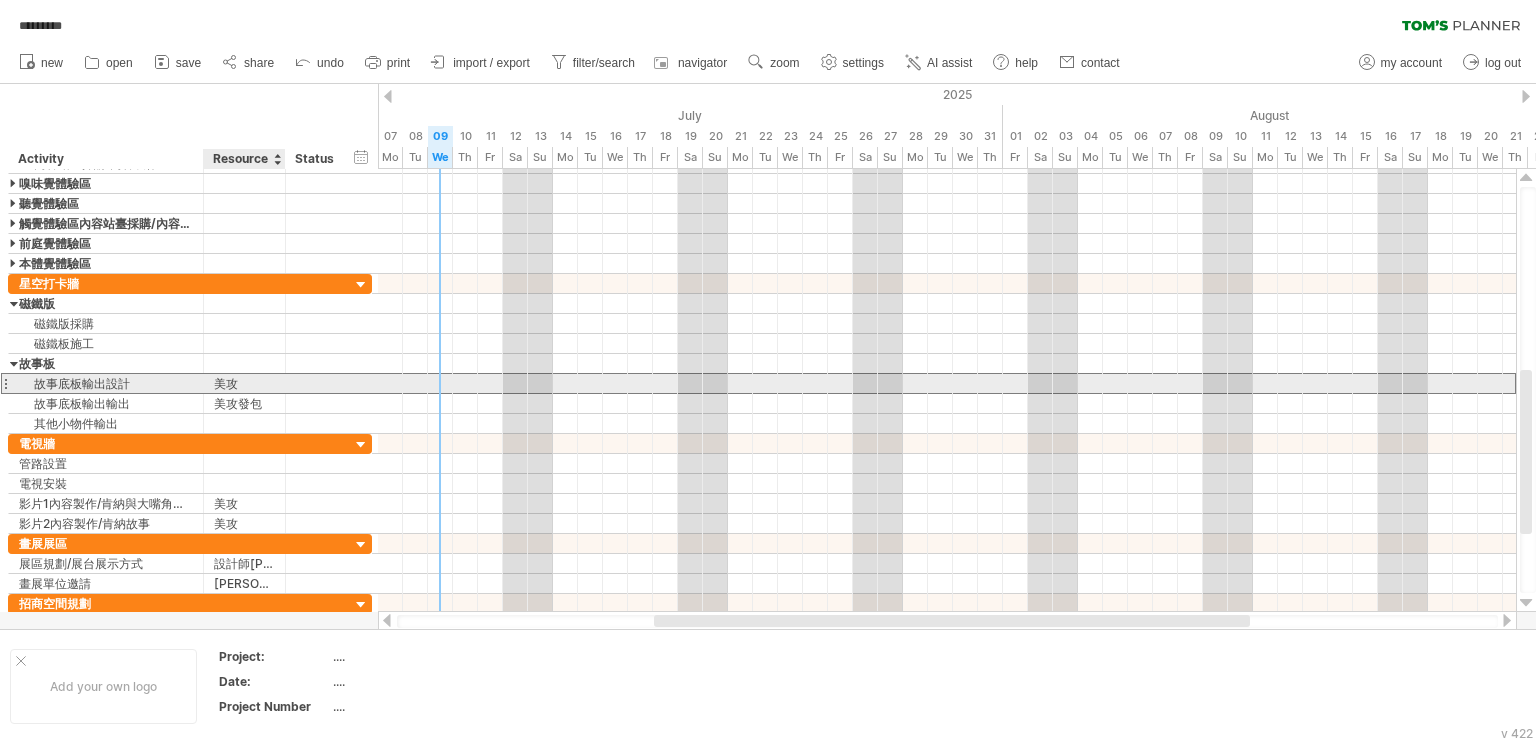 click on "美攻" at bounding box center (244, 383) 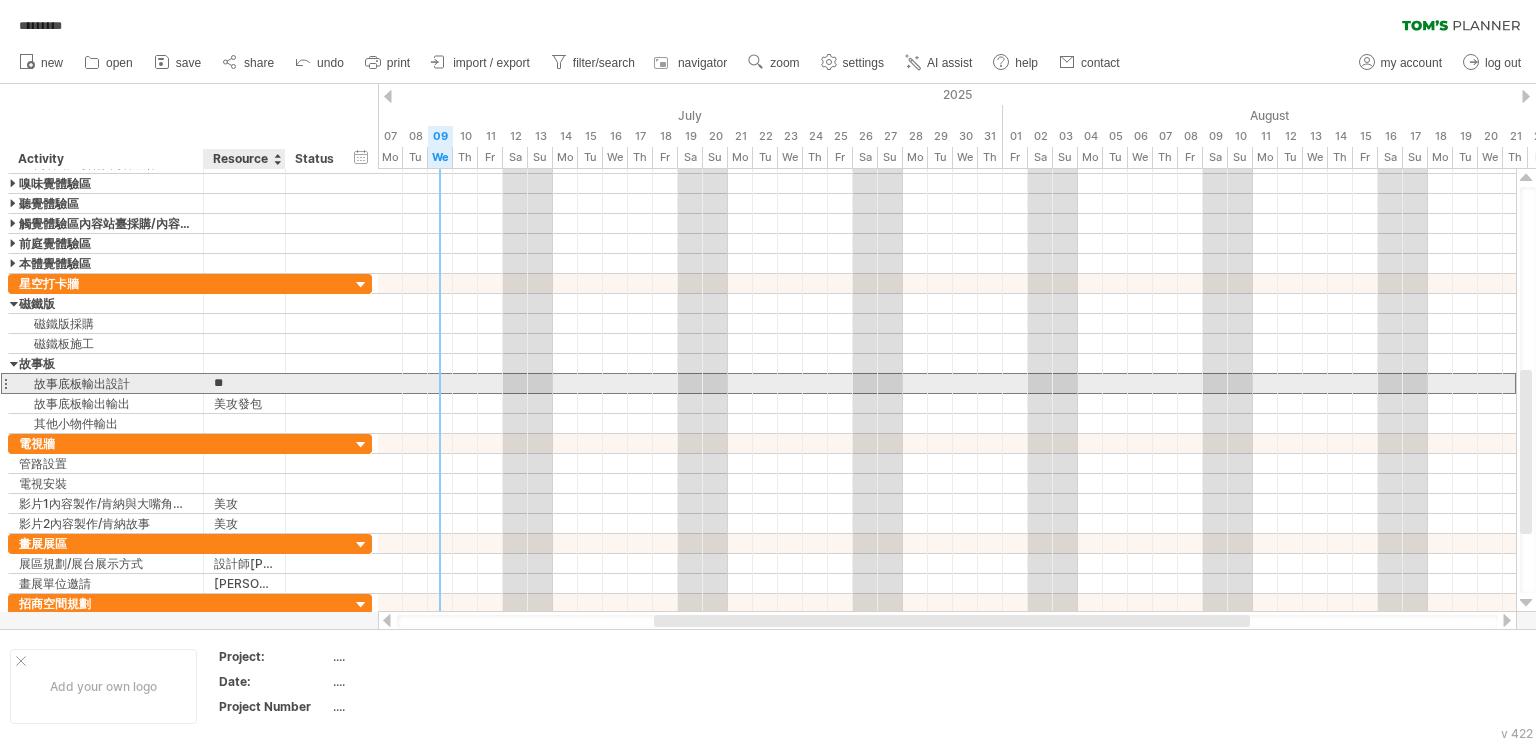 drag, startPoint x: 256, startPoint y: 383, endPoint x: 219, endPoint y: 382, distance: 37.01351 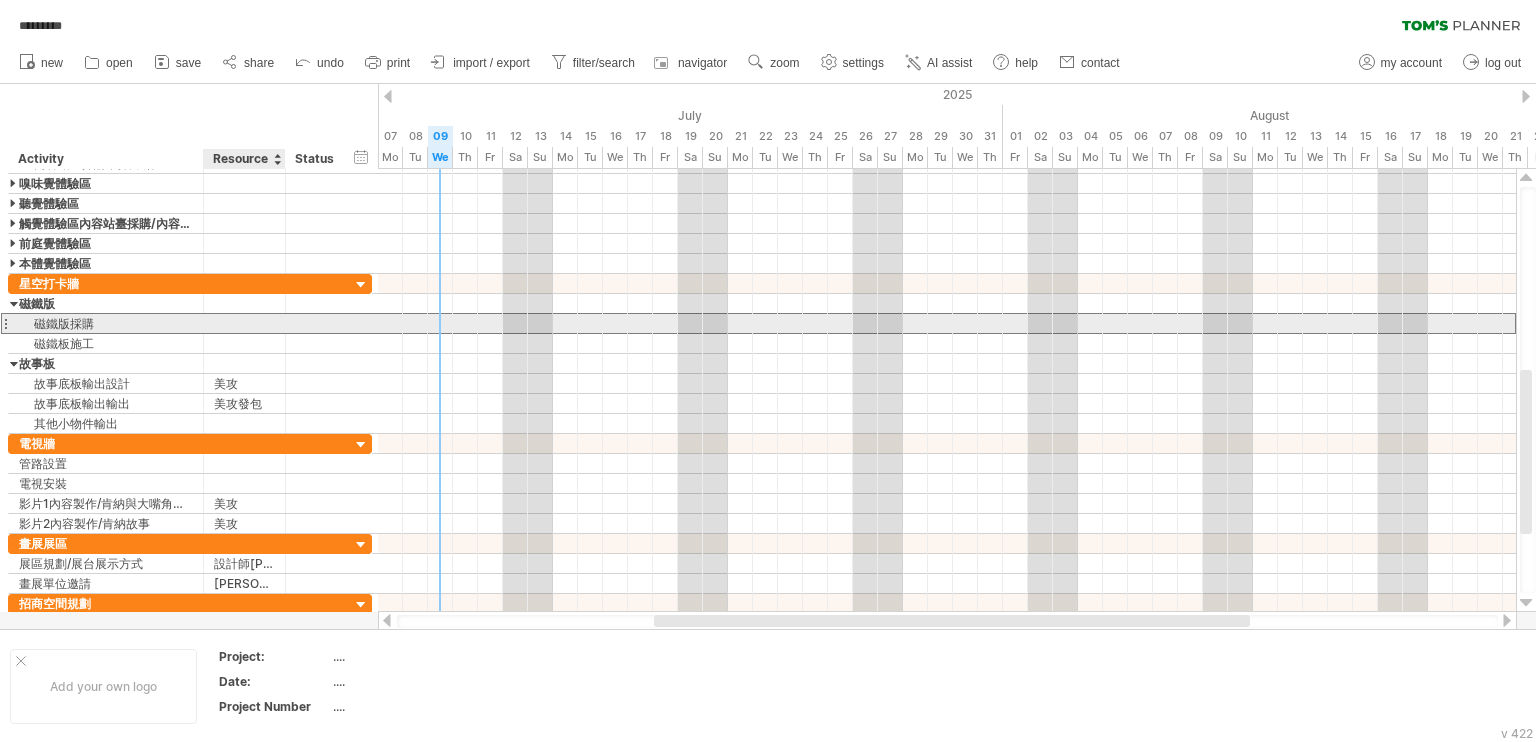 click at bounding box center [244, 323] 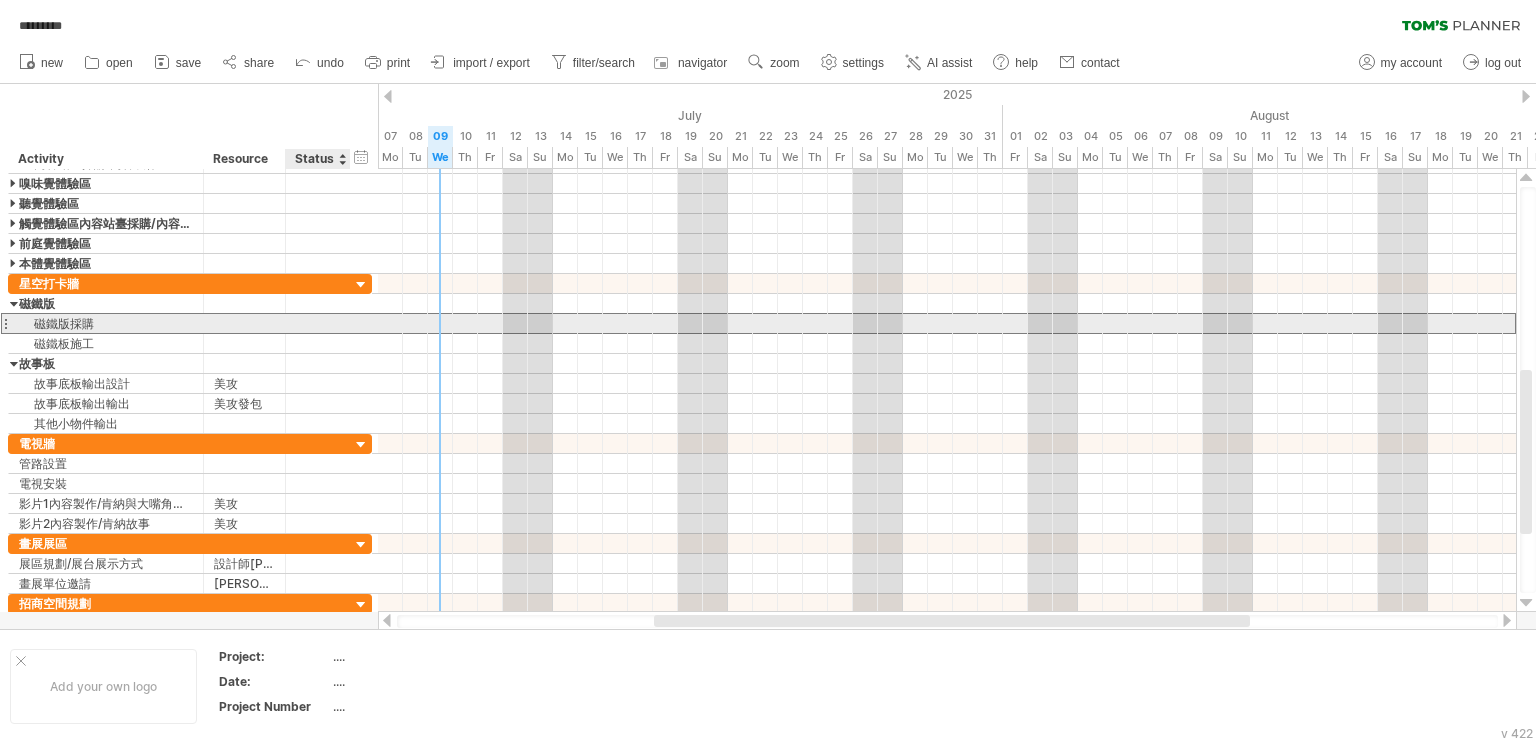 paste on "**" 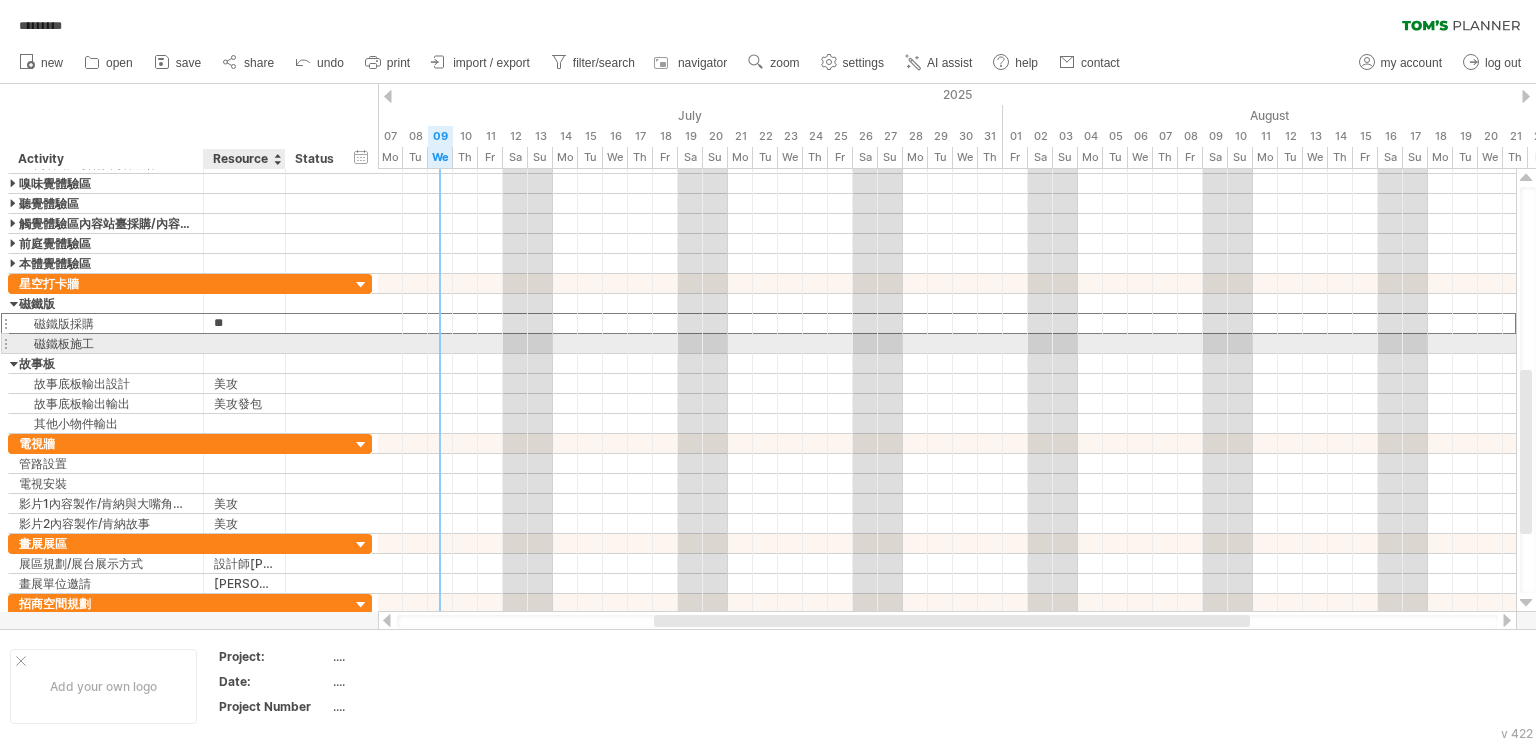 click at bounding box center (244, 343) 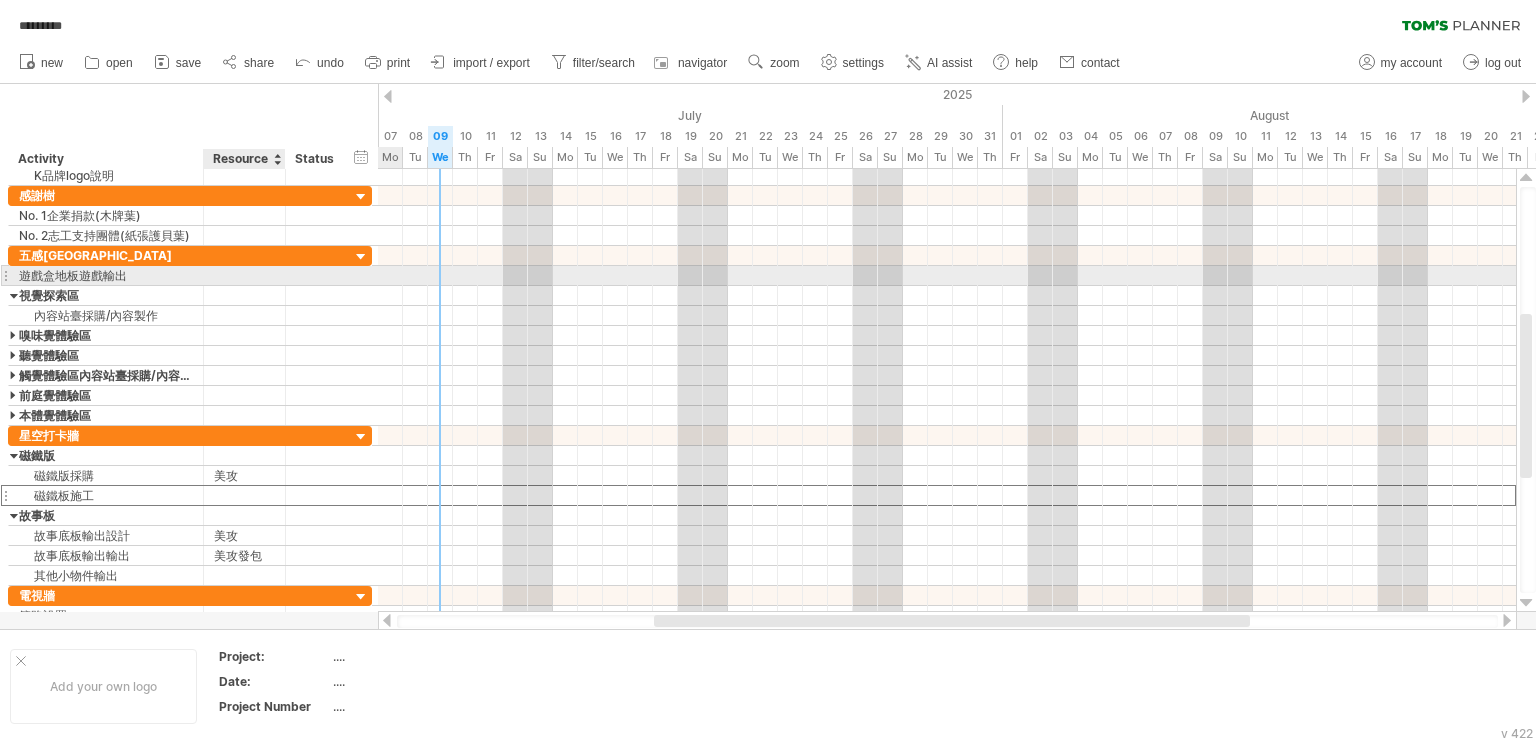 click at bounding box center [244, 275] 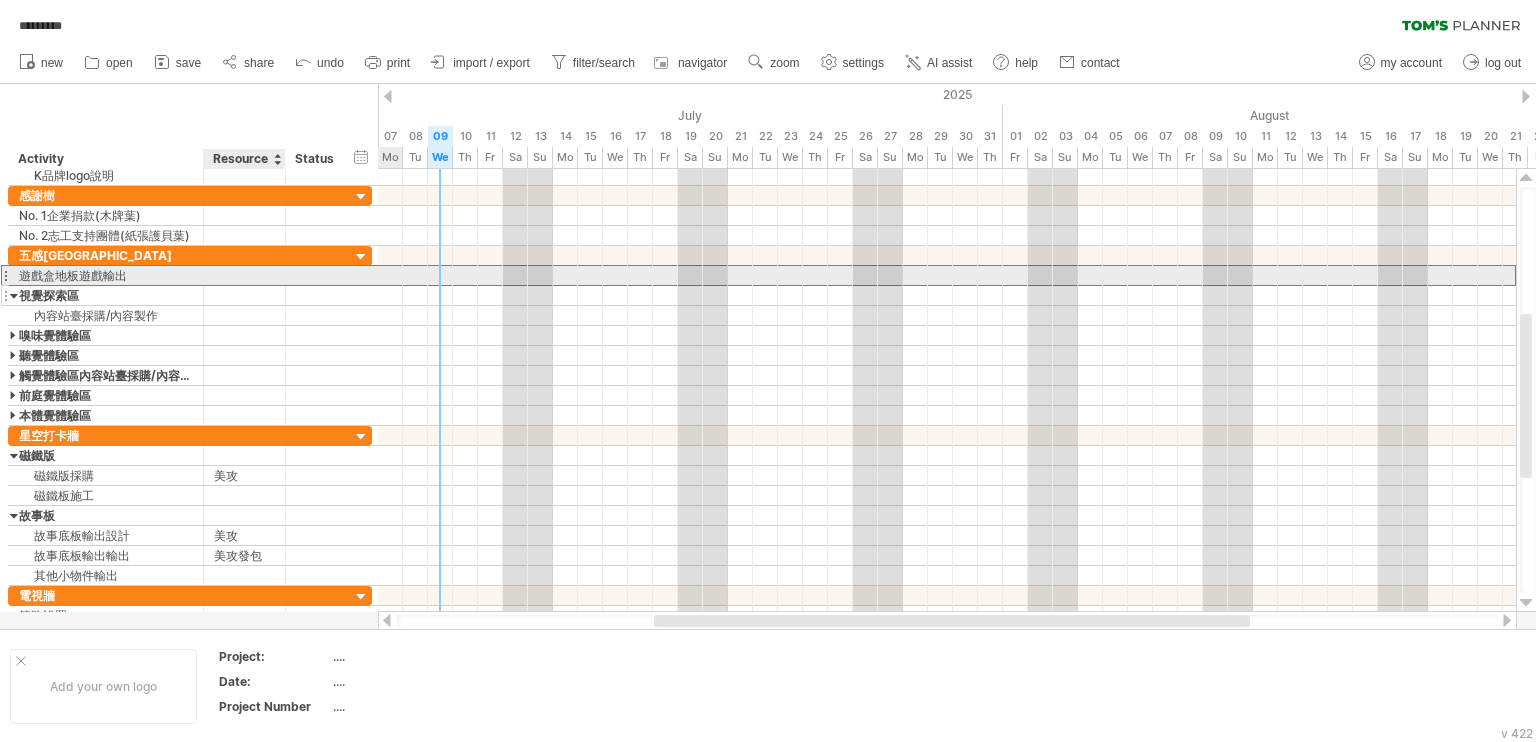 paste on "**" 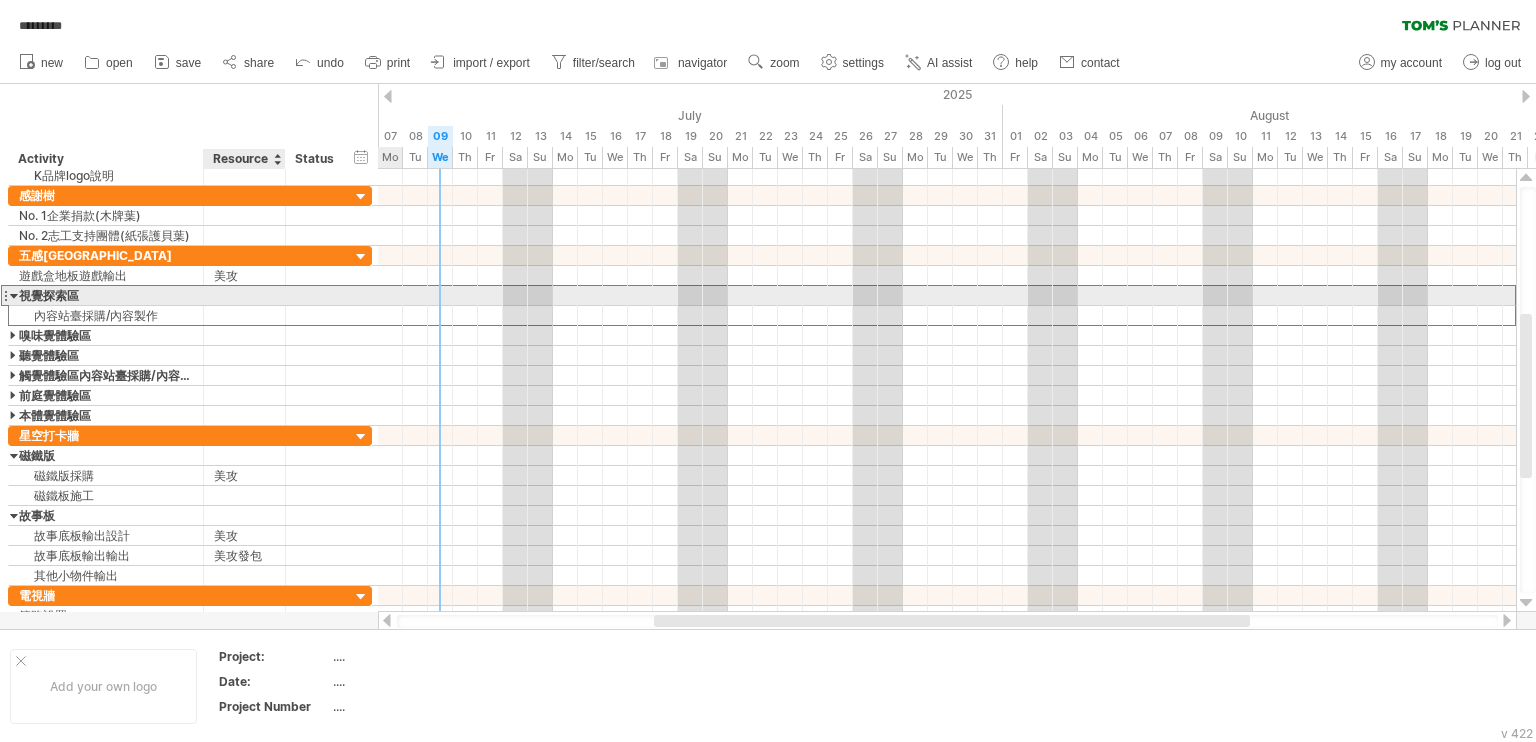 click at bounding box center (244, 295) 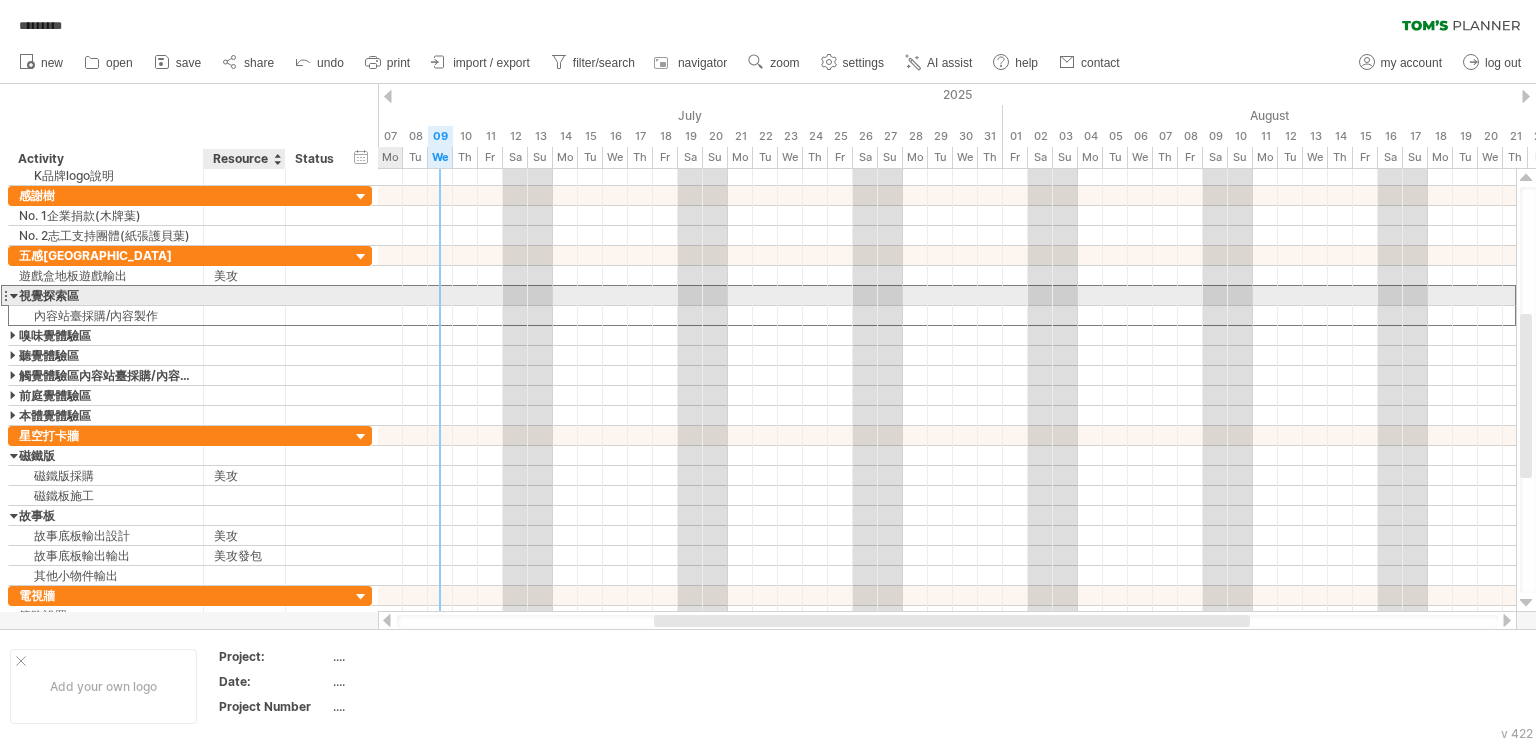 paste on "**" 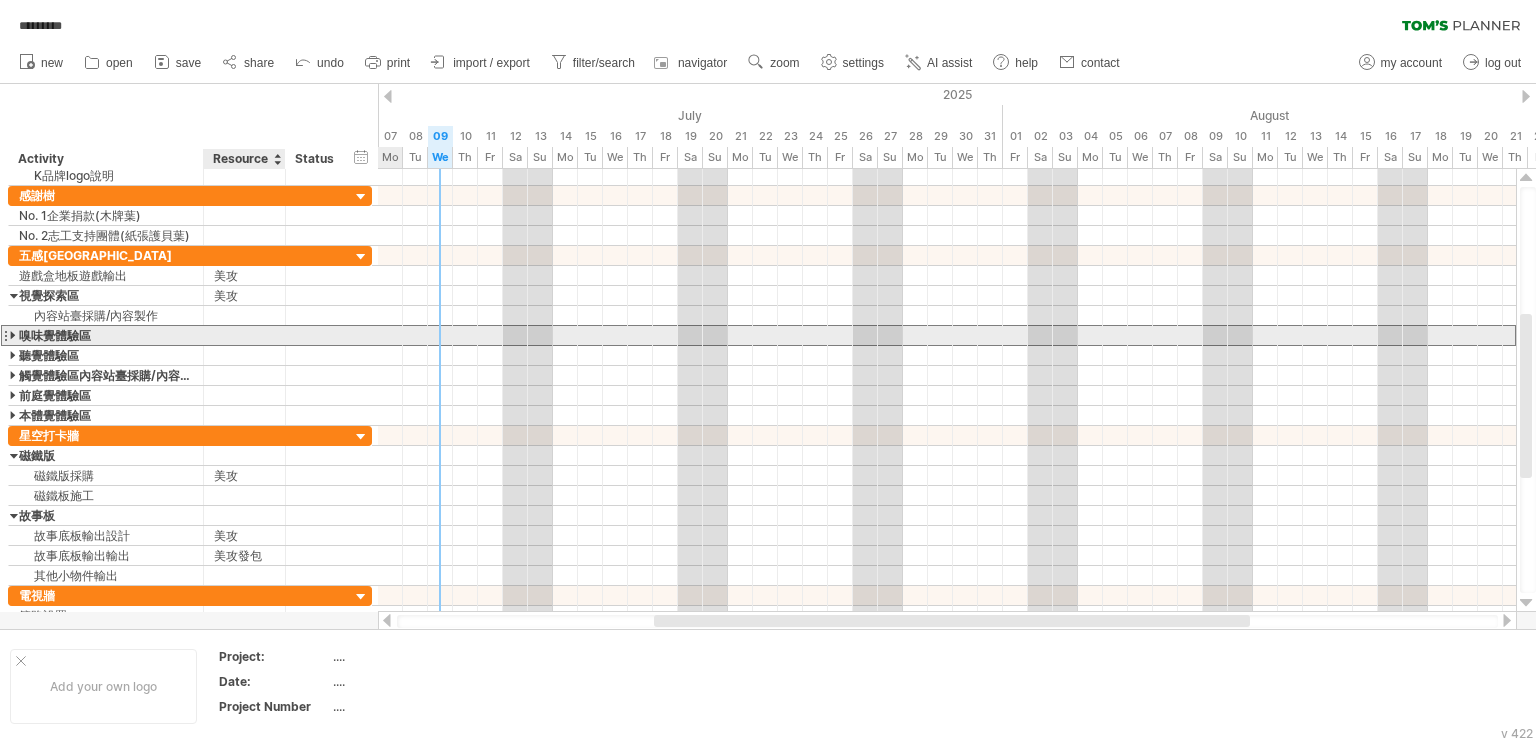 click at bounding box center (244, 335) 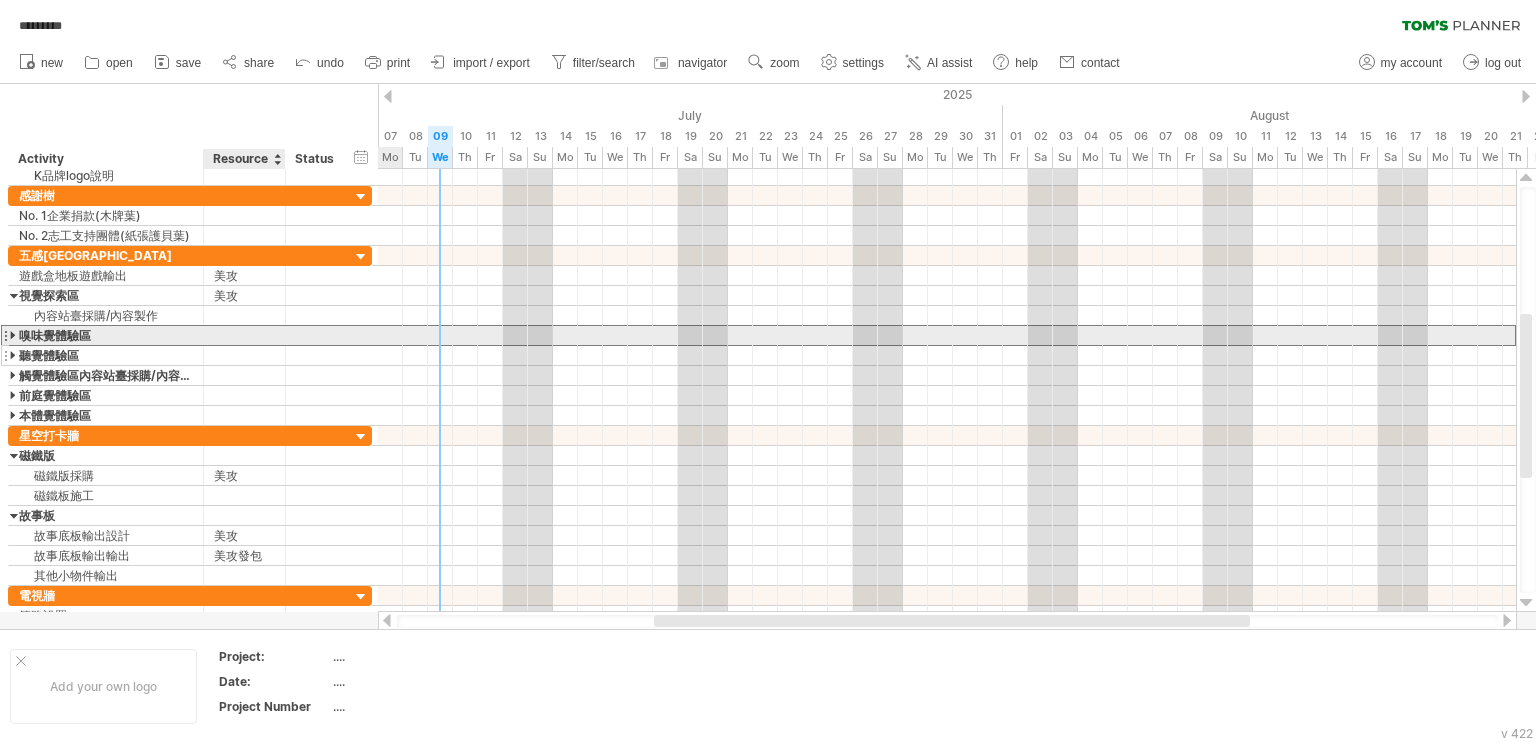 paste on "**" 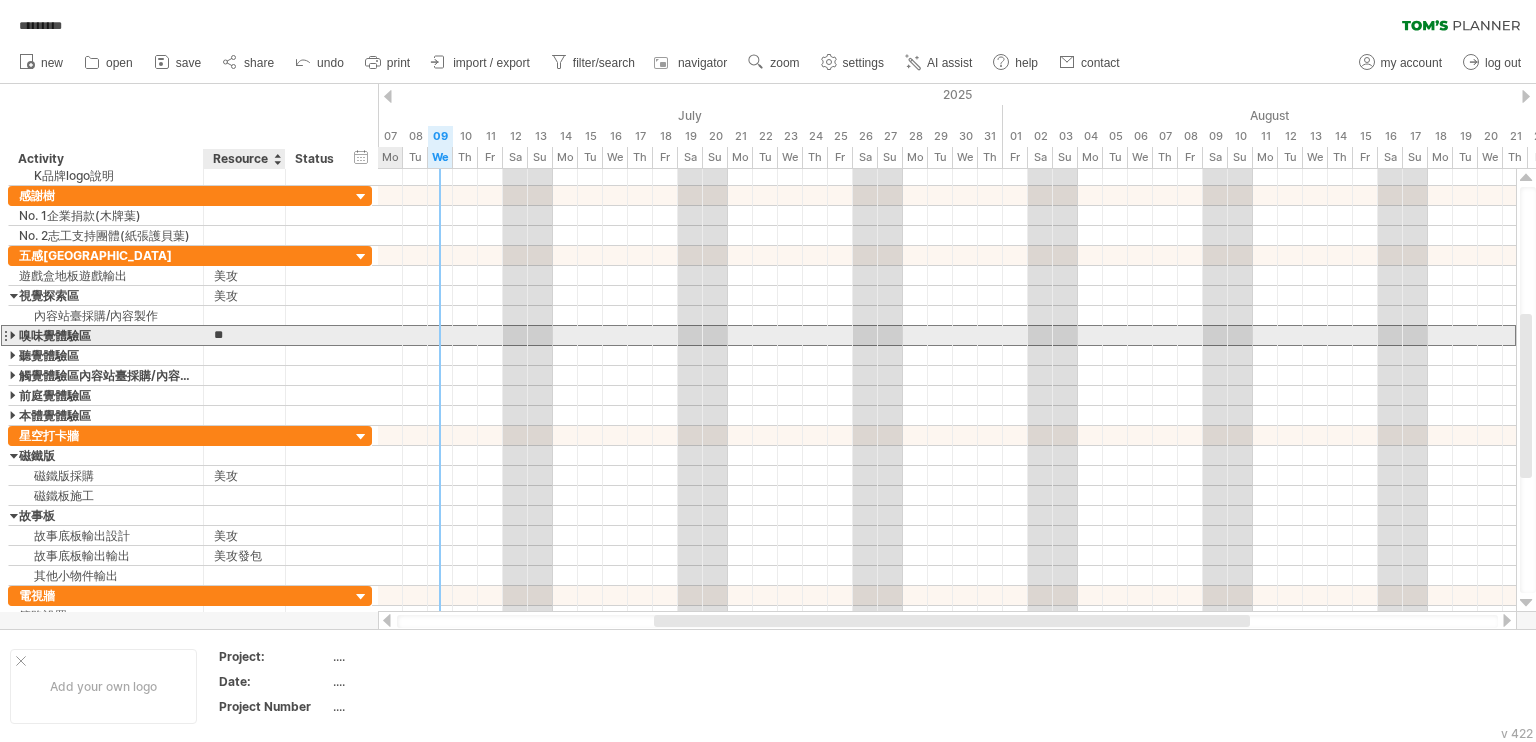 click on "**" at bounding box center [244, 335] 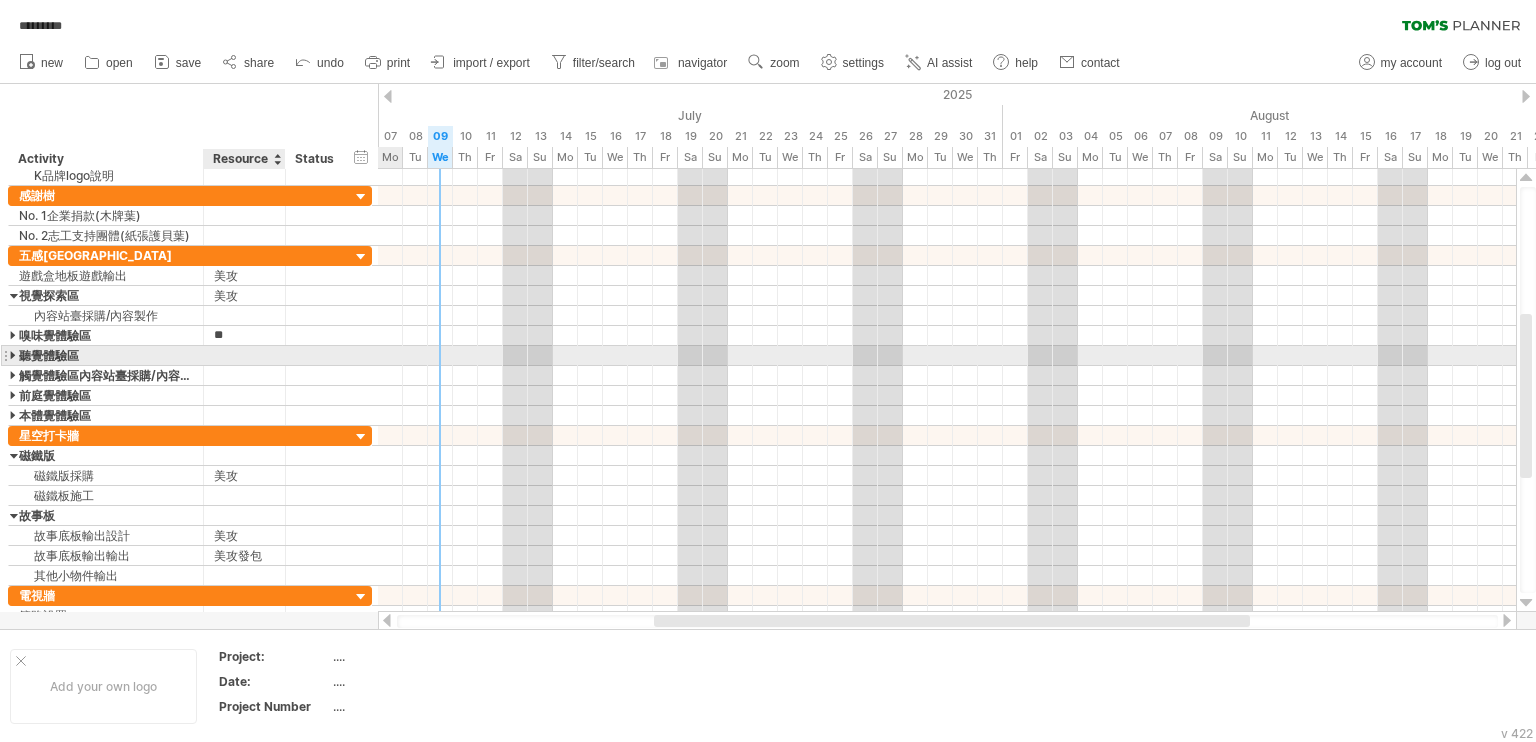 click at bounding box center (244, 355) 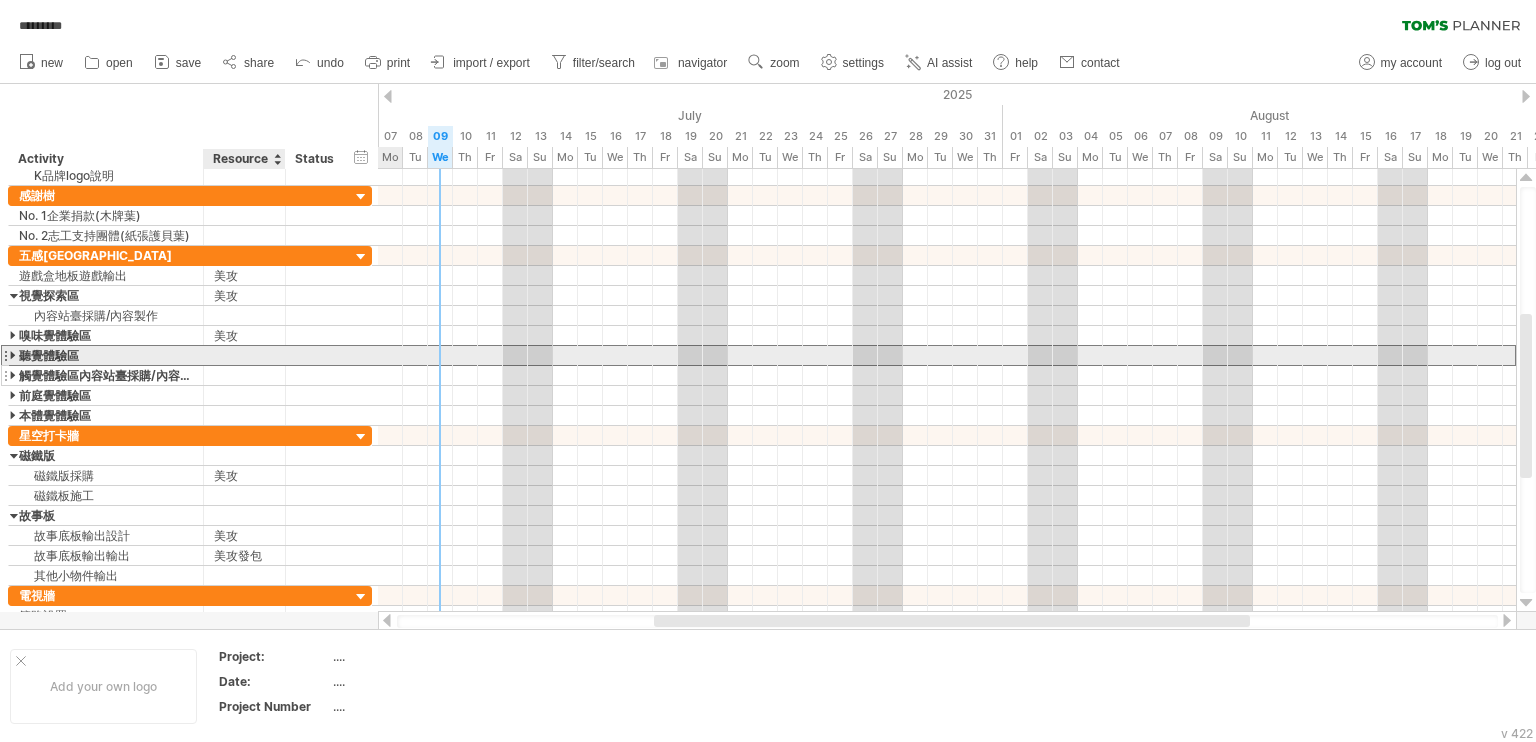 paste on "**" 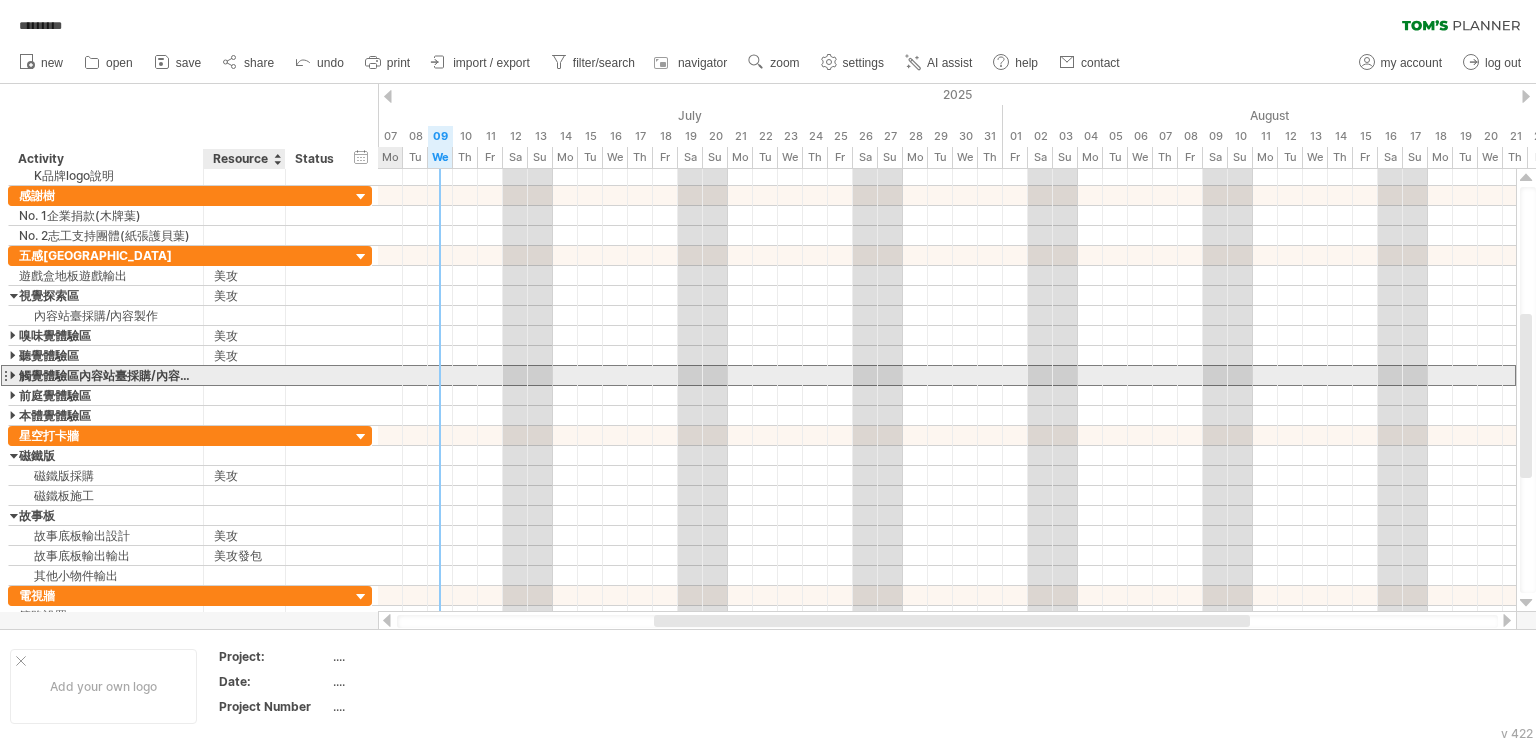 click at bounding box center [244, 375] 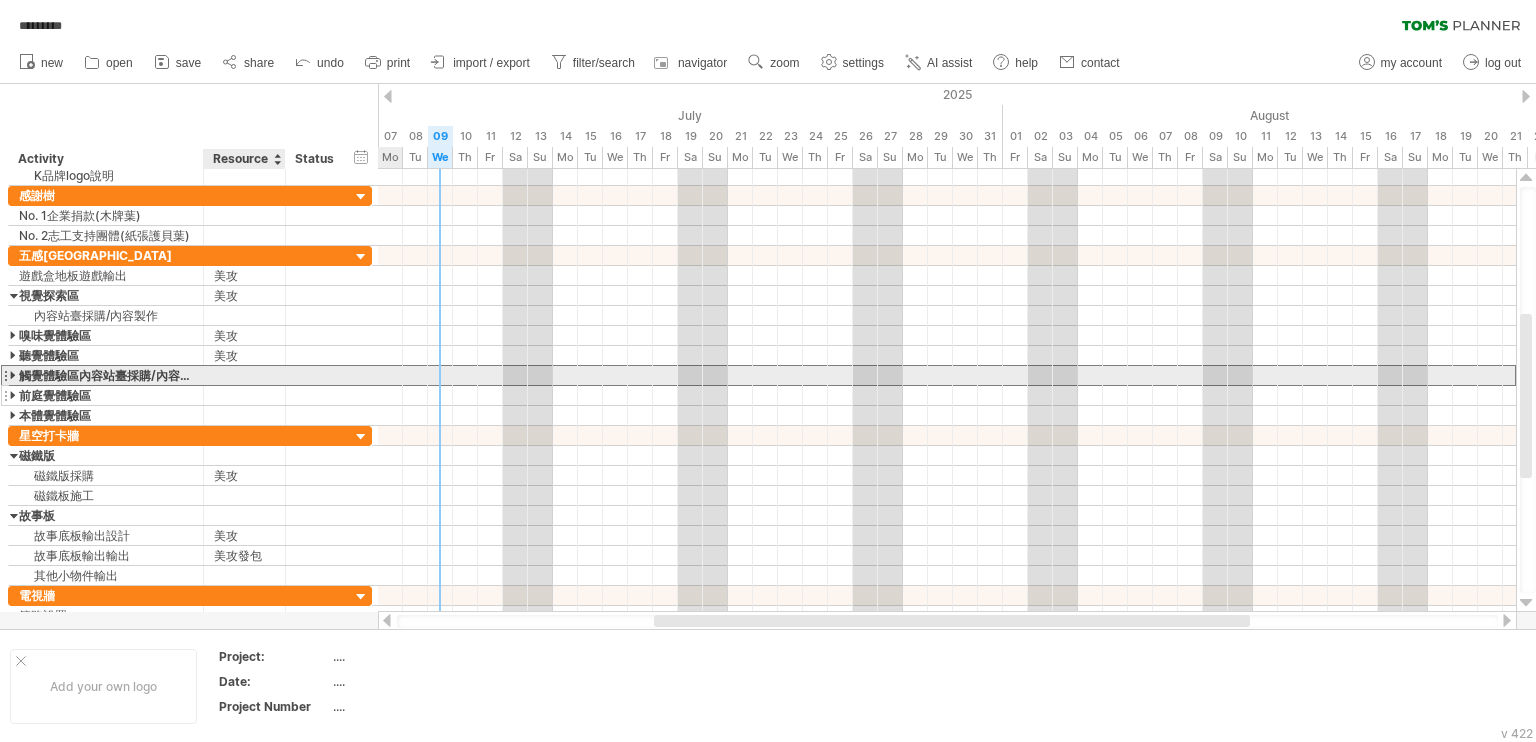 paste on "**" 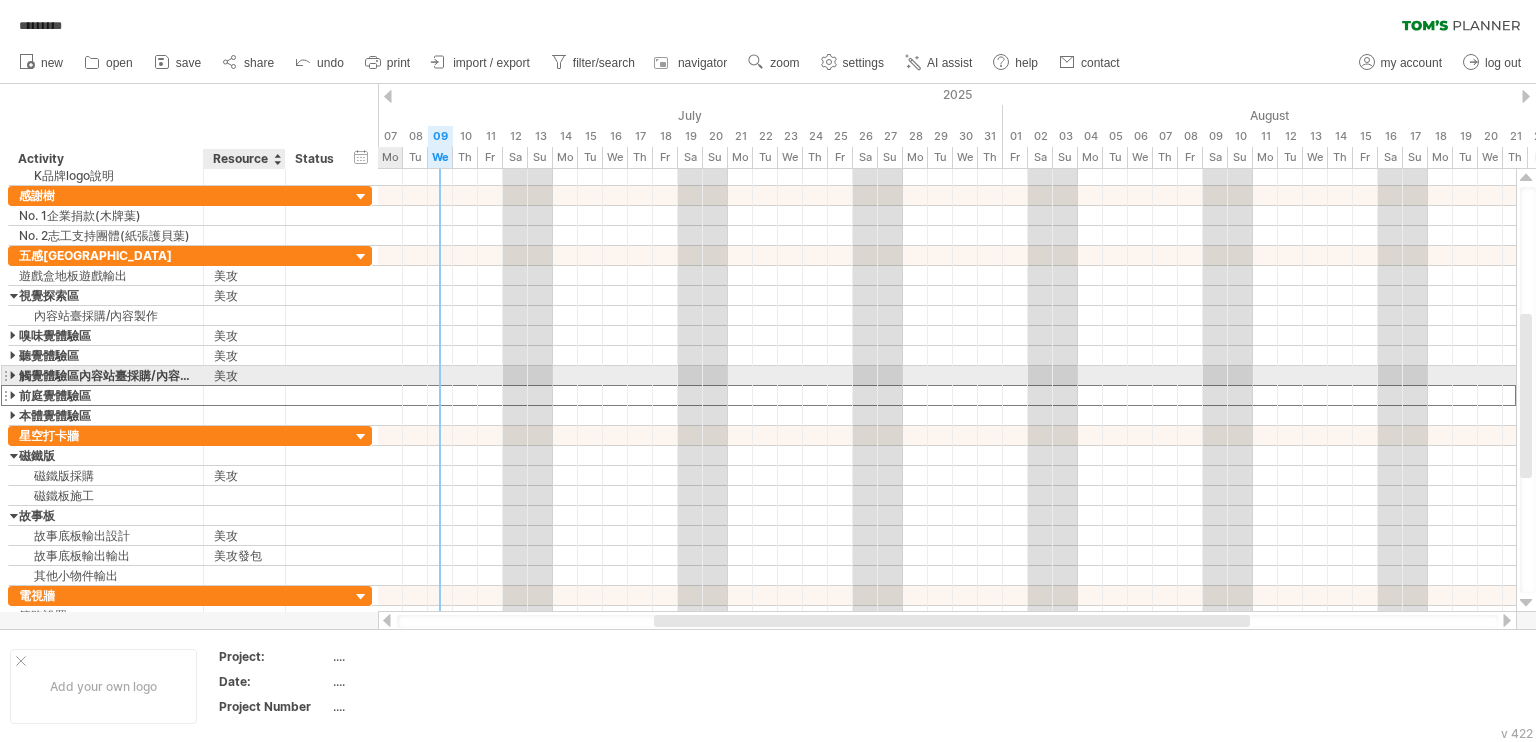 click at bounding box center (244, 395) 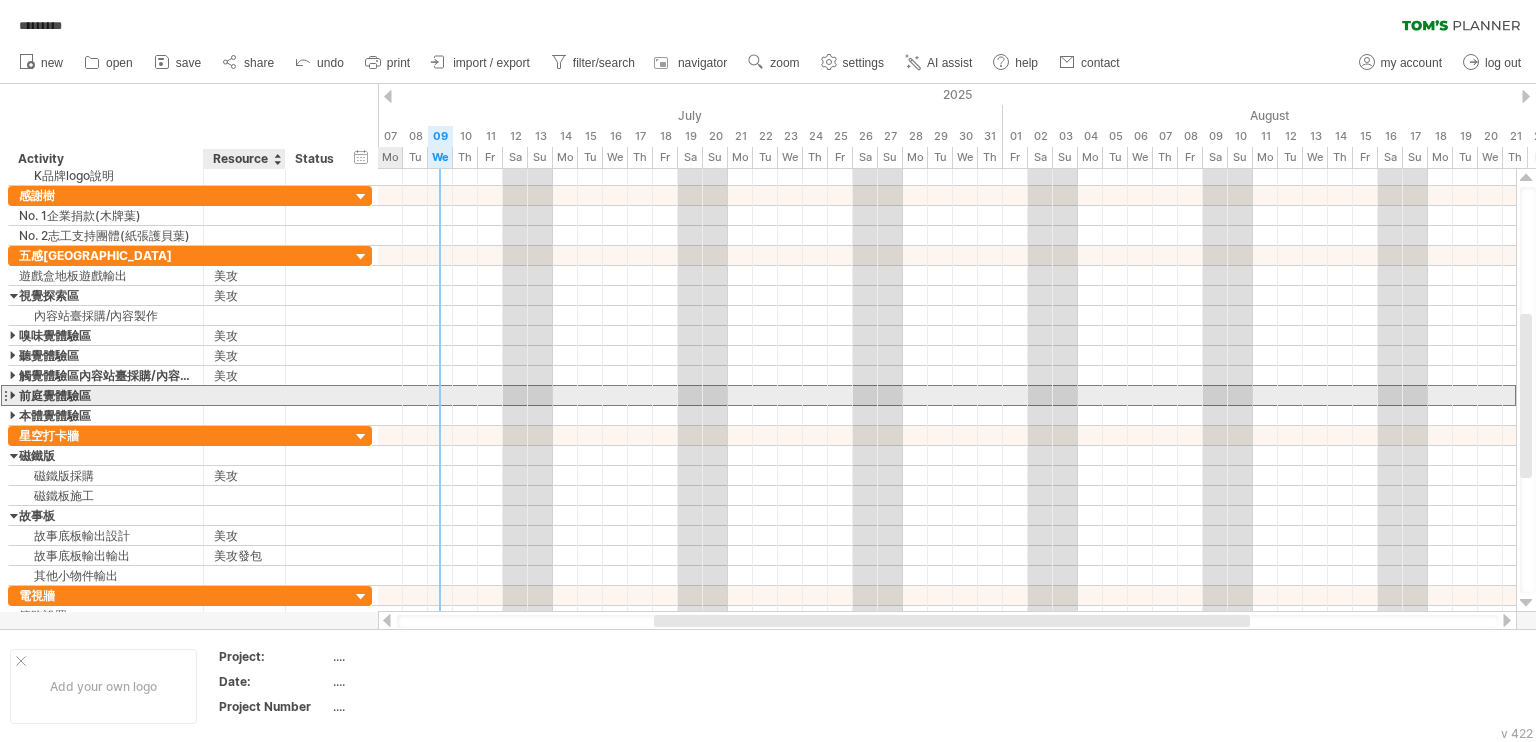 click at bounding box center [244, 395] 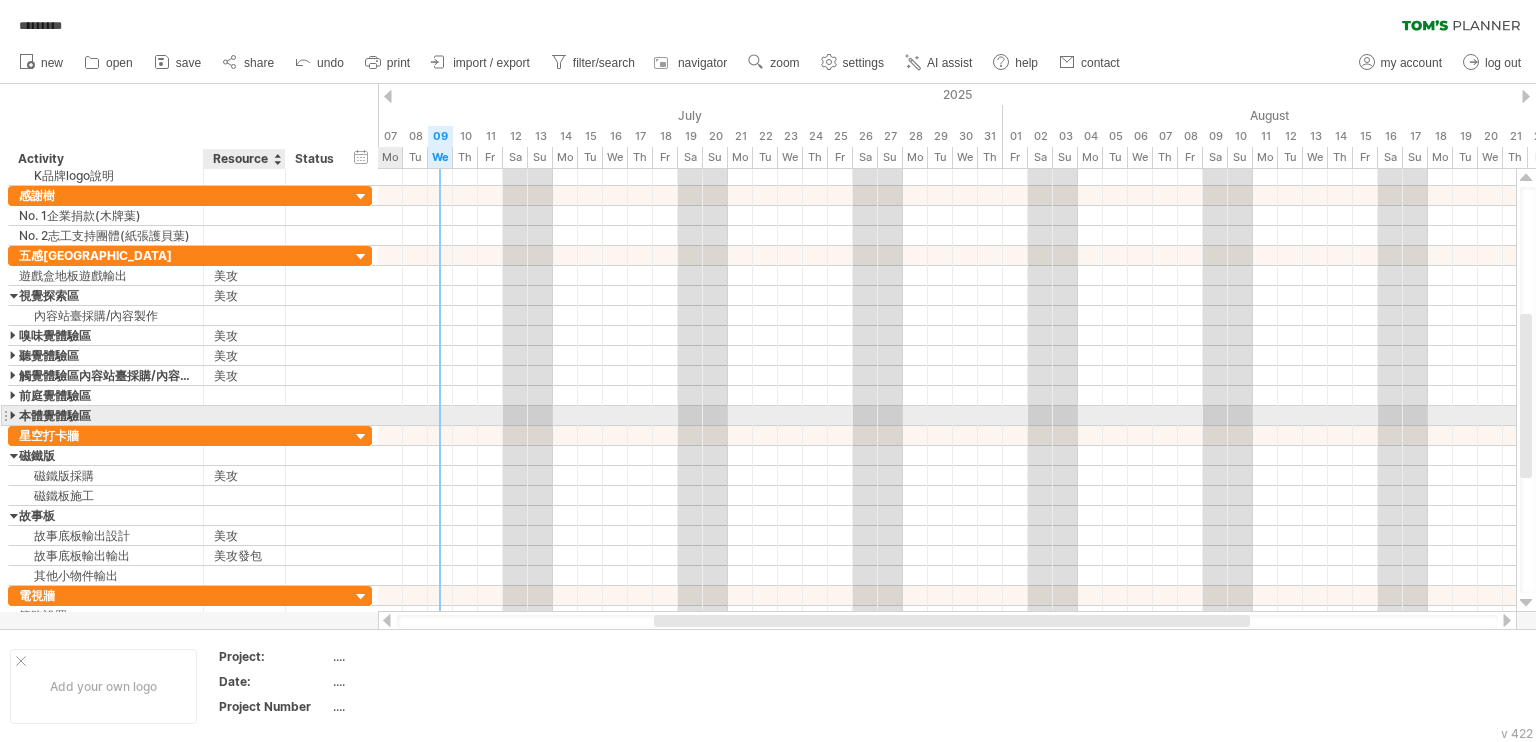 paste on "**" 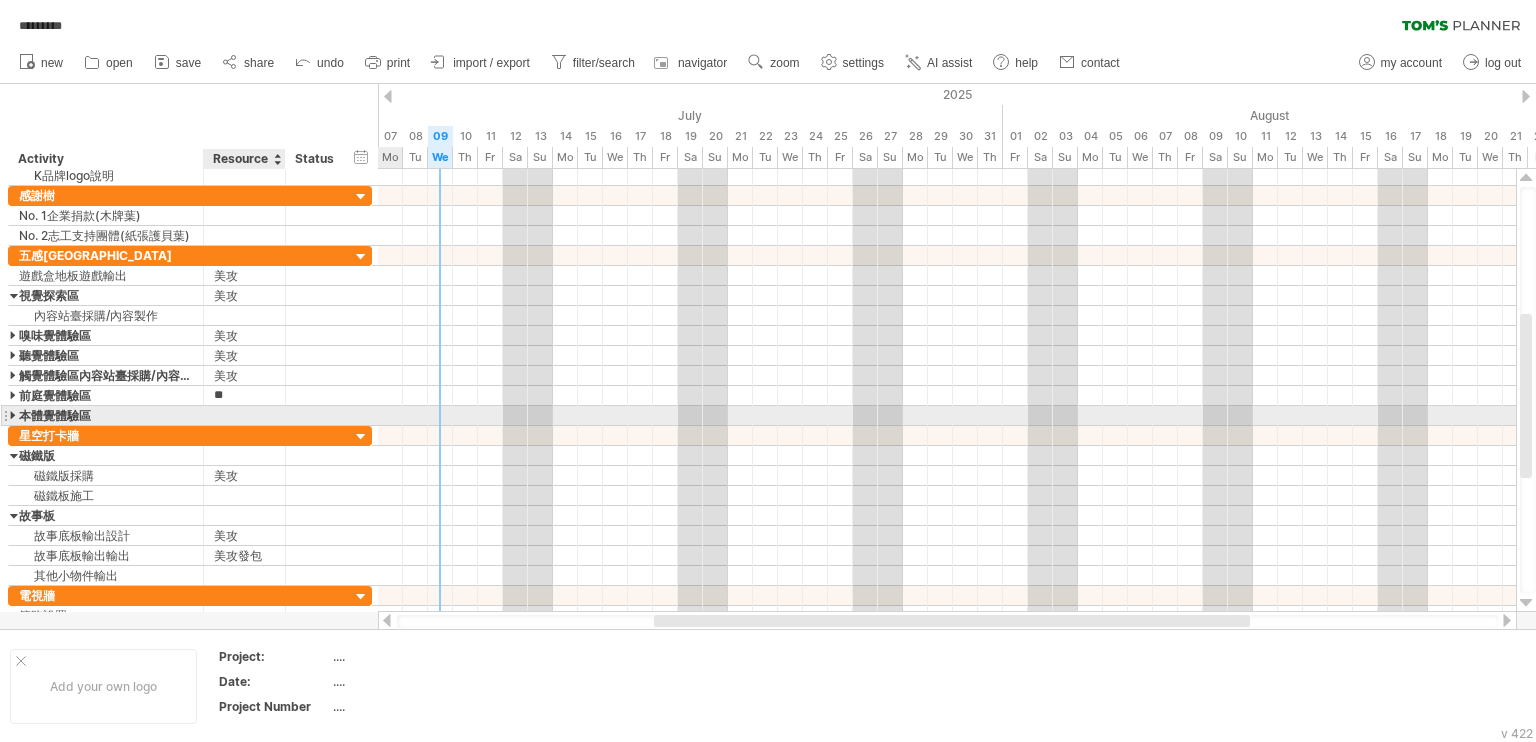 click at bounding box center (244, 415) 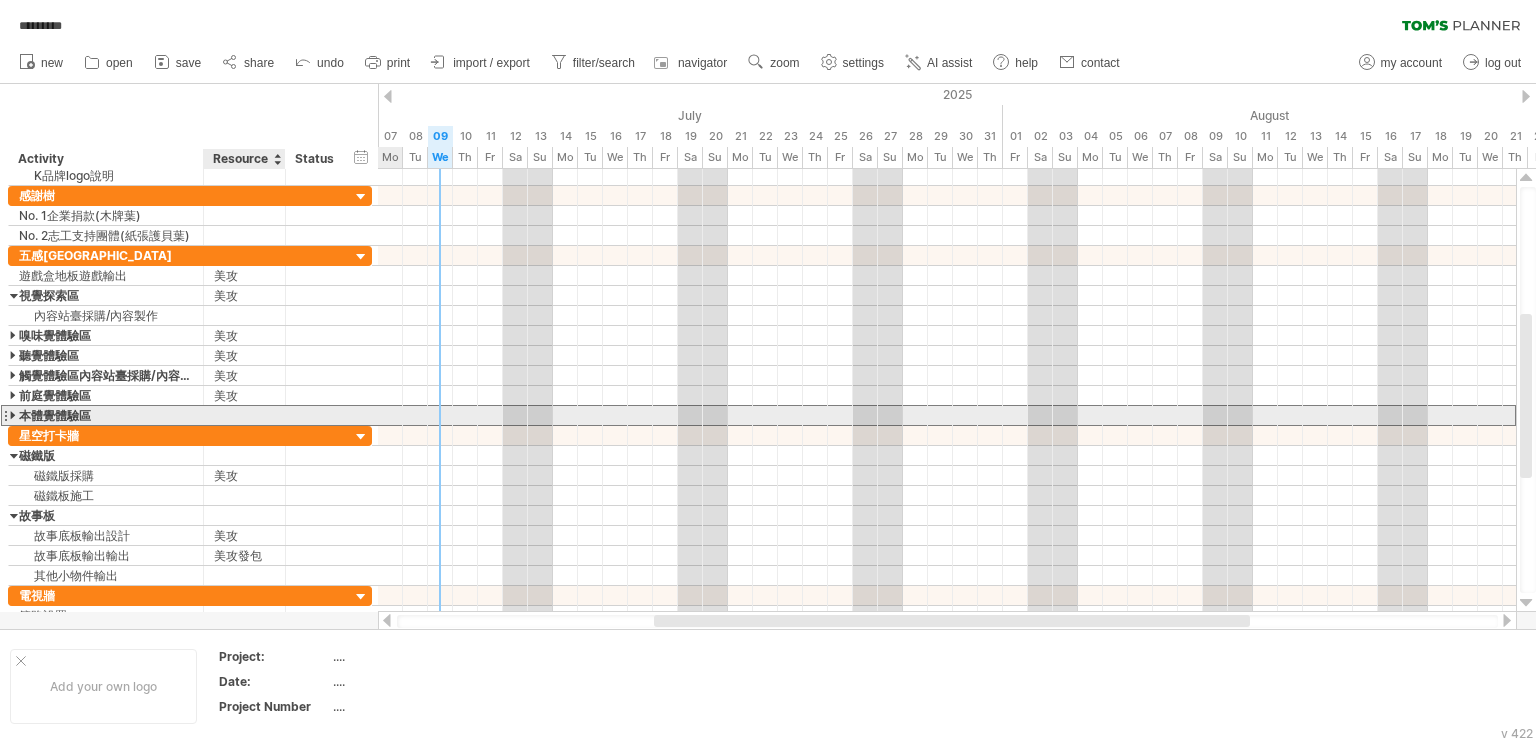 paste on "**" 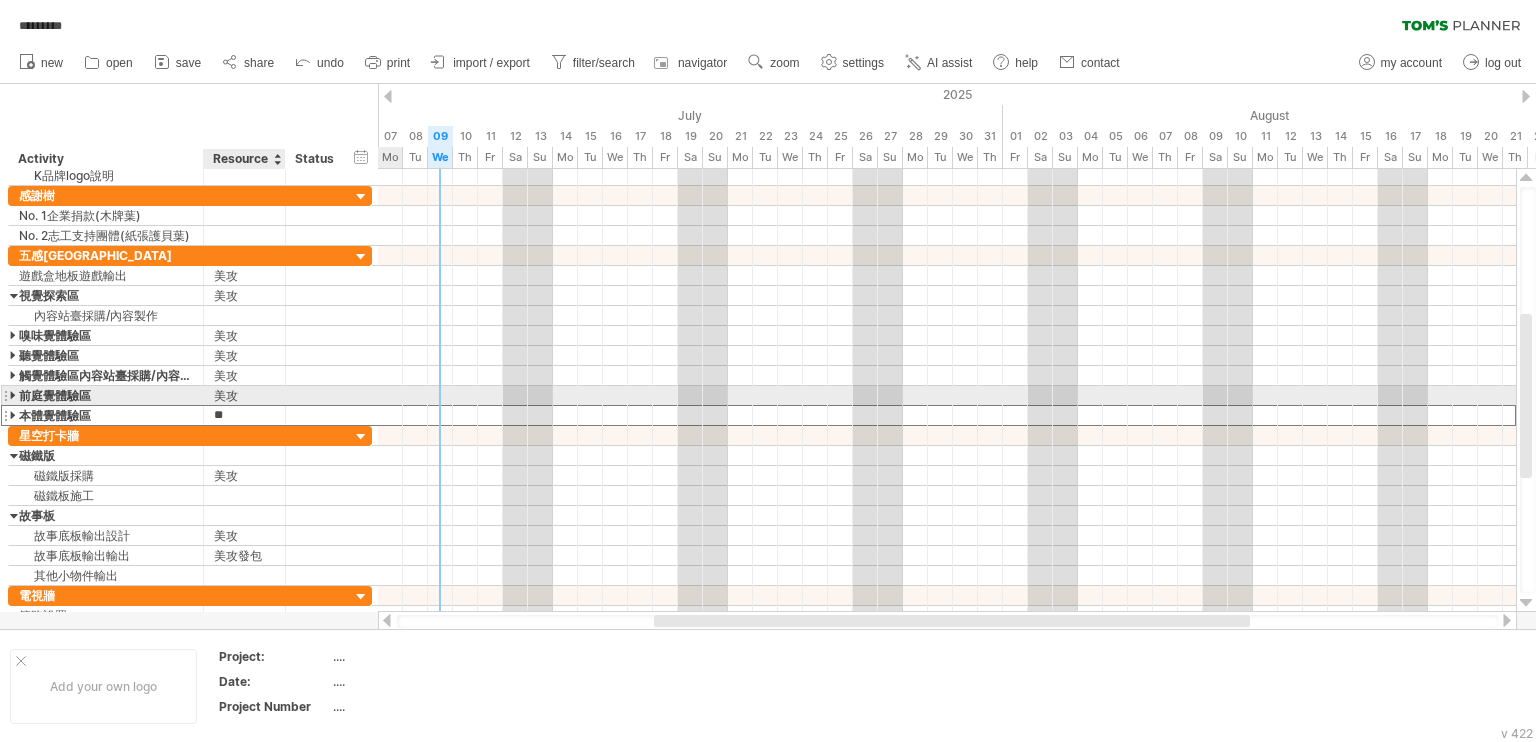 click at bounding box center [283, 396] 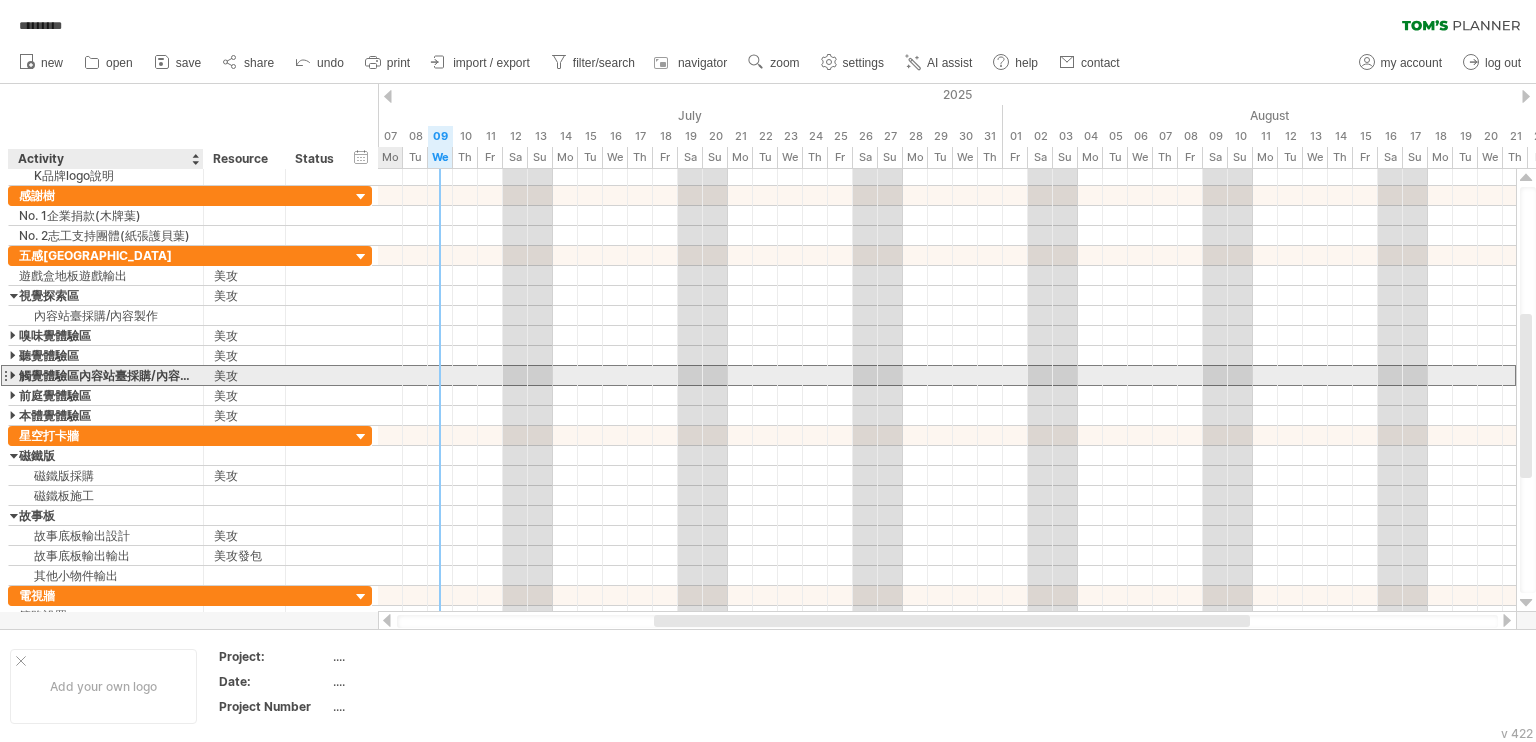 click on "觸覺體驗區內容站臺採購/內容製作" at bounding box center [106, 375] 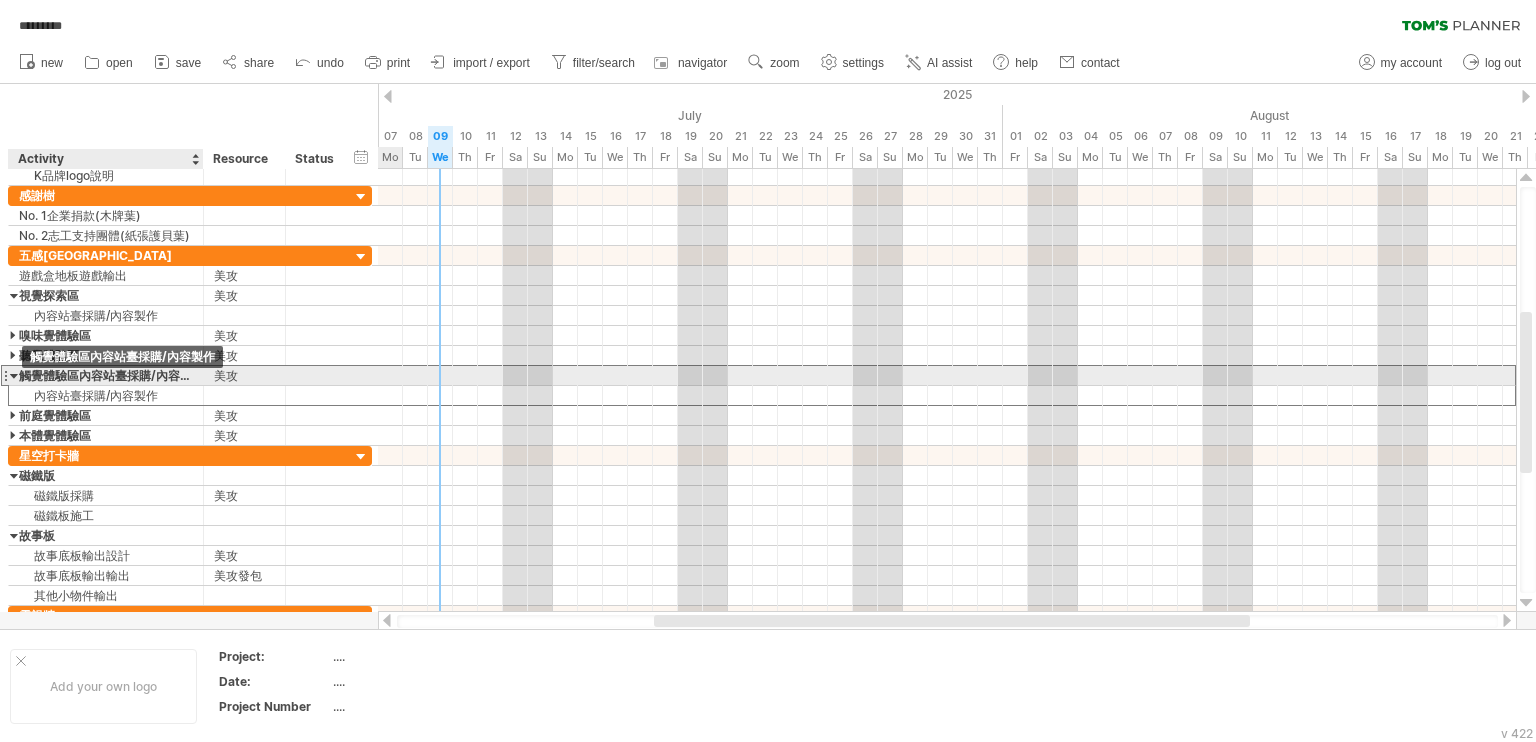 click on "觸覺體驗區內容站臺採購/內容製作" at bounding box center [106, 375] 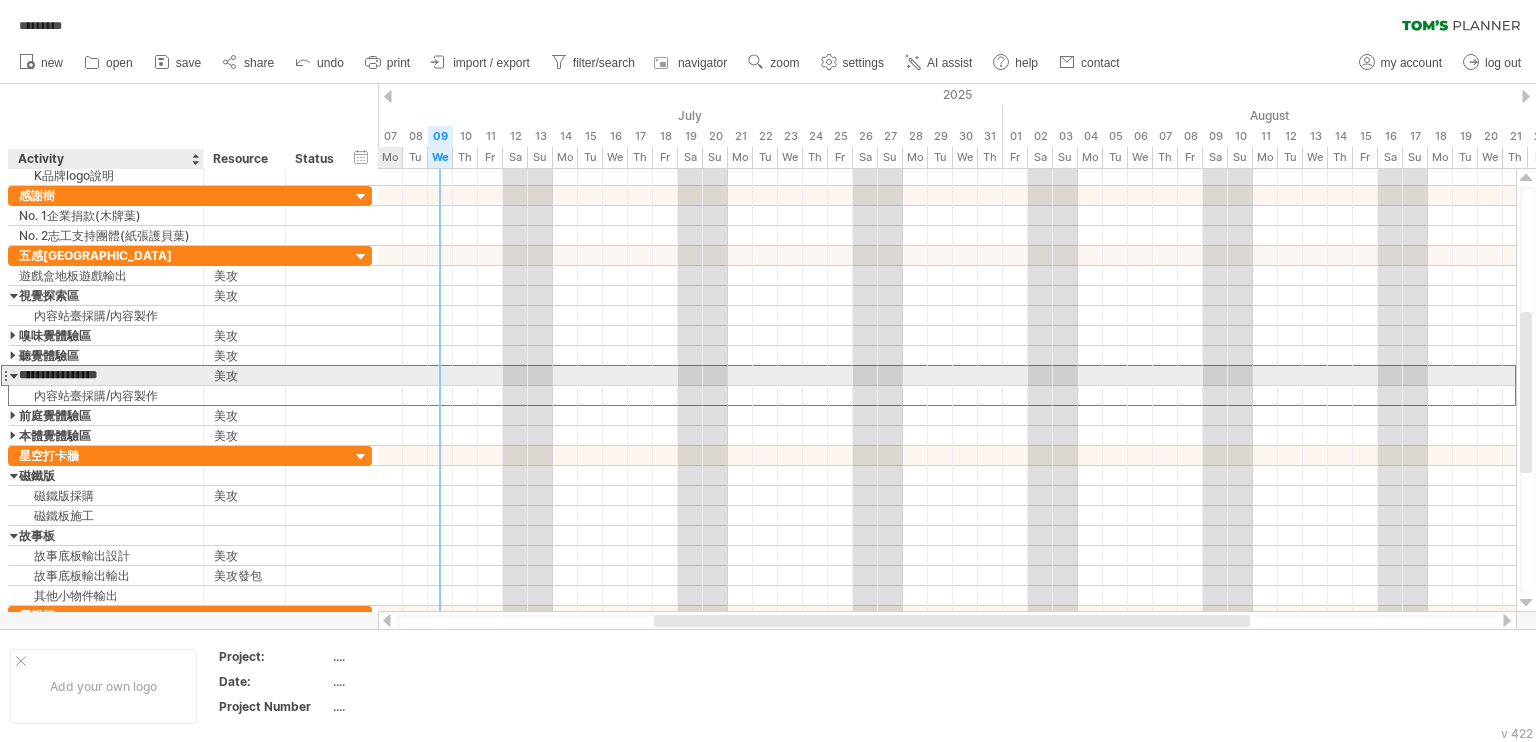 scroll, scrollTop: 0, scrollLeft: 10, axis: horizontal 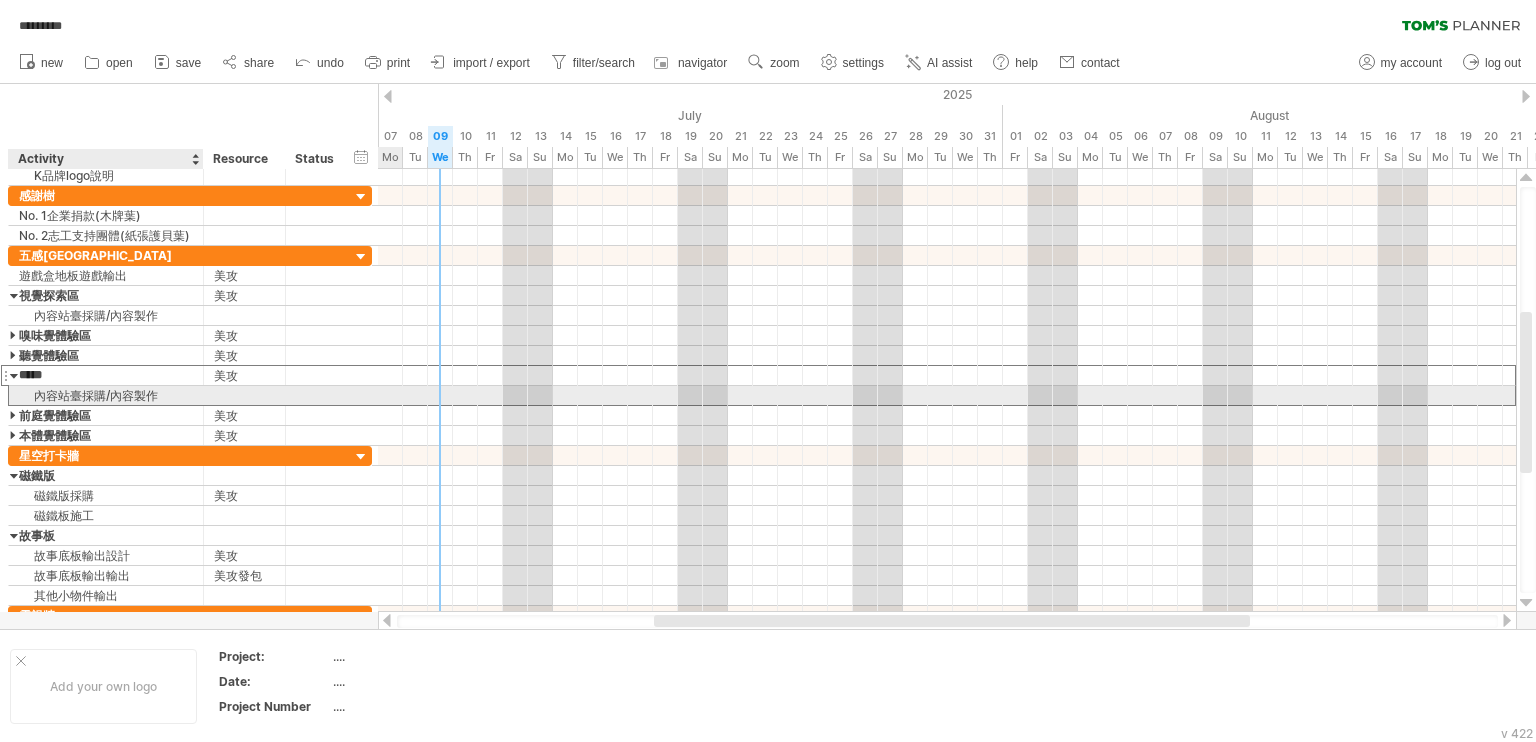 type on "*****" 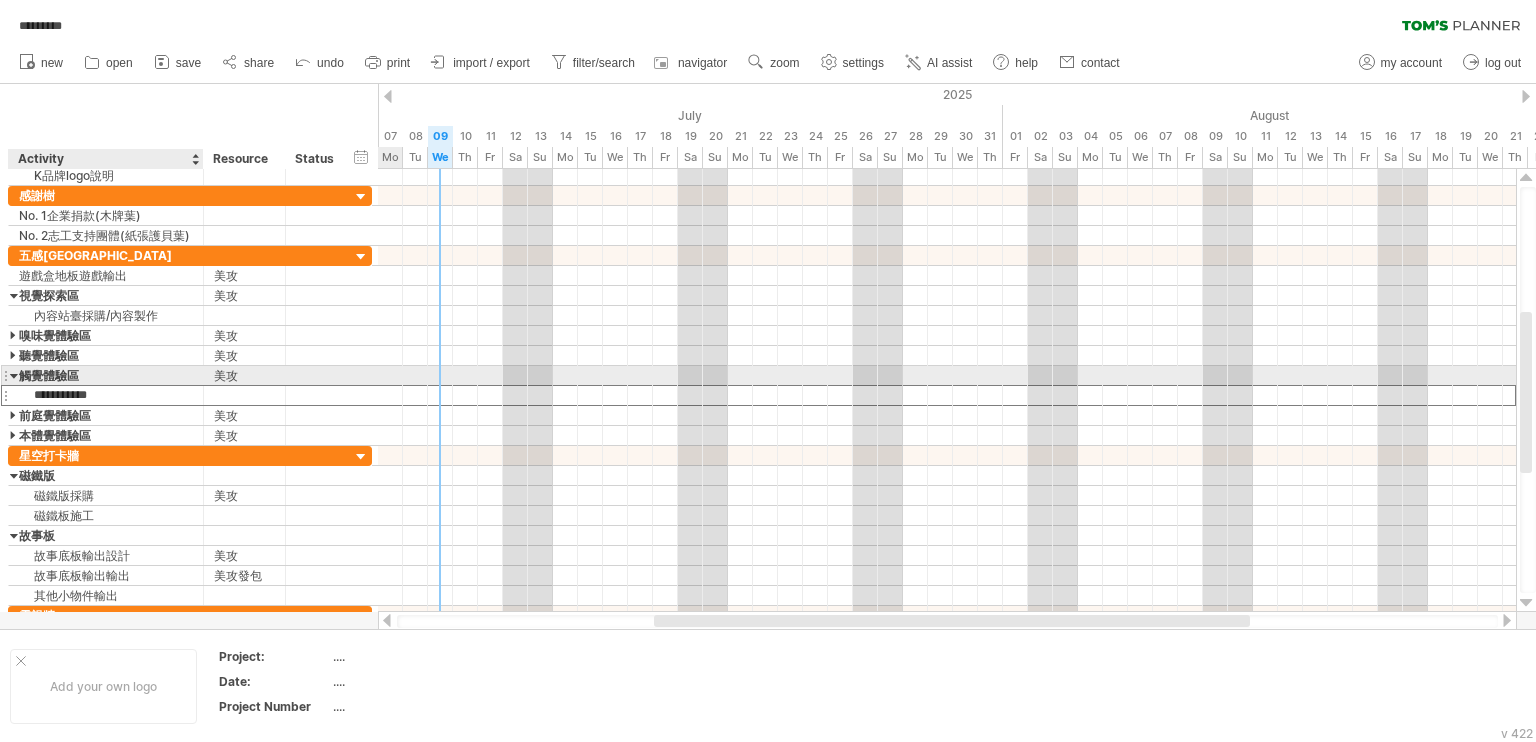 click on "觸覺體驗區" at bounding box center (106, 375) 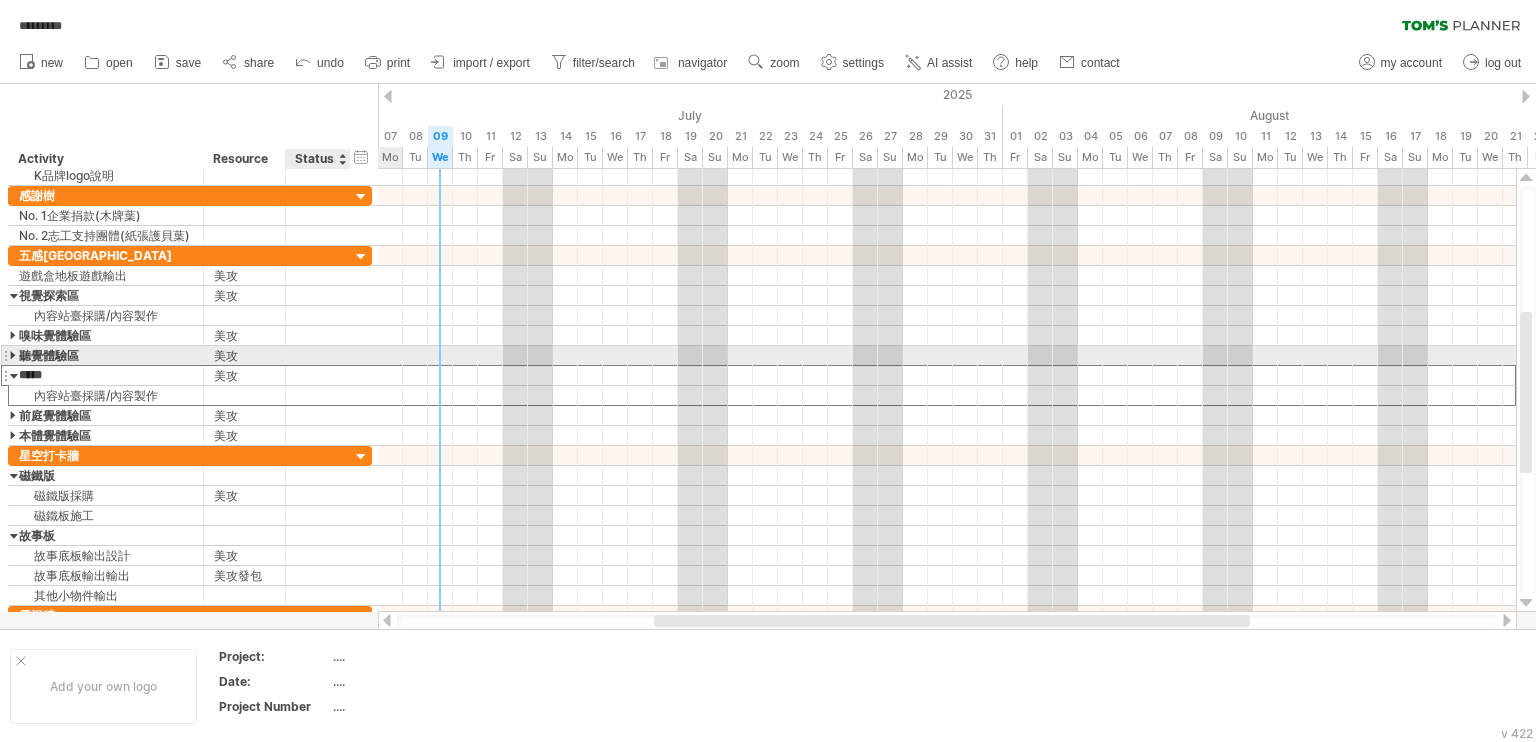 click at bounding box center (318, 355) 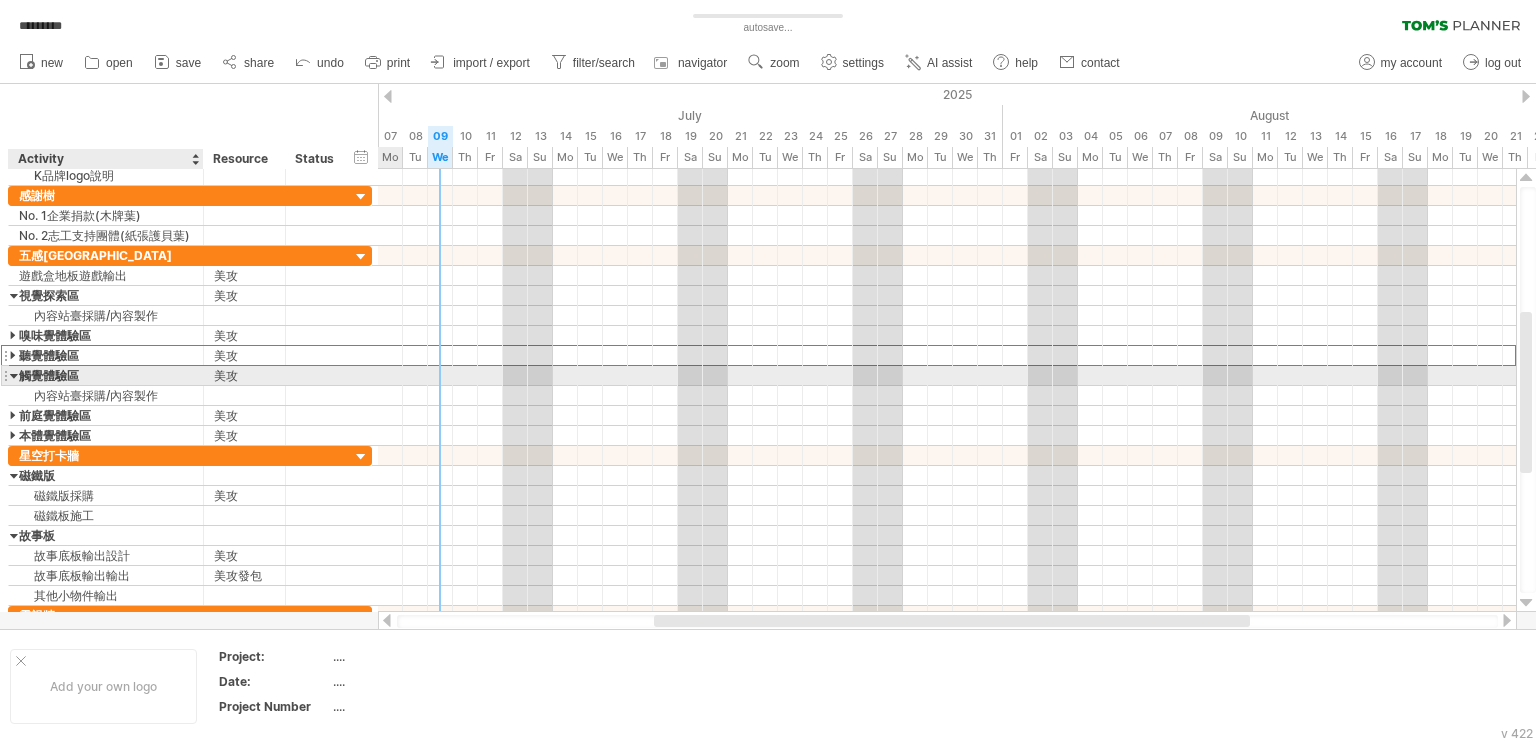 click on "觸覺體驗區" at bounding box center (106, 375) 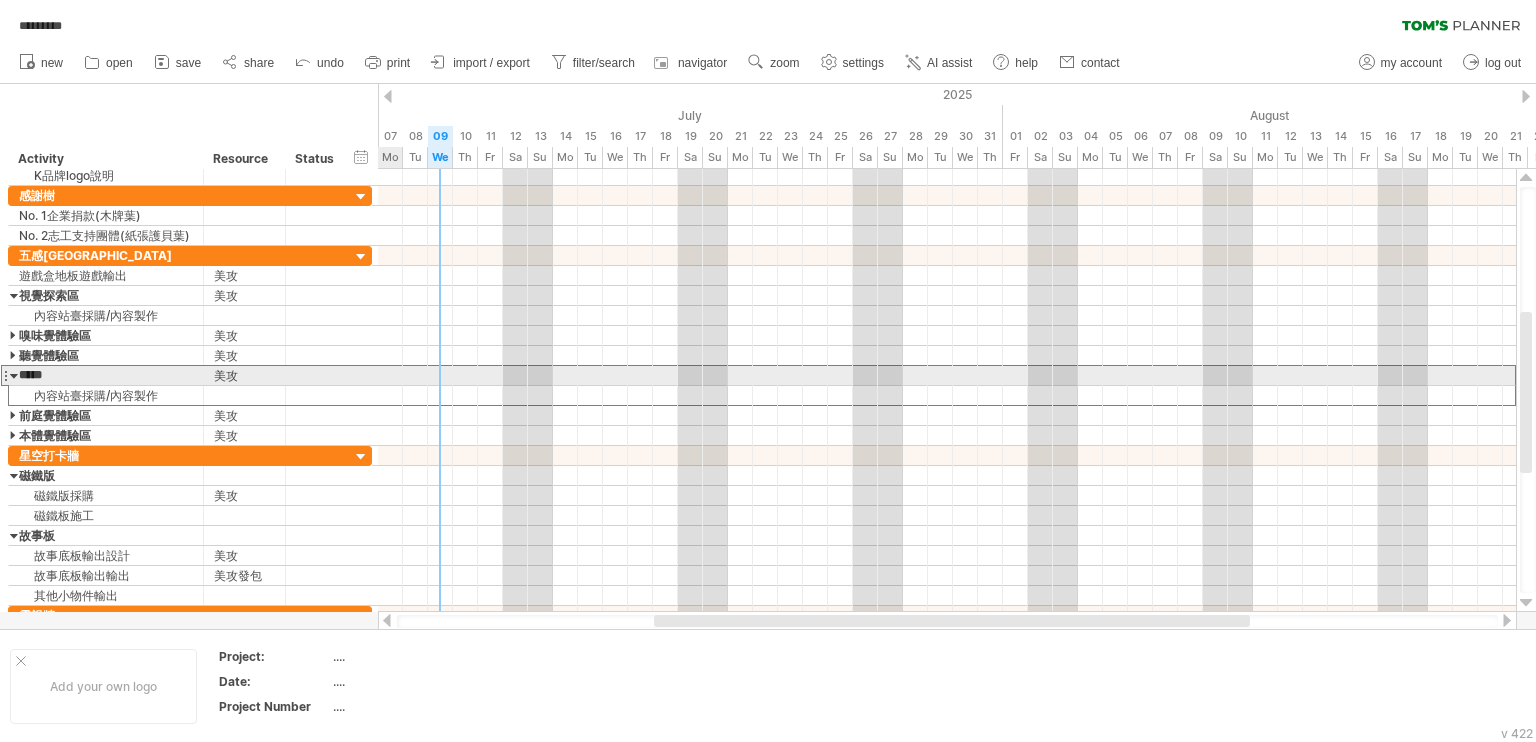 click at bounding box center (14, 375) 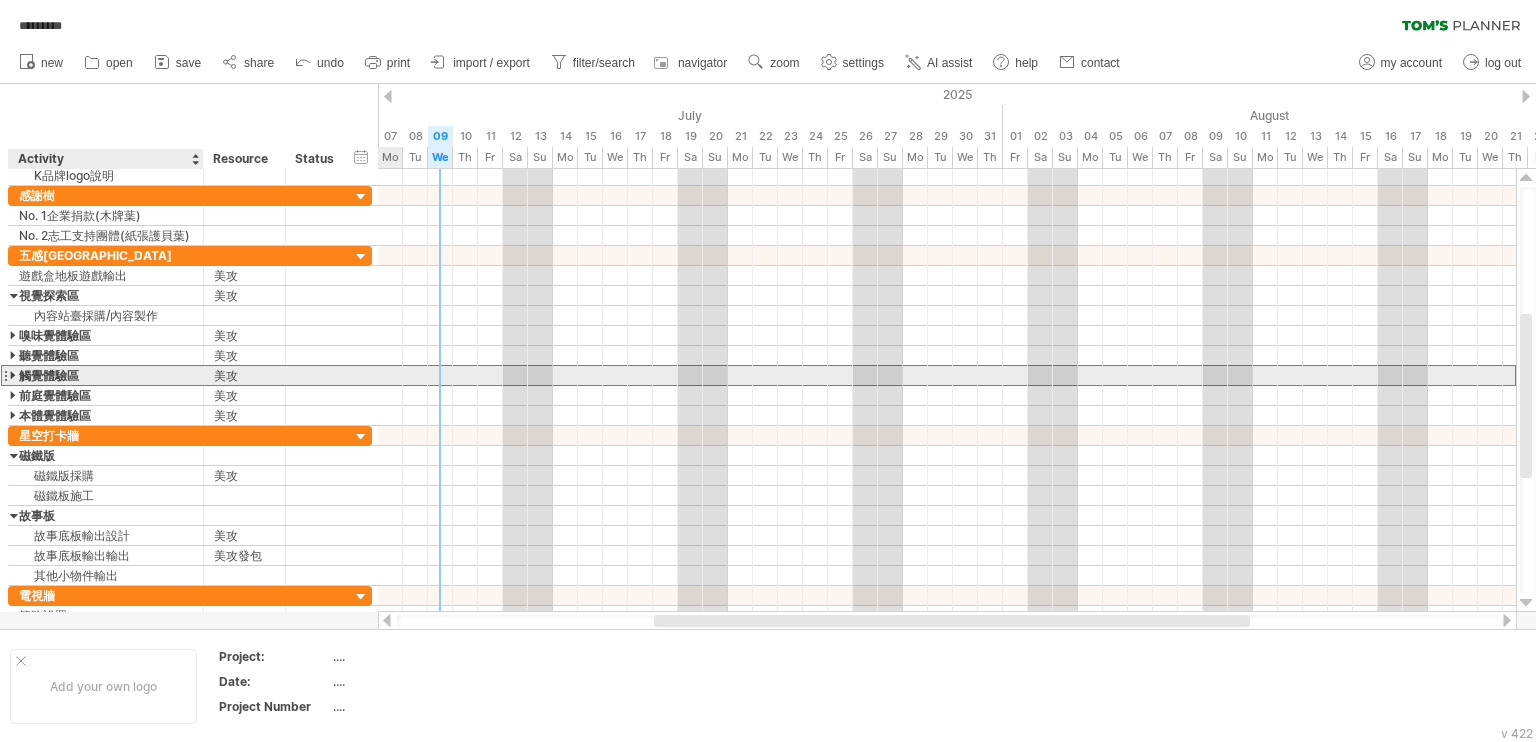 click at bounding box center [14, 375] 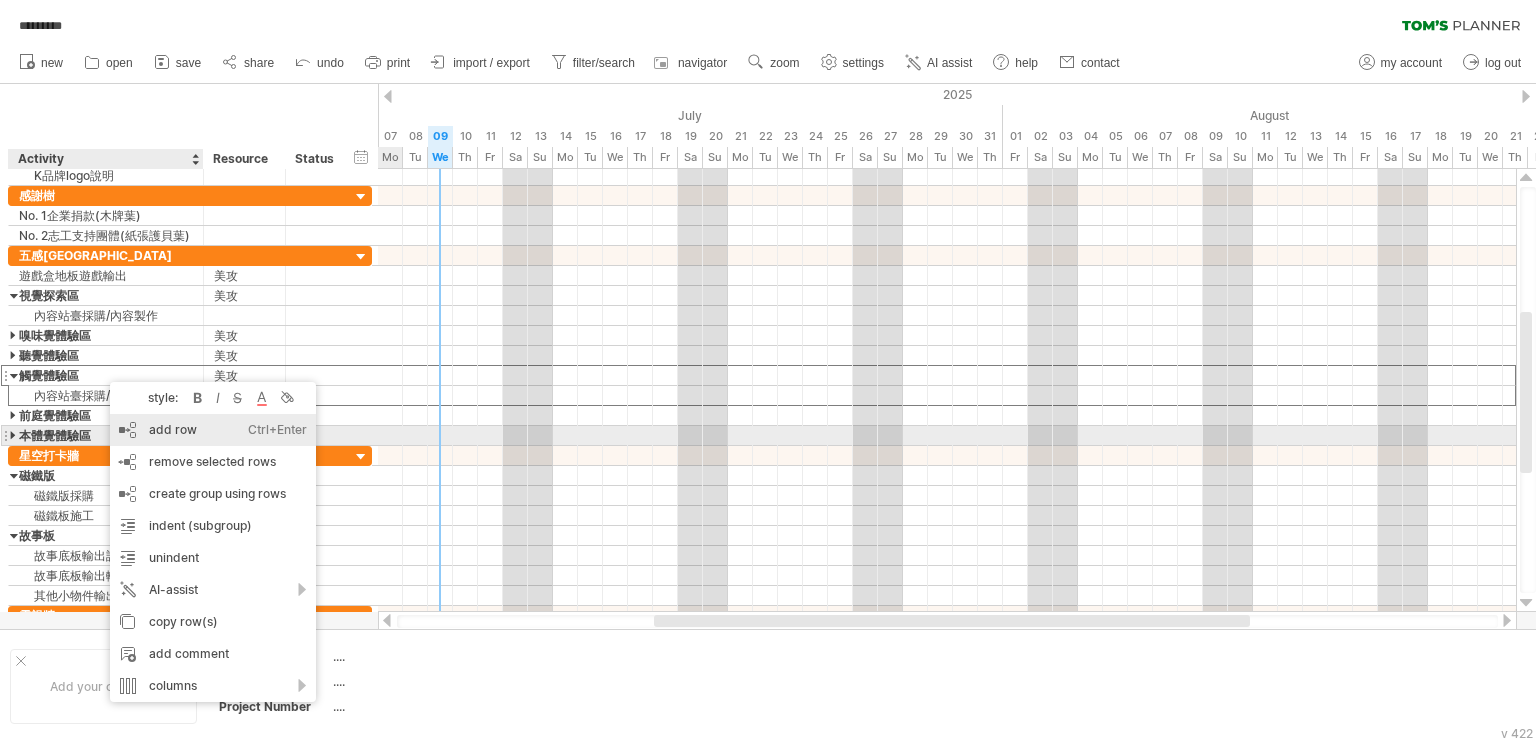 click on "add row Ctrl+Enter Cmd+Enter" at bounding box center [213, 430] 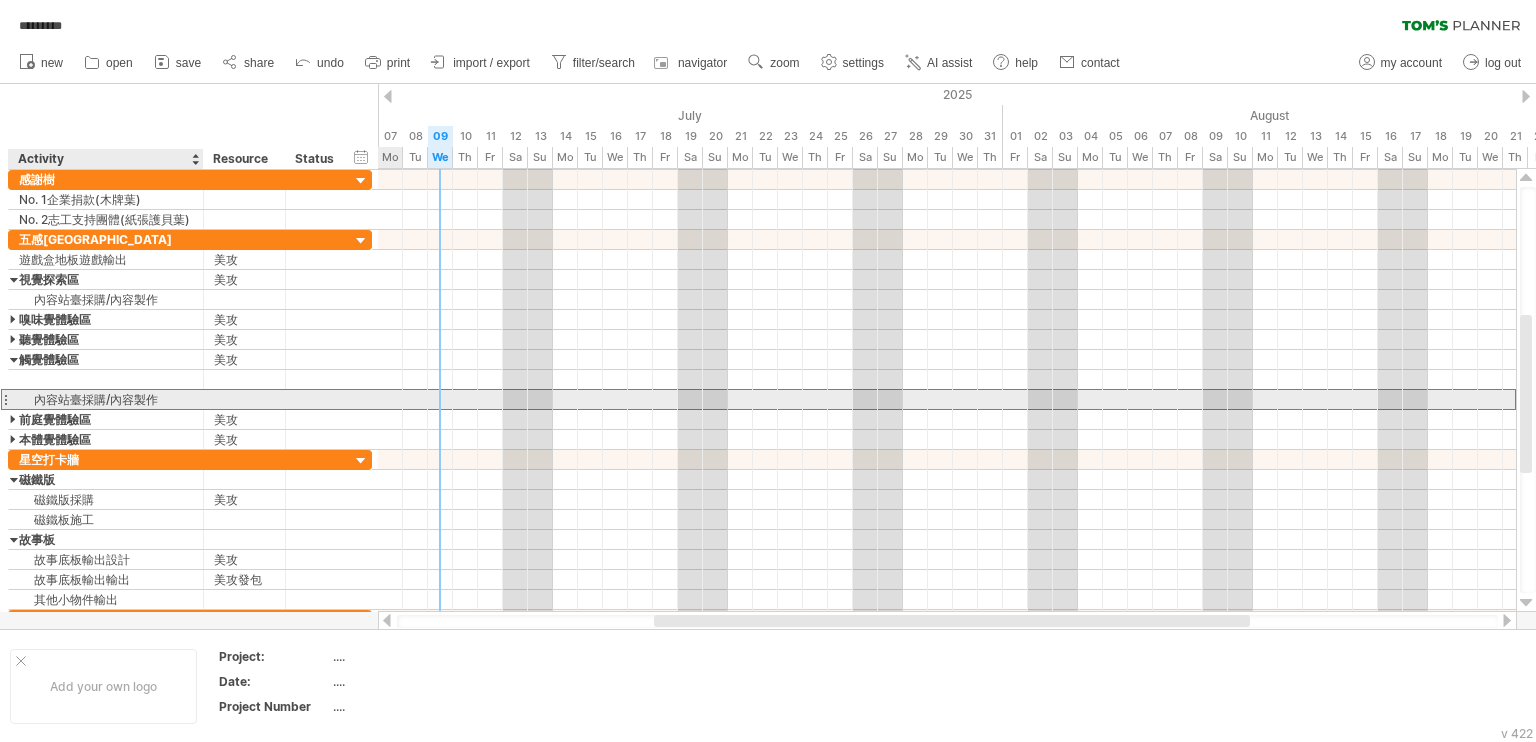 click on "內容站臺採購/內容製作" at bounding box center [106, 399] 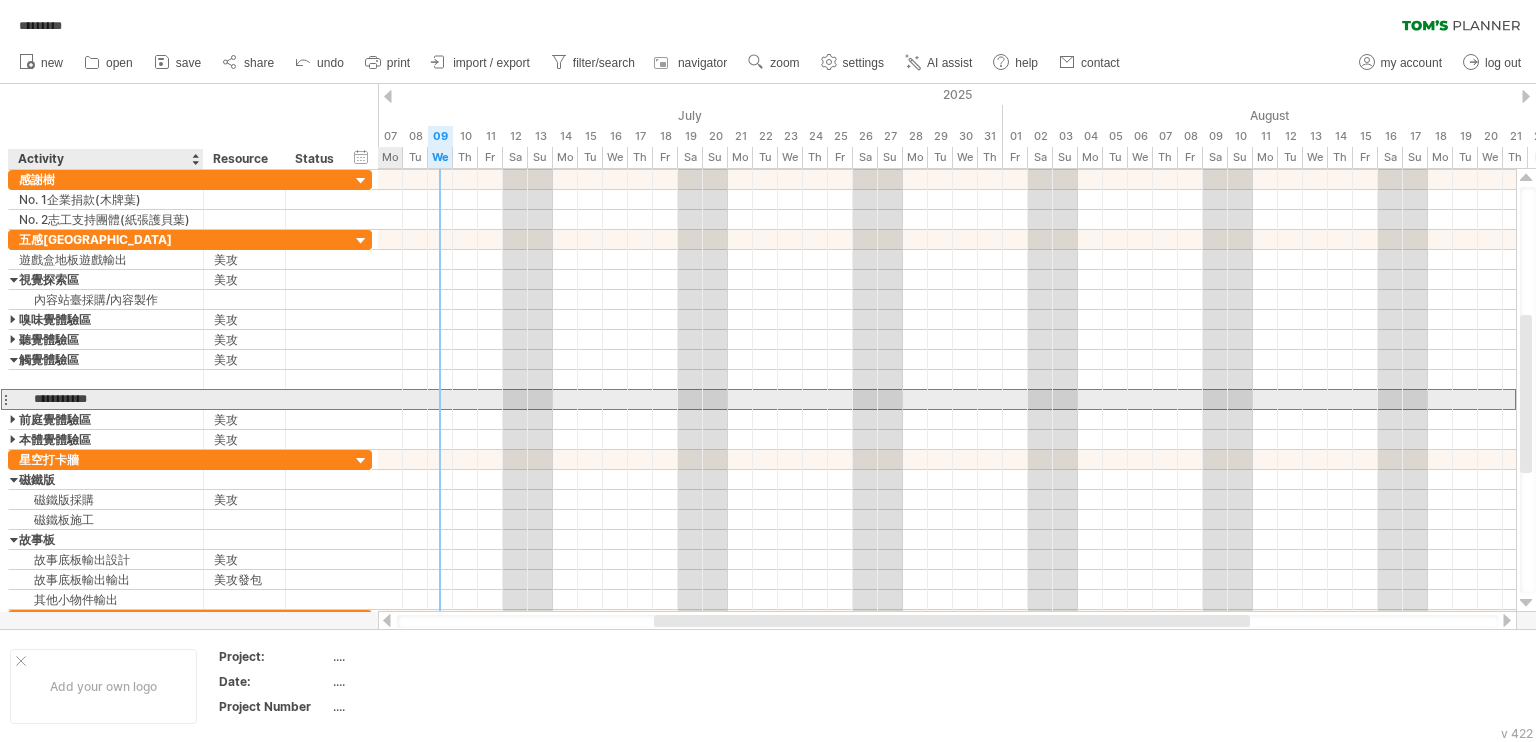drag, startPoint x: 112, startPoint y: 400, endPoint x: 38, endPoint y: 397, distance: 74.06078 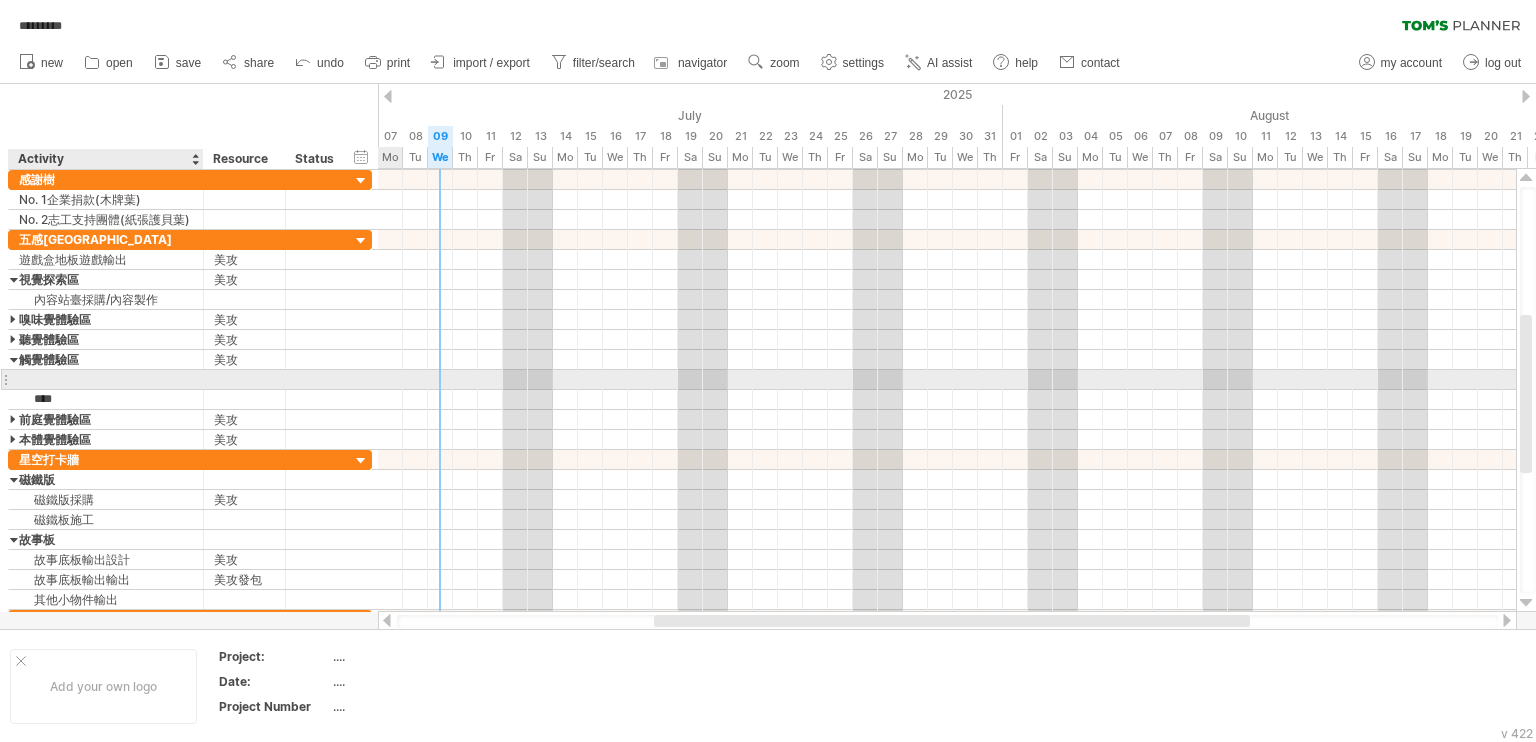 type on "****" 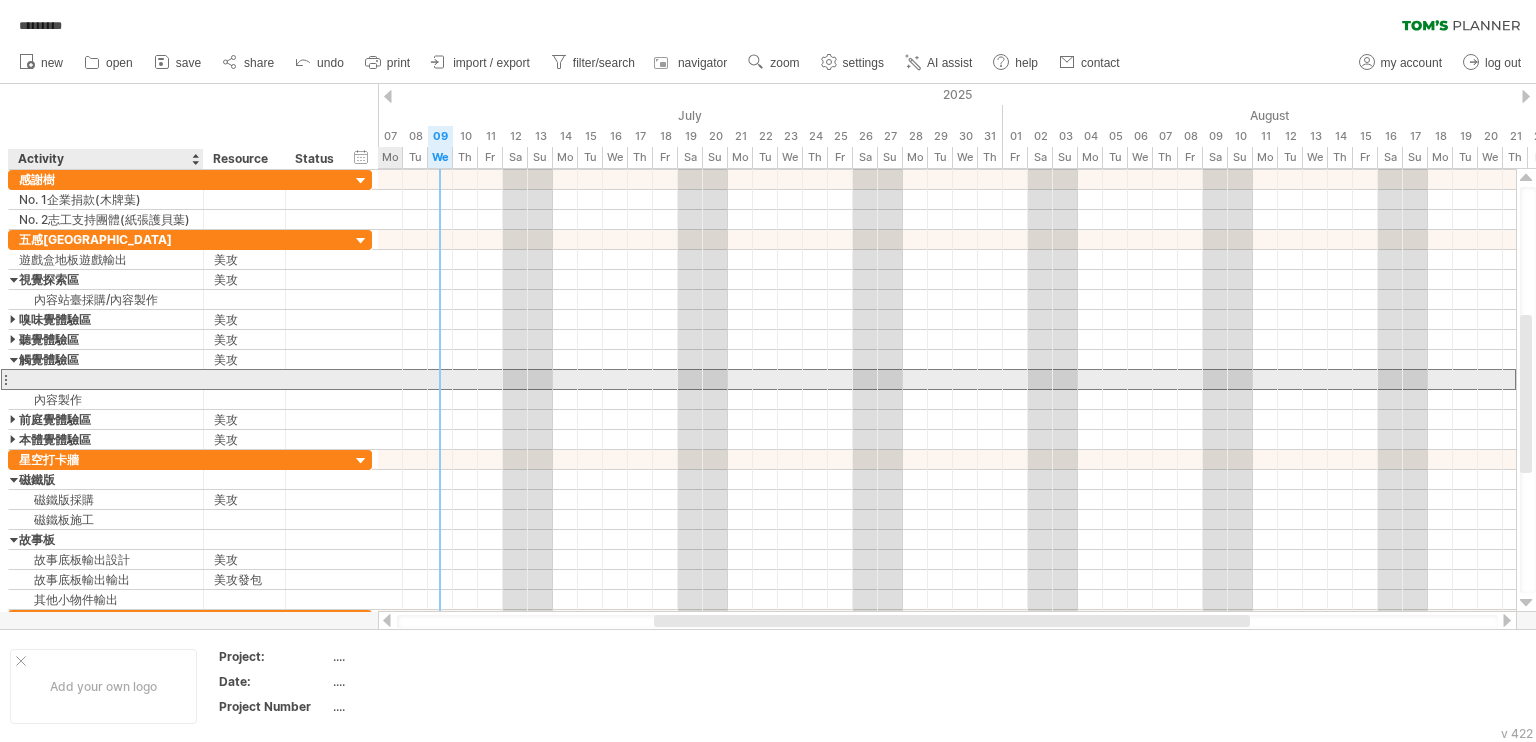 paste on "*******" 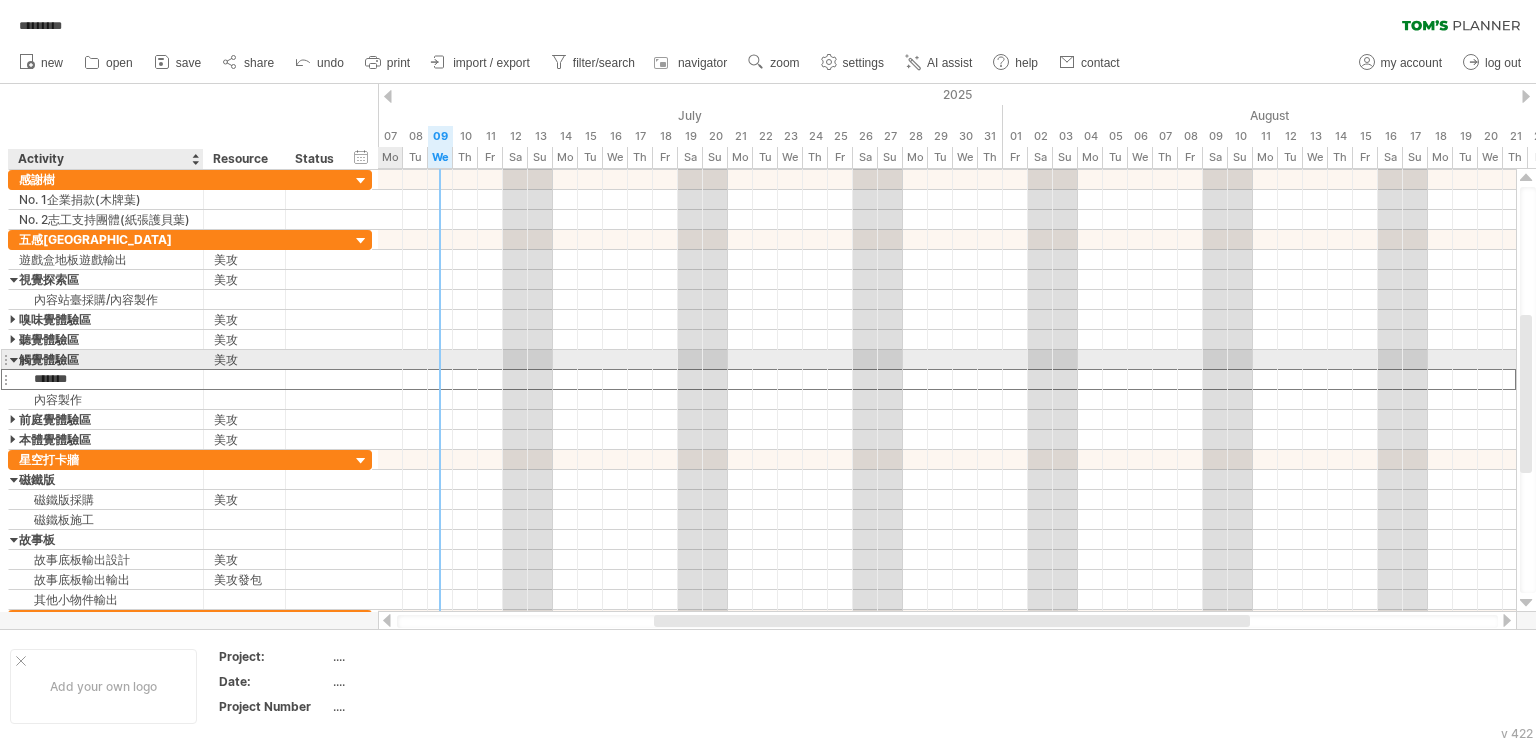type on "******" 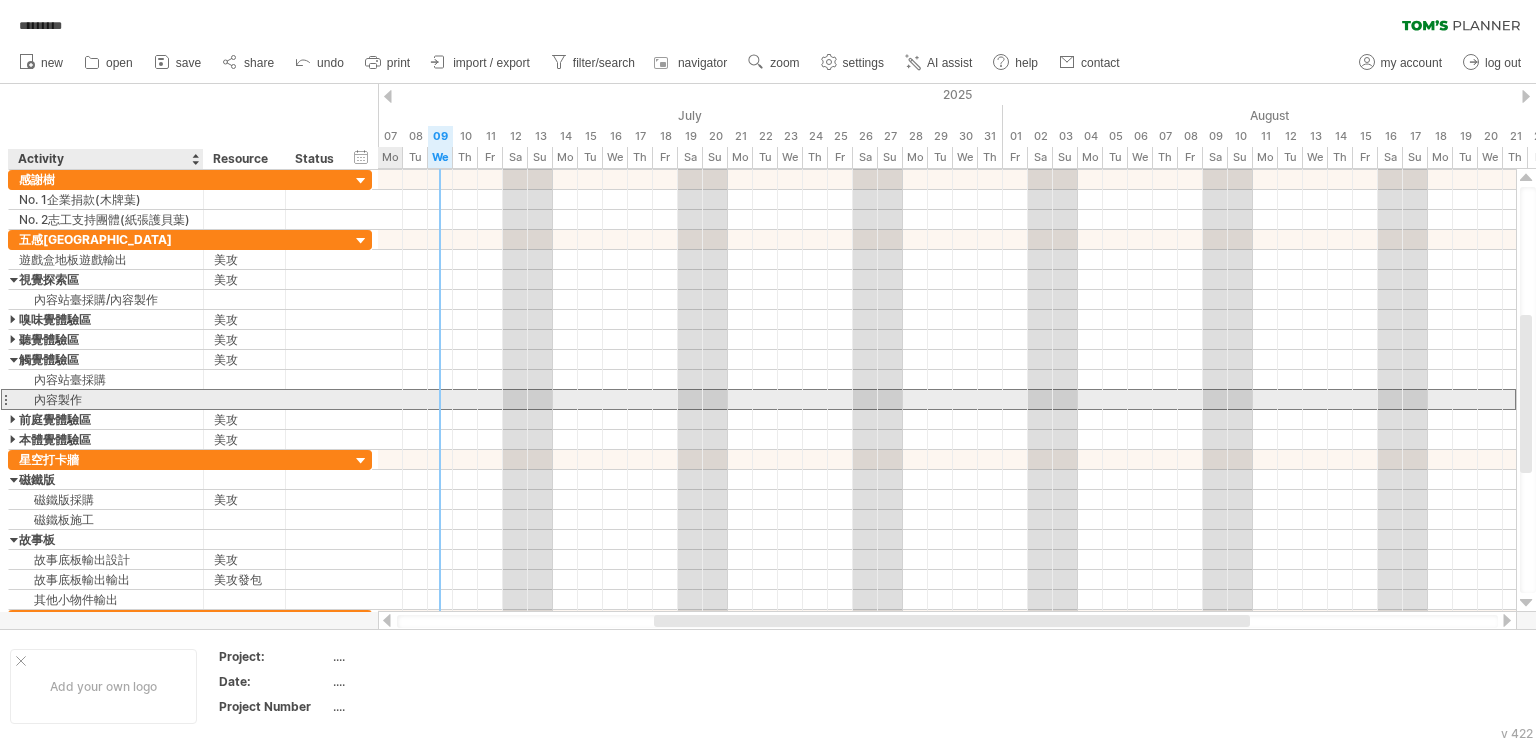 click on "內容製作" at bounding box center [106, 399] 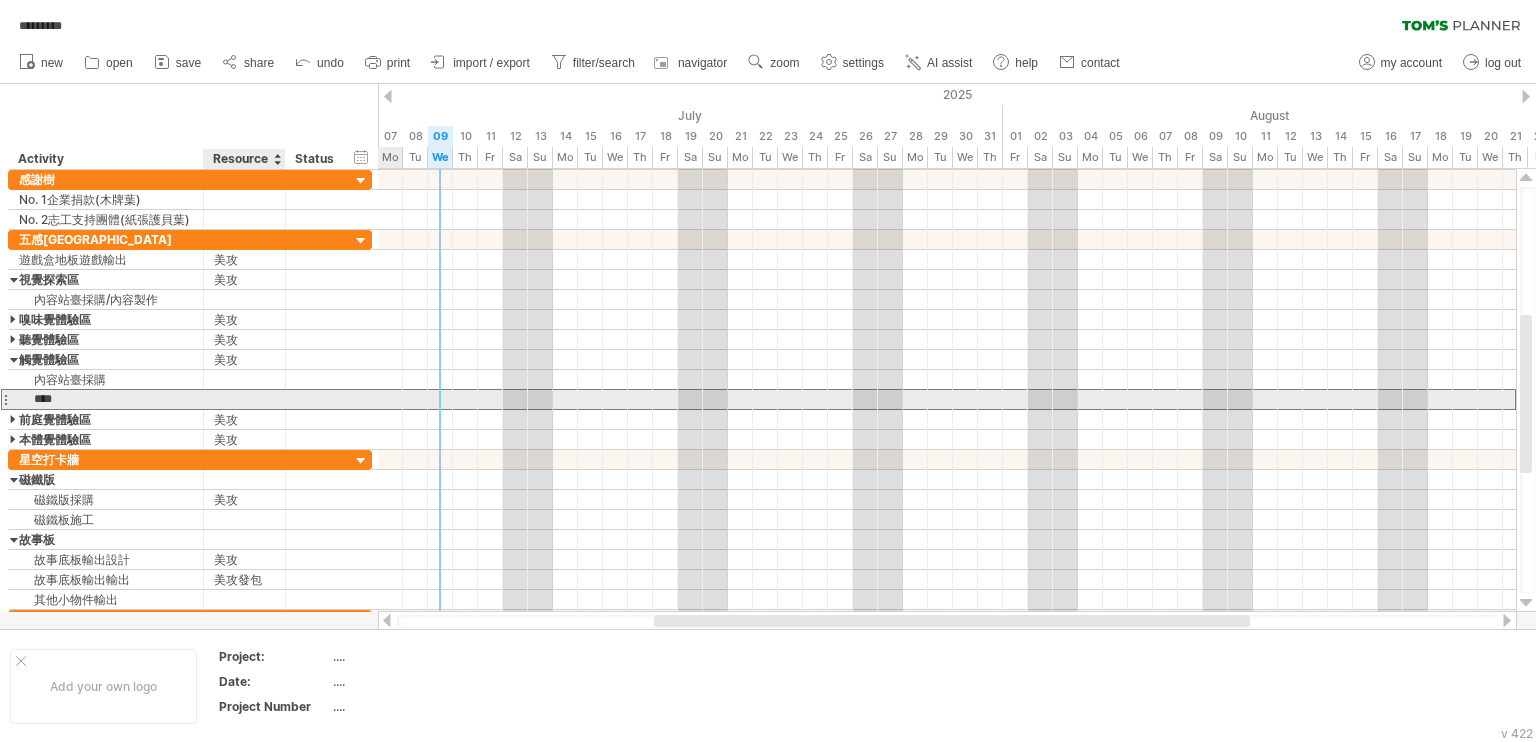 click at bounding box center (244, 399) 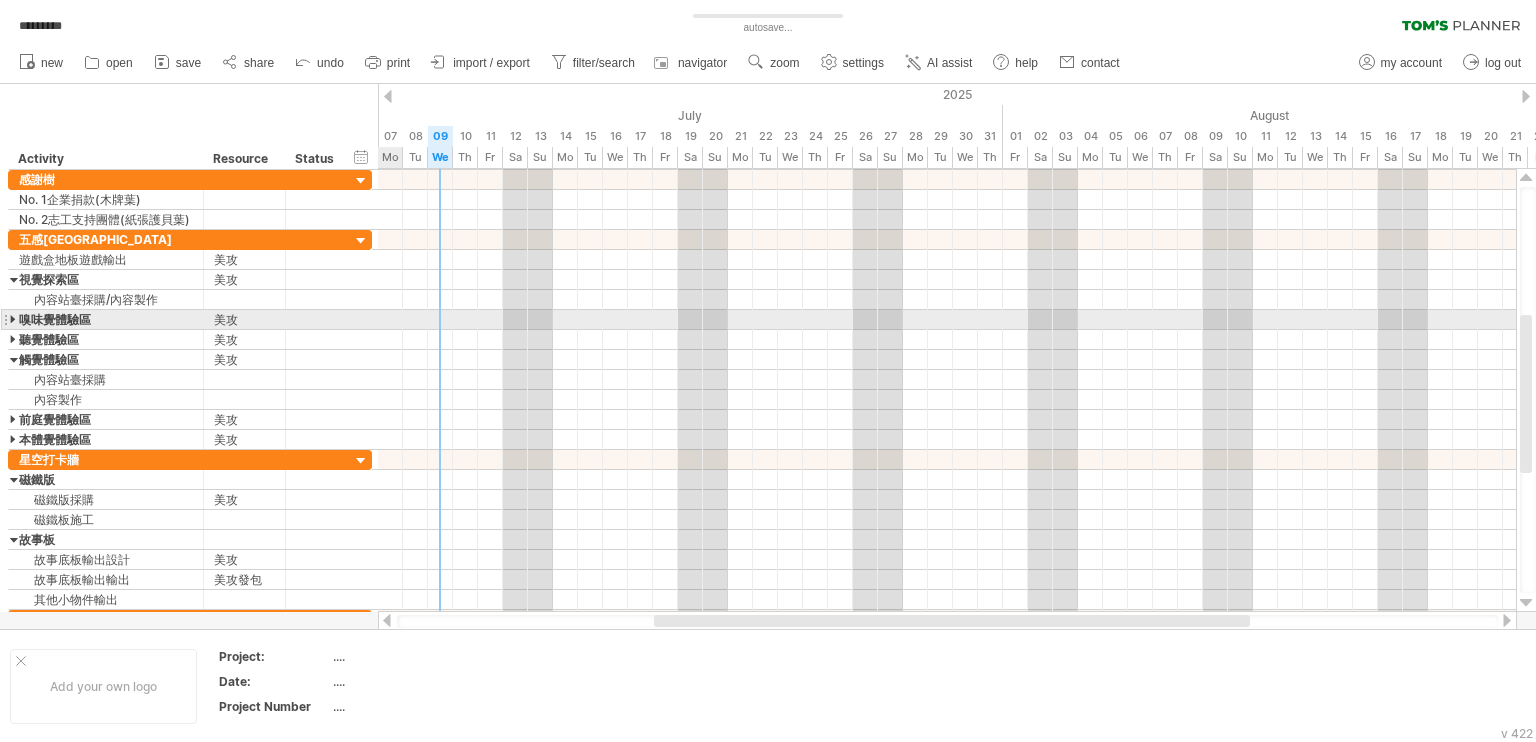 click at bounding box center (14, 319) 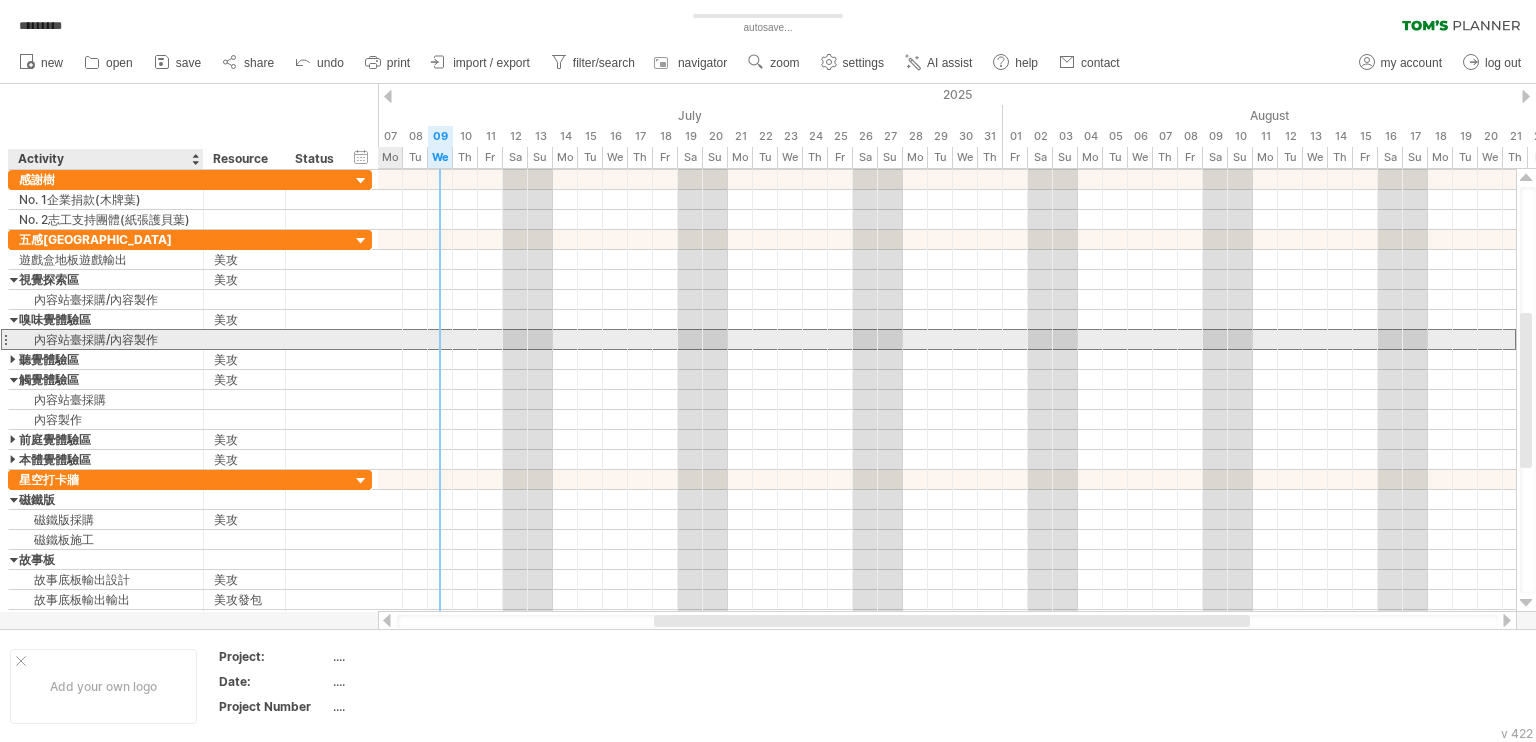 click on "內容站臺採購/內容製作" at bounding box center (106, 339) 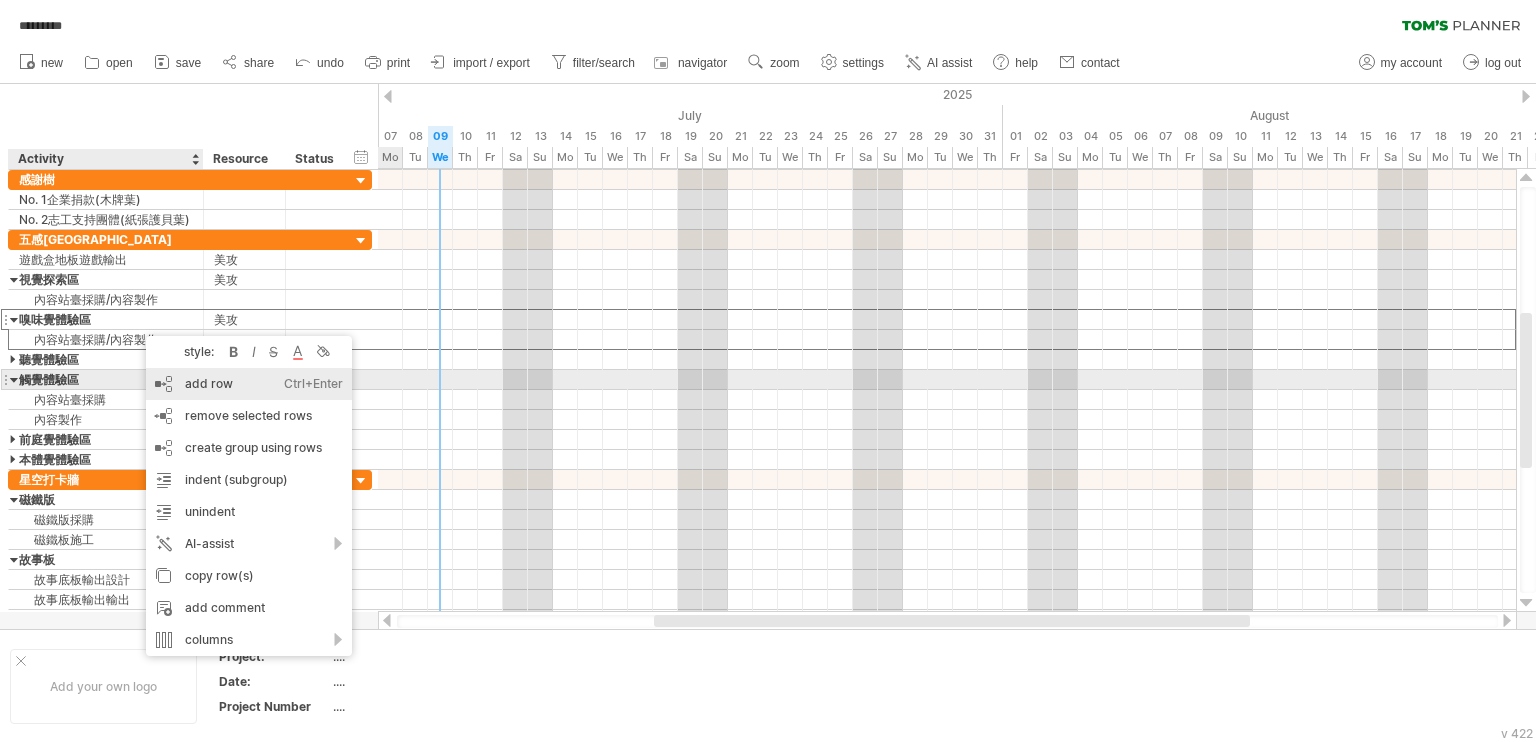 click on "add row Ctrl+Enter Cmd+Enter" at bounding box center [249, 384] 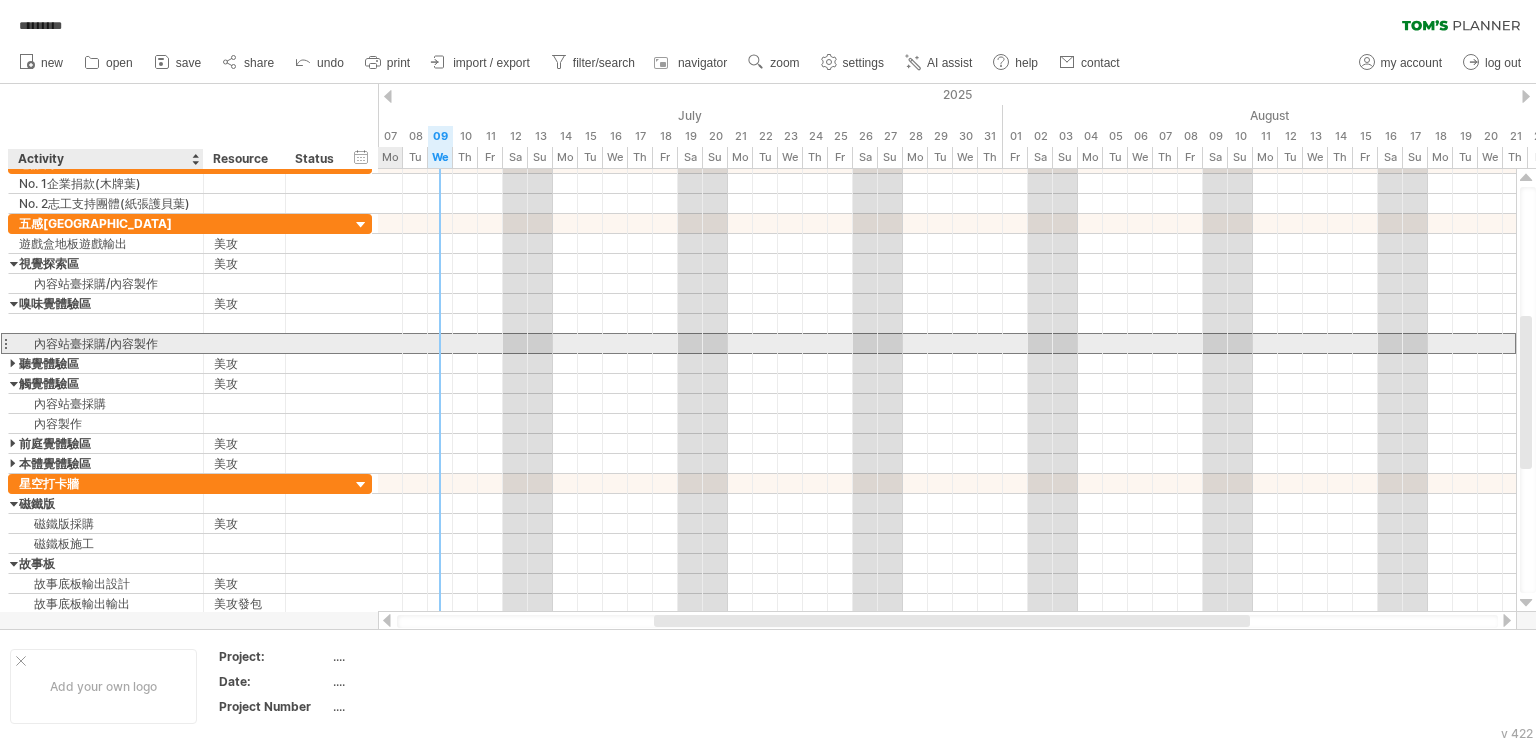 drag, startPoint x: 110, startPoint y: 343, endPoint x: 38, endPoint y: 337, distance: 72.249565 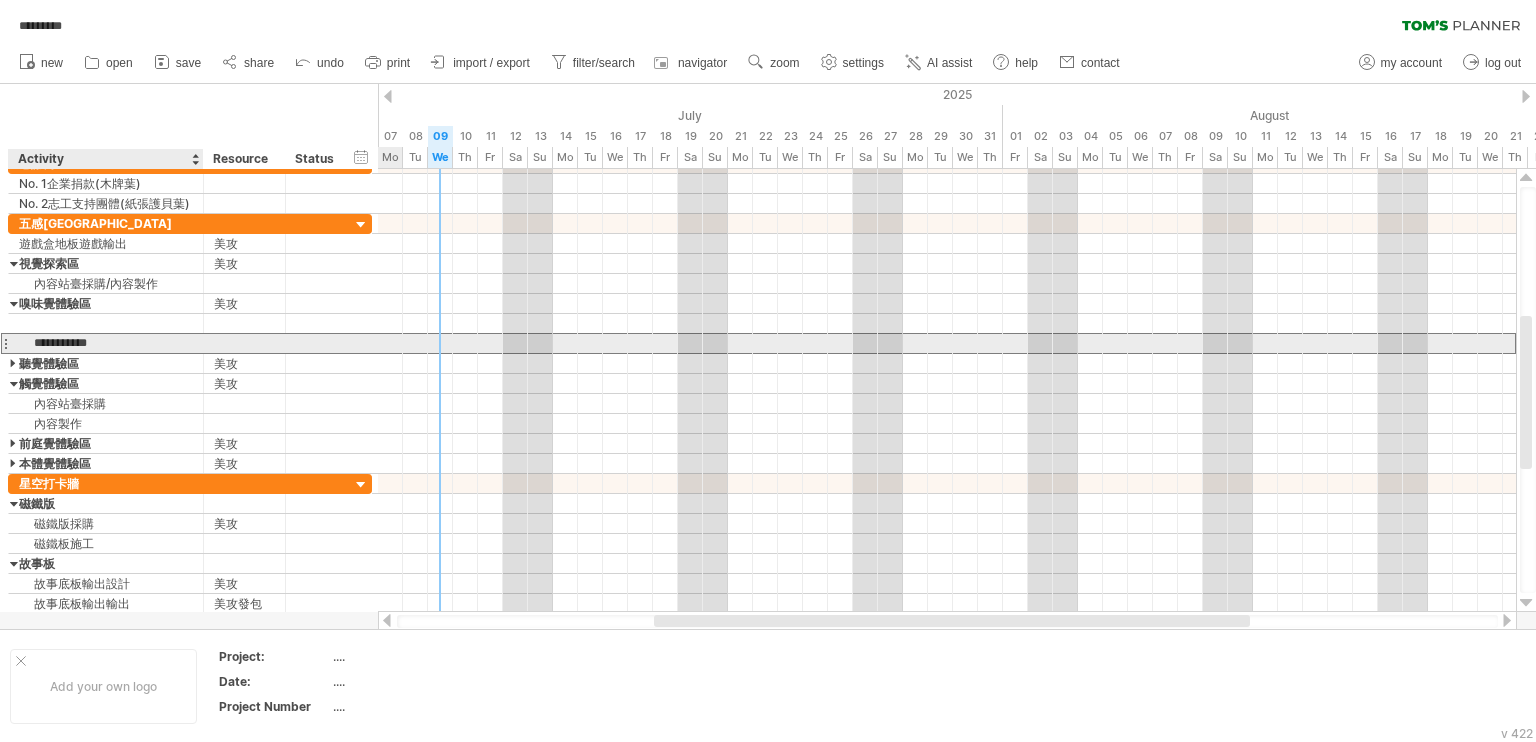 click on "**********" at bounding box center (106, 343) 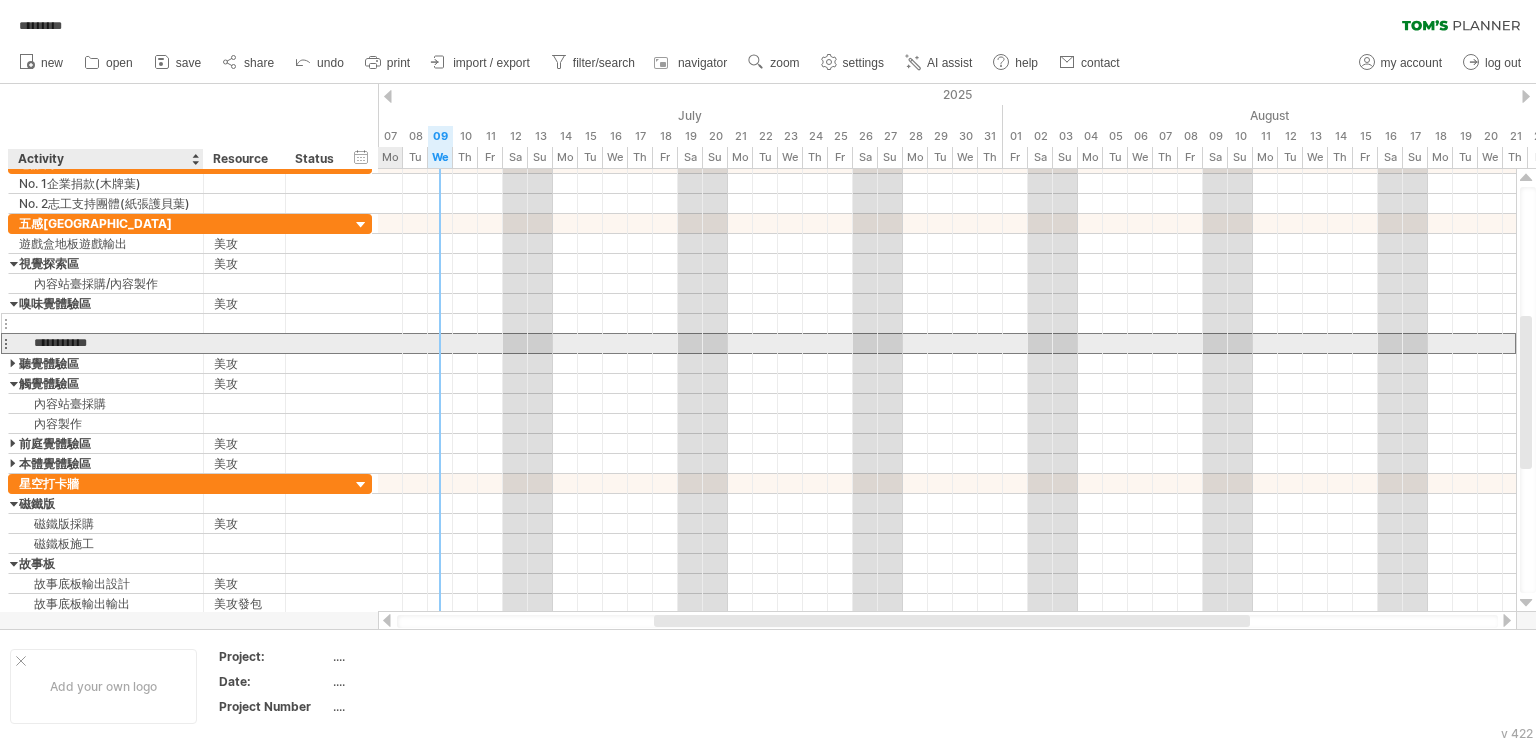 type on "*****" 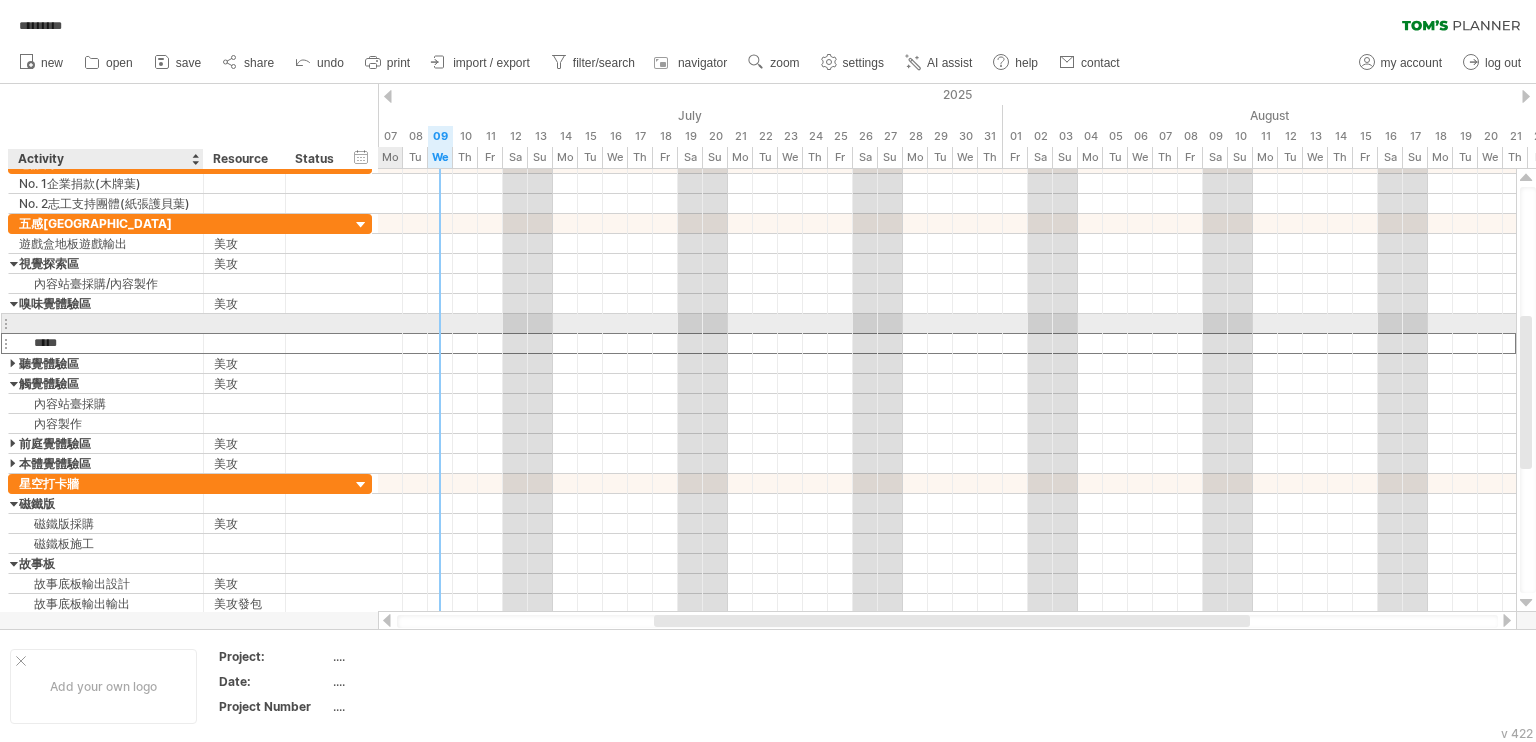 click at bounding box center [106, 323] 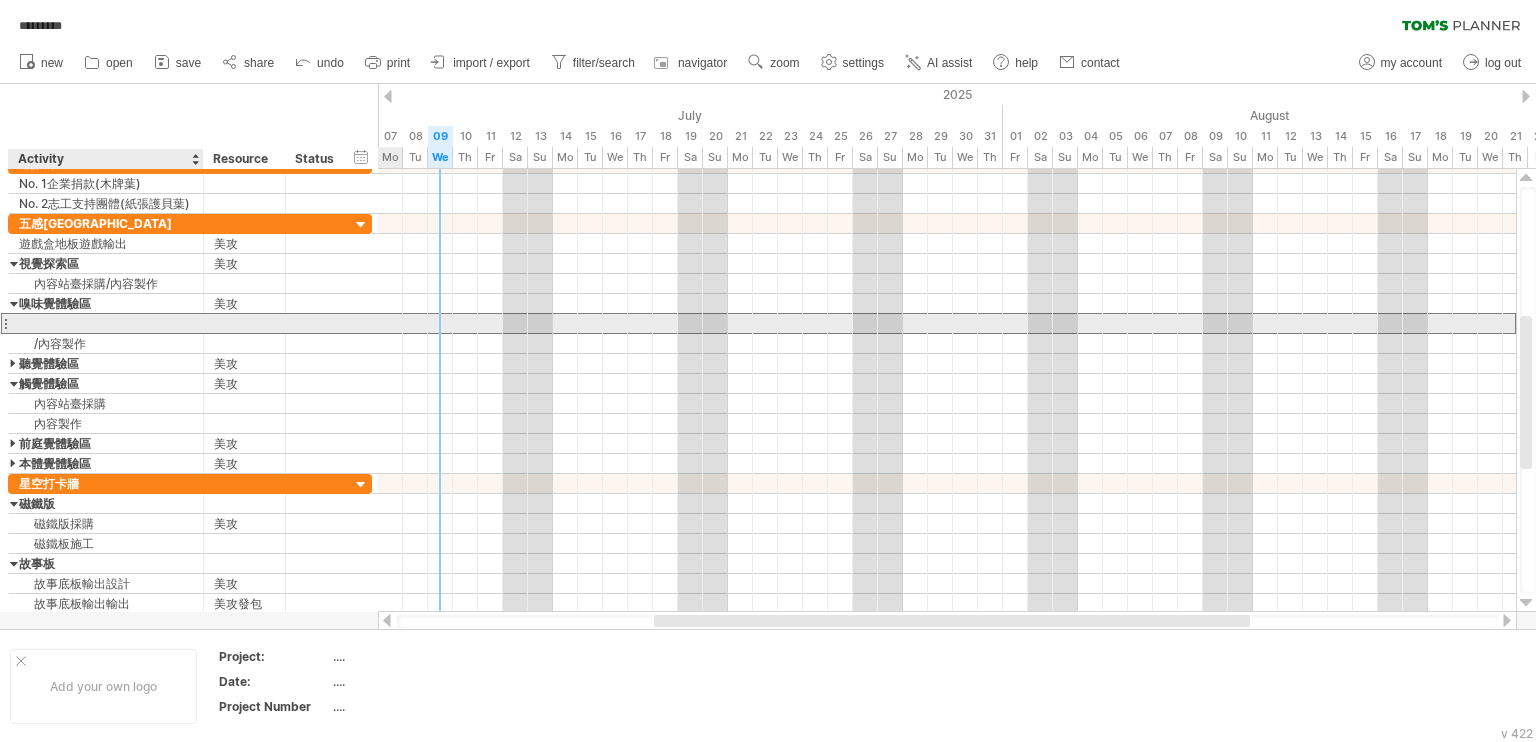 paste on "******" 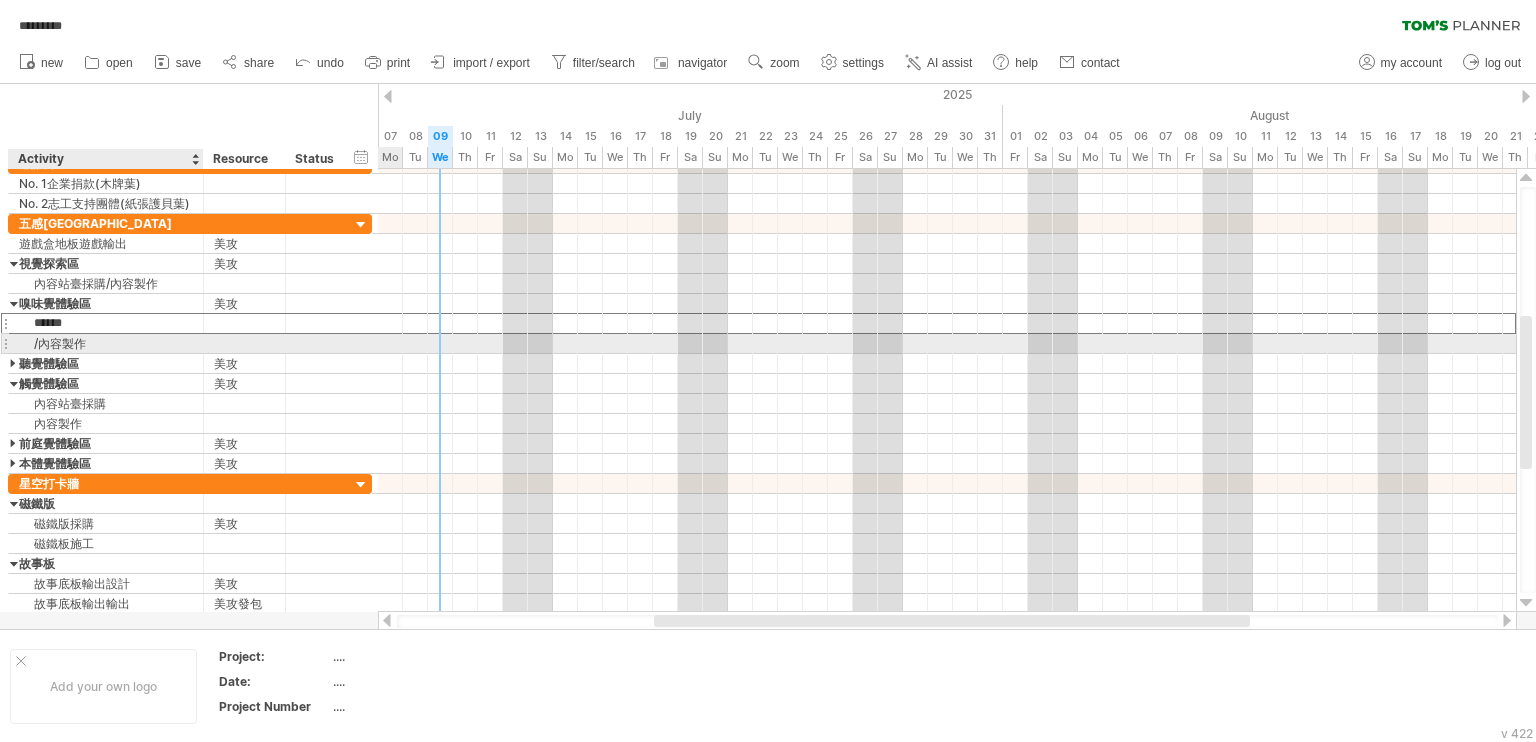 click on "/內容製作" at bounding box center (106, 343) 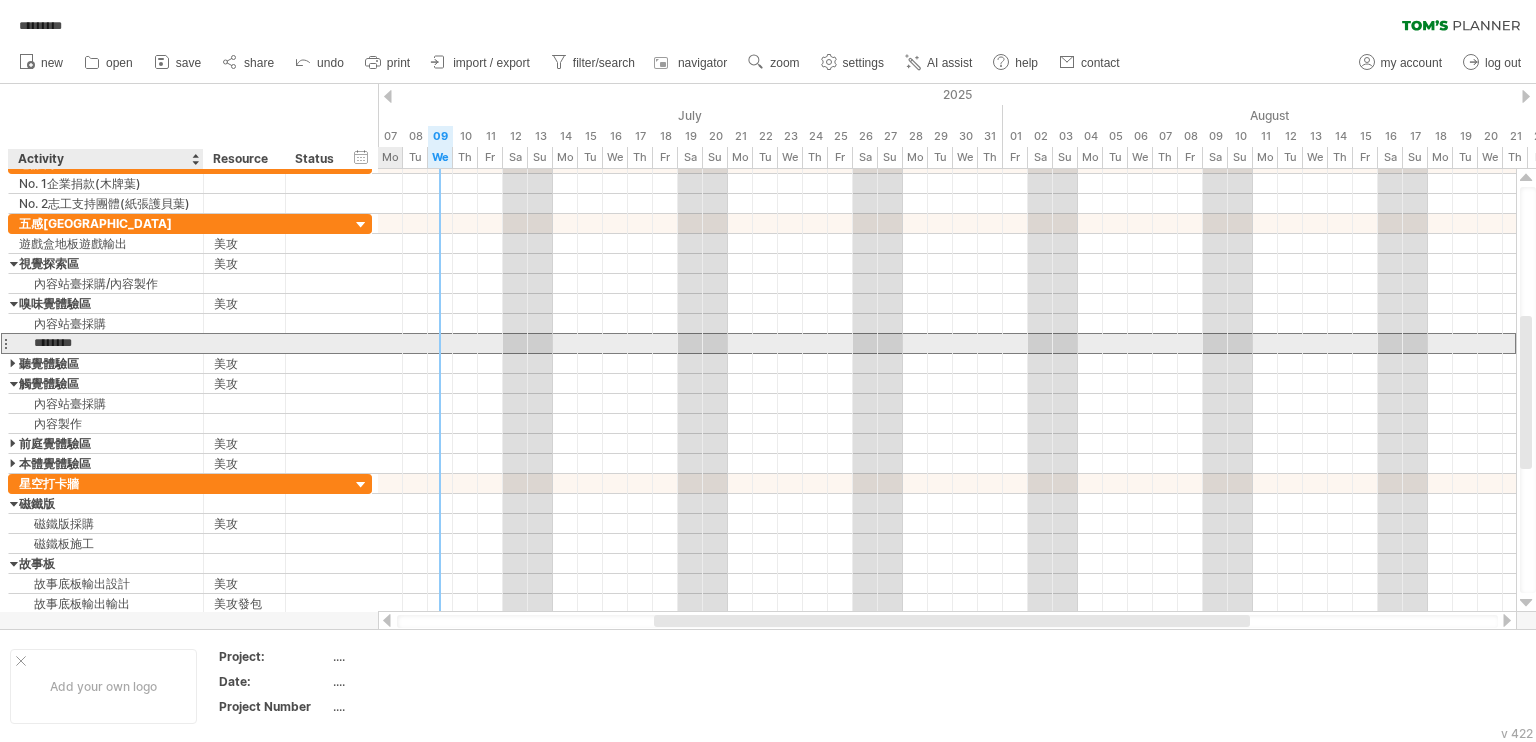 type on "*******" 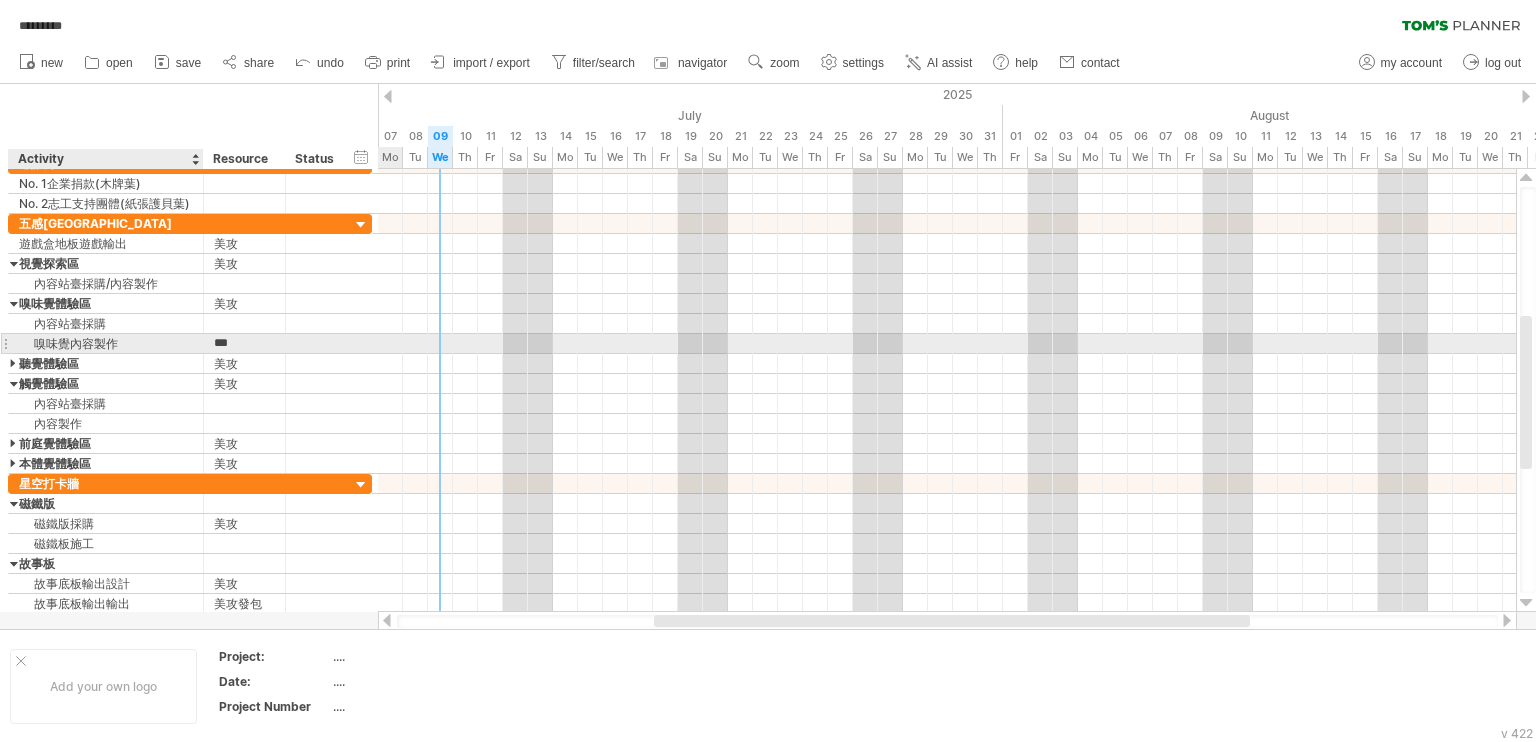 type on "***" 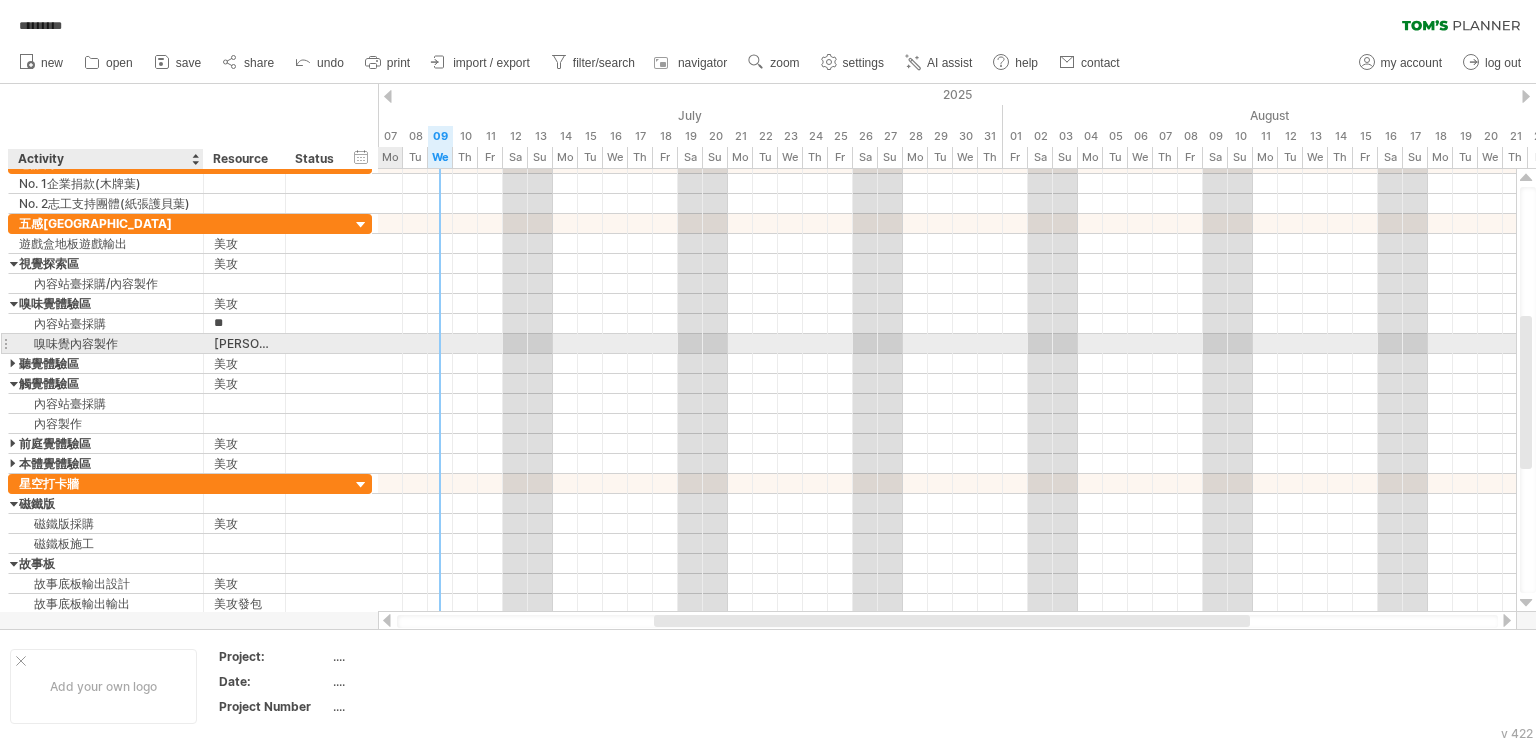 type on "**" 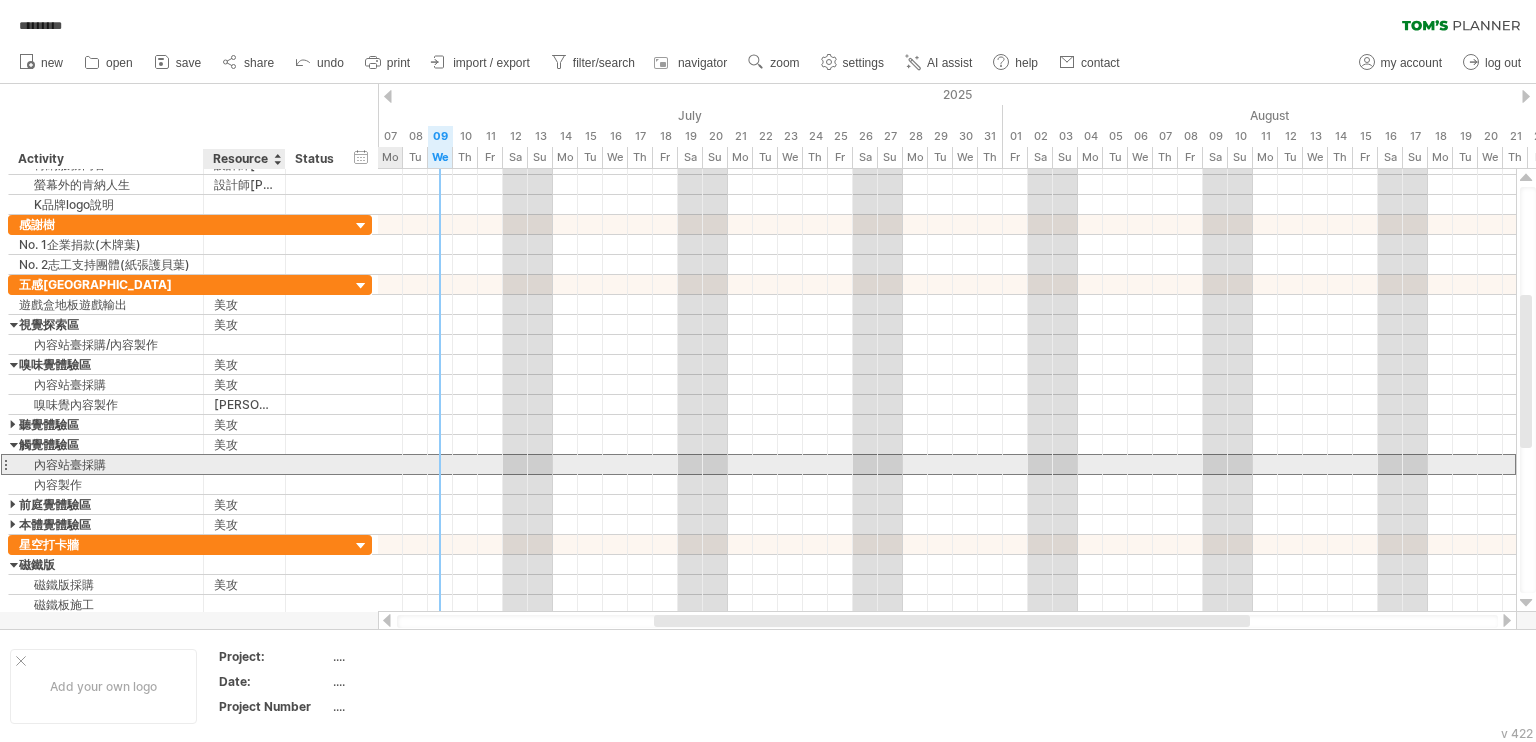click at bounding box center (244, 464) 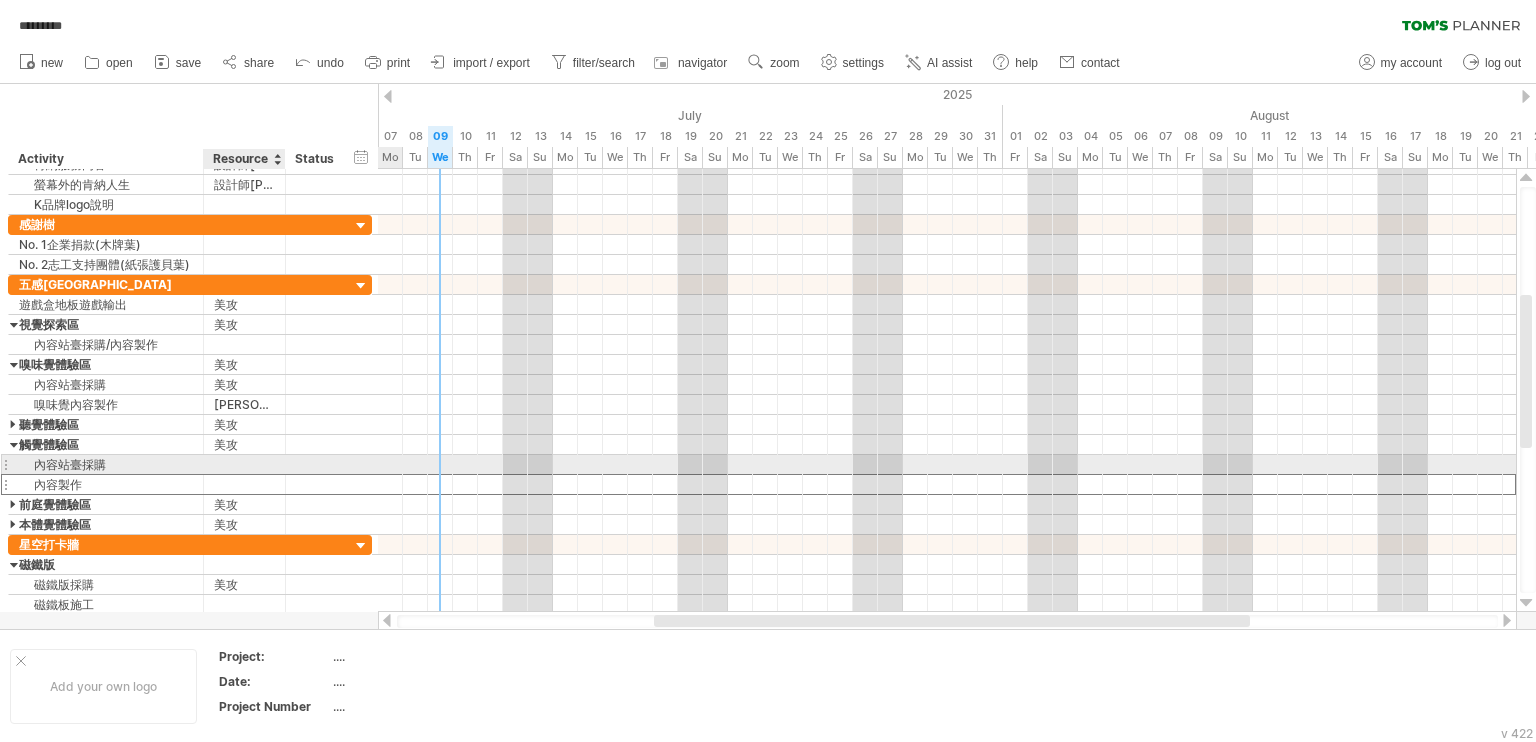 click at bounding box center [244, 484] 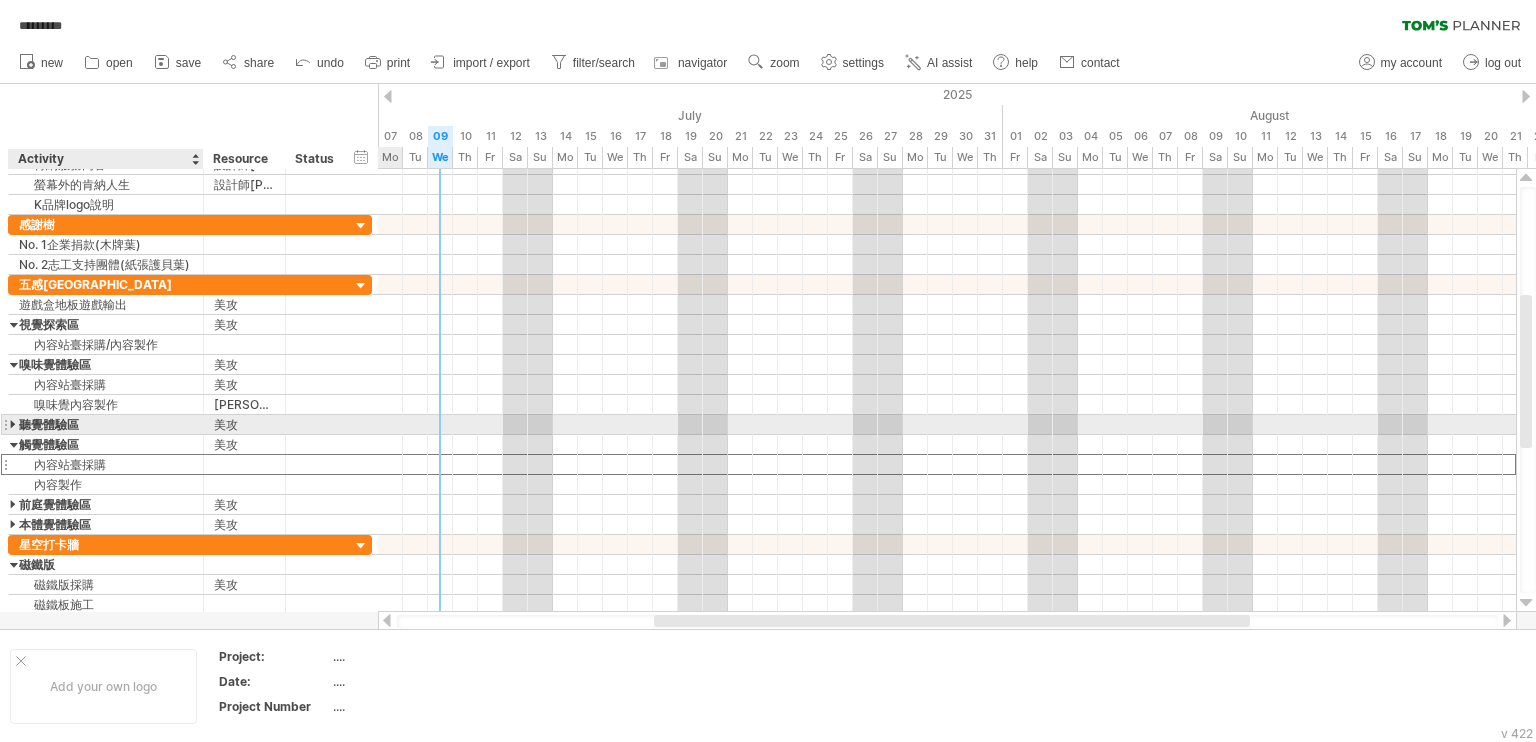 click on "聽覺體驗區" at bounding box center (106, 424) 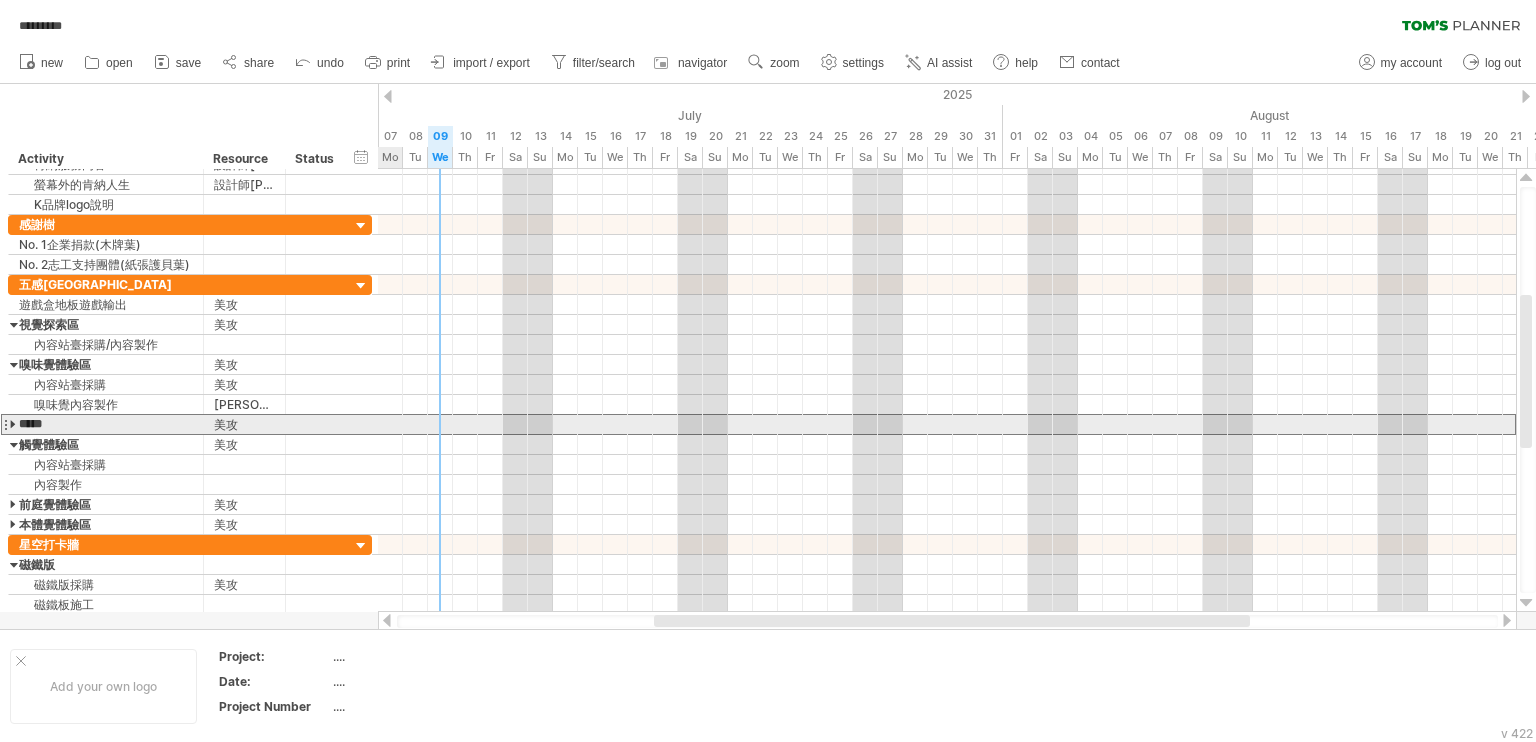 click at bounding box center (14, 424) 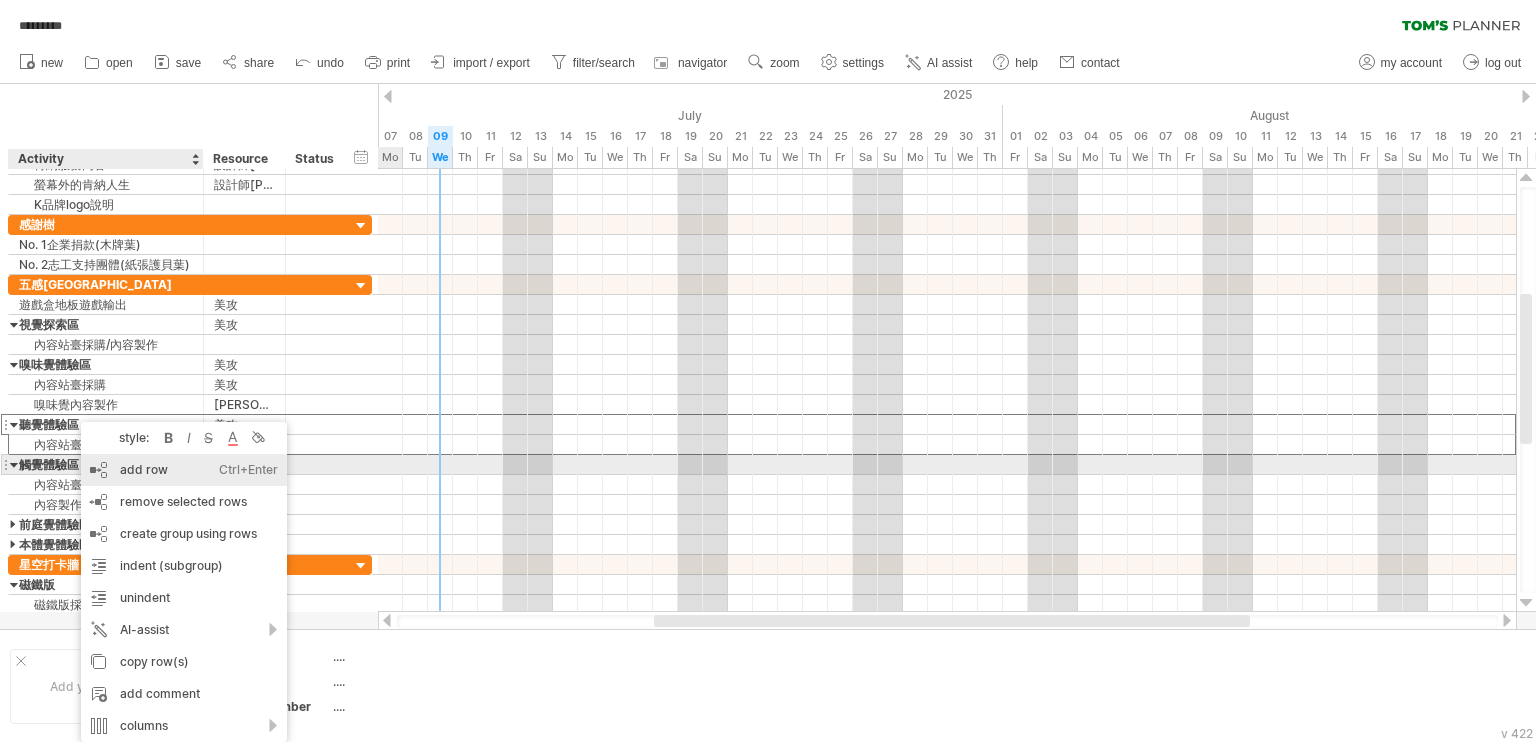 click on "add row Ctrl+Enter Cmd+Enter" at bounding box center [184, 470] 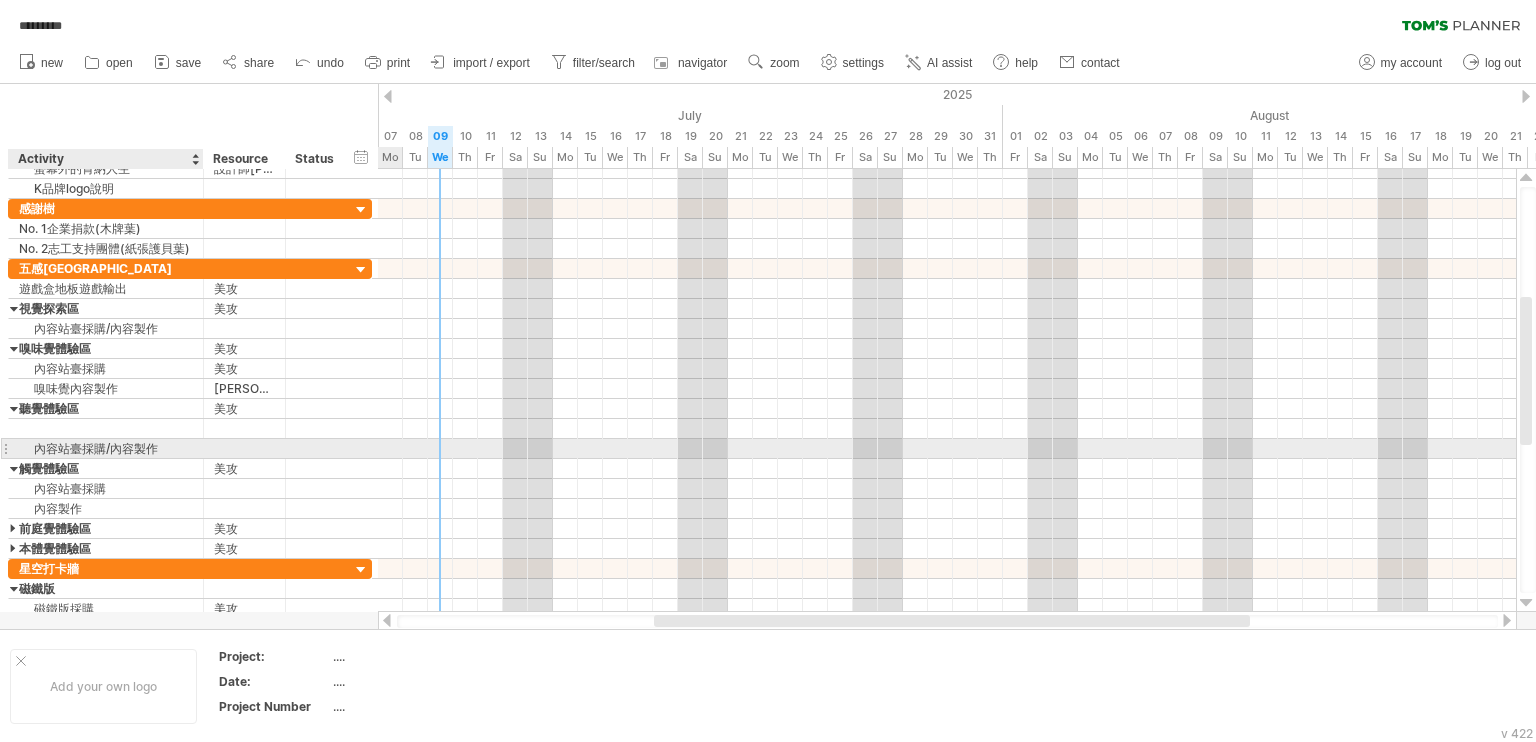 click on "內容站臺採購/內容製作" at bounding box center [106, 448] 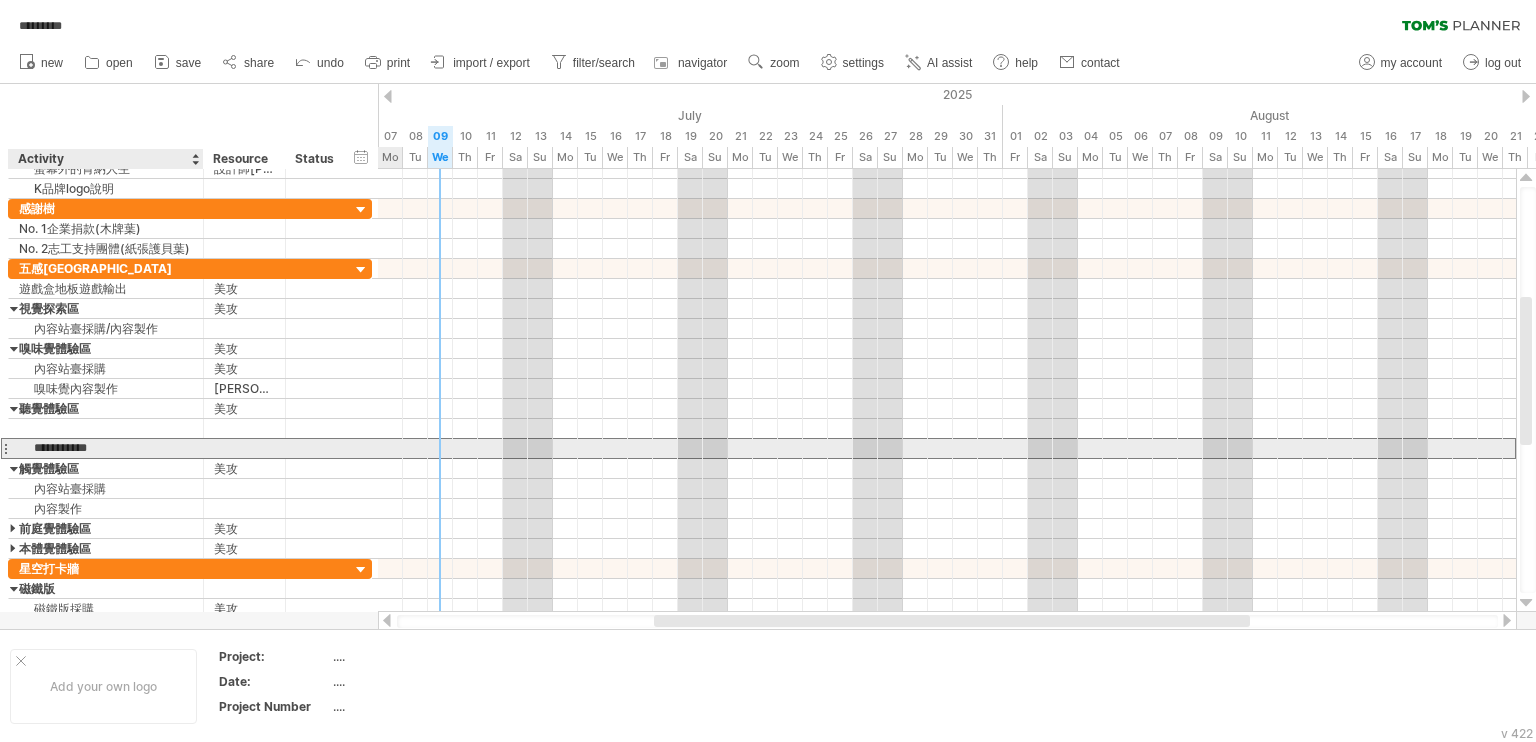 drag, startPoint x: 111, startPoint y: 445, endPoint x: 38, endPoint y: 444, distance: 73.00685 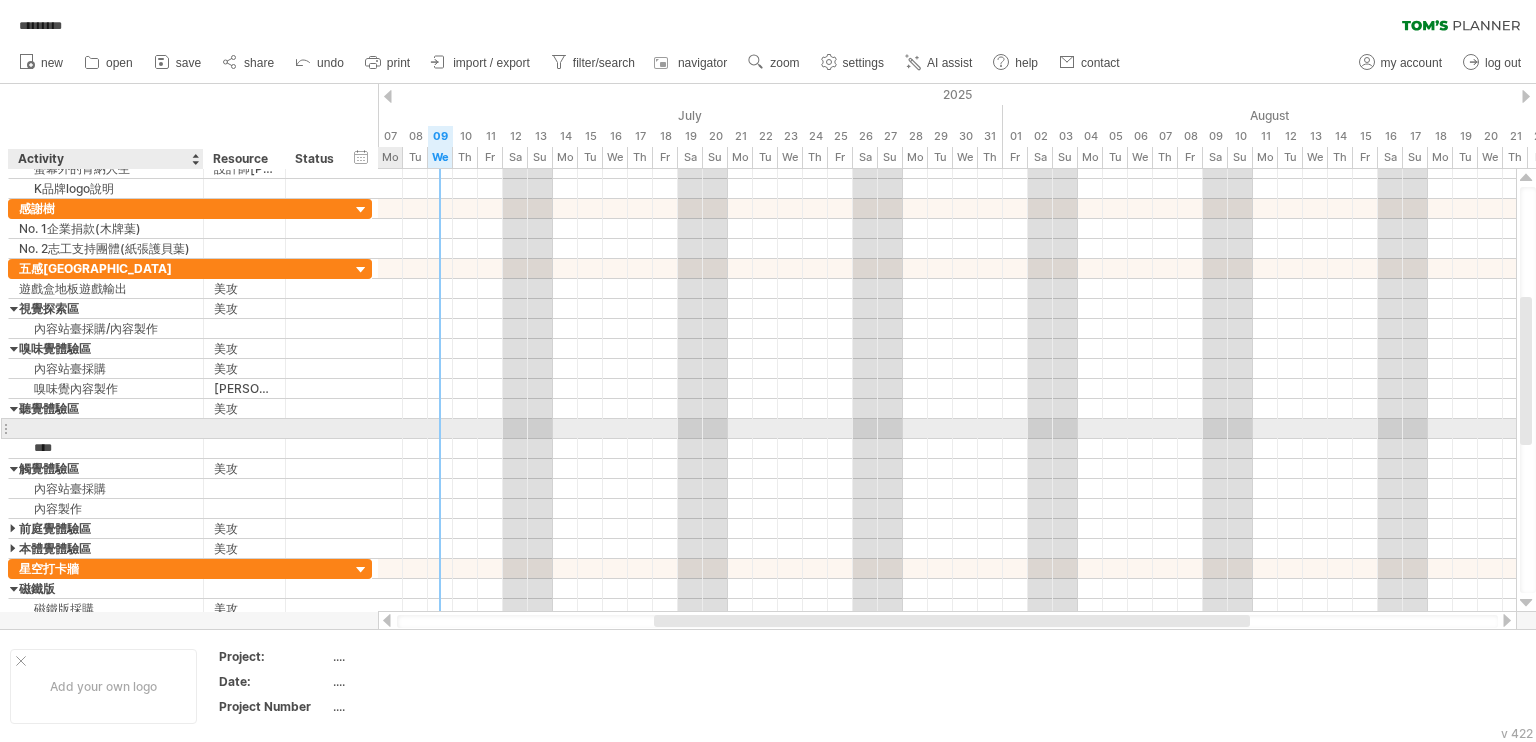 type on "****" 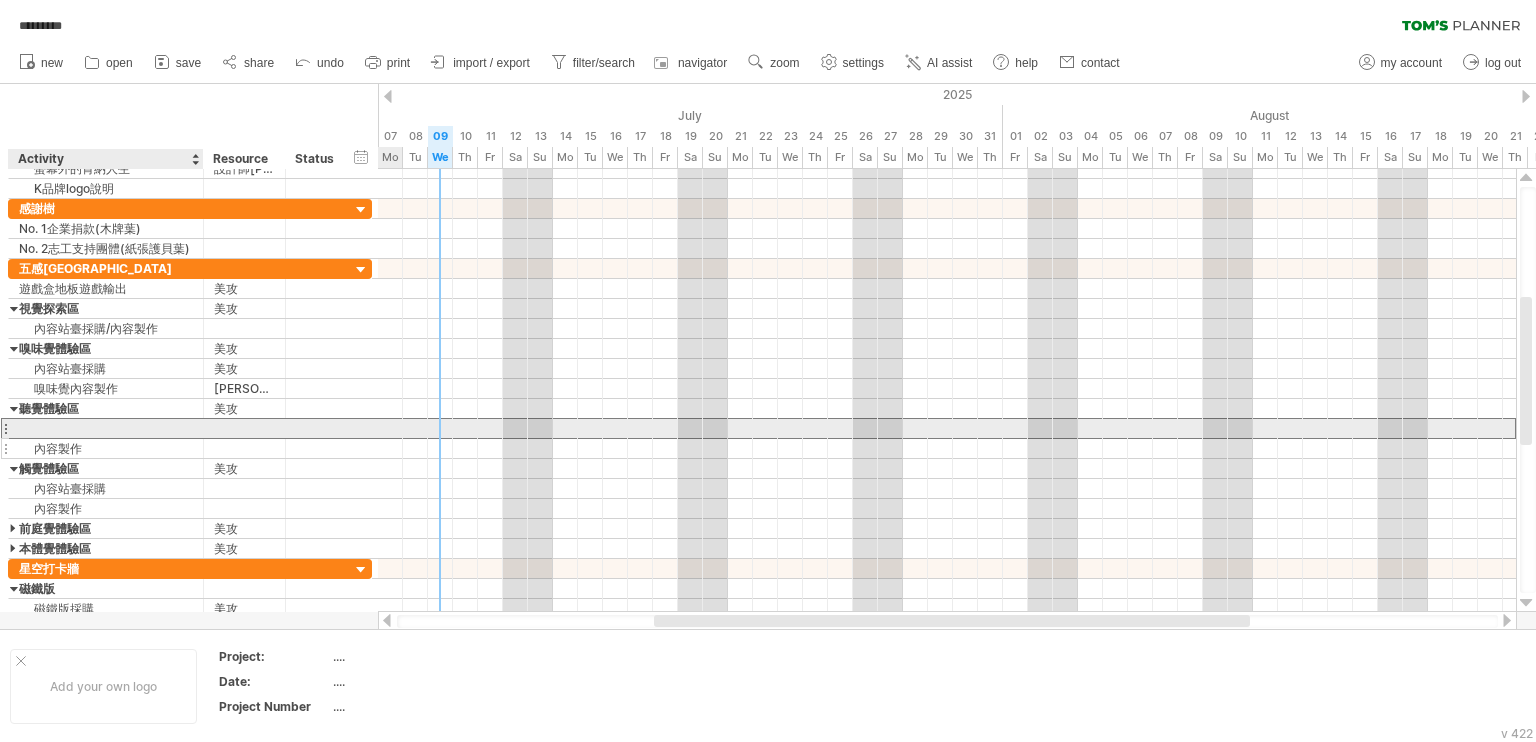 paste on "*******" 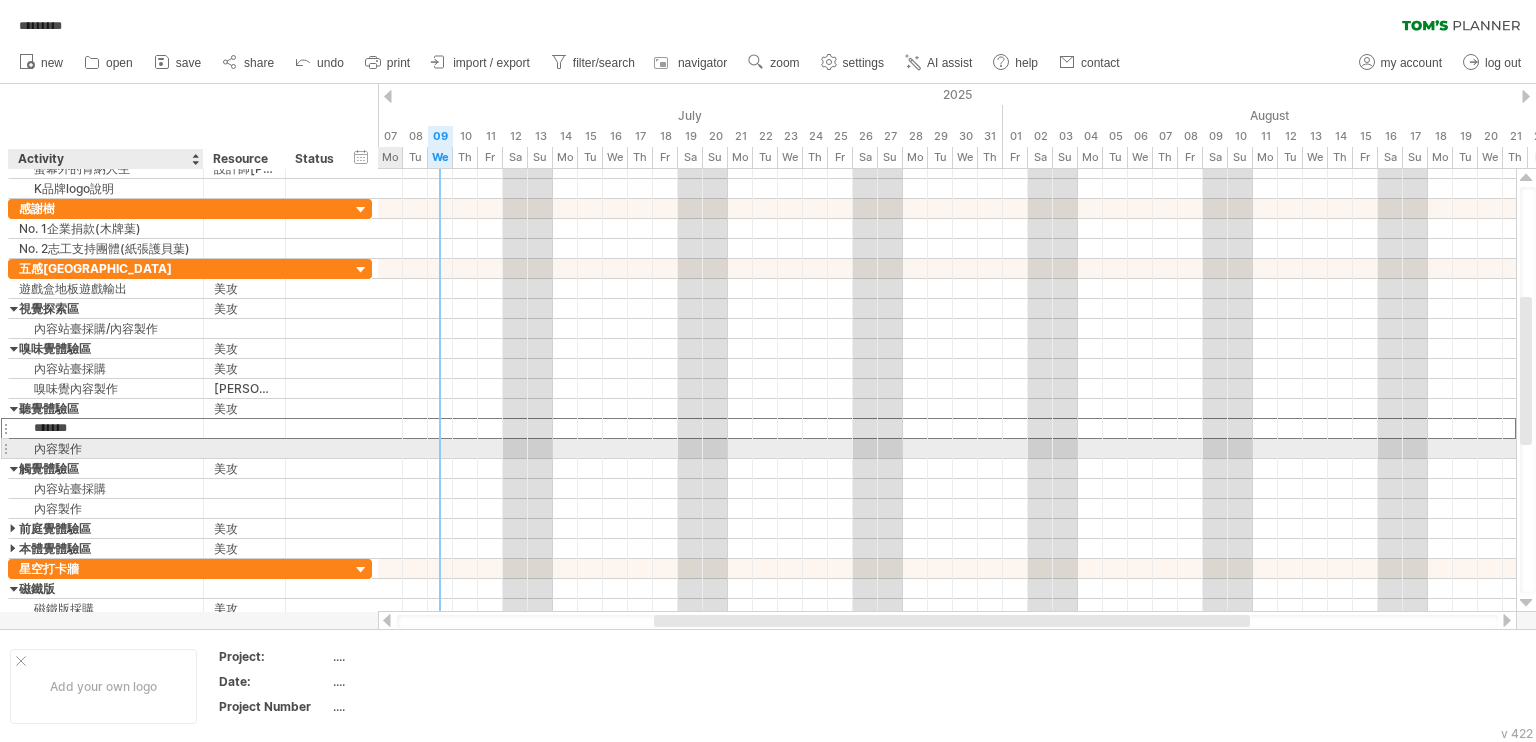 click on "內容製作" at bounding box center (106, 448) 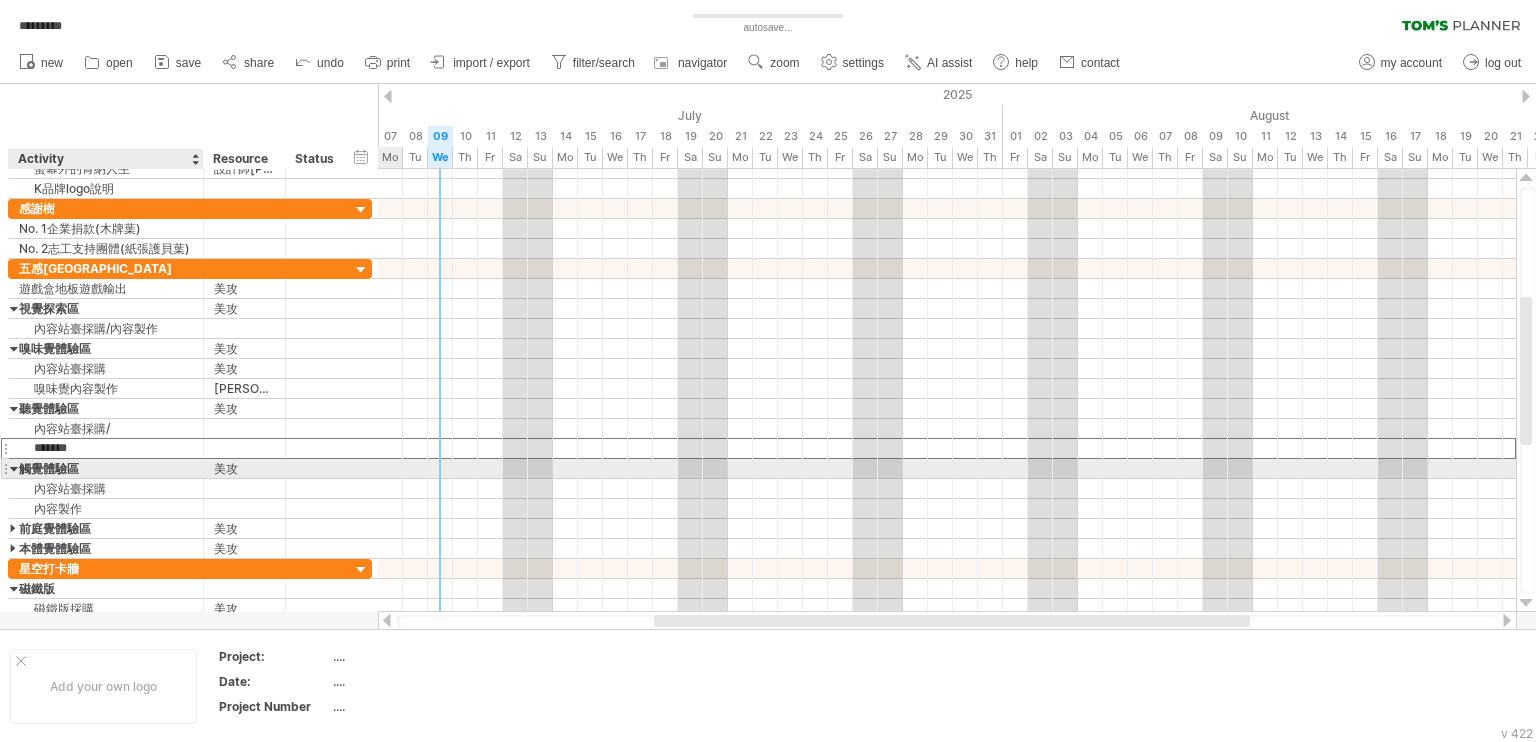 type on "*******" 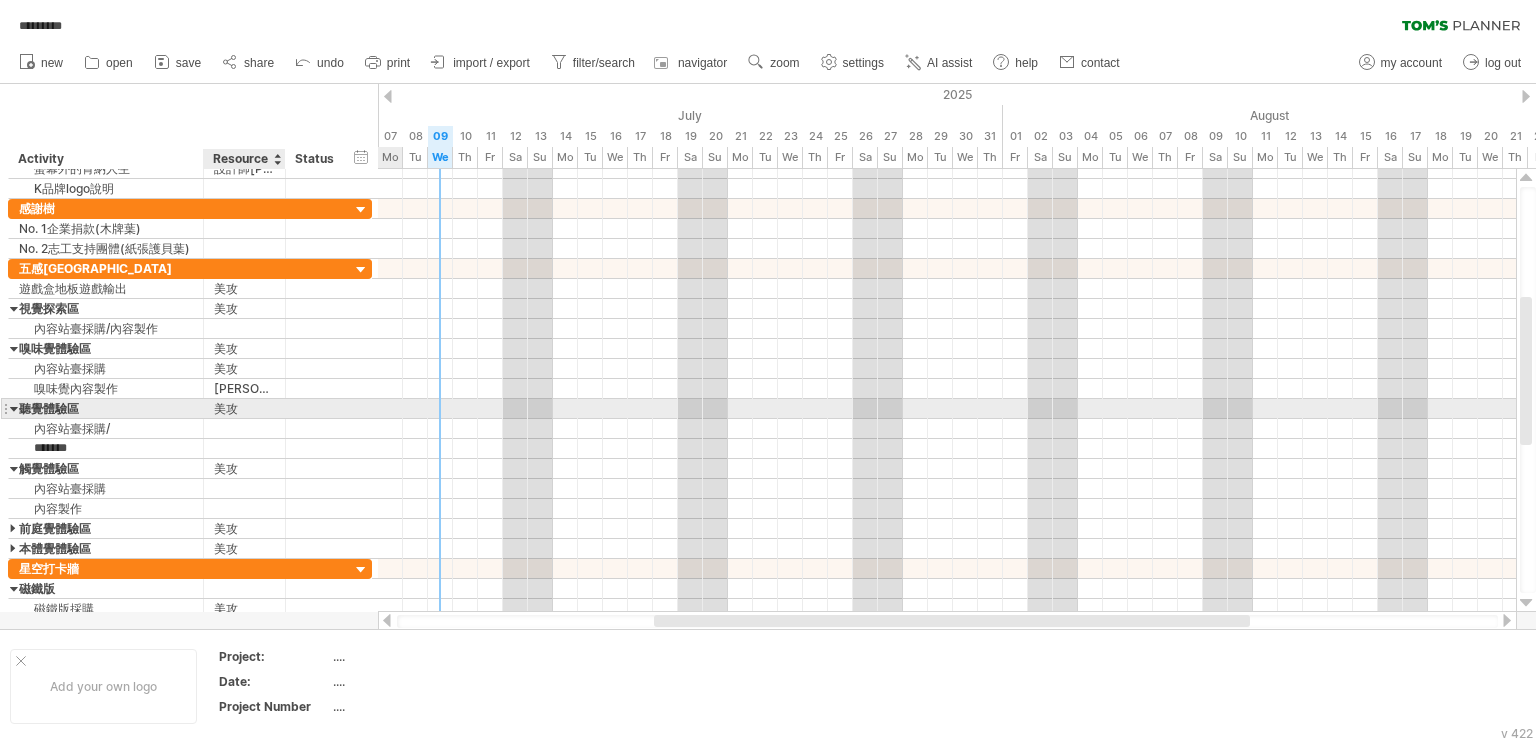 click on "美攻" at bounding box center [244, 408] 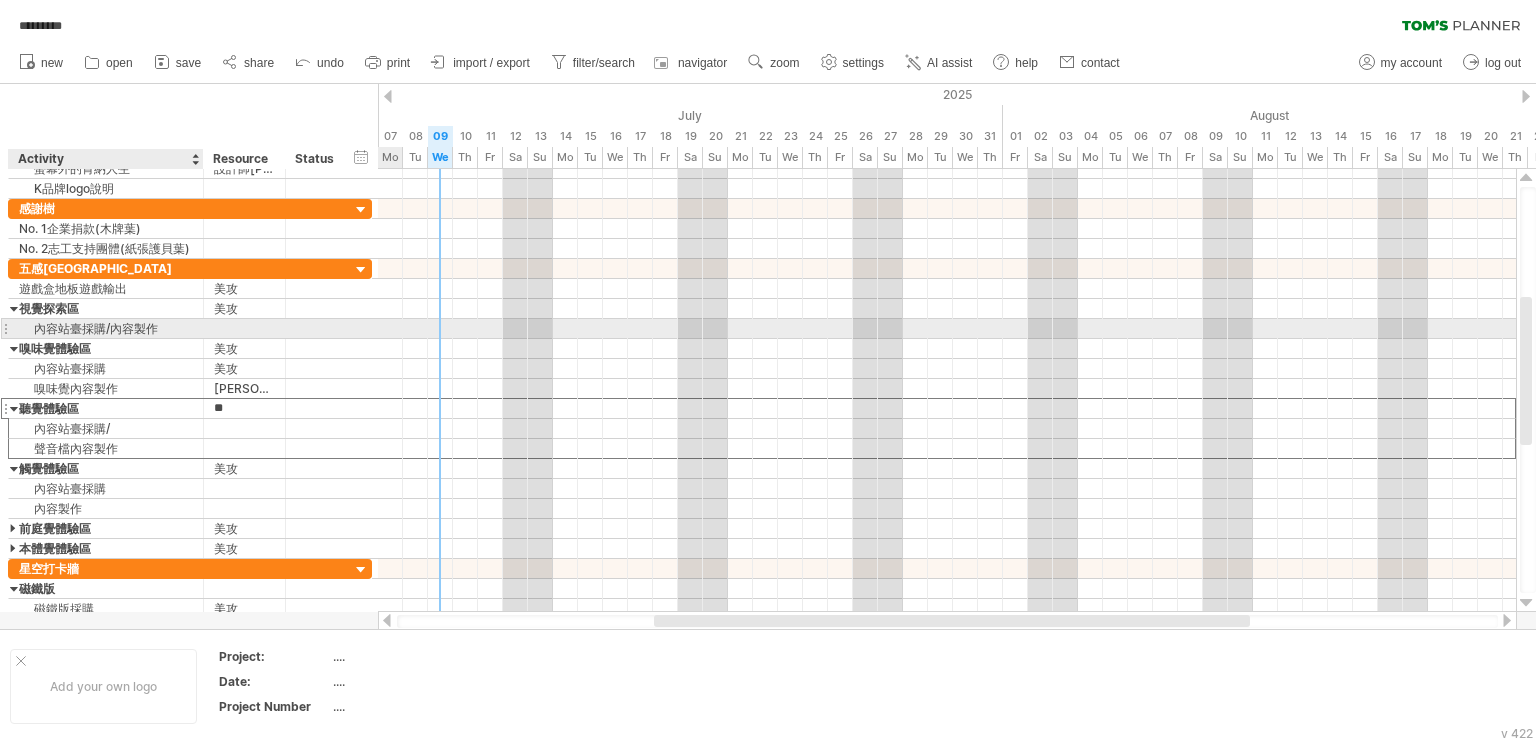 click at bounding box center [245, 328] 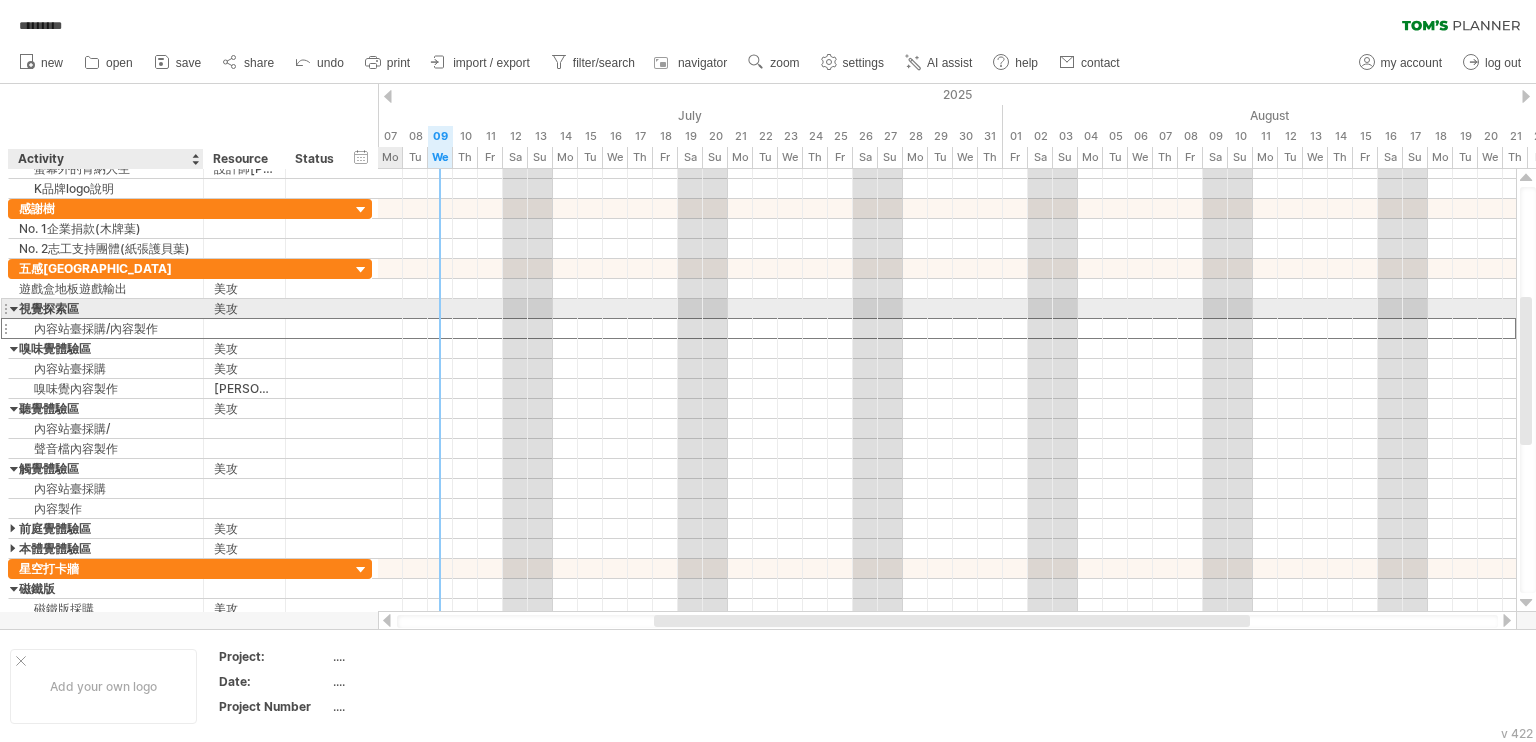 click on "視覺探索區" at bounding box center (106, 308) 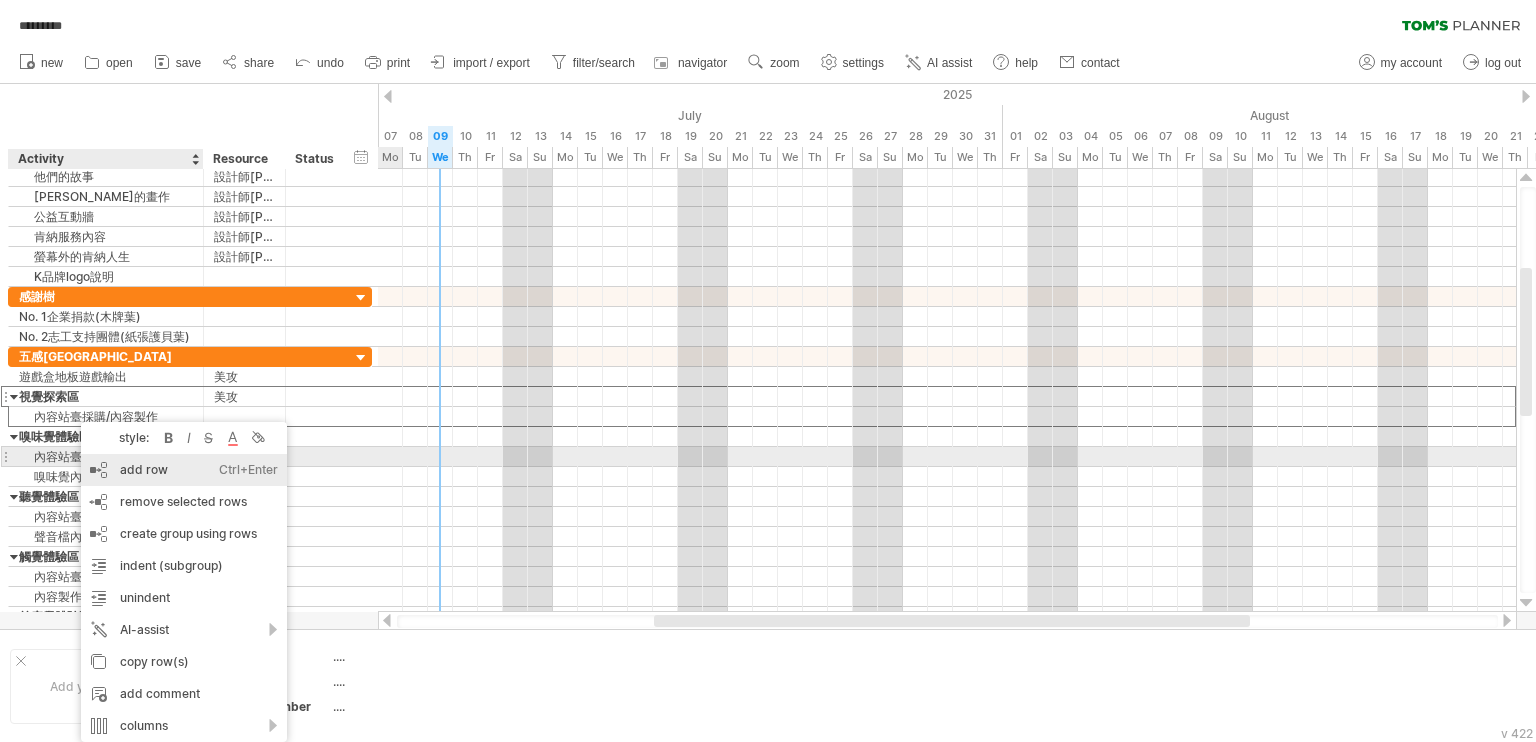 click on "add row Ctrl+Enter Cmd+Enter" at bounding box center [184, 470] 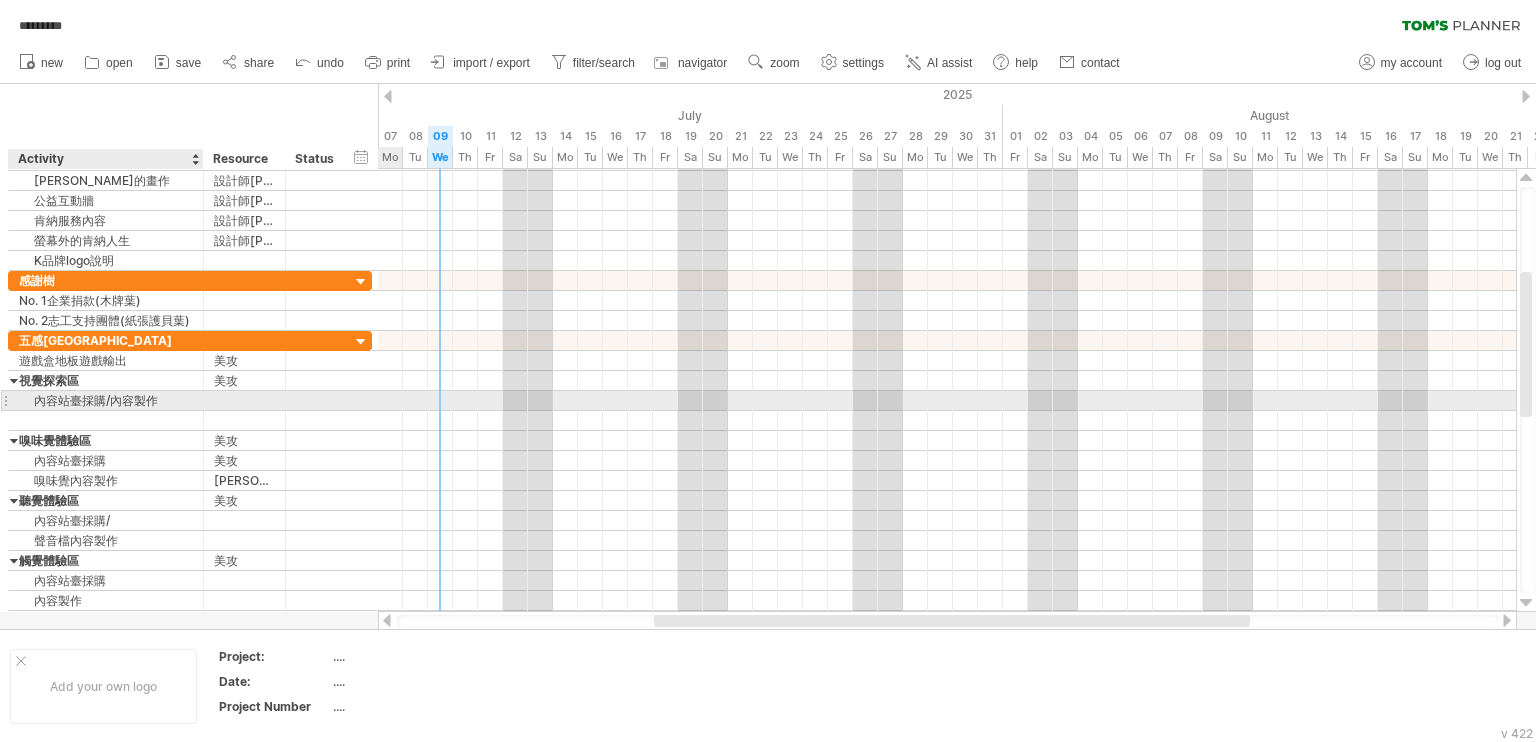 click on "內容站臺採購/內容製作" at bounding box center [106, 400] 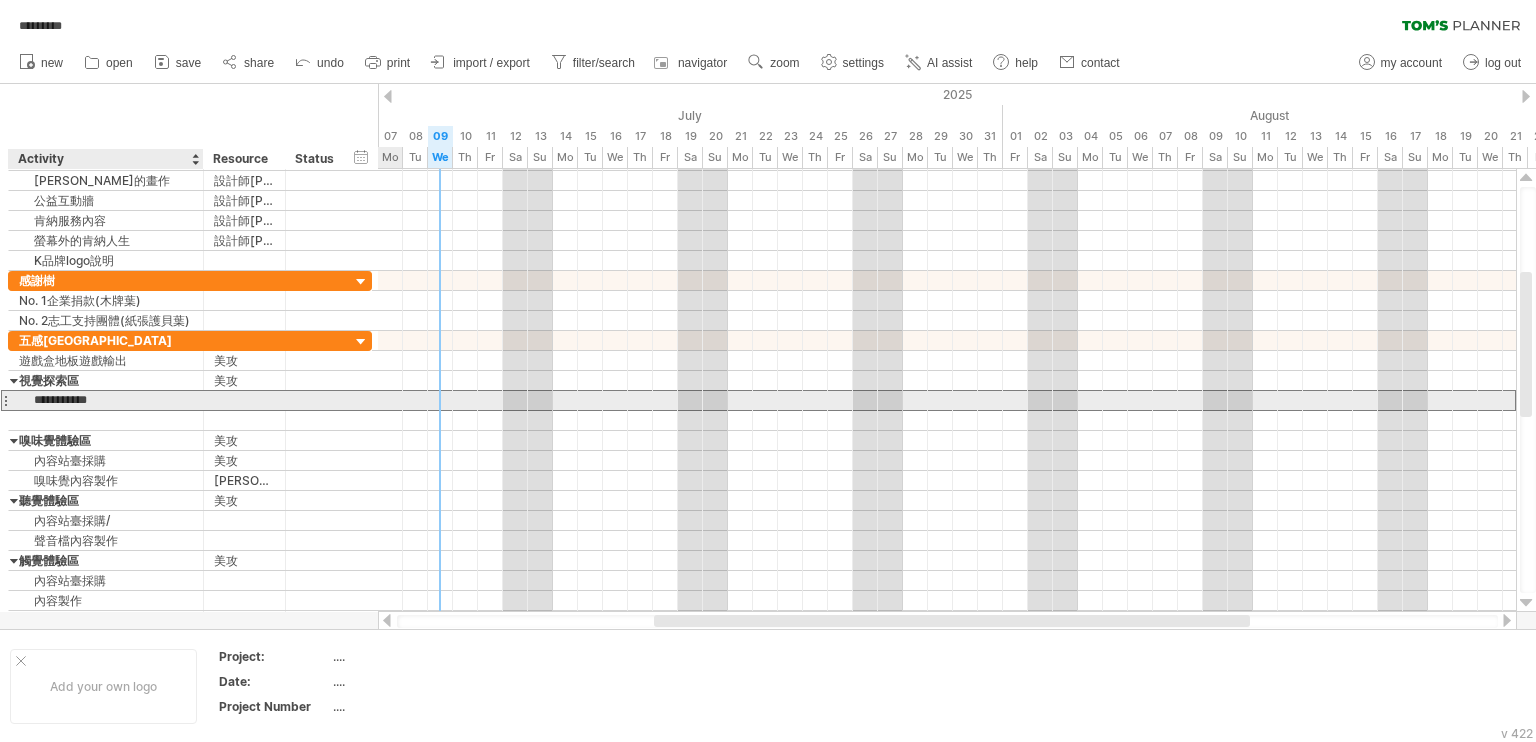 drag, startPoint x: 113, startPoint y: 402, endPoint x: 171, endPoint y: 396, distance: 58.30952 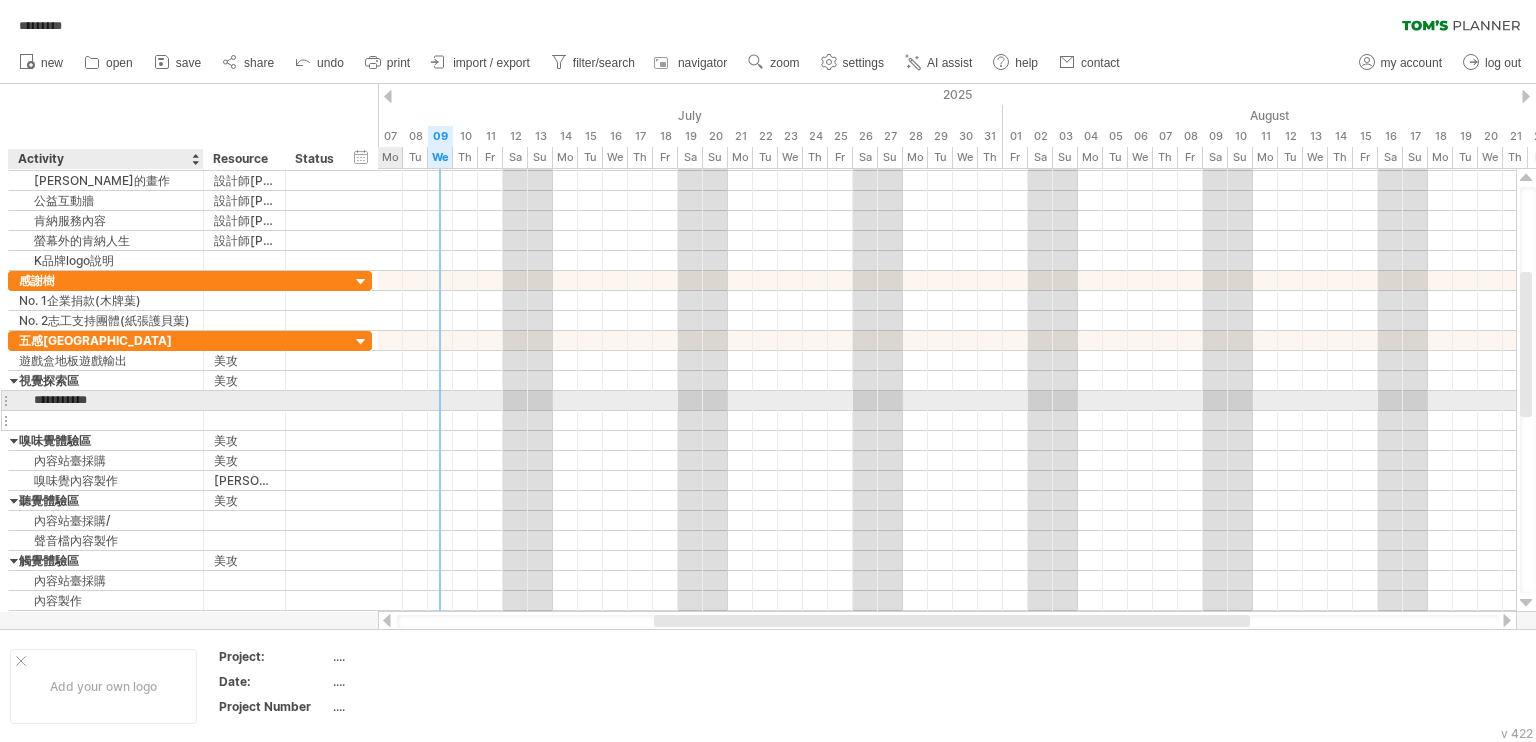 type on "*******" 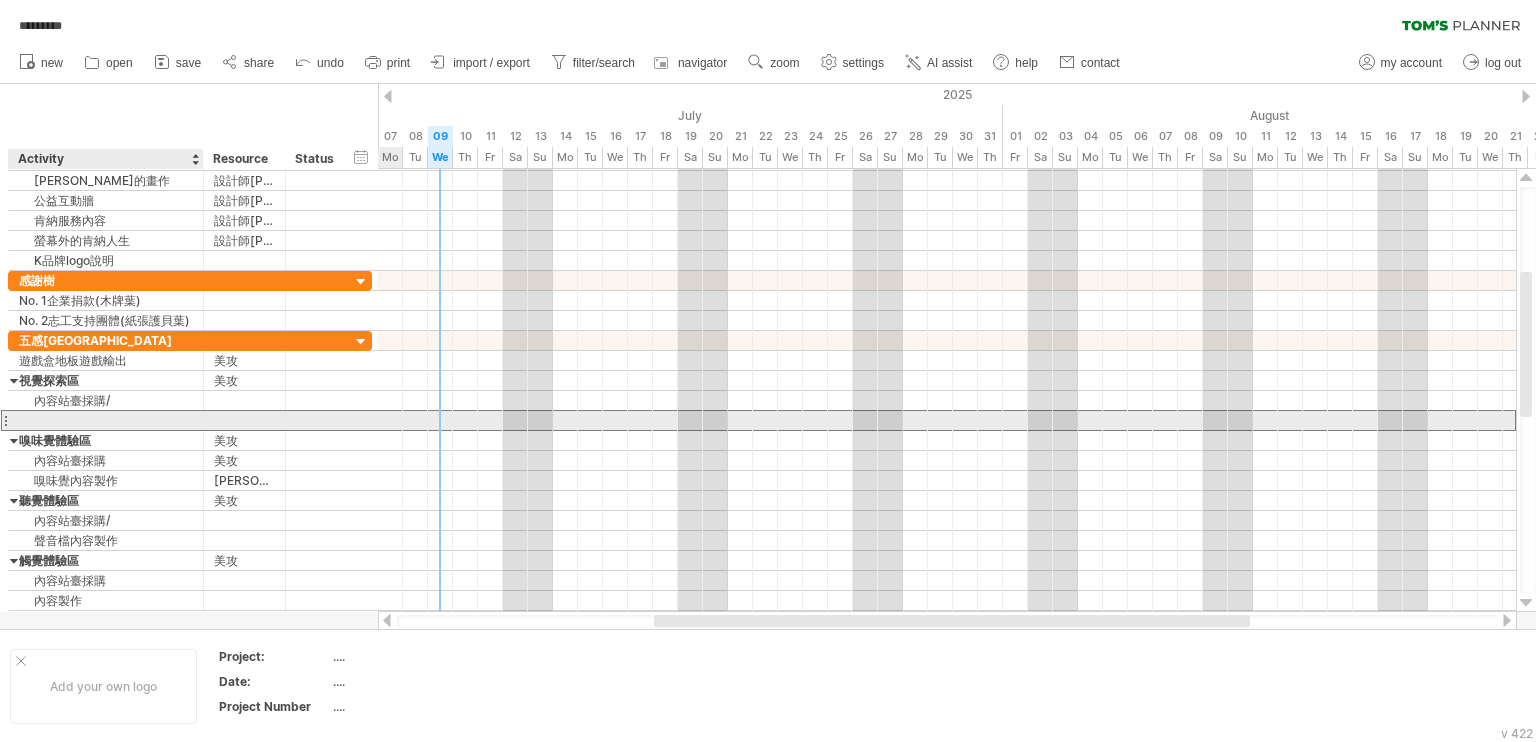 click at bounding box center [106, 420] 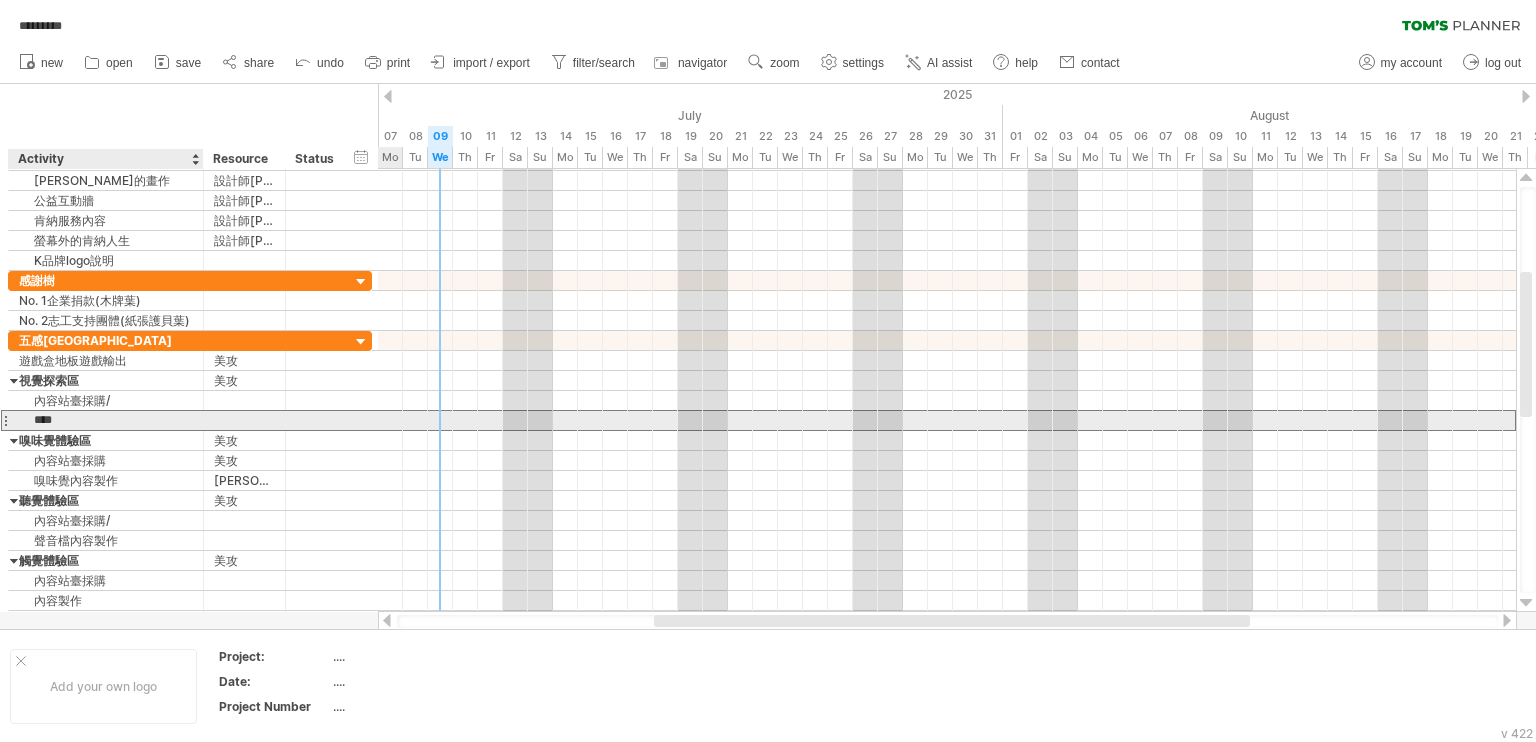 click on "****" at bounding box center [106, 420] 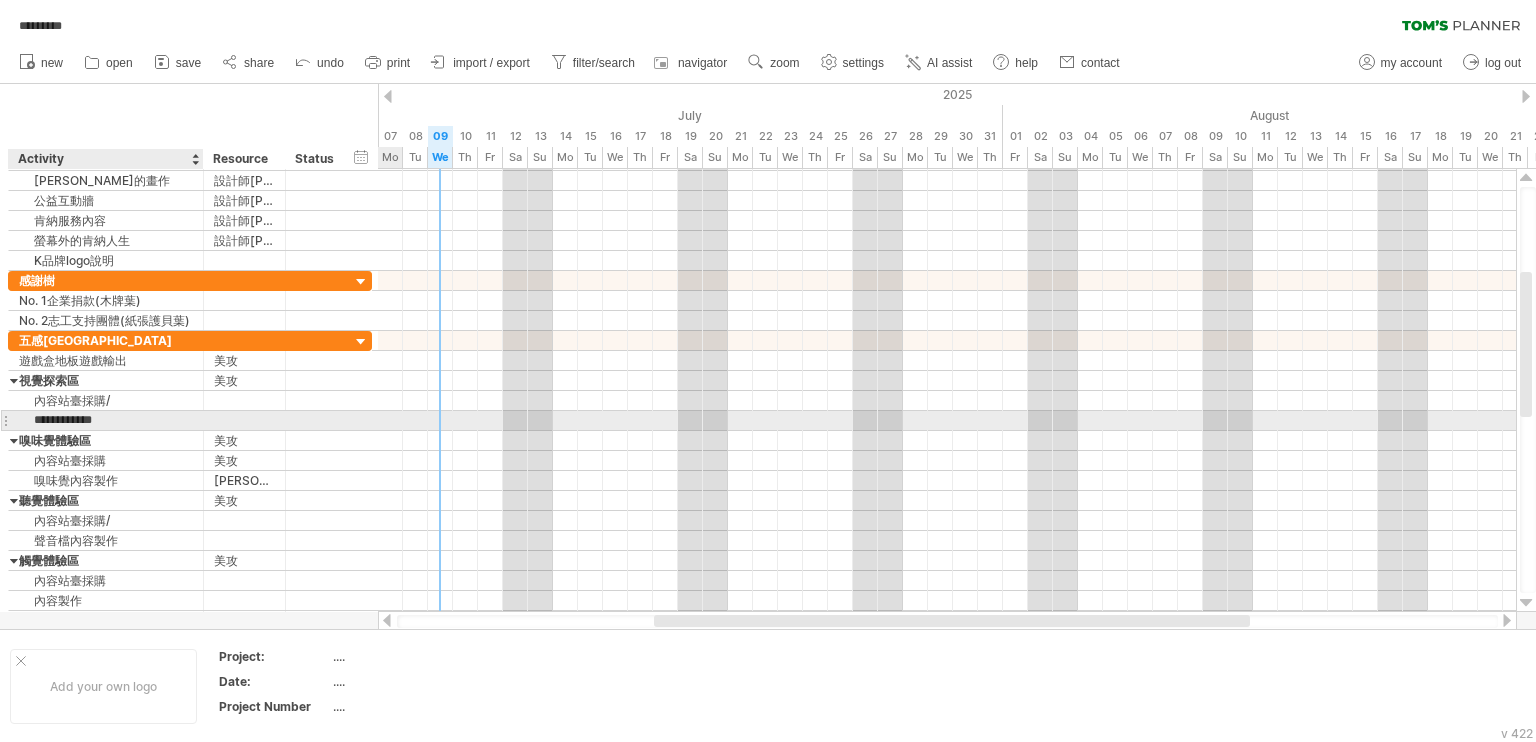 type on "**********" 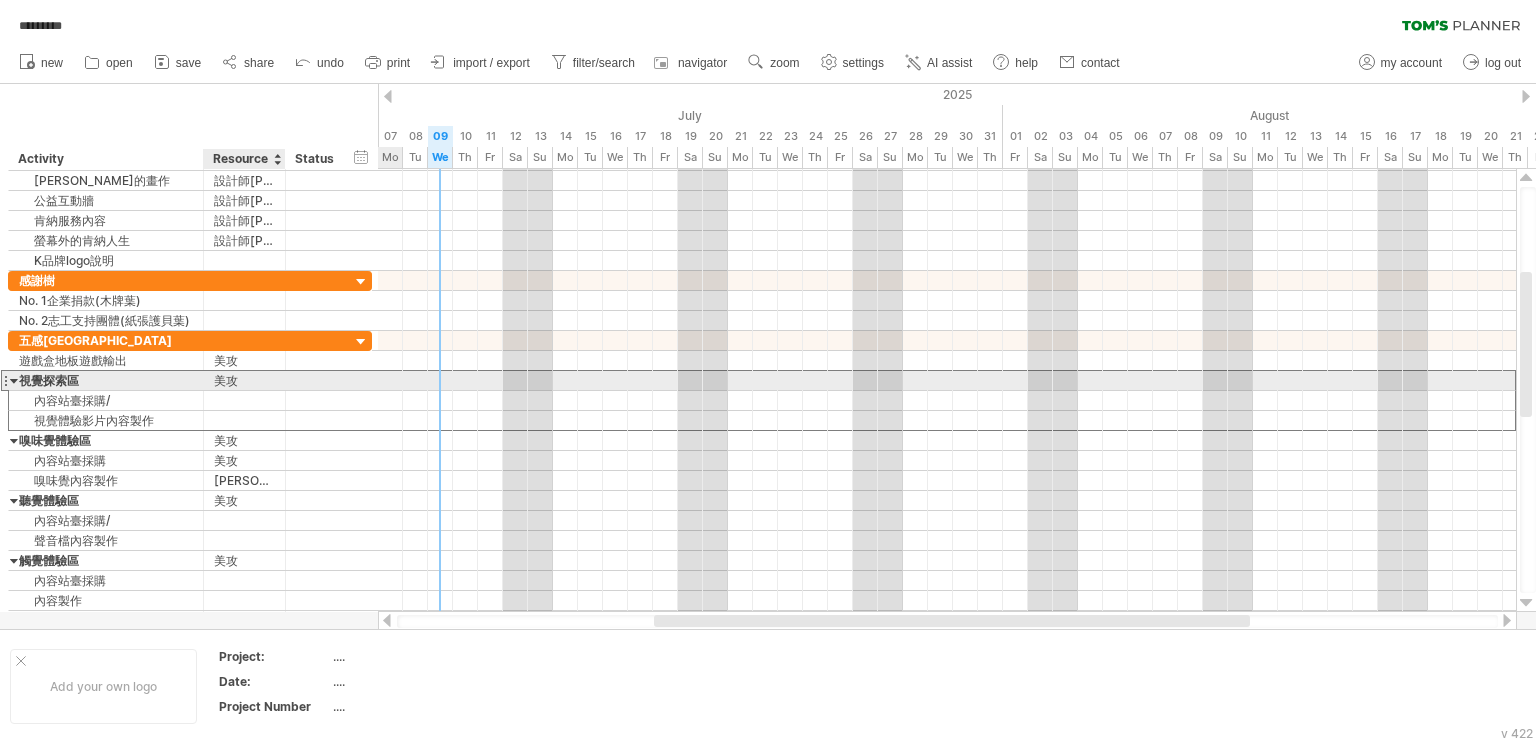 click on "美攻" at bounding box center (244, 380) 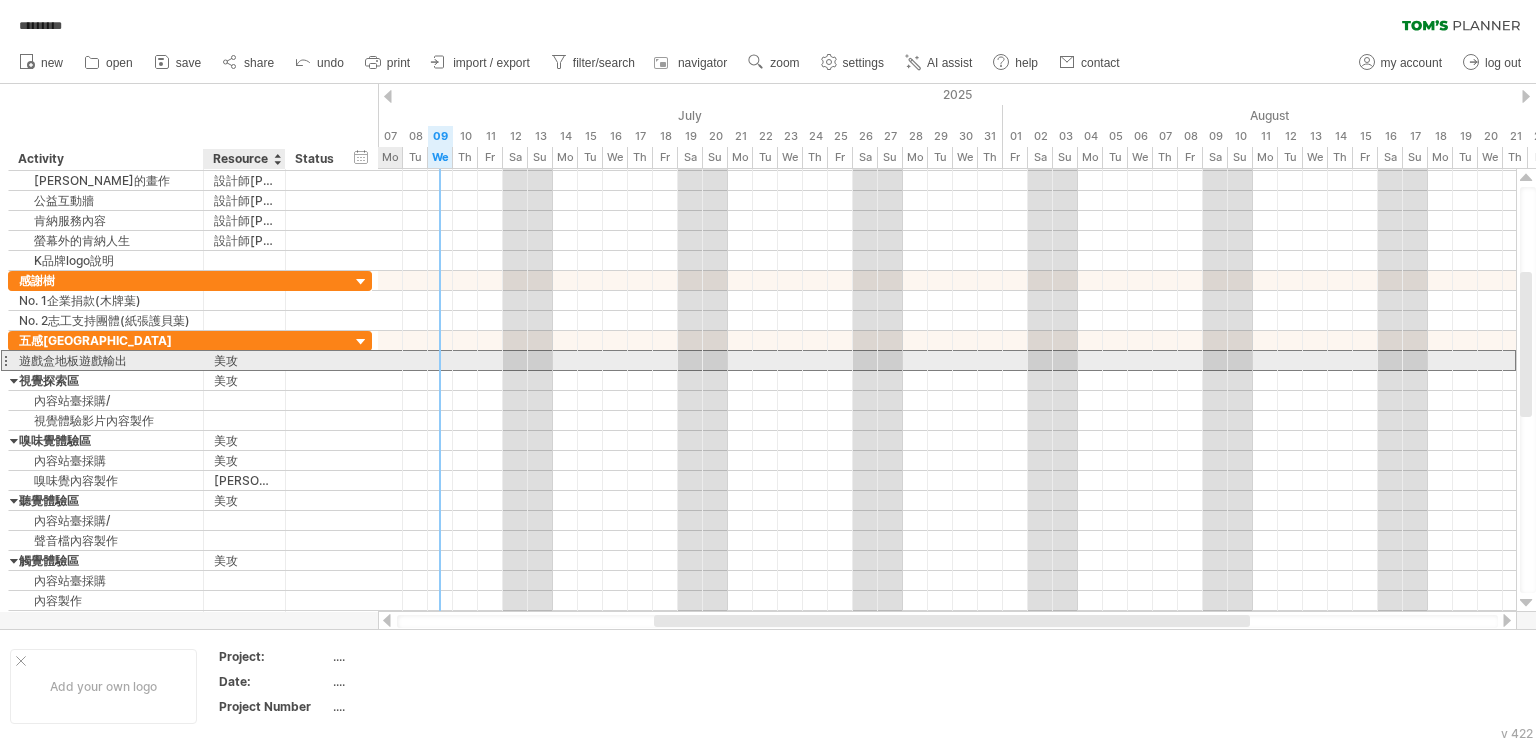 click on "美攻" at bounding box center [244, 360] 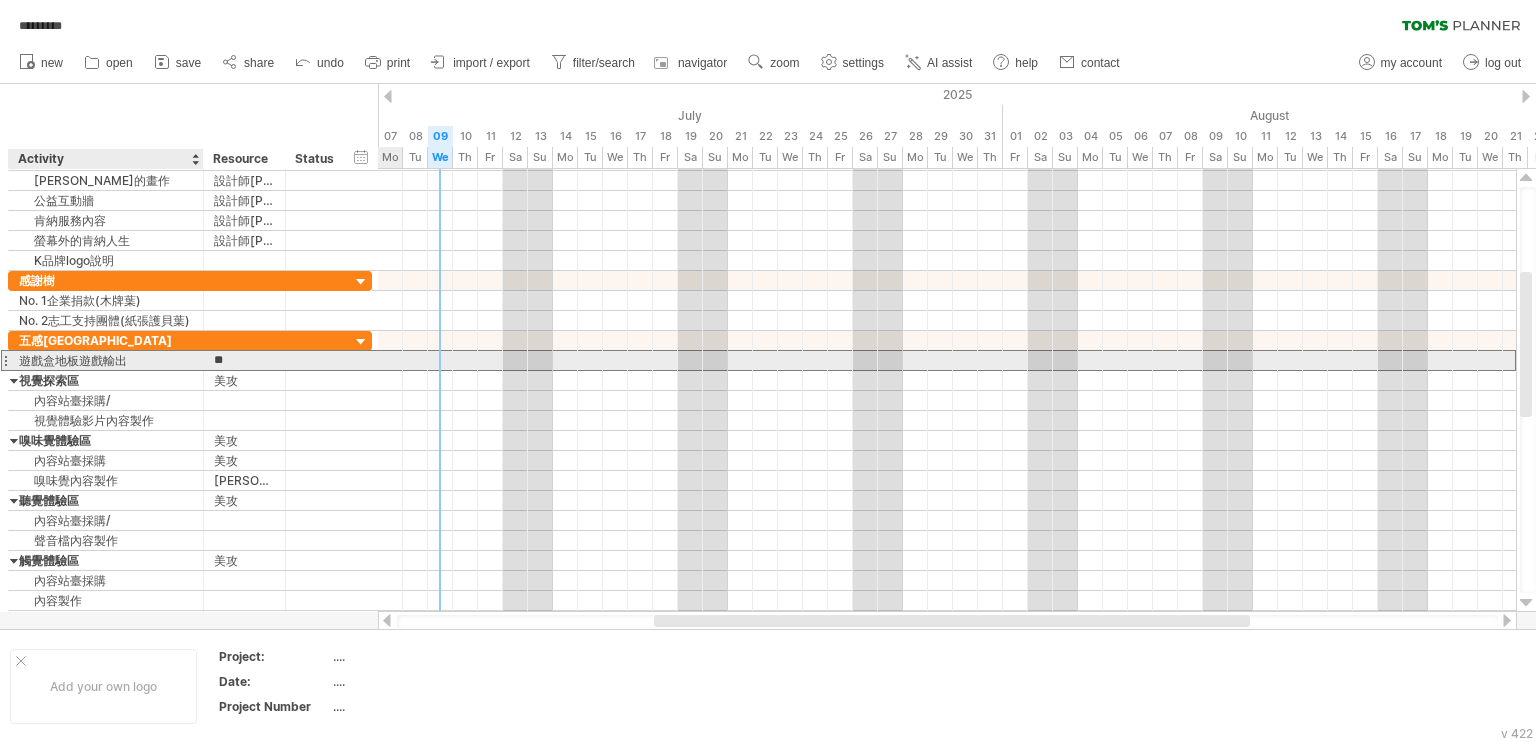 click on "遊戲盒地板遊戲輸出" at bounding box center [106, 360] 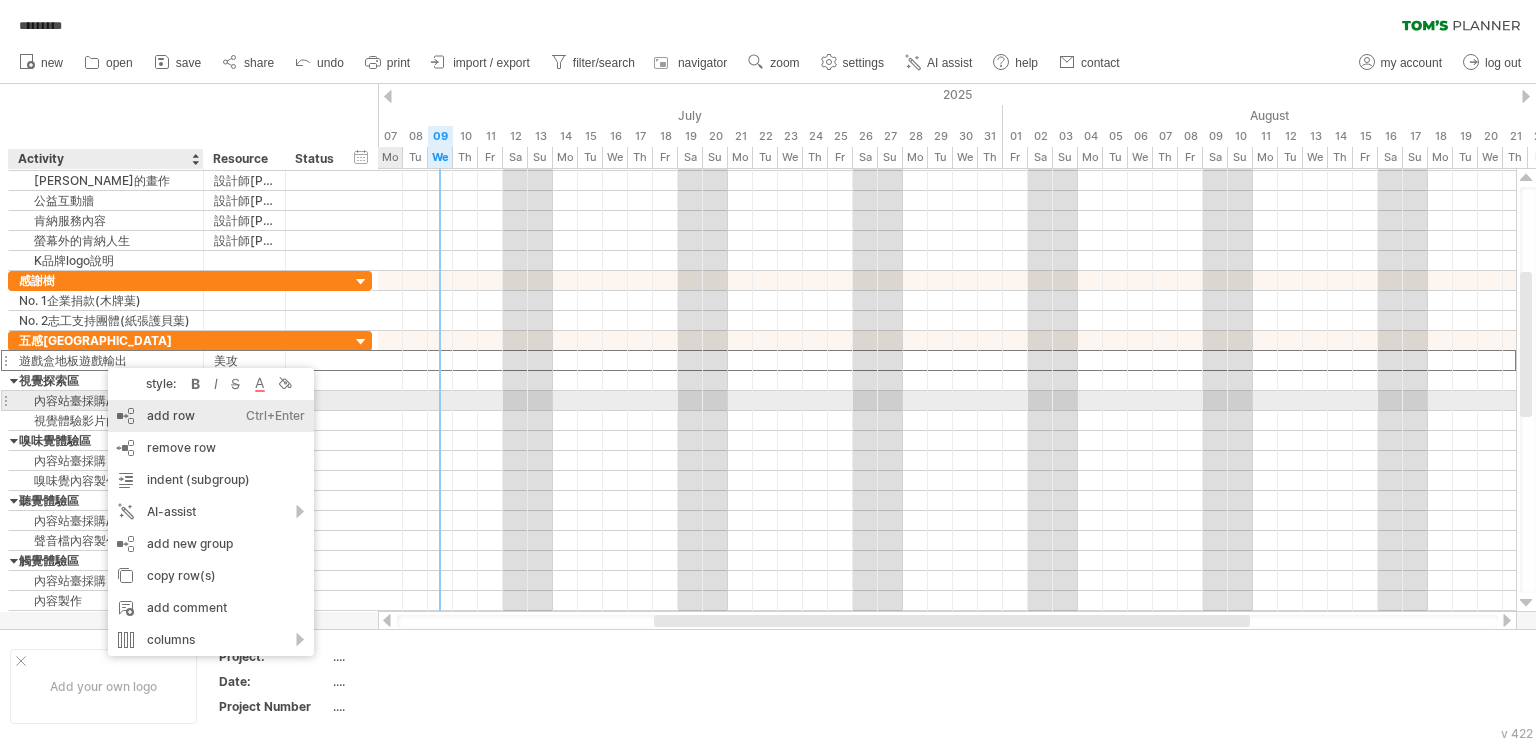 click on "add row Ctrl+Enter Cmd+Enter" at bounding box center (211, 416) 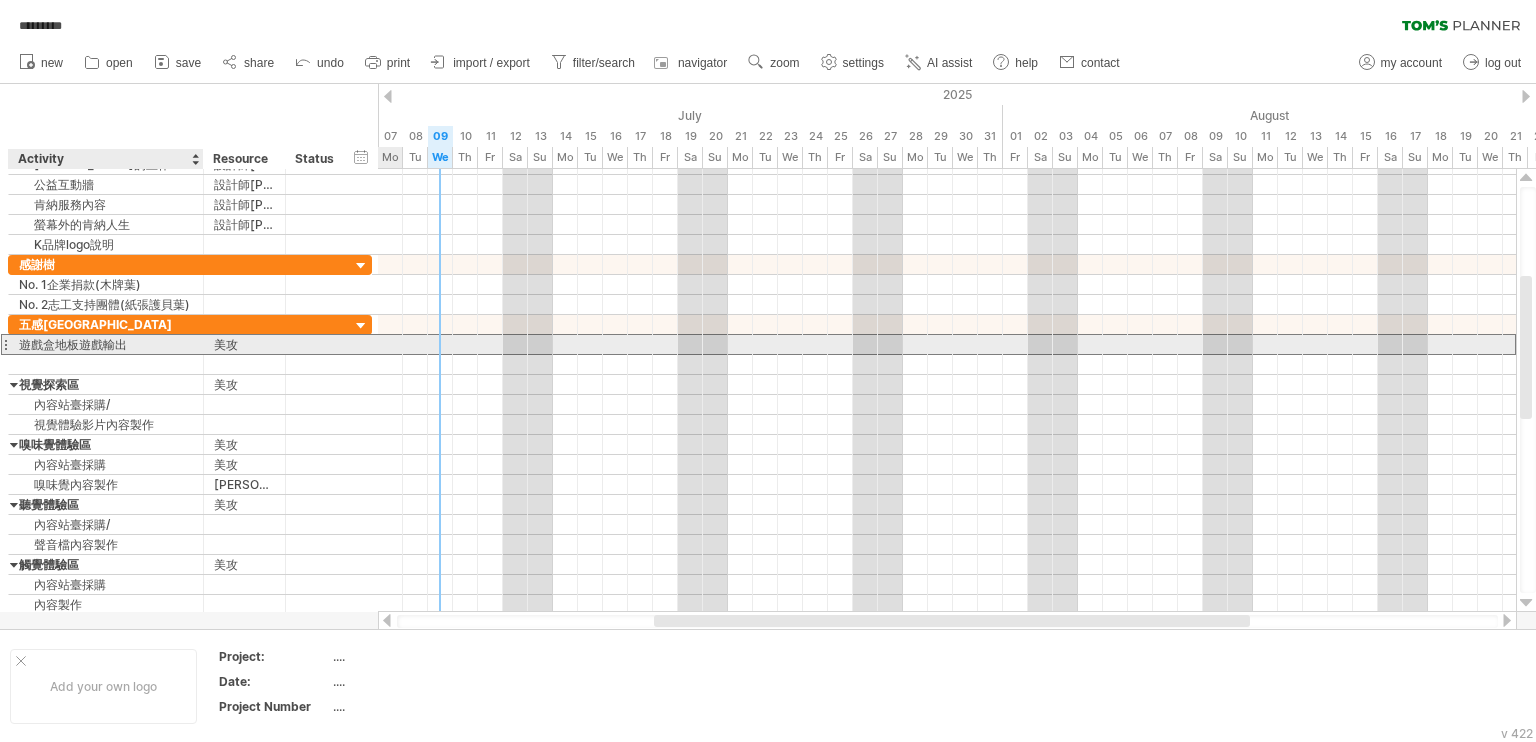 click on "遊戲盒地板遊戲輸出" at bounding box center [106, 344] 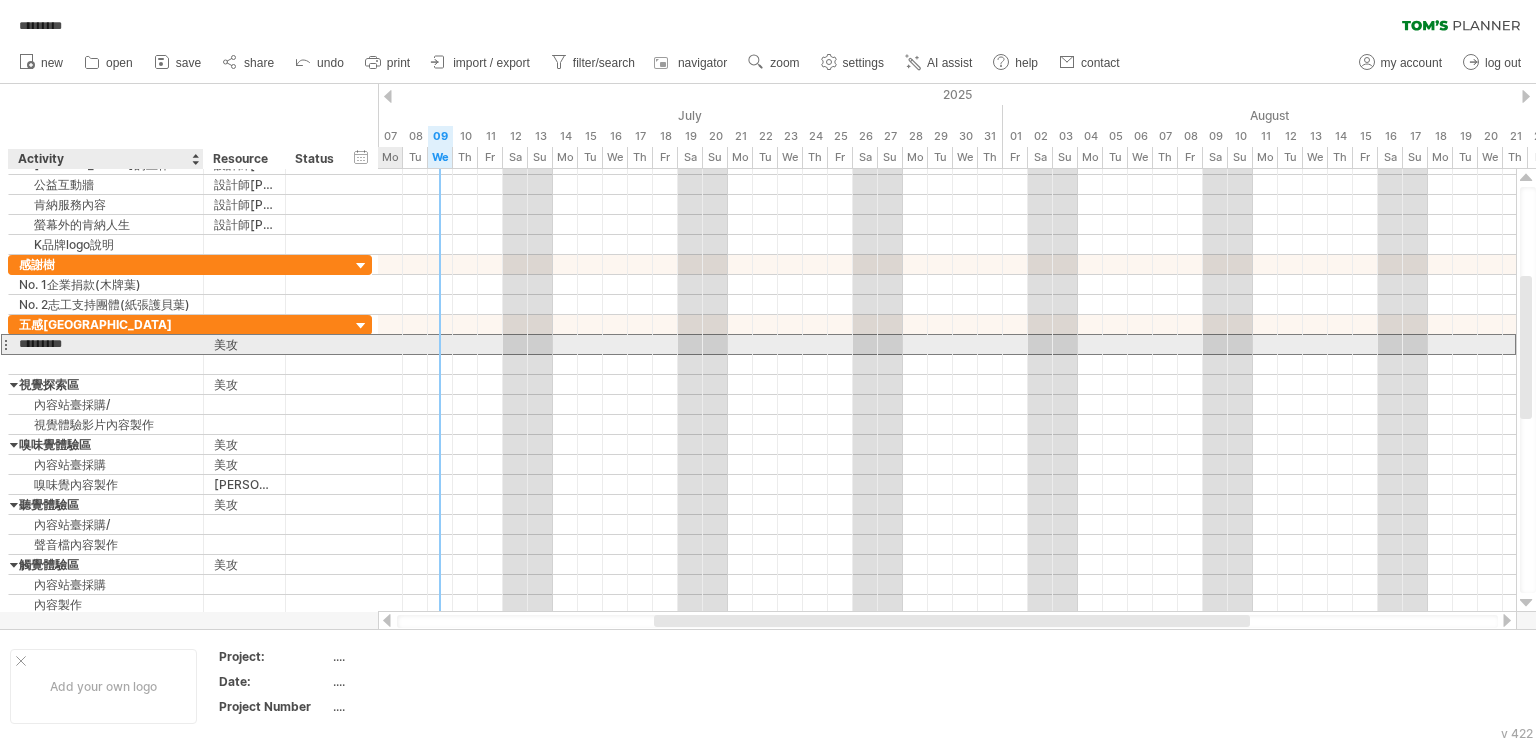 drag, startPoint x: 83, startPoint y: 344, endPoint x: 142, endPoint y: 342, distance: 59.03389 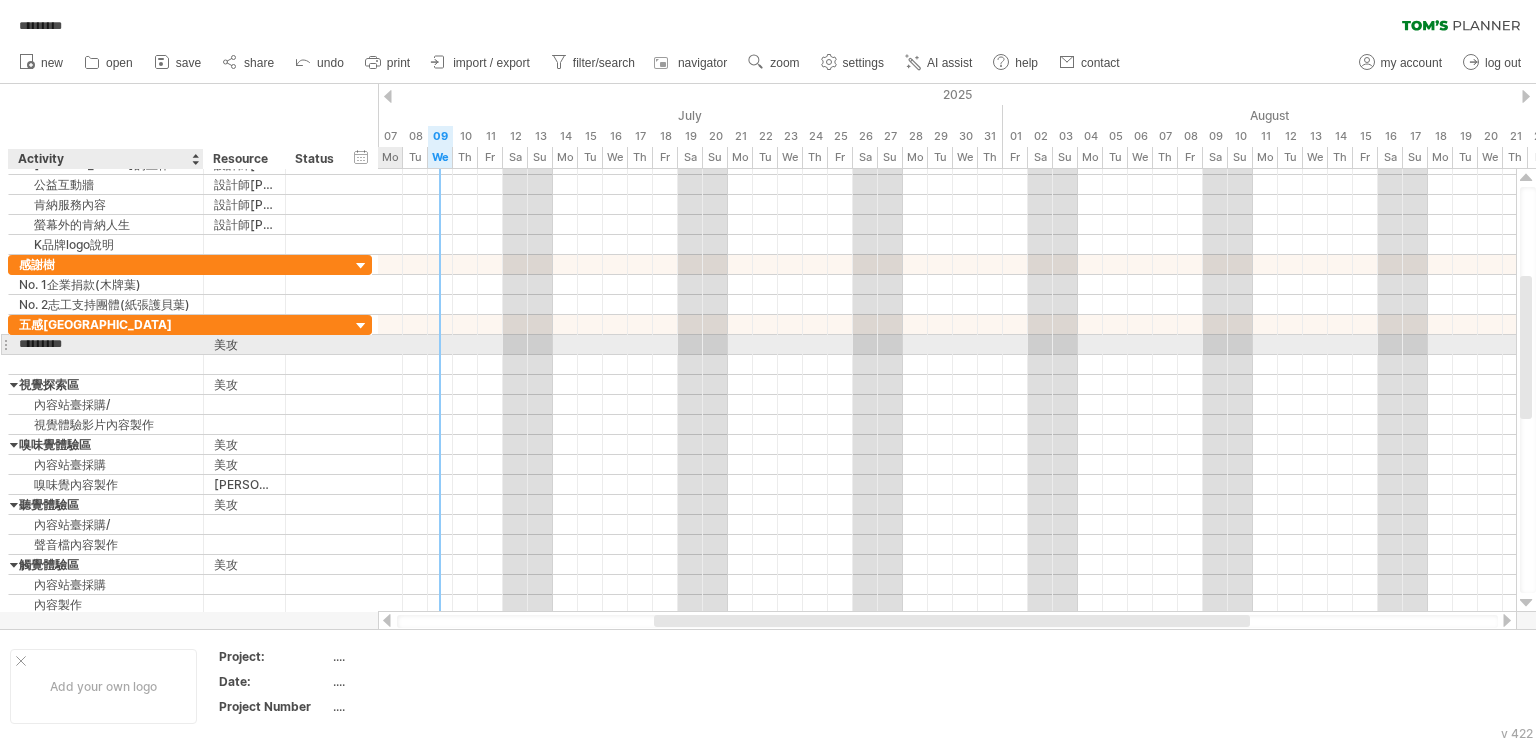 click on "*********" at bounding box center (106, 344) 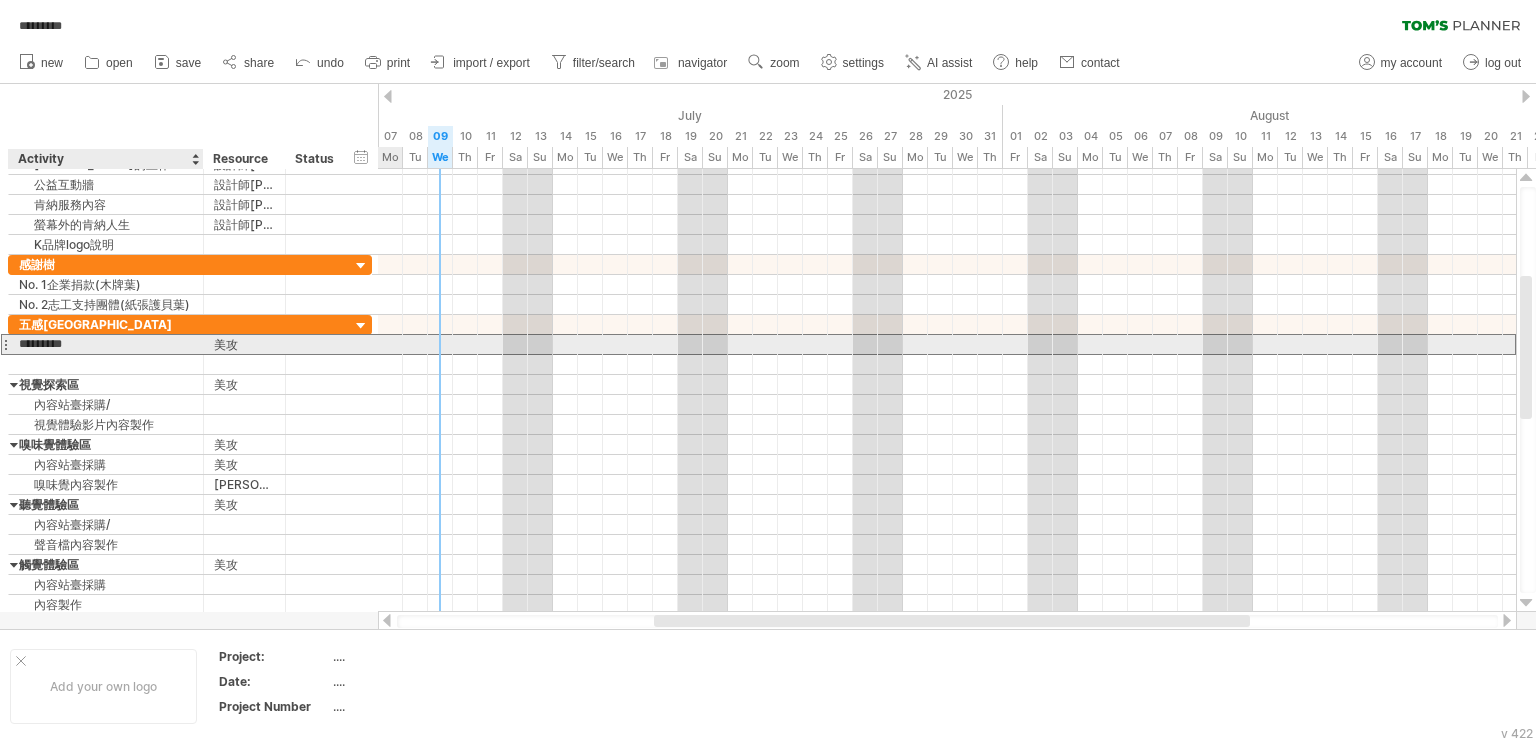 drag, startPoint x: 108, startPoint y: 343, endPoint x: 135, endPoint y: 341, distance: 27.073973 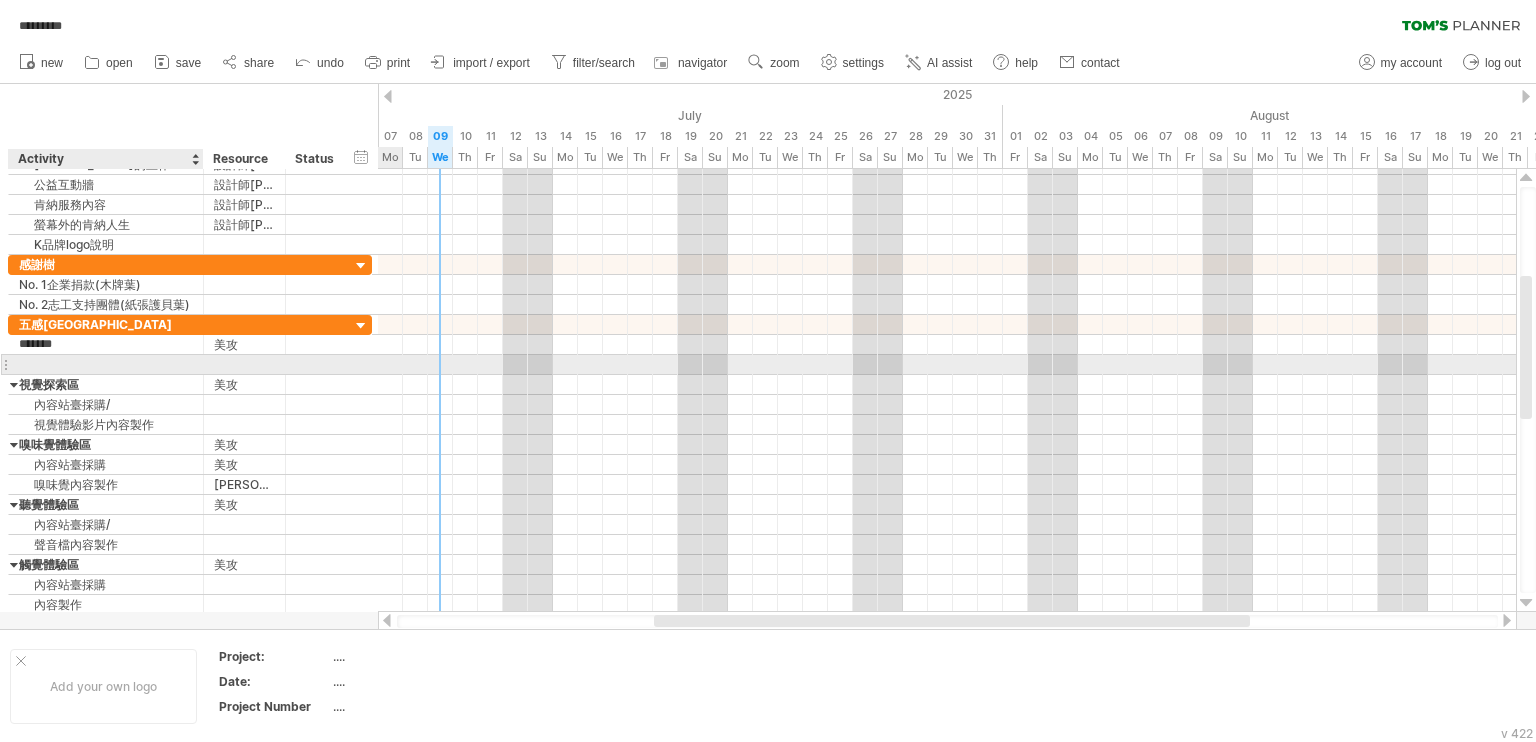 type on "*******" 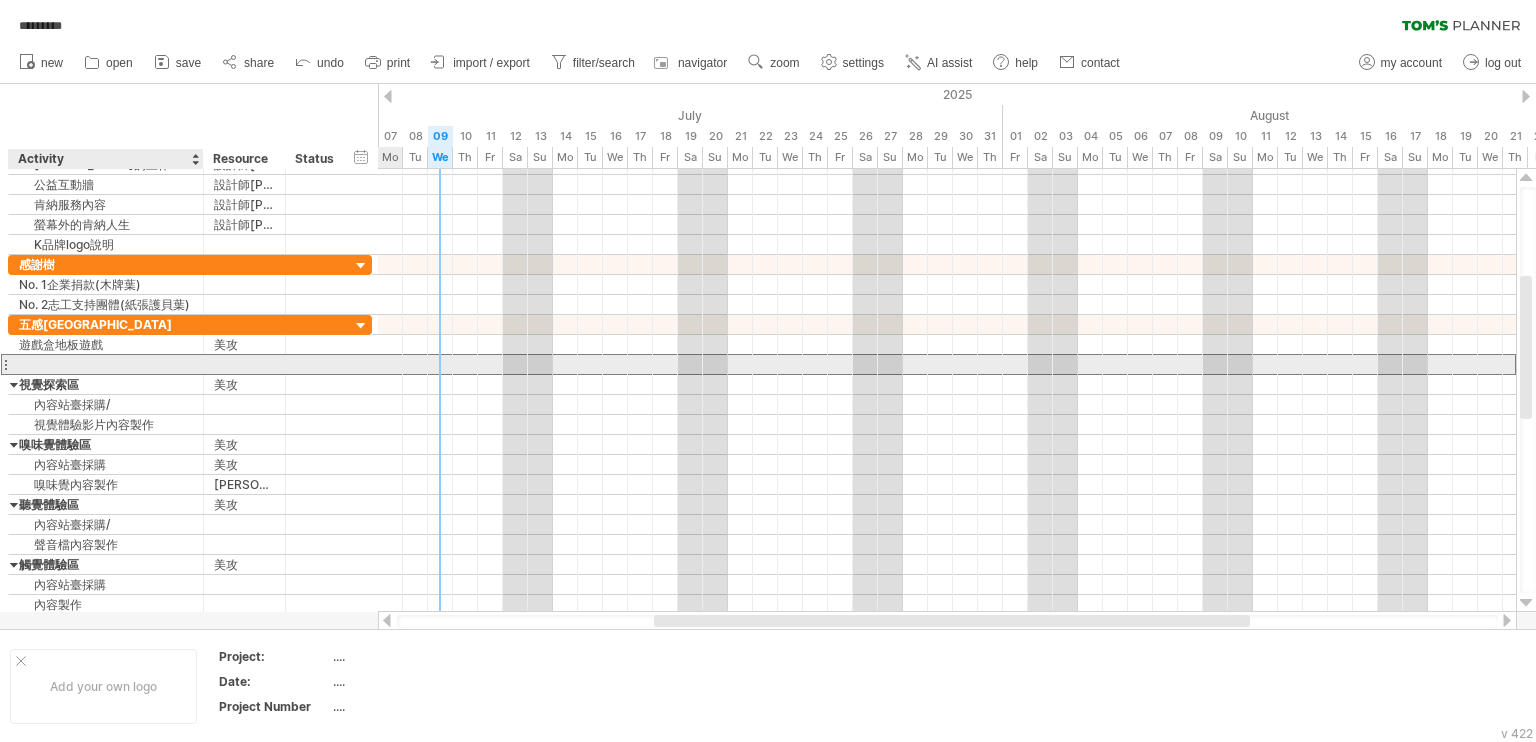 click at bounding box center (106, 364) 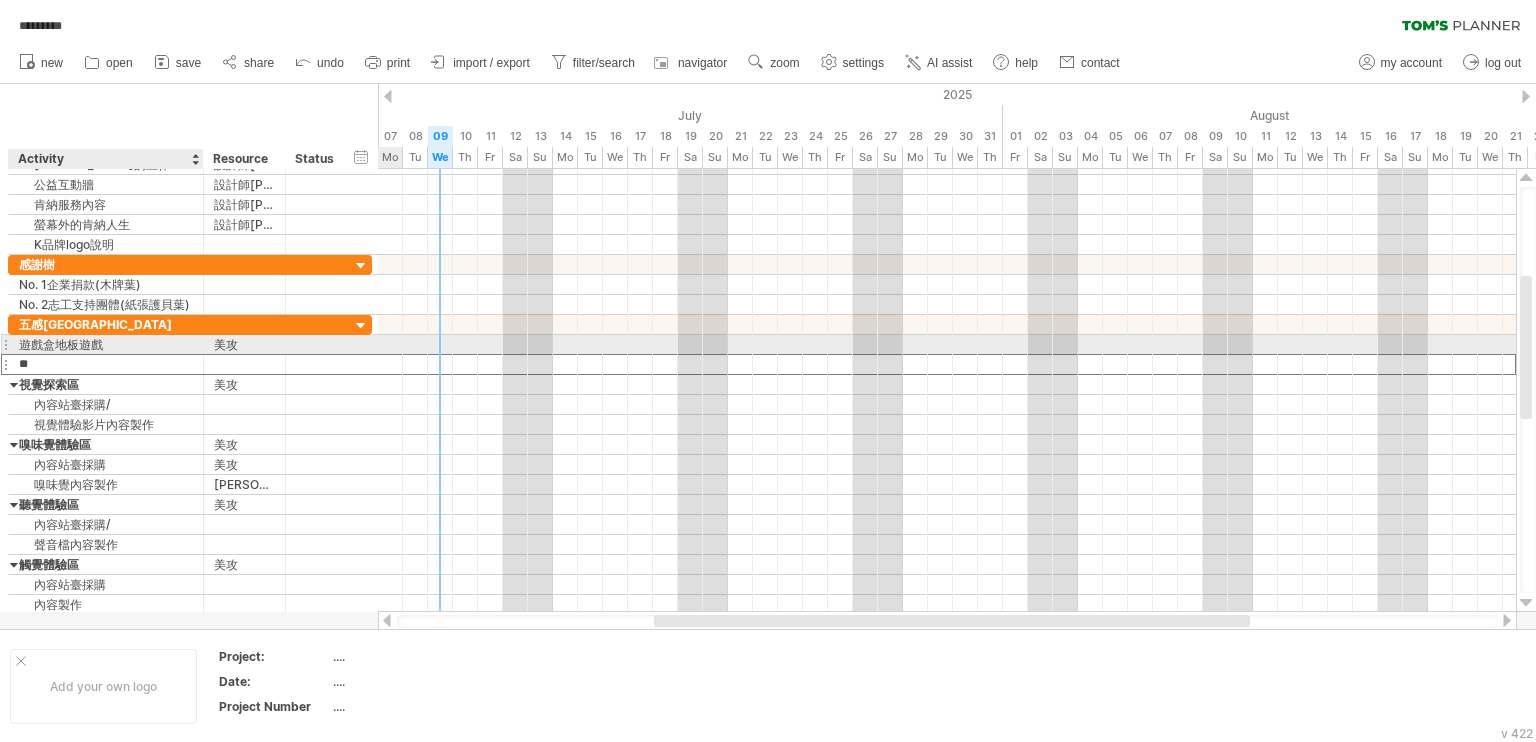 click on "遊戲盒地板遊戲" at bounding box center (106, 344) 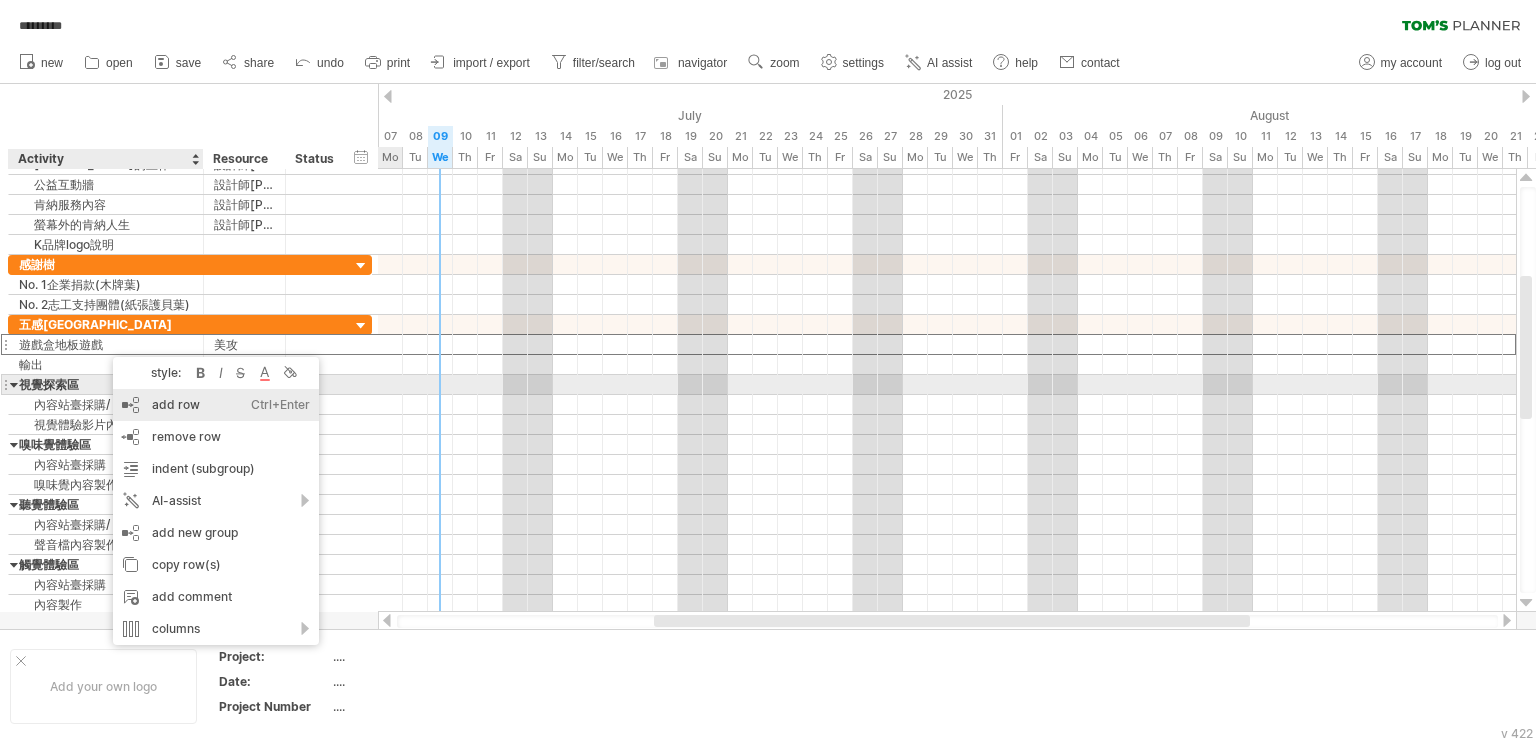 click on "add row Ctrl+Enter Cmd+Enter" at bounding box center (216, 405) 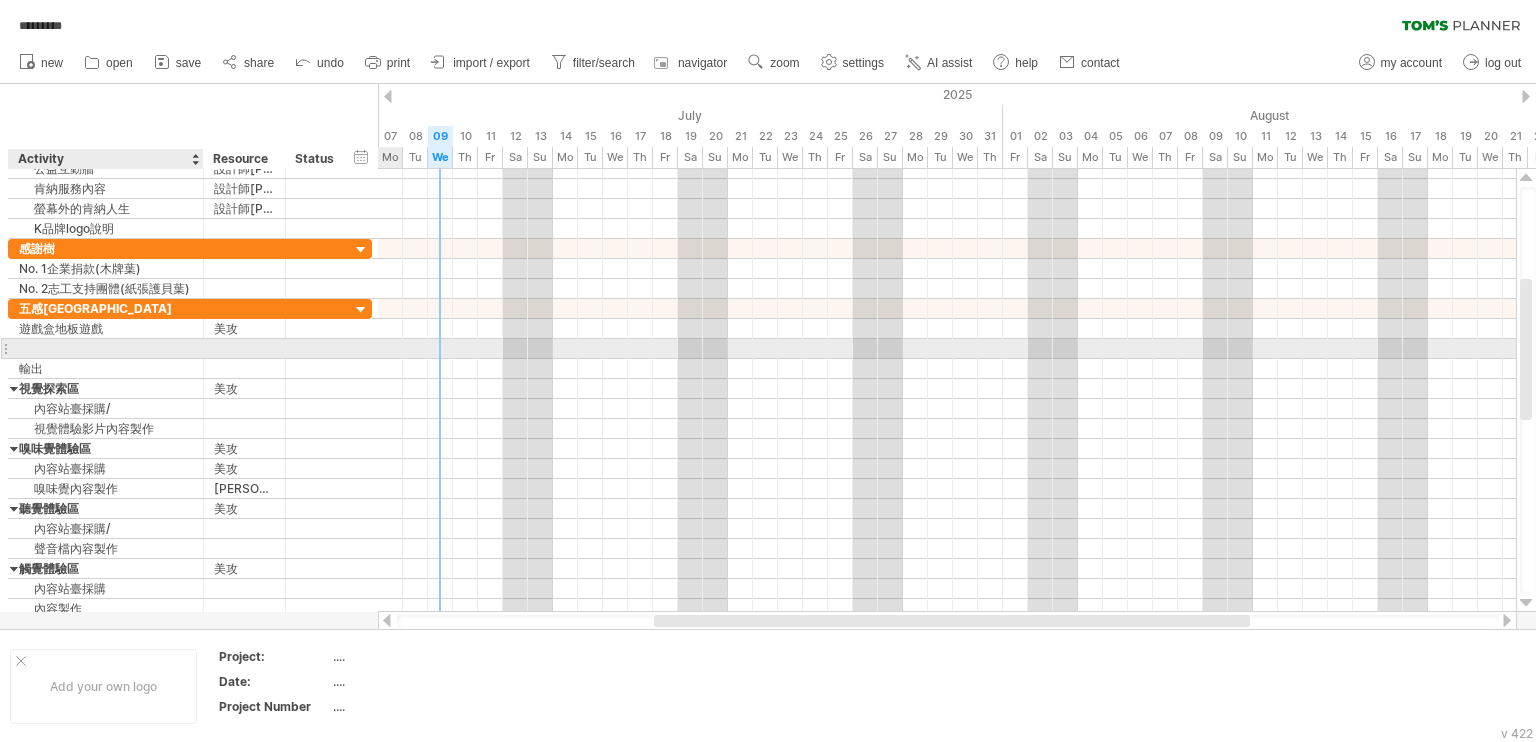 click at bounding box center [106, 348] 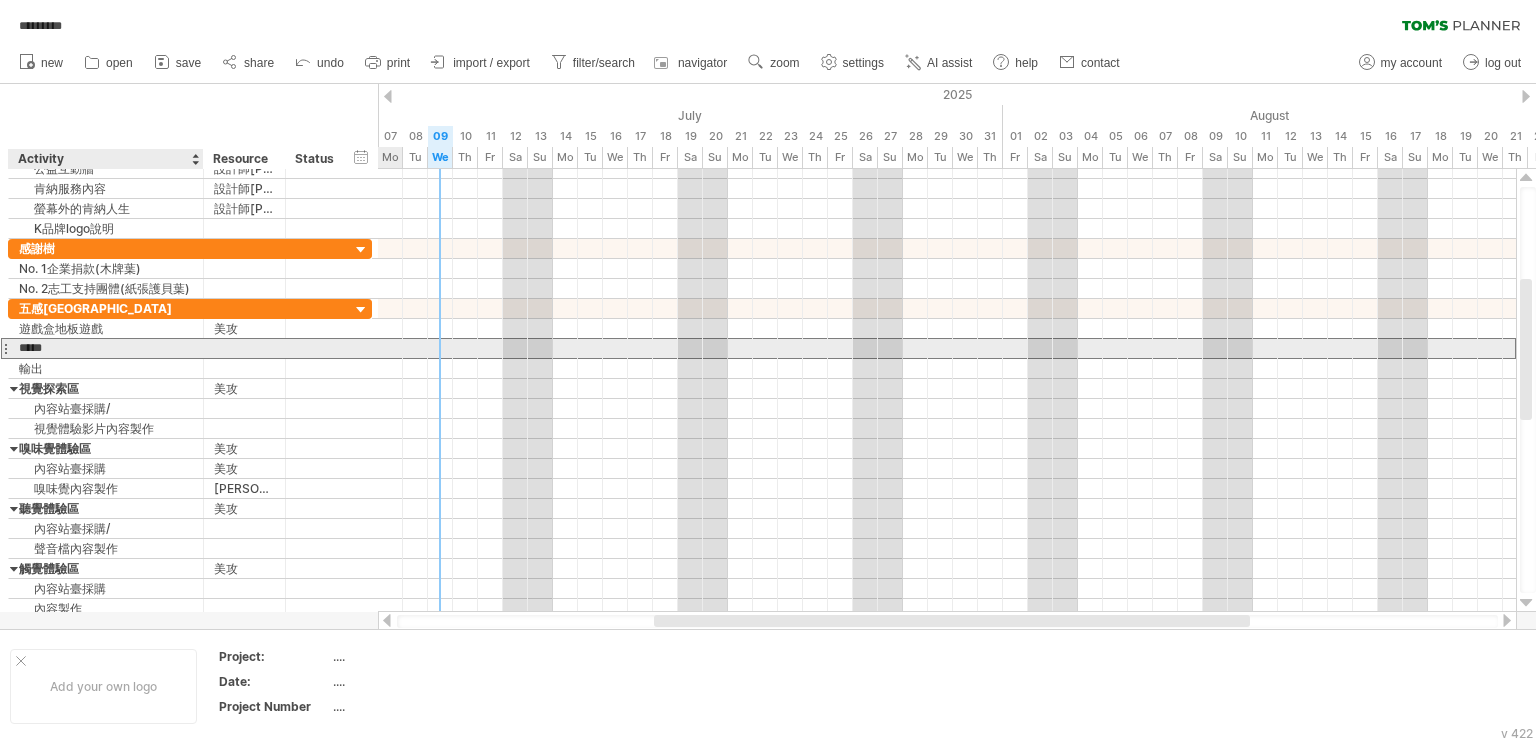type on "****" 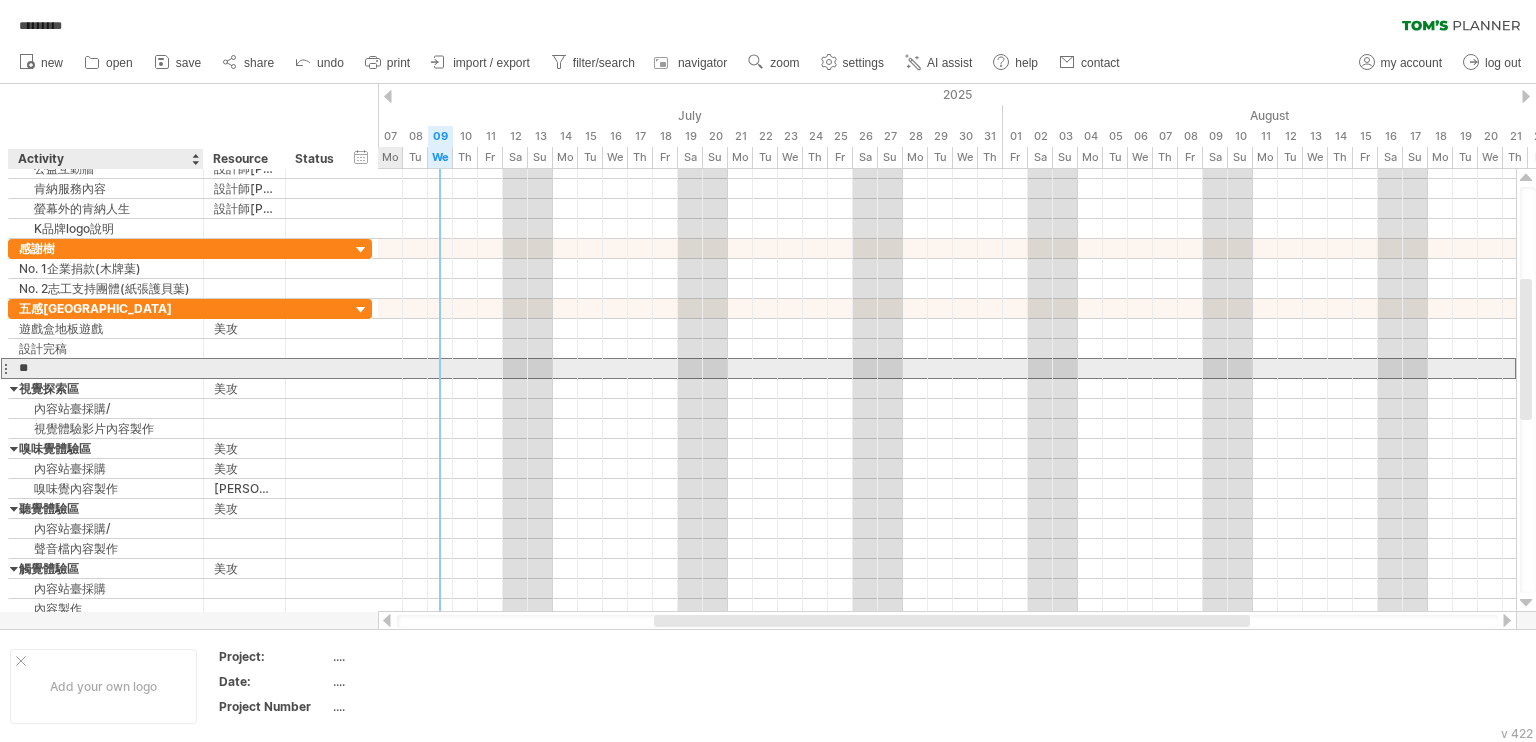 click on "**" at bounding box center (106, 368) 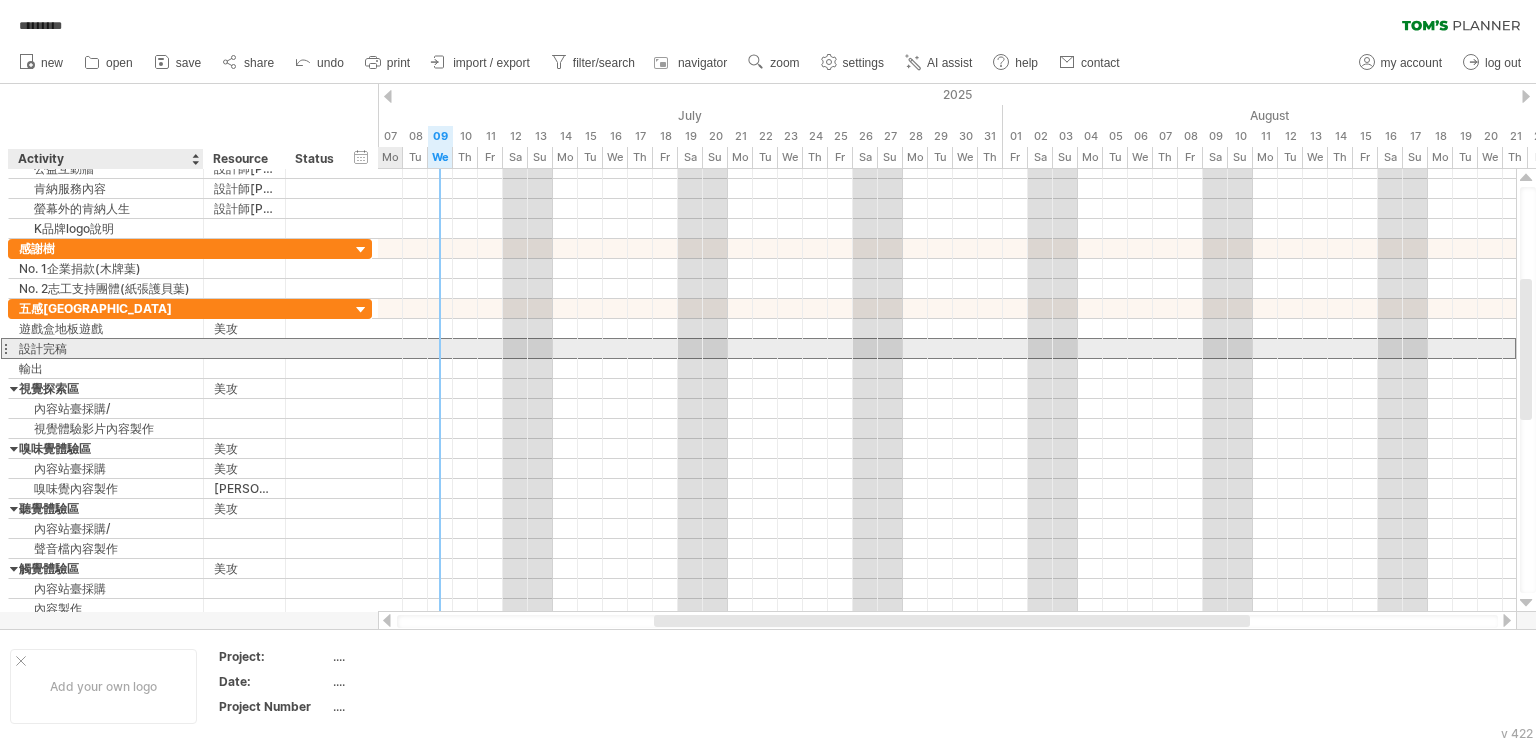 click on "設計完稿" at bounding box center (106, 348) 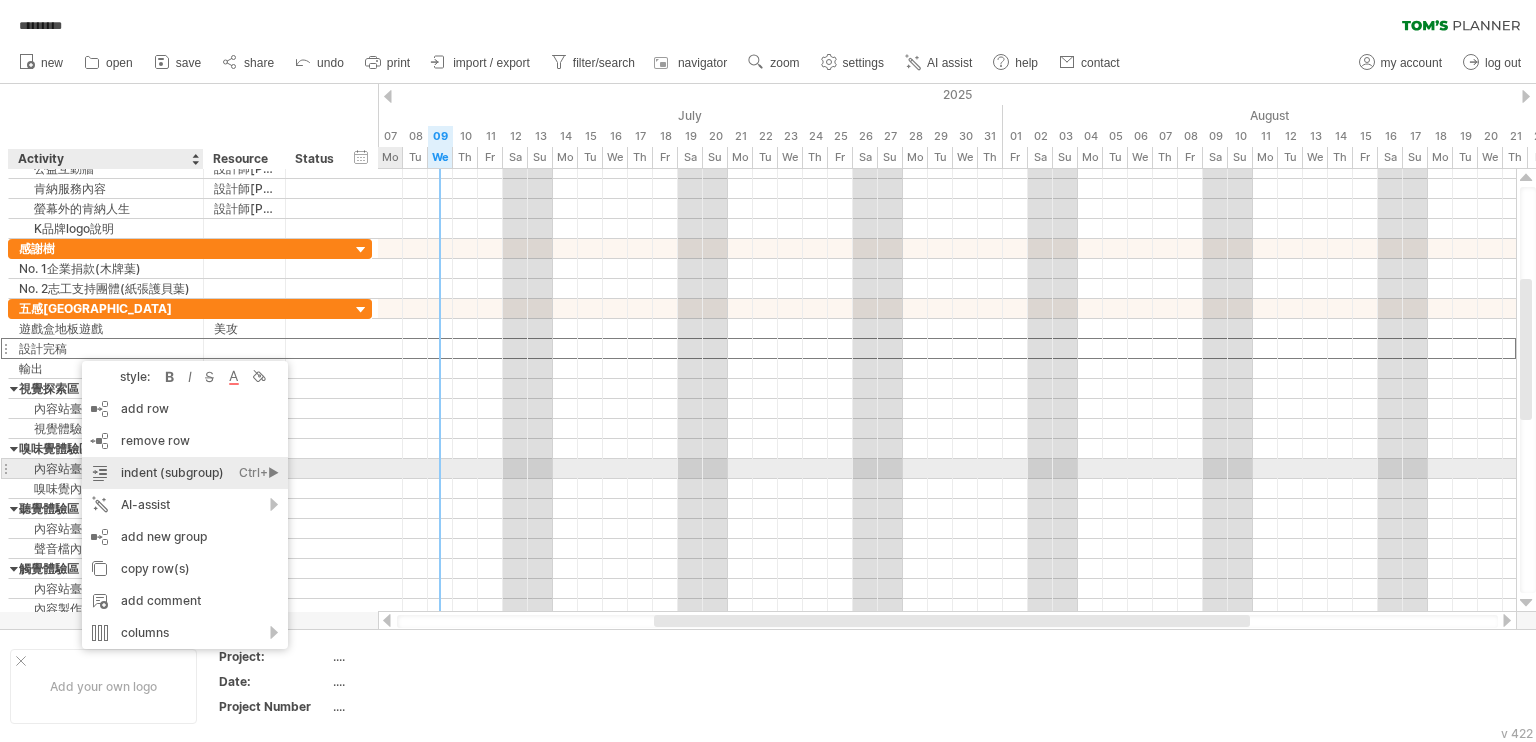 click on "indent (subgroup) Ctrl+► Cmd+►" at bounding box center [185, 473] 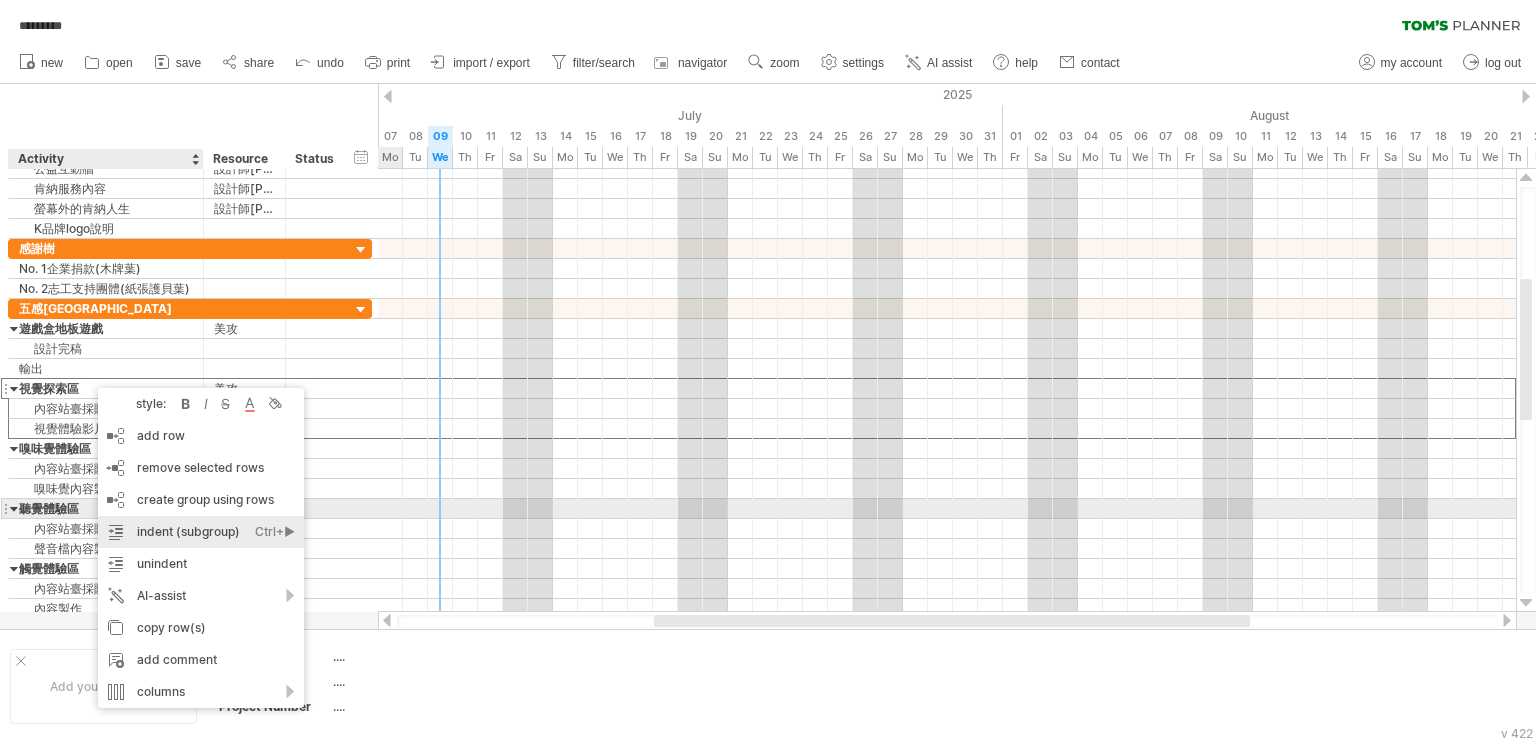 click on "indent (subgroup) Ctrl+► Cmd+►" at bounding box center (201, 532) 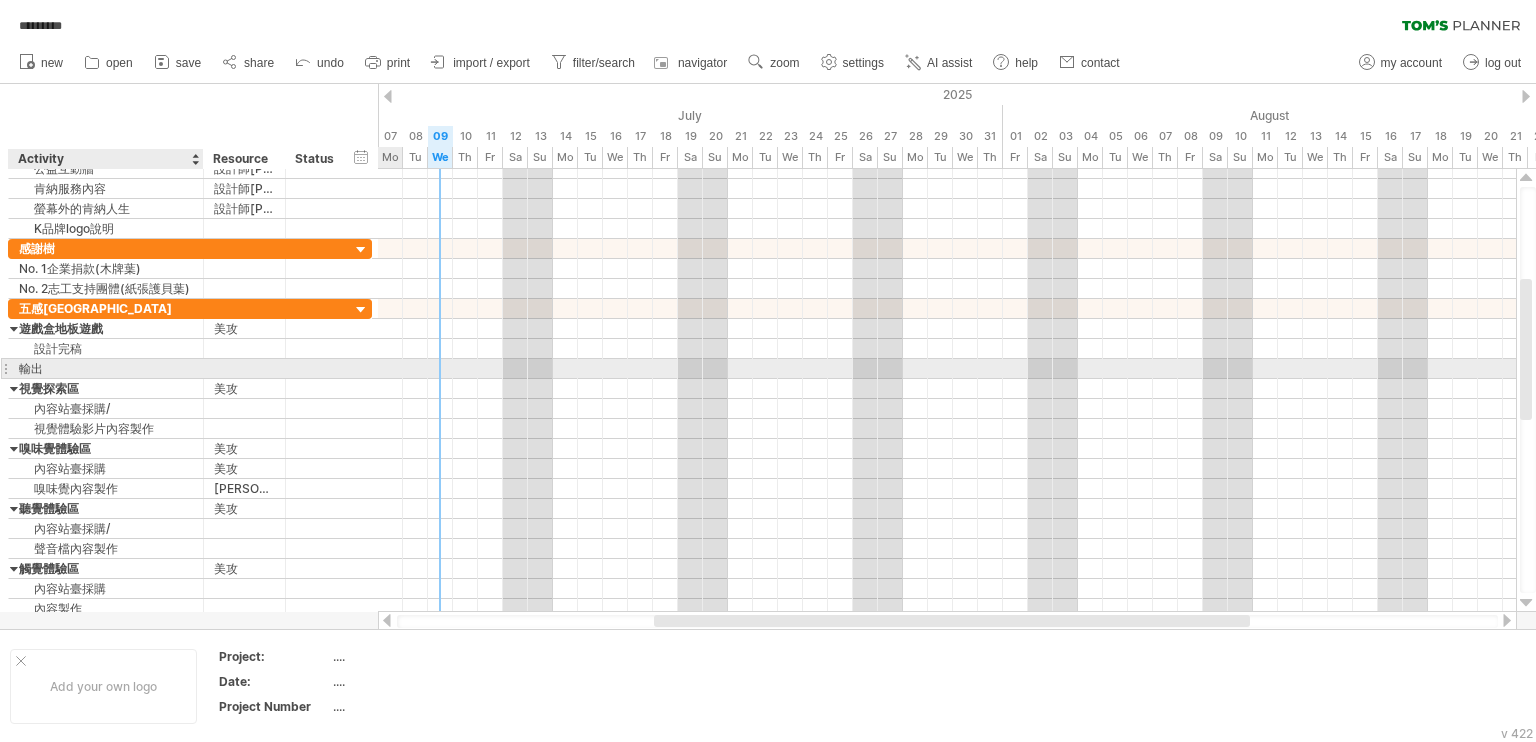 click on "輸出" at bounding box center [106, 368] 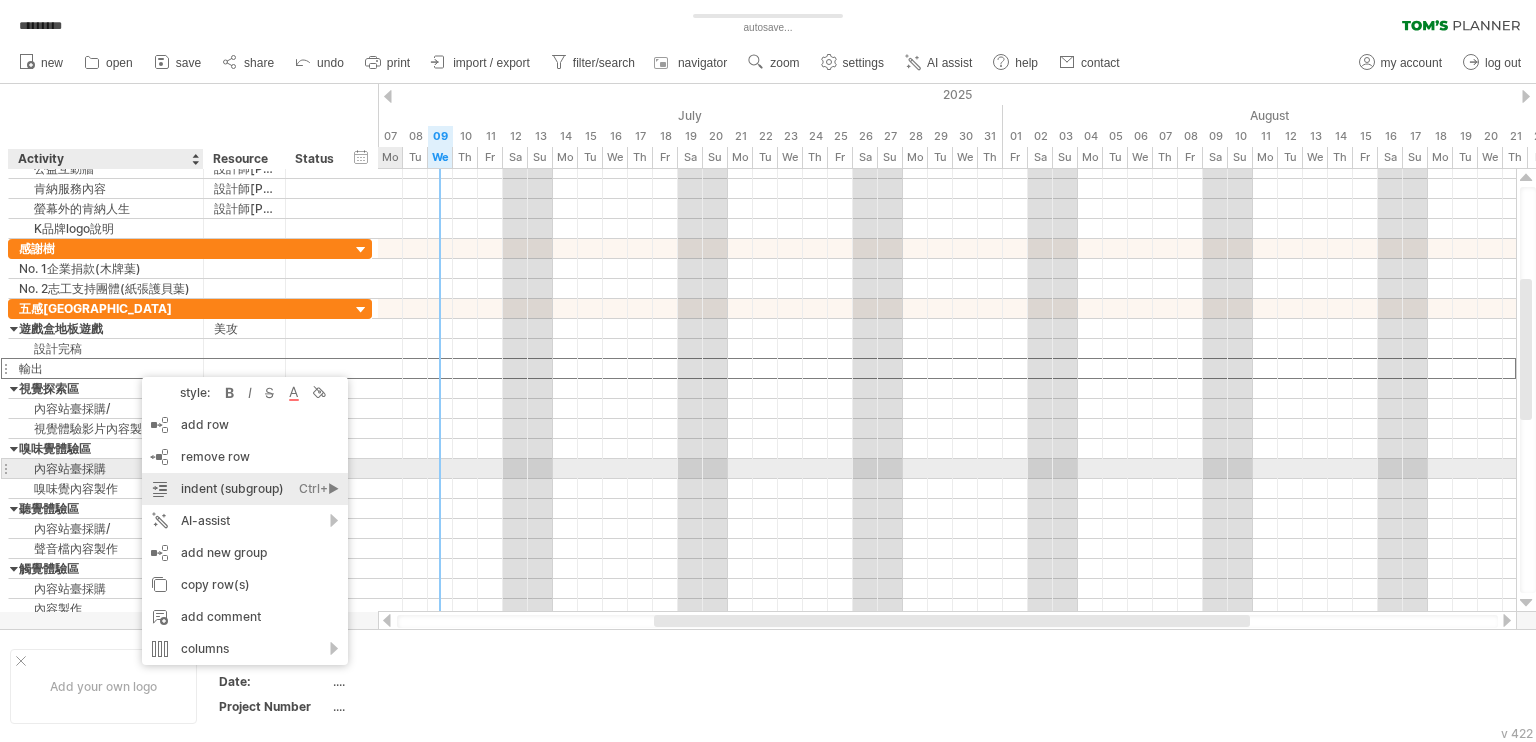 click on "indent (subgroup) Ctrl+► Cmd+►" at bounding box center [245, 489] 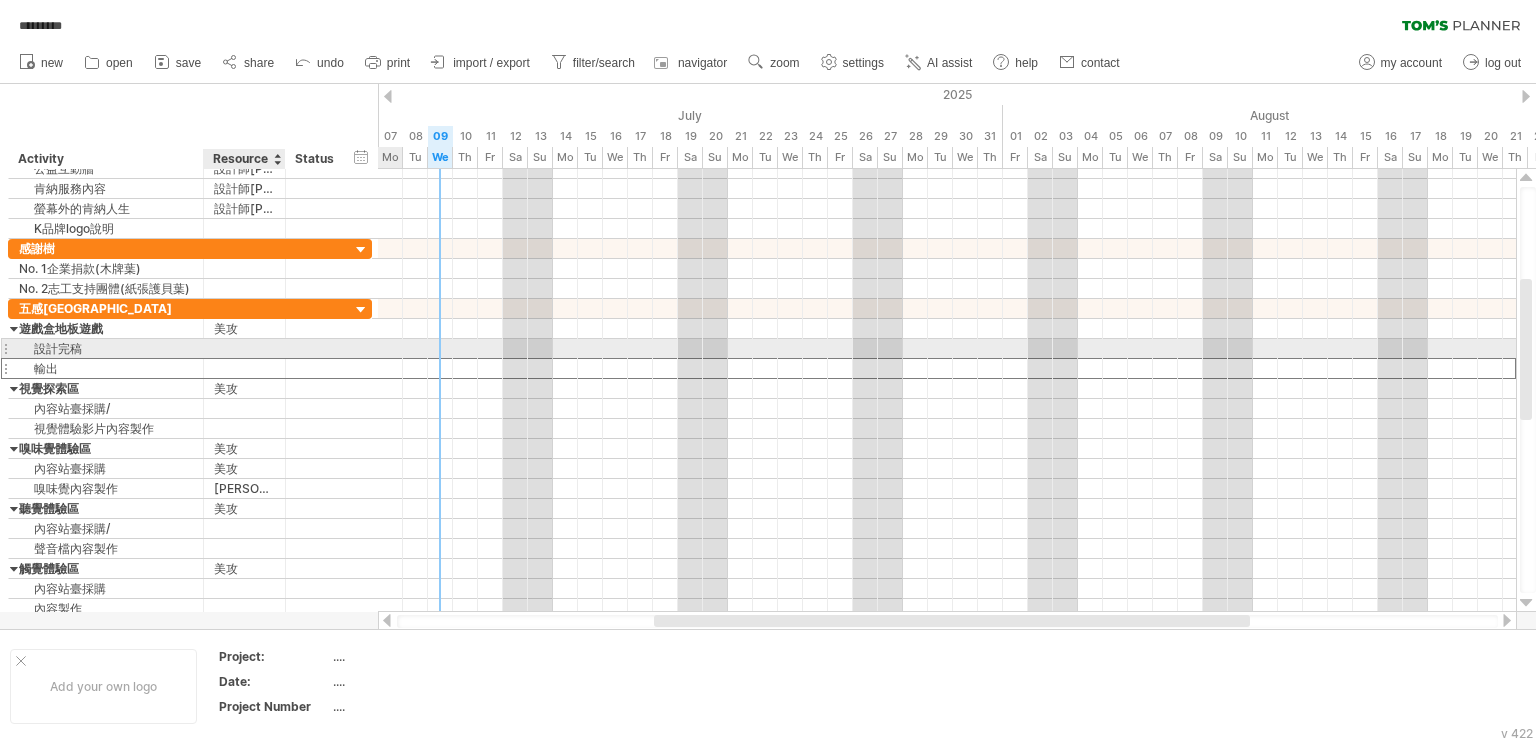click at bounding box center (244, 348) 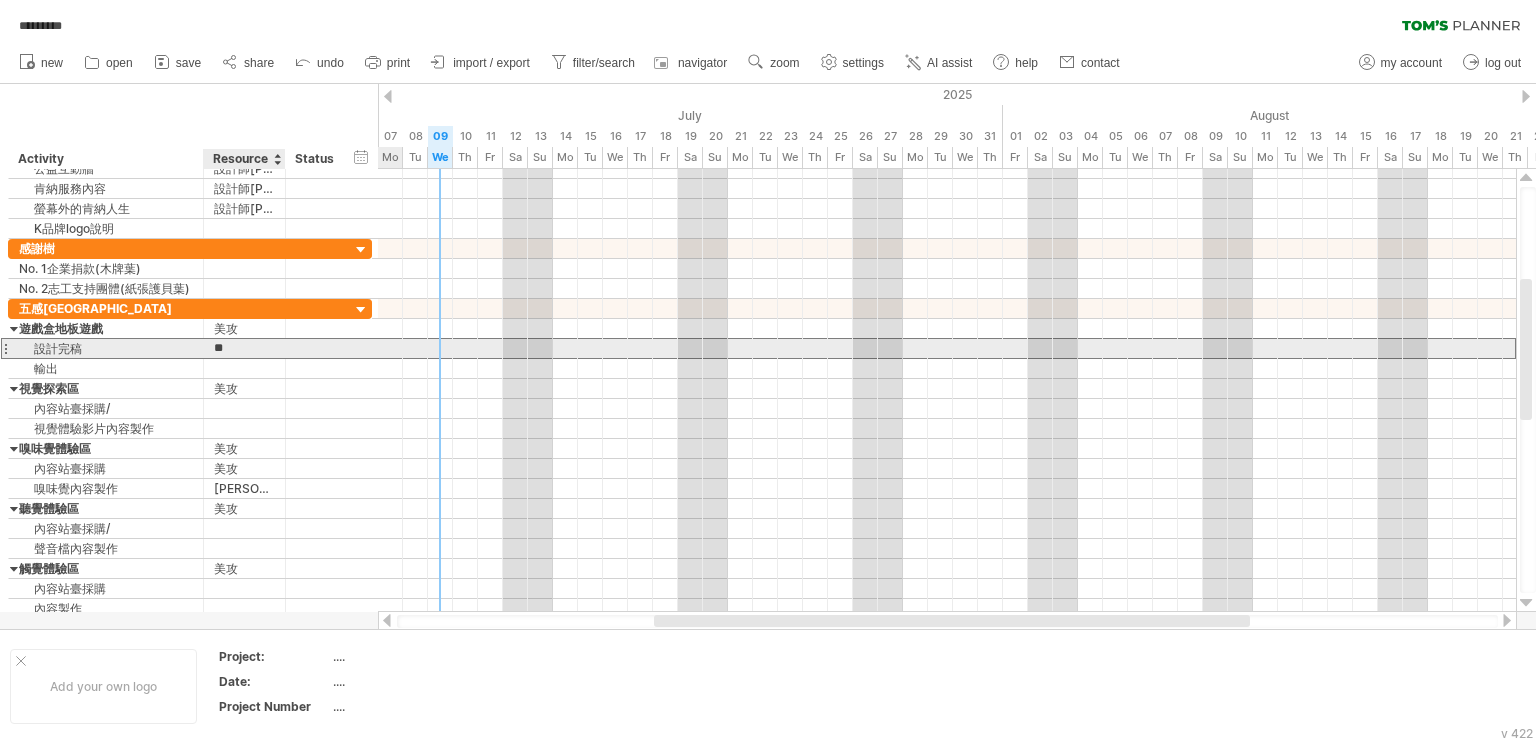 type on "**" 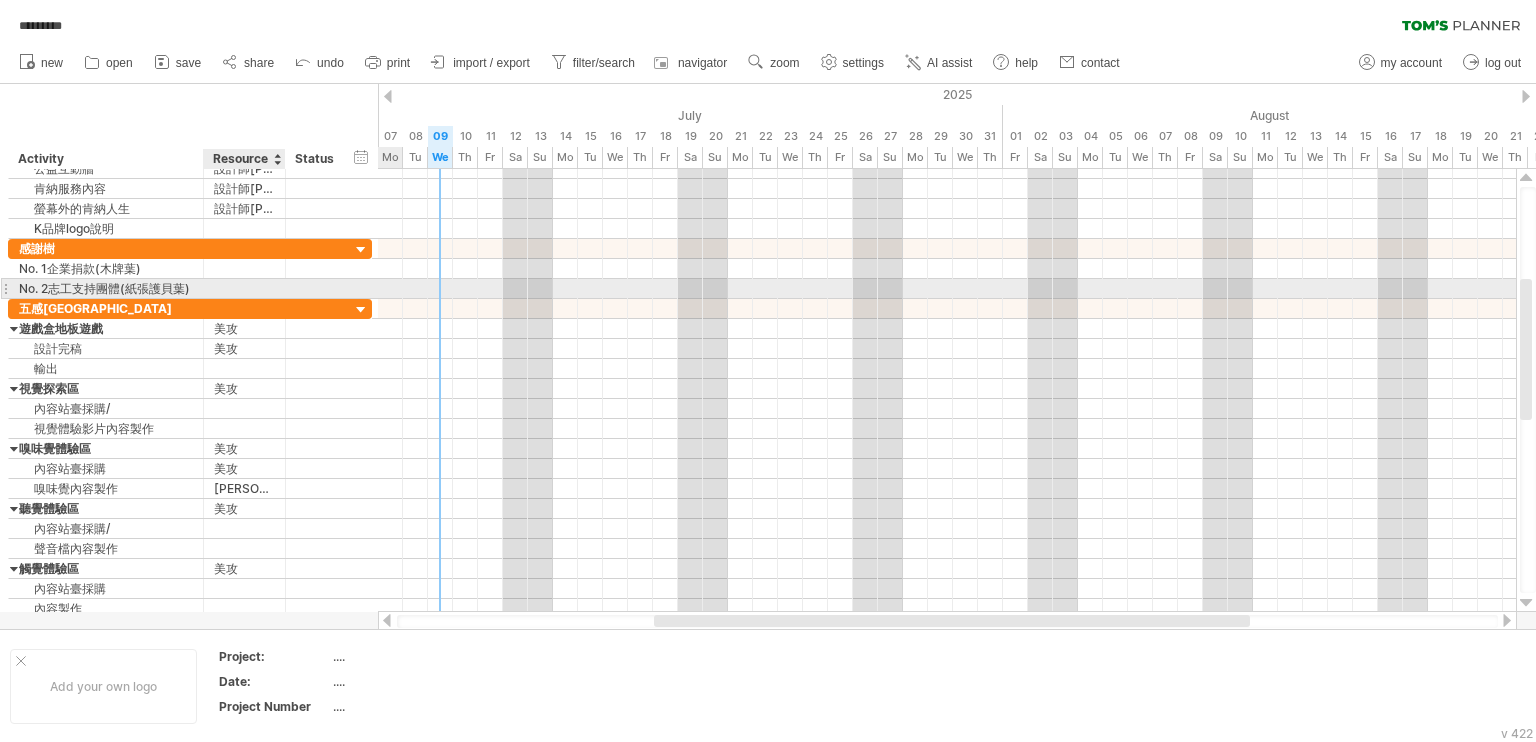 click at bounding box center (244, 288) 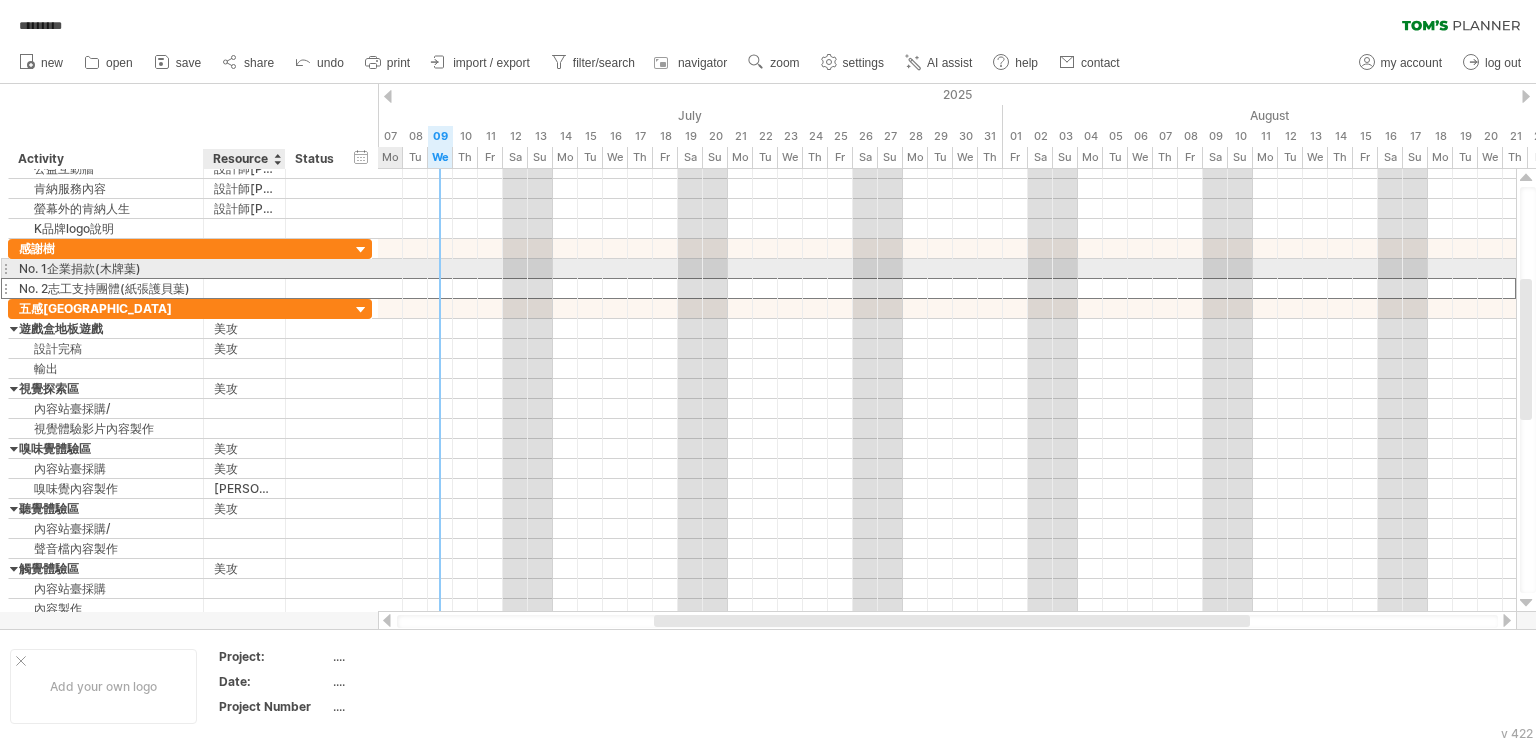 click at bounding box center (244, 268) 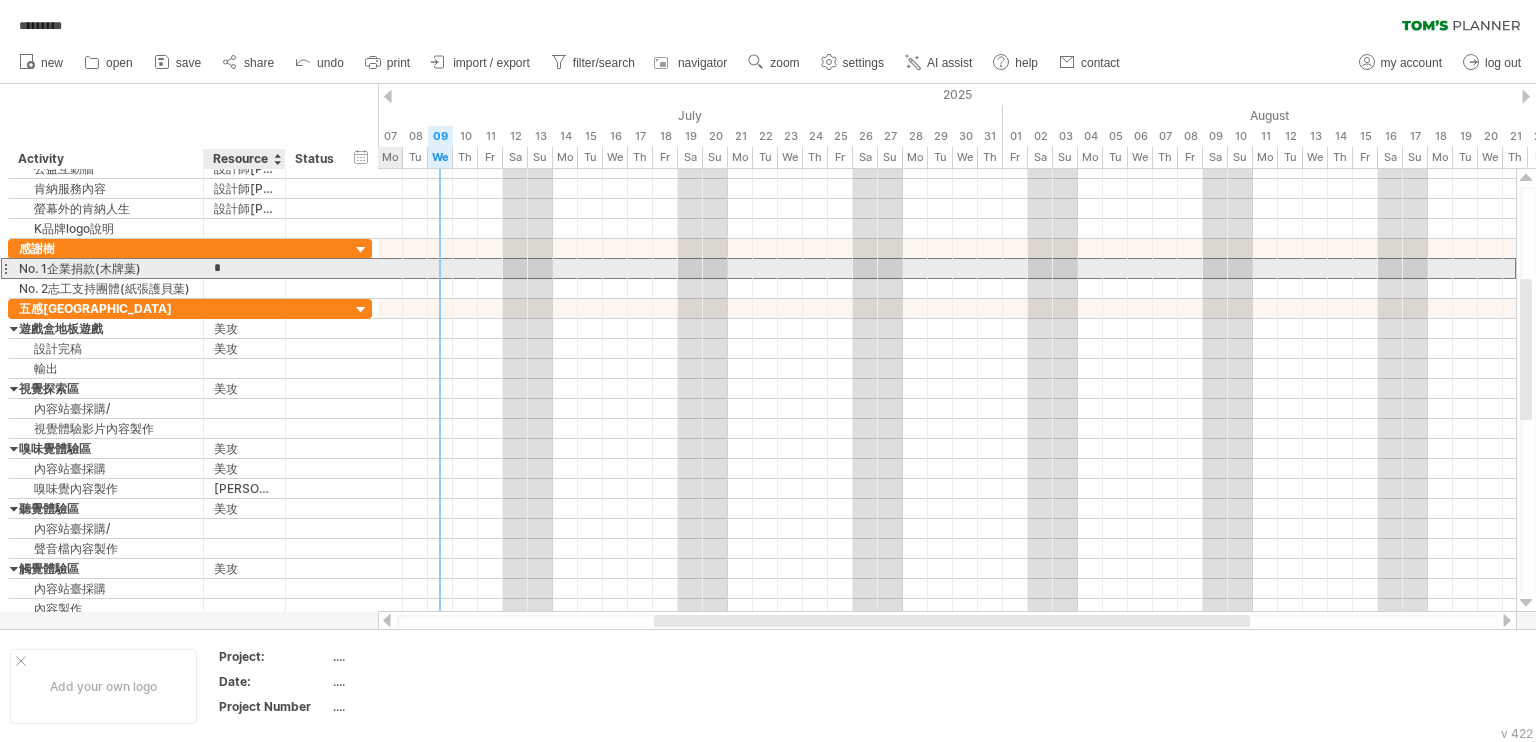 type on "***" 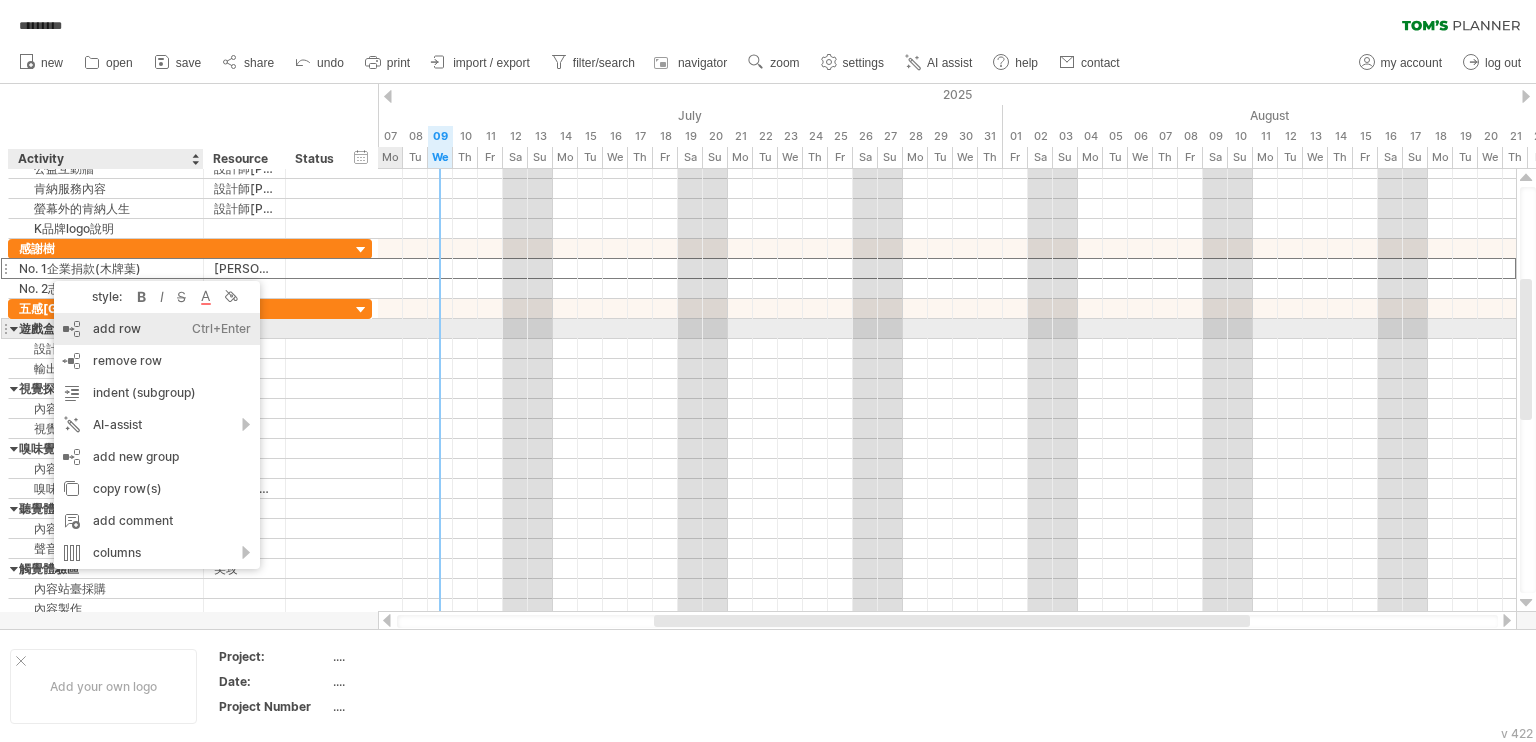 click on "add row Ctrl+Enter Cmd+Enter" at bounding box center [157, 329] 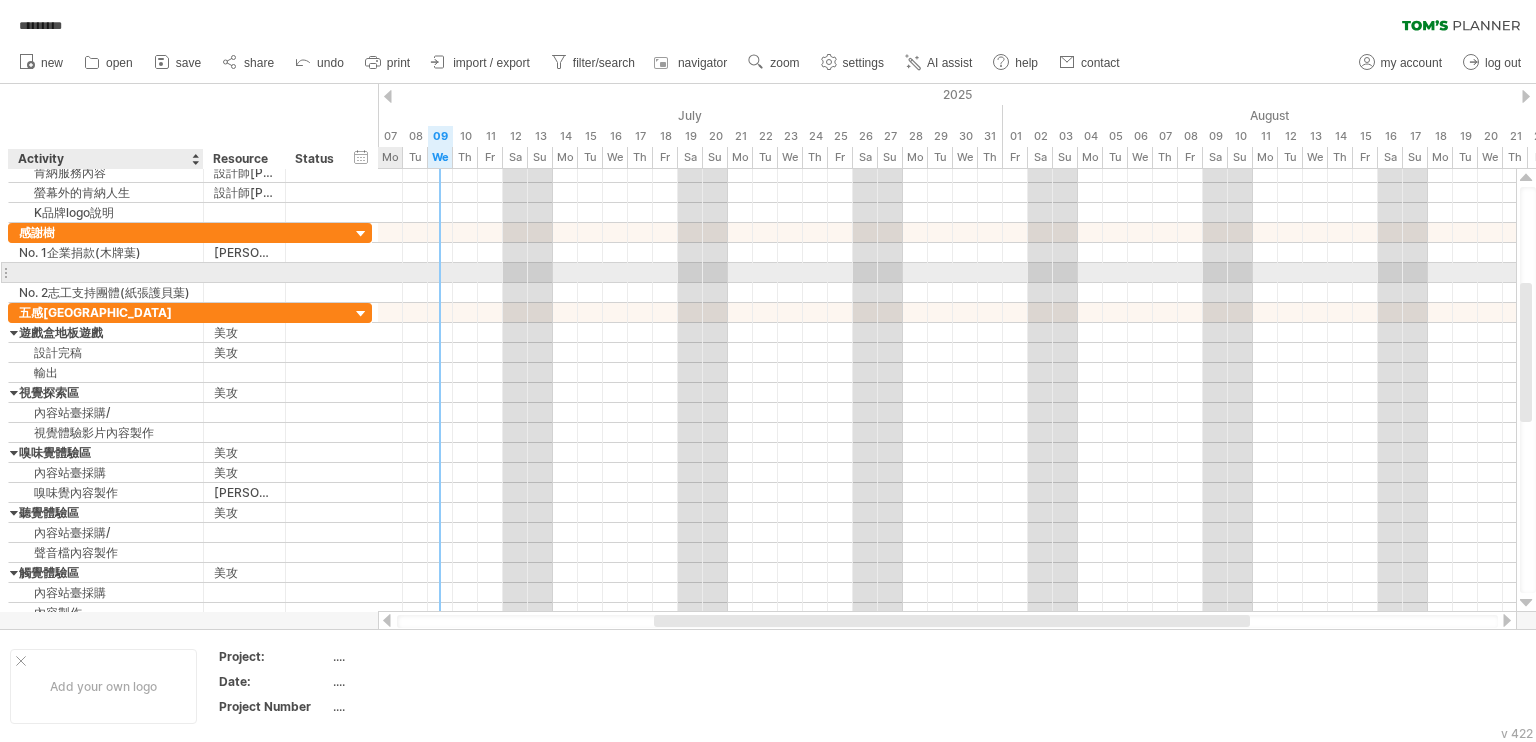 click at bounding box center (106, 272) 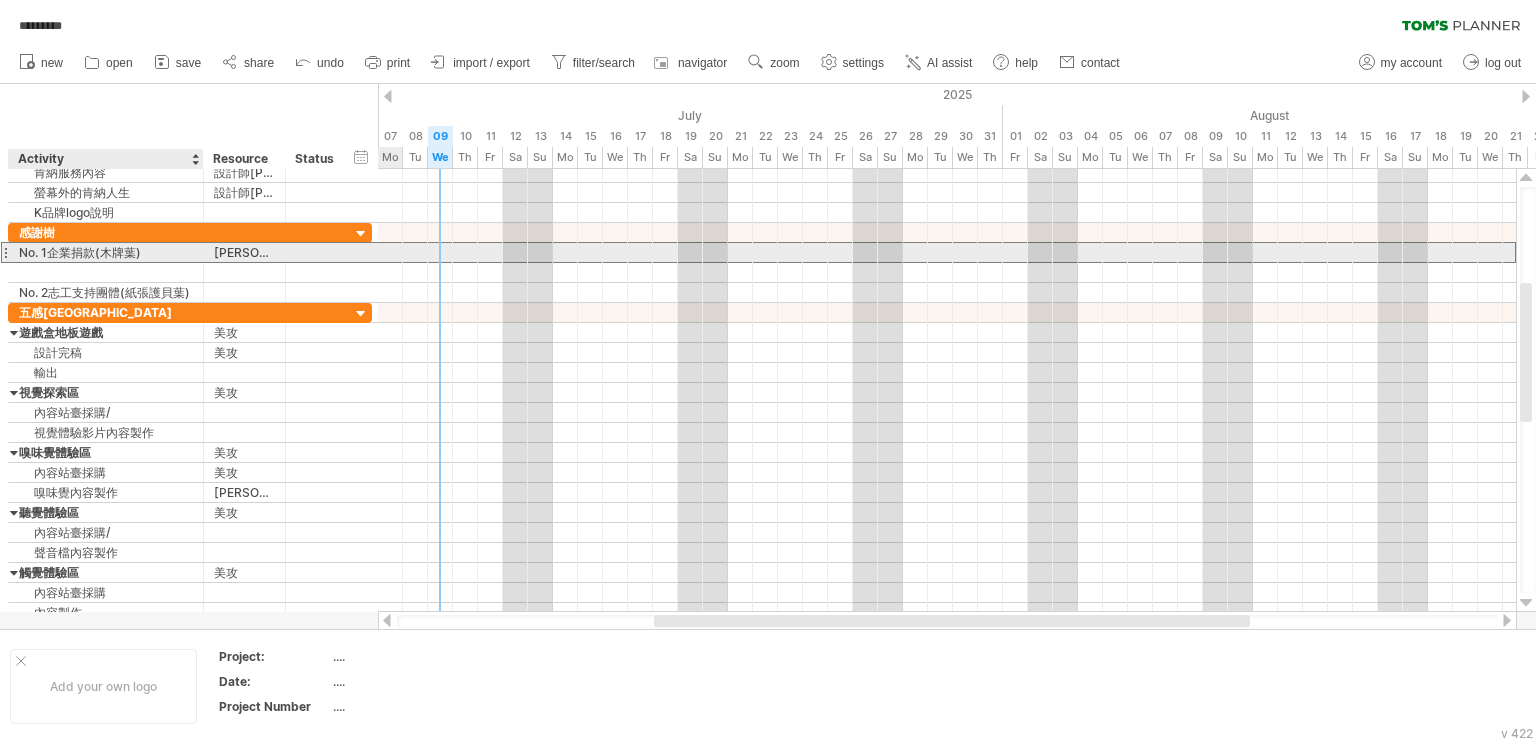 click on "No. 1企業捐款(木牌葉)" at bounding box center (106, 252) 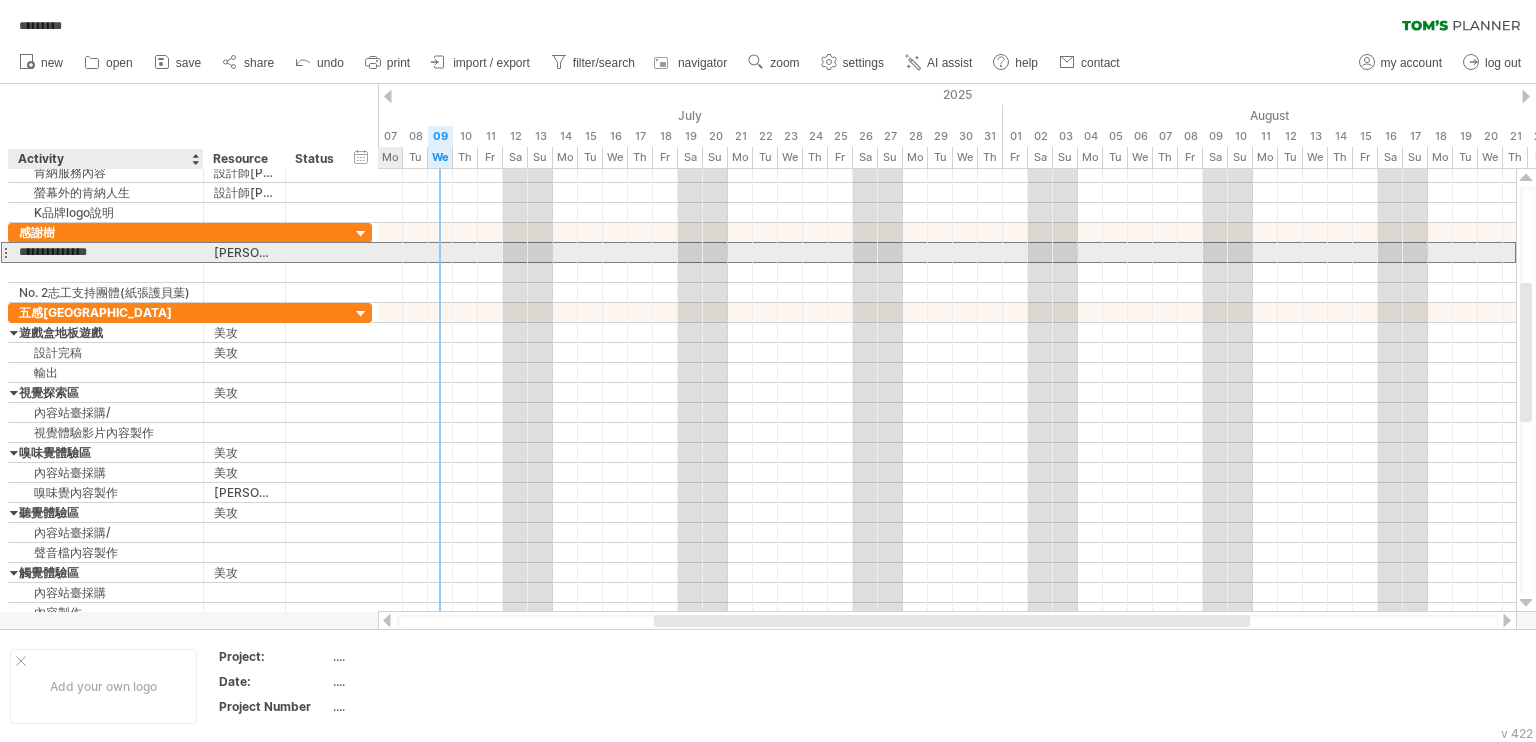 drag, startPoint x: 92, startPoint y: 255, endPoint x: 153, endPoint y: 255, distance: 61 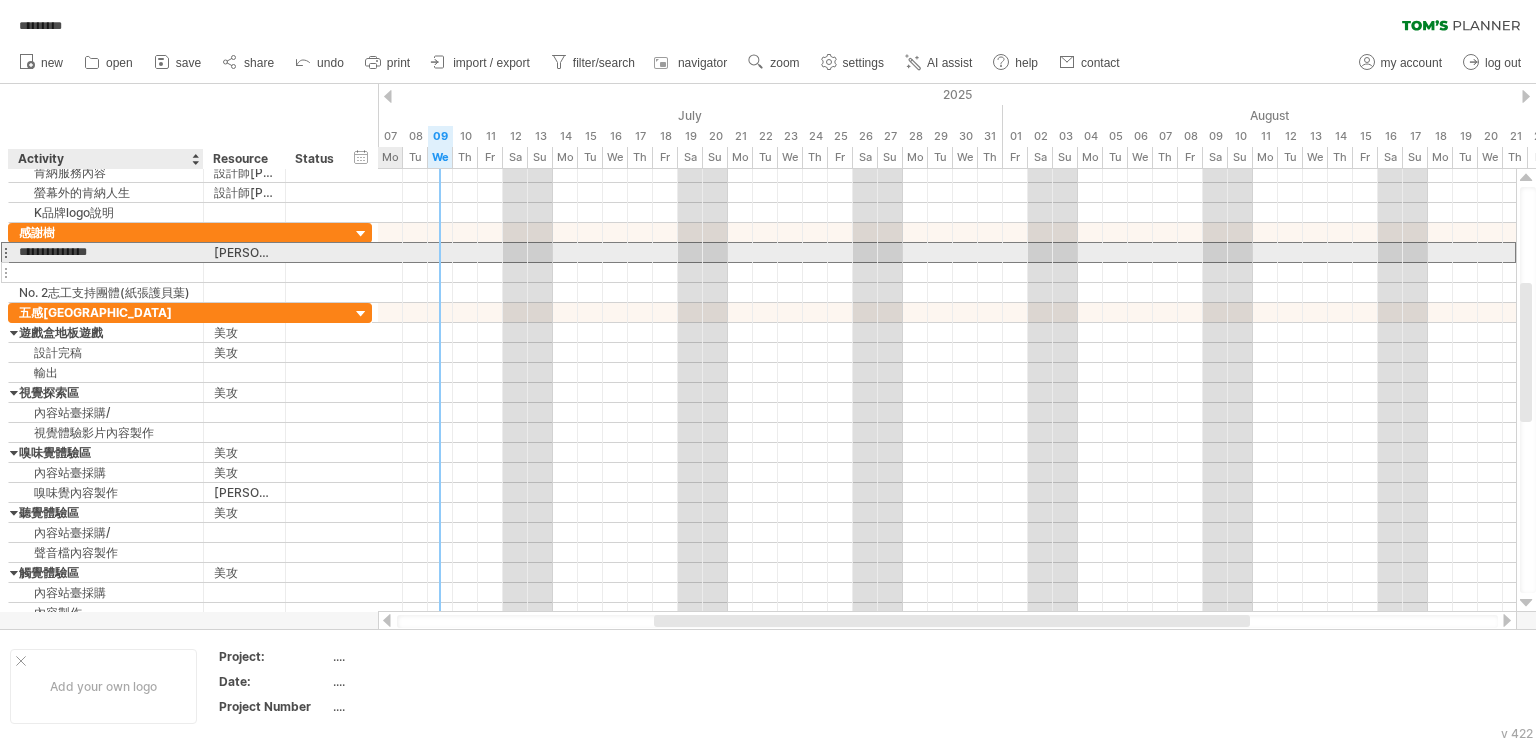type on "*********" 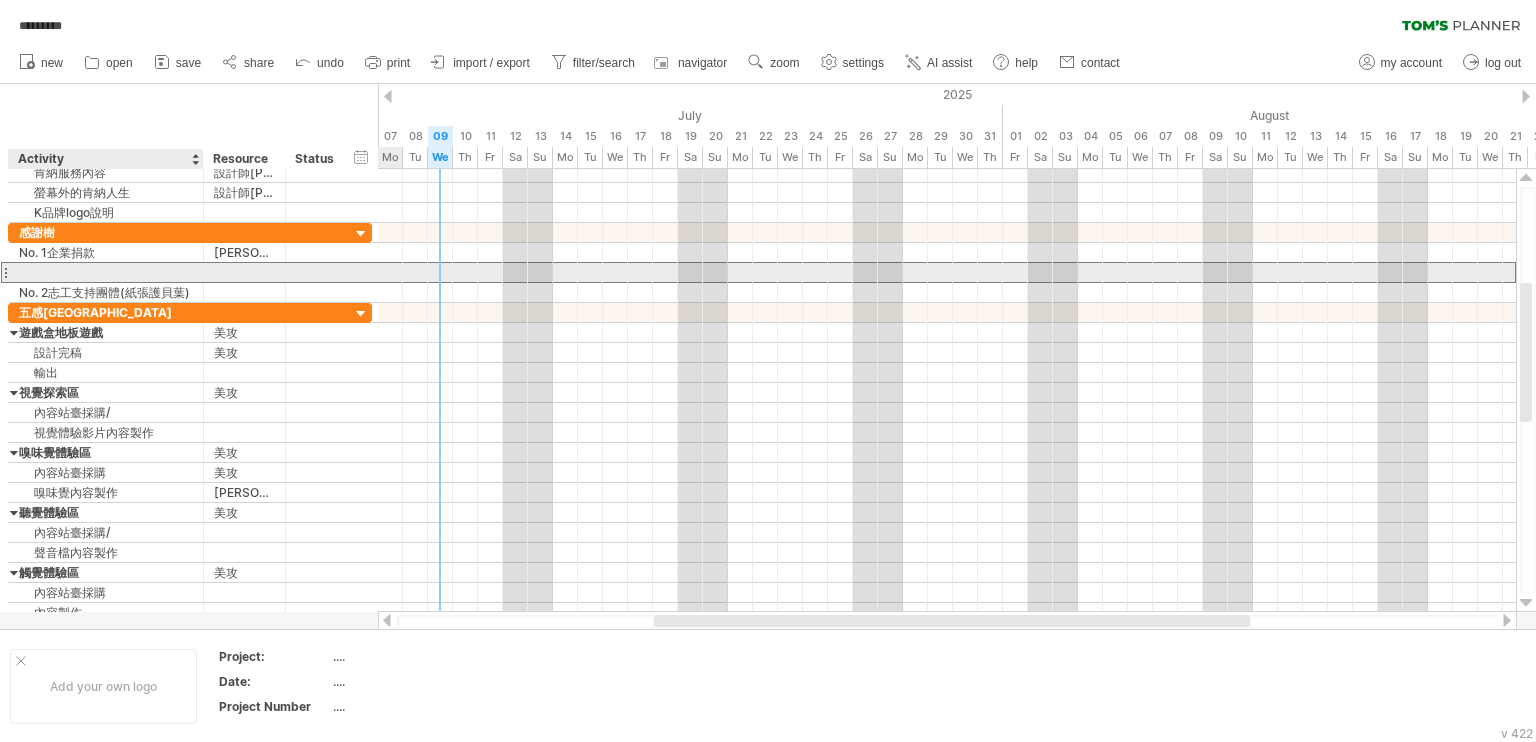 click at bounding box center (106, 272) 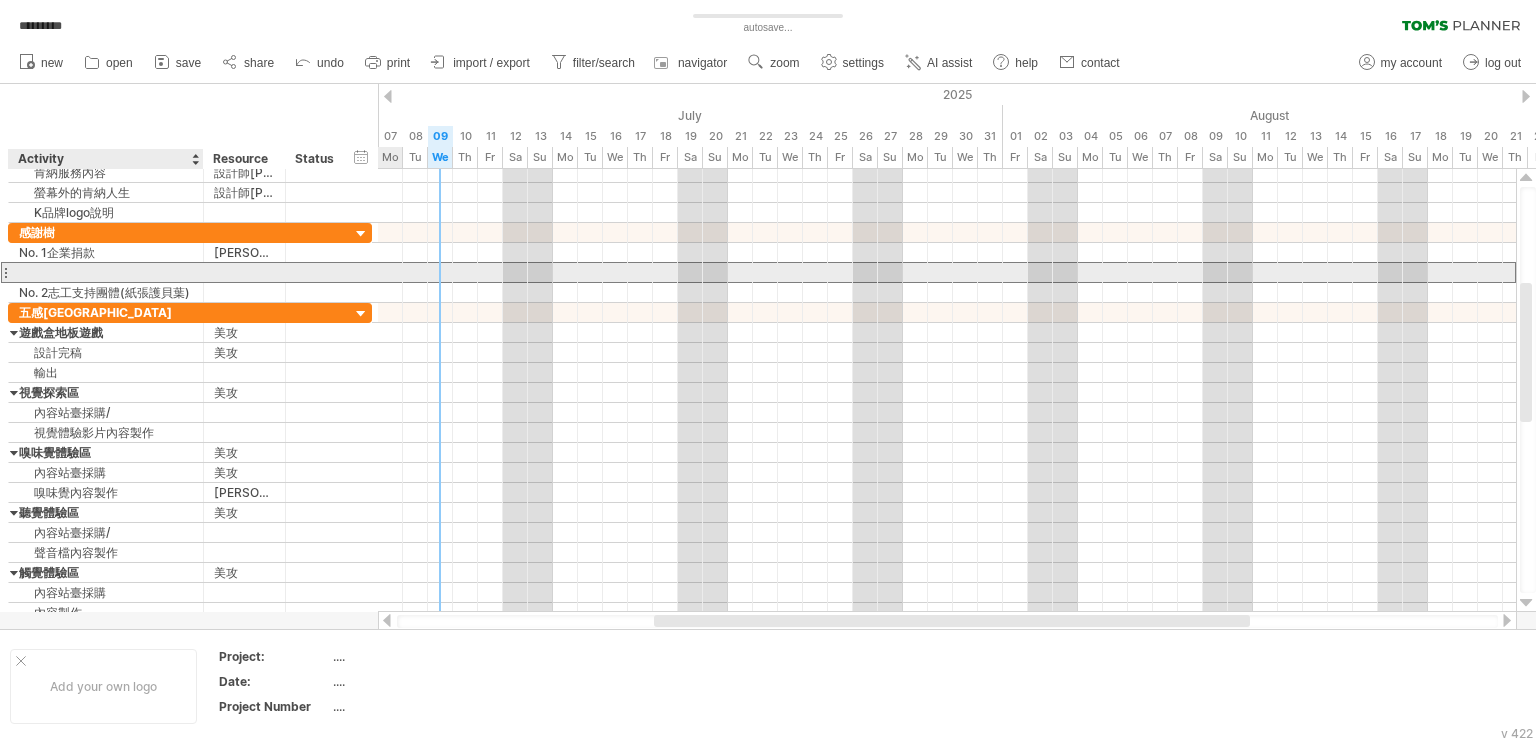 paste on "*****" 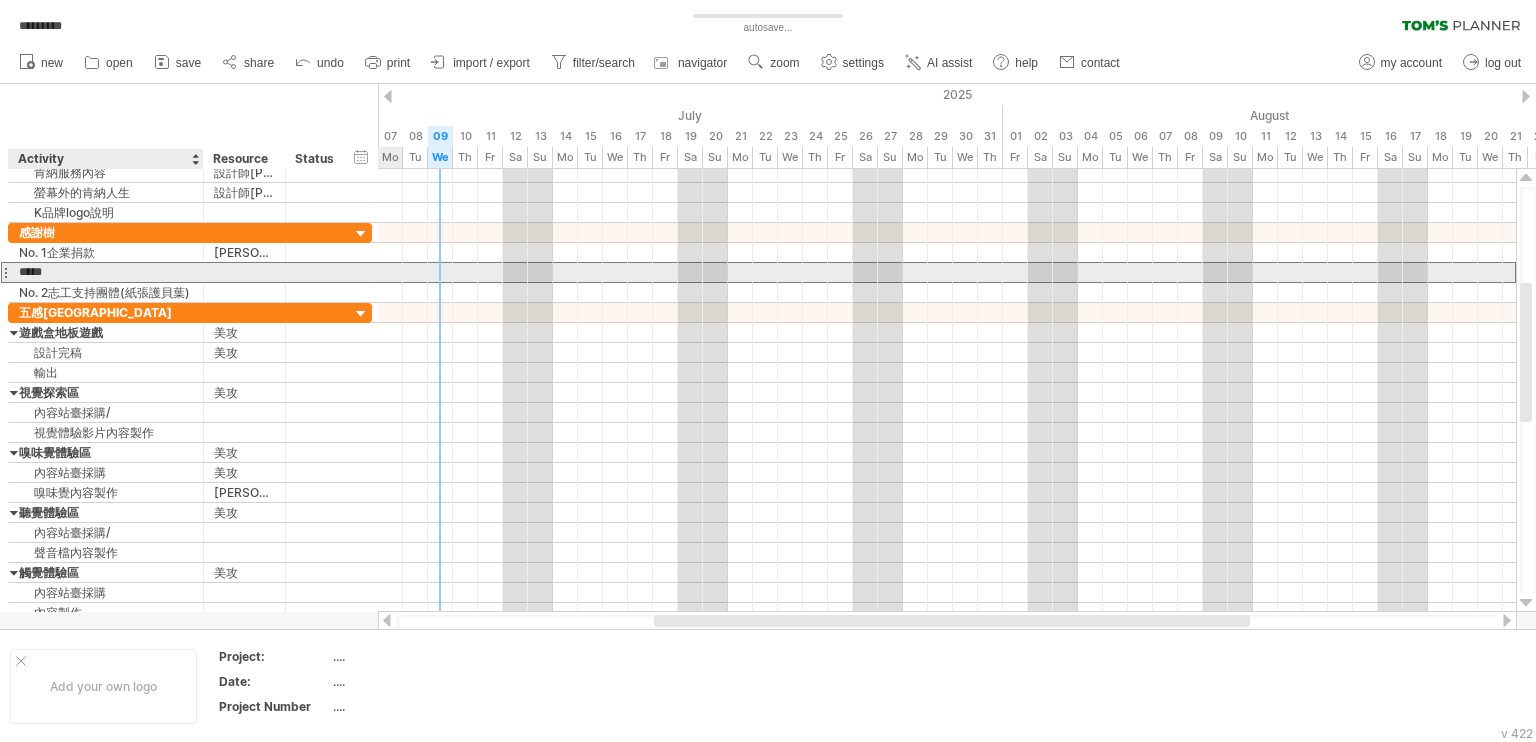 click on "*****" at bounding box center (106, 272) 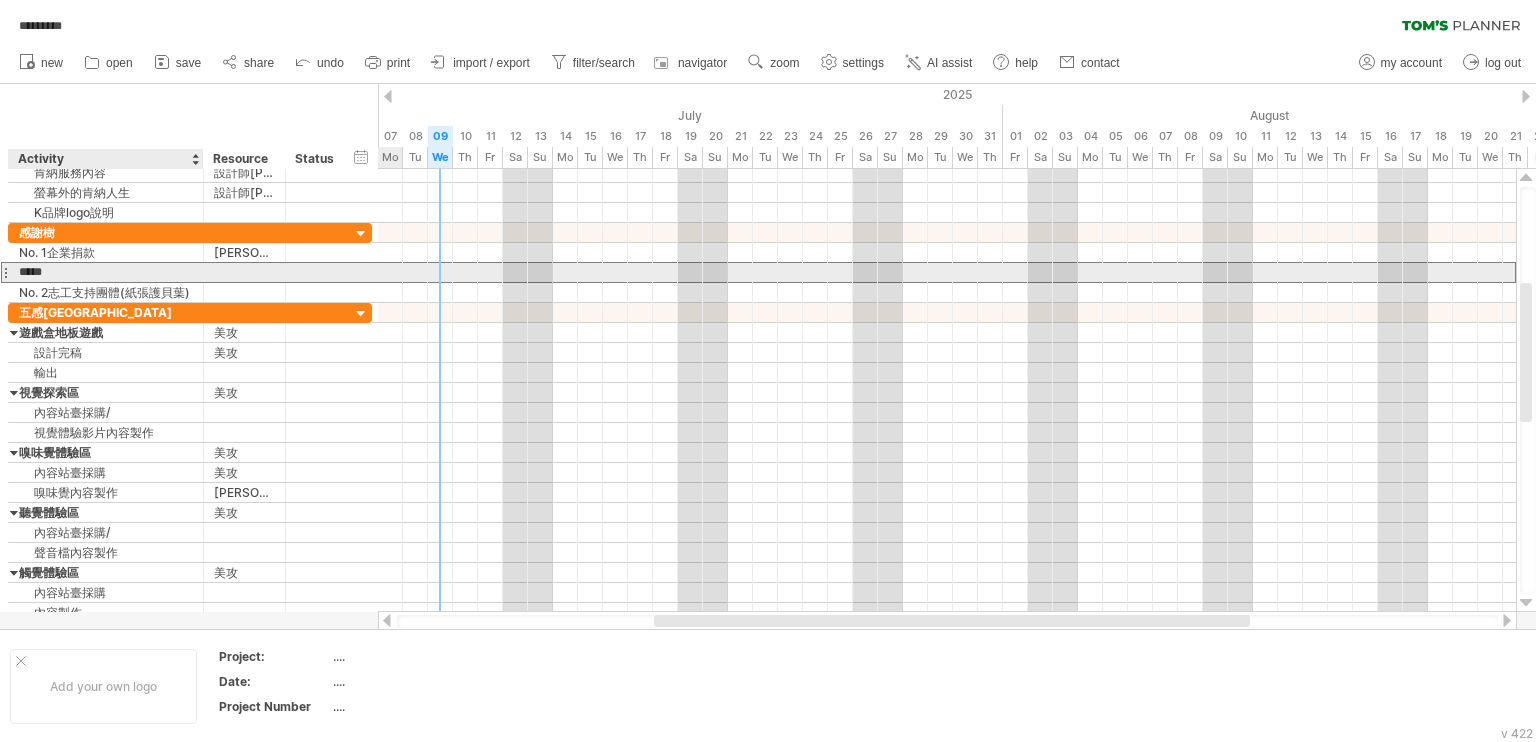 click on "*****" at bounding box center [106, 272] 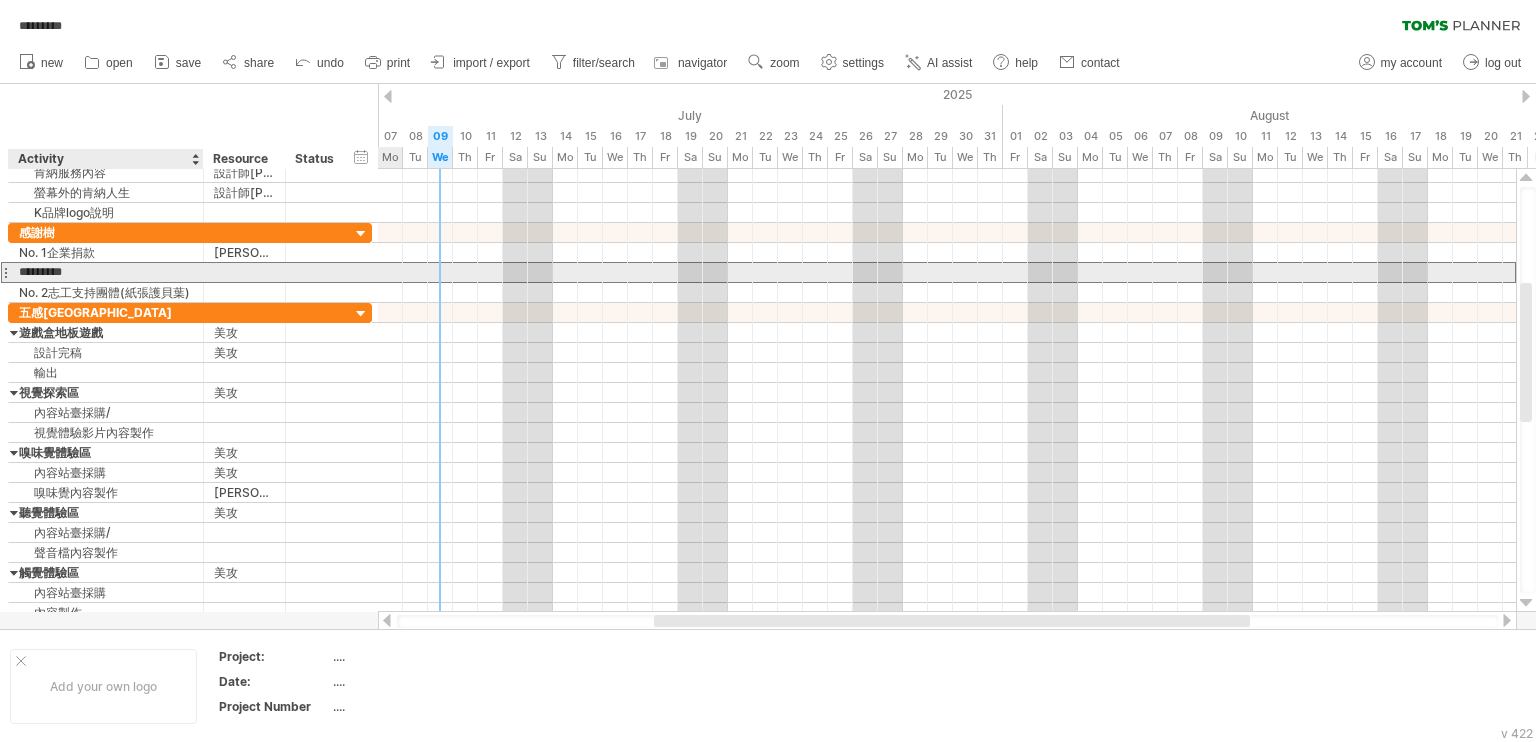 type on "*******" 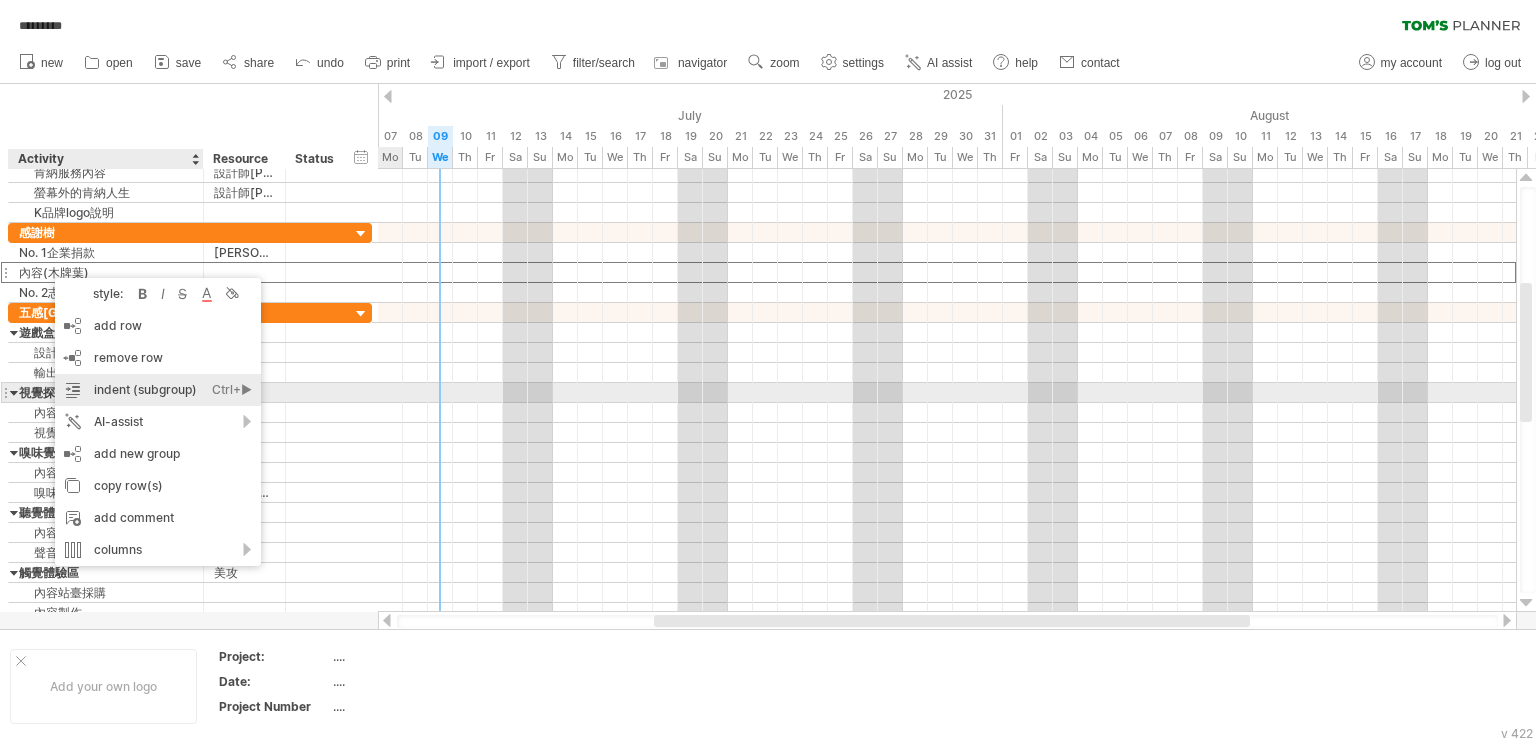 click on "indent (subgroup) Ctrl+► Cmd+►" at bounding box center (158, 390) 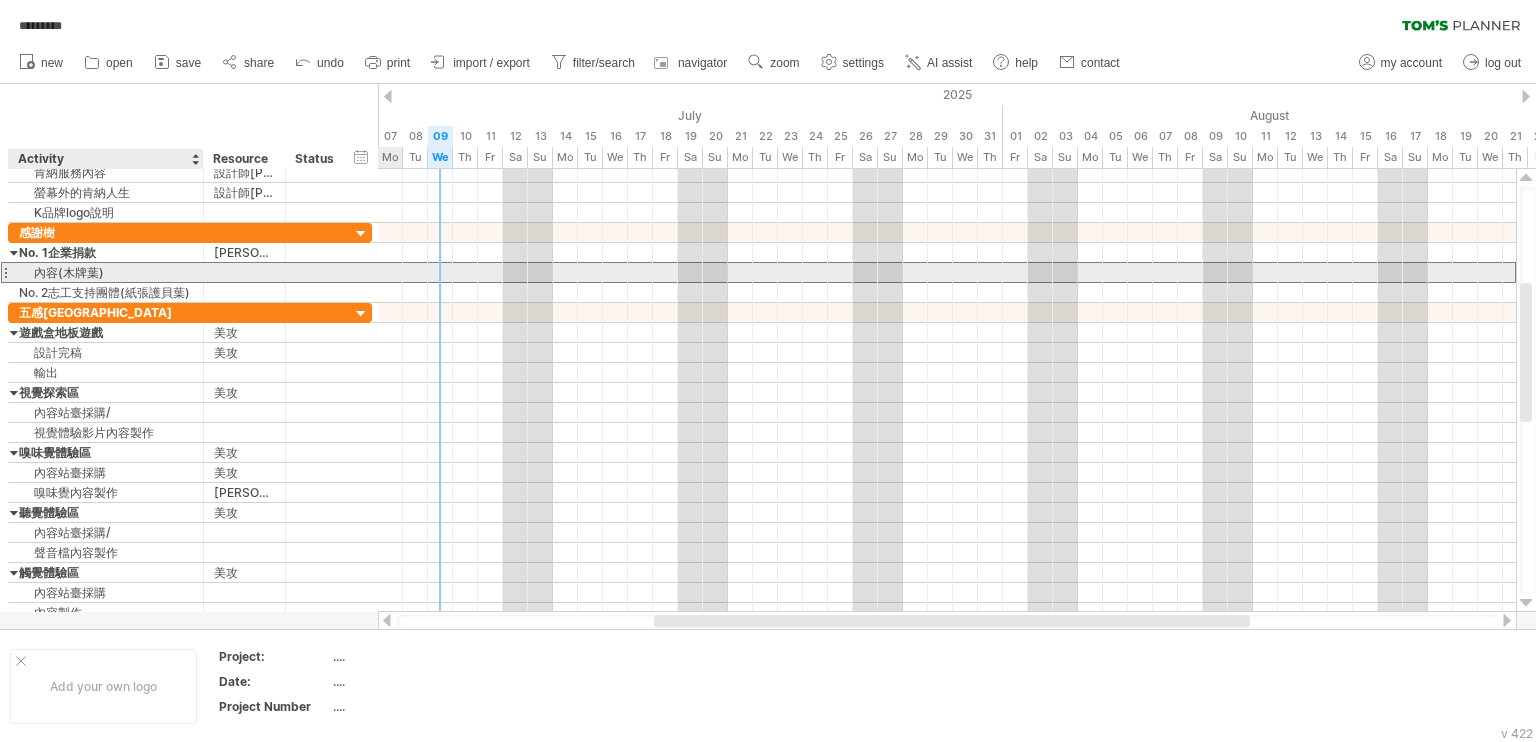 click on "內容(木牌葉)" at bounding box center [106, 272] 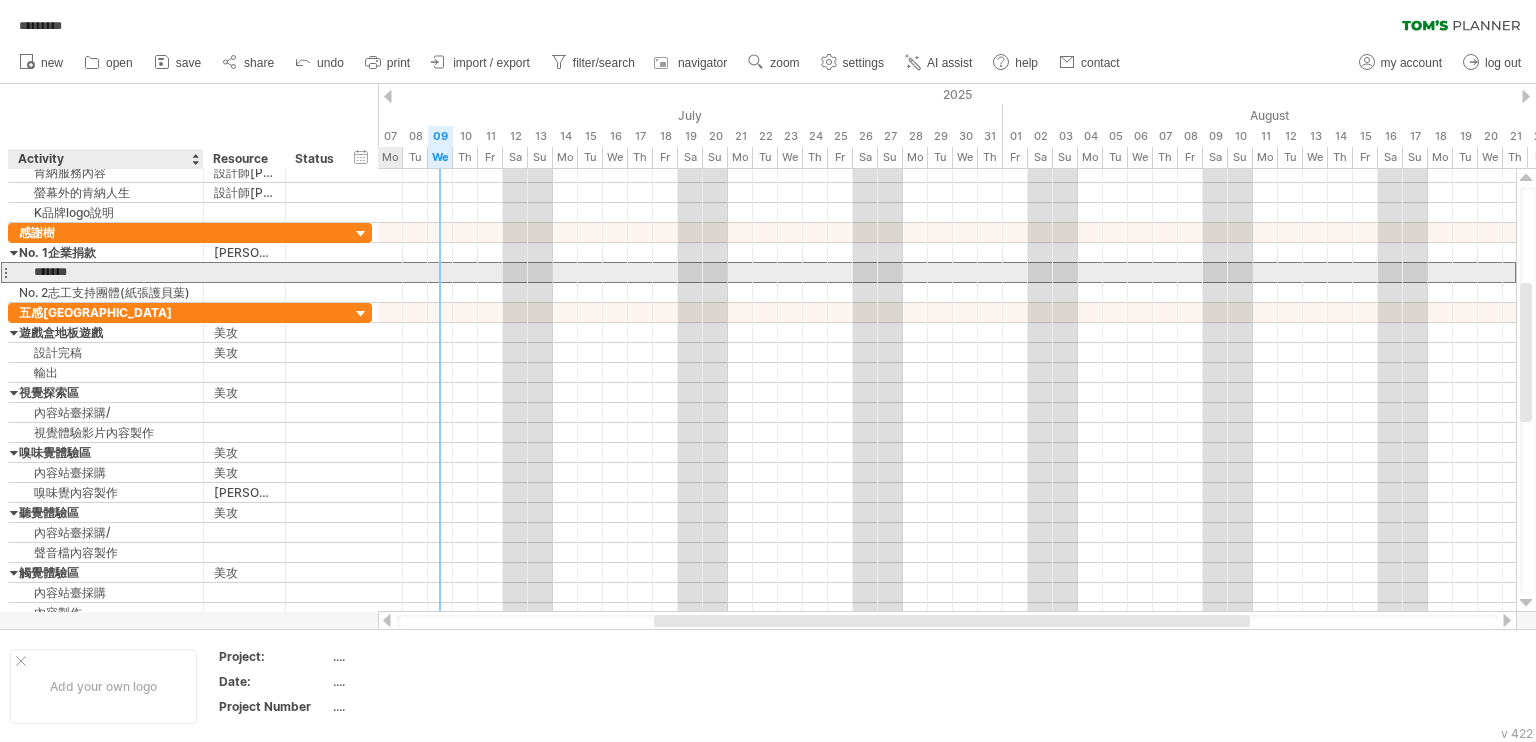 click on "*******" at bounding box center (106, 272) 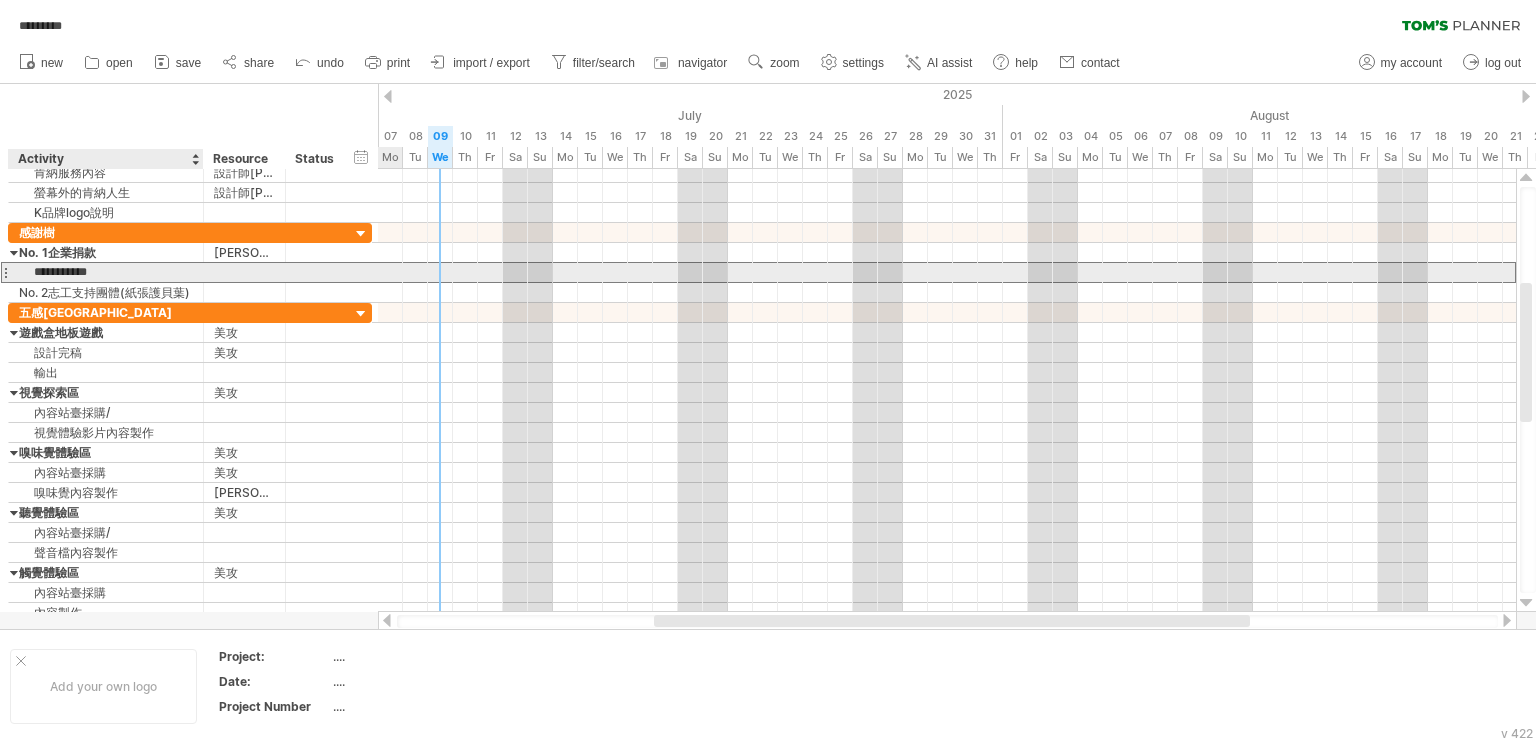 type on "*********" 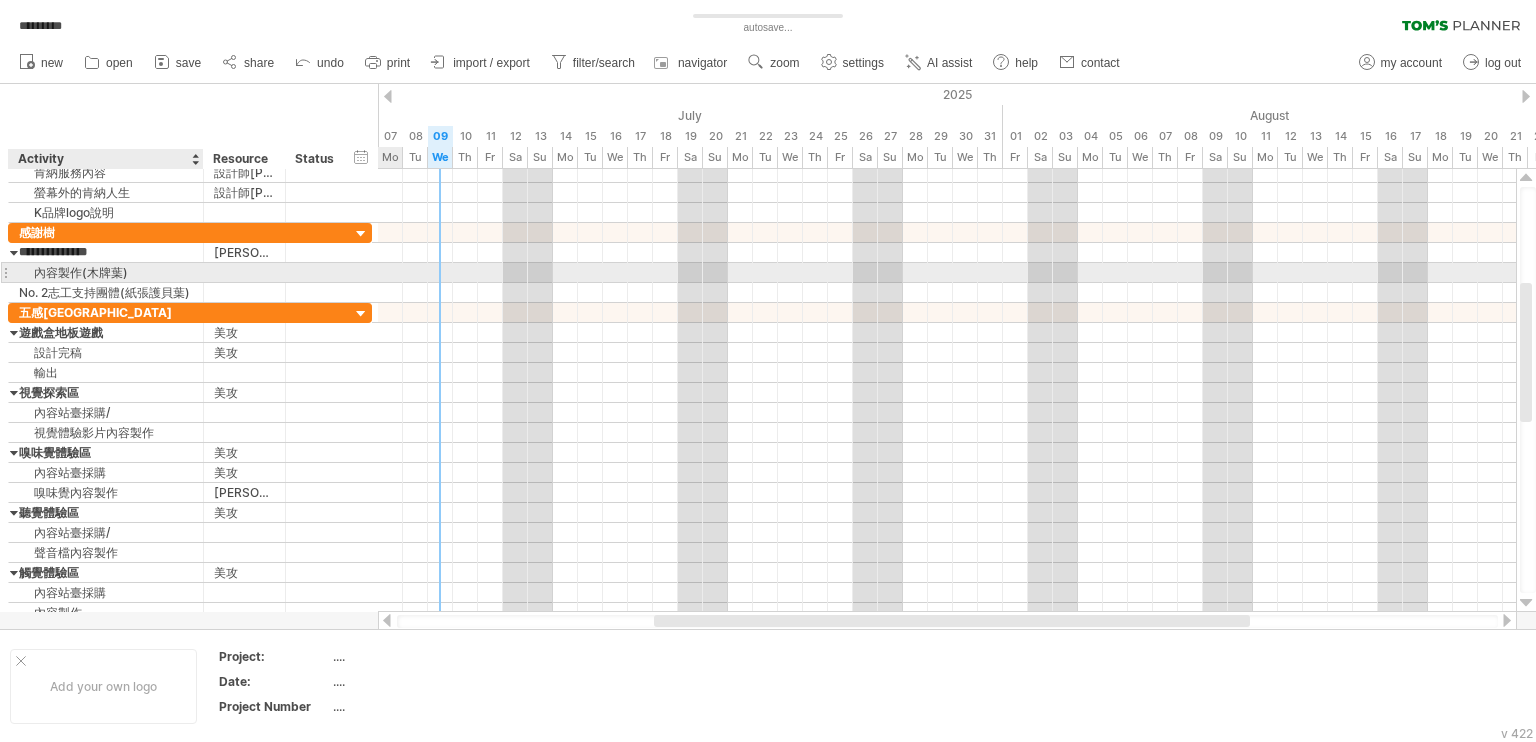 type on "**********" 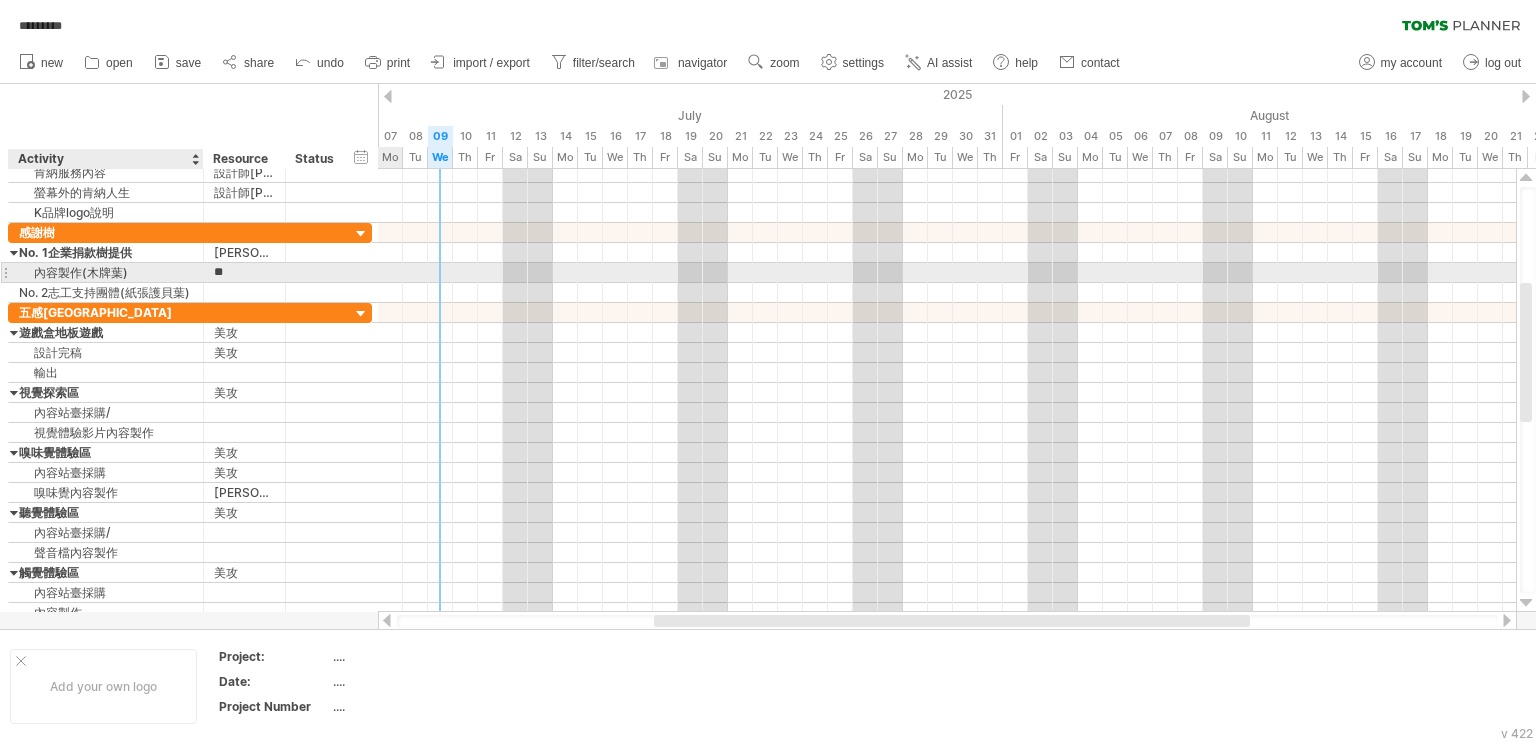 type on "*" 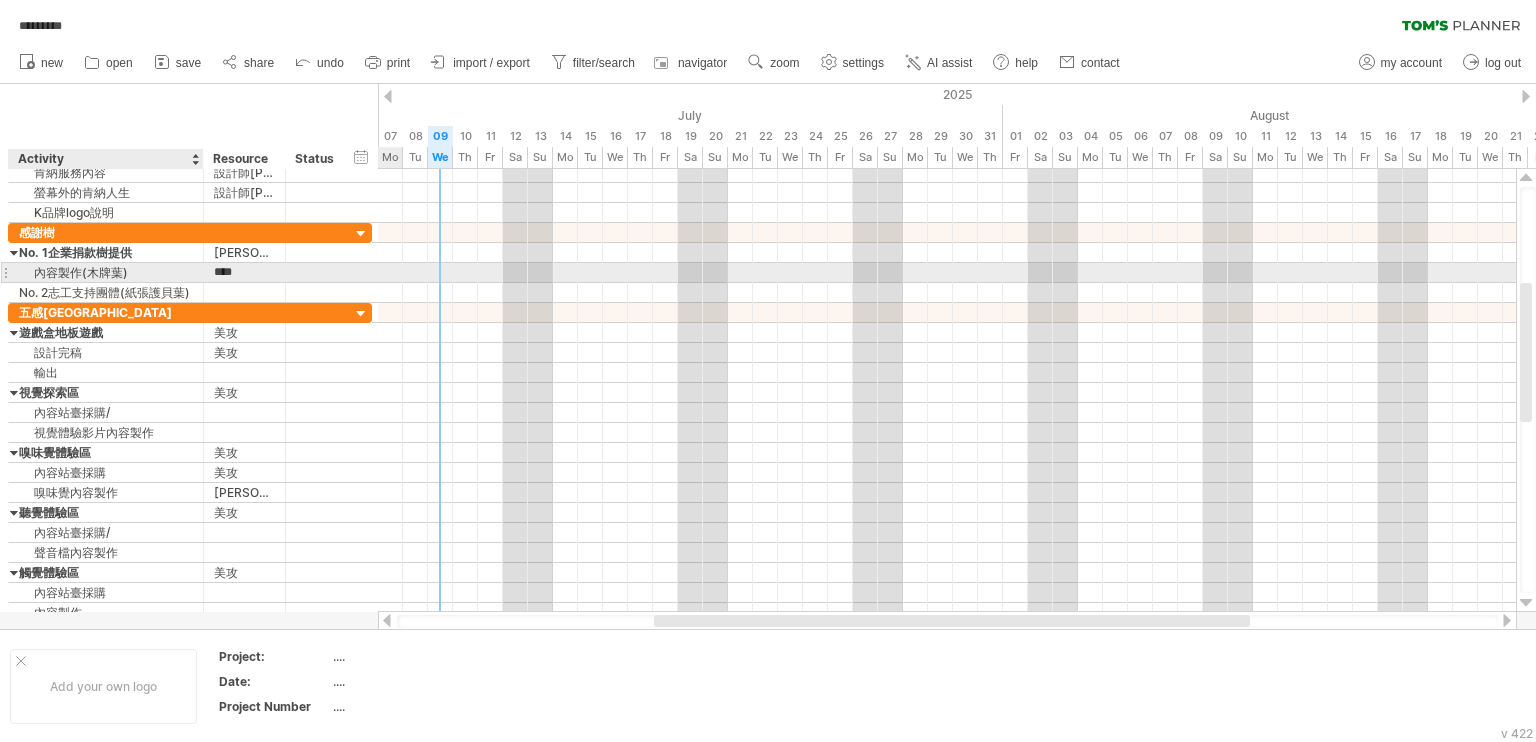 type on "*****" 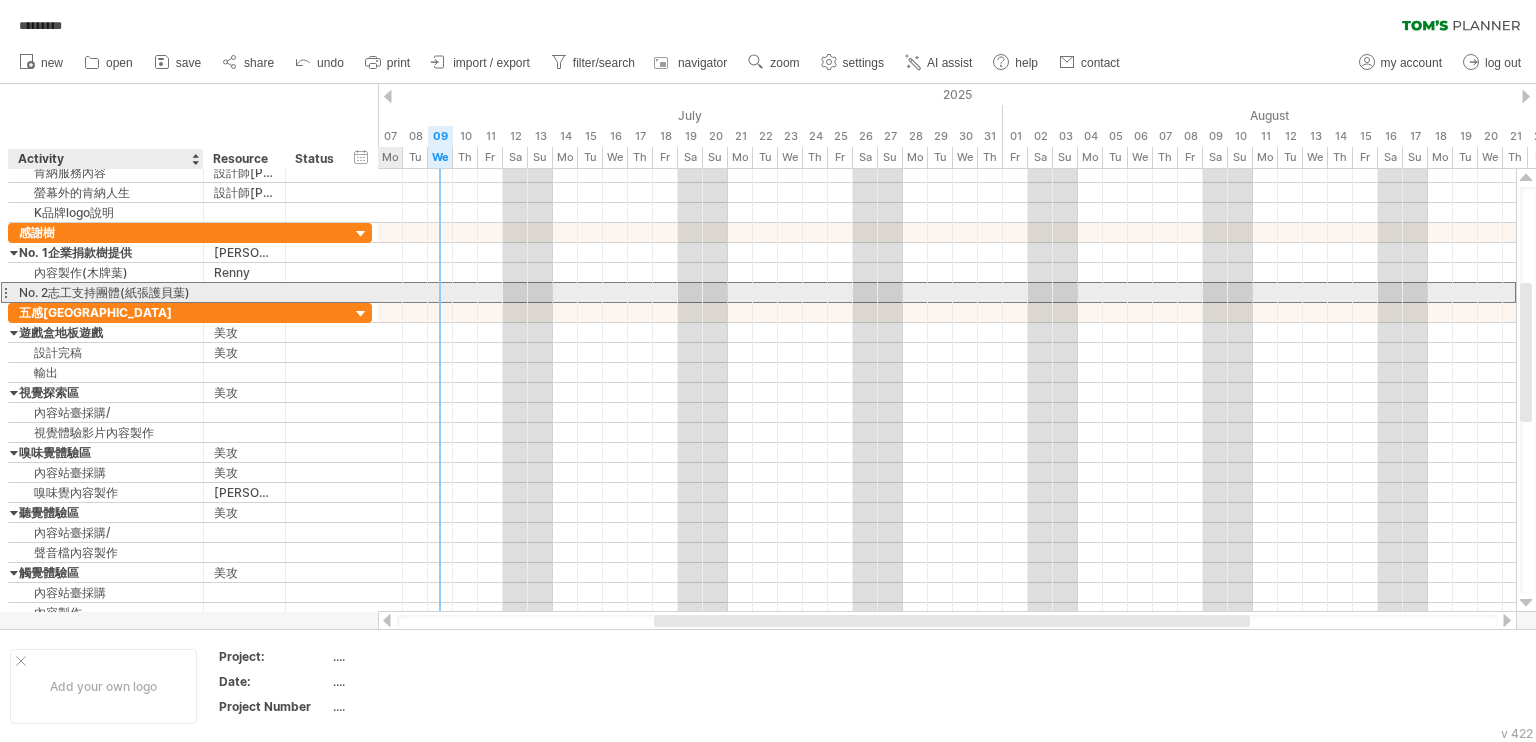 click on "No. 2志工支持團體(紙張護貝葉)" at bounding box center [106, 292] 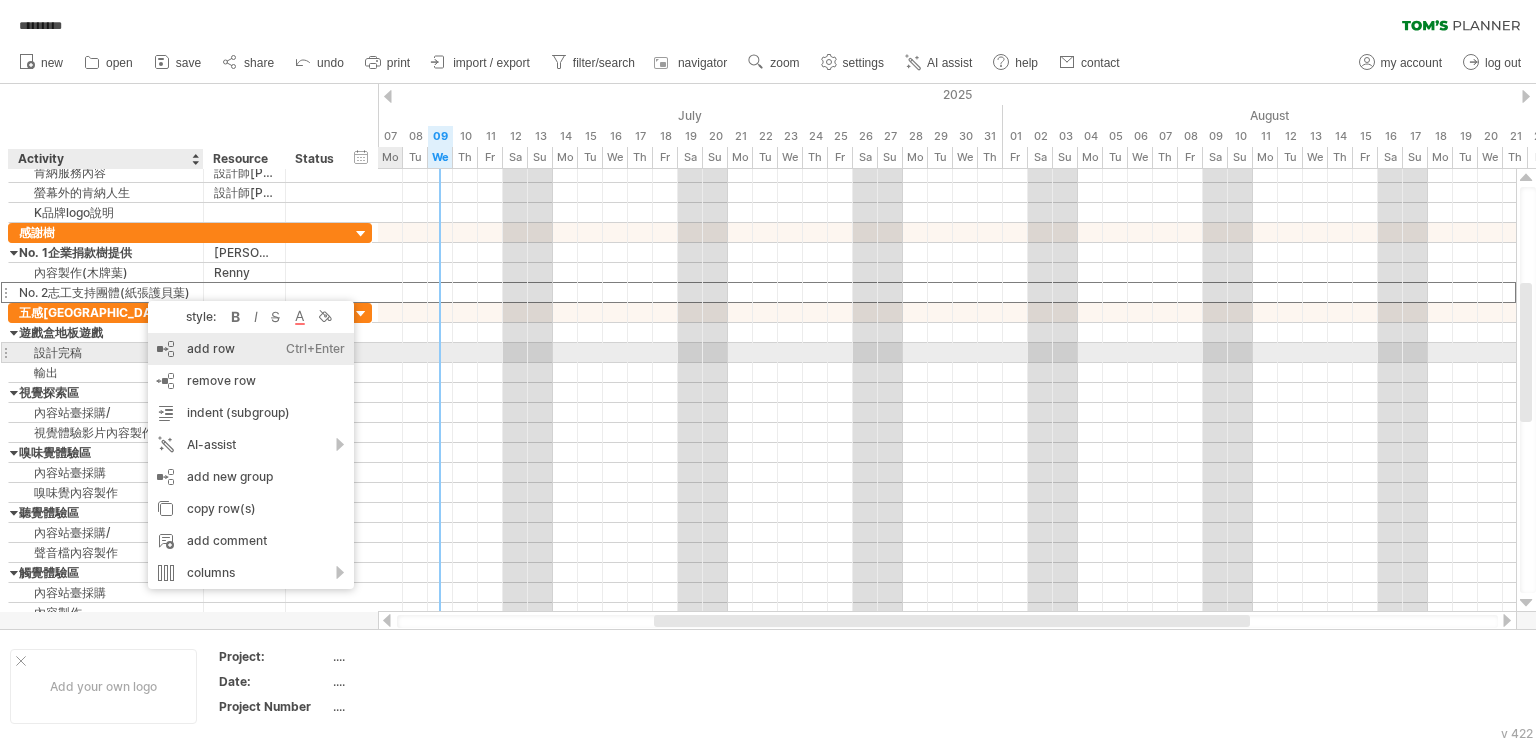 click on "add row Ctrl+Enter Cmd+Enter" at bounding box center (251, 349) 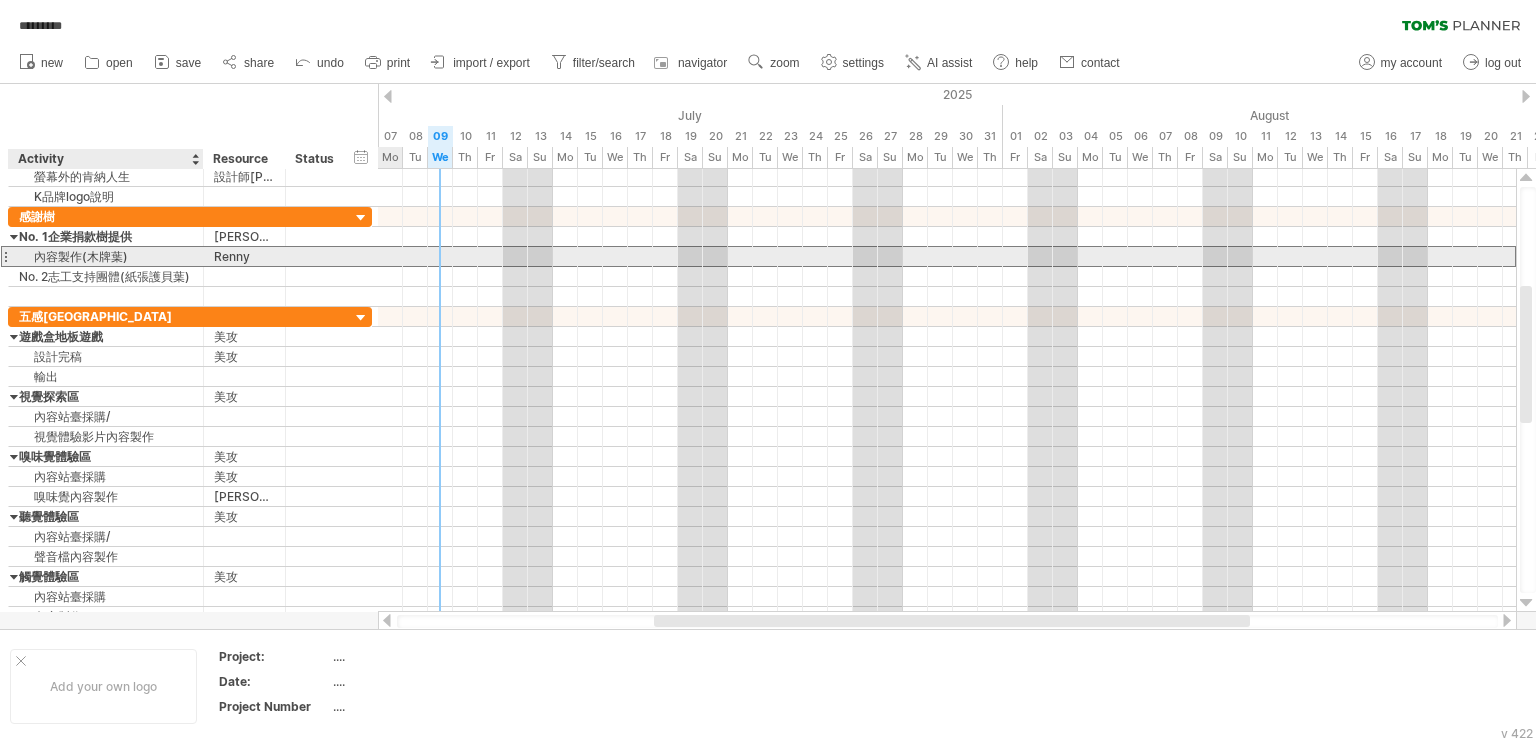 click on "內容製作(木牌葉)" at bounding box center (106, 256) 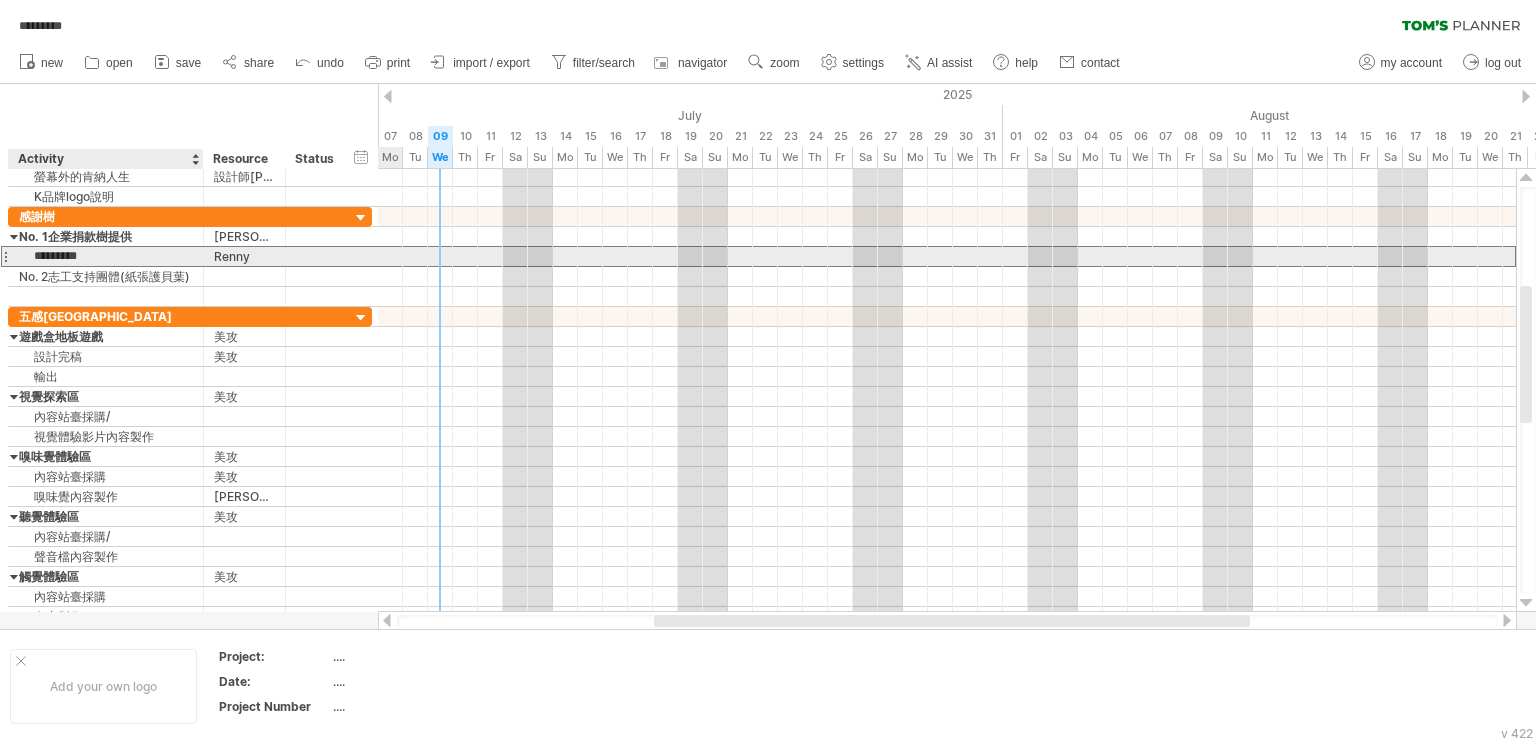 drag, startPoint x: 52, startPoint y: 251, endPoint x: 80, endPoint y: 254, distance: 28.160255 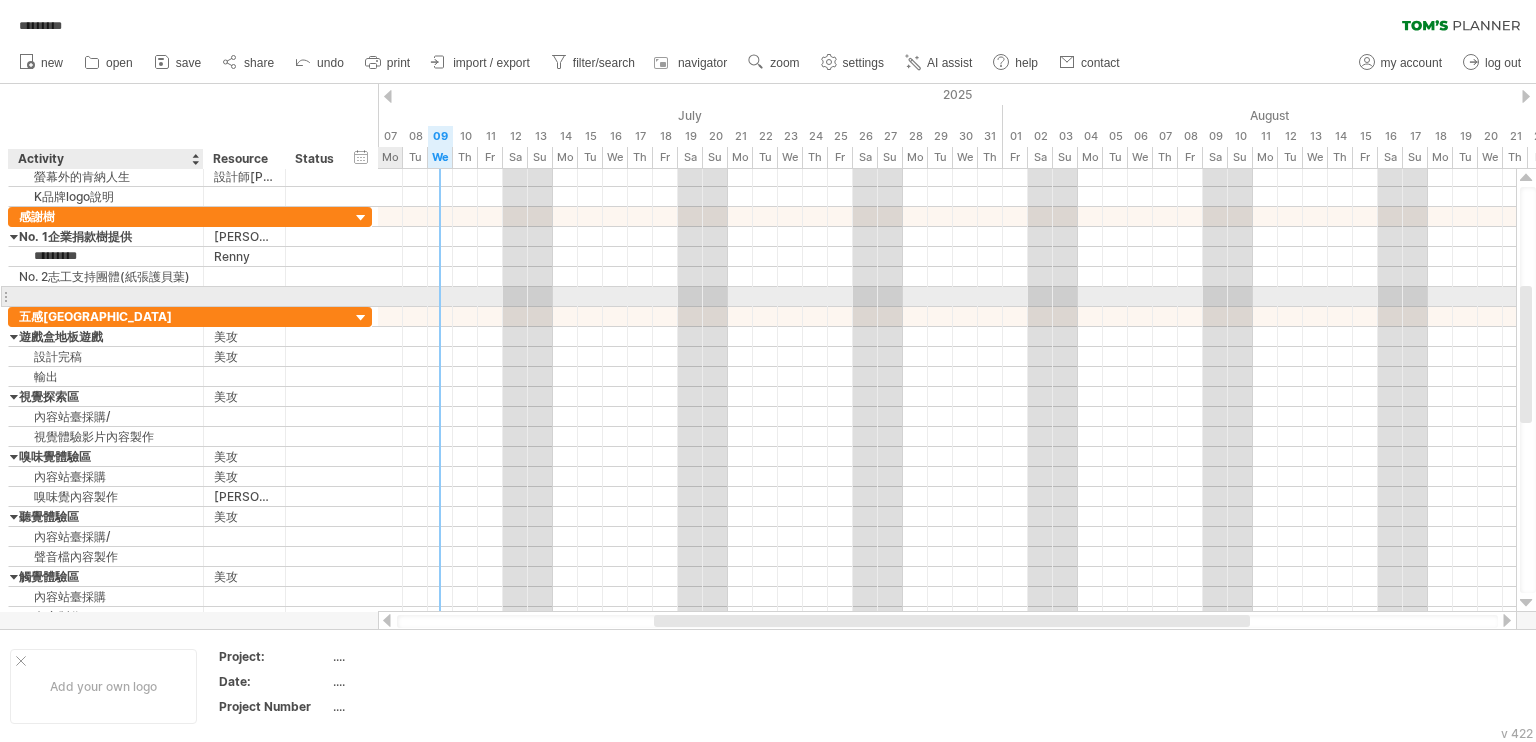 click at bounding box center (106, 296) 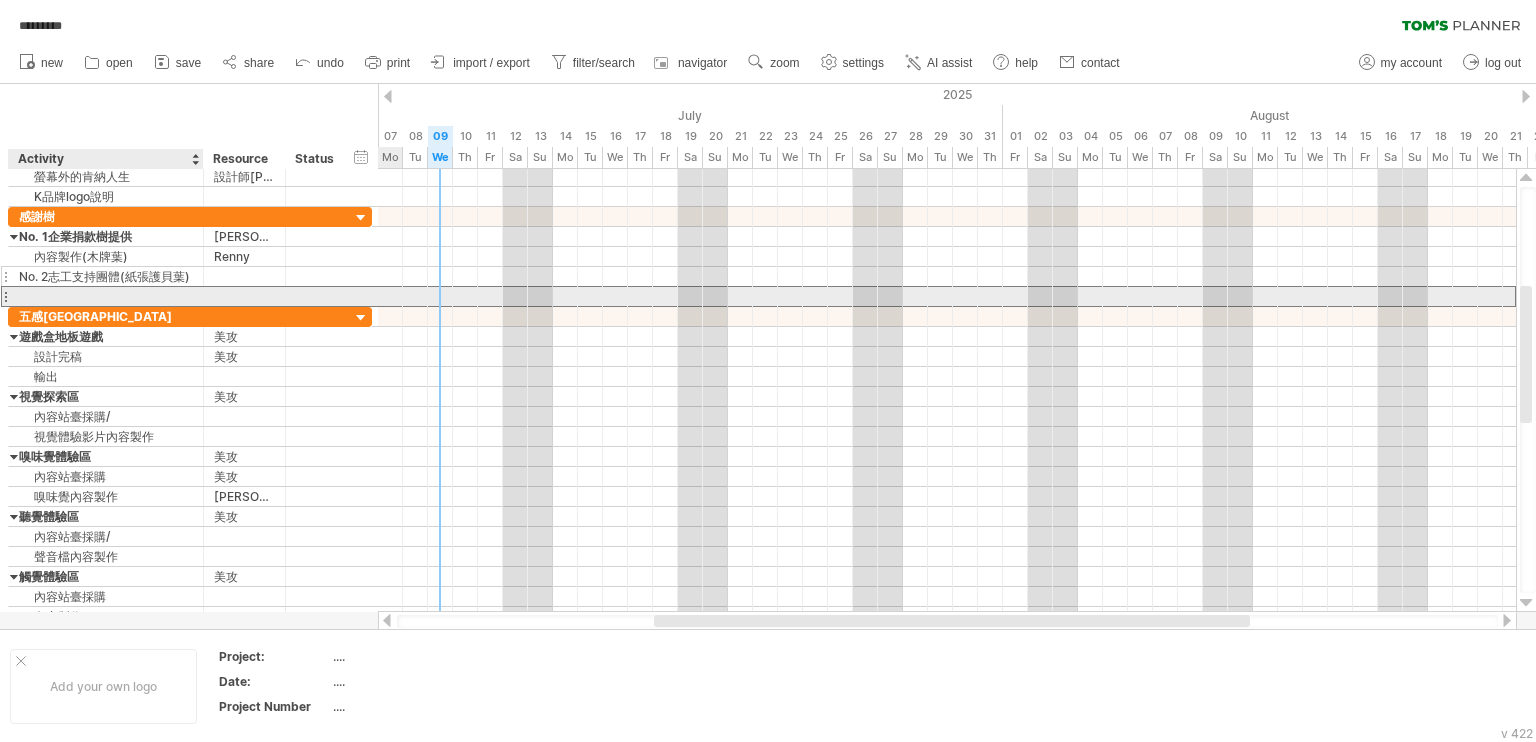 paste on "****" 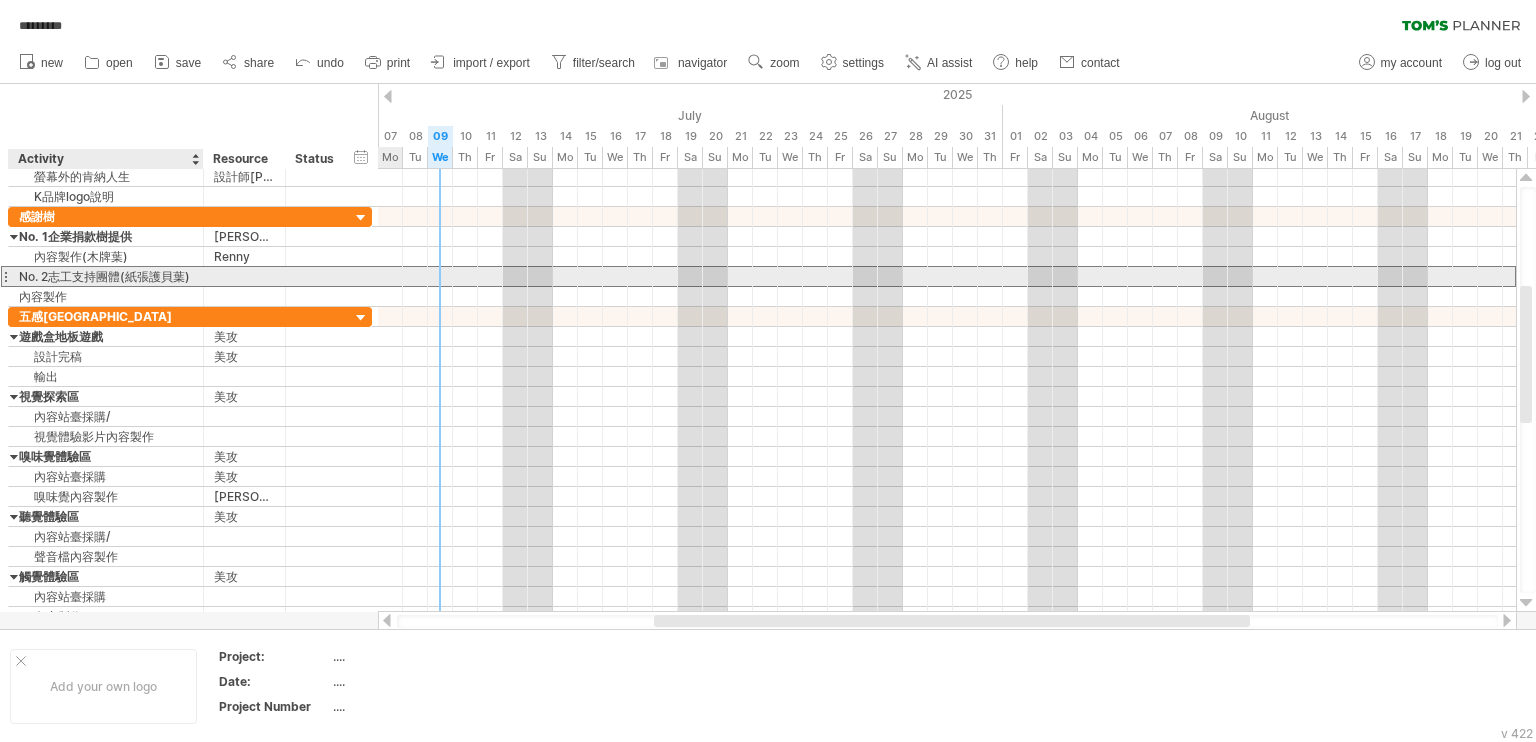 drag, startPoint x: 120, startPoint y: 273, endPoint x: 175, endPoint y: 275, distance: 55.03635 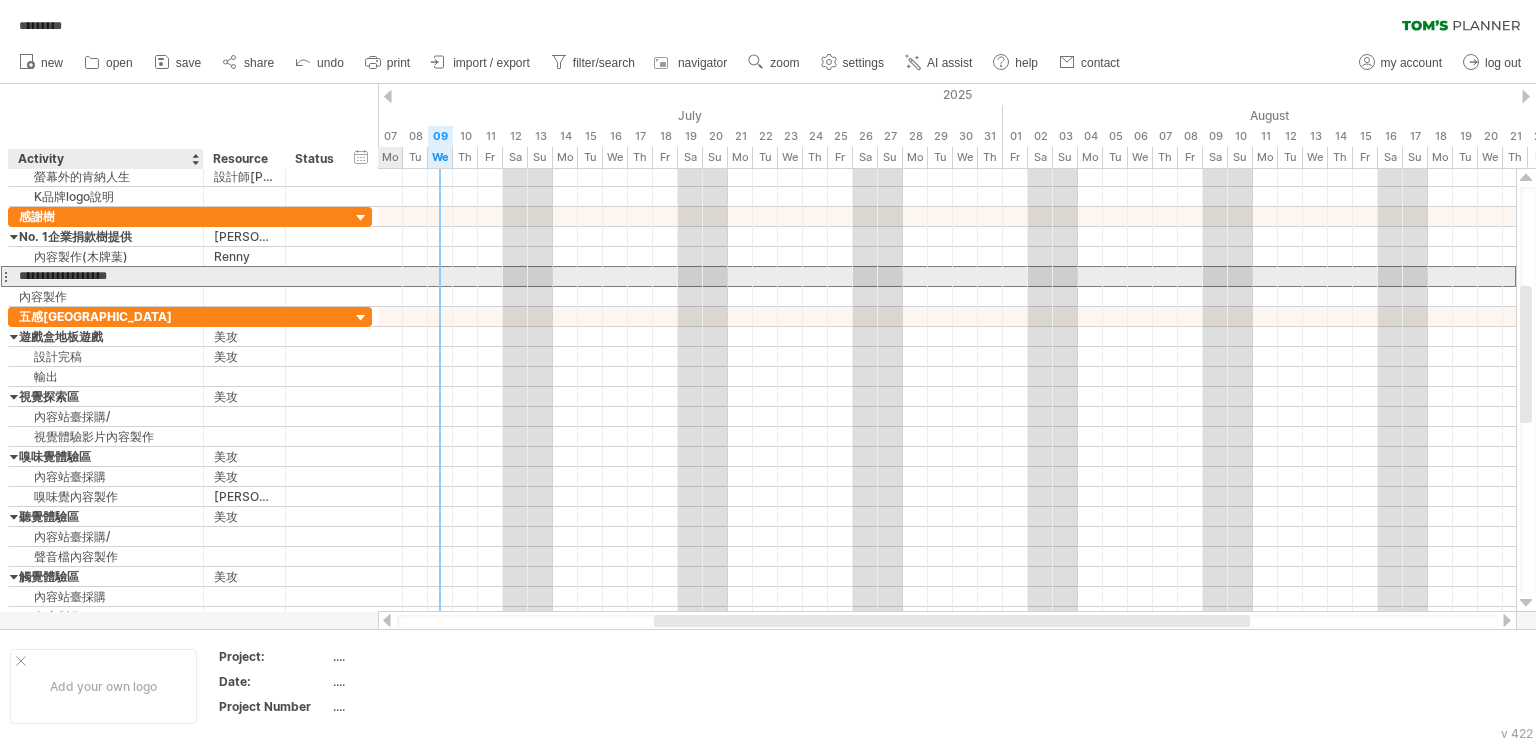 click on "**********" at bounding box center [106, 276] 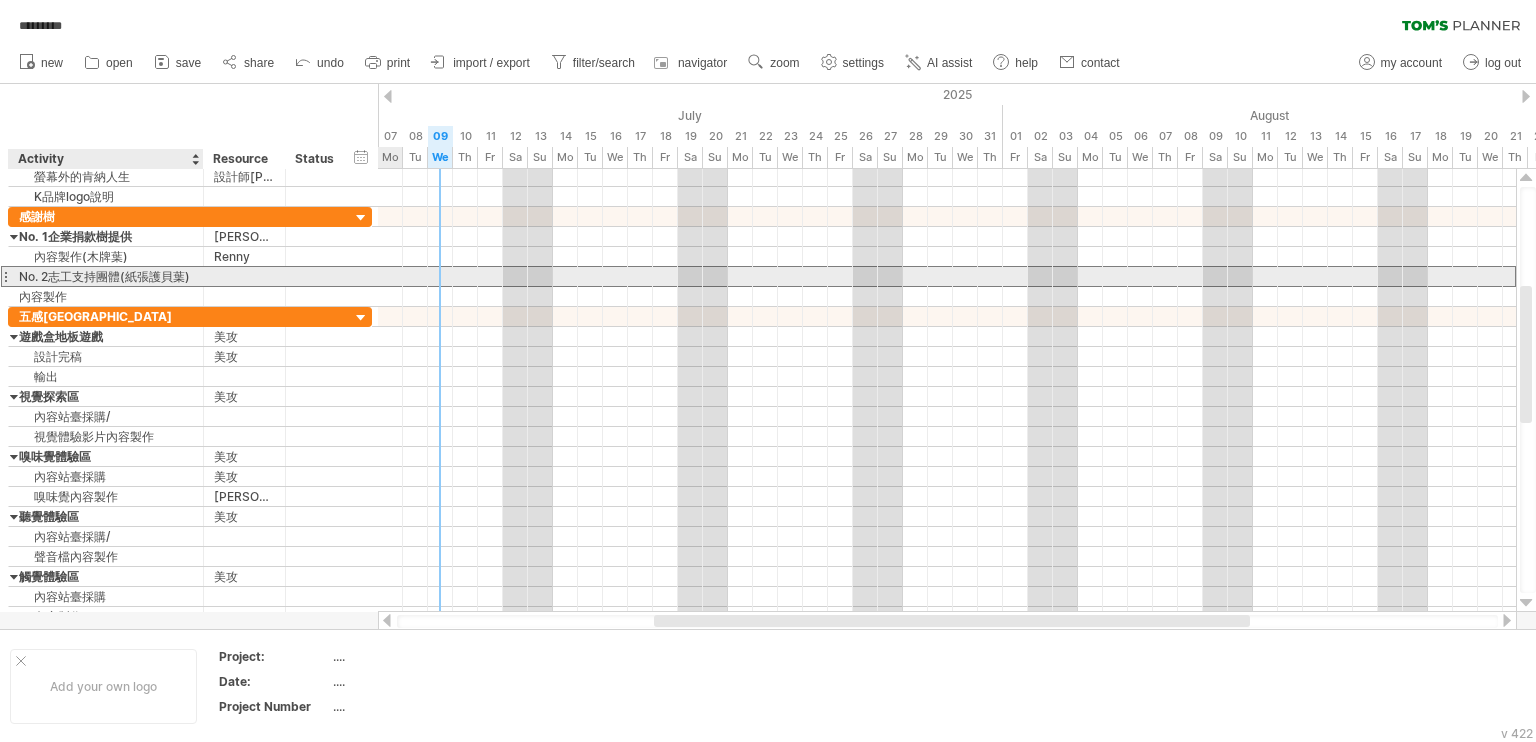 drag, startPoint x: 194, startPoint y: 275, endPoint x: 124, endPoint y: 276, distance: 70.00714 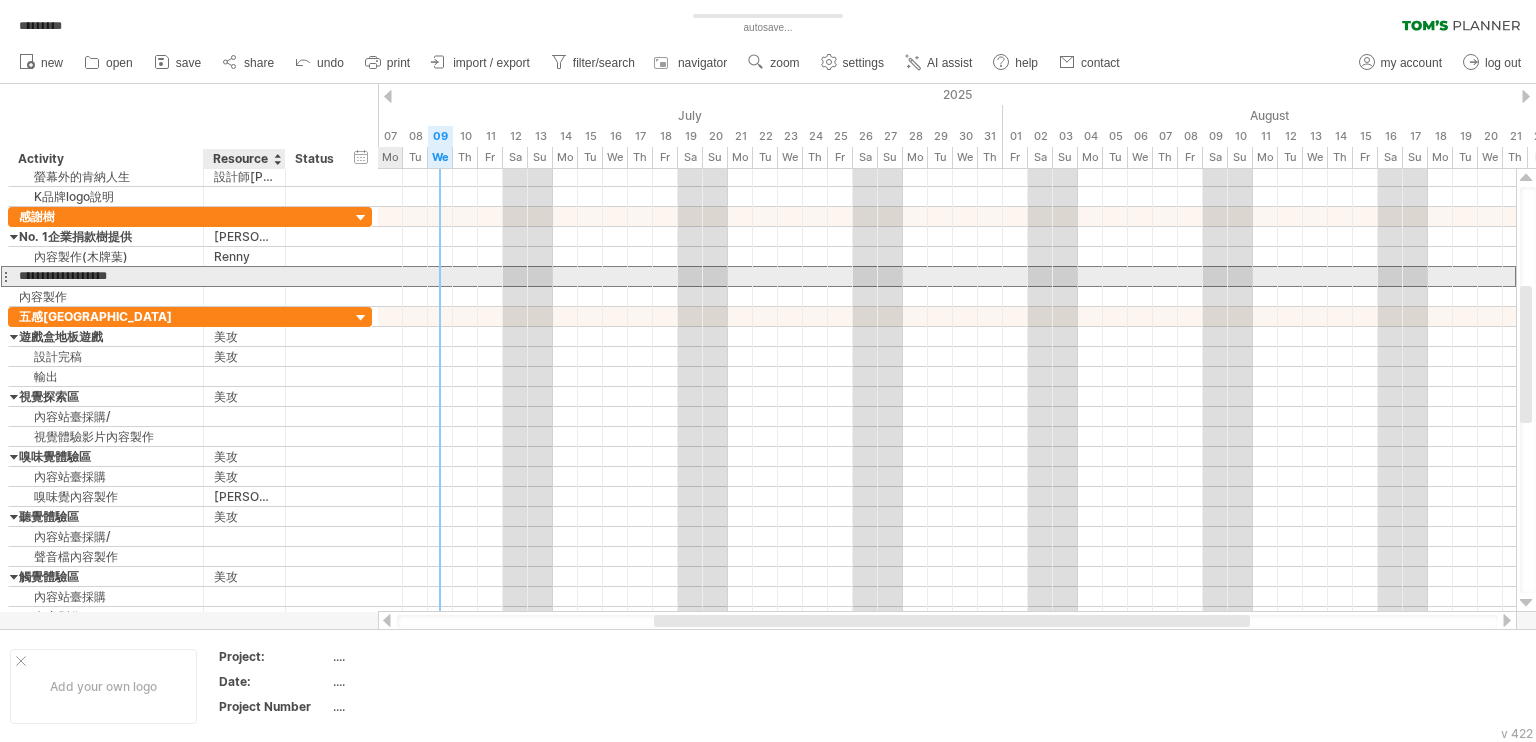 drag, startPoint x: 120, startPoint y: 274, endPoint x: 206, endPoint y: 279, distance: 86.145226 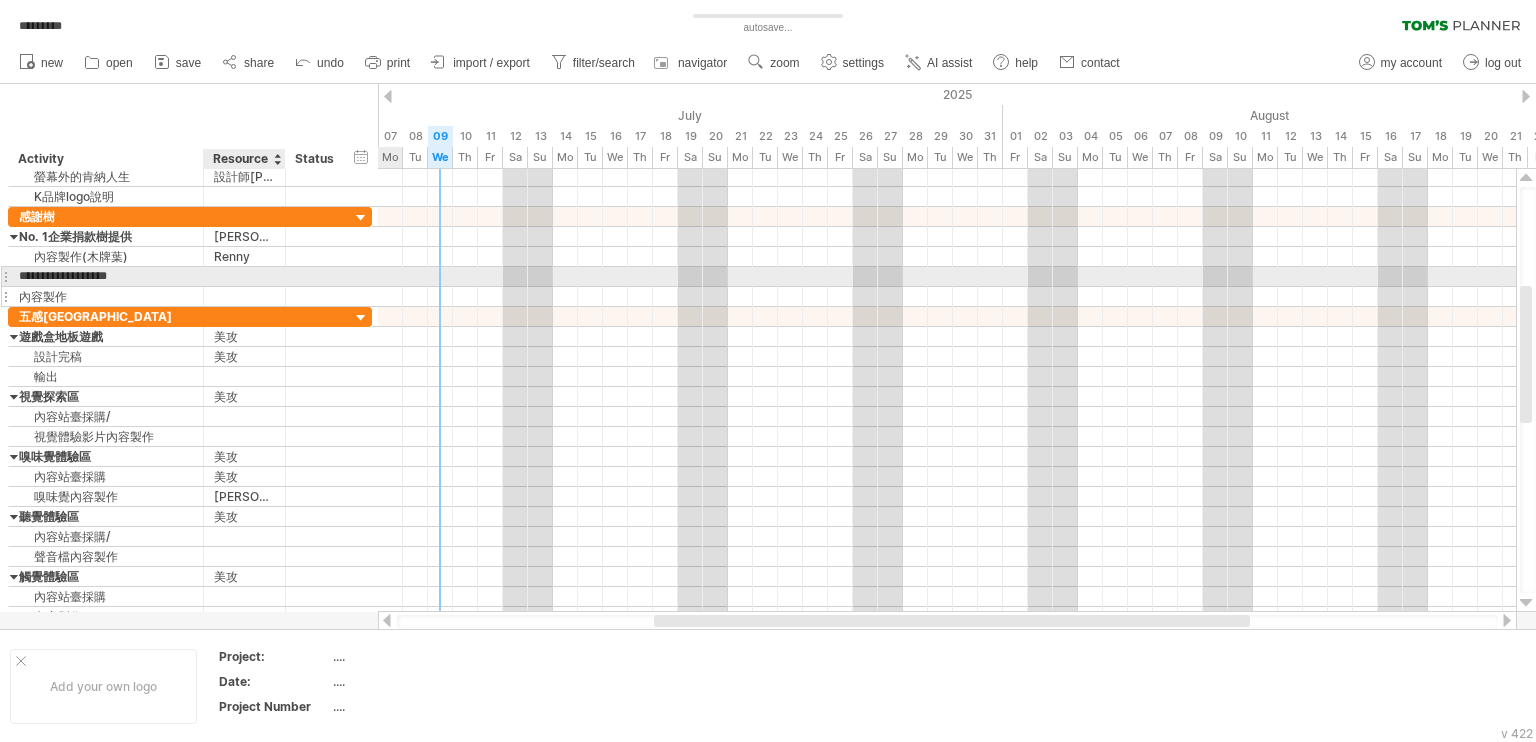 type on "**********" 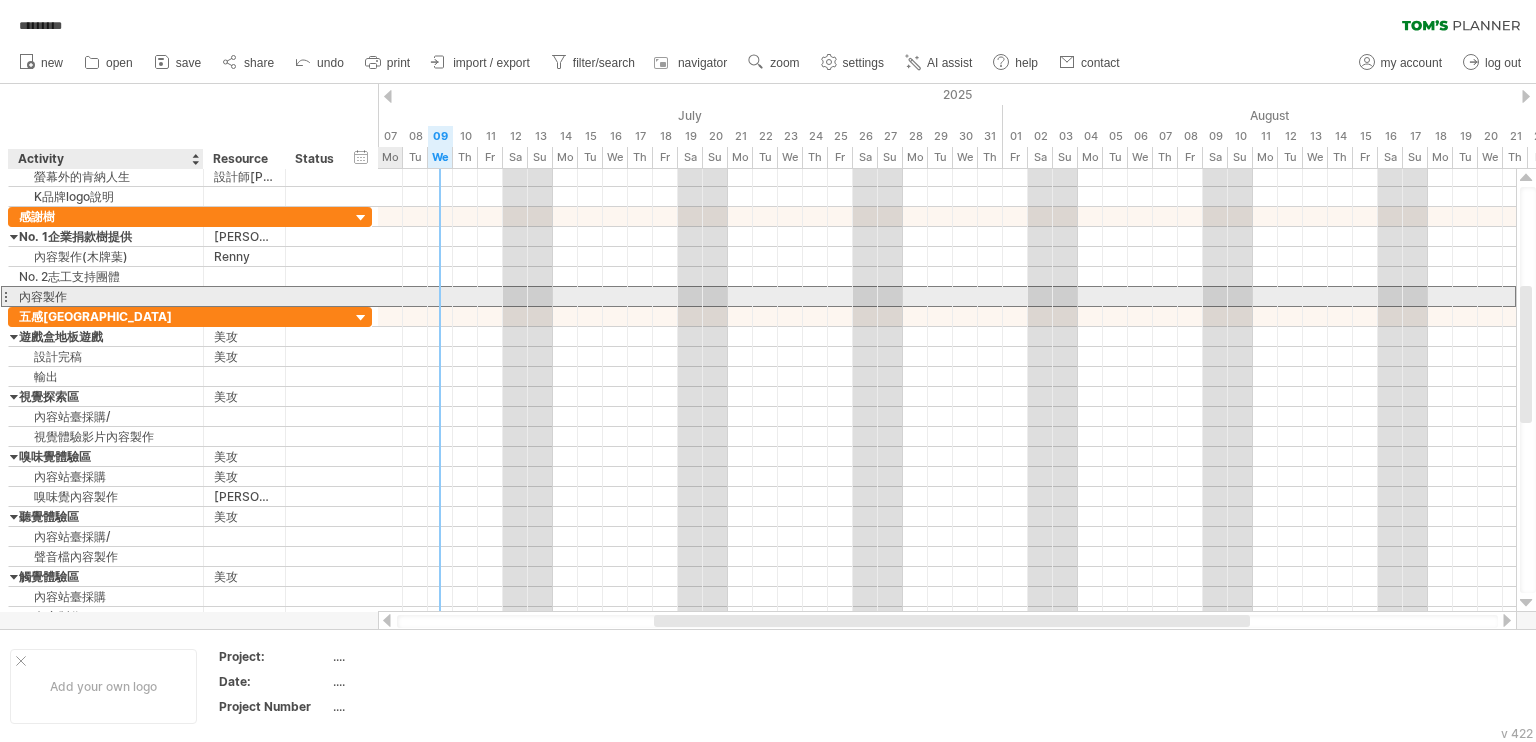 click on "內容製作" at bounding box center (106, 296) 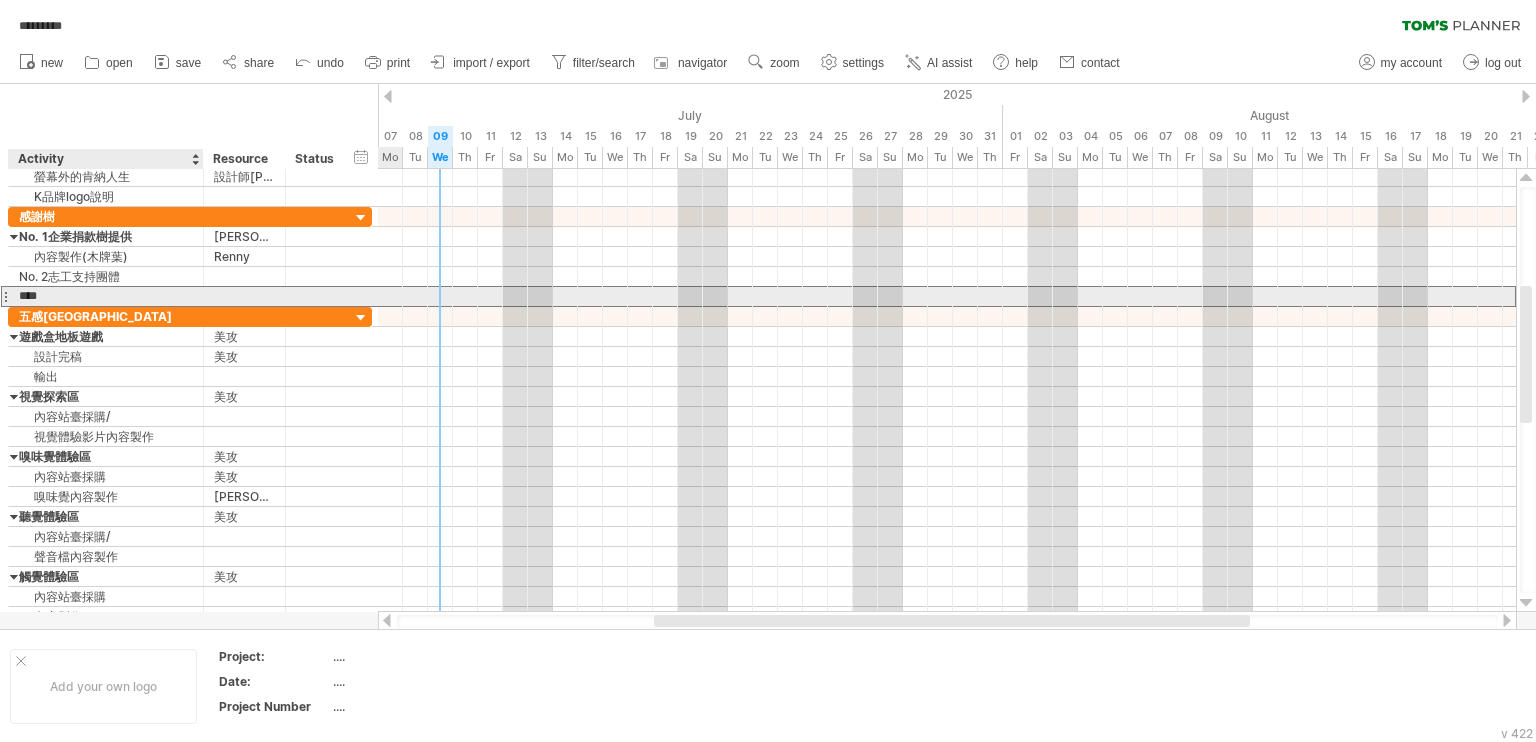 paste on "*******" 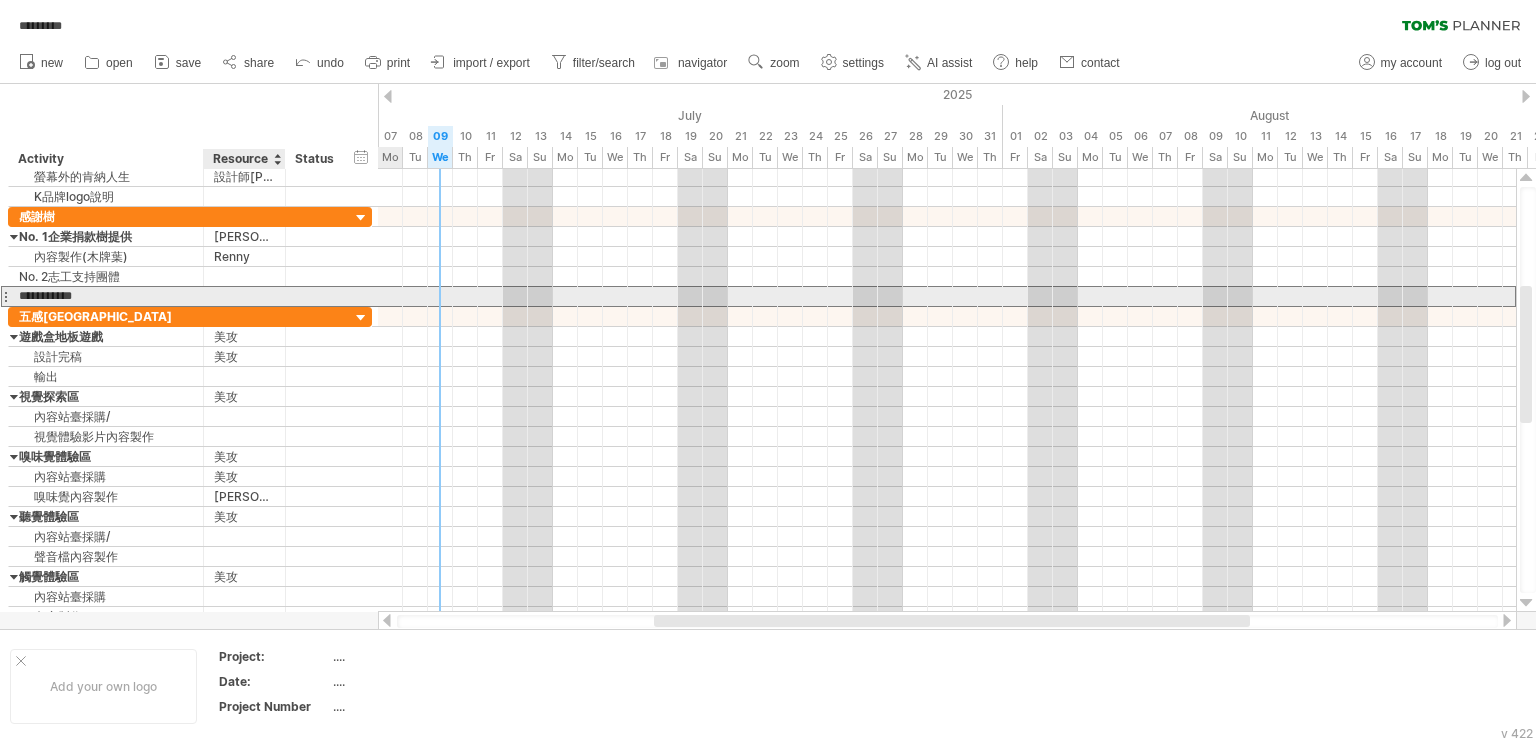 click at bounding box center [244, 296] 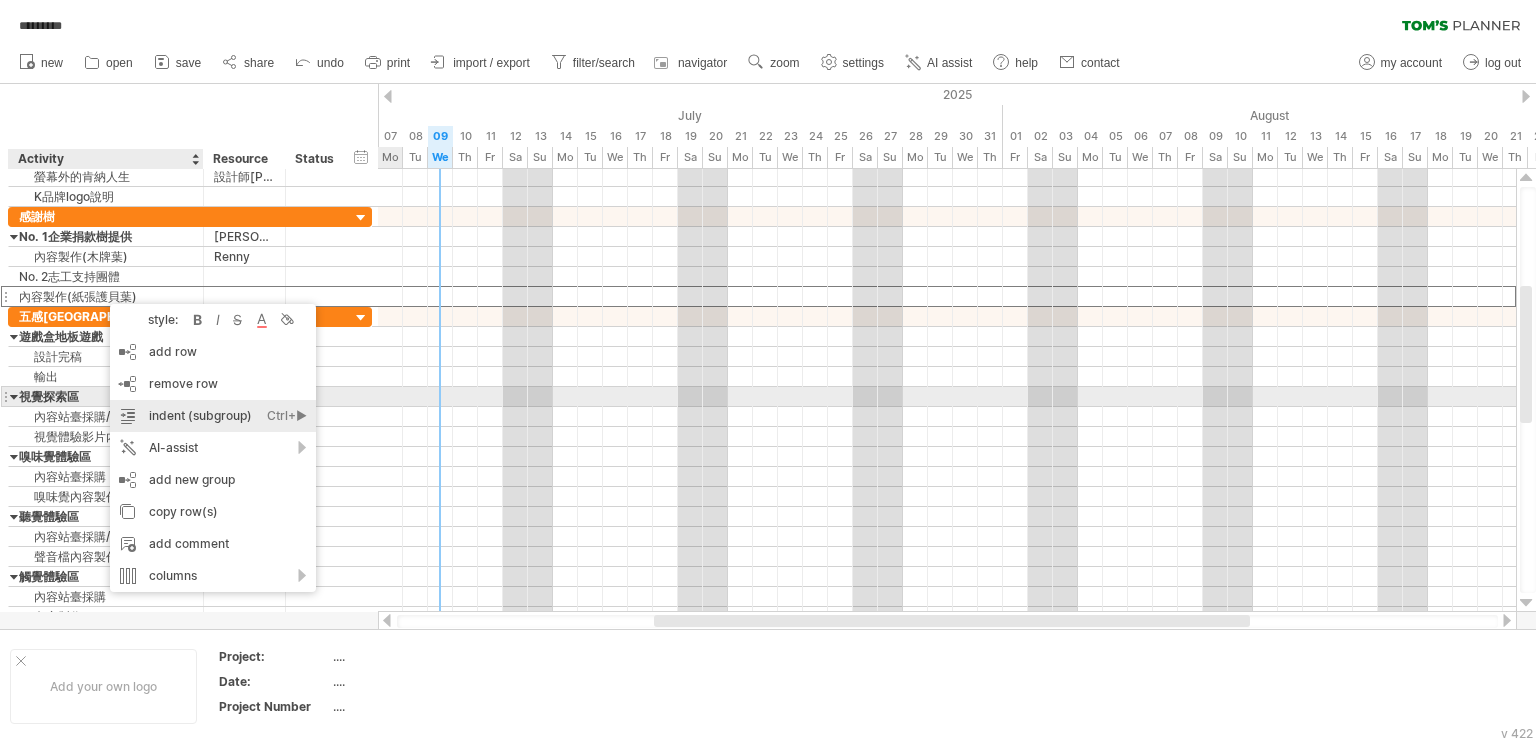 click on "indent (subgroup) Ctrl+► Cmd+►" at bounding box center (213, 416) 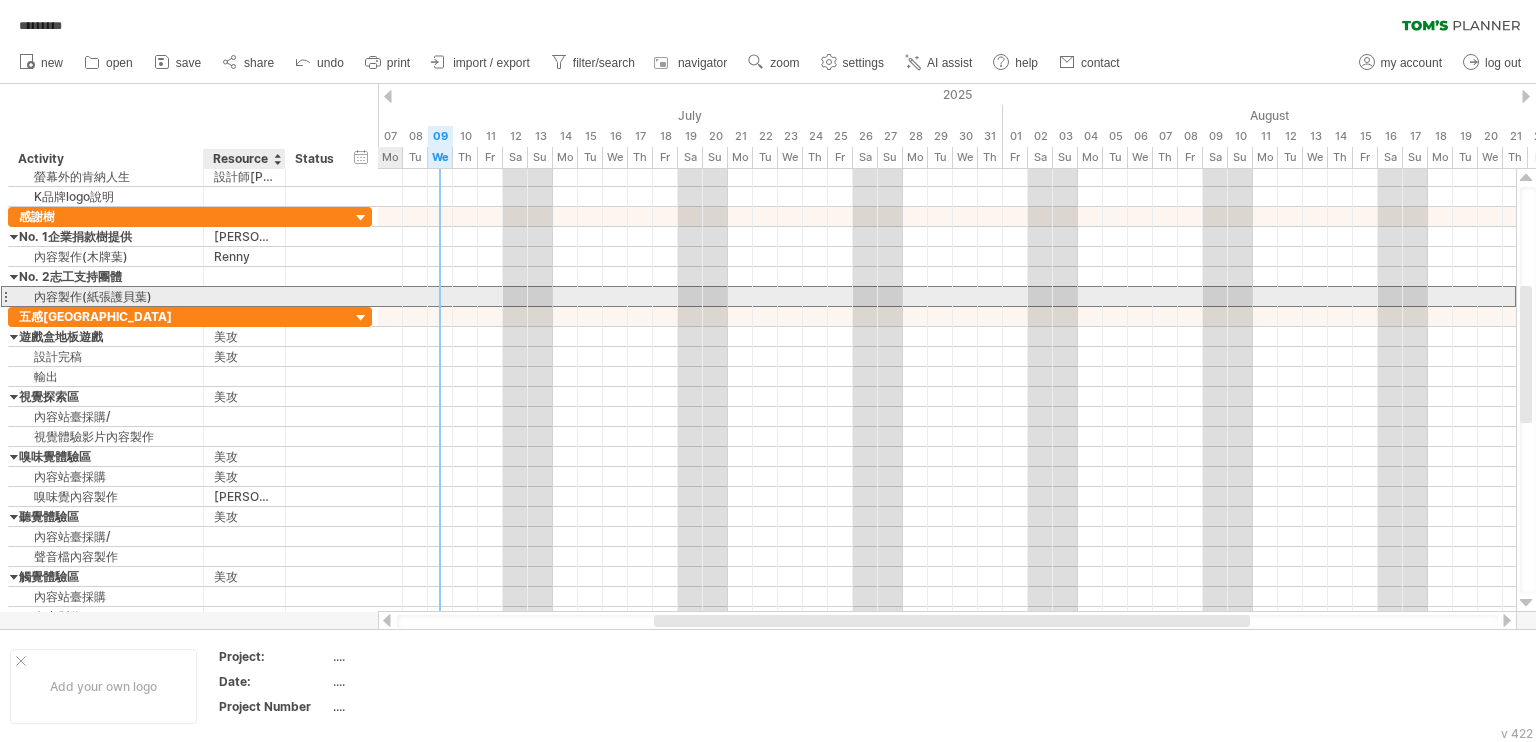 click at bounding box center (244, 296) 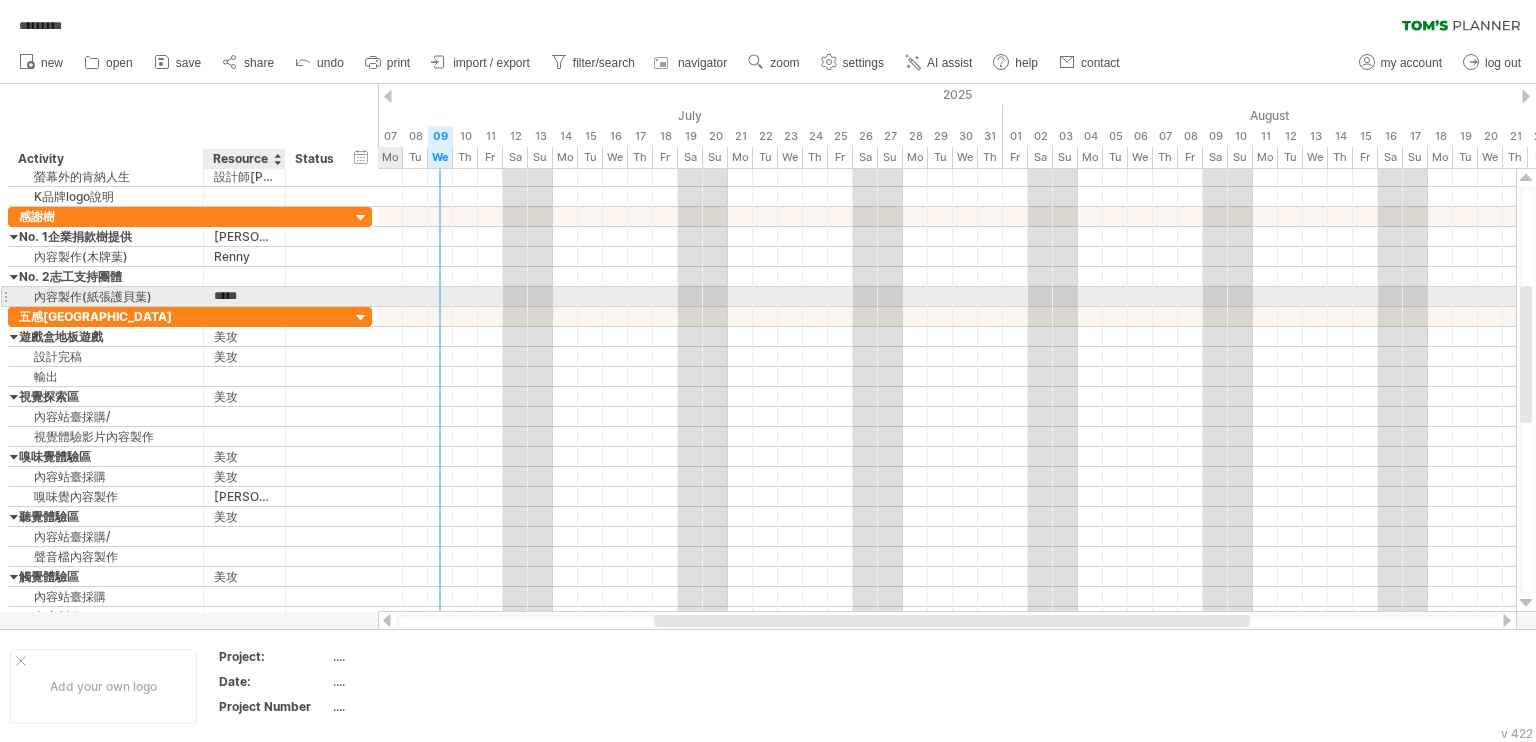 type on "*****" 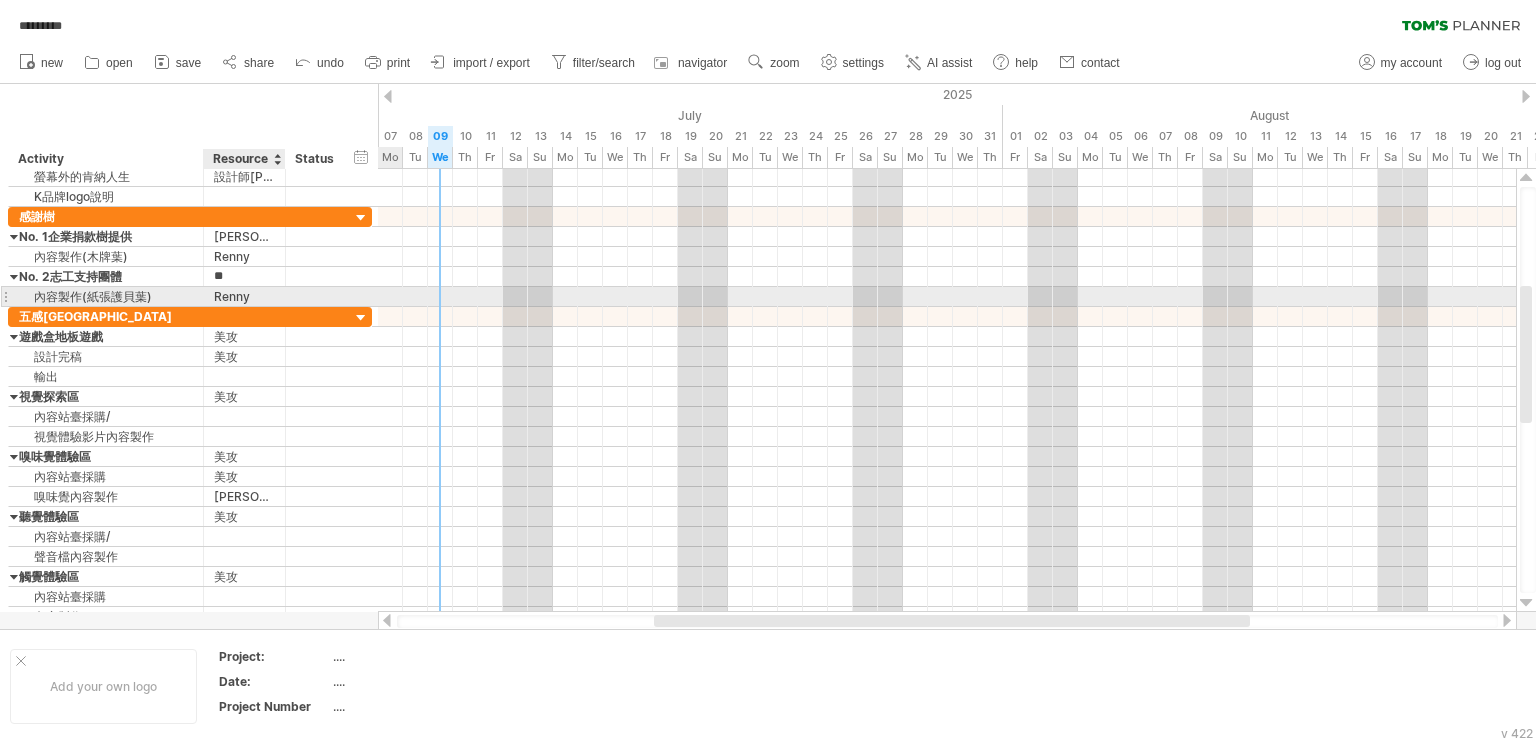 type on "***" 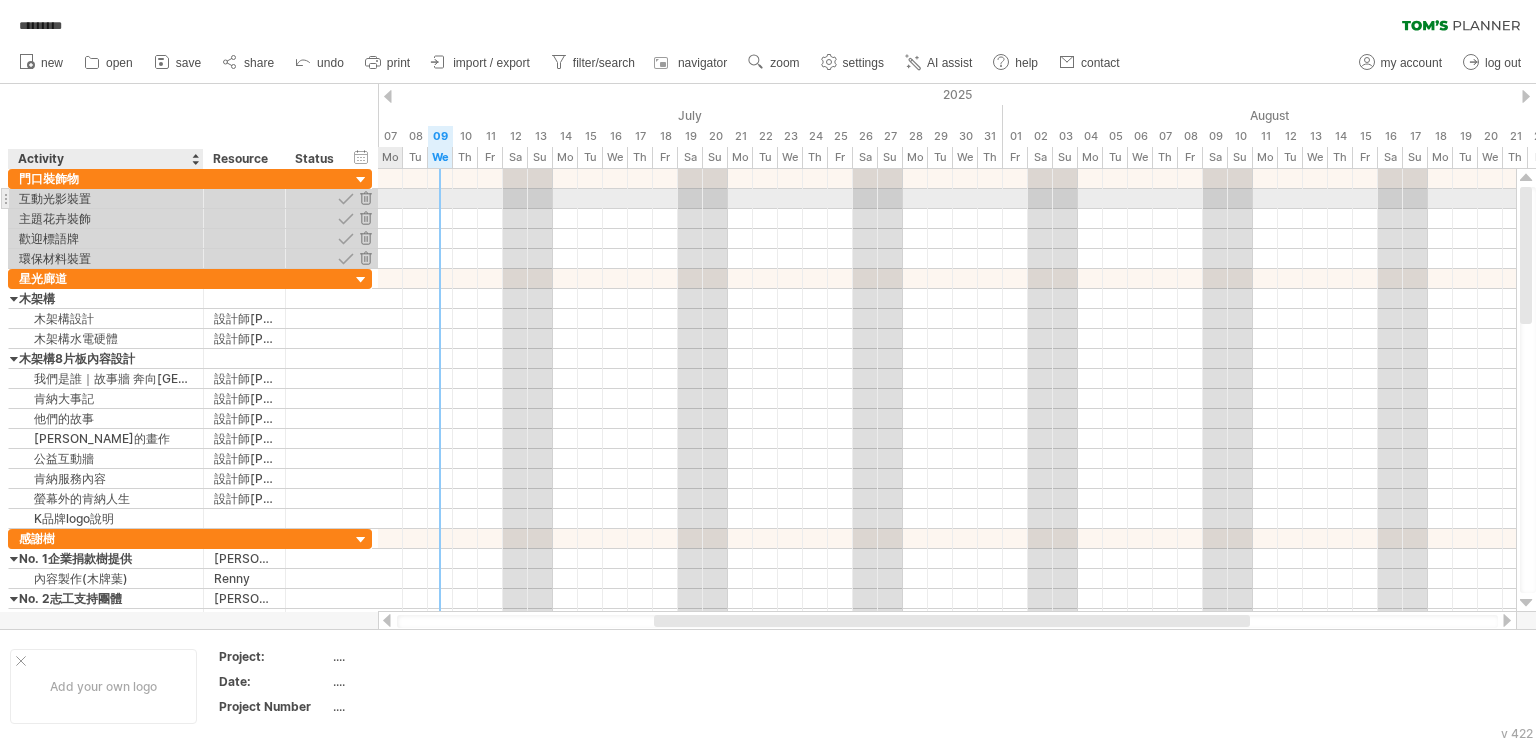click on "互動光影裝置" at bounding box center (106, 198) 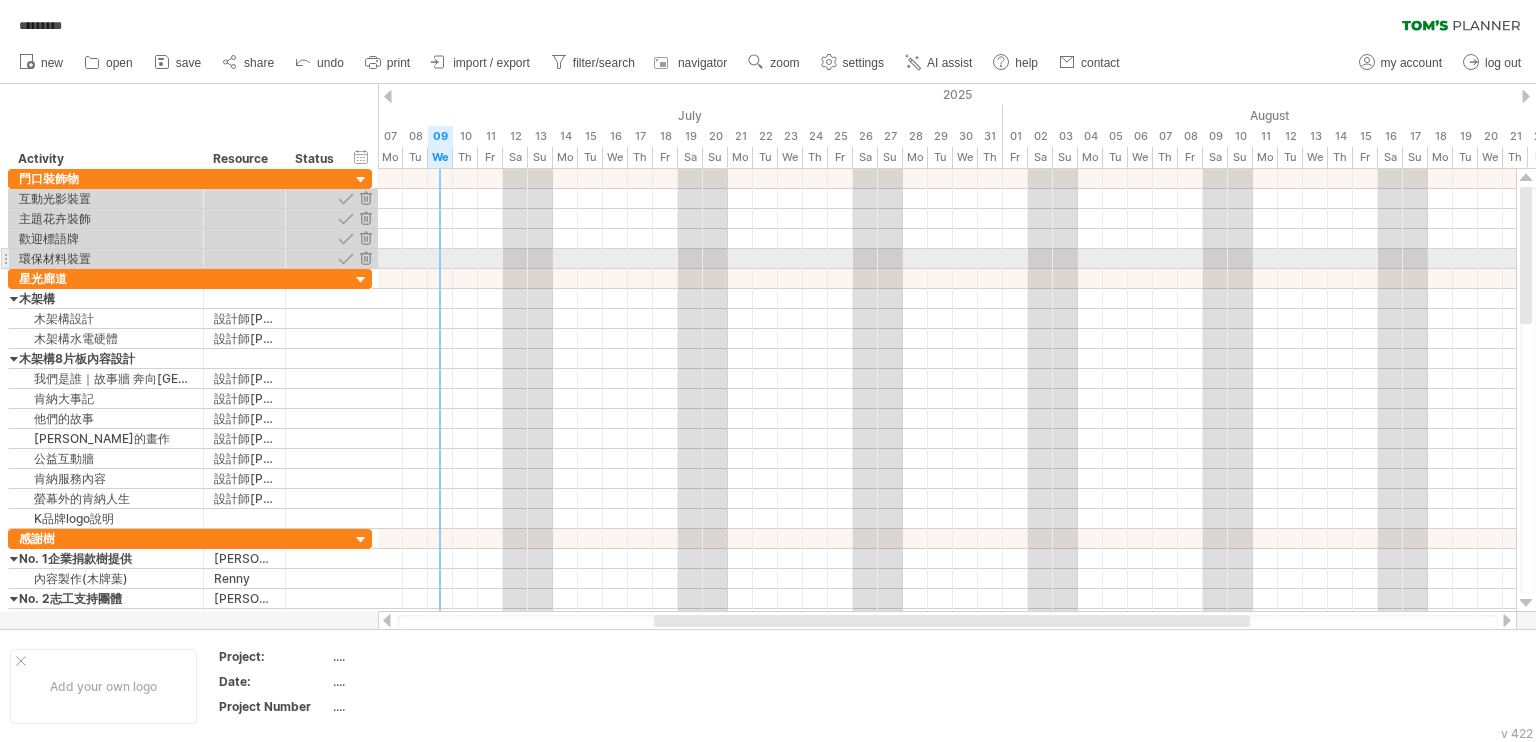 click at bounding box center [947, 259] 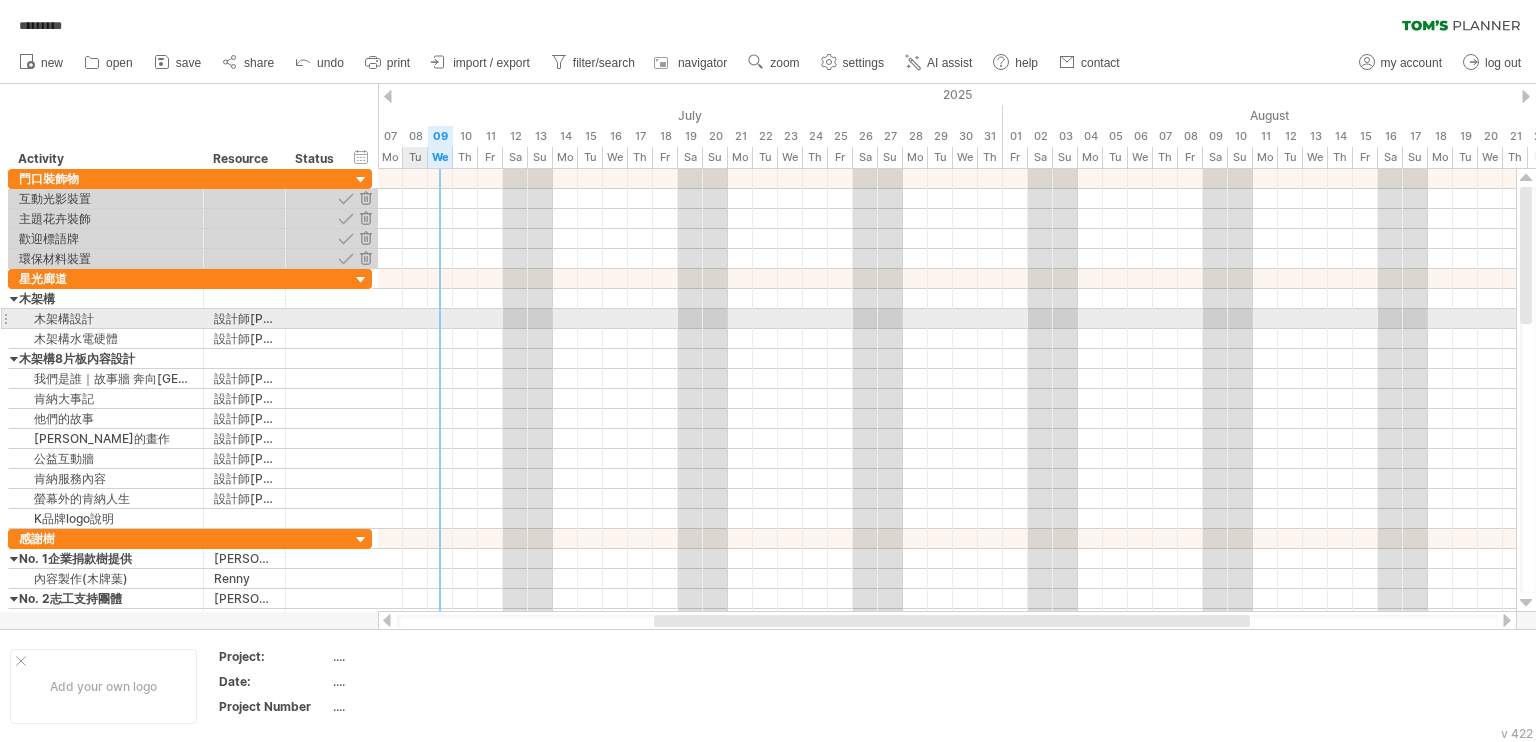 click at bounding box center [947, 339] 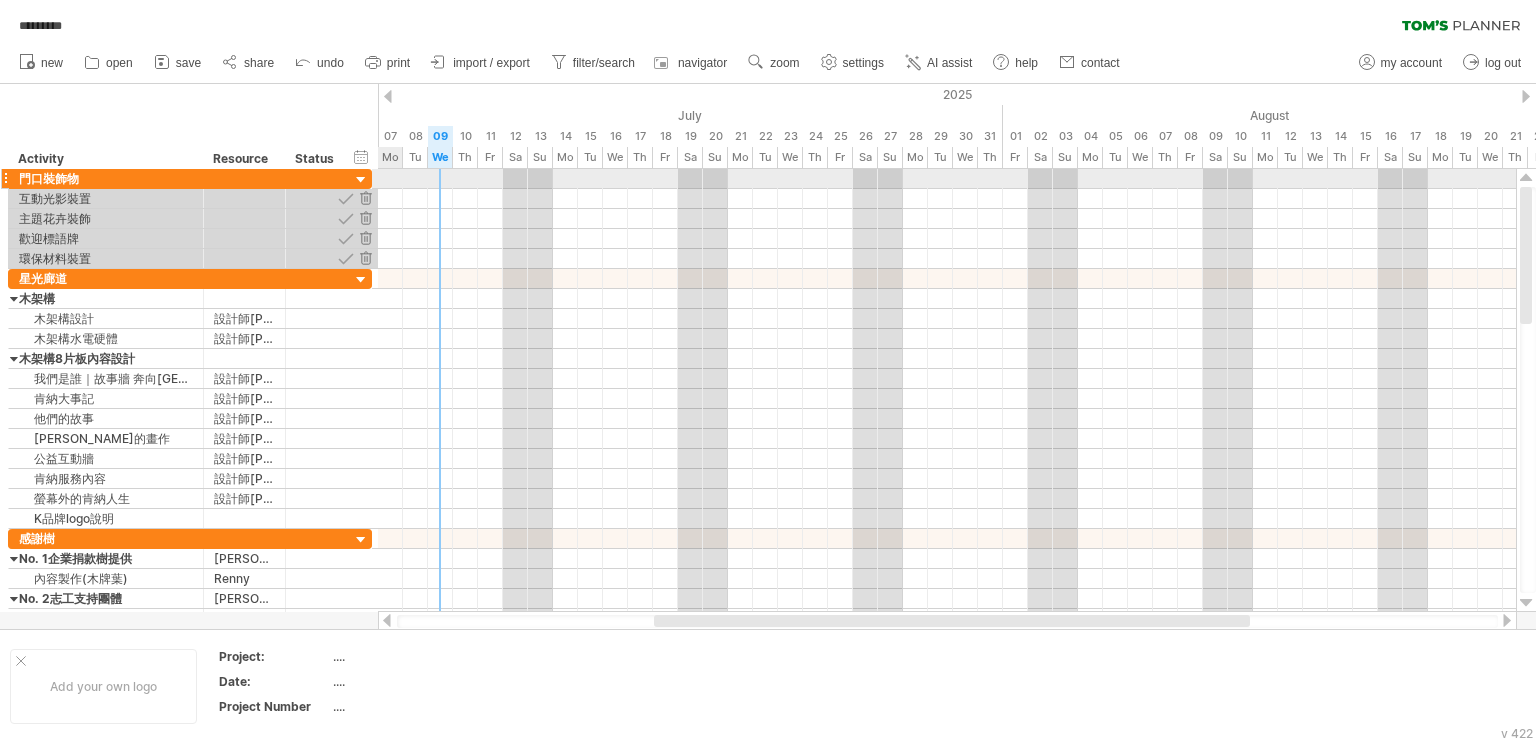 click at bounding box center [361, 180] 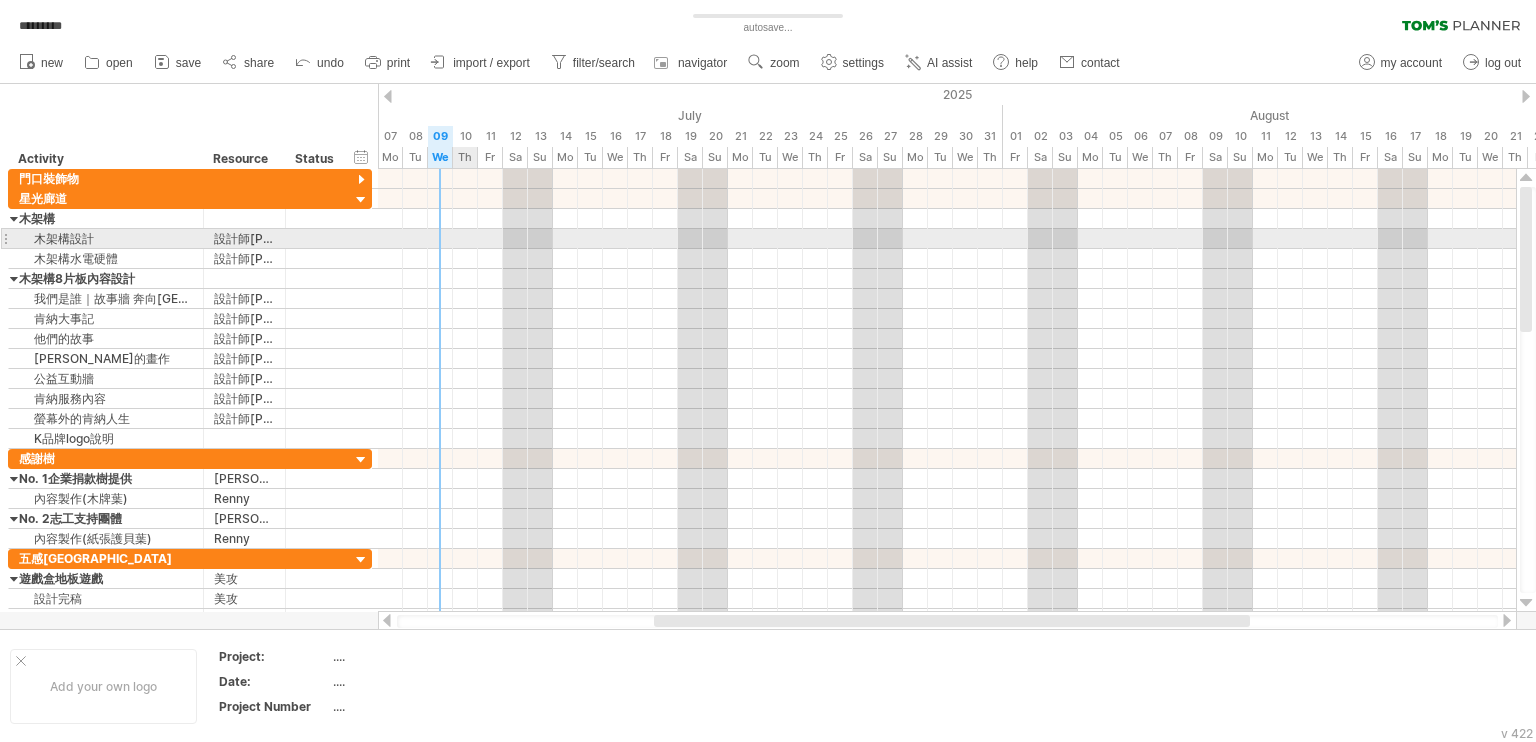 click at bounding box center [947, 239] 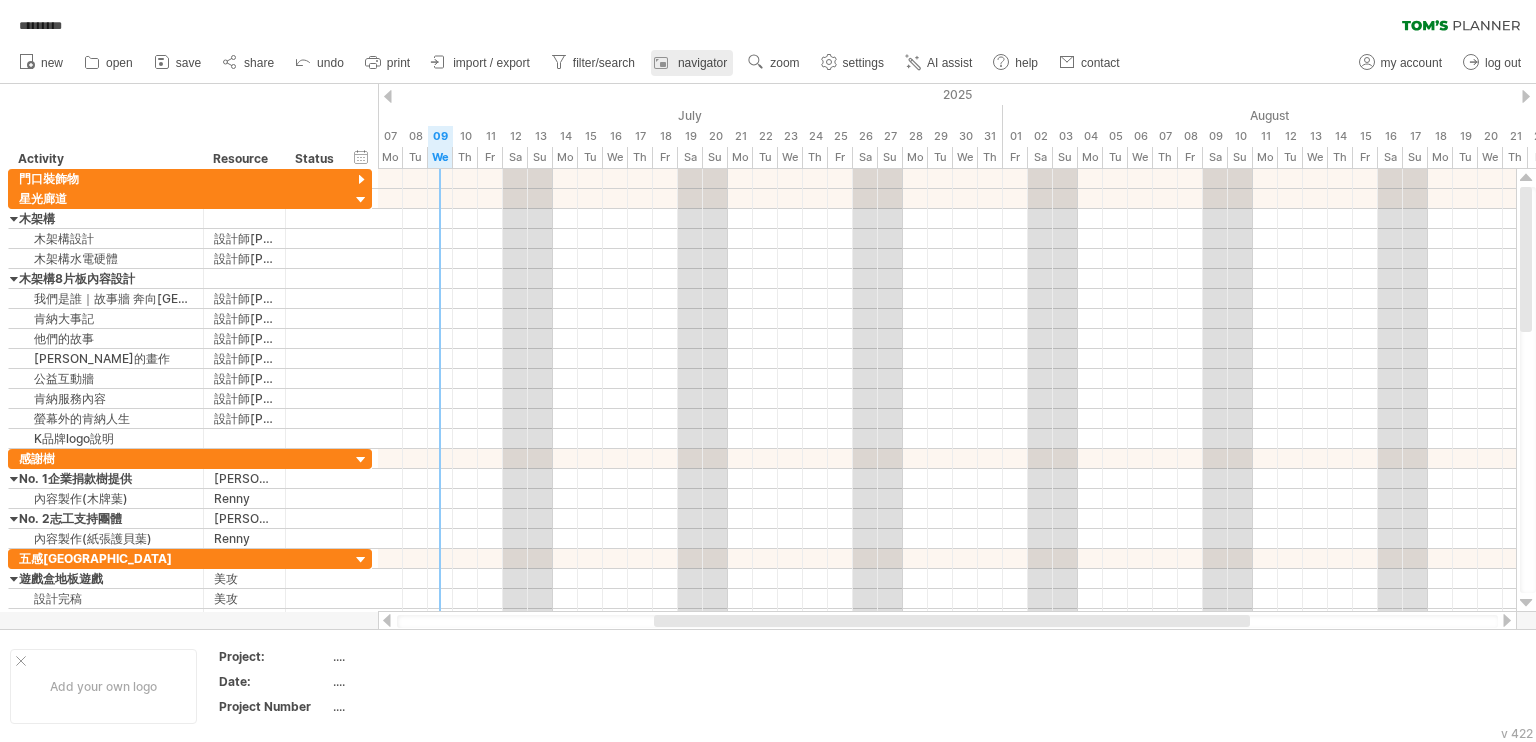 click on "navigator" at bounding box center [702, 63] 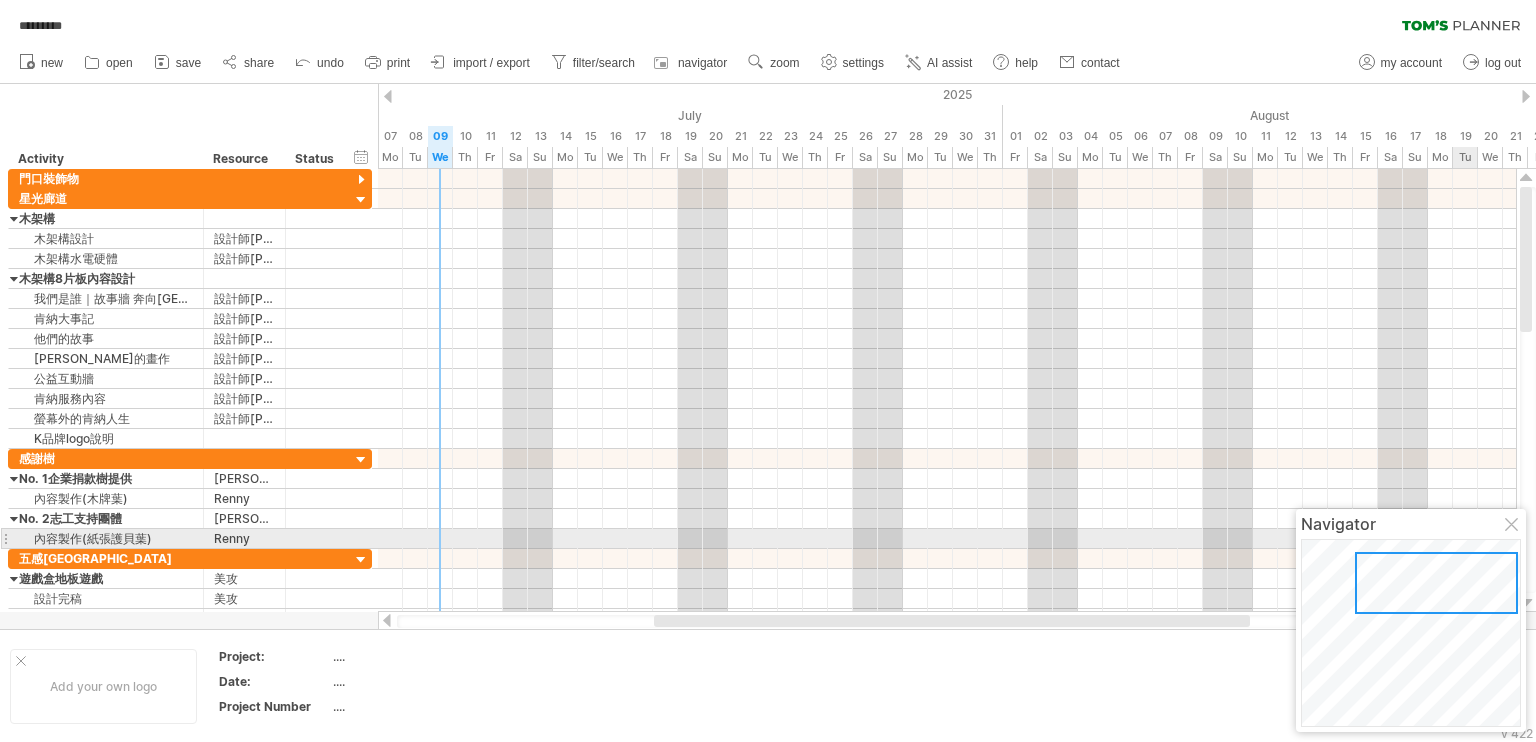 click at bounding box center (1513, 526) 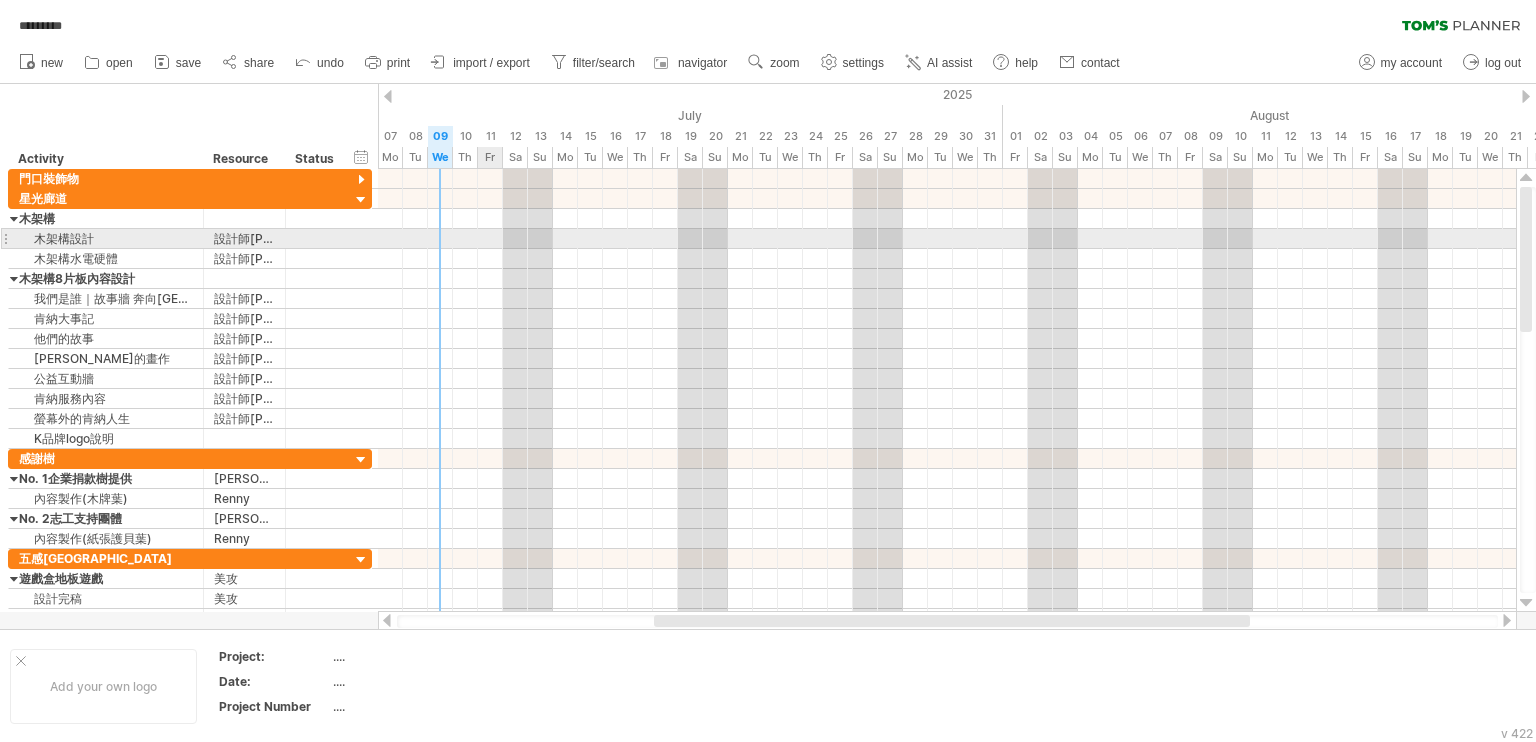 click at bounding box center (947, 239) 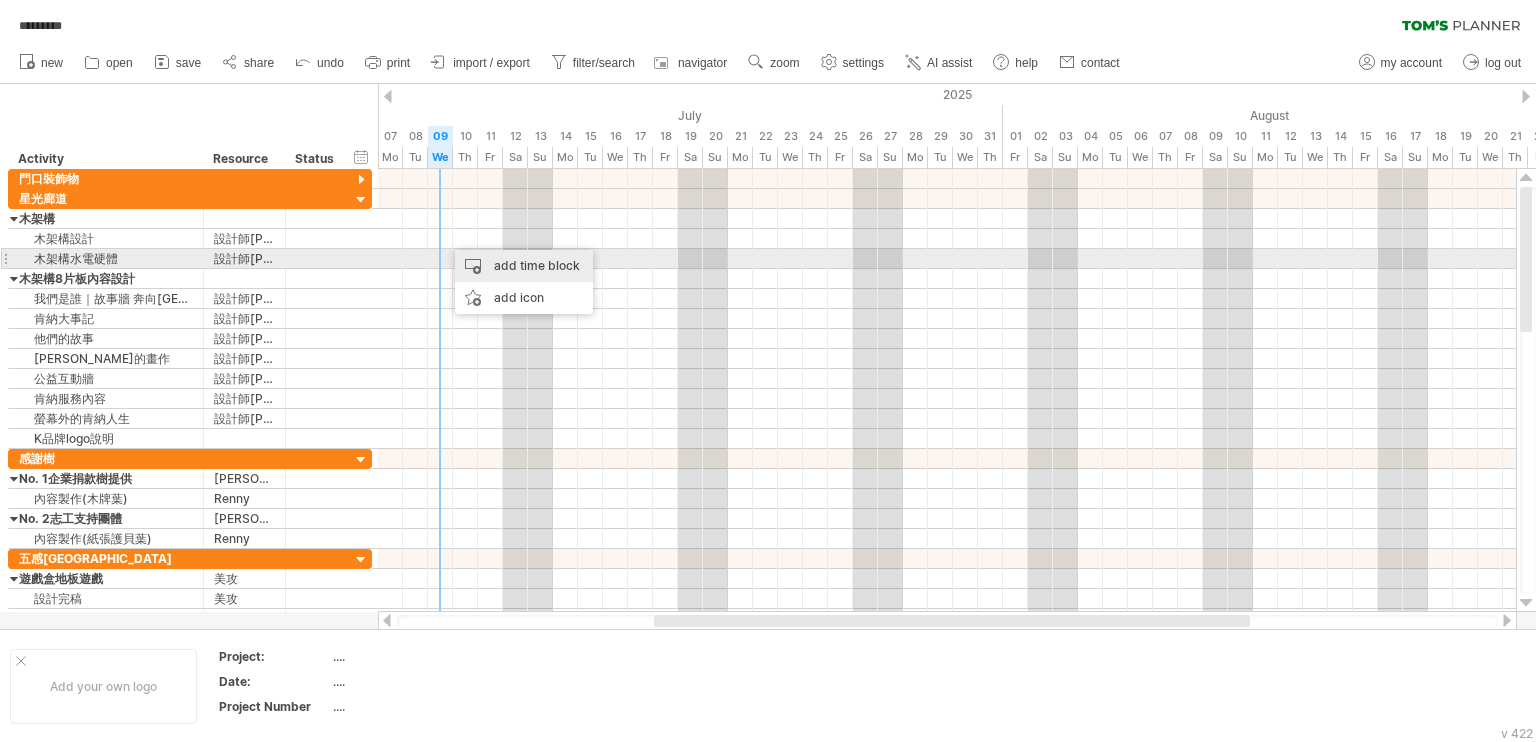 click on "add time block" at bounding box center (524, 266) 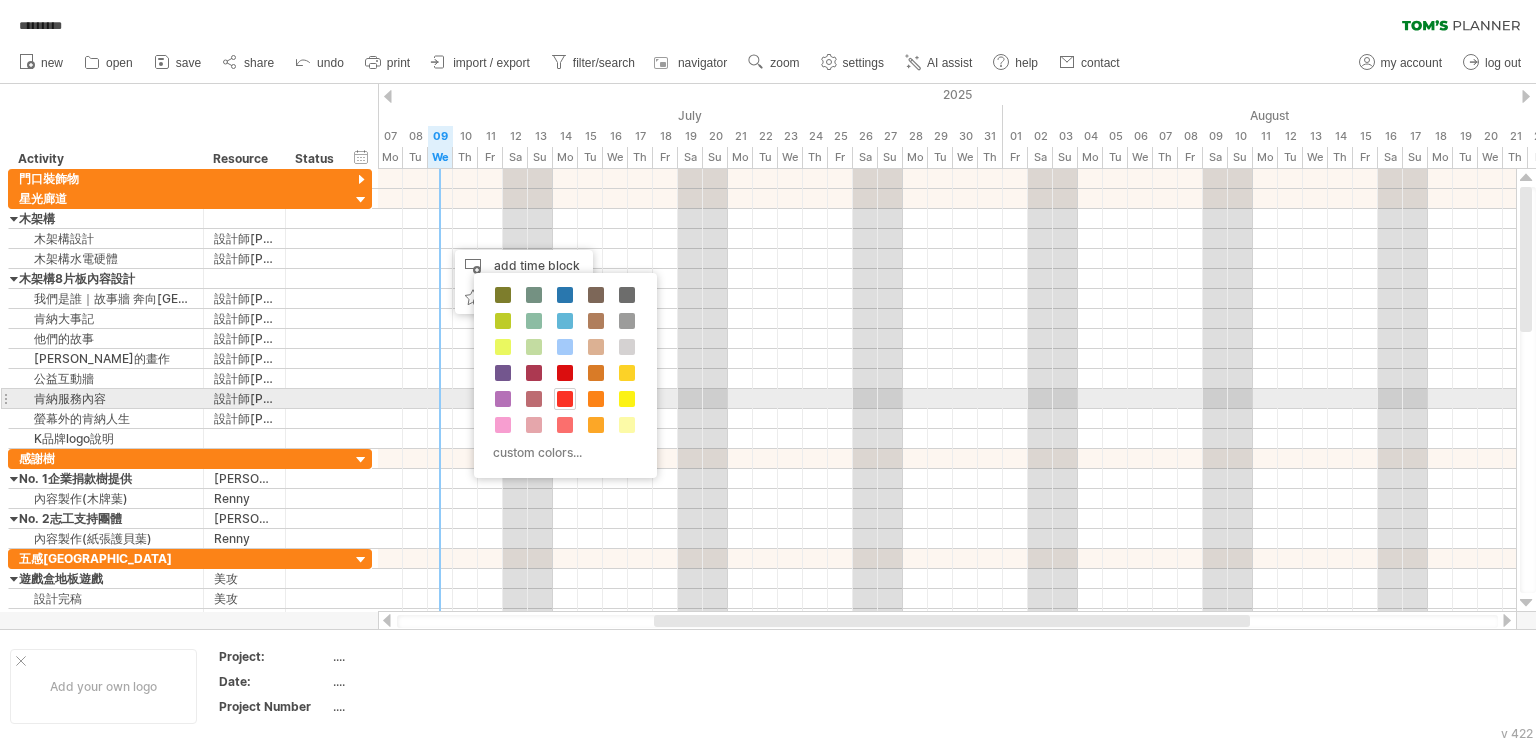 click at bounding box center [565, 399] 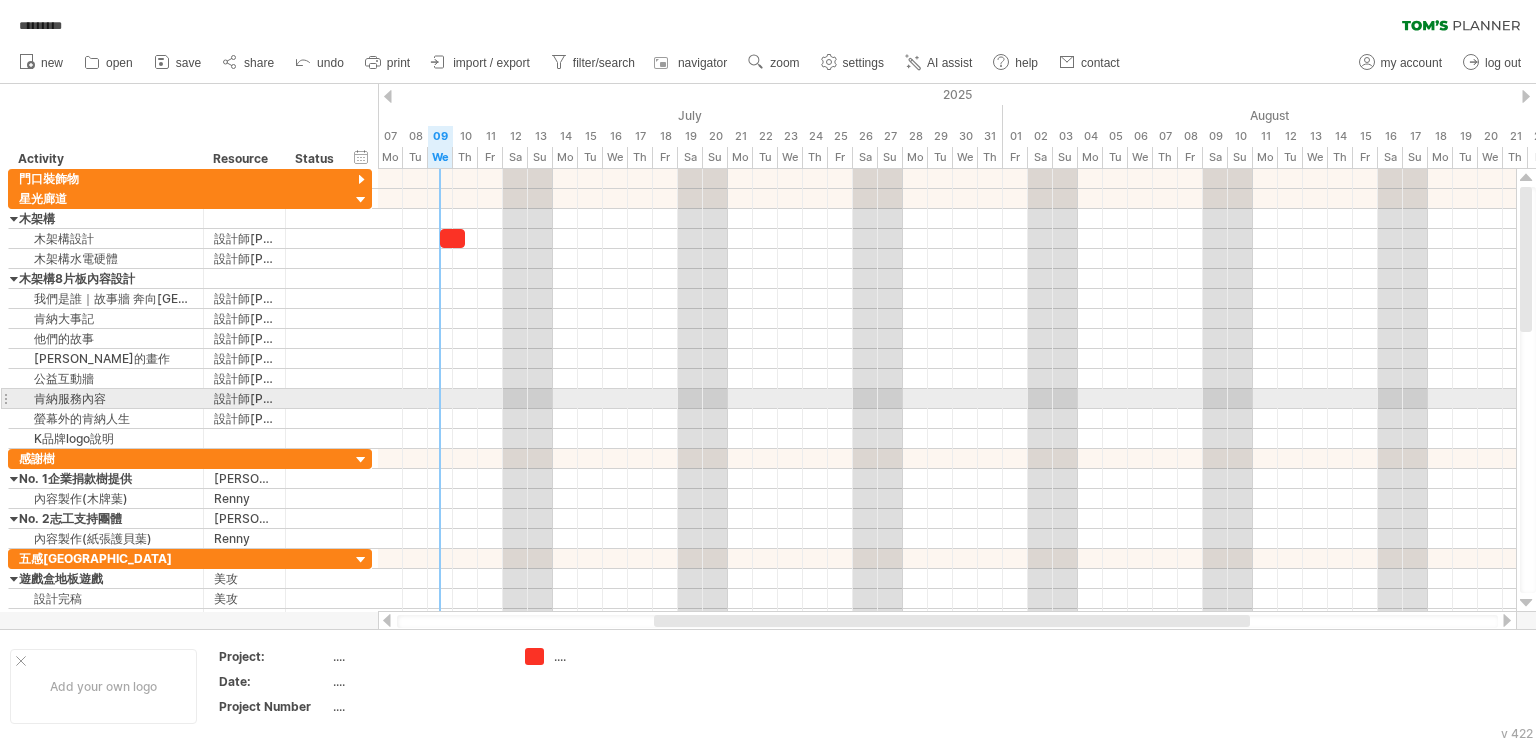 click at bounding box center [947, 399] 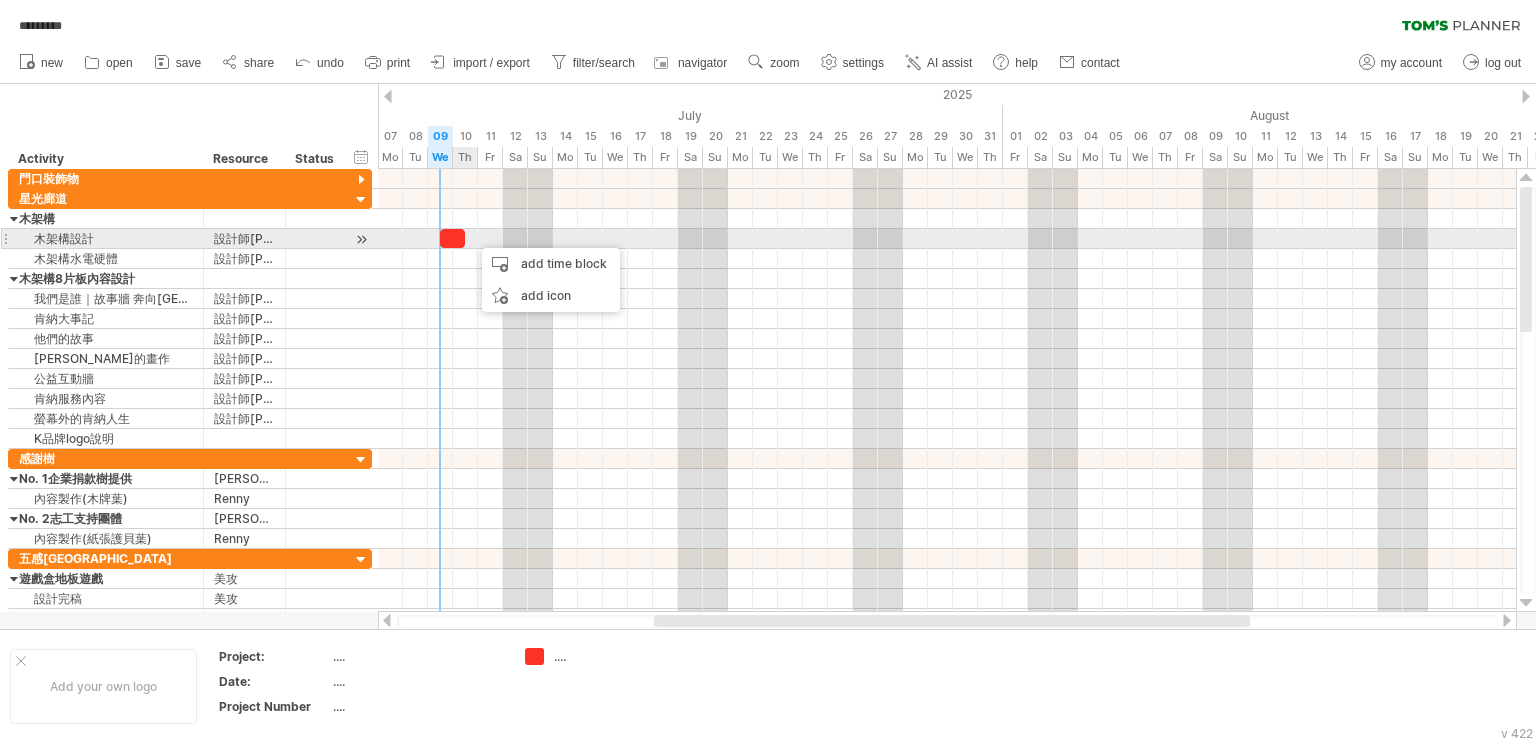 click at bounding box center (452, 238) 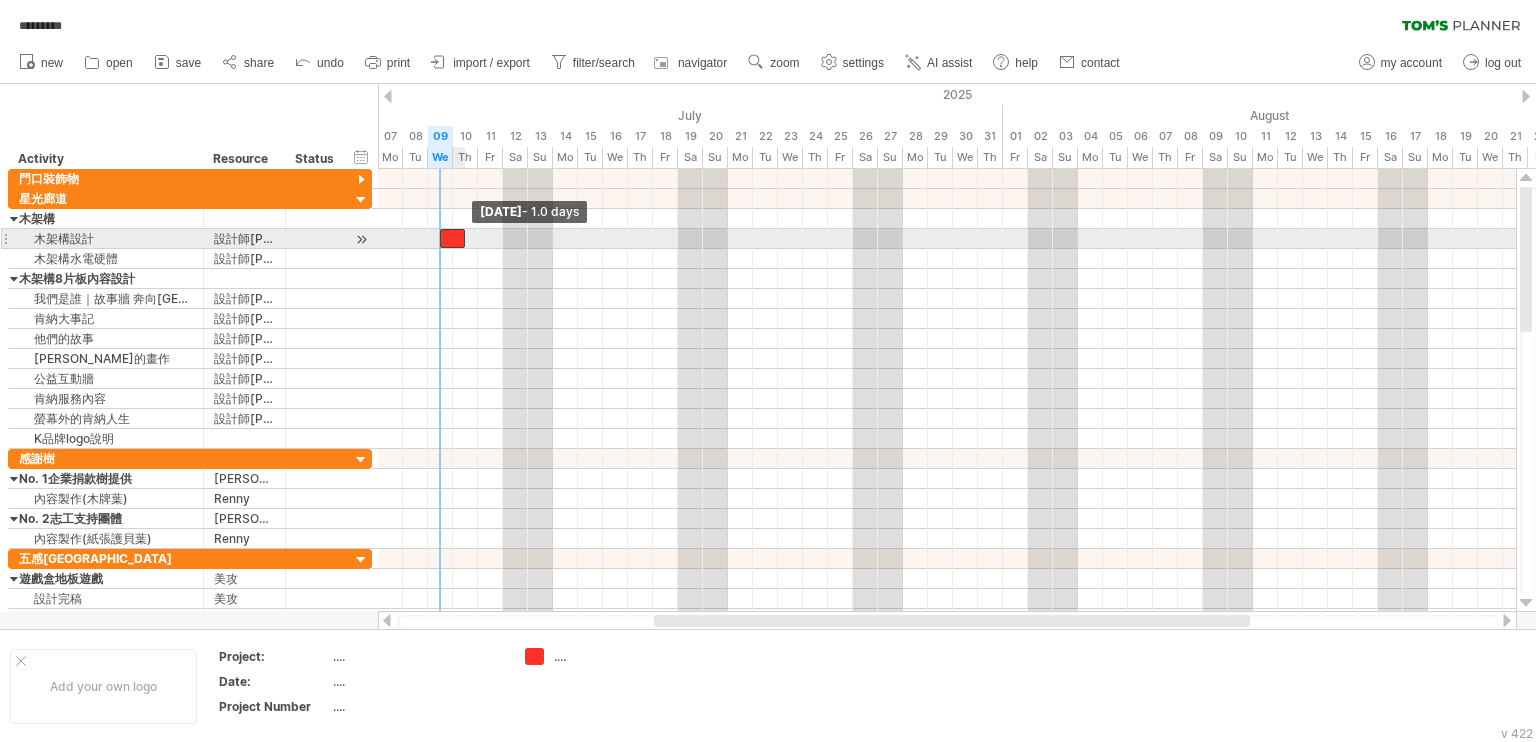click at bounding box center (465, 238) 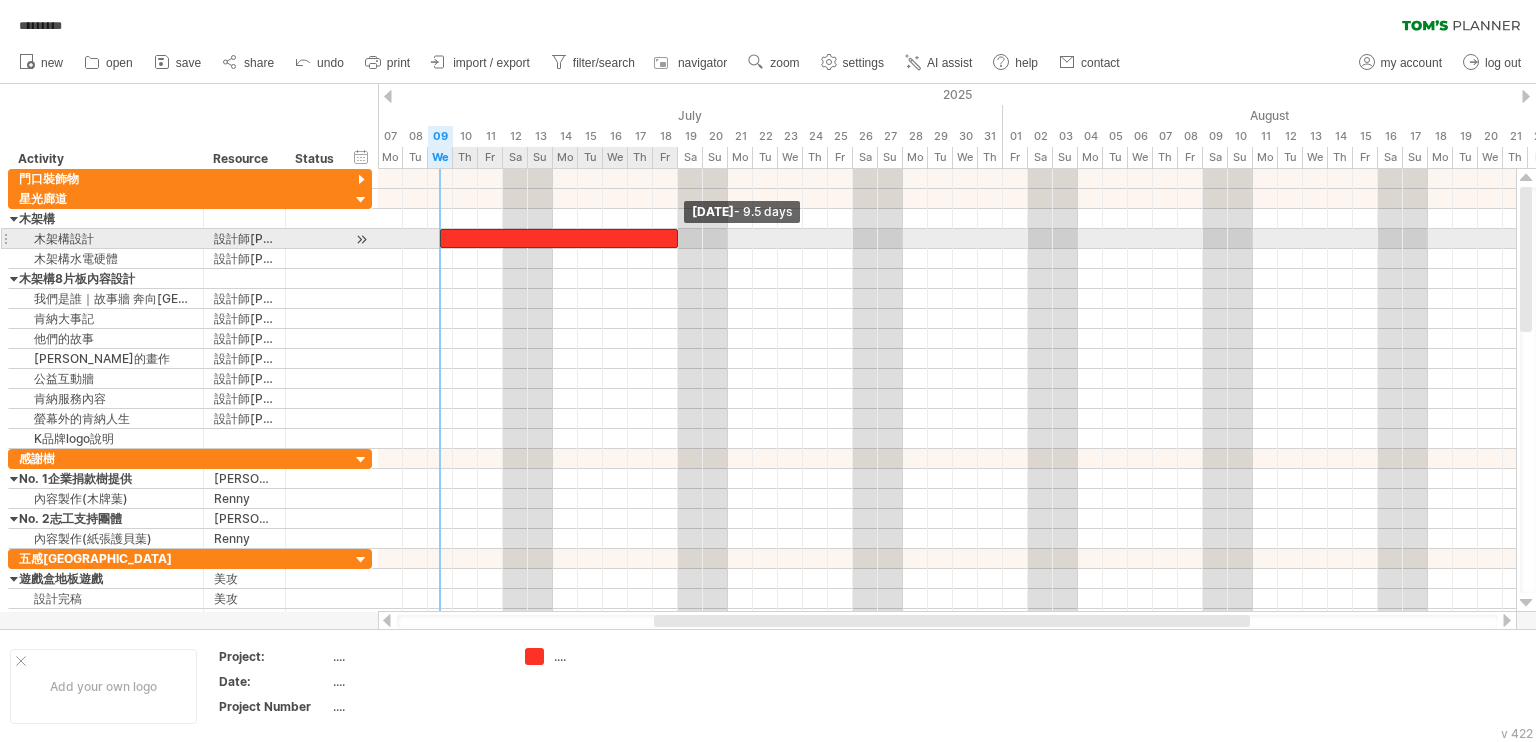 drag, startPoint x: 465, startPoint y: 238, endPoint x: 683, endPoint y: 235, distance: 218.02065 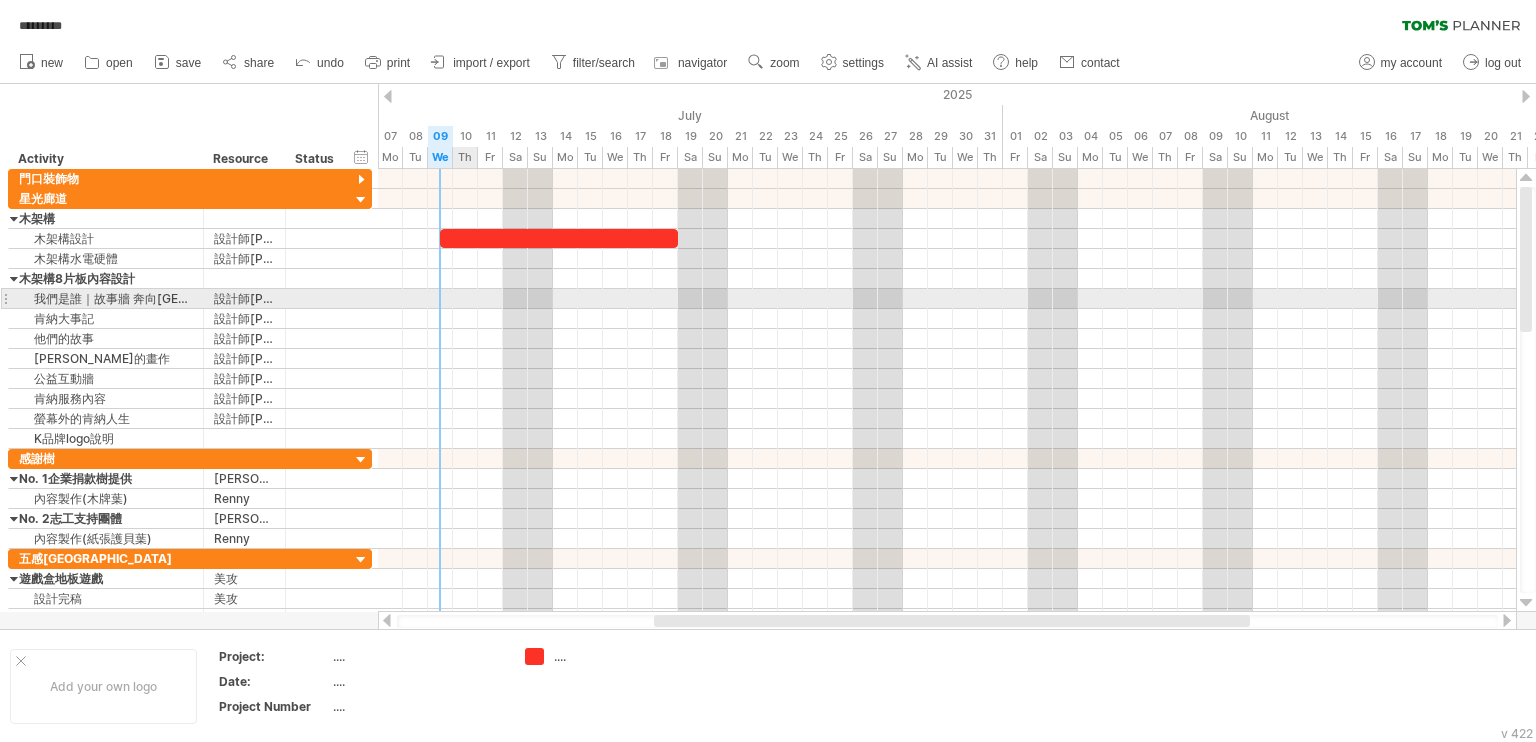 click at bounding box center [947, 299] 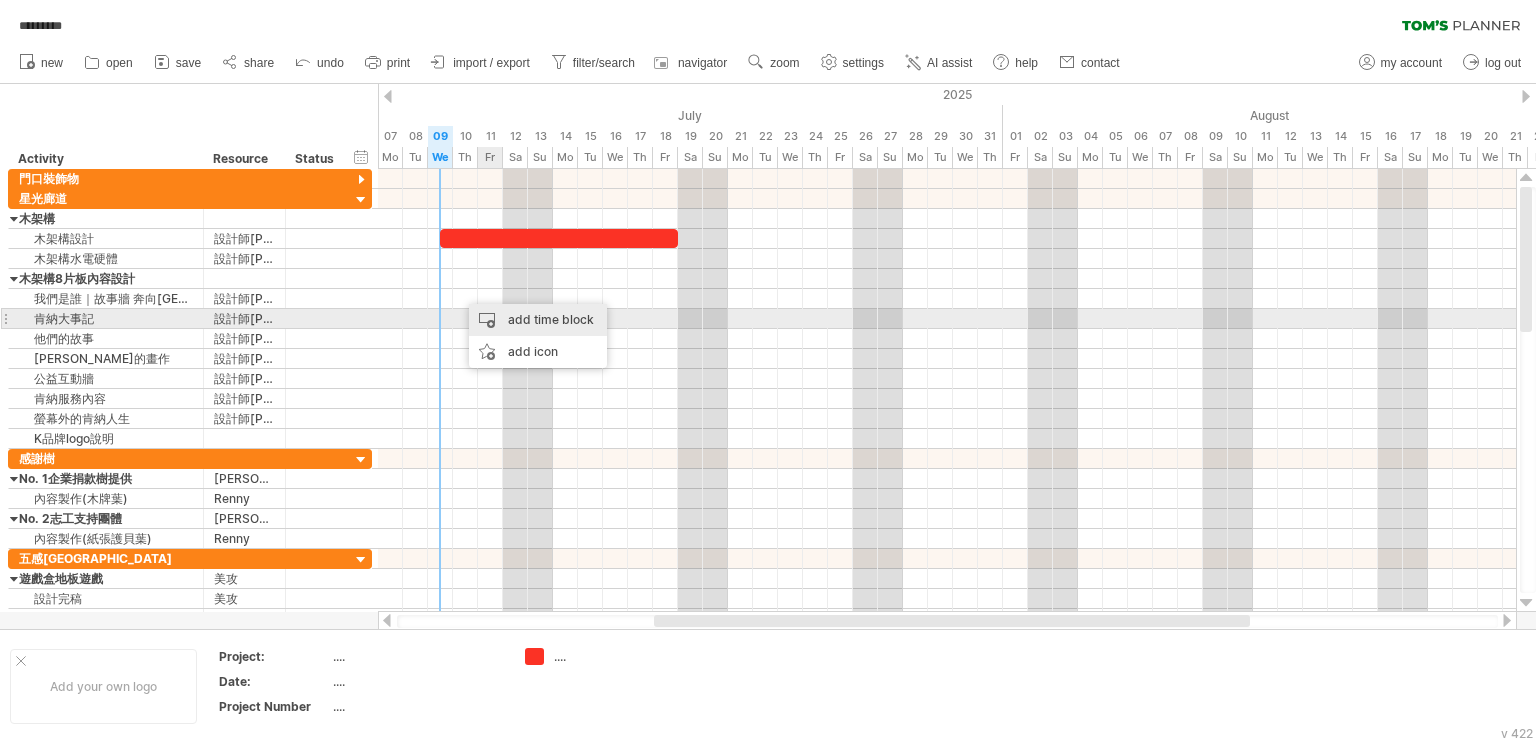 click on "add time block" at bounding box center [538, 320] 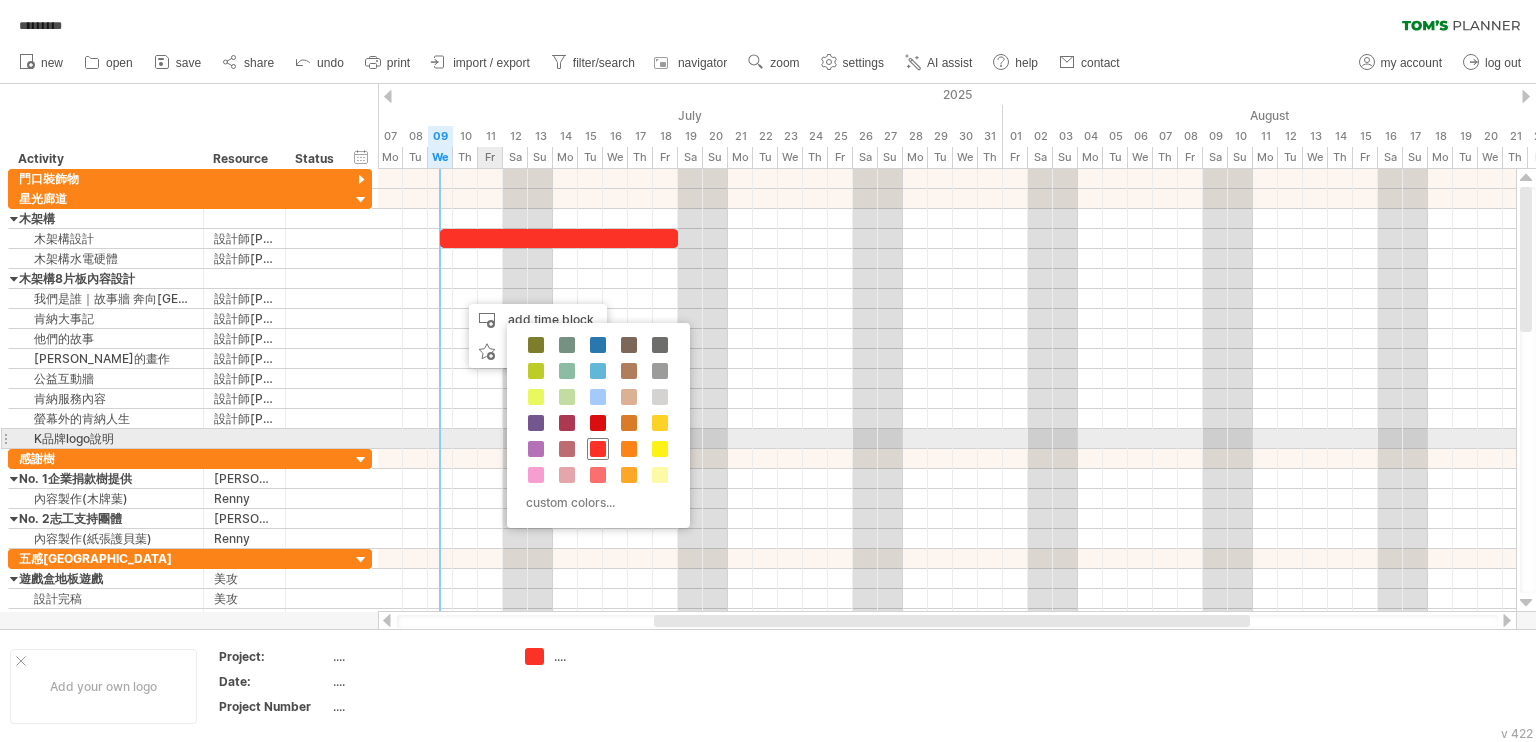 click at bounding box center [598, 449] 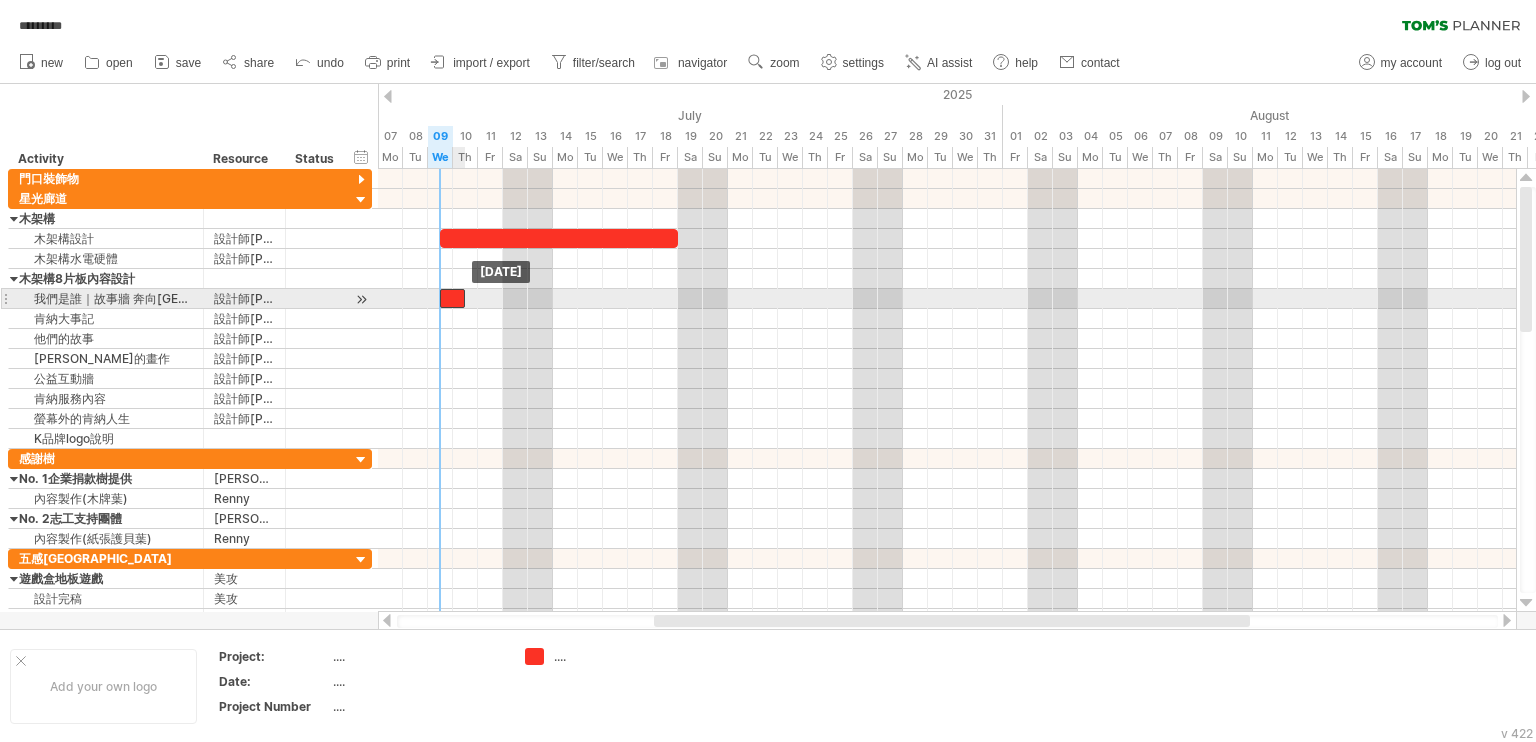 drag, startPoint x: 468, startPoint y: 302, endPoint x: 454, endPoint y: 300, distance: 14.142136 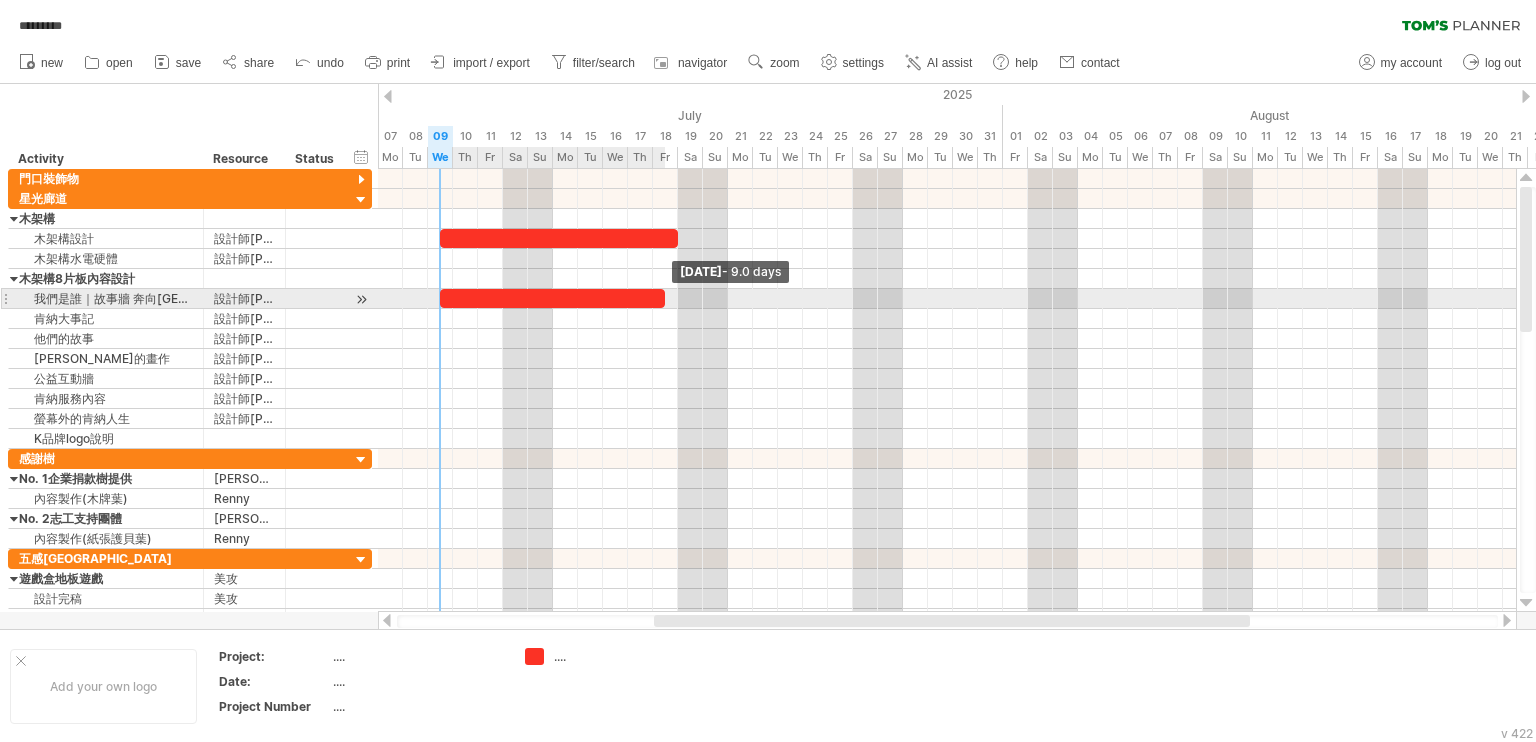 drag, startPoint x: 462, startPoint y: 297, endPoint x: 666, endPoint y: 301, distance: 204.03922 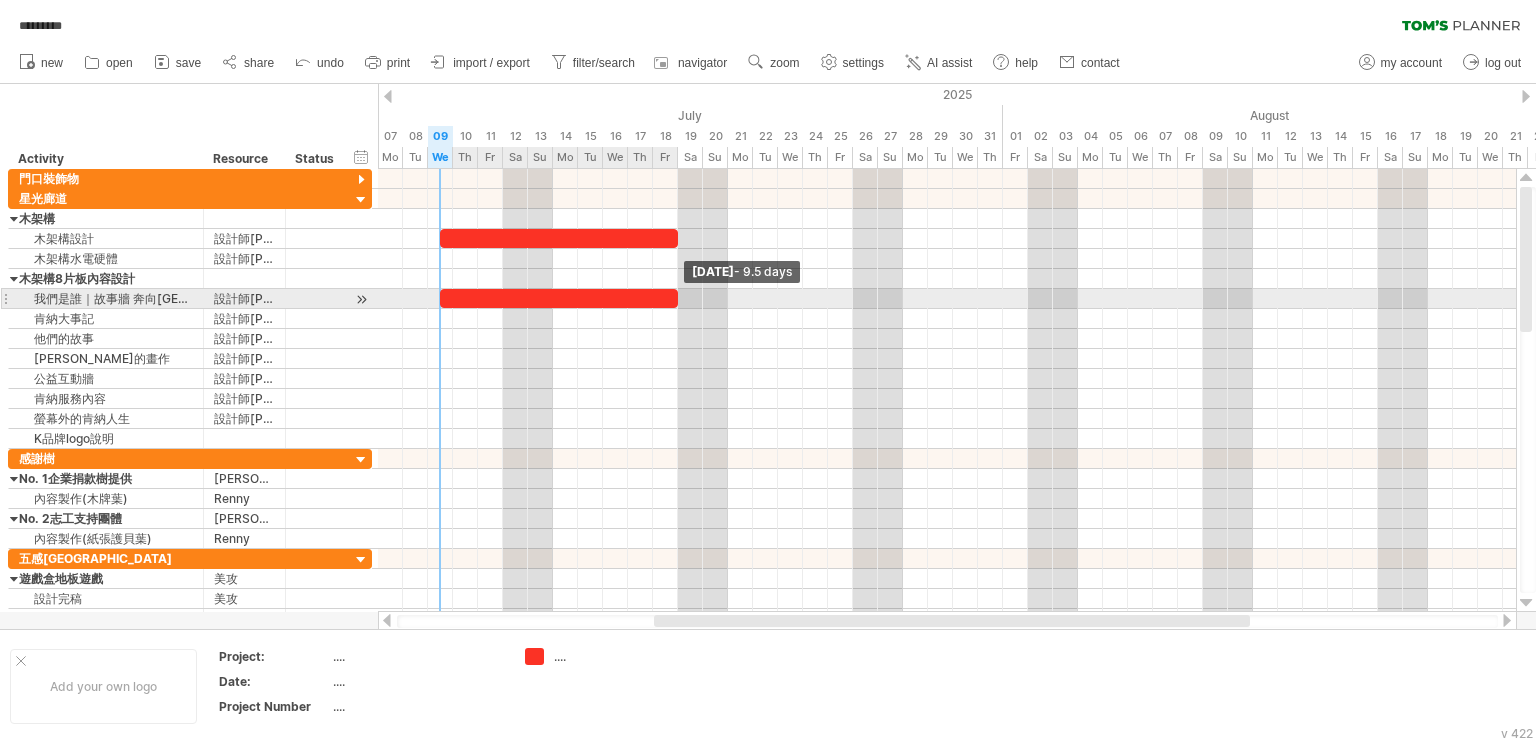 drag, startPoint x: 662, startPoint y: 295, endPoint x: 672, endPoint y: 297, distance: 10.198039 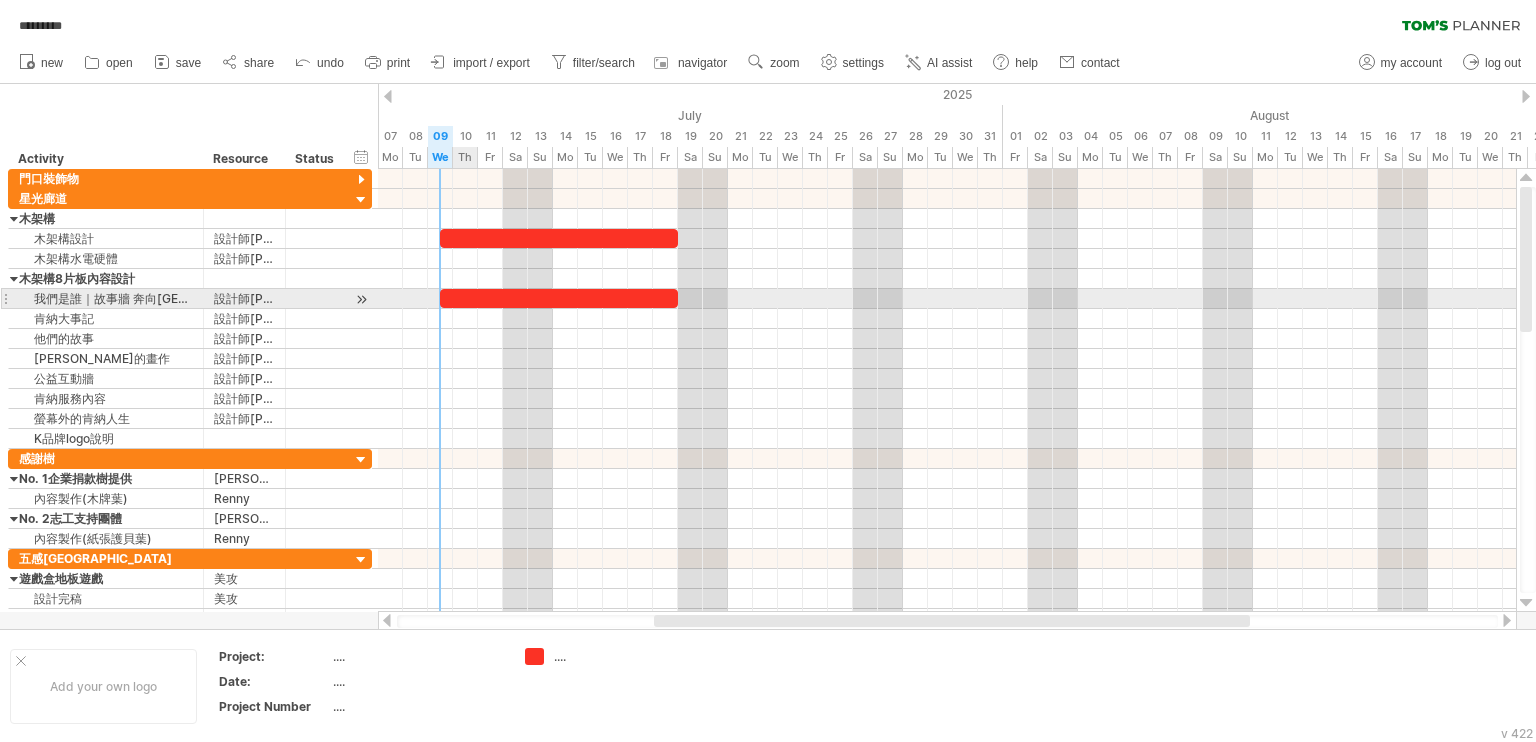 click at bounding box center [559, 298] 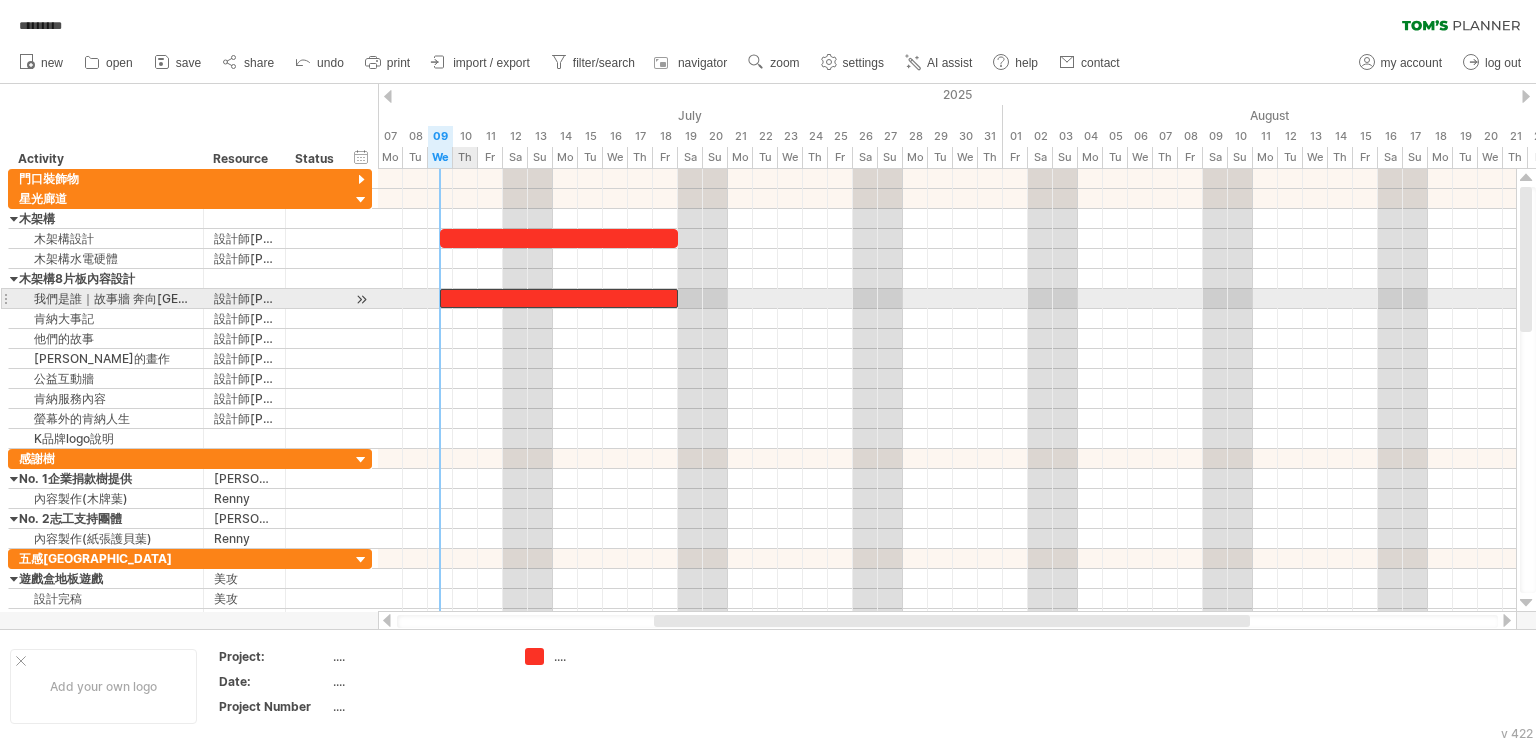 click at bounding box center (559, 298) 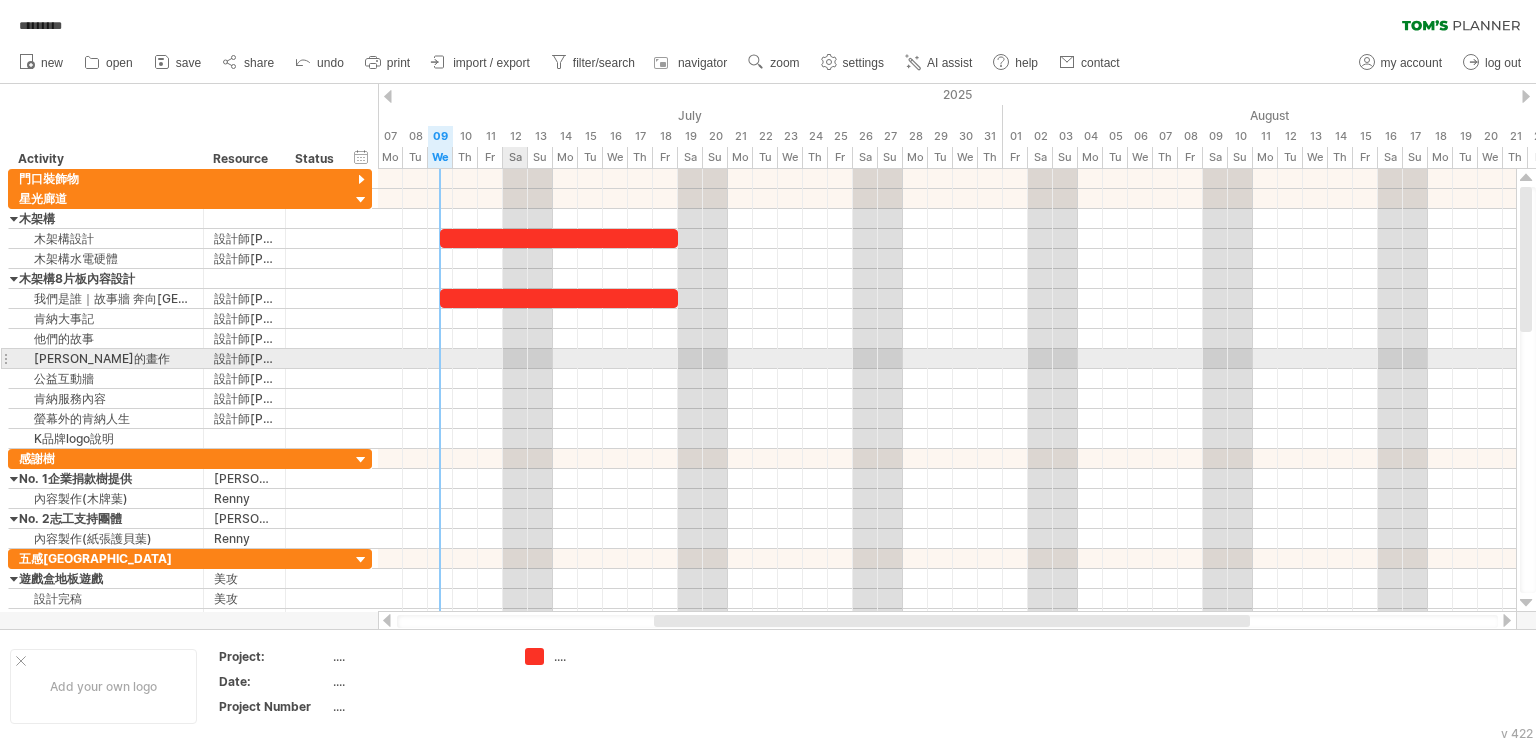 click at bounding box center [947, 359] 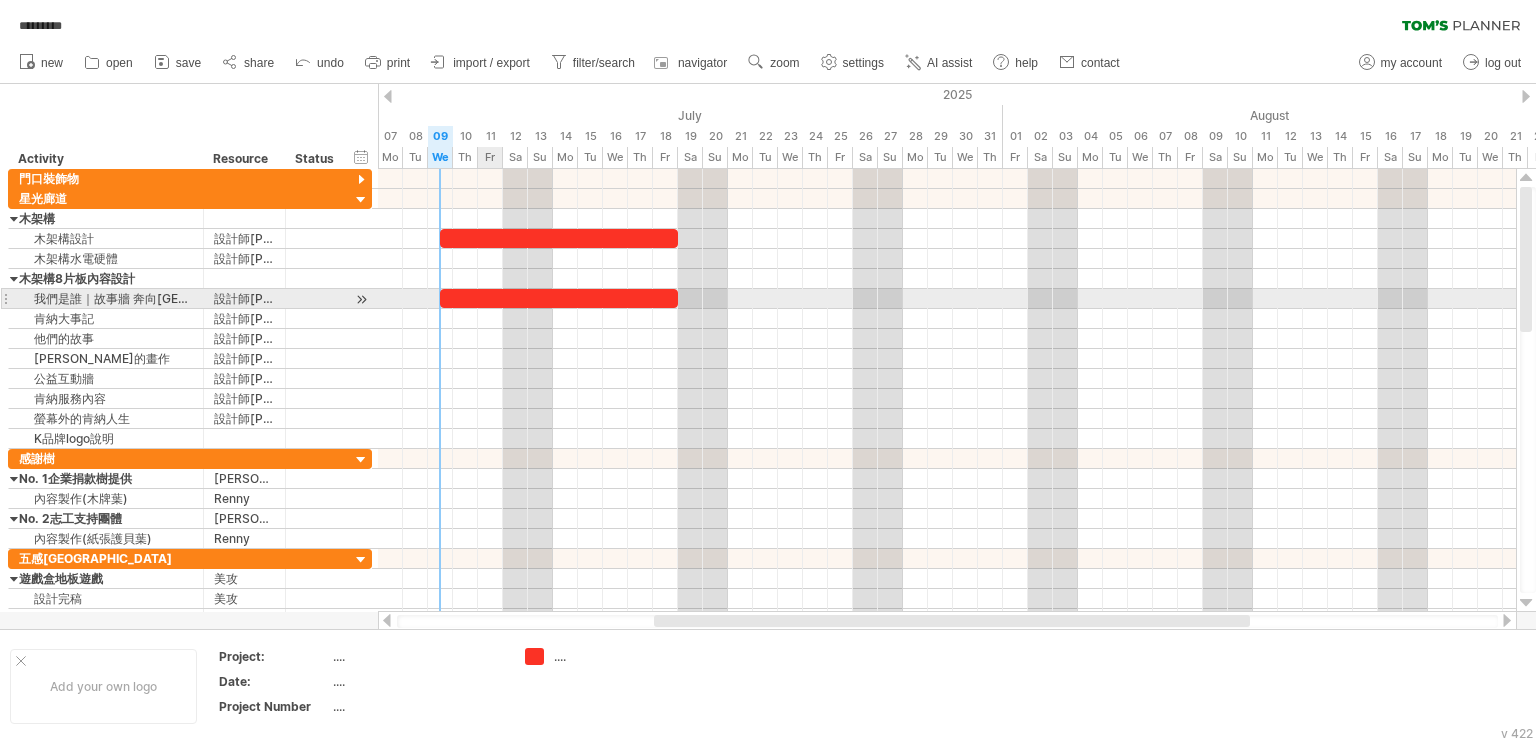click at bounding box center (559, 298) 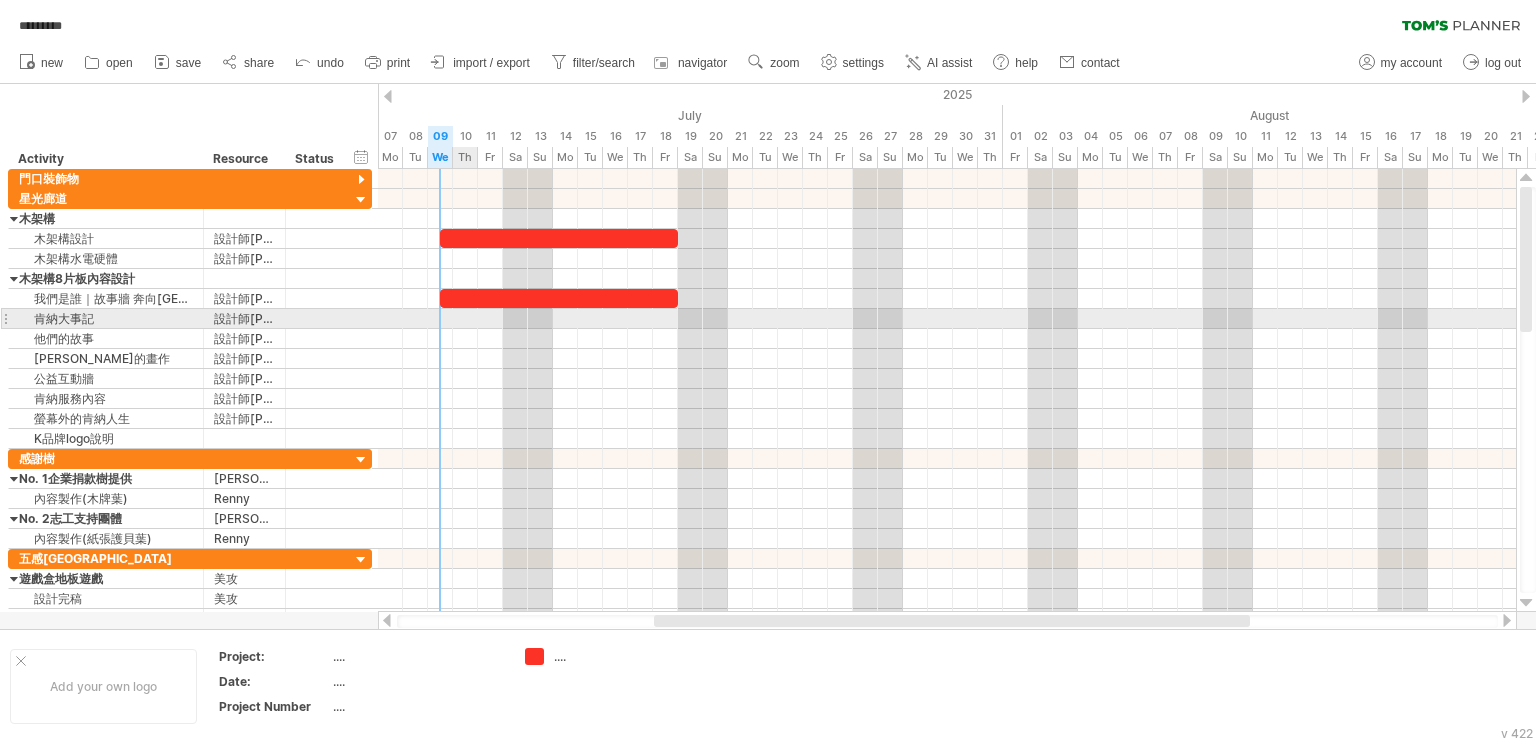 click at bounding box center [947, 319] 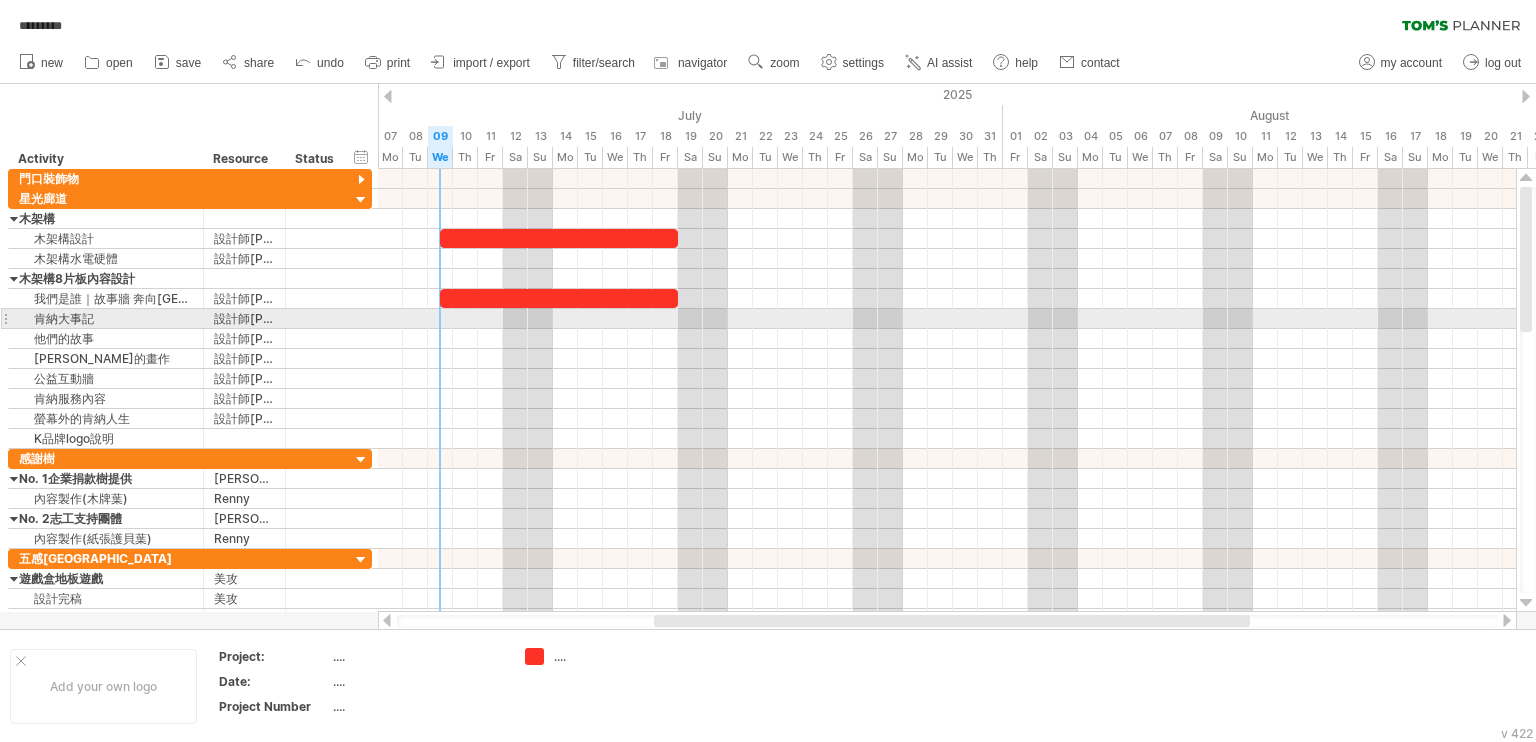 click at bounding box center (947, 319) 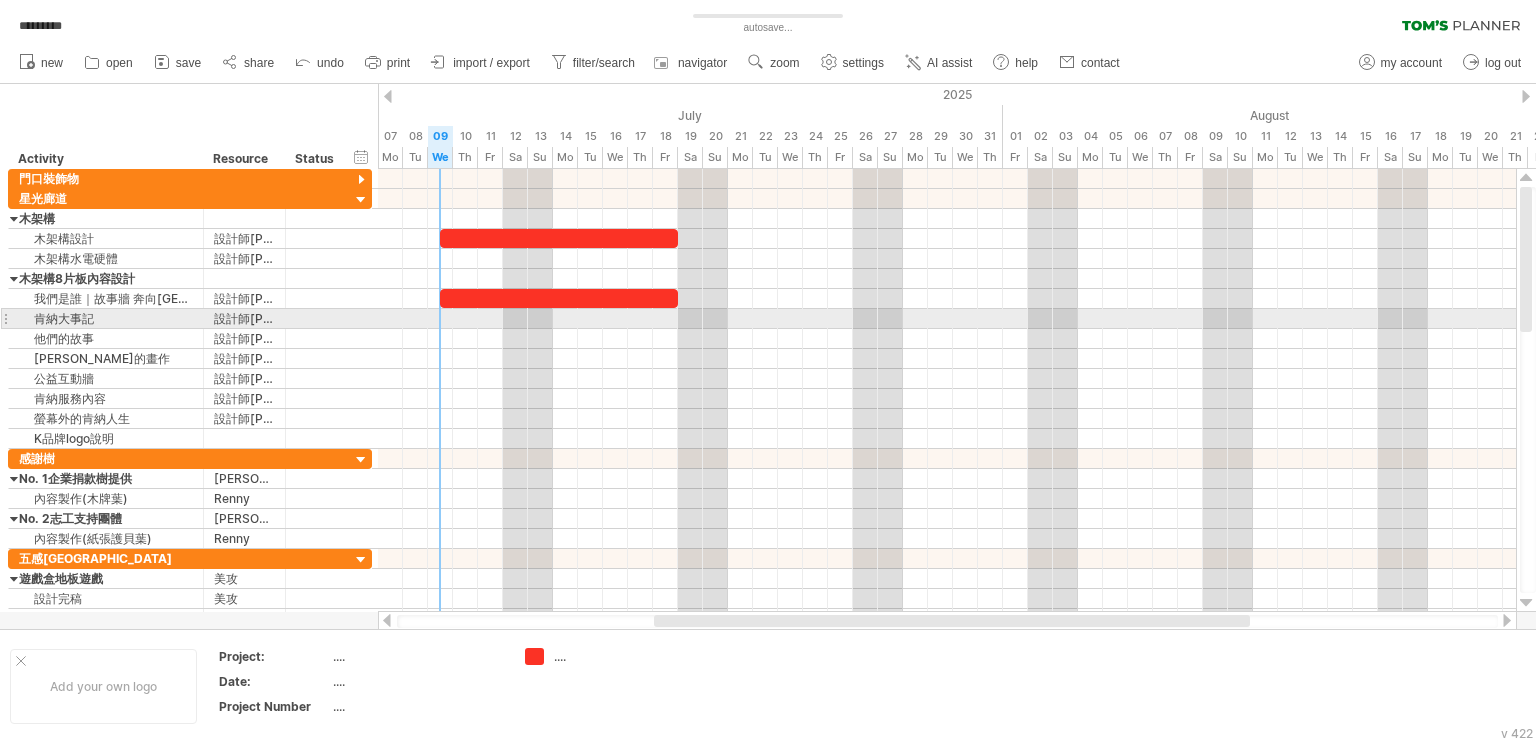 click at bounding box center [947, 319] 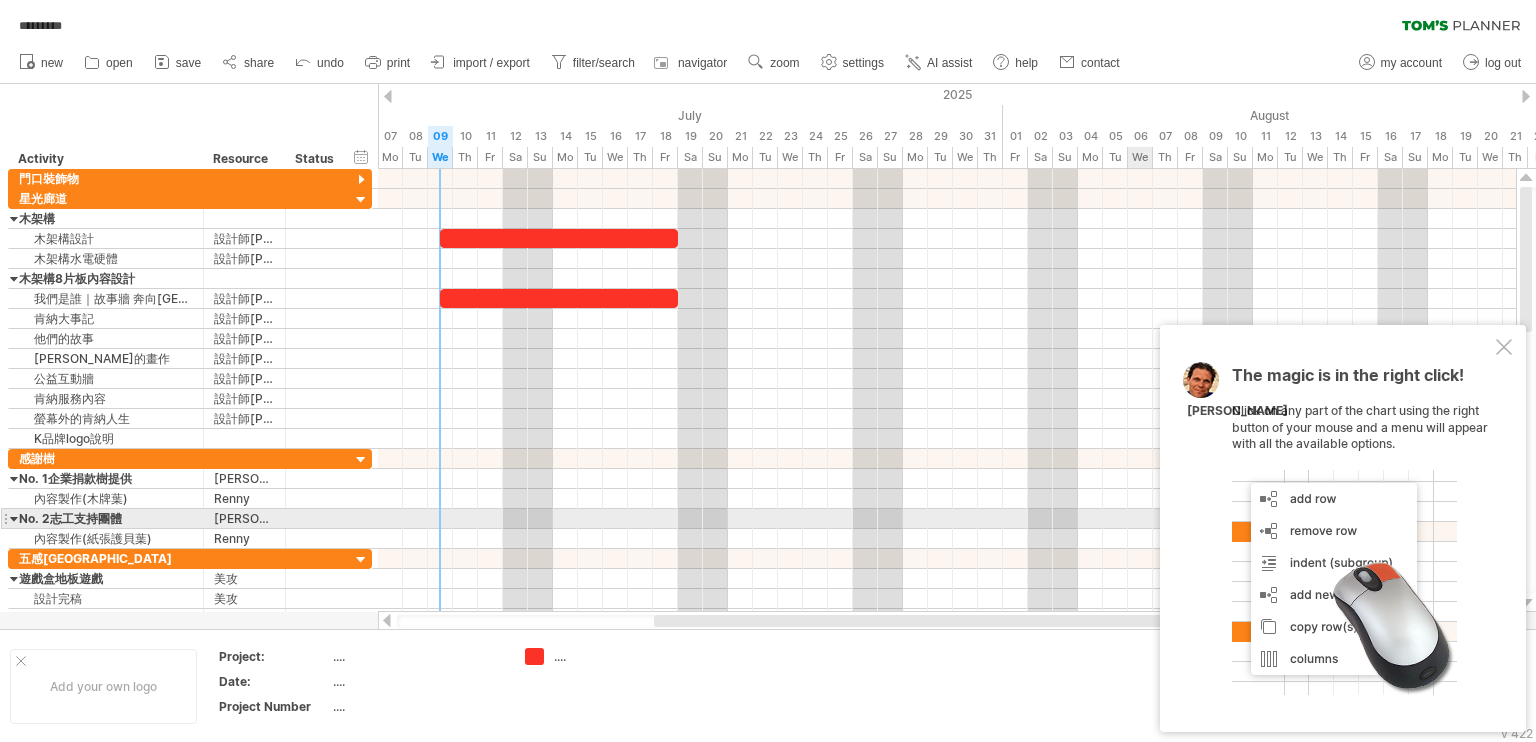 click at bounding box center (1344, 582) 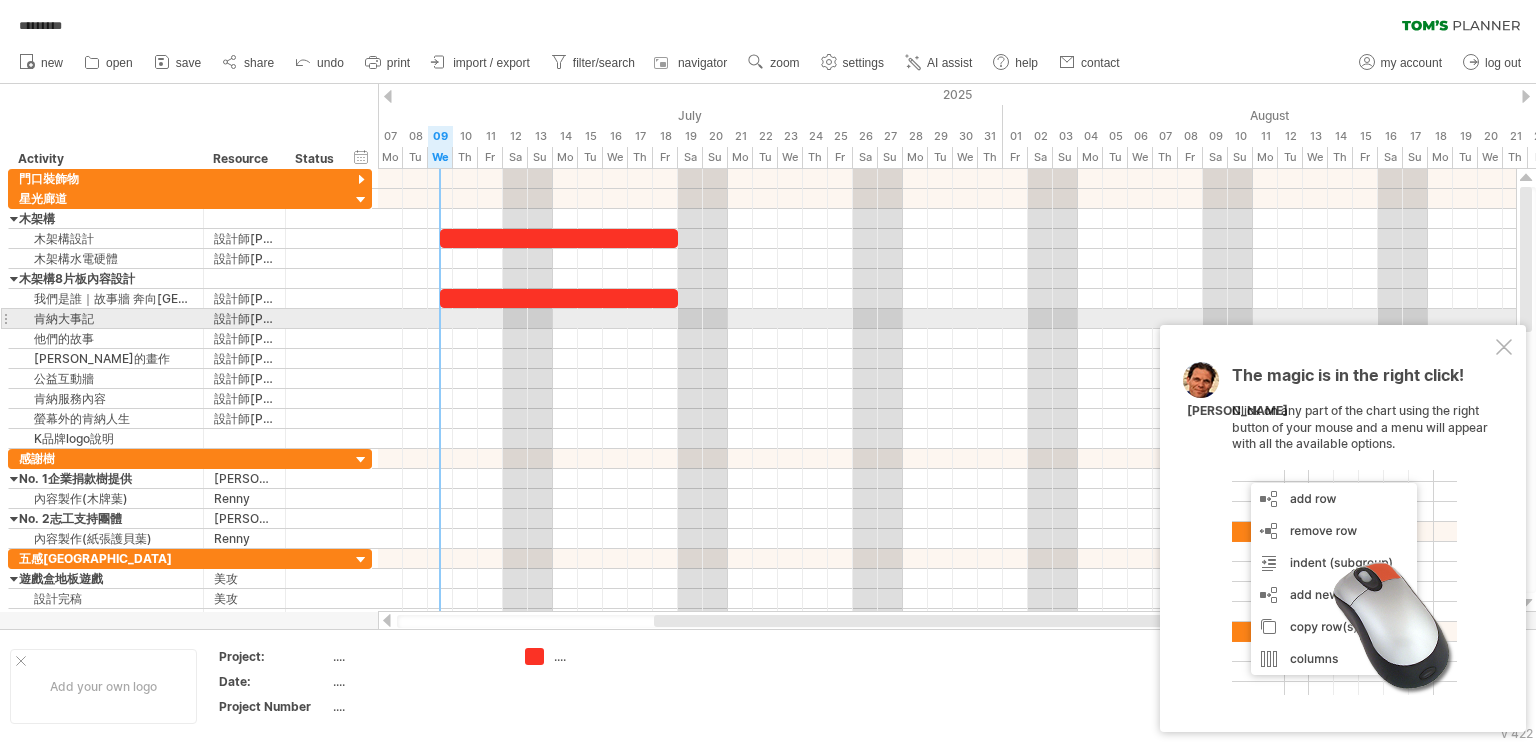 click at bounding box center [947, 319] 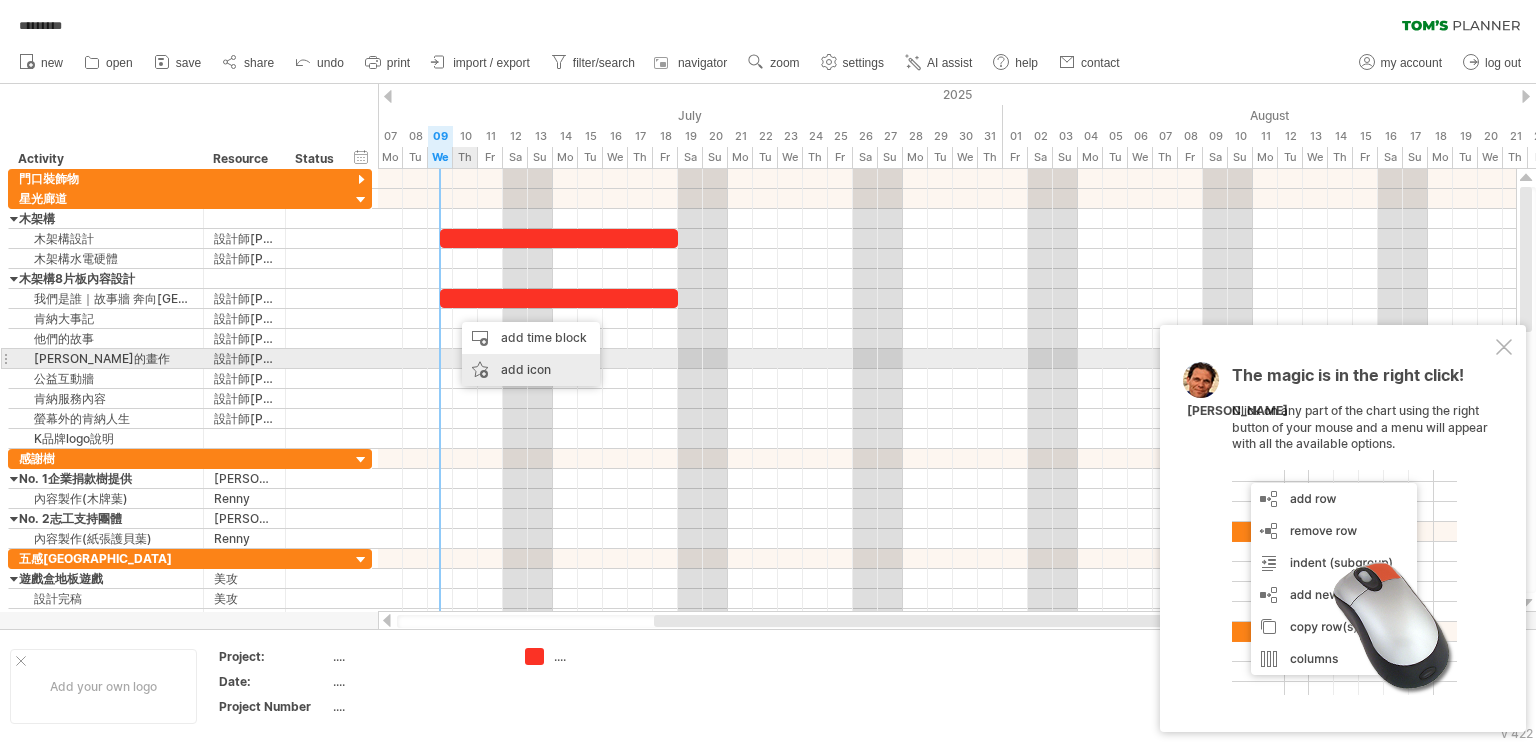 click on "add icon" at bounding box center [531, 370] 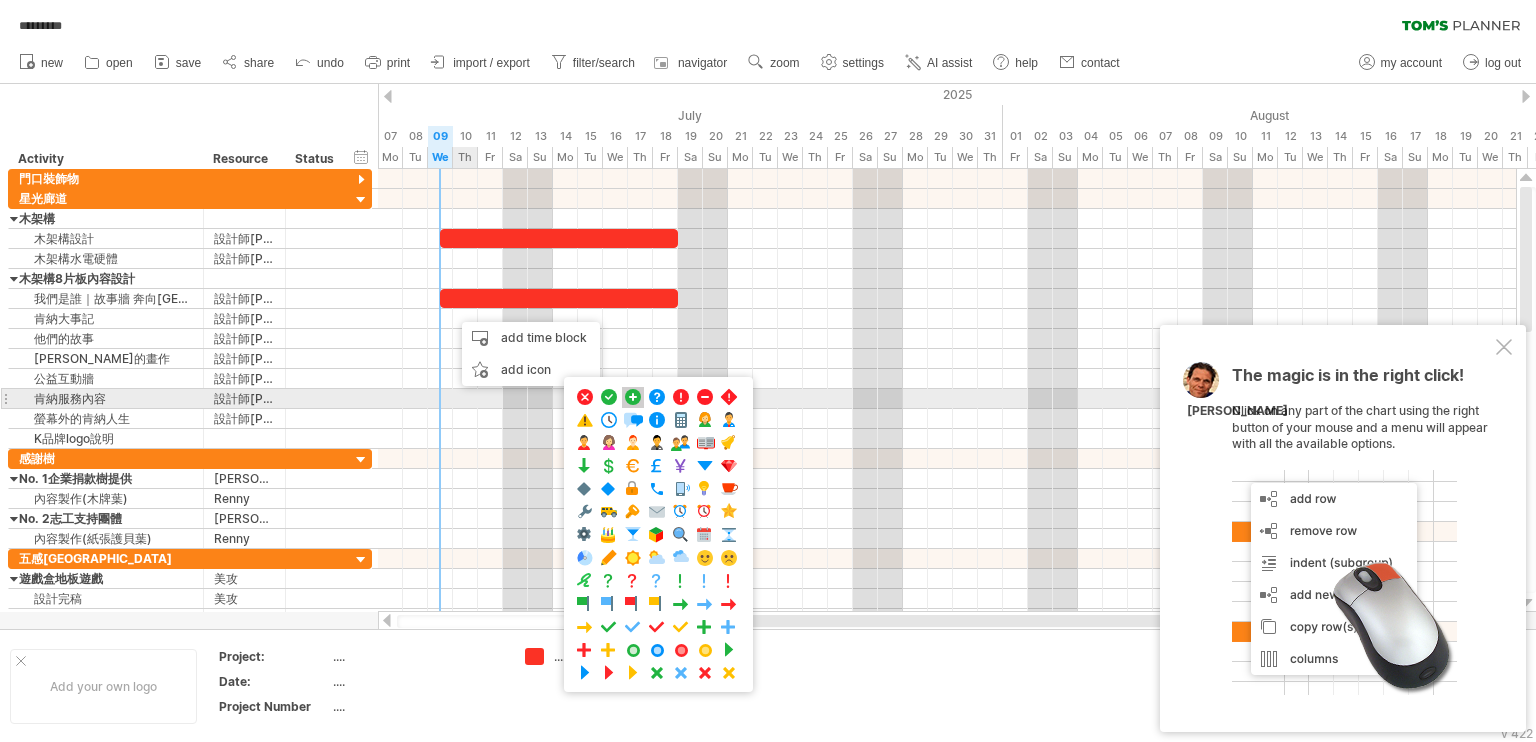 click at bounding box center (633, 397) 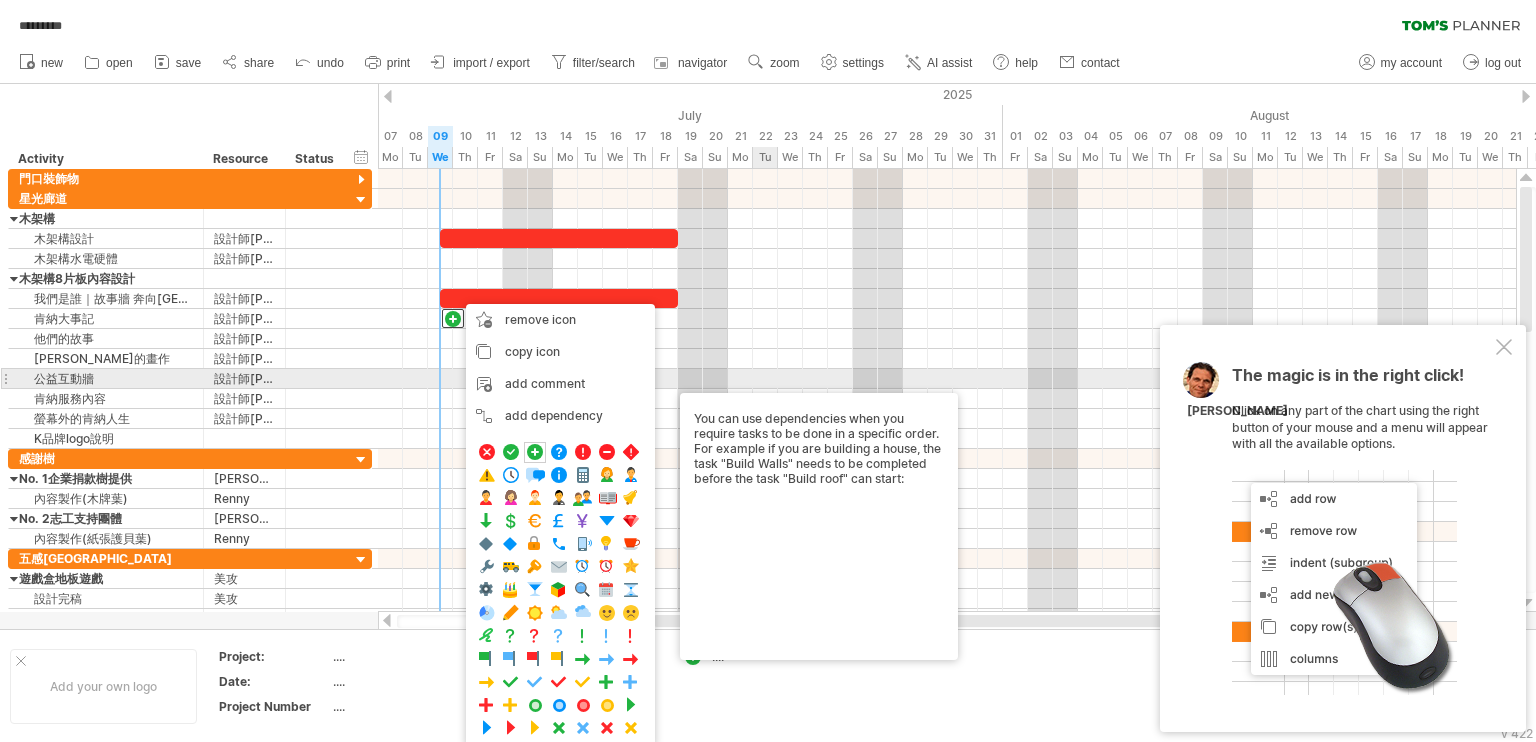 click at bounding box center [947, 379] 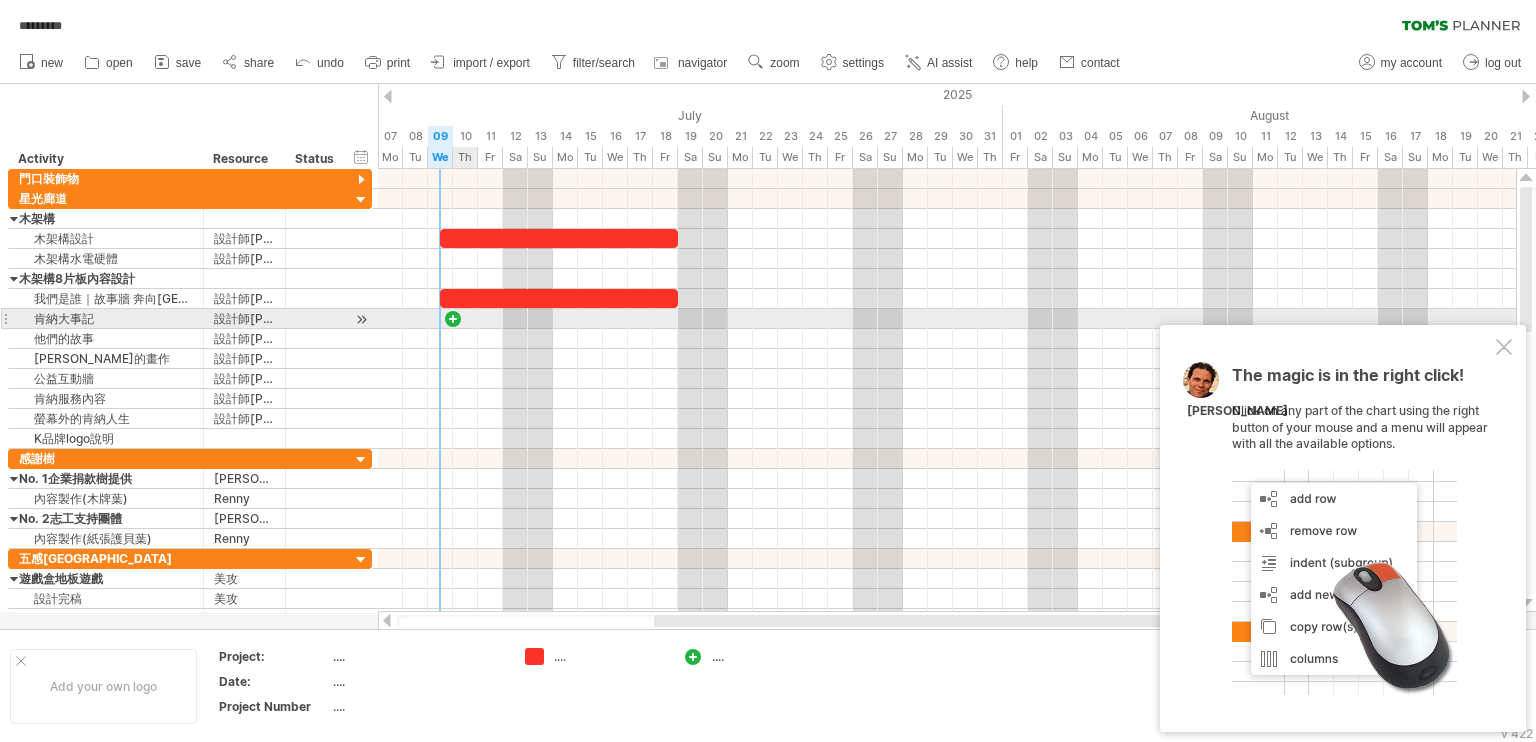 click at bounding box center [453, 318] 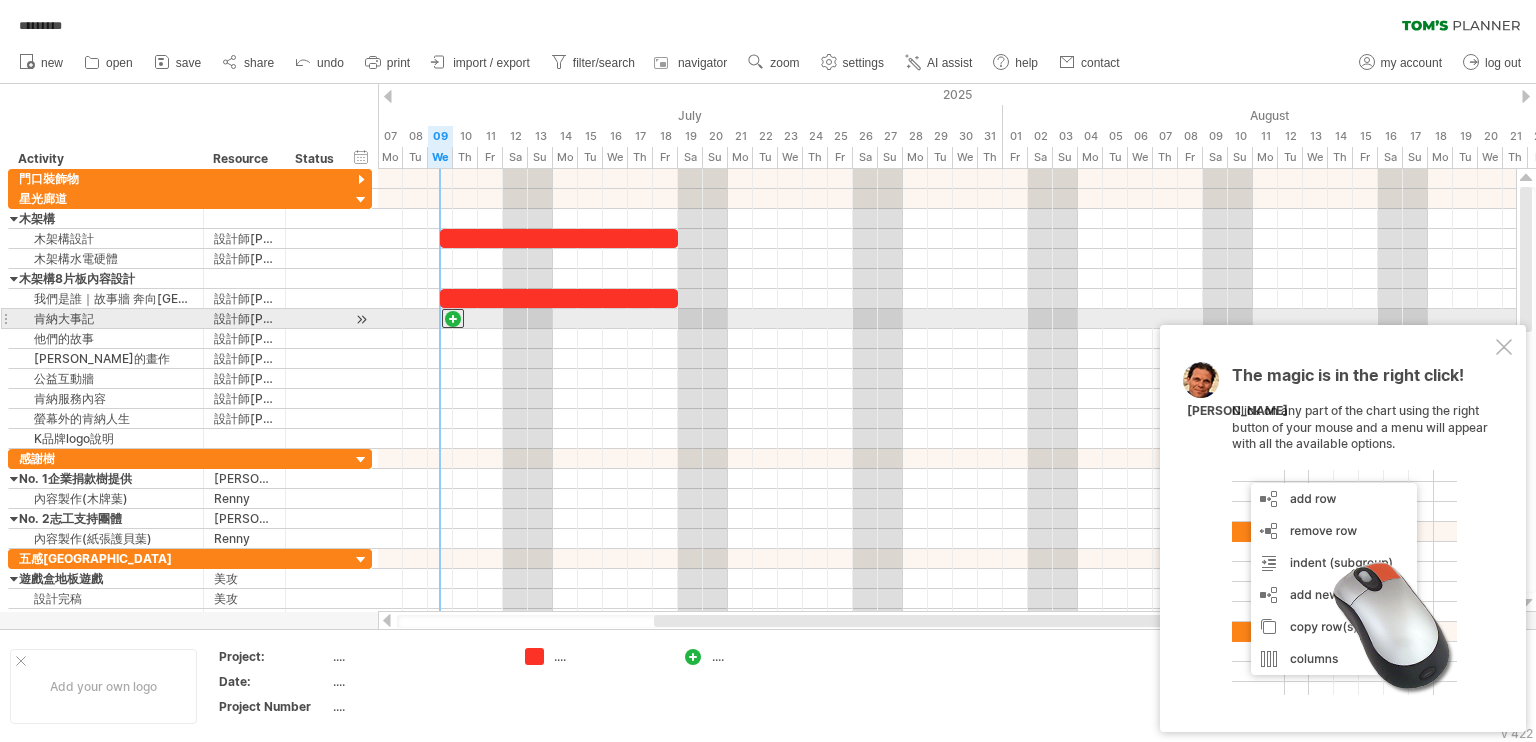 click at bounding box center [453, 318] 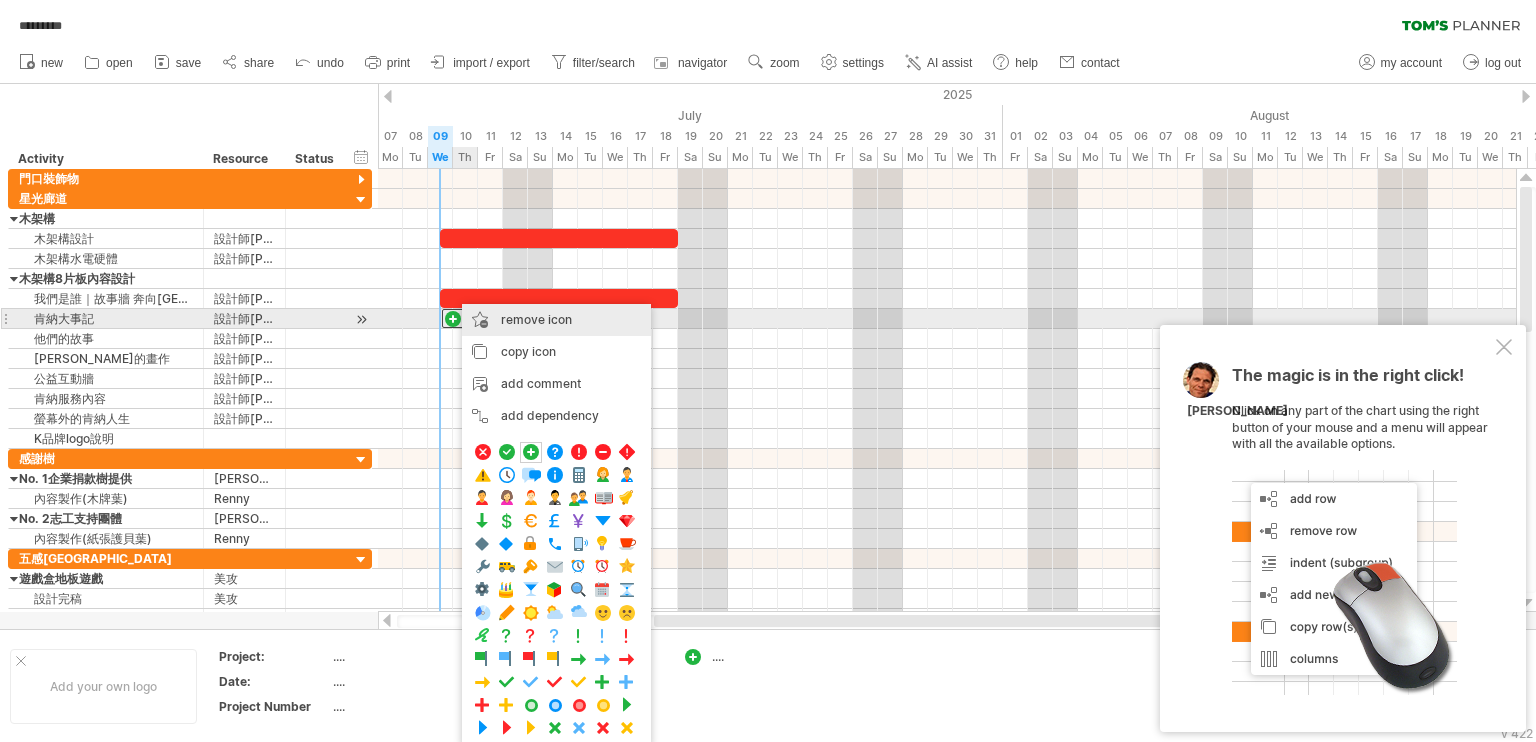click on "remove icon remove selected items" at bounding box center [556, 320] 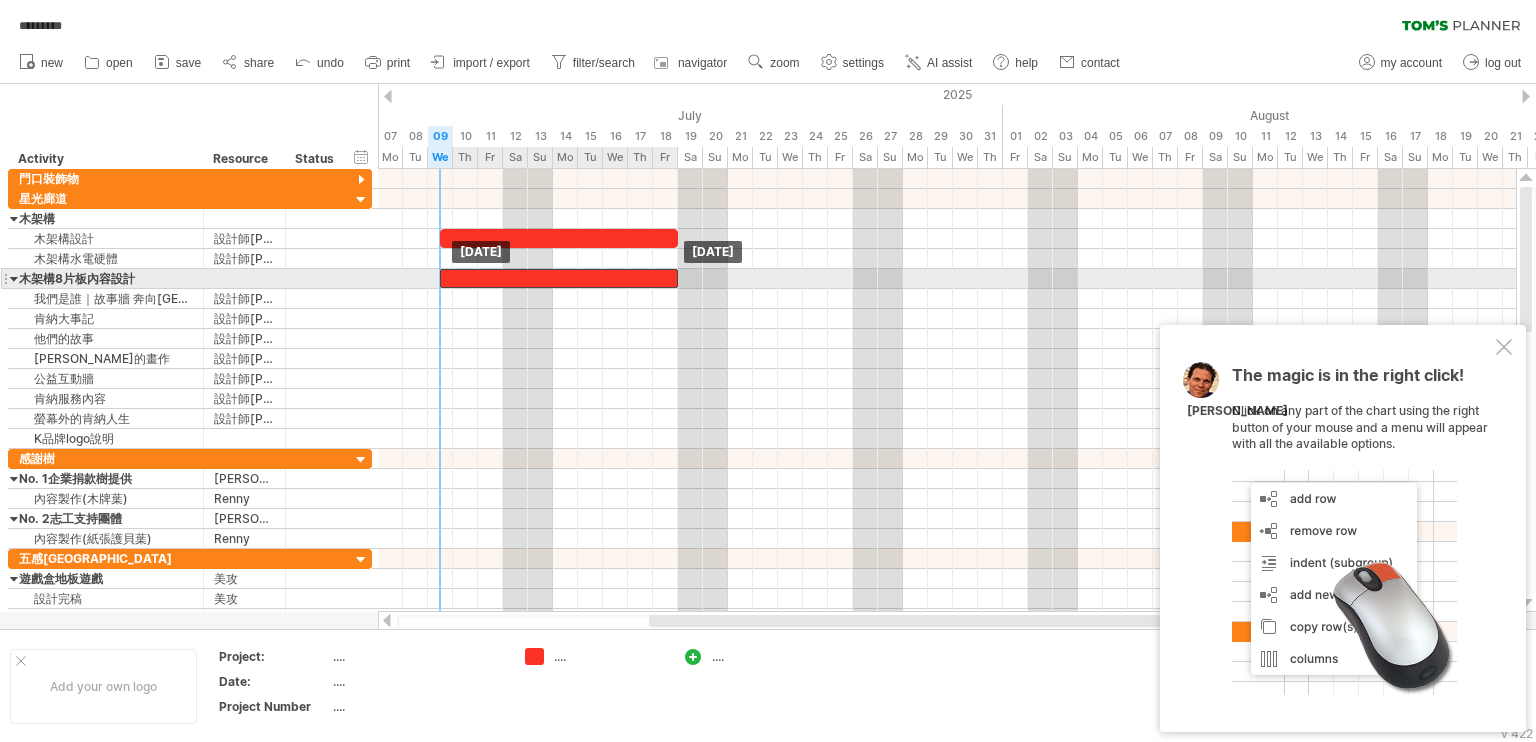 drag, startPoint x: 456, startPoint y: 296, endPoint x: 458, endPoint y: 275, distance: 21.095022 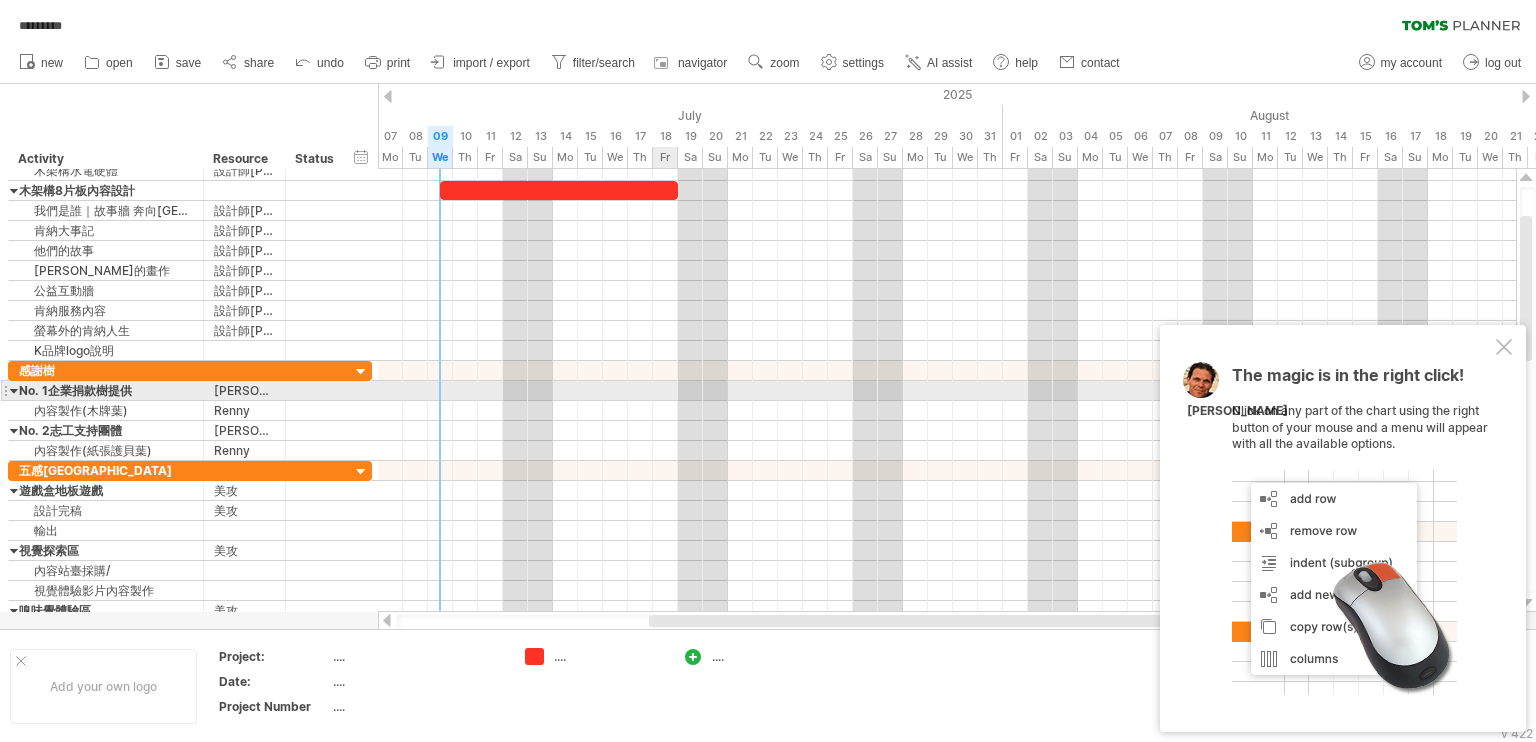 click at bounding box center (947, 391) 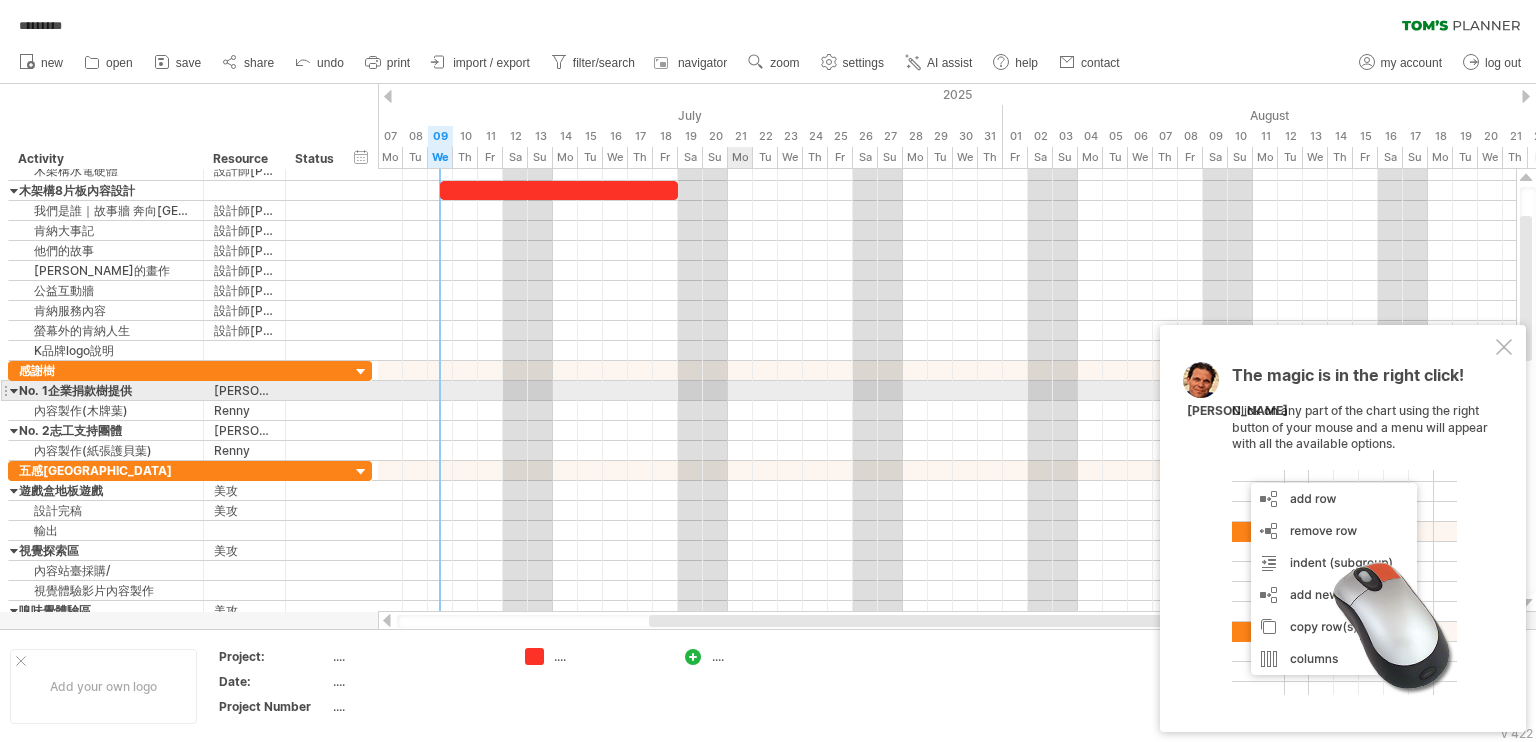 click at bounding box center (947, 391) 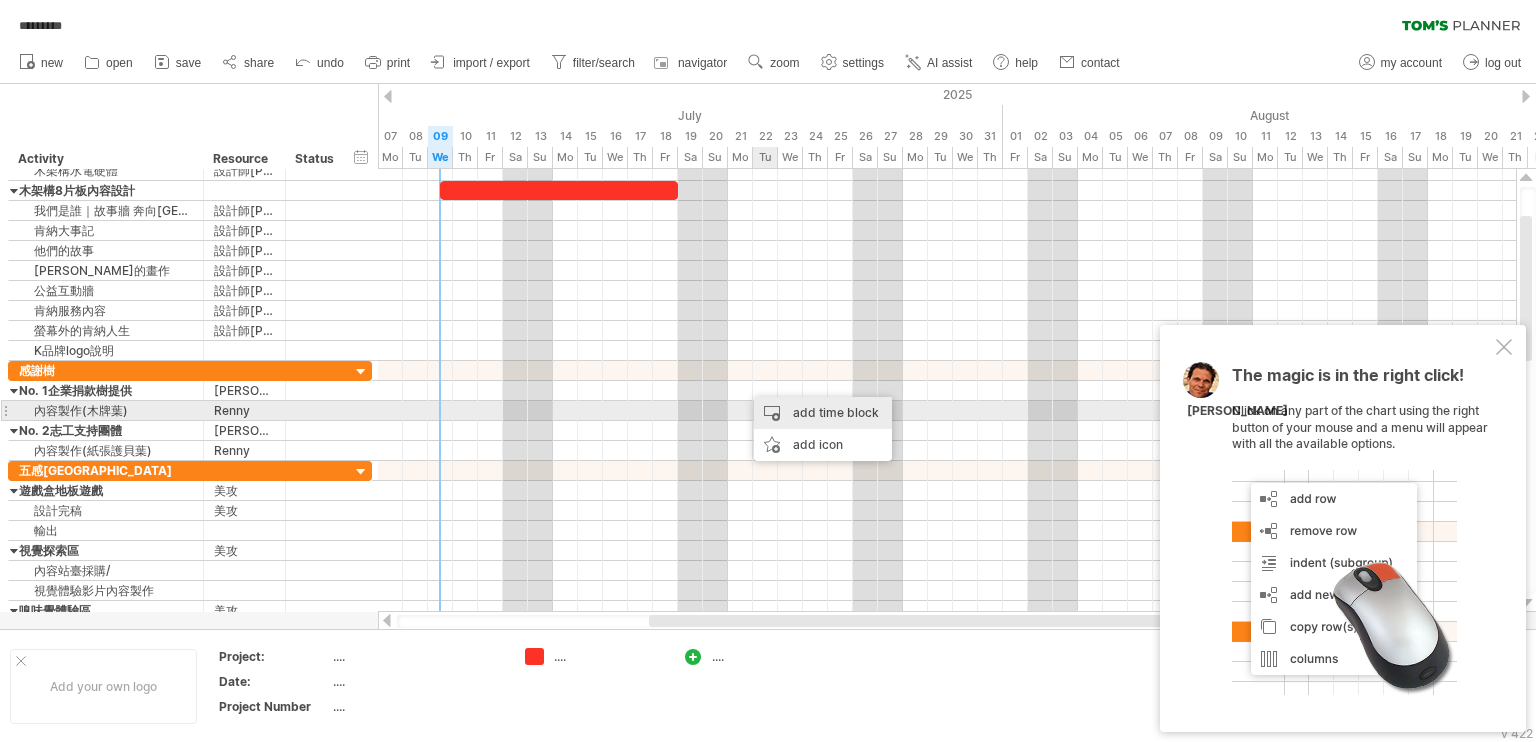 click on "add time block" at bounding box center [823, 413] 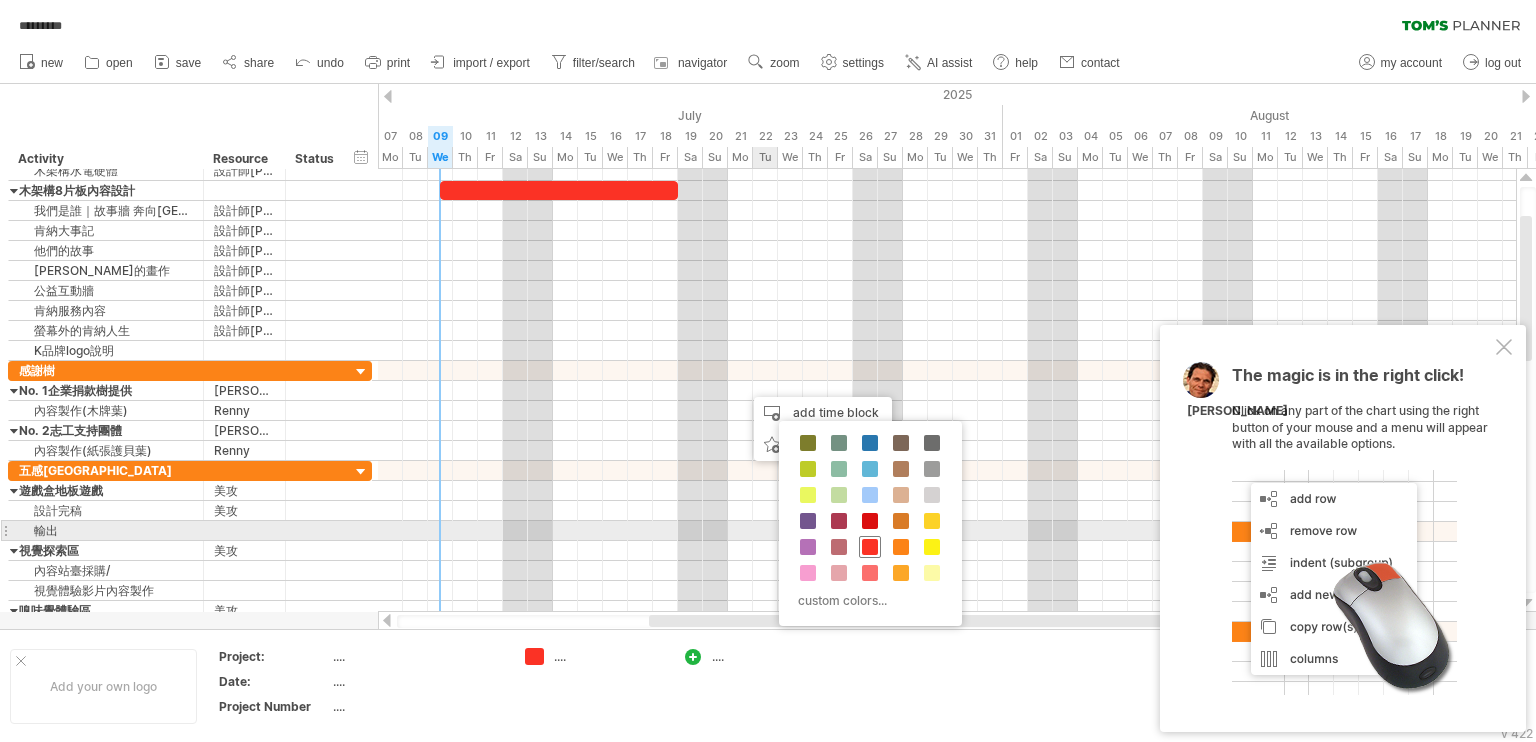 click at bounding box center (870, 547) 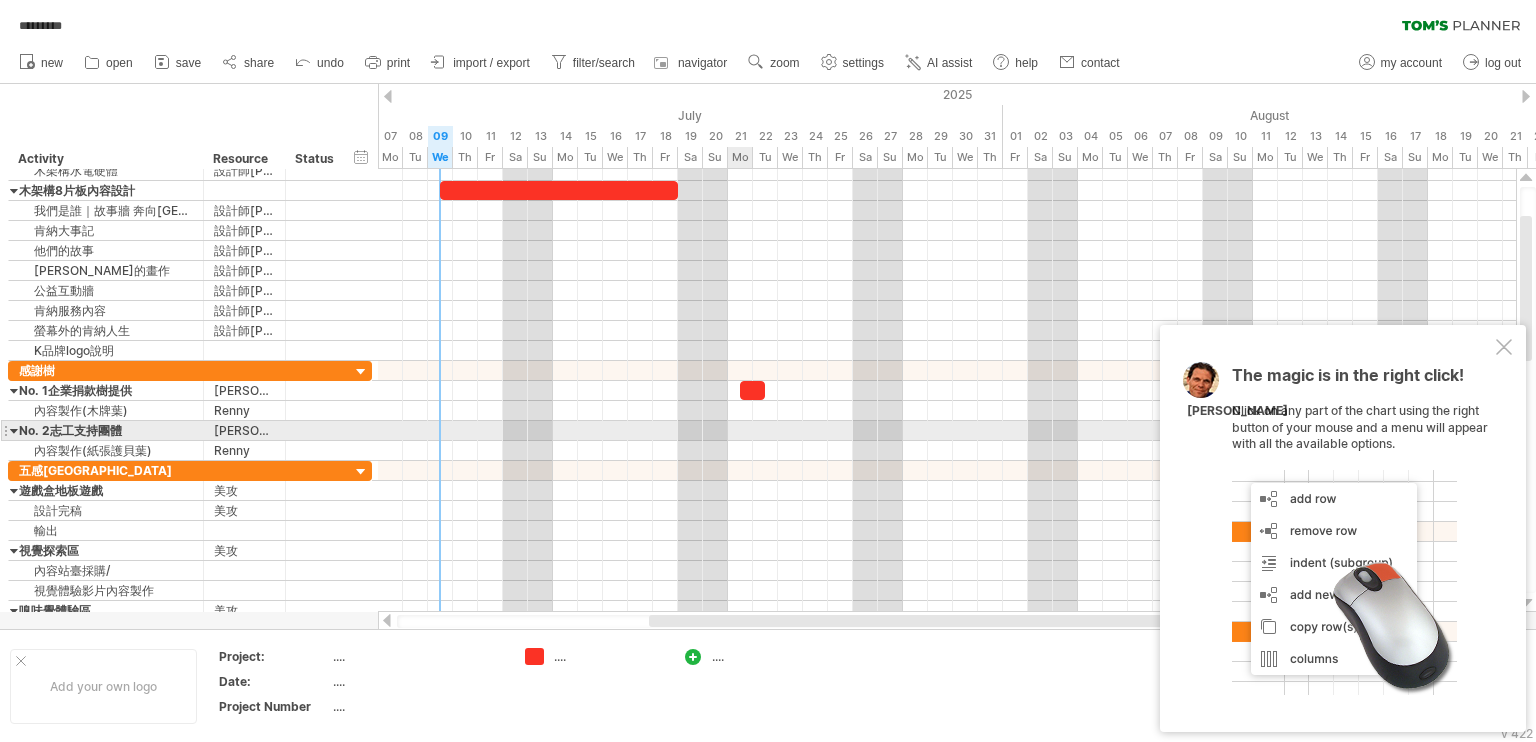 click at bounding box center (947, 431) 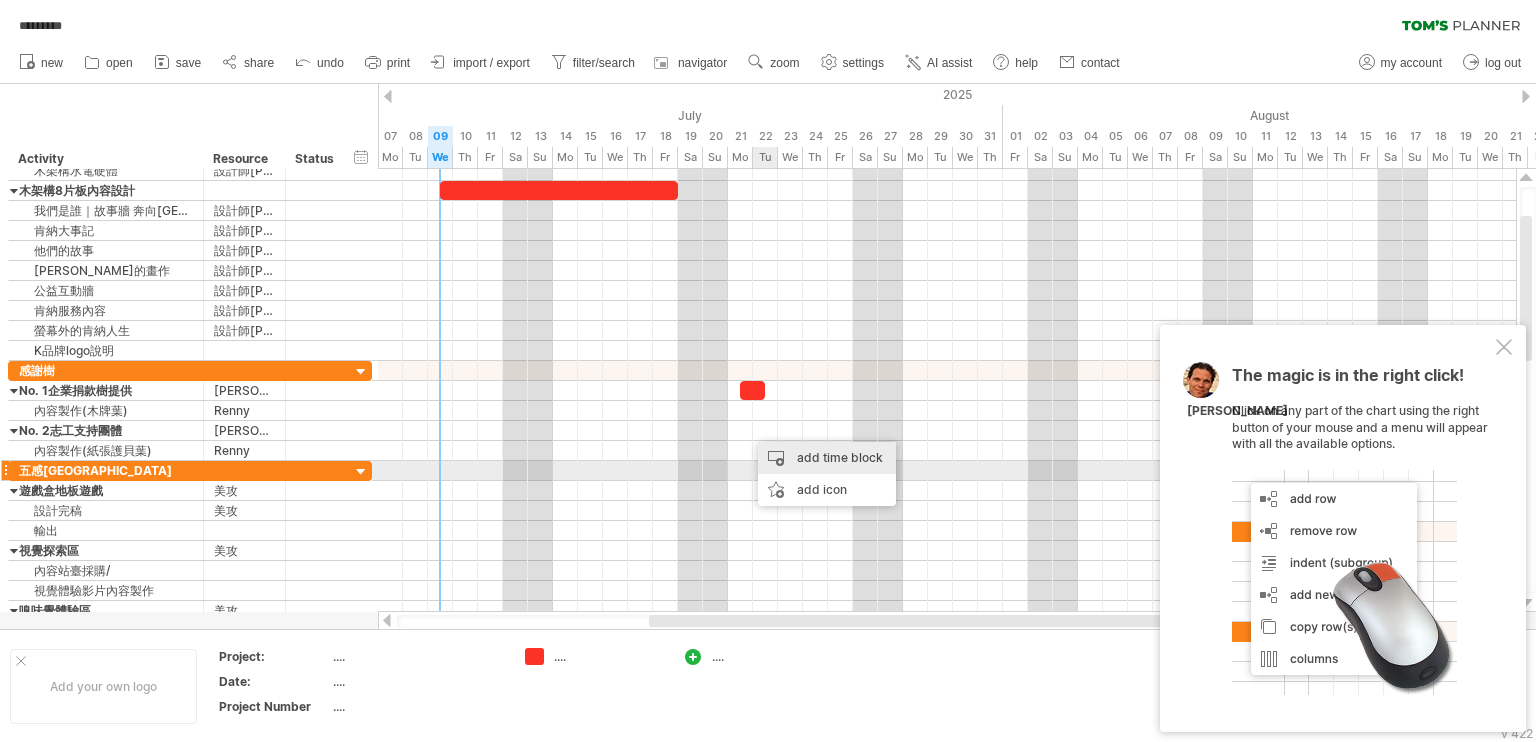 click on "add time block" at bounding box center [827, 458] 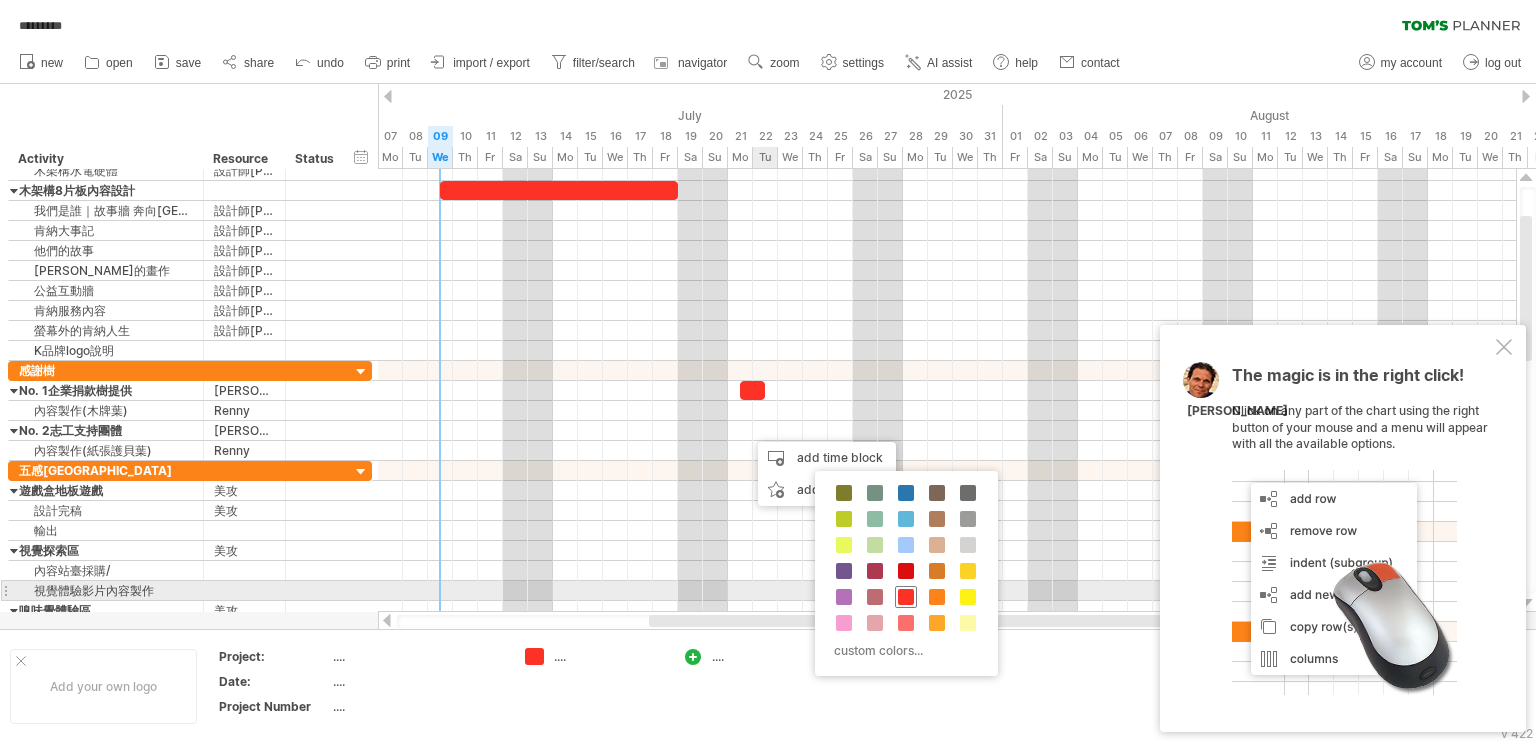 click at bounding box center (906, 597) 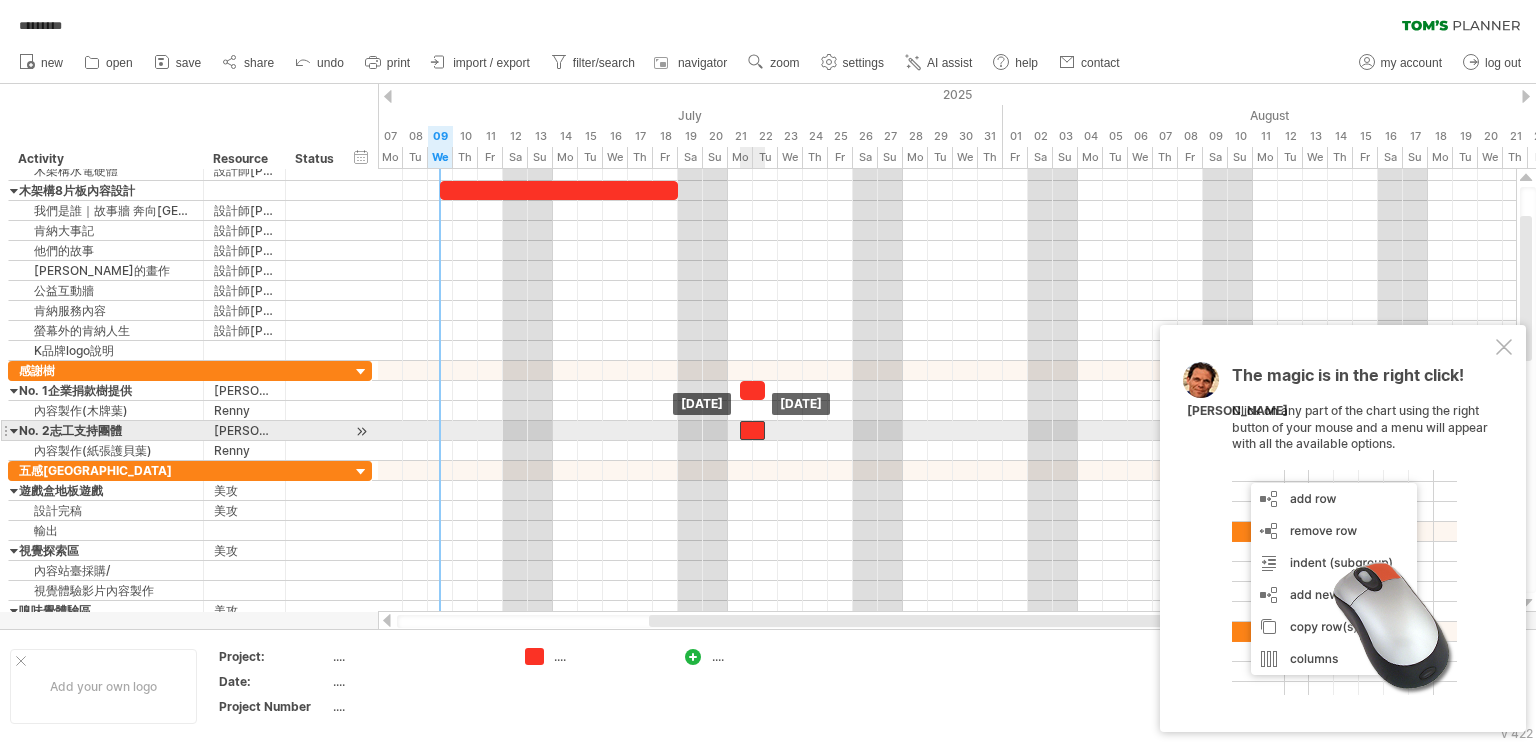 click at bounding box center [752, 430] 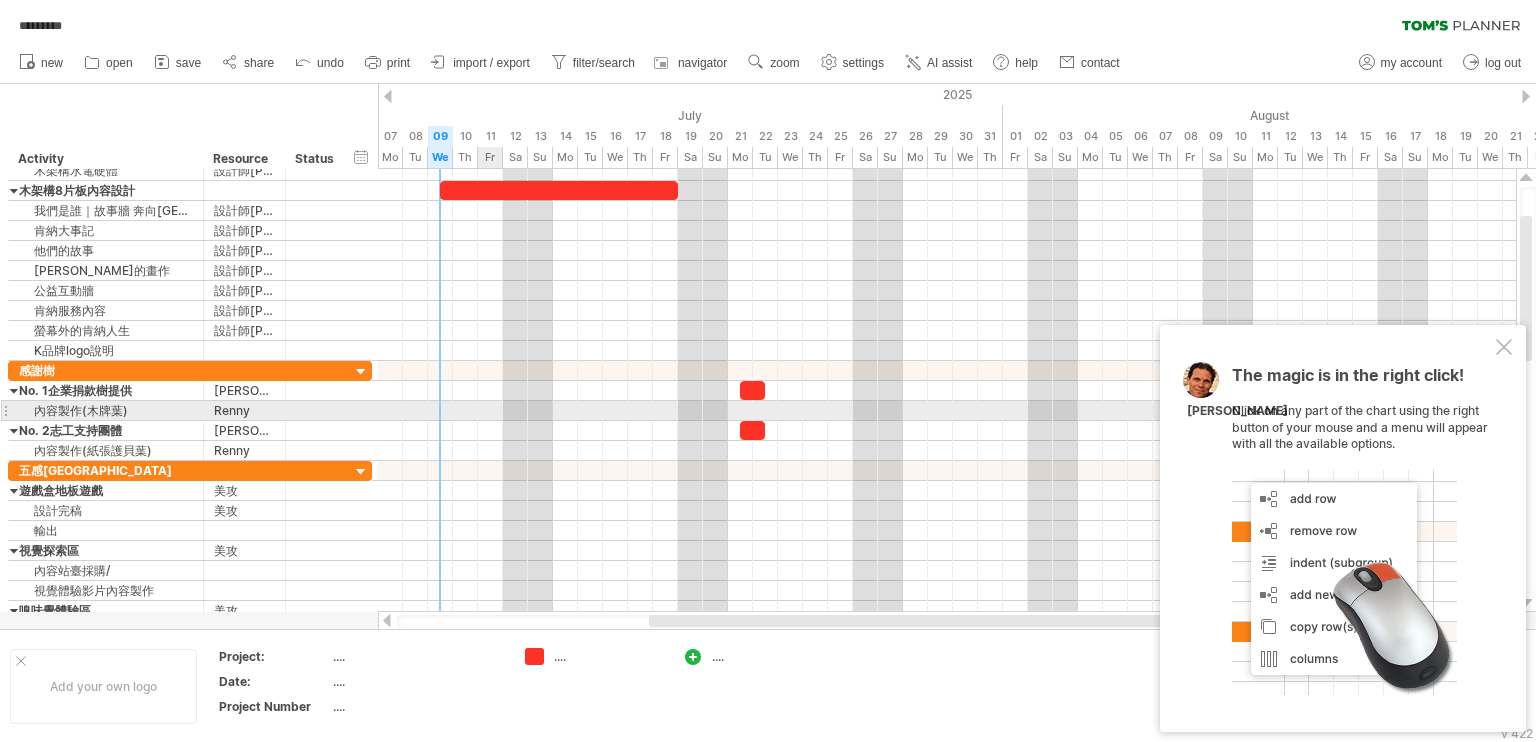 click at bounding box center [947, 411] 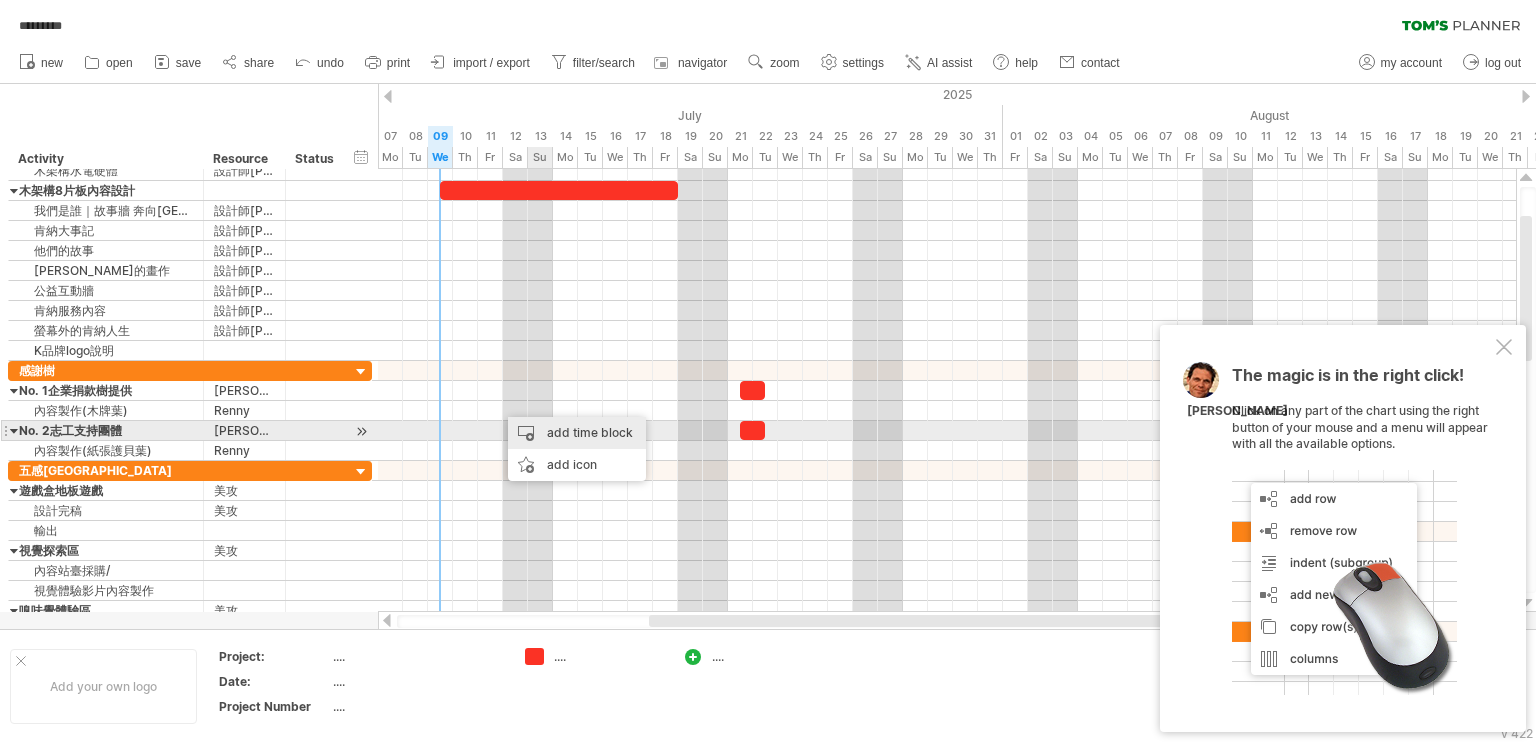 click on "add time block" at bounding box center [577, 433] 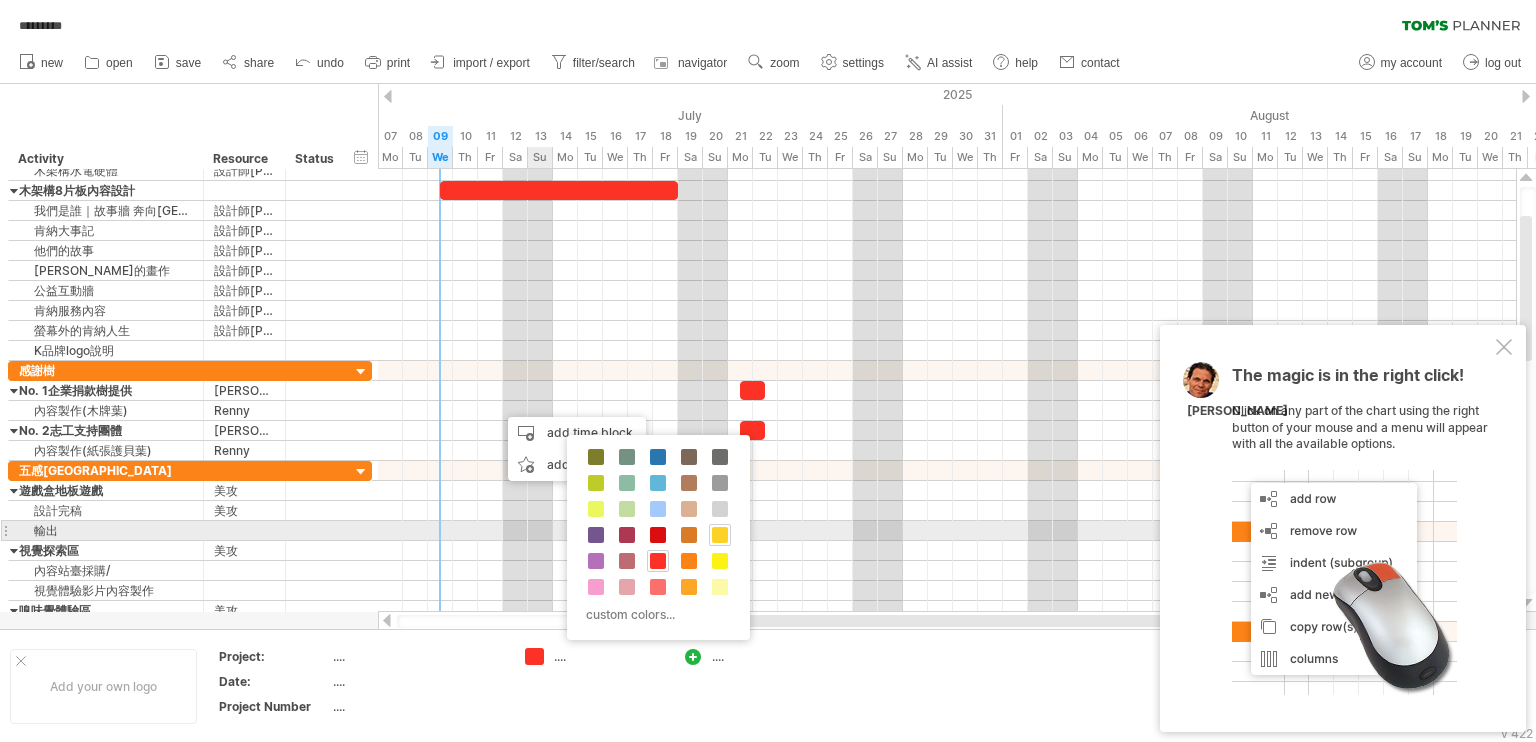 click at bounding box center [720, 535] 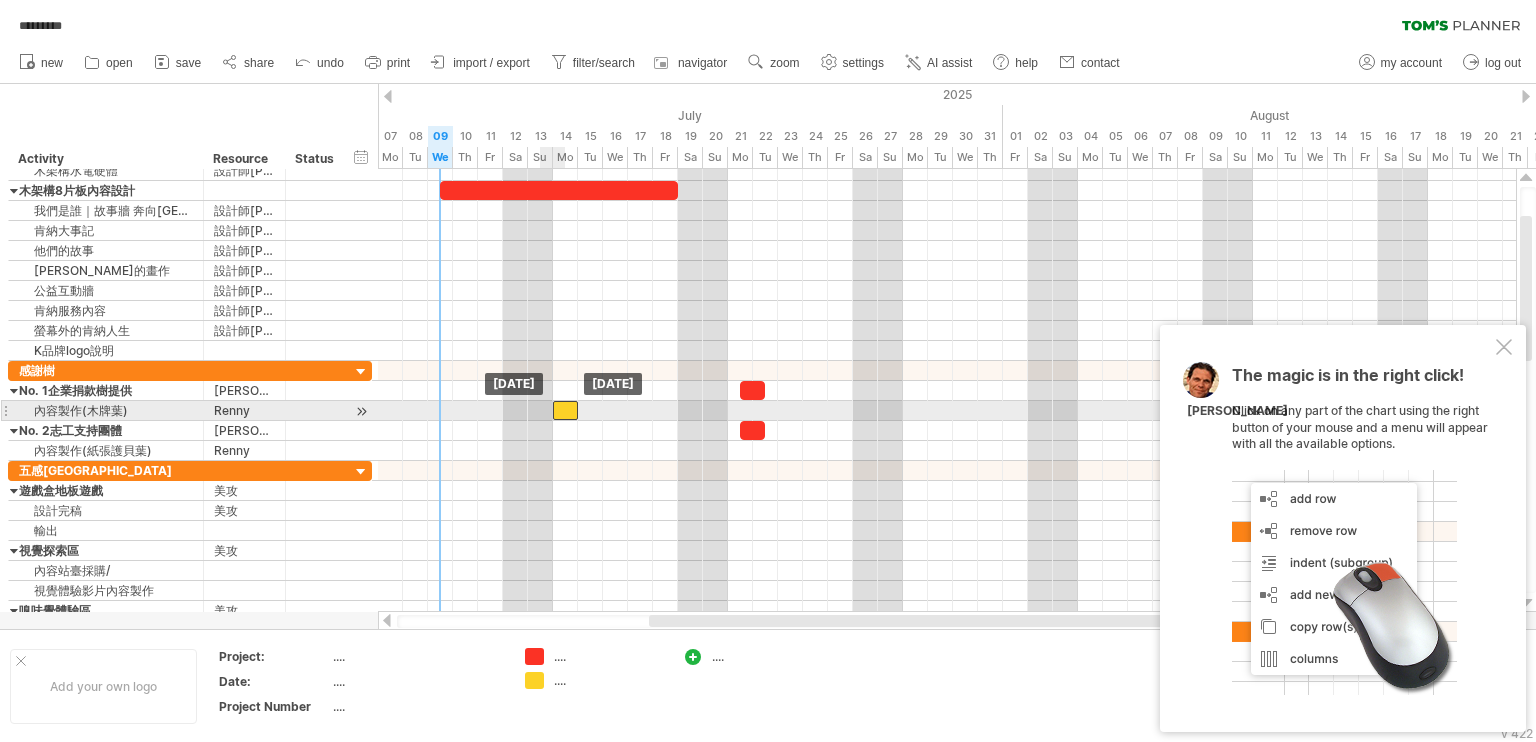 drag, startPoint x: 516, startPoint y: 410, endPoint x: 563, endPoint y: 408, distance: 47.042534 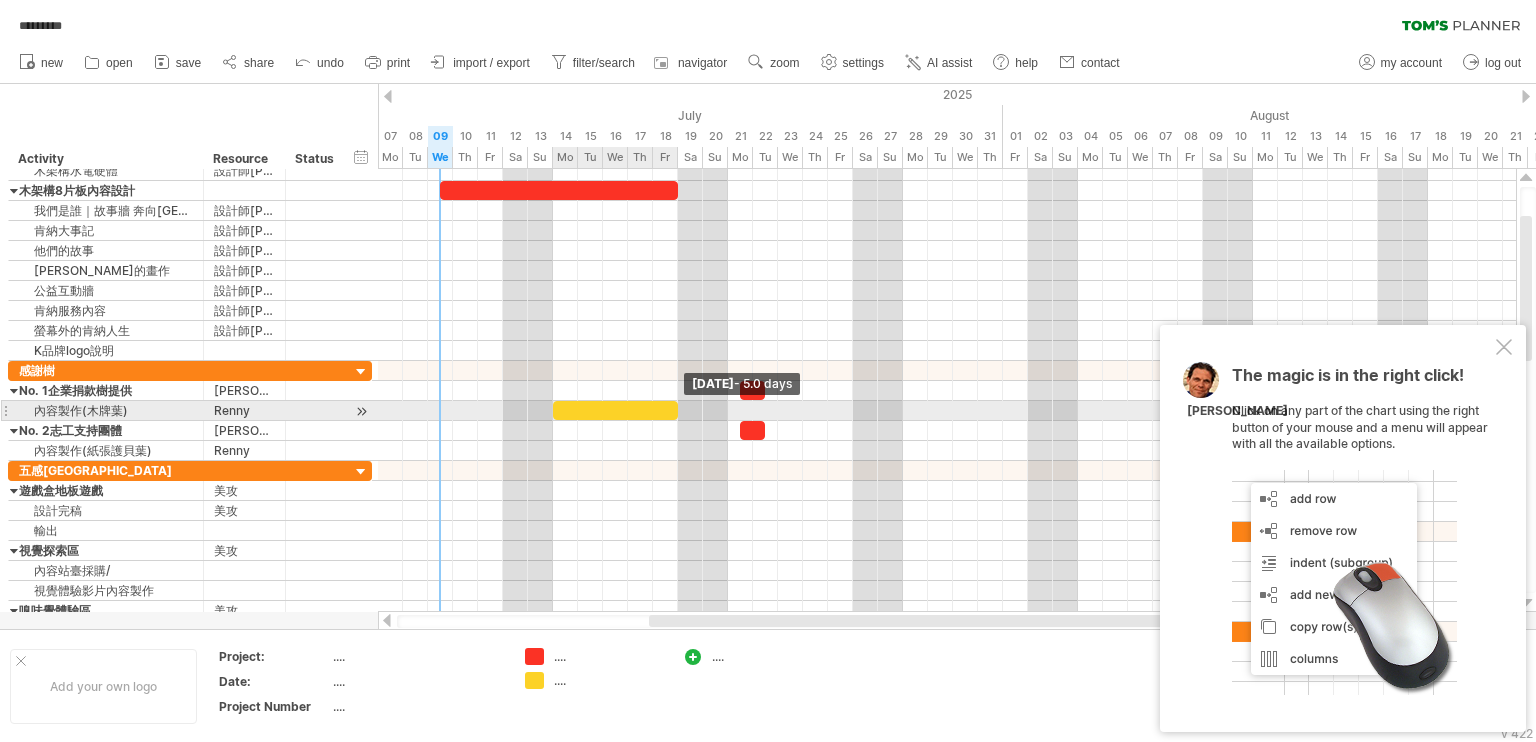 drag, startPoint x: 580, startPoint y: 403, endPoint x: 675, endPoint y: 408, distance: 95.131485 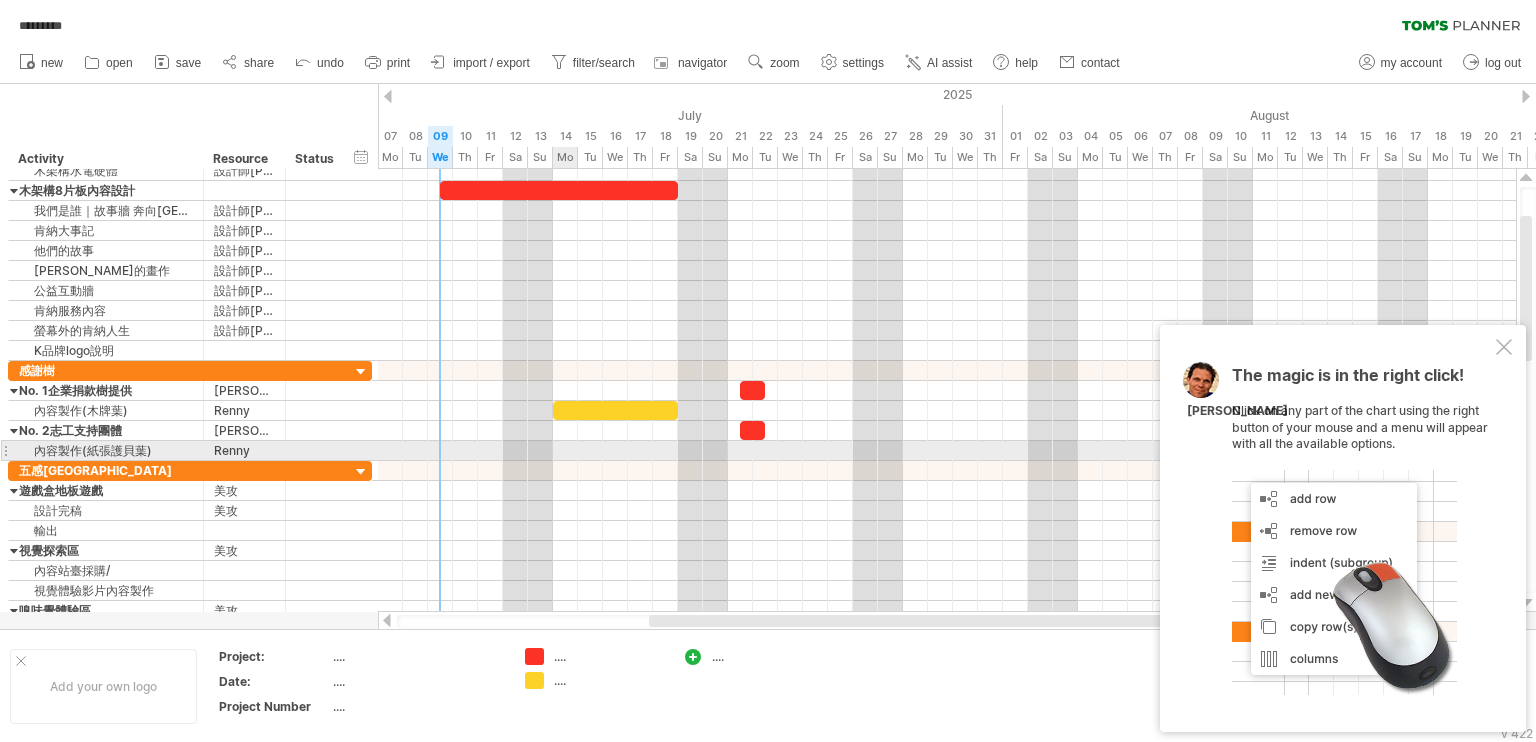 click at bounding box center (947, 451) 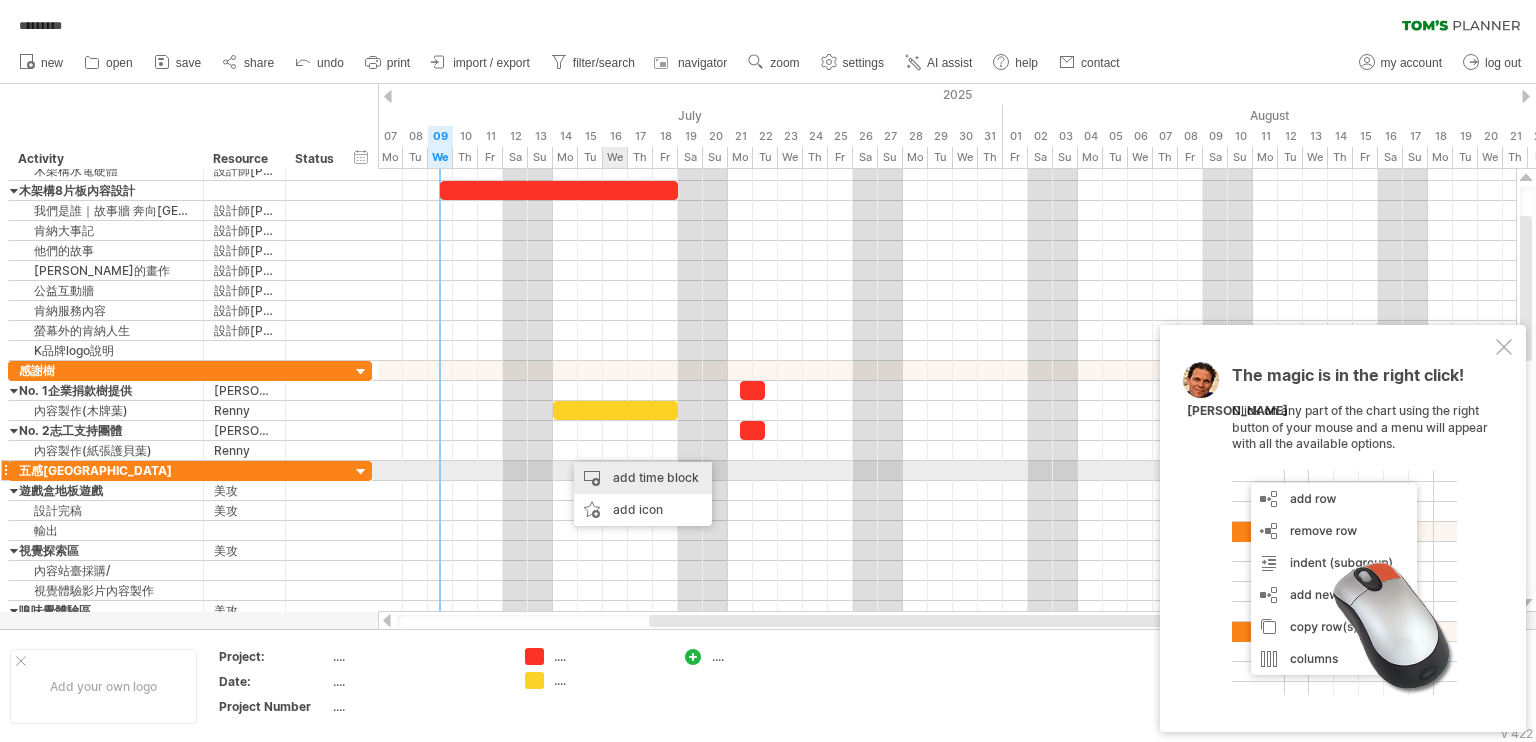 click on "add time block" at bounding box center (643, 478) 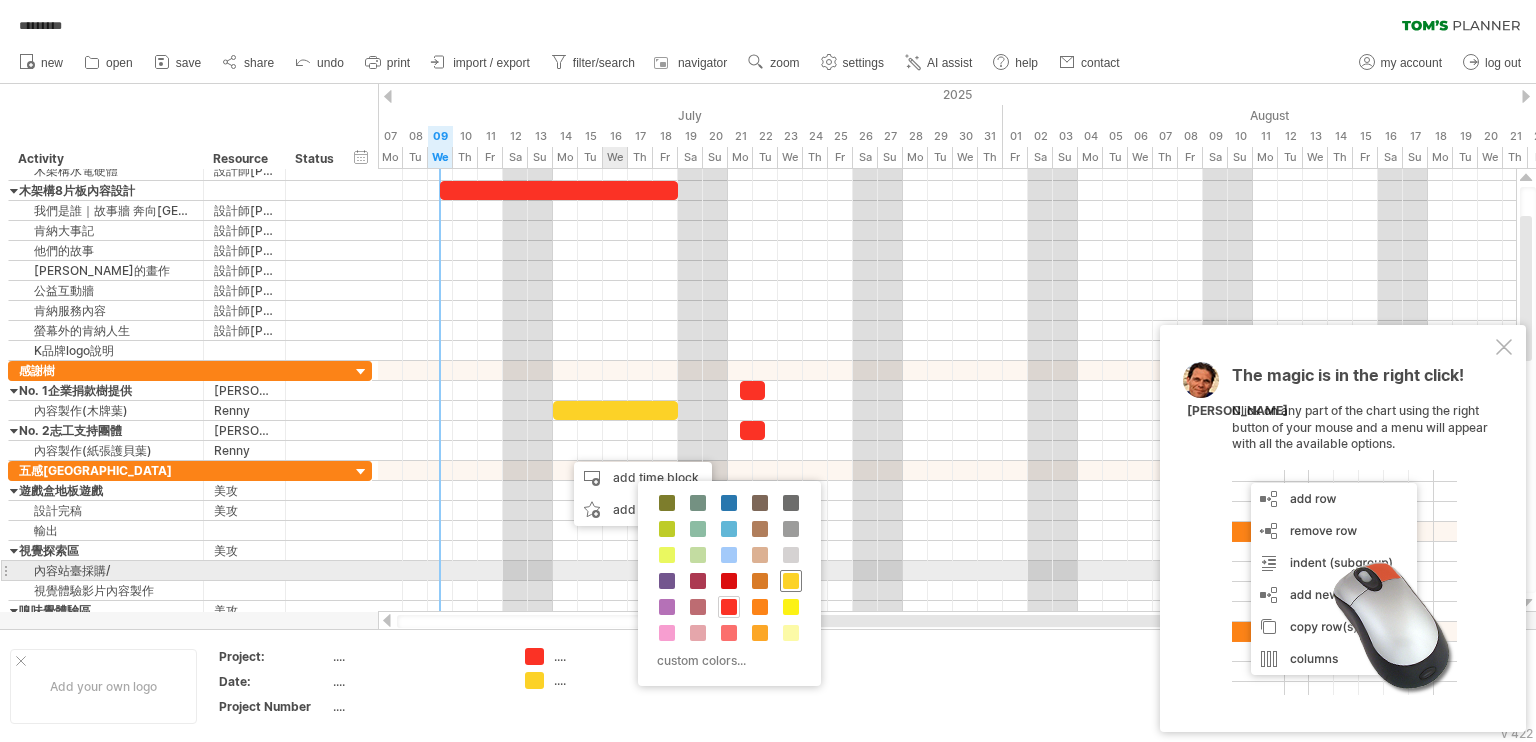 click at bounding box center (791, 581) 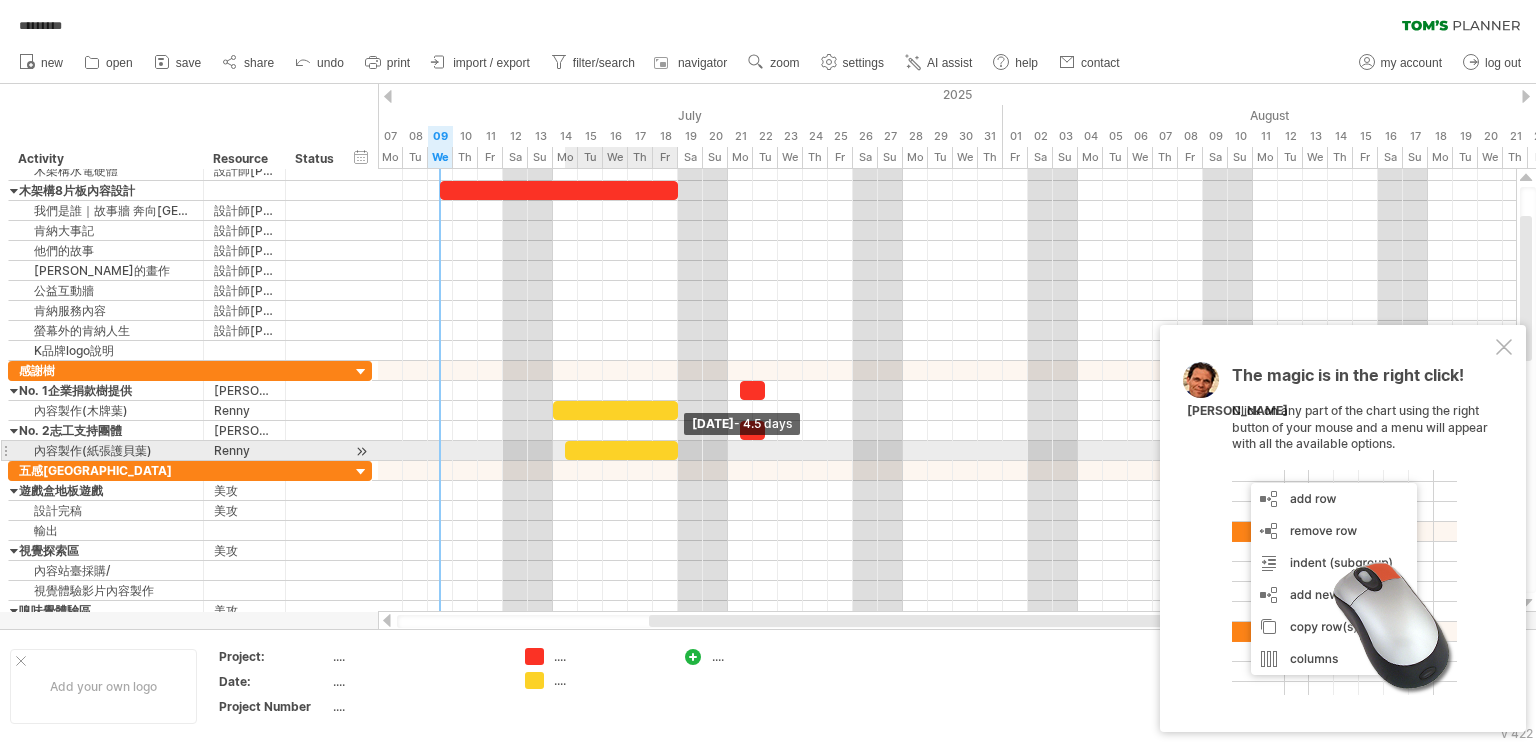 drag, startPoint x: 593, startPoint y: 451, endPoint x: 676, endPoint y: 452, distance: 83.00603 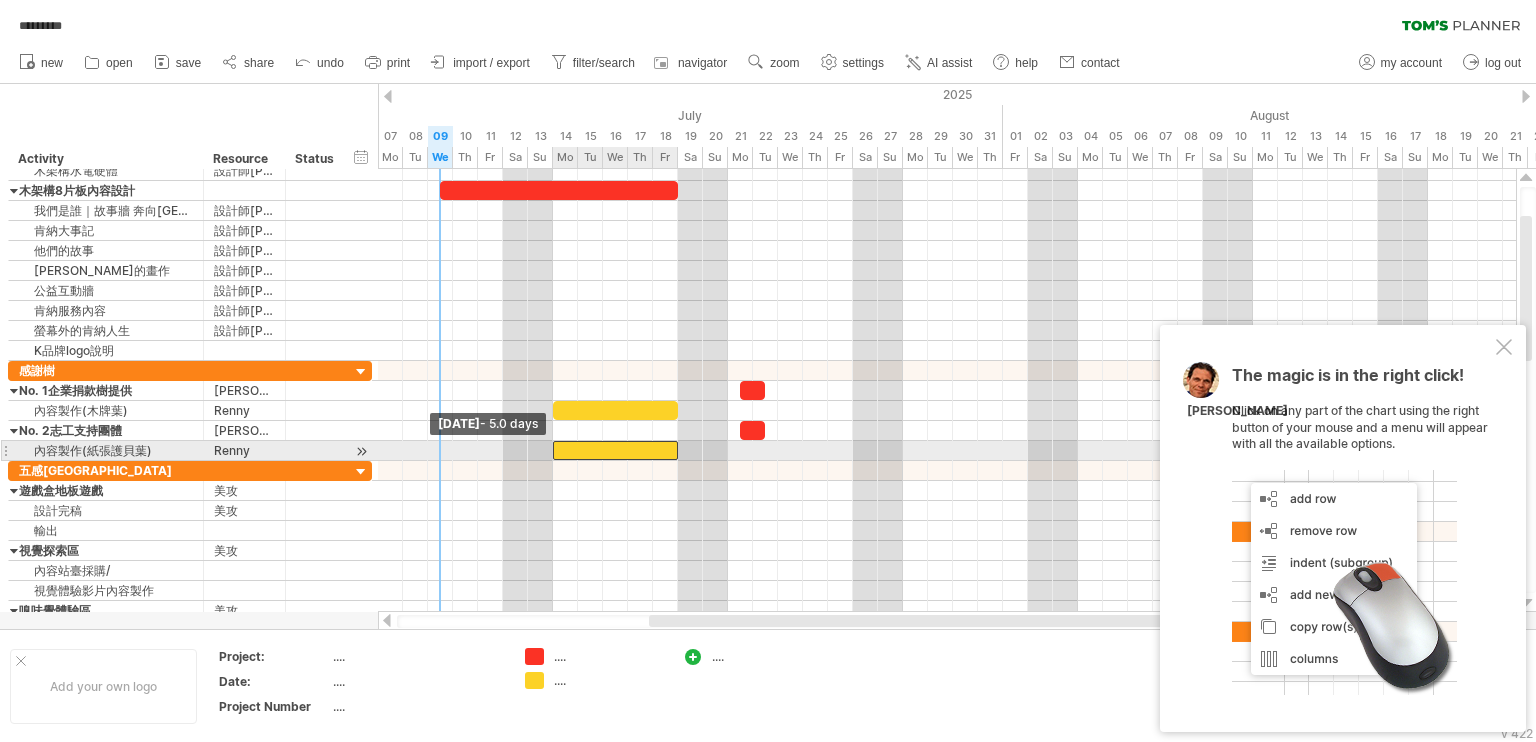 click at bounding box center [553, 450] 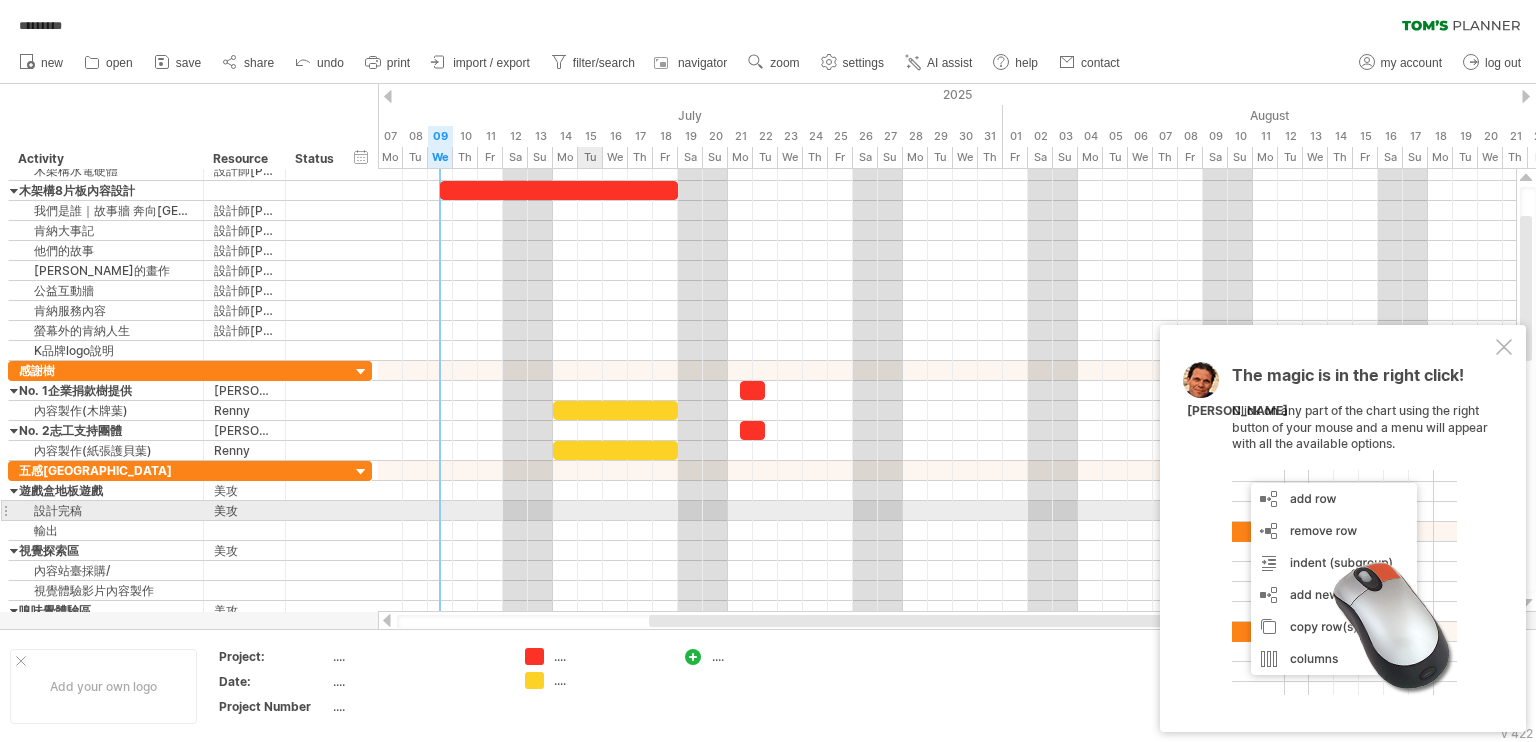 click at bounding box center [947, 511] 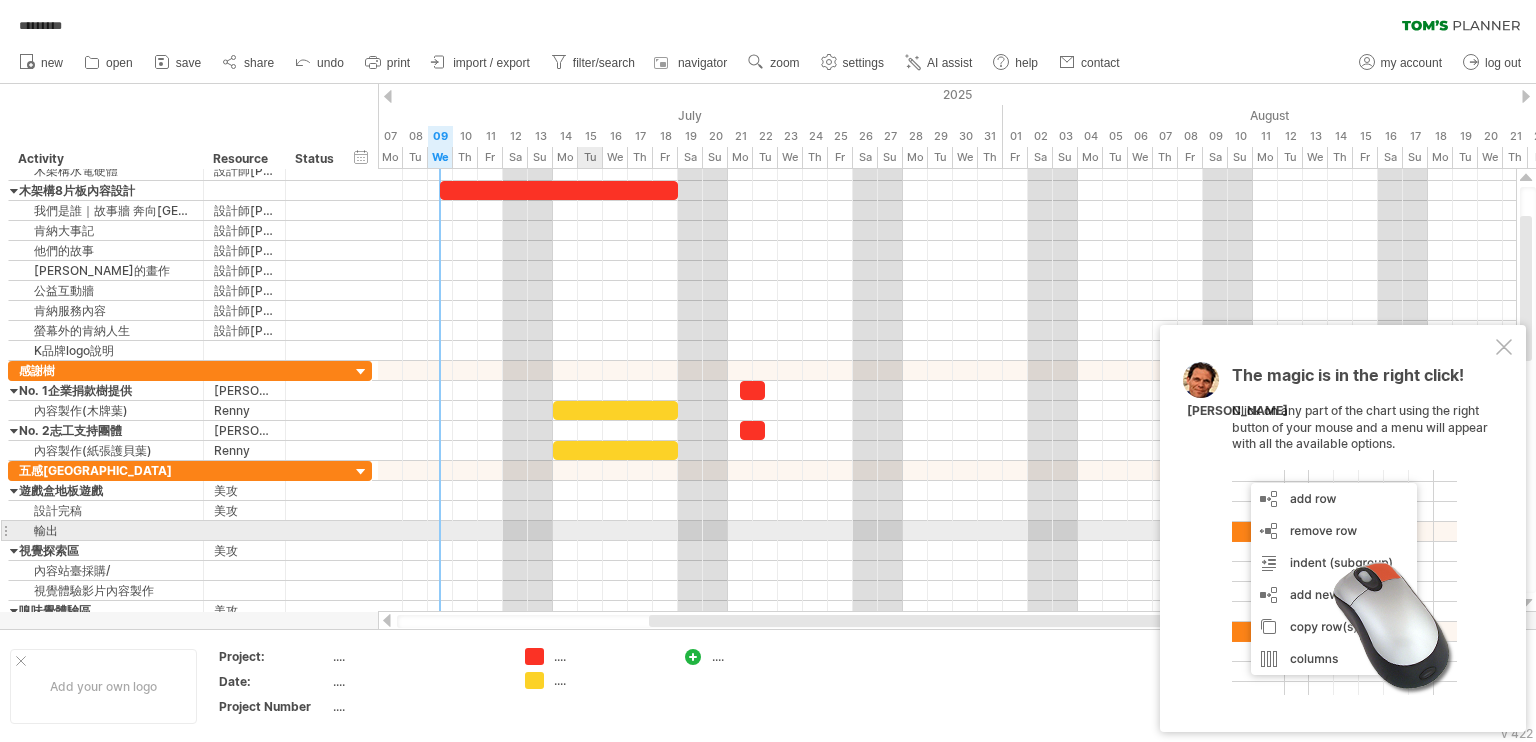 click at bounding box center [947, 531] 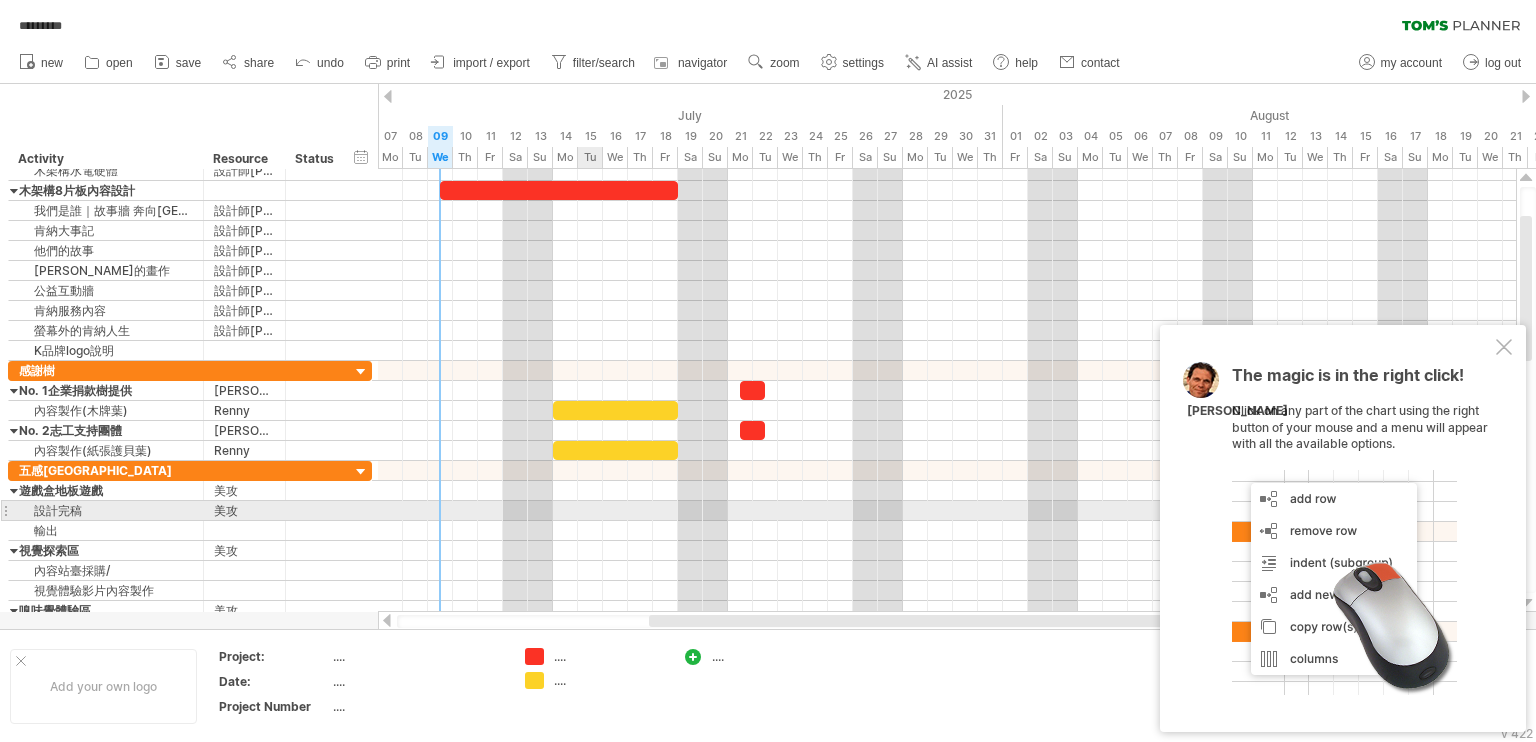 click at bounding box center [947, 511] 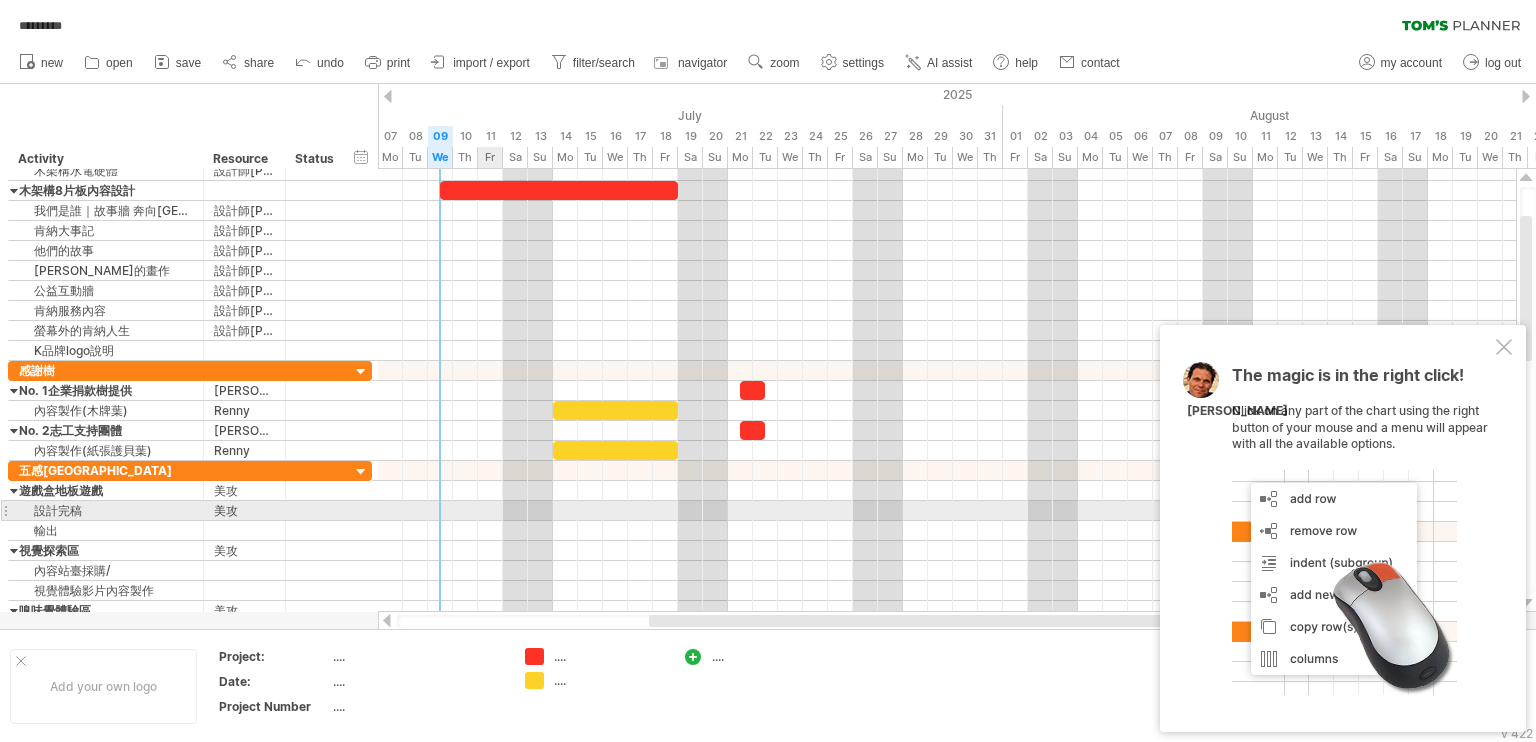 click at bounding box center [947, 511] 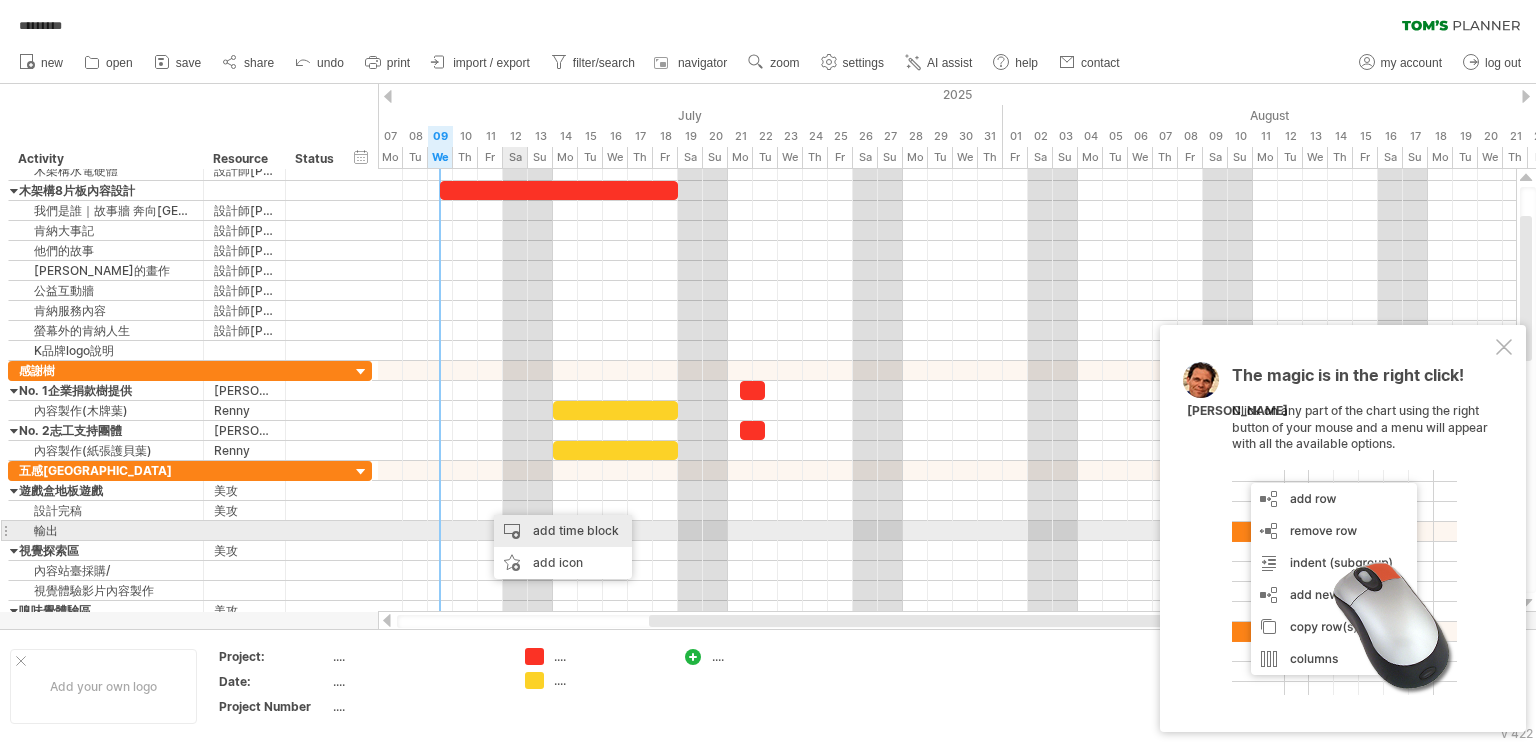 click on "add time block" at bounding box center (563, 531) 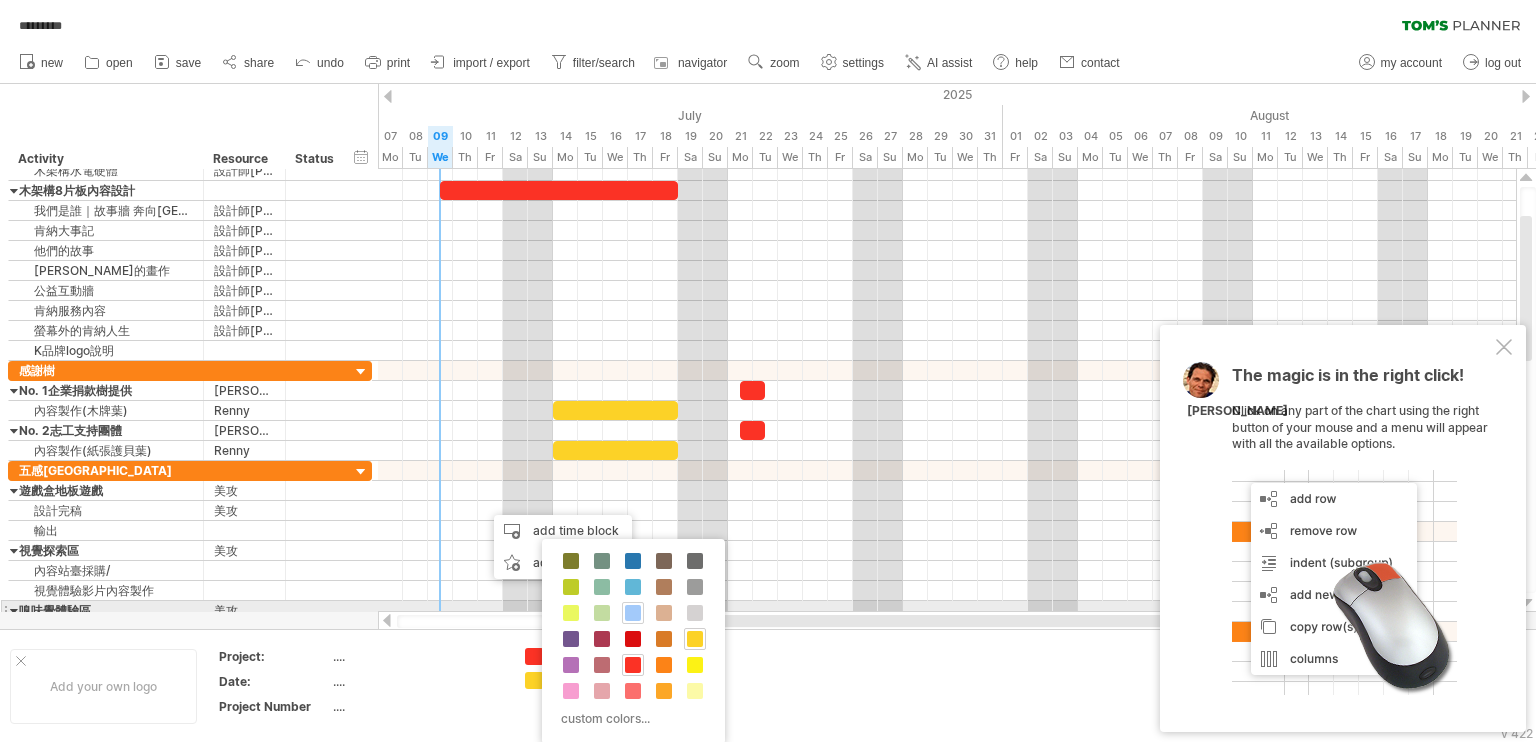 click at bounding box center (633, 613) 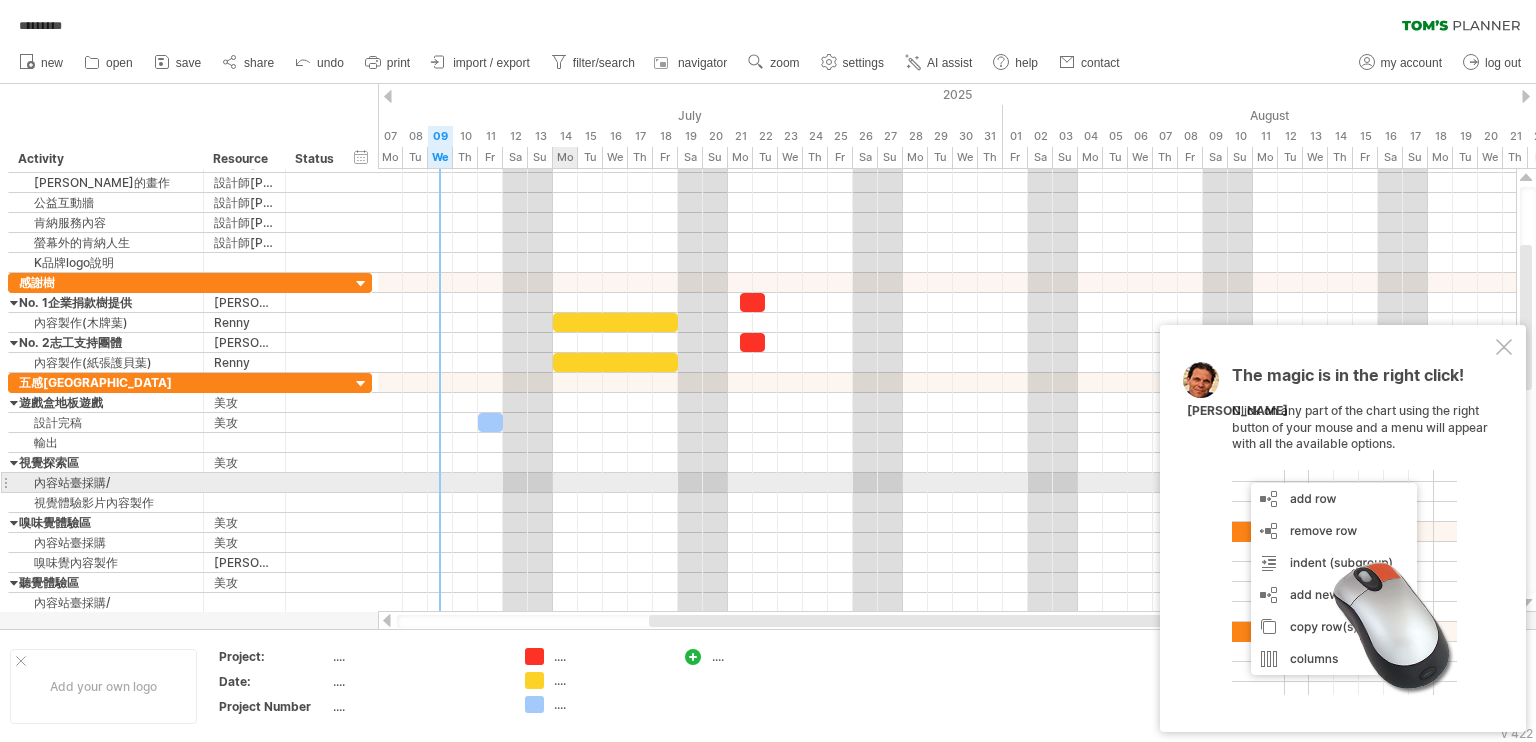 click at bounding box center [947, 483] 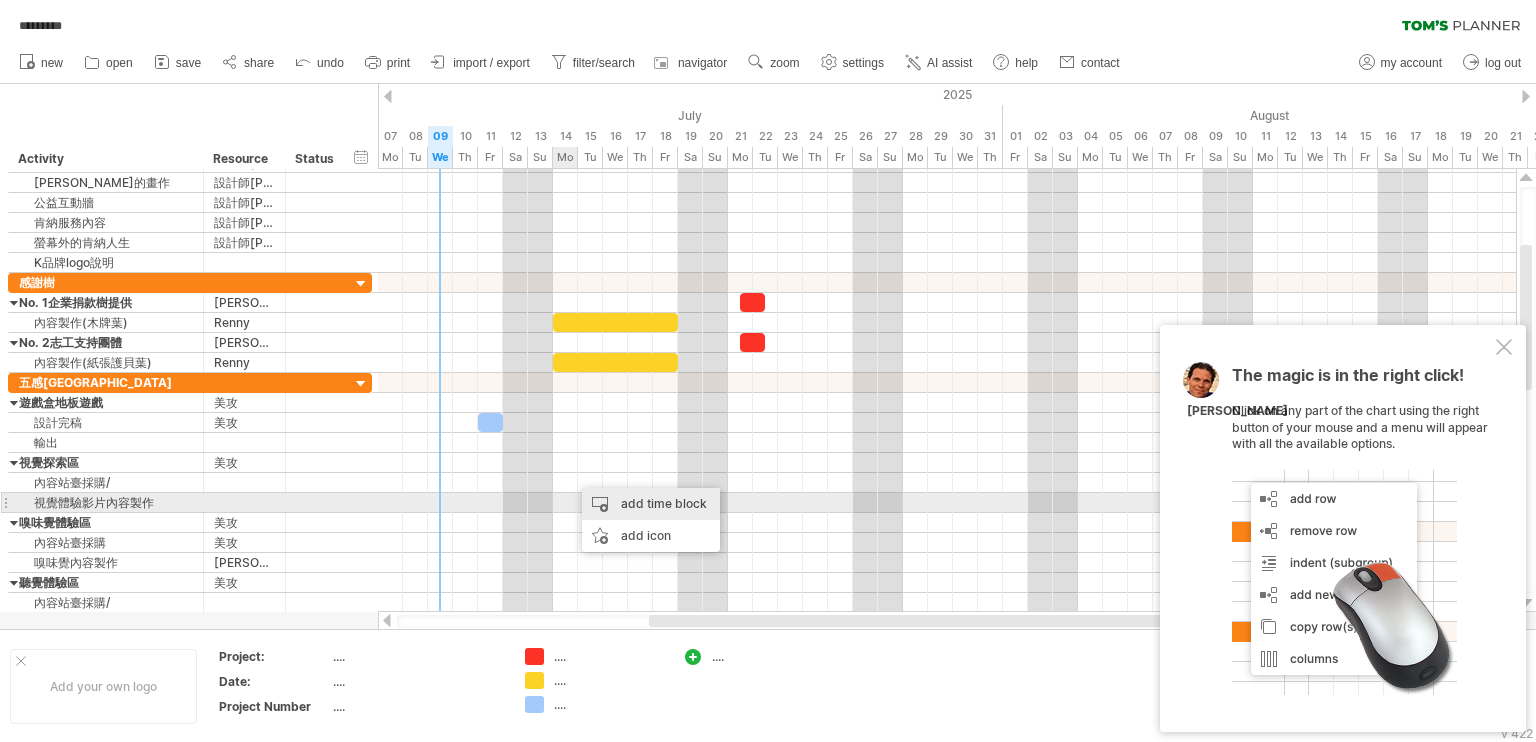 click on "add time block" at bounding box center (651, 504) 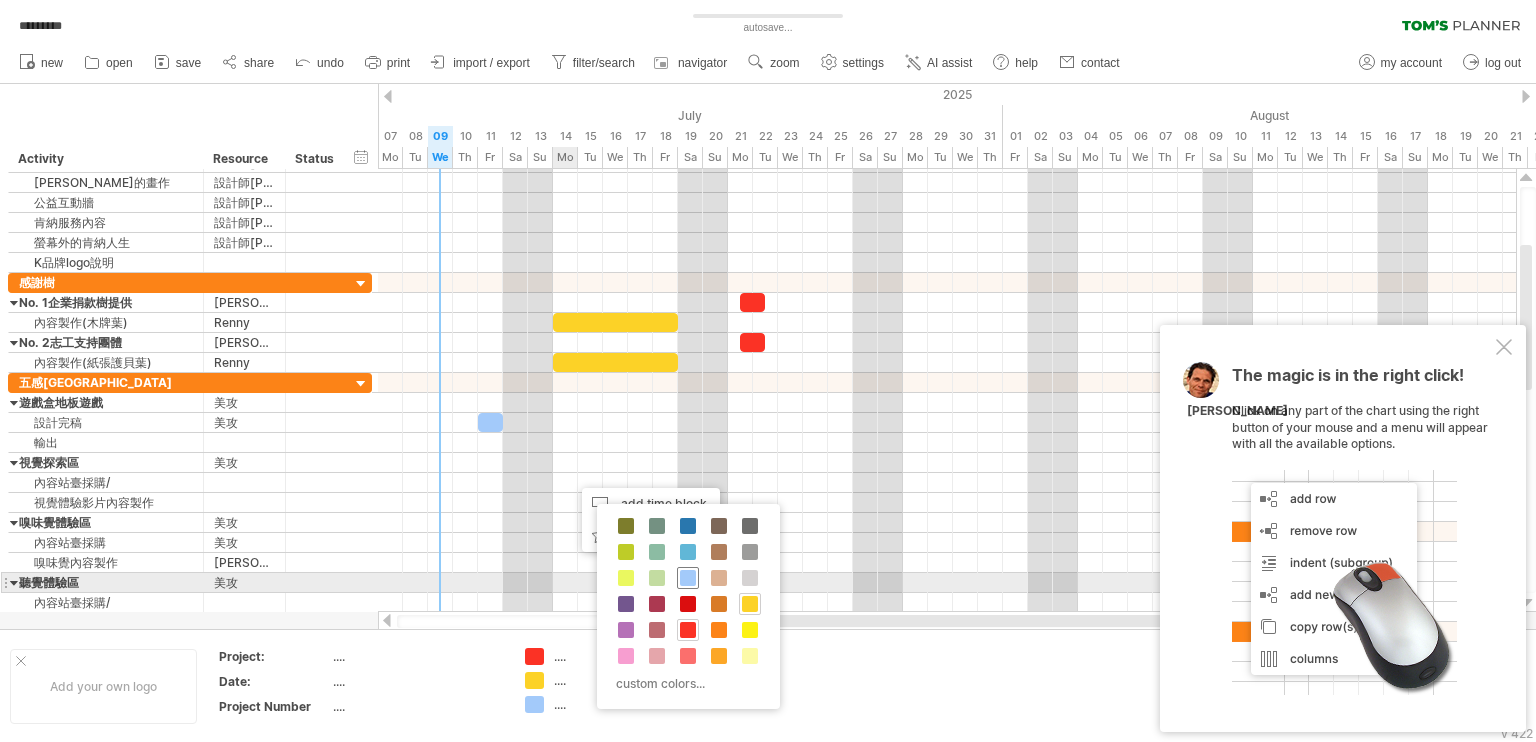 click at bounding box center (688, 578) 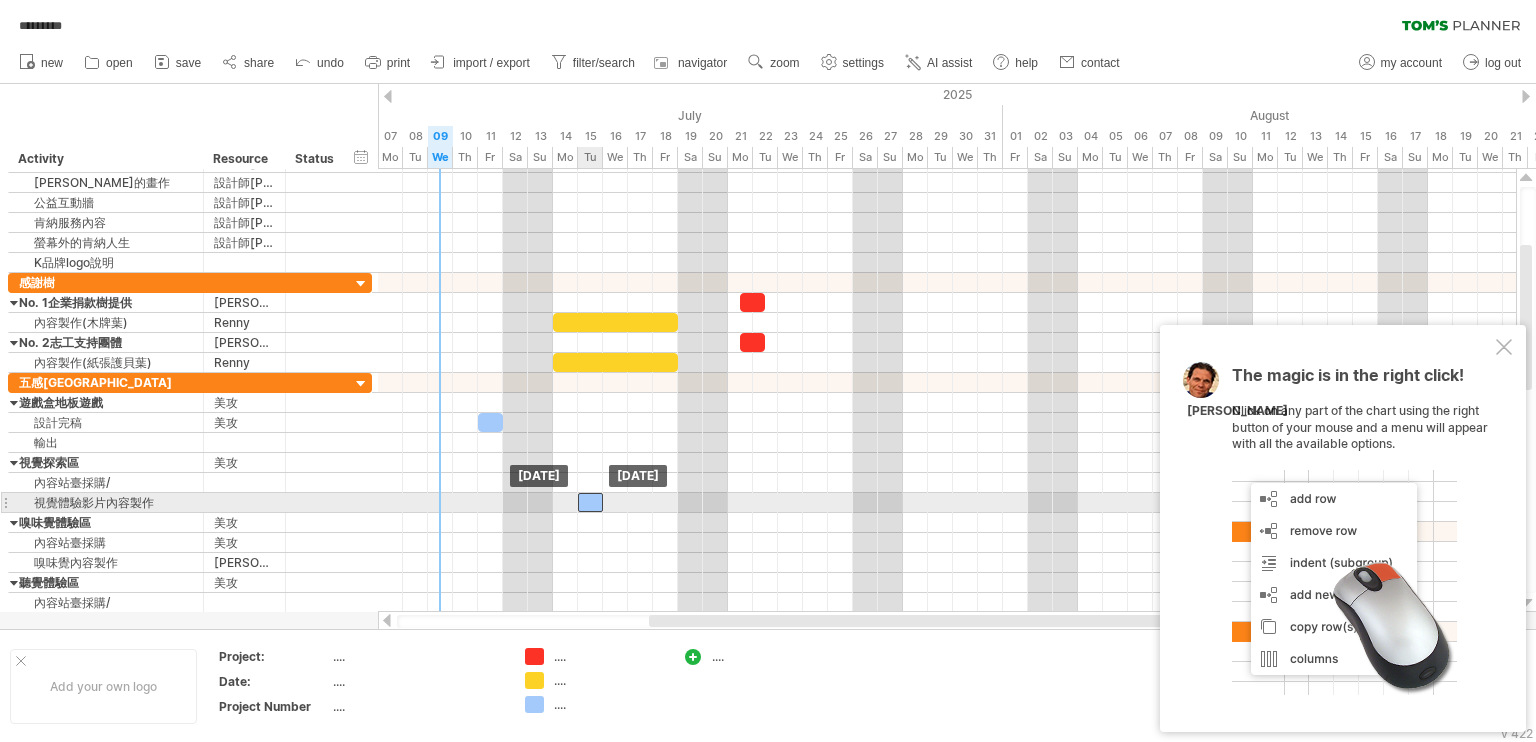 drag, startPoint x: 588, startPoint y: 478, endPoint x: 590, endPoint y: 499, distance: 21.095022 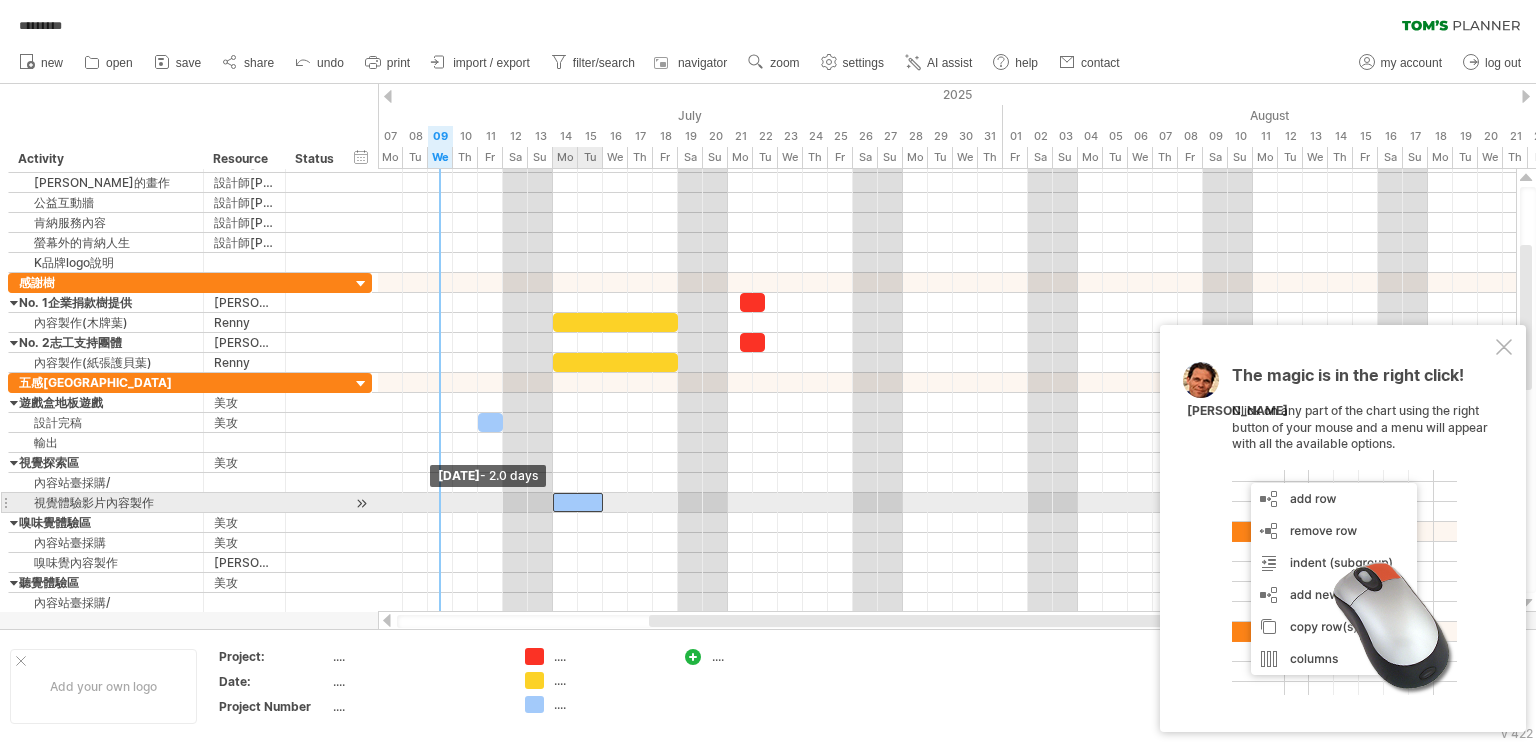 drag, startPoint x: 576, startPoint y: 494, endPoint x: 547, endPoint y: 496, distance: 29.068884 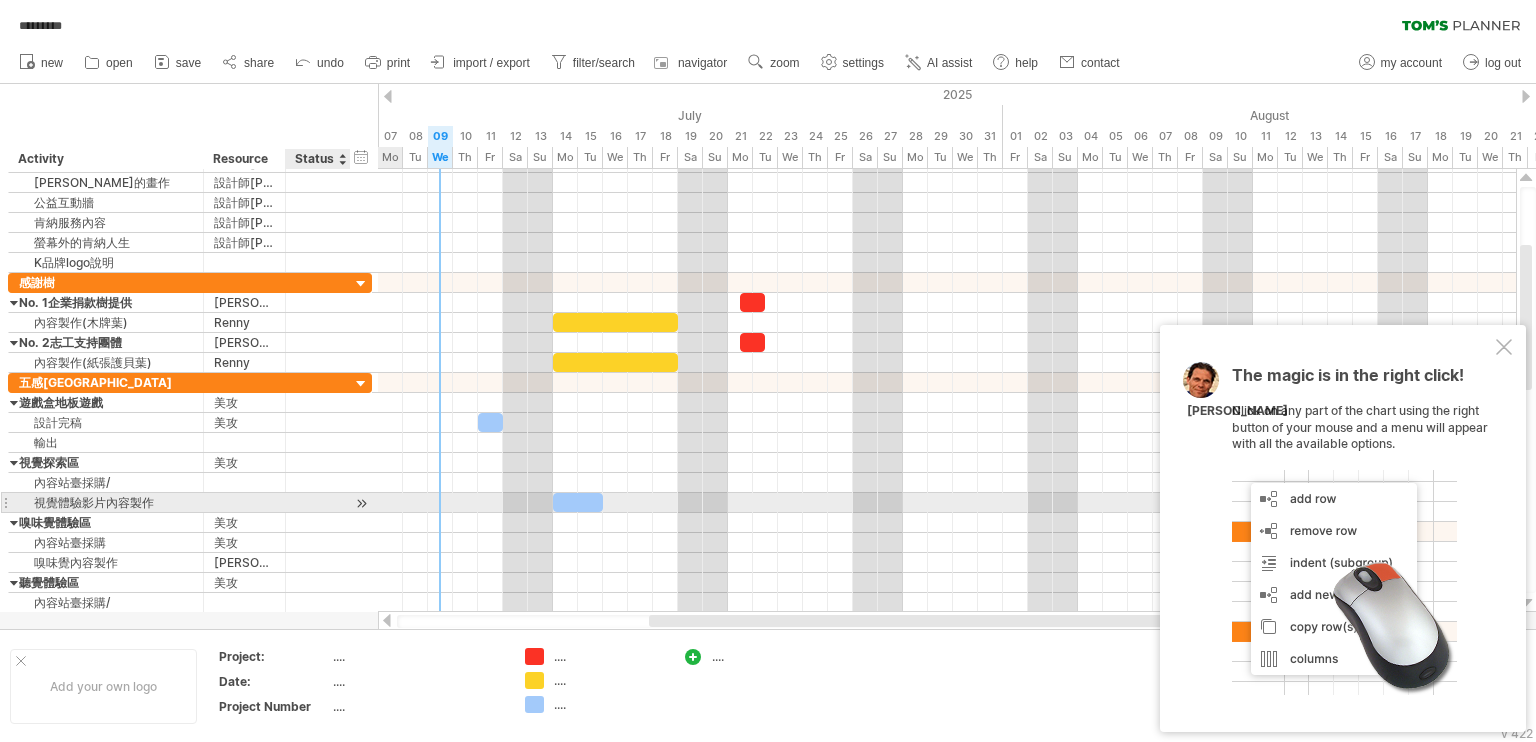 click at bounding box center (361, 503) 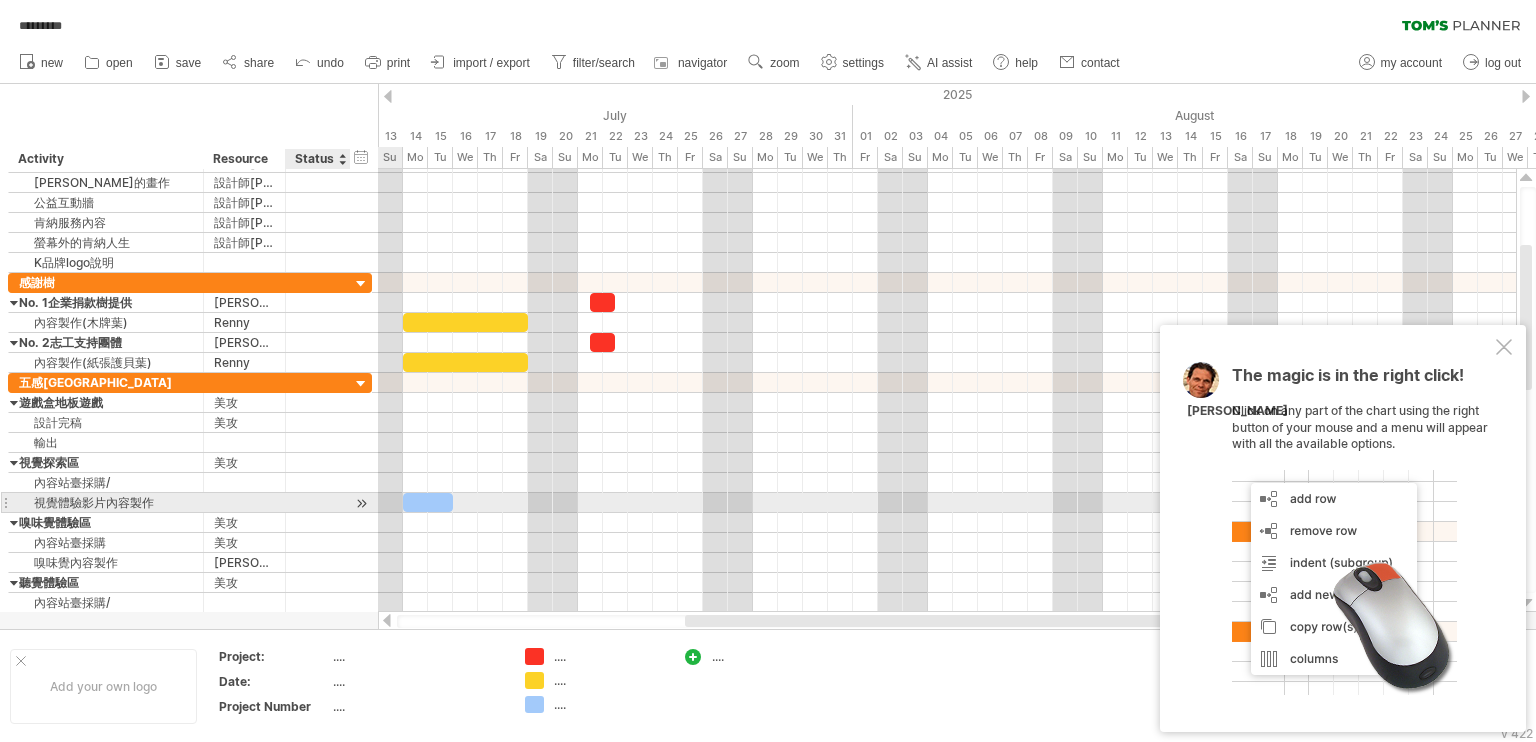click at bounding box center [361, 503] 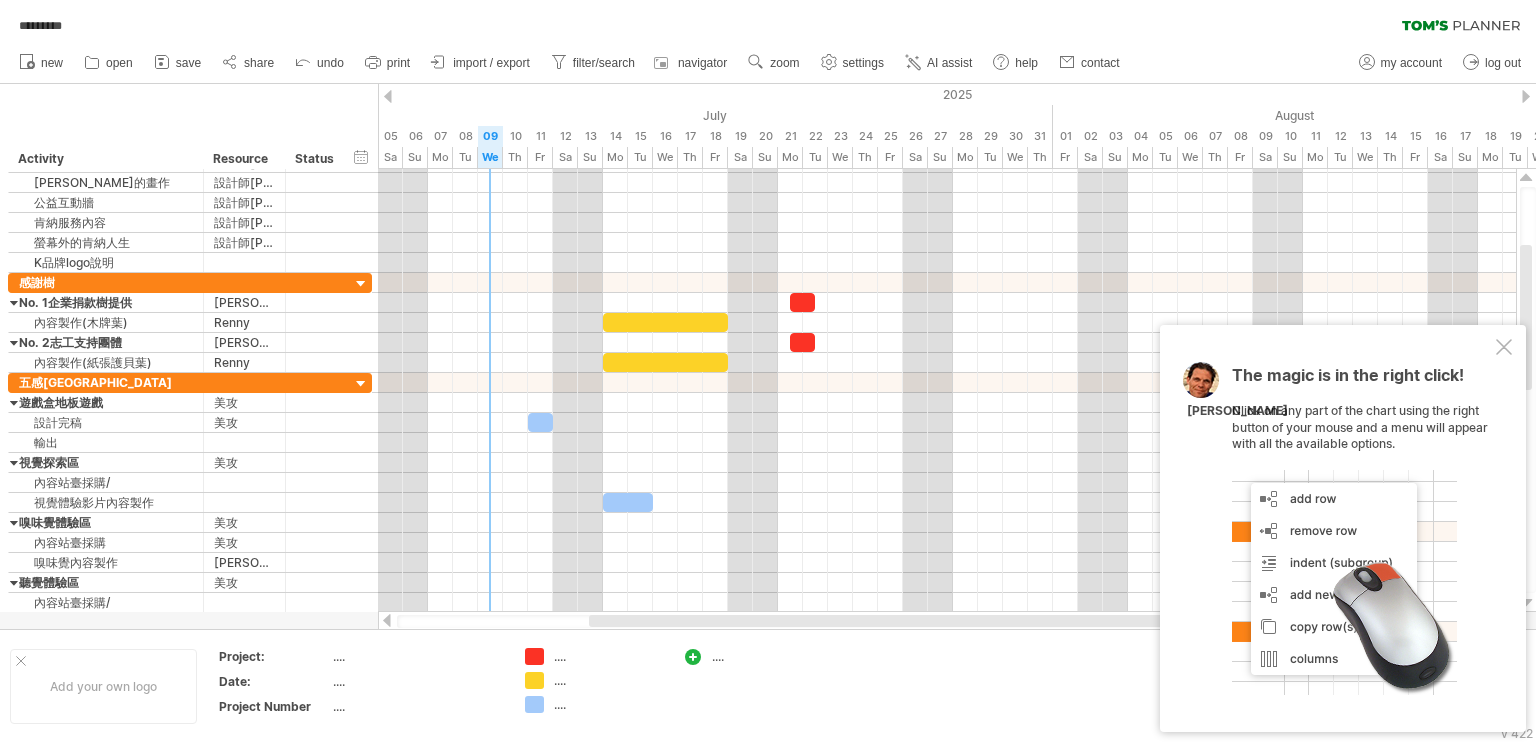 drag, startPoint x: 704, startPoint y: 618, endPoint x: 608, endPoint y: 615, distance: 96.04687 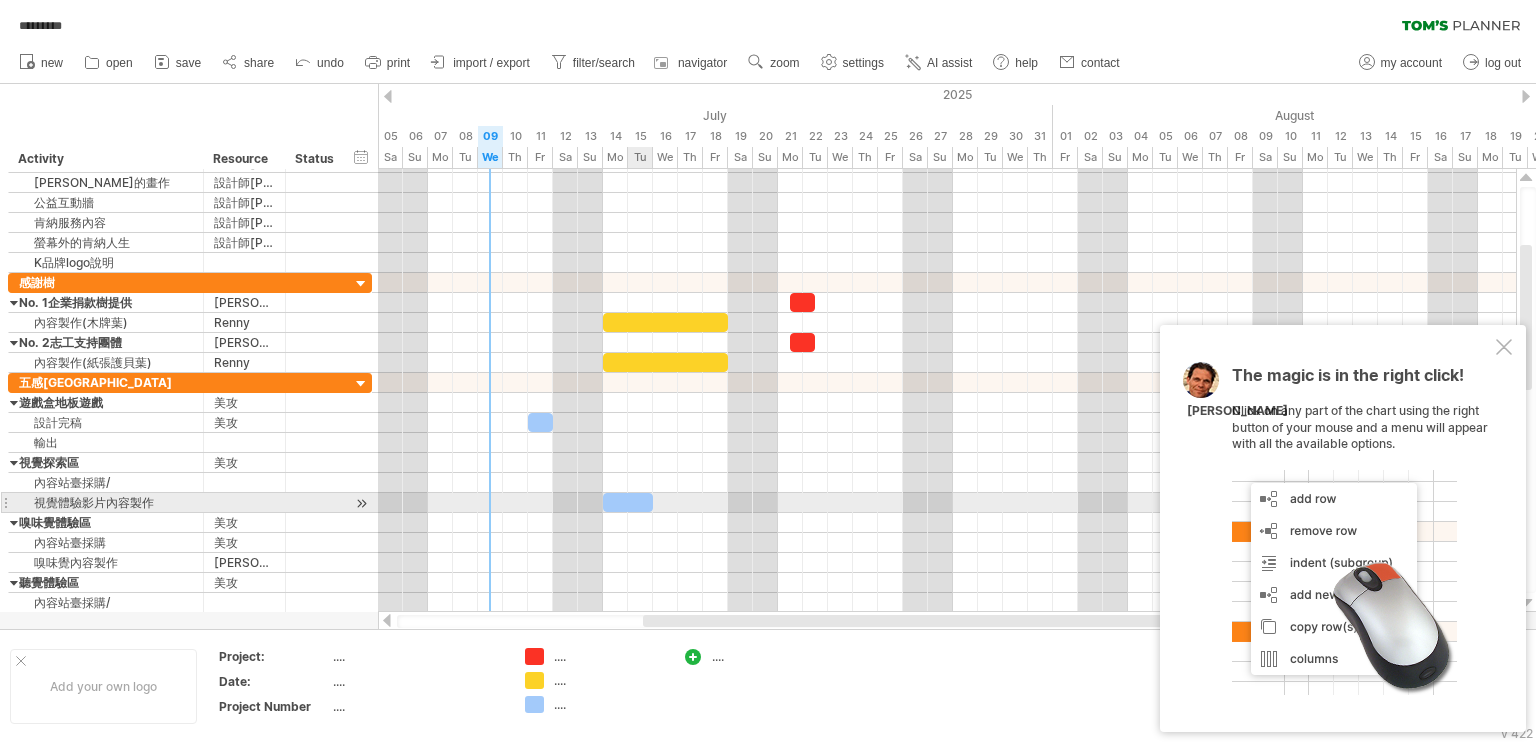 click at bounding box center [628, 502] 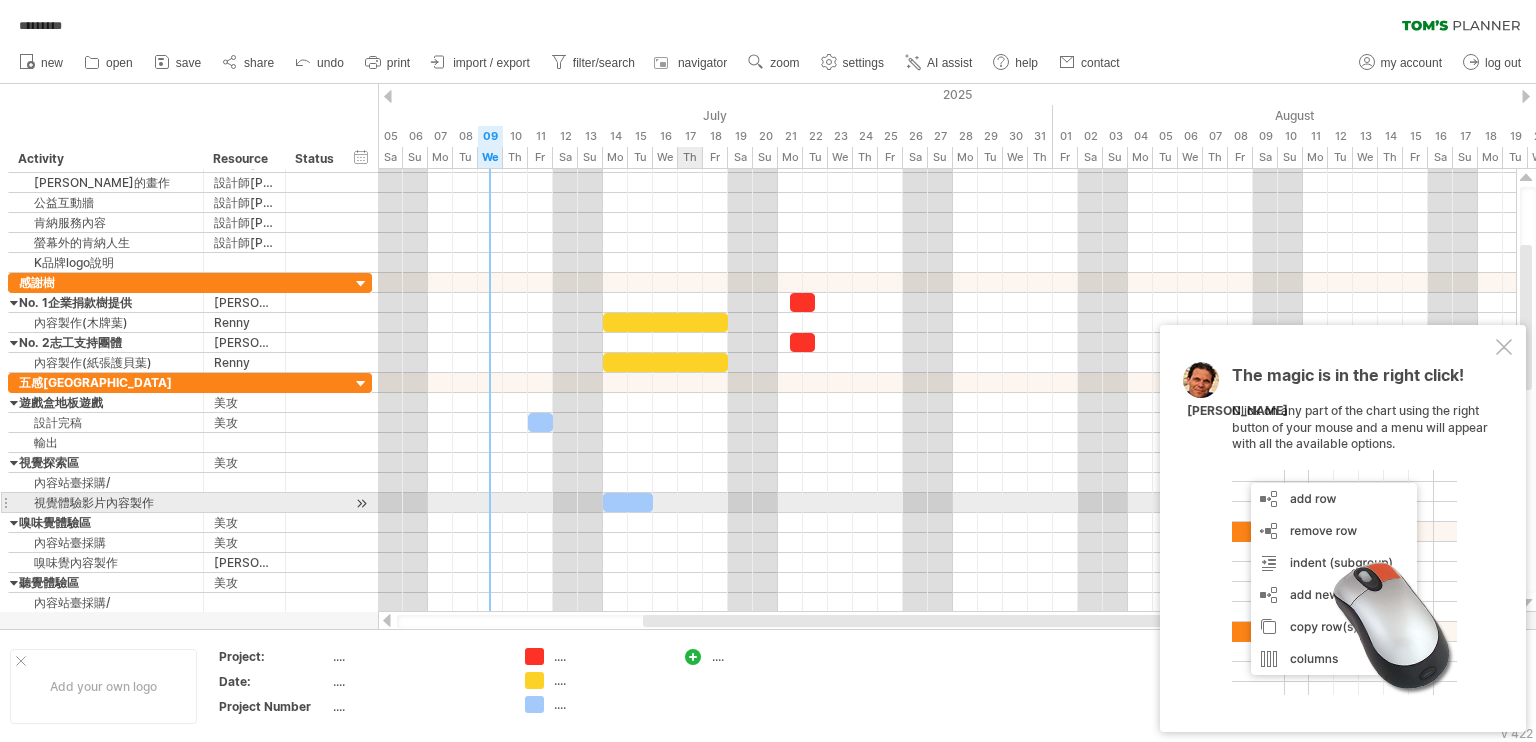 click at bounding box center [947, 503] 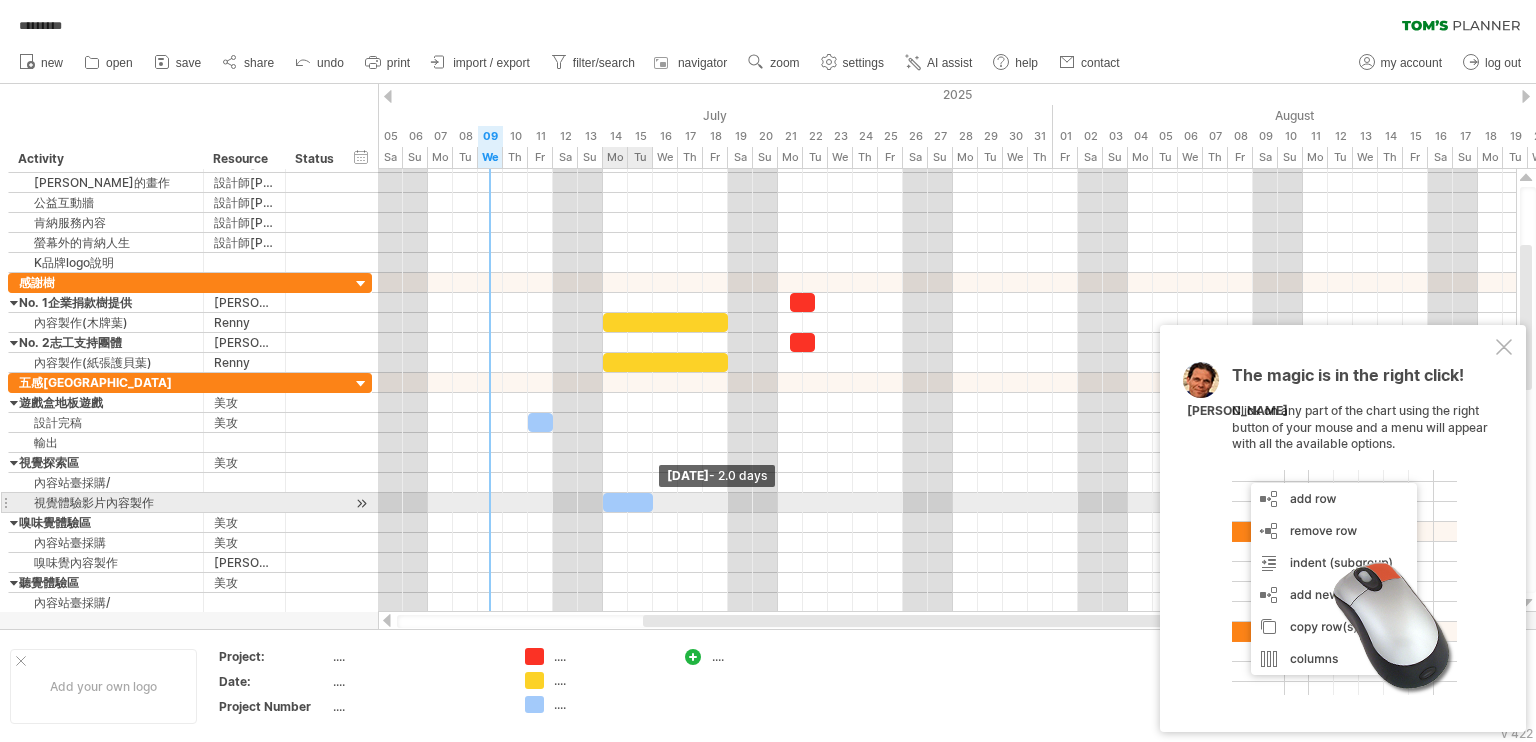 click at bounding box center [653, 502] 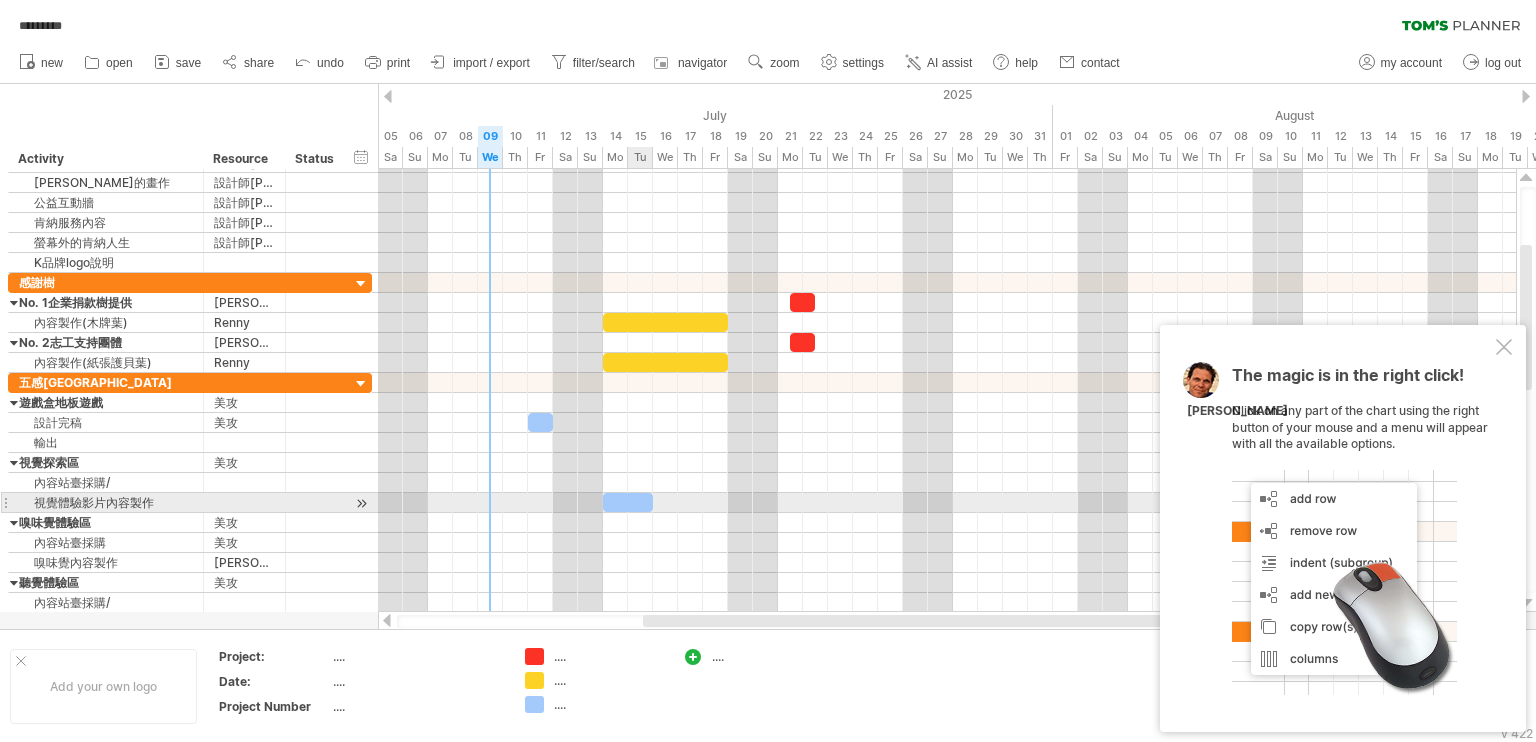 click at bounding box center (628, 502) 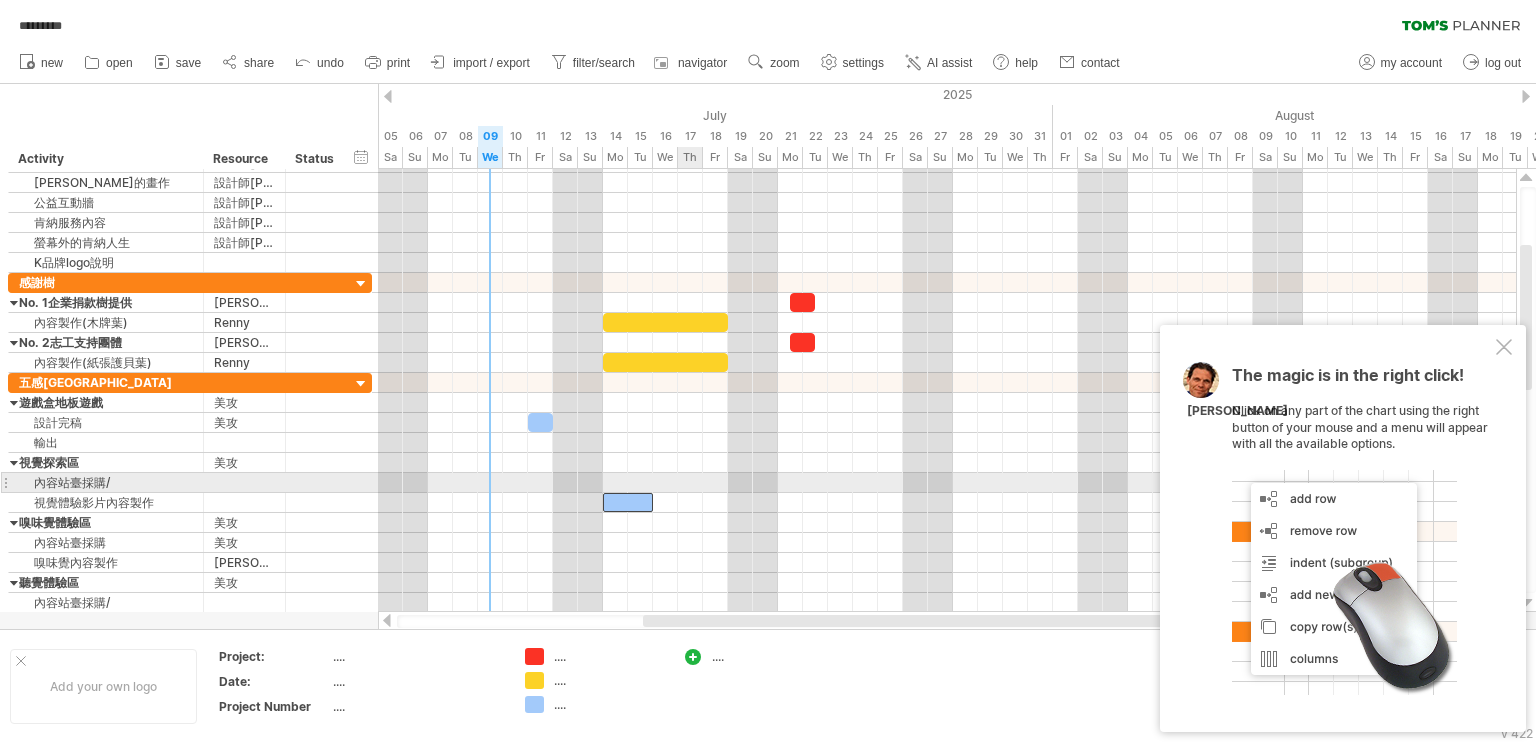 click at bounding box center [947, 503] 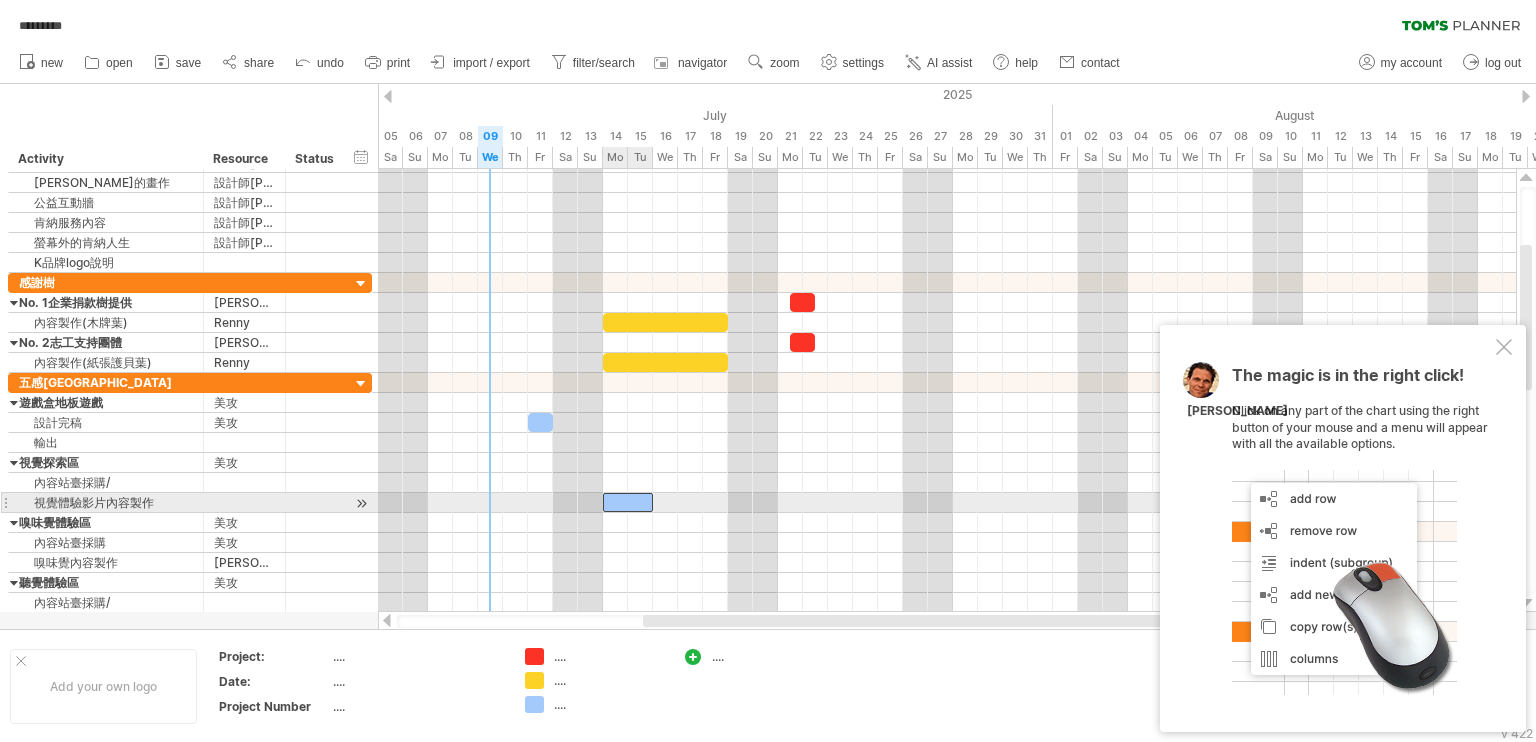 click at bounding box center (628, 502) 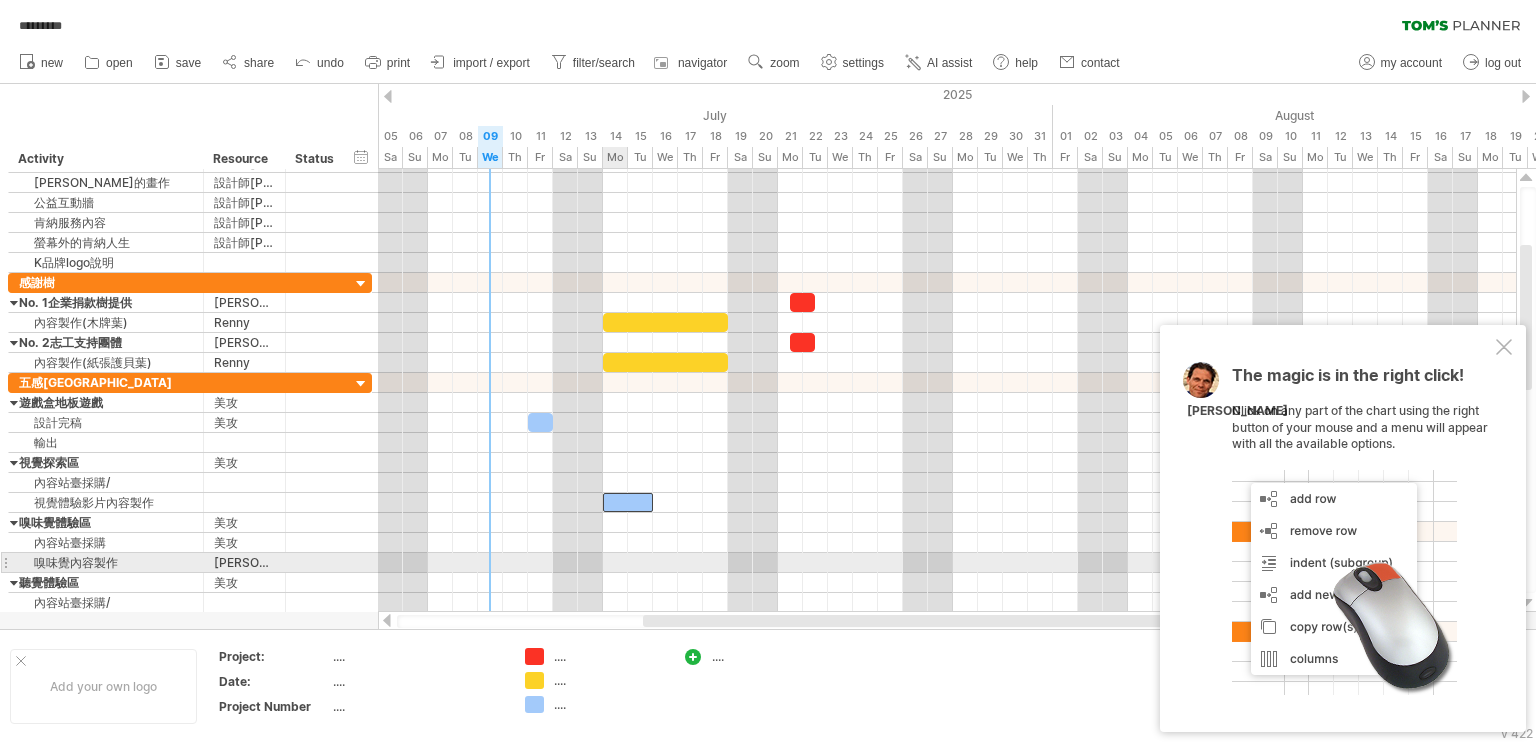 click at bounding box center (947, 563) 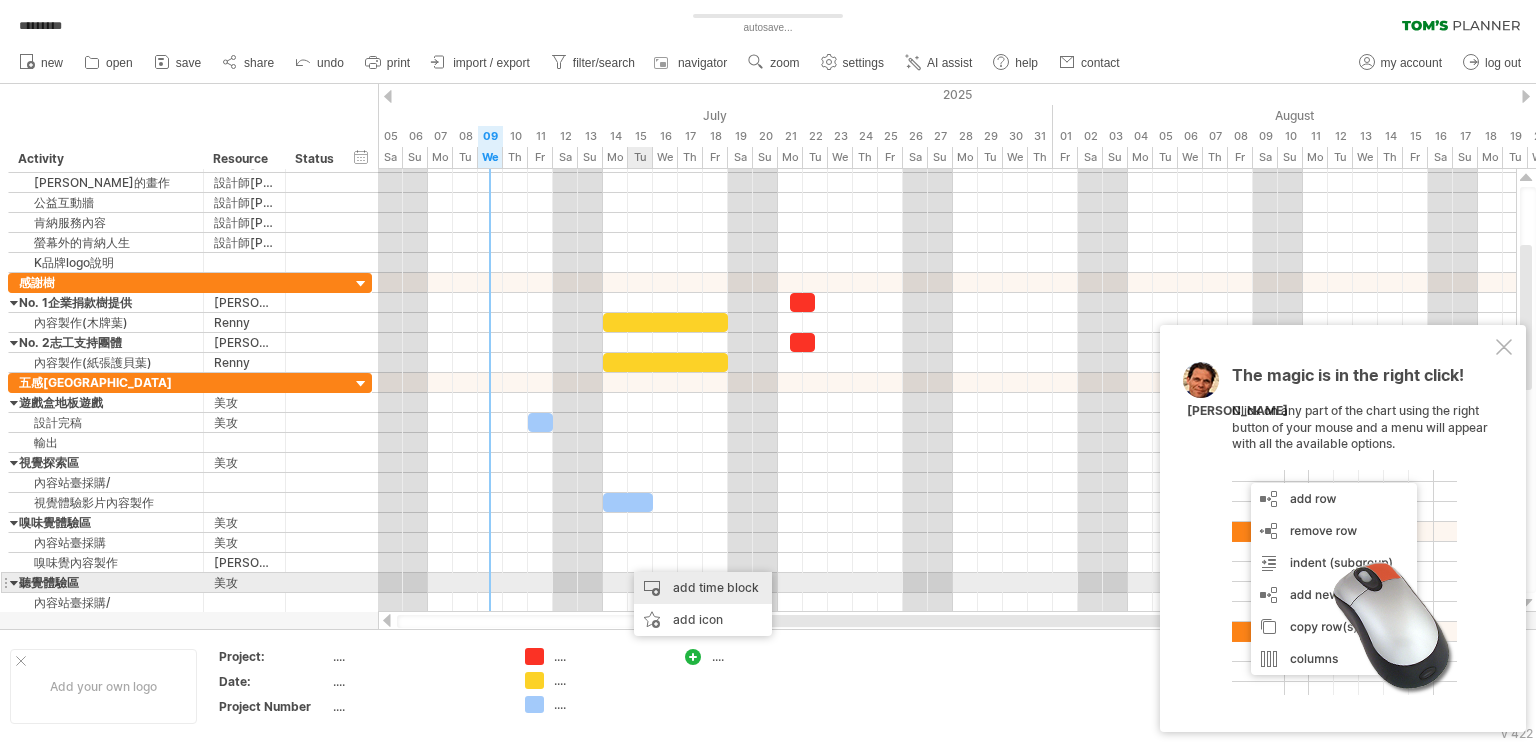 click on "add time block" at bounding box center [703, 588] 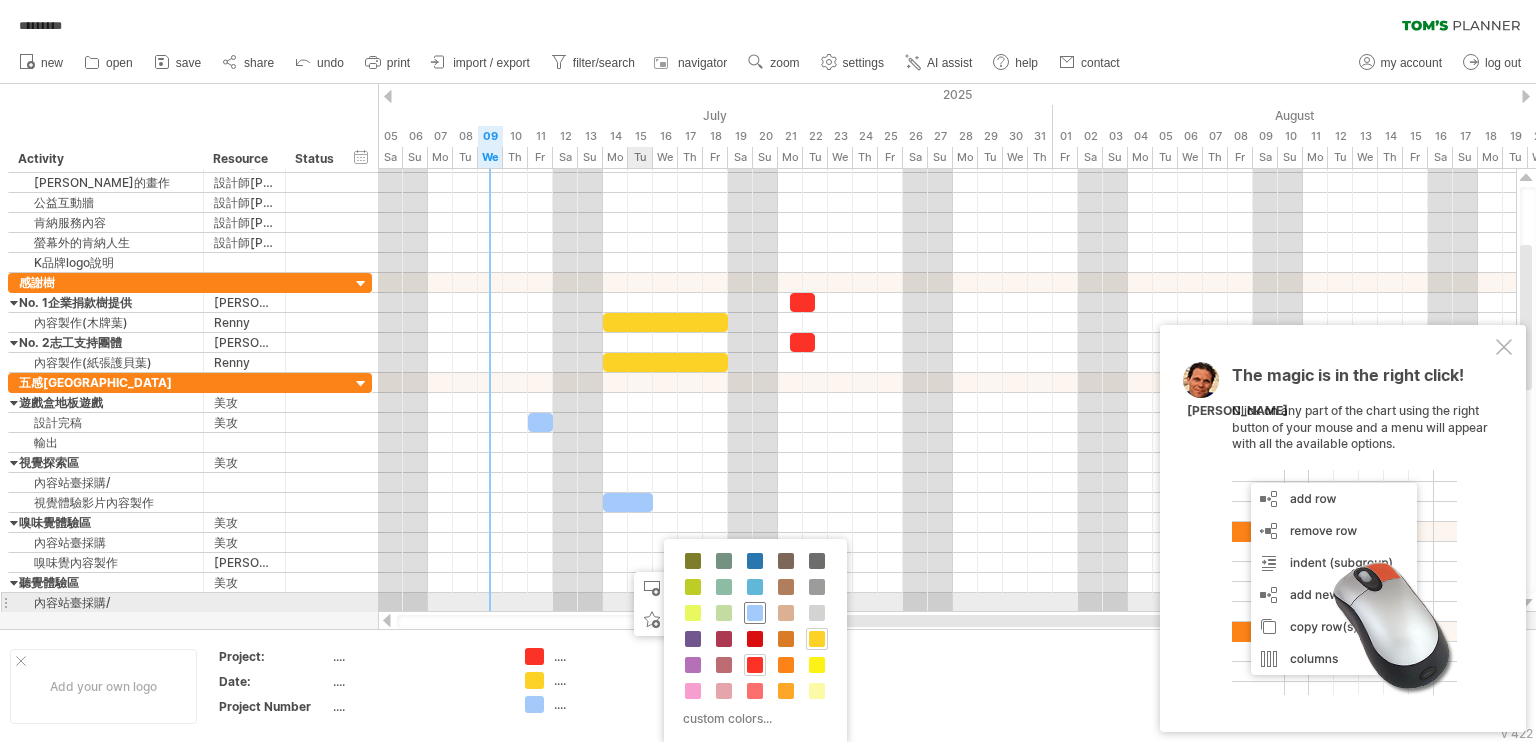 click at bounding box center [755, 613] 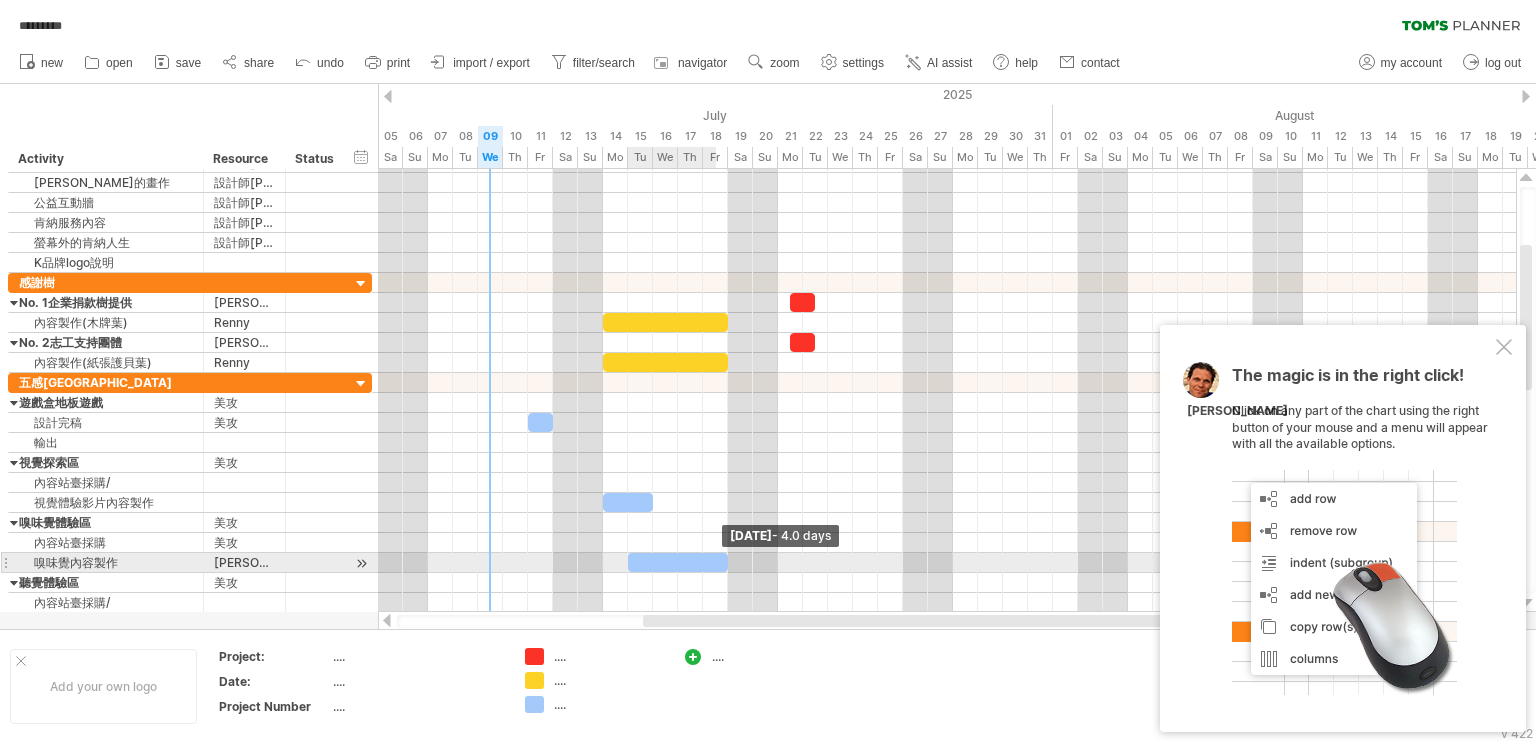 drag, startPoint x: 652, startPoint y: 562, endPoint x: 722, endPoint y: 563, distance: 70.00714 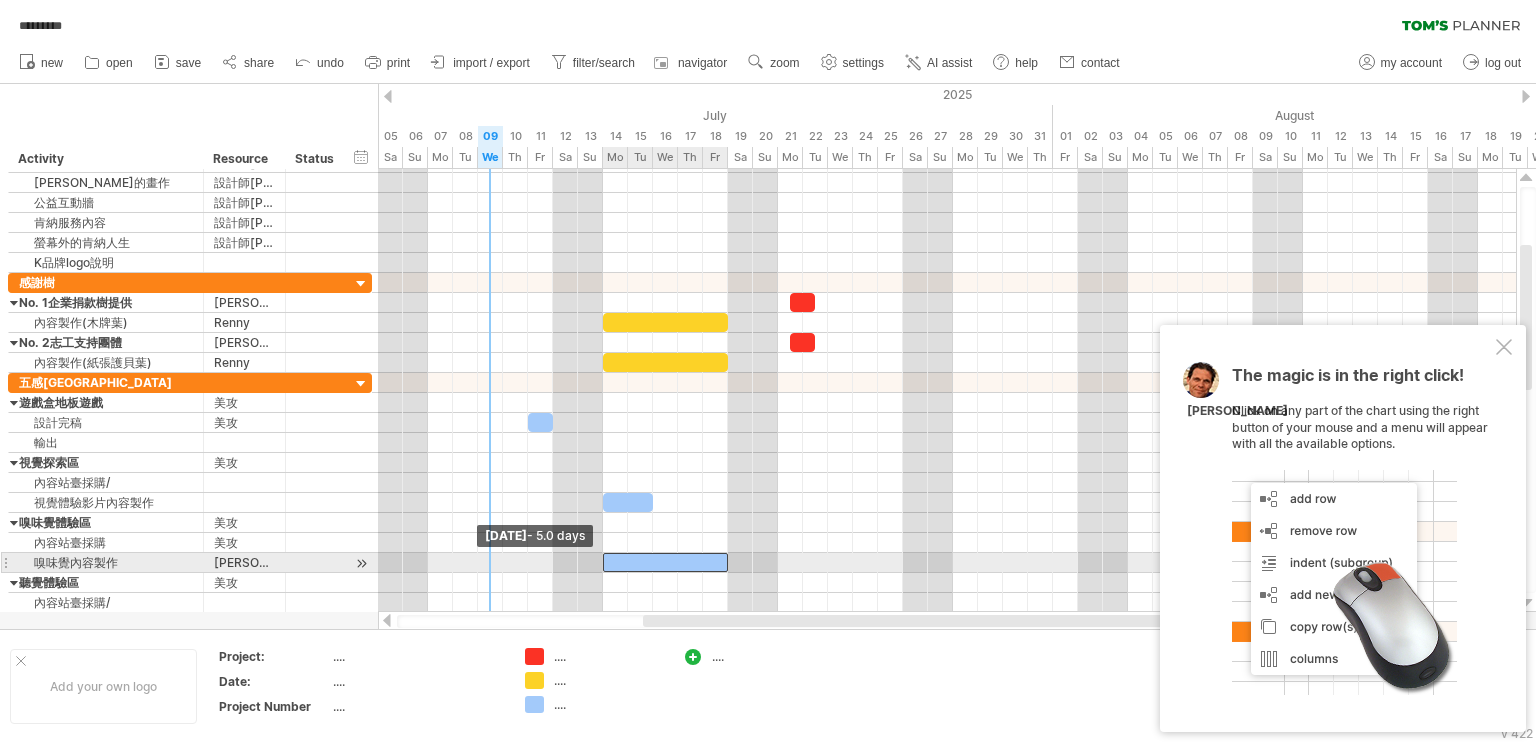 drag, startPoint x: 626, startPoint y: 556, endPoint x: 600, endPoint y: 559, distance: 26.172504 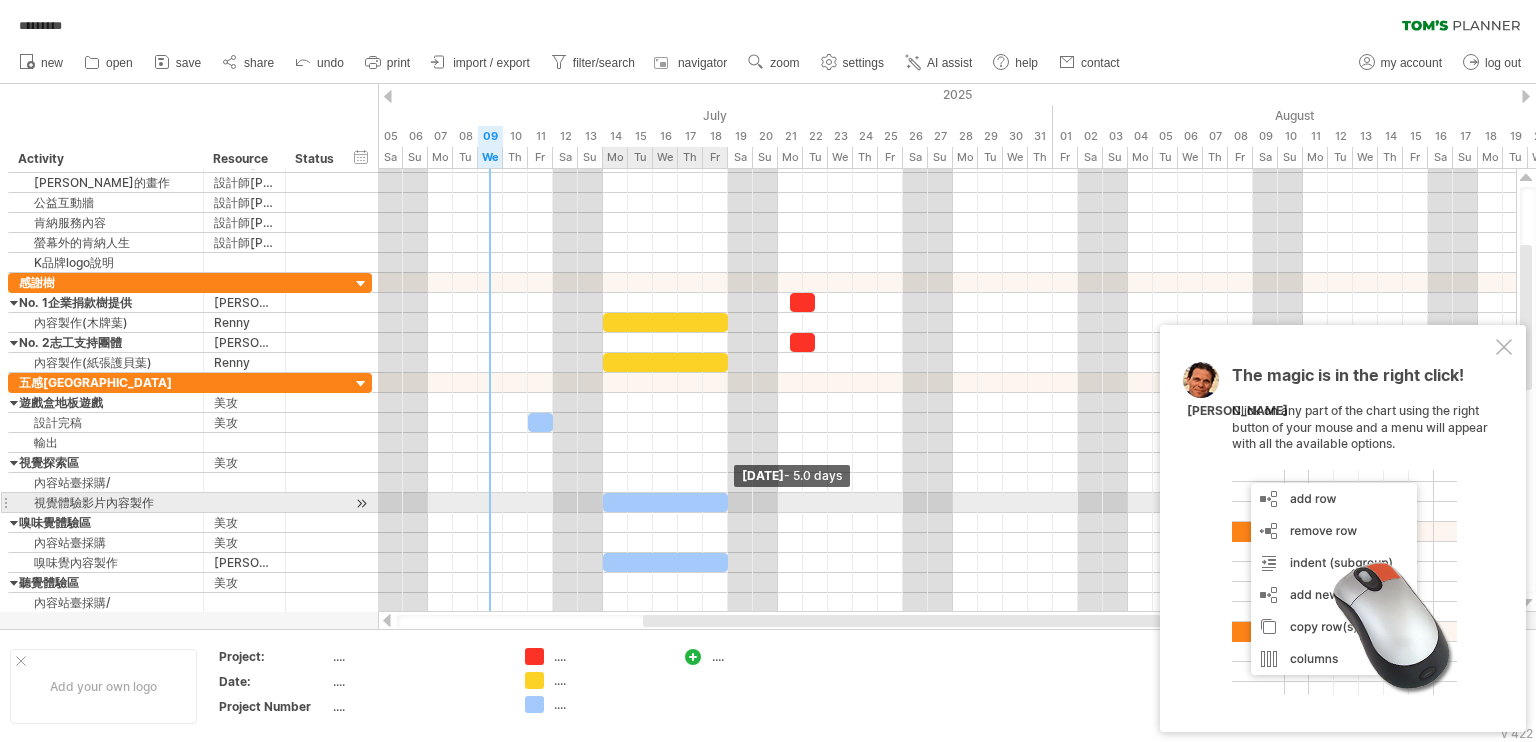 drag, startPoint x: 652, startPoint y: 497, endPoint x: 724, endPoint y: 503, distance: 72.249565 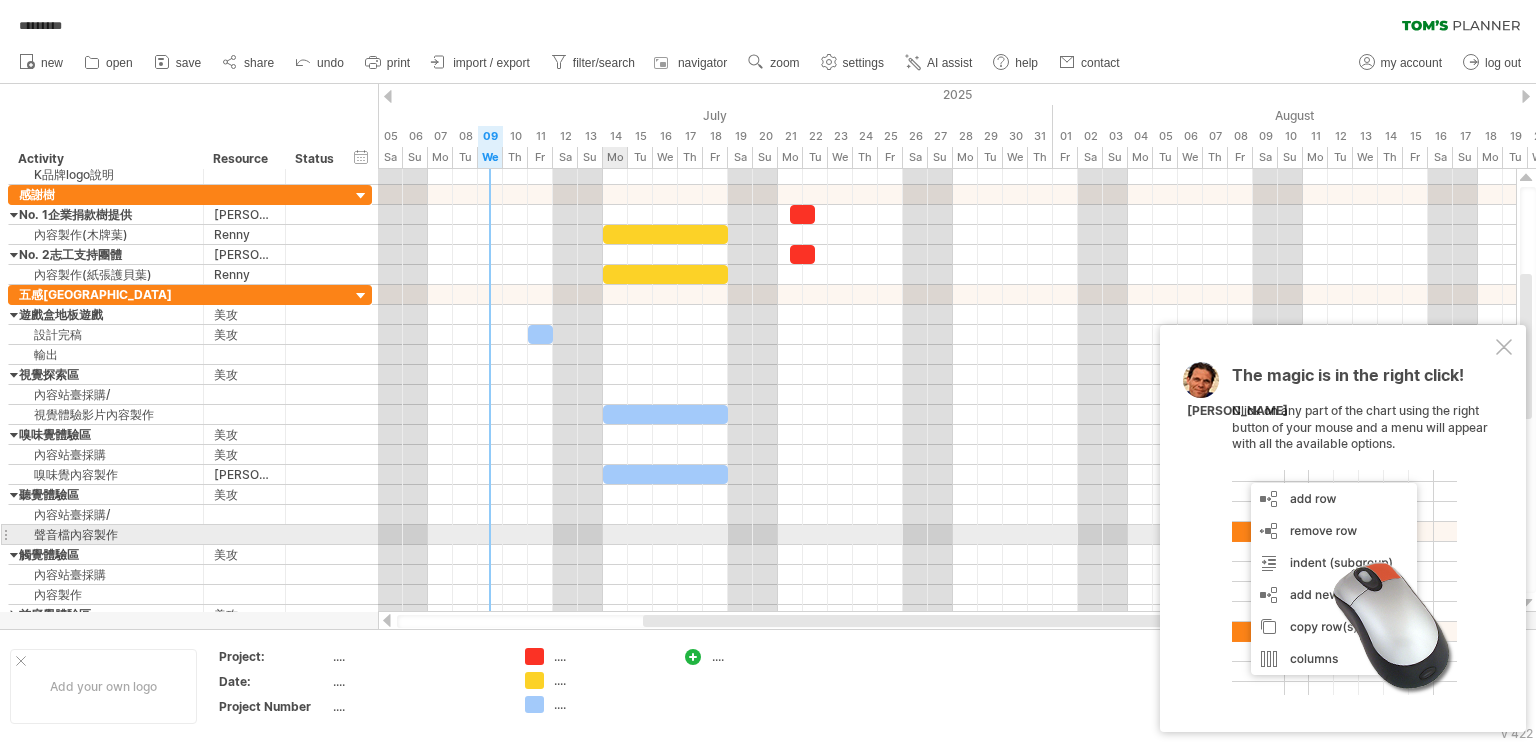 click at bounding box center (947, 535) 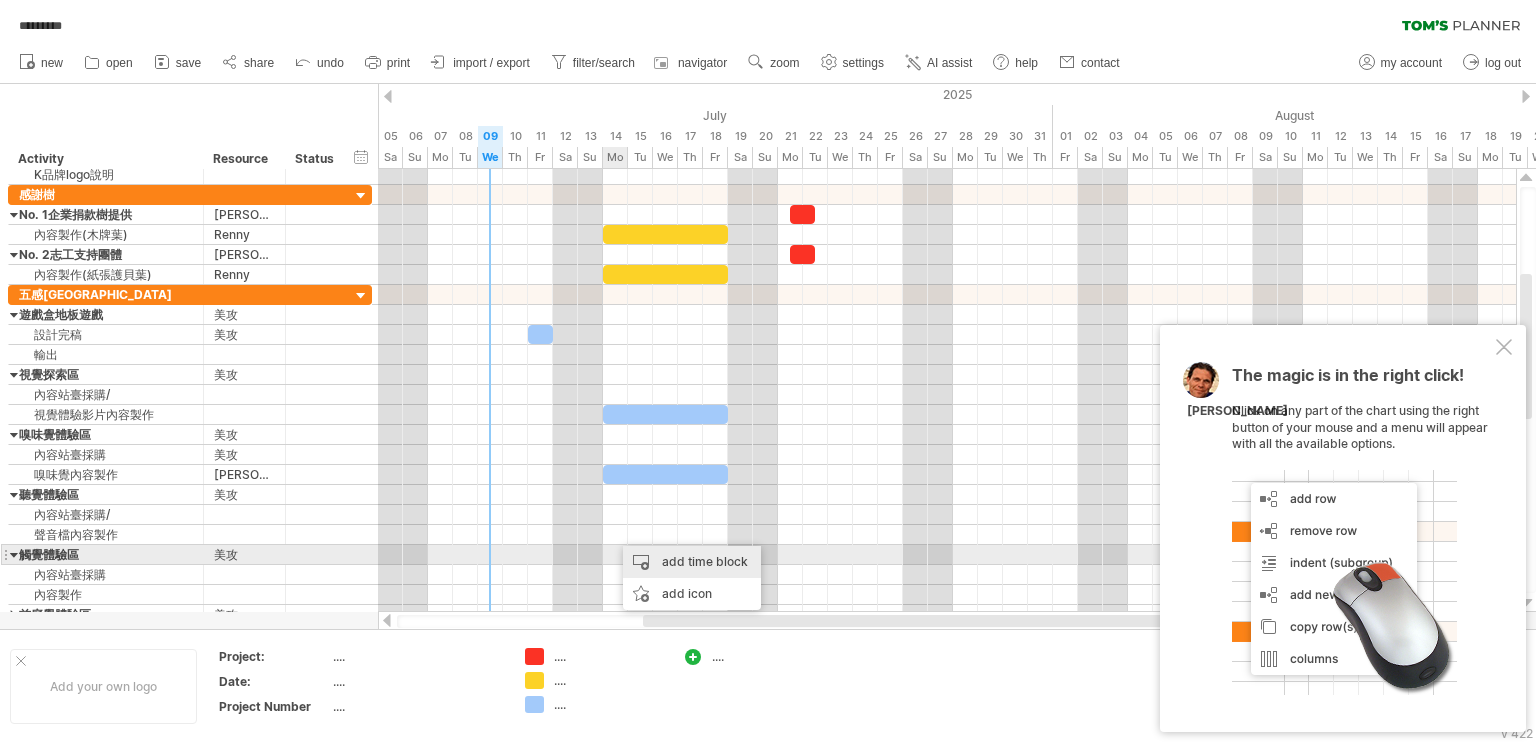 click on "add time block" at bounding box center [692, 562] 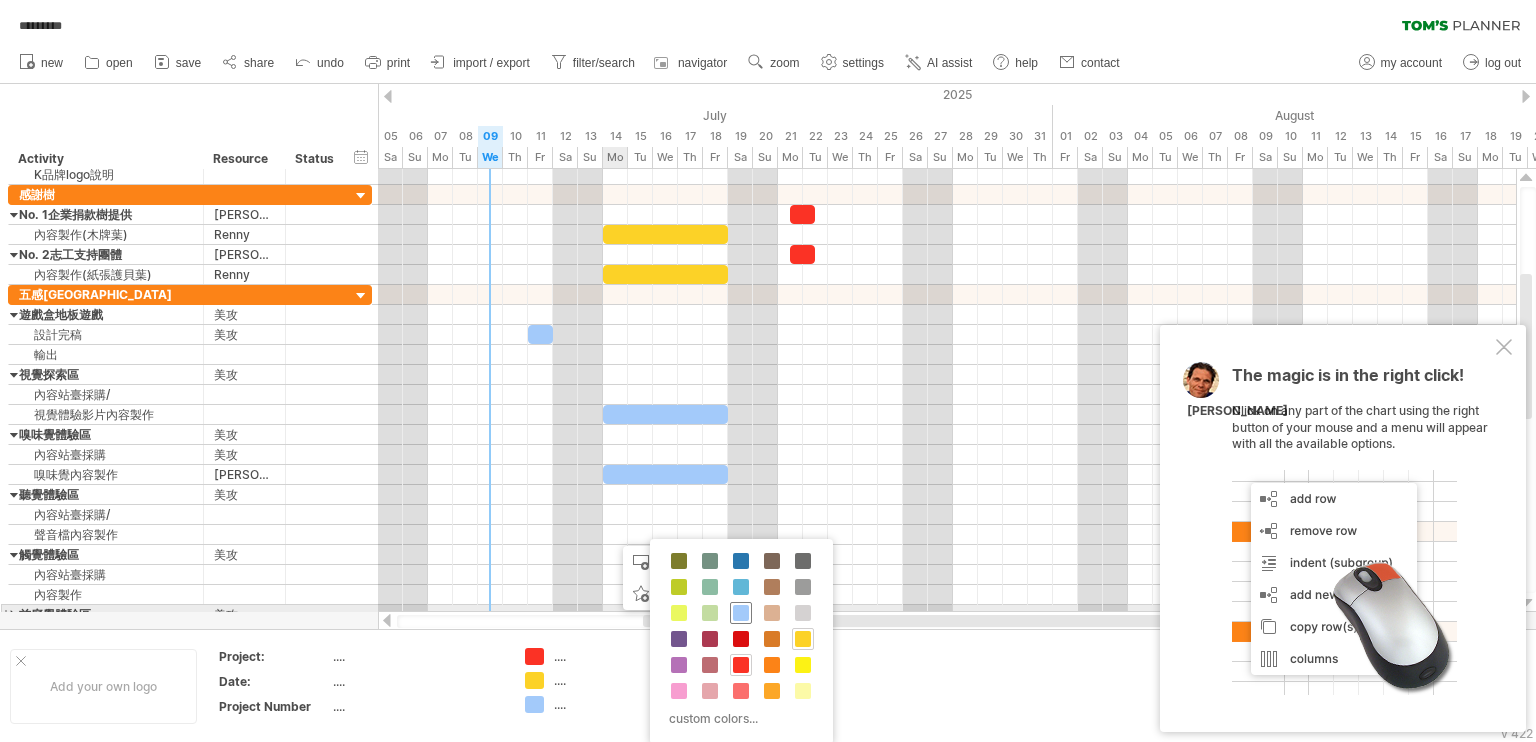click at bounding box center [741, 613] 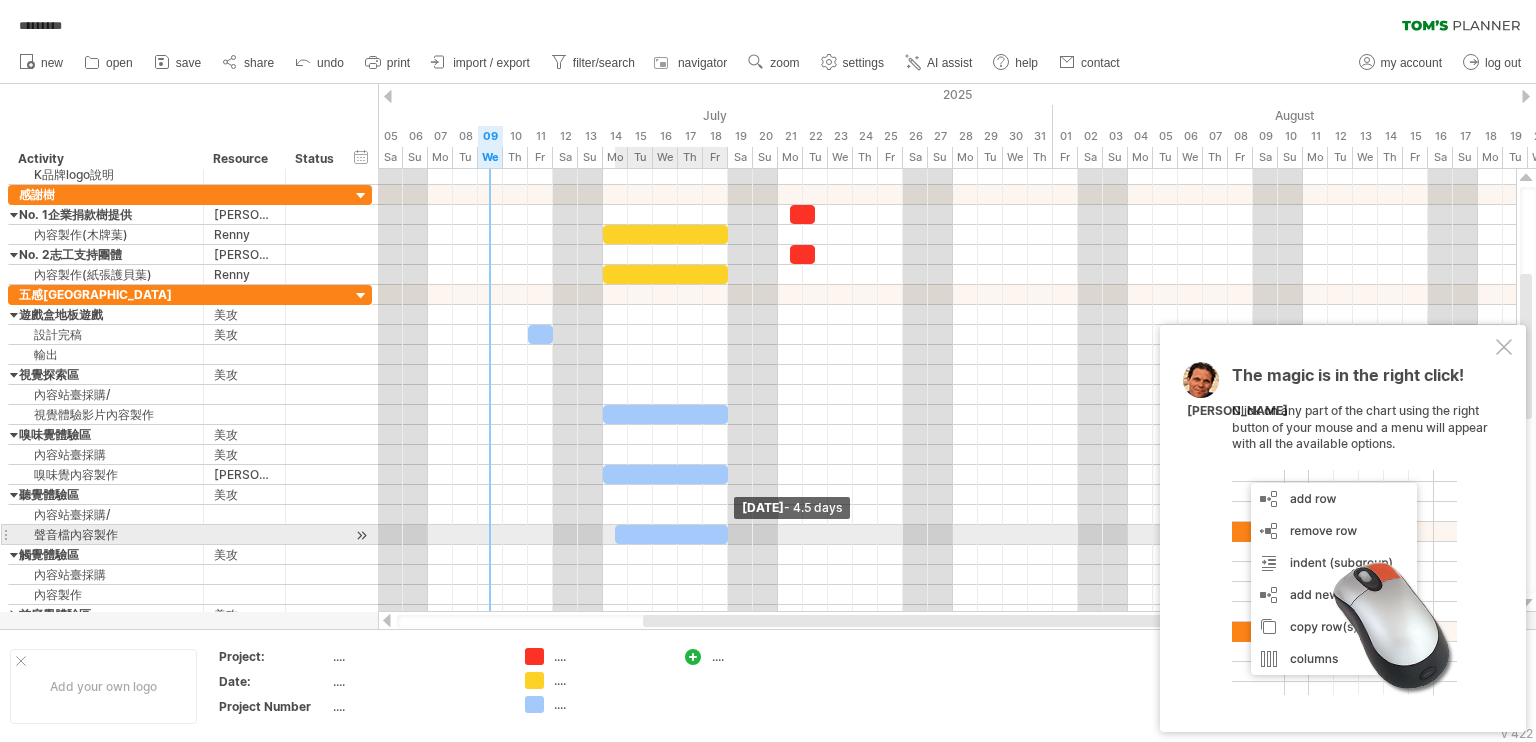 drag, startPoint x: 644, startPoint y: 535, endPoint x: 724, endPoint y: 535, distance: 80 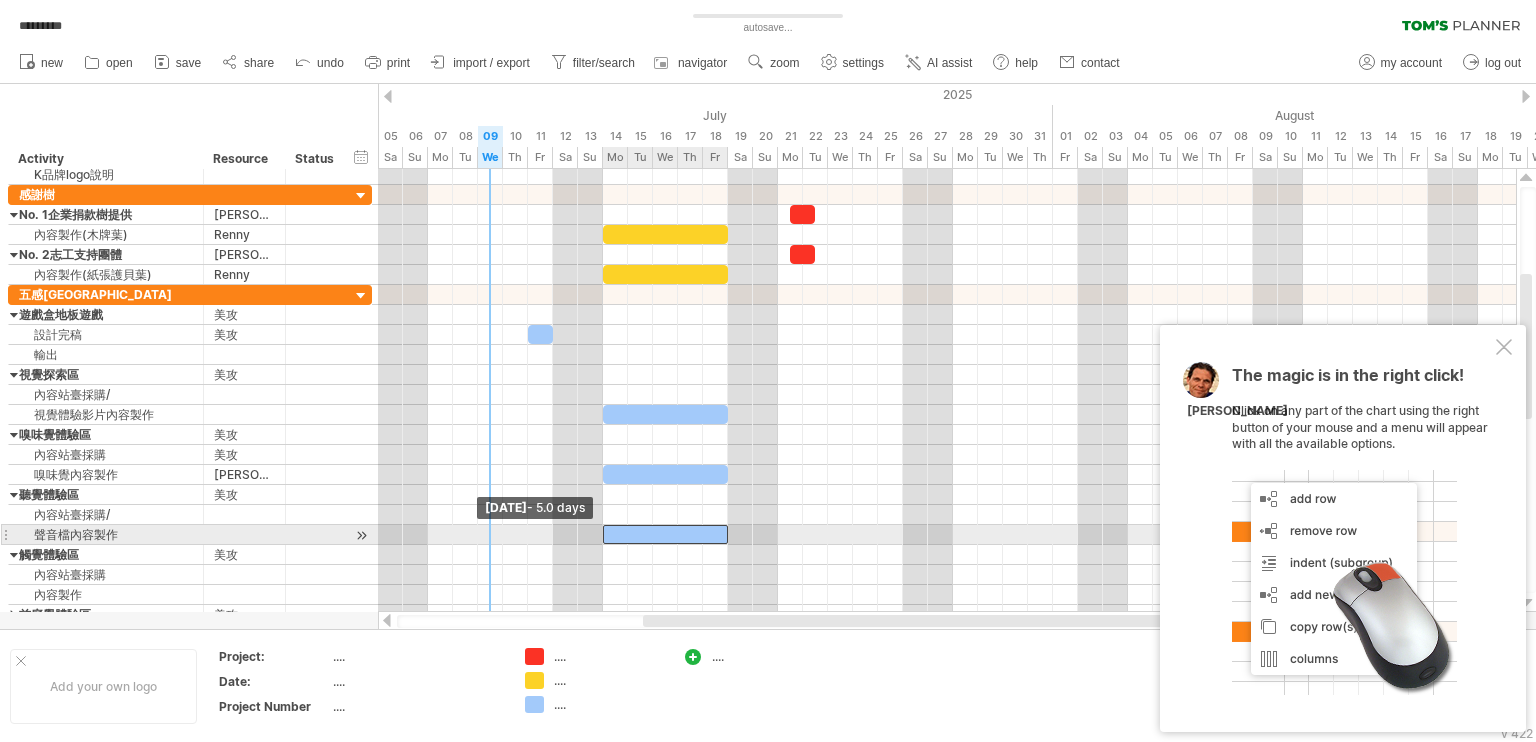 drag, startPoint x: 614, startPoint y: 527, endPoint x: 604, endPoint y: 529, distance: 10.198039 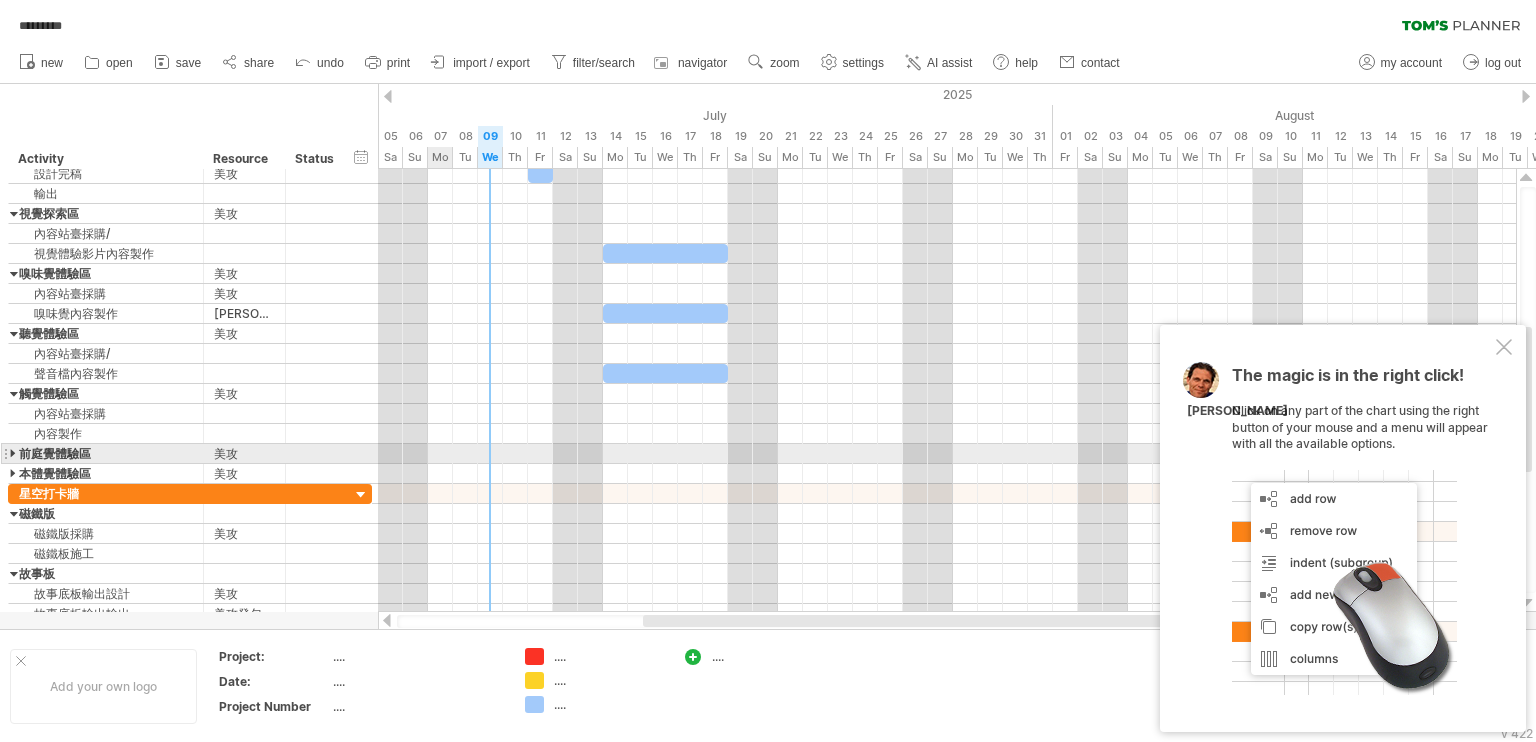 click at bounding box center (14, 453) 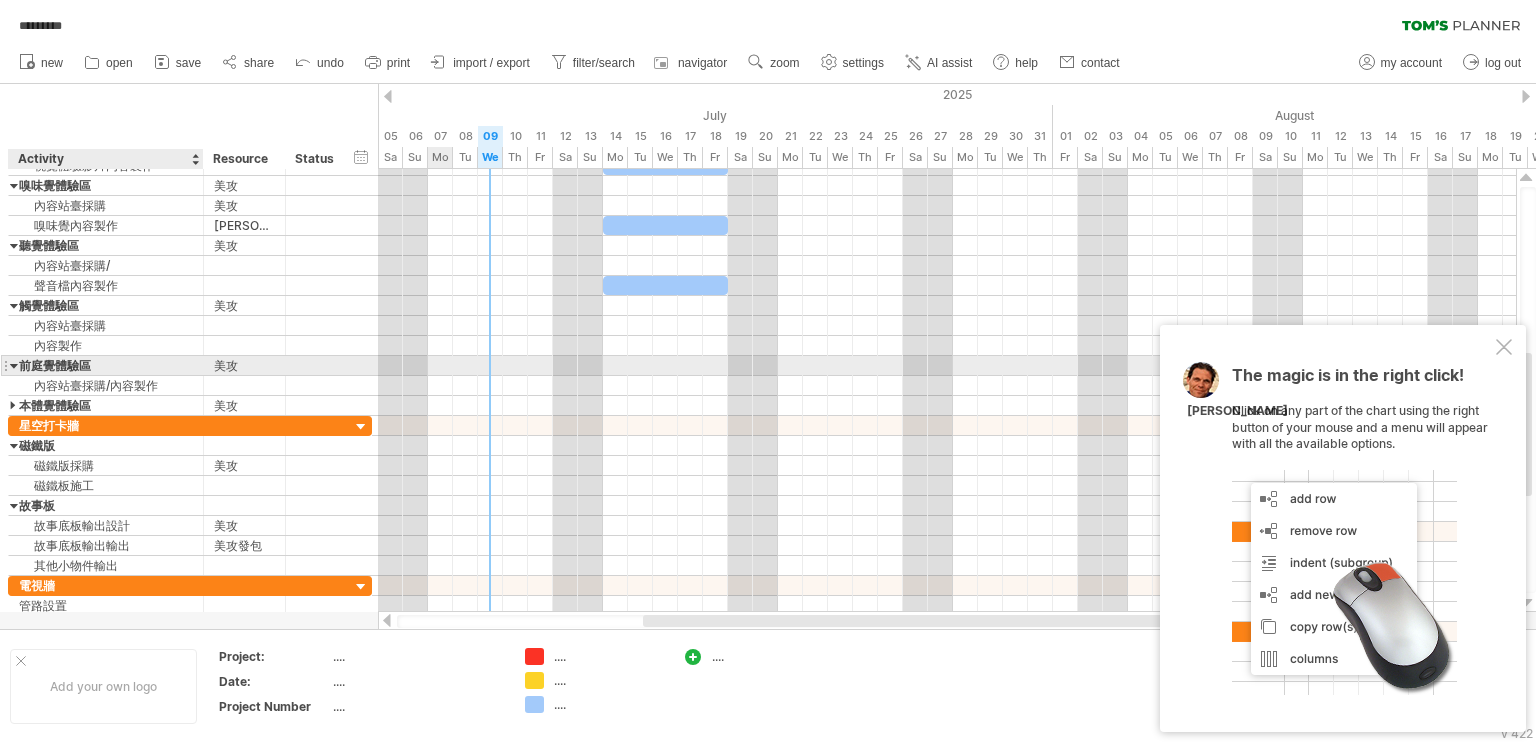 click at bounding box center [14, 365] 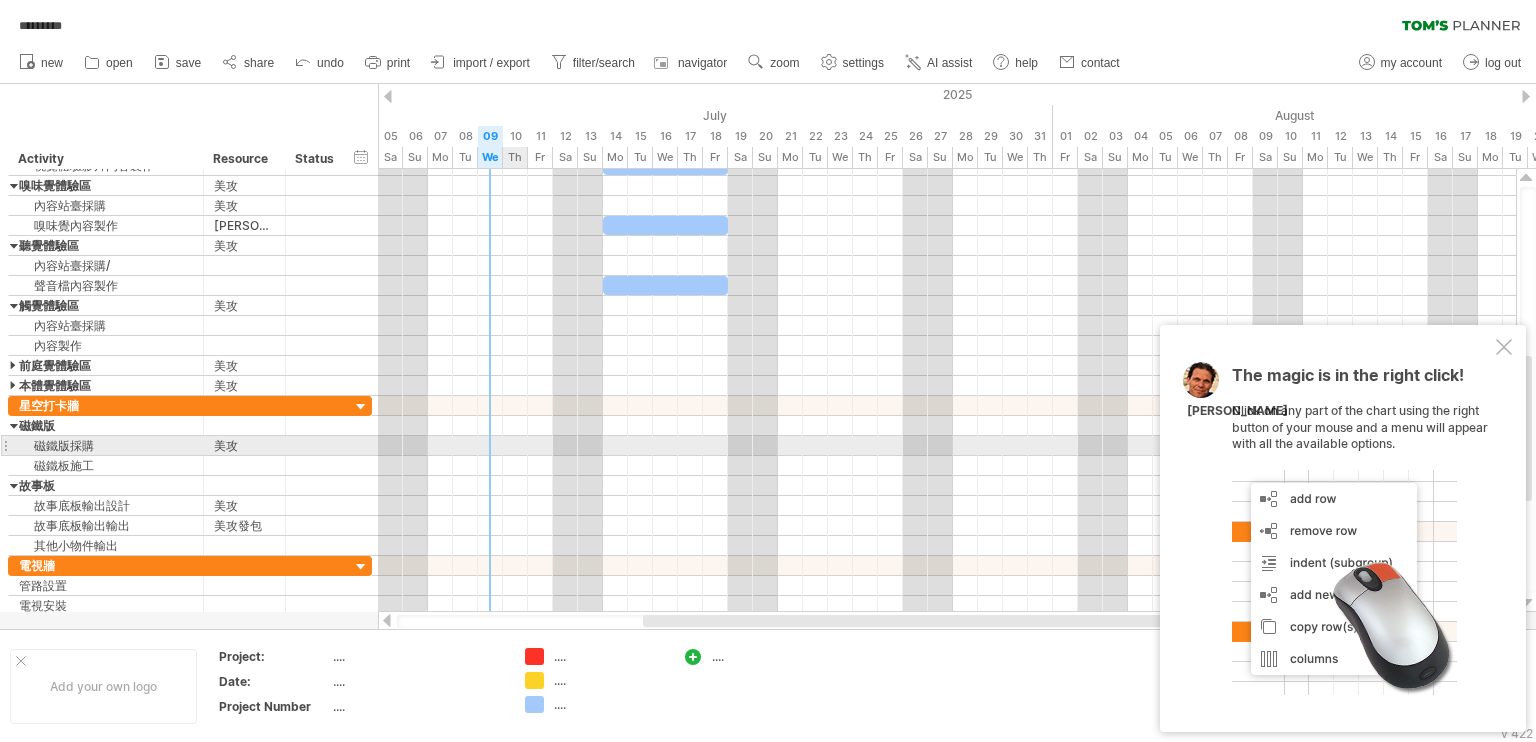 click at bounding box center [947, 446] 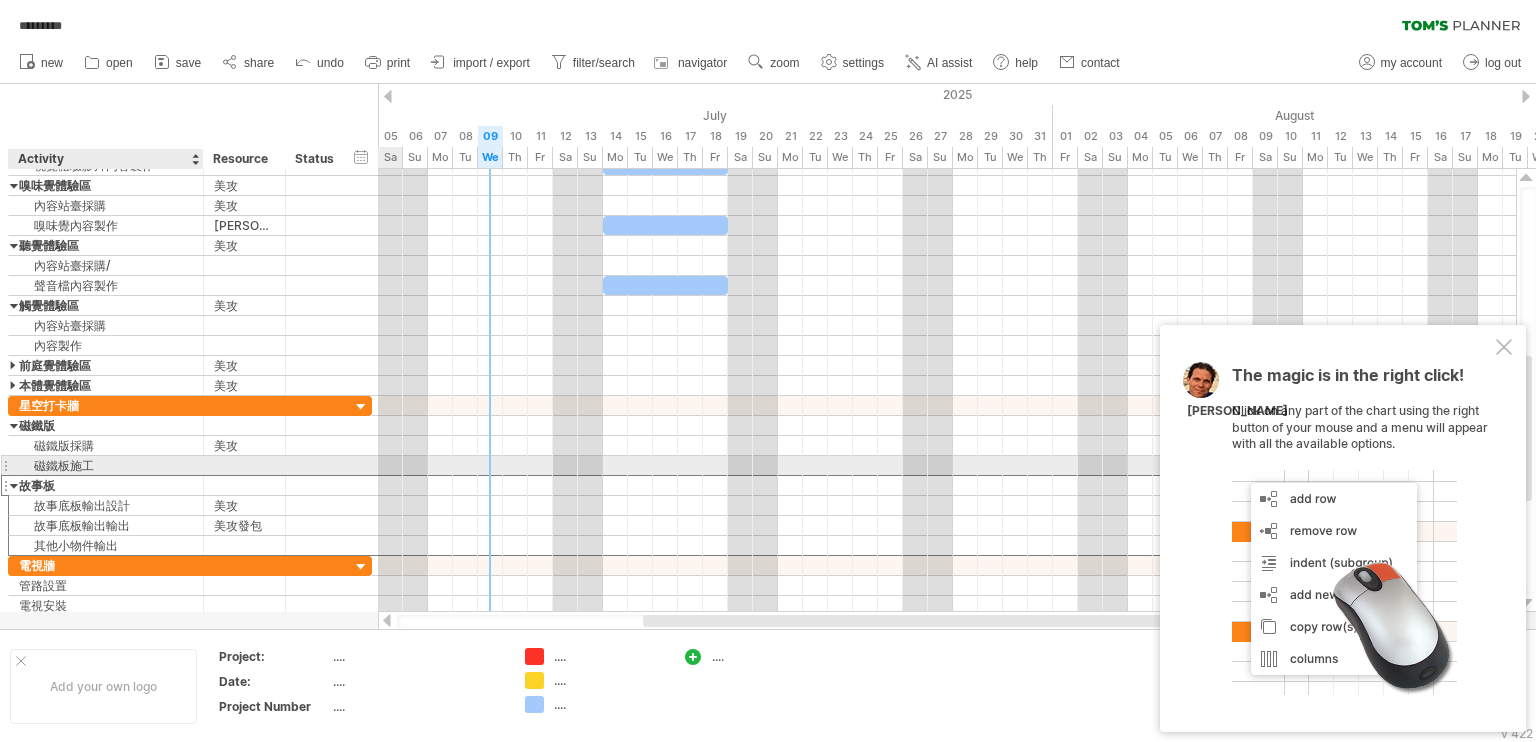 click on "故事板" at bounding box center [106, 485] 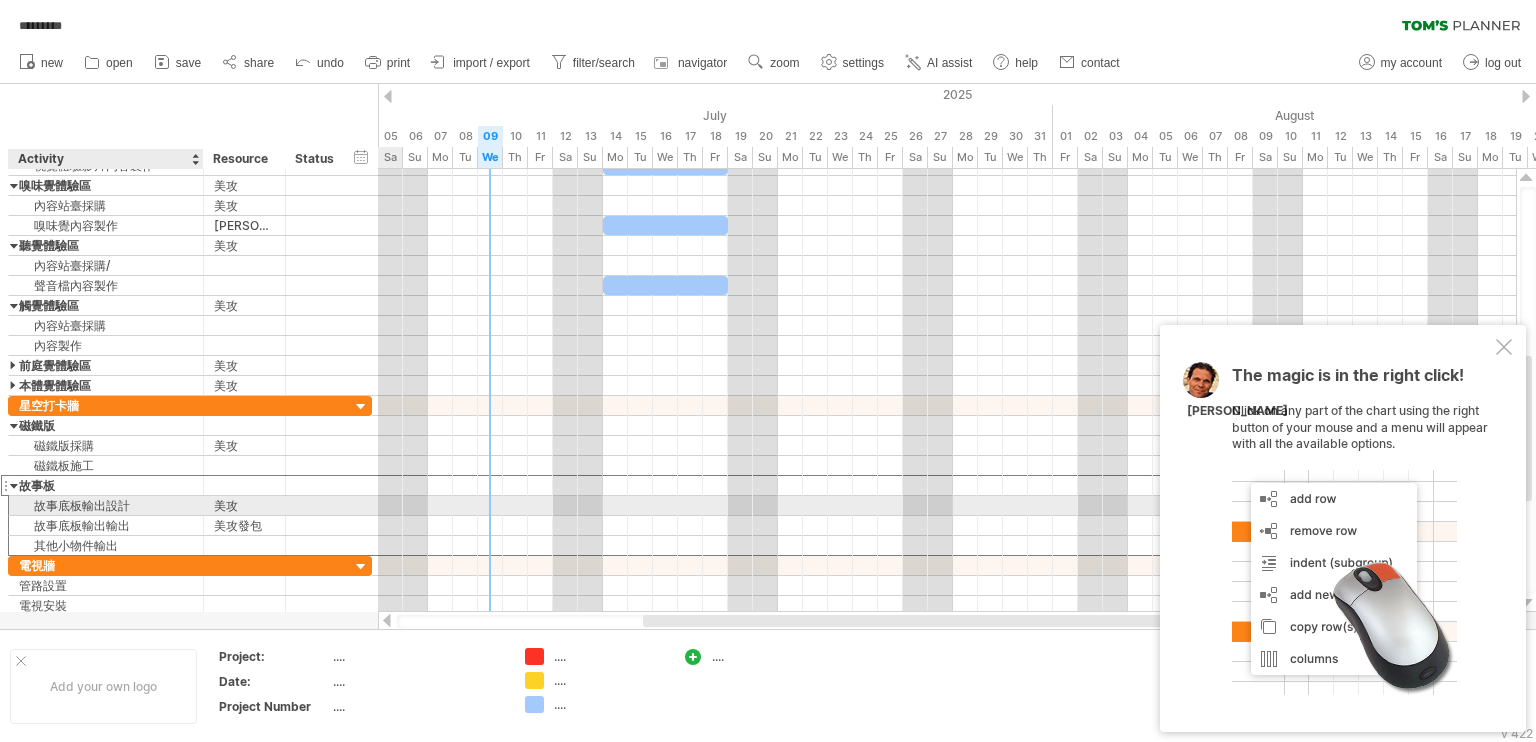 click on "故事底板輸出設計" at bounding box center (106, 505) 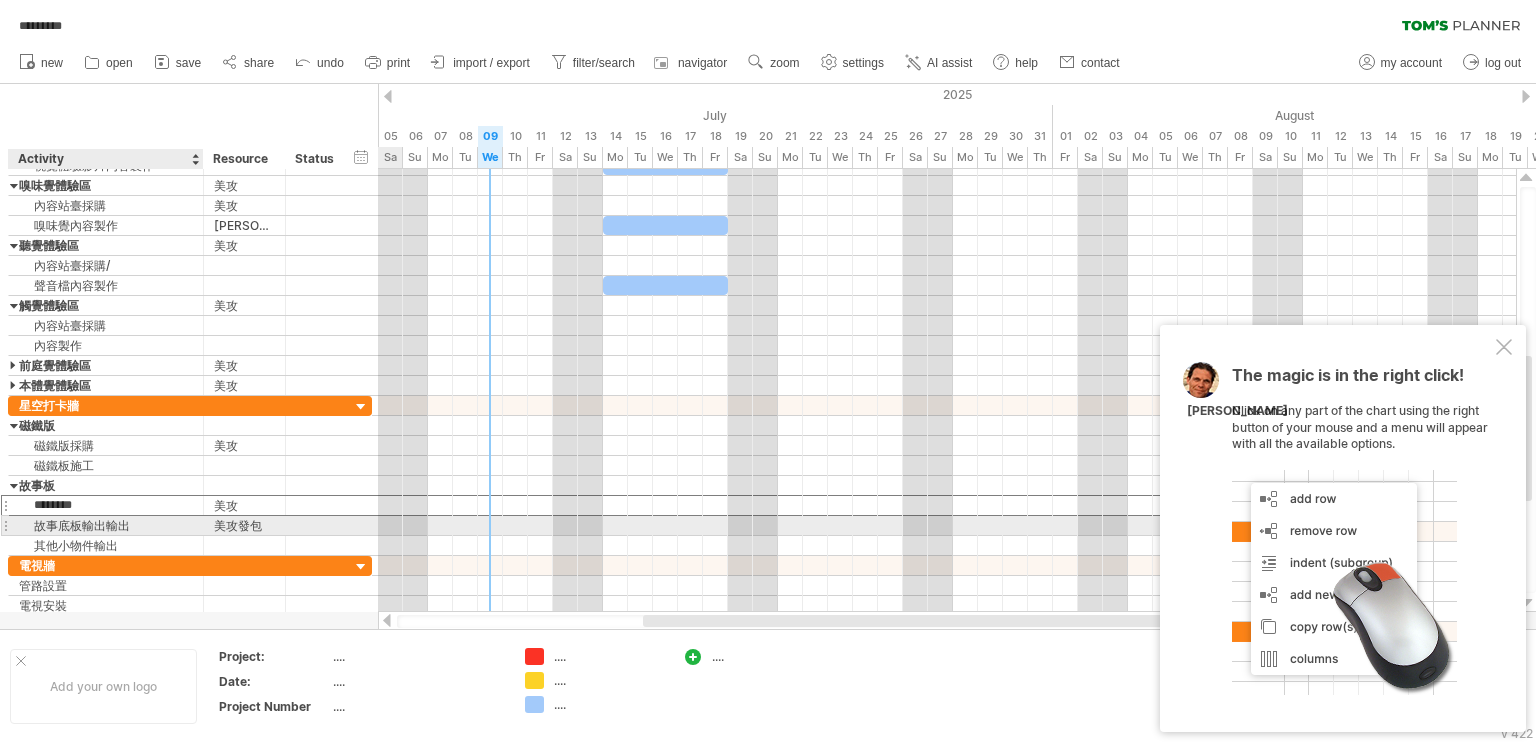 click on "故事底板輸出輸出" at bounding box center (106, 525) 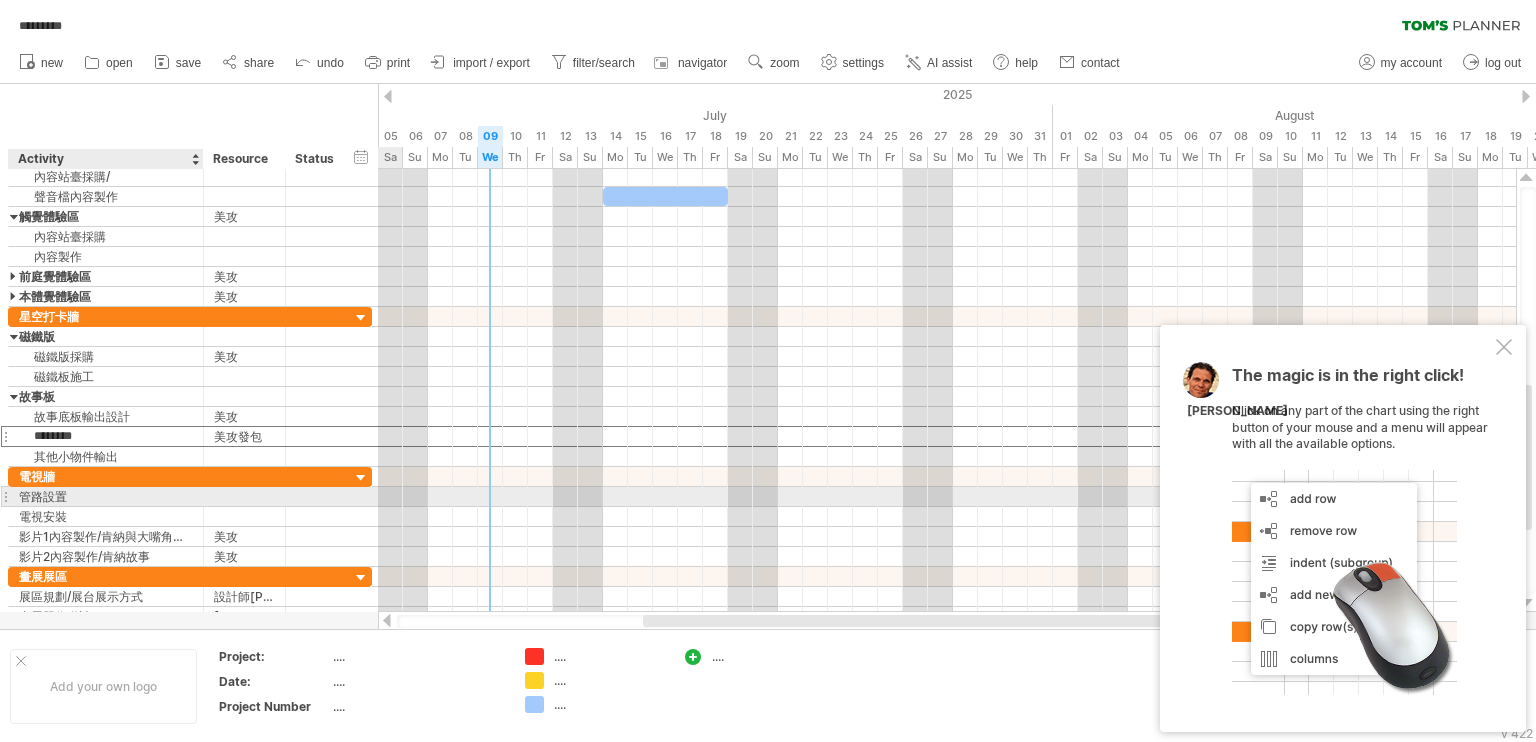 click on "管路設置" at bounding box center (106, 496) 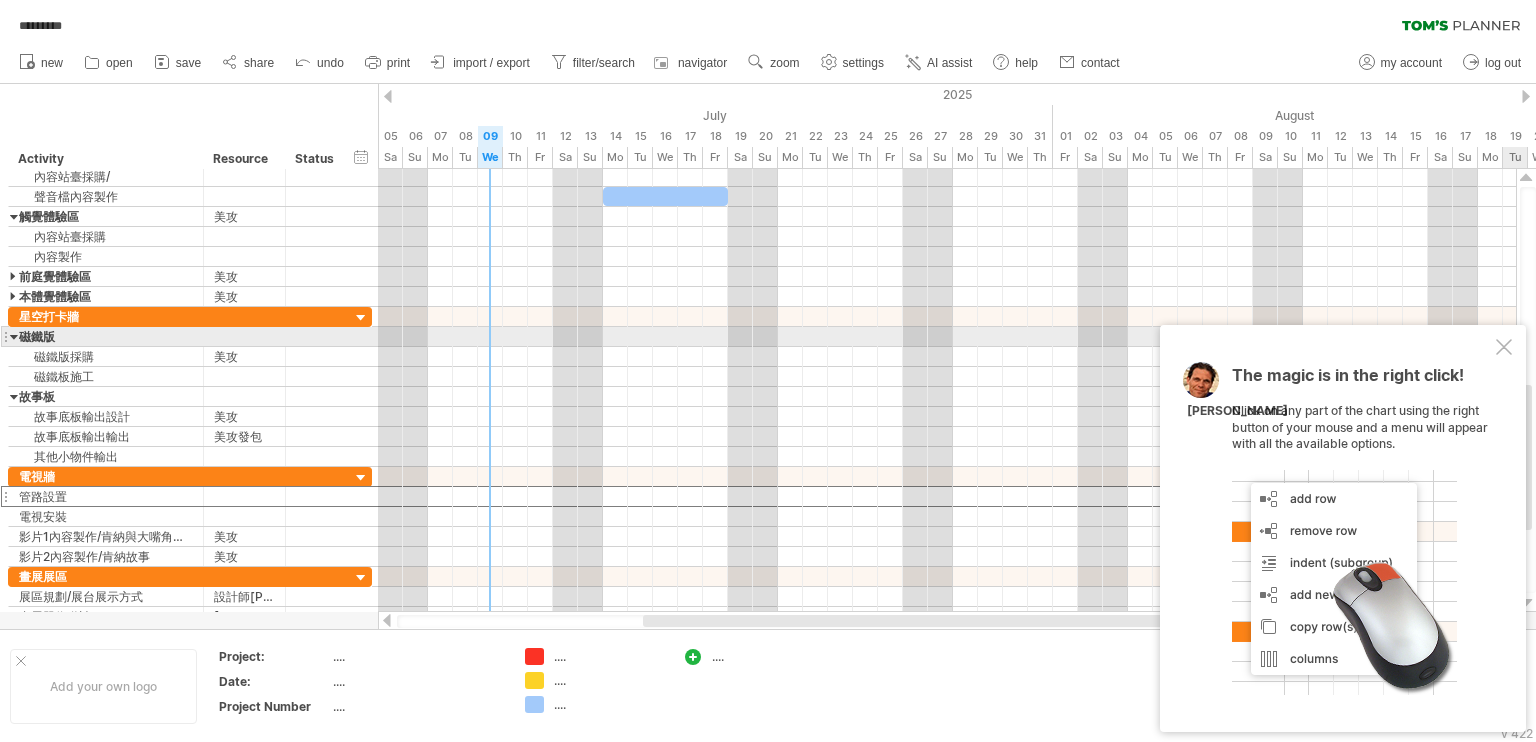 click on "The magic is in the right click! Click on any part of the chart using the right button of your mouse and a menu will appear with all the available options.   [PERSON_NAME]" at bounding box center [1343, 528] 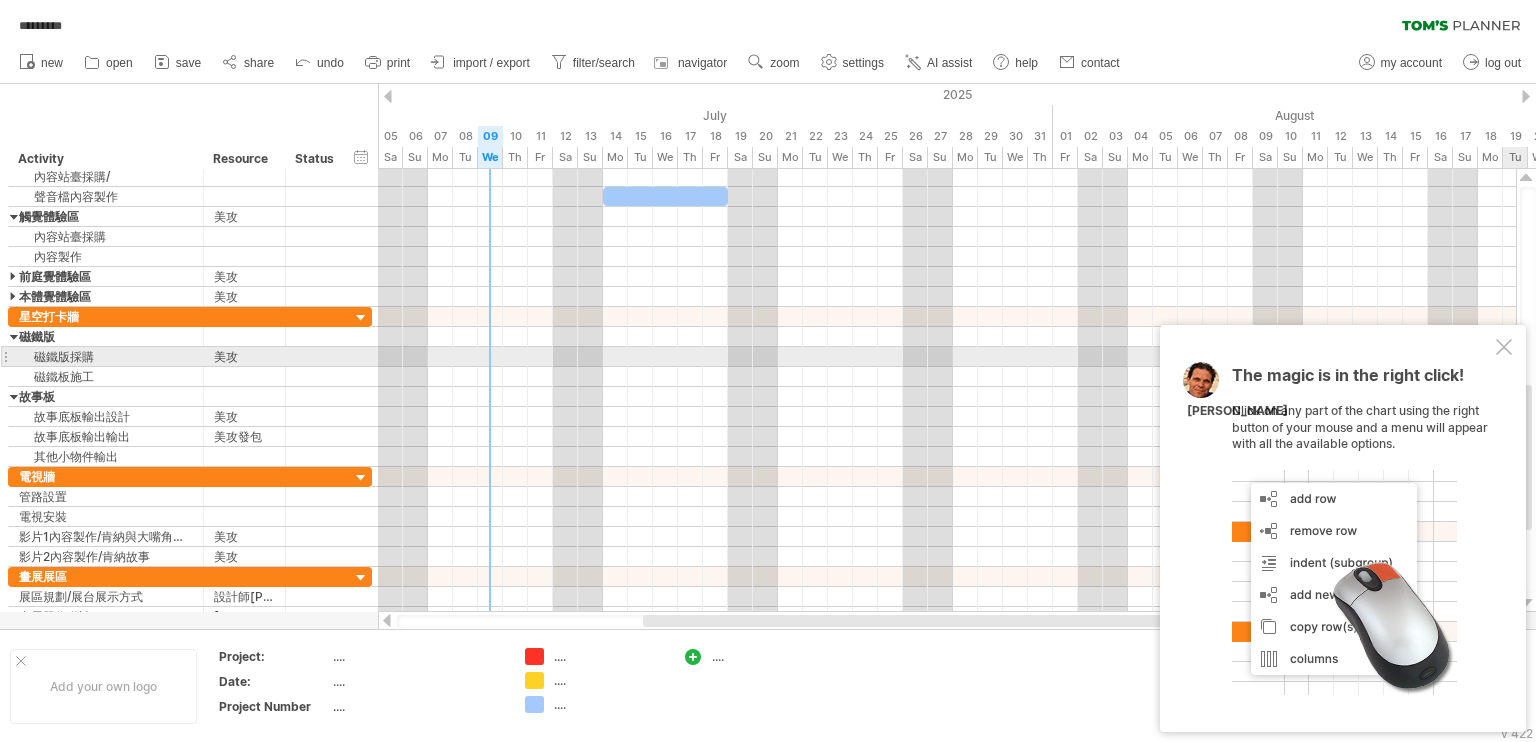 click at bounding box center [1504, 347] 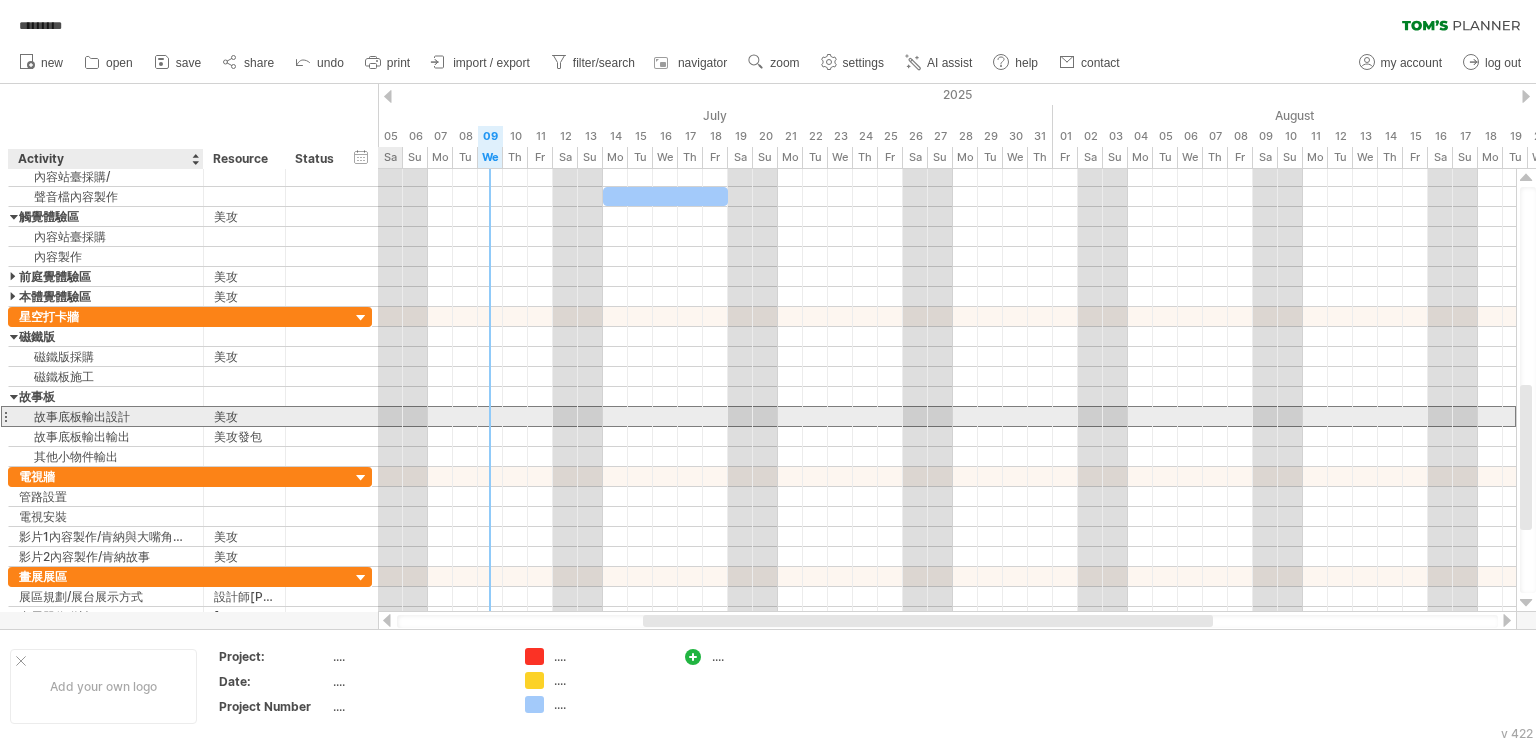 click on "故事底板輸出設計" at bounding box center (106, 416) 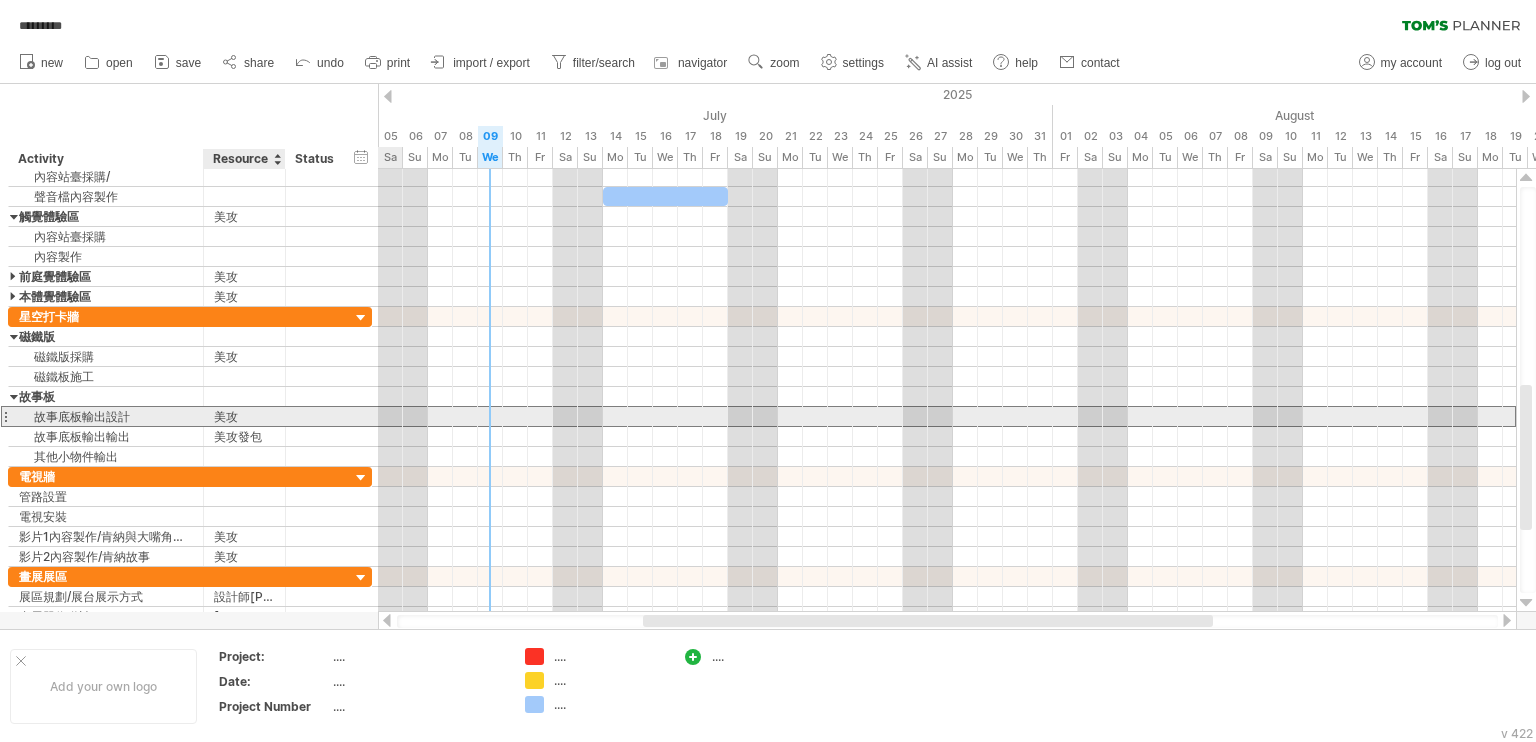 click on "美攻" at bounding box center (244, 416) 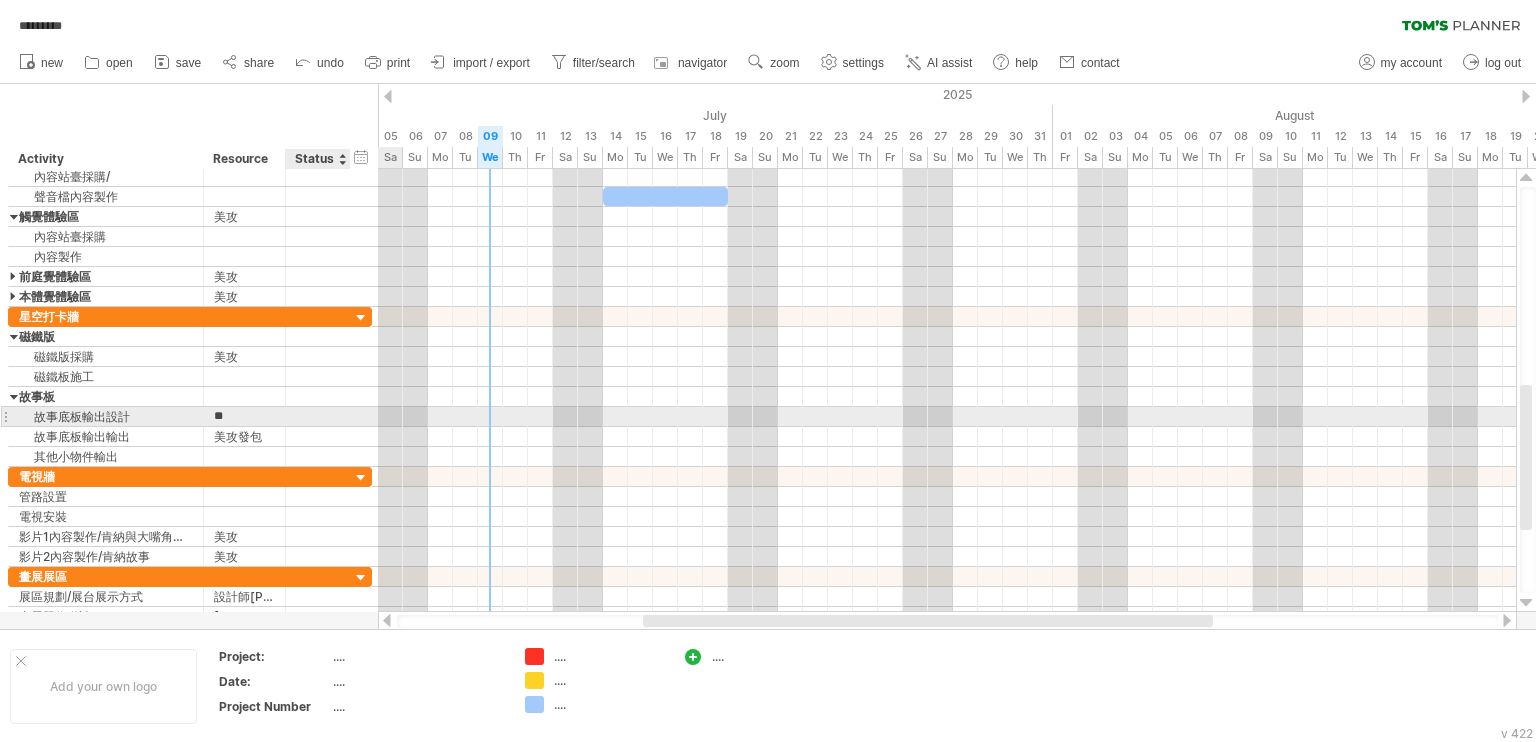 click at bounding box center [318, 416] 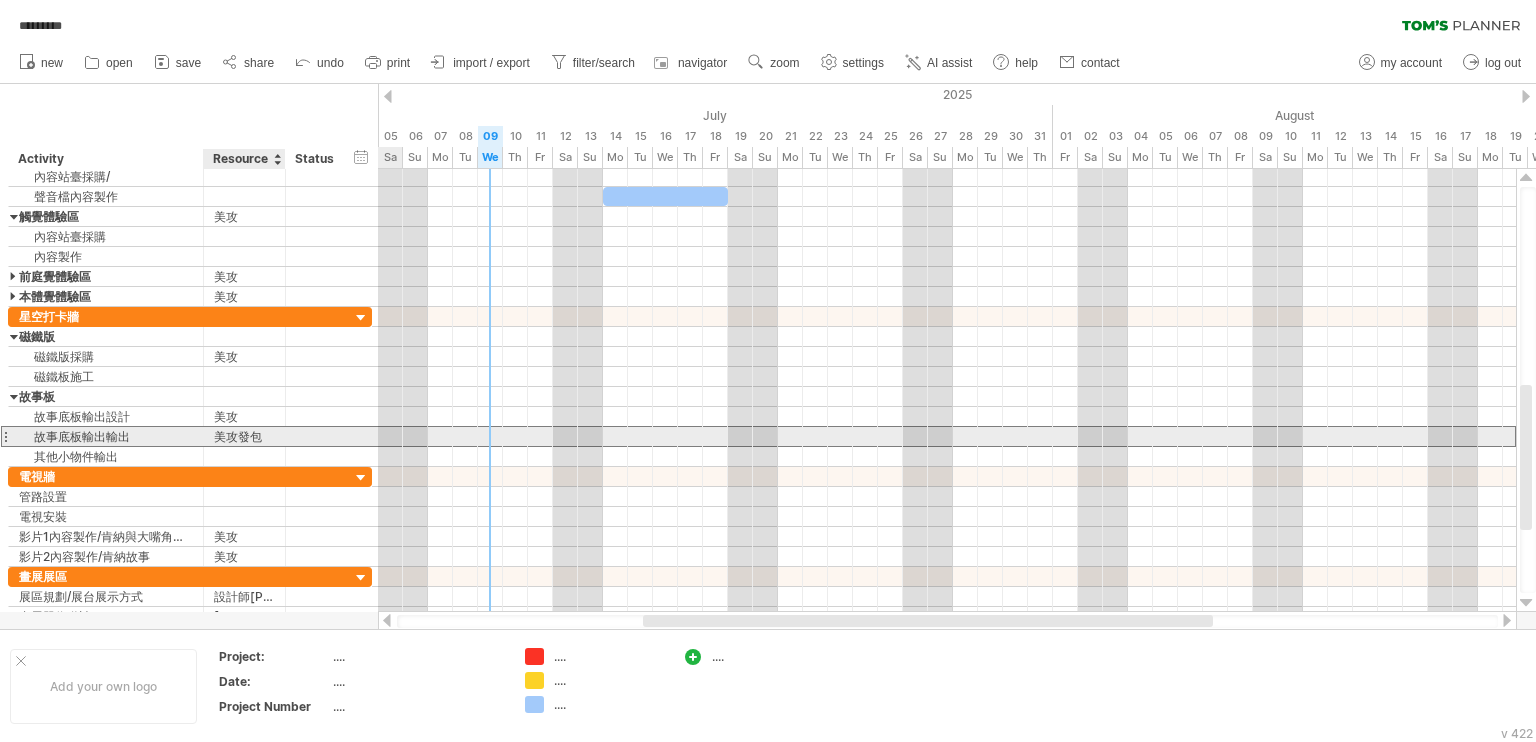 click on "美攻發包" at bounding box center (244, 436) 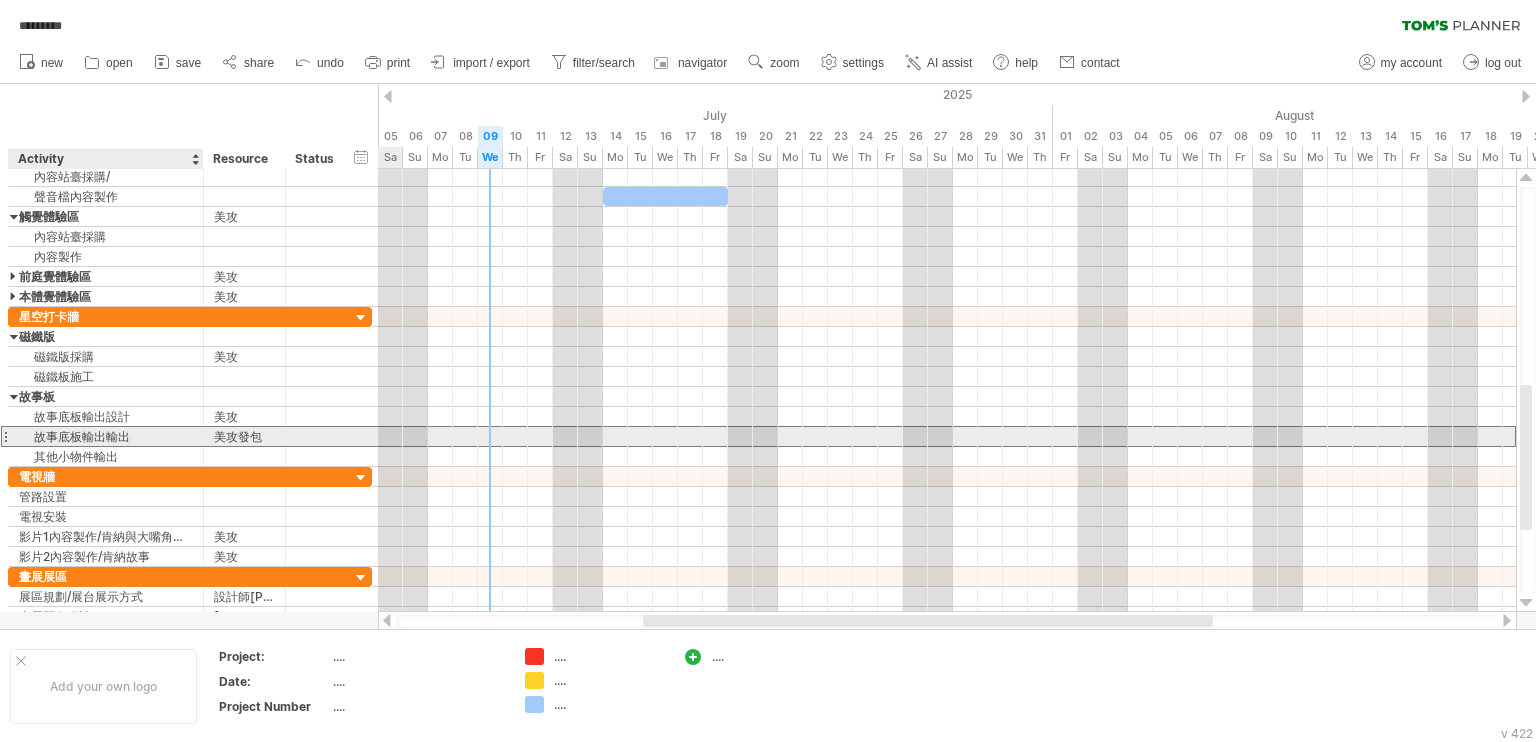 click on "故事底板輸出輸出" at bounding box center (106, 436) 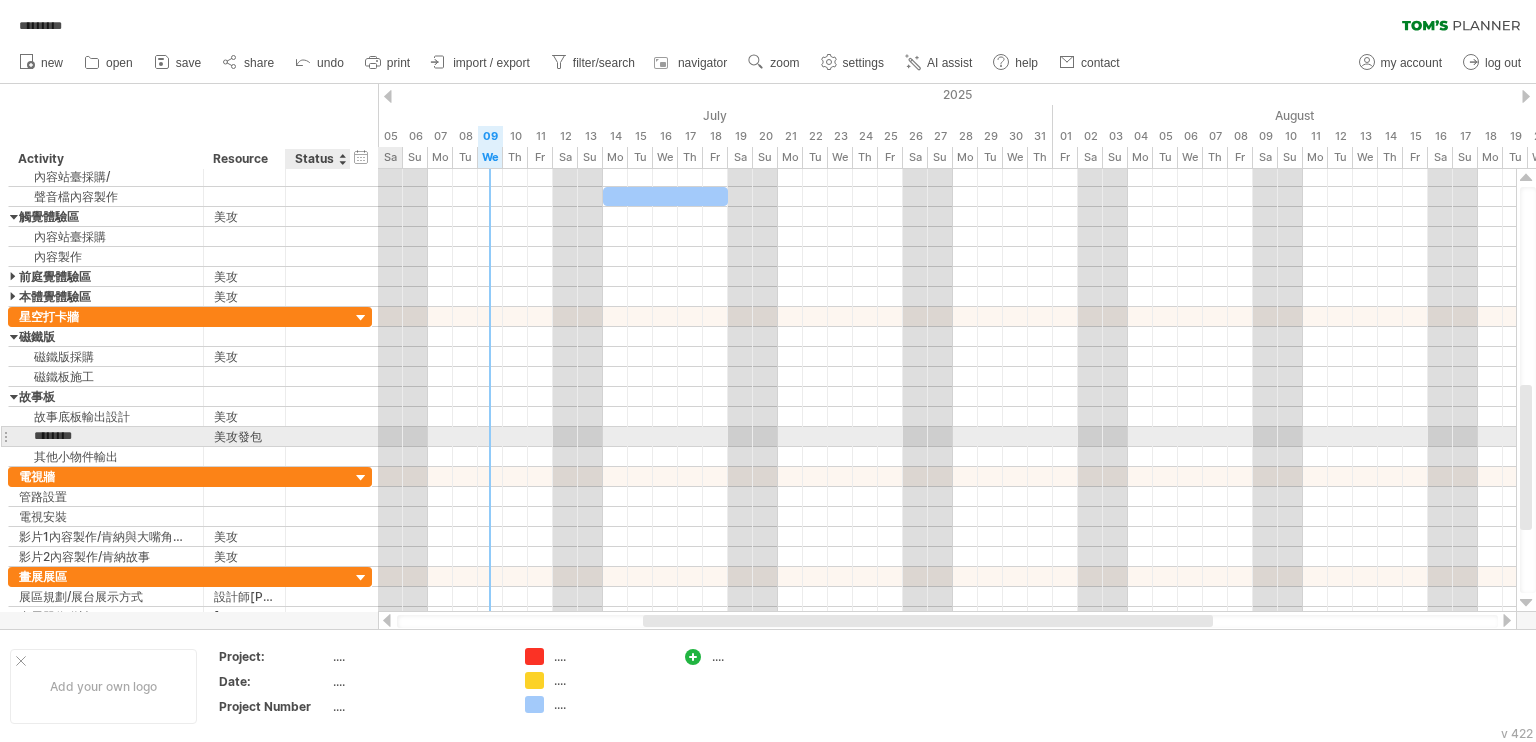 click at bounding box center [318, 436] 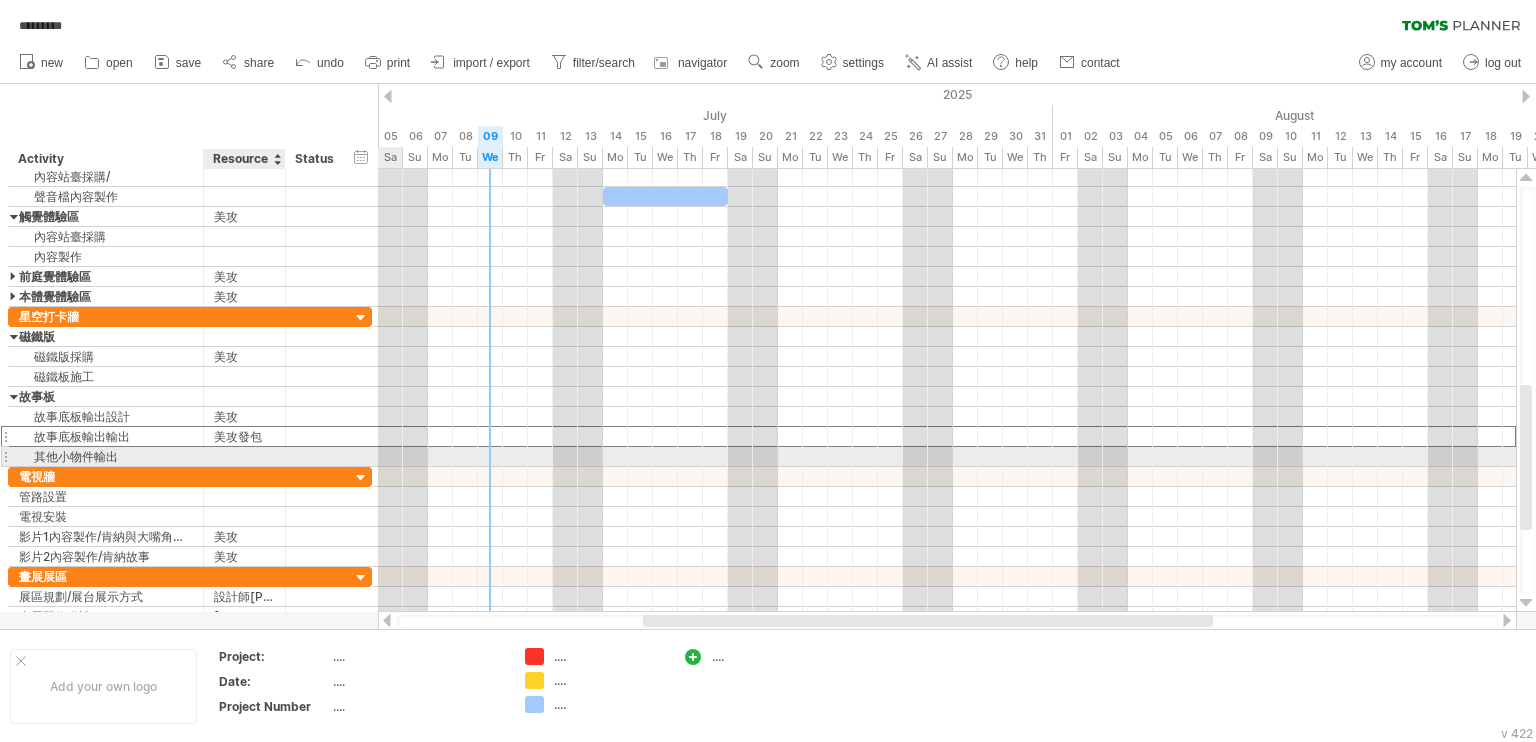click at bounding box center [244, 456] 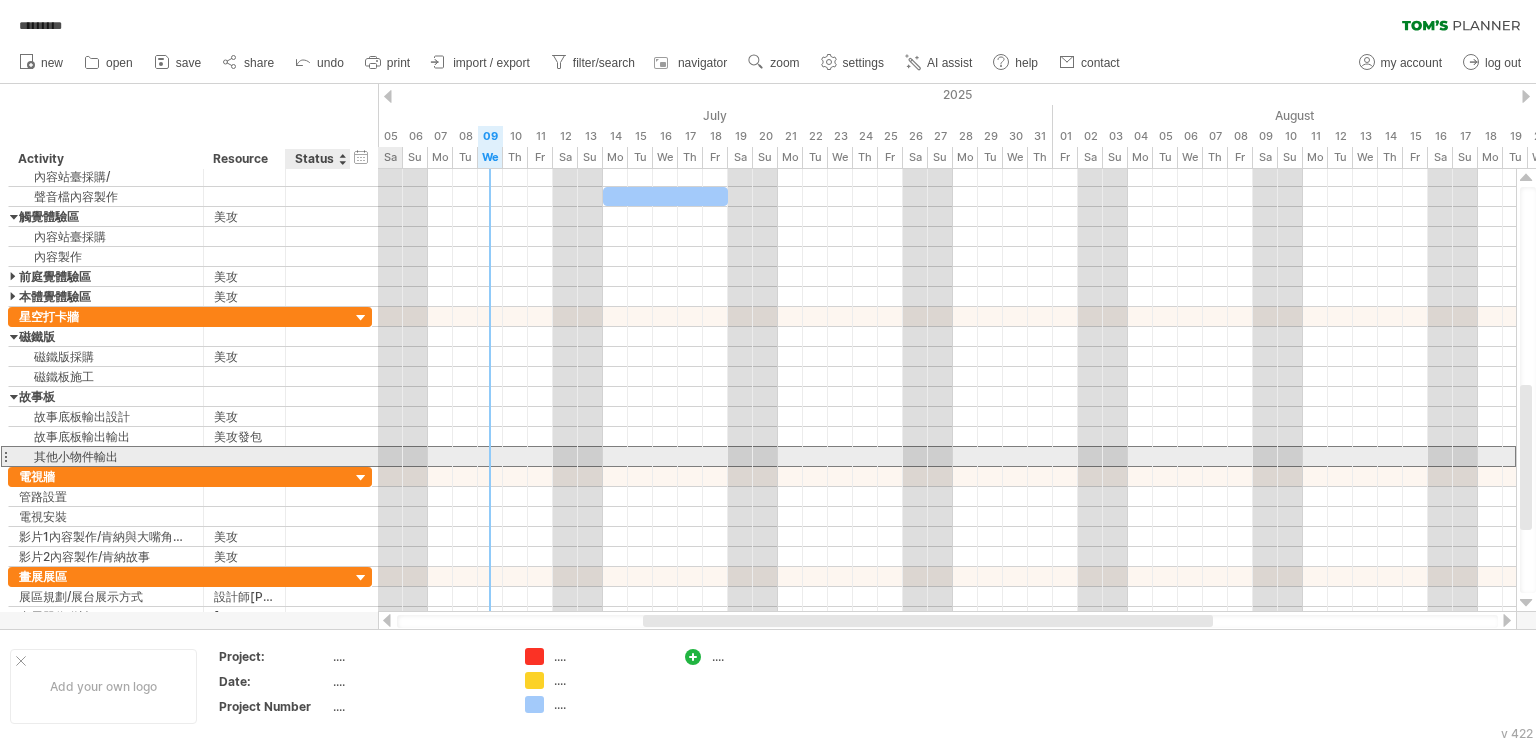 click at bounding box center [318, 456] 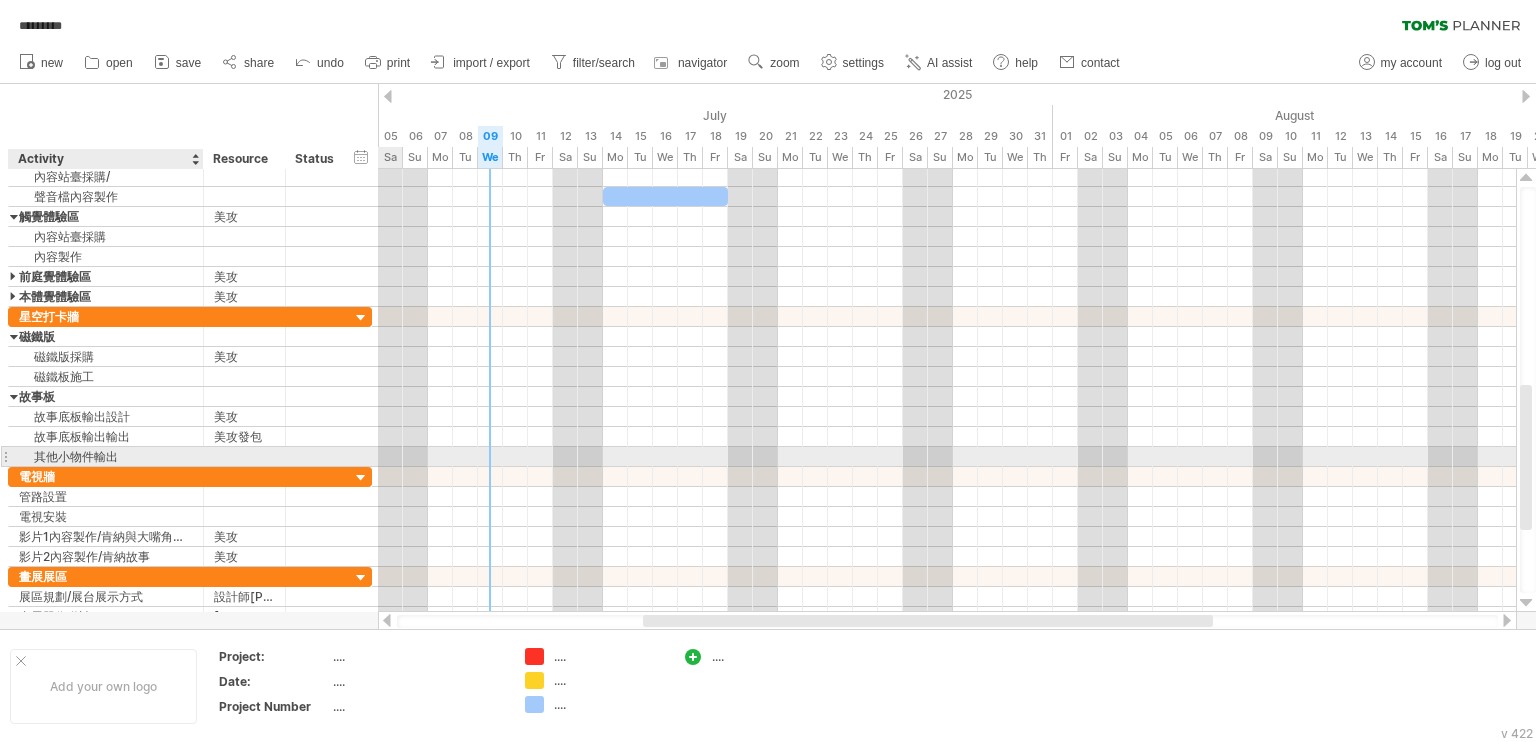 click on "其他小物件輸出" at bounding box center [106, 456] 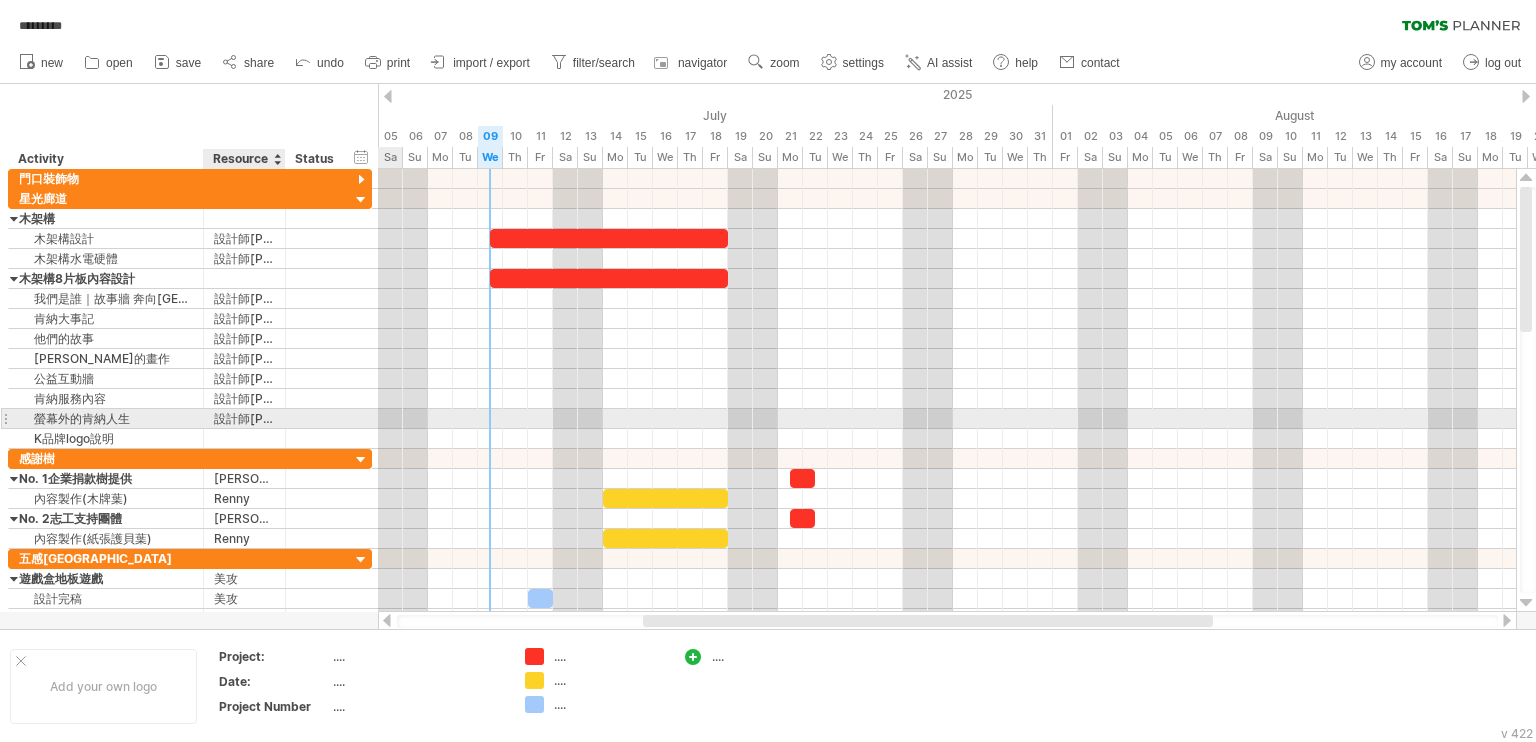 click on "設計師[PERSON_NAME]" at bounding box center (244, 418) 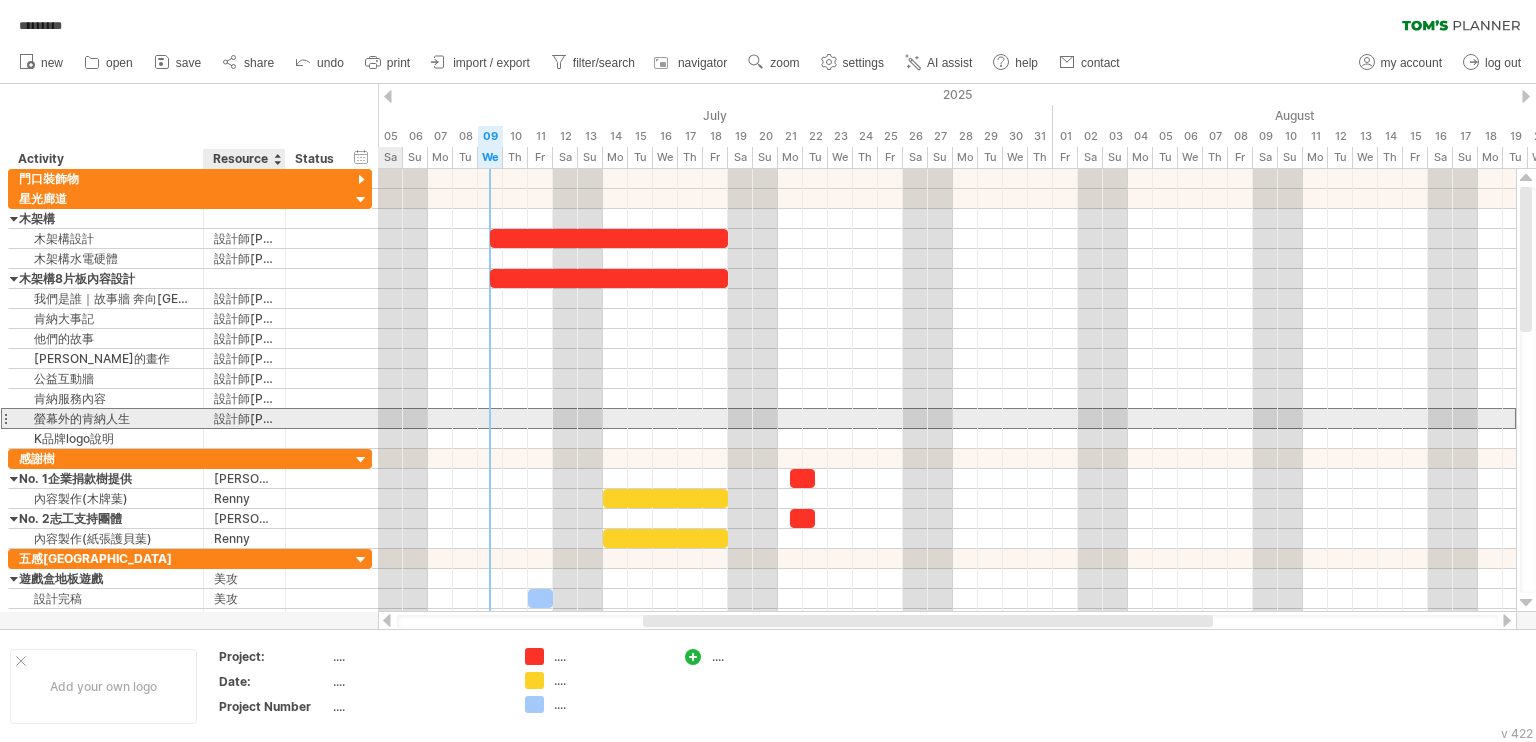 drag, startPoint x: 212, startPoint y: 415, endPoint x: 271, endPoint y: 415, distance: 59 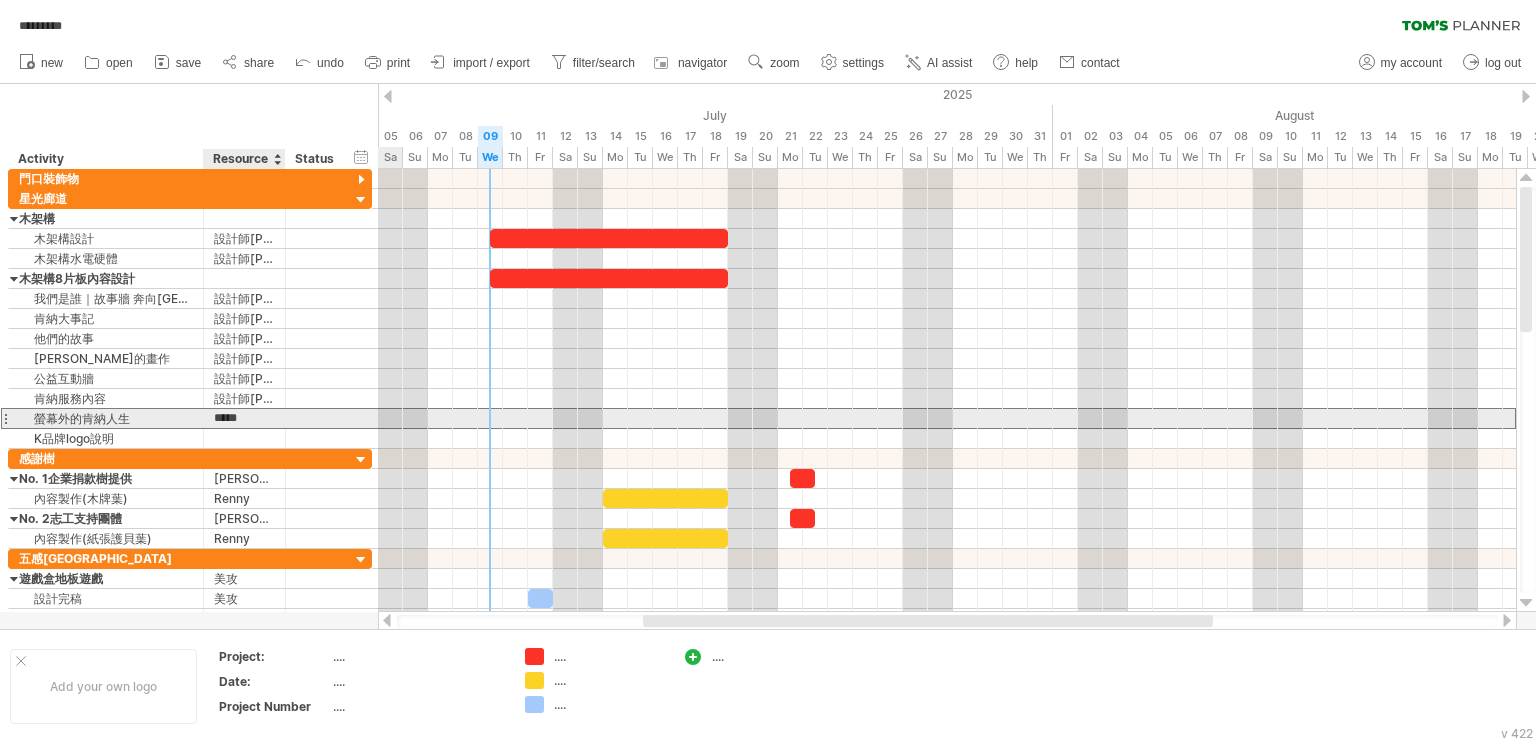 click on "*****" at bounding box center (244, 418) 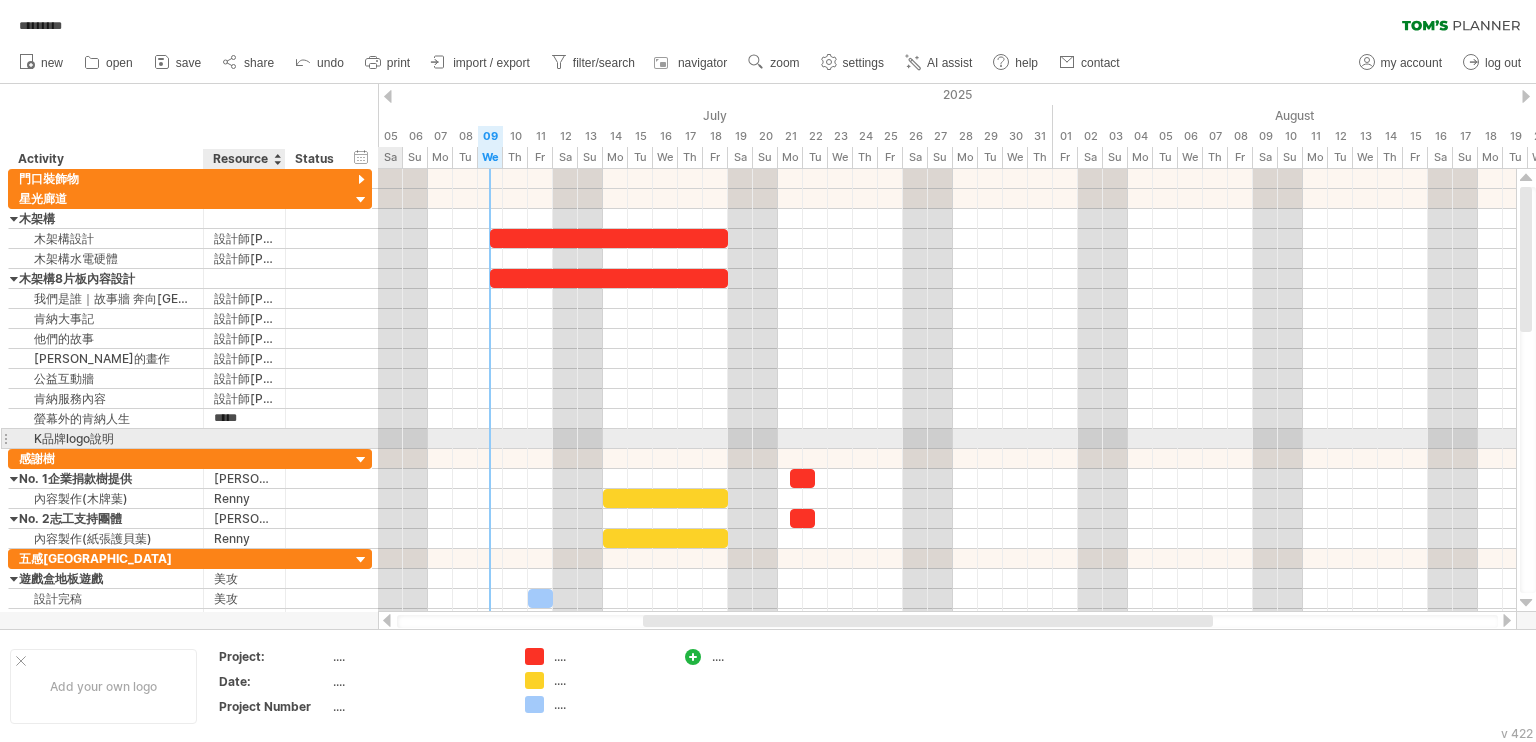 click at bounding box center (244, 438) 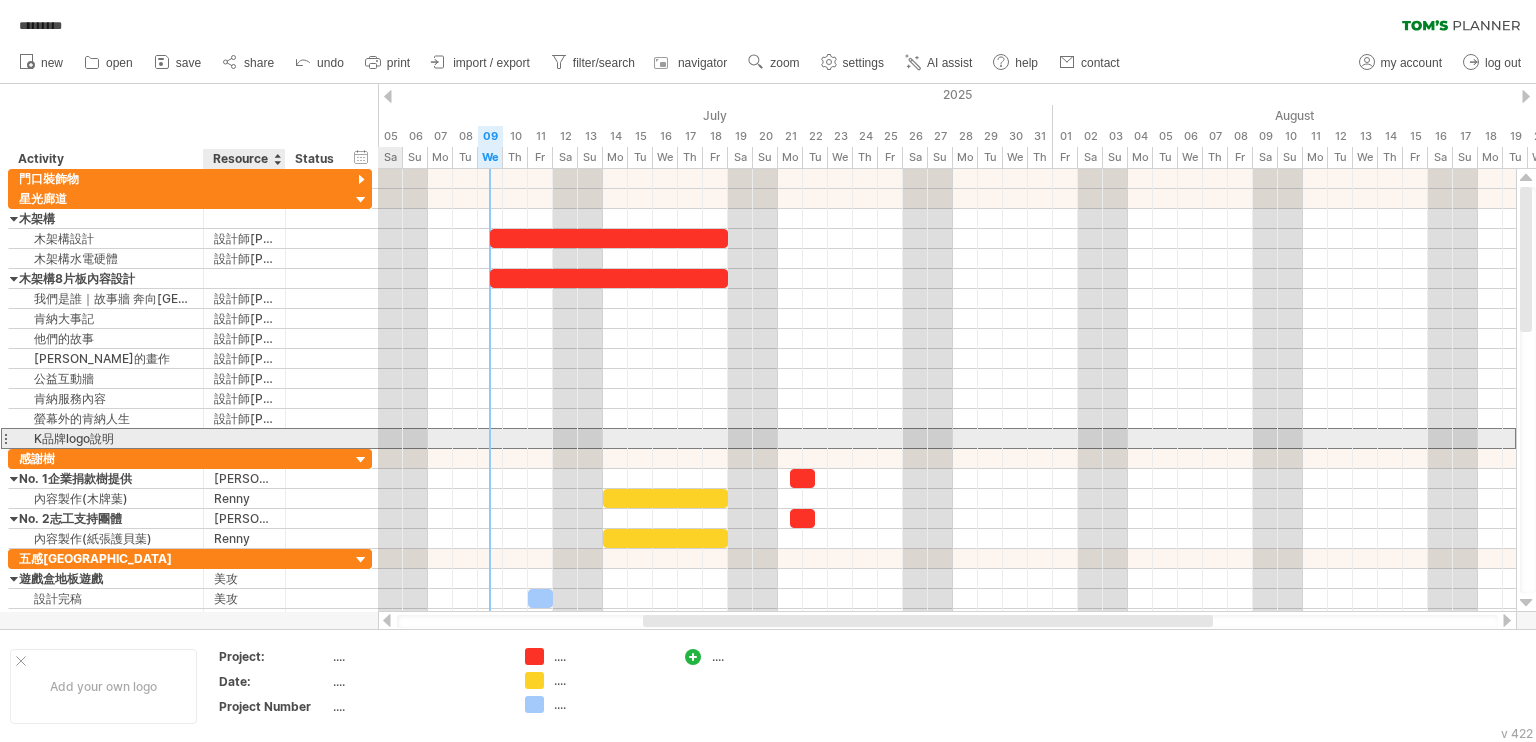 paste on "*****" 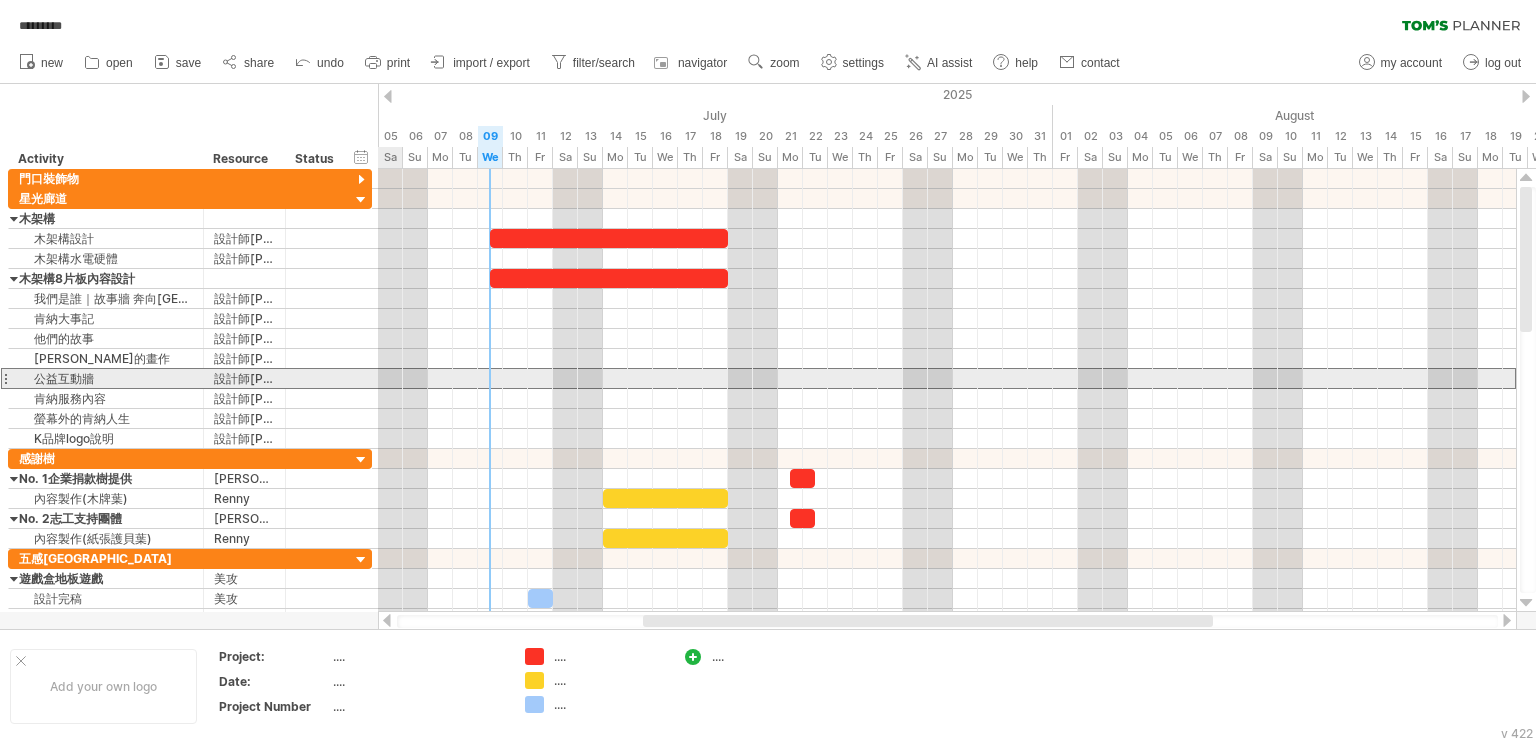 click on "***** 公益互動牆 ***** 設計師[PERSON_NAME]" at bounding box center (190, 378) 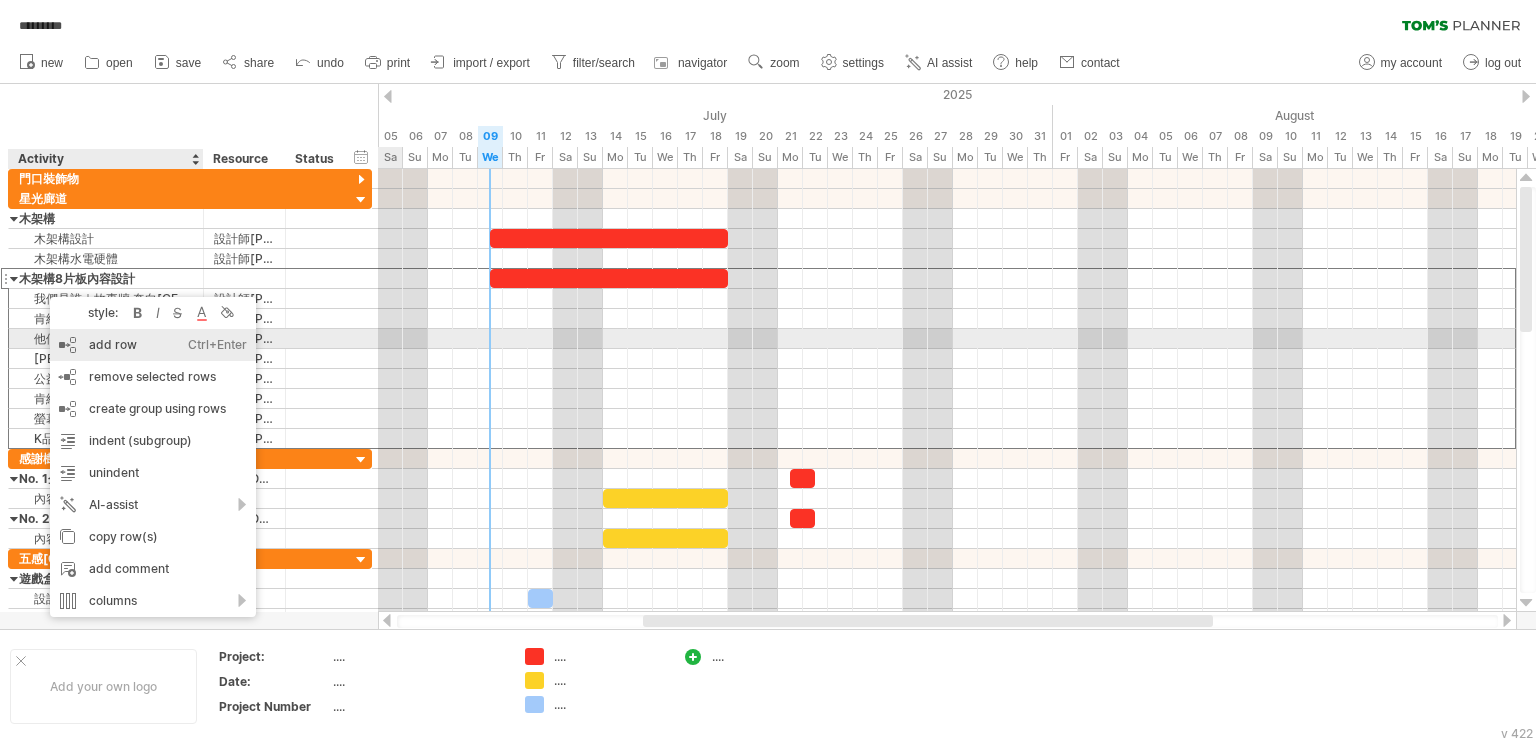 click on "add row Ctrl+Enter Cmd+Enter" at bounding box center (153, 345) 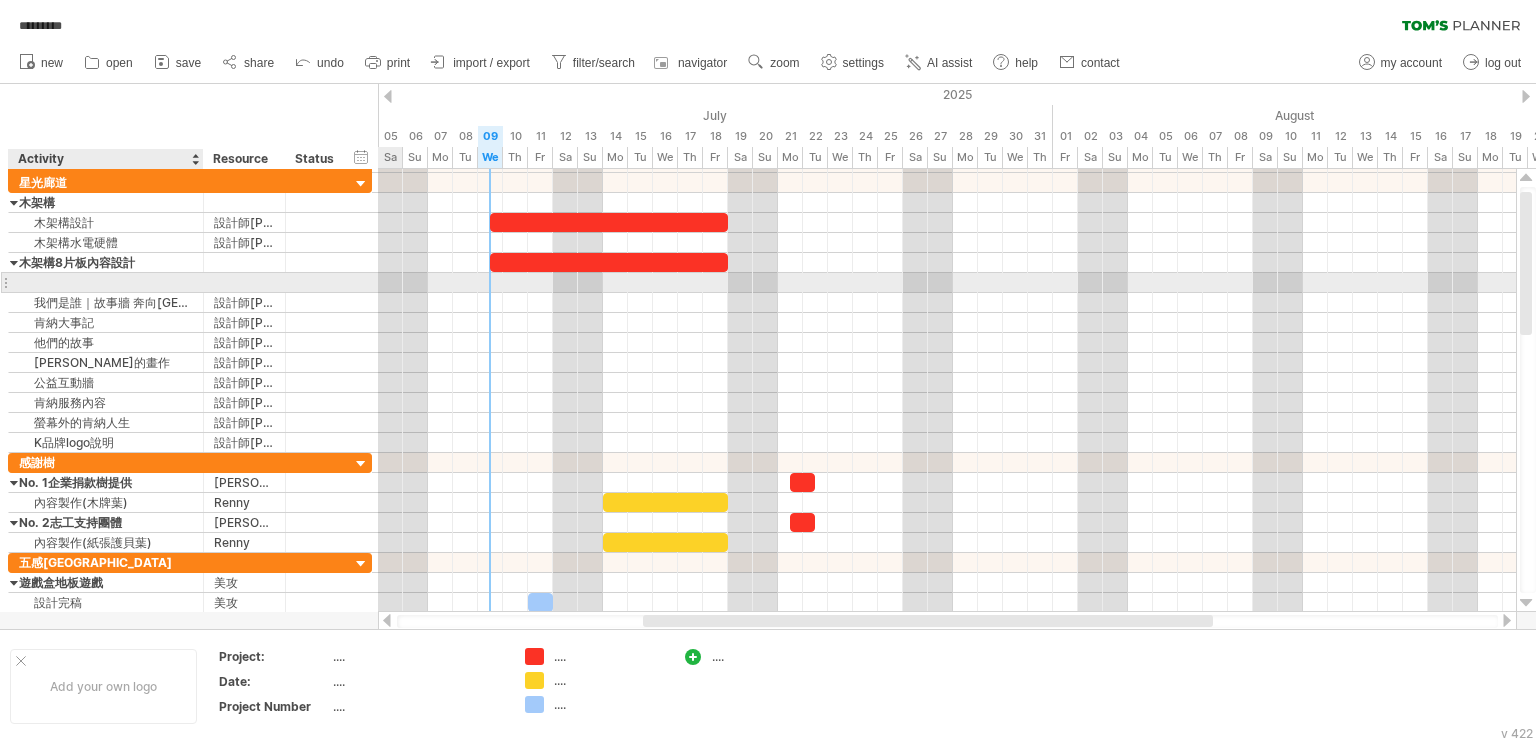 click at bounding box center (106, 282) 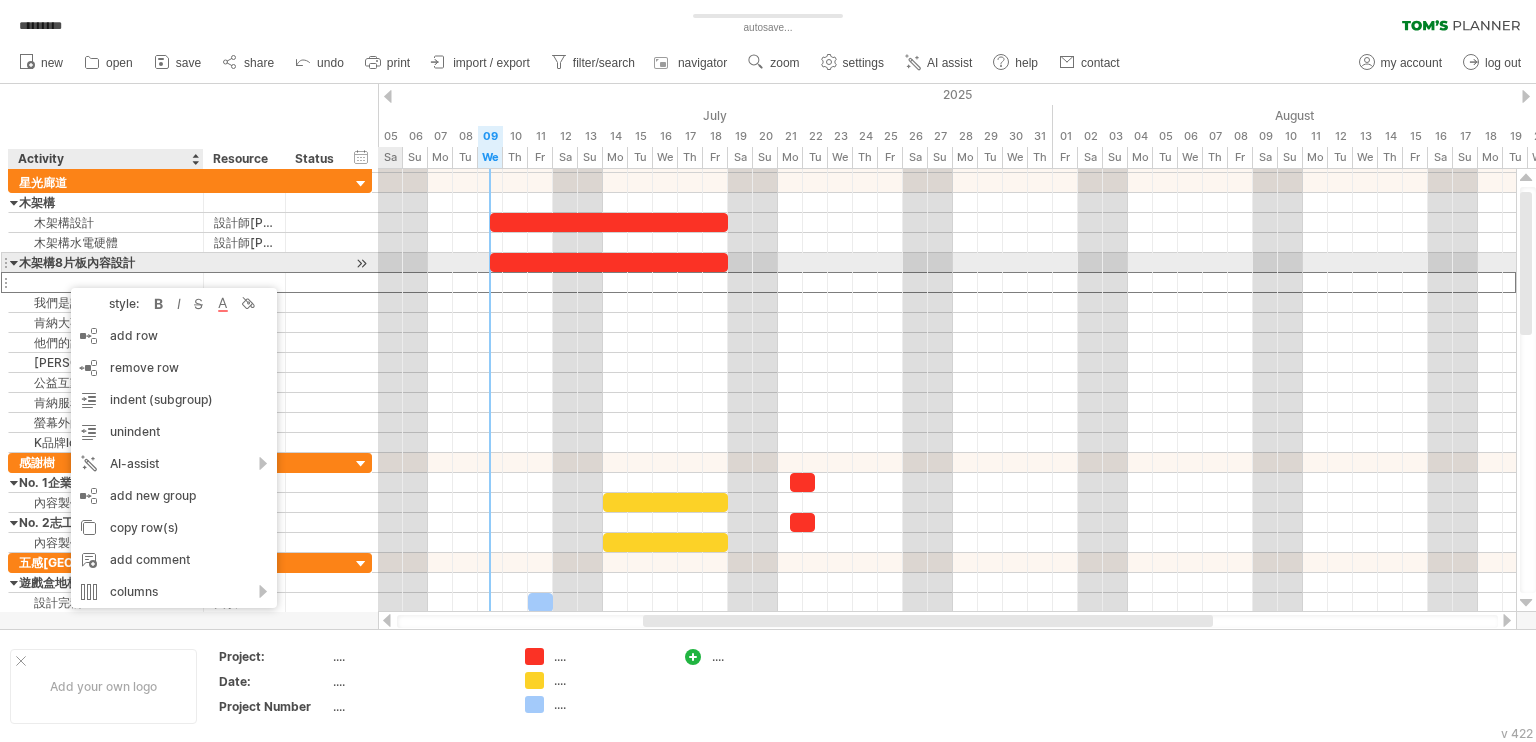 click on "木架構8片板內容設計" at bounding box center (106, 262) 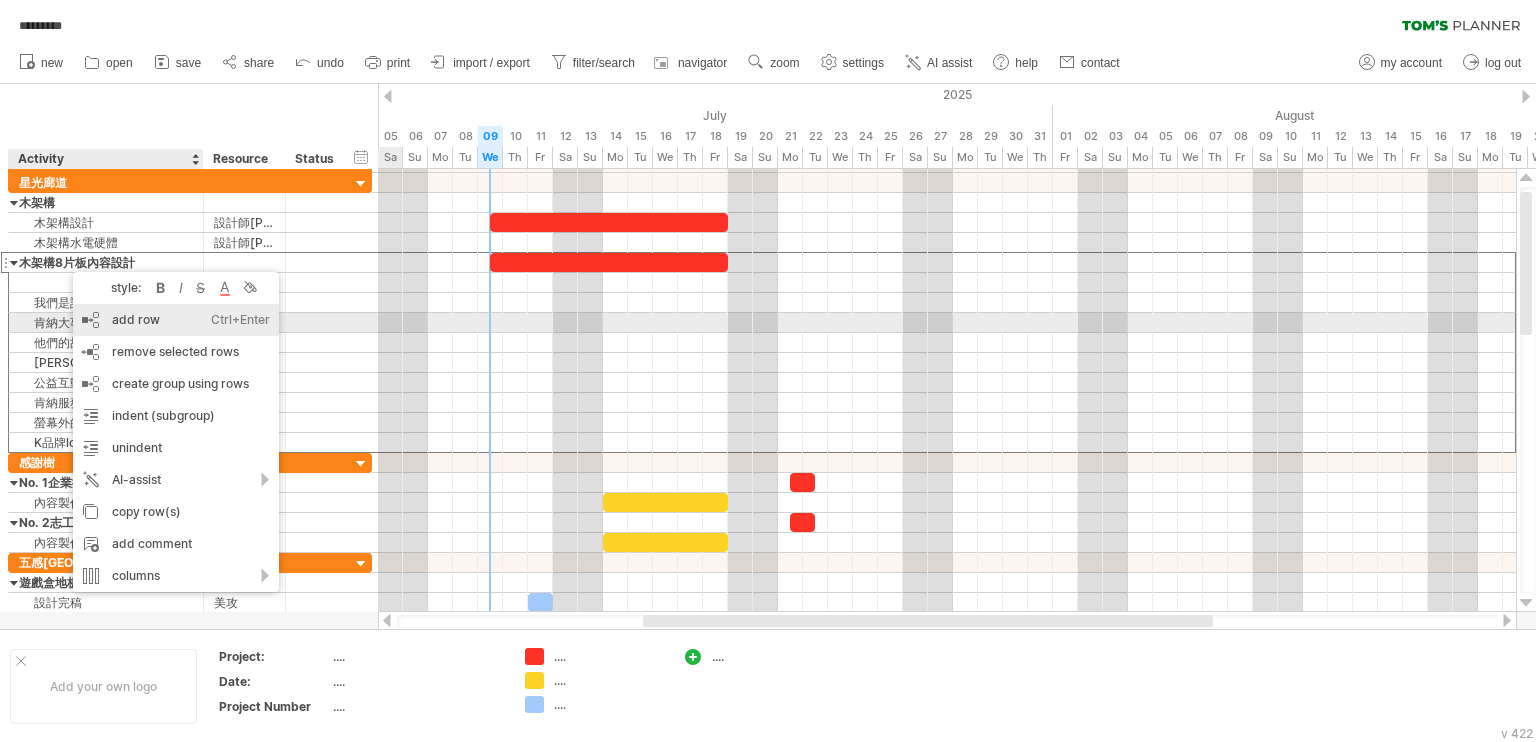 click on "add row Ctrl+Enter Cmd+Enter" at bounding box center (176, 320) 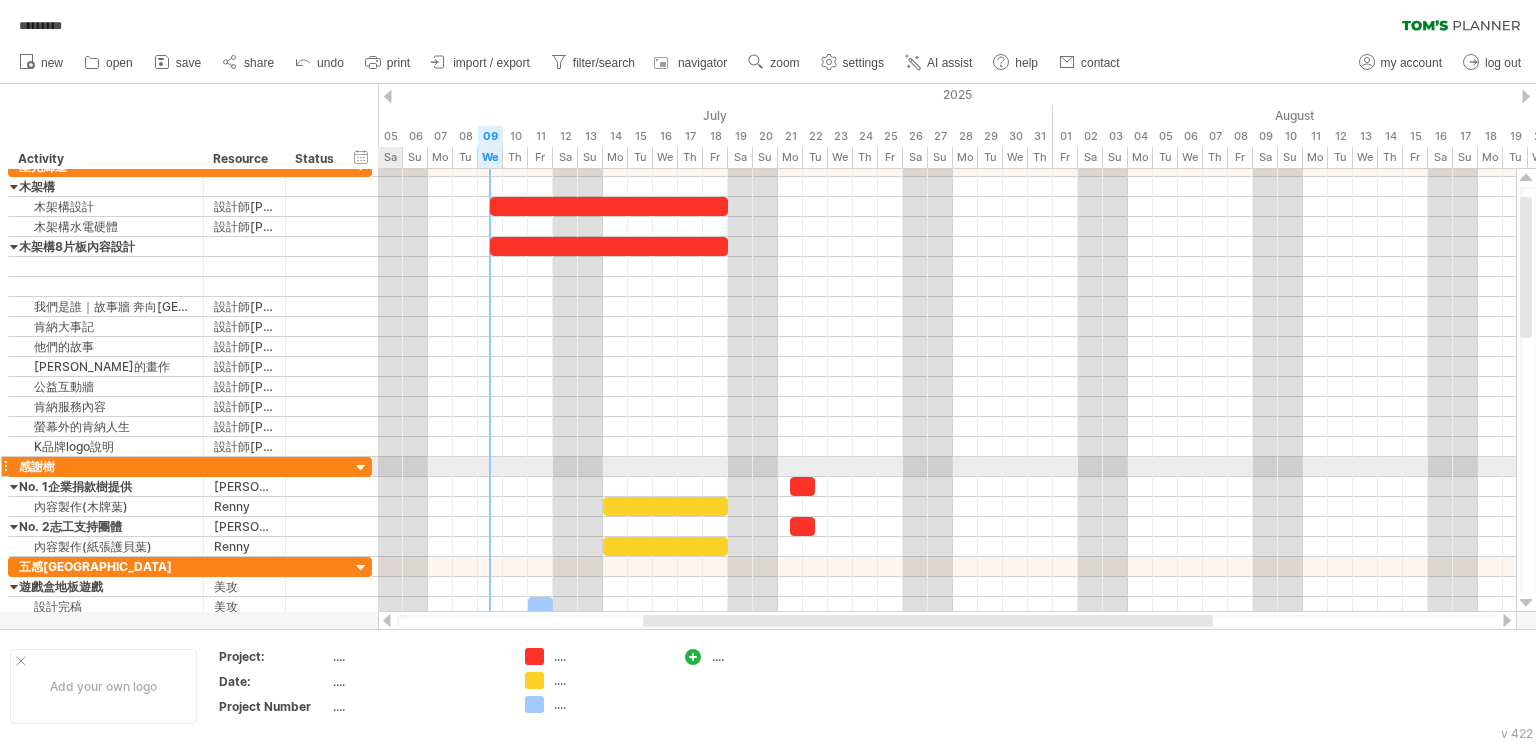 click on "*** 感謝樹" at bounding box center (106, 466) 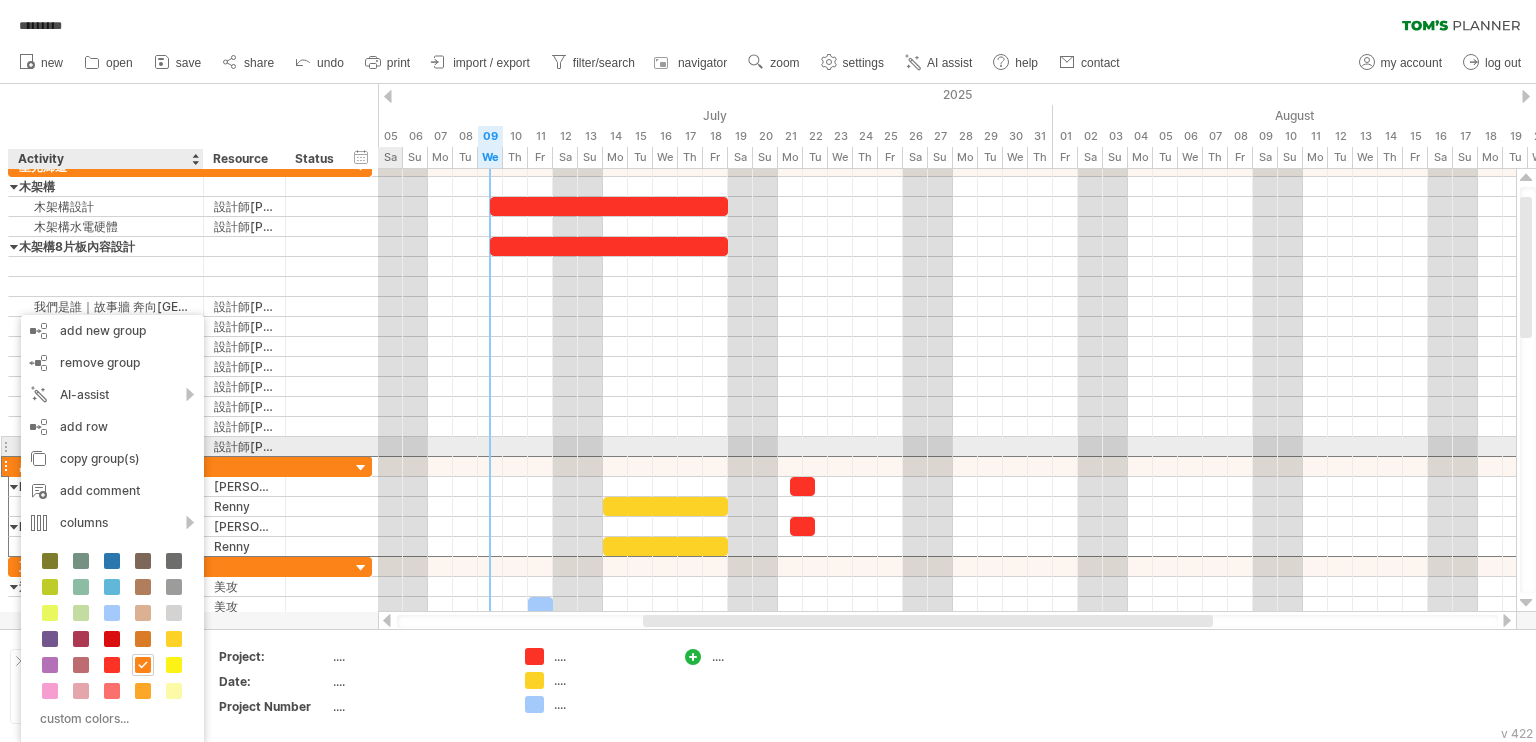 click at bounding box center (283, 447) 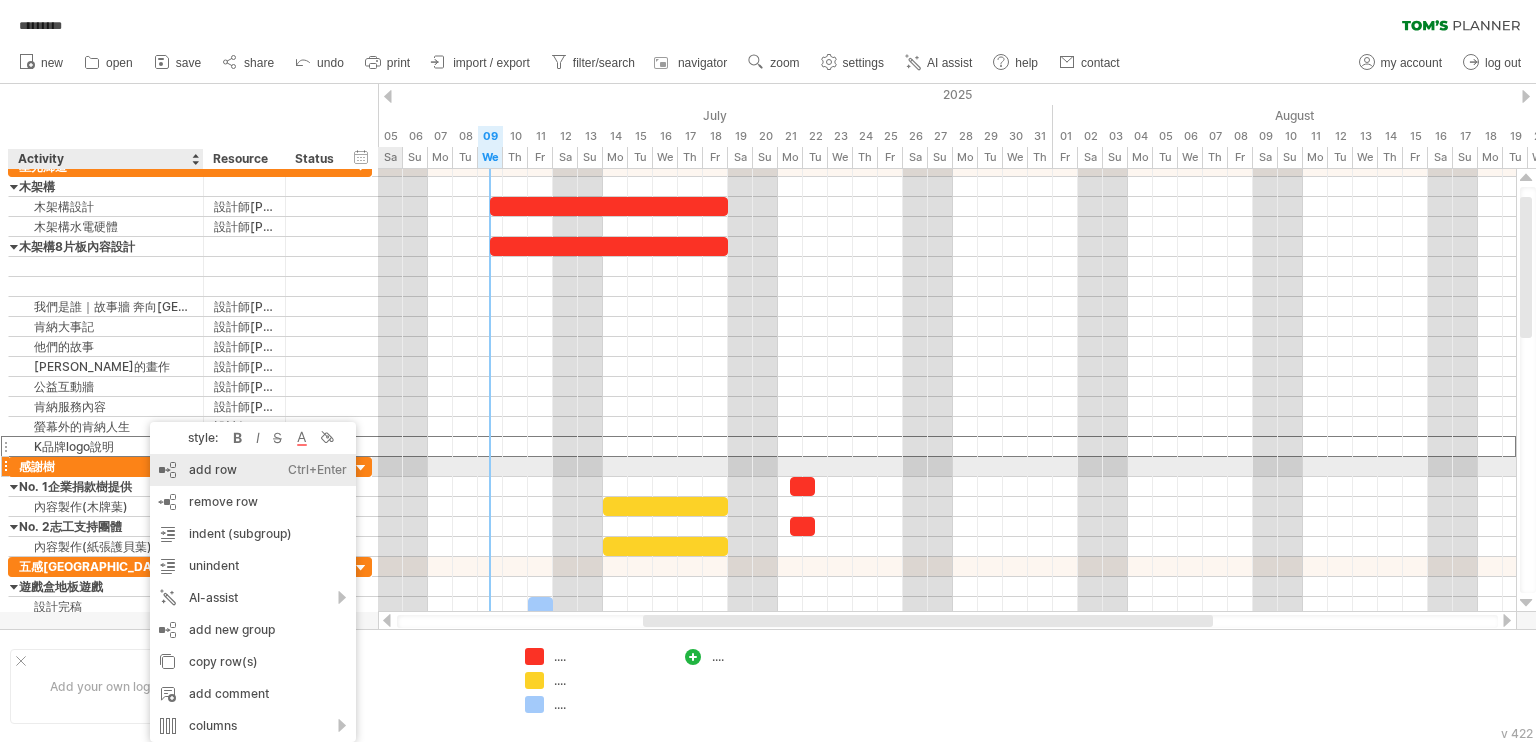click on "add row Ctrl+Enter Cmd+Enter" at bounding box center (253, 470) 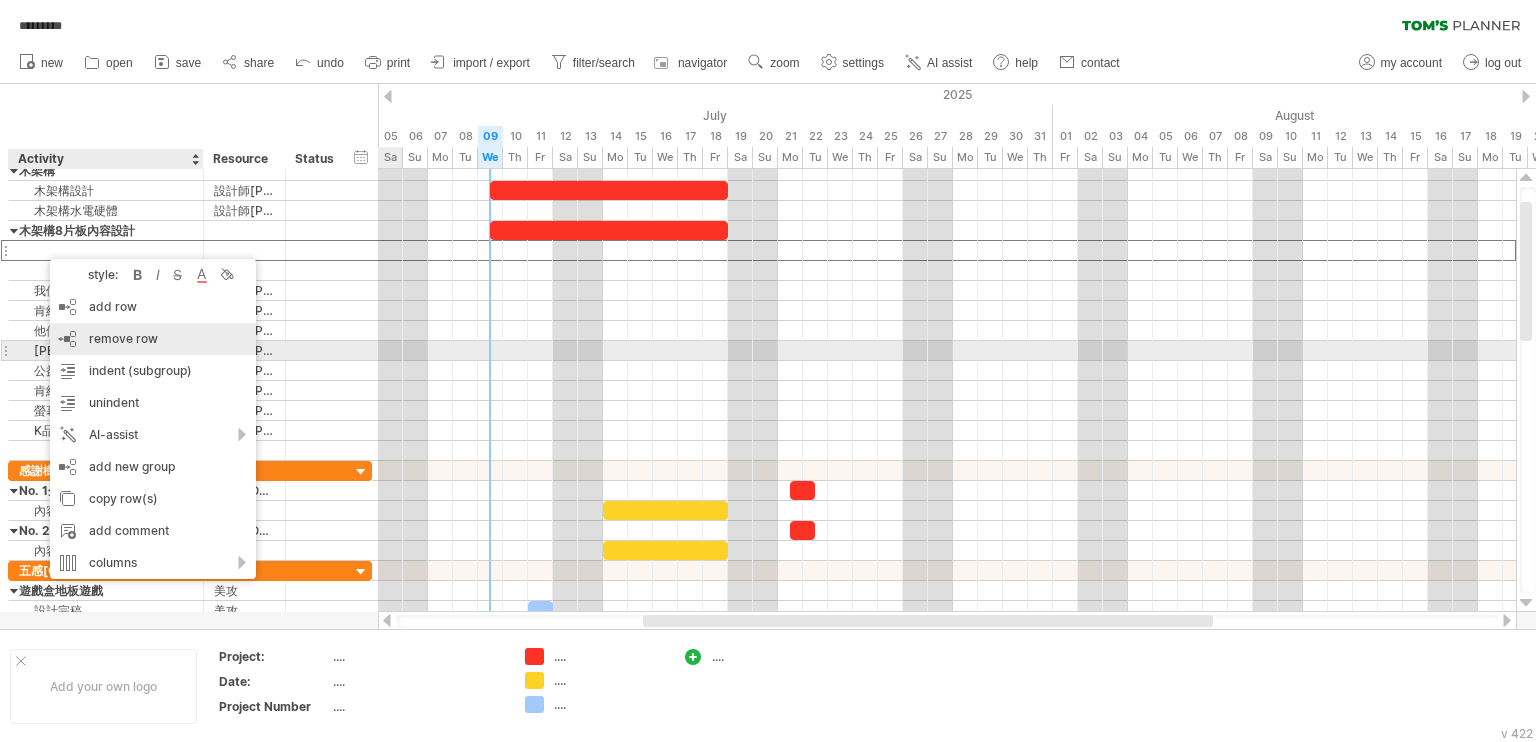 click on "remove row remove selected rows" at bounding box center [153, 339] 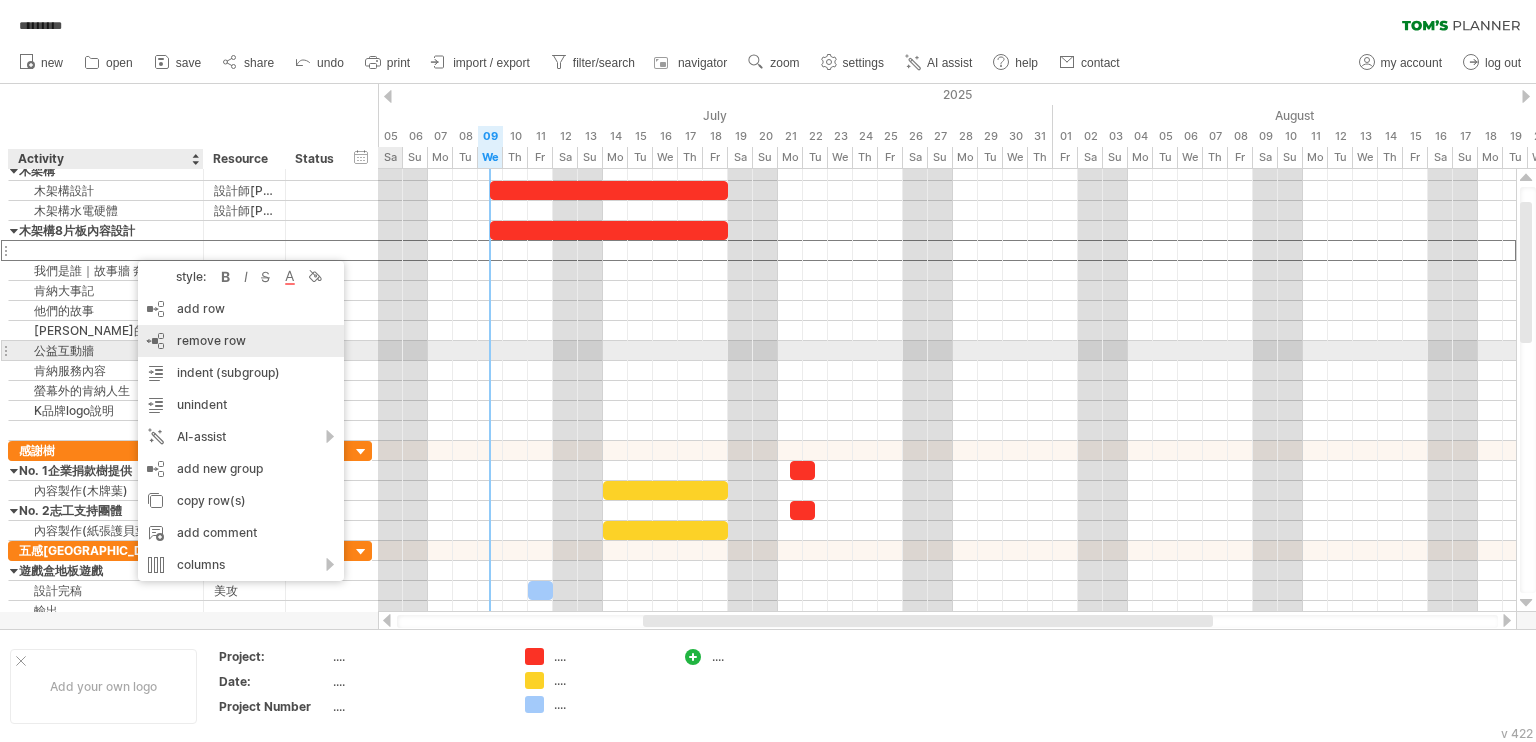 click on "remove row remove selected rows" at bounding box center [241, 341] 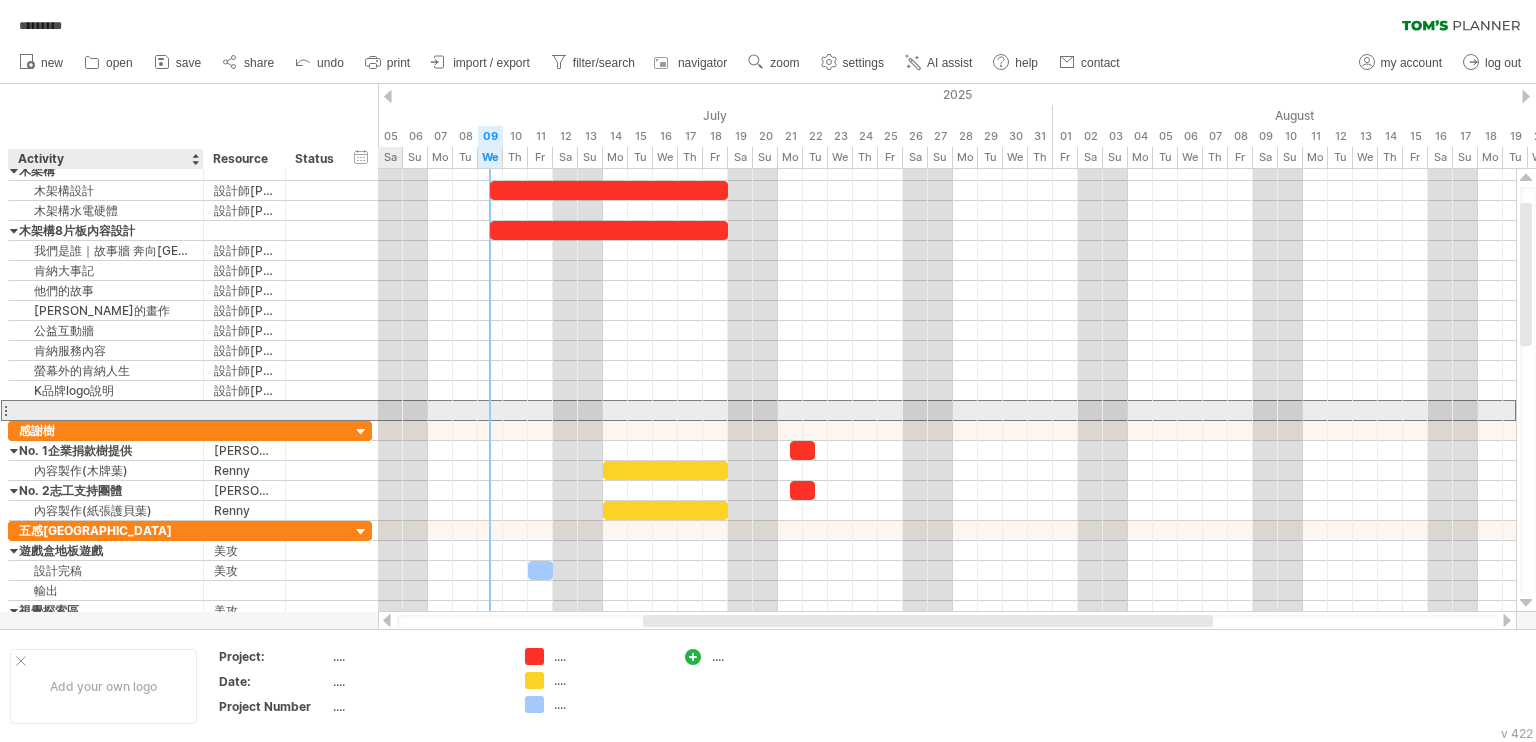 click at bounding box center [106, 410] 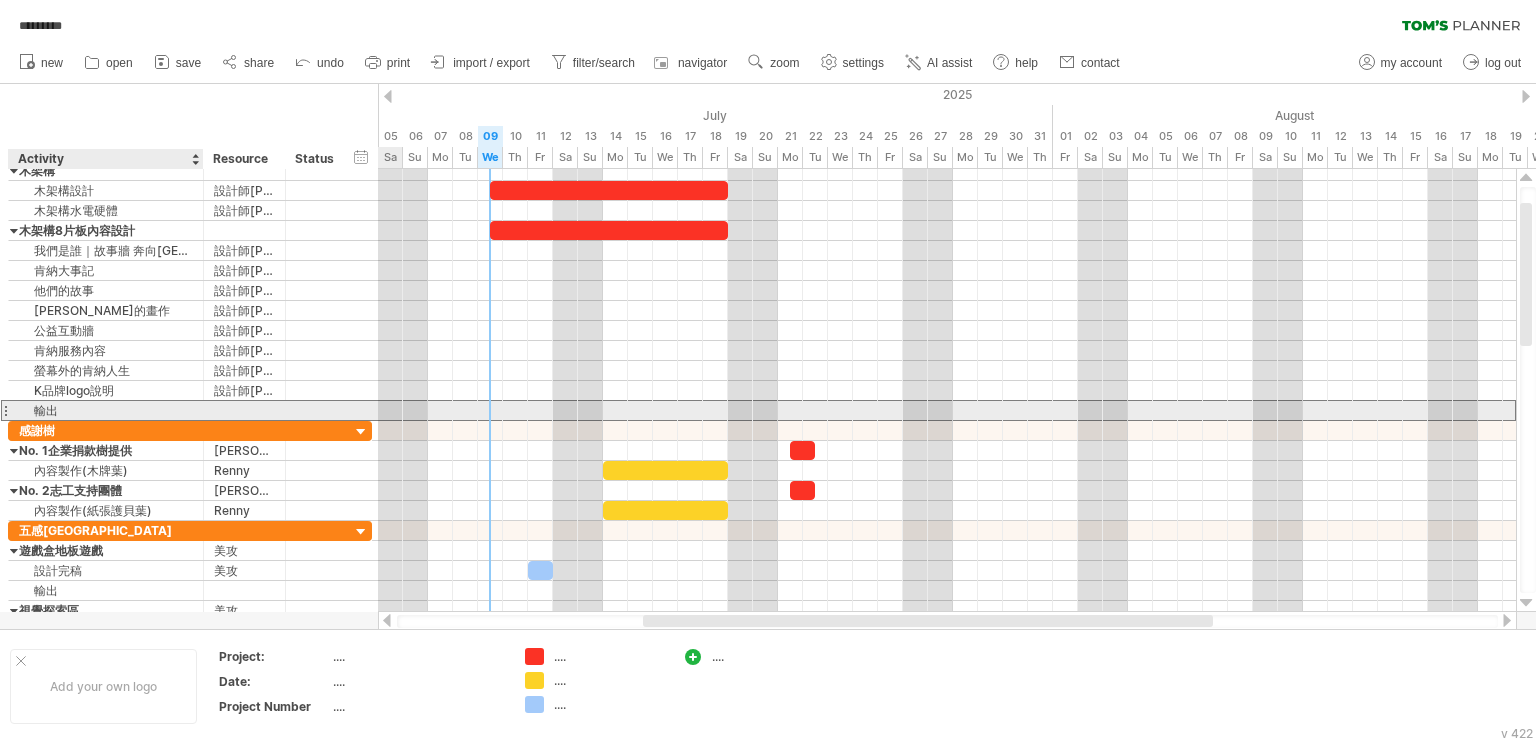 click on "輸出" at bounding box center [106, 410] 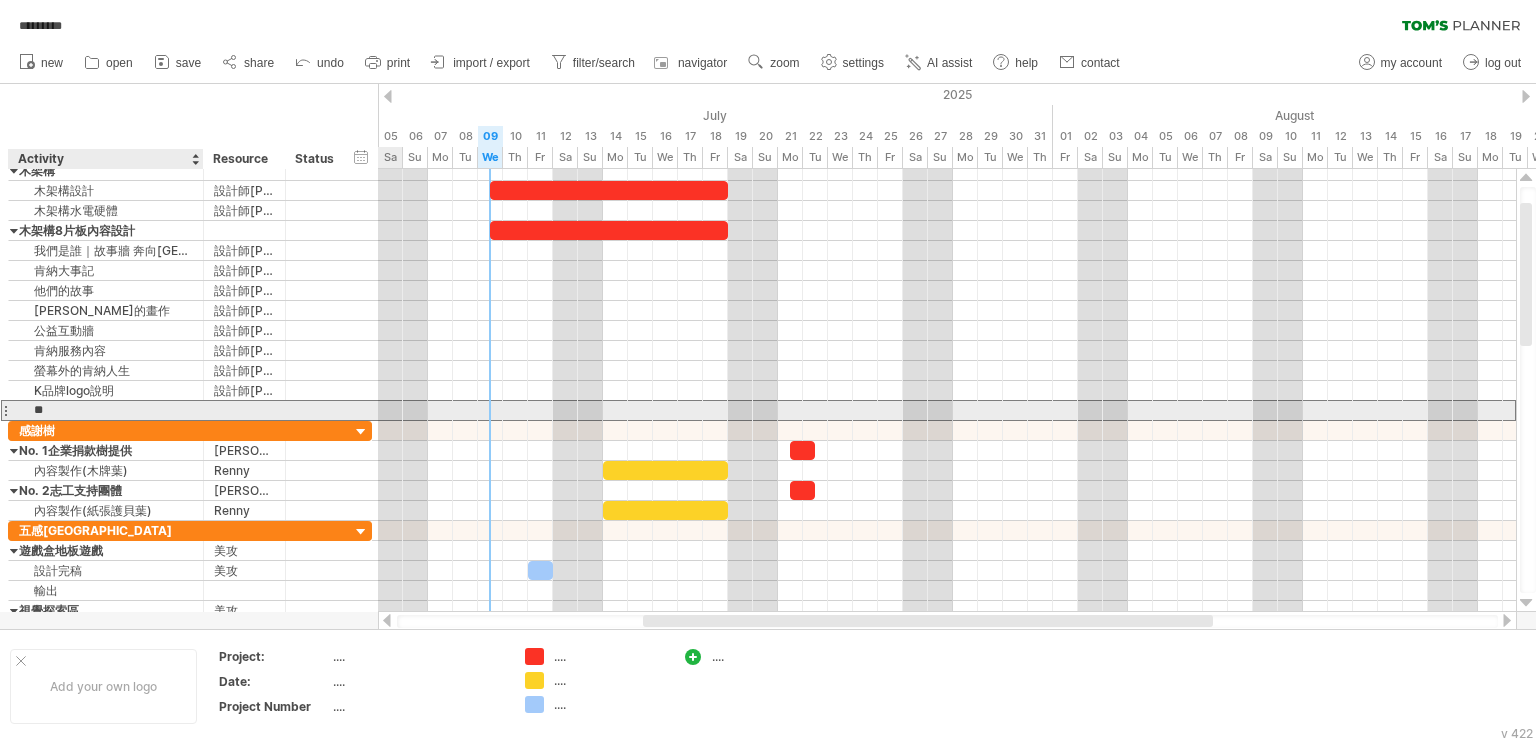 click on "**" at bounding box center (106, 410) 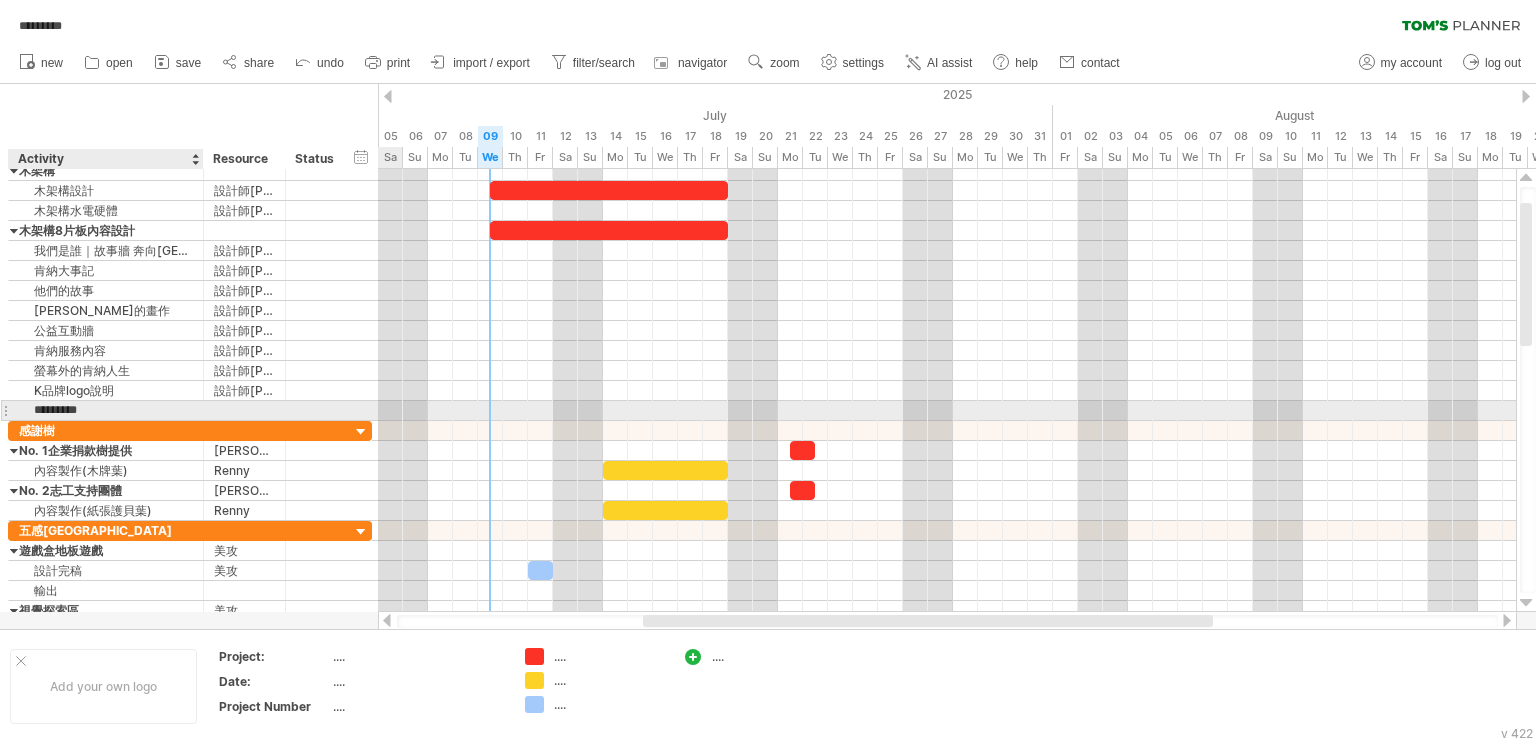 type on "*******" 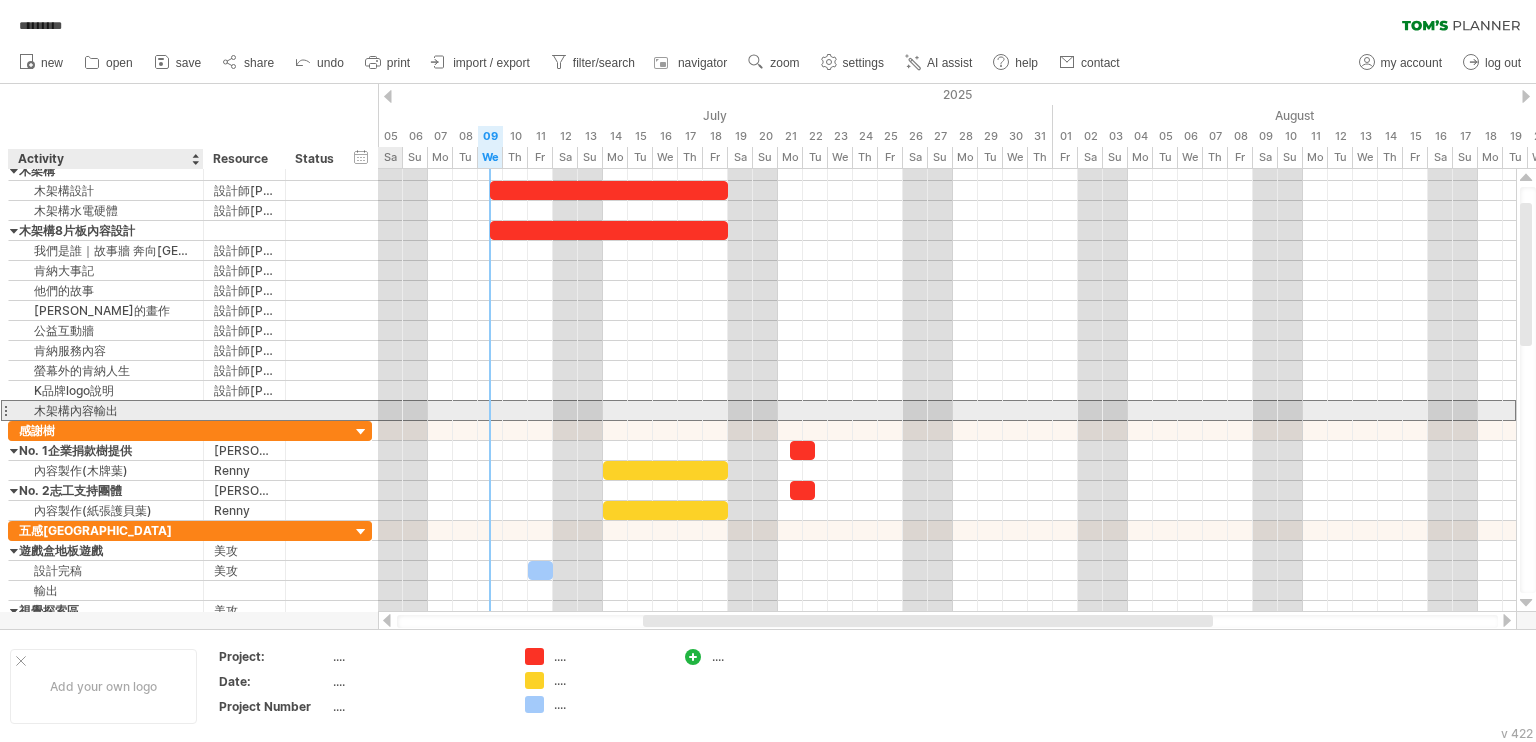 click on "木架構內容輸出" at bounding box center (106, 410) 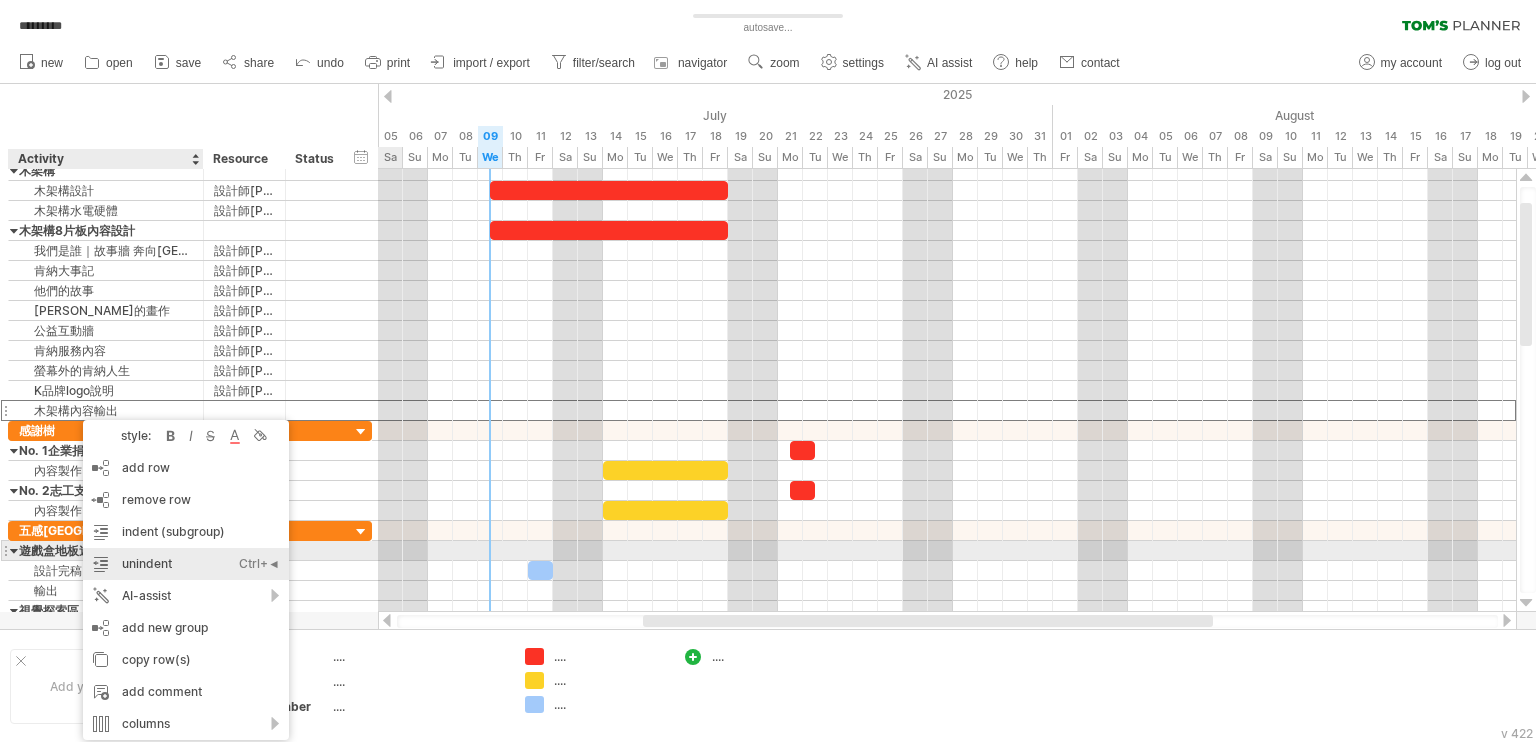 click on "unindent Ctrl+◄ Cmd+◄" at bounding box center (186, 564) 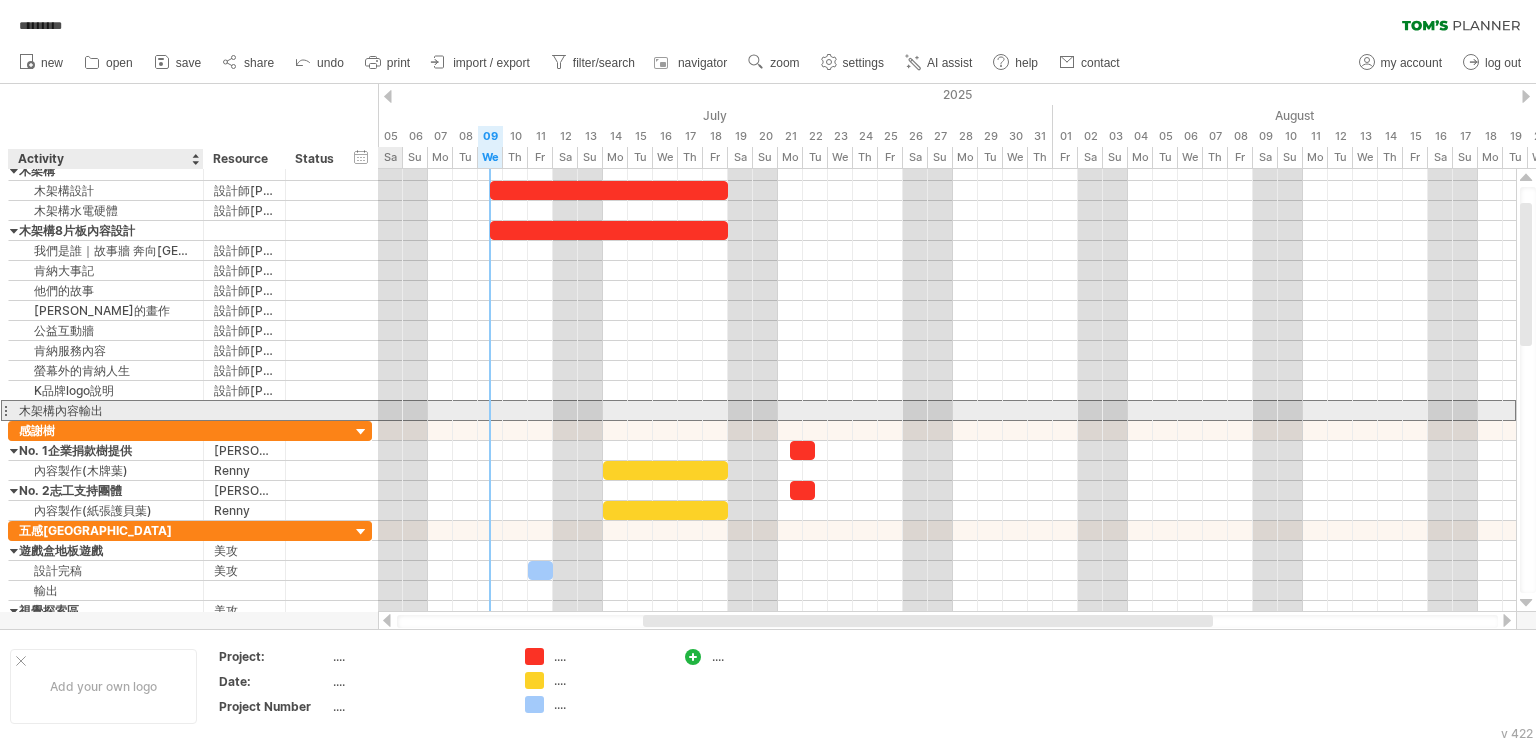 click at bounding box center [244, 410] 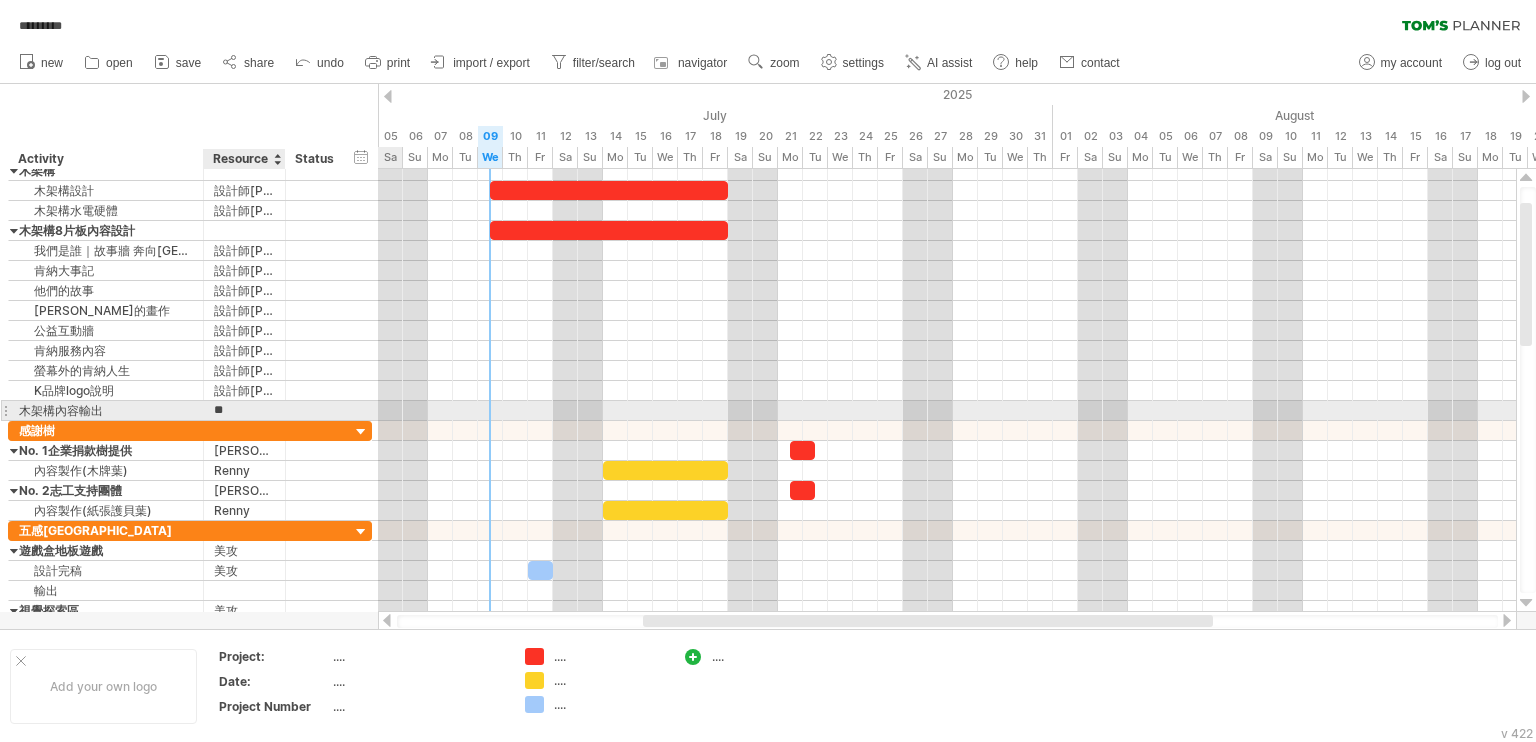 type on "**" 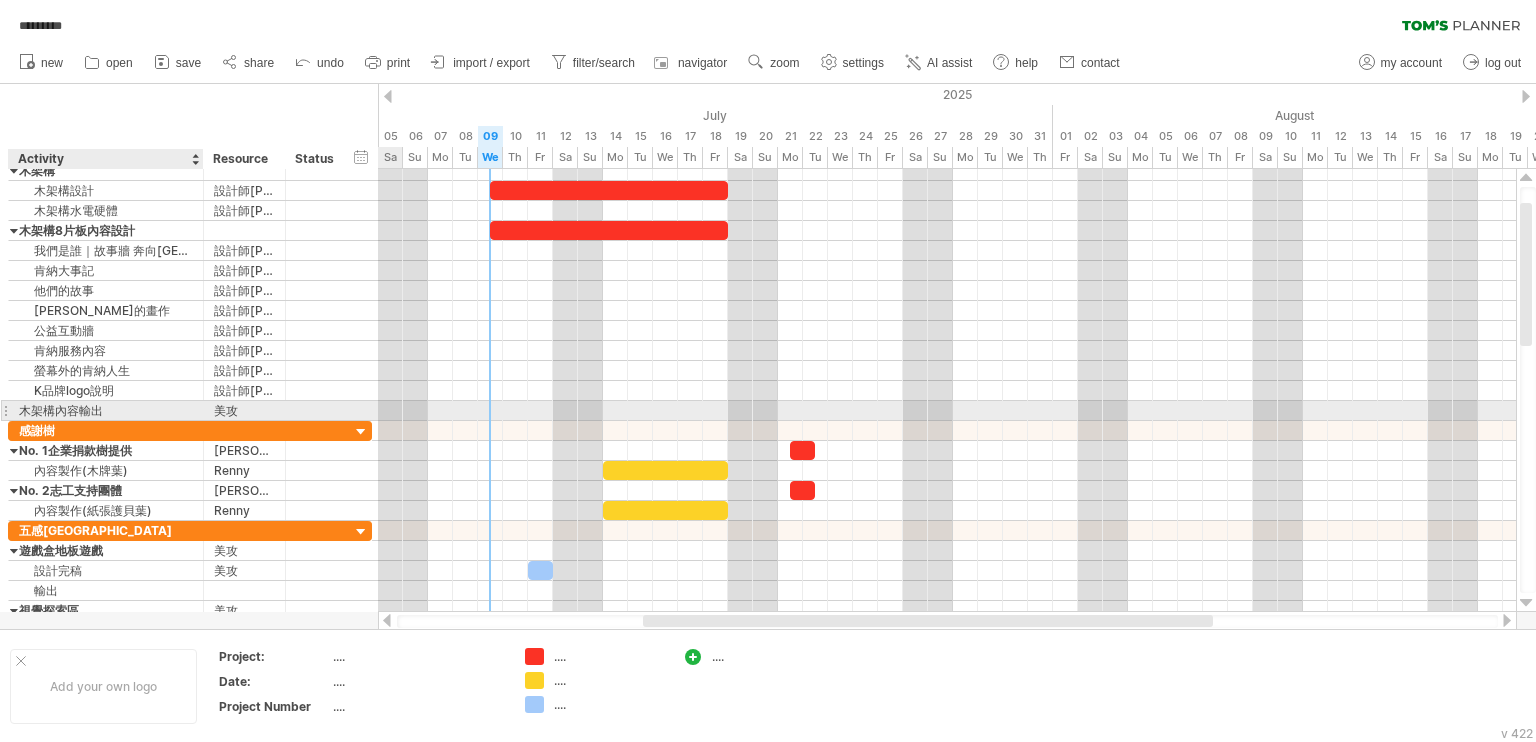 click on "木架構內容輸出" at bounding box center (106, 410) 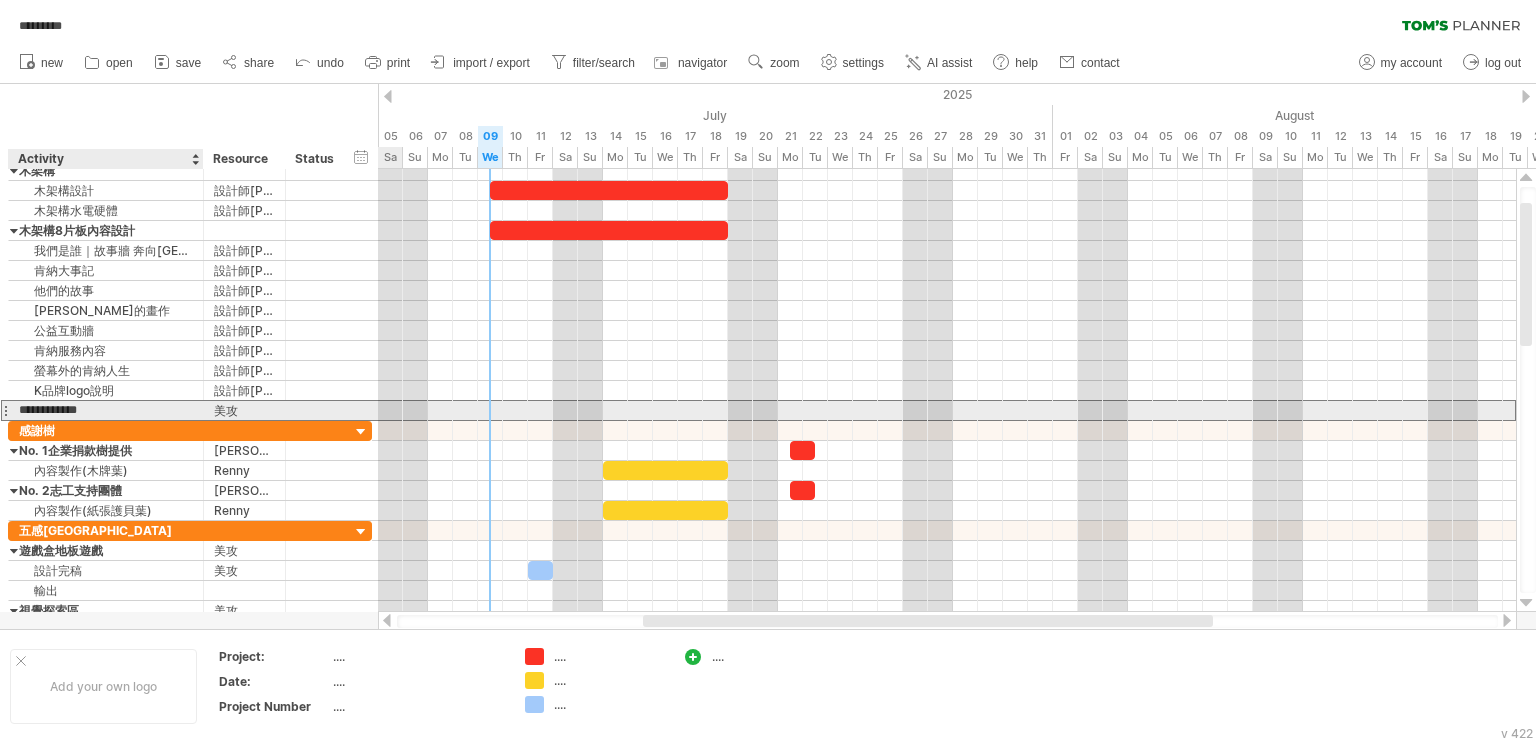 type on "**********" 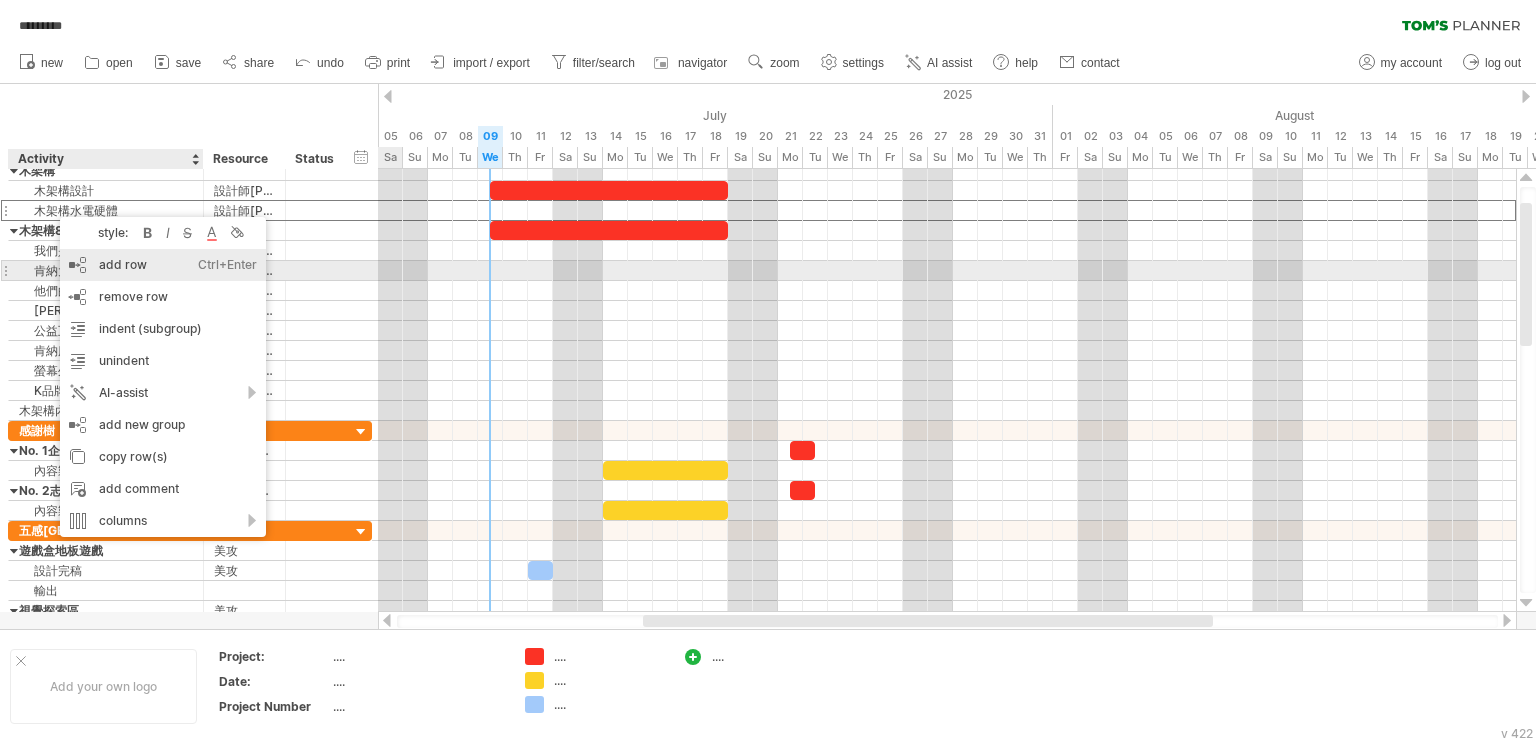 click on "add row Ctrl+Enter Cmd+Enter" at bounding box center [163, 265] 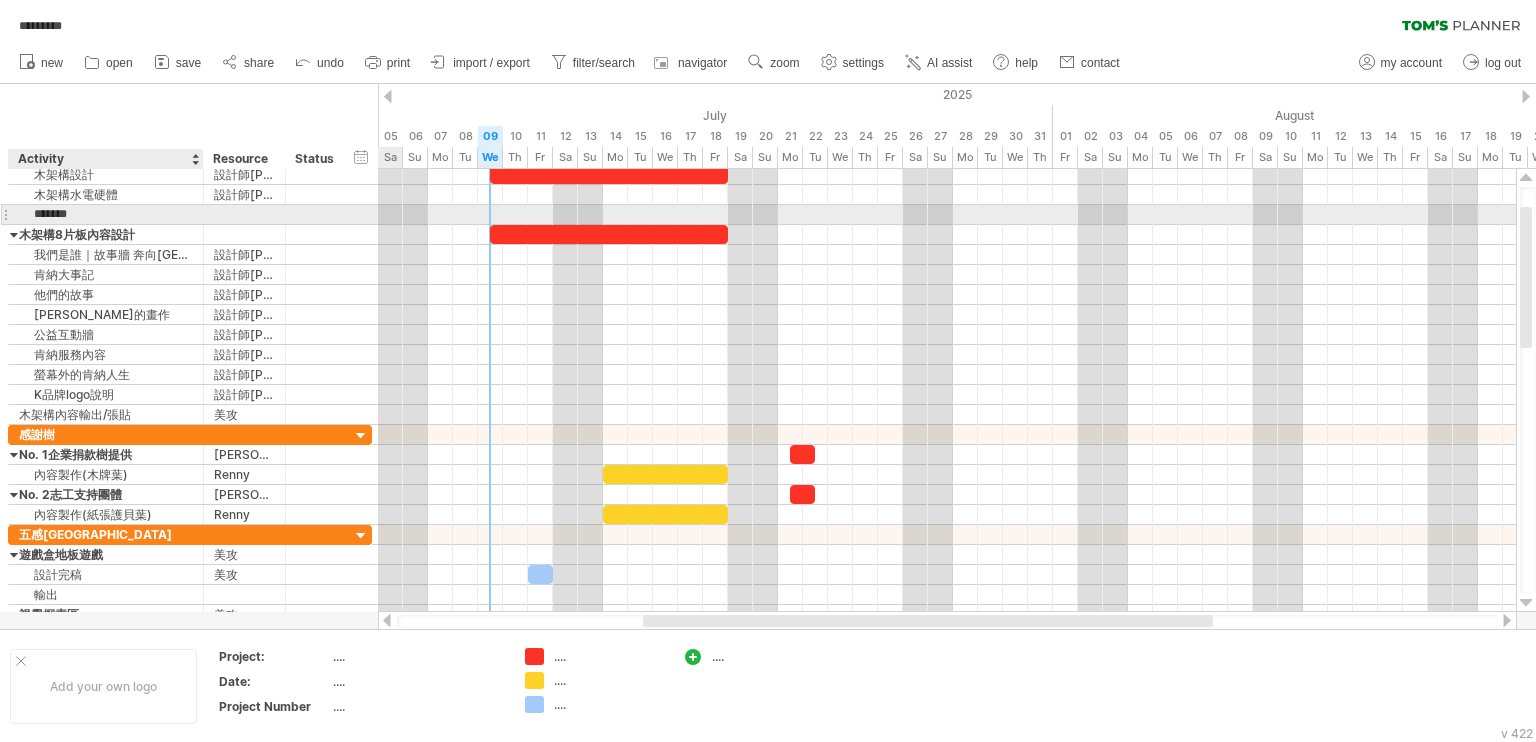 type on "*****" 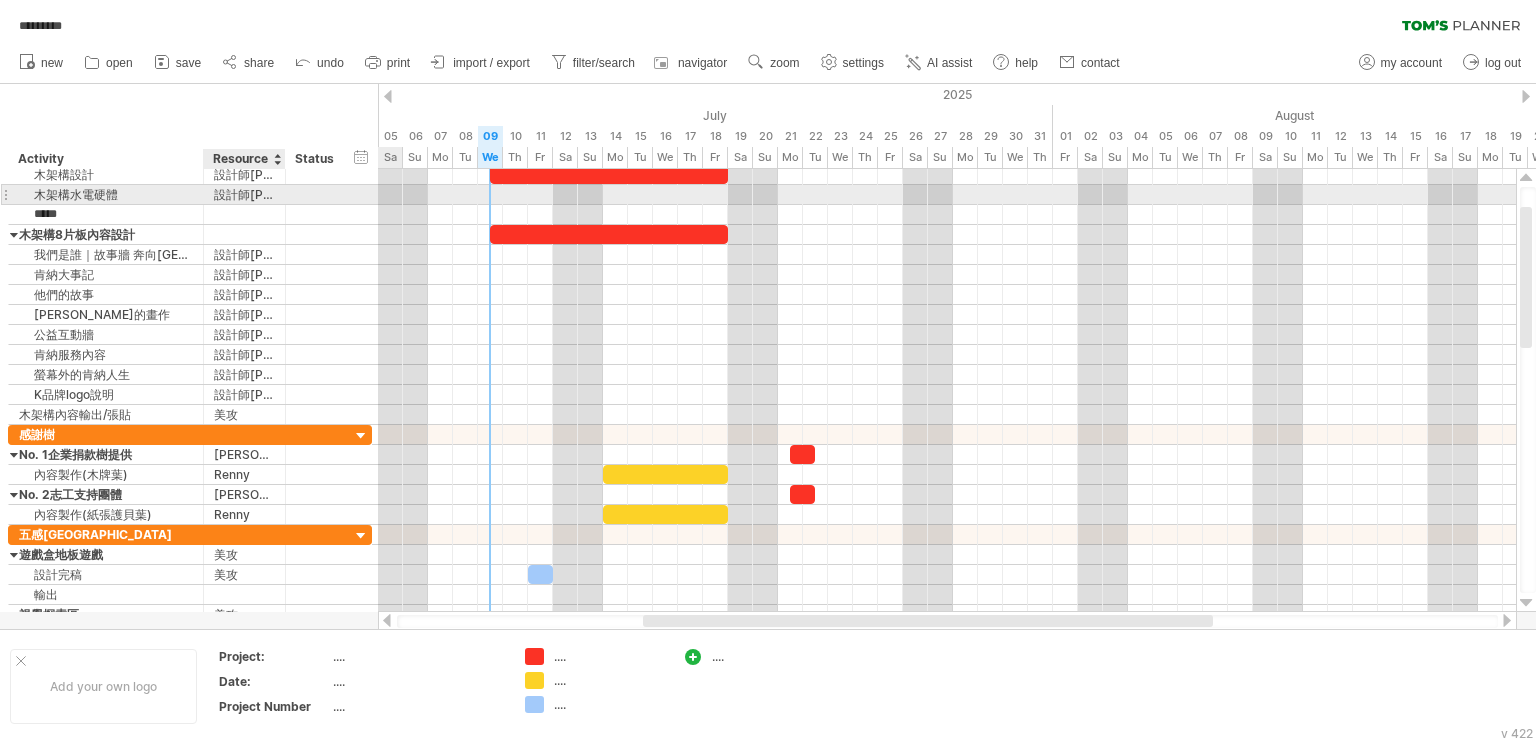 click on "設計師[PERSON_NAME]" at bounding box center [244, 194] 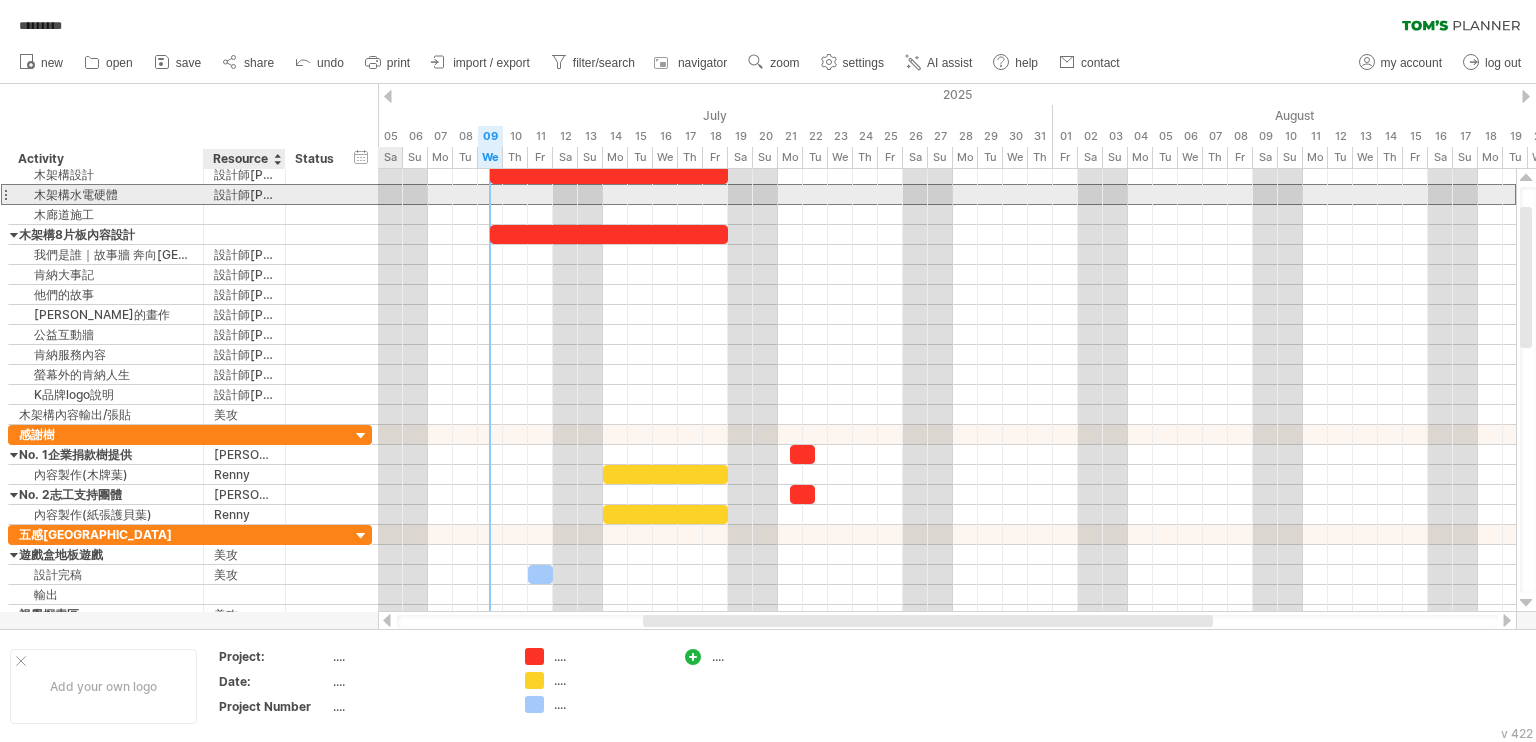 drag, startPoint x: 276, startPoint y: 195, endPoint x: 206, endPoint y: 192, distance: 70.064255 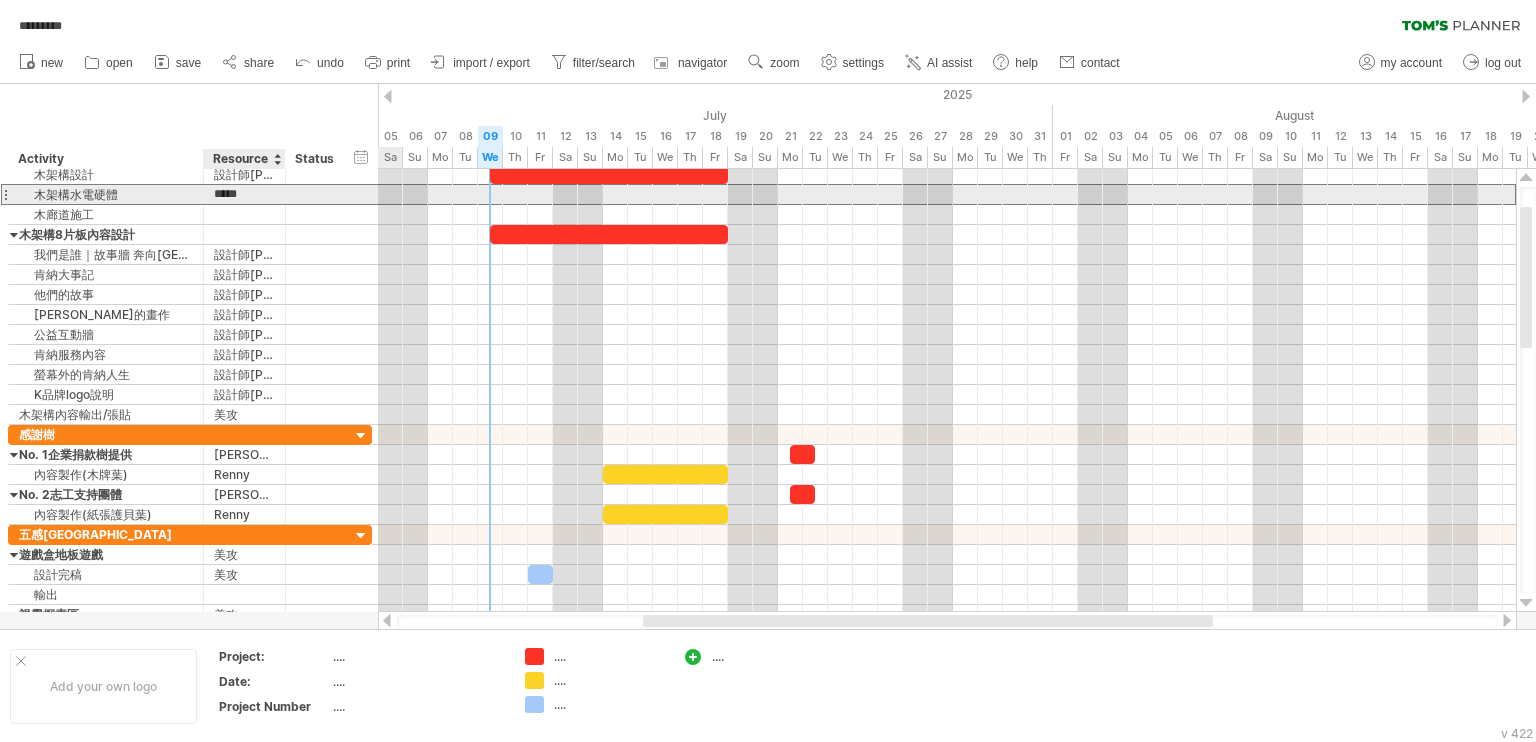 click on "*****" at bounding box center [244, 194] 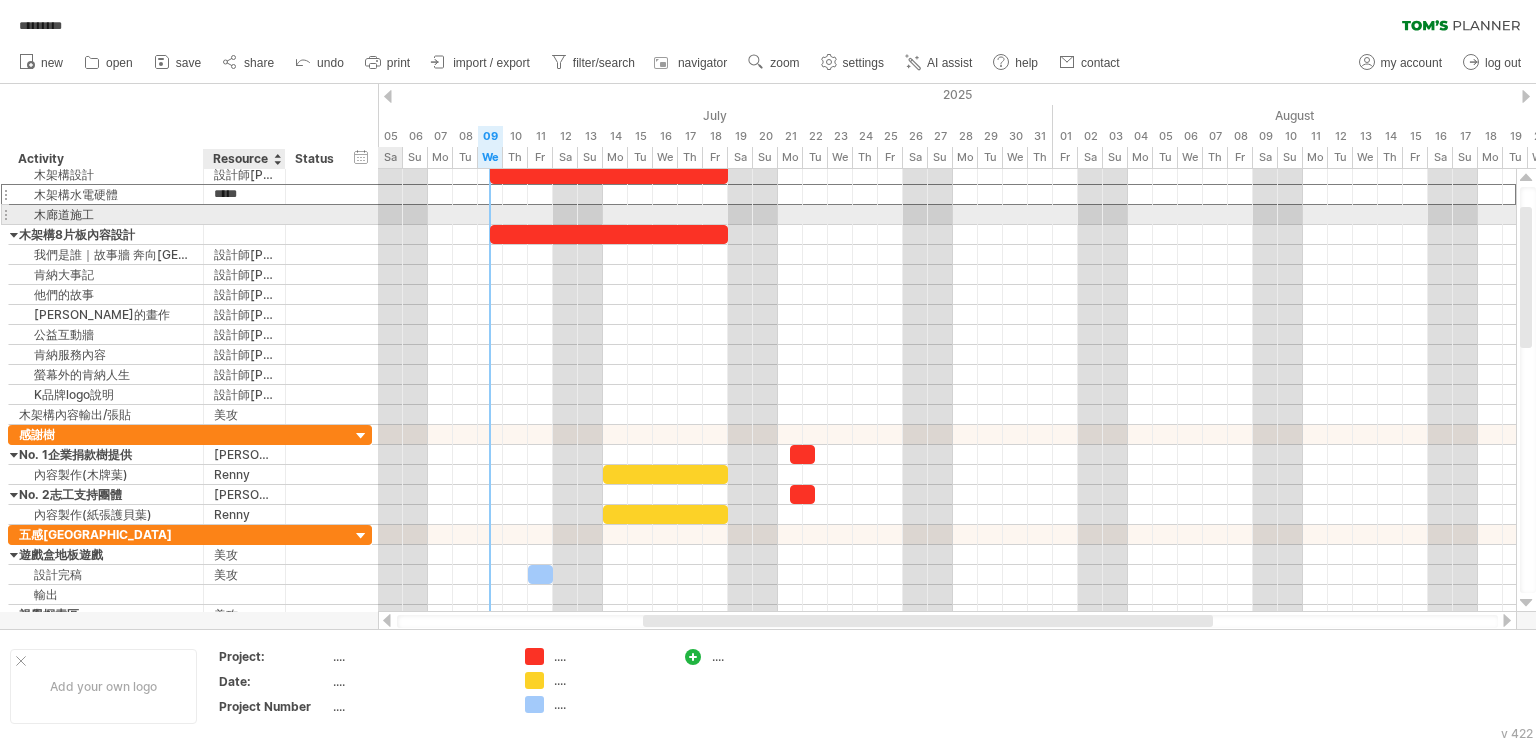 click at bounding box center [244, 214] 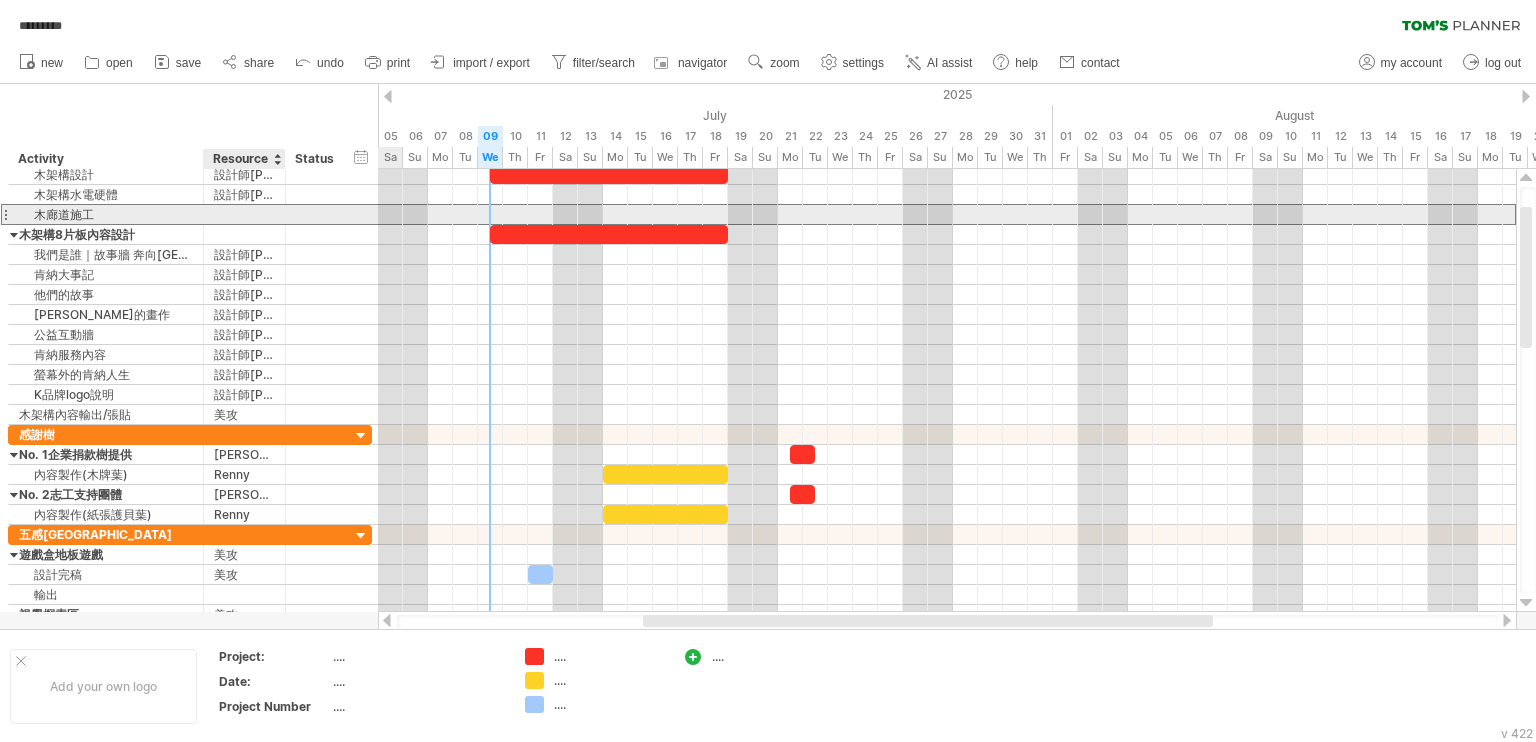 paste on "*****" 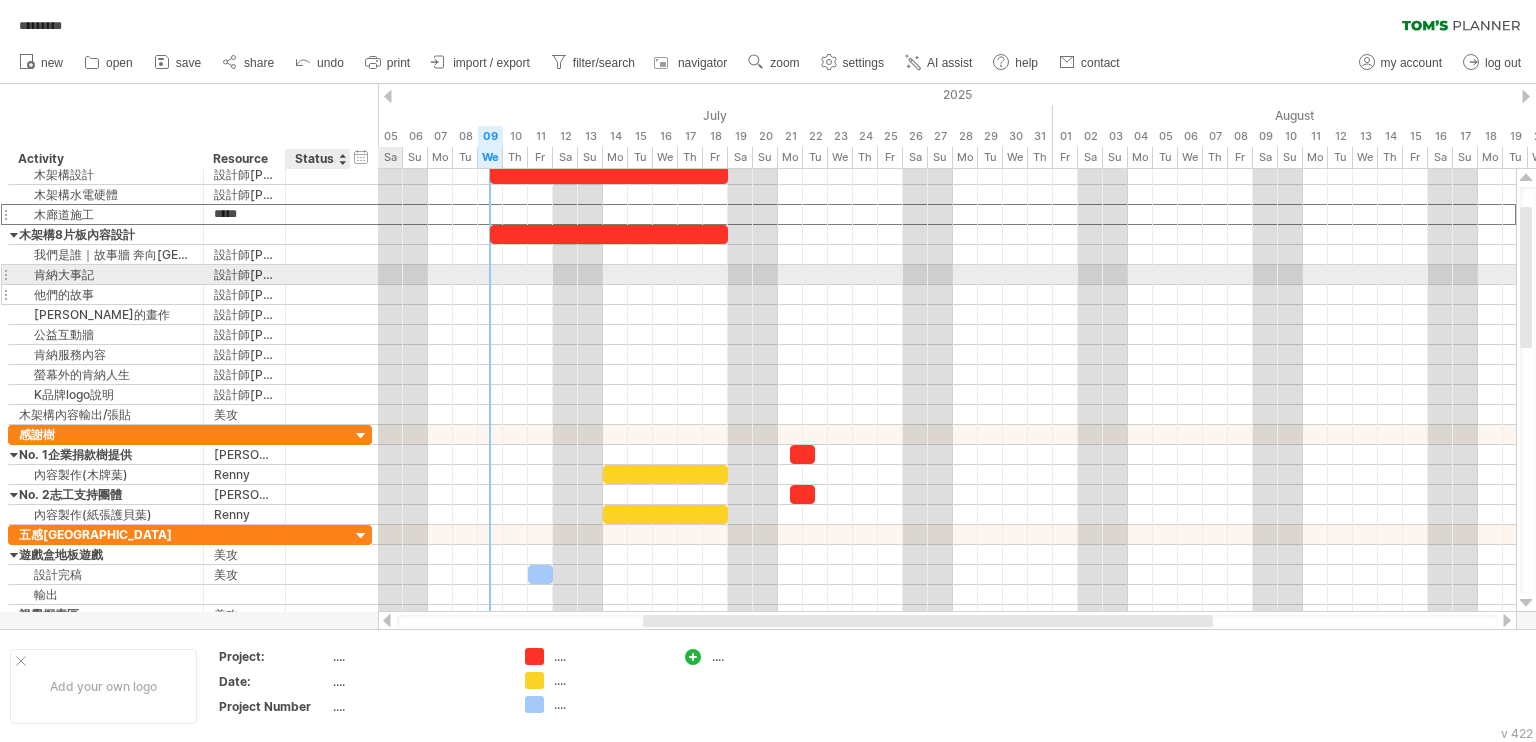 click at bounding box center [318, 294] 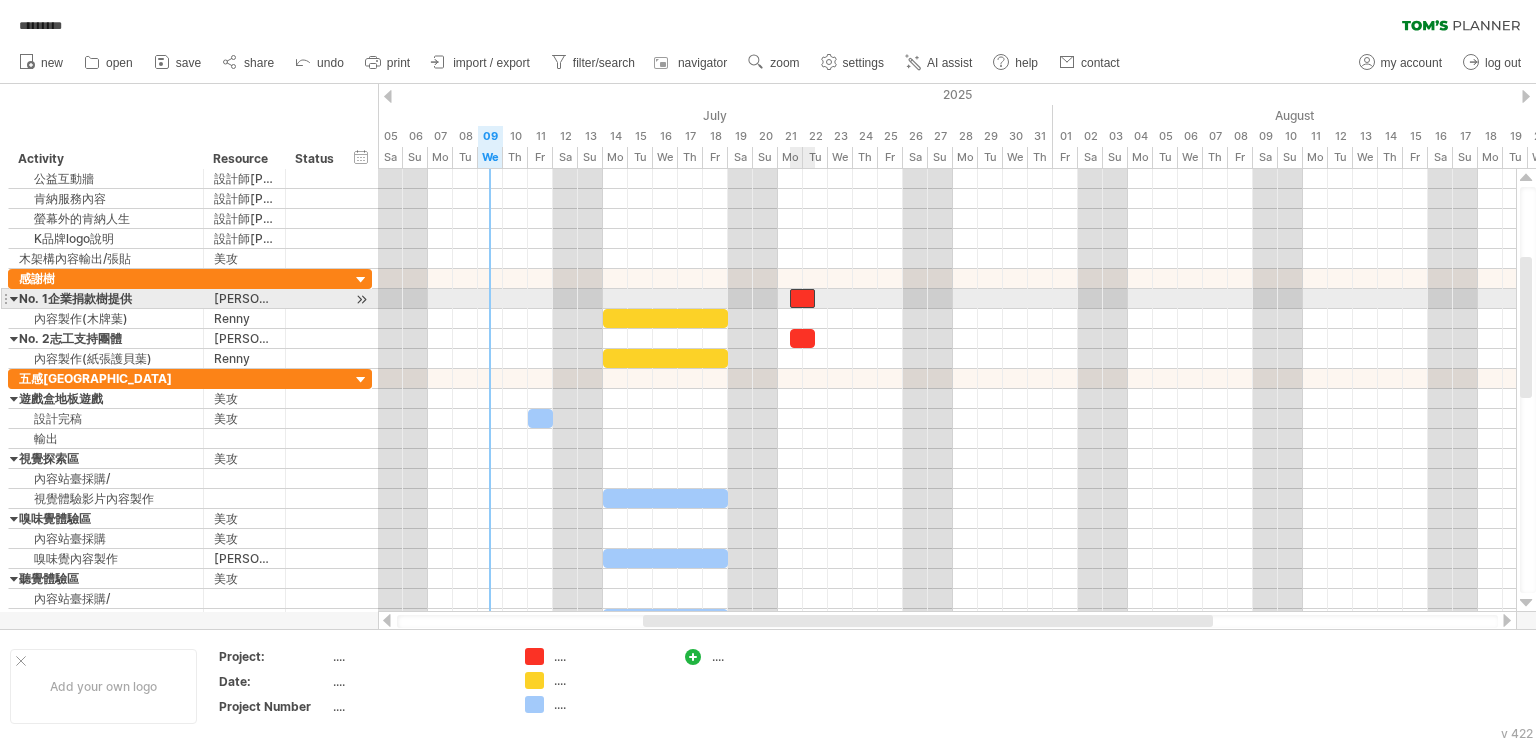 click at bounding box center (802, 298) 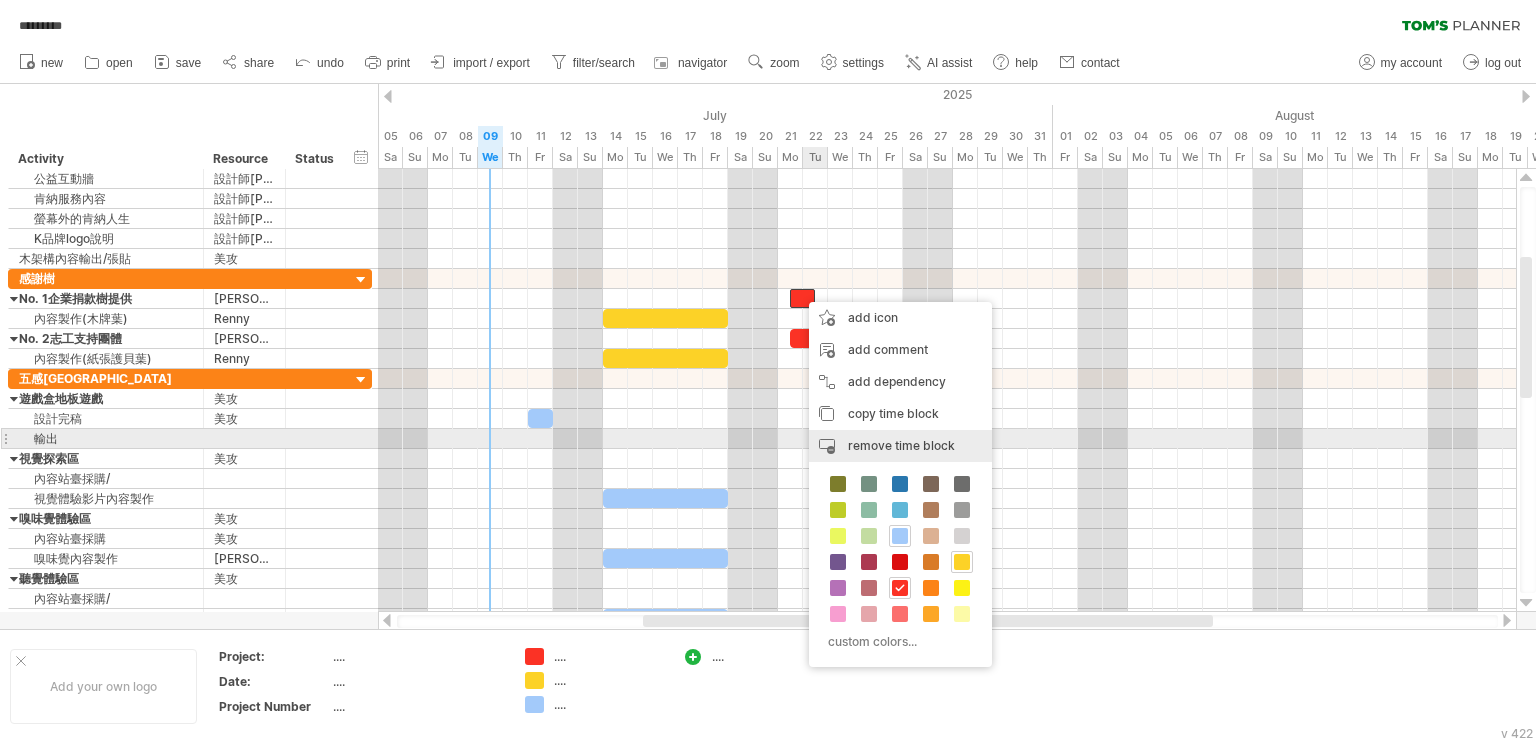 click on "remove time block remove selected items" at bounding box center (900, 446) 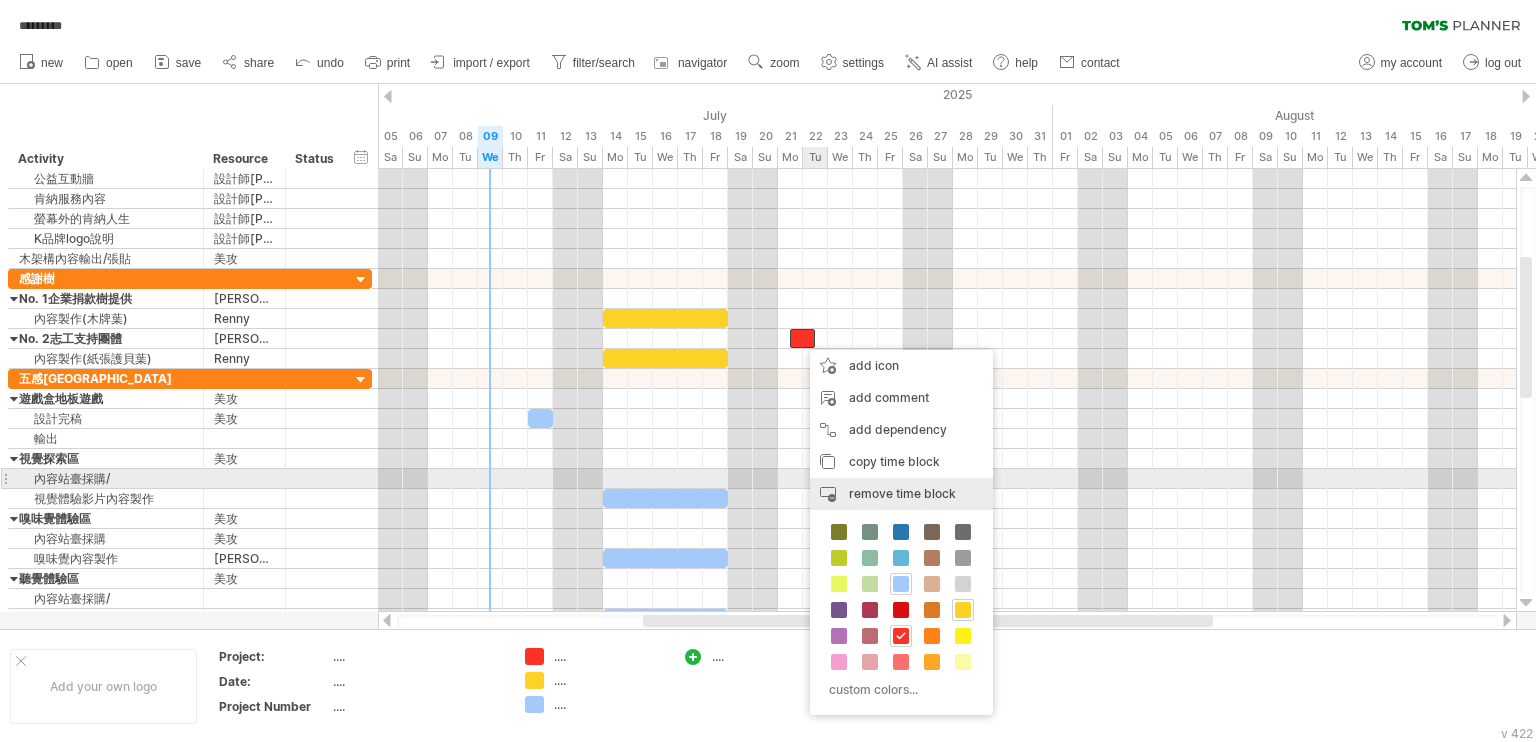 click on "remove time block" at bounding box center [902, 493] 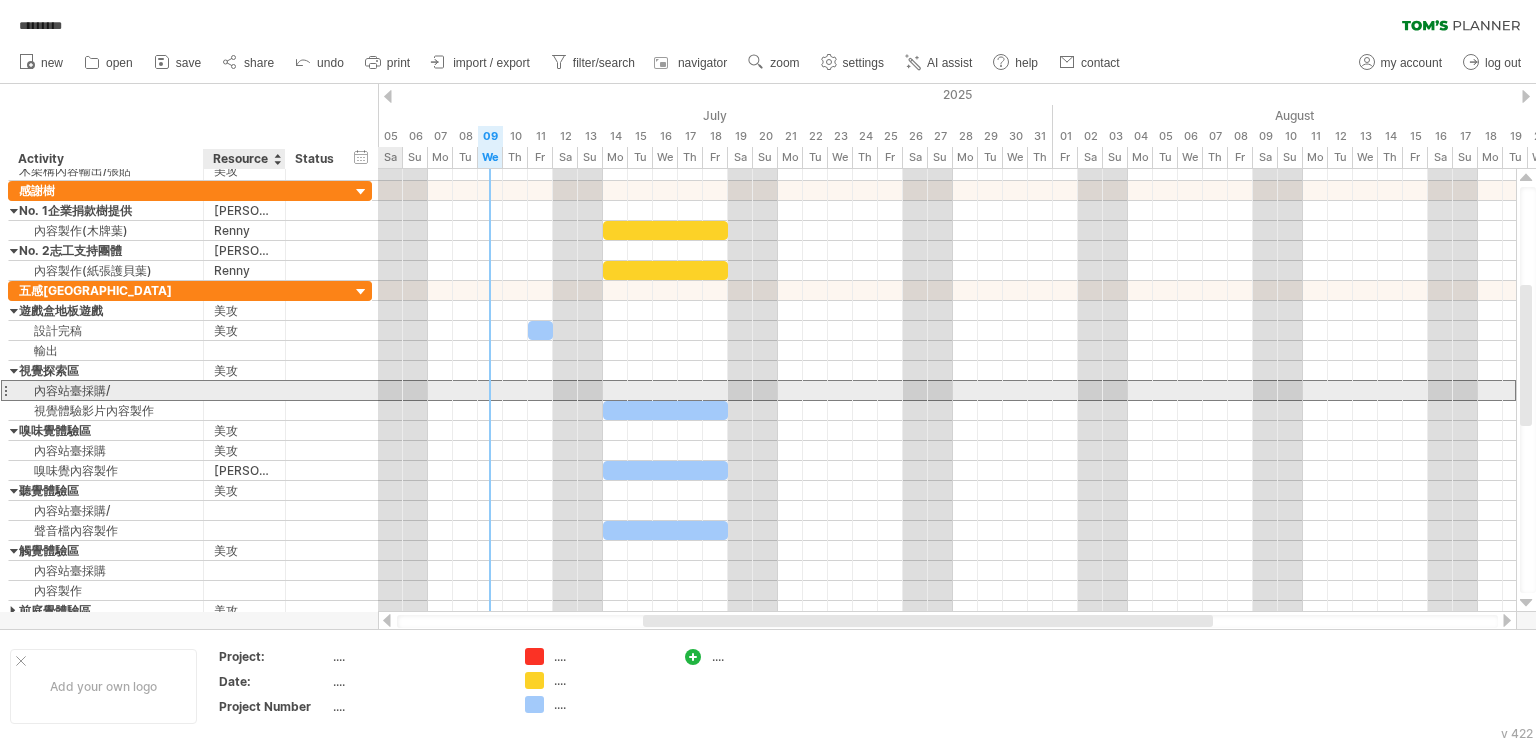click at bounding box center [244, 390] 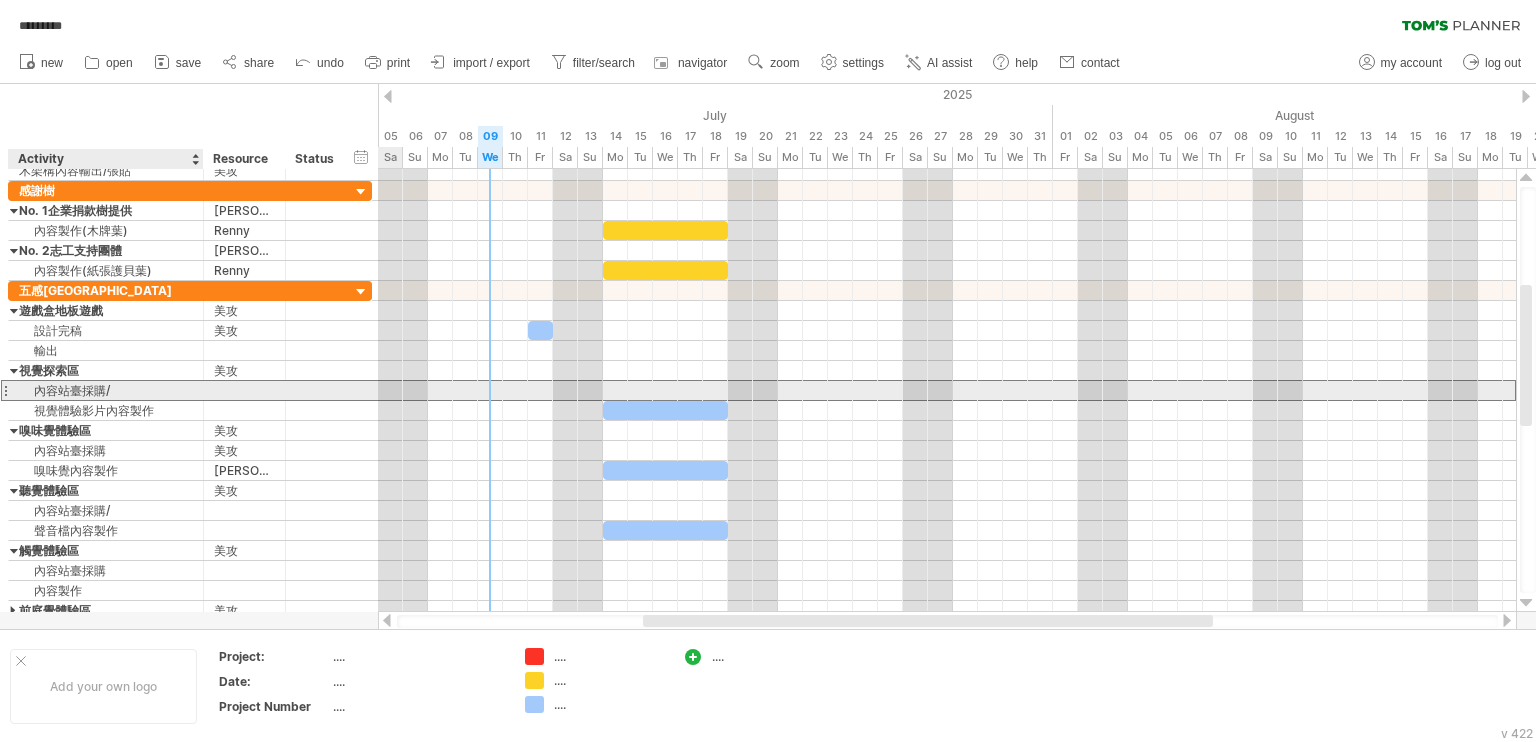 click on "內容站臺採購/" at bounding box center [106, 390] 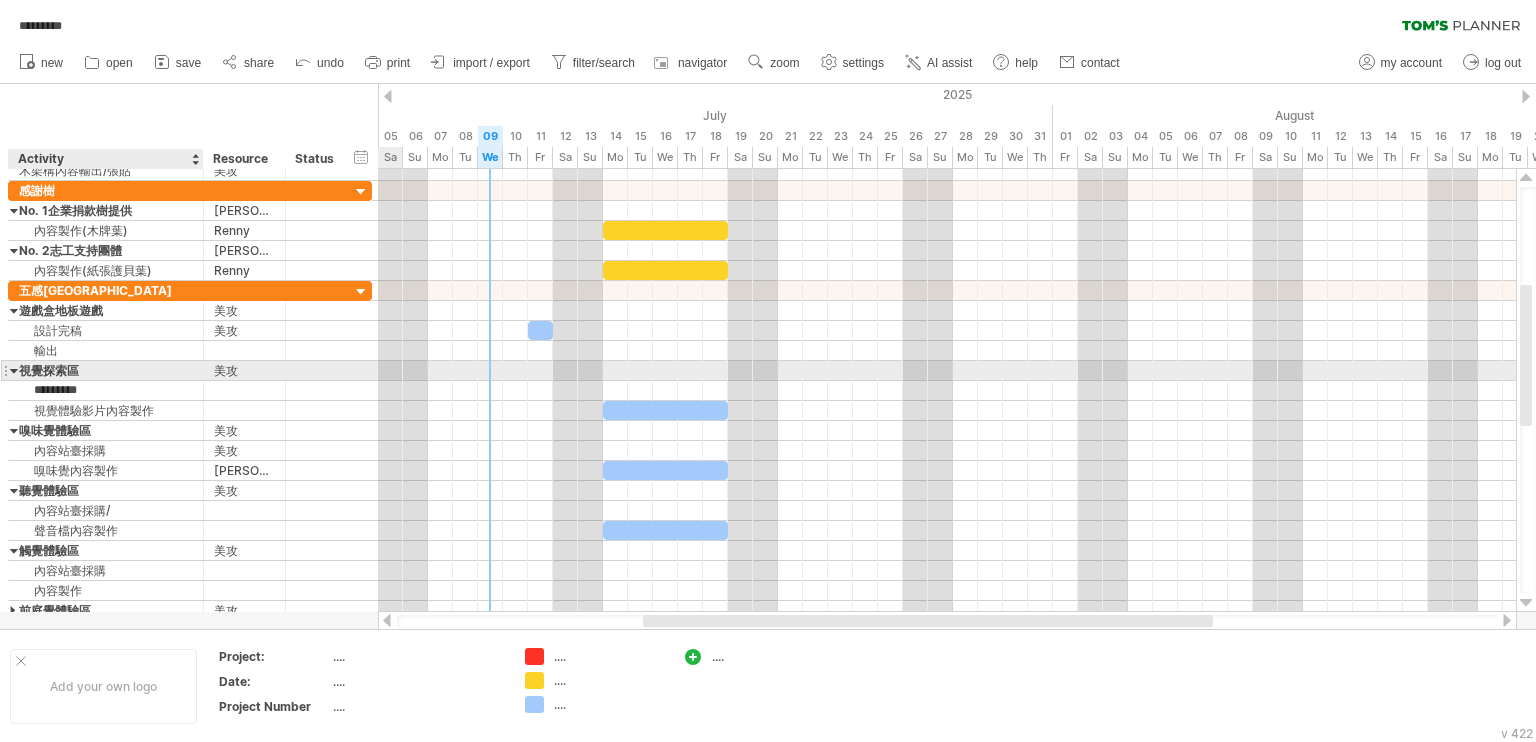 type on "********" 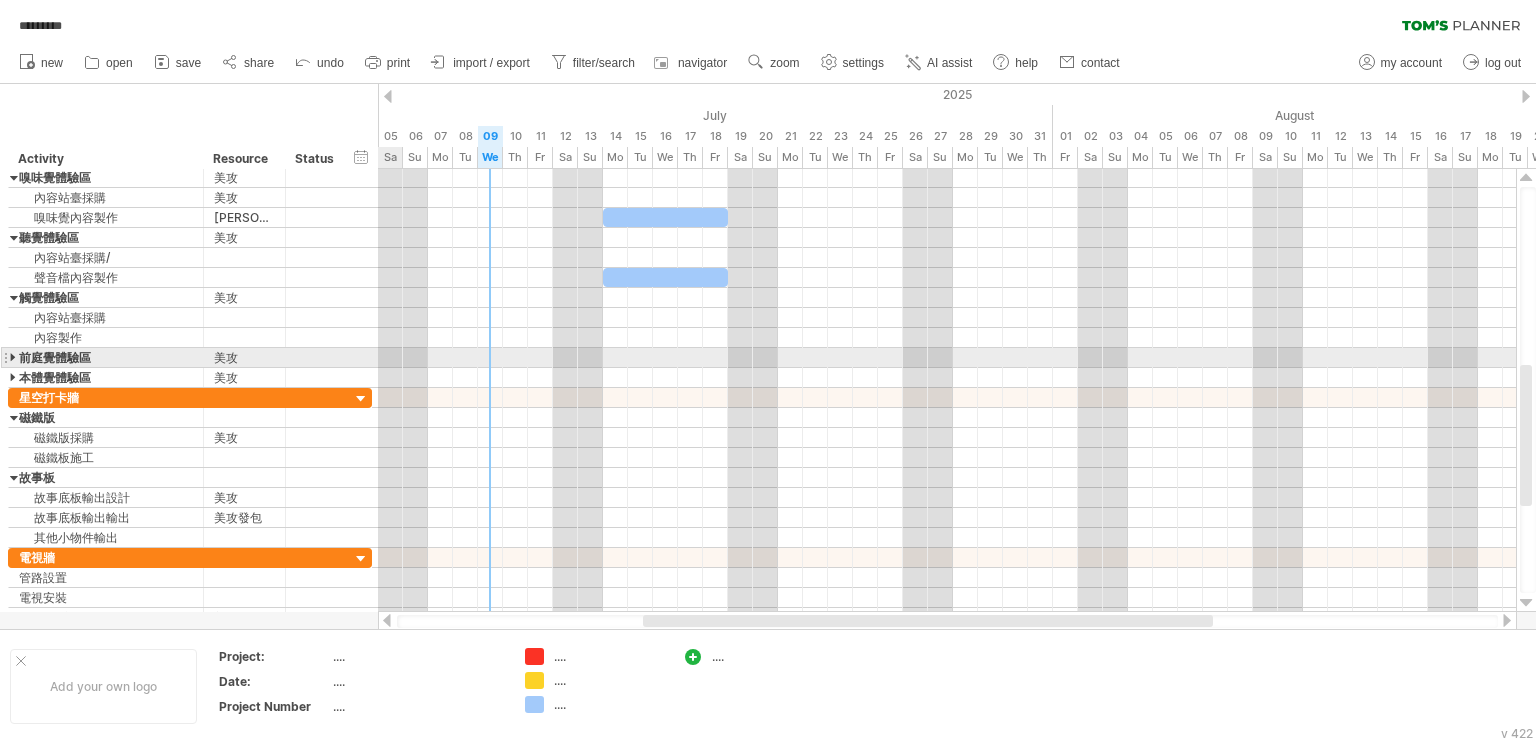 click at bounding box center (14, 357) 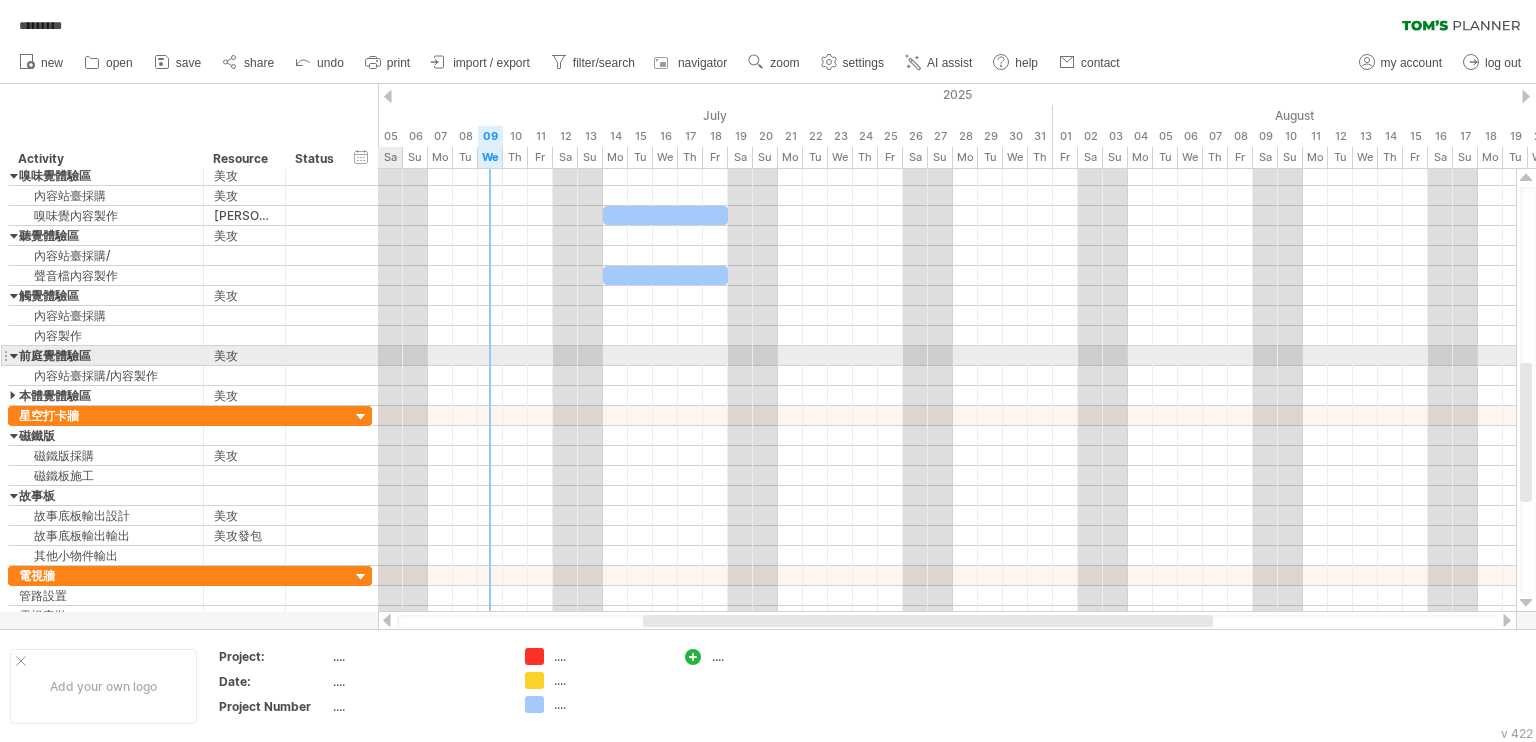 click at bounding box center [14, 355] 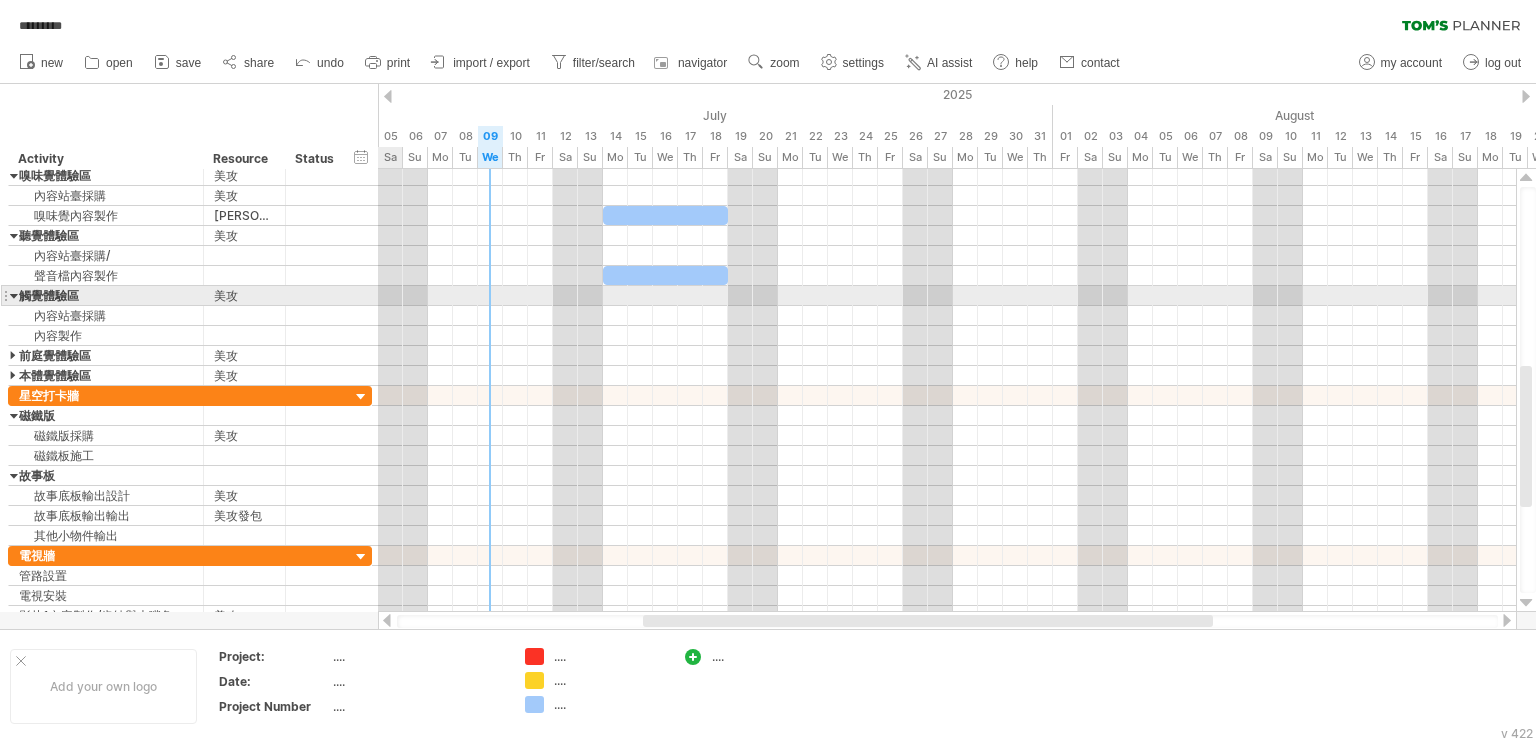 click at bounding box center (14, 295) 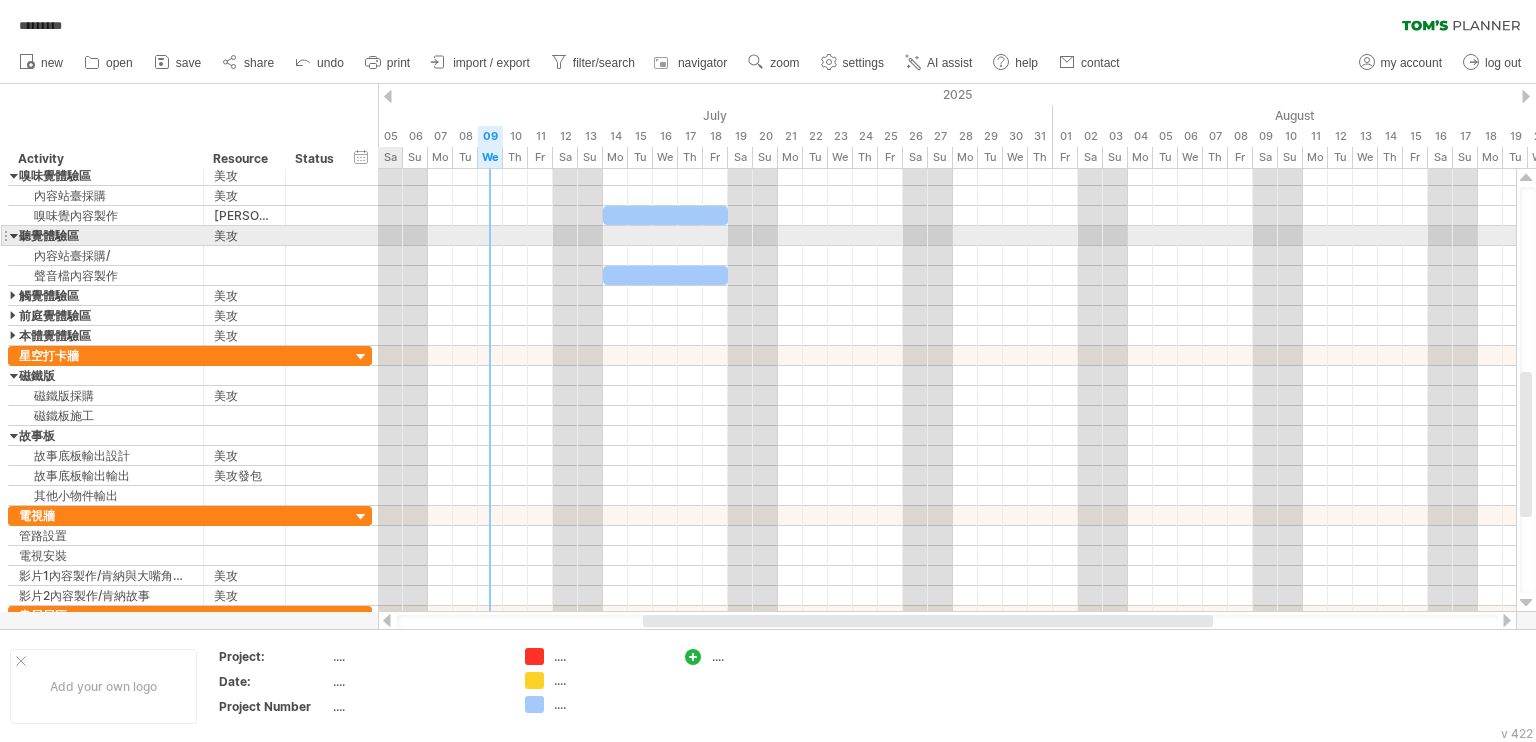 click at bounding box center [14, 235] 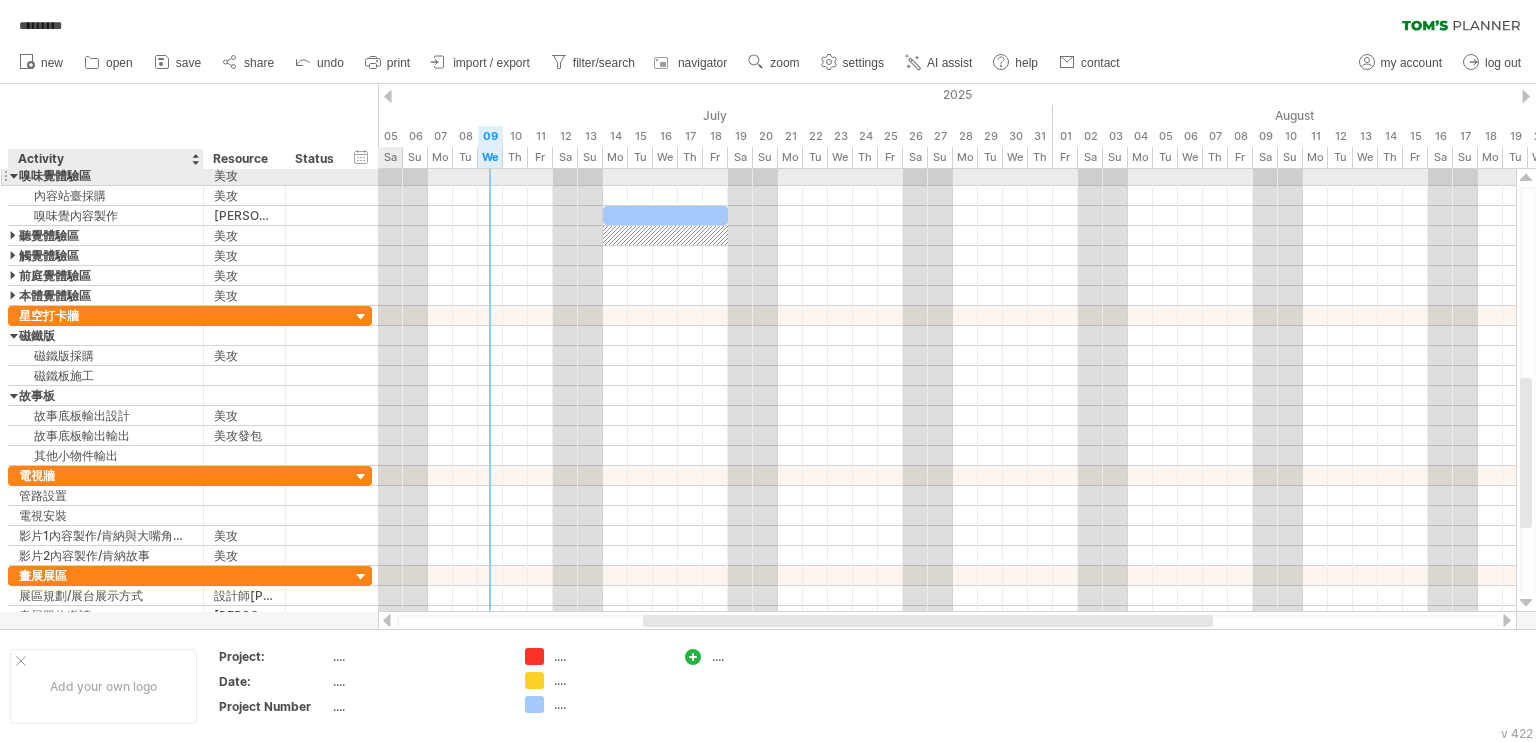 click at bounding box center [14, 175] 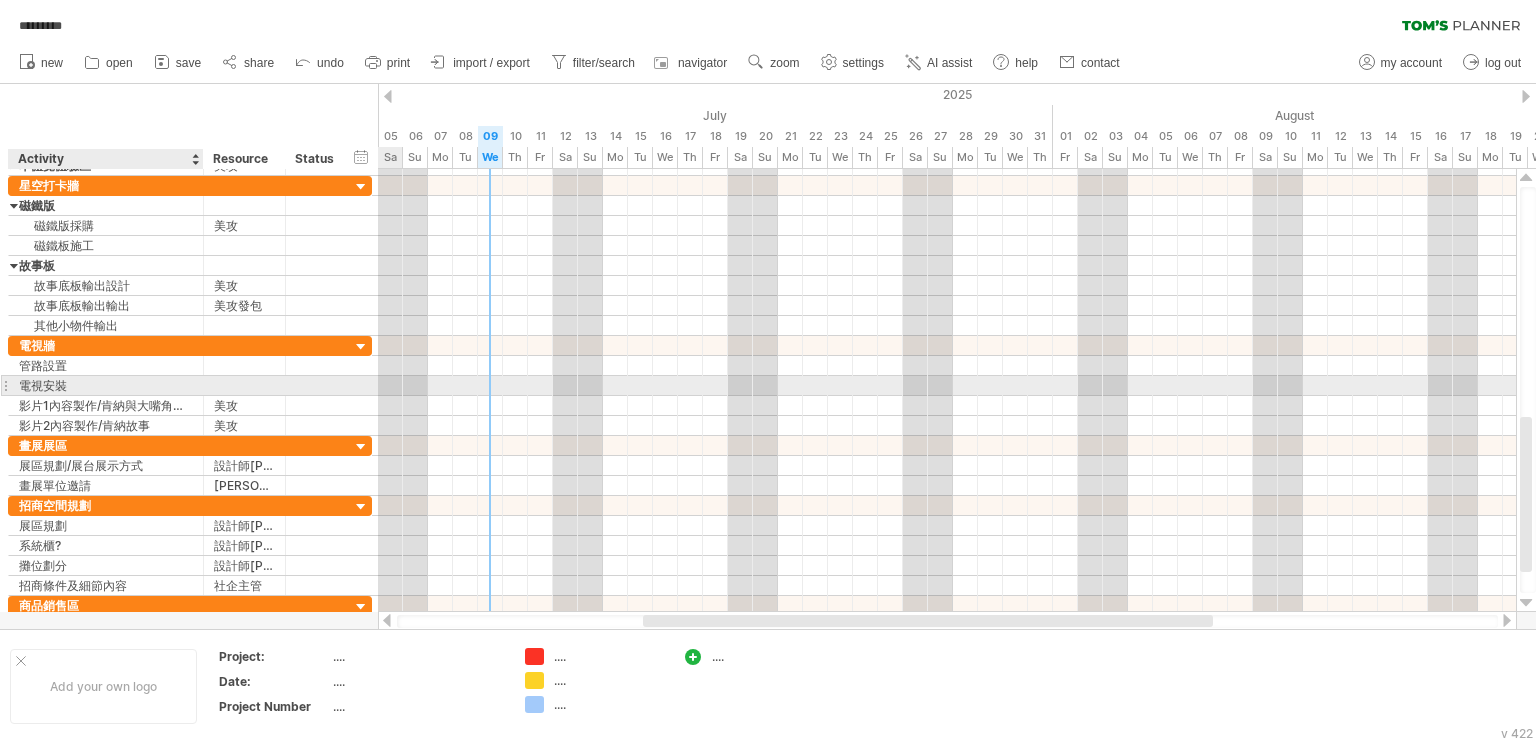 click on "電視安裝" at bounding box center [106, 385] 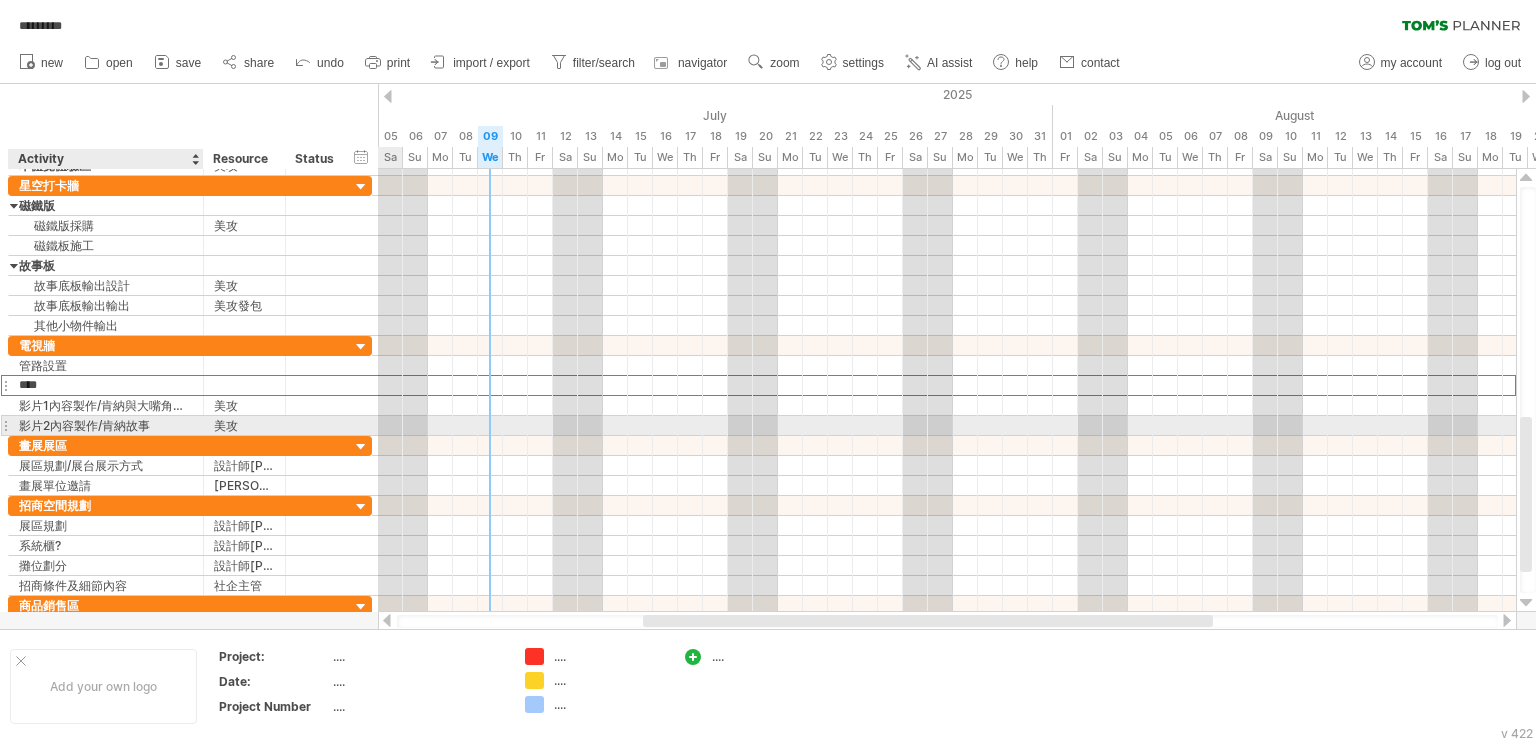 click on "影片2內容製作/肯納故事" at bounding box center (106, 425) 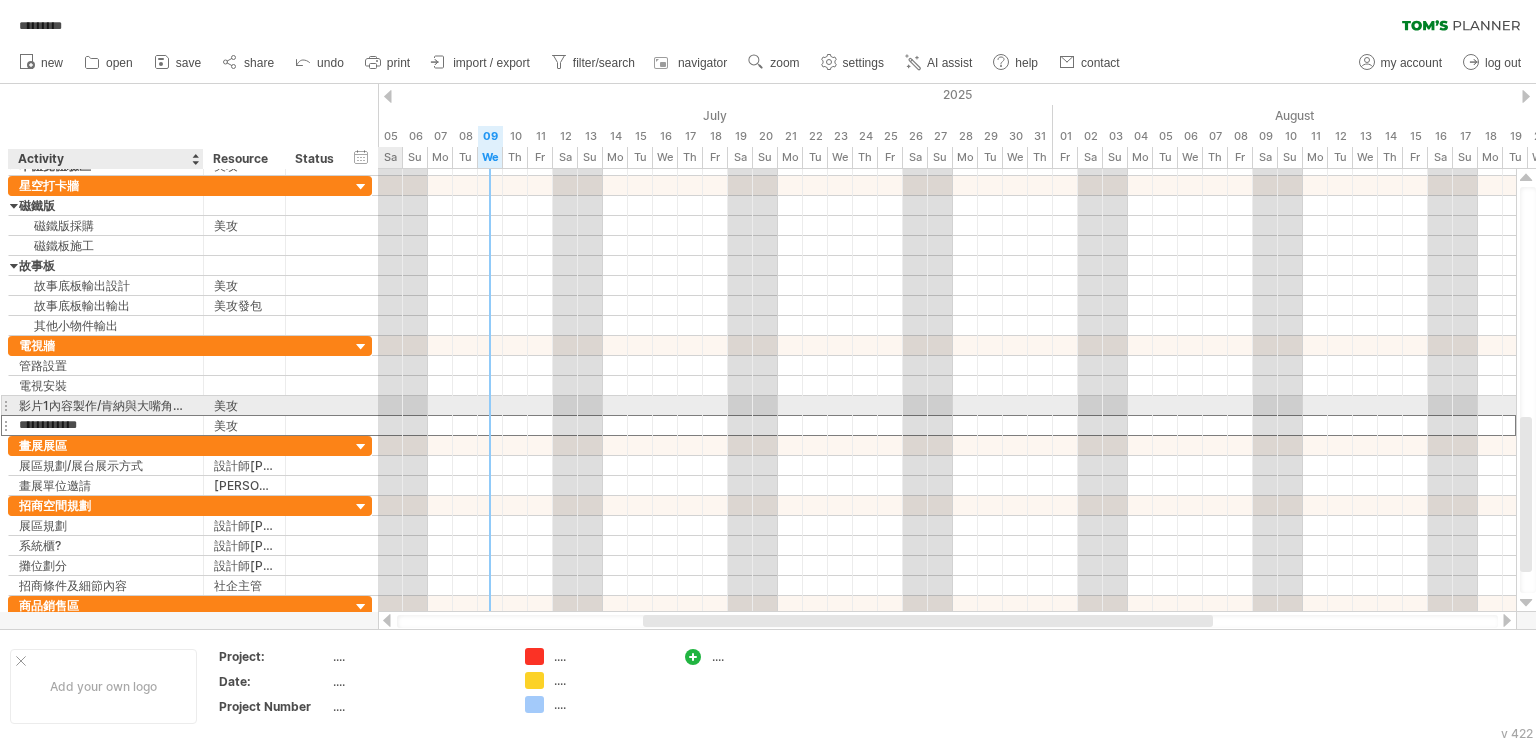 click on "影片1內容製作/肯納與大嘴角的故事" at bounding box center (106, 405) 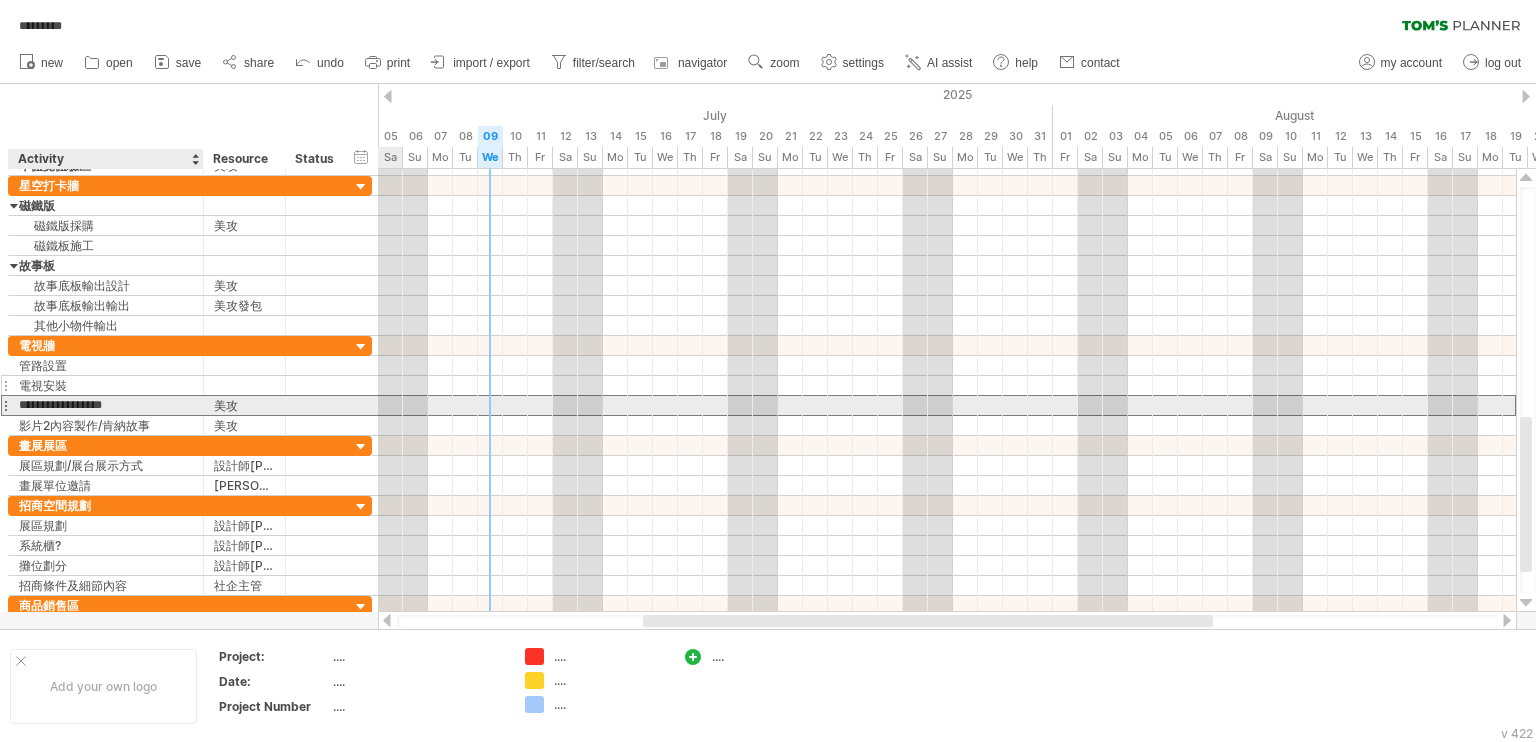 scroll, scrollTop: 0, scrollLeft: 0, axis: both 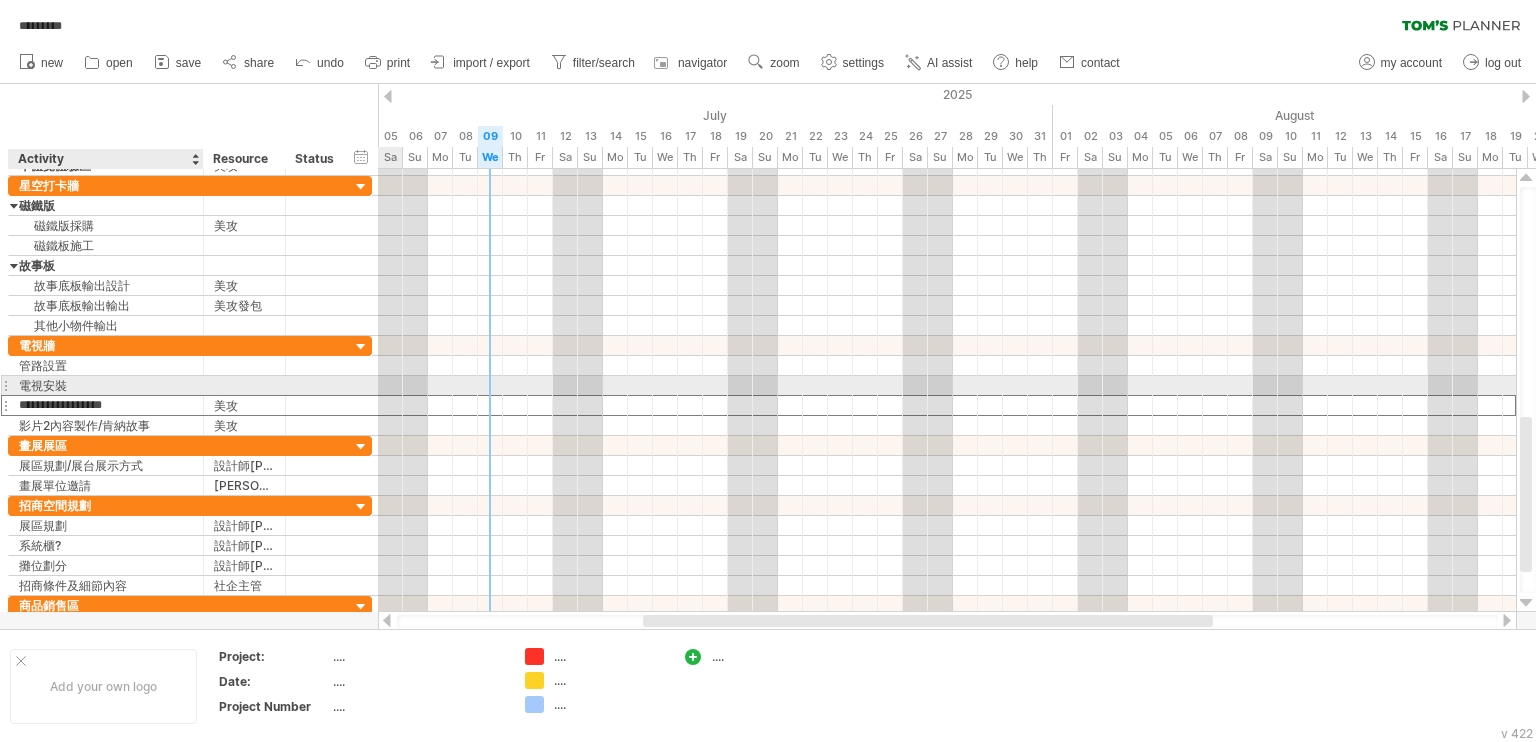 click on "電視安裝" at bounding box center (106, 385) 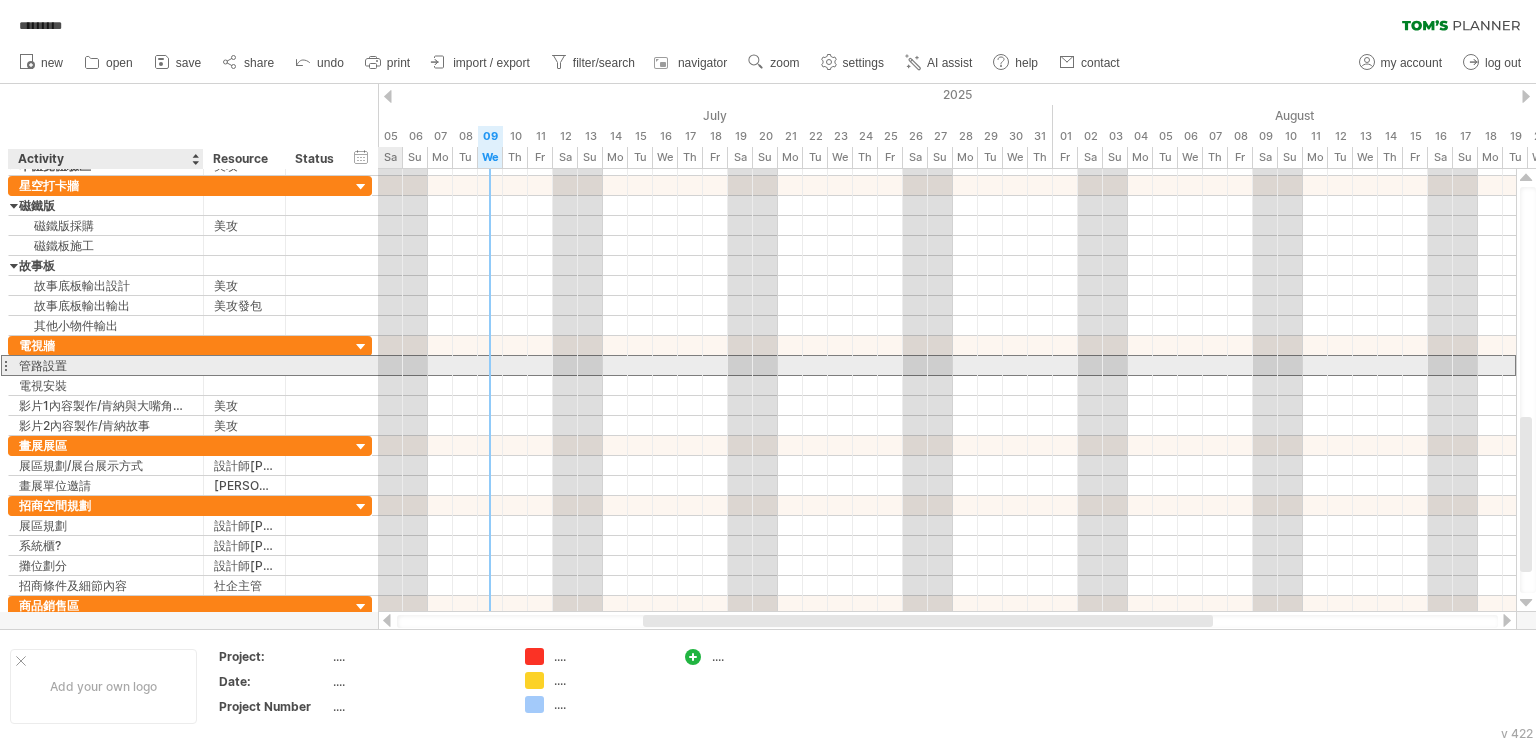 click on "管路設置" at bounding box center (106, 365) 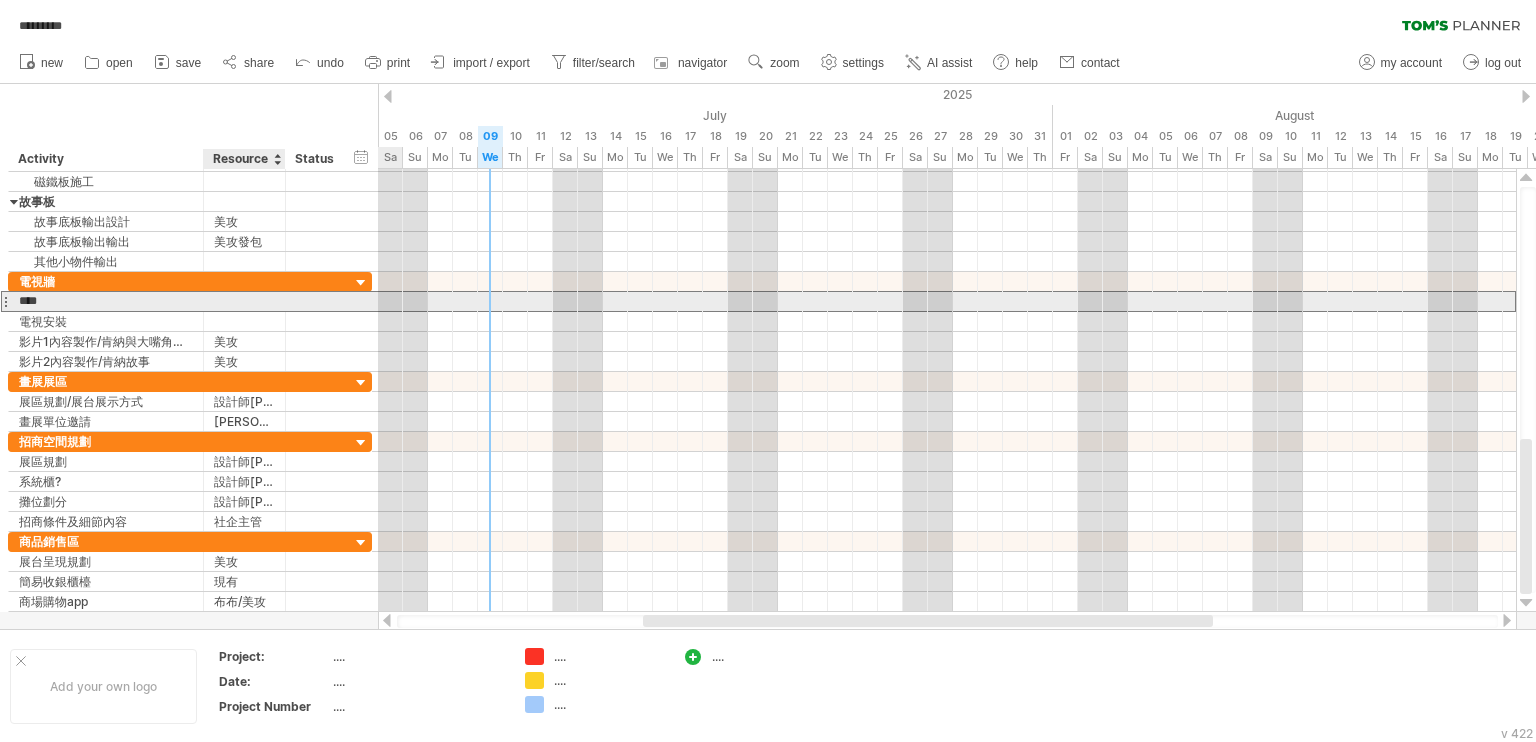 click at bounding box center (244, 301) 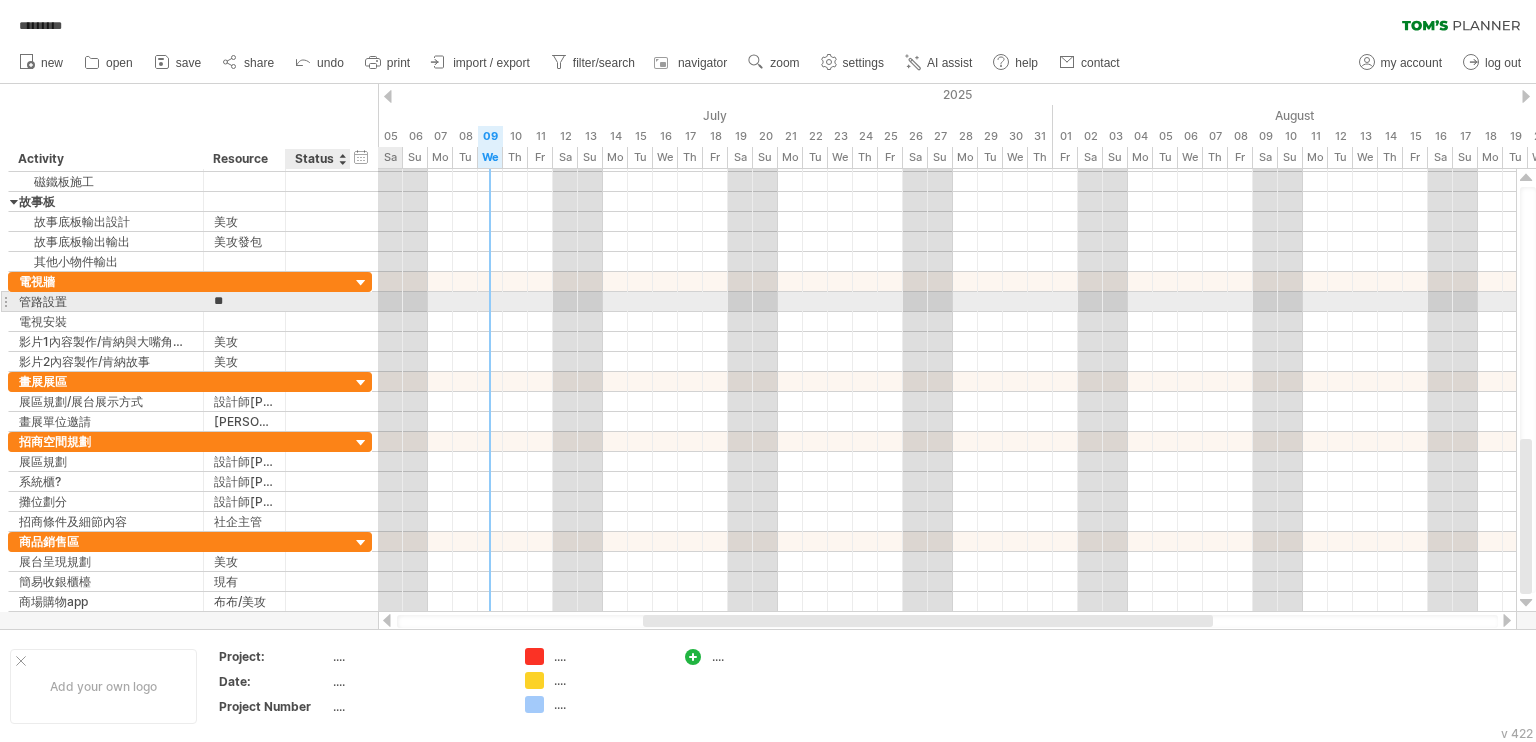 type on "*" 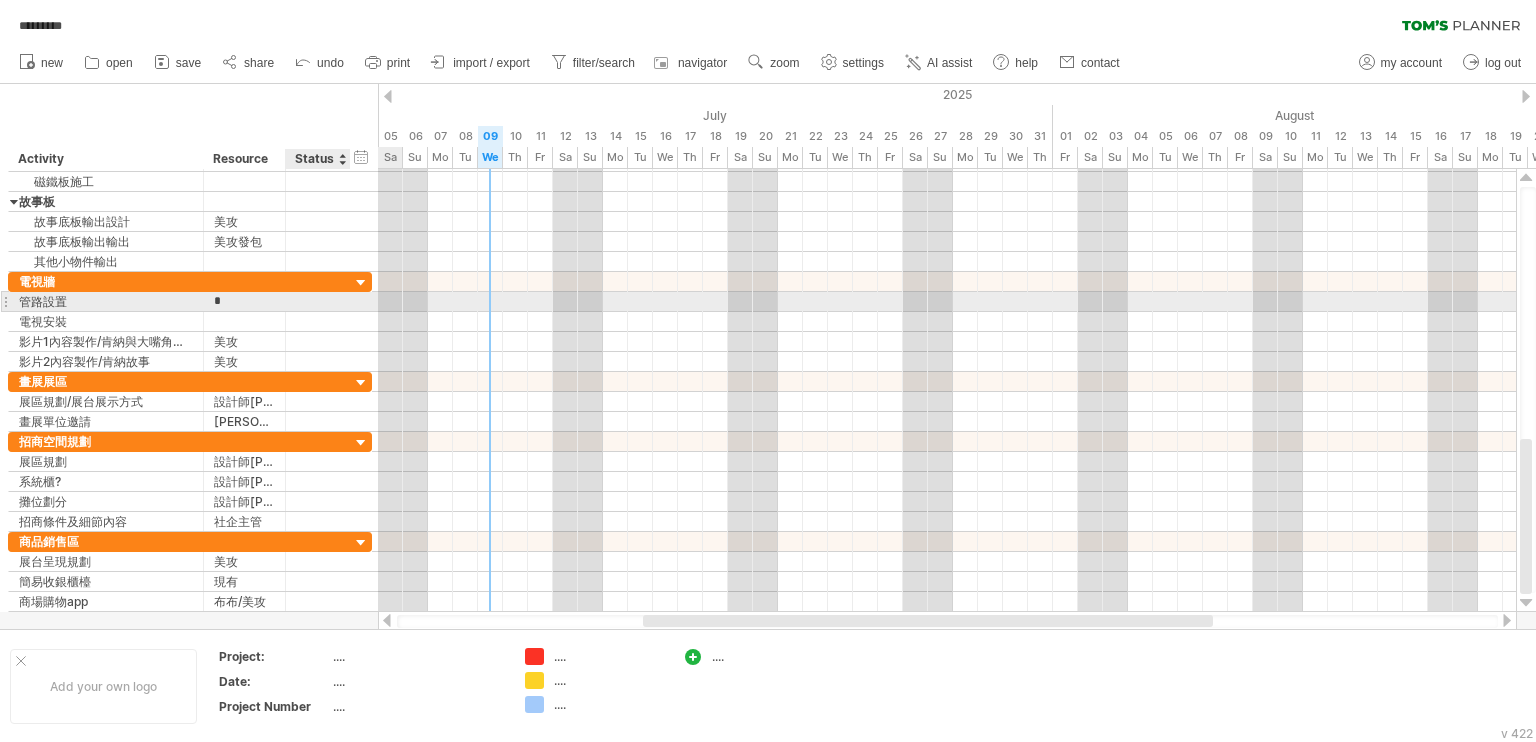 type 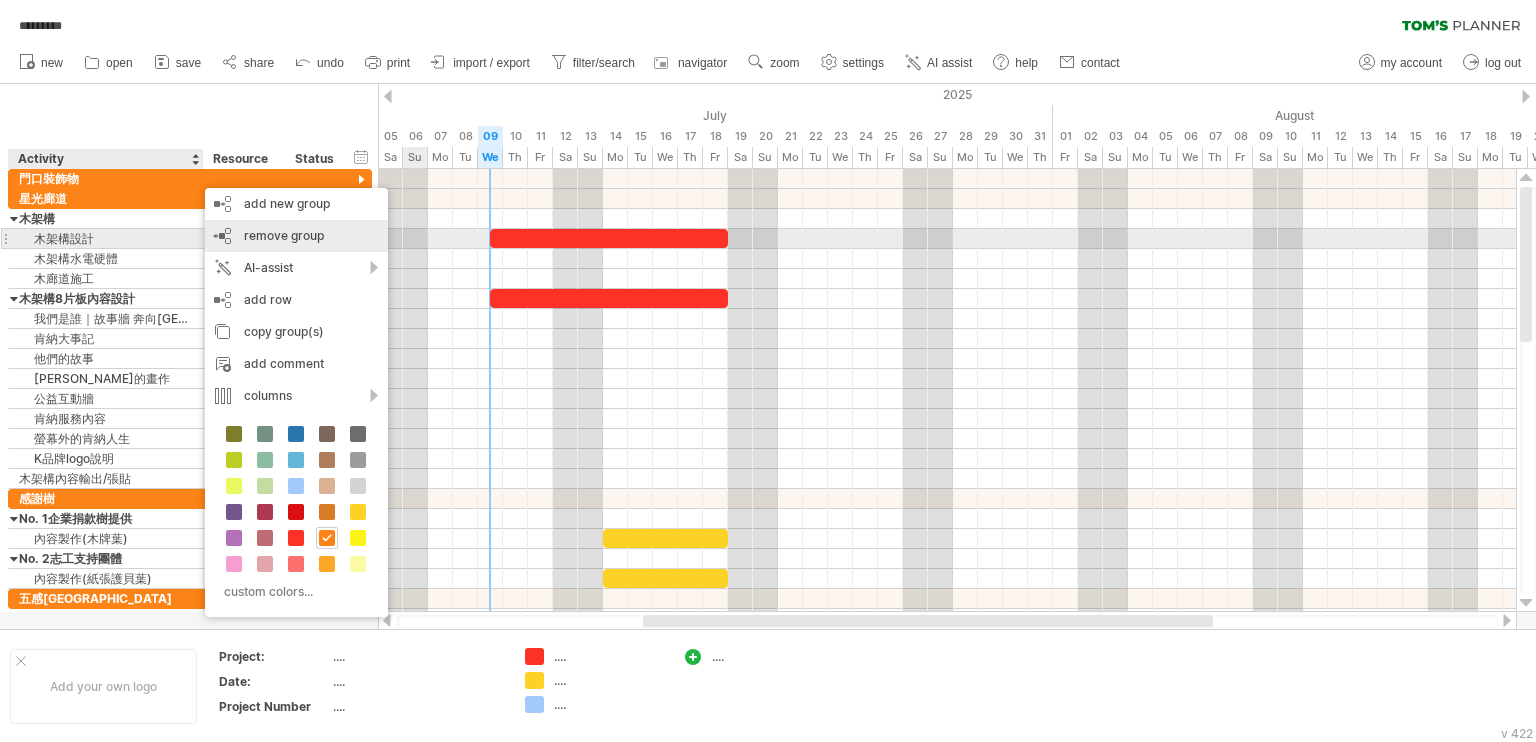 click on "remove group remove selected groups" at bounding box center (296, 236) 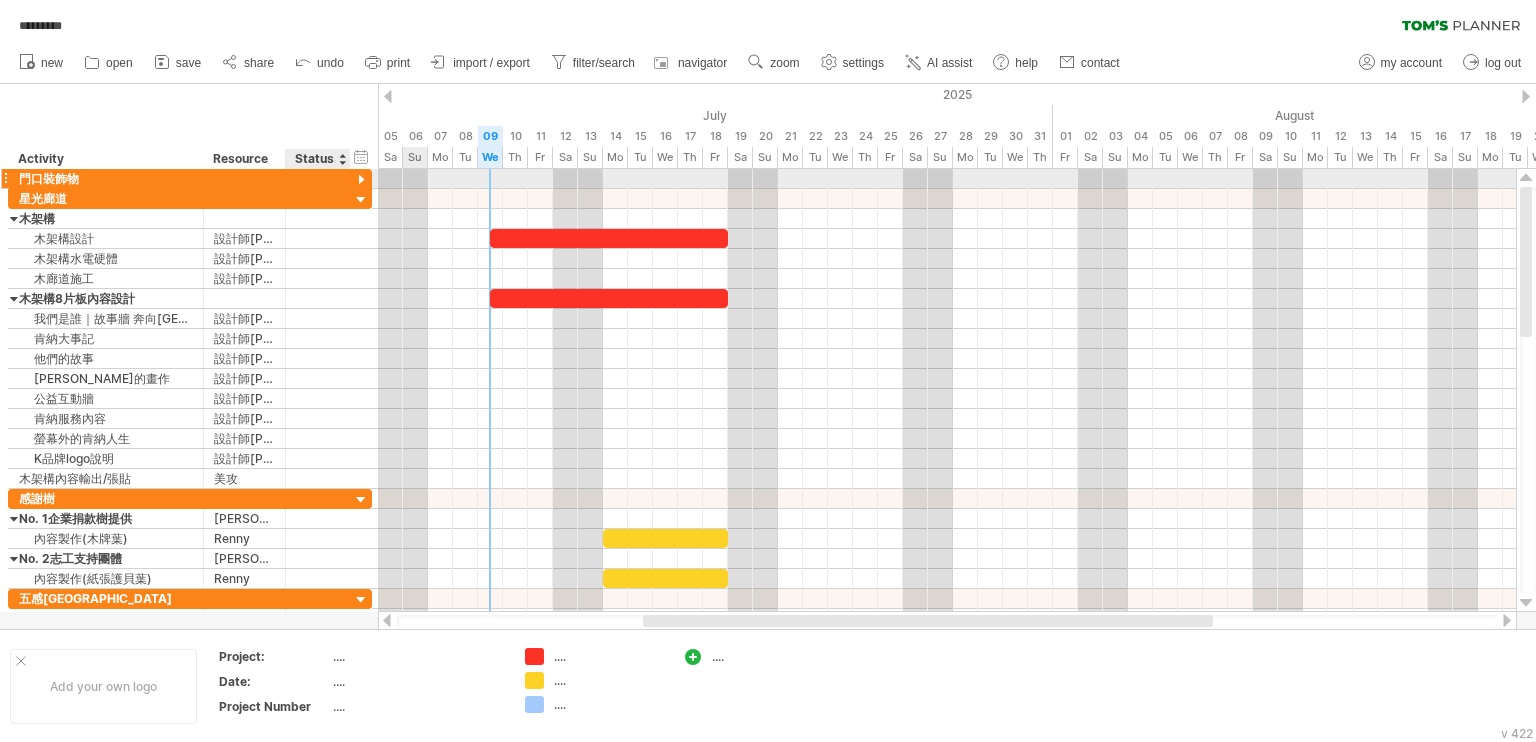 click at bounding box center [318, 178] 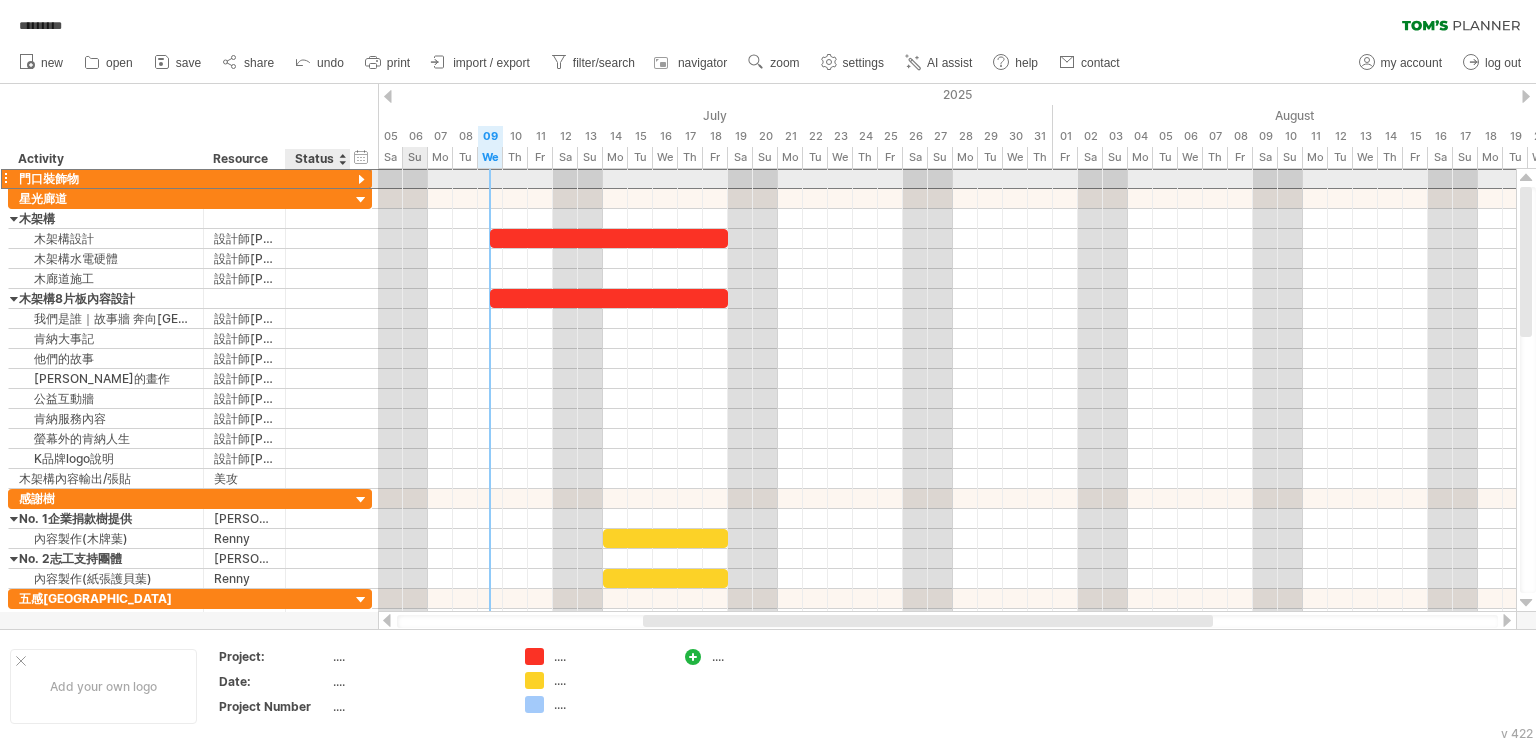 click on "門口裝飾物" at bounding box center (106, 178) 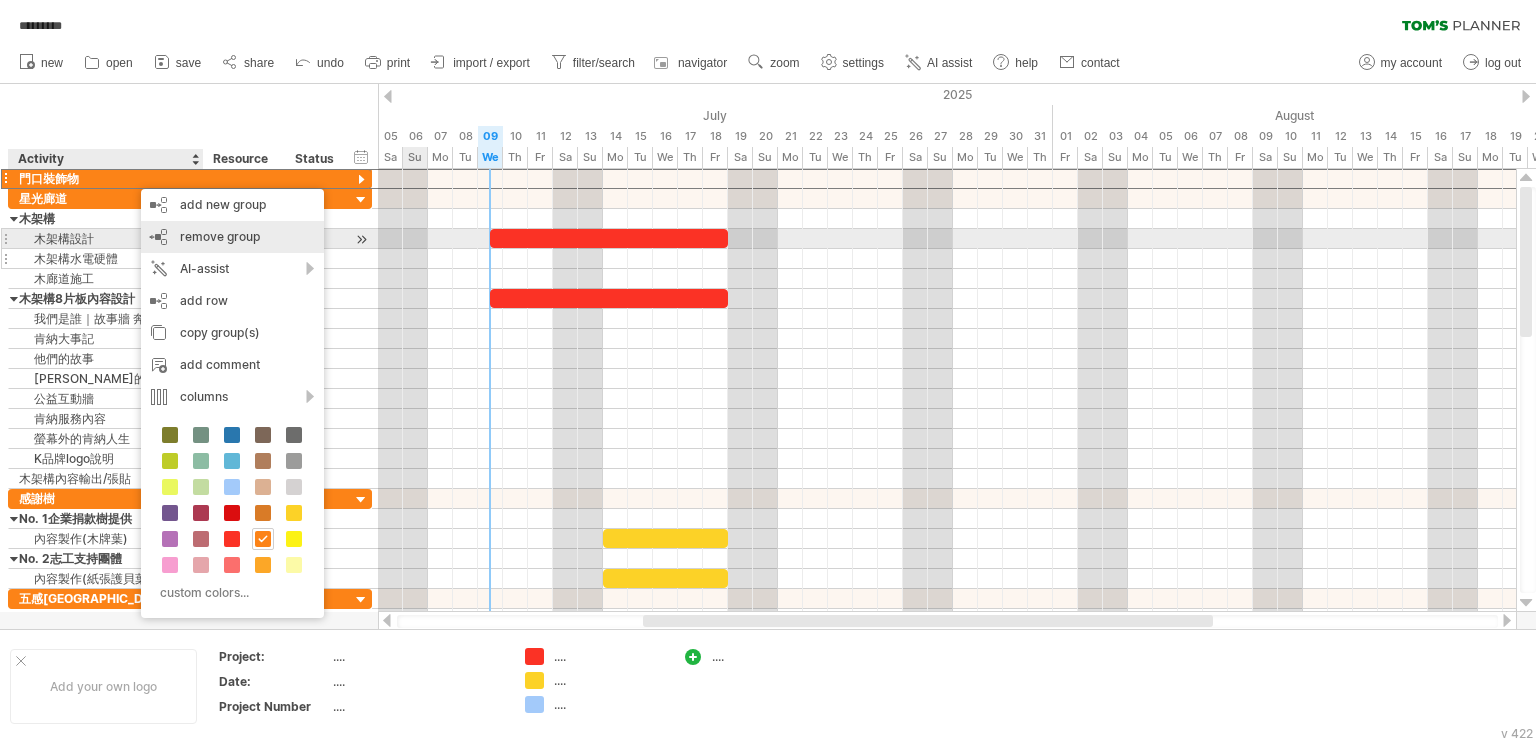 click on "remove group" at bounding box center [220, 236] 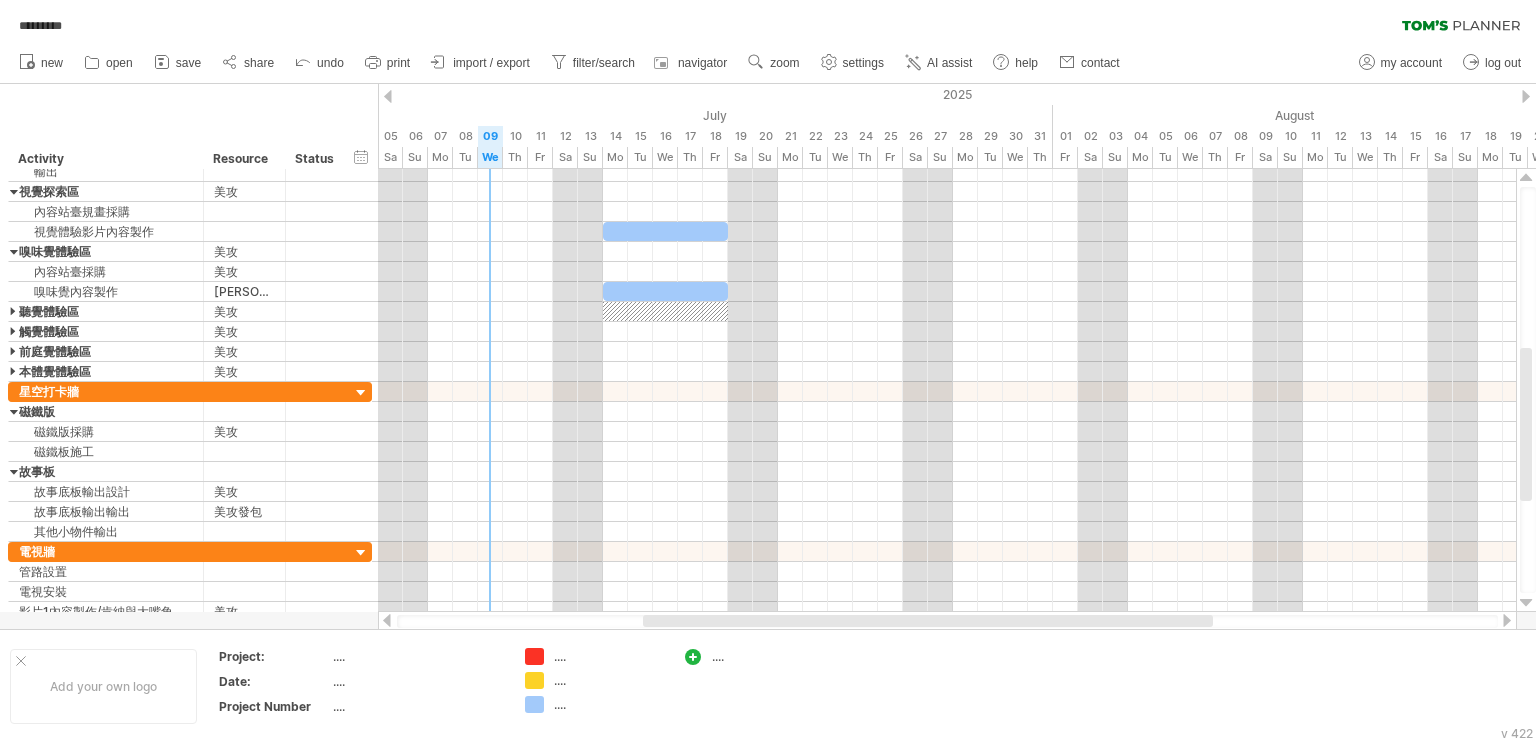 click on "save" at bounding box center (188, 63) 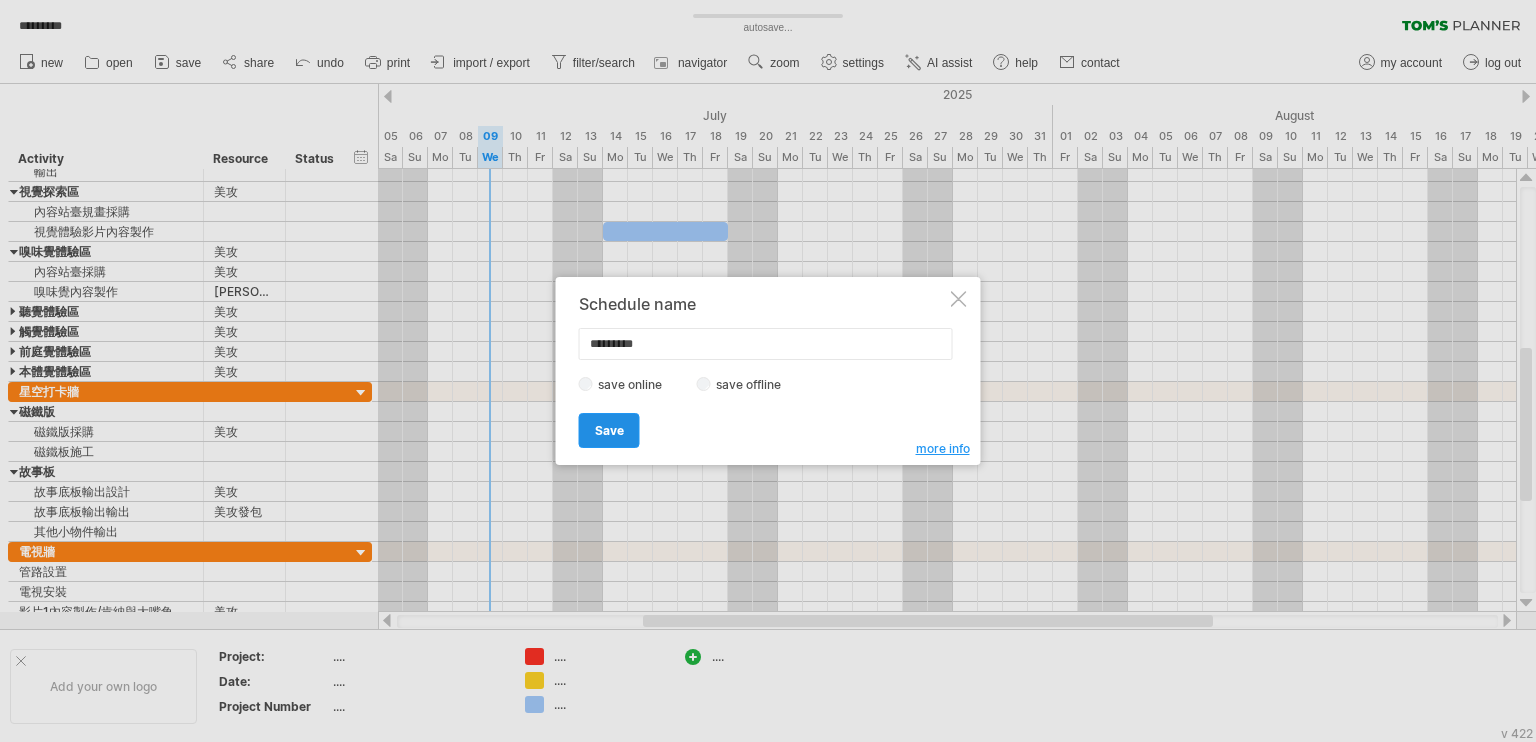 click on "Save" at bounding box center (609, 430) 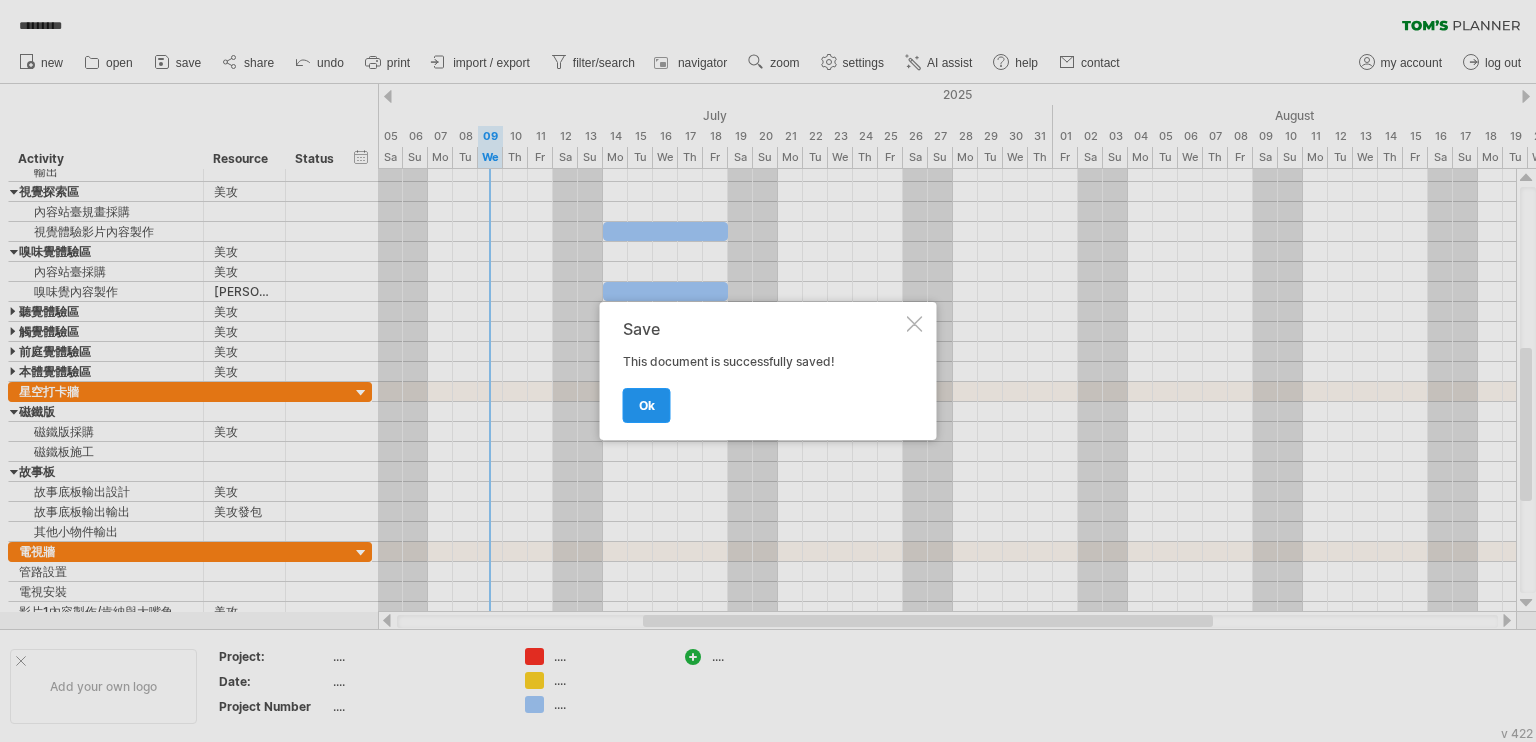 click on "ok" at bounding box center (647, 405) 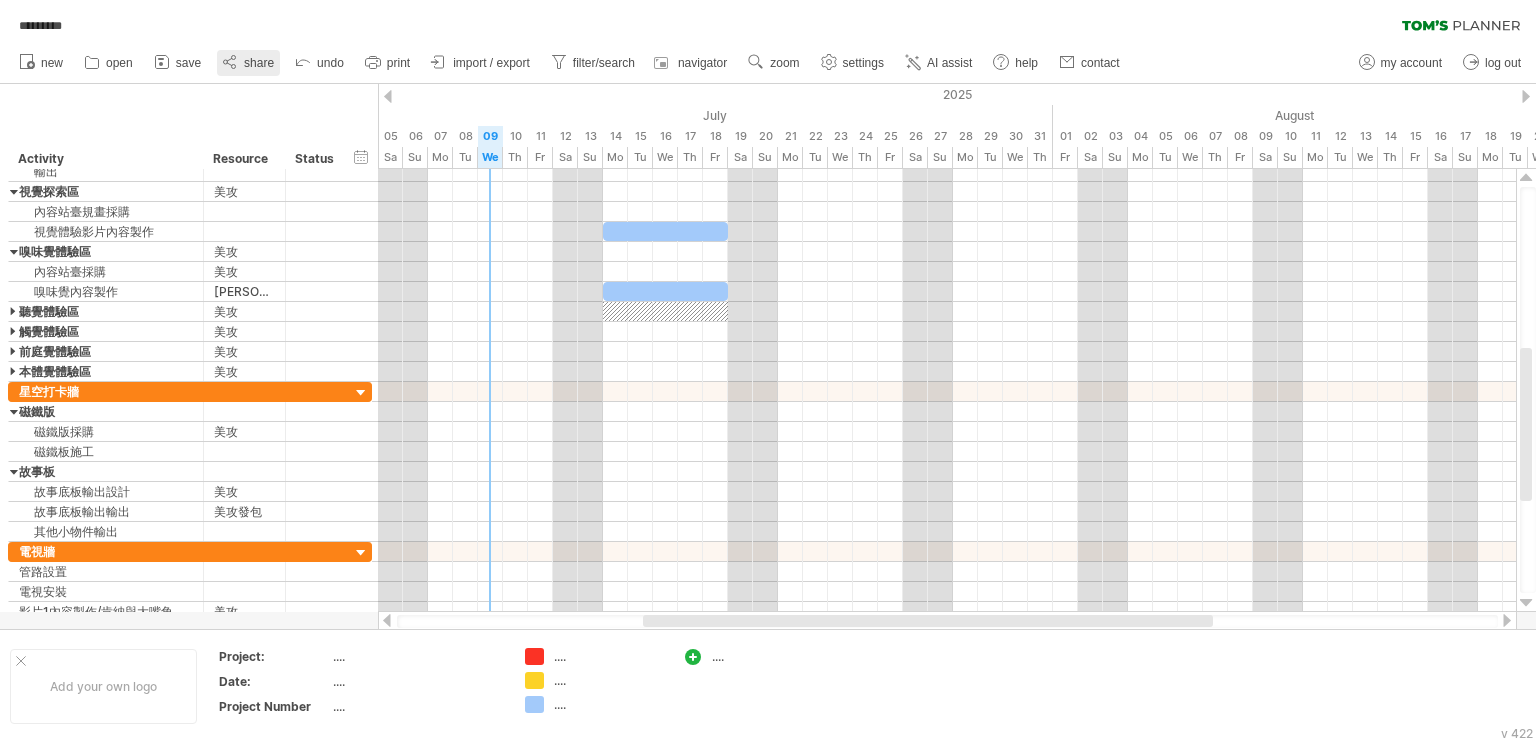 click on "share" at bounding box center (248, 63) 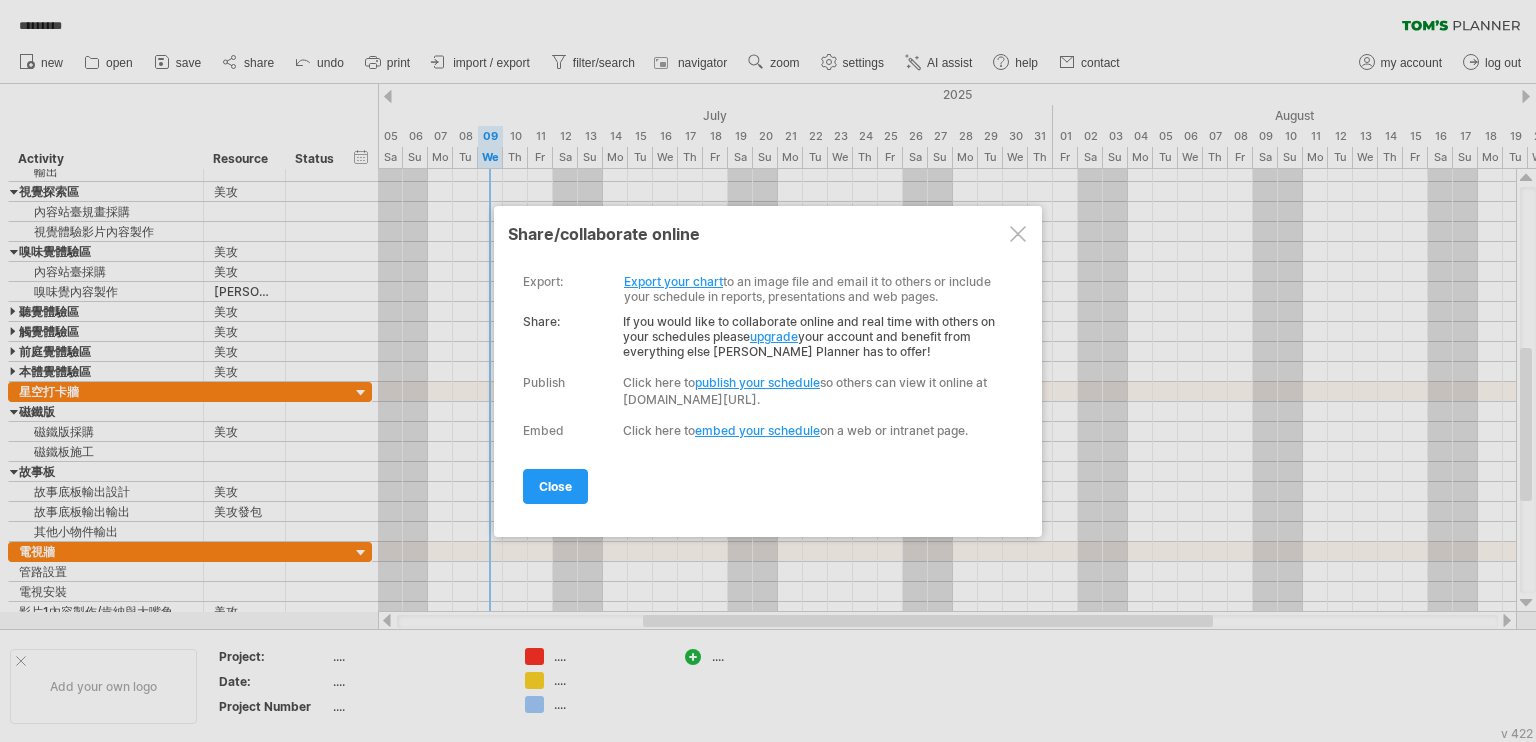 click at bounding box center (1018, 234) 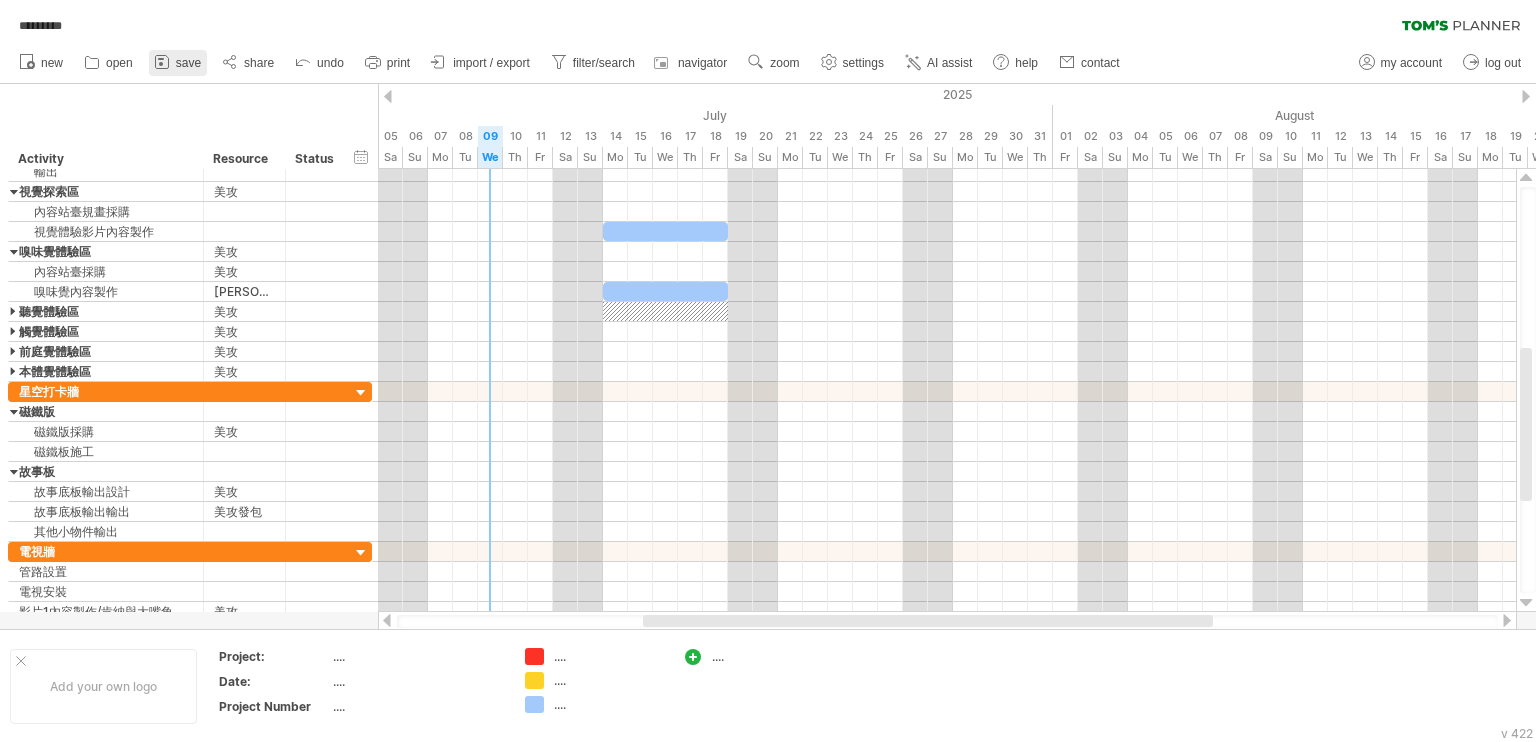 click on "save" at bounding box center (188, 63) 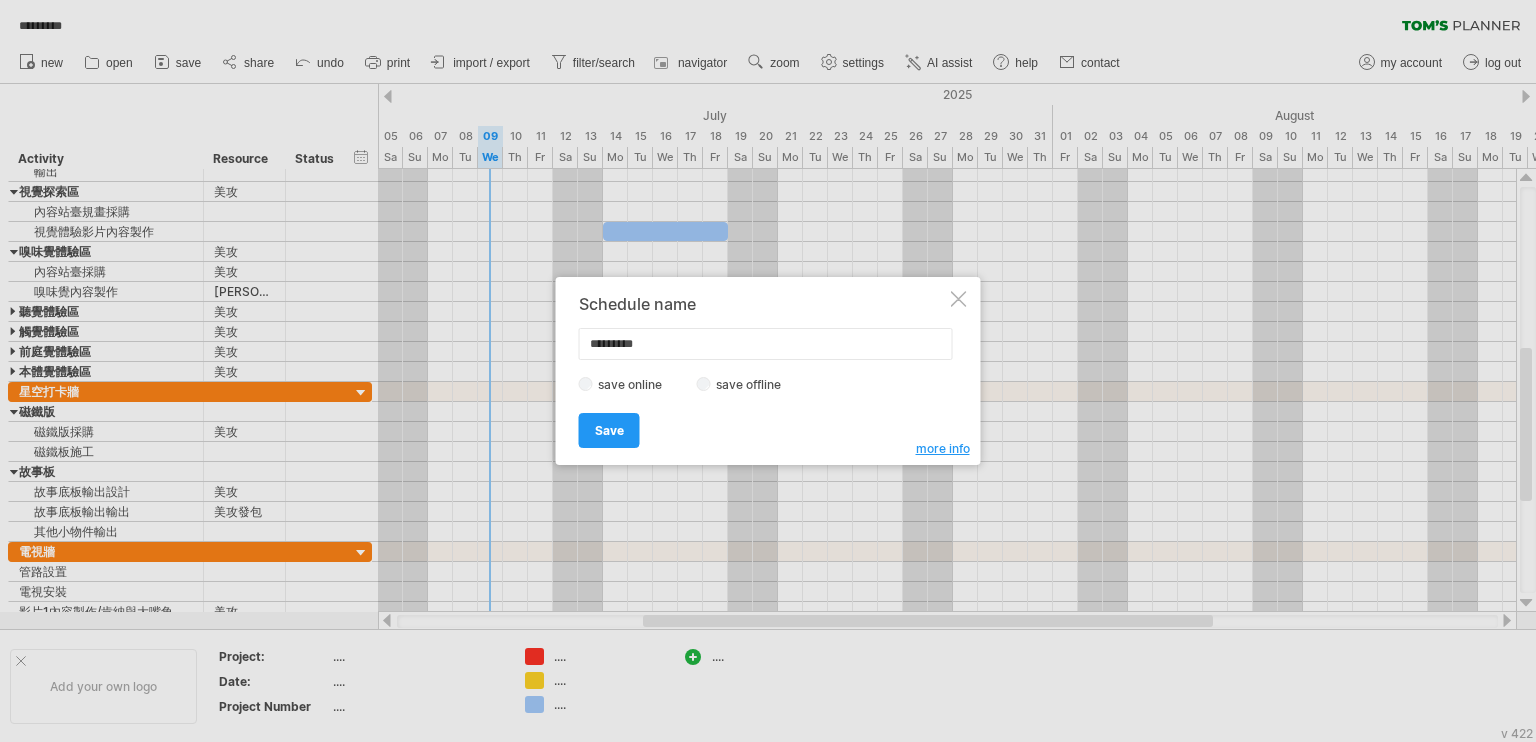 click on "save offline" at bounding box center [754, 384] 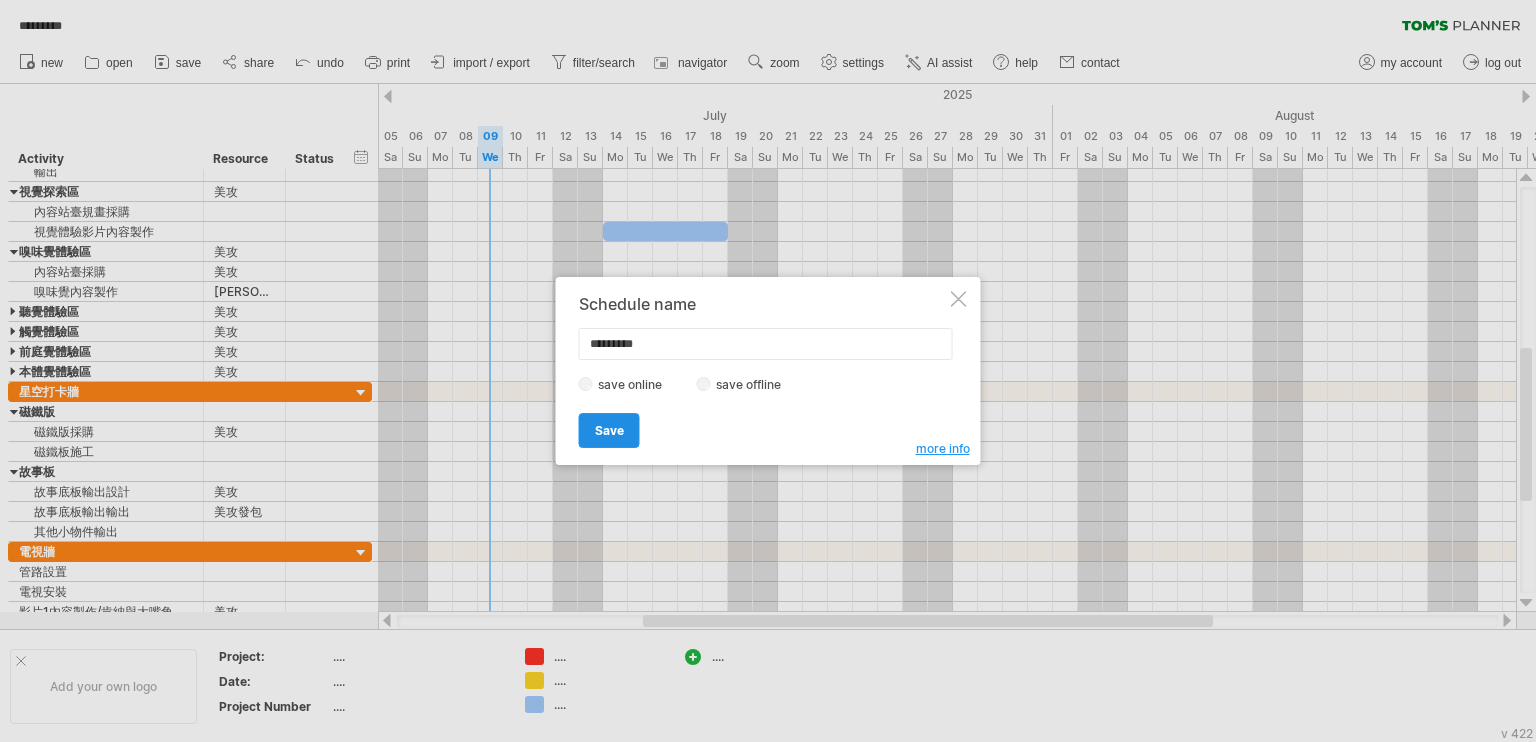 click on "Save" at bounding box center (609, 430) 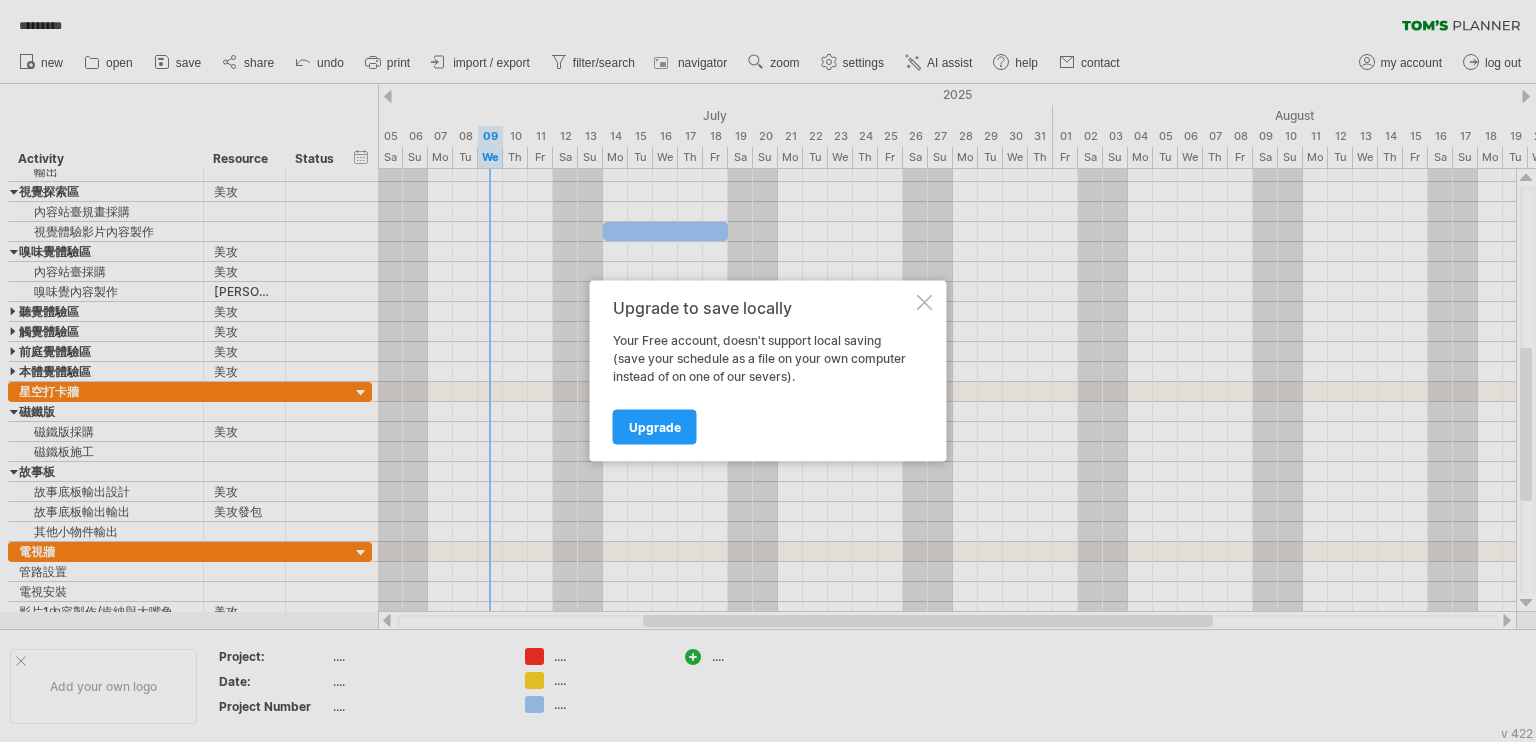 click at bounding box center (925, 303) 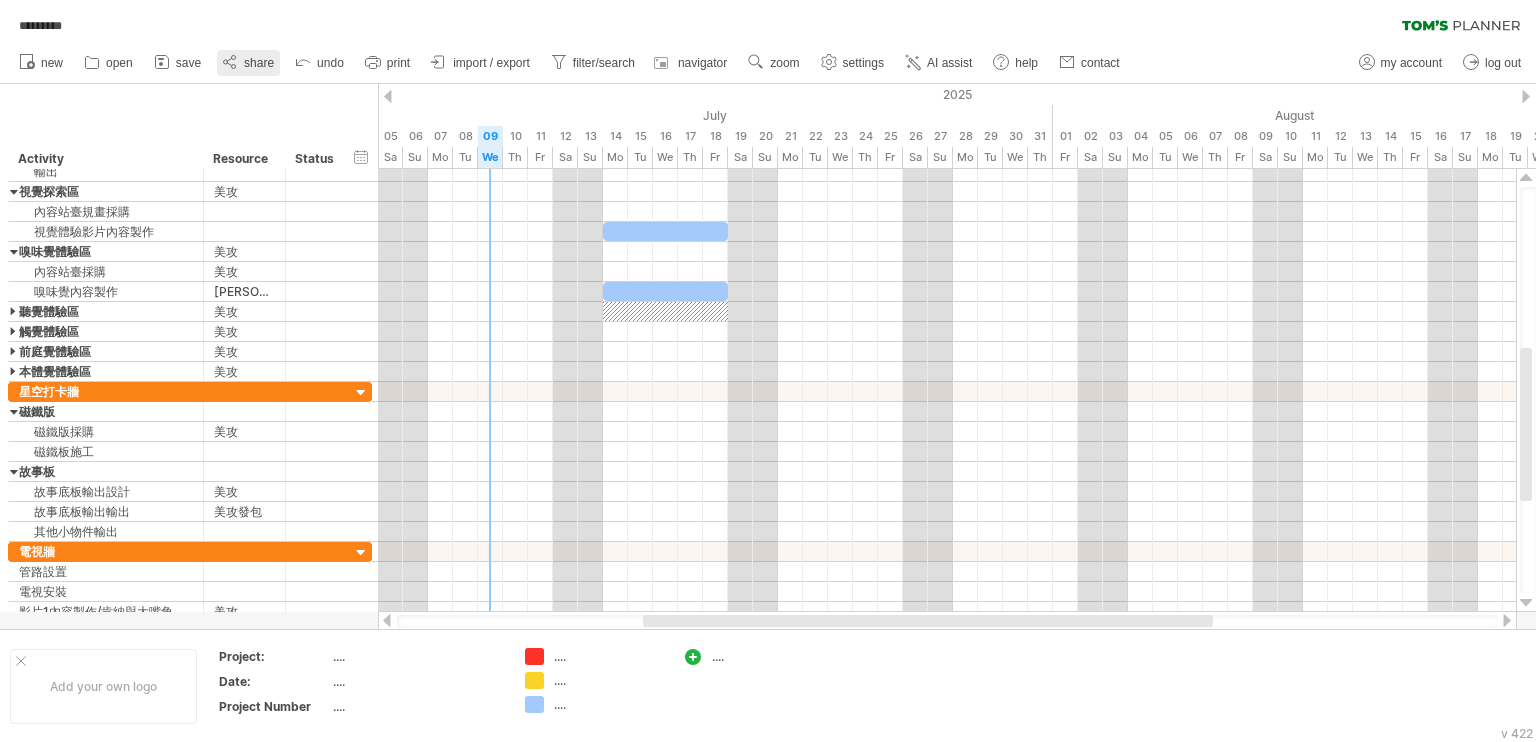 click on "share" at bounding box center (259, 63) 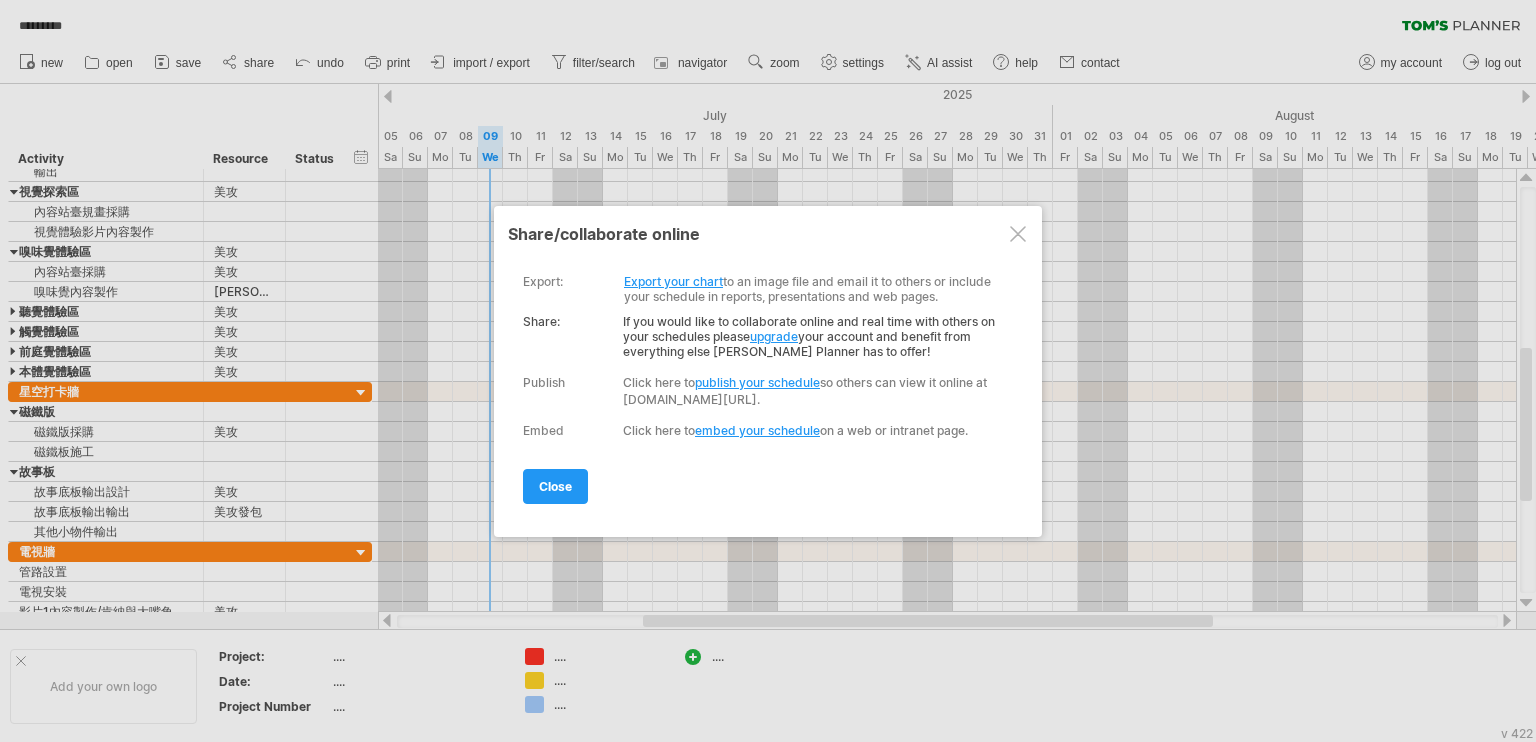 click on "publish your schedule" at bounding box center (757, 382) 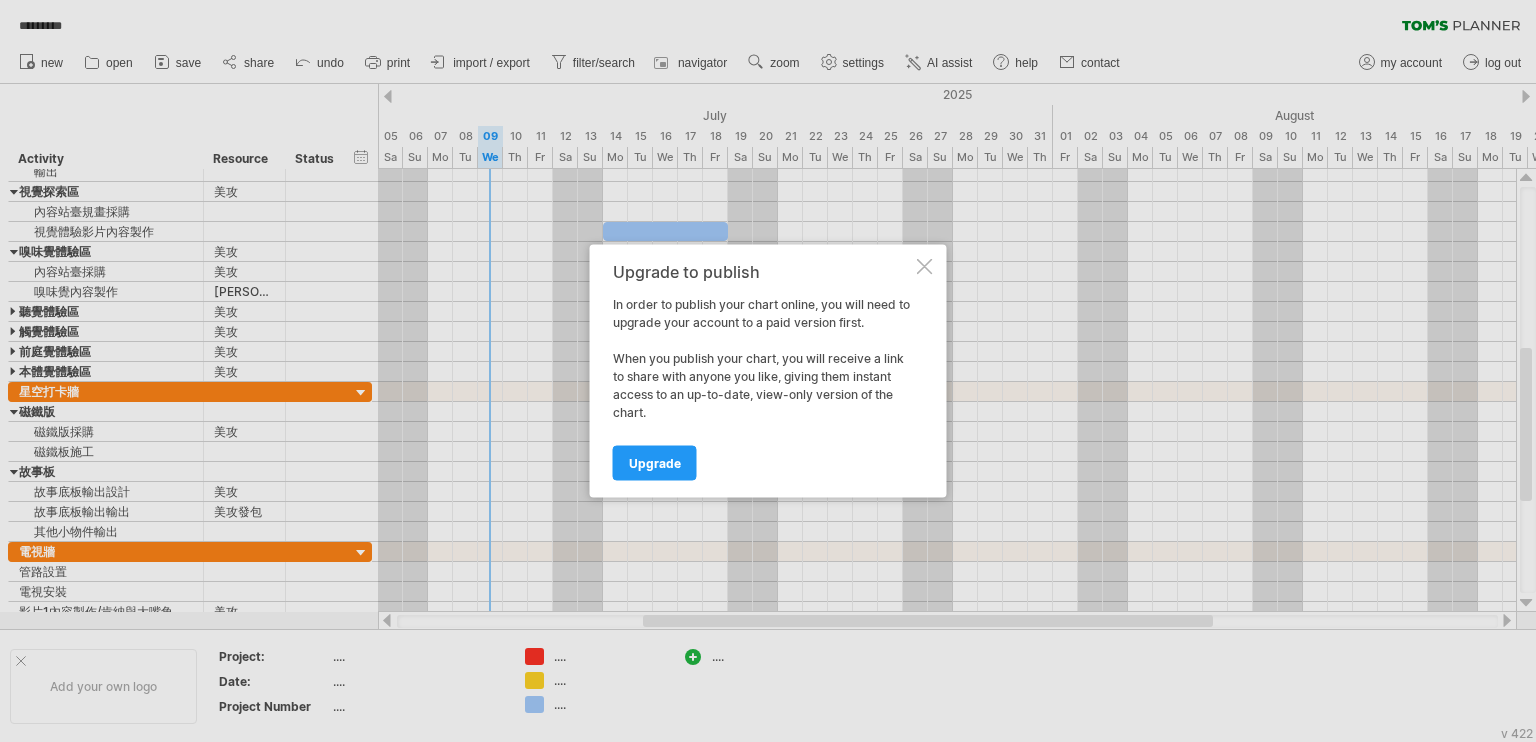 click on "Upgrade to publish  In order to publish your chart online, you will need to upgrade your account to a paid version first. When you publish your chart, you will receive a link to share with anyone you like, giving them instant access to an up-to-date, view-only version of the chart. Upgrade" at bounding box center [768, 371] 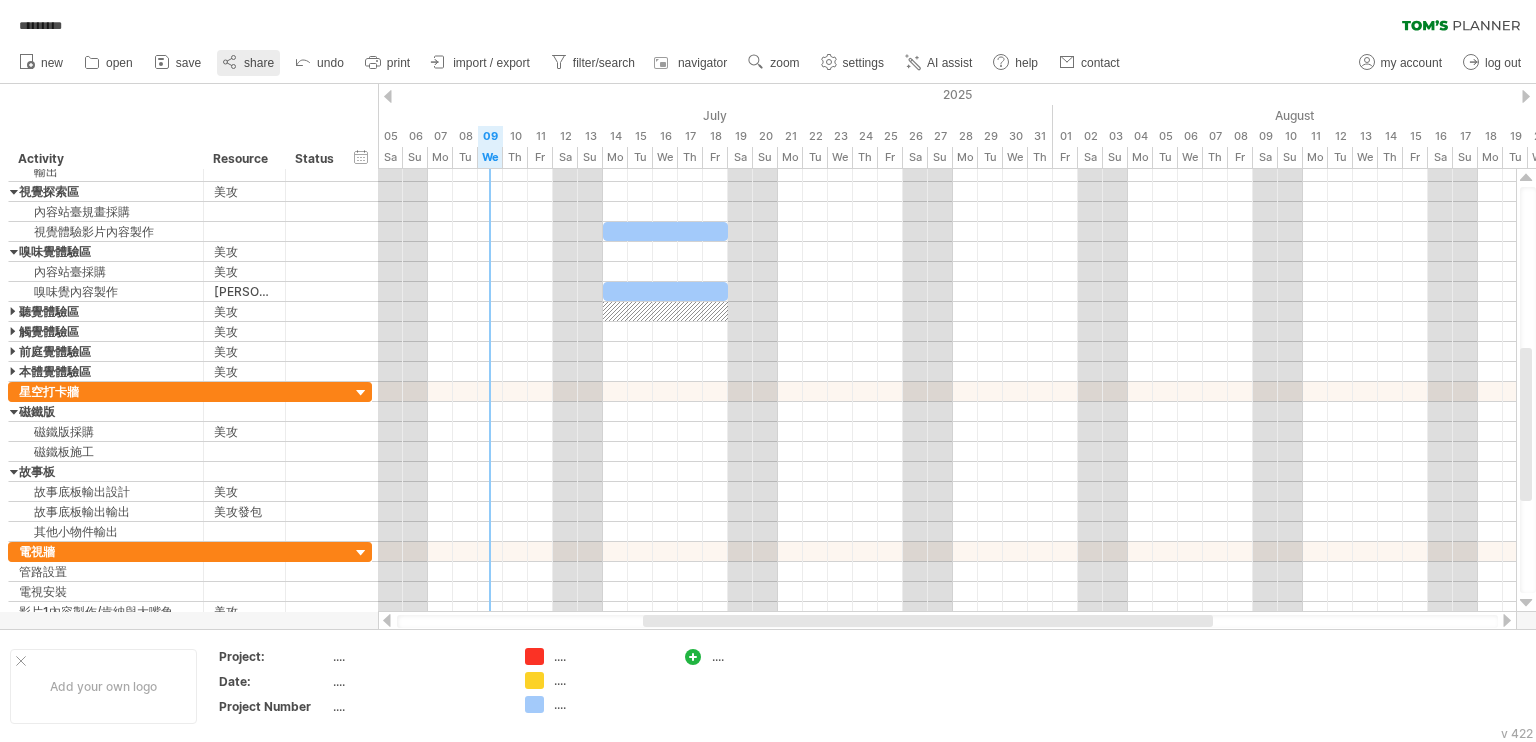 click on "share" at bounding box center (248, 63) 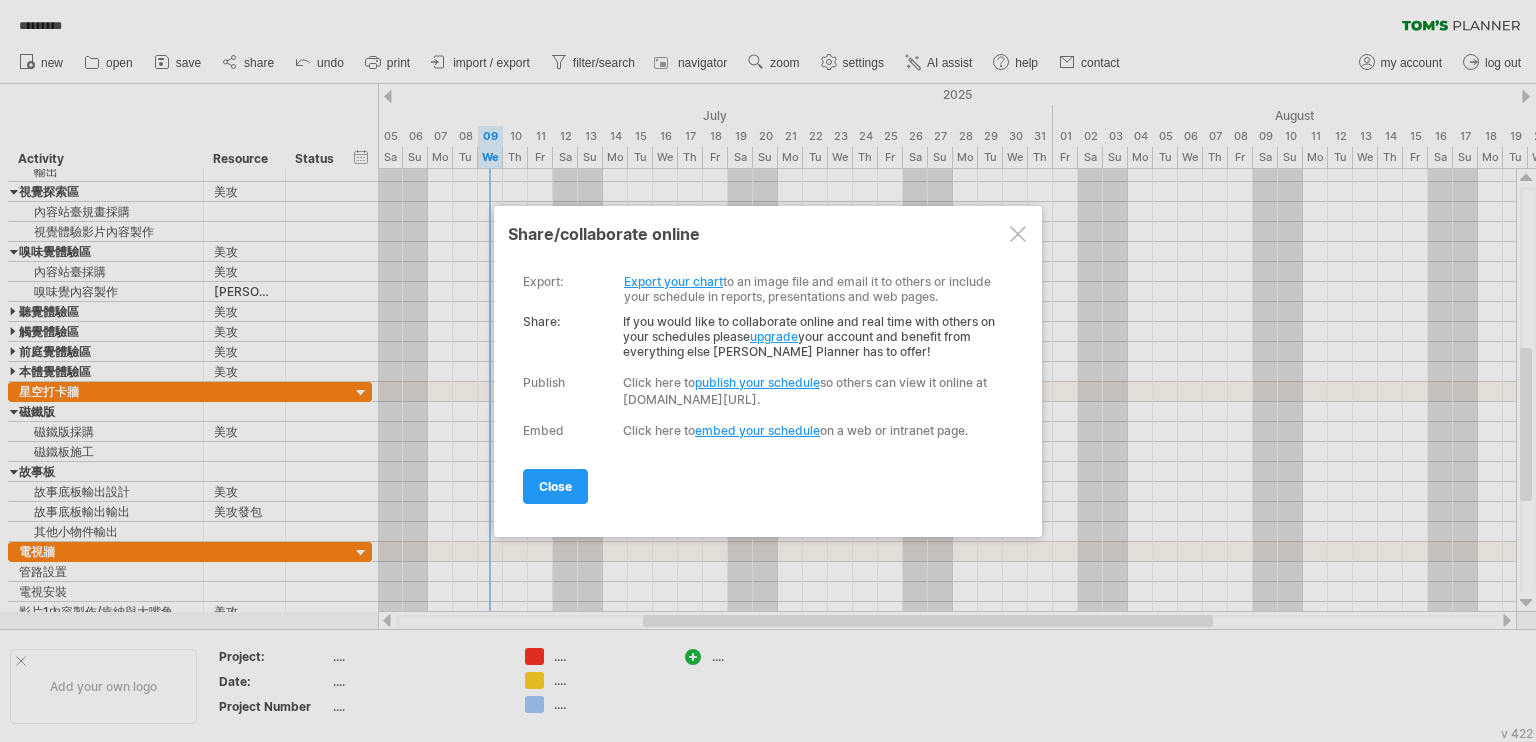 click on "embed your schedule" at bounding box center (757, 430) 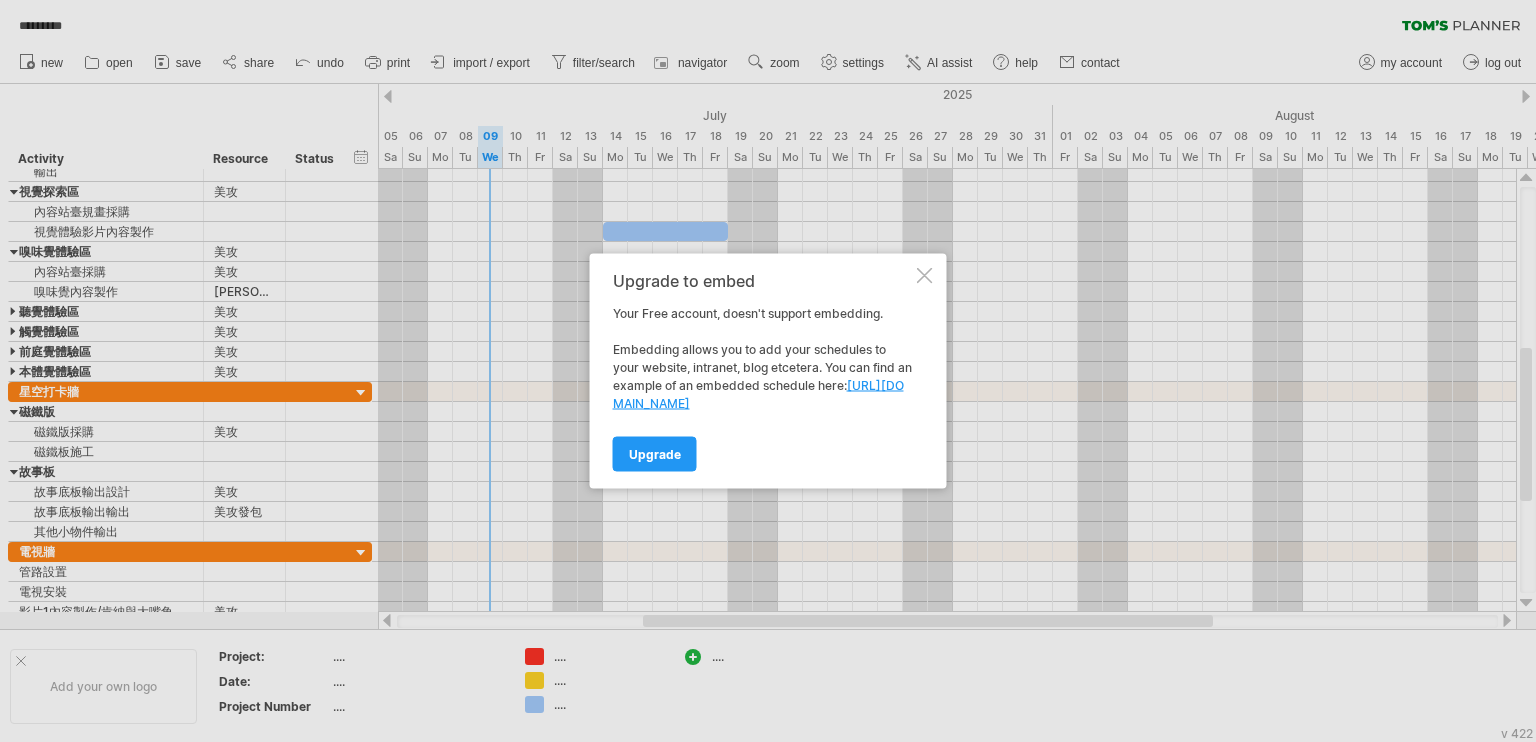 click on "Upgrade to embed Your Free account, doesn't support embedding. Embedding allows you to add your schedules to your website, intranet, blog etcetera. You can find an example of an embedded schedule here:  [URL][DOMAIN_NAME] Upgrade" at bounding box center (768, 371) 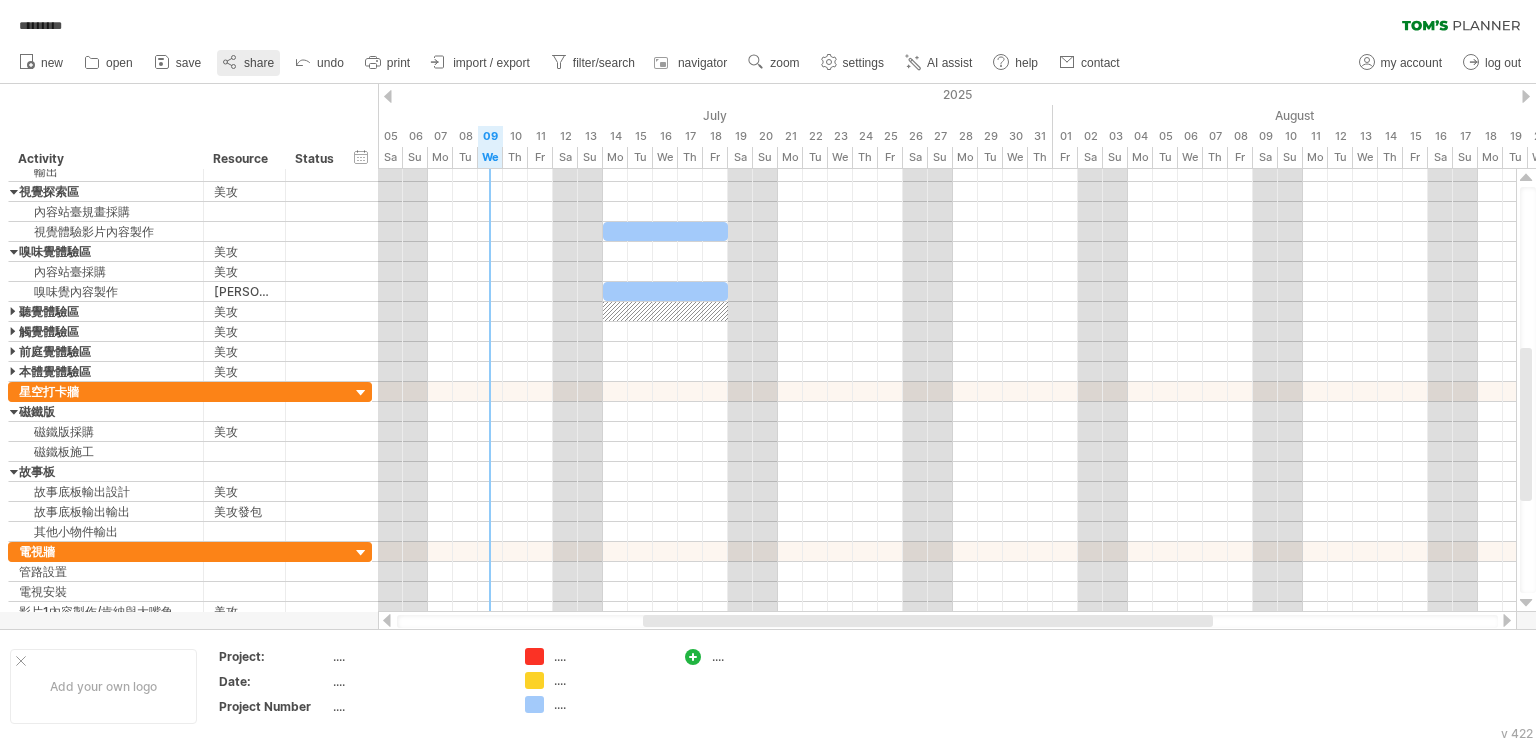 click on "share" at bounding box center (259, 63) 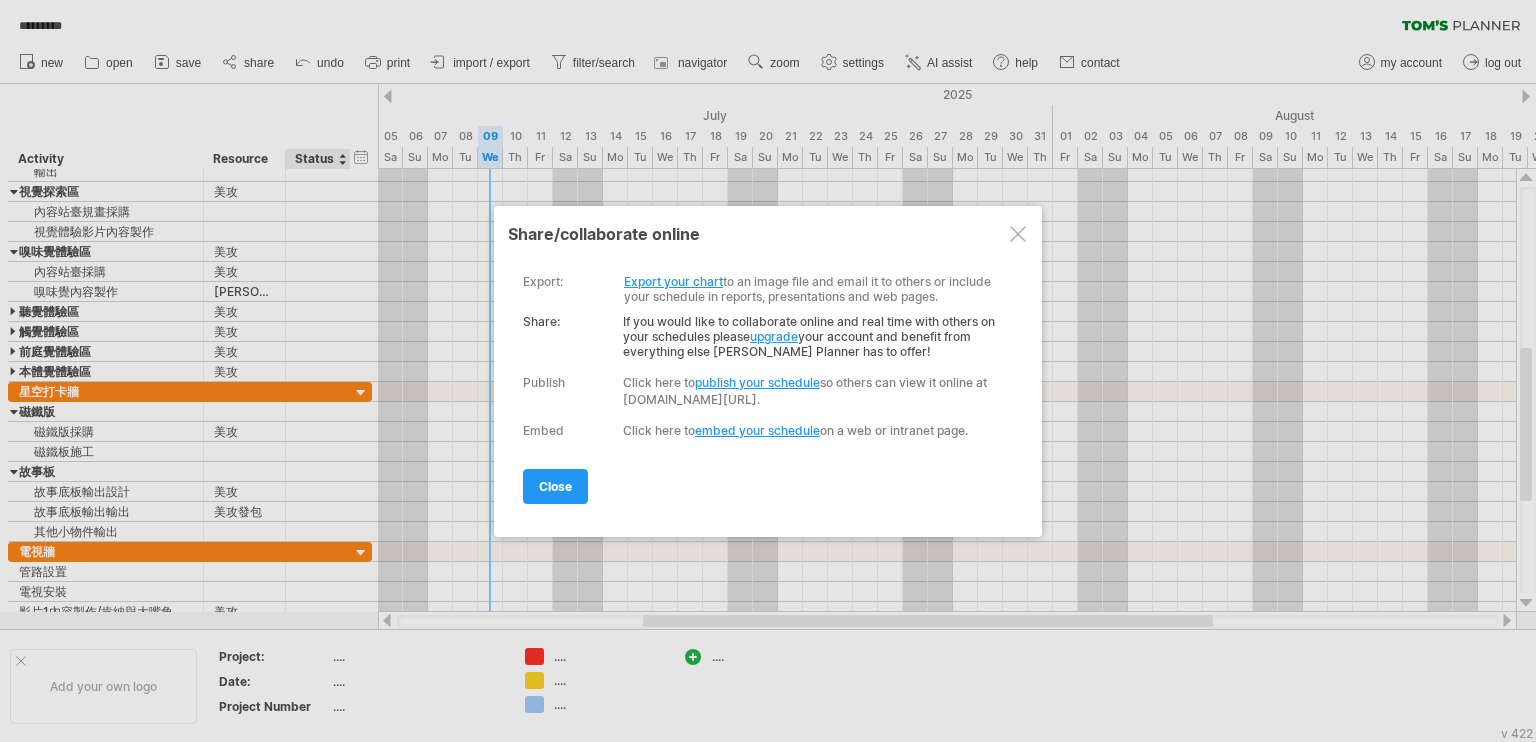 click on "Export your chart" at bounding box center [673, 281] 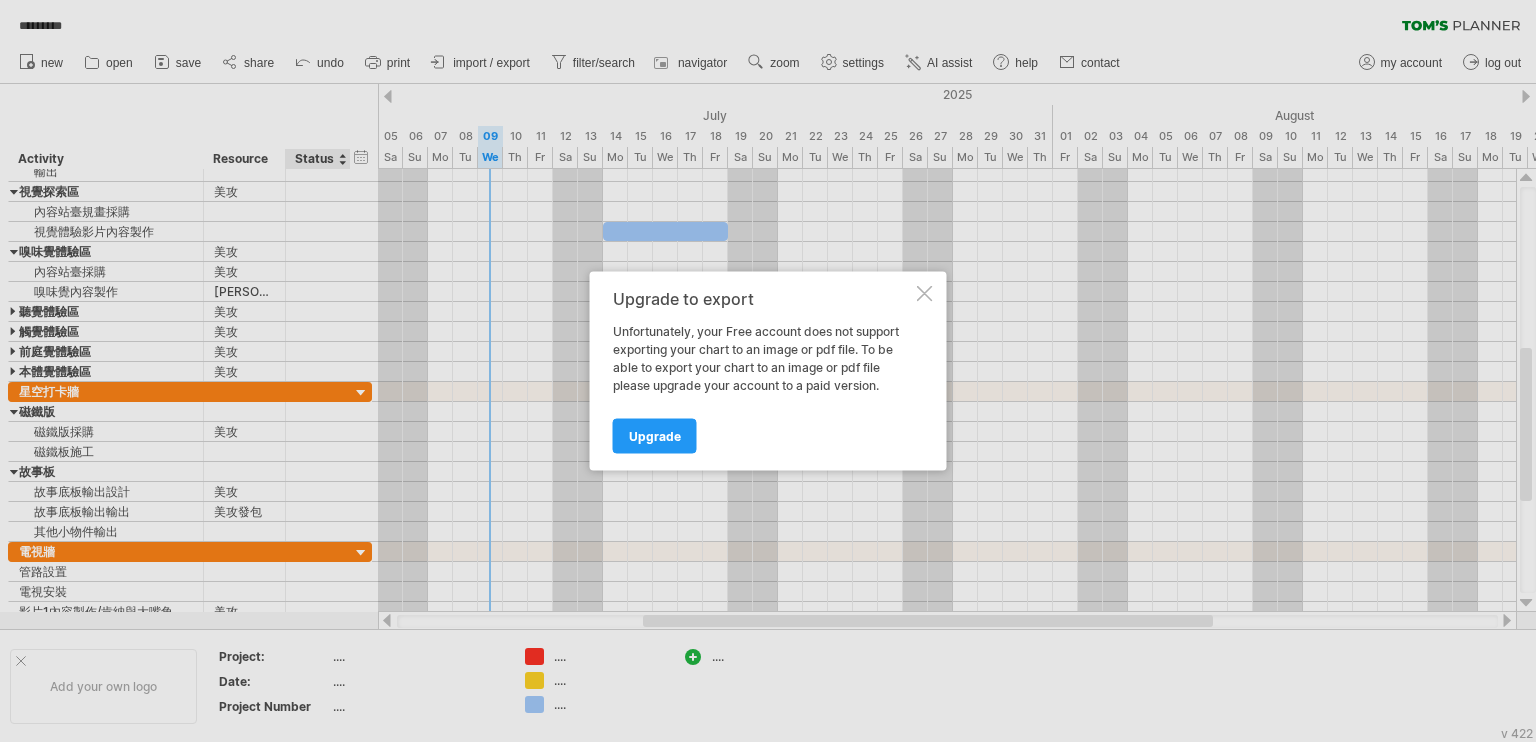 click at bounding box center [925, 294] 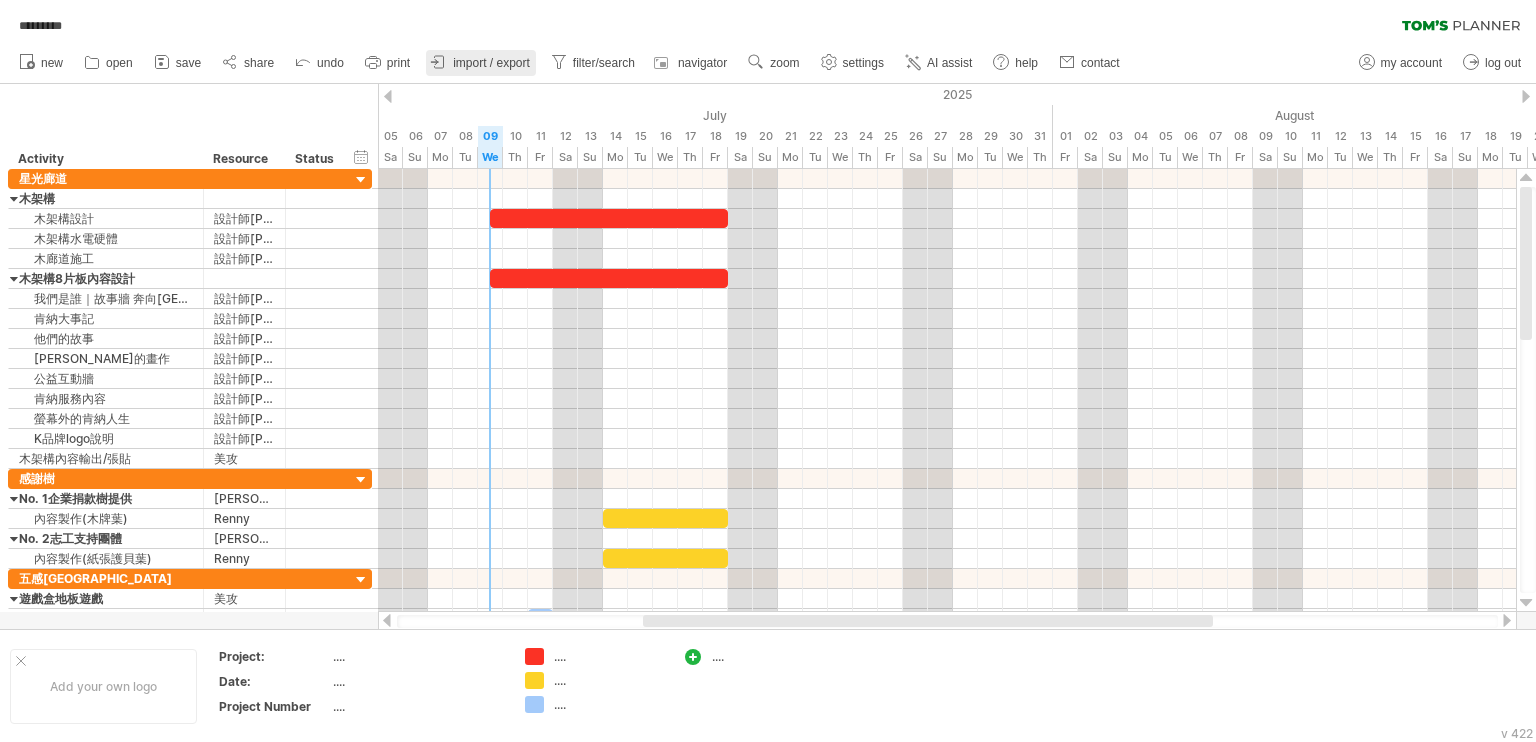 click on "import / export" at bounding box center [491, 63] 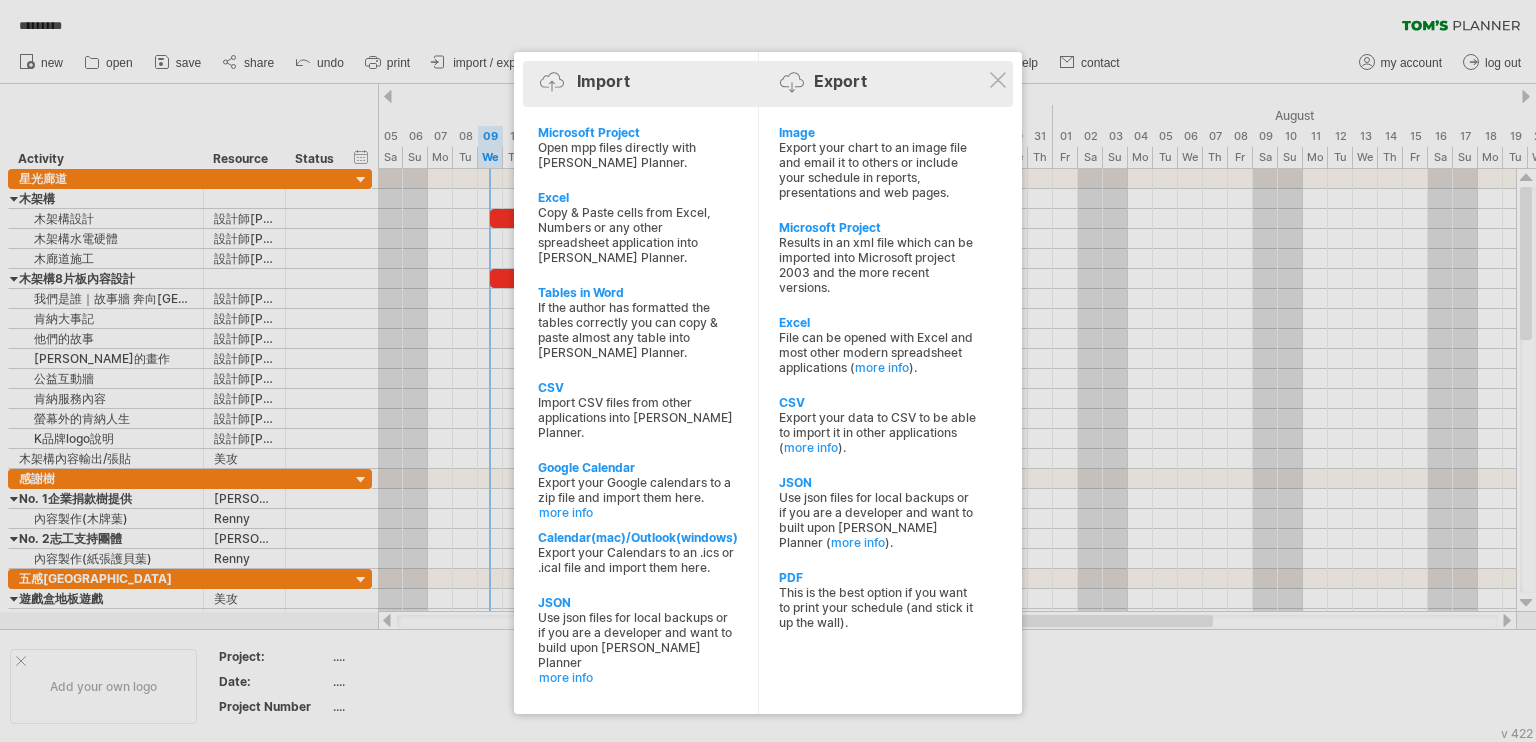 click at bounding box center (796, 89) 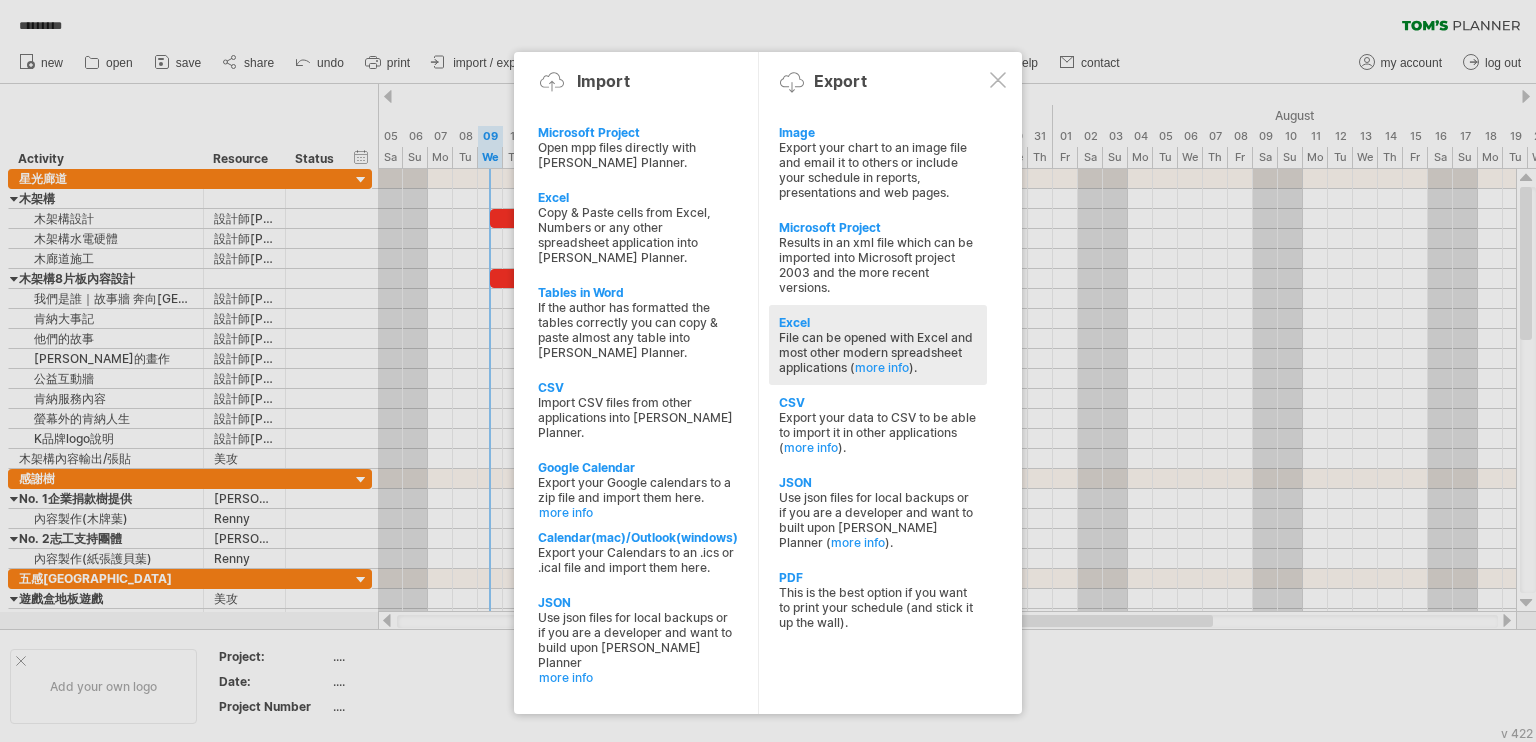 click on "File can be opened with Excel and most other modern spreadsheet applications
( more info )." at bounding box center (878, 352) 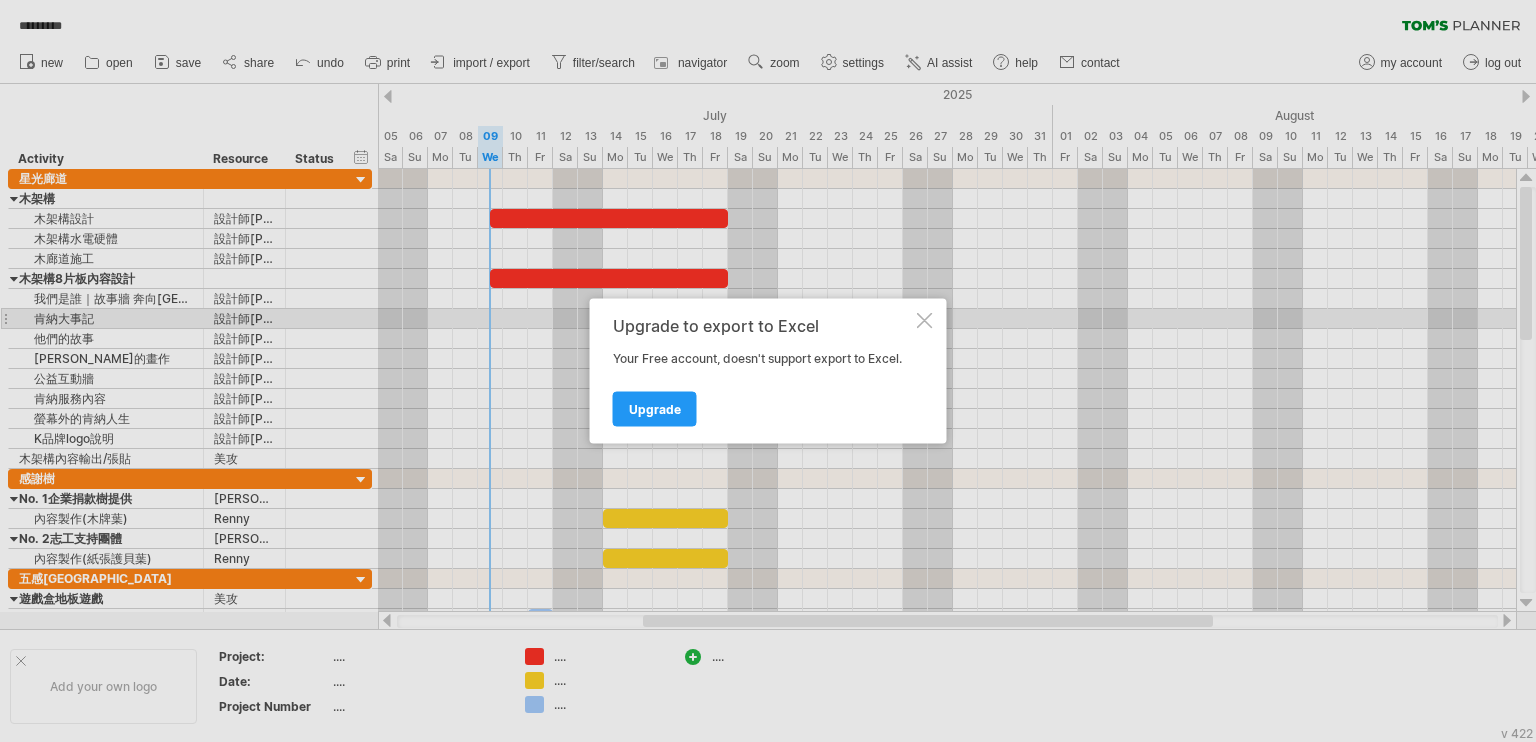 click at bounding box center [925, 321] 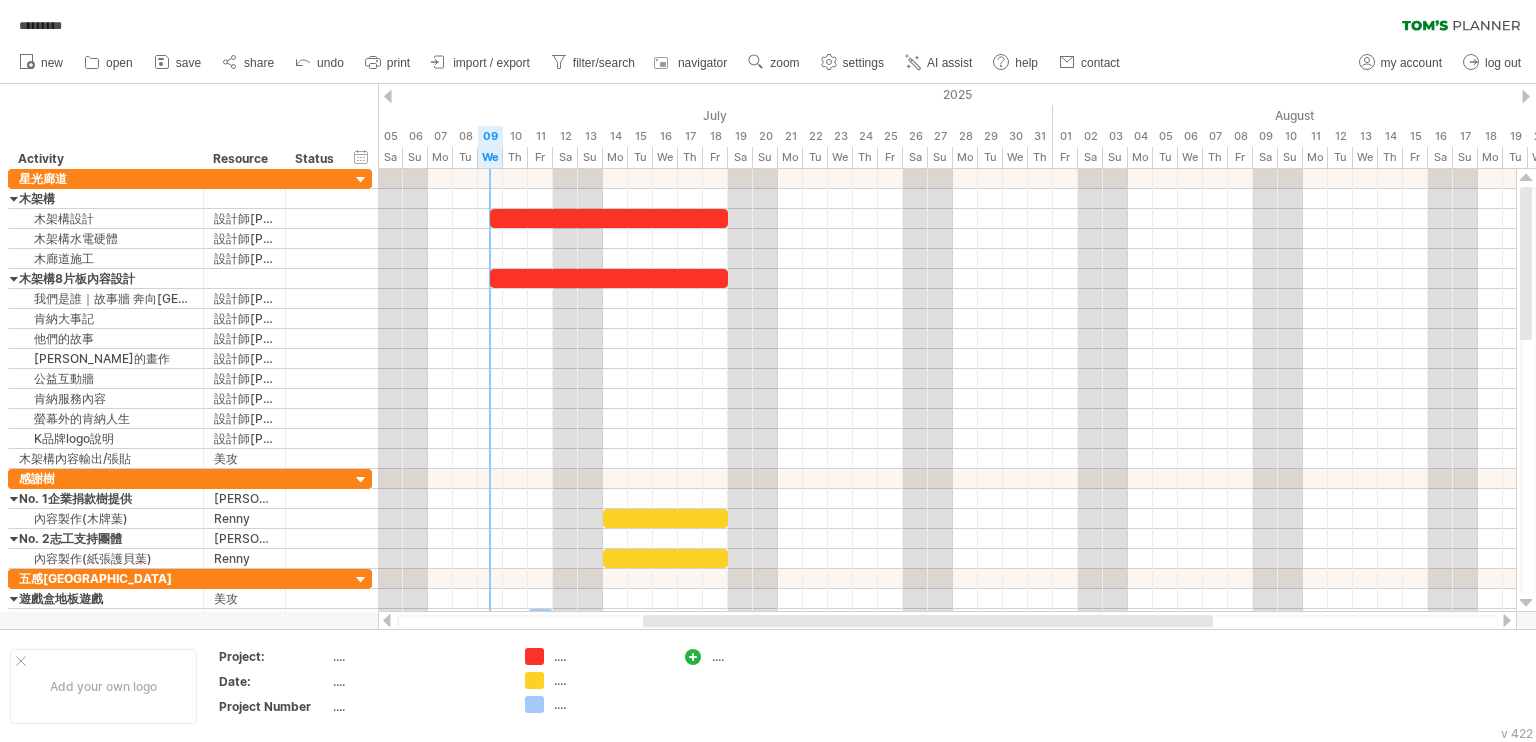 click on "new" at bounding box center [768, 63] 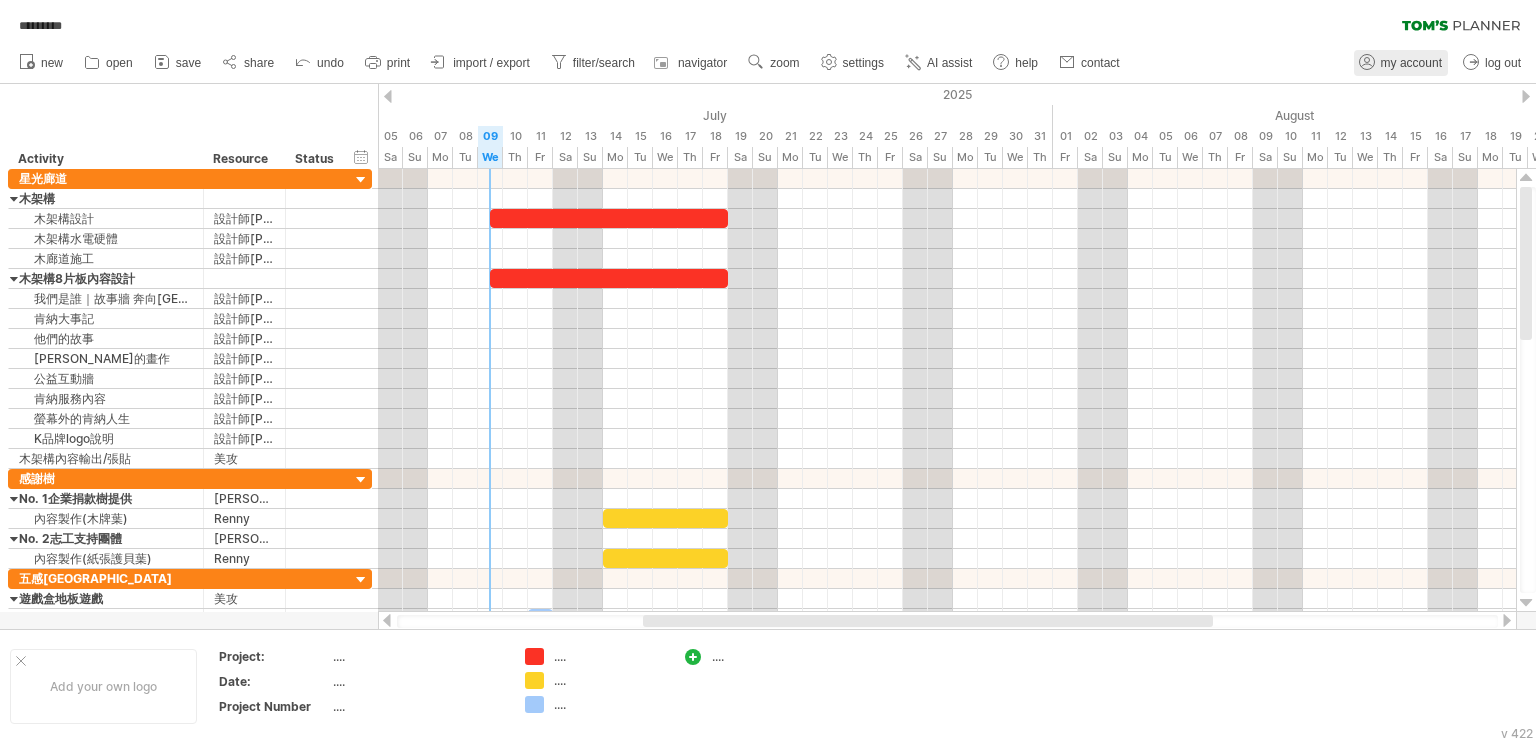 click on "my account" at bounding box center (1411, 63) 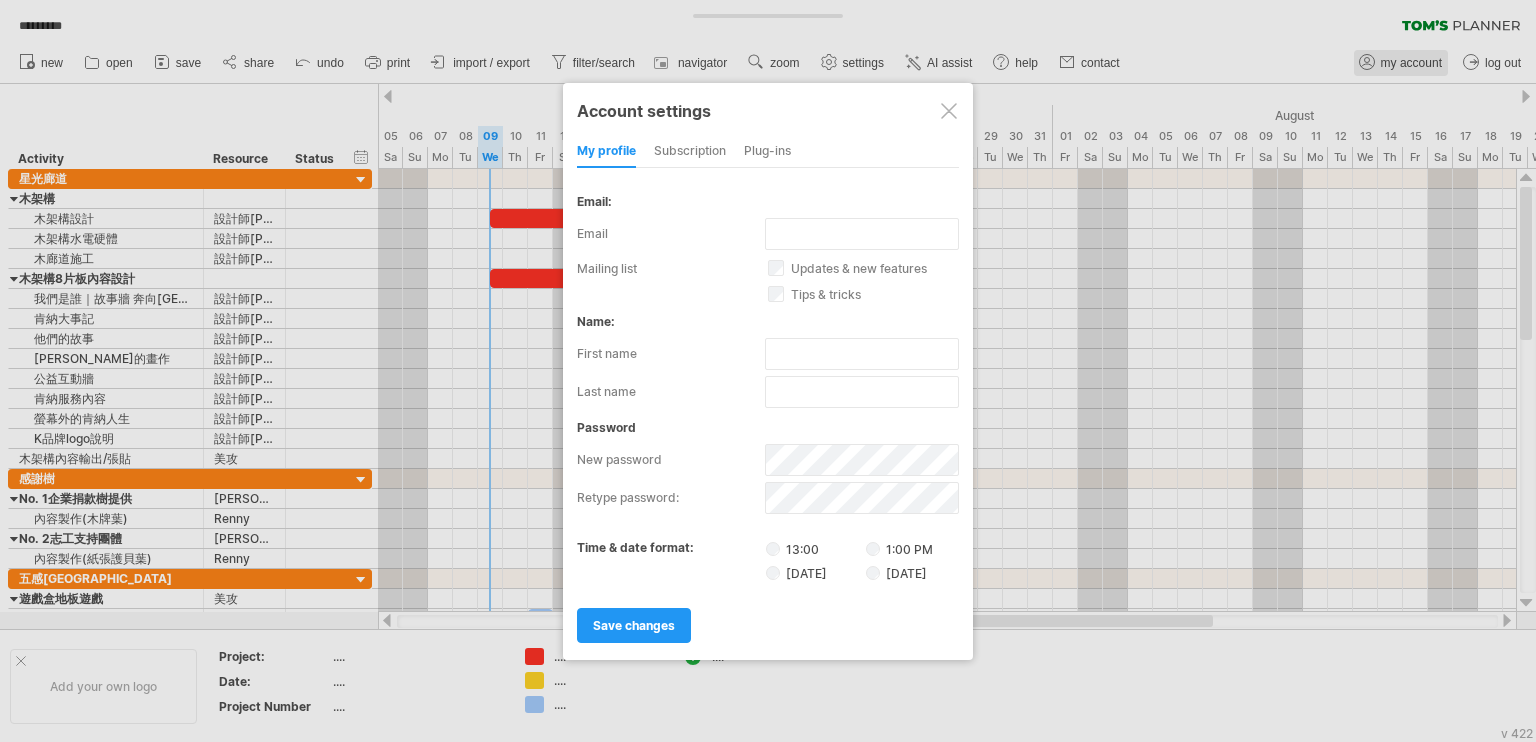 type on "**********" 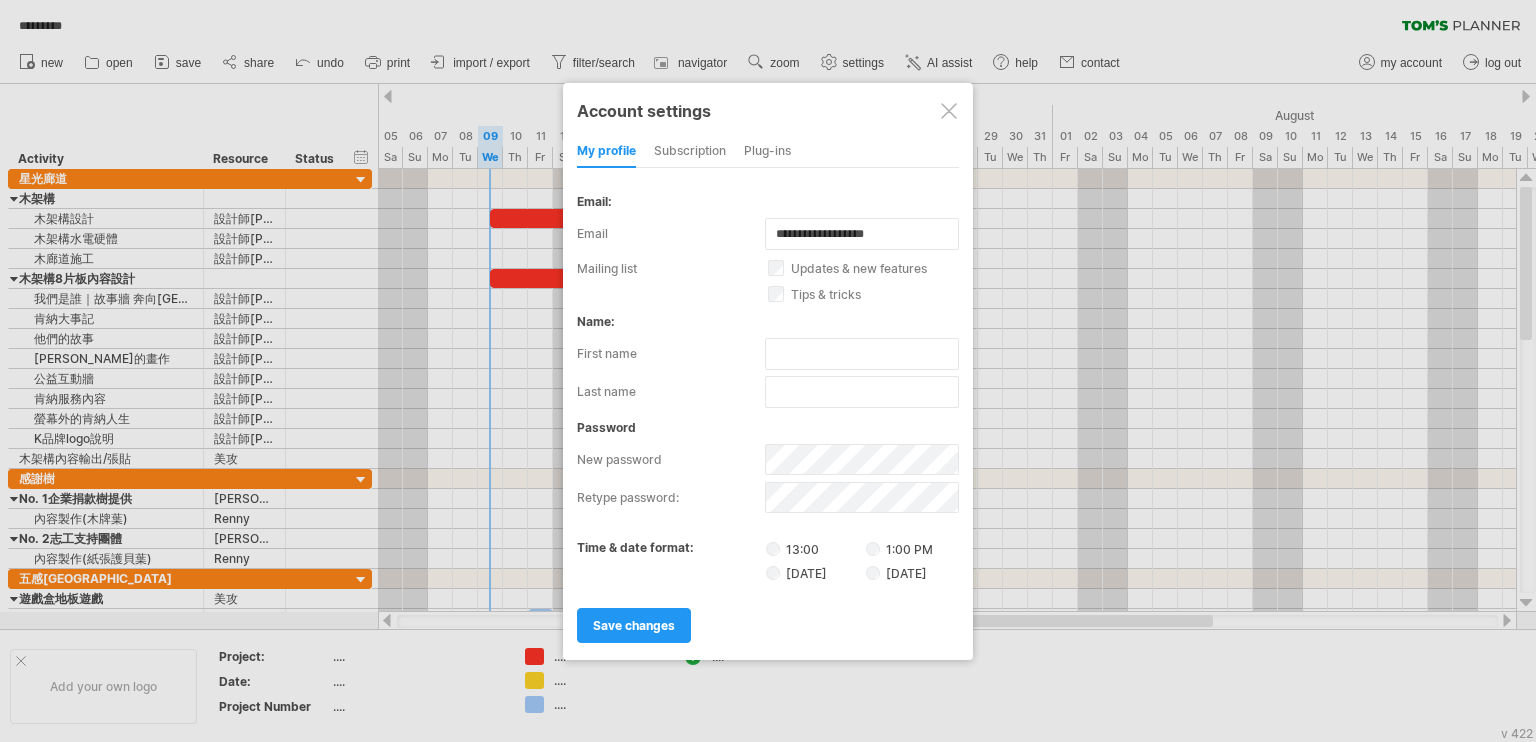 click on "subscription" at bounding box center (690, 152) 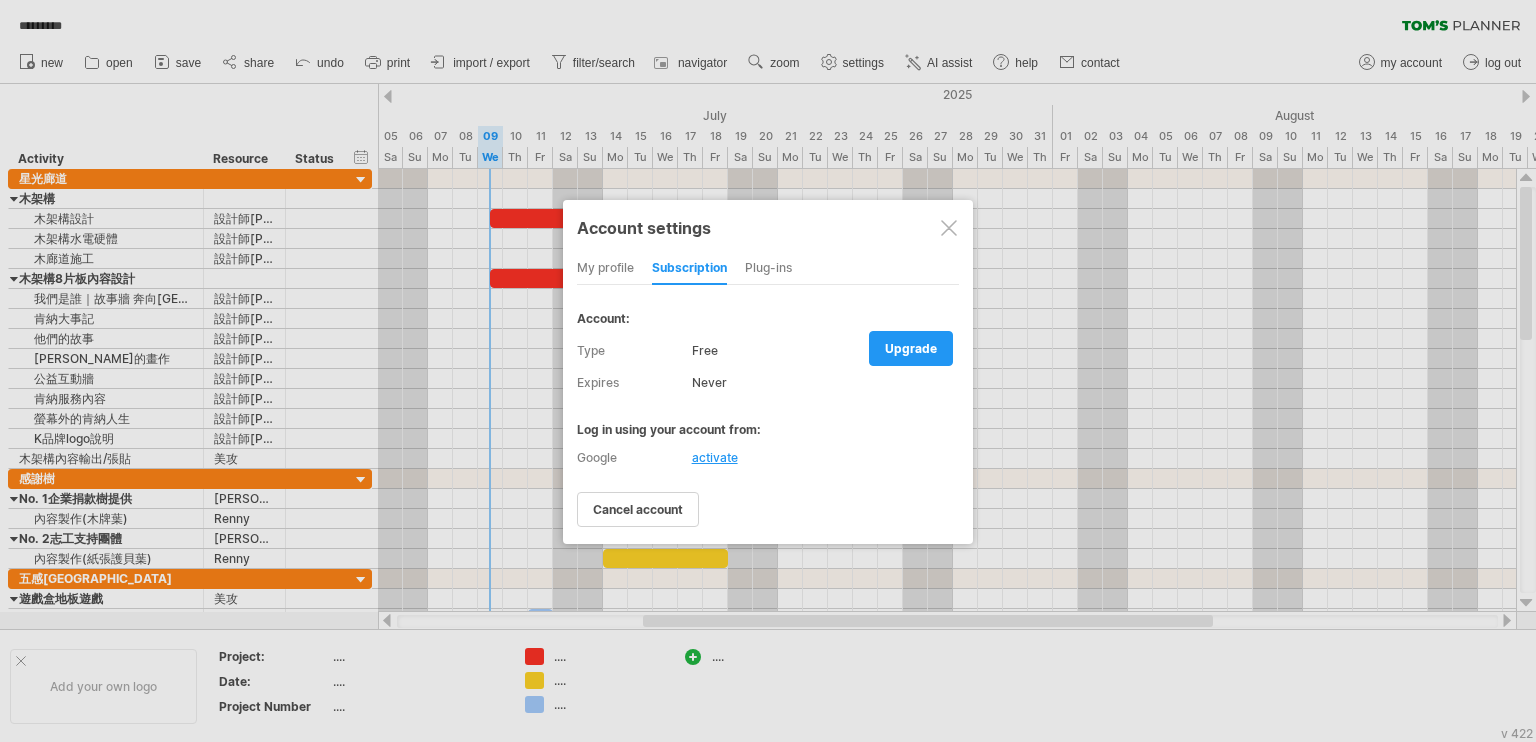 click on "Free" at bounding box center [825, 351] 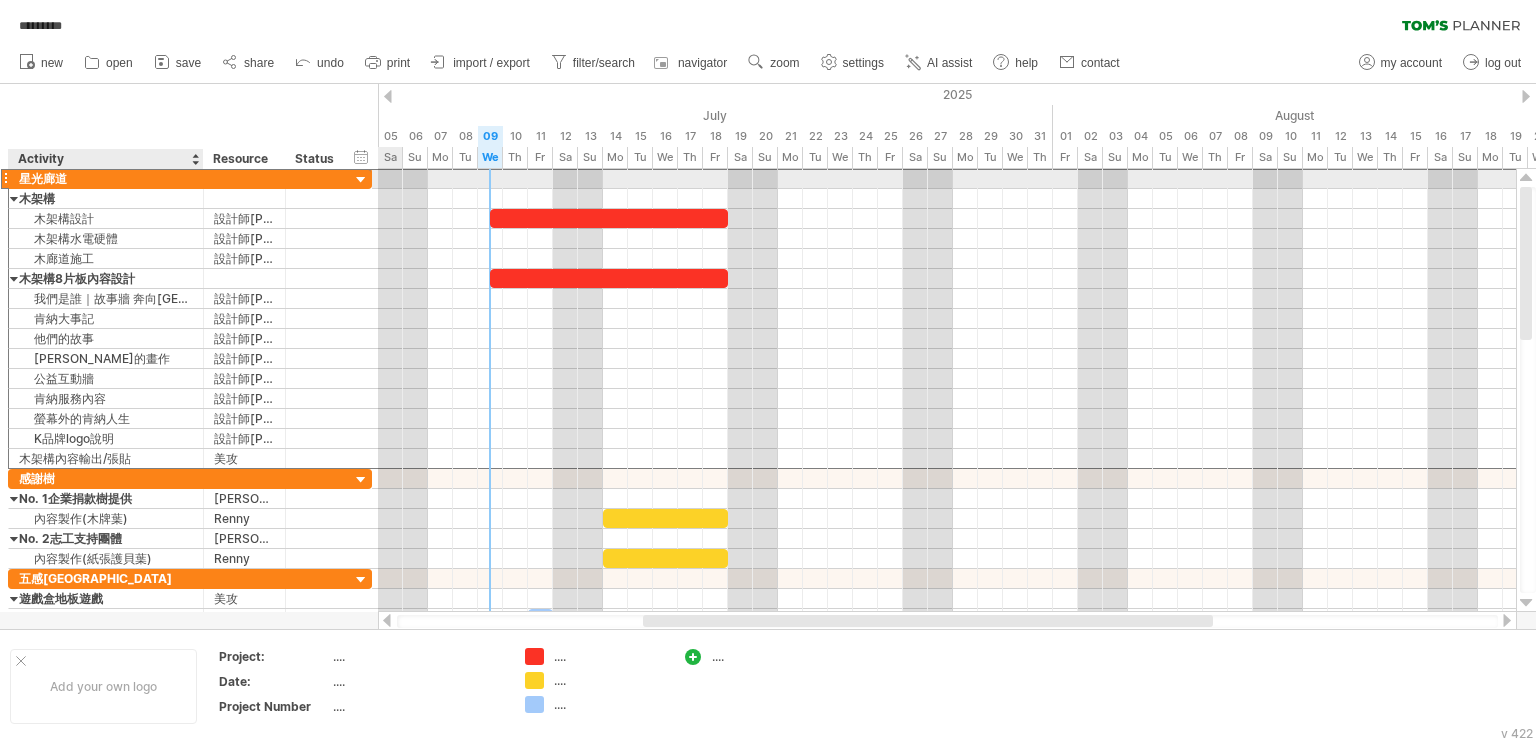 click on "星光廊道" at bounding box center (106, 178) 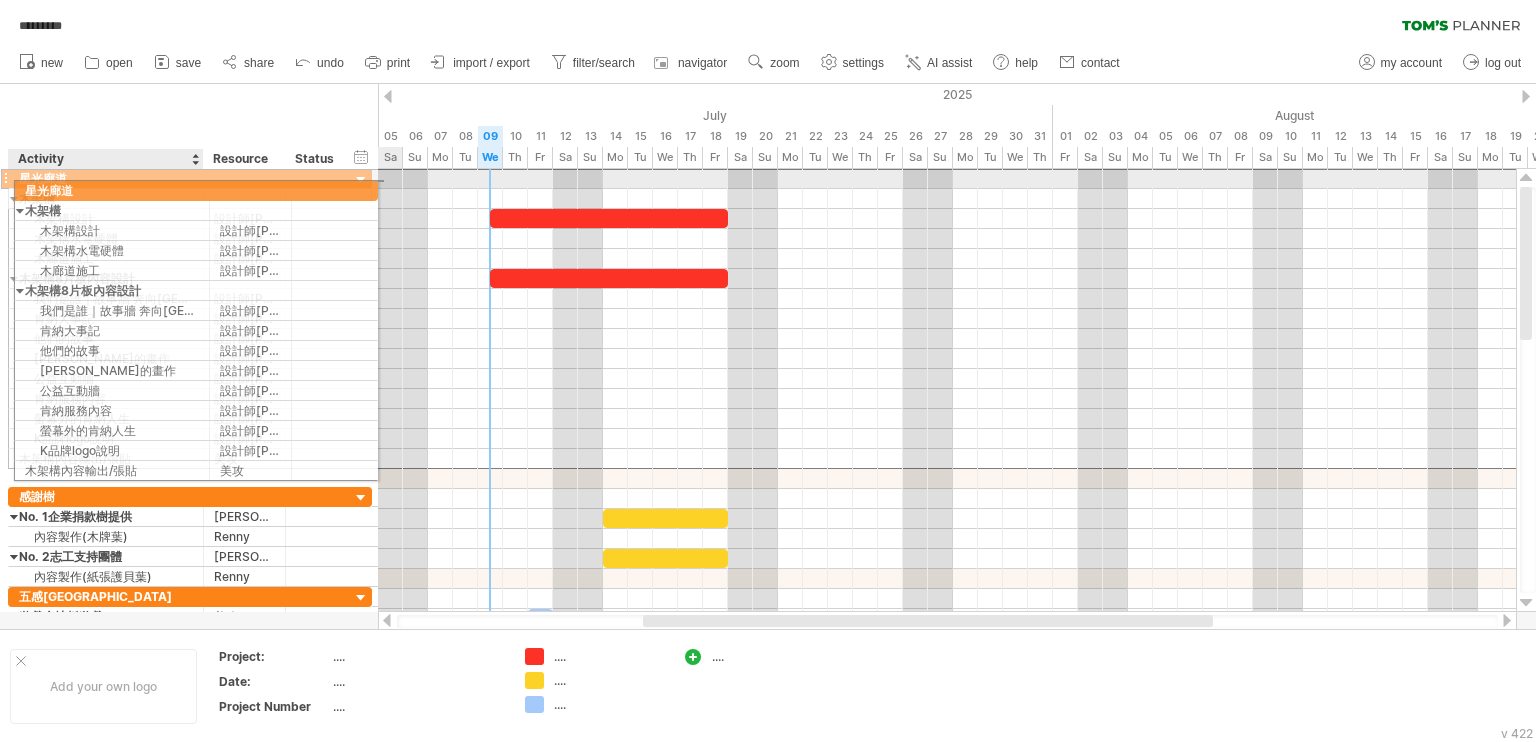 drag, startPoint x: 4, startPoint y: 177, endPoint x: 28, endPoint y: 178, distance: 24.020824 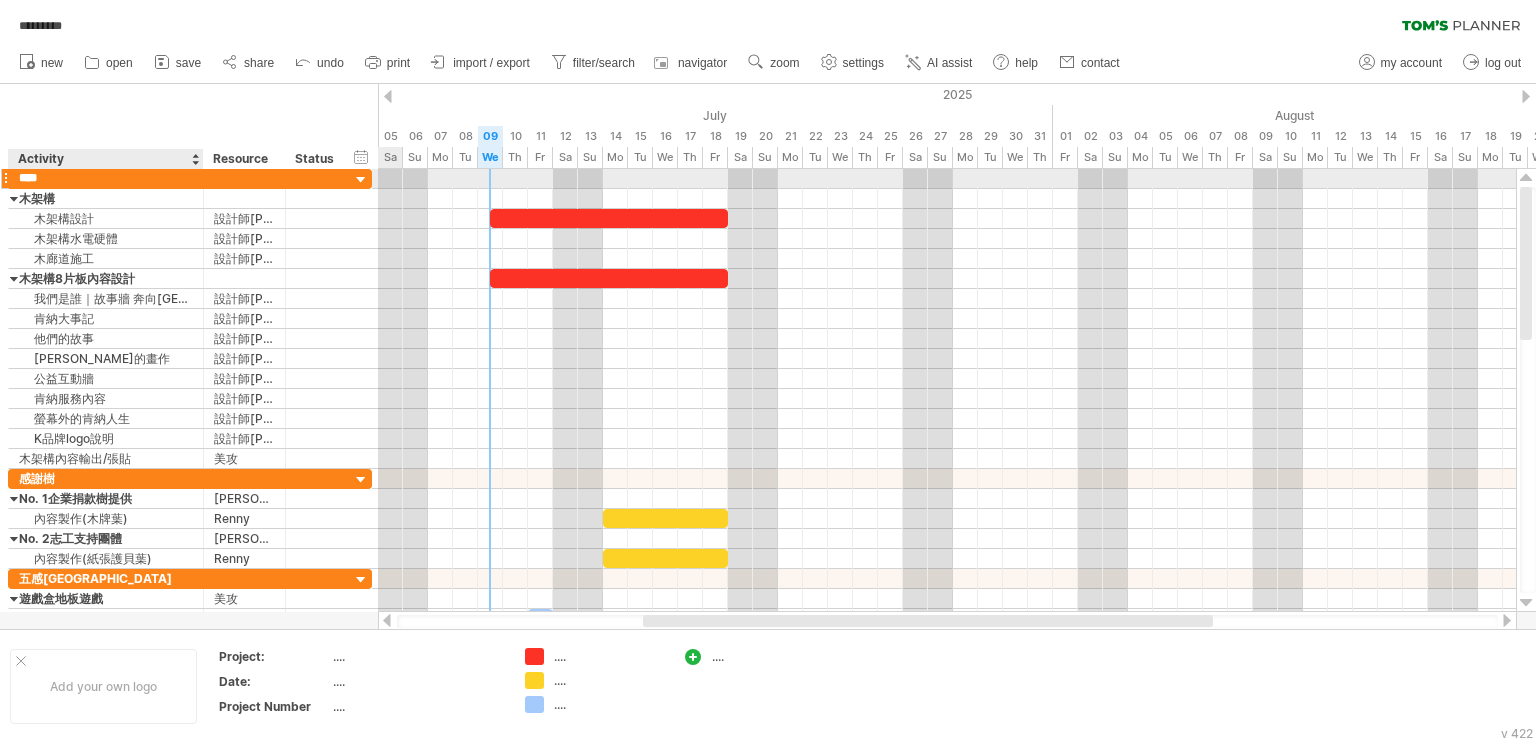 click on "****" at bounding box center (106, 178) 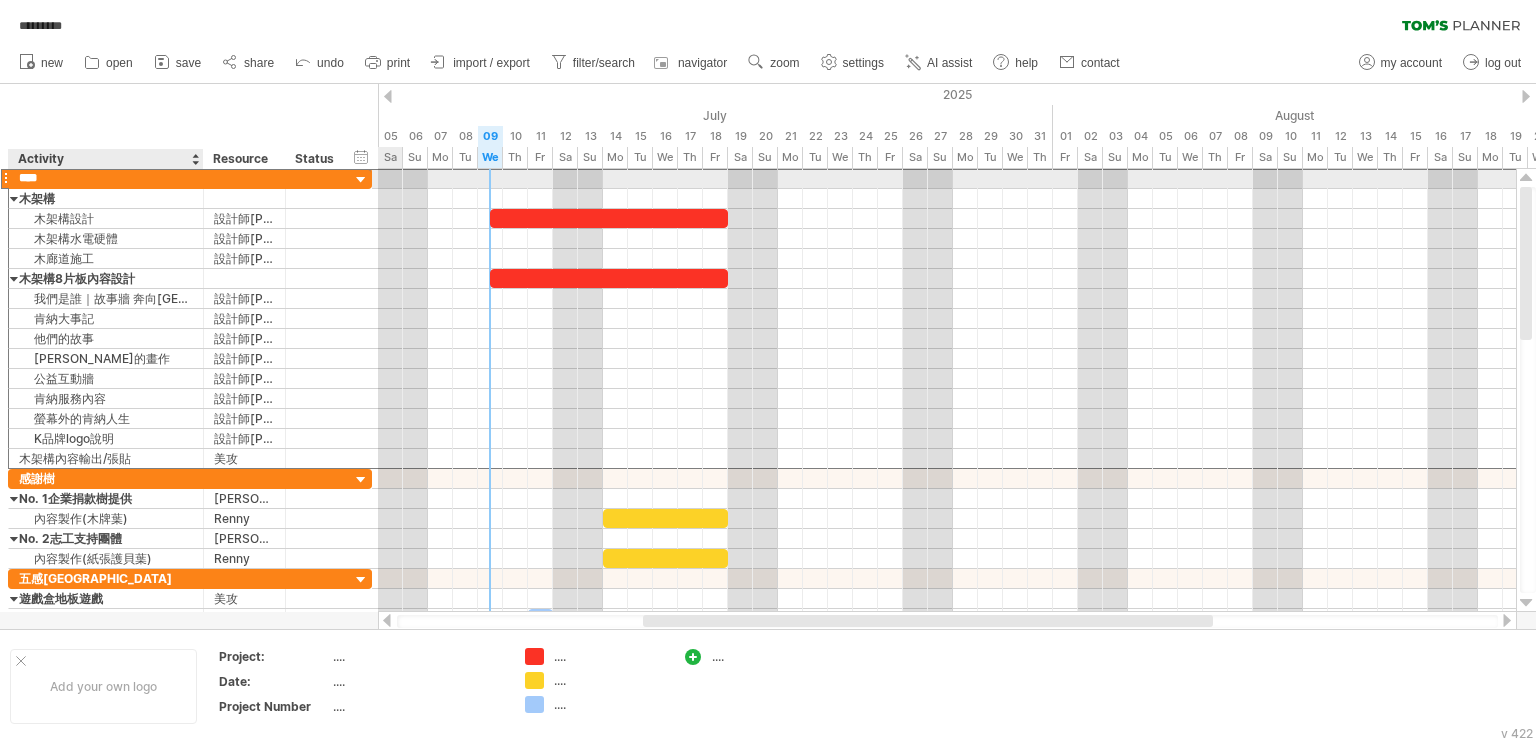 click on "****" at bounding box center (106, 178) 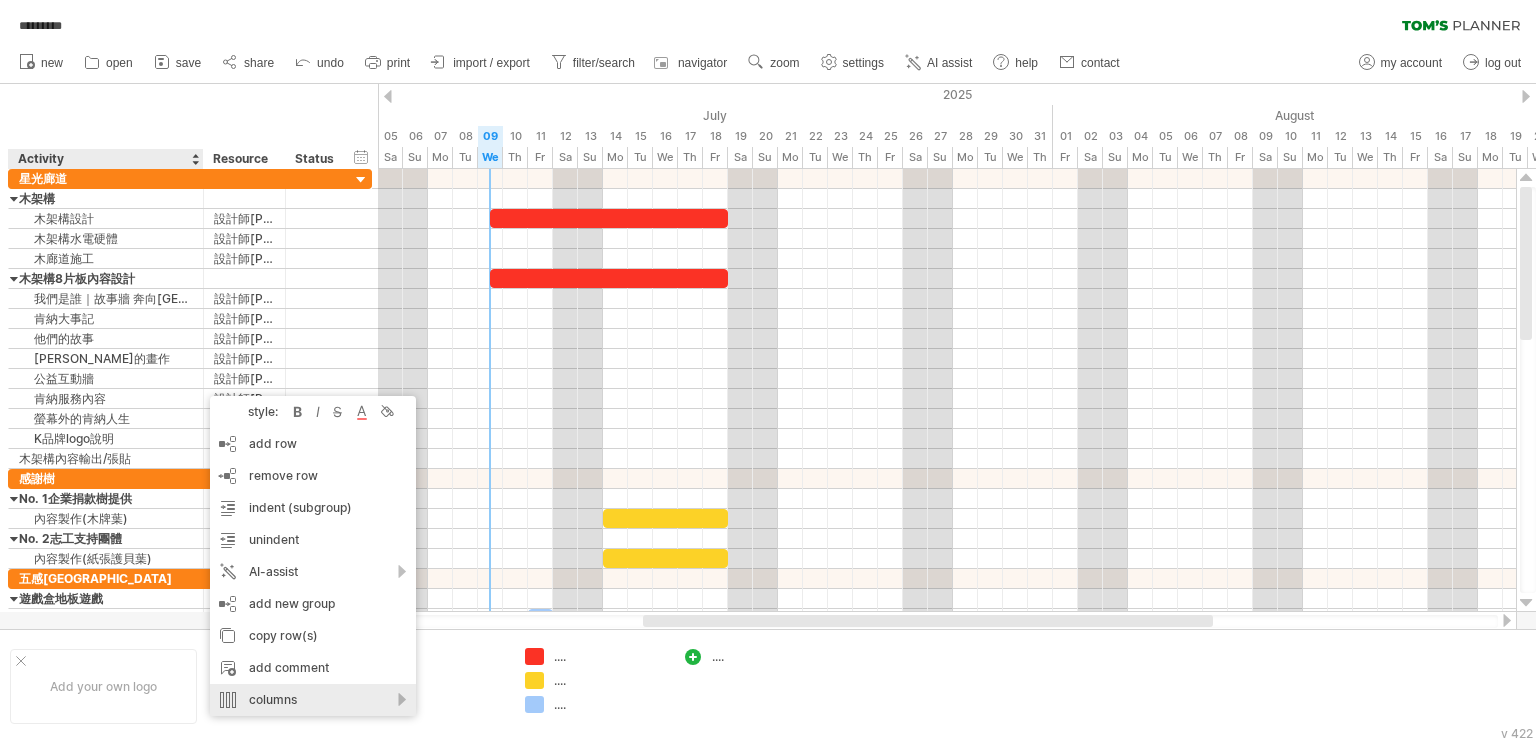 click on "columns" at bounding box center [313, 700] 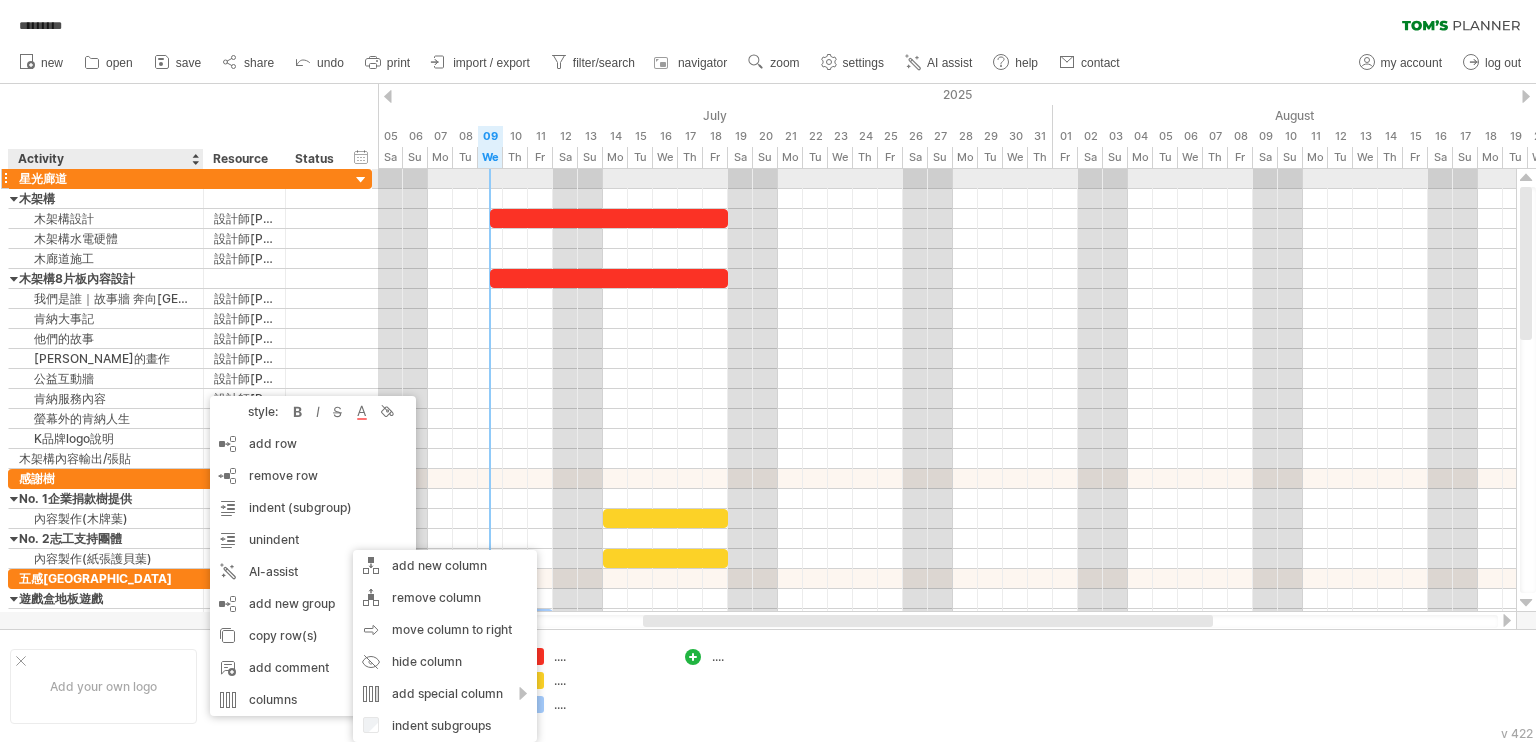 click on "星光廊道" at bounding box center (106, 178) 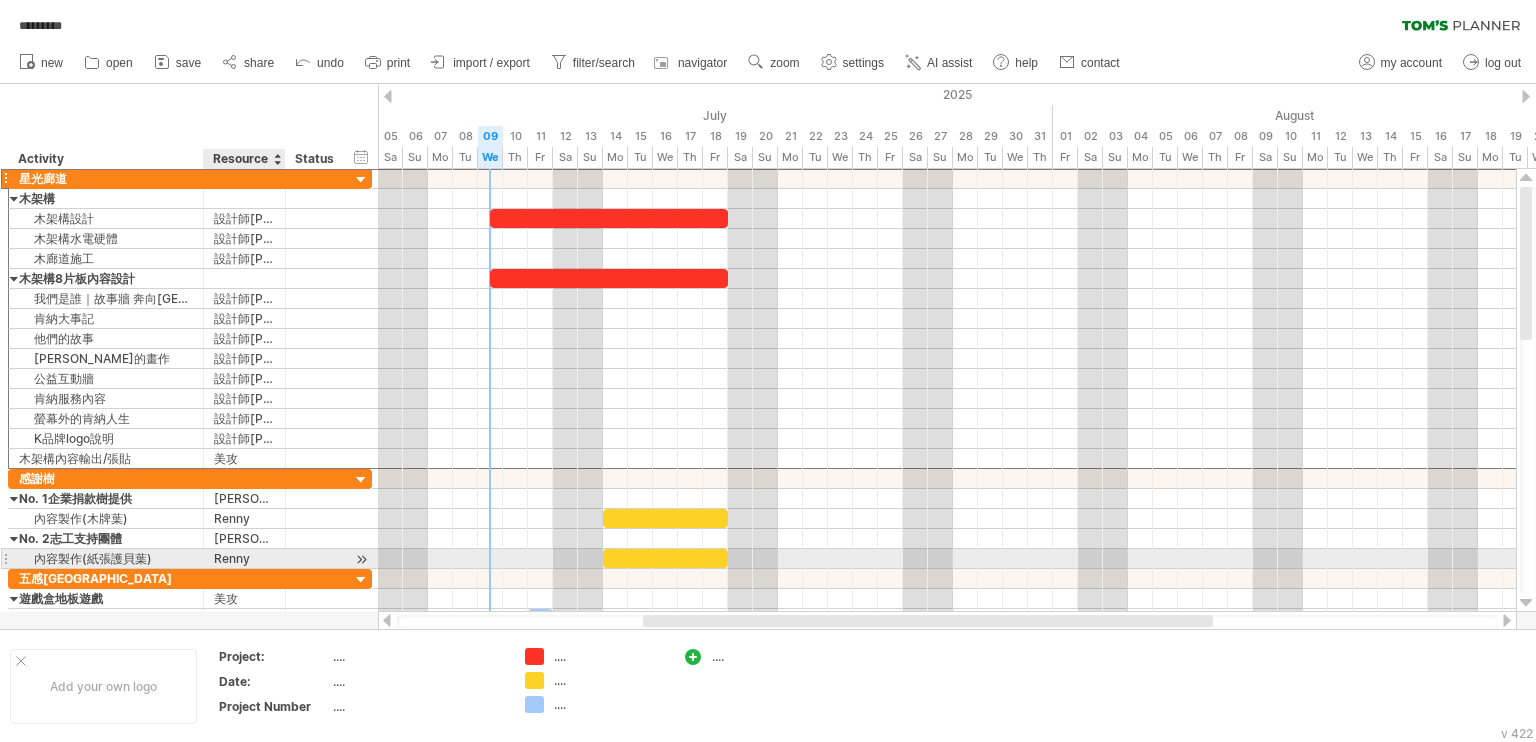 click on "Renny" at bounding box center (244, 558) 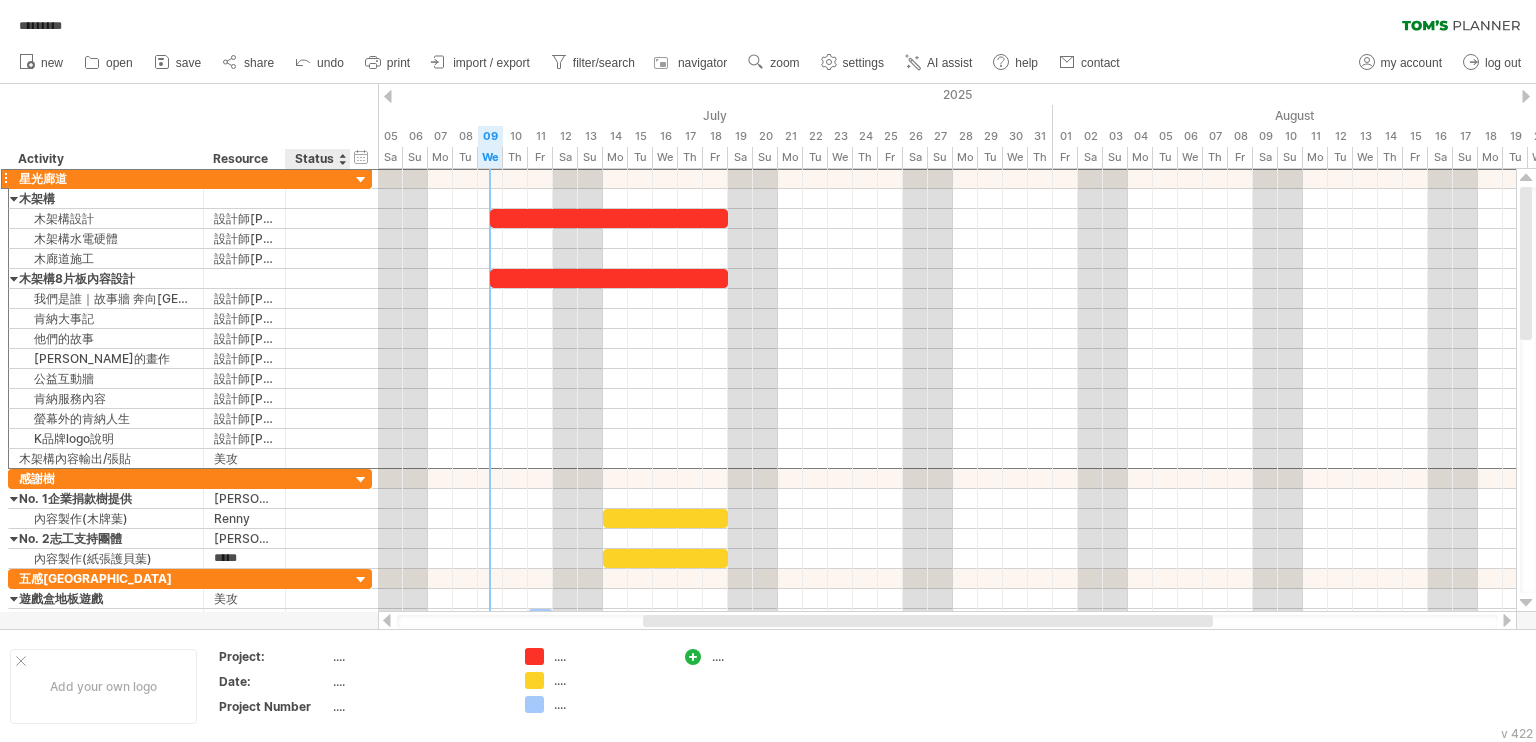 click on "hide start/end/duration show start/end/duration
******** Activity ******** Resource ****** Status" at bounding box center (189, 126) 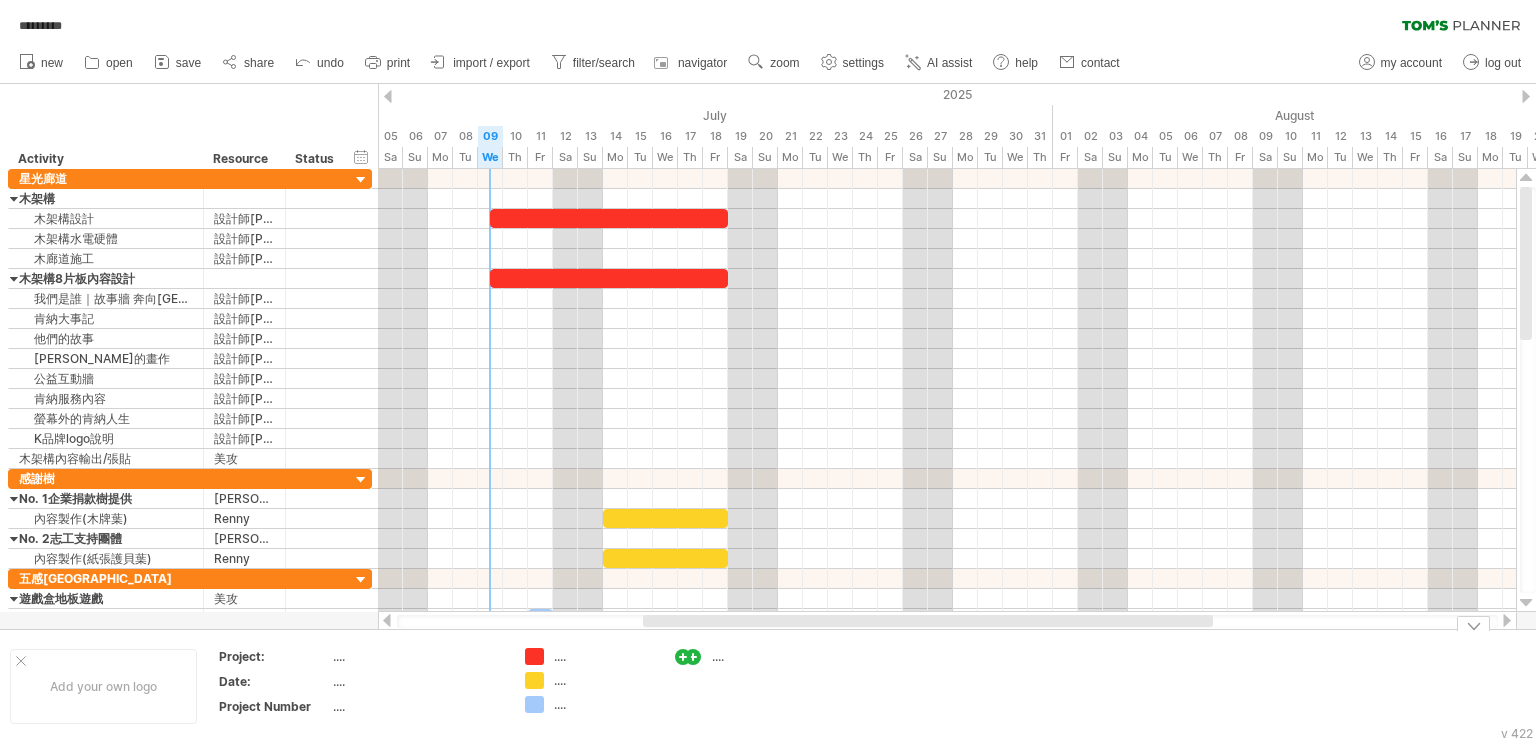 click at bounding box center (693, 657) 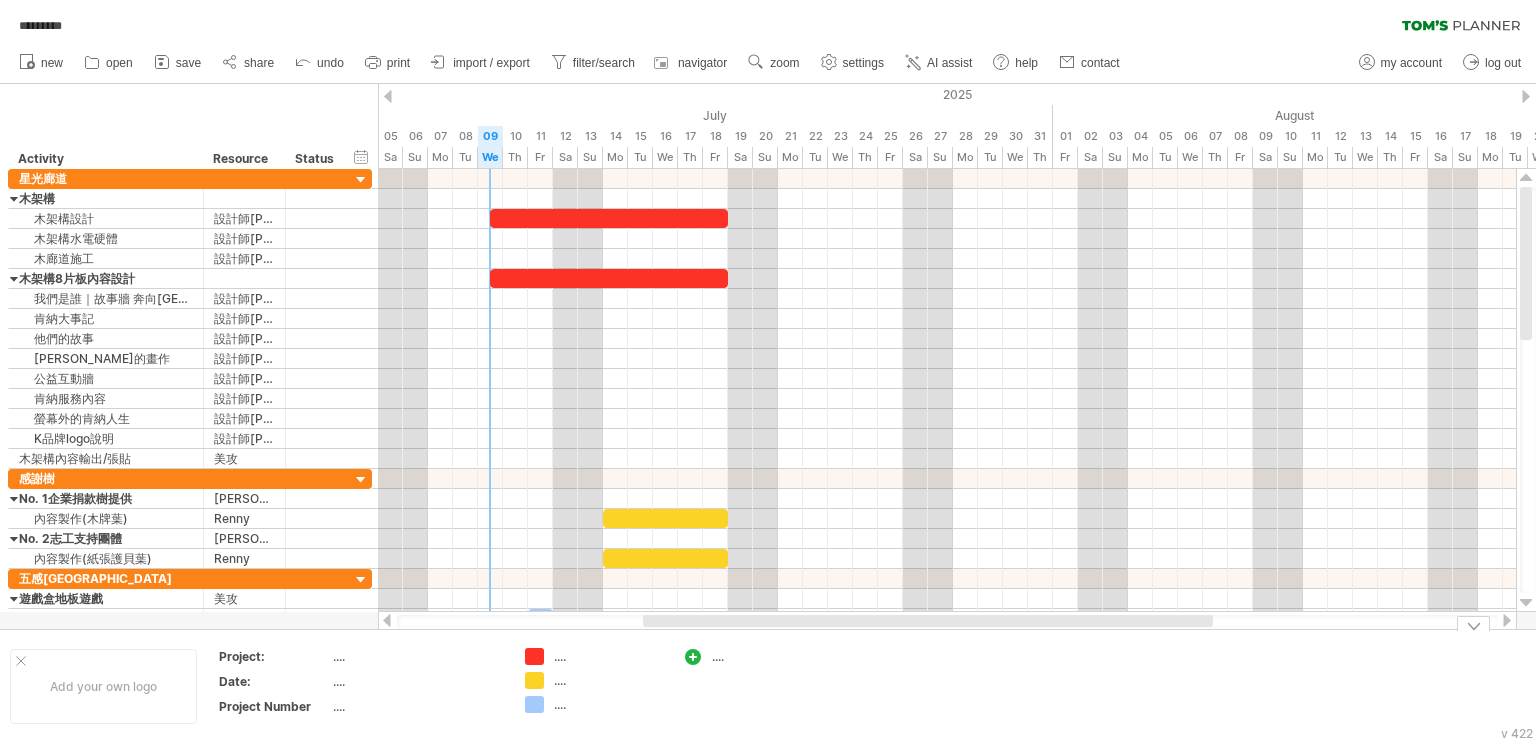 click on "Add your own logo Project: .... Date: .... Project Number .... .... .... .... ...." at bounding box center [50000, 686] 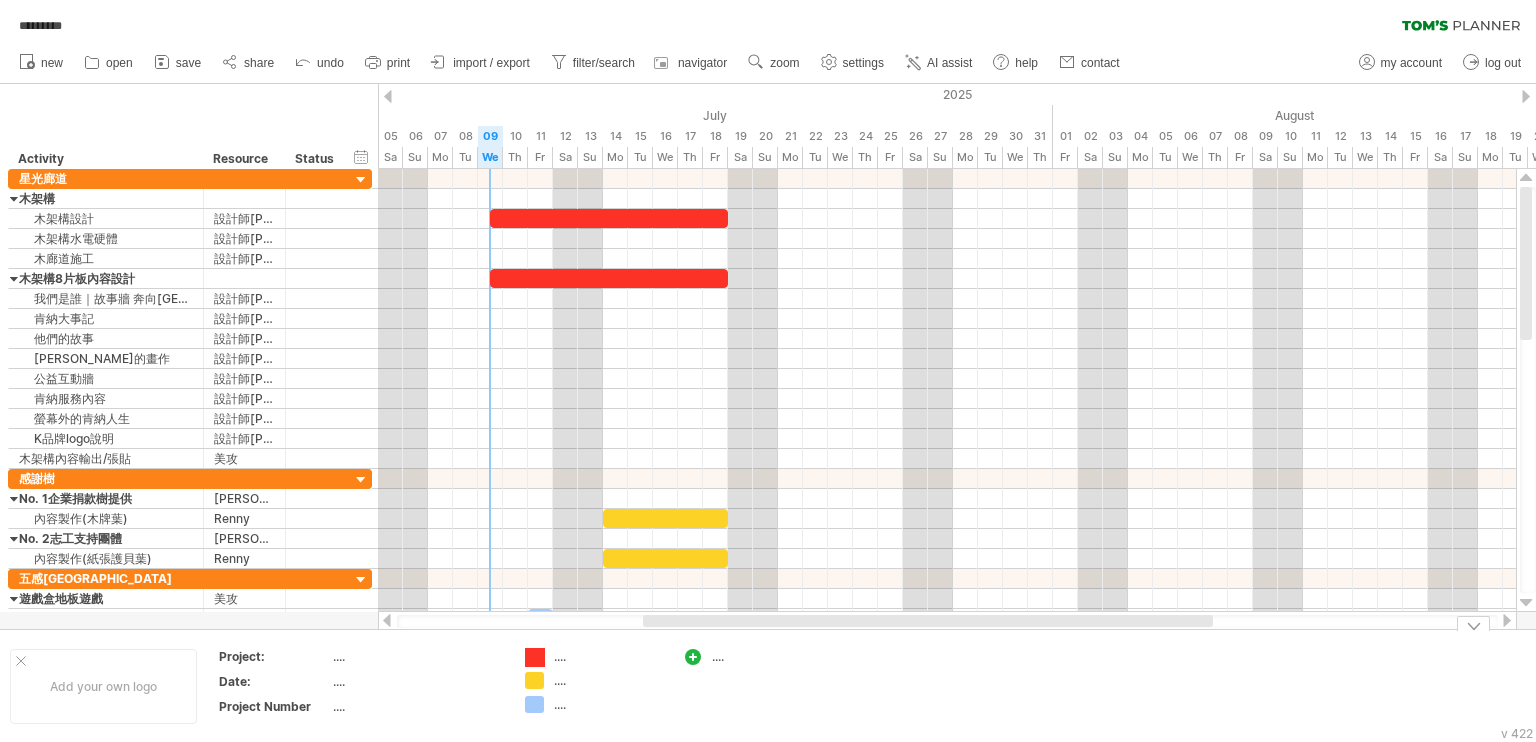 click on "Trying to reach [DOMAIN_NAME]
Connected again...
*********
clear filter" at bounding box center (768, 371) 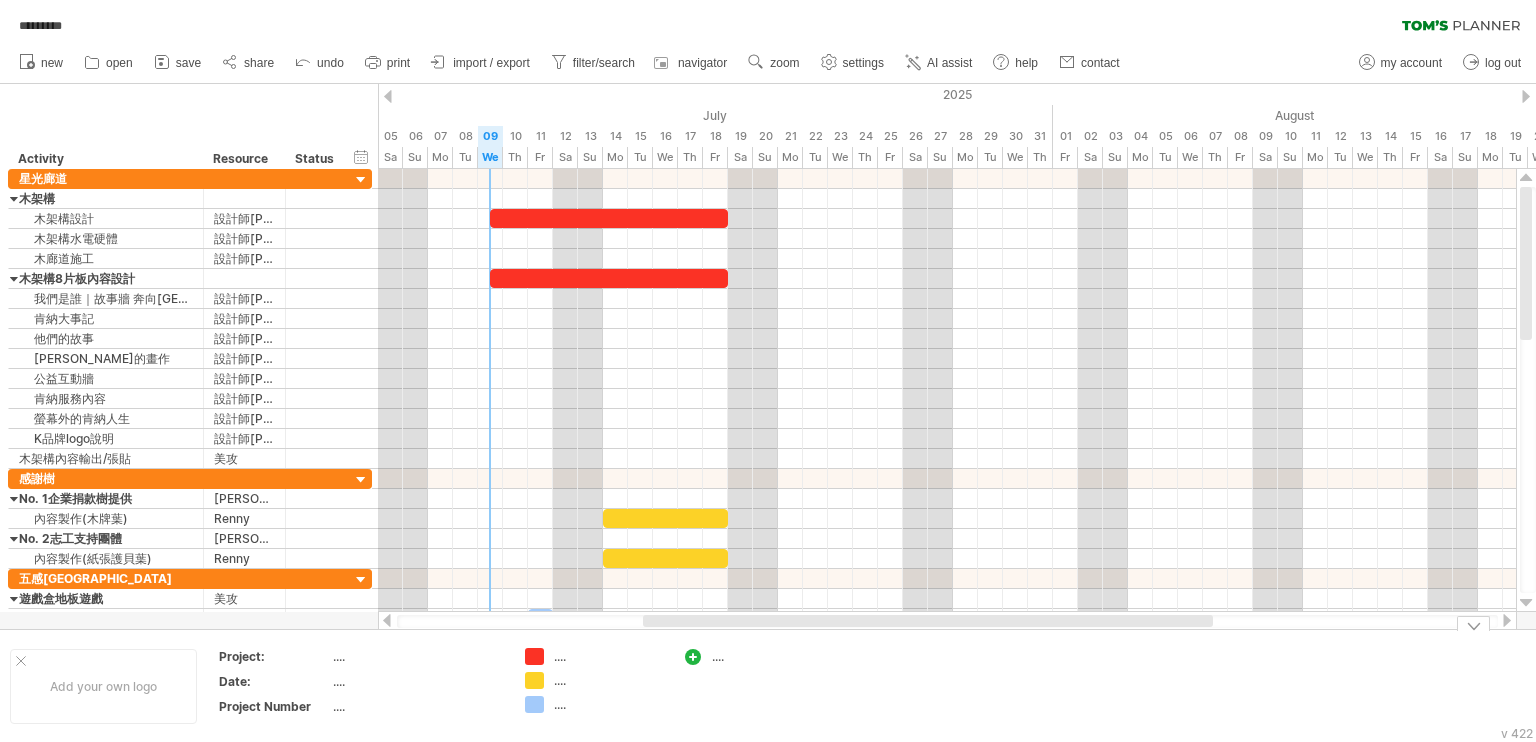 click on "...." at bounding box center [752, 686] 